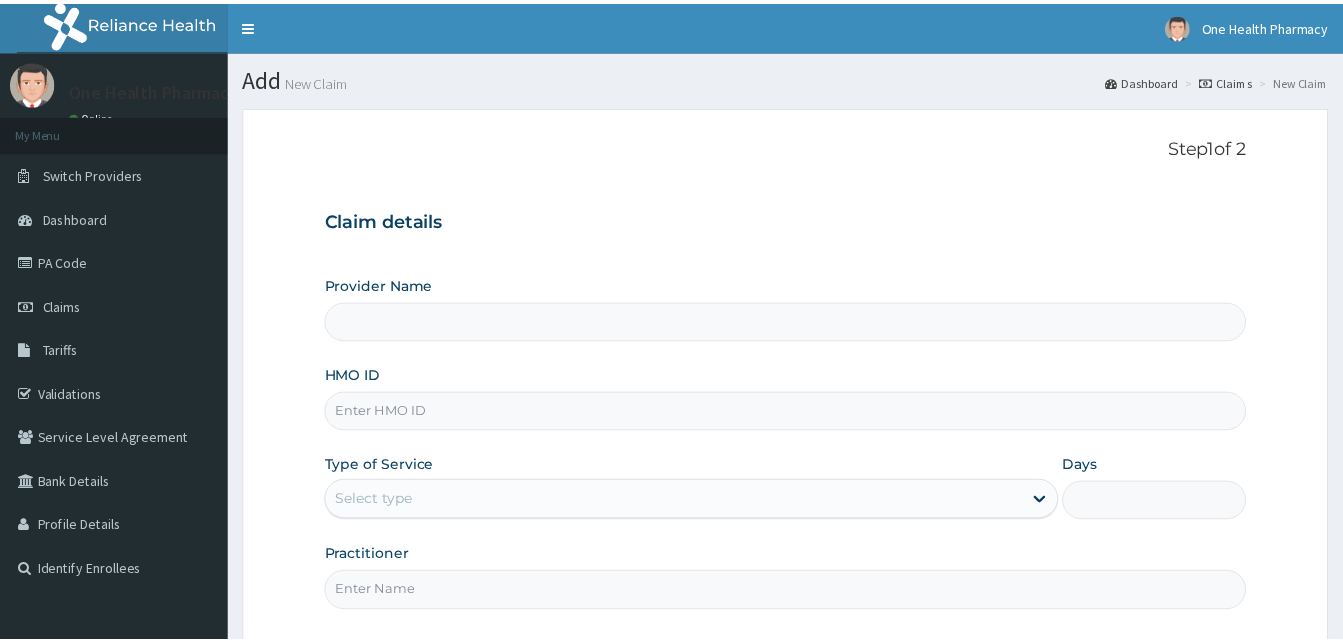 scroll, scrollTop: 0, scrollLeft: 0, axis: both 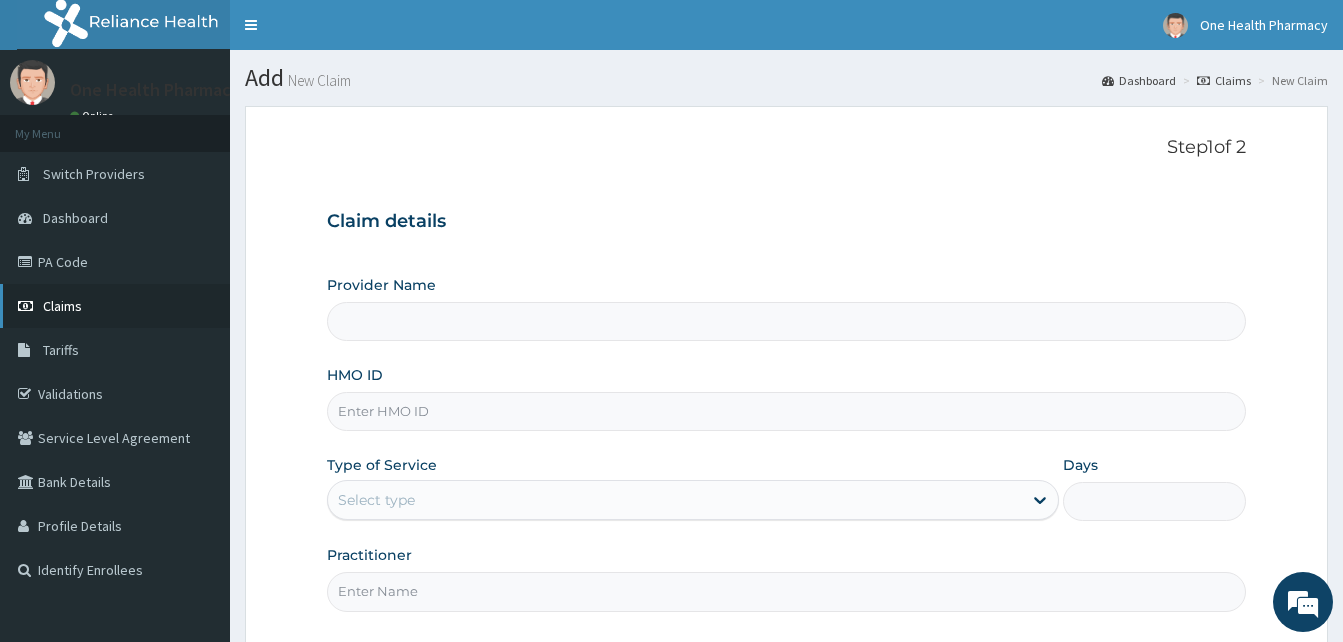 click on "Claims" at bounding box center [115, 306] 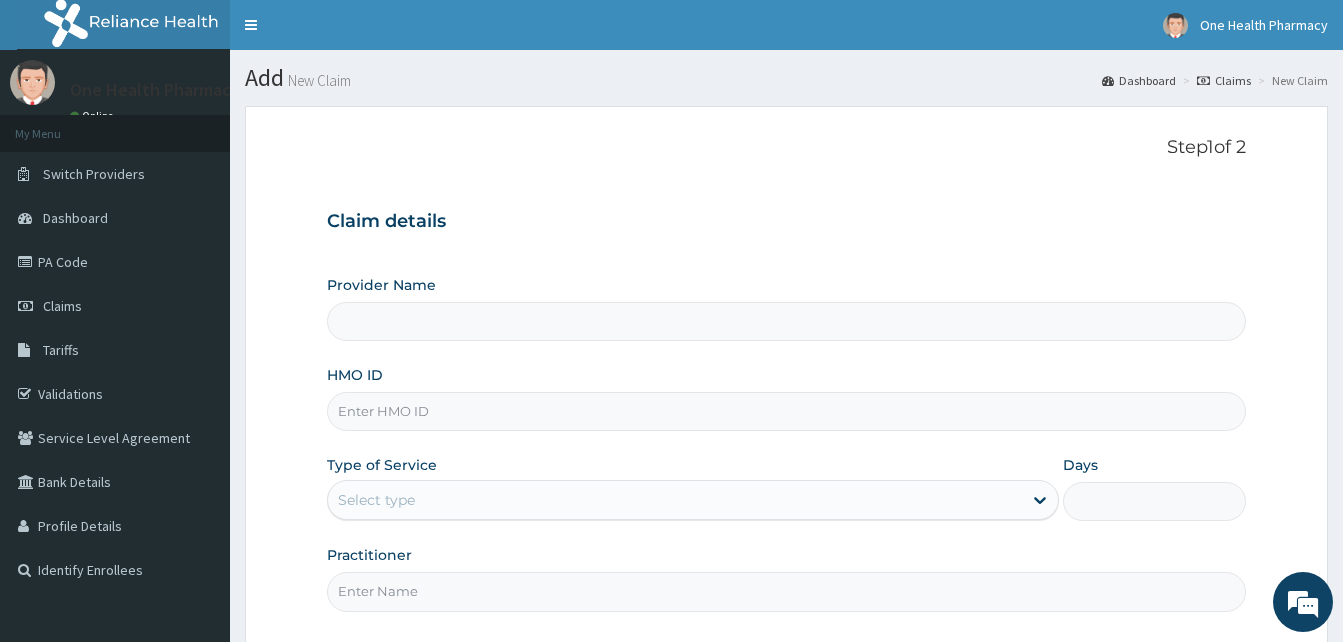 scroll, scrollTop: 0, scrollLeft: 0, axis: both 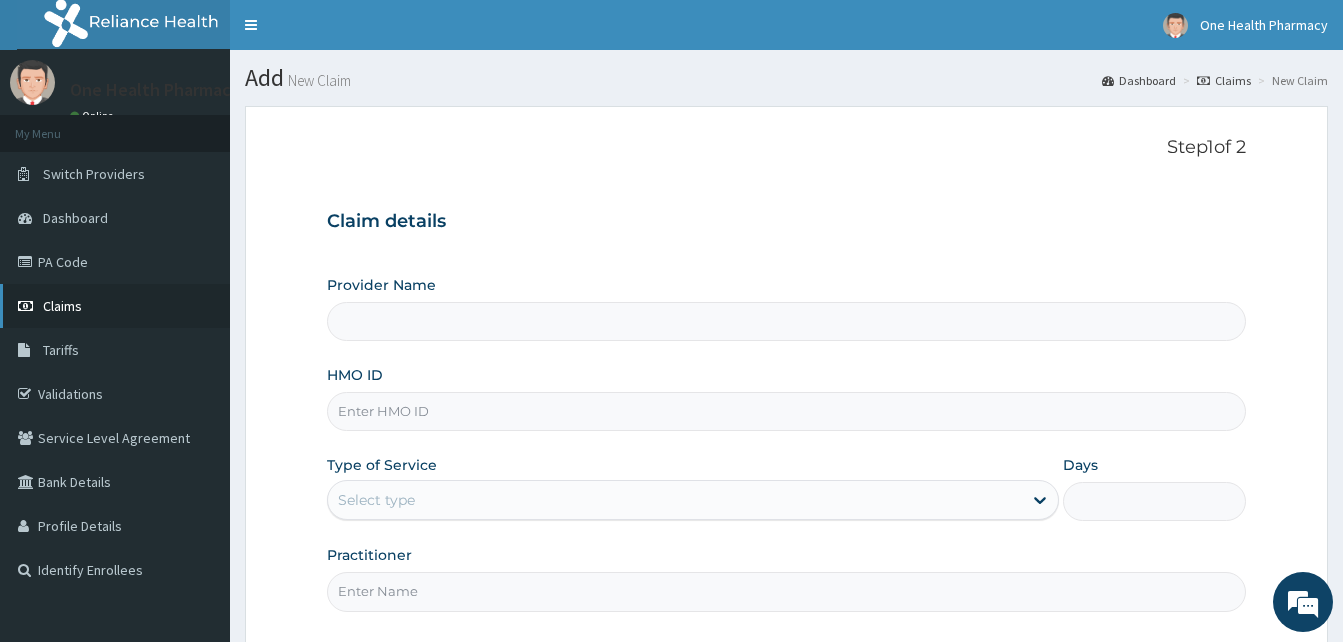 click on "Claims" at bounding box center (115, 306) 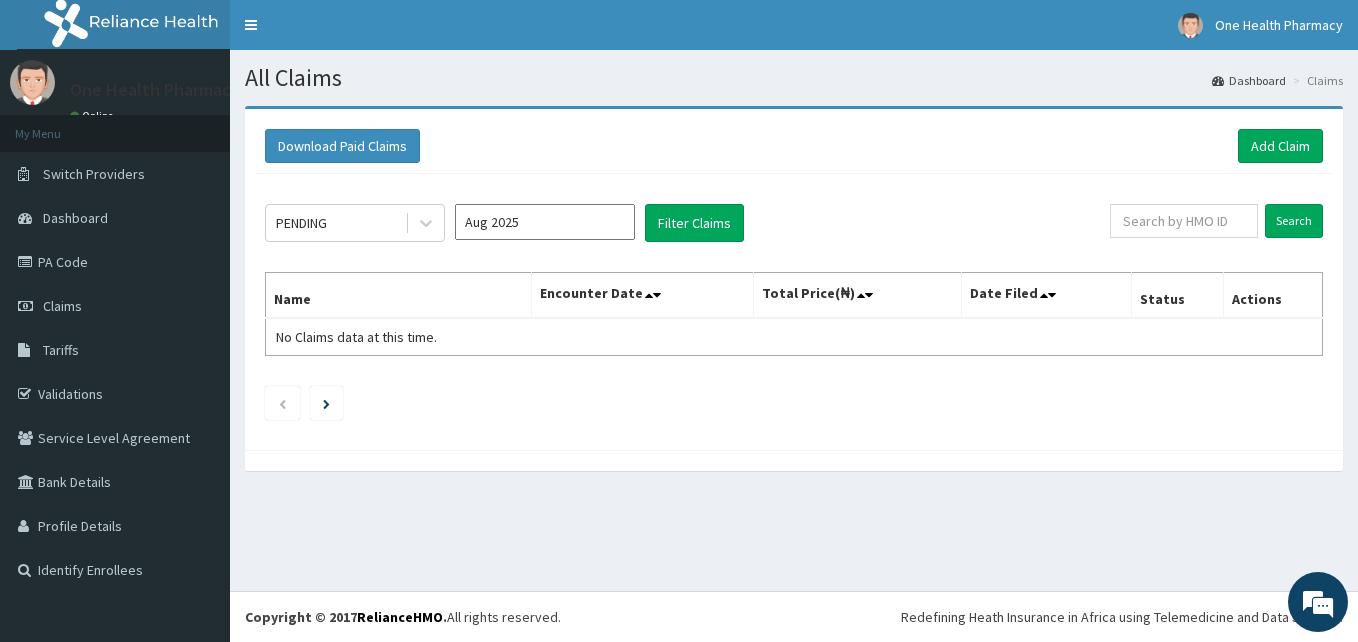 click on "Claims" at bounding box center [115, 306] 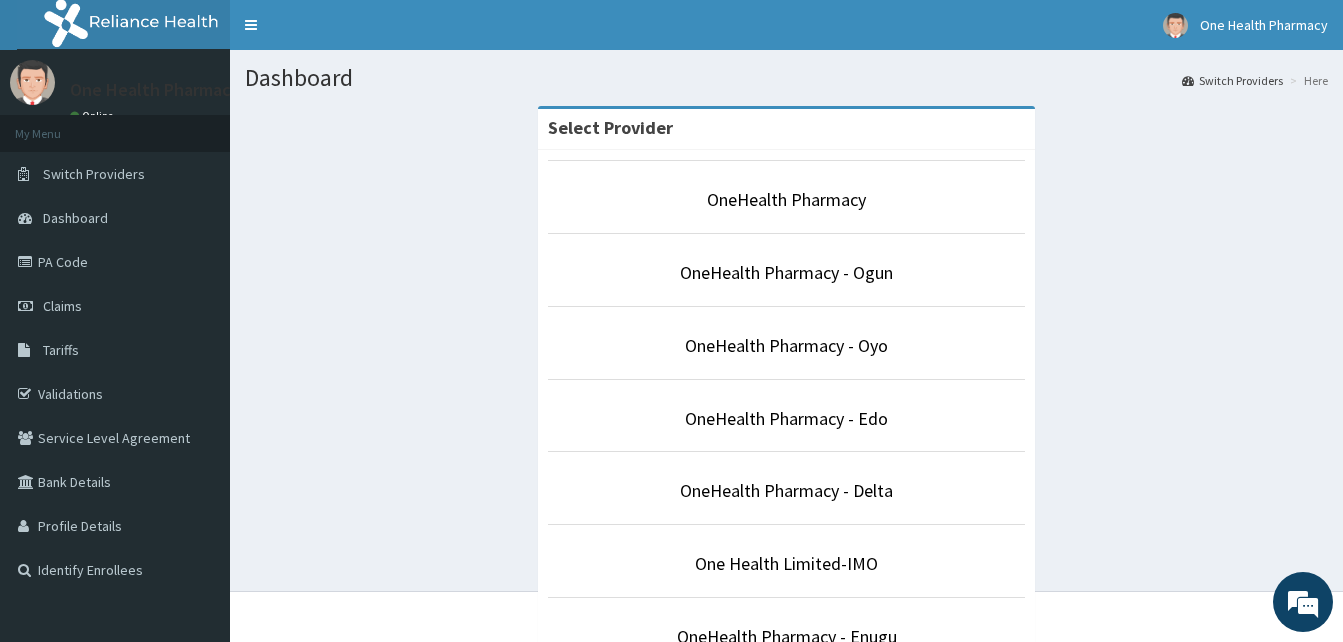 scroll, scrollTop: 0, scrollLeft: 0, axis: both 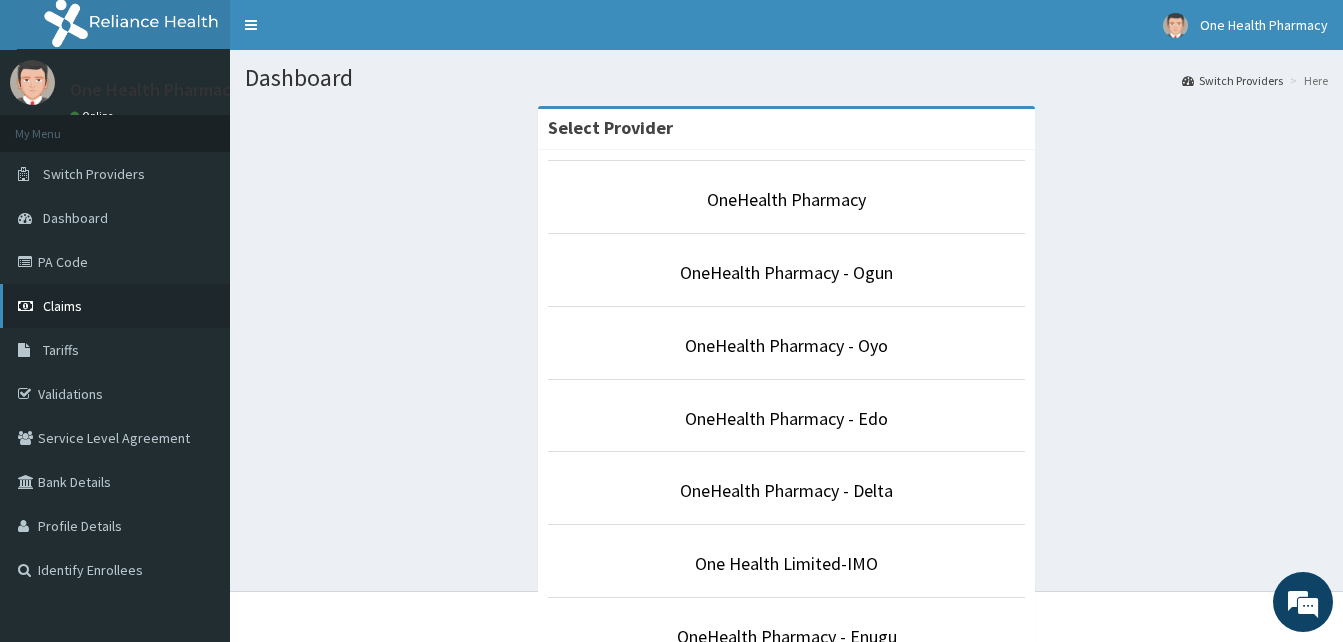 click on "Claims" at bounding box center (115, 306) 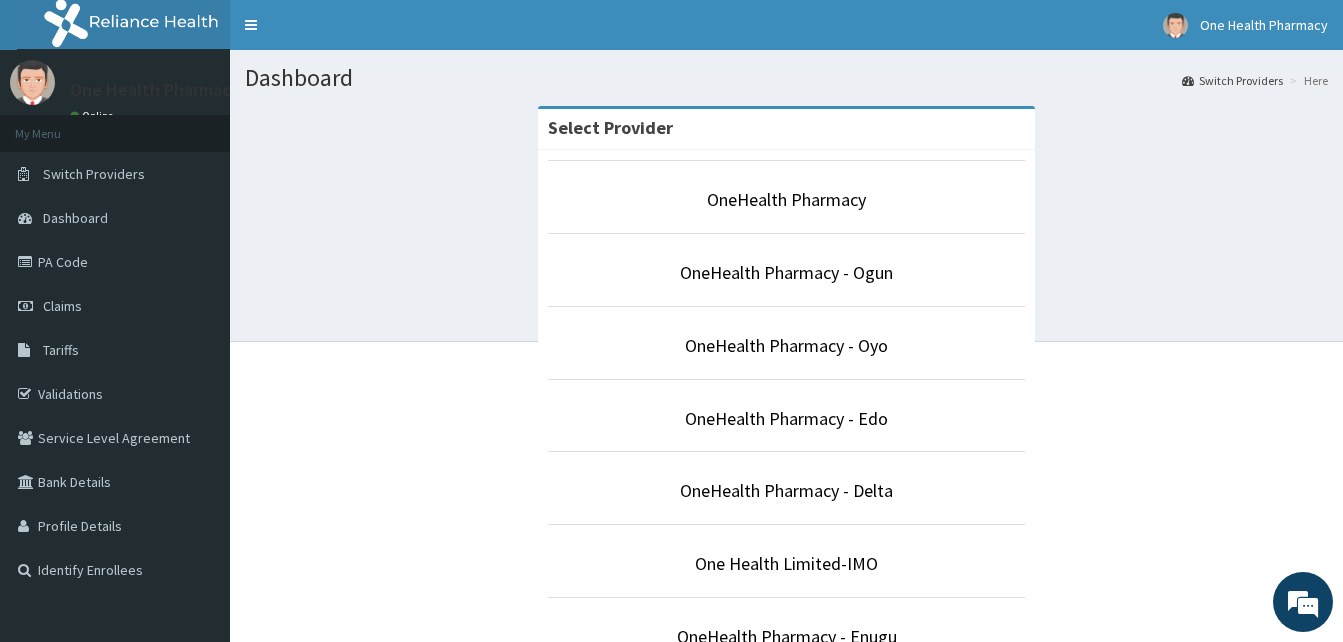 scroll, scrollTop: 0, scrollLeft: 0, axis: both 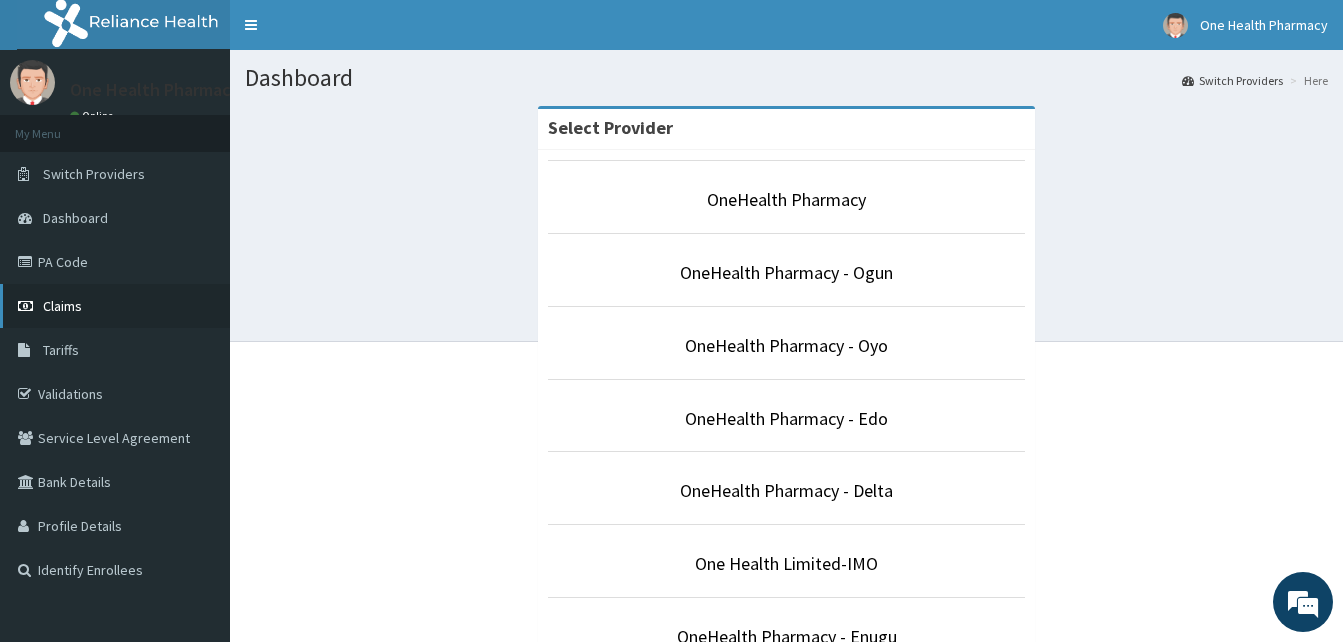 click on "Claims" at bounding box center (115, 306) 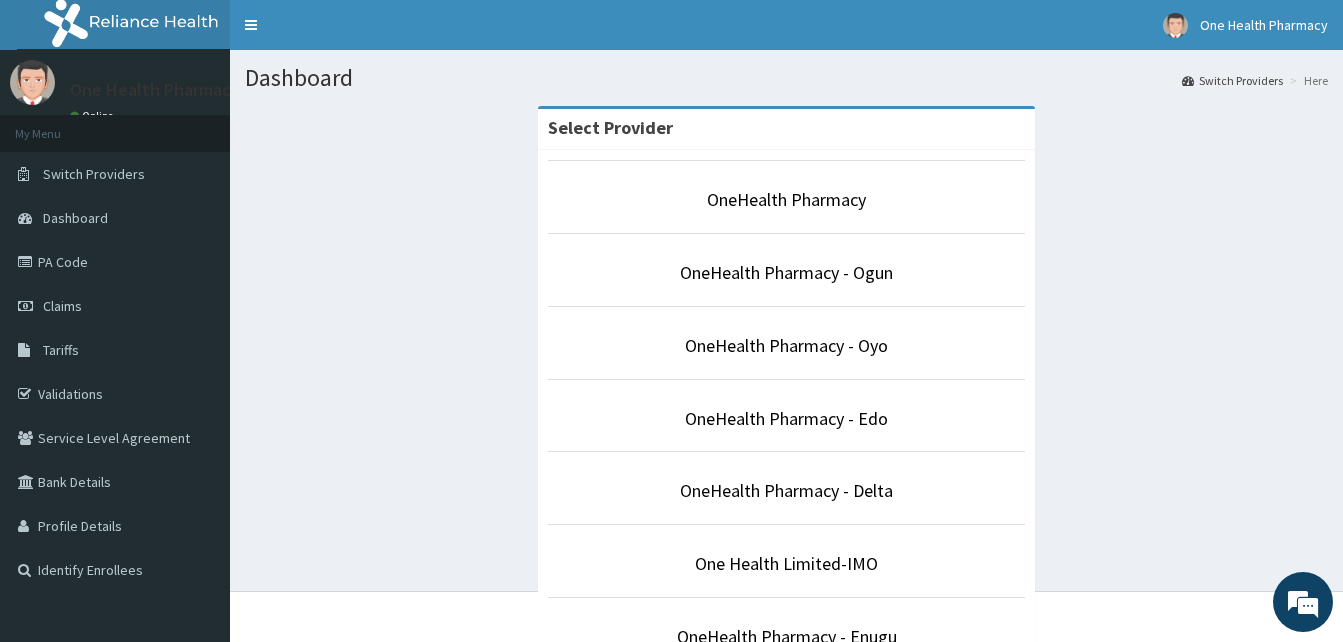 scroll, scrollTop: 0, scrollLeft: 0, axis: both 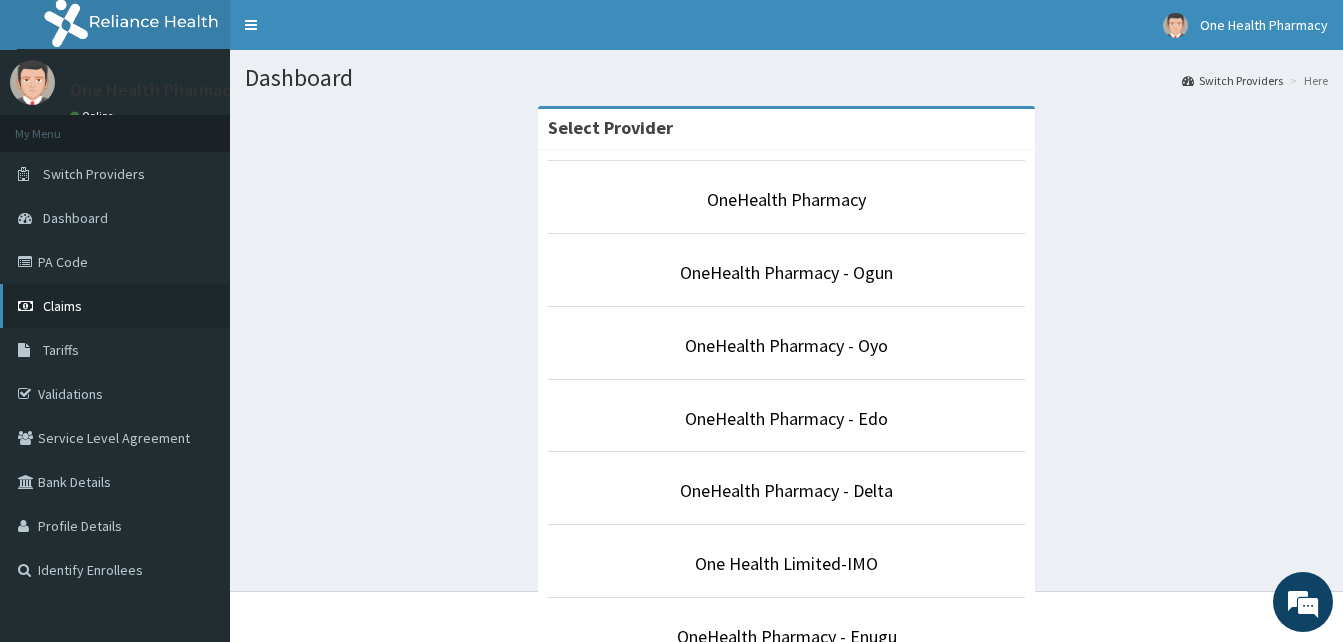 click on "Claims" at bounding box center (115, 306) 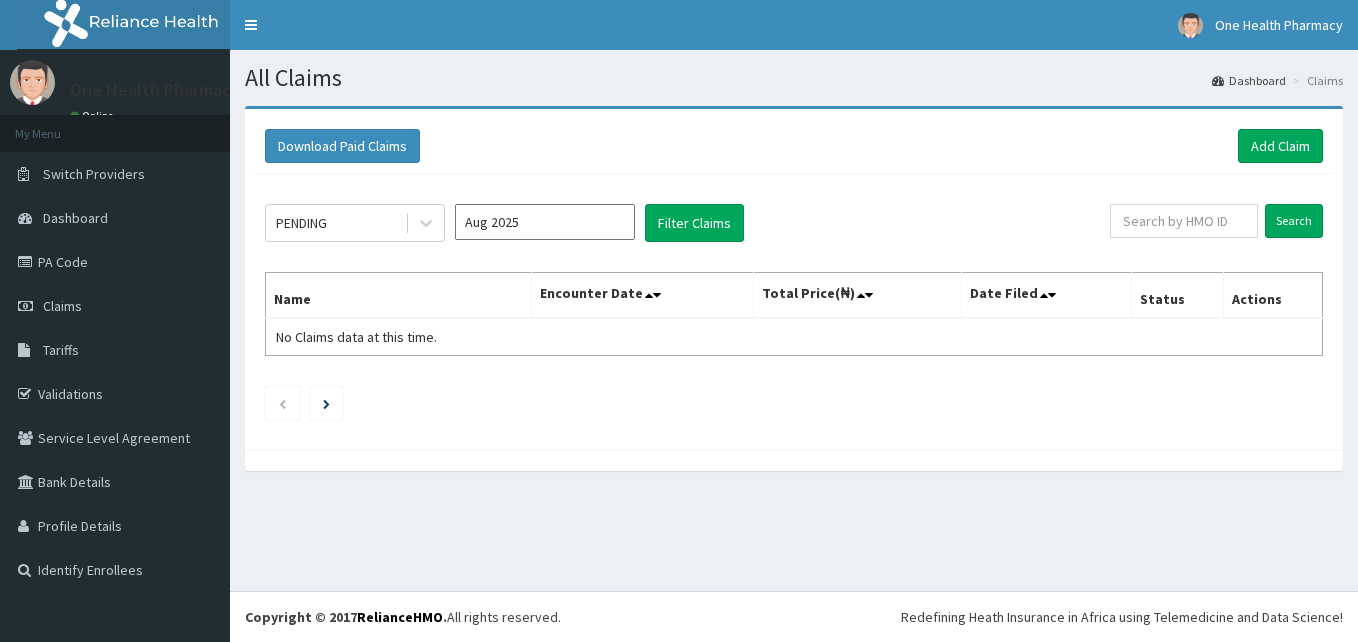 scroll, scrollTop: 0, scrollLeft: 0, axis: both 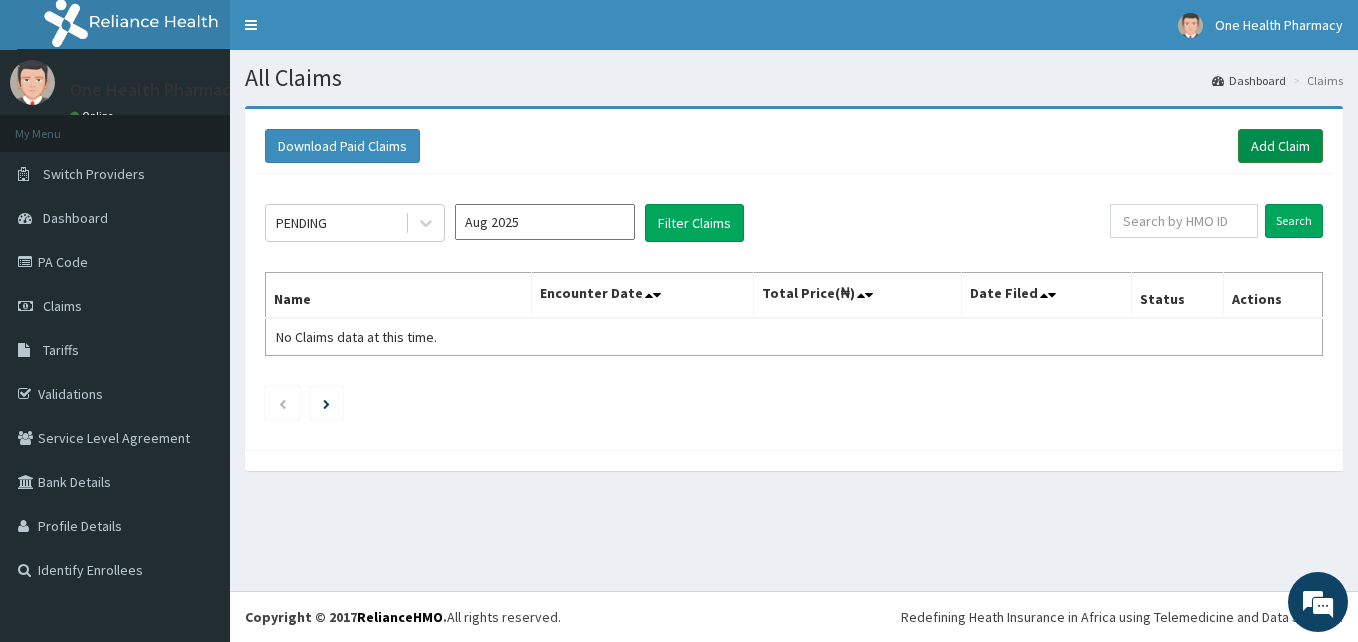 click on "Add Claim" at bounding box center (1280, 146) 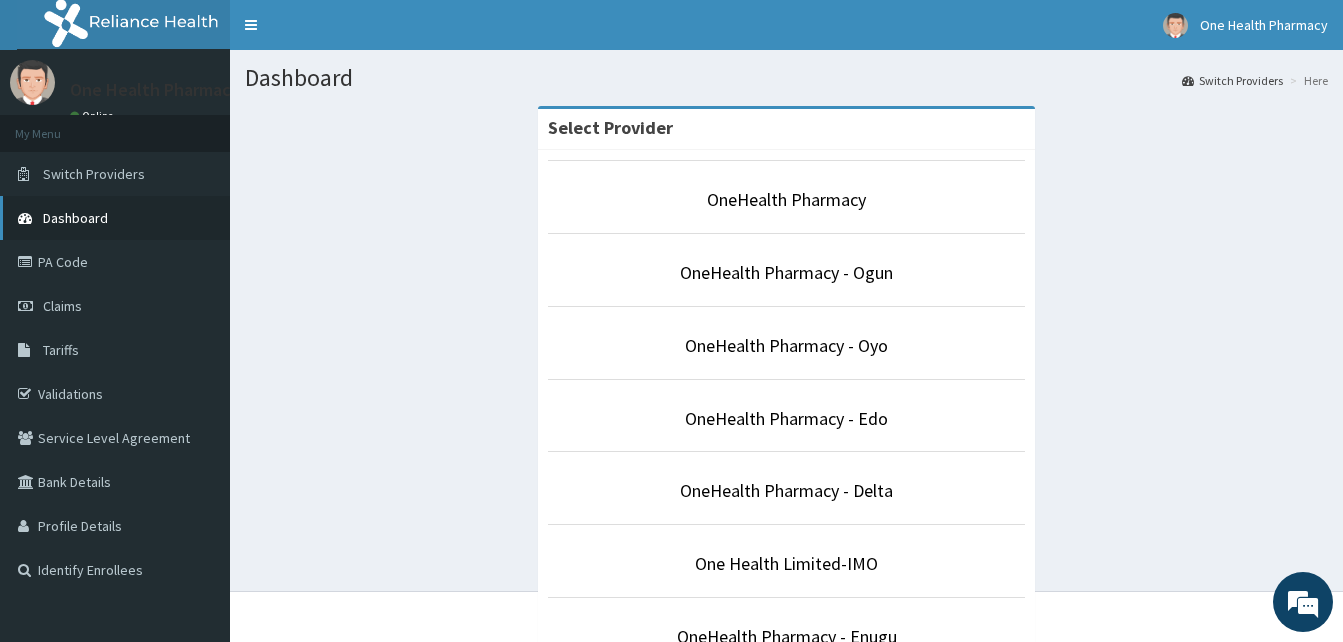 scroll, scrollTop: 0, scrollLeft: 0, axis: both 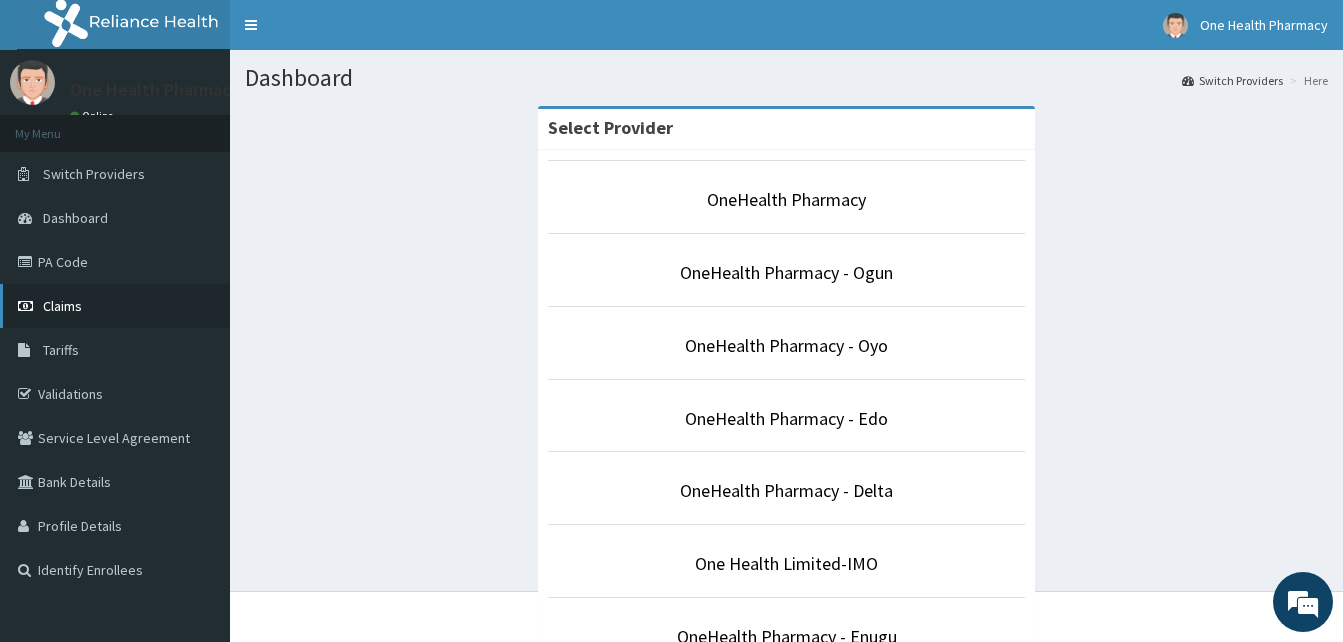 click on "Claims" at bounding box center (115, 306) 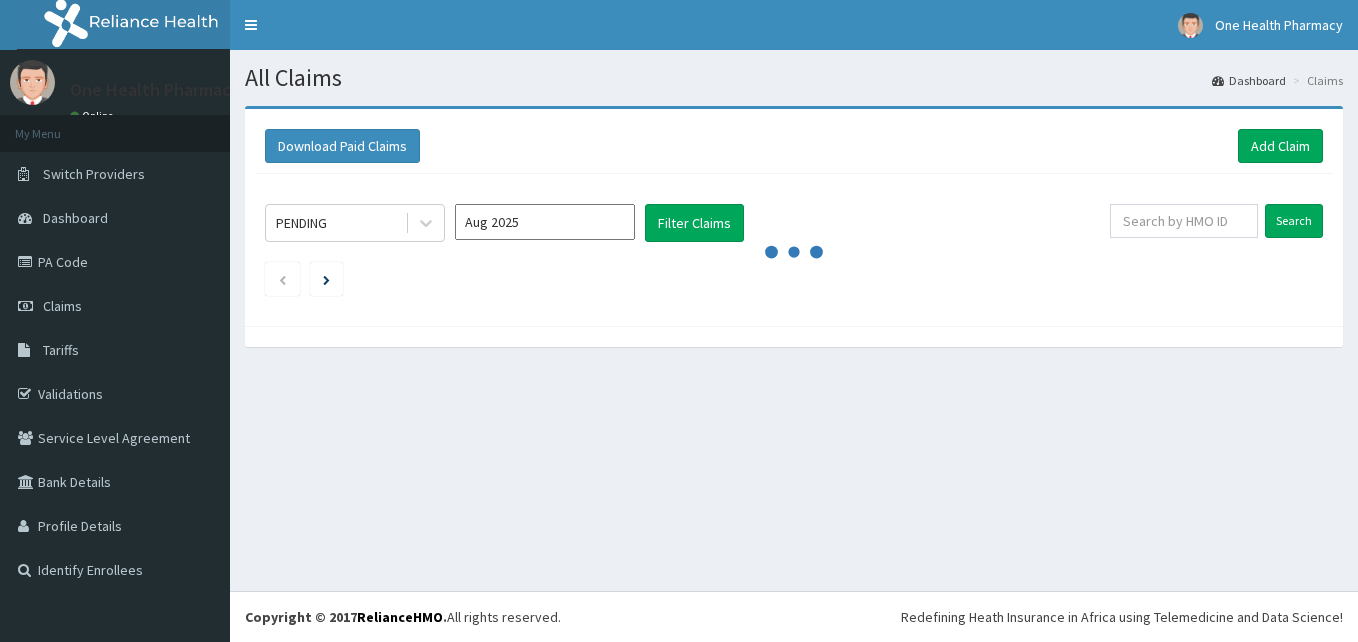 scroll, scrollTop: 0, scrollLeft: 0, axis: both 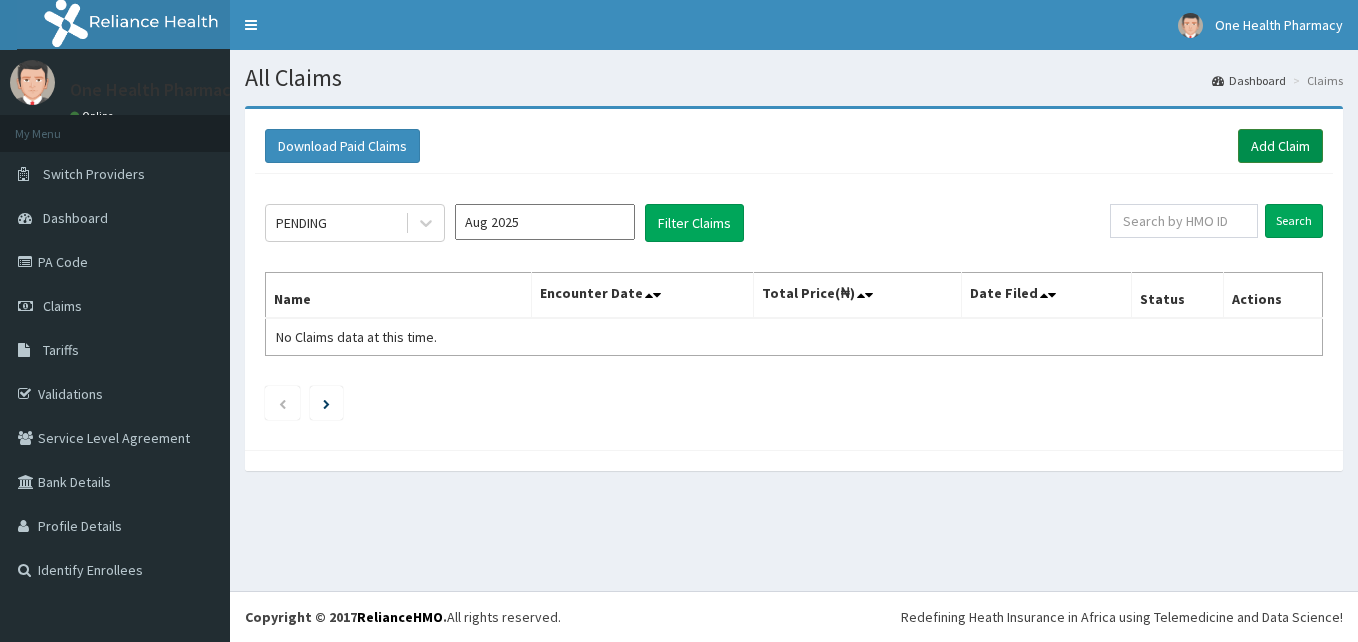 click on "Add Claim" at bounding box center (1280, 146) 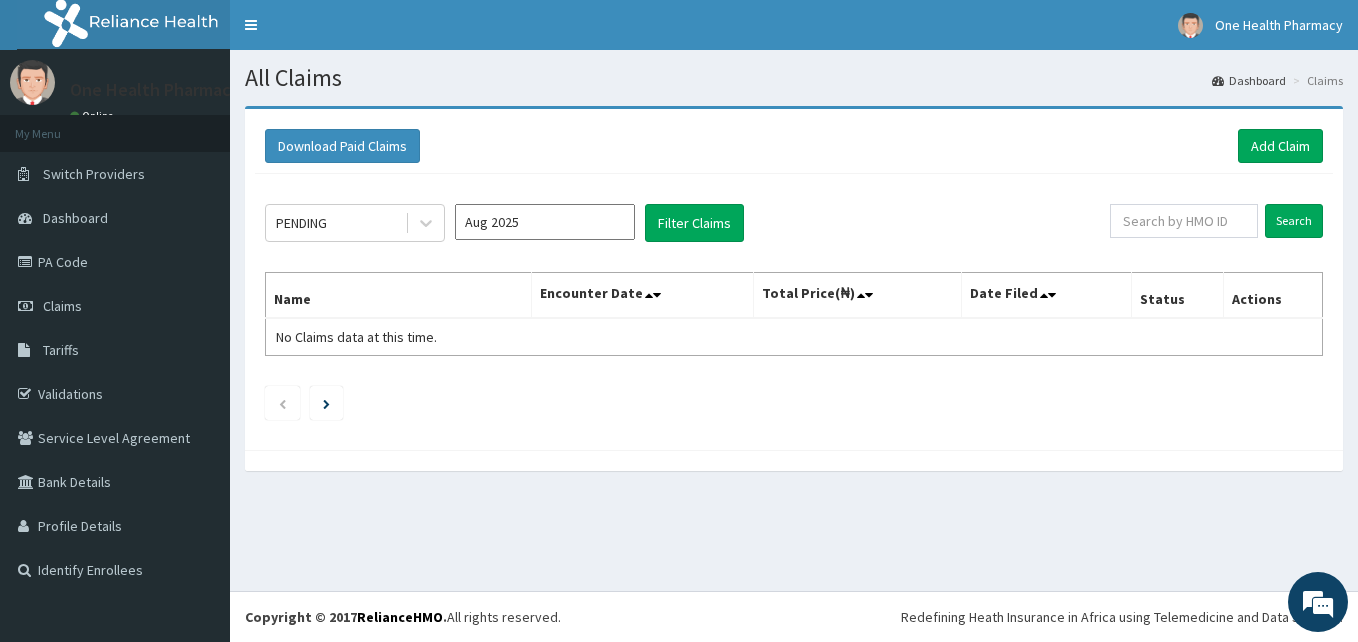 scroll, scrollTop: 0, scrollLeft: 0, axis: both 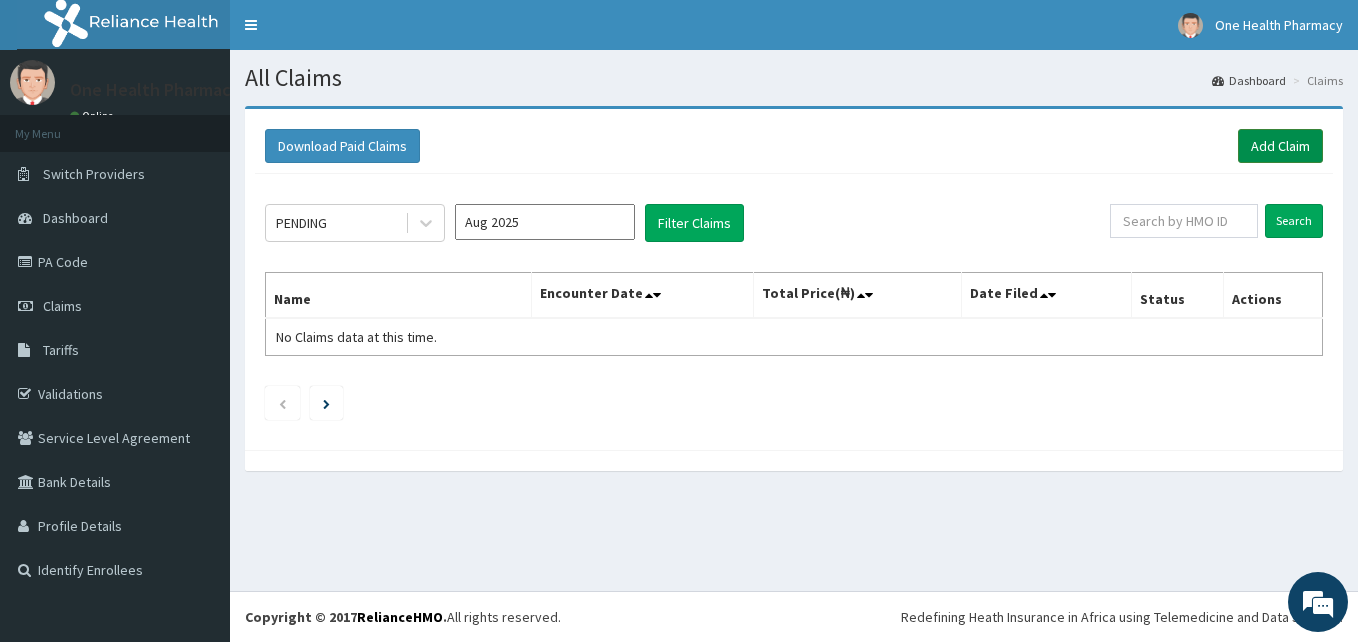 click on "Add Claim" at bounding box center (1280, 146) 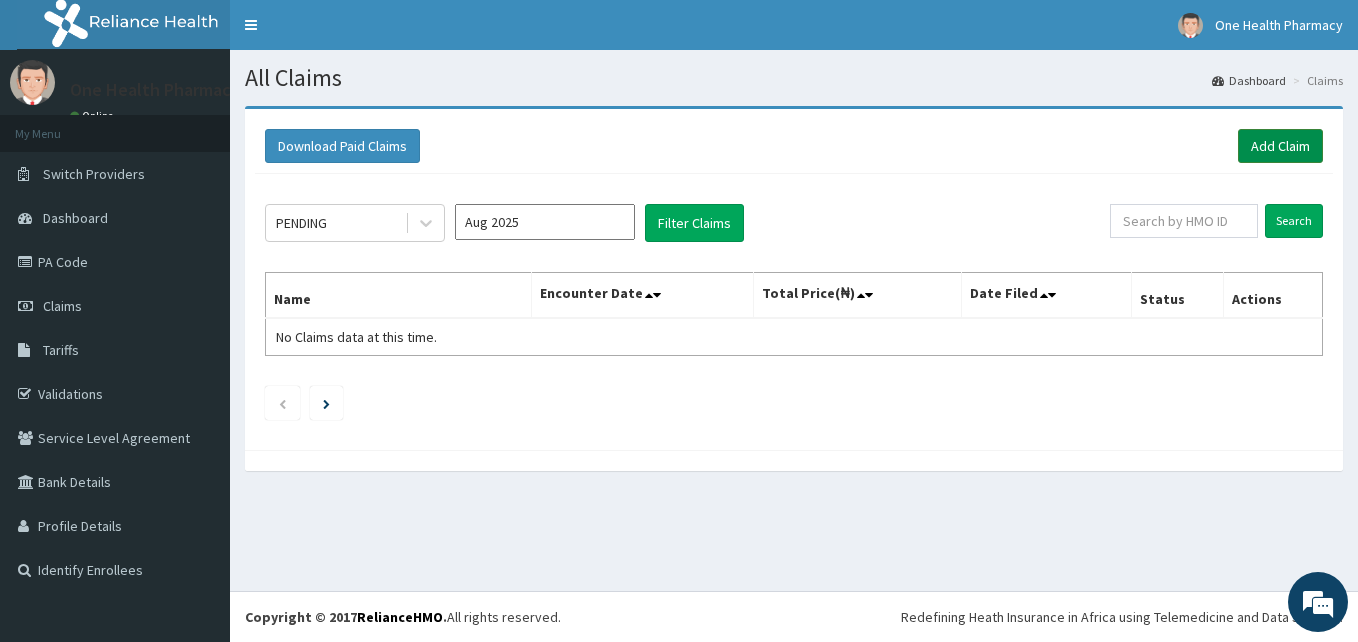 scroll, scrollTop: 0, scrollLeft: 0, axis: both 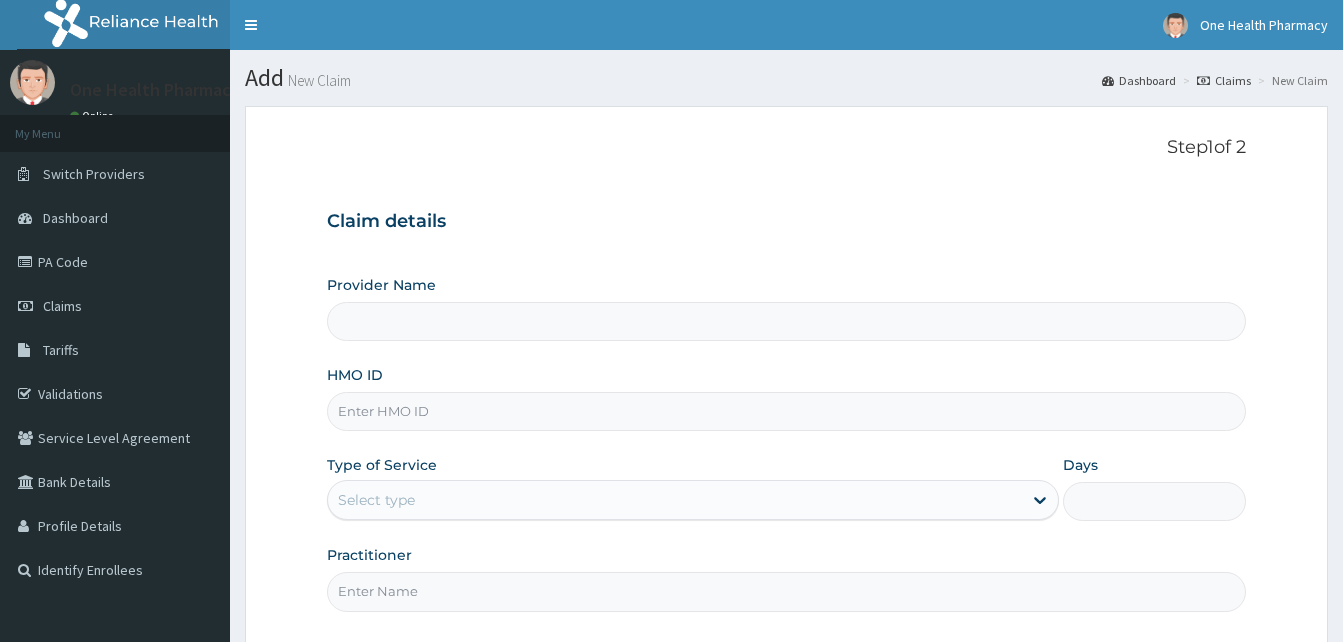 type on "OneHealth Pharmacy" 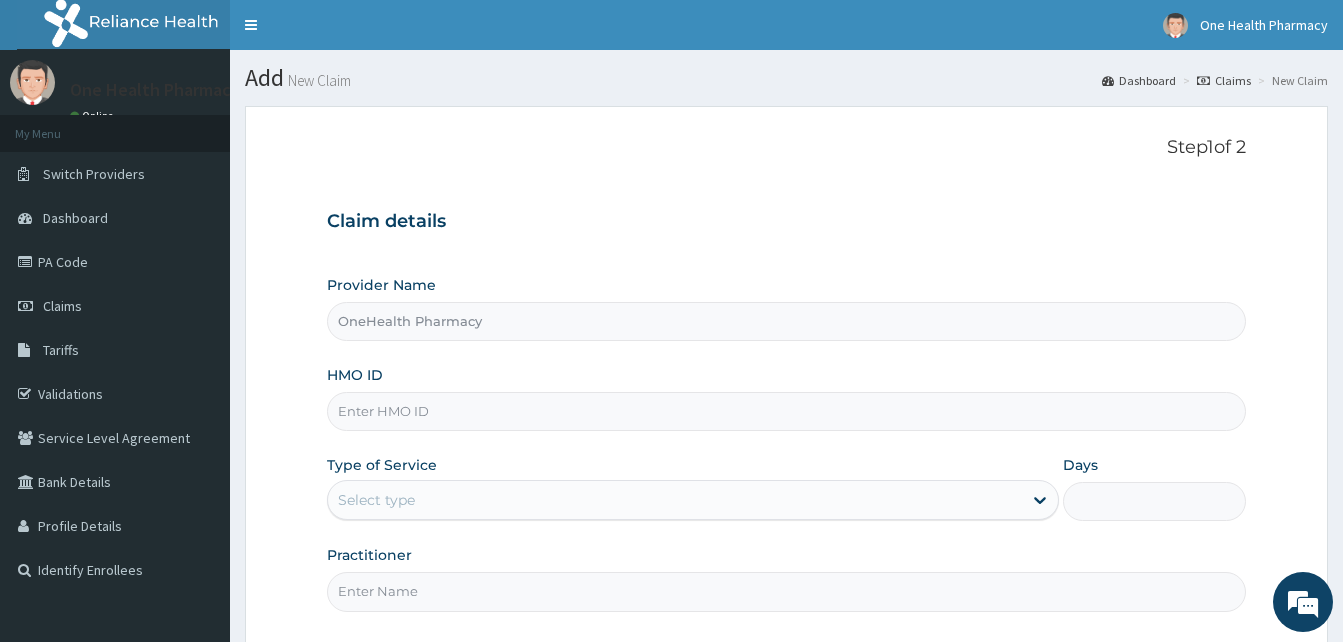 scroll, scrollTop: 0, scrollLeft: 0, axis: both 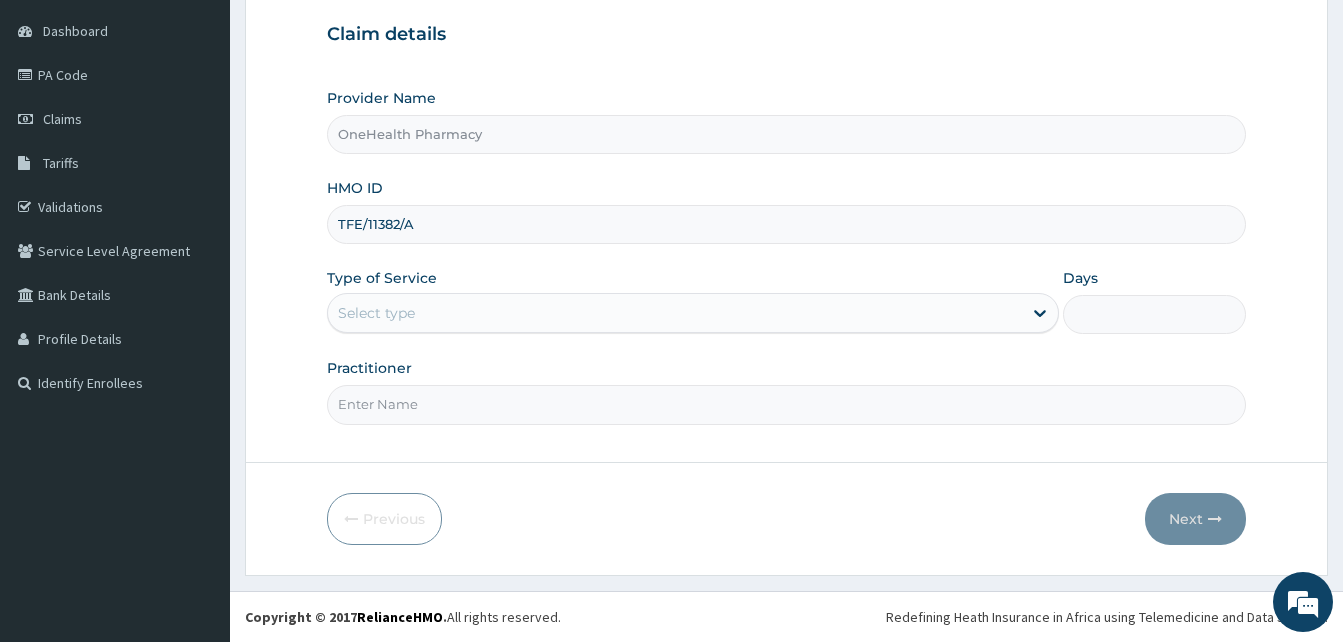 type on "TFE/11382/A" 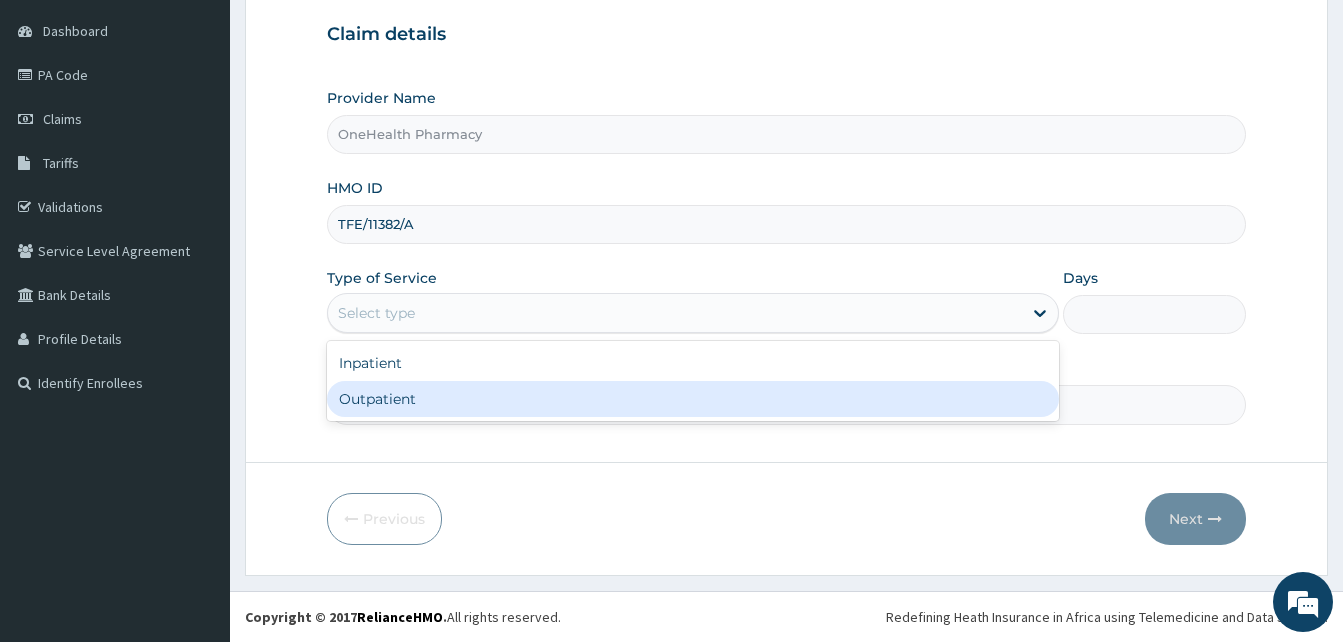 click on "Outpatient" at bounding box center (693, 399) 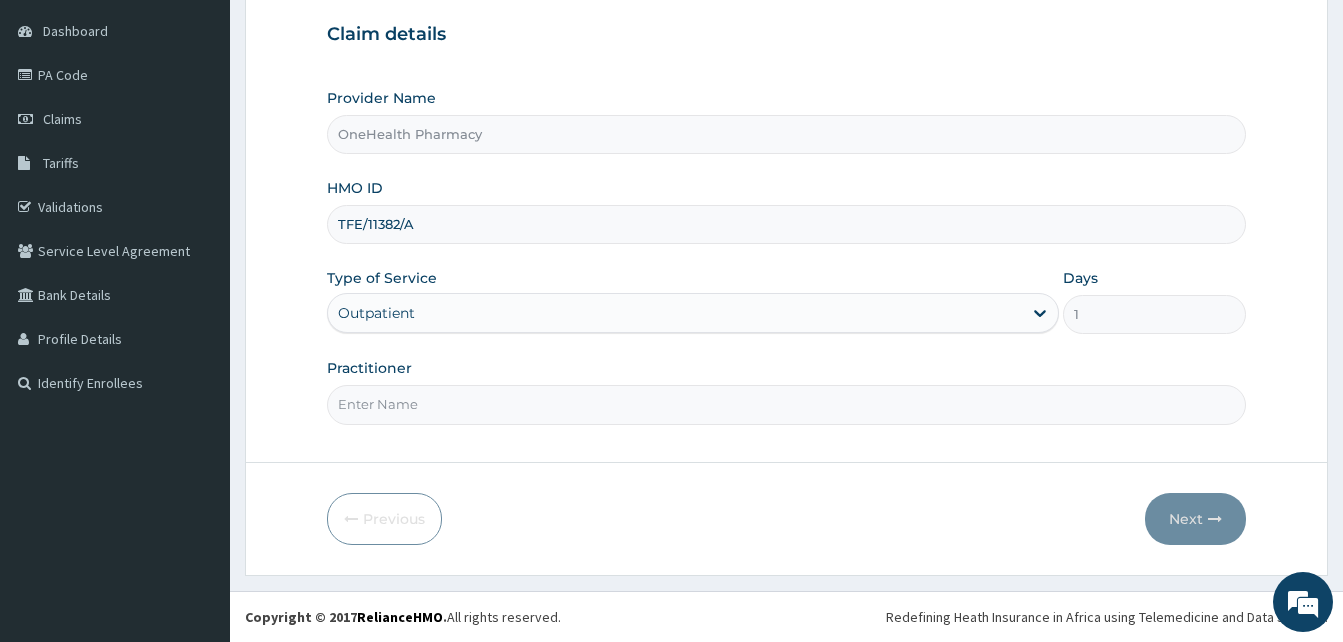 drag, startPoint x: 622, startPoint y: 410, endPoint x: 538, endPoint y: 290, distance: 146.47867 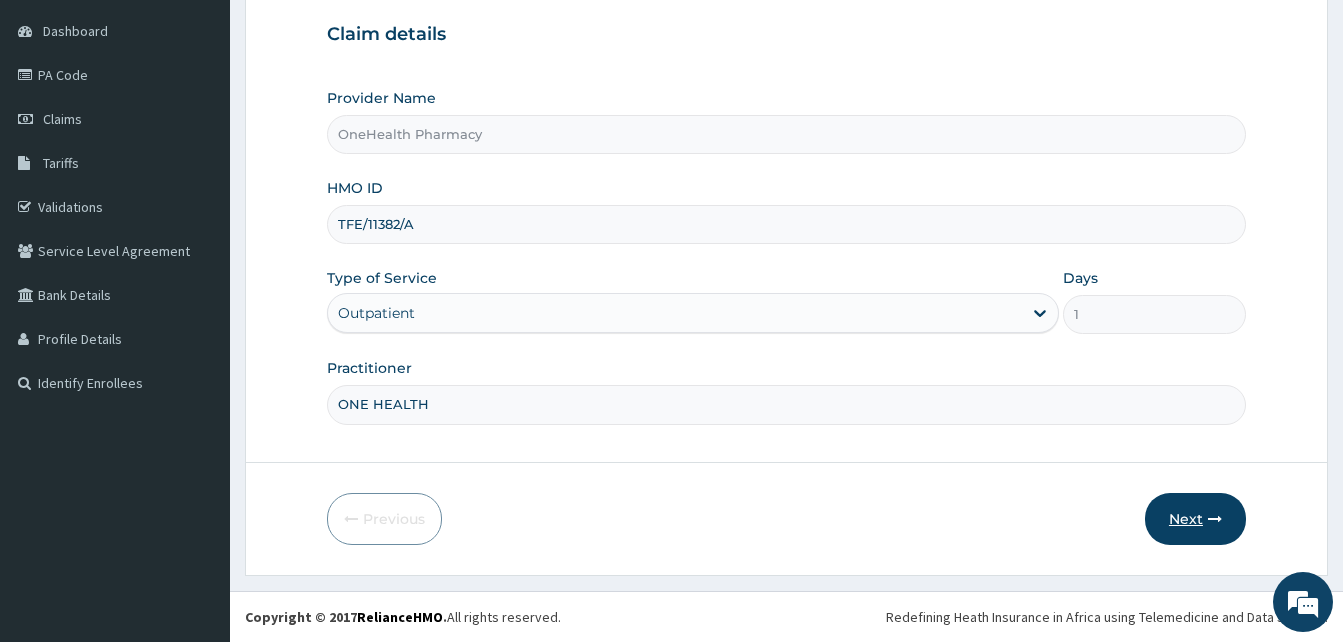 click on "Next" at bounding box center (1195, 519) 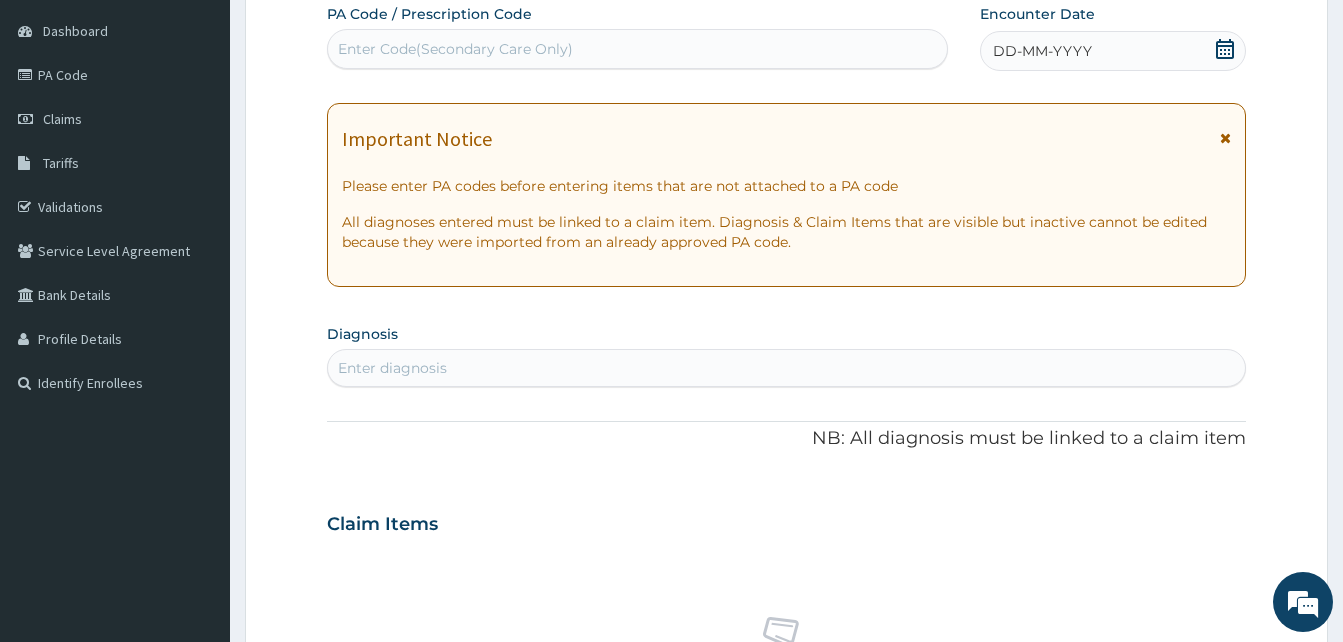 click on "DD-MM-YYYY" at bounding box center [1113, 51] 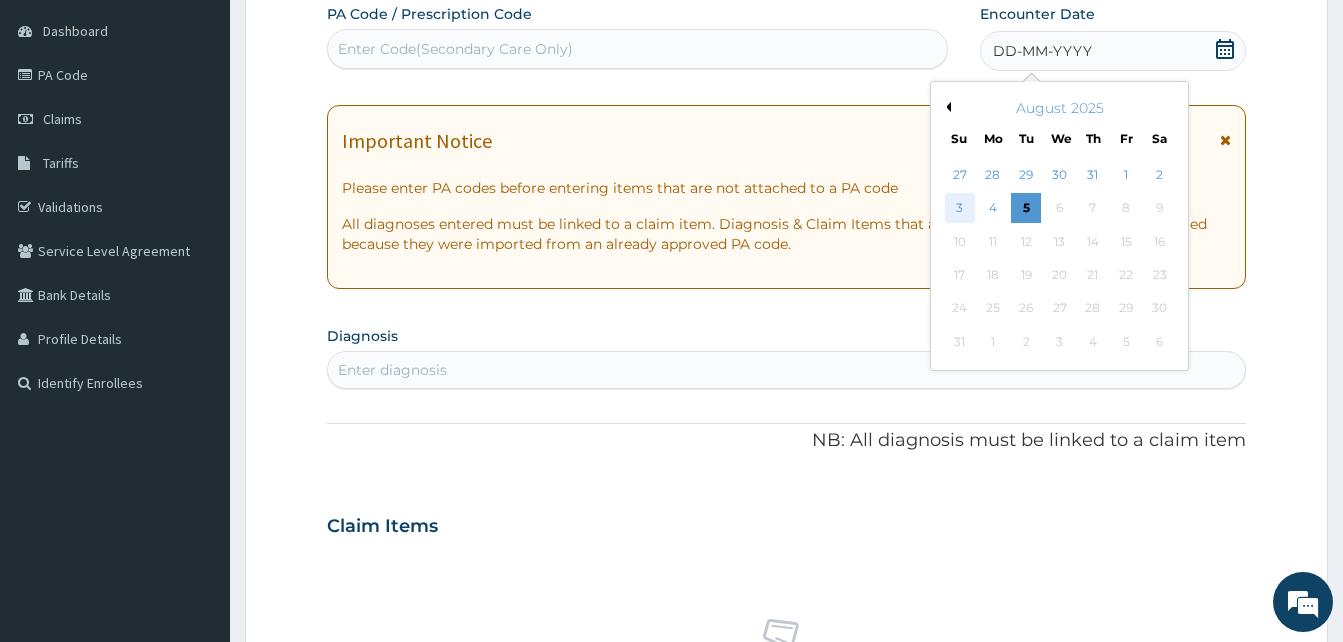 click on "3" at bounding box center [960, 209] 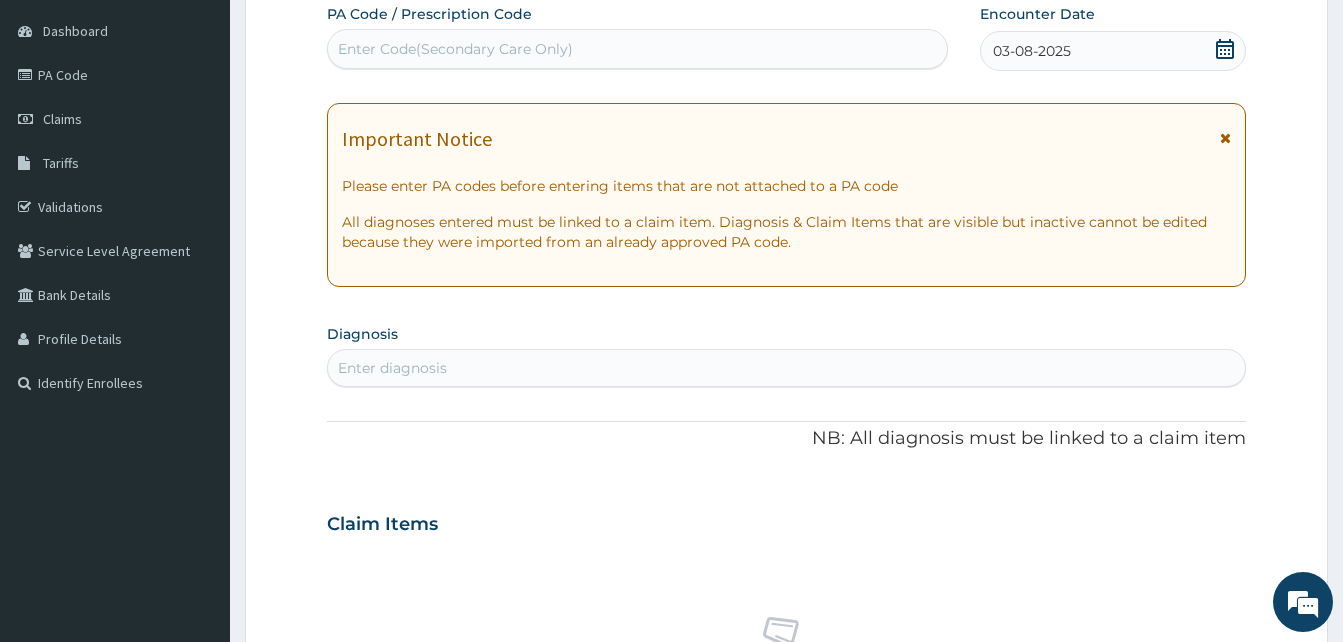 click on "Enter diagnosis" at bounding box center [786, 368] 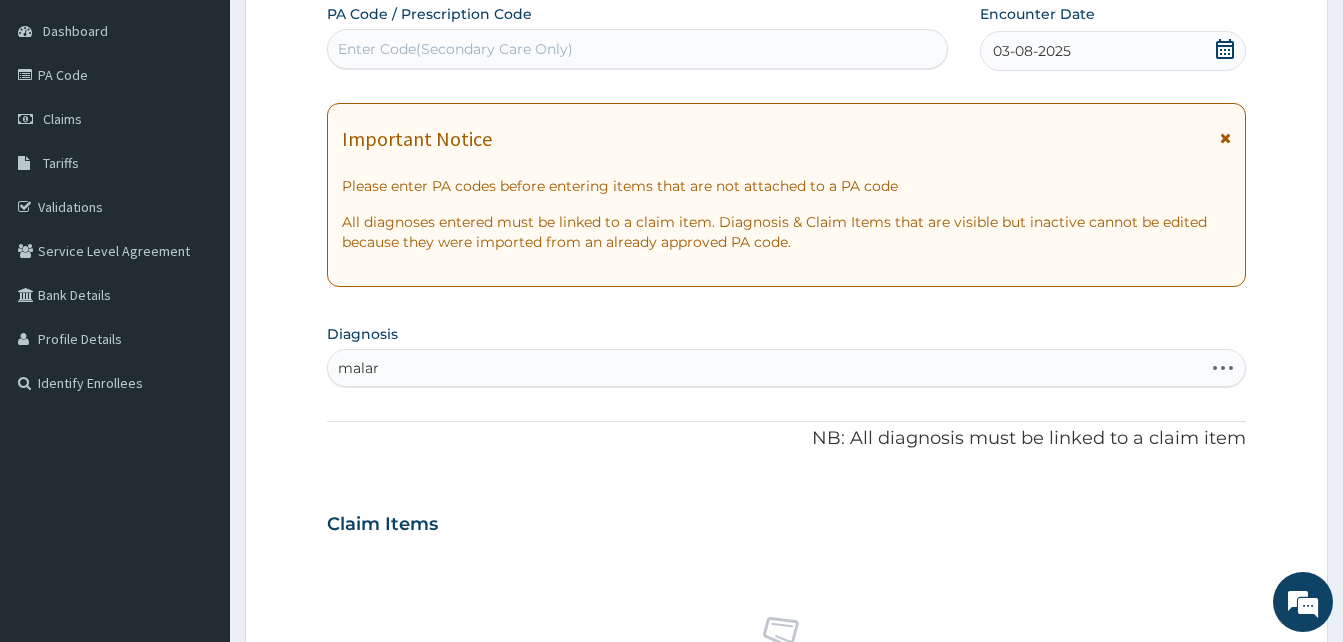 type on "malari" 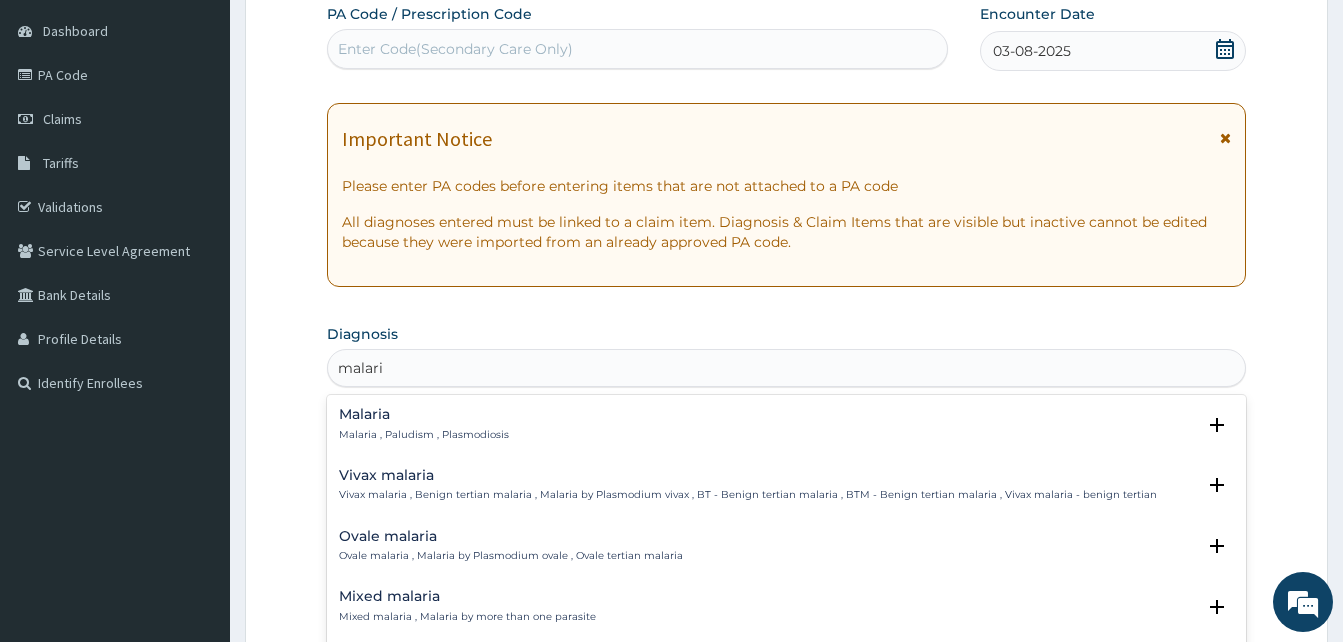 click on "Malaria Malaria , Paludism , Plasmodiosis" at bounding box center (786, 424) 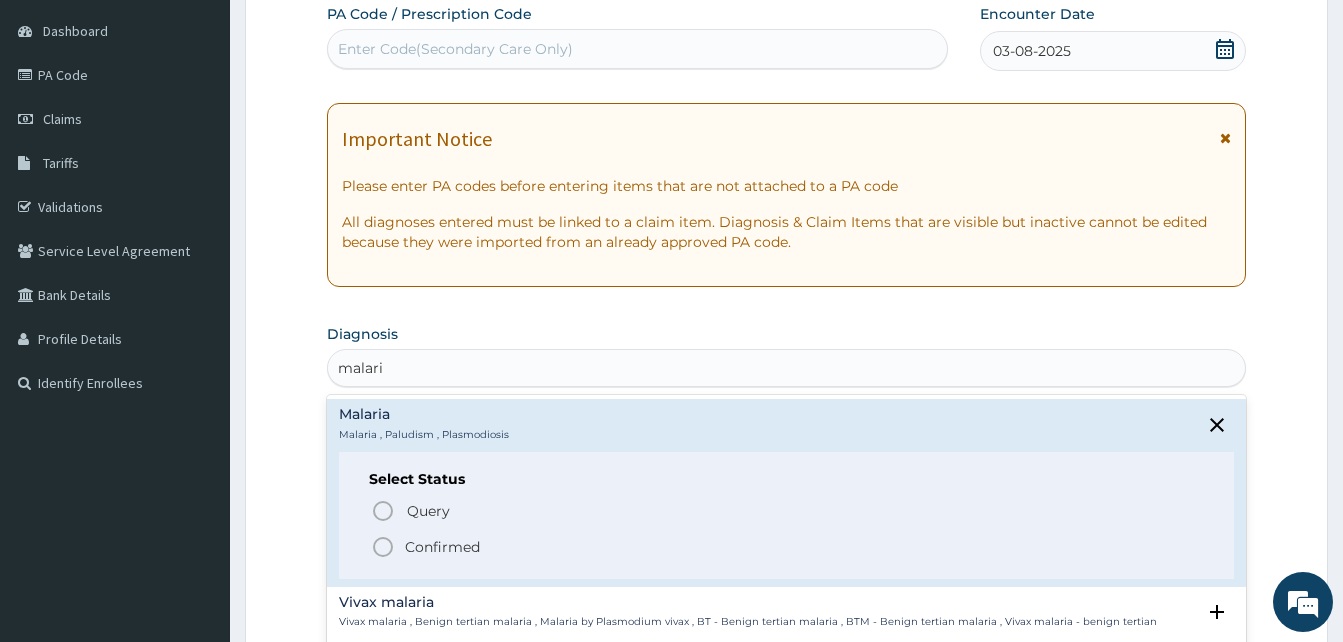 click on "Confirmed" at bounding box center [787, 547] 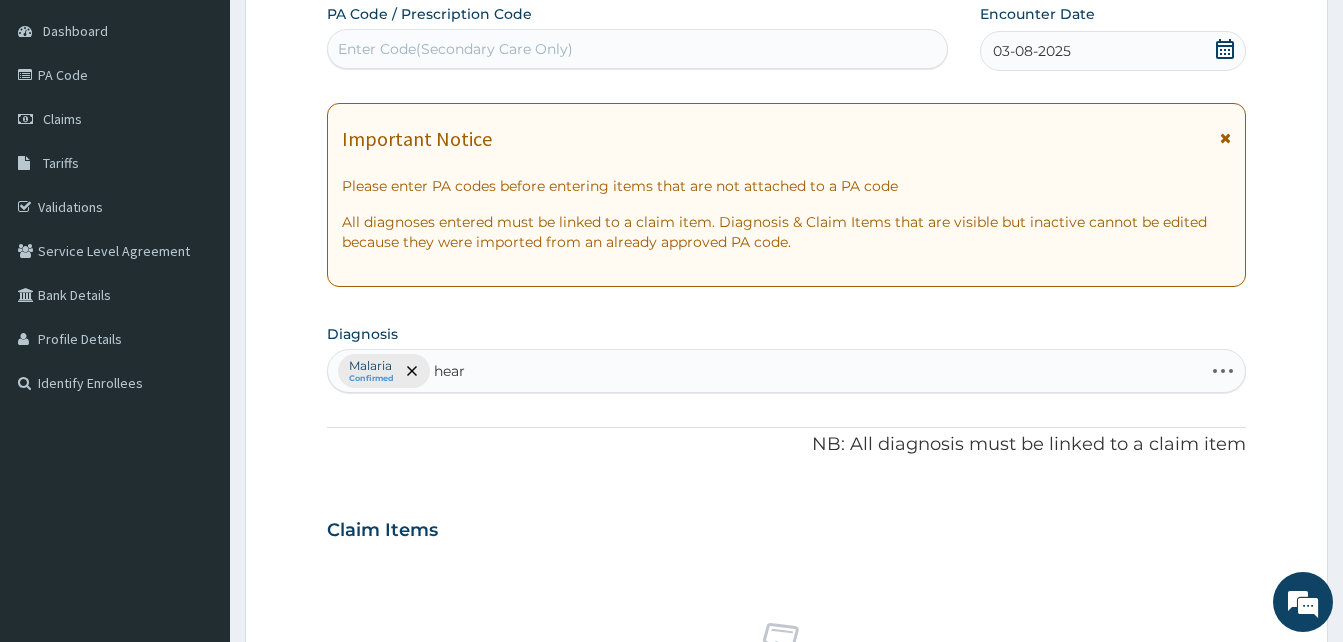 type on "heart" 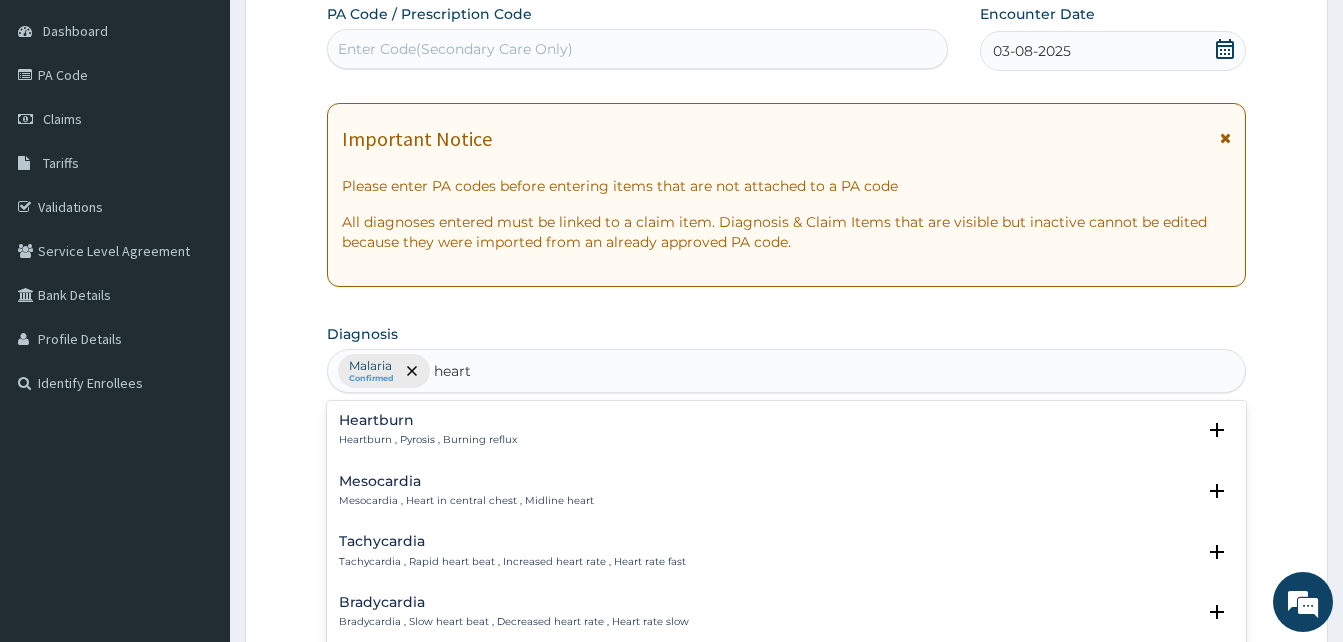 click on "Heartburn Heartburn , Pyrosis , Burning reflux" at bounding box center (786, 430) 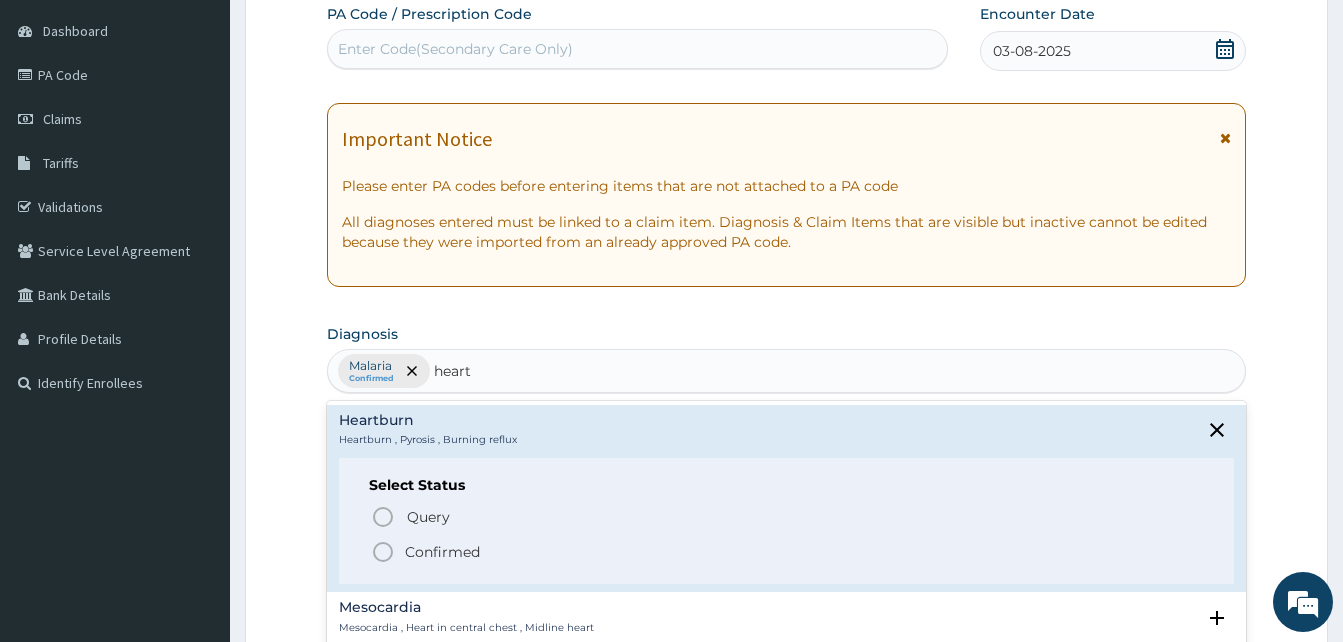 click on "Confirmed" at bounding box center (787, 552) 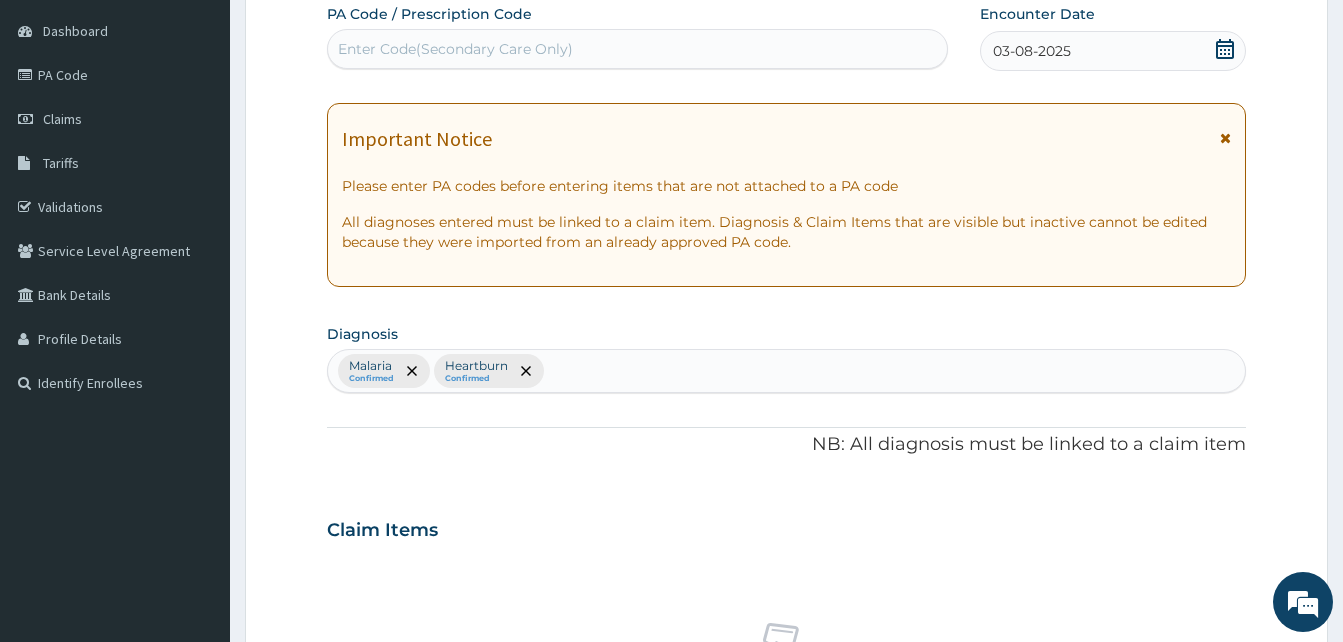 scroll, scrollTop: 800, scrollLeft: 0, axis: vertical 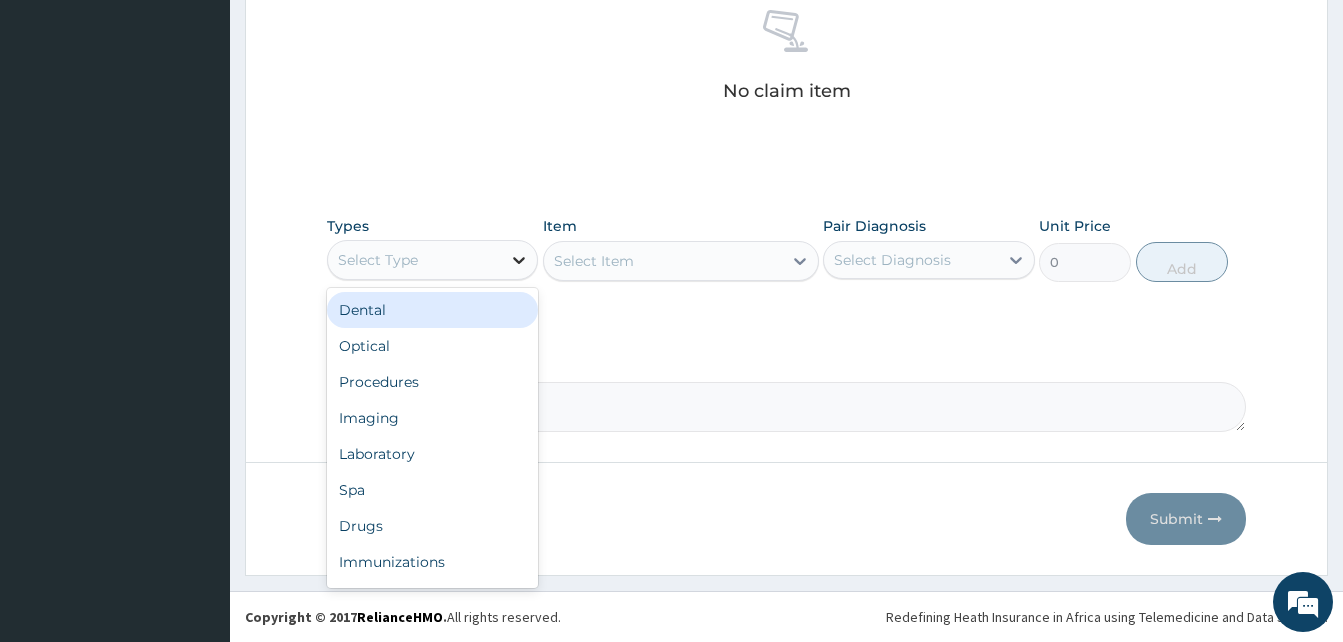 click at bounding box center (519, 260) 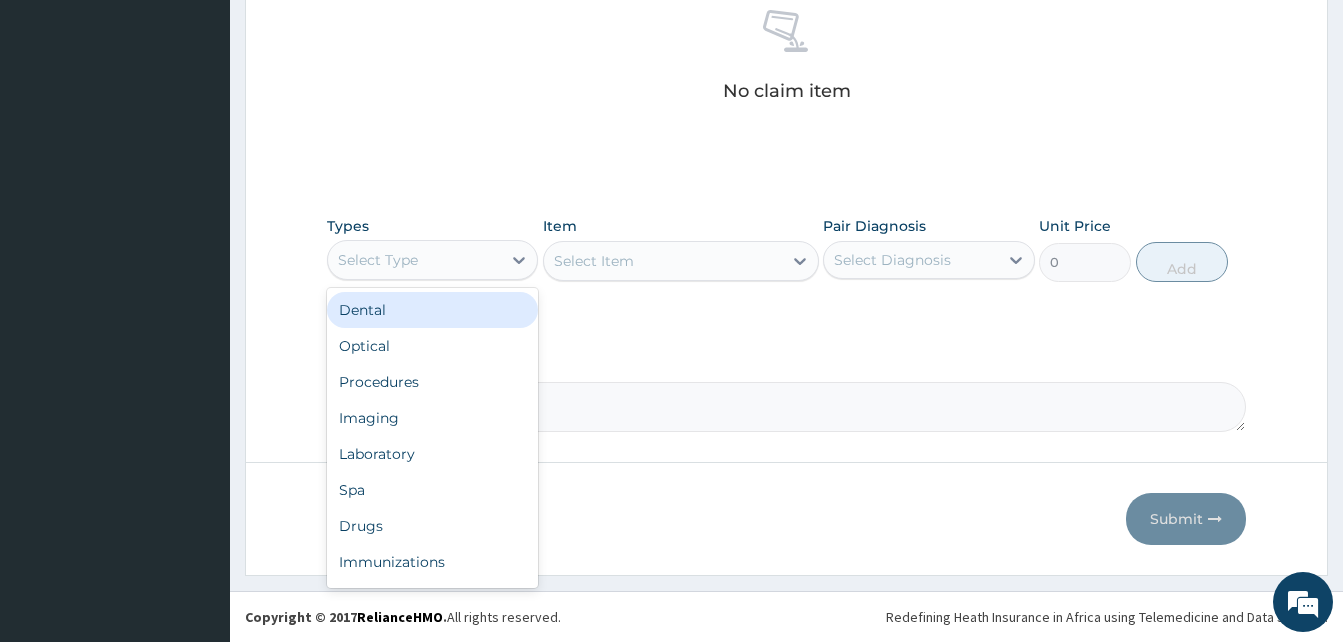 scroll, scrollTop: 56, scrollLeft: 0, axis: vertical 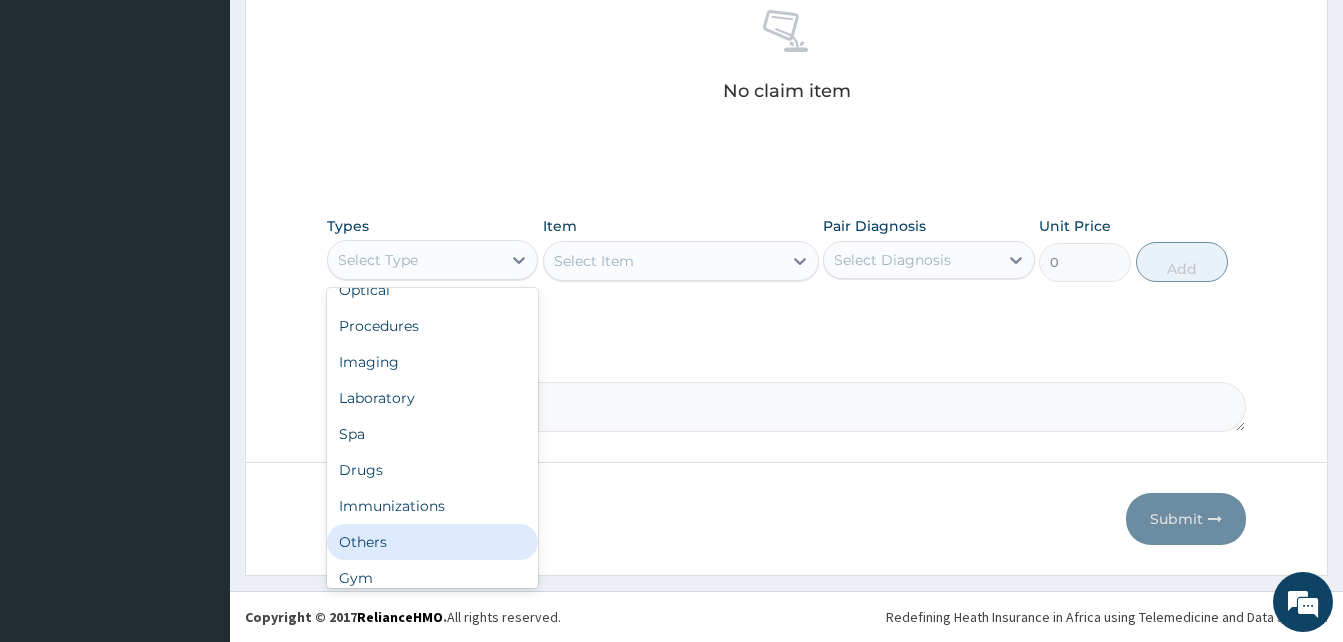 click on "Others" at bounding box center (432, 542) 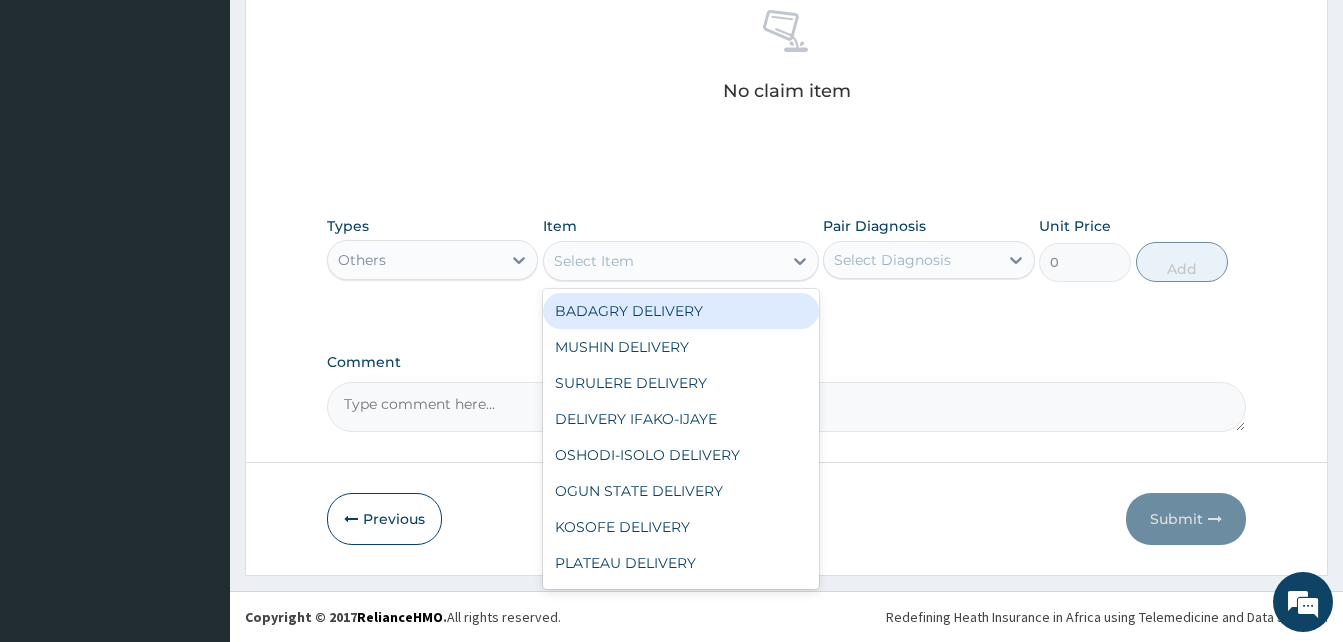 click on "Select Item" at bounding box center (663, 261) 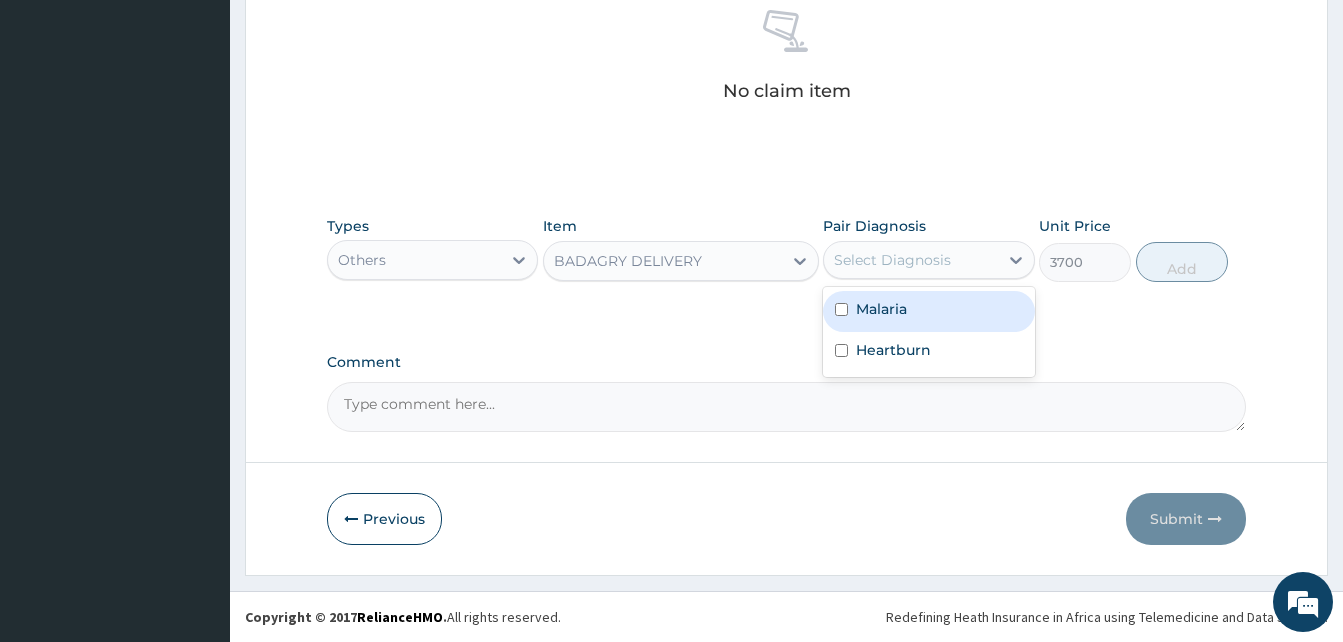 click on "Select Diagnosis" at bounding box center [892, 260] 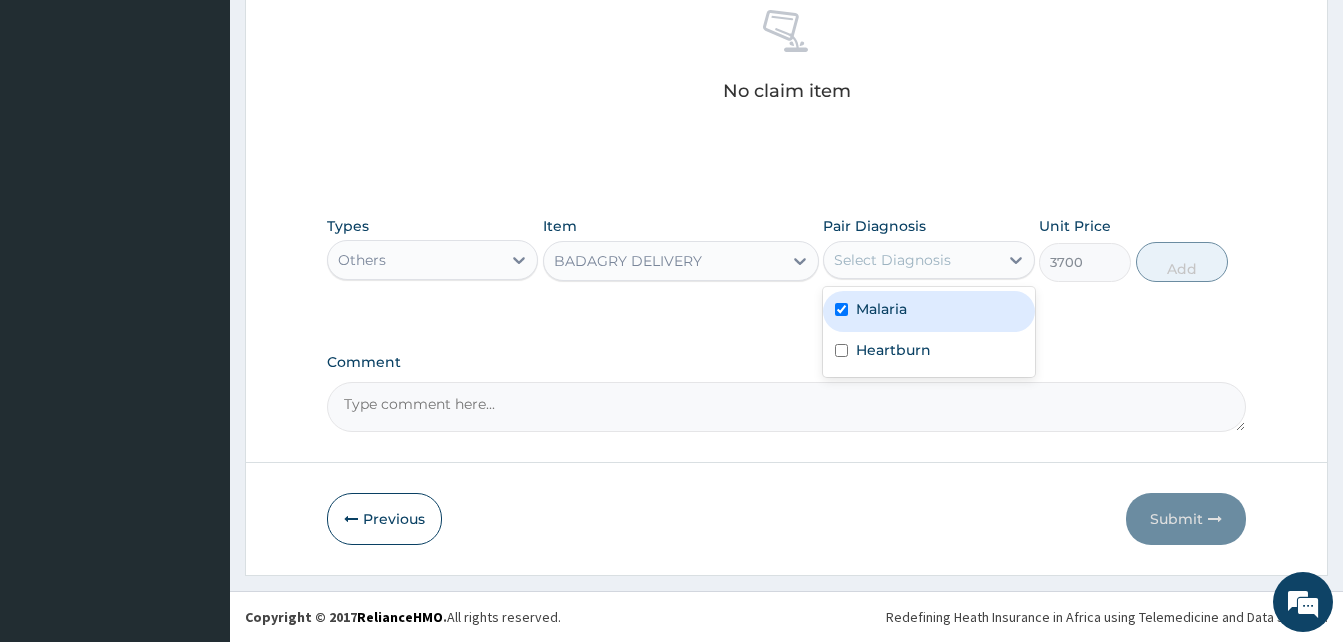 checkbox on "true" 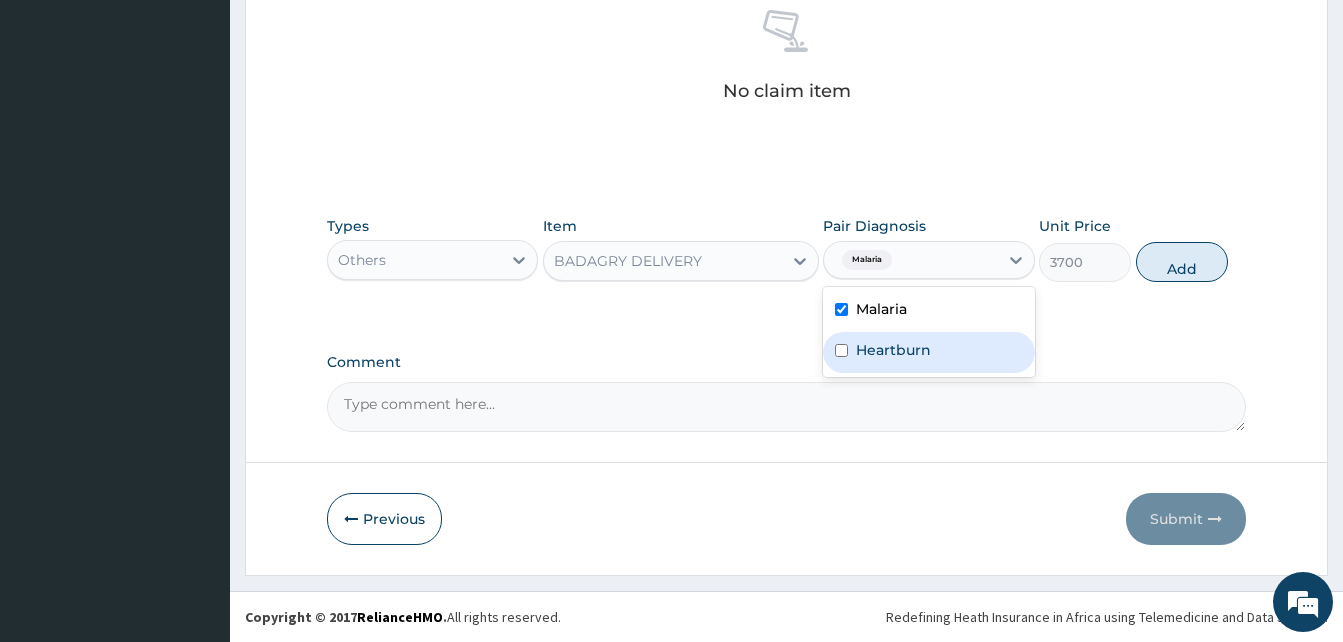 click on "Heartburn" at bounding box center [928, 352] 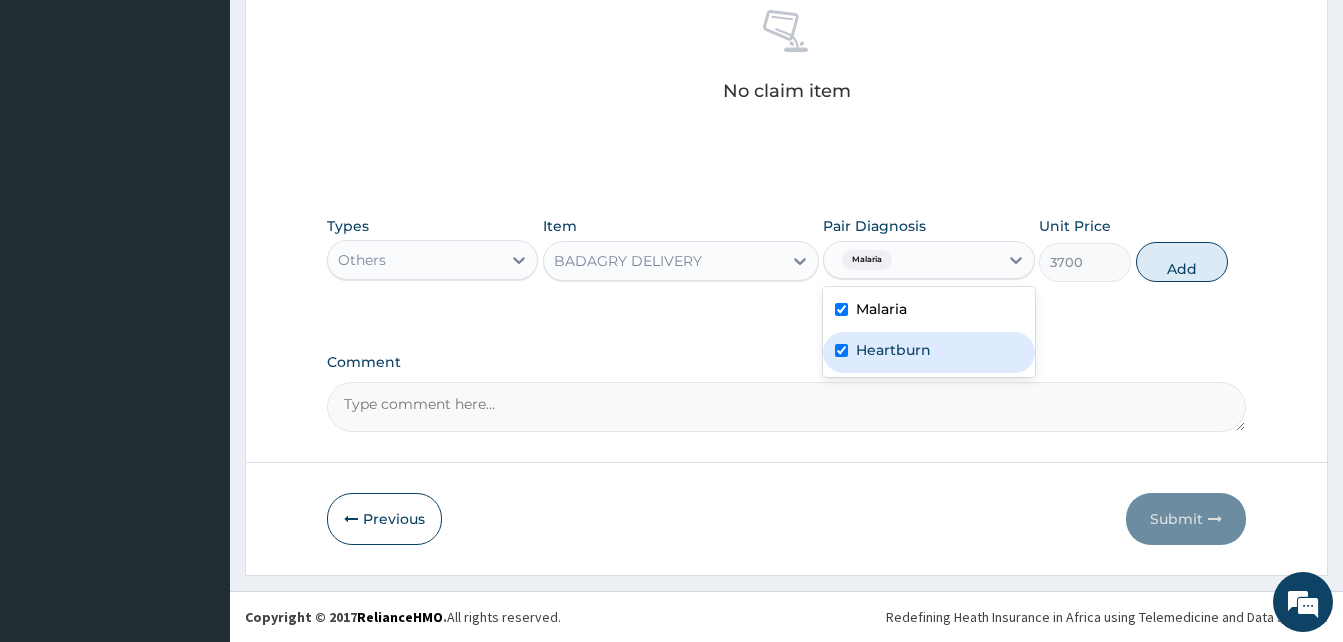 checkbox on "true" 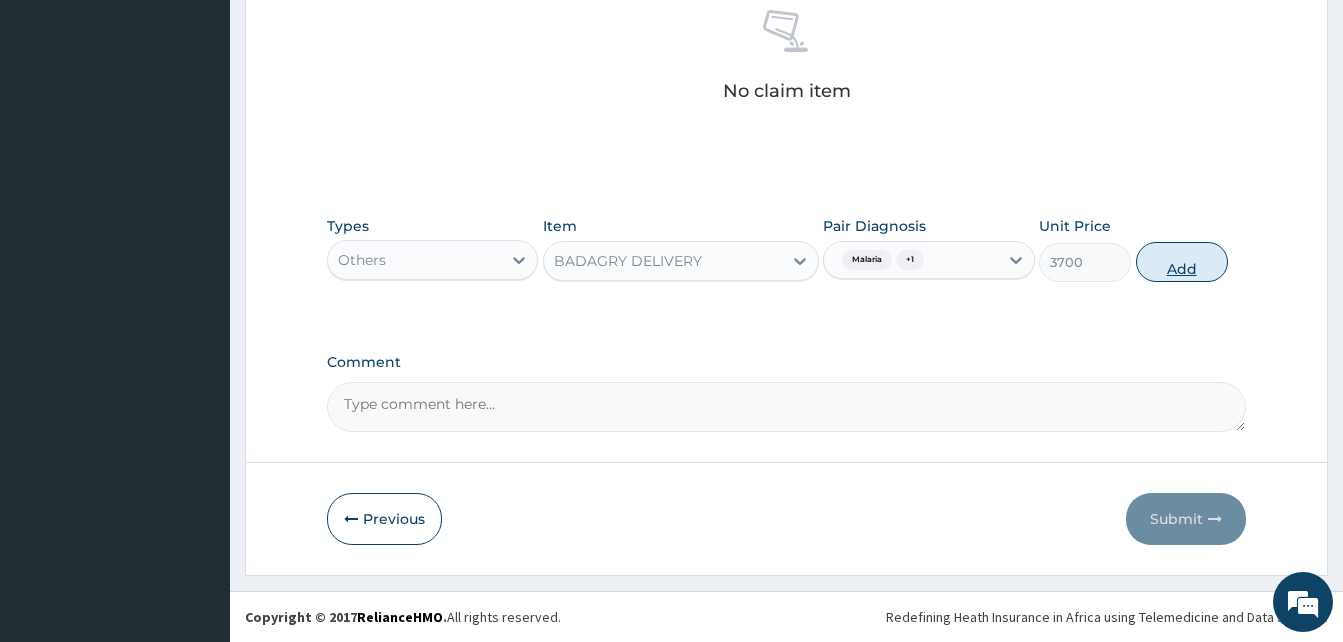click on "Add" at bounding box center (1182, 262) 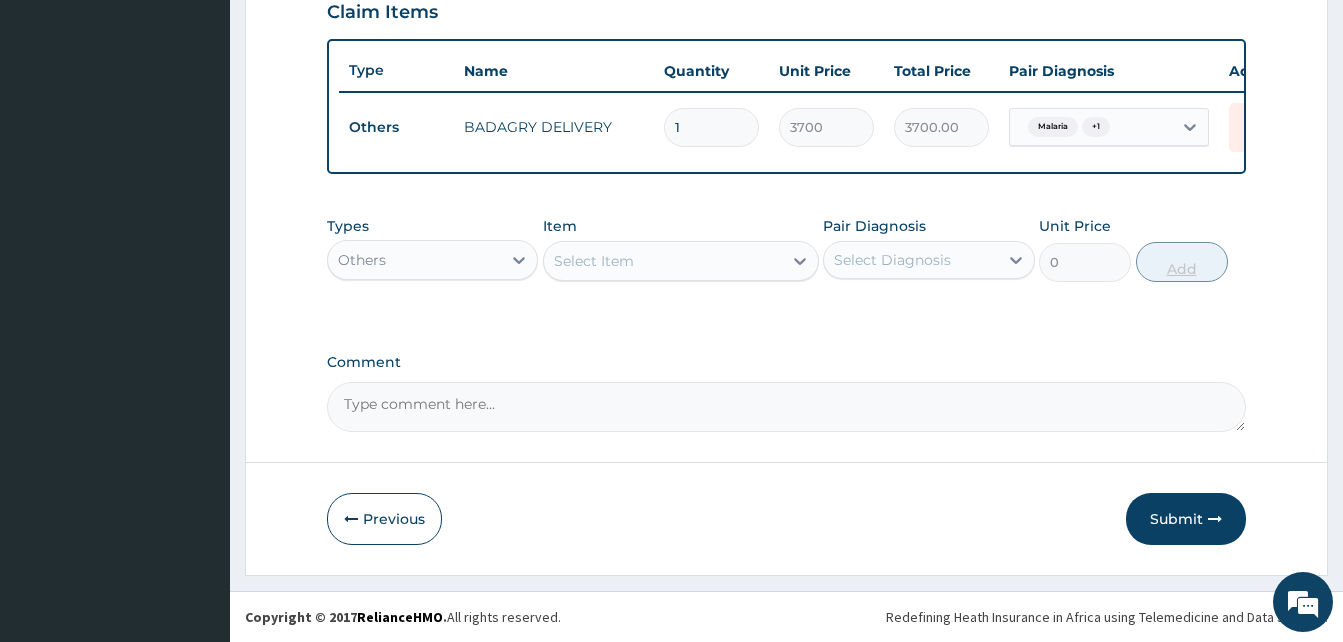 scroll, scrollTop: 720, scrollLeft: 0, axis: vertical 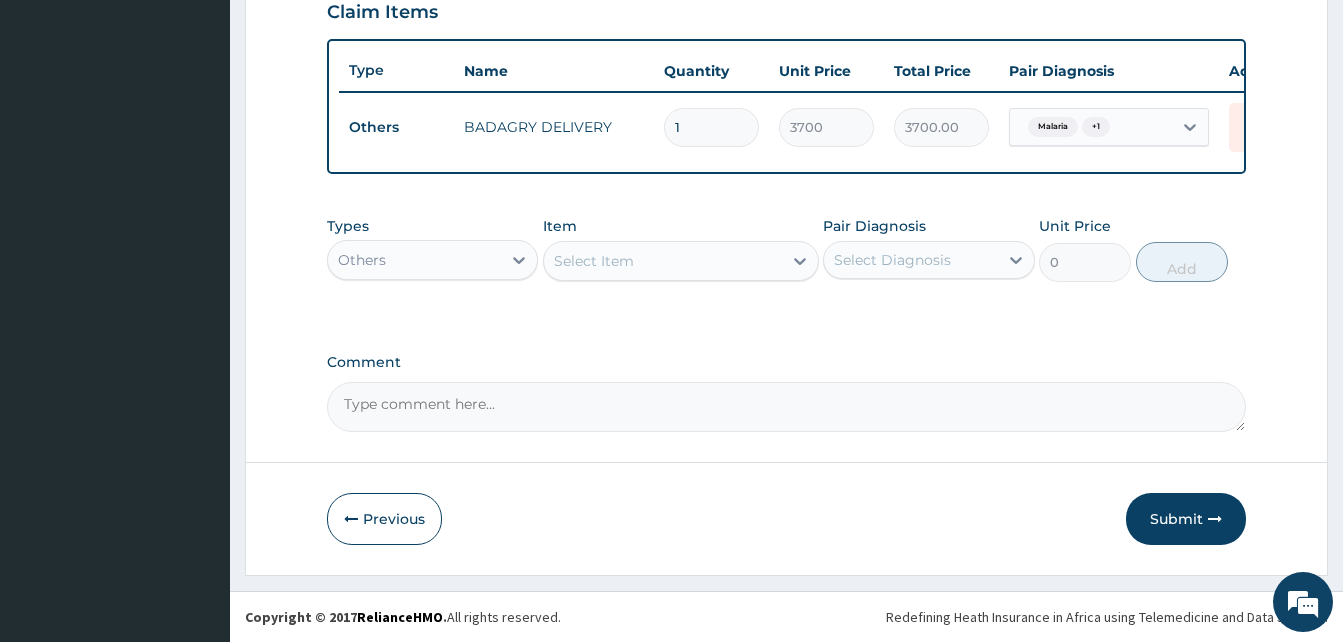 click on "Others" at bounding box center (414, 260) 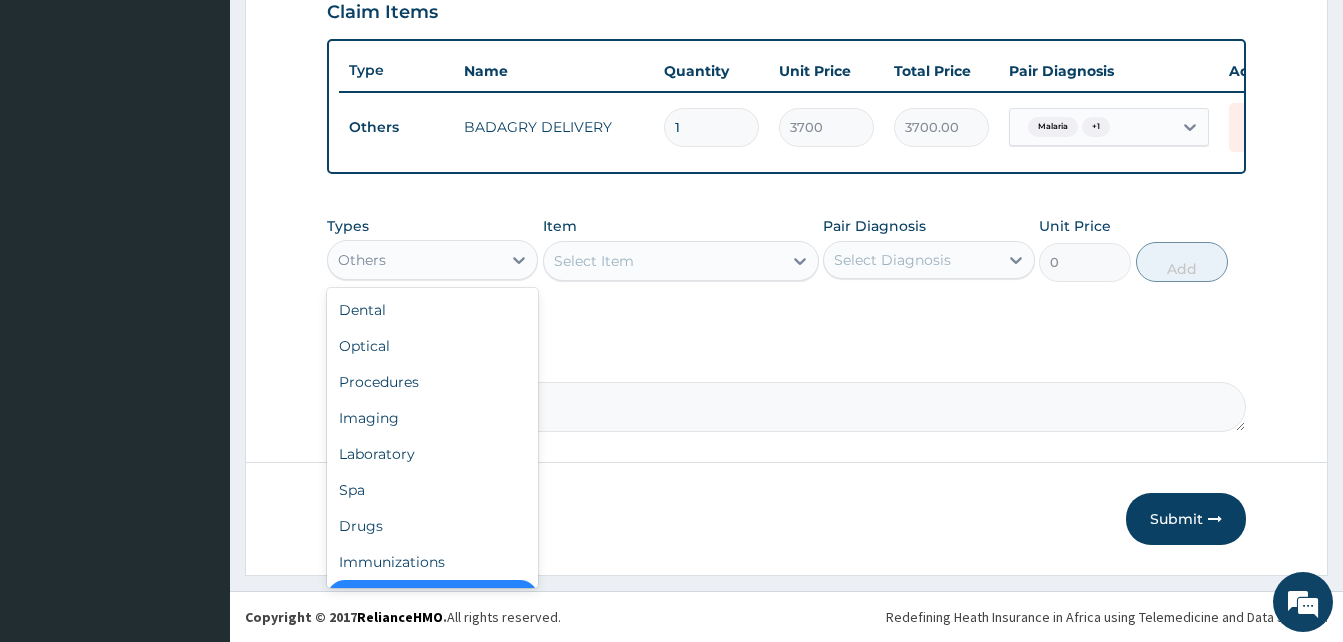 scroll, scrollTop: 40, scrollLeft: 0, axis: vertical 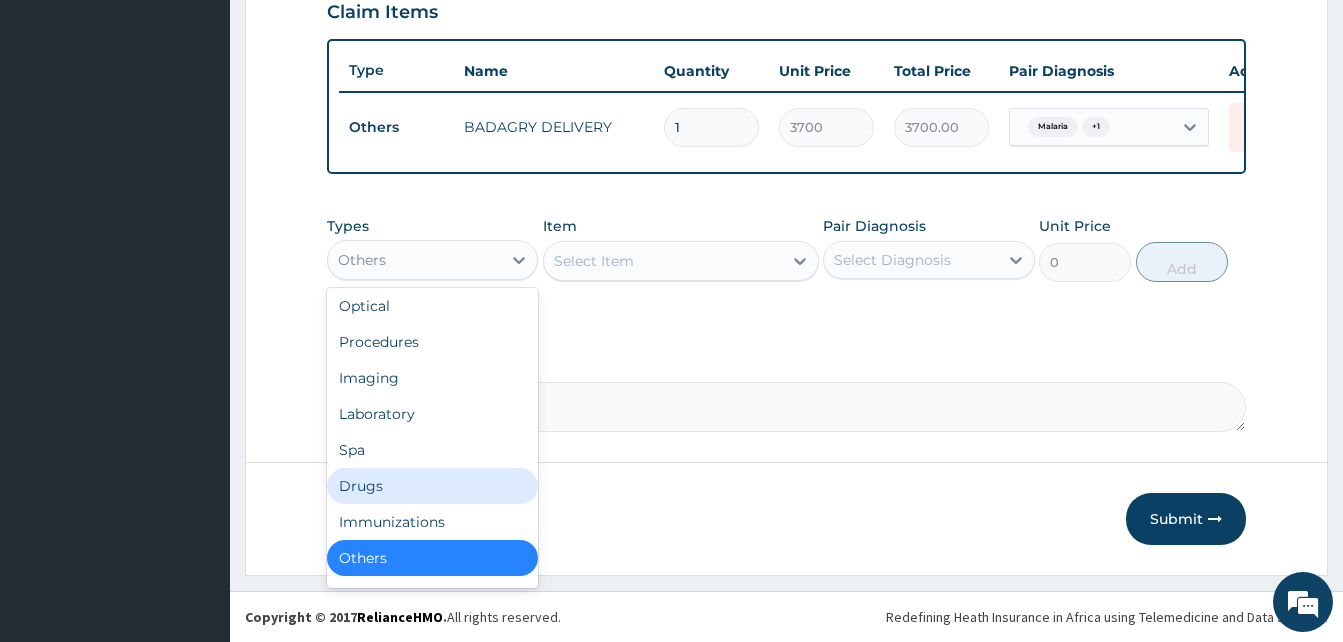 click on "Drugs" at bounding box center [432, 486] 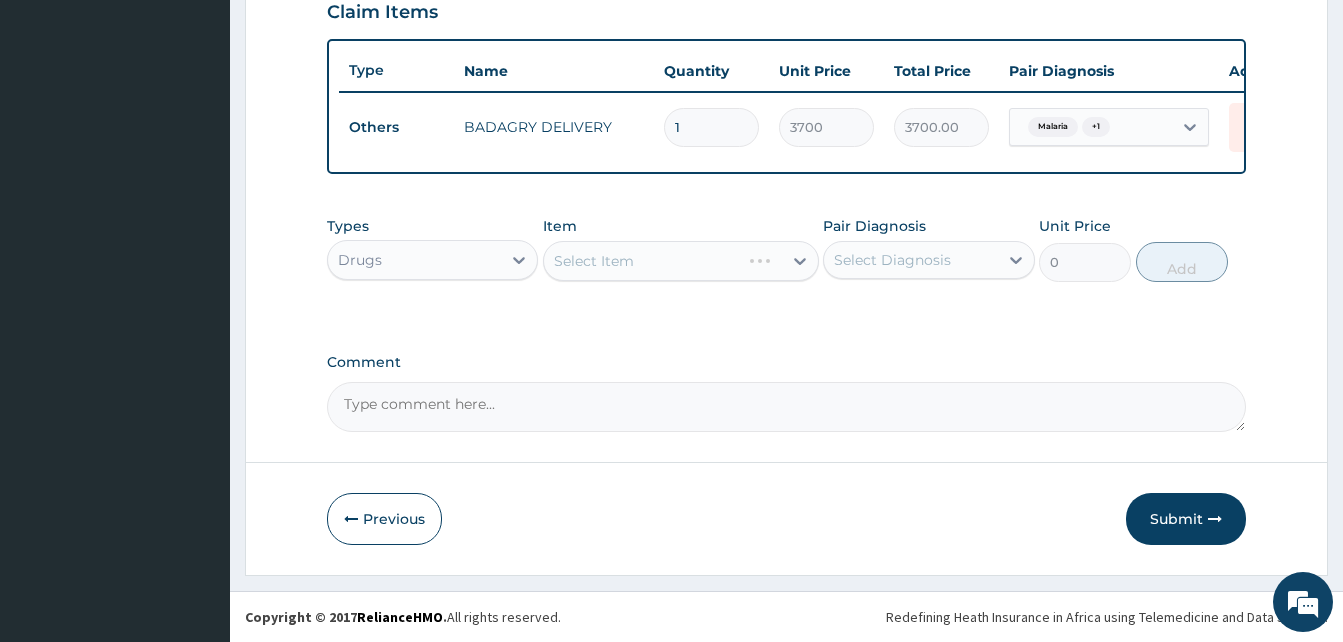 click on "Select Item" at bounding box center (681, 261) 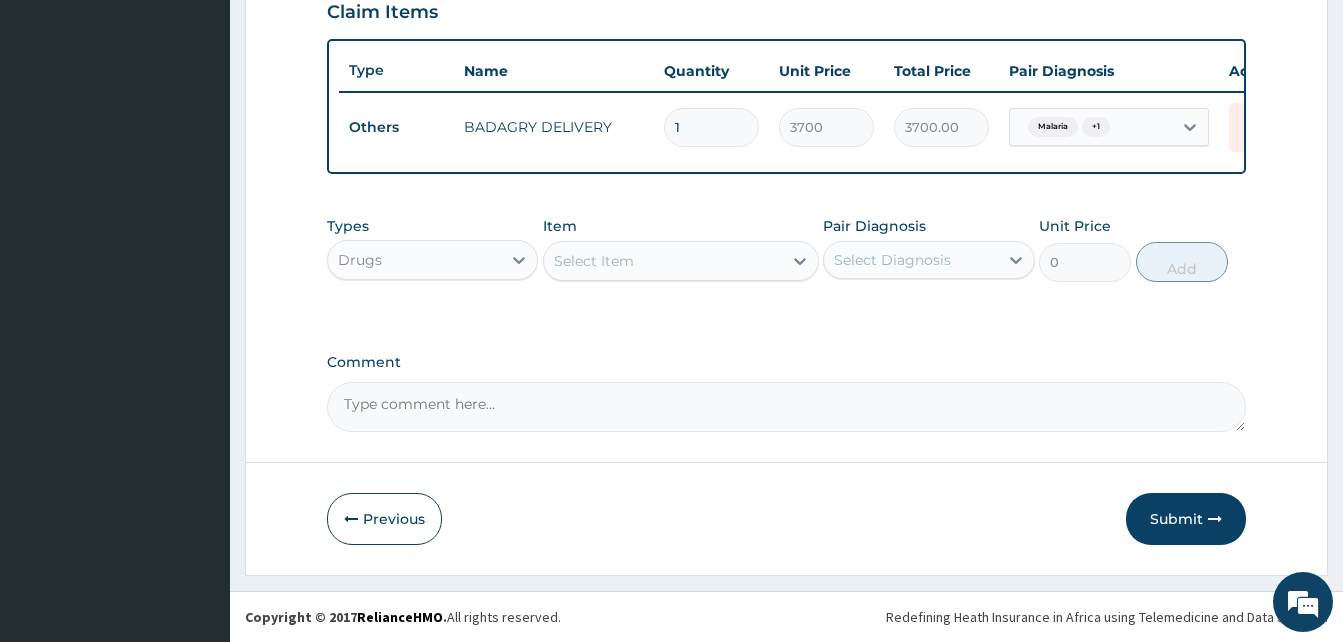 click on "Select Item" at bounding box center (663, 261) 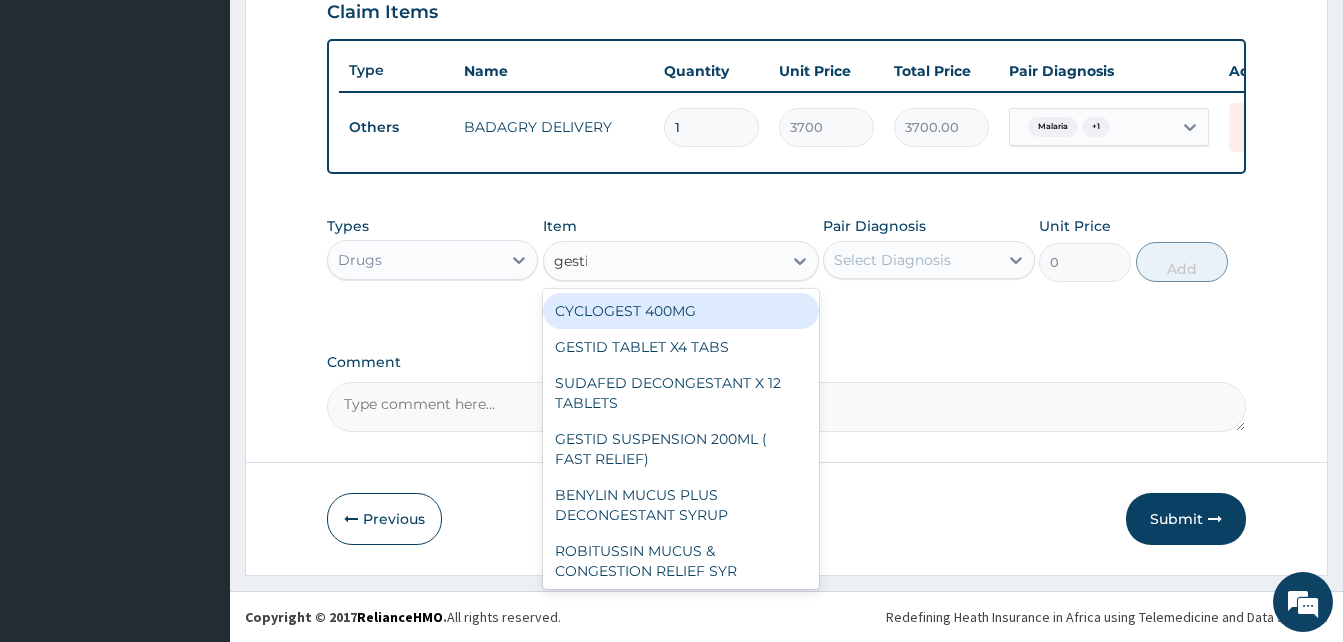 type on "gestid" 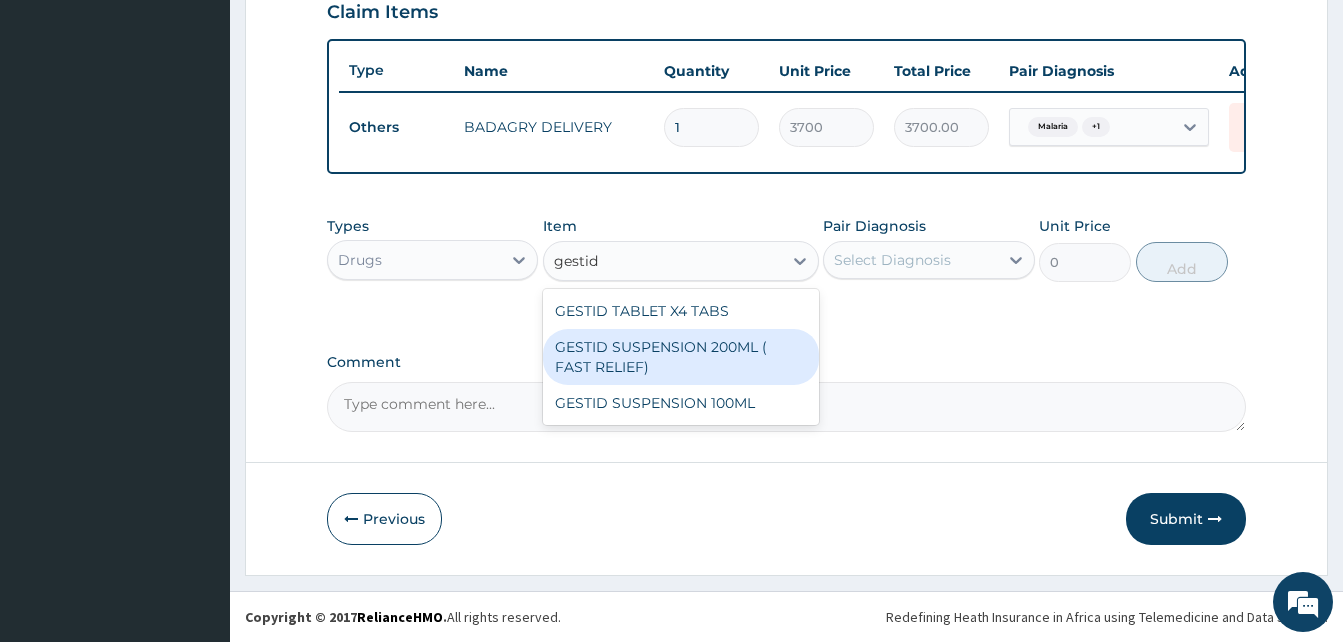 click on "GESTID SUSPENSION 200ML ( FAST RELIEF)" at bounding box center [681, 357] 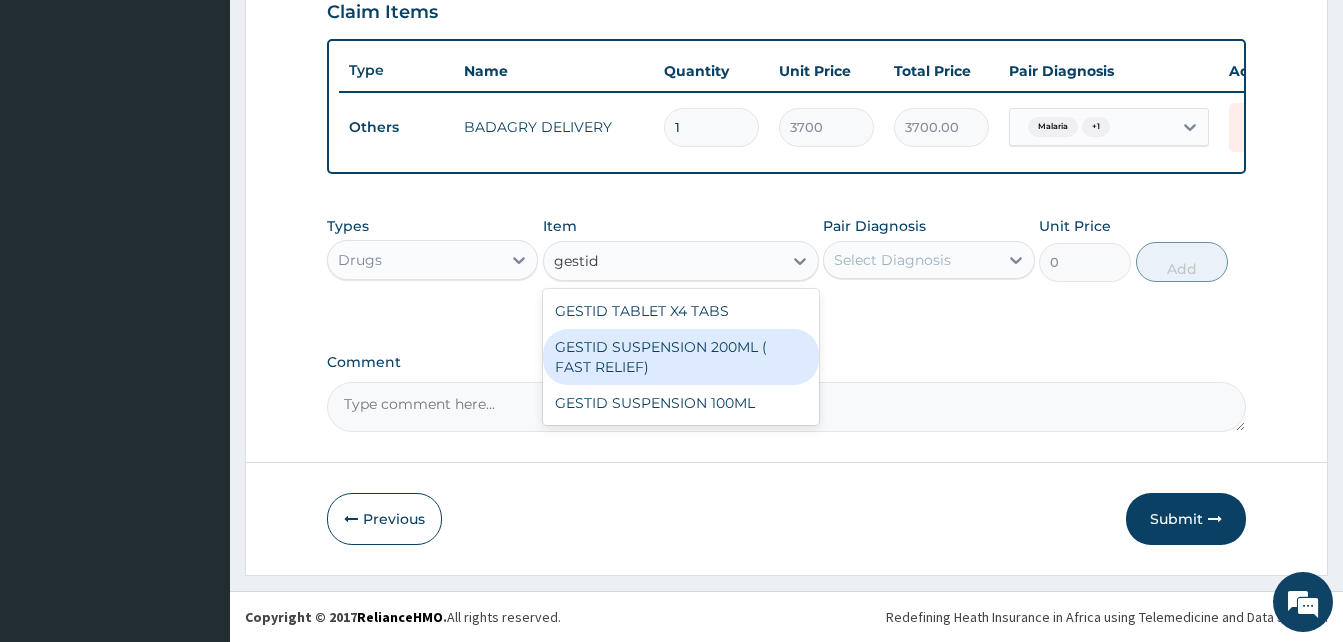 type 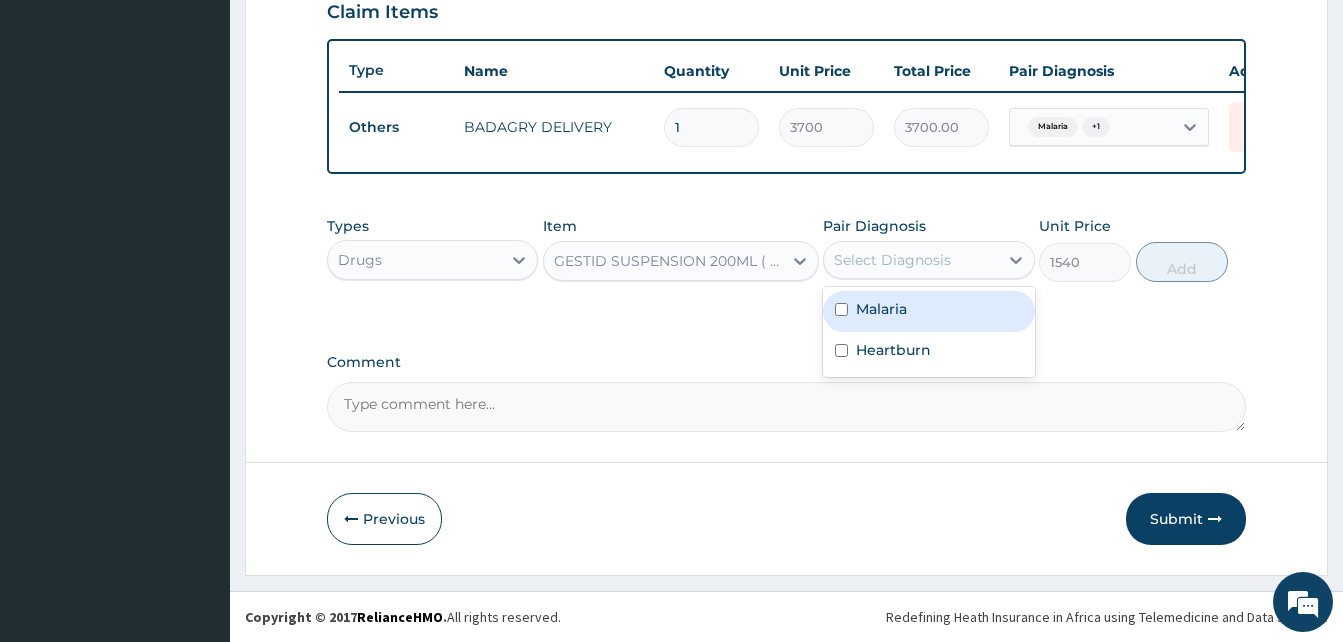 drag, startPoint x: 932, startPoint y: 263, endPoint x: 937, endPoint y: 309, distance: 46.270943 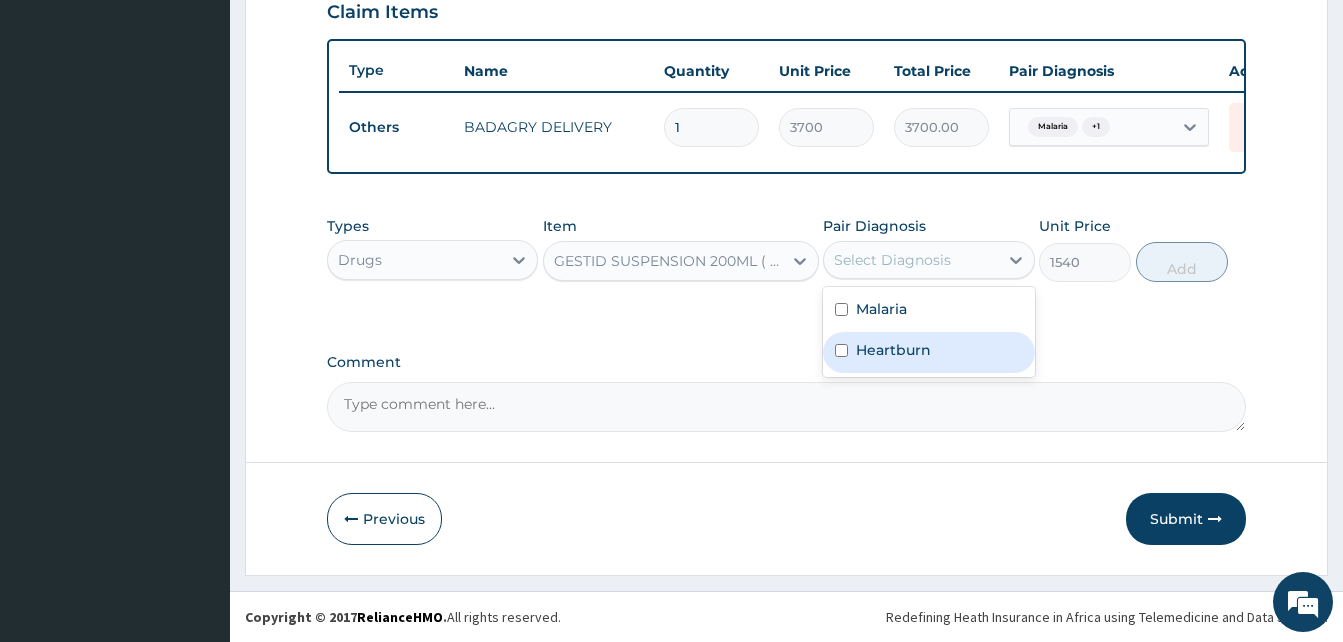 click on "Heartburn" at bounding box center [928, 352] 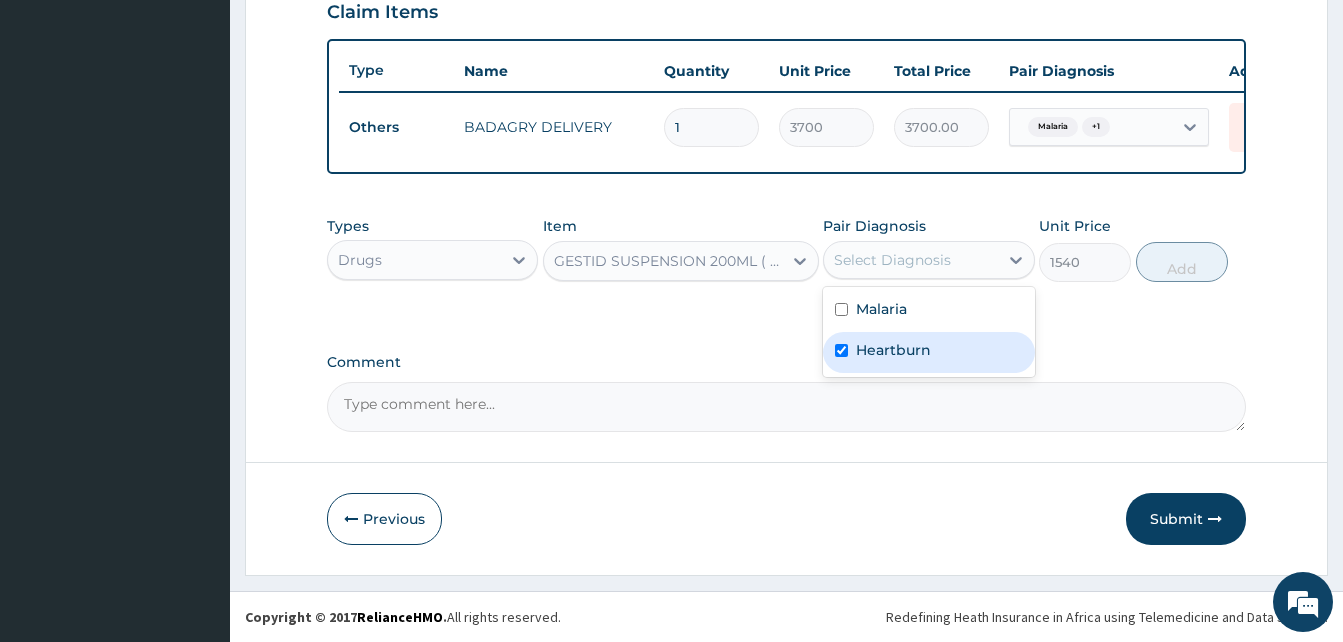 checkbox on "true" 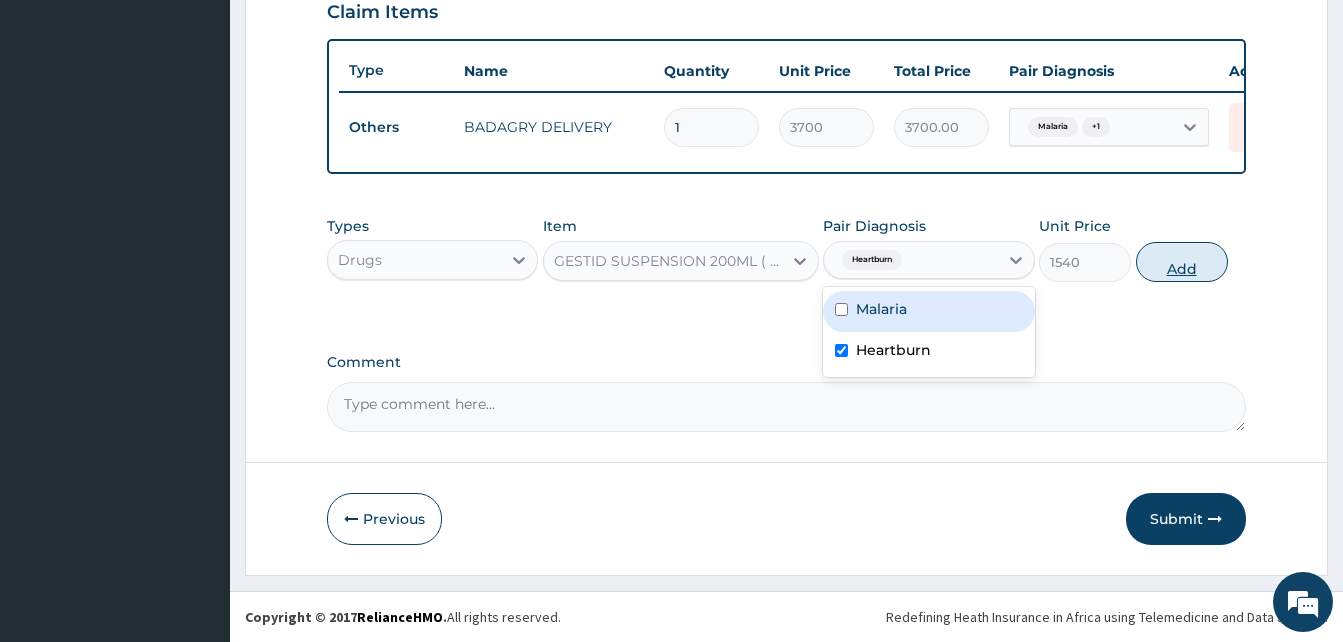 click on "Add" at bounding box center [1182, 262] 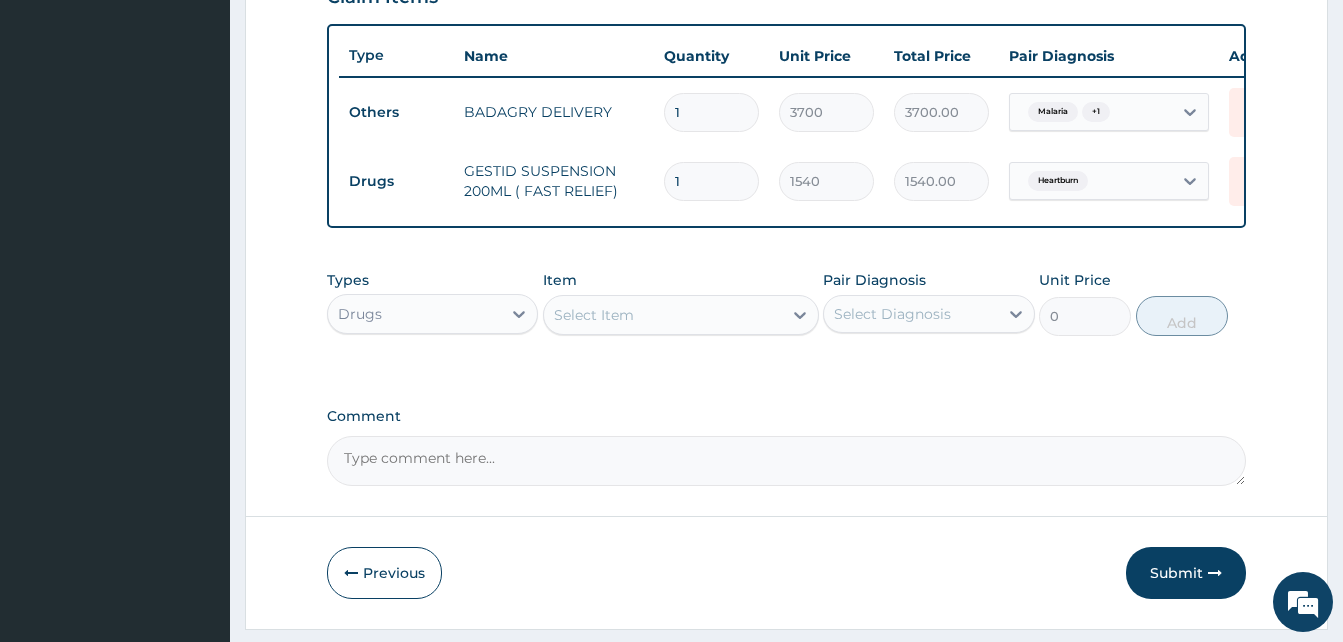 click on "Select Item" at bounding box center (663, 315) 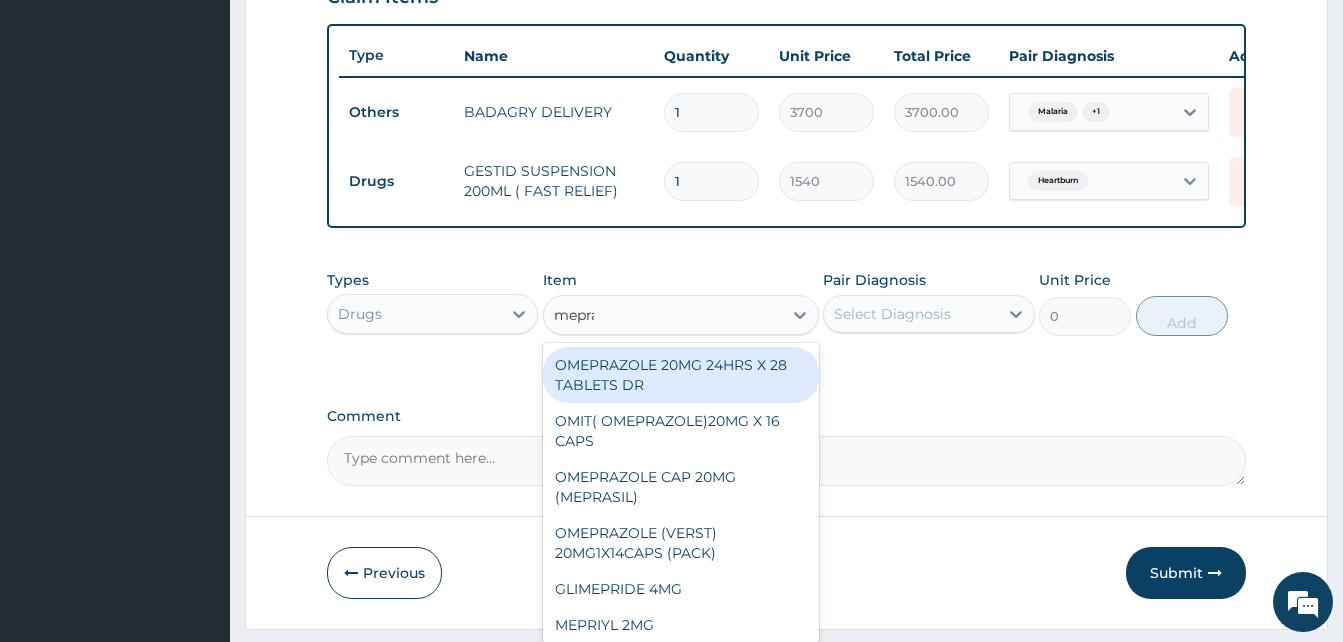 type on "mepras" 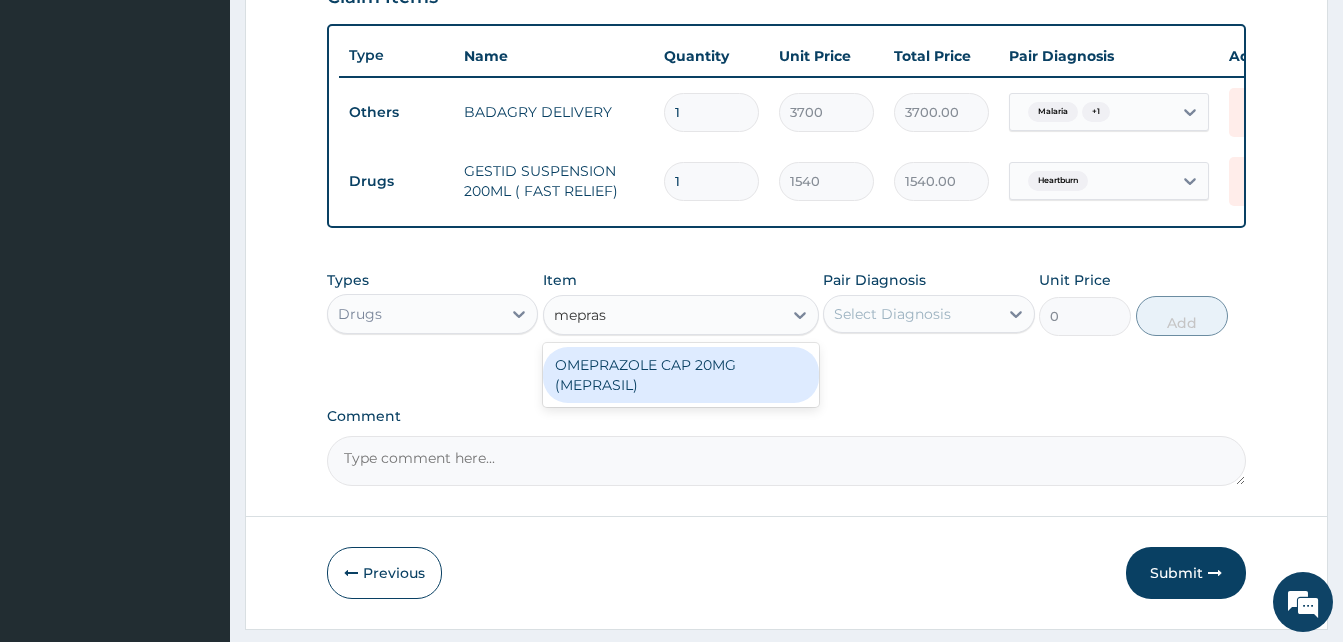 click on "OMEPRAZOLE CAP 20MG (MEPRASIL)" at bounding box center (681, 375) 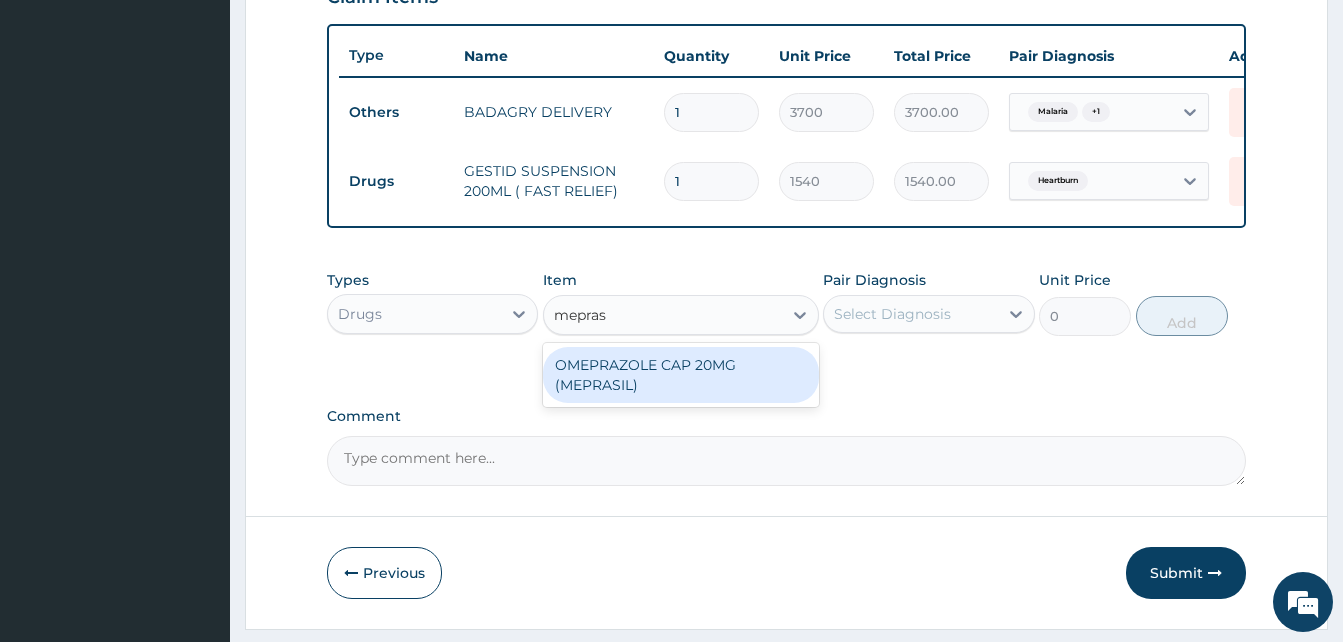 type 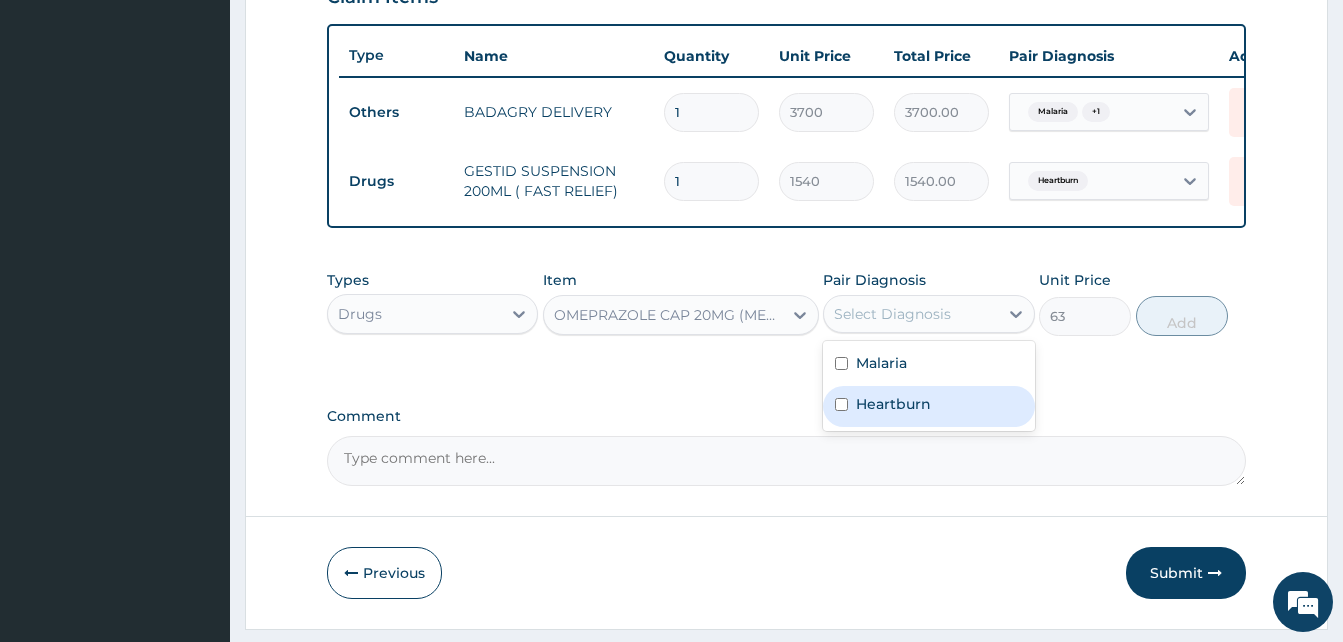 drag, startPoint x: 857, startPoint y: 335, endPoint x: 925, endPoint y: 418, distance: 107.298645 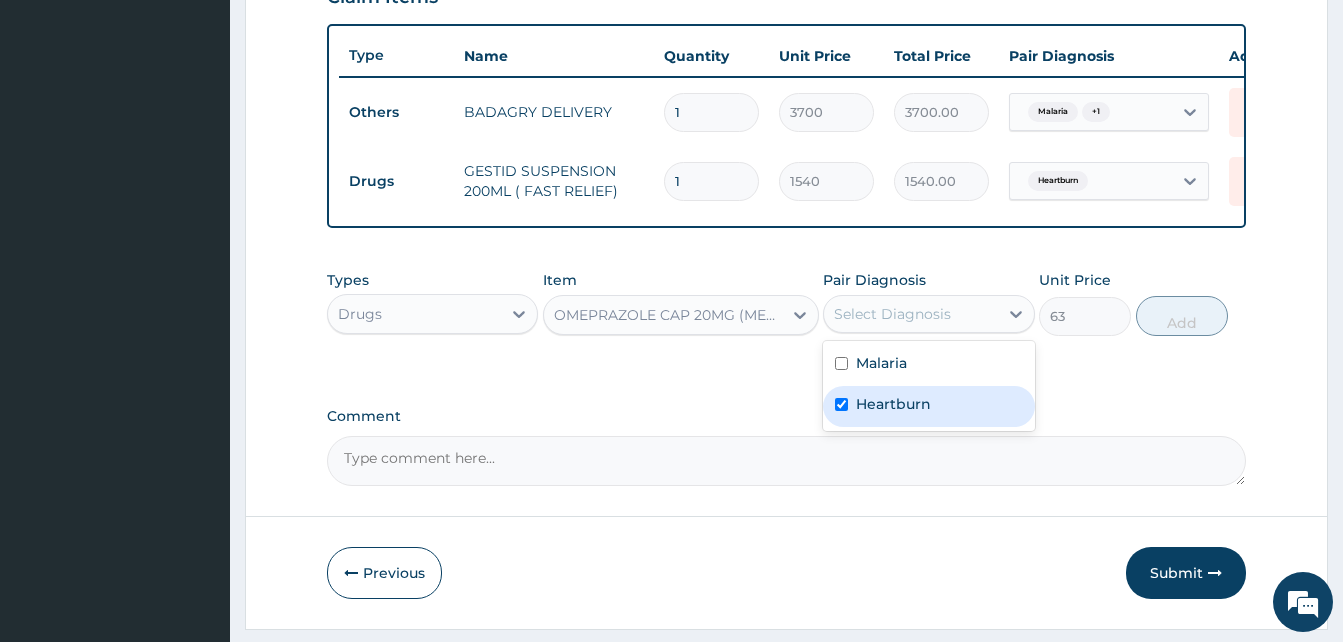 checkbox on "true" 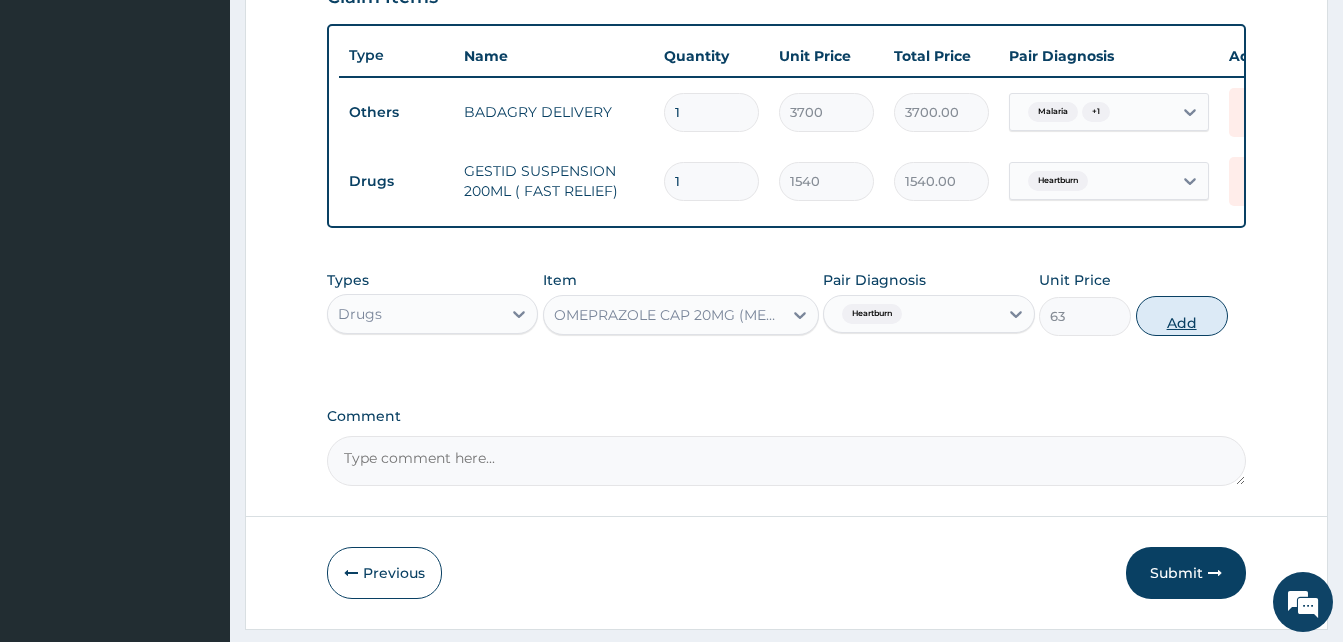click on "Add" at bounding box center [1182, 316] 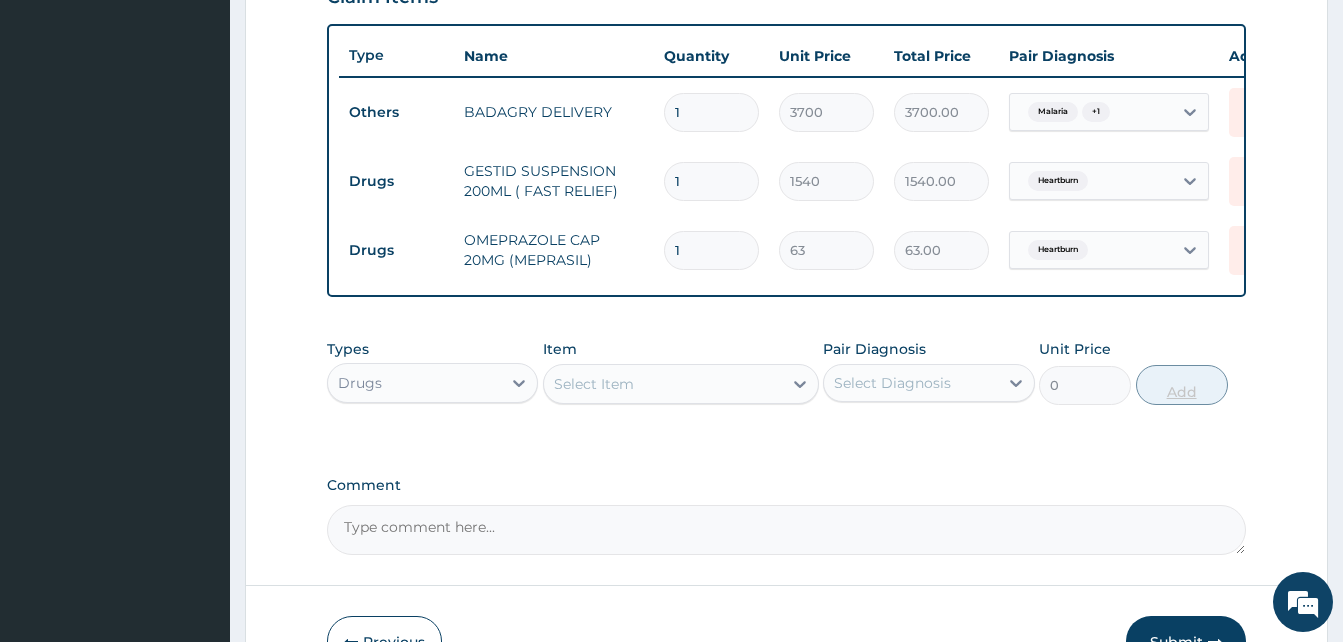 type 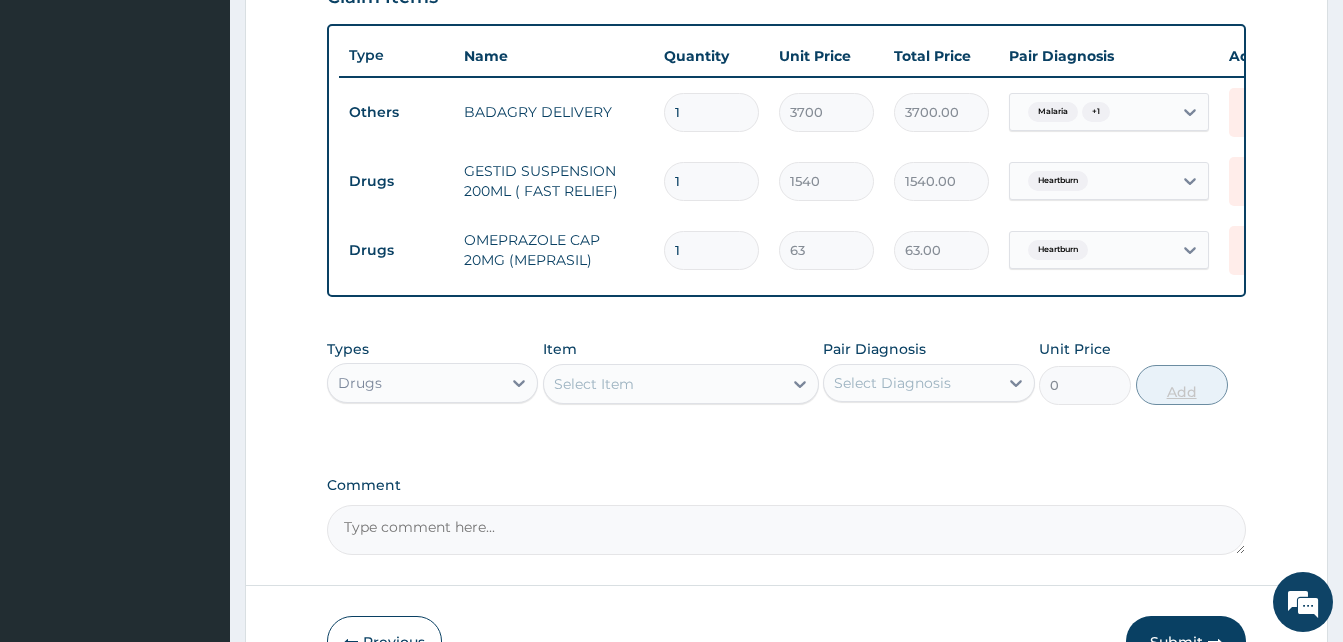 type on "0.00" 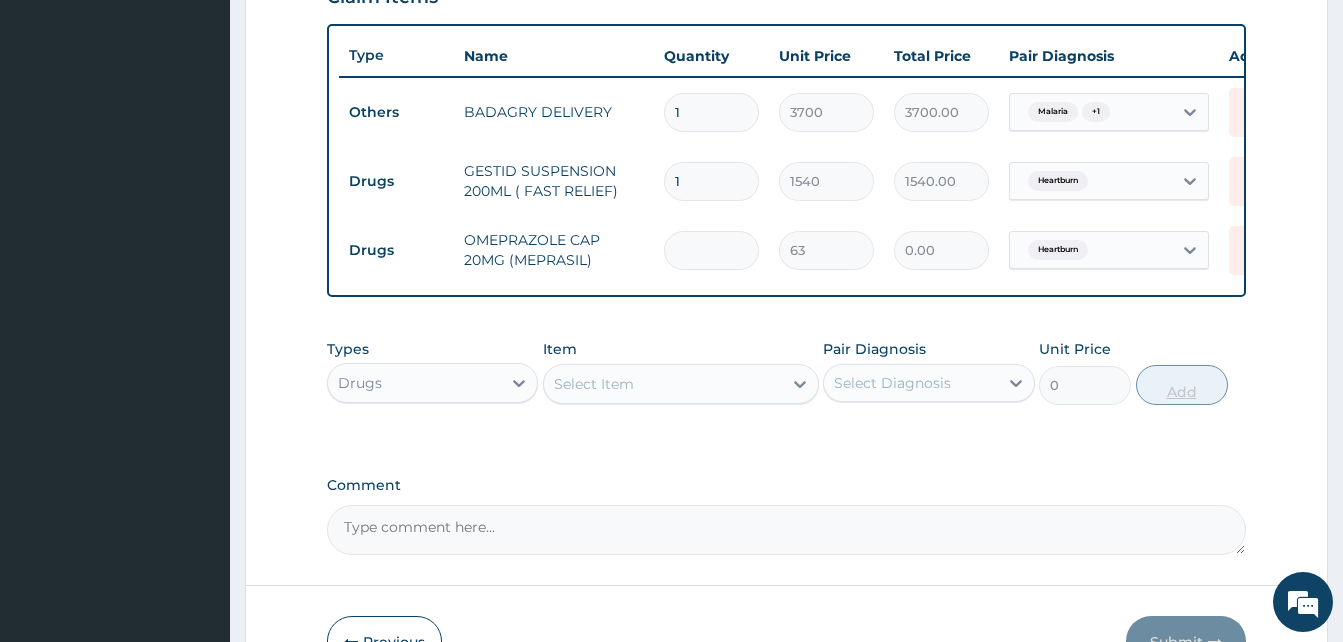 type on "2" 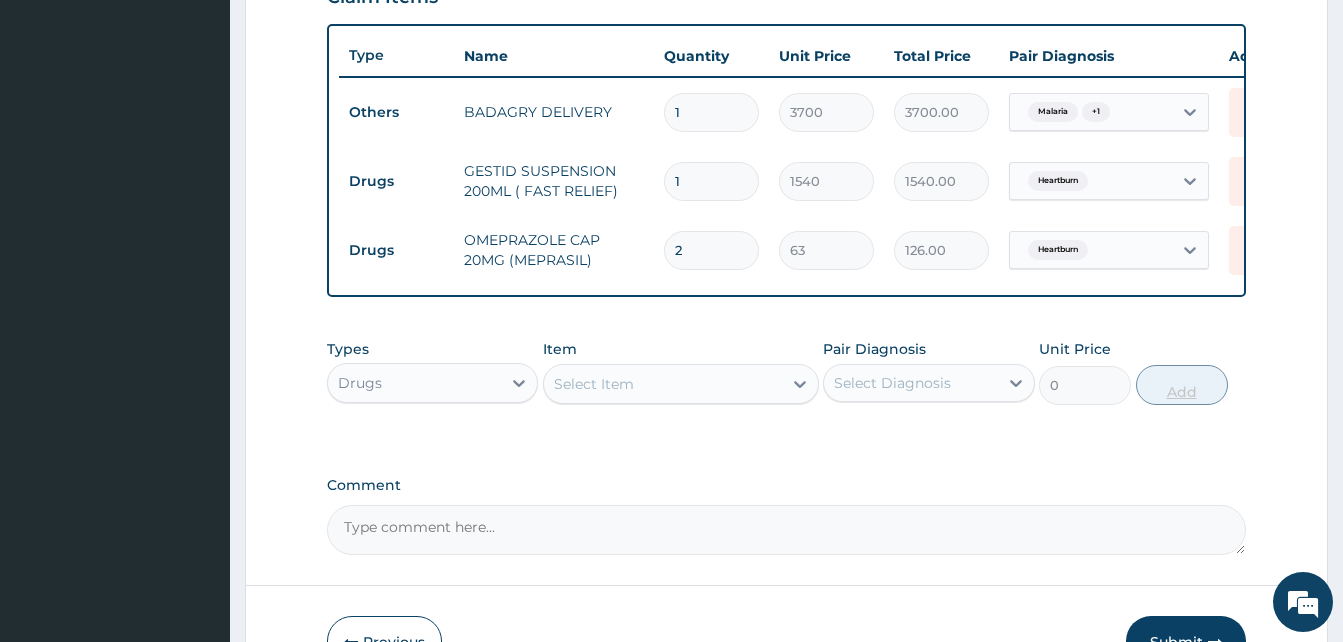 type on "24" 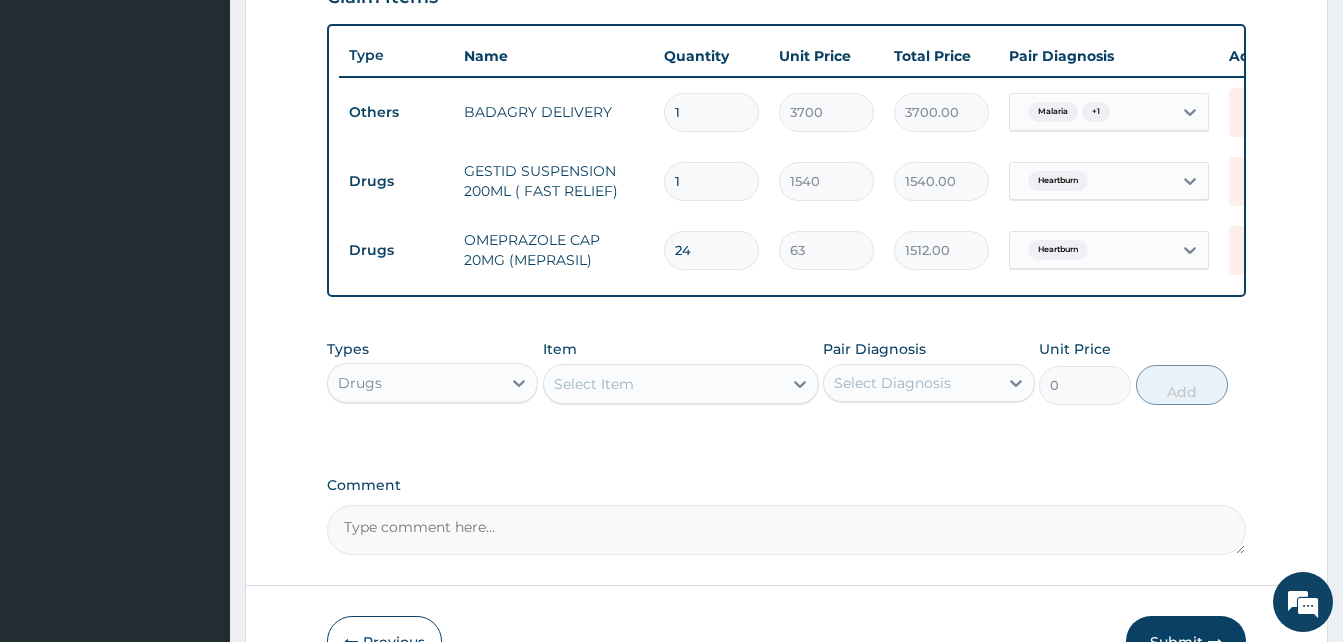 type on "24" 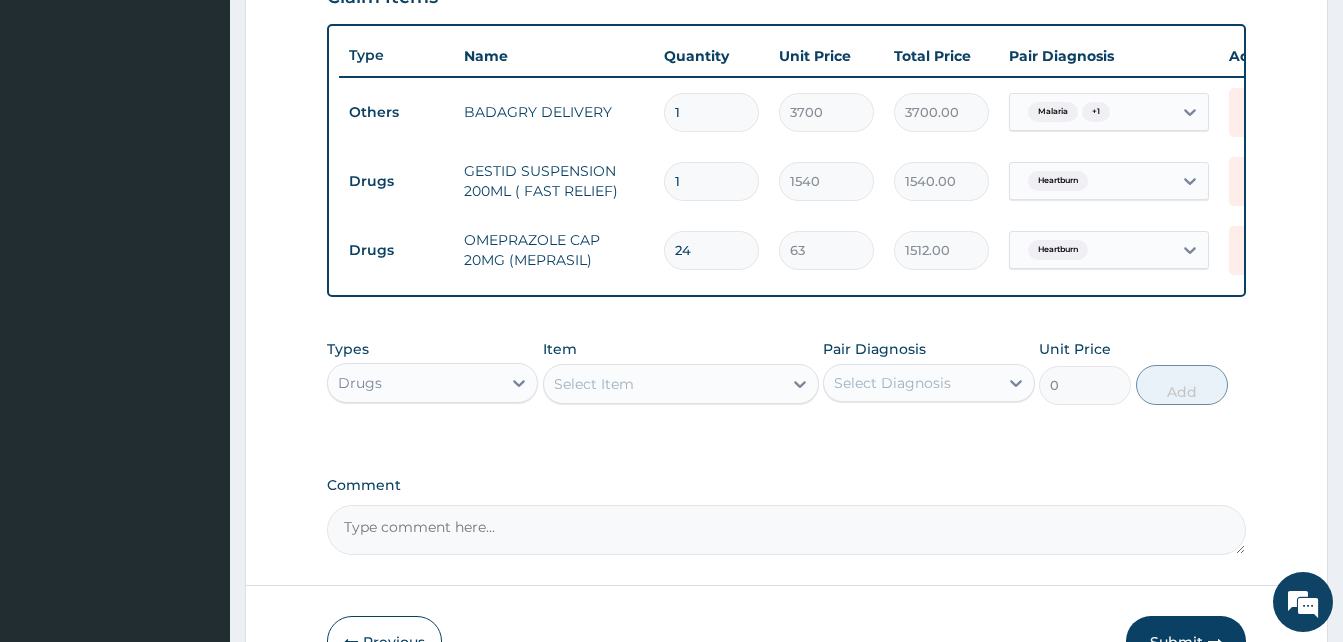 click on "Select Item" at bounding box center [663, 384] 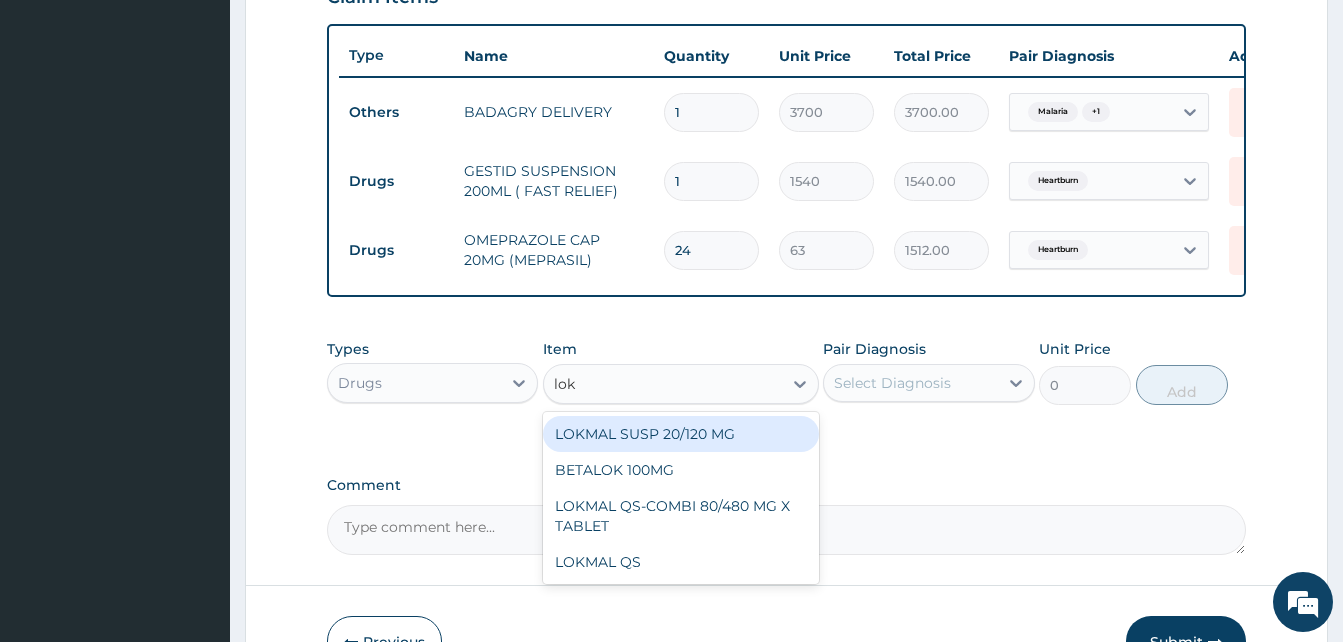 type on "lokm" 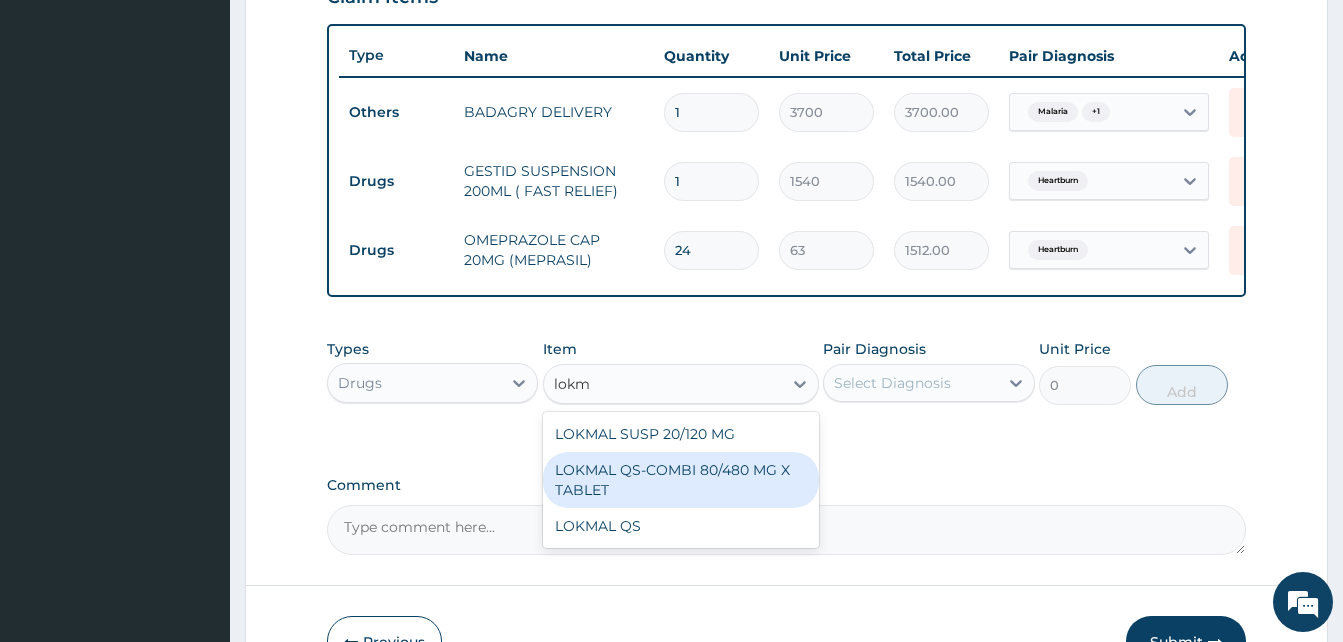 click on "LOKMAL QS-COMBI 80/480 MG X TABLET" at bounding box center [681, 480] 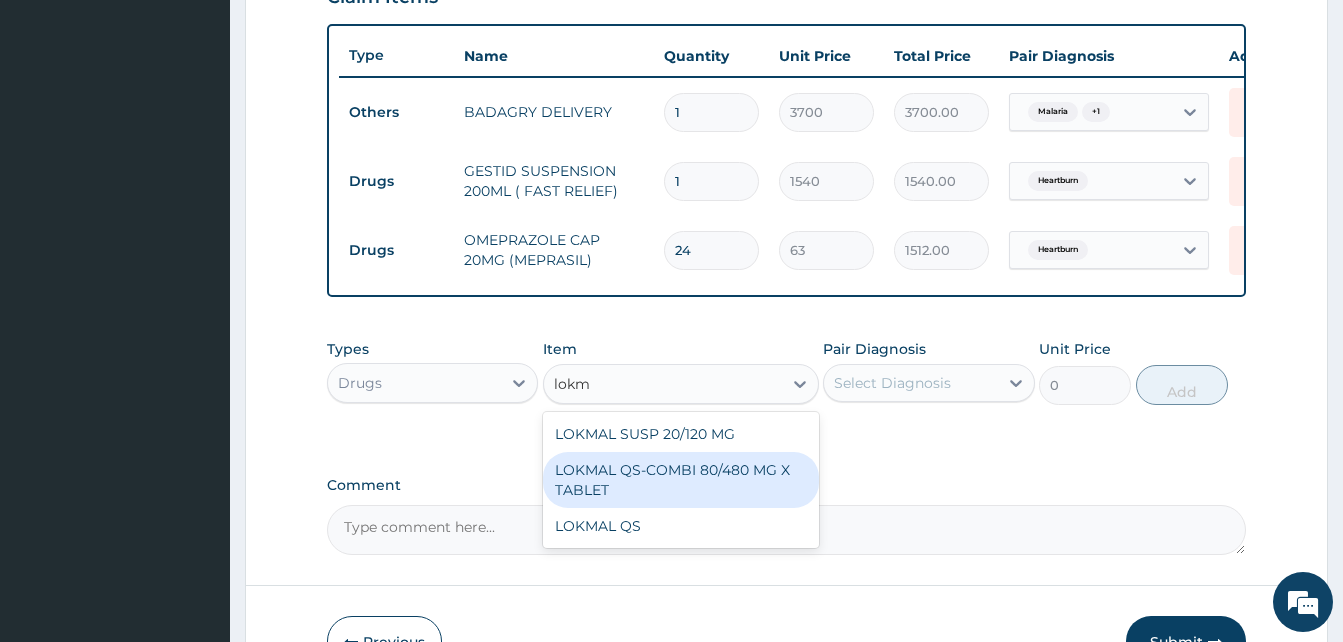 type 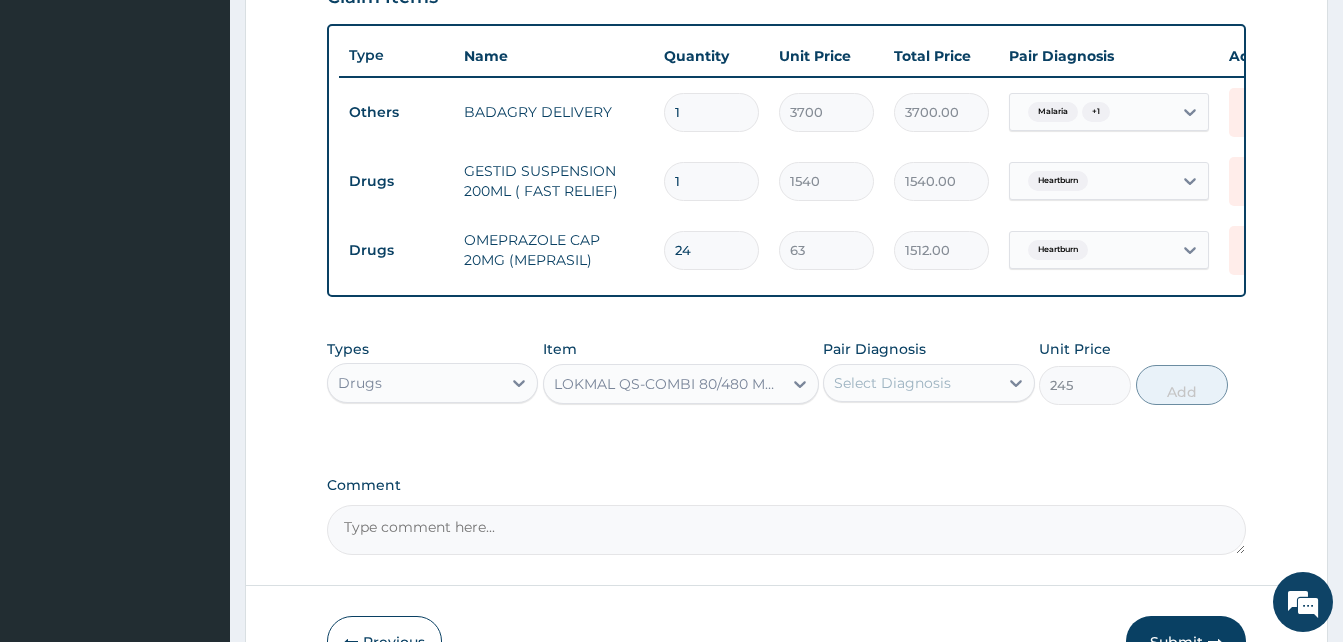 click on "Select Diagnosis" at bounding box center (892, 383) 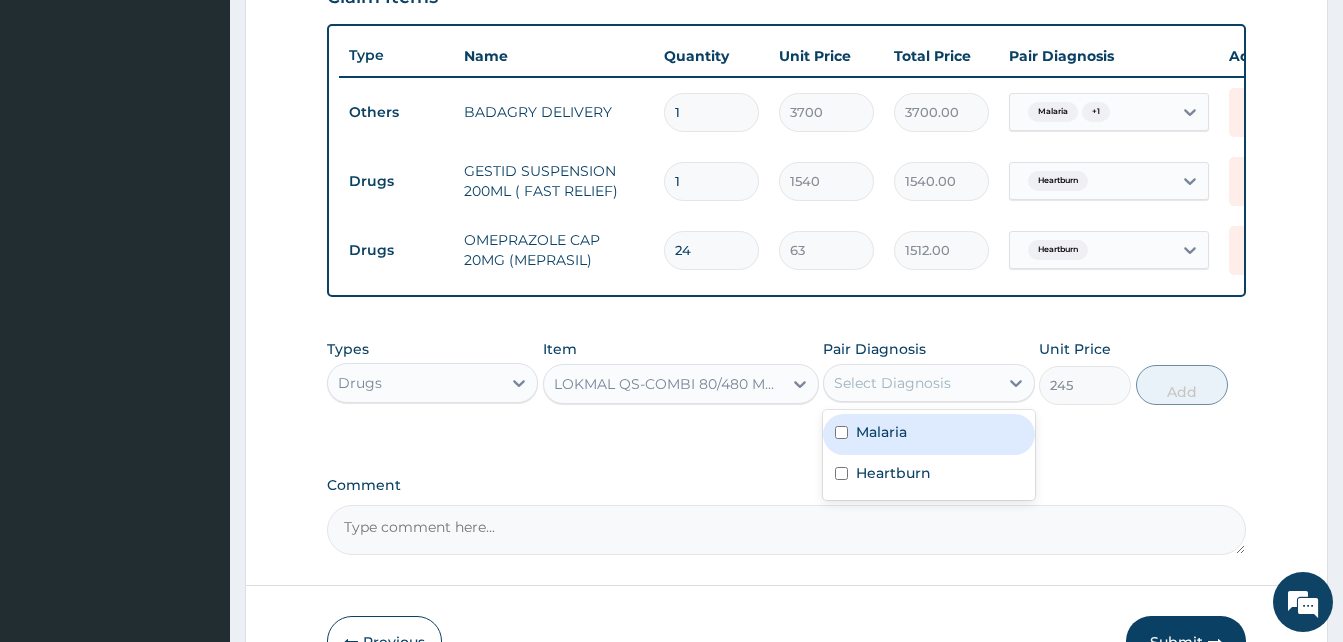 click on "Malaria" at bounding box center [928, 434] 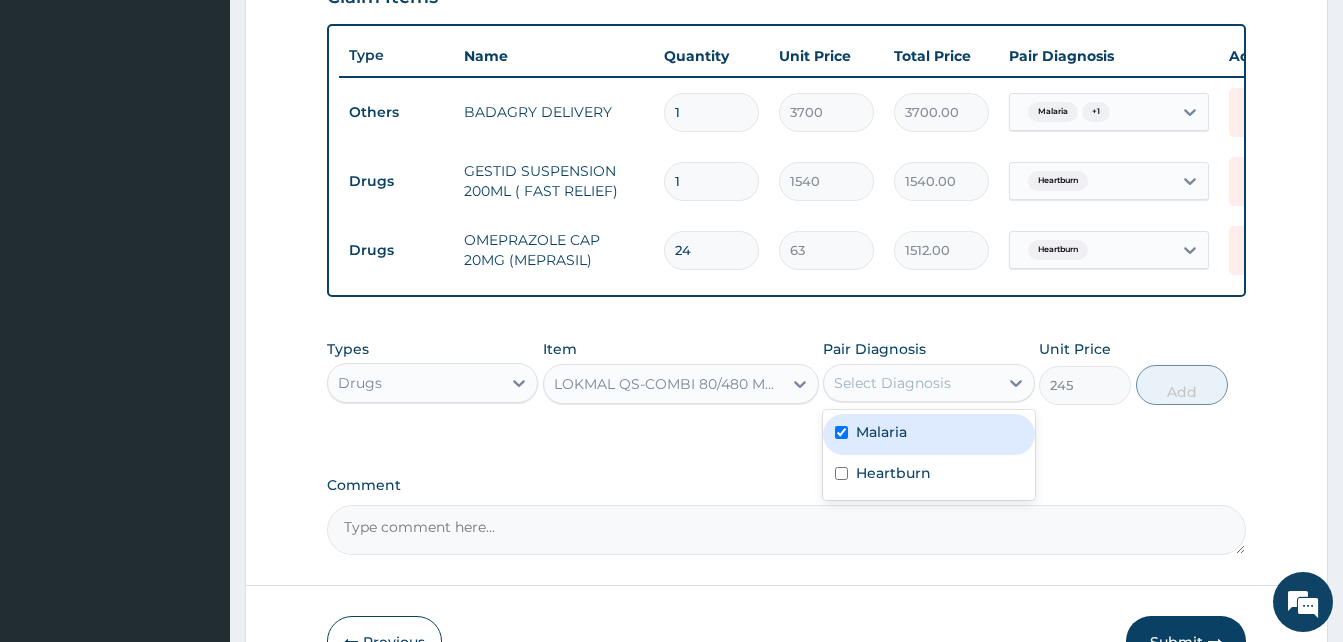 checkbox on "true" 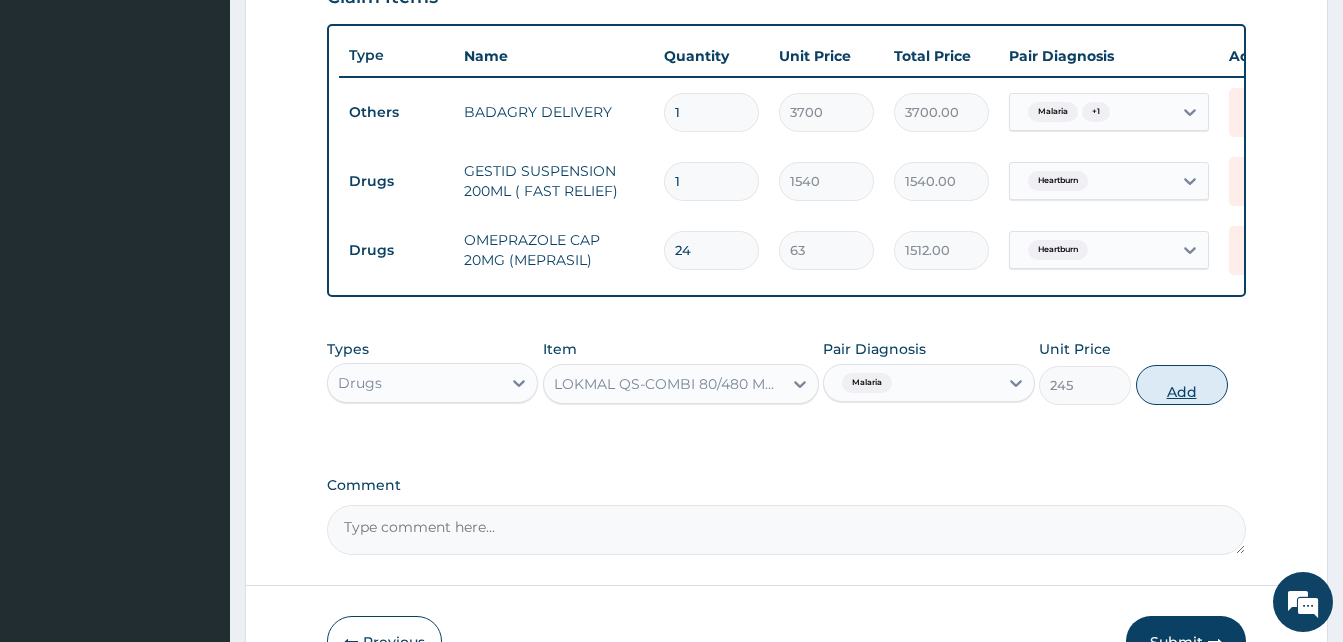 click on "Add" at bounding box center [1182, 385] 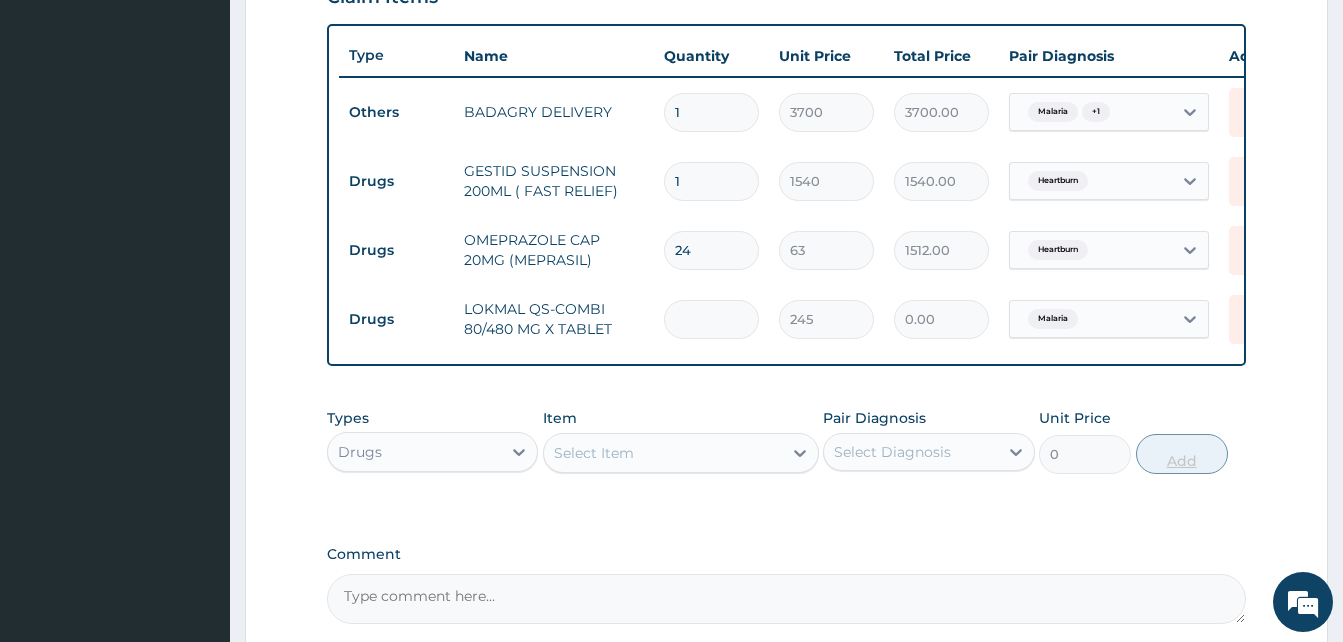 type on "6" 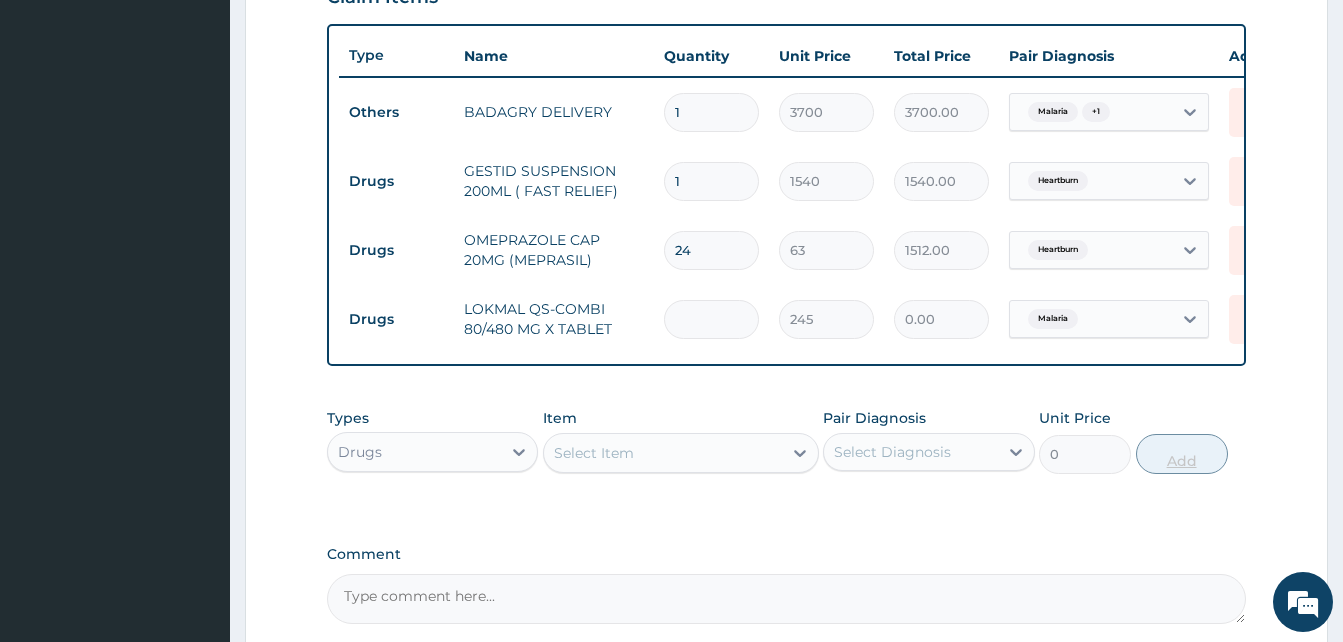 type on "1470.00" 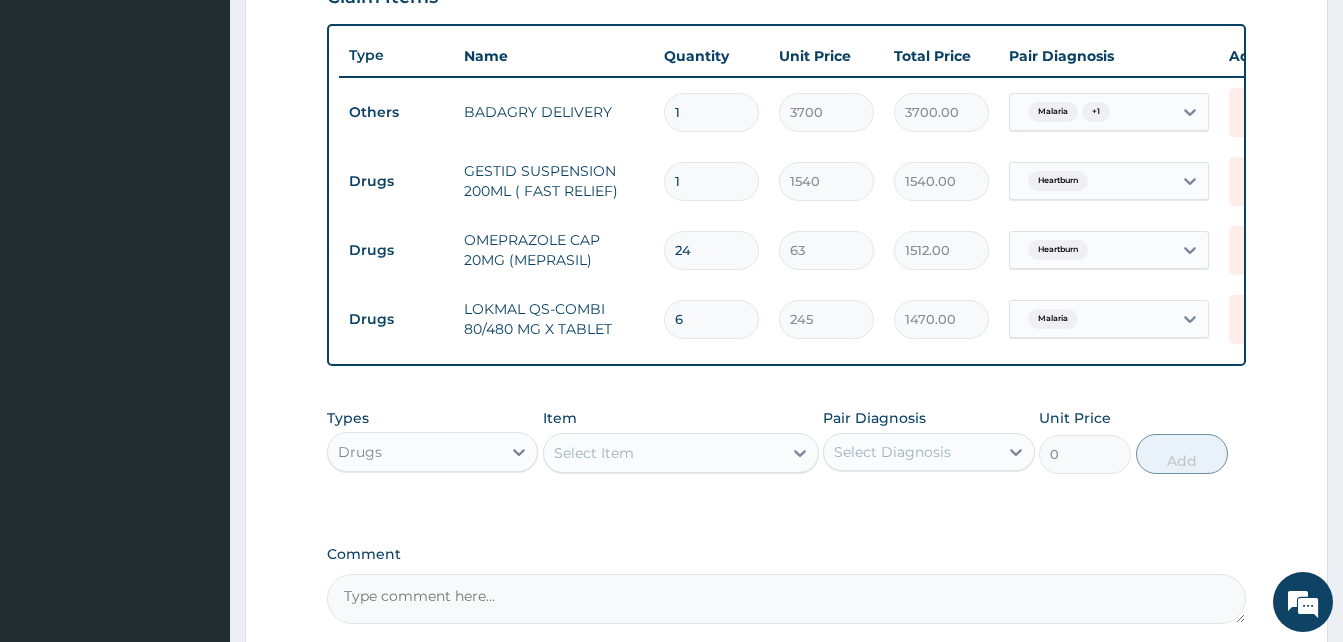 type on "6" 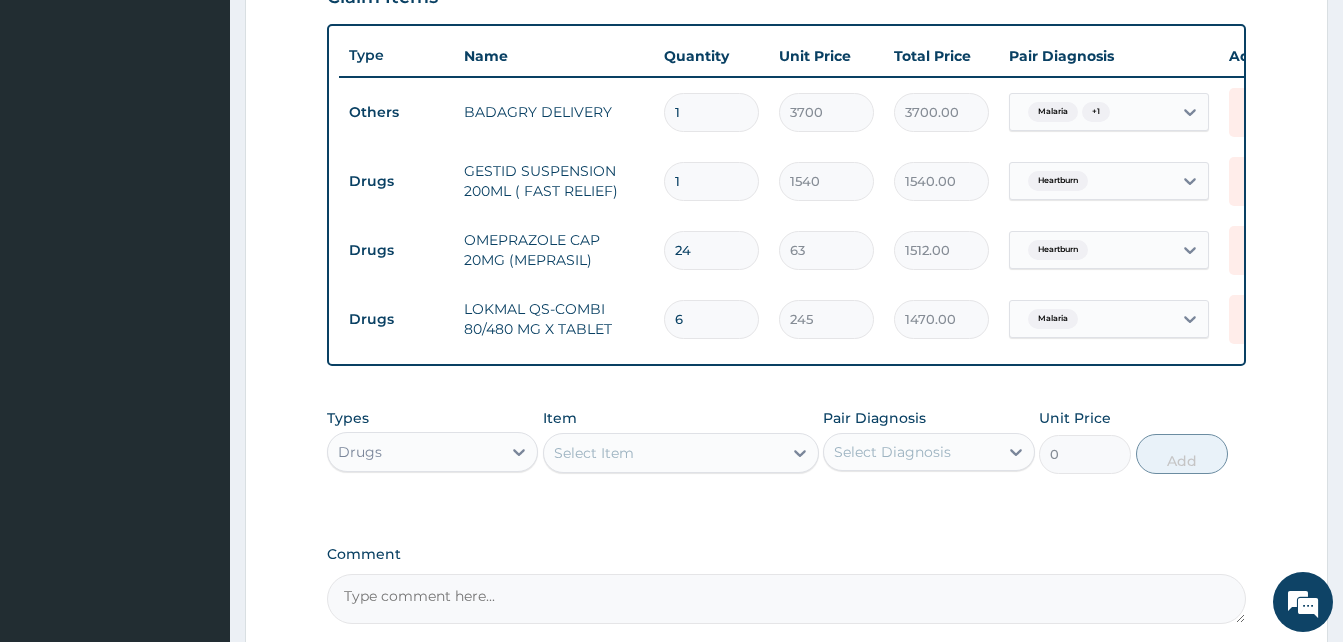 click on "Select Item" at bounding box center (663, 453) 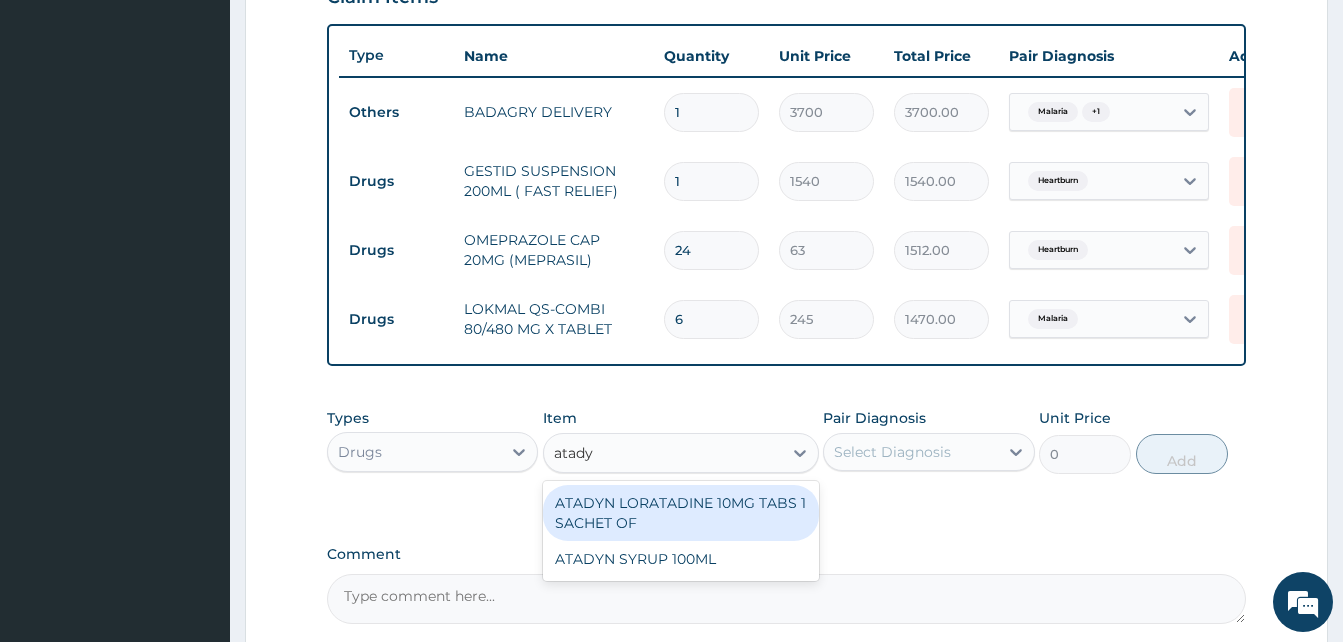 click on "ATADYN LORATADINE 10MG TABS 1 SACHET OF" at bounding box center (681, 513) 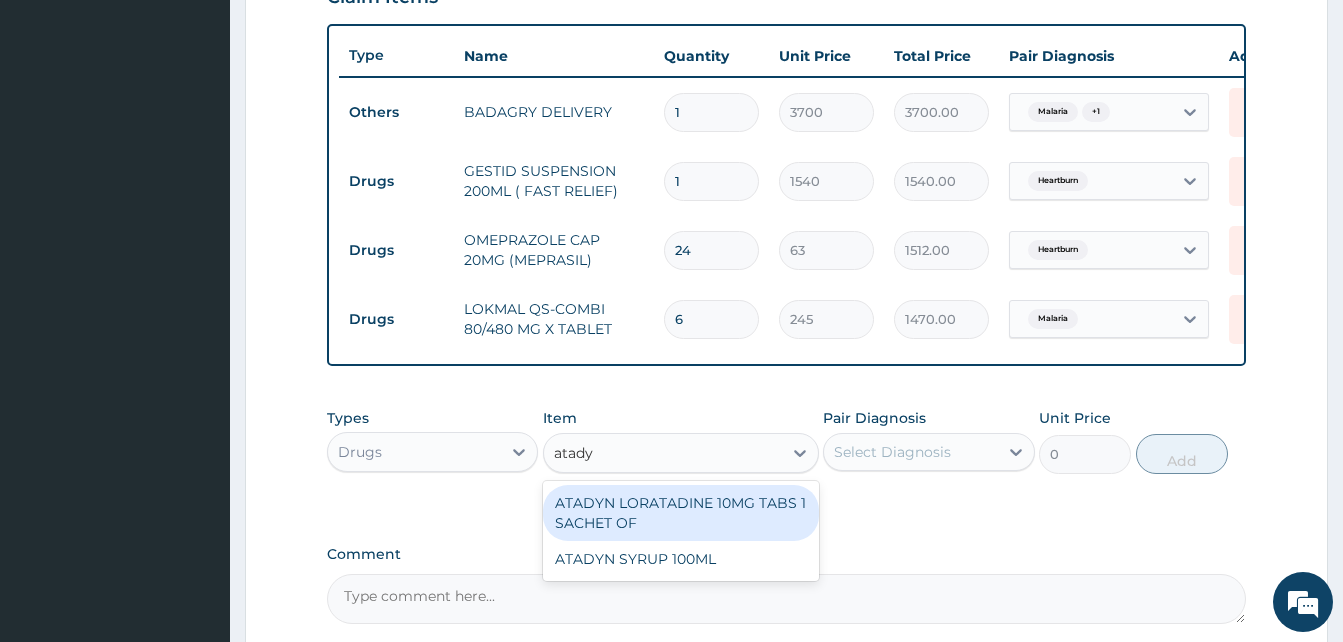 type 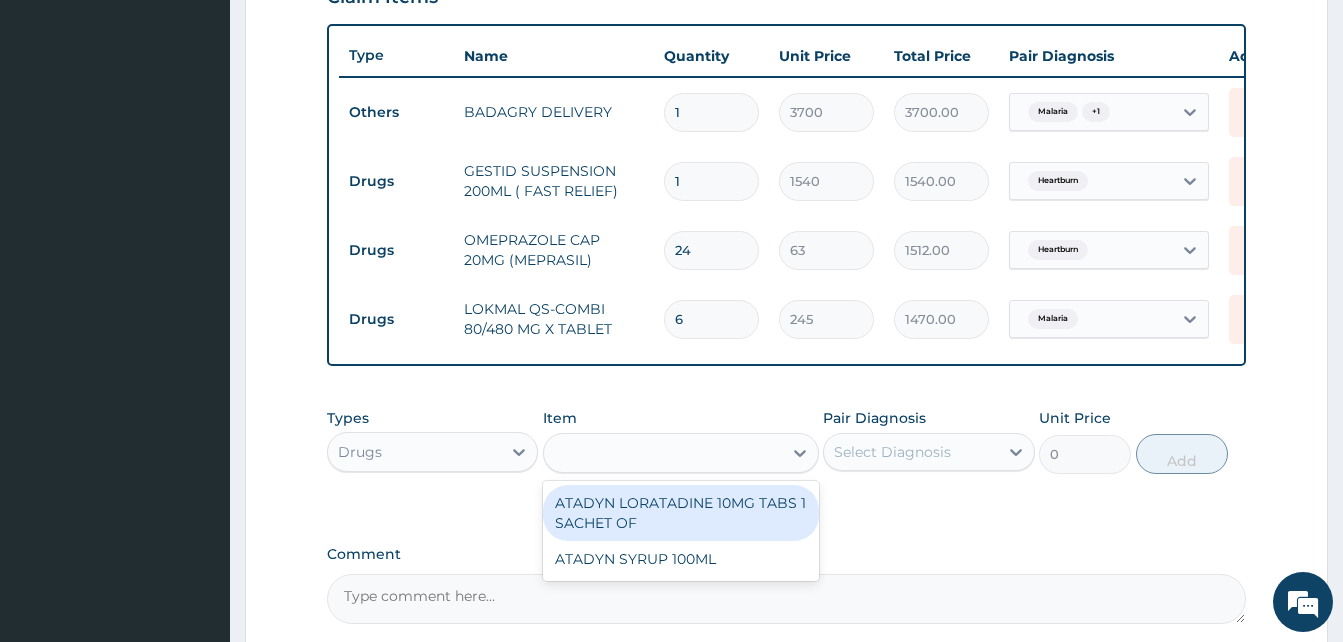type on "350" 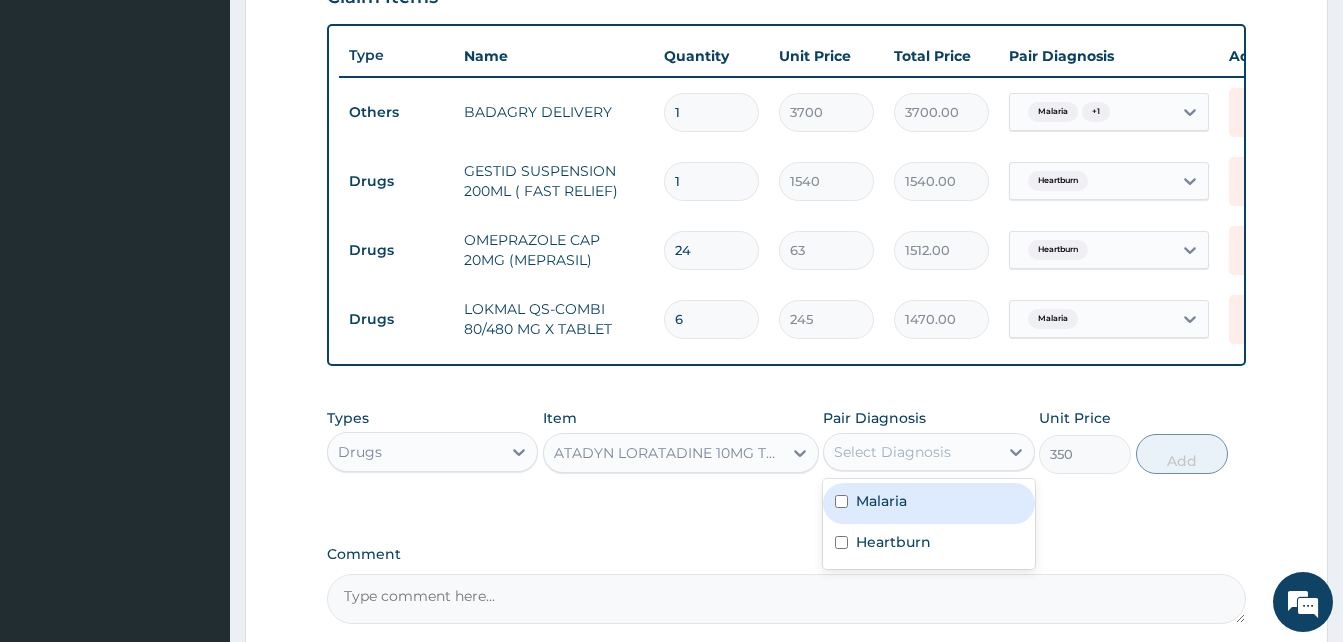 drag, startPoint x: 871, startPoint y: 478, endPoint x: 913, endPoint y: 519, distance: 58.694122 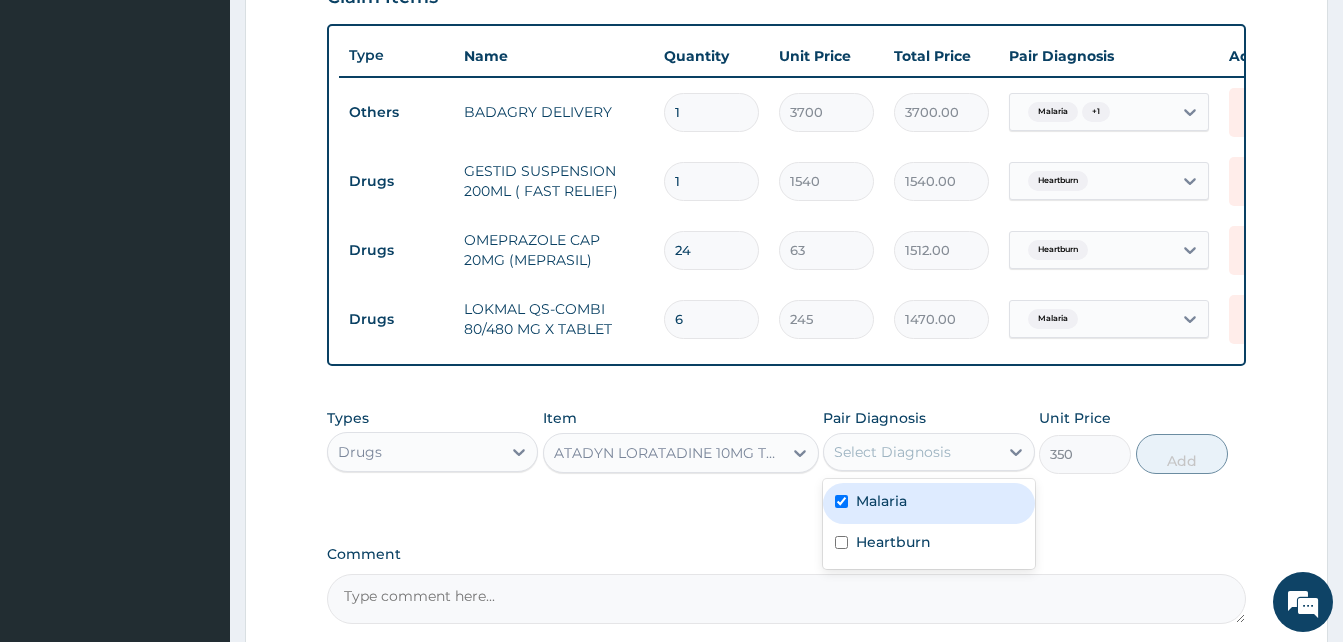 checkbox on "true" 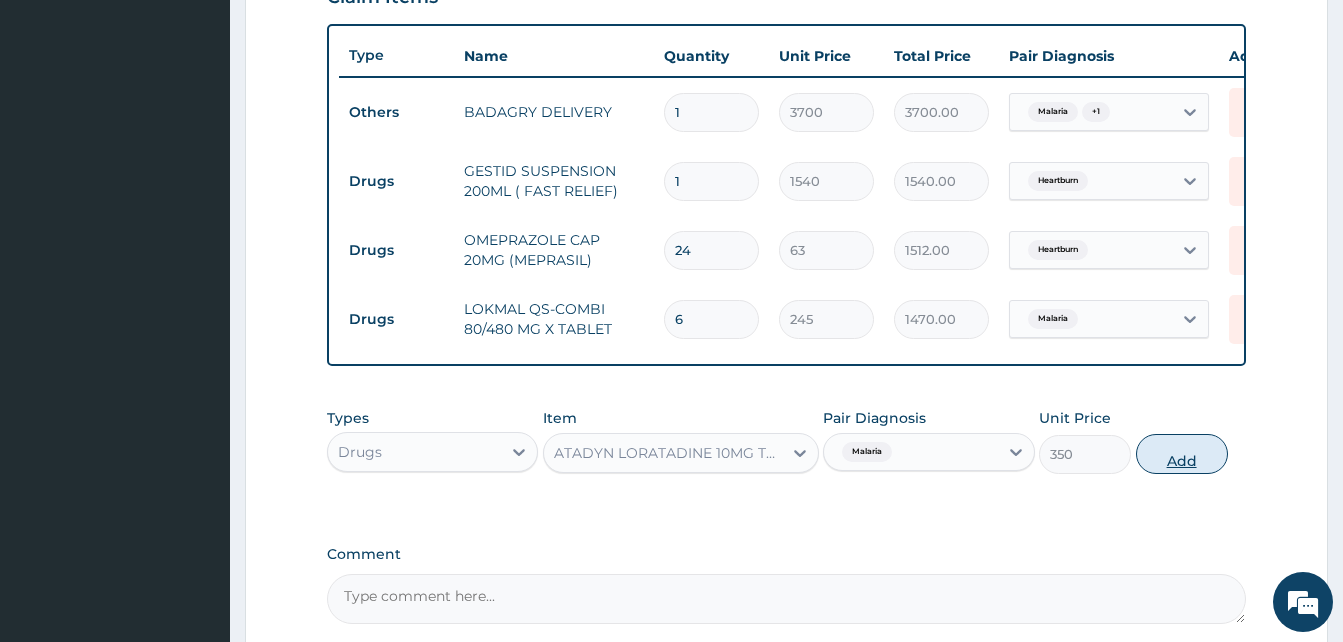 click on "Add" at bounding box center [1182, 454] 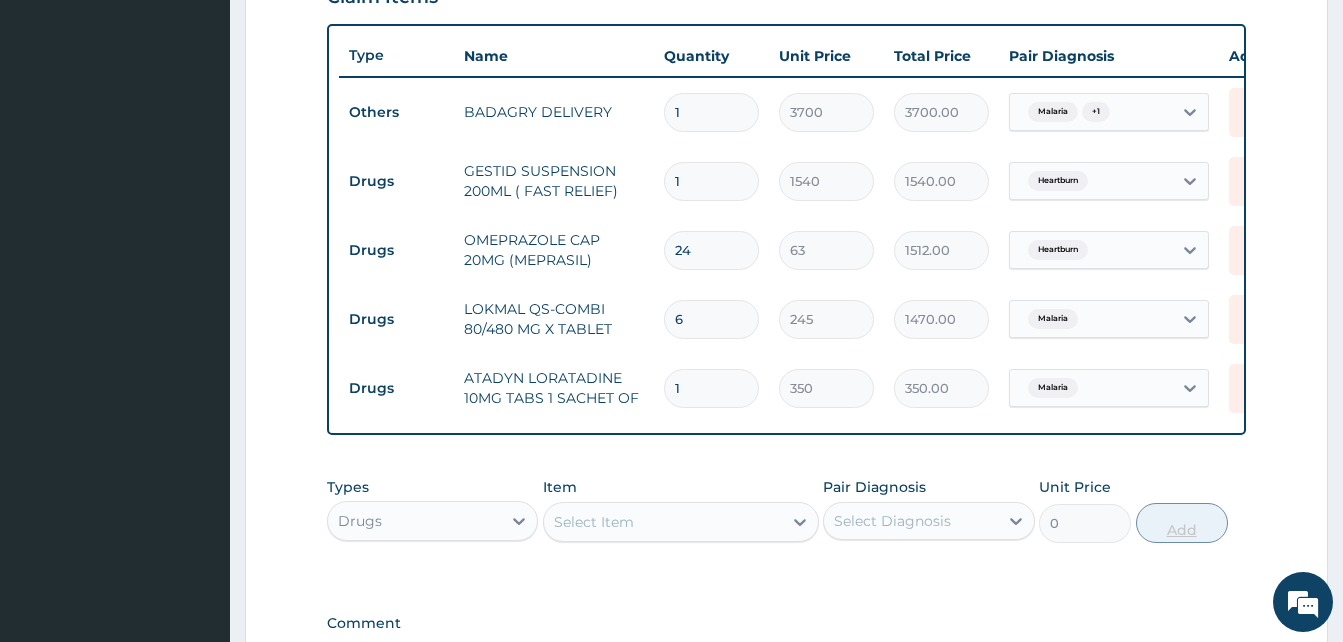 type on "10" 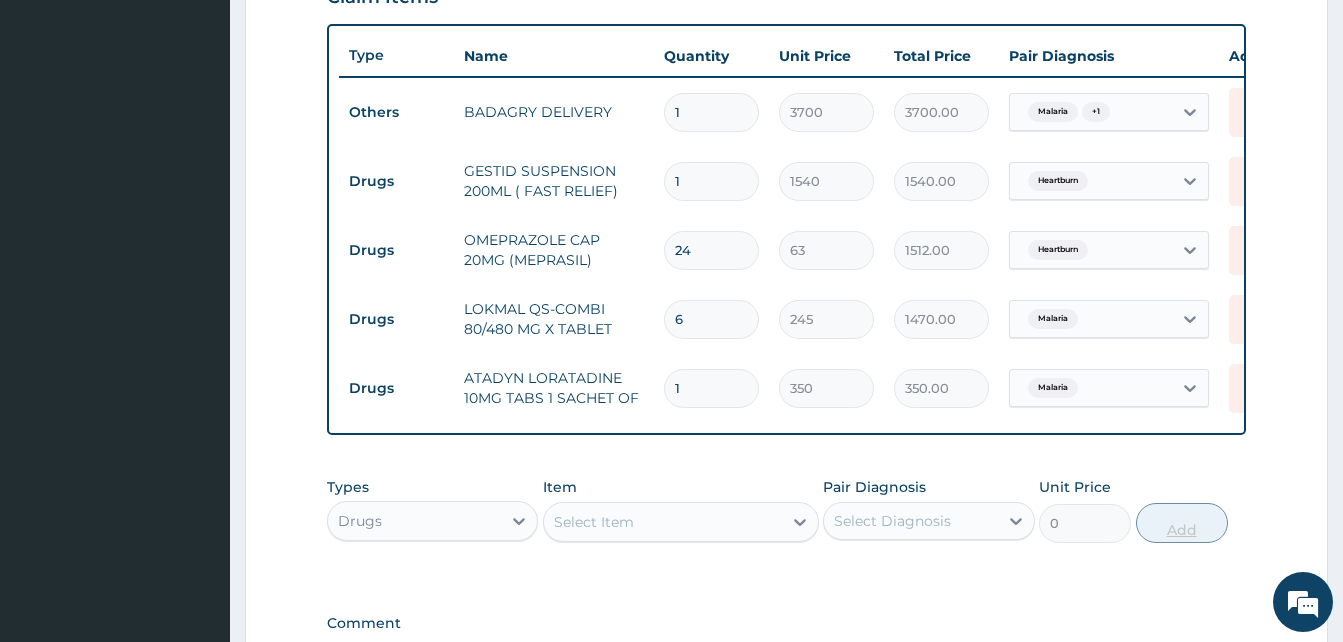 type on "3500.00" 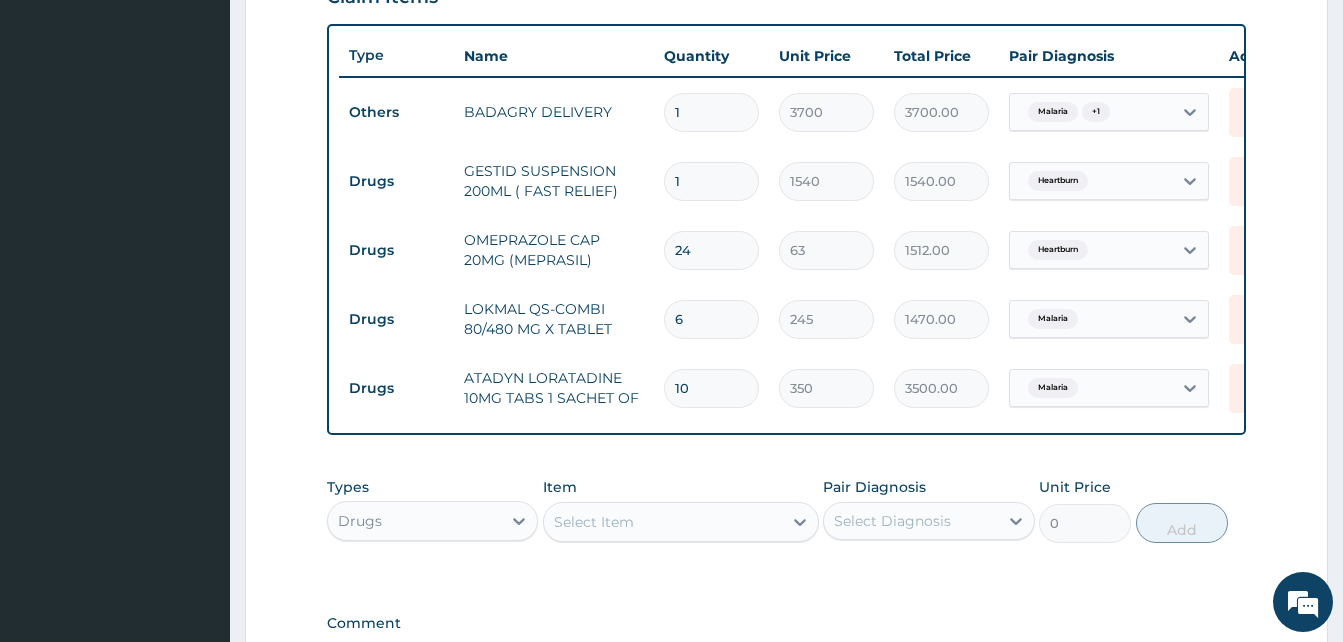 type on "10" 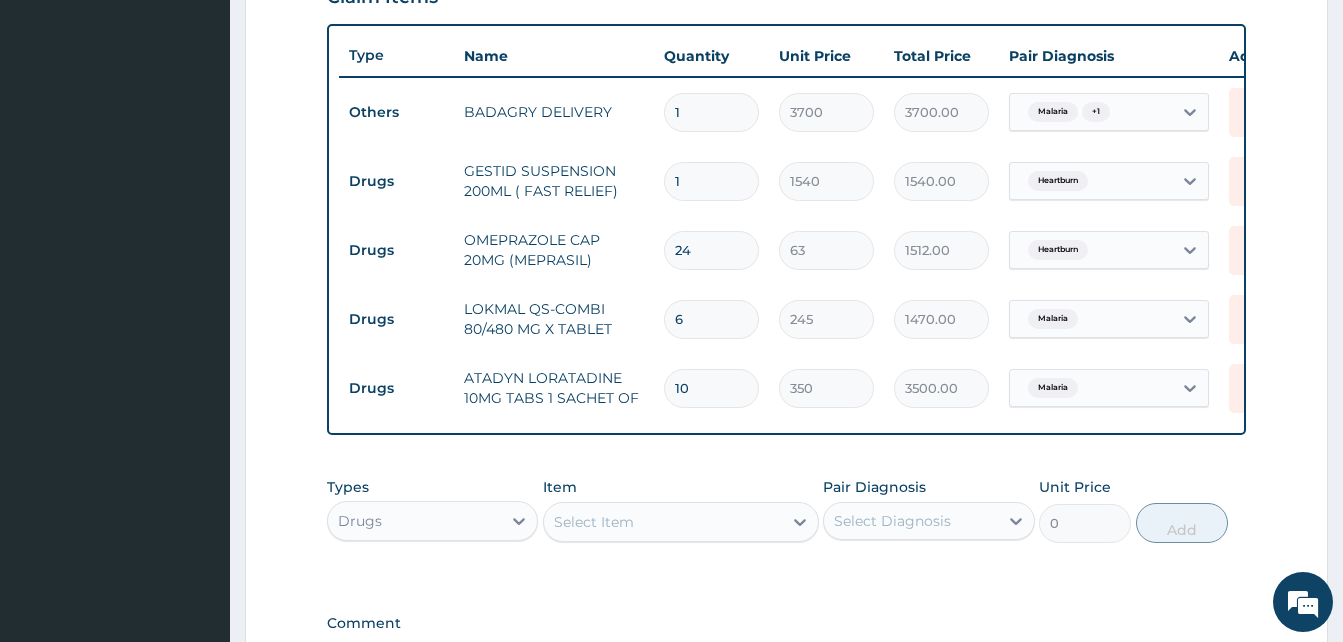 click on "Select Item" at bounding box center [663, 522] 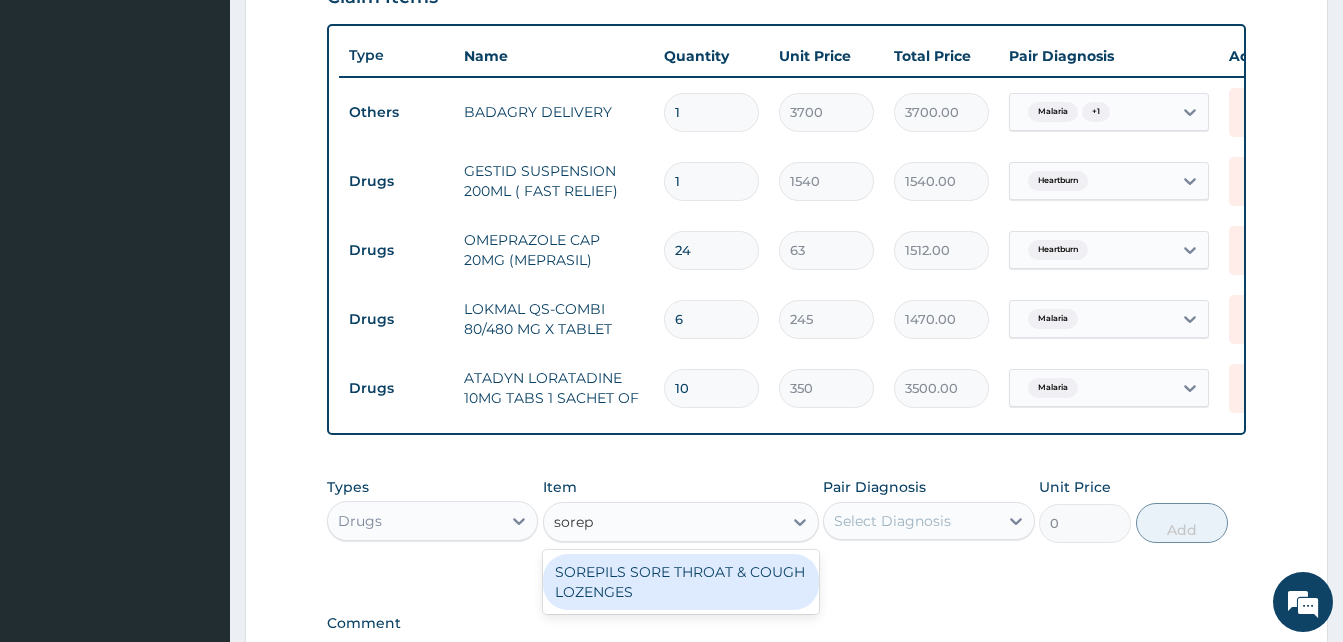 click on "SOREPILS SORE THROAT & COUGH LOZENGES" at bounding box center [681, 582] 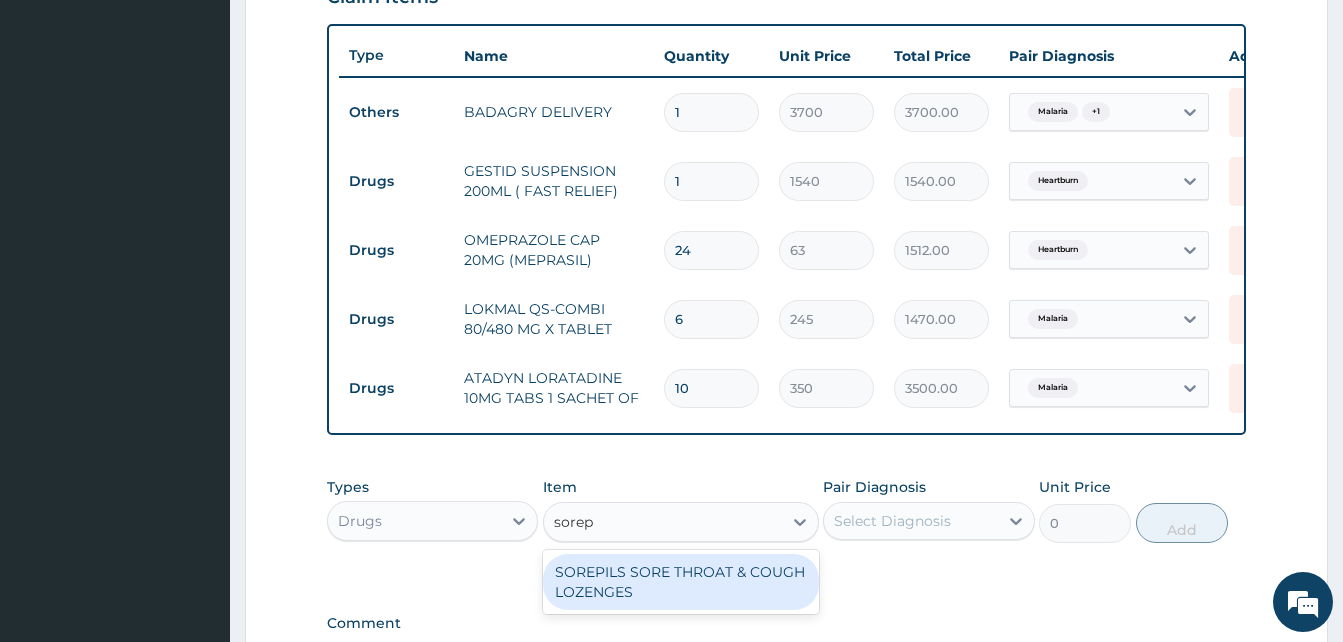type 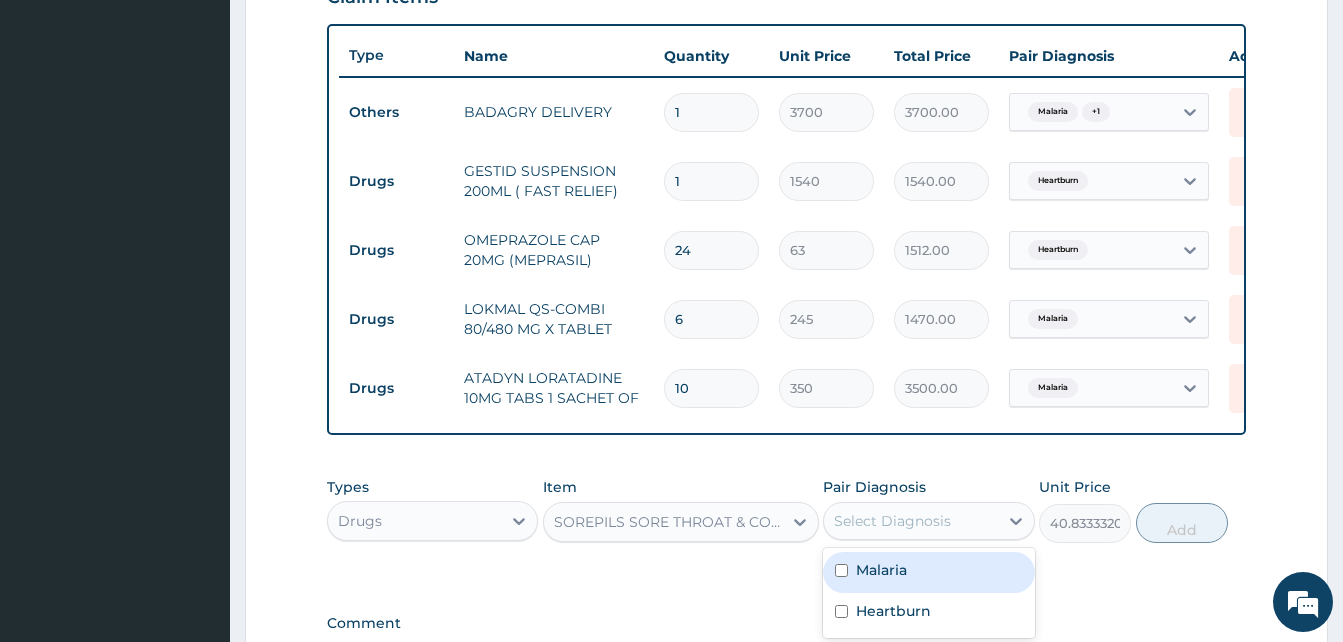 drag, startPoint x: 883, startPoint y: 537, endPoint x: 952, endPoint y: 591, distance: 87.61849 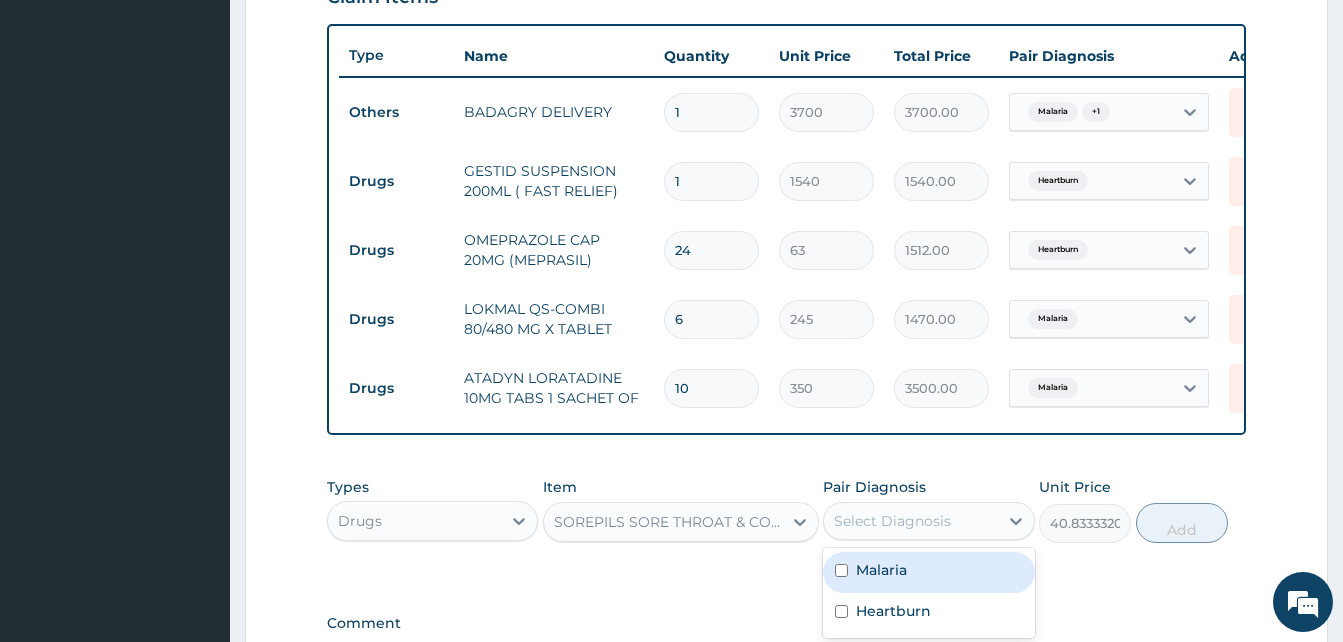 click on "option Malaria, selected. option Malaria focused, 1 of 2. 2 results available. Use Up and Down to choose options, press Enter to select the currently focused option, press Escape to exit the menu, press Tab to select the option and exit the menu. Select Diagnosis Malaria Heartburn" at bounding box center [928, 521] 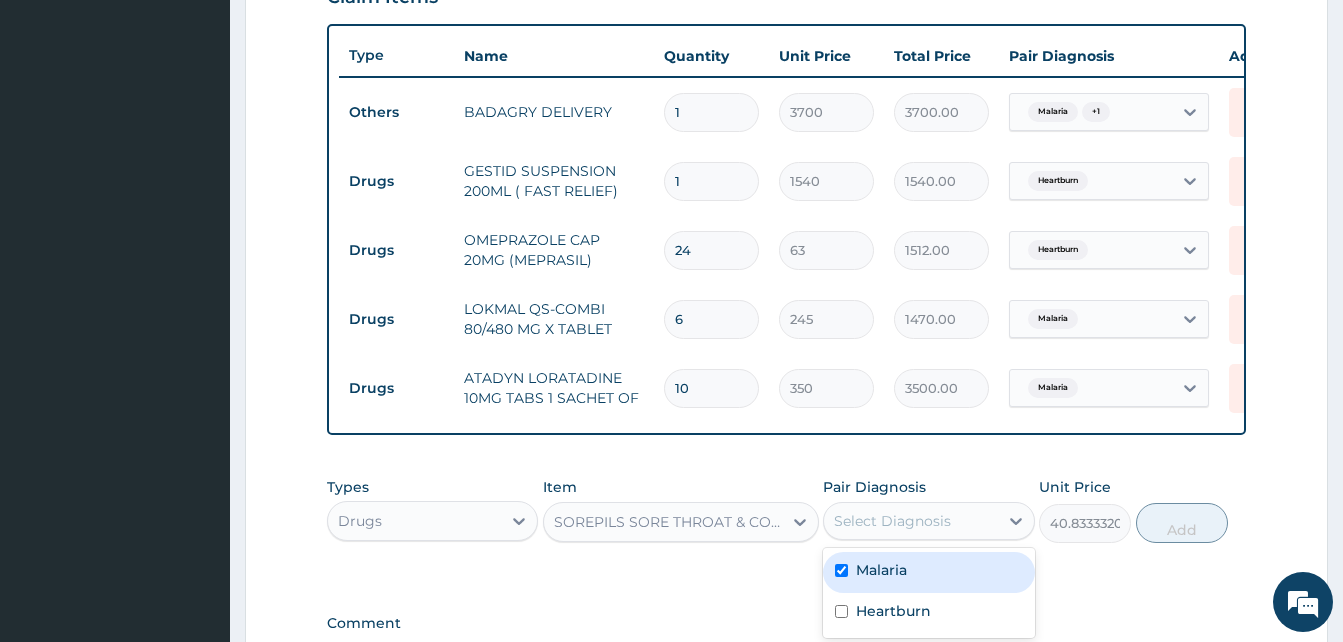 checkbox on "true" 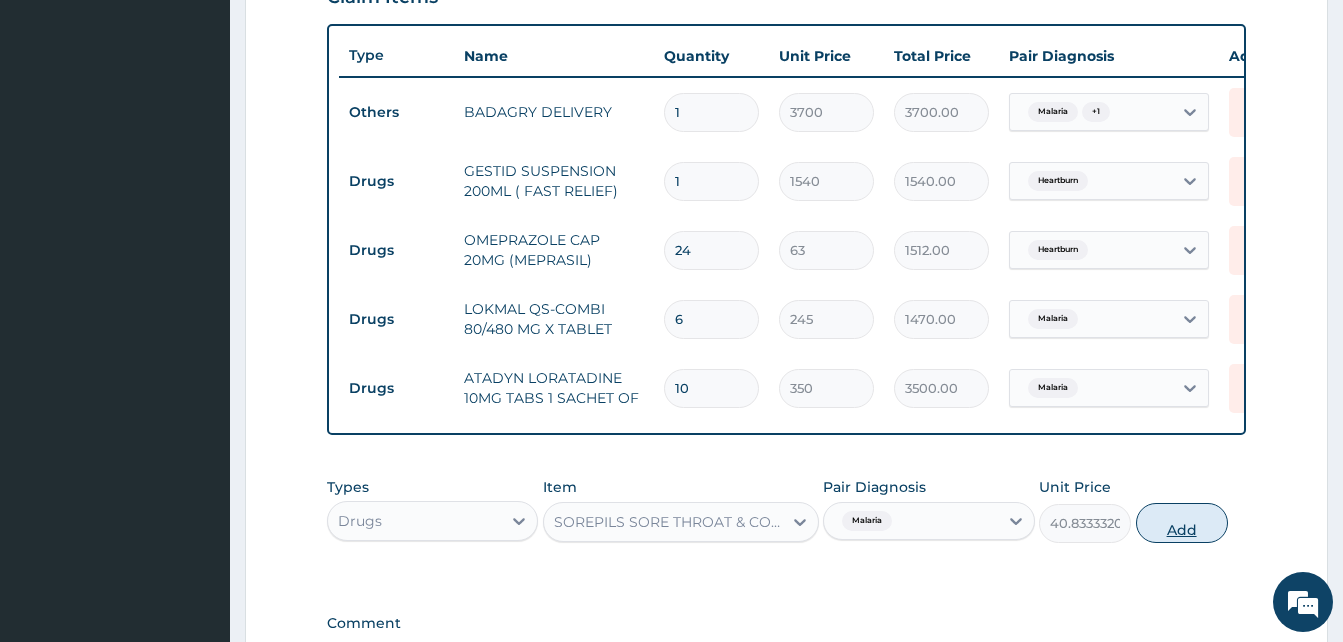 click on "Add" at bounding box center (1182, 523) 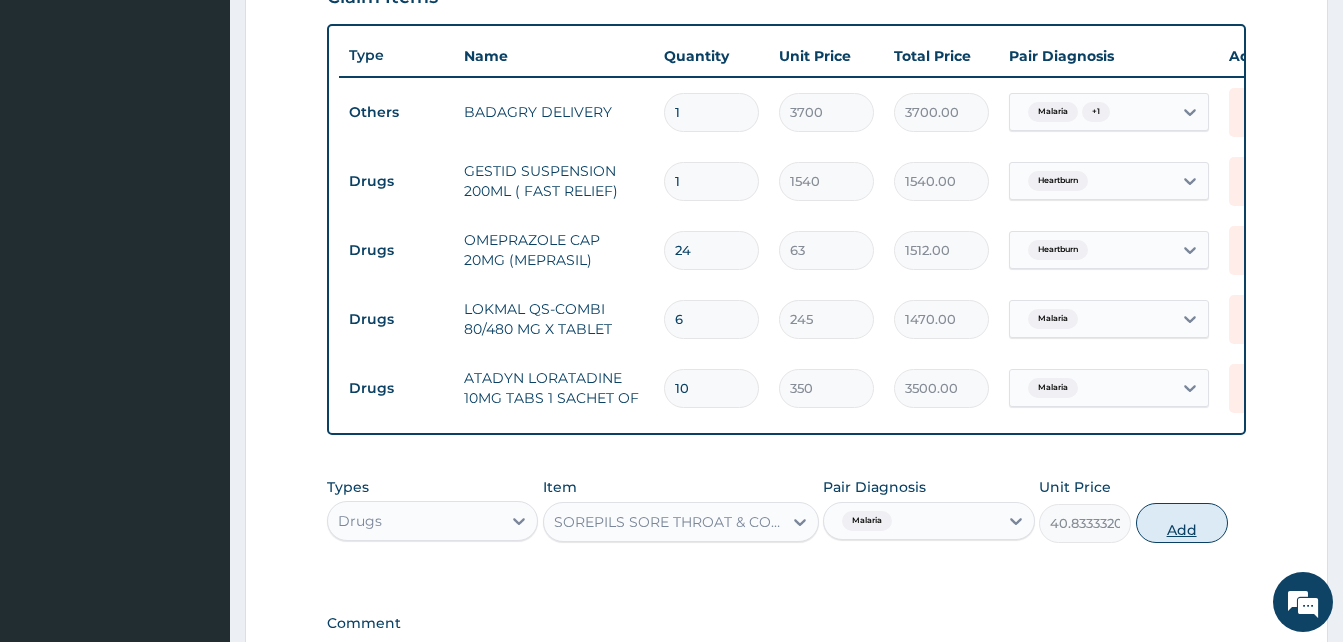 type on "0" 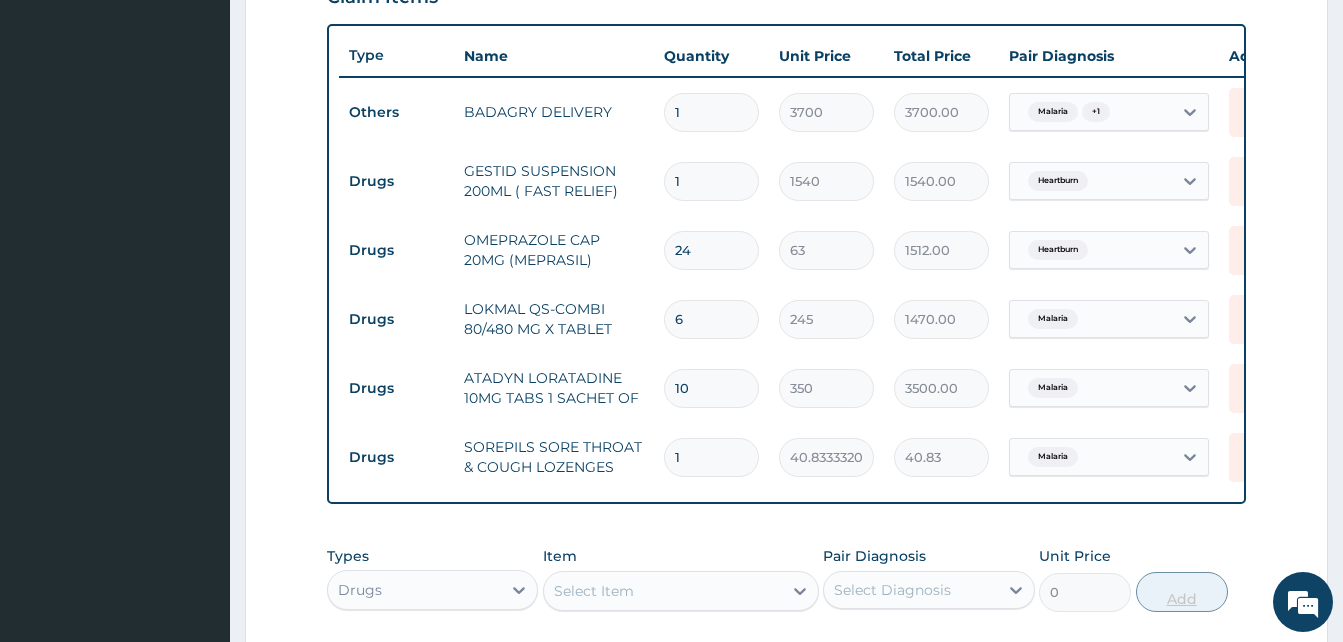 type 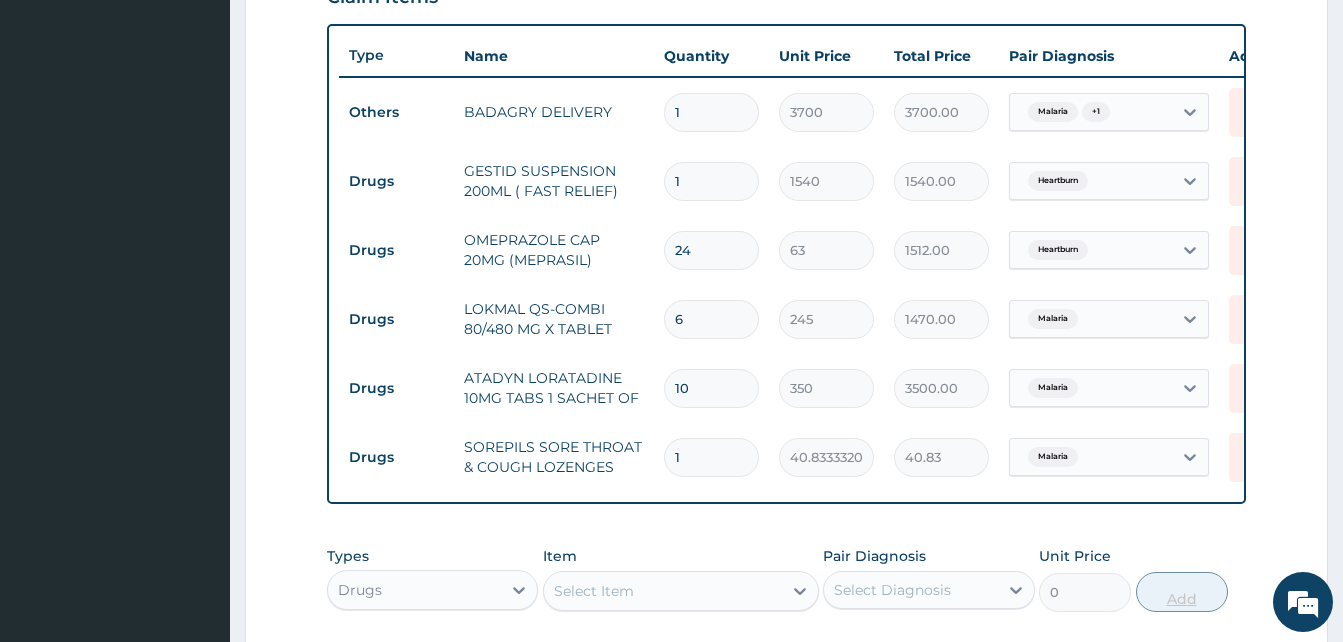 type on "0.00" 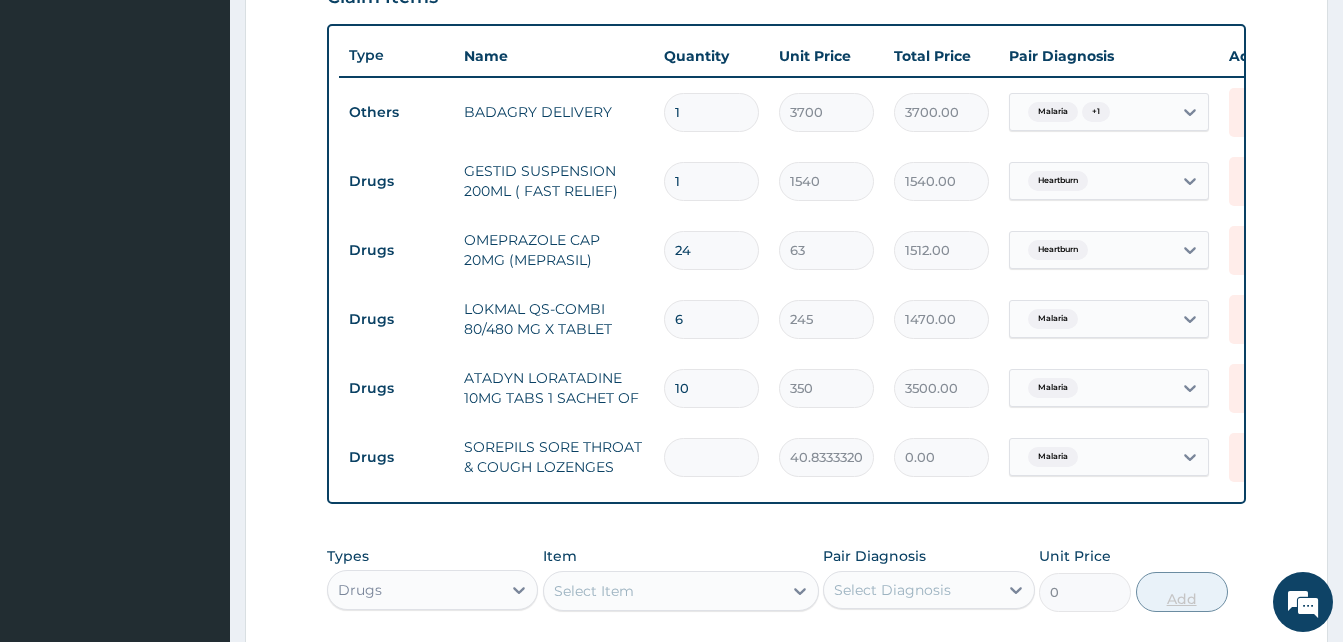 type on "2" 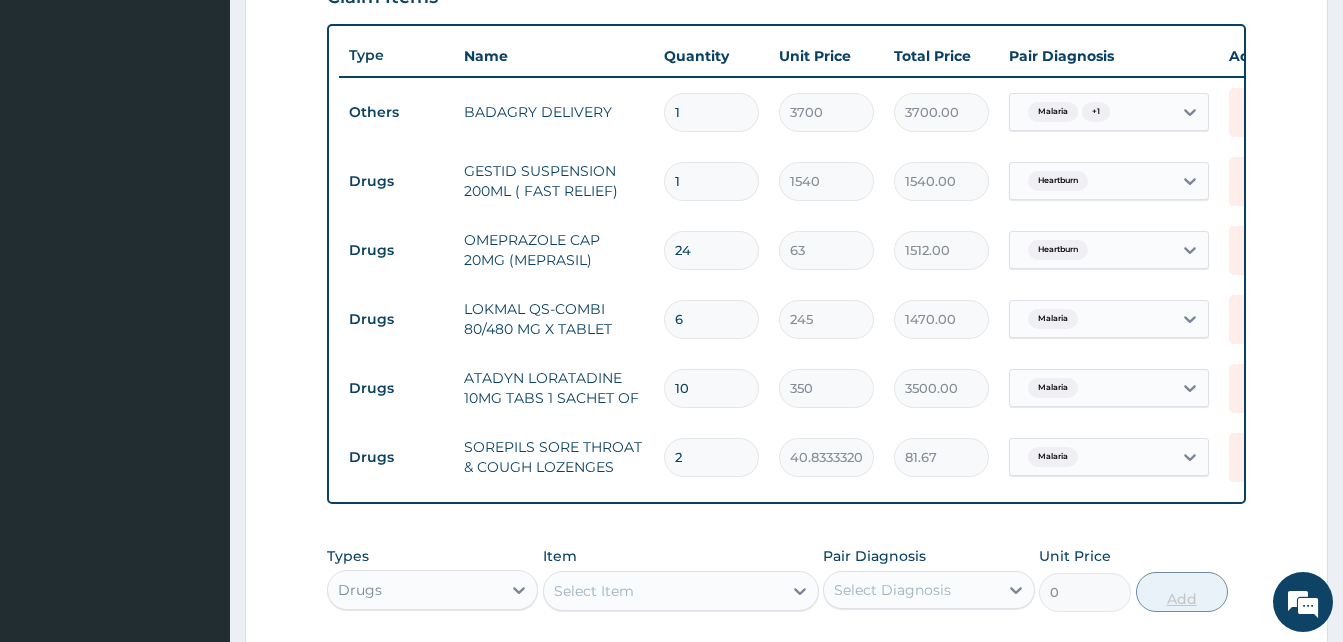 type on "24" 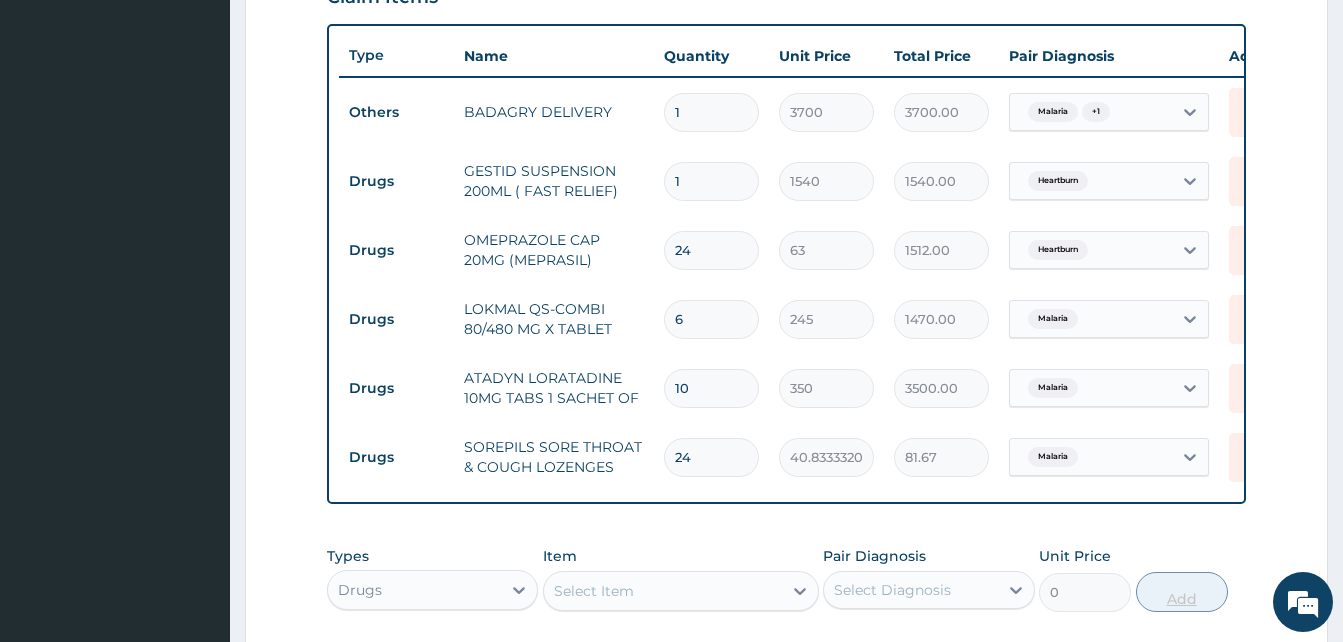 type on "980.00" 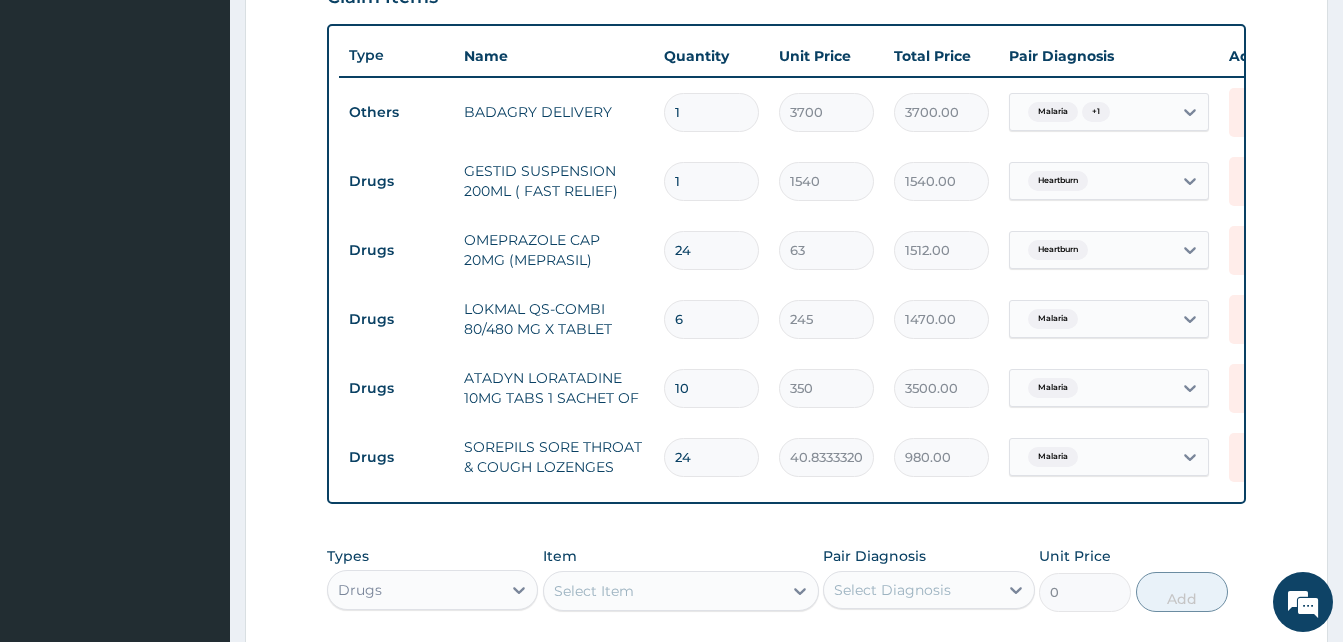 scroll, scrollTop: 1065, scrollLeft: 0, axis: vertical 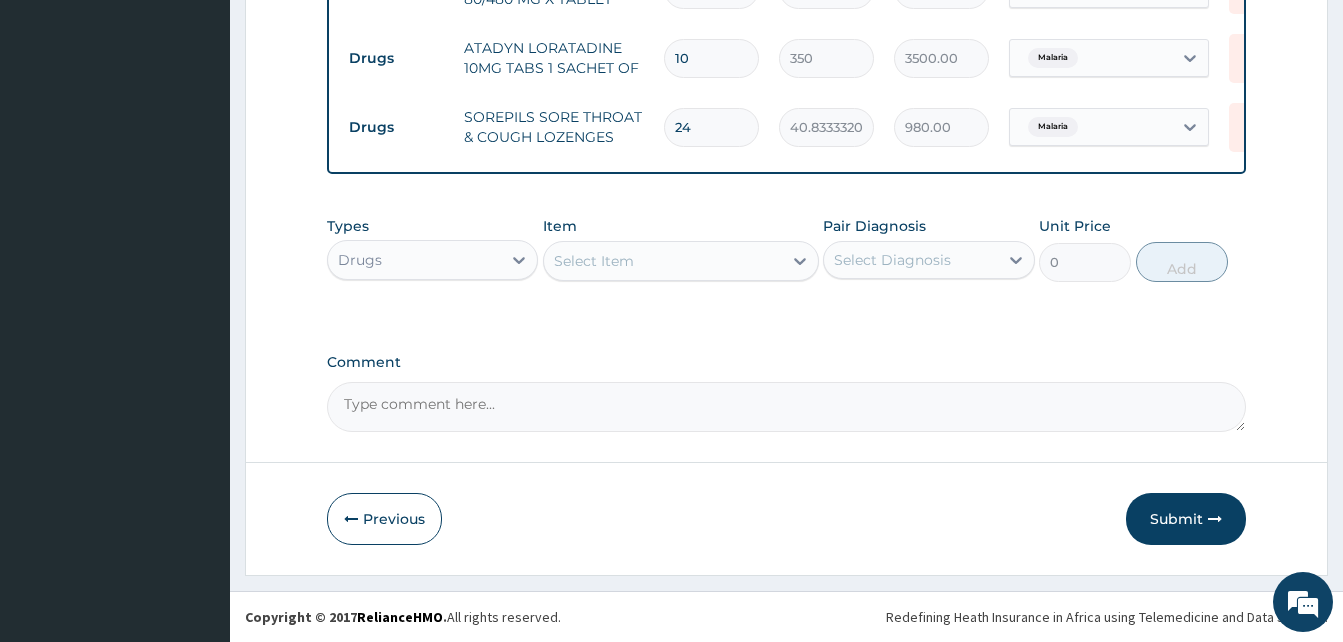type on "24" 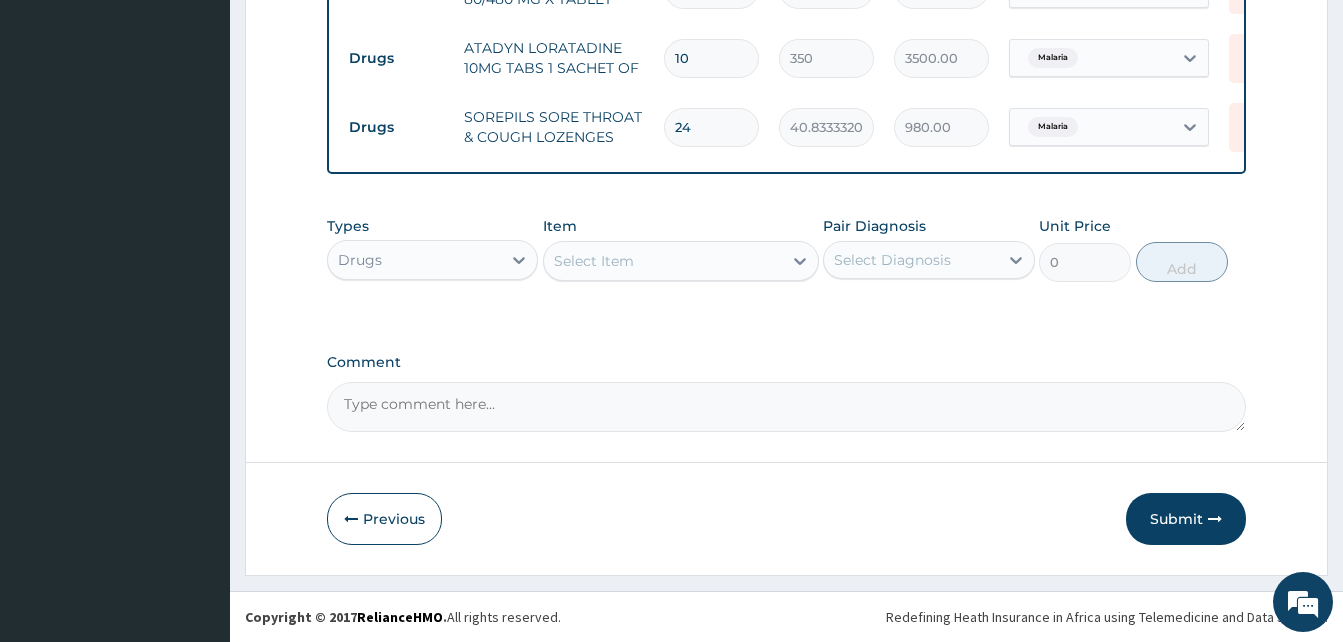 click on "Select Item" at bounding box center [663, 261] 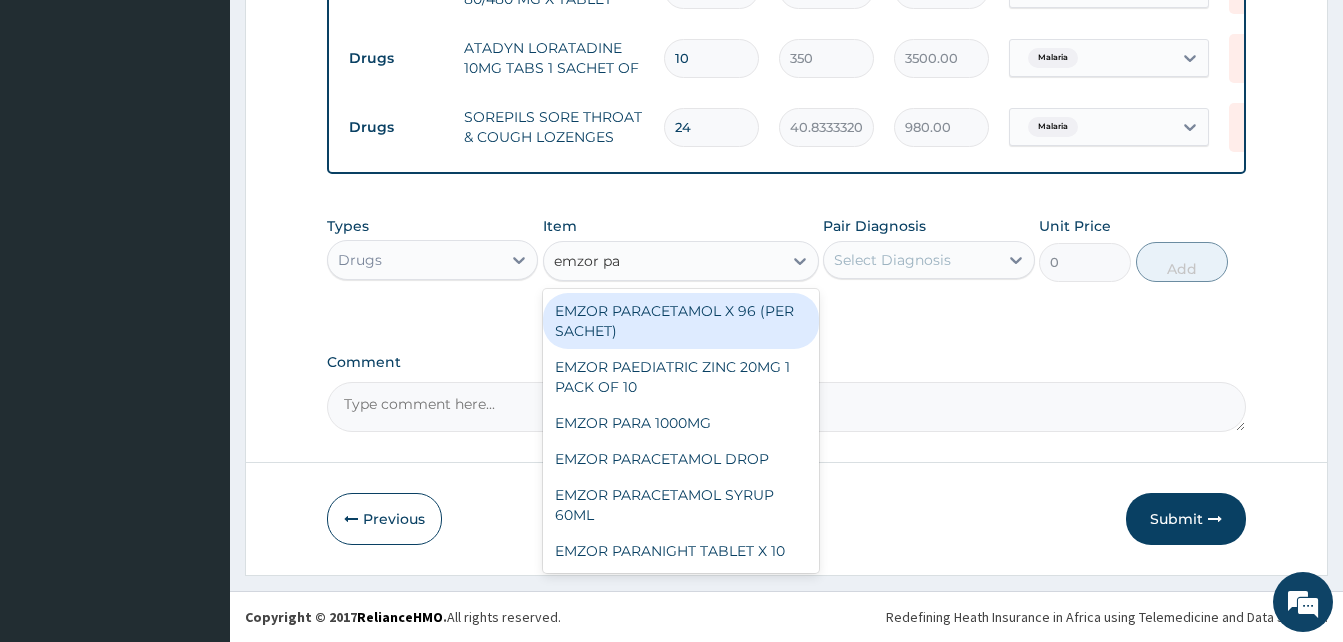 type on "emzor par" 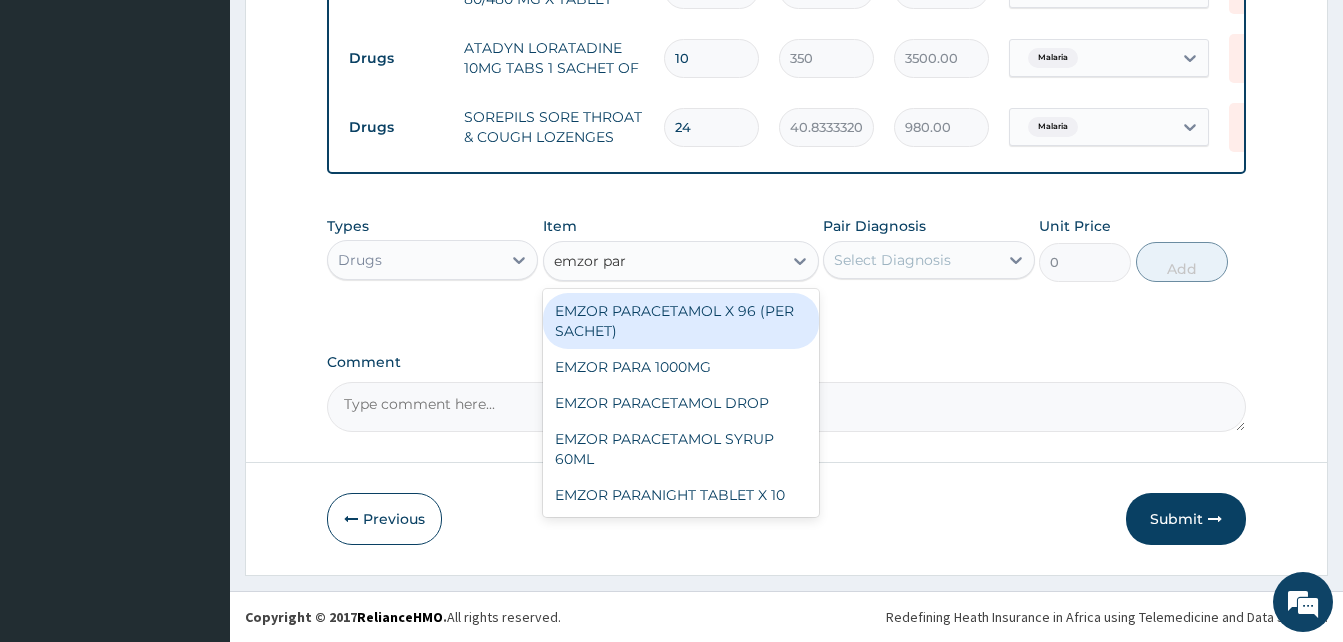 click on "EMZOR PARACETAMOL X 96 (PER SACHET)" at bounding box center [681, 321] 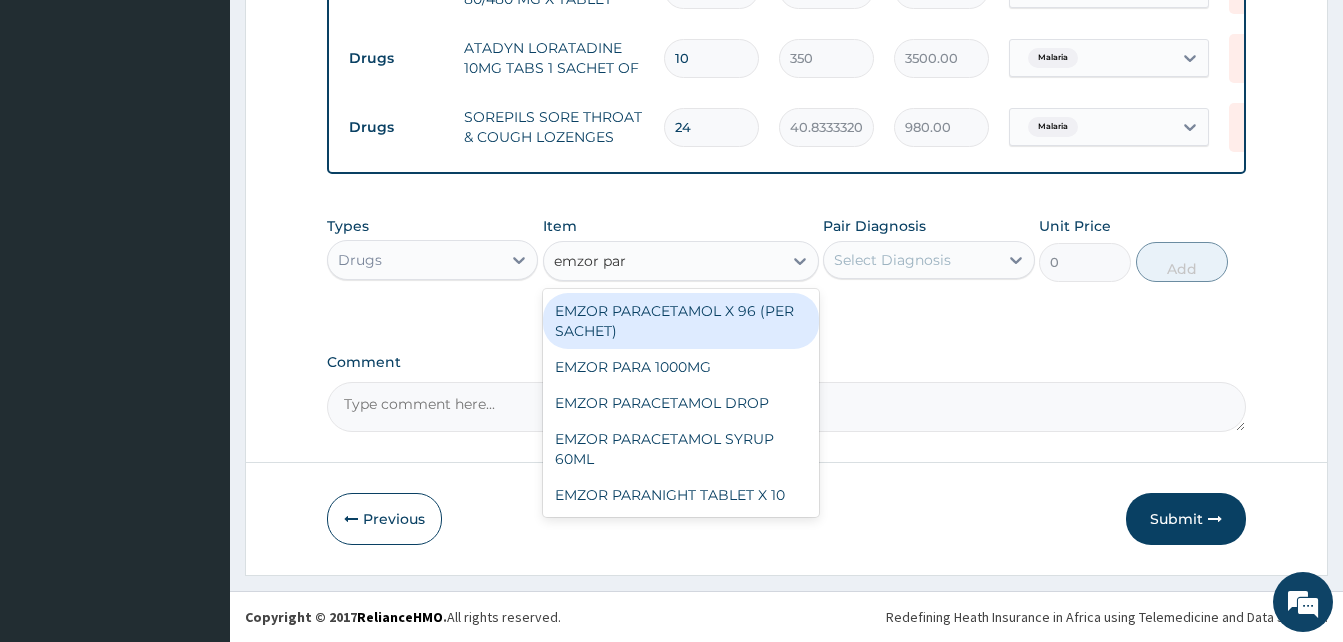 type 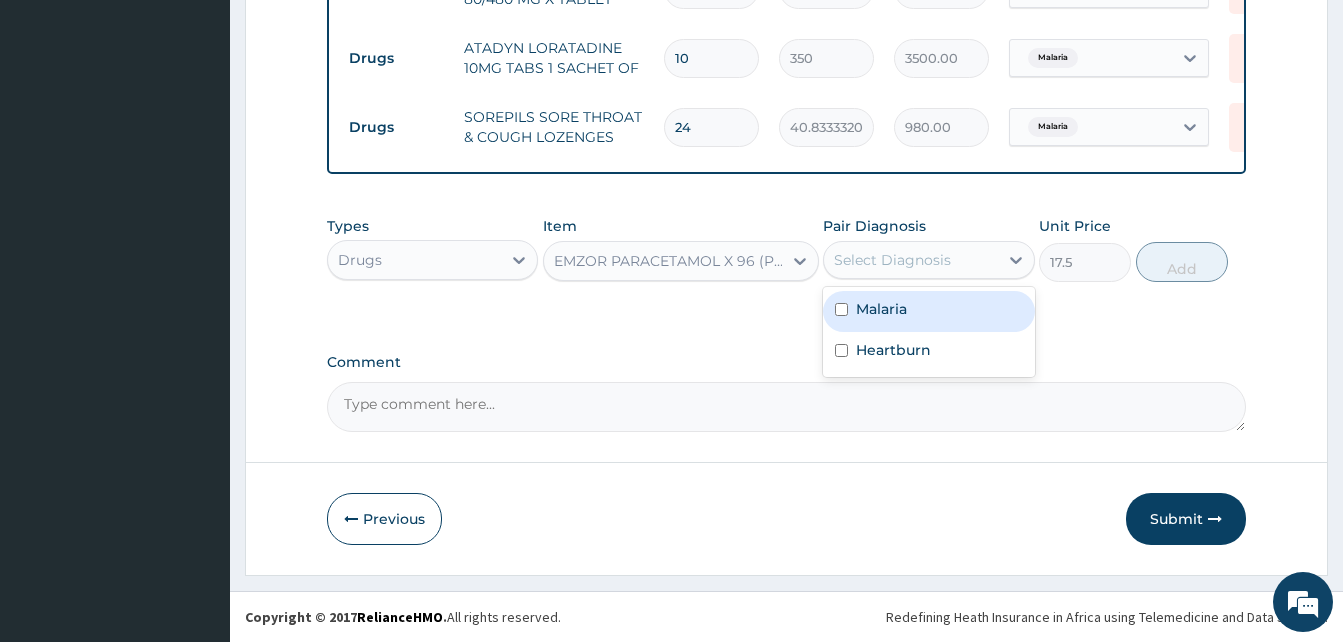 click on "Select Diagnosis" at bounding box center (892, 260) 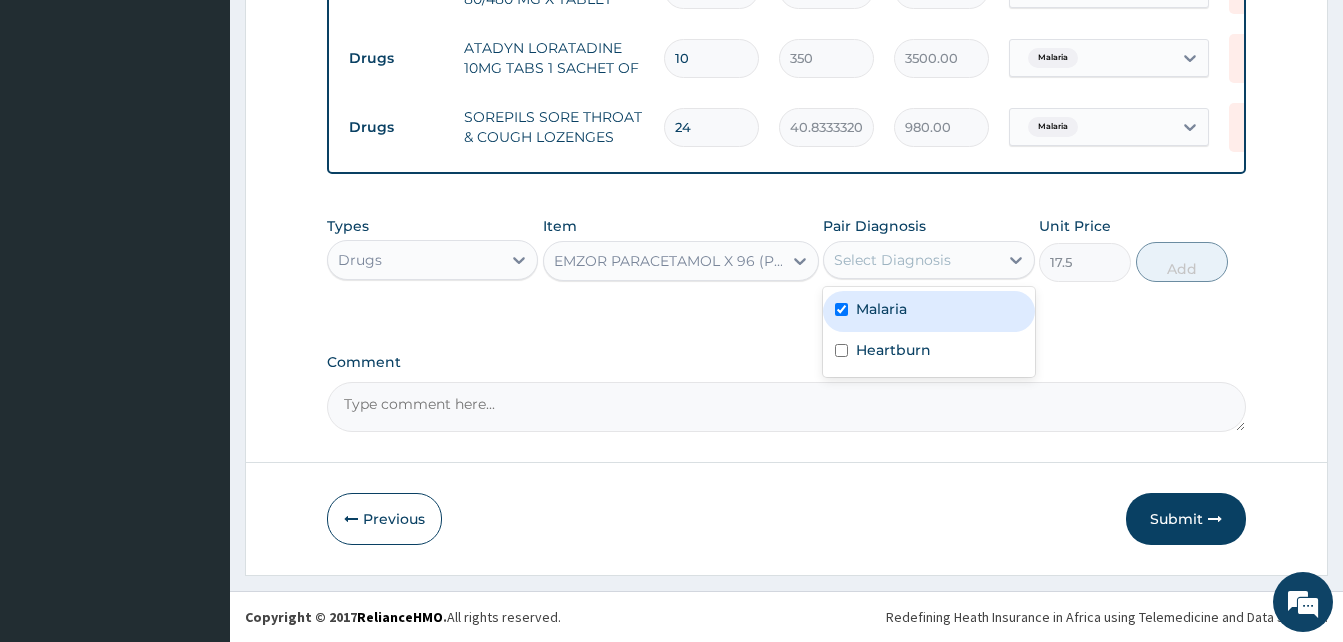 checkbox on "true" 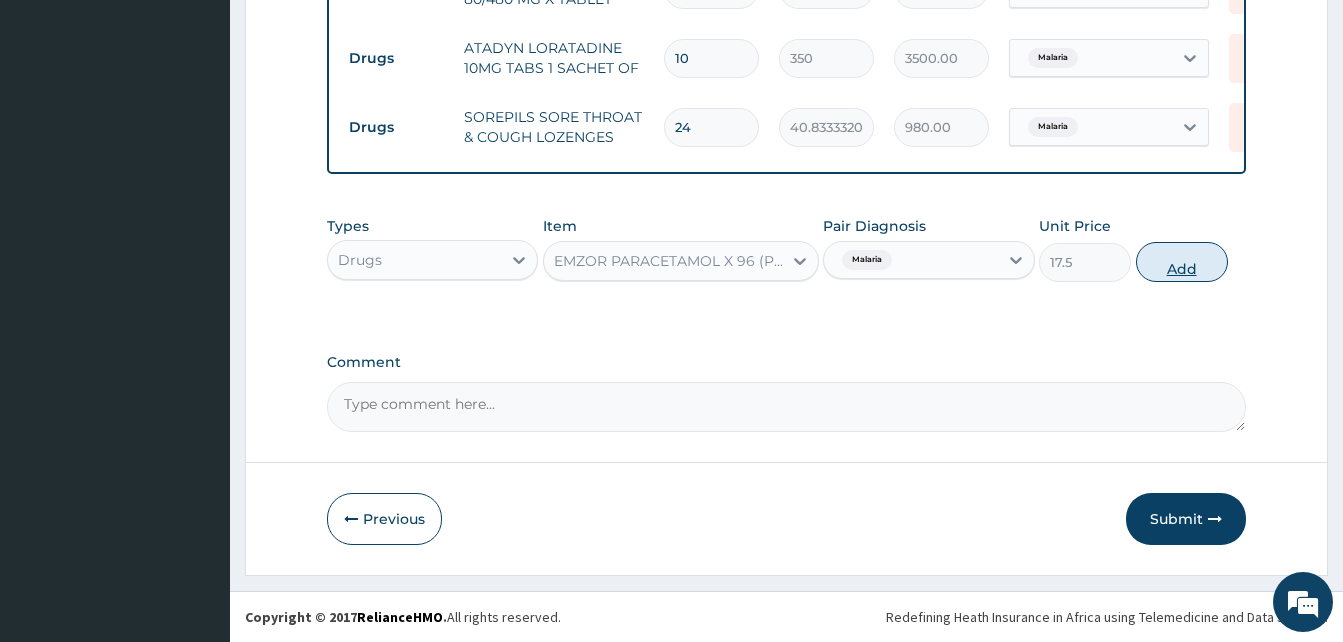click on "Add" at bounding box center [1182, 262] 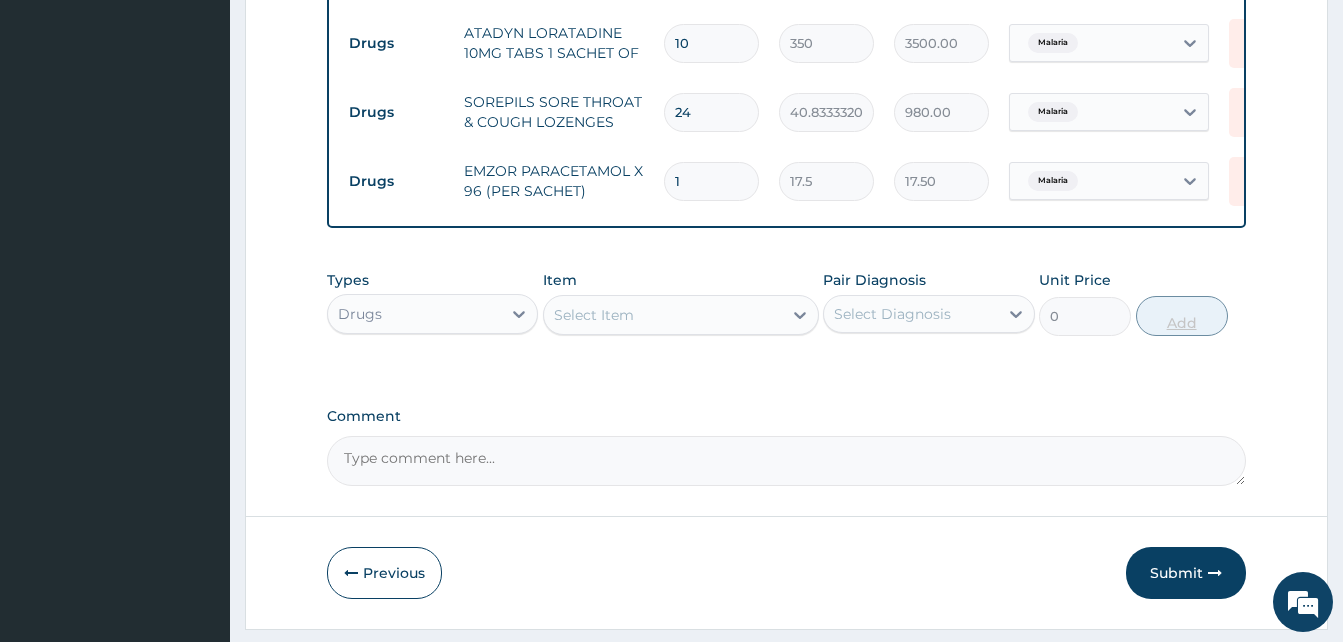 type 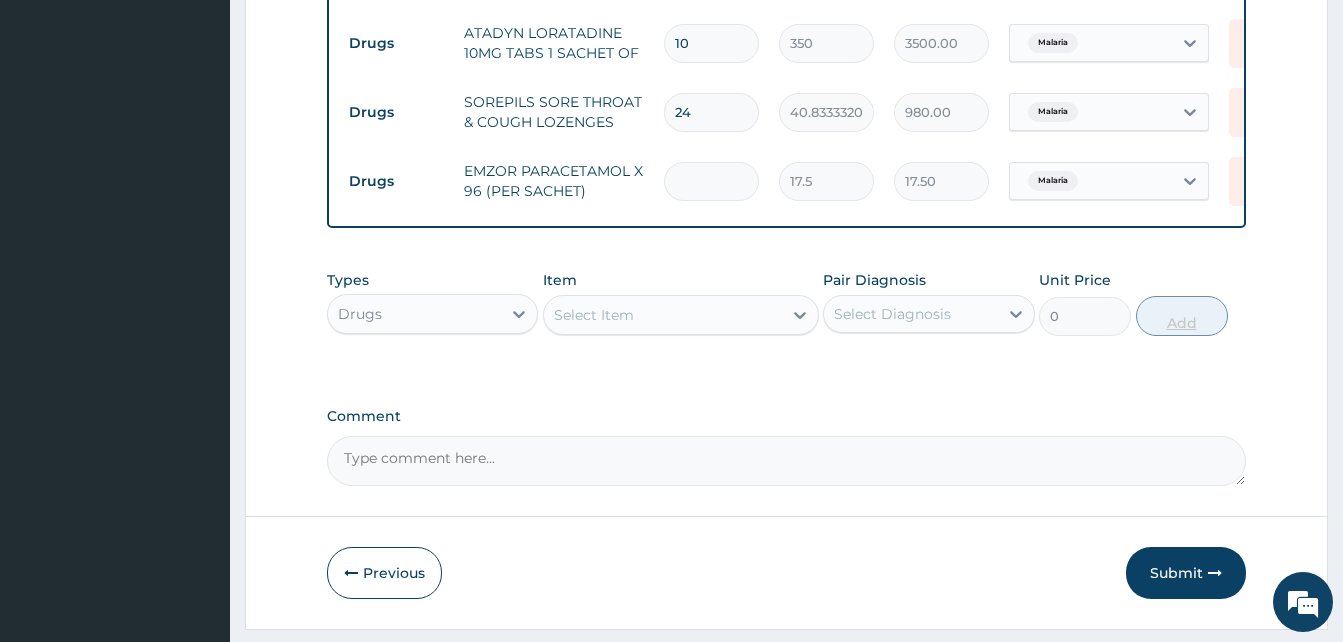 type on "0.00" 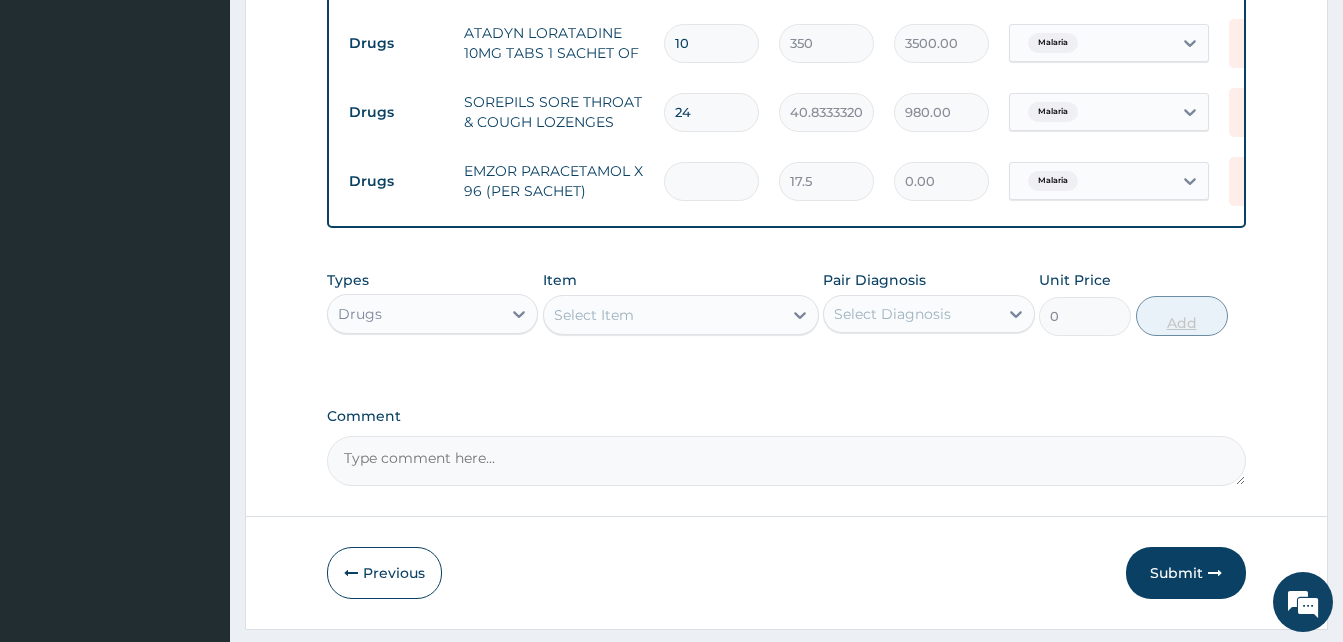 type on "3" 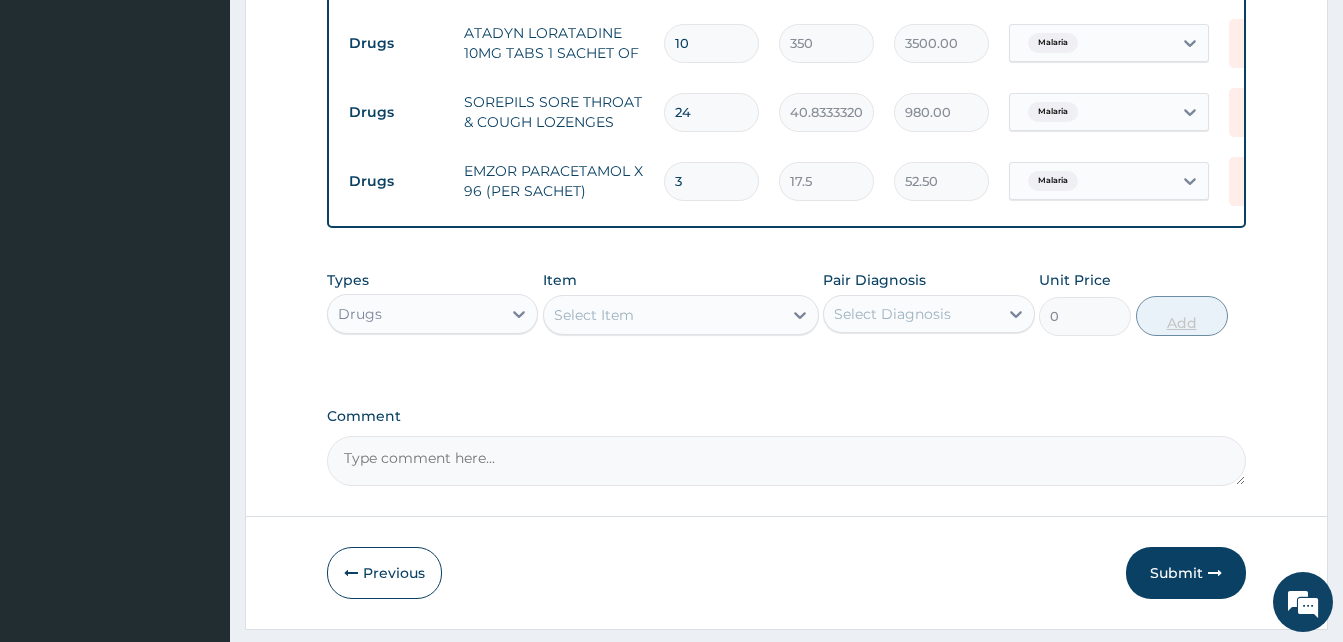 type on "36" 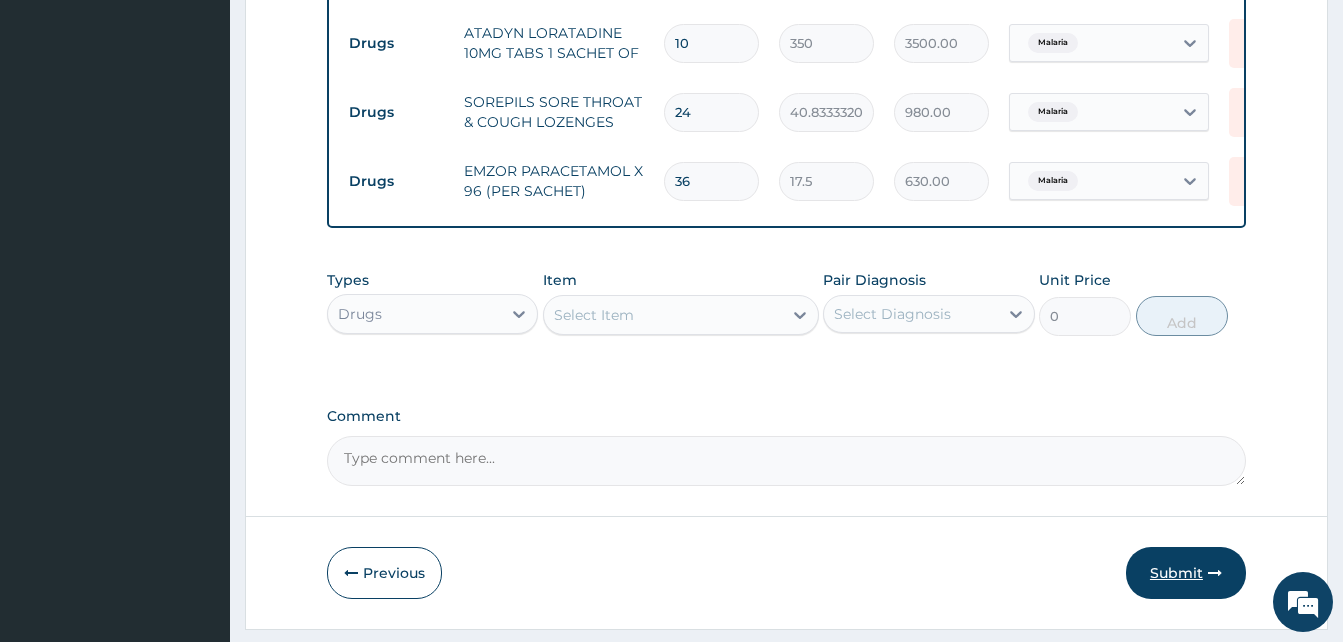 type on "36" 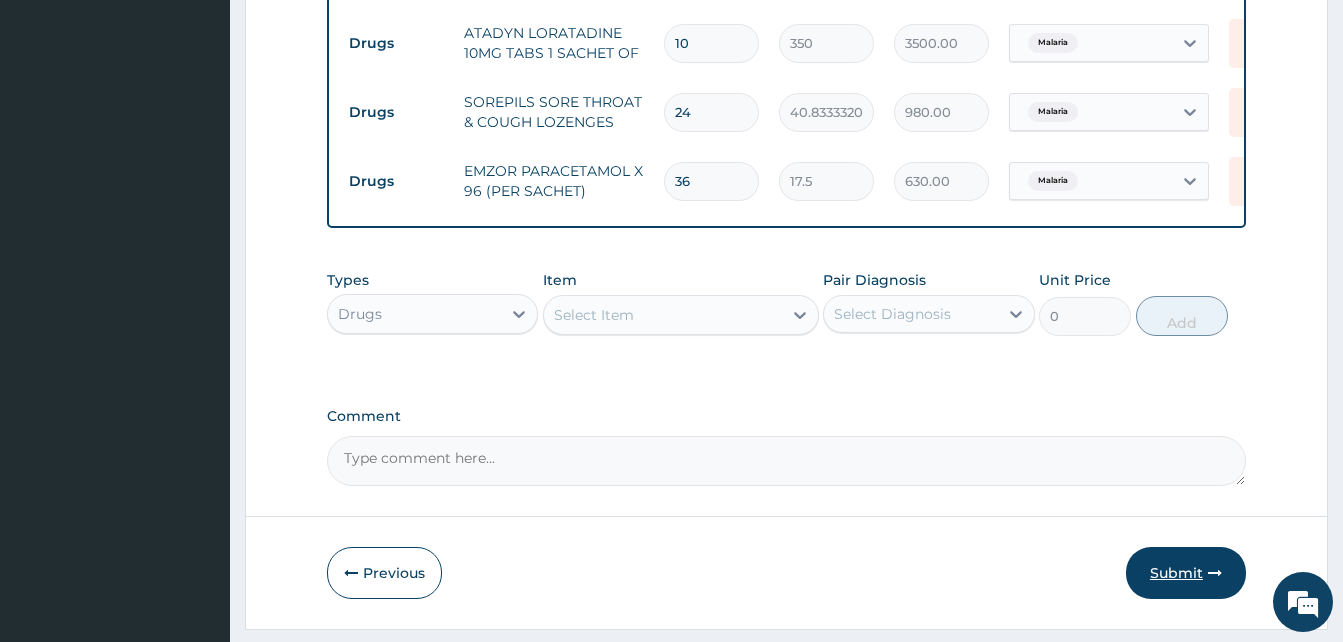 click on "Submit" at bounding box center (1186, 573) 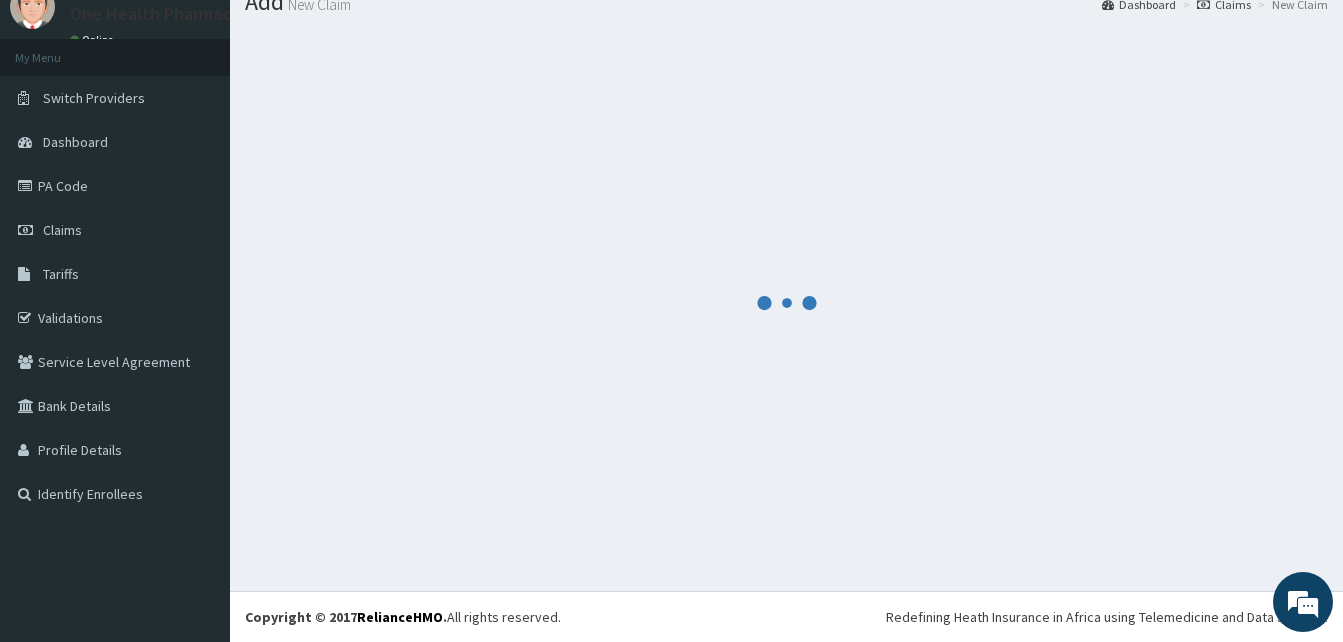 scroll, scrollTop: 76, scrollLeft: 0, axis: vertical 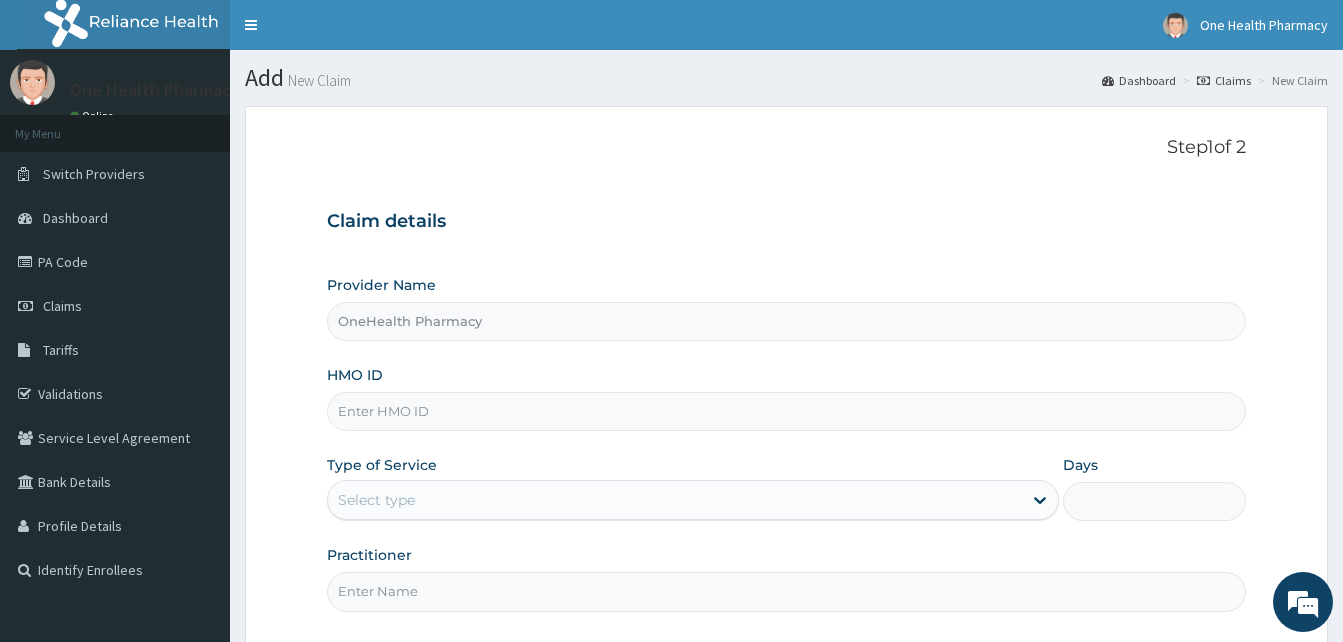 click on "OneHealth Pharmacy" at bounding box center [786, 321] 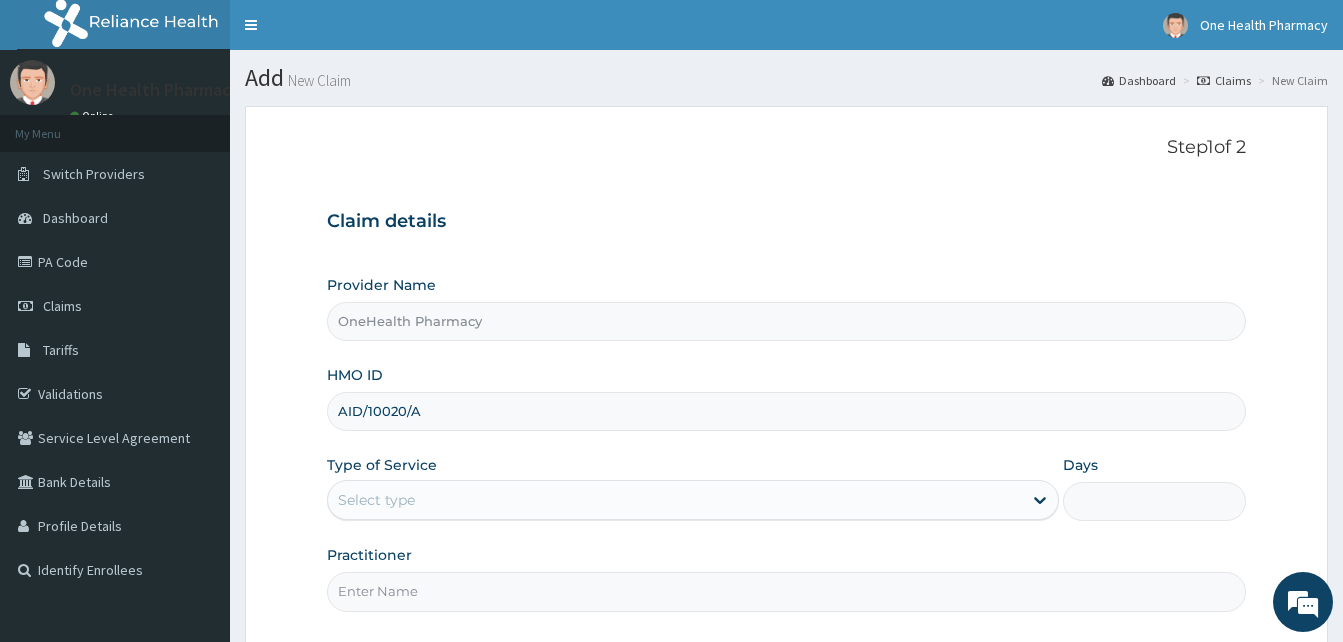 scroll, scrollTop: 187, scrollLeft: 0, axis: vertical 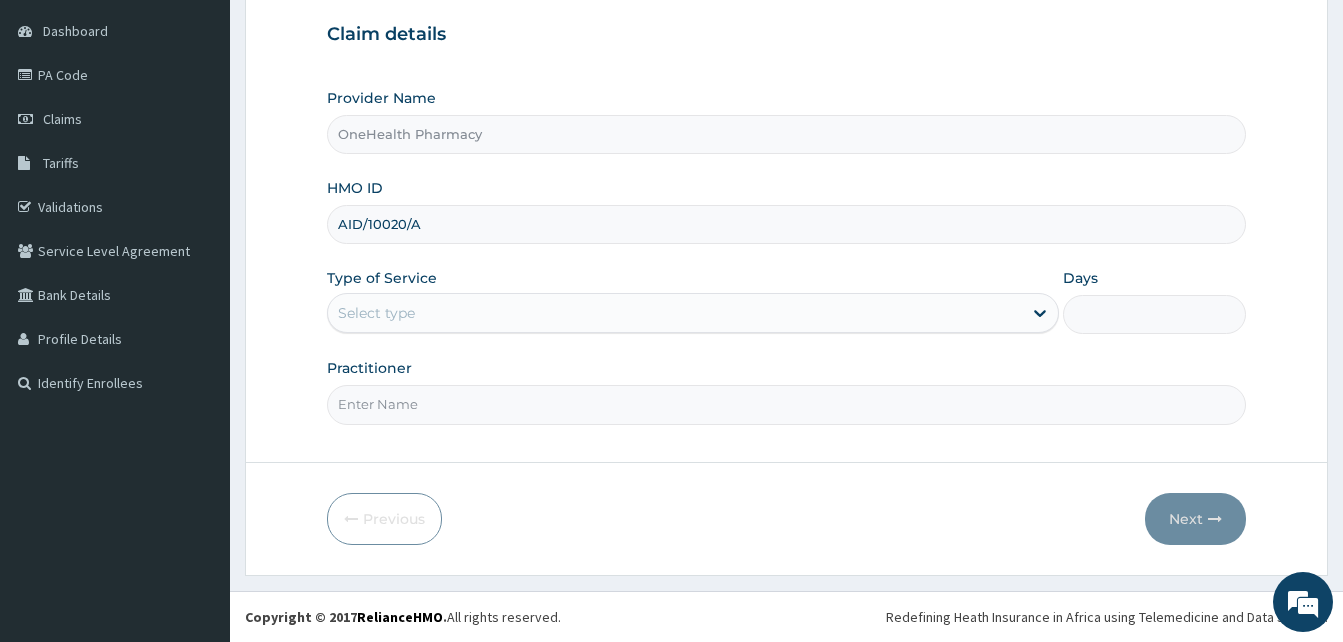 type on "AID/10020/A" 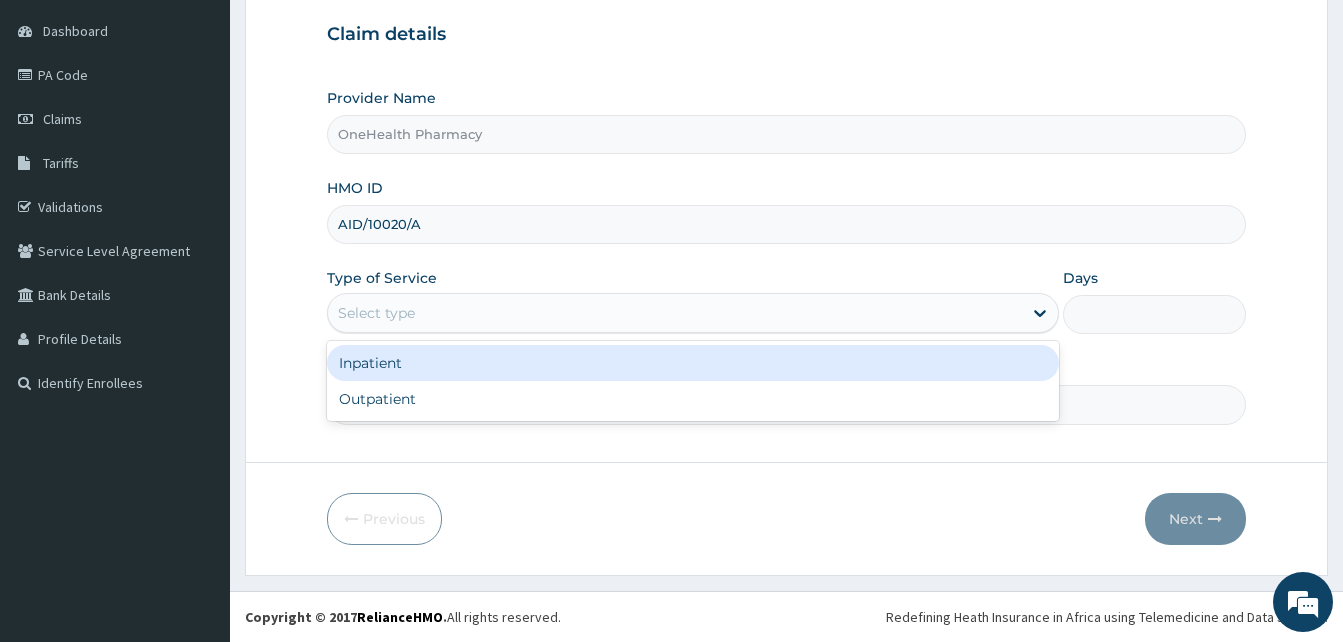 click on "Select type" at bounding box center [675, 313] 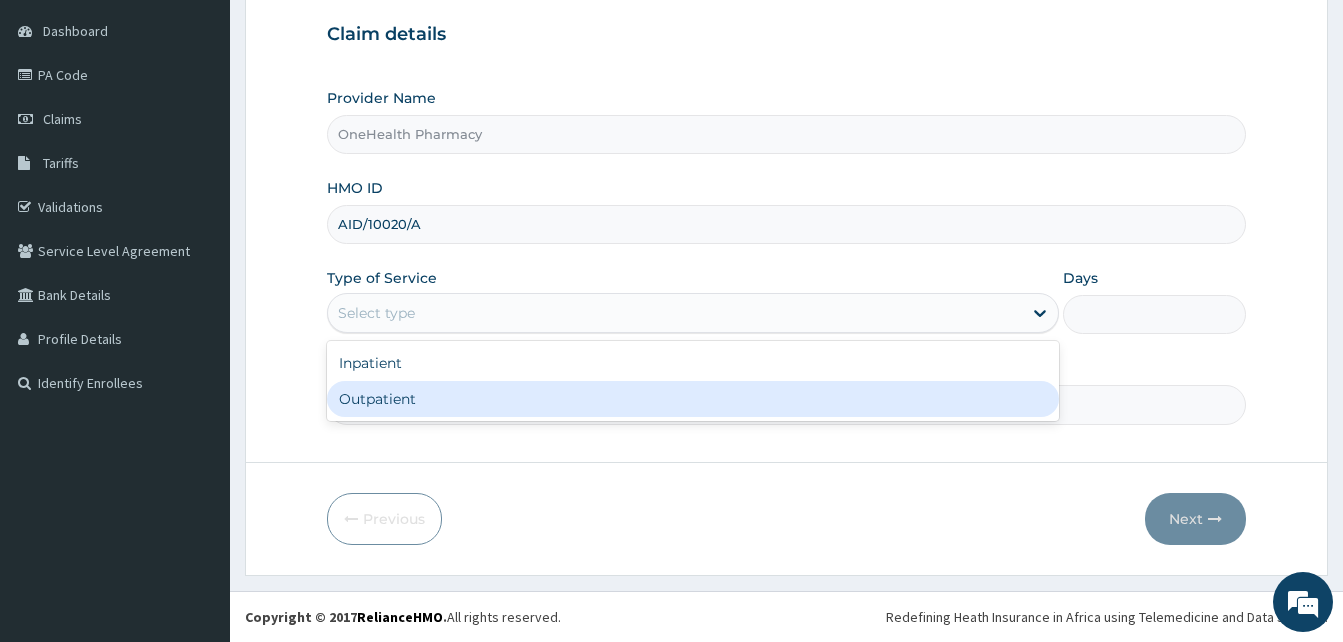 click on "Outpatient" at bounding box center (693, 399) 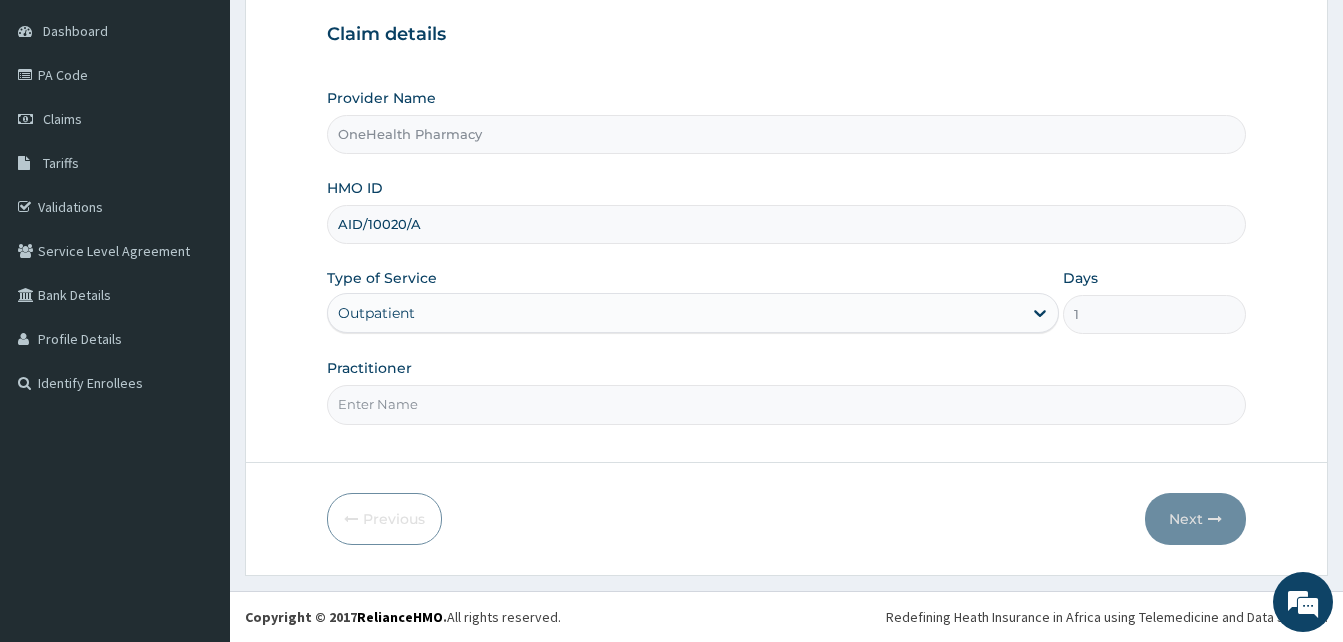 click on "Practitioner" at bounding box center [786, 404] 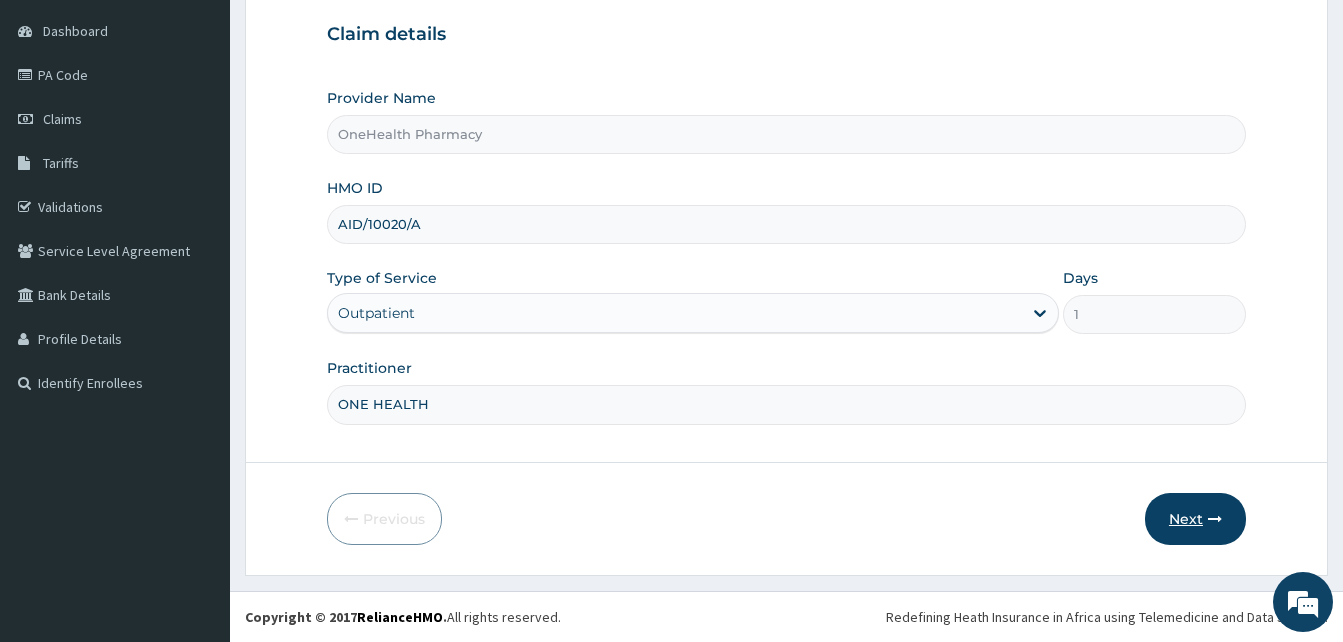 click on "Next" at bounding box center (1195, 519) 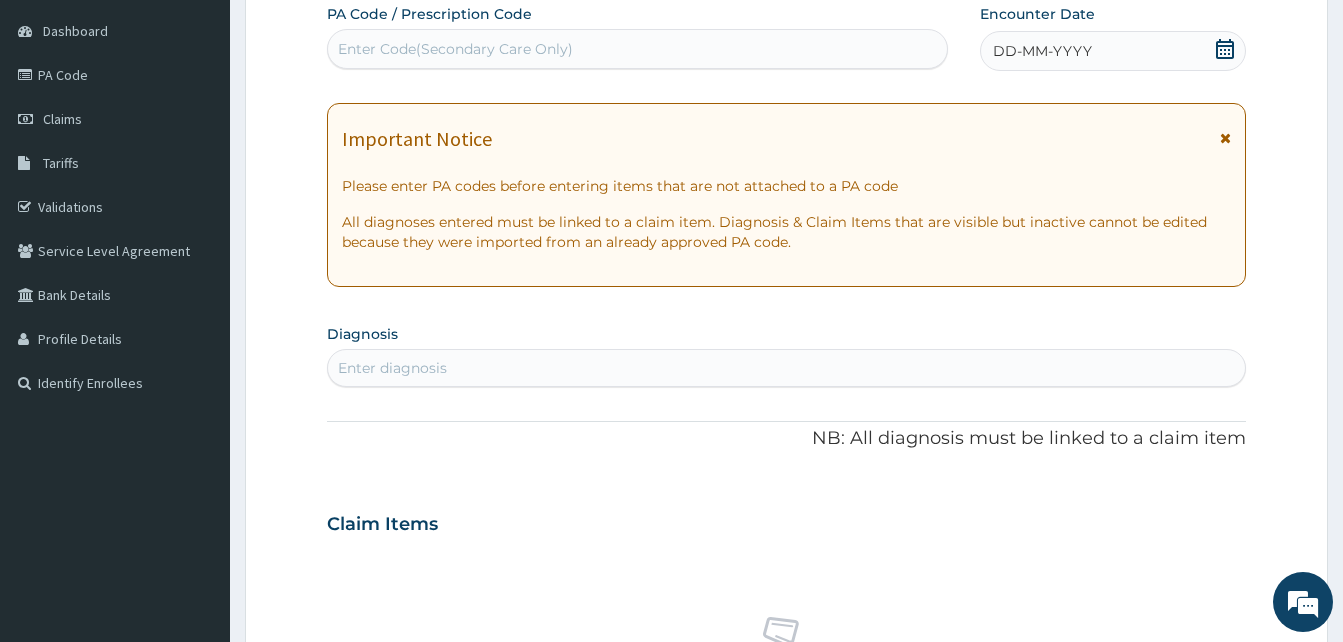 click on "DD-MM-YYYY" at bounding box center (1113, 51) 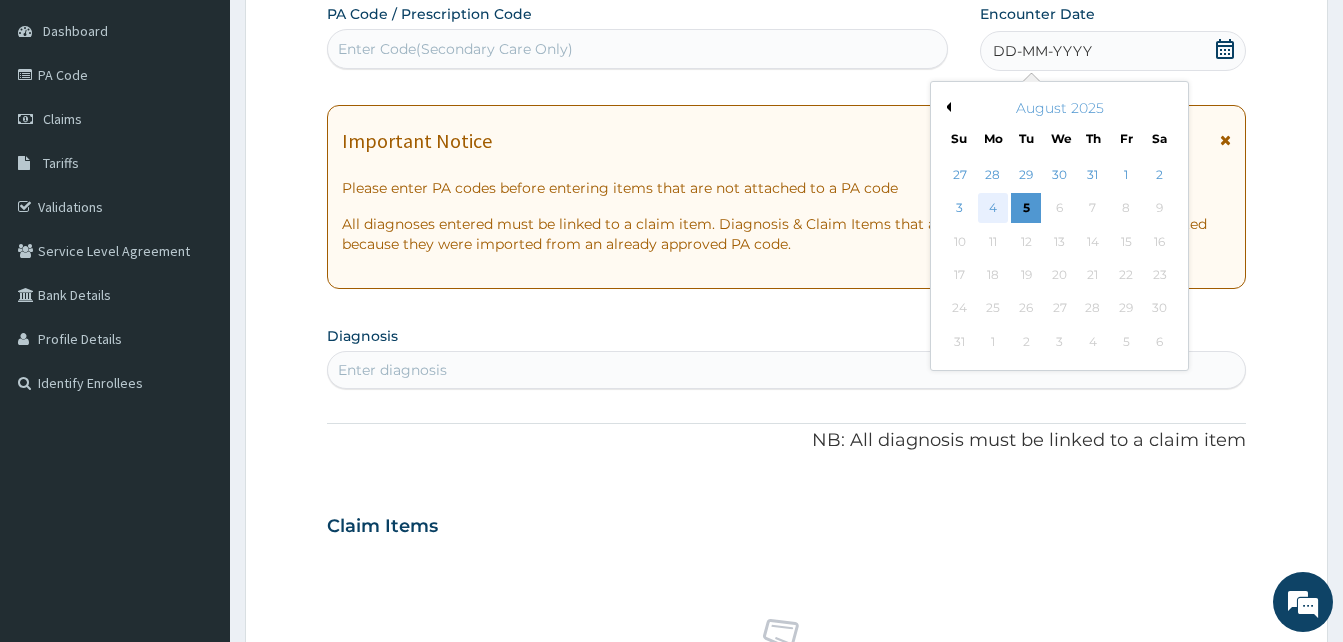 click on "4" at bounding box center (993, 209) 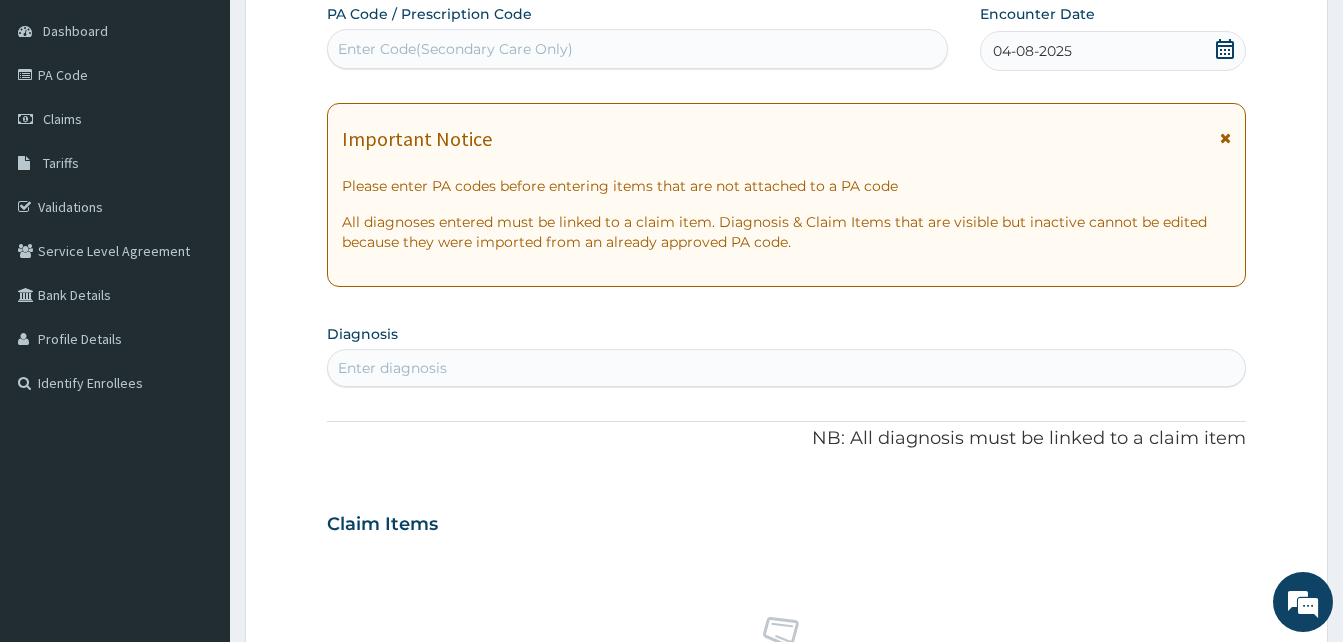 click on "04-08-2025" at bounding box center [1032, 51] 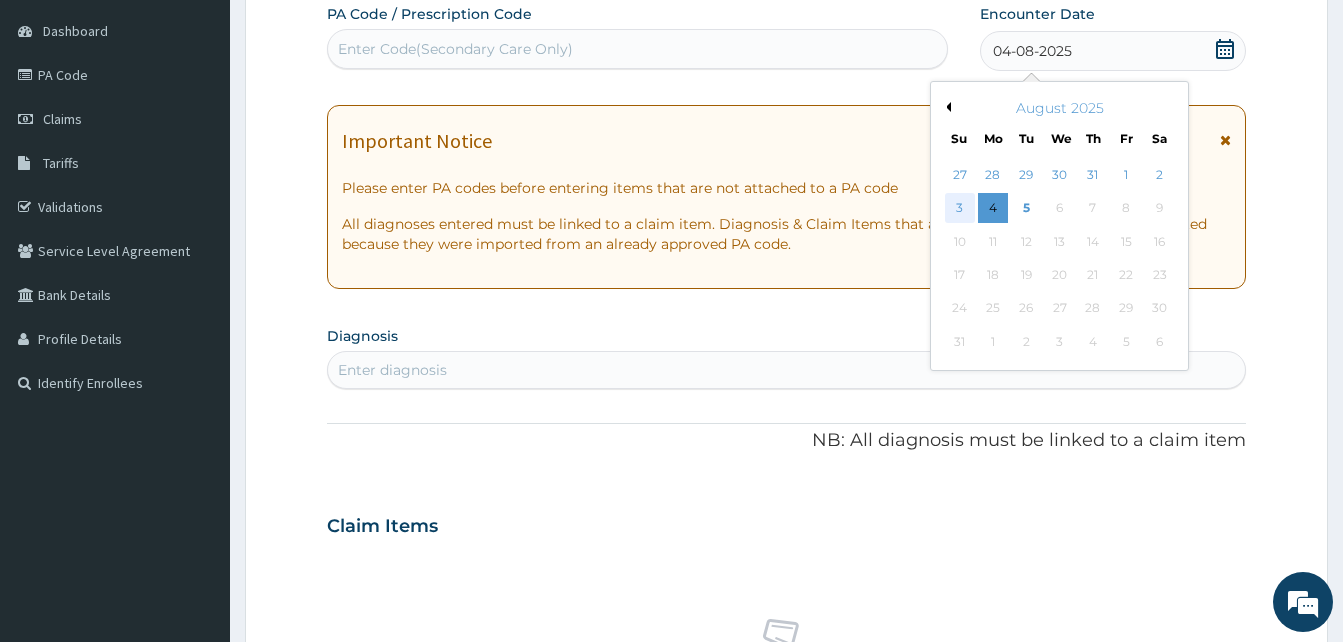 click on "3" at bounding box center (960, 209) 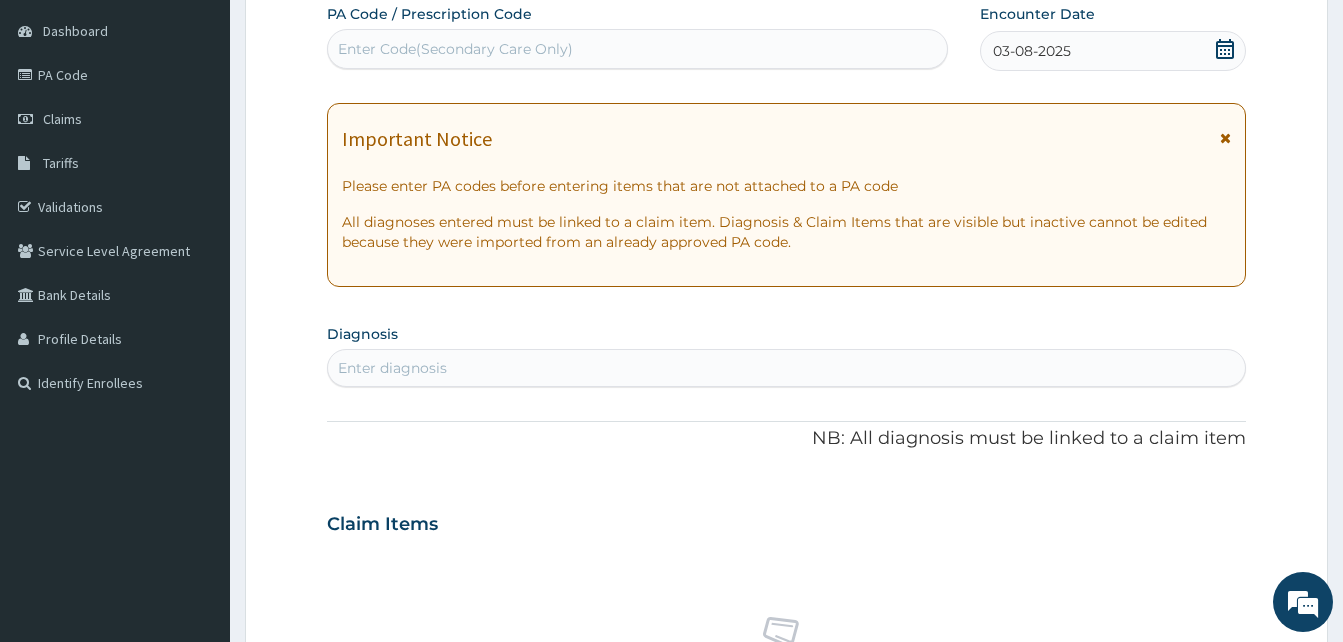 click on "Enter diagnosis" at bounding box center [786, 368] 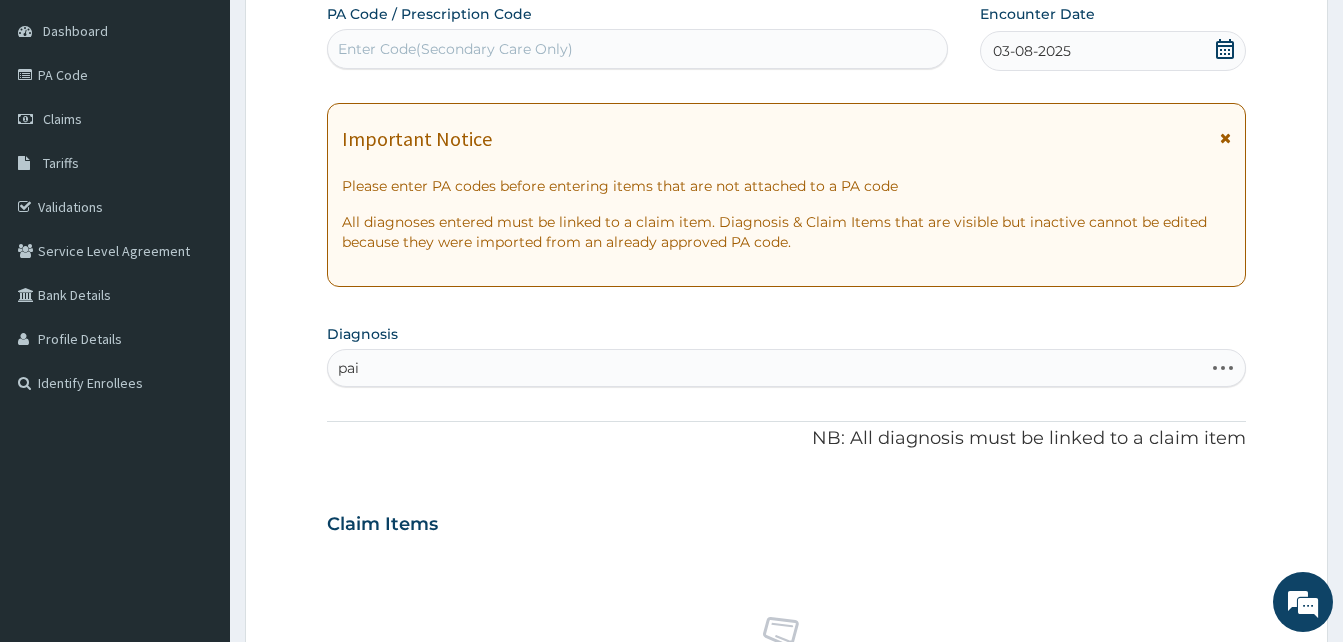 type on "pain" 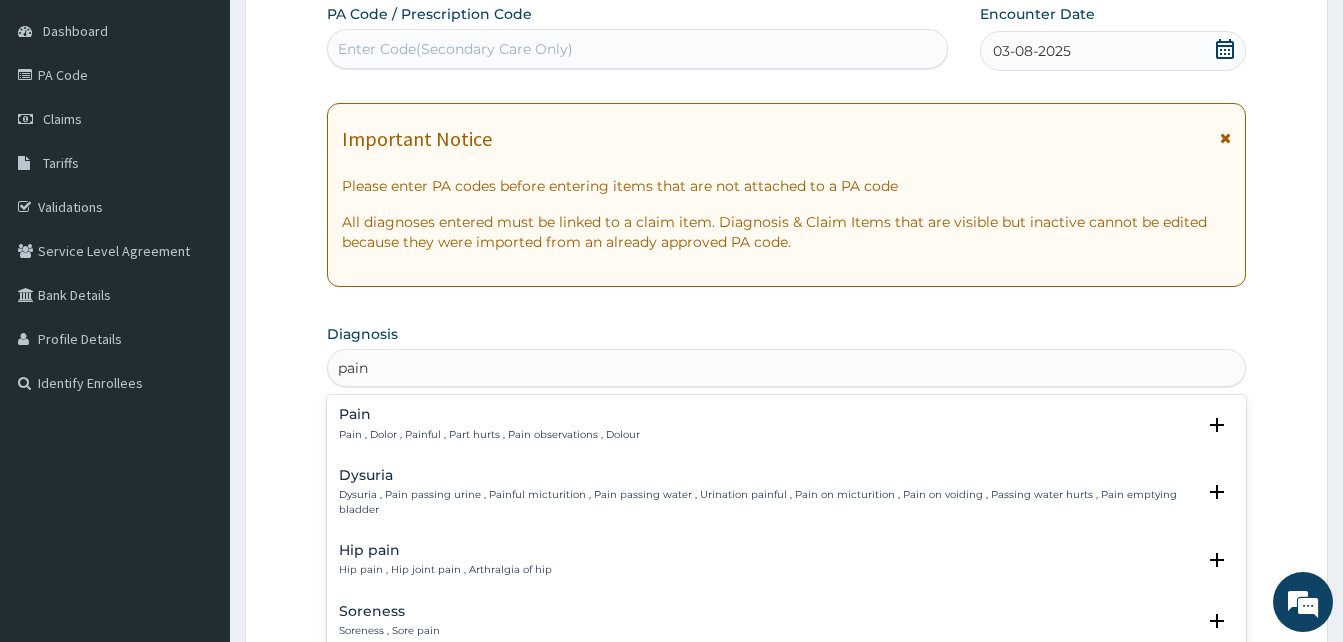 click on "Pain Pain , Dolor , Painful , Part hurts , Pain observations , Dolour" at bounding box center [489, 424] 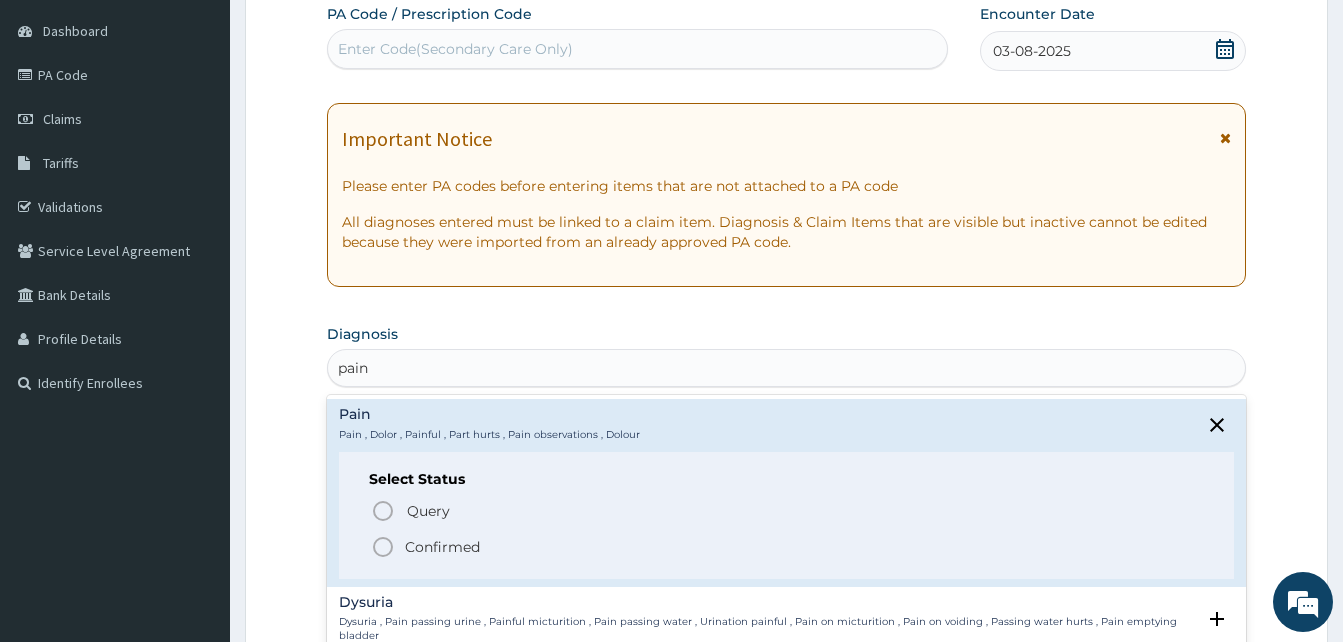 click on "Confirmed" at bounding box center (787, 547) 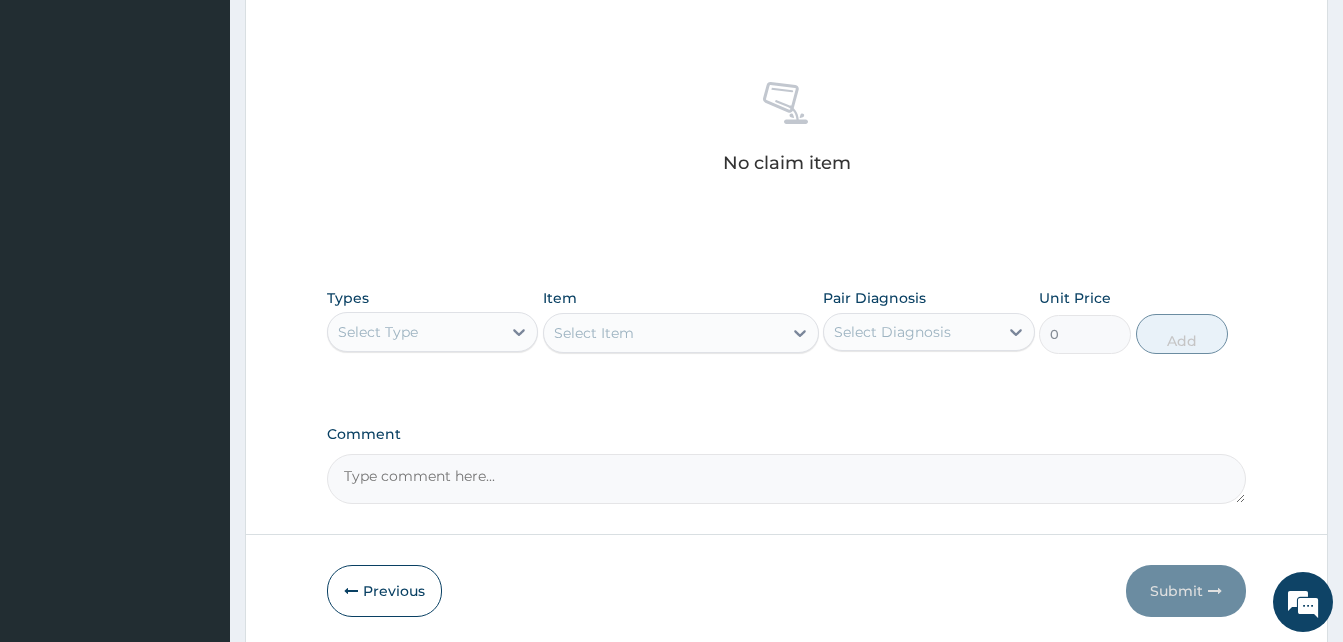 scroll, scrollTop: 800, scrollLeft: 0, axis: vertical 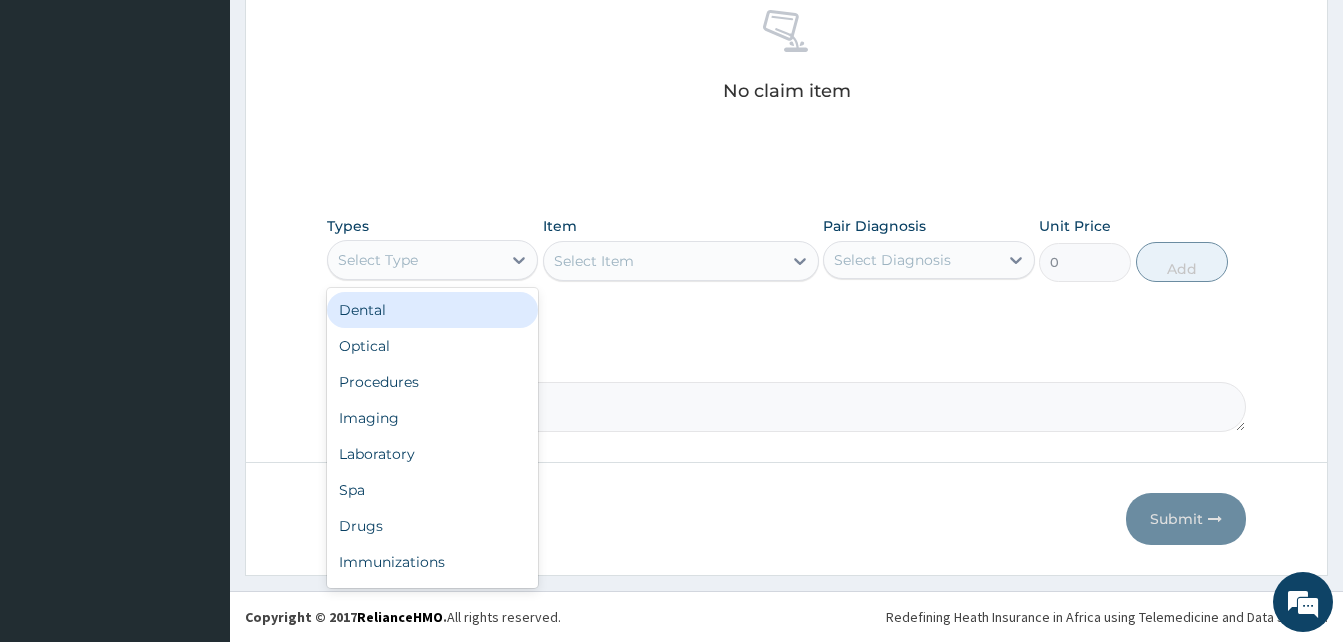 click on "Select Type" at bounding box center [432, 260] 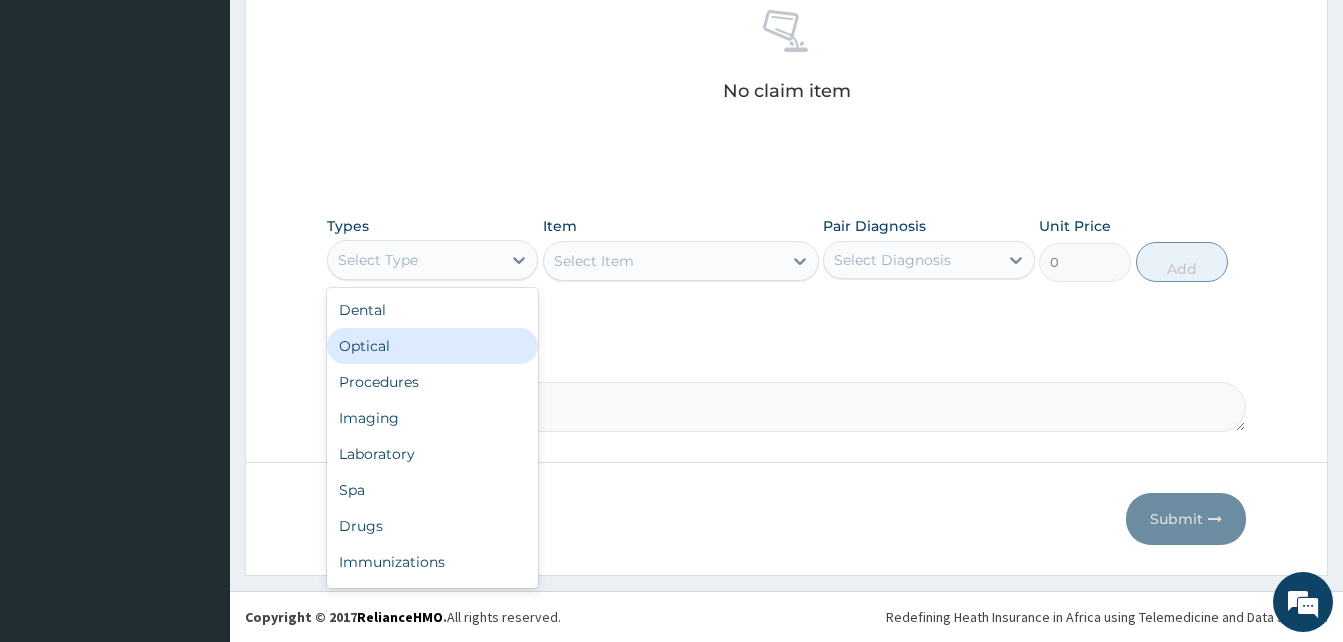 scroll, scrollTop: 68, scrollLeft: 0, axis: vertical 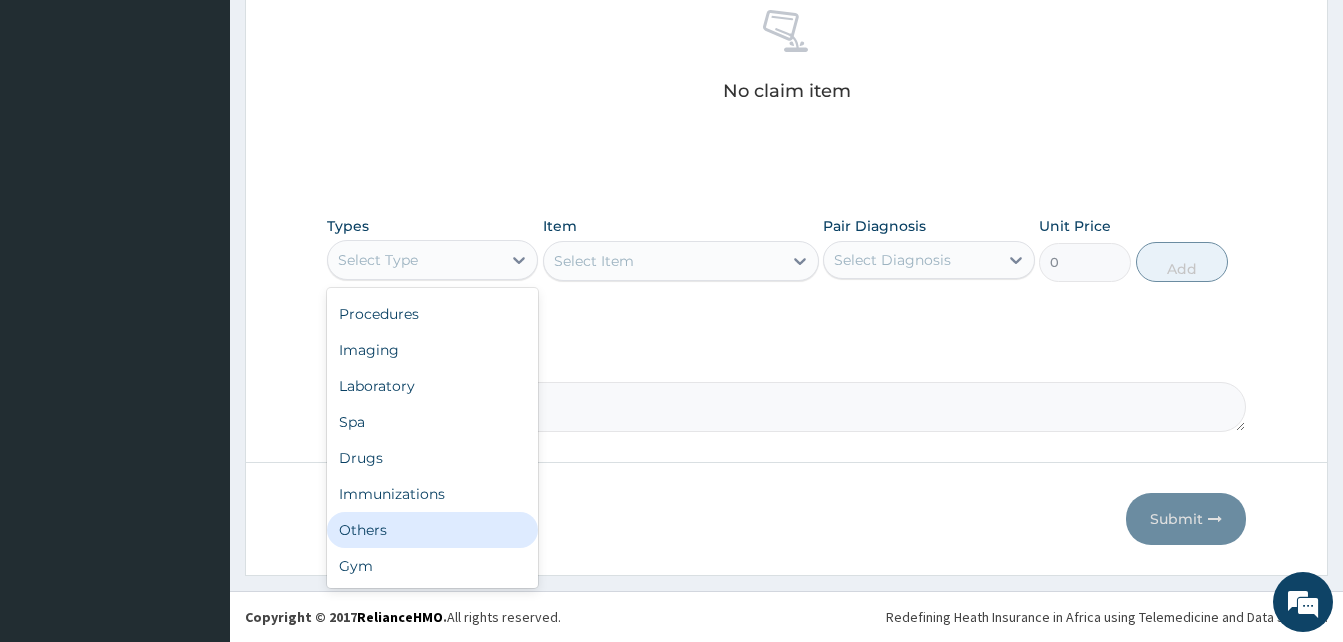 click on "Others" at bounding box center [432, 530] 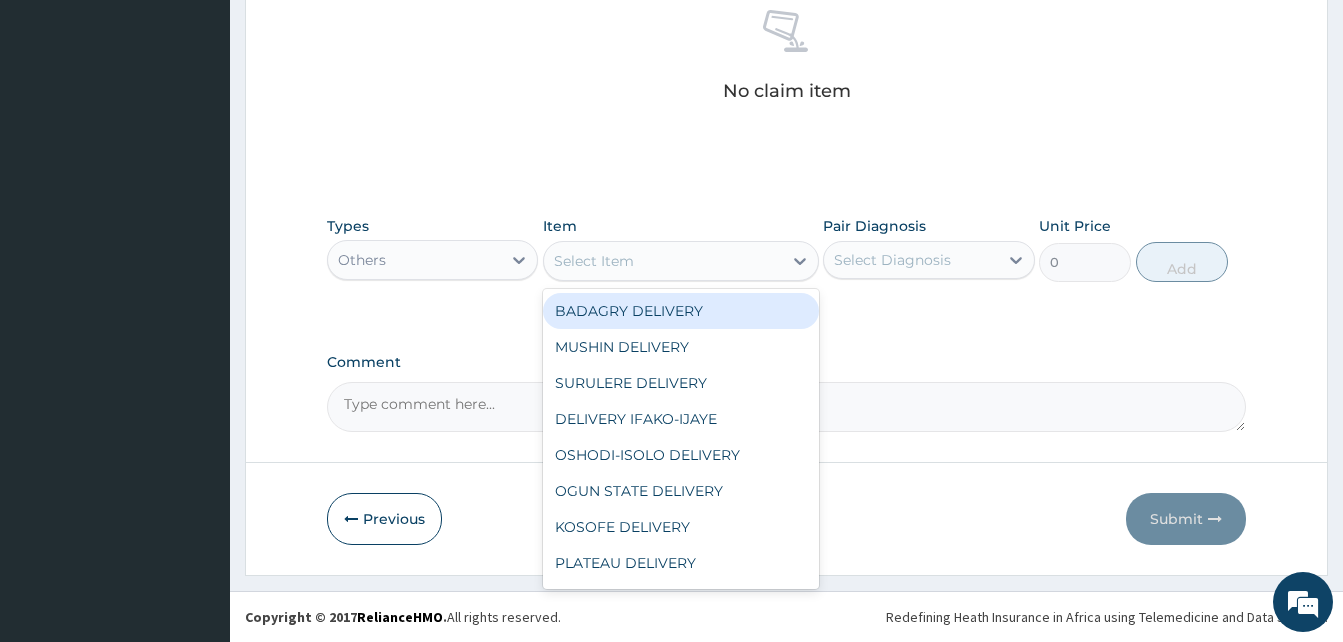 click on "Select Item" at bounding box center (663, 261) 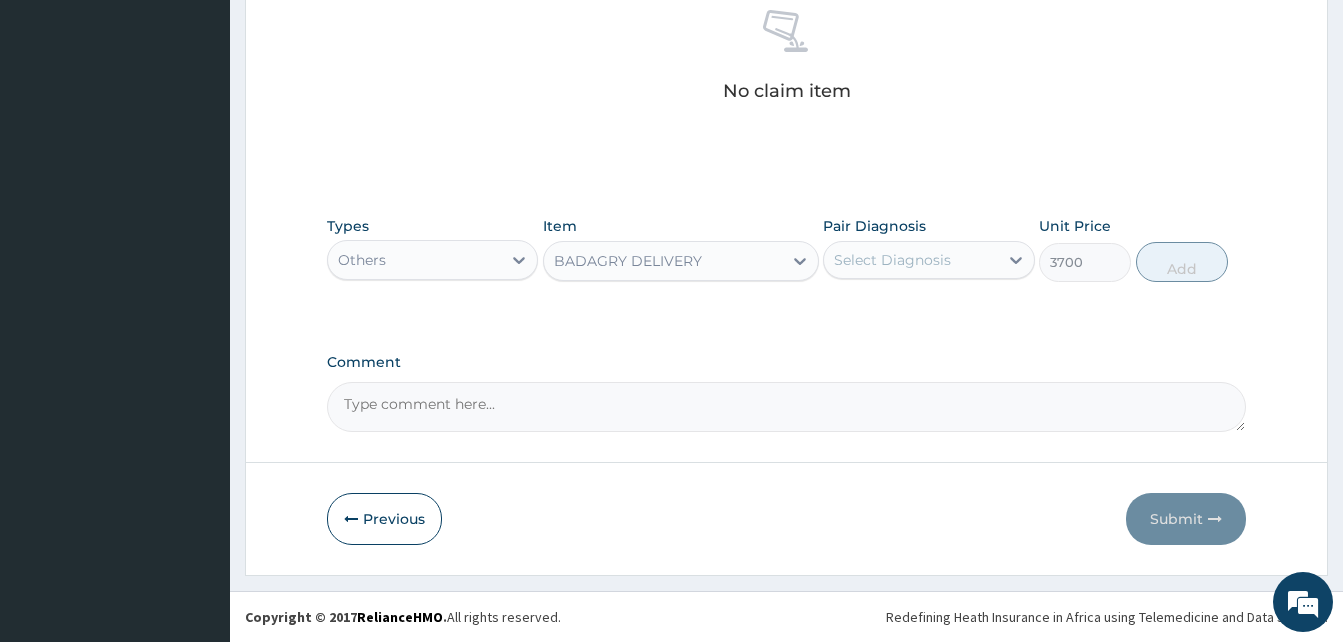 click on "Select Diagnosis" at bounding box center (892, 260) 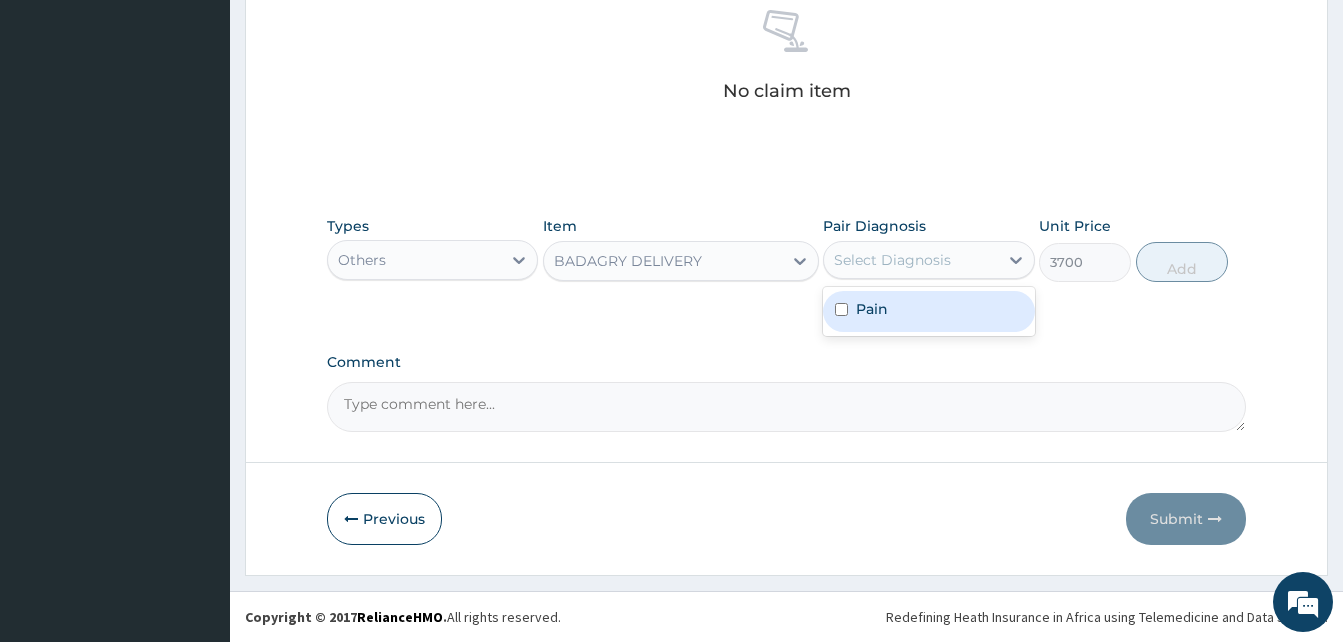 click on "Pain" at bounding box center [928, 311] 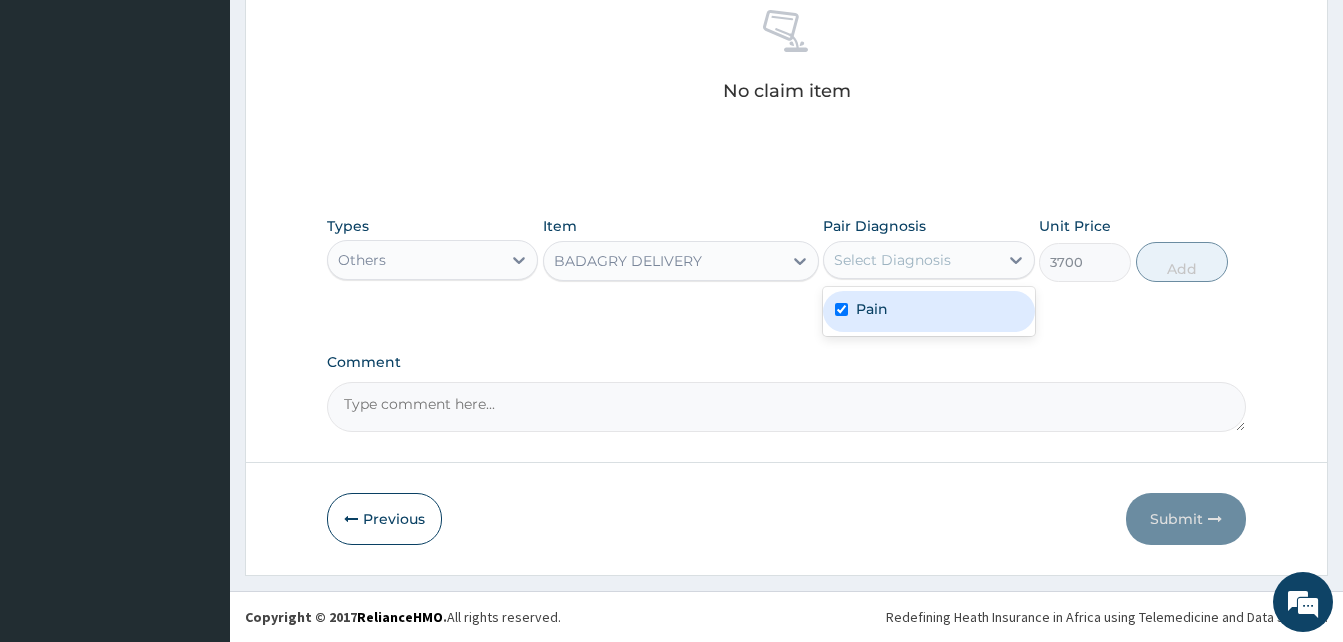 checkbox on "true" 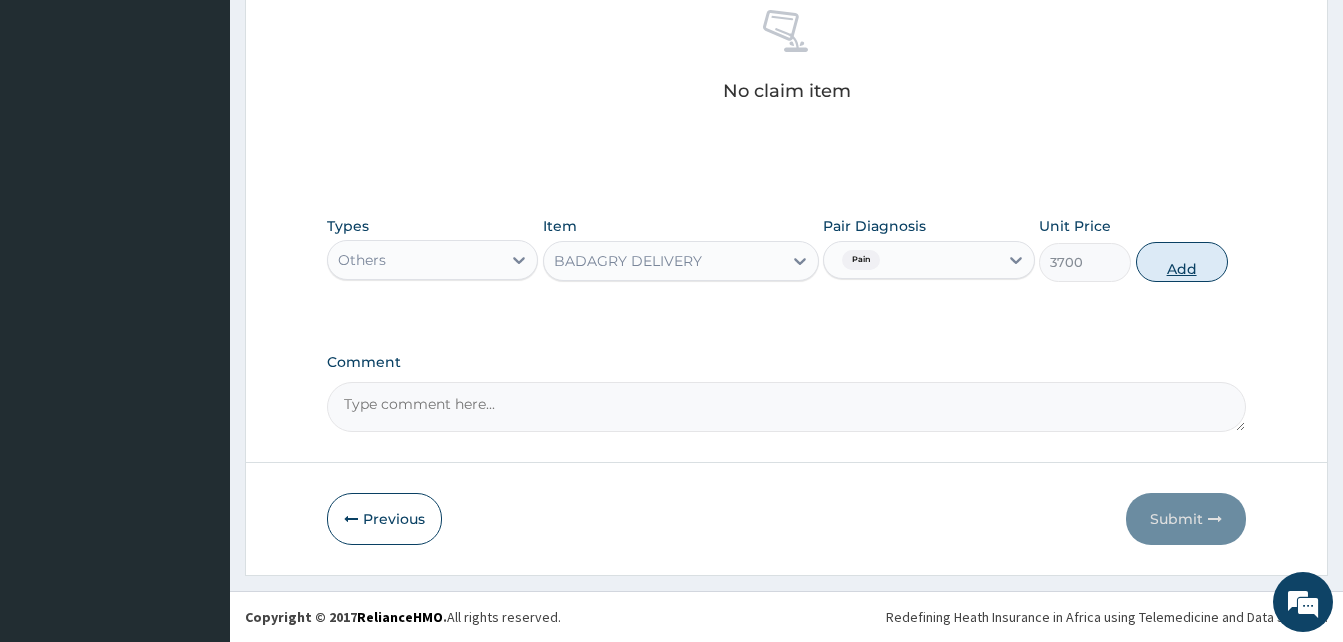 click on "Add" at bounding box center (1182, 262) 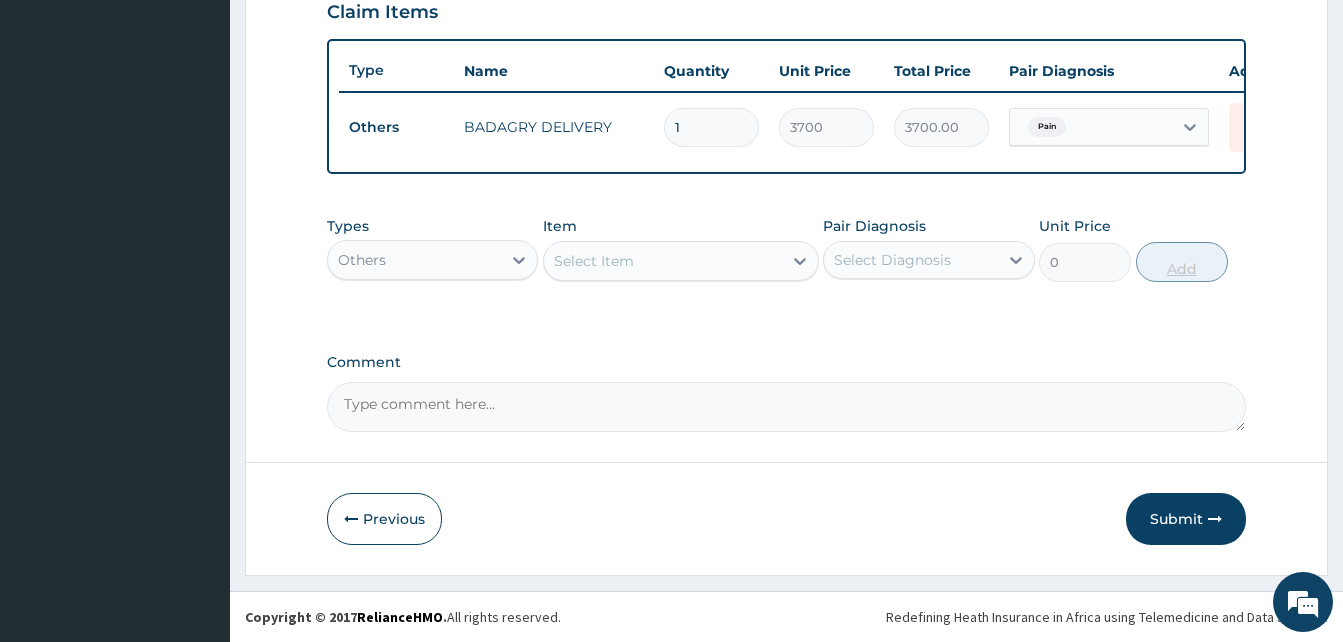 scroll, scrollTop: 720, scrollLeft: 0, axis: vertical 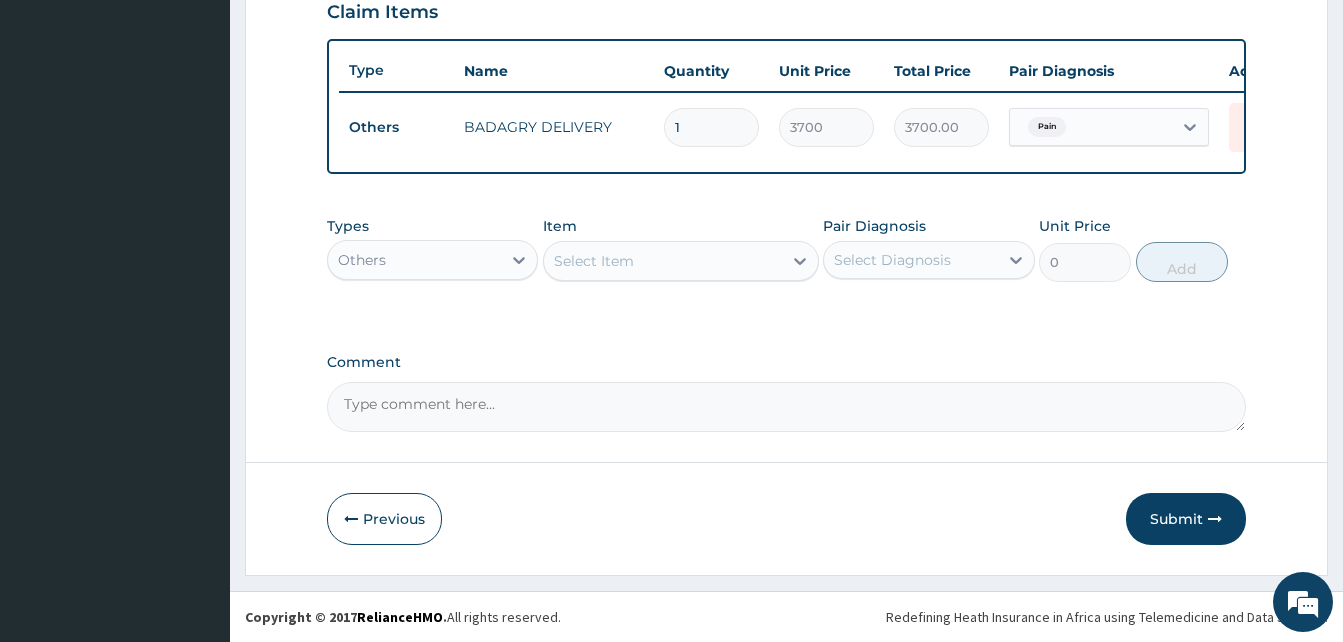 click on "Others" at bounding box center [414, 260] 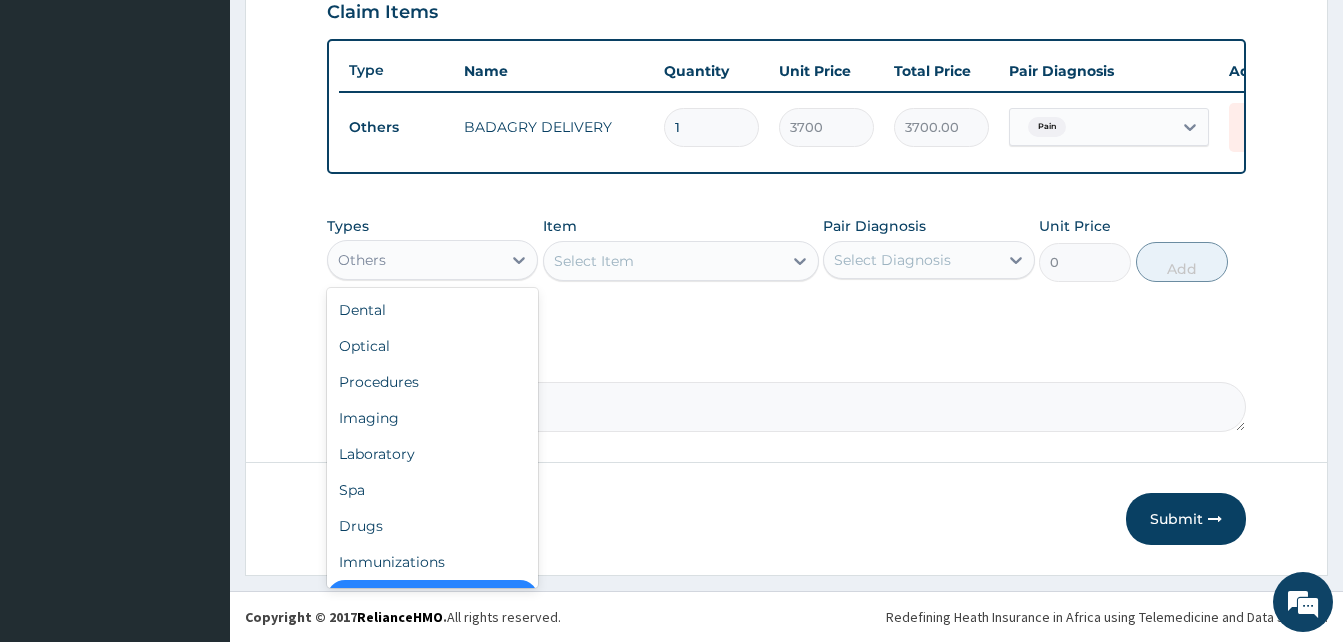 scroll, scrollTop: 40, scrollLeft: 0, axis: vertical 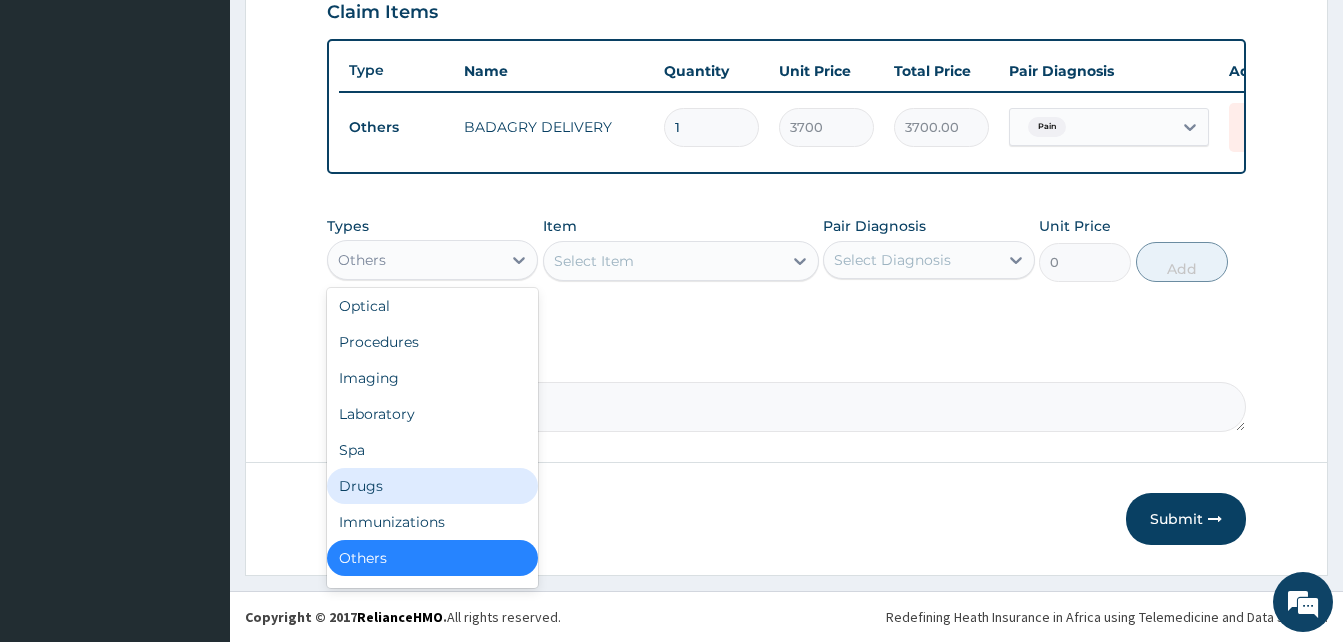 click on "Drugs" at bounding box center [432, 486] 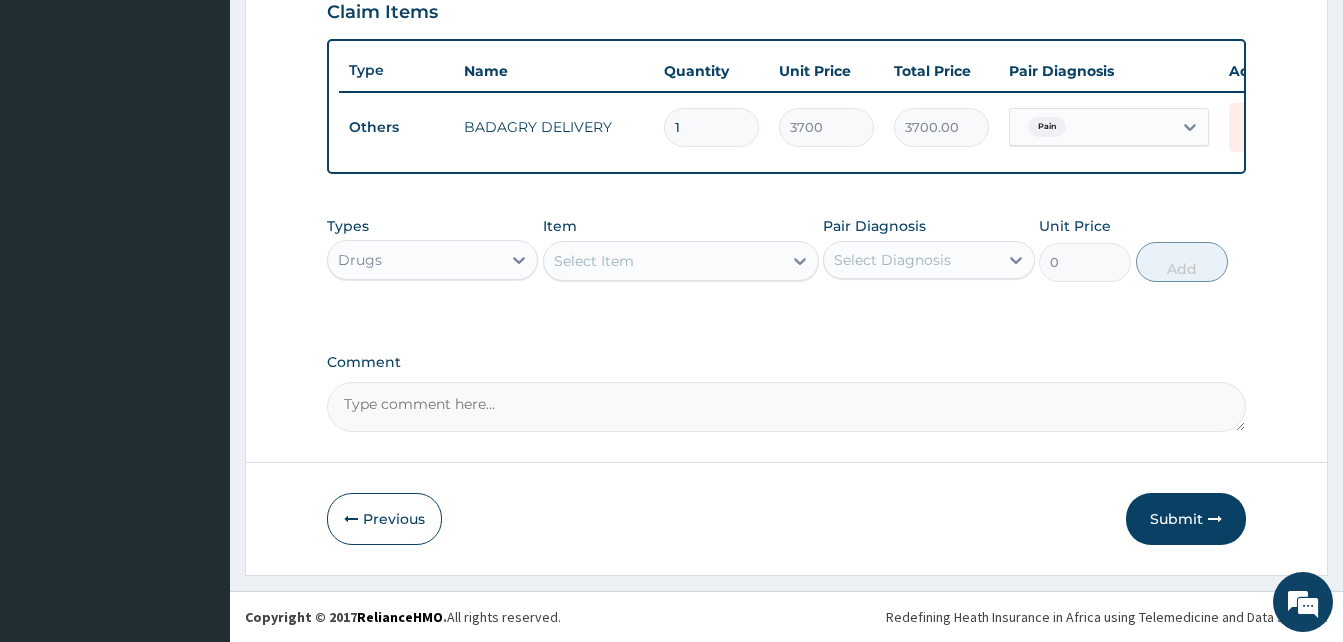 click on "Select Item" at bounding box center [663, 261] 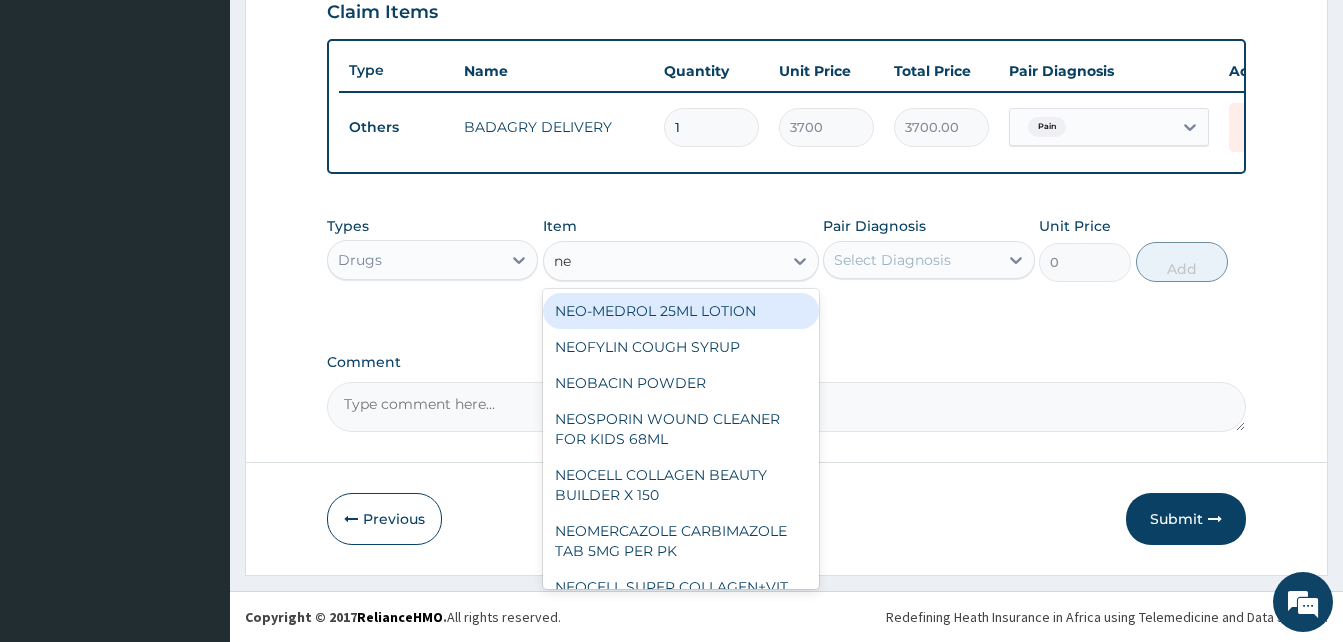 type on "n" 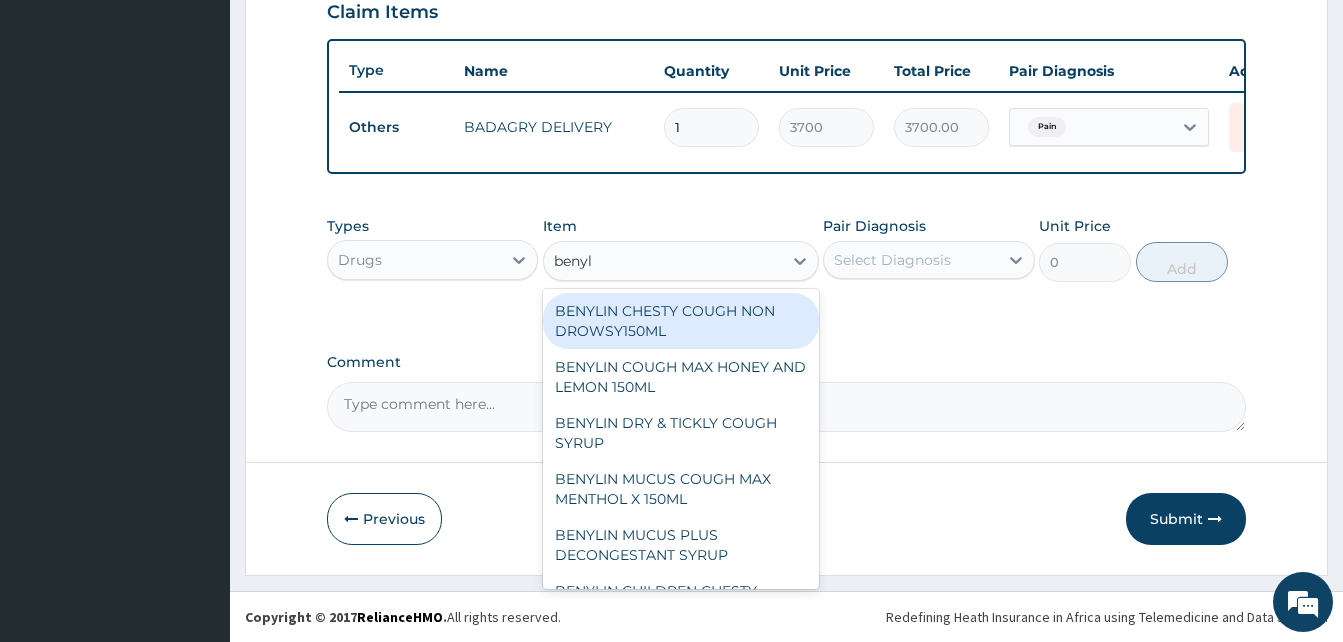 type on "benyli" 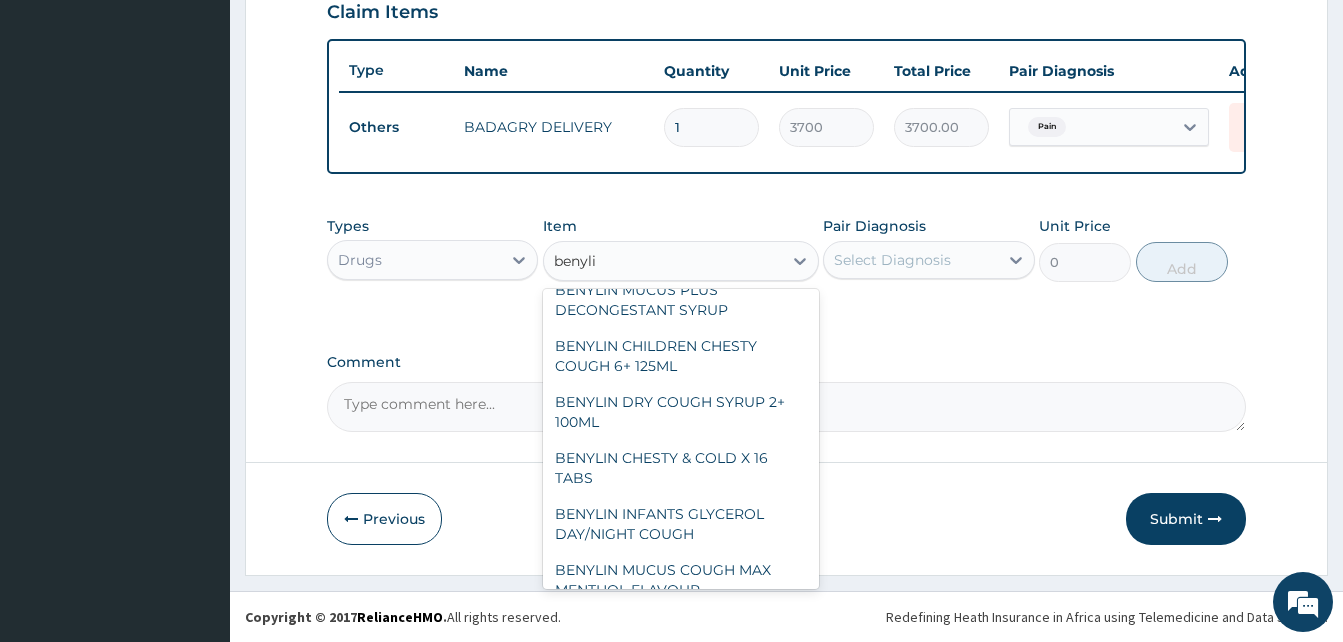 scroll, scrollTop: 253, scrollLeft: 0, axis: vertical 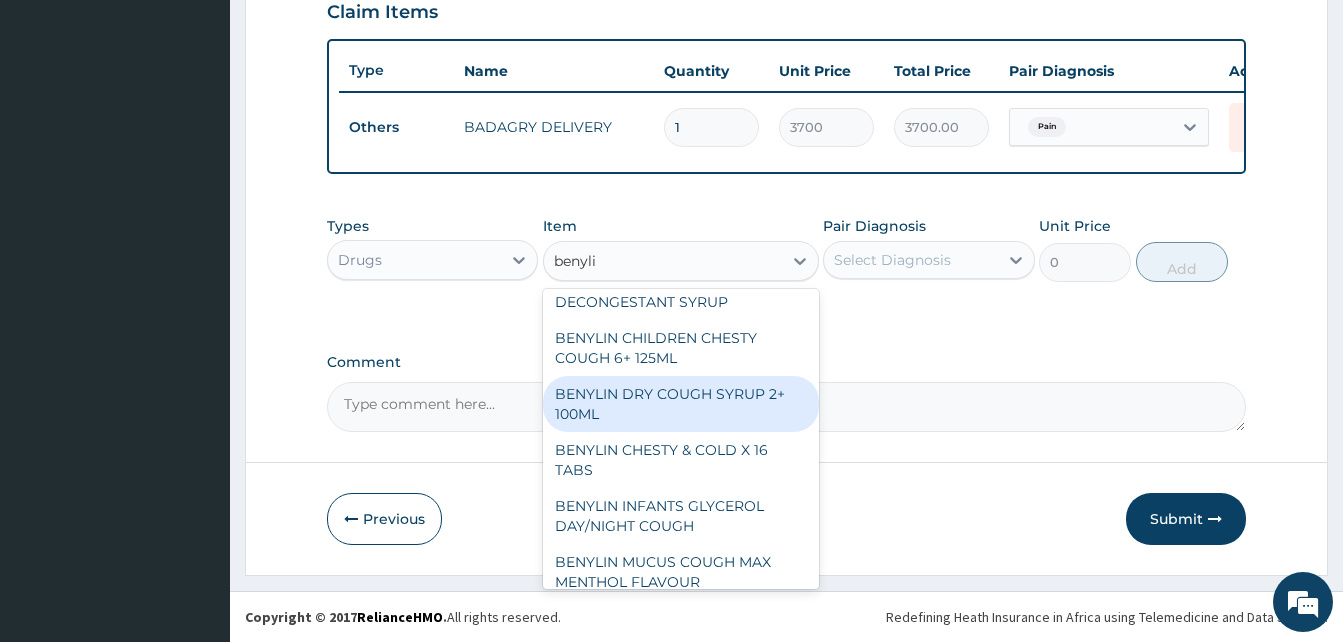 click on "BENYLIN DRY COUGH SYRUP 2+ 100ML" at bounding box center [681, 404] 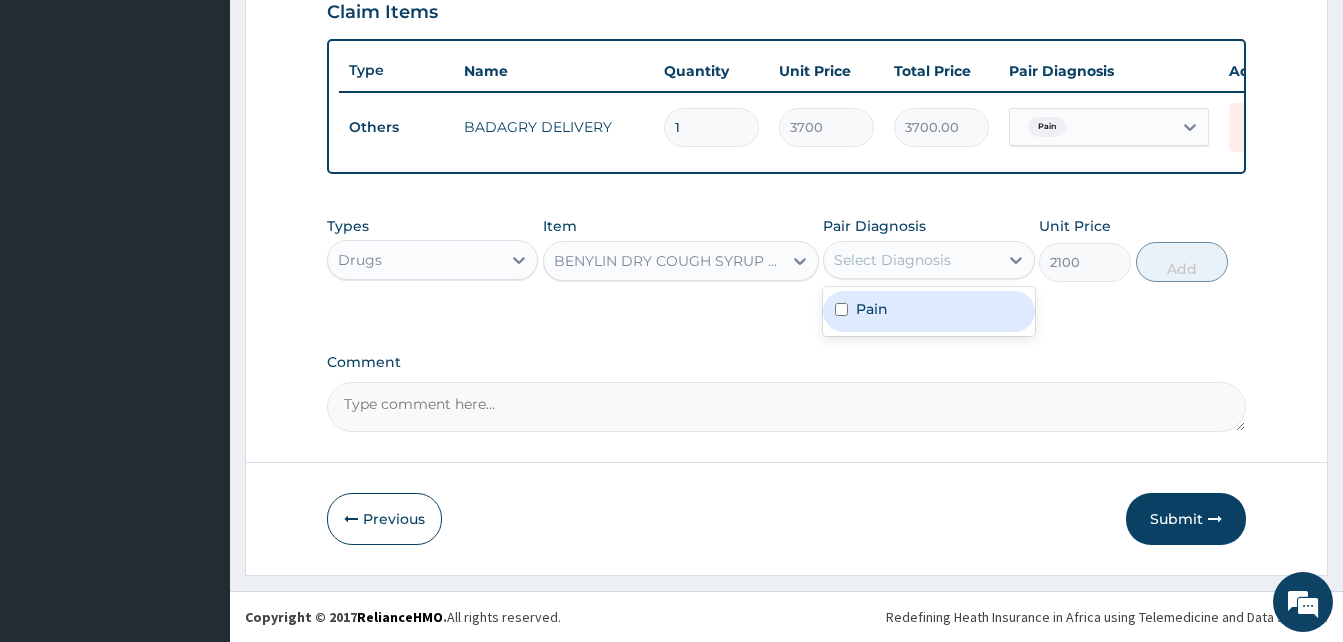 drag, startPoint x: 923, startPoint y: 255, endPoint x: 932, endPoint y: 312, distance: 57.706154 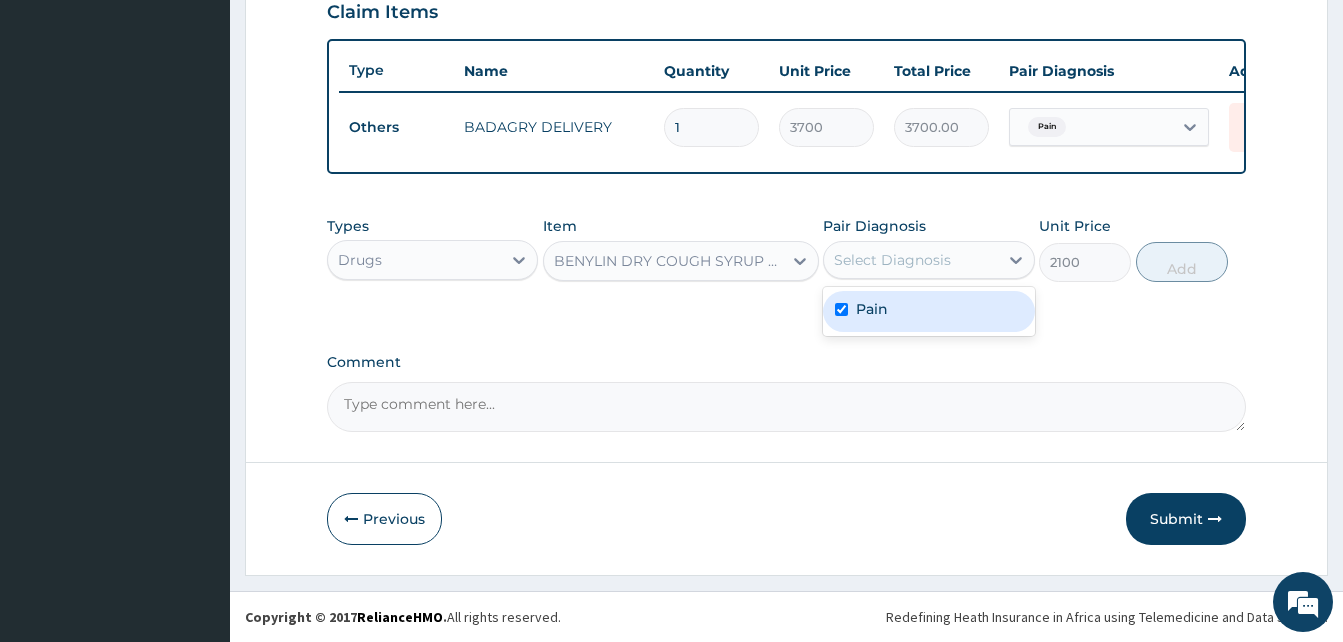 checkbox on "true" 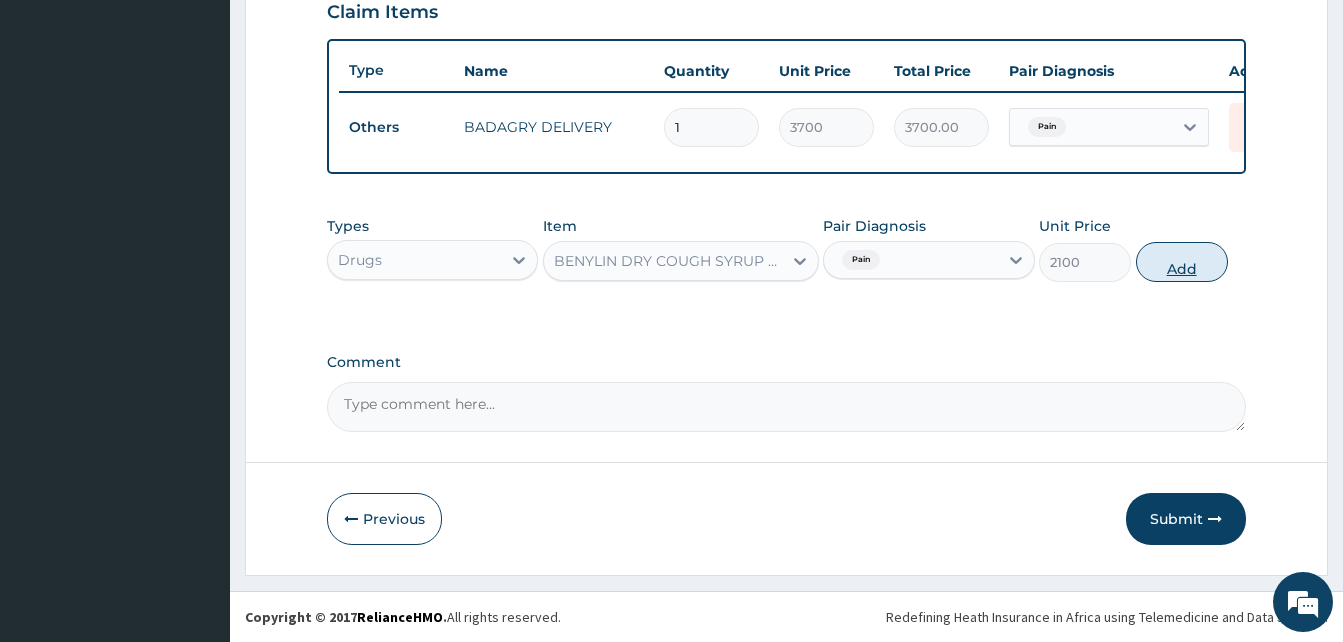 drag, startPoint x: 1136, startPoint y: 278, endPoint x: 1168, endPoint y: 271, distance: 32.75668 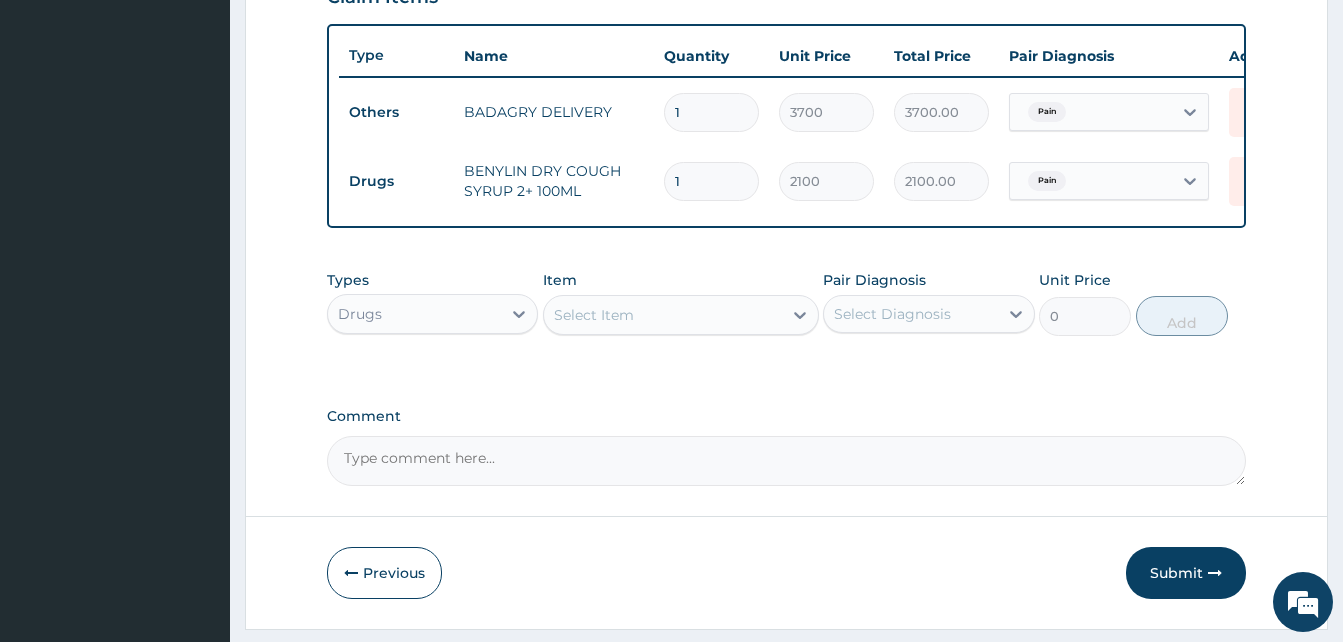 click on "Select Item" at bounding box center (594, 315) 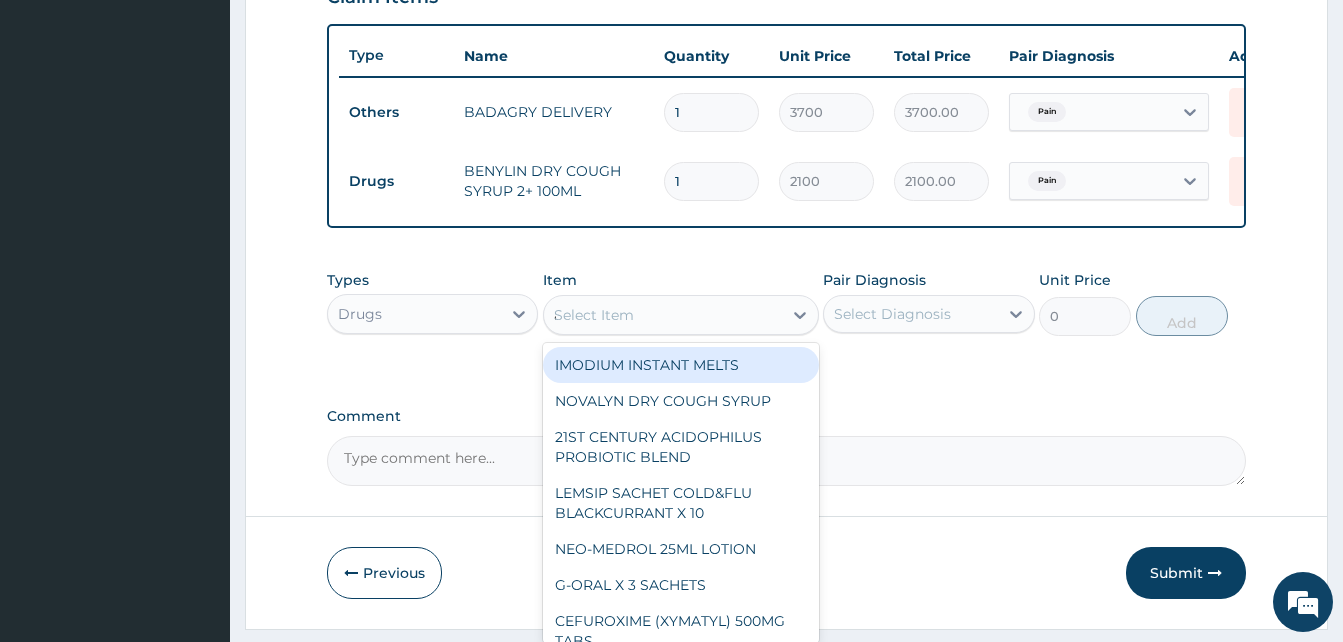 type on "atady" 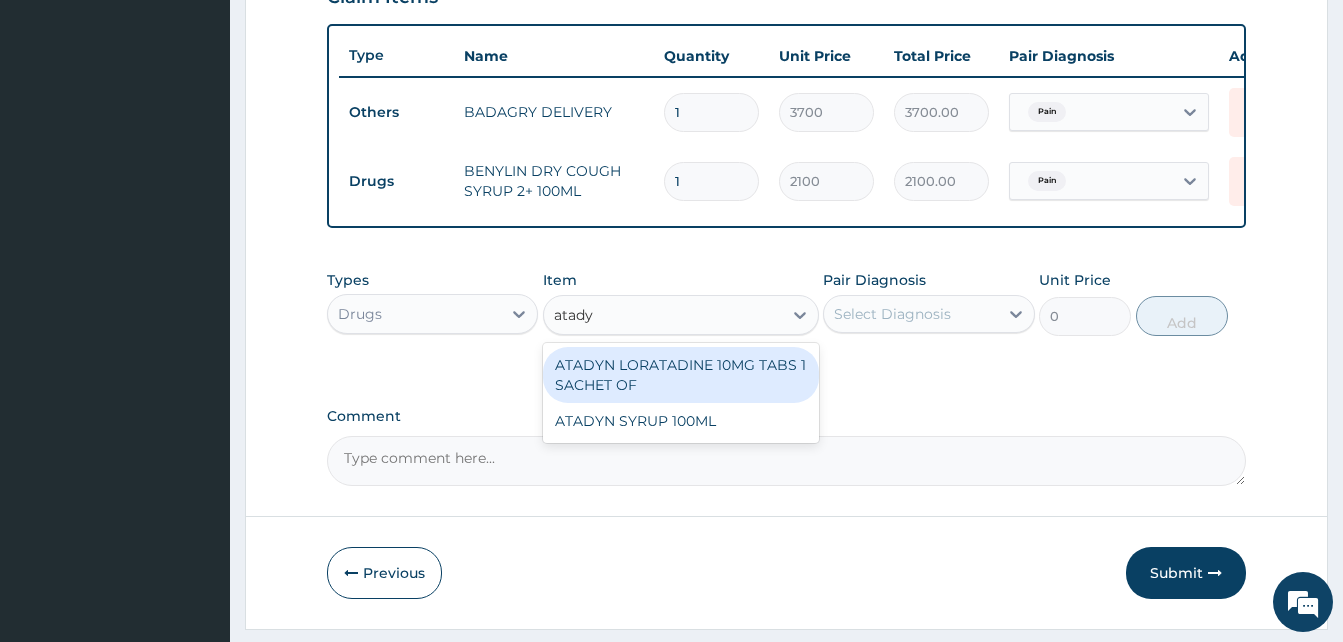 click on "ATADYN LORATADINE 10MG TABS 1 SACHET OF" at bounding box center [681, 375] 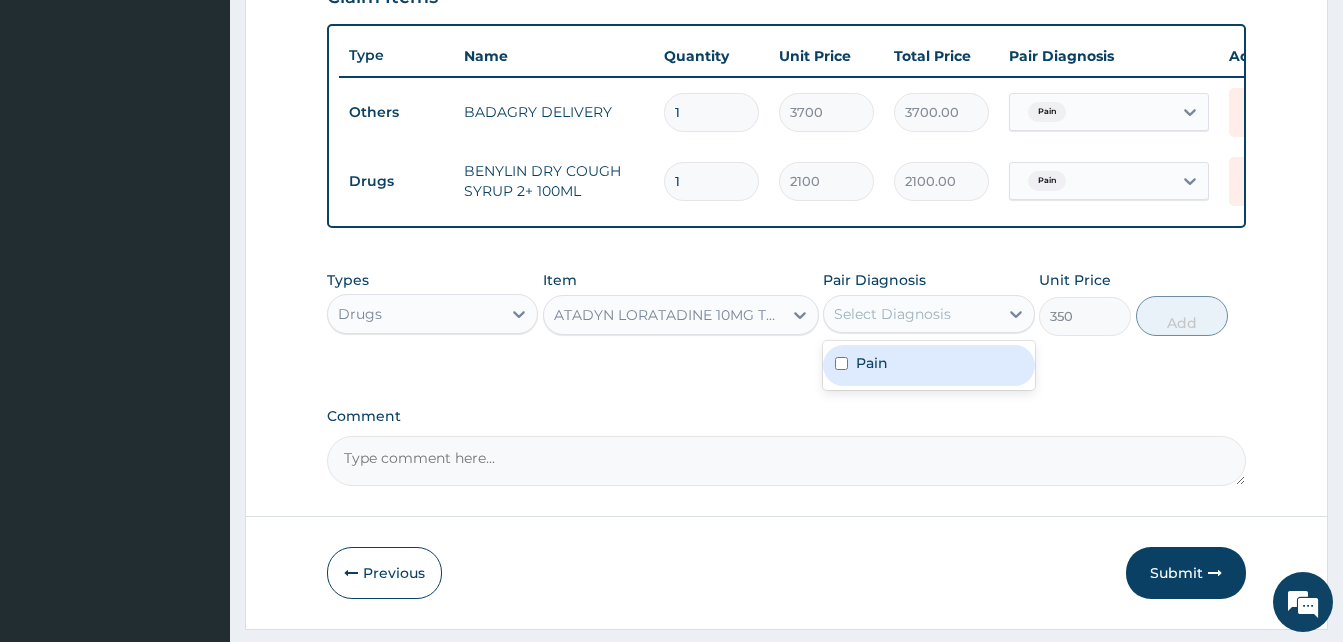 drag, startPoint x: 861, startPoint y: 340, endPoint x: 931, endPoint y: 377, distance: 79.17702 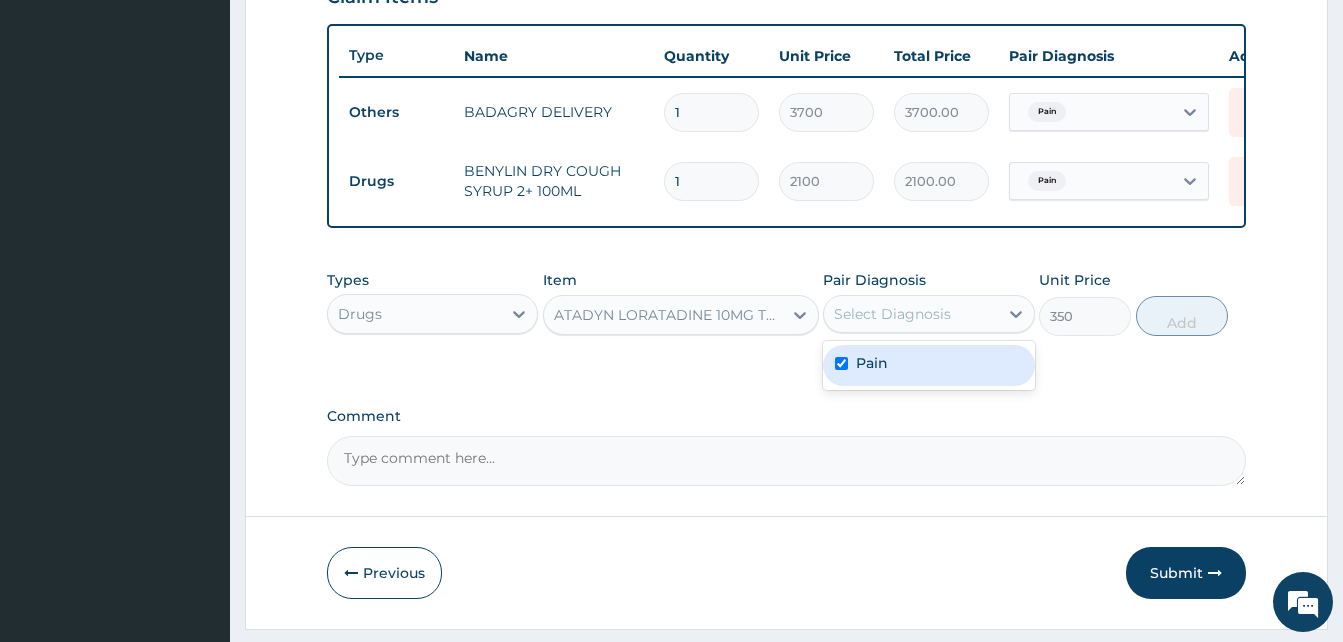 checkbox on "true" 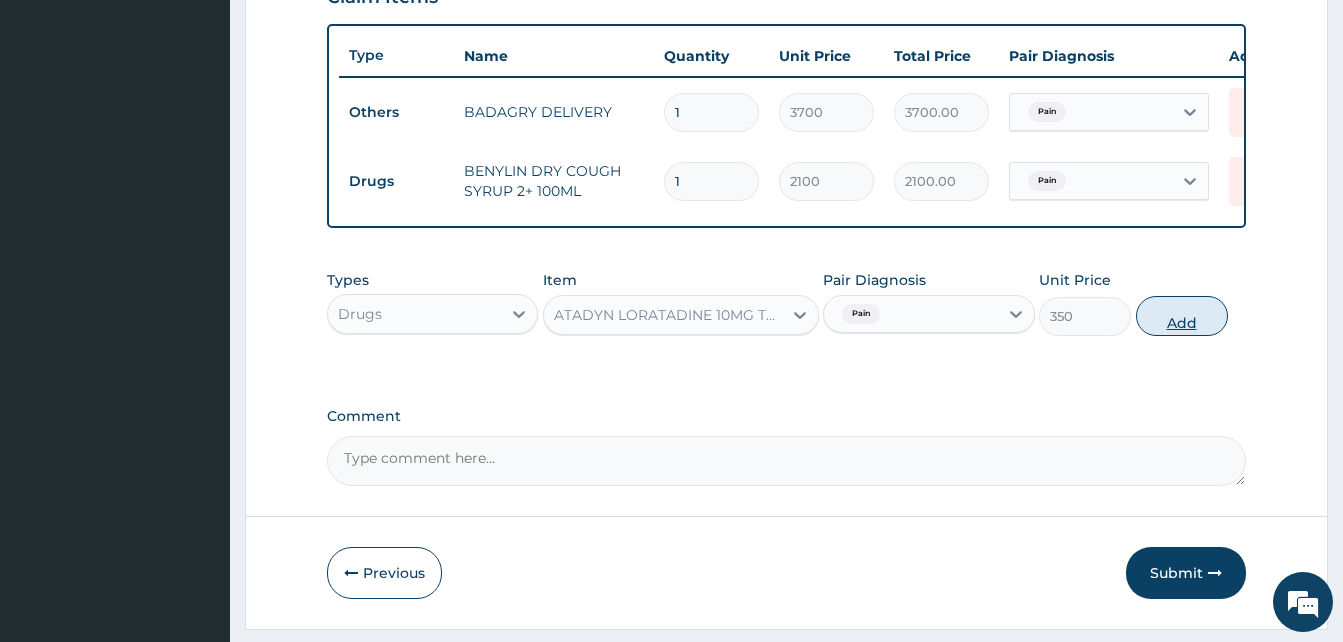 click on "Add" at bounding box center [1182, 316] 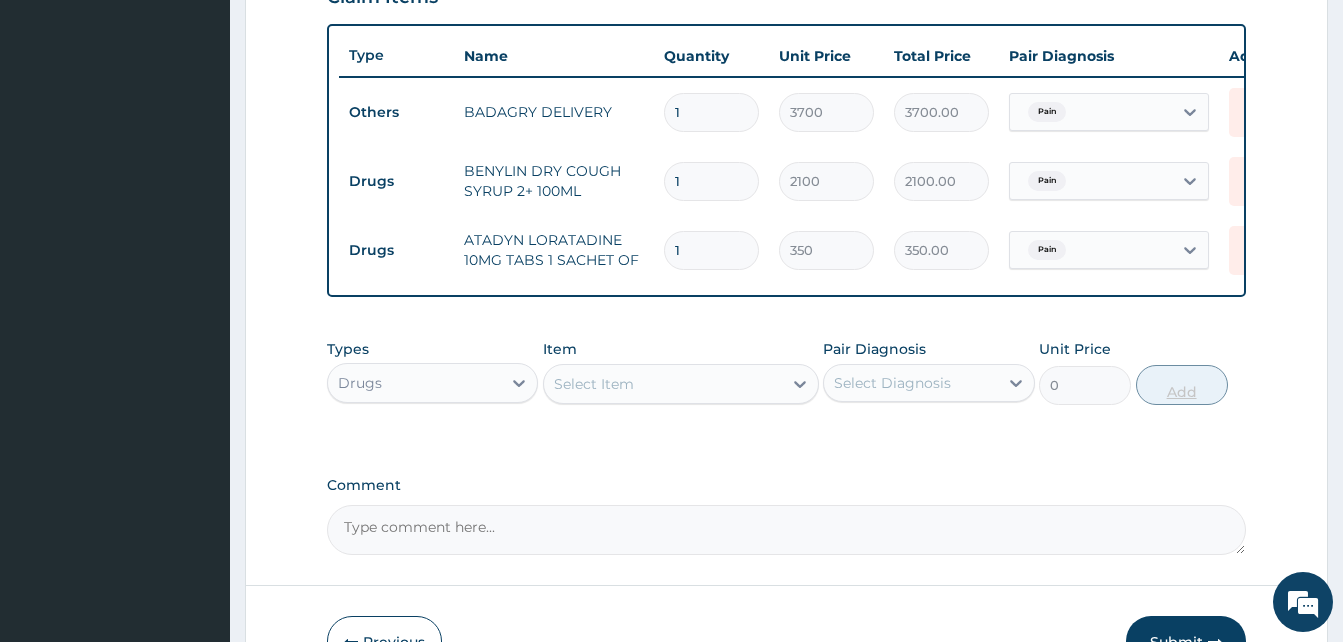 type on "10" 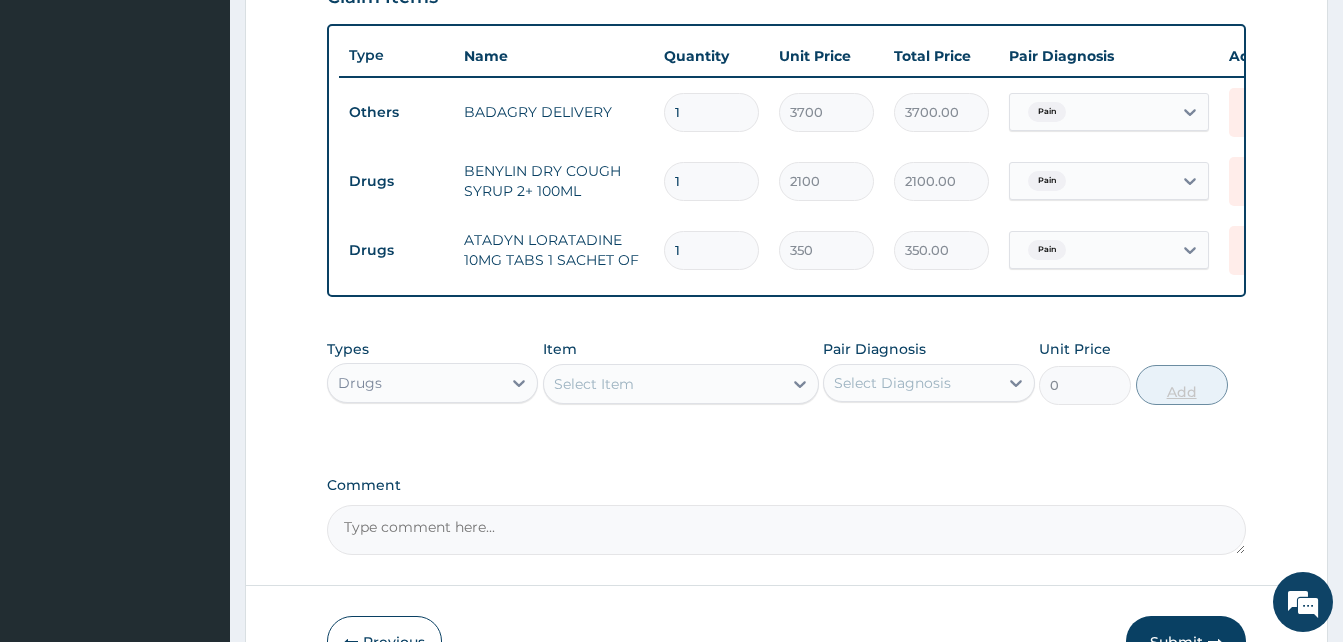 type on "3500.00" 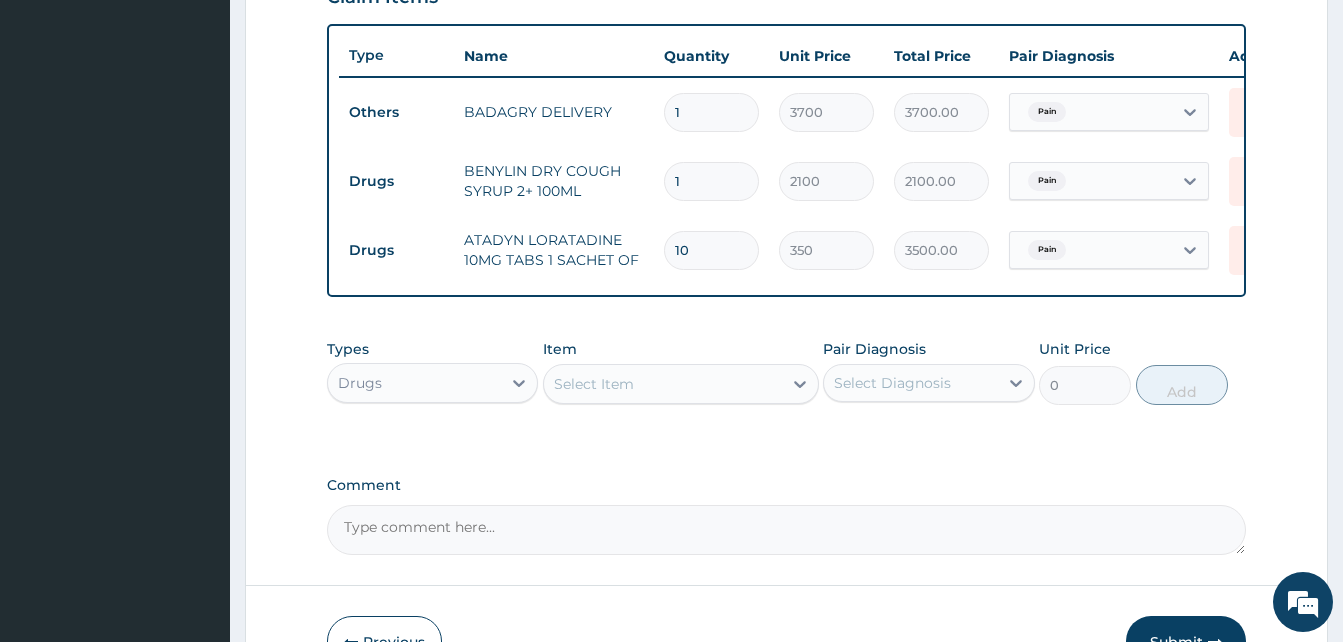 type on "10" 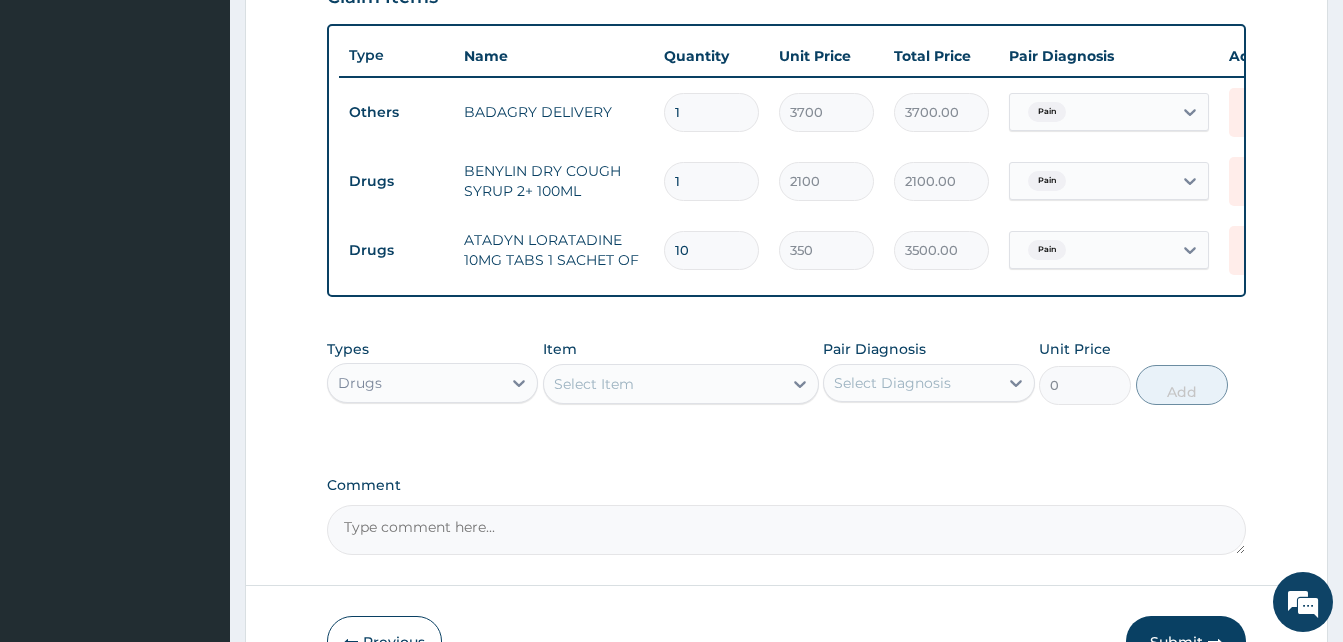 click on "Select Item" at bounding box center [663, 384] 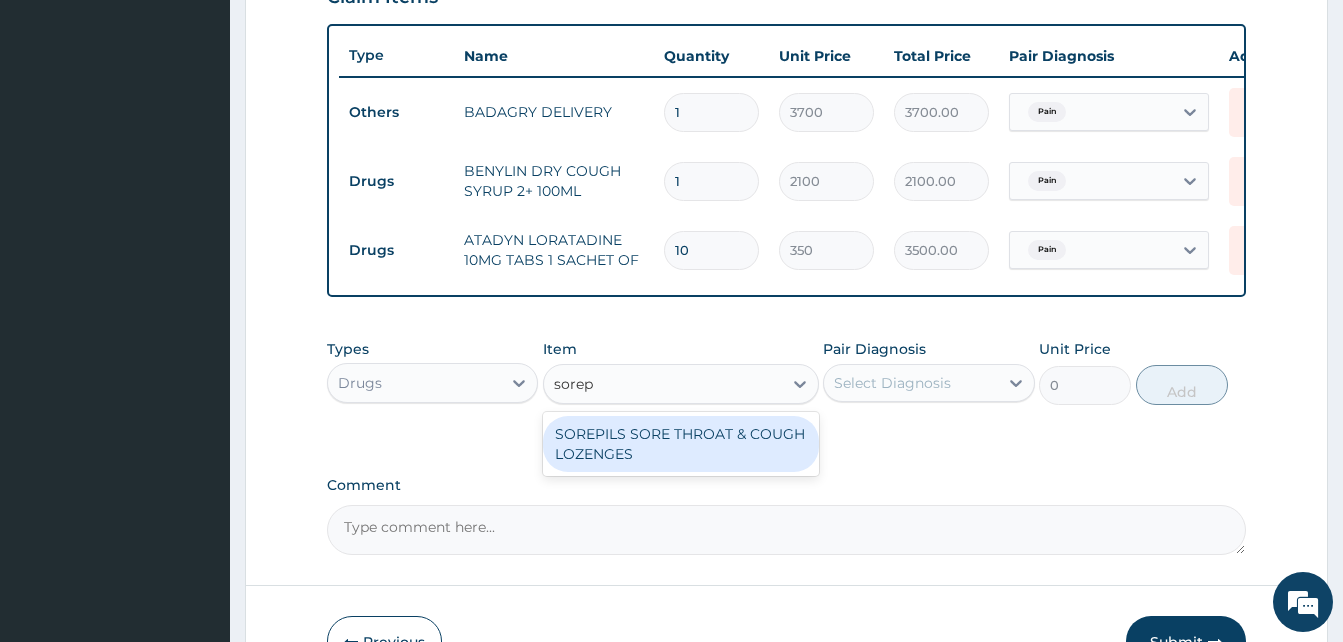 click on "SOREPILS SORE THROAT & COUGH LOZENGES" at bounding box center [681, 444] 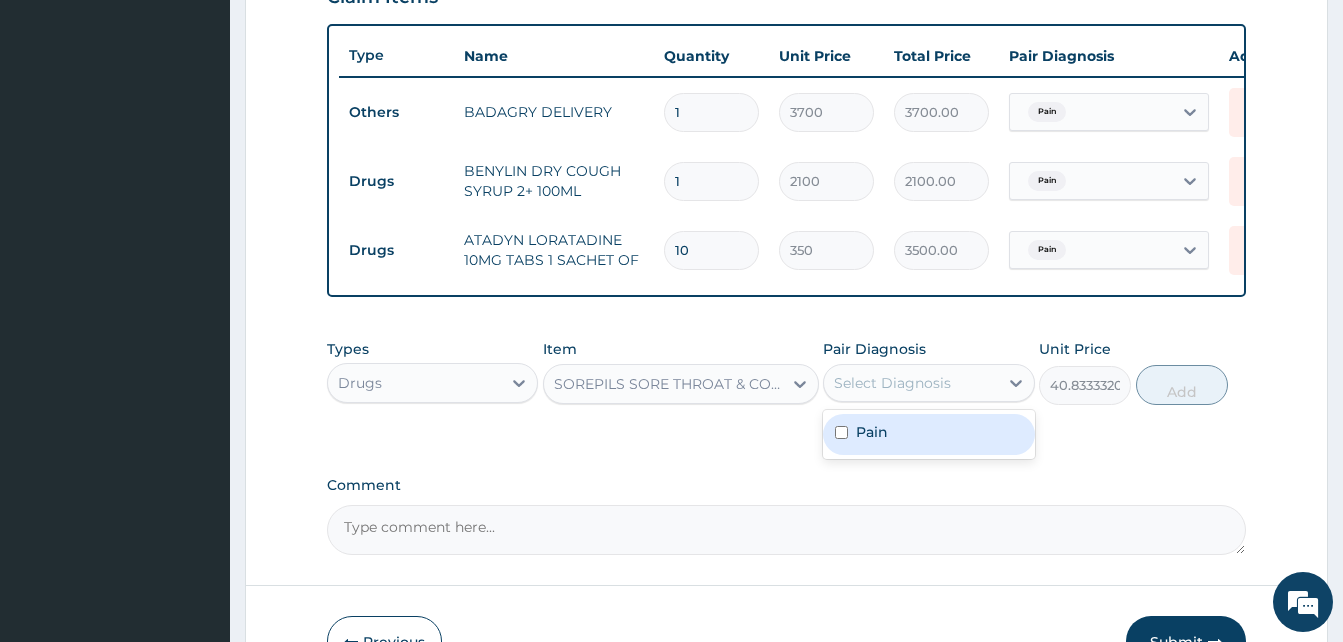 drag, startPoint x: 849, startPoint y: 403, endPoint x: 926, endPoint y: 446, distance: 88.19297 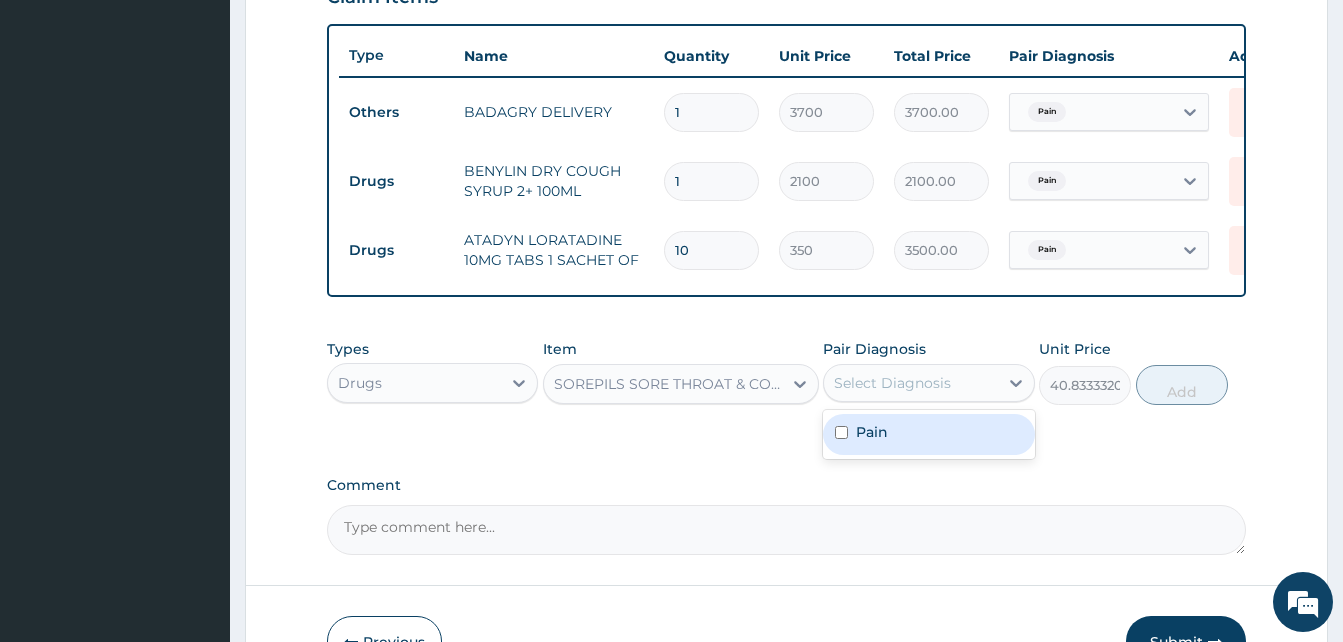 click on "option Pain, selected. option Pain focused, 1 of 1. 1 result available. Use Up and Down to choose options, press Enter to select the currently focused option, press Escape to exit the menu, press Tab to select the option and exit the menu. Select Diagnosis Pain" at bounding box center (928, 383) 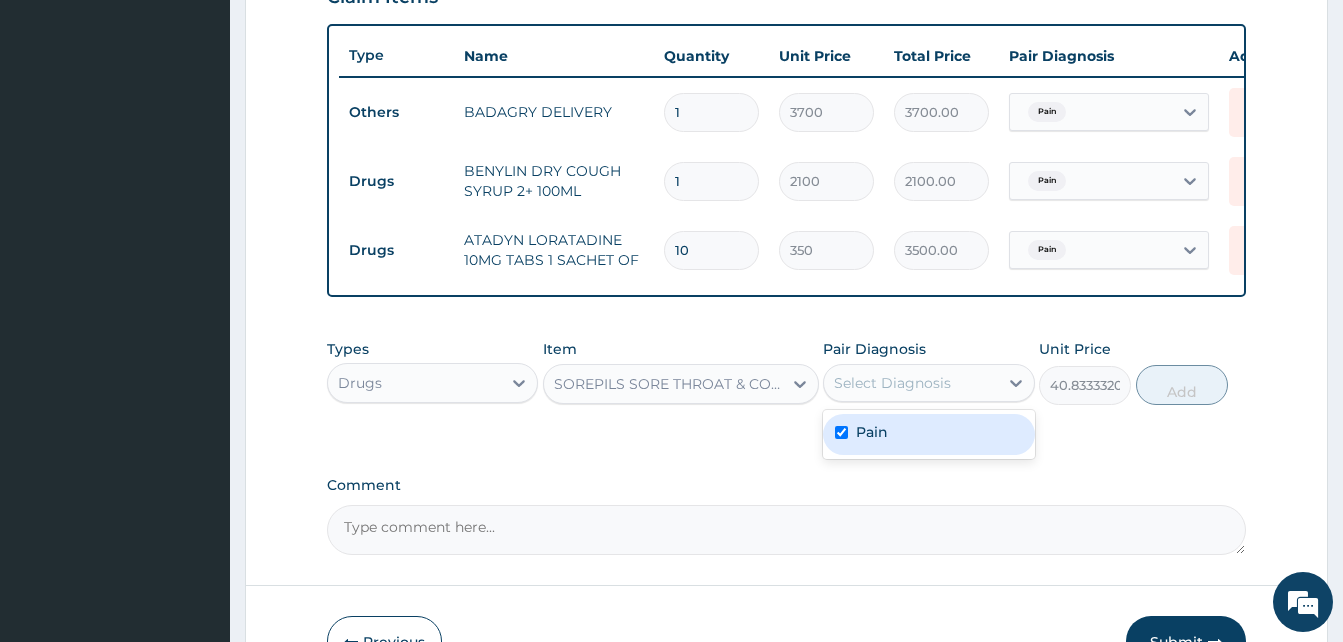 checkbox on "true" 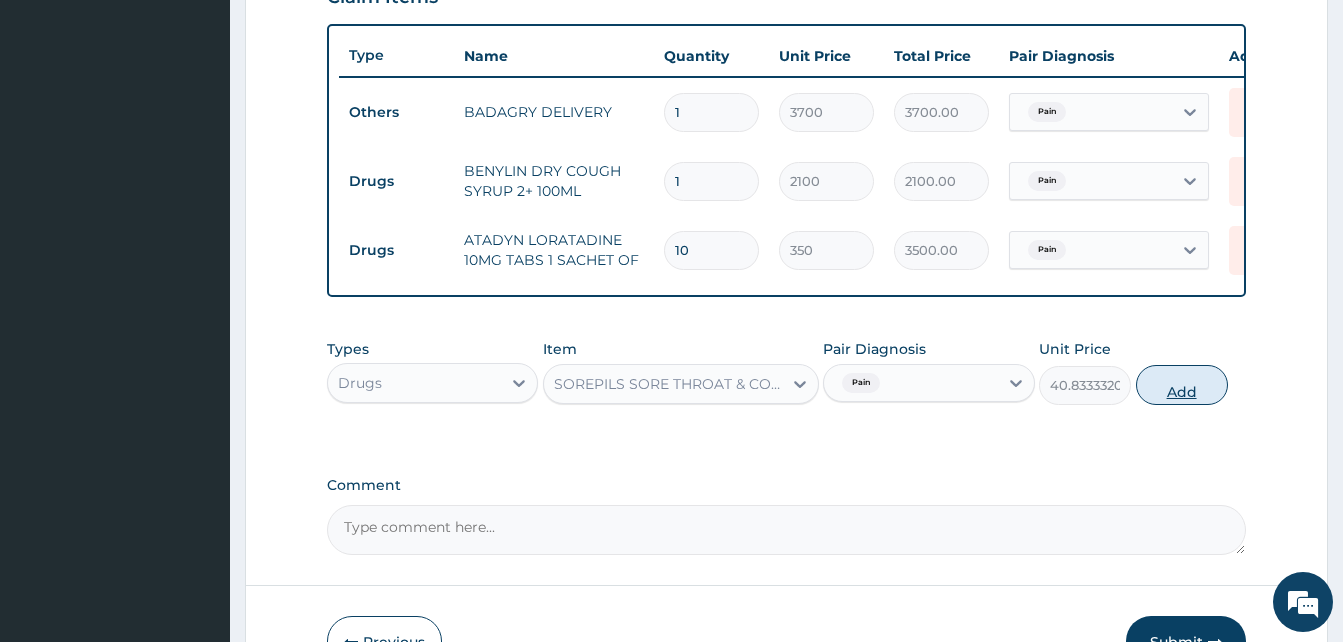 click on "Add" at bounding box center [1182, 385] 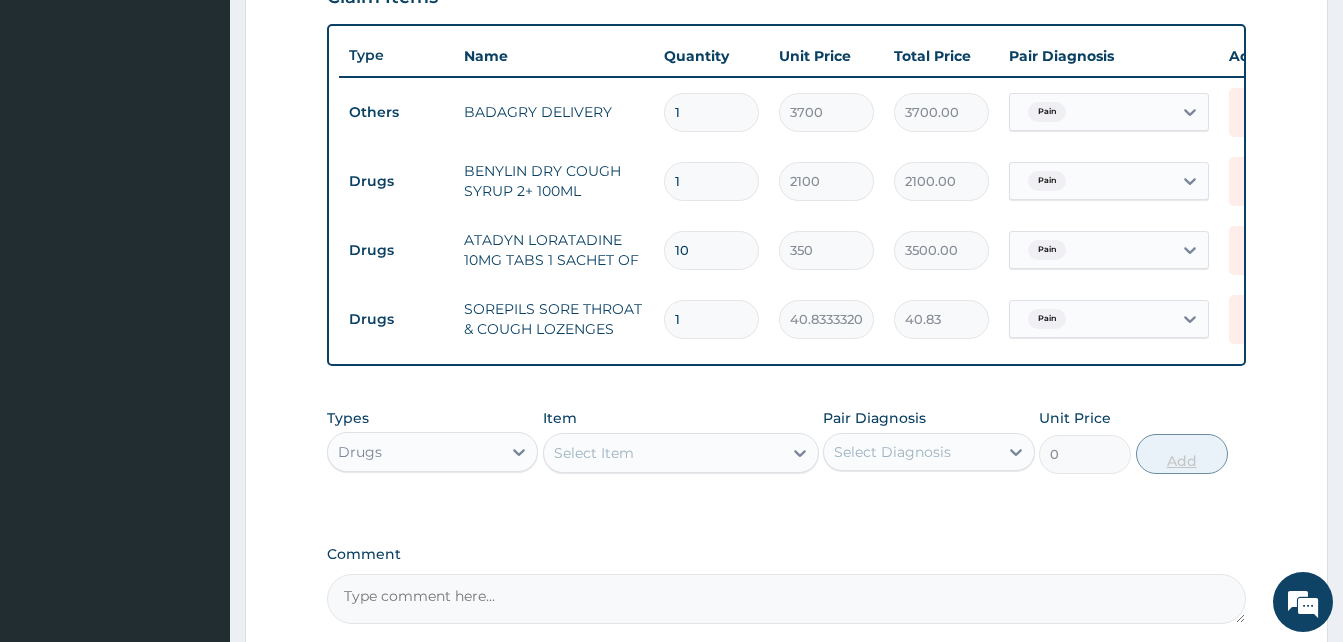 type 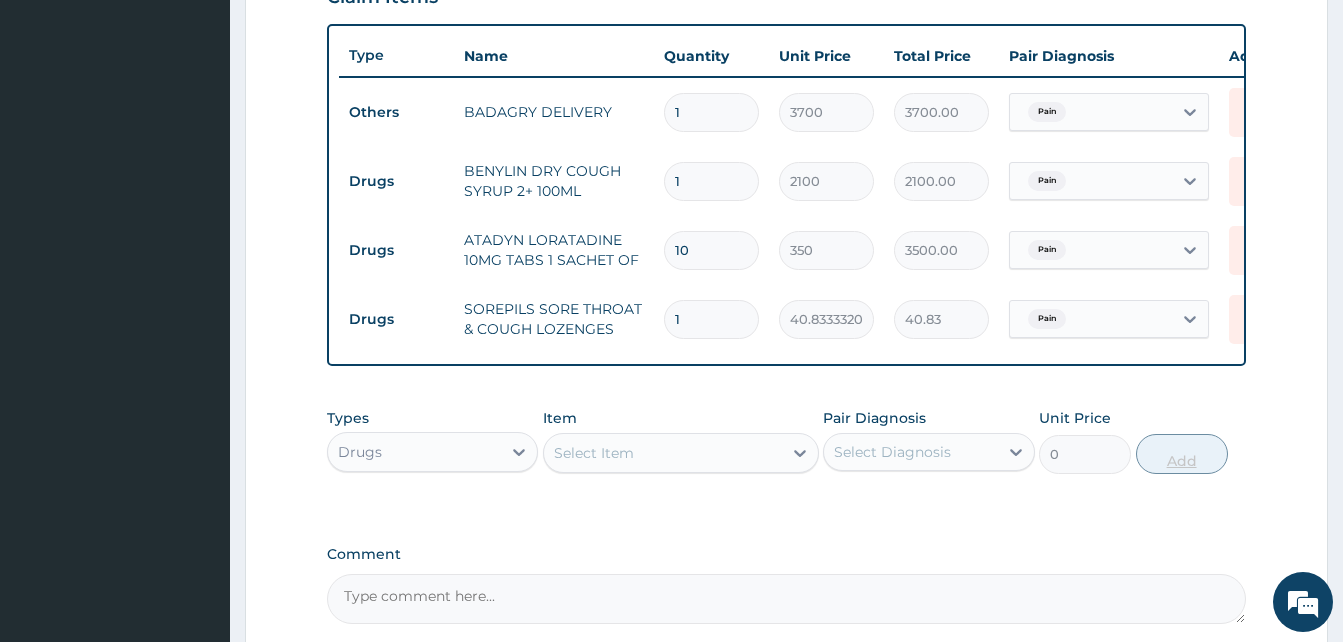 type on "0.00" 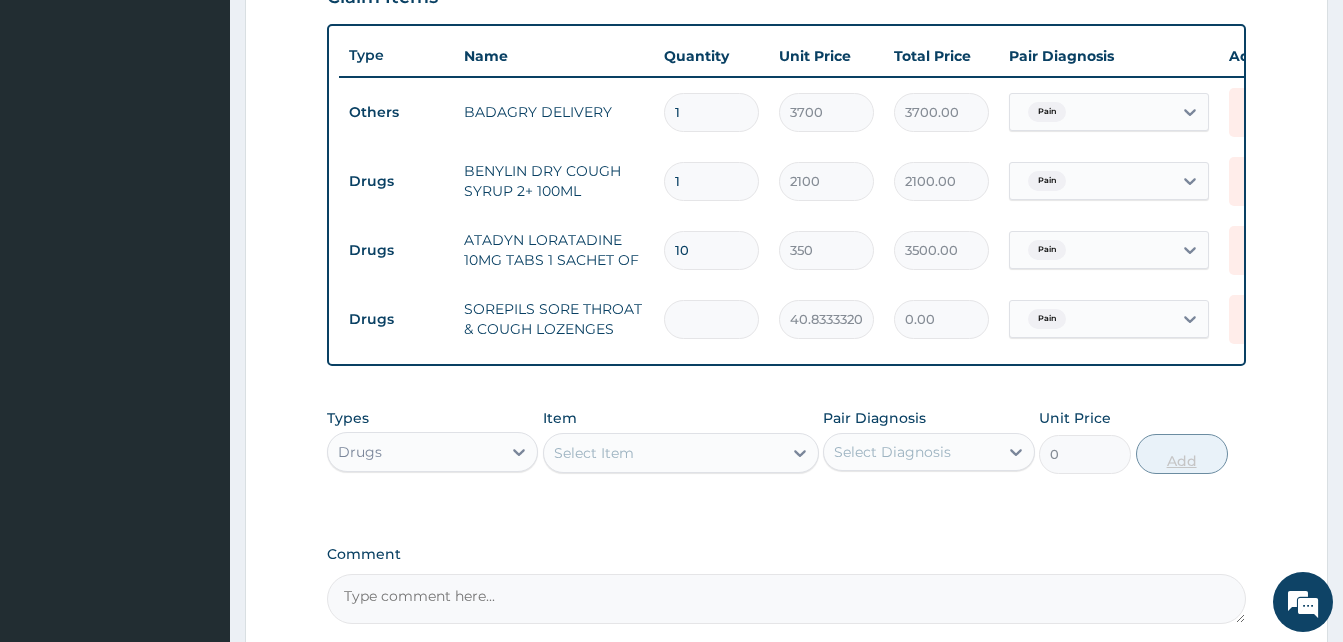type on "2" 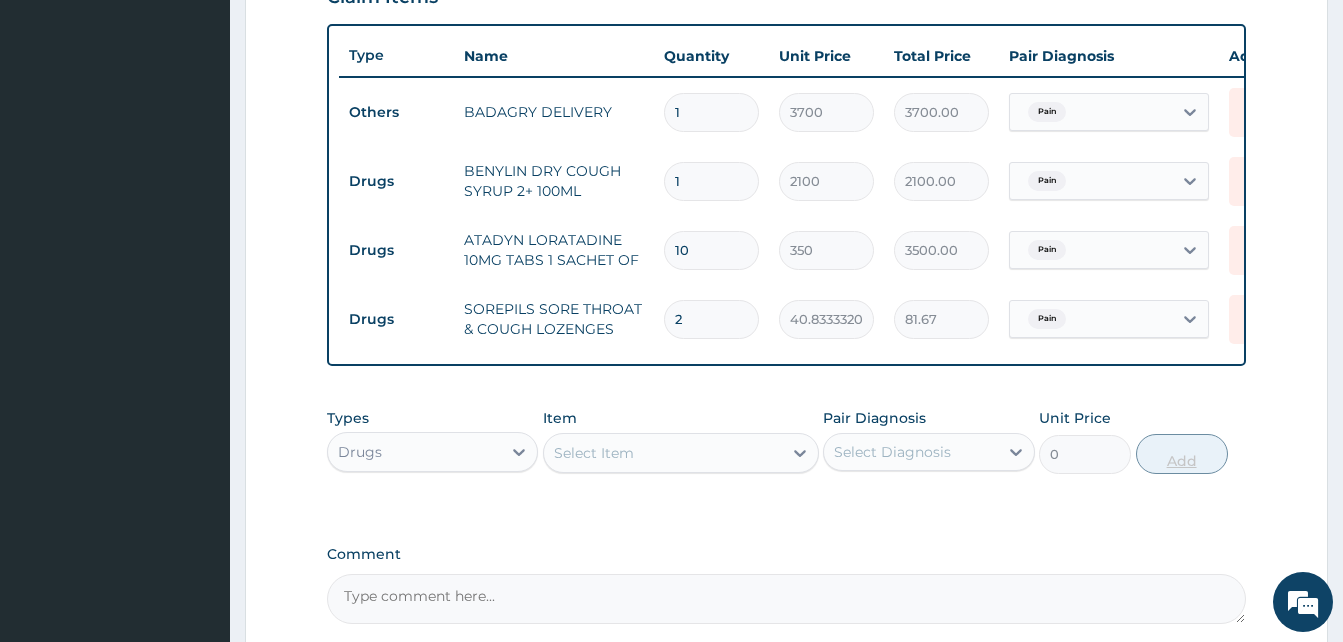 type on "24" 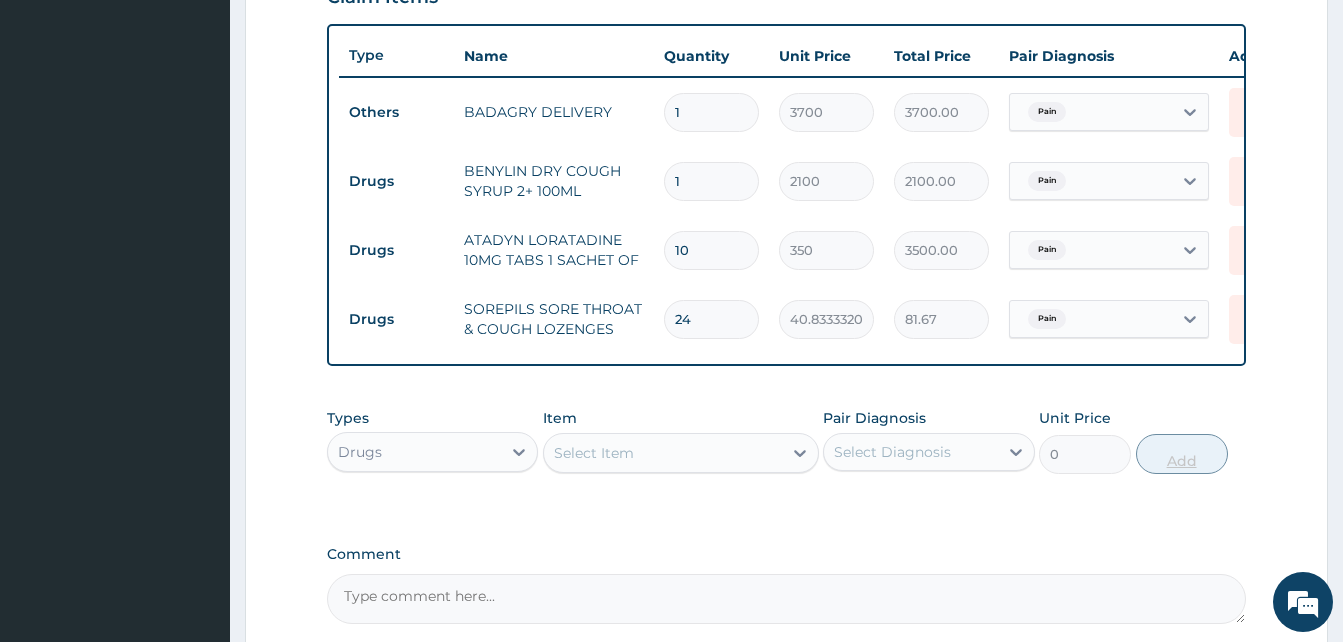 type on "980.00" 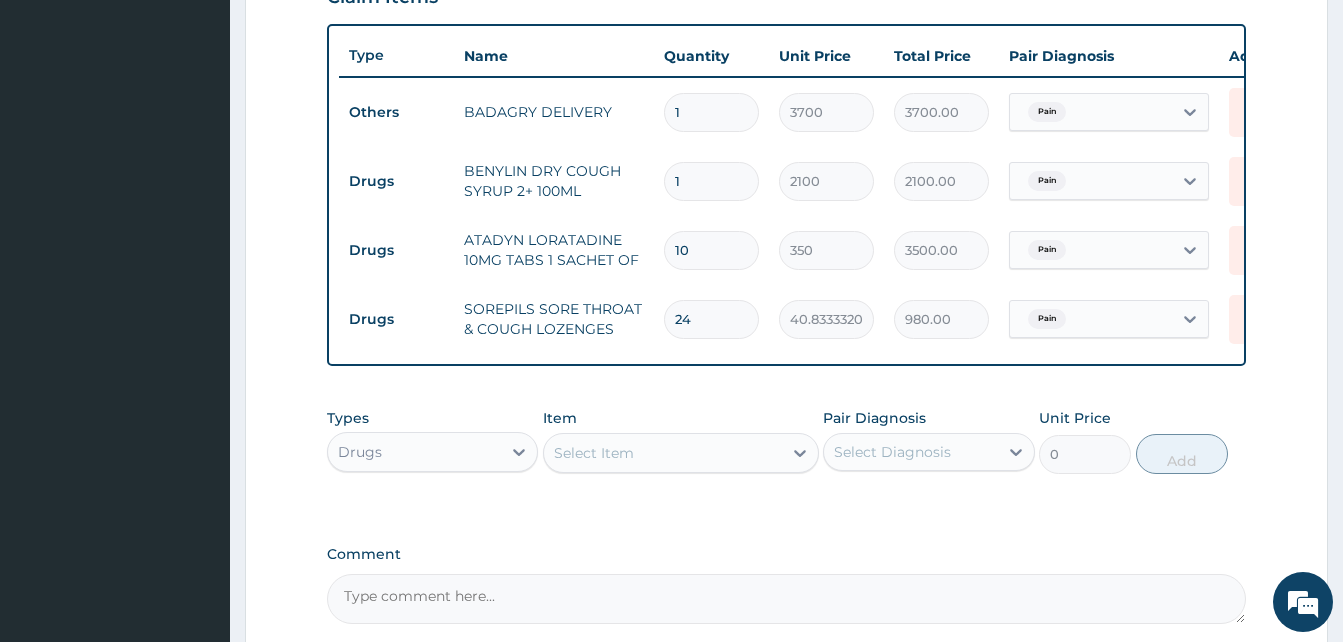 type on "24" 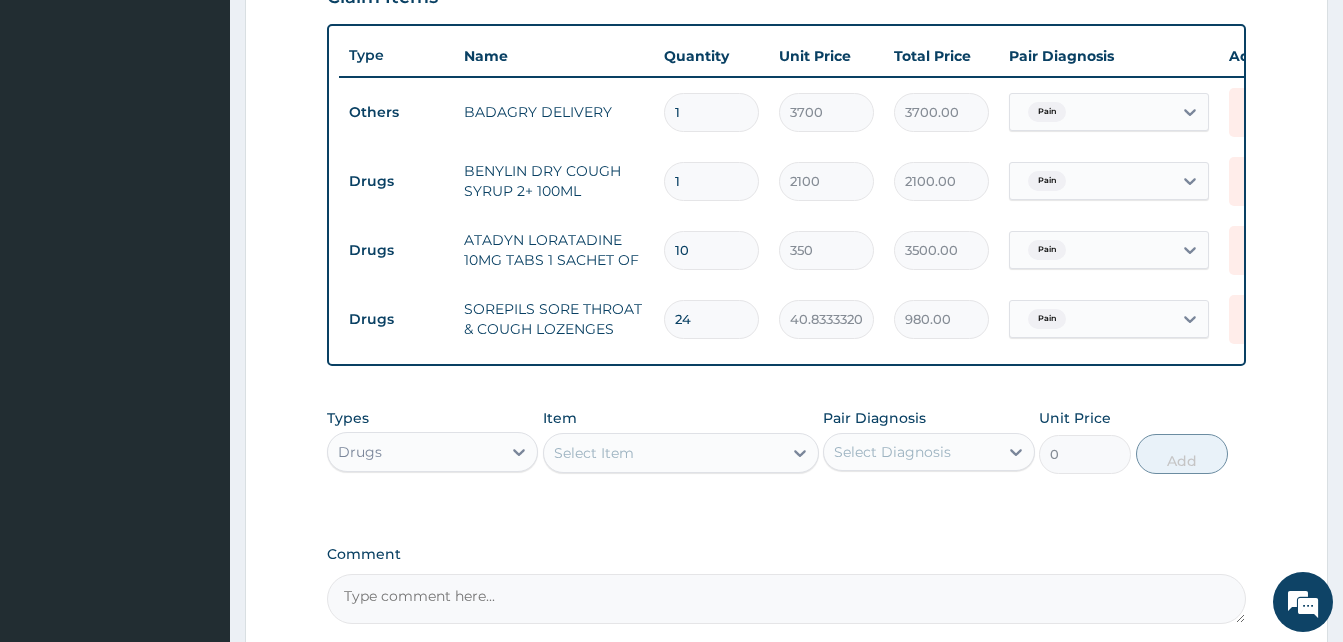 click on "Select Item" at bounding box center (663, 453) 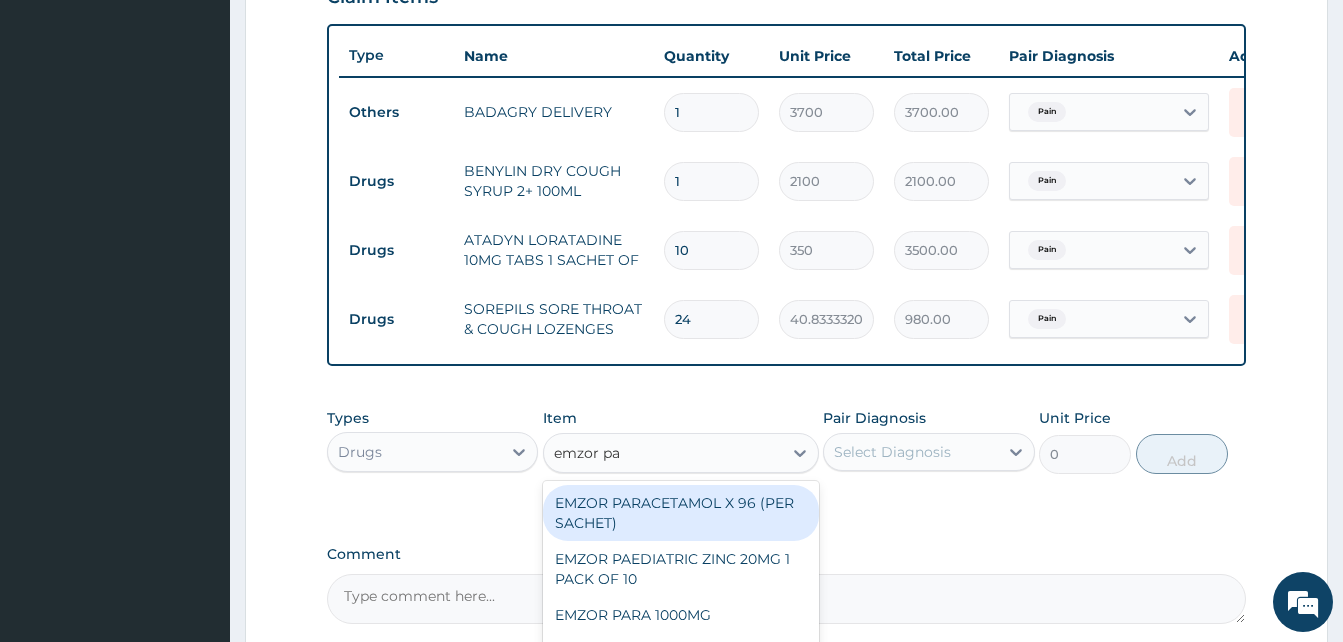 type on "emzor par" 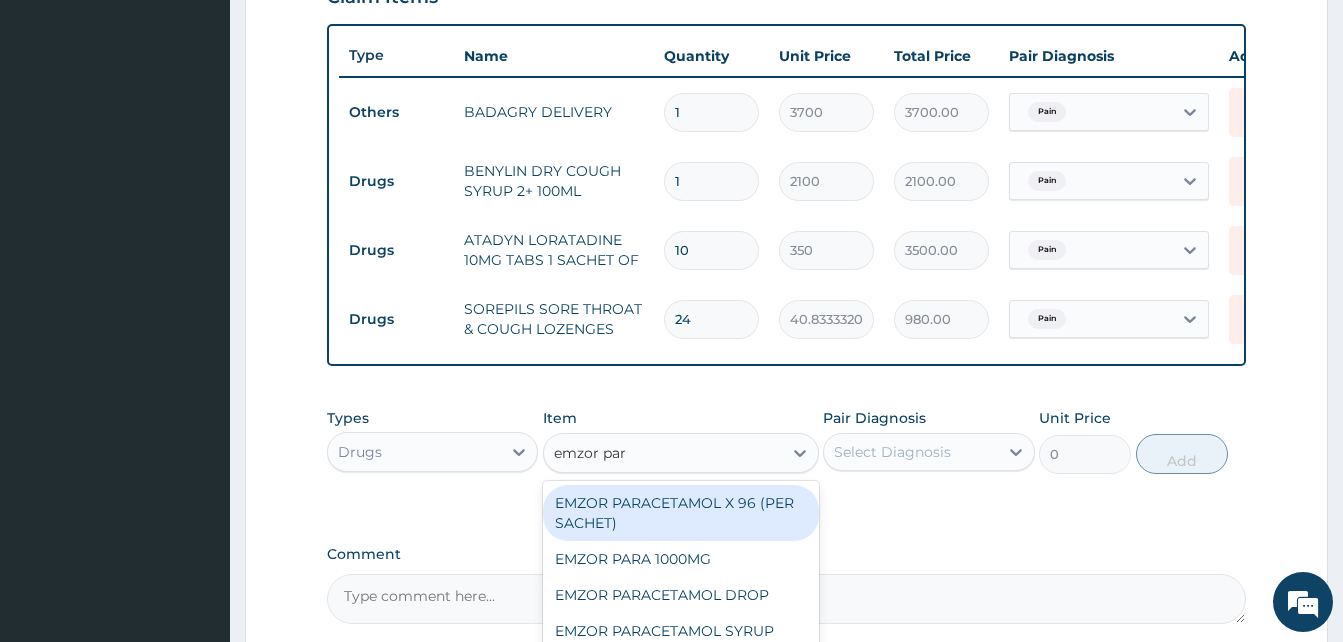 click on "EMZOR PARACETAMOL X 96 (PER SACHET)" at bounding box center (681, 513) 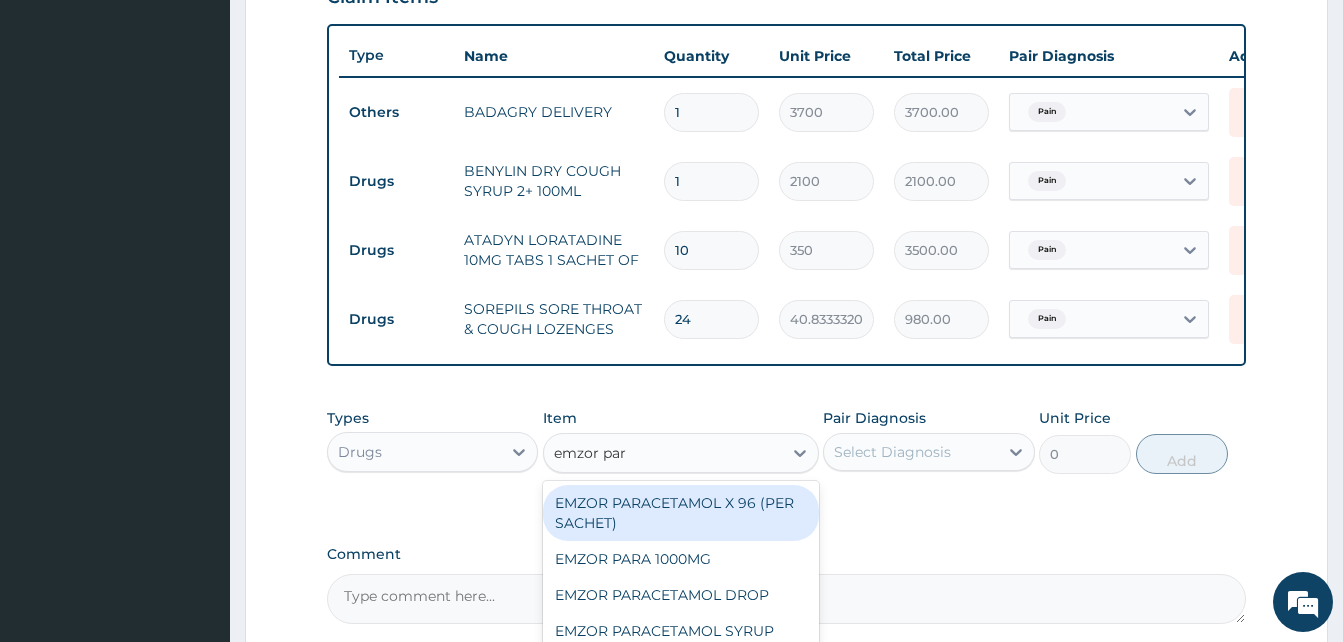 type 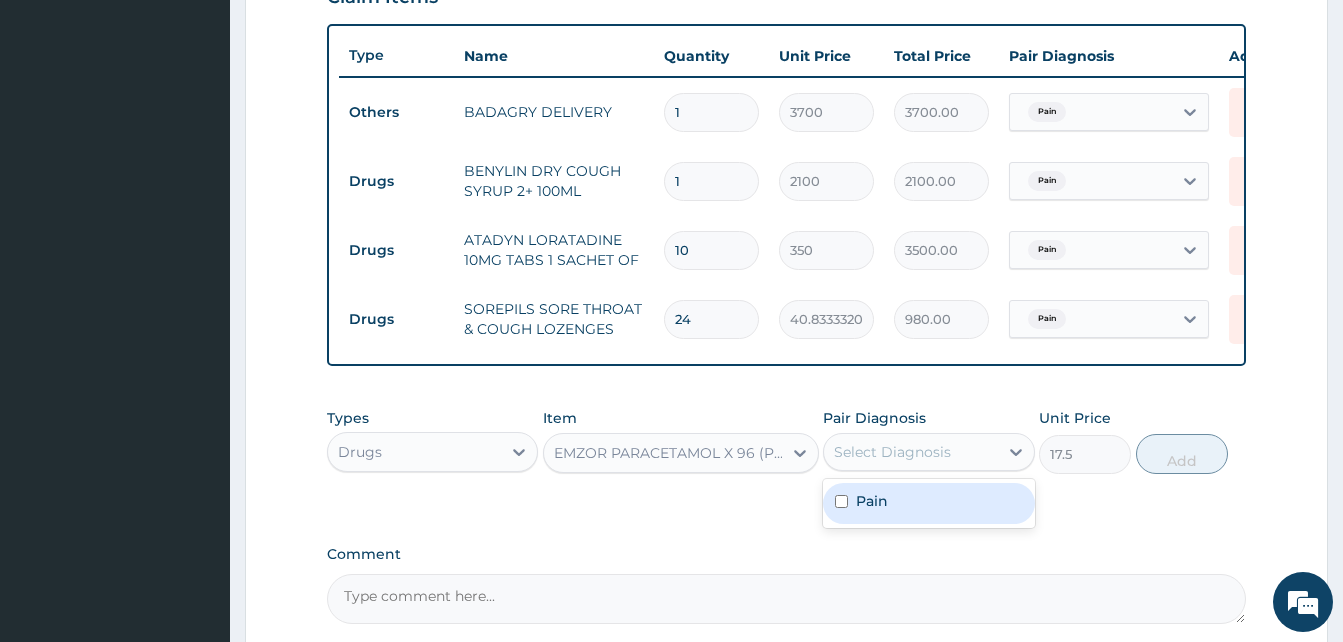 drag, startPoint x: 893, startPoint y: 469, endPoint x: 911, endPoint y: 508, distance: 42.953465 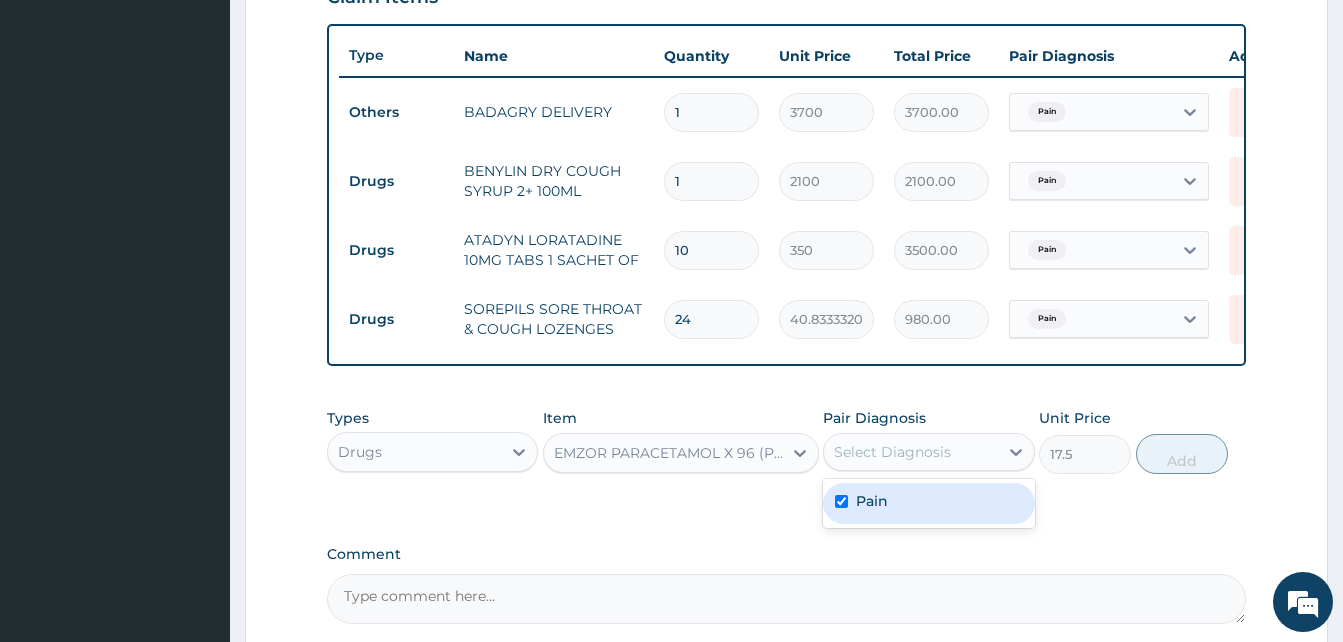 checkbox on "true" 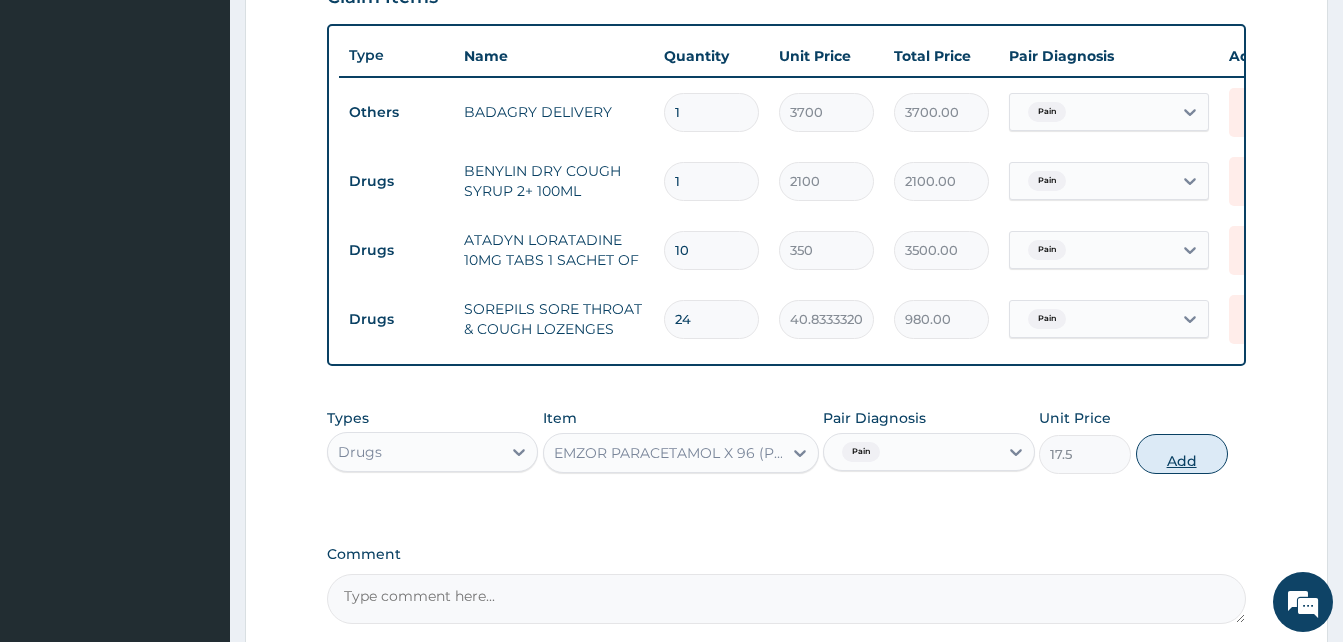 click on "Add" at bounding box center [1182, 454] 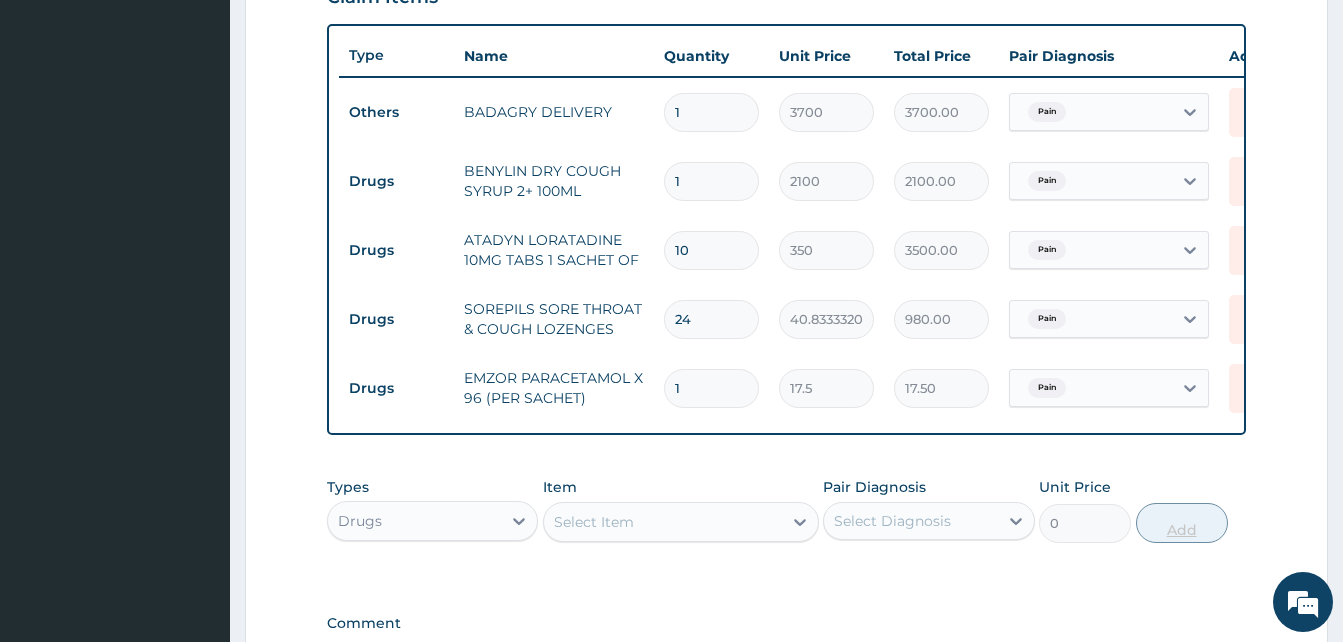 type 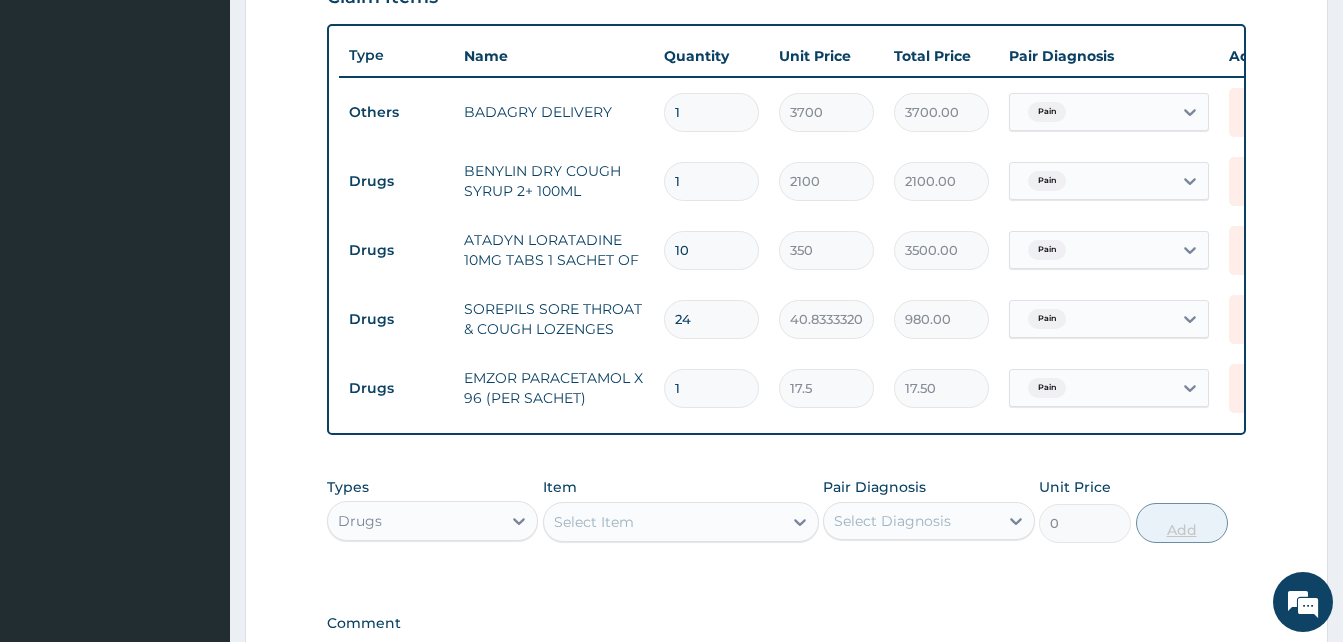 type on "0.00" 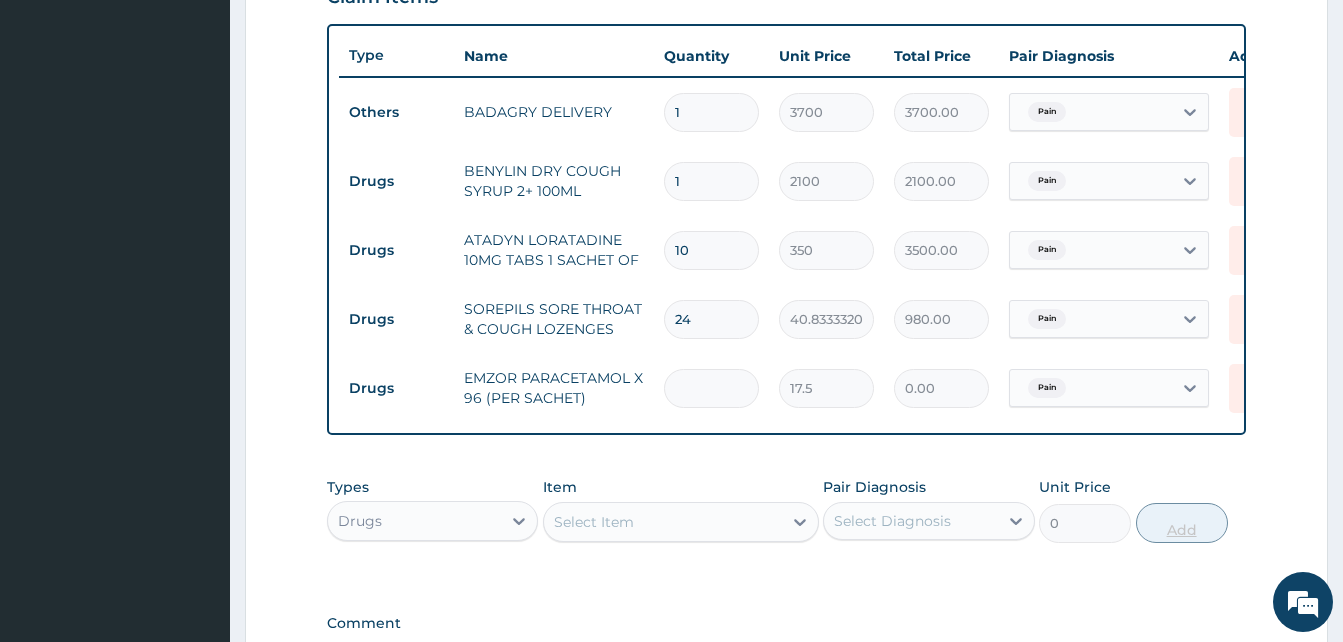 type on "3" 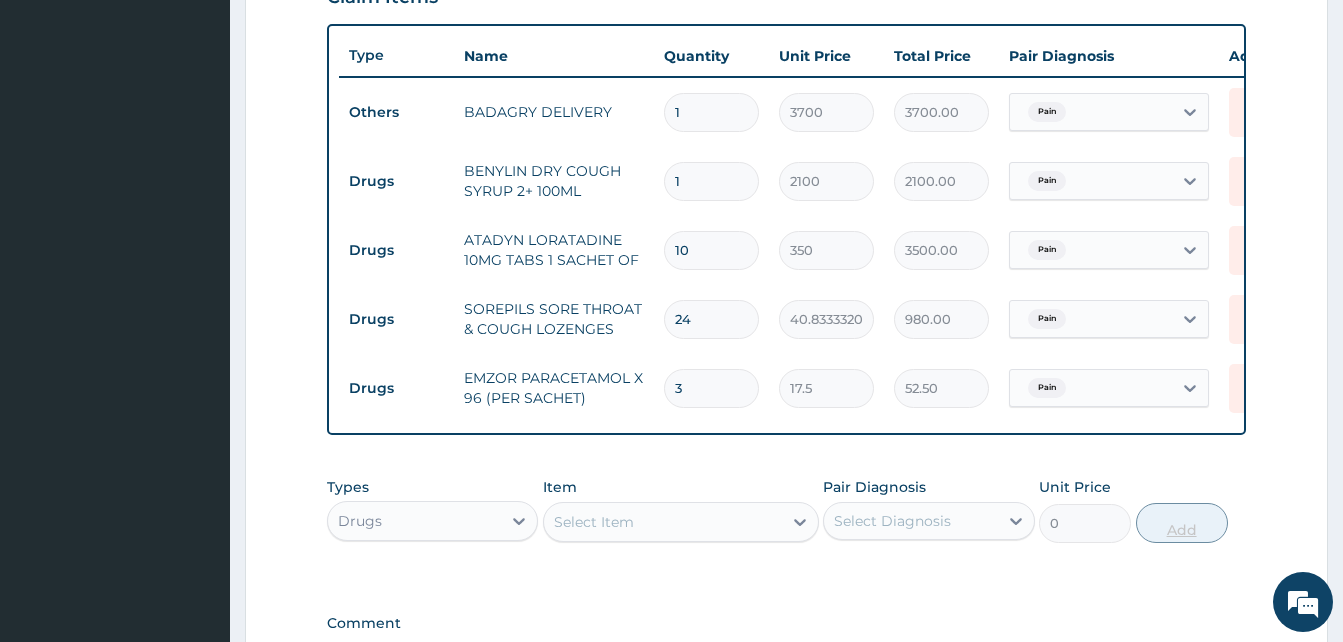 type on "36" 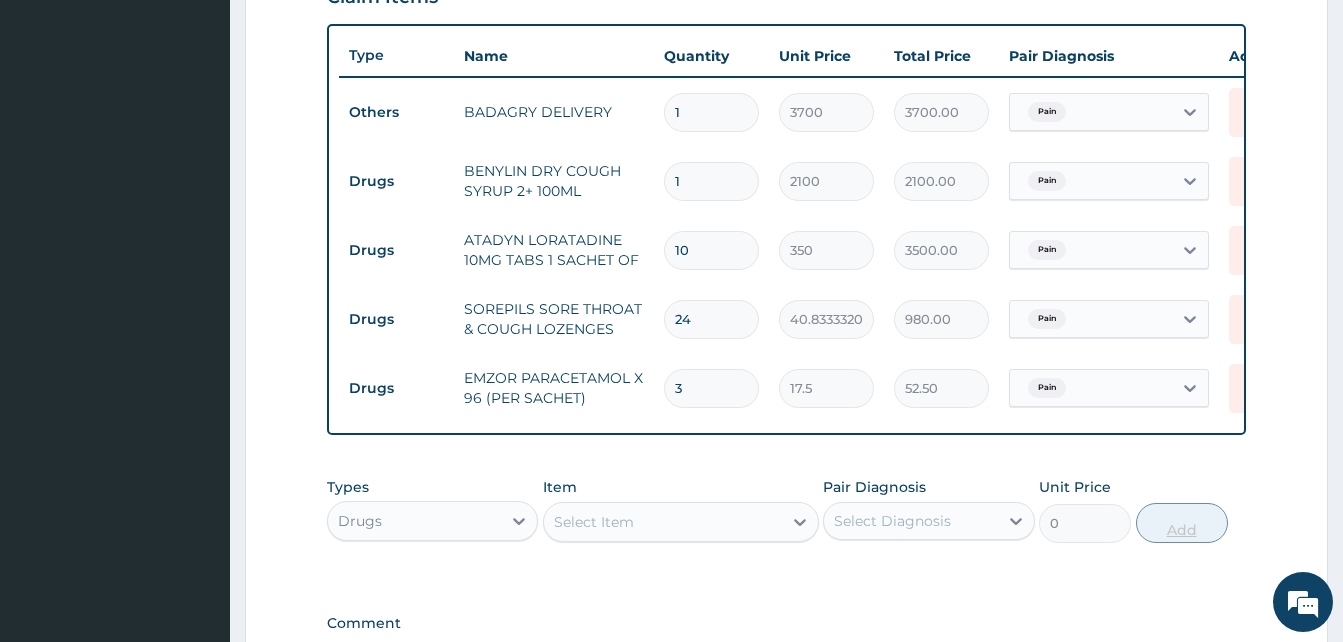 type on "630.00" 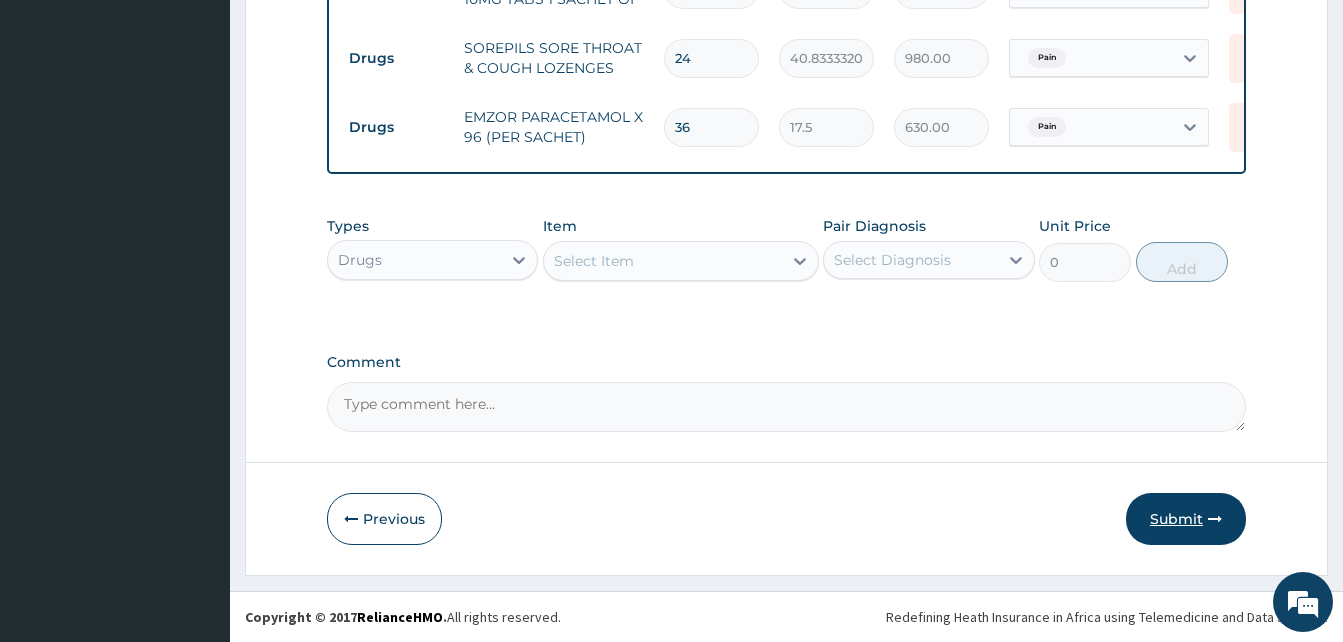 type on "36" 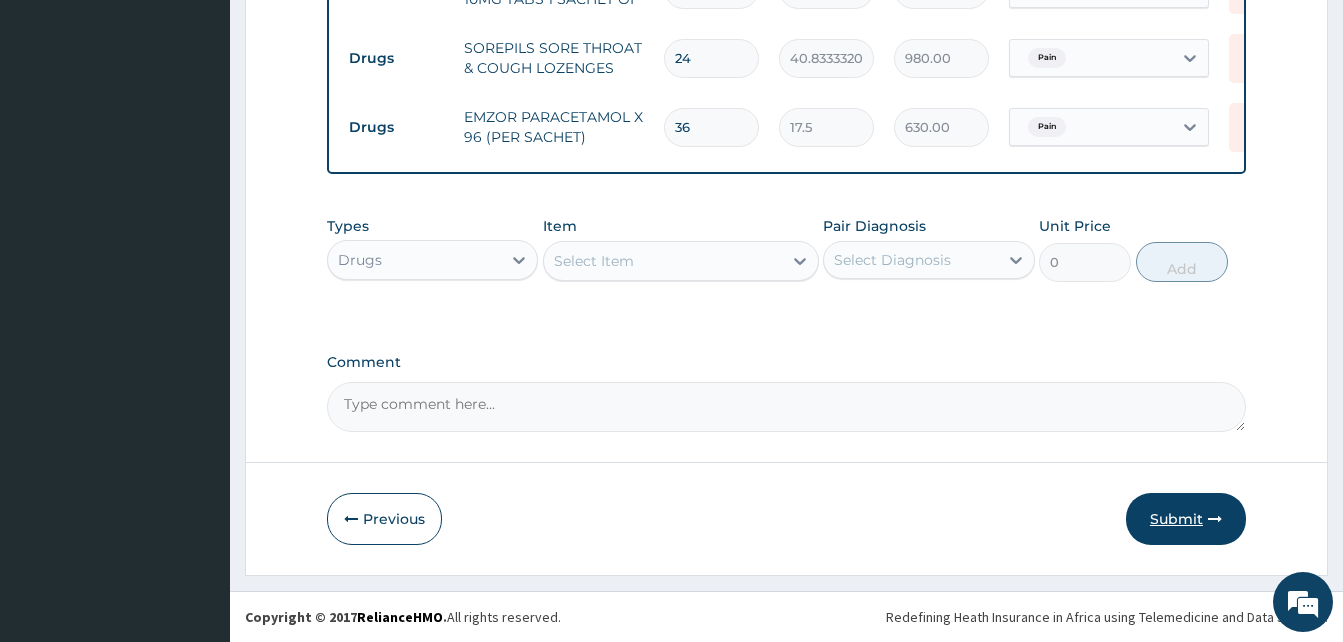 click on "Submit" at bounding box center (1186, 519) 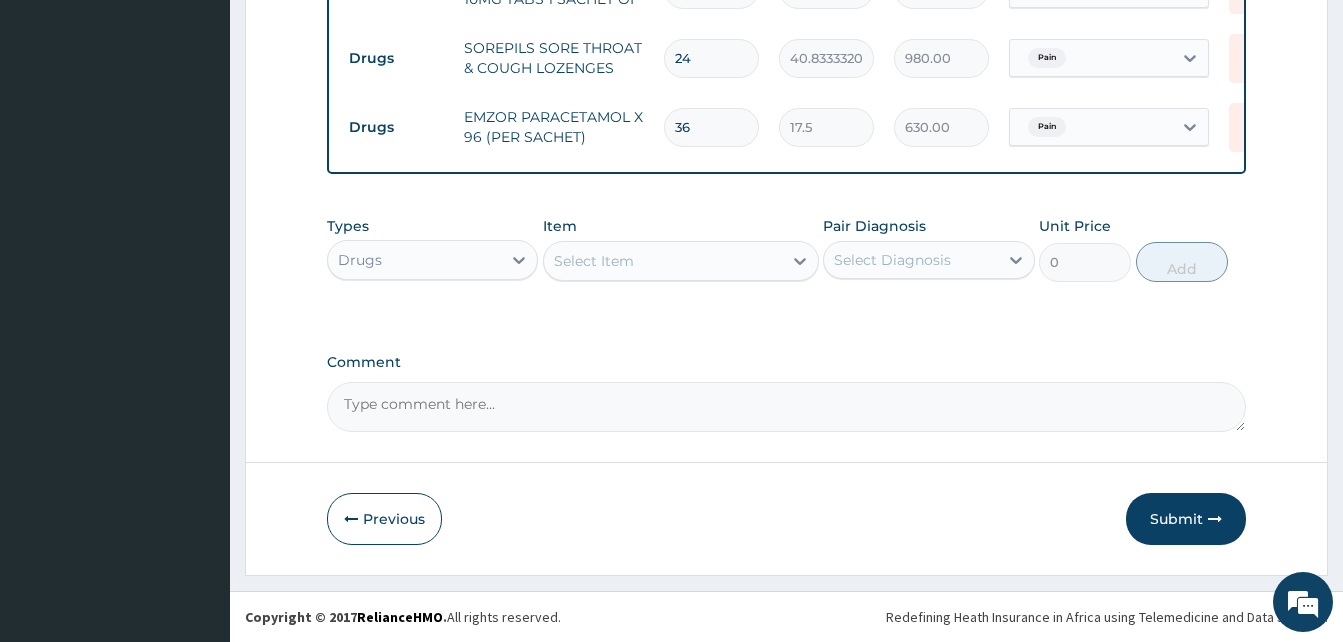 scroll, scrollTop: 76, scrollLeft: 0, axis: vertical 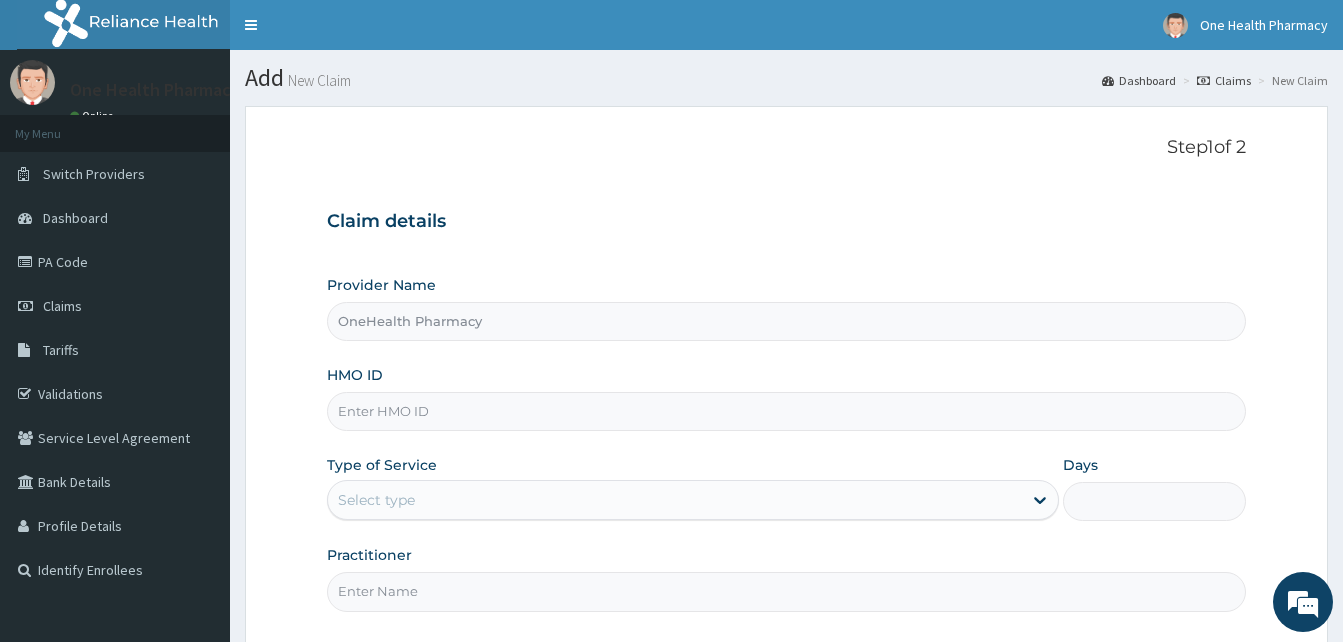 click on "HMO ID" at bounding box center (786, 411) 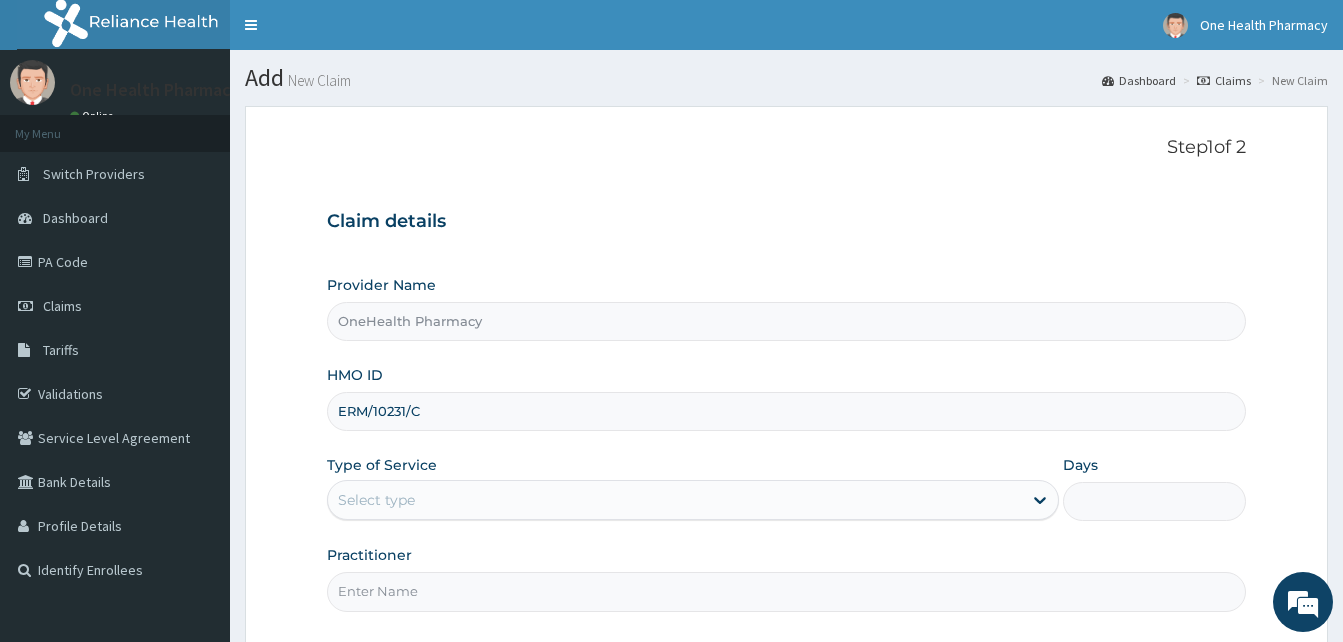 scroll, scrollTop: 187, scrollLeft: 0, axis: vertical 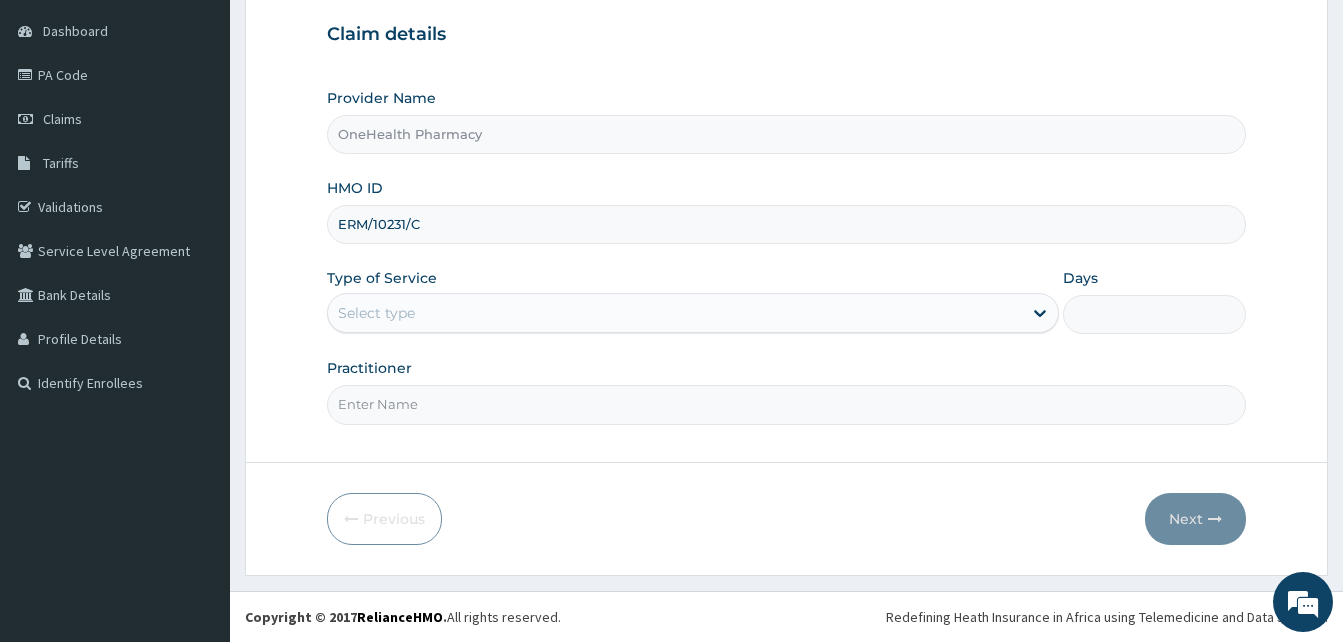 type on "ERM/10231/C" 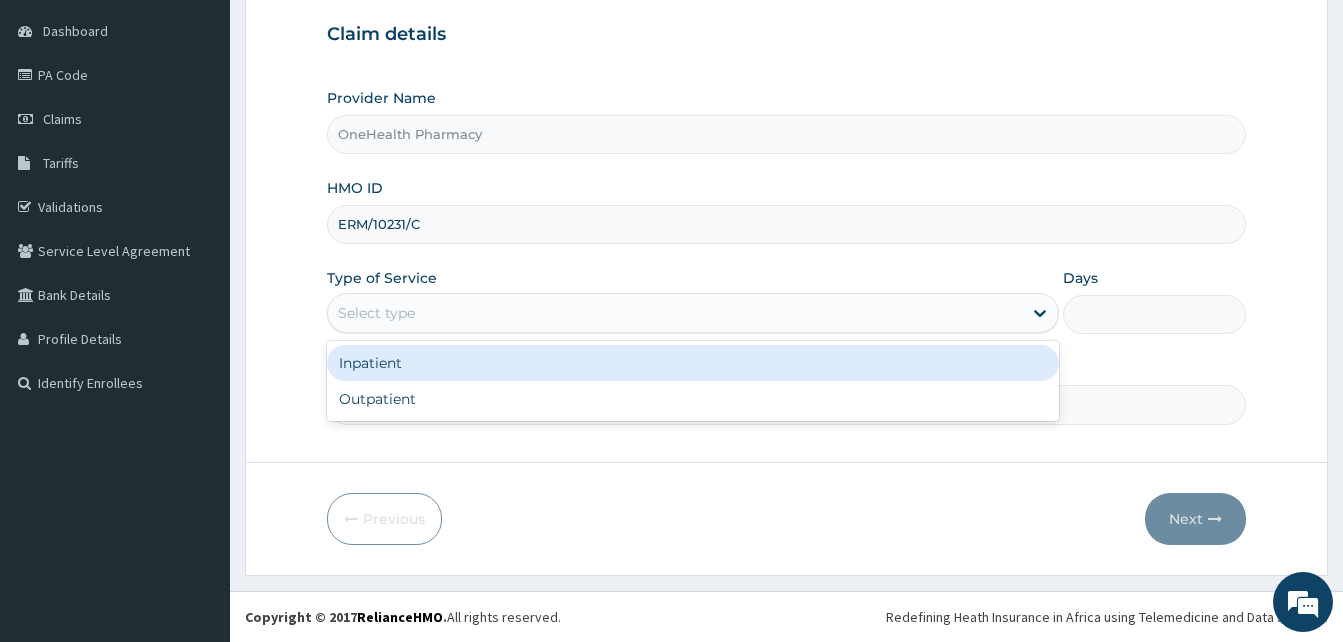 click on "Select type" at bounding box center (675, 313) 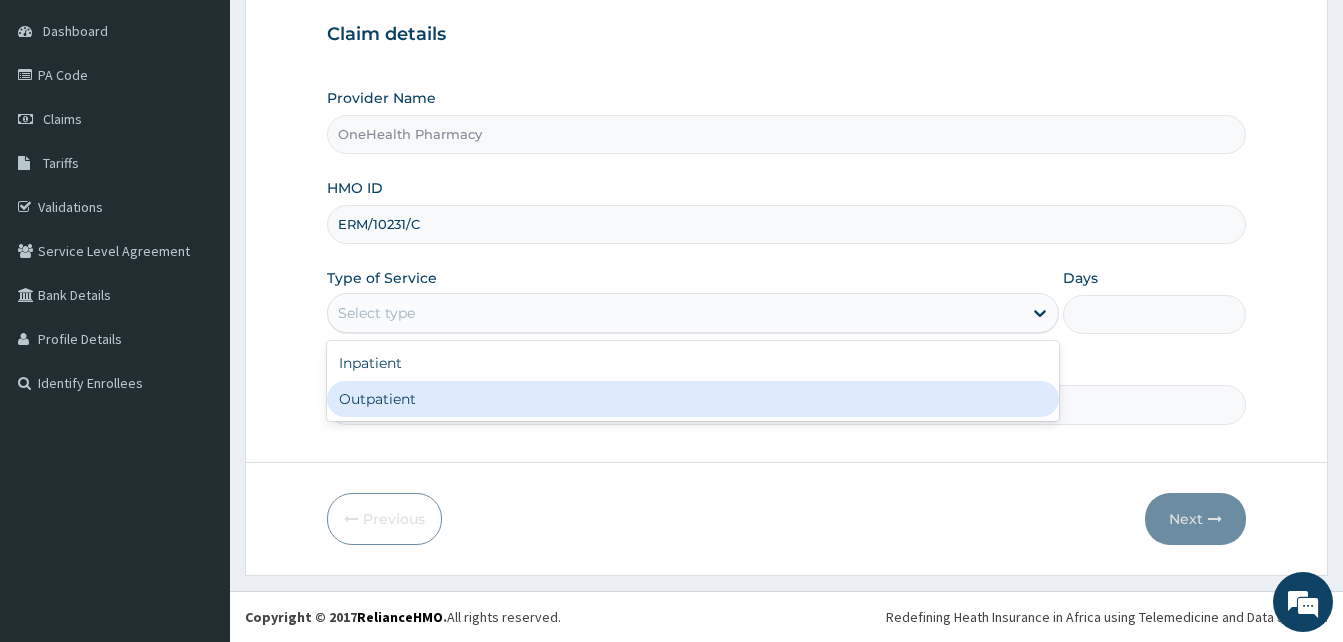 click on "Outpatient" at bounding box center [693, 399] 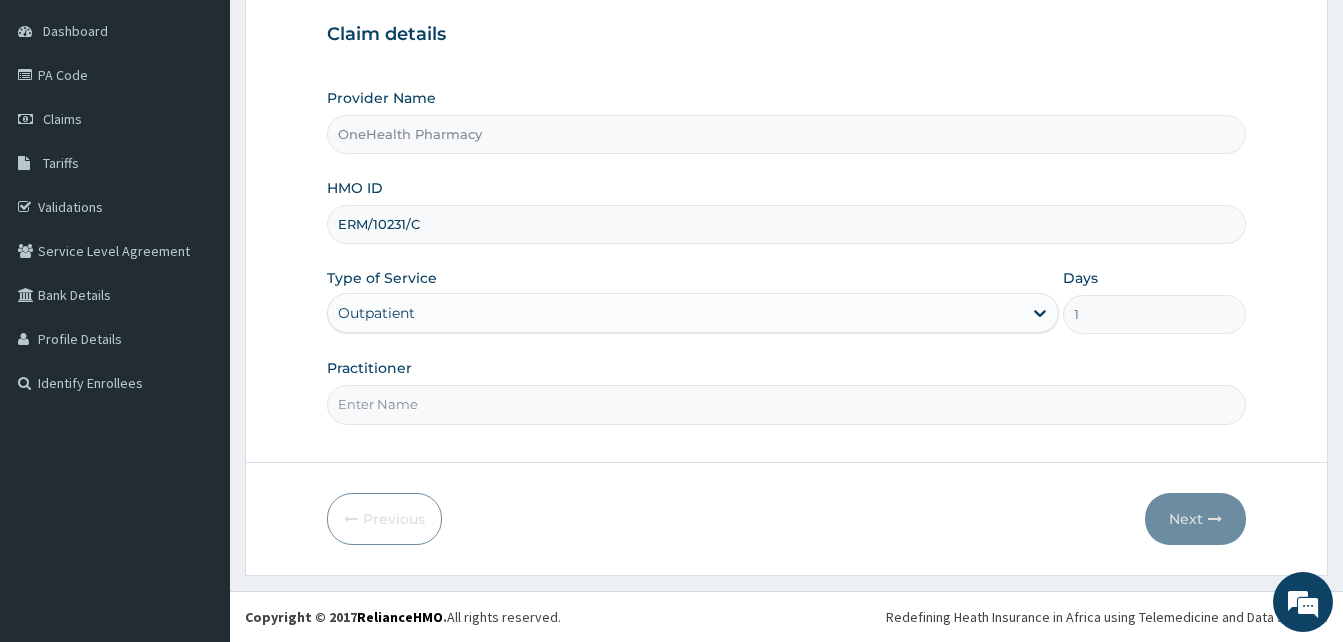 drag, startPoint x: 608, startPoint y: 394, endPoint x: 530, endPoint y: 285, distance: 134.03358 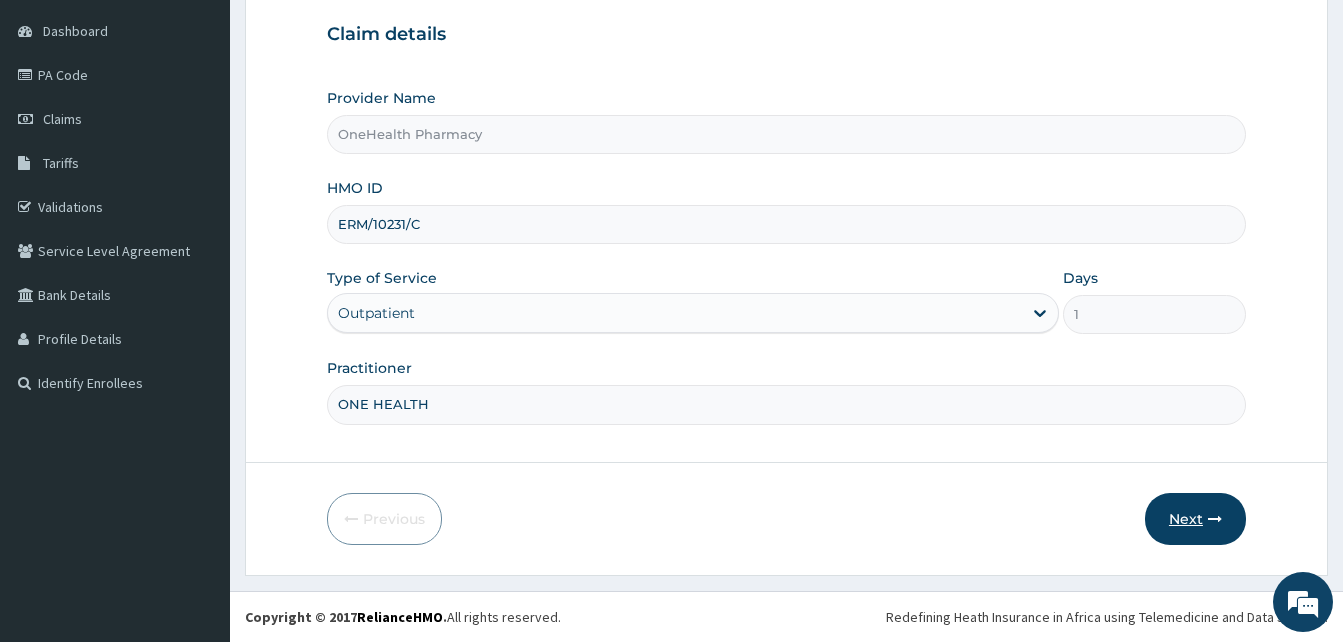 click on "Next" at bounding box center [1195, 519] 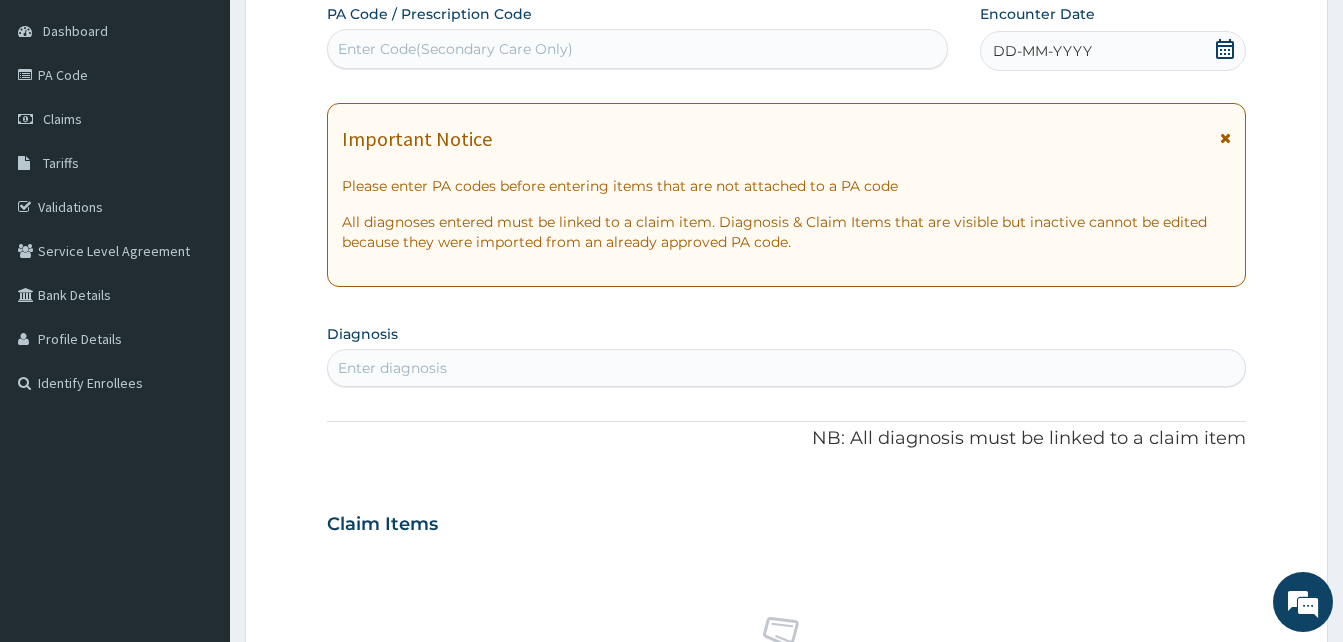 click on "DD-MM-YYYY" at bounding box center [1042, 51] 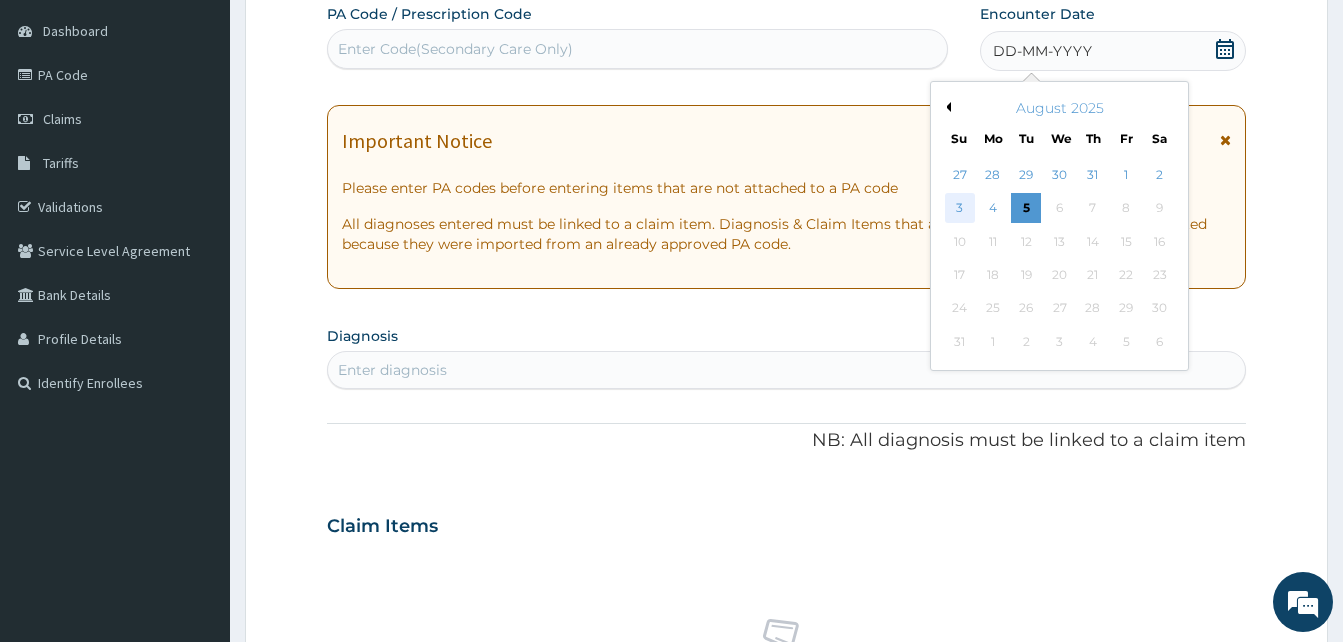click on "3" at bounding box center (960, 209) 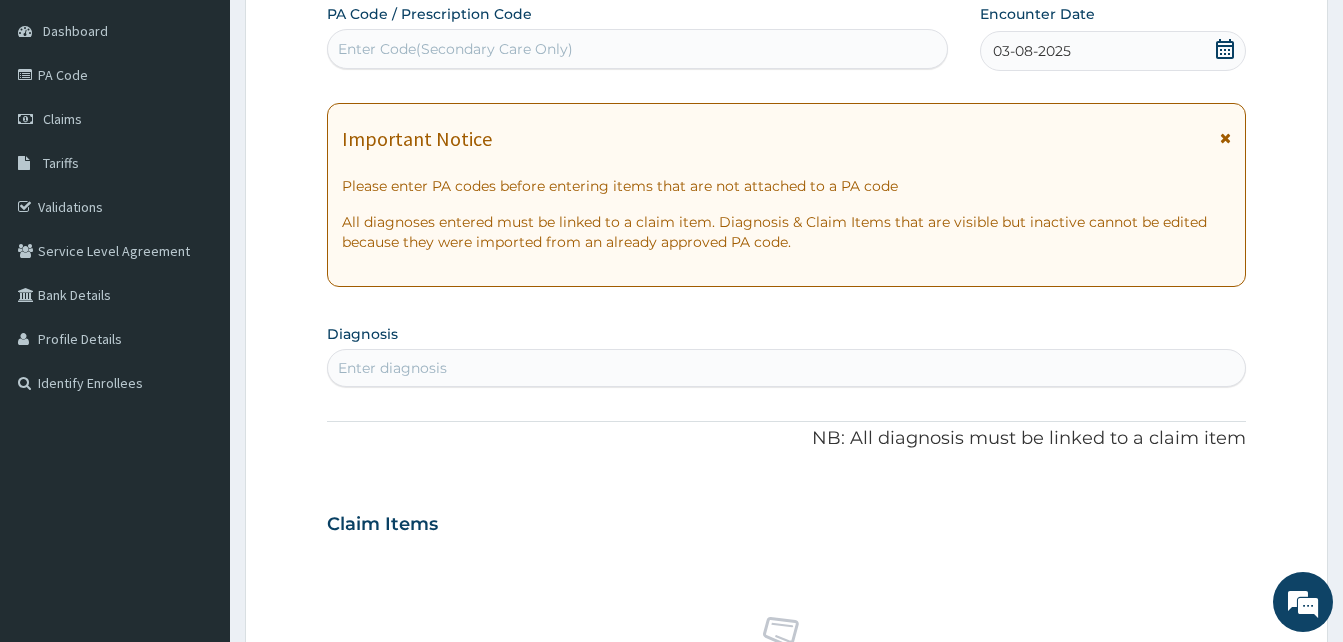 click on "Enter diagnosis" at bounding box center [786, 368] 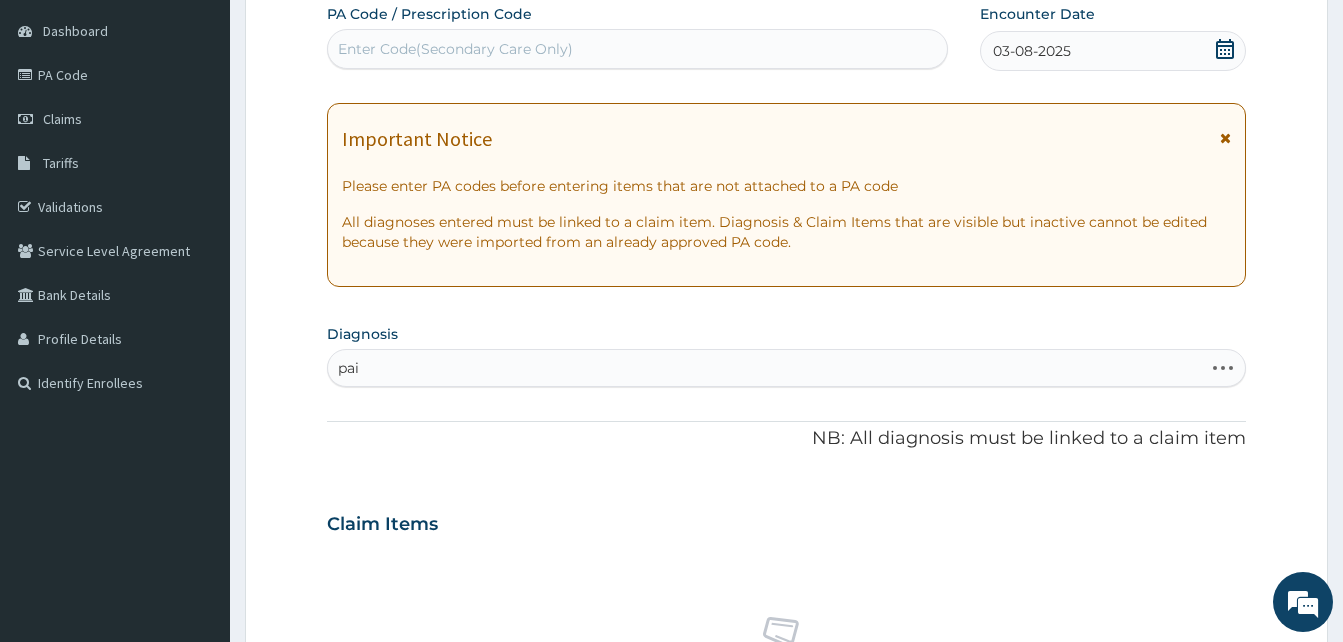 type on "pain" 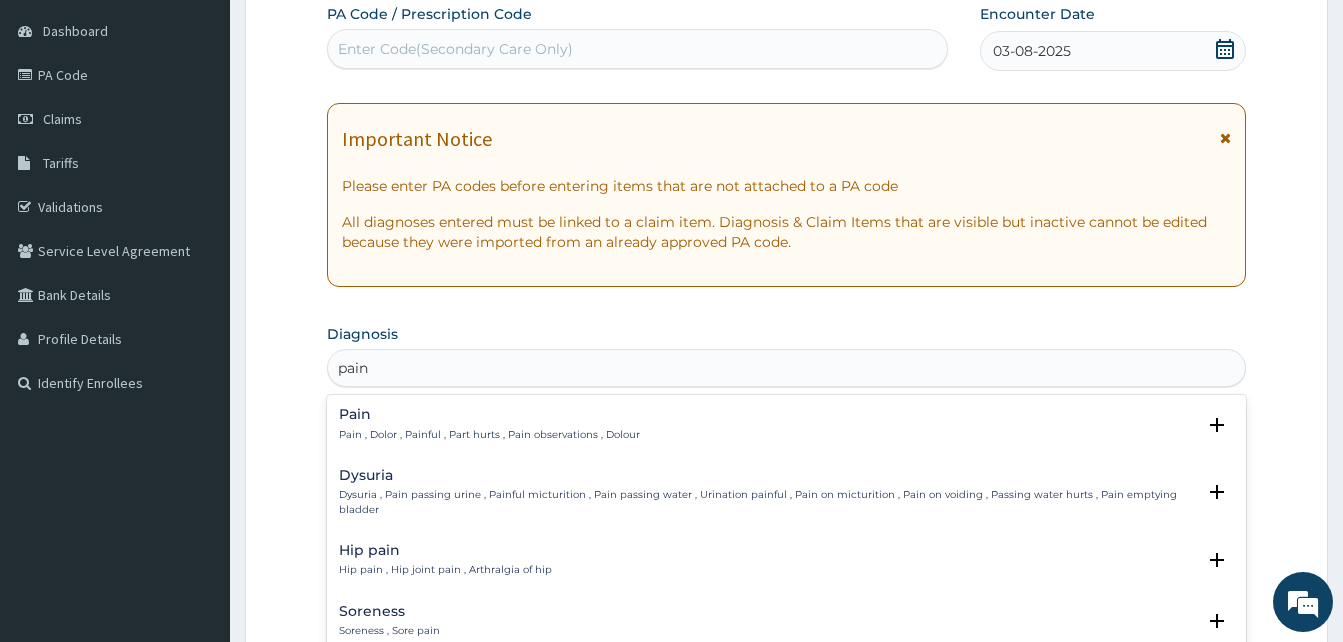 click on "Pain" at bounding box center [489, 414] 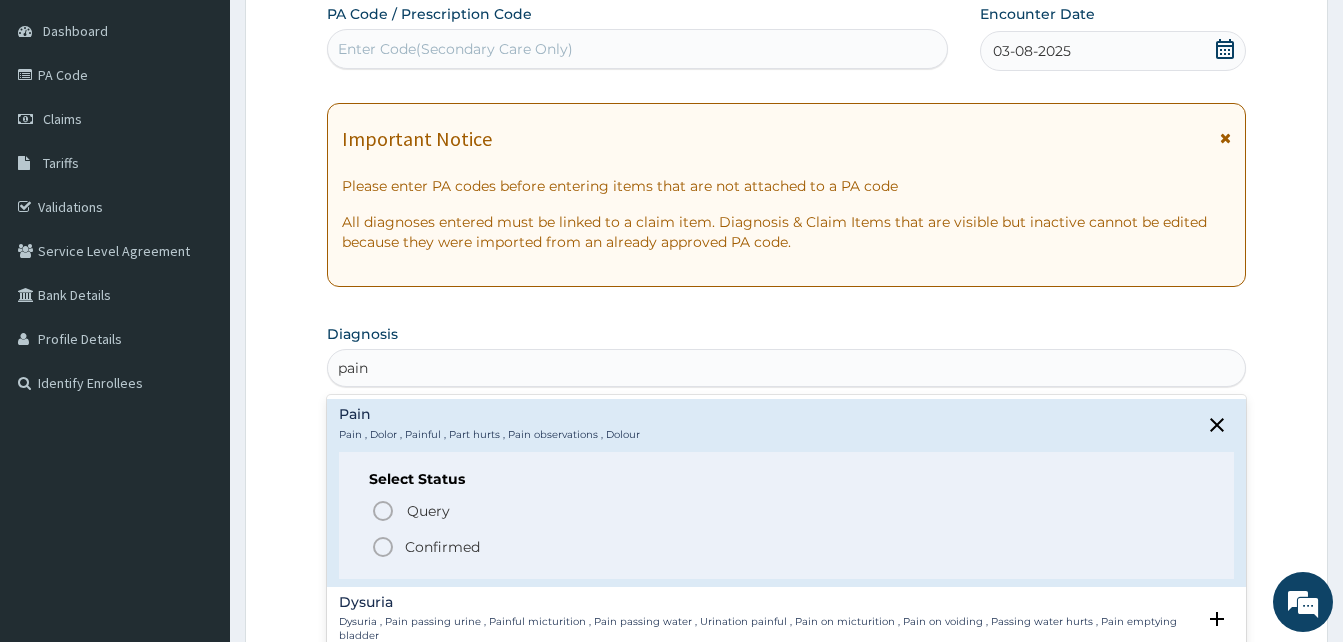 click on "Confirmed" at bounding box center [787, 547] 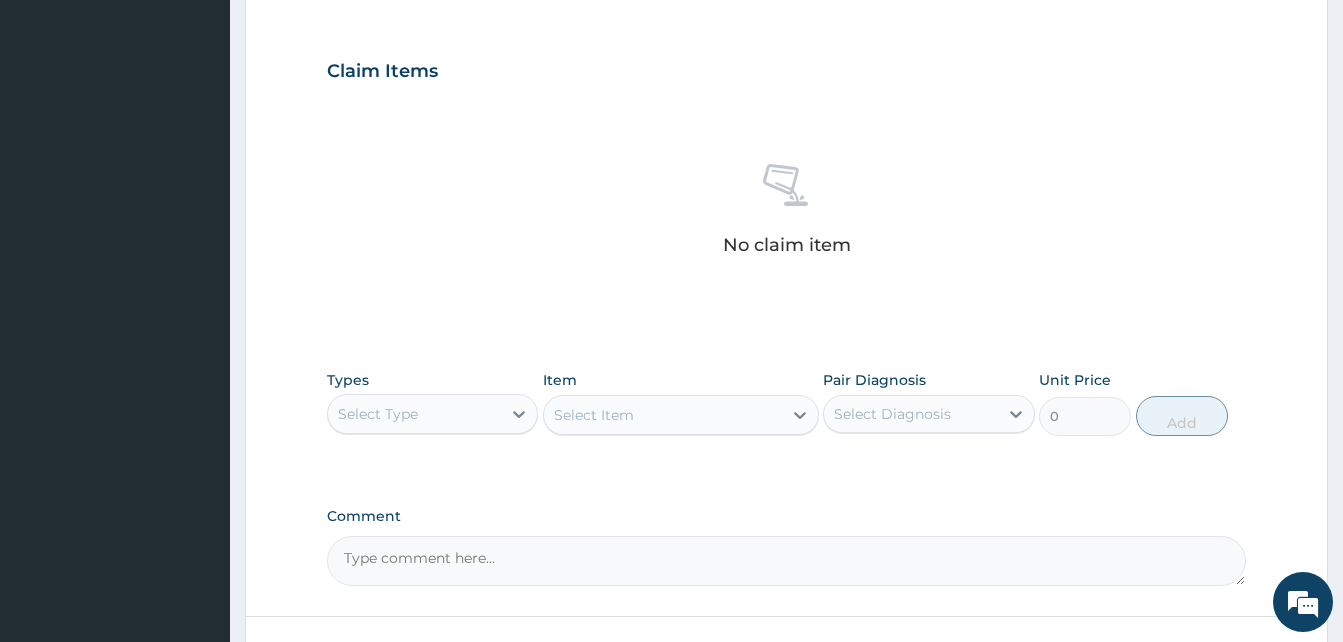 scroll, scrollTop: 800, scrollLeft: 0, axis: vertical 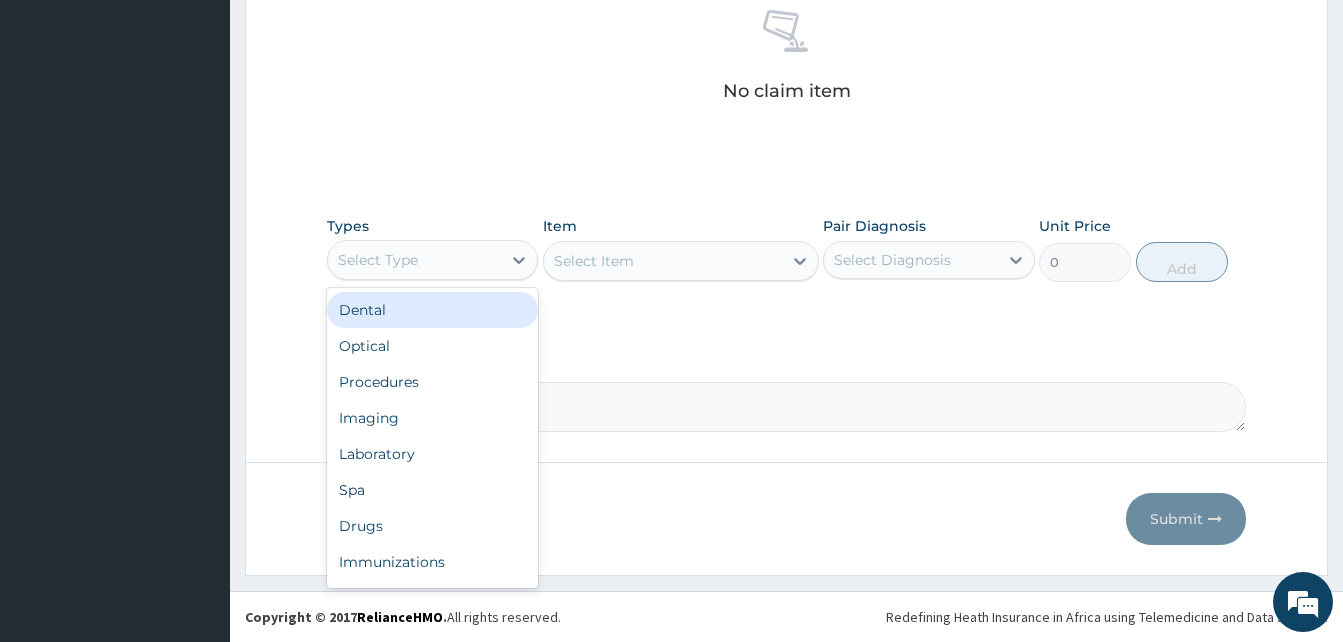 drag, startPoint x: 488, startPoint y: 271, endPoint x: 528, endPoint y: 340, distance: 79.755875 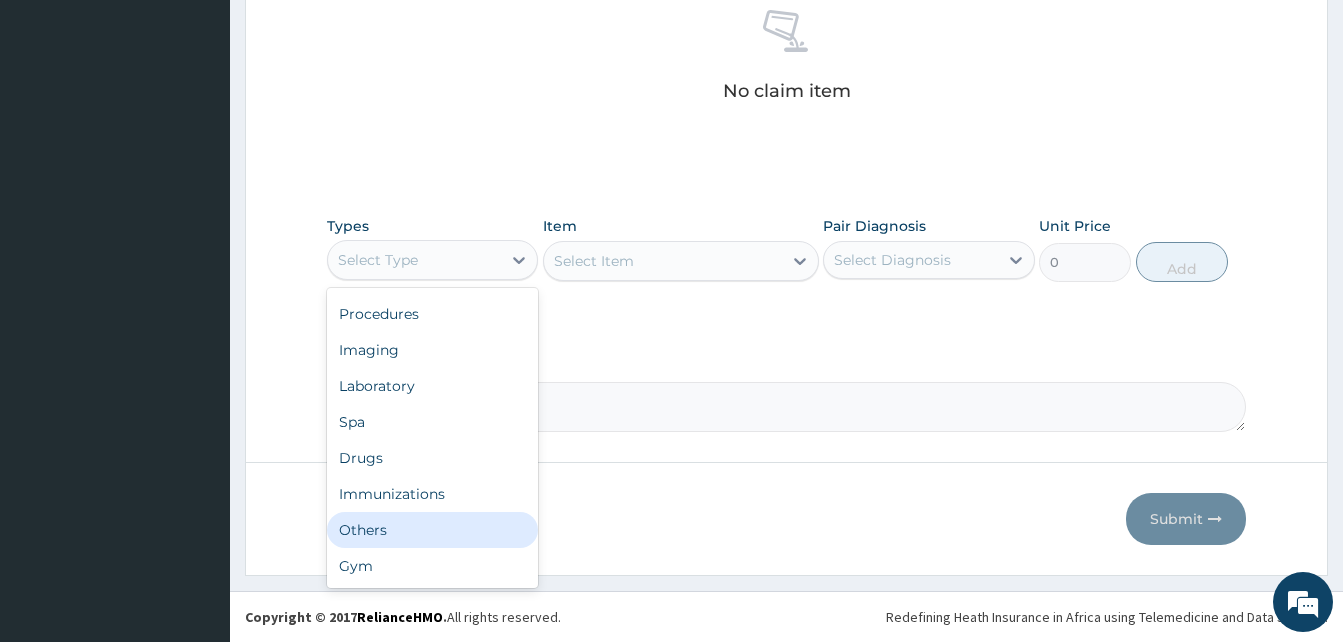 click on "Others" at bounding box center (432, 530) 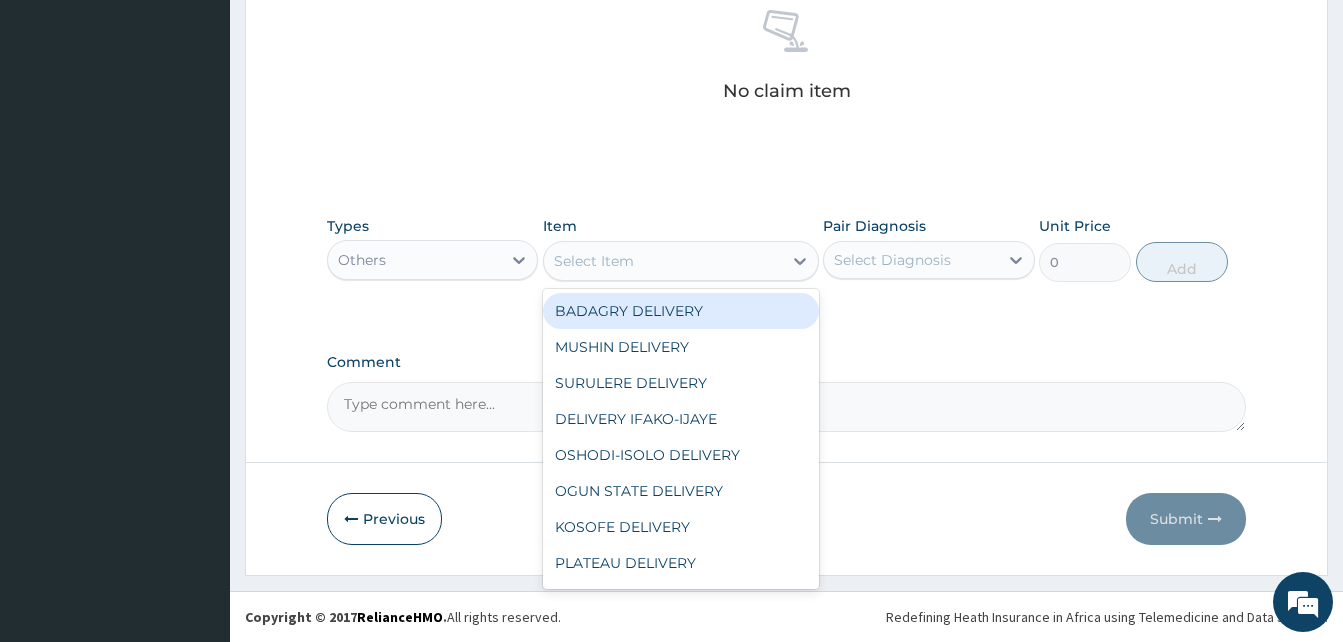 click on "Select Item" at bounding box center (663, 261) 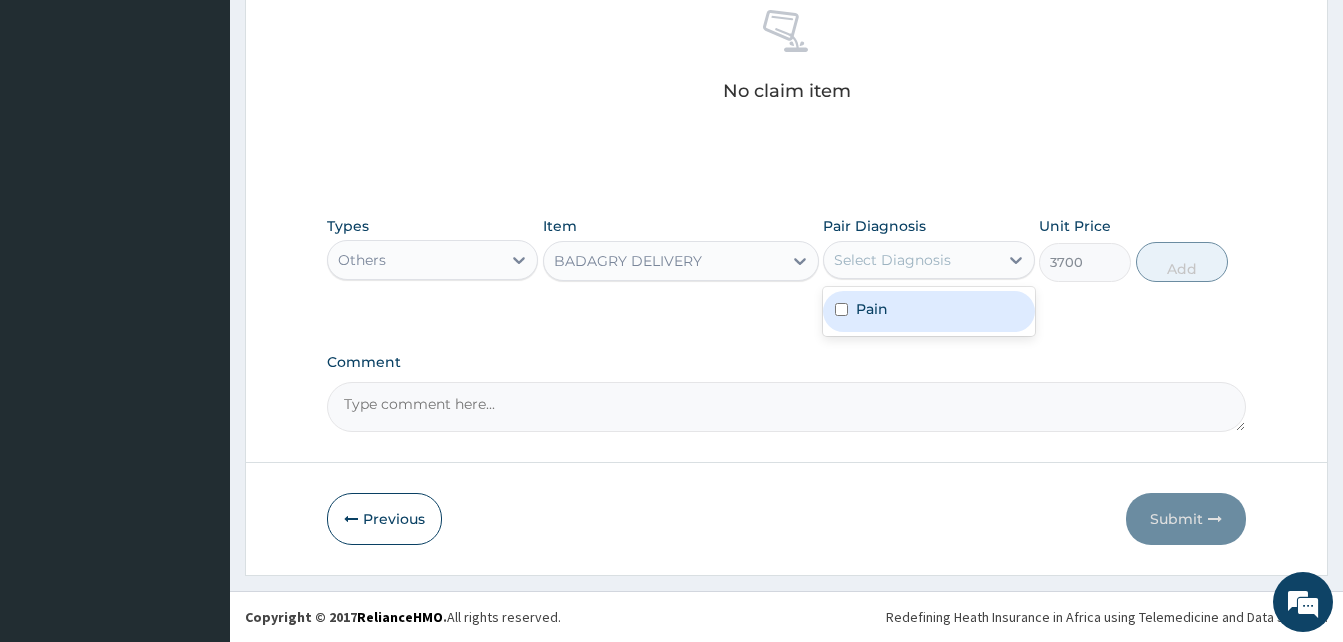 drag, startPoint x: 867, startPoint y: 264, endPoint x: 927, endPoint y: 302, distance: 71.021126 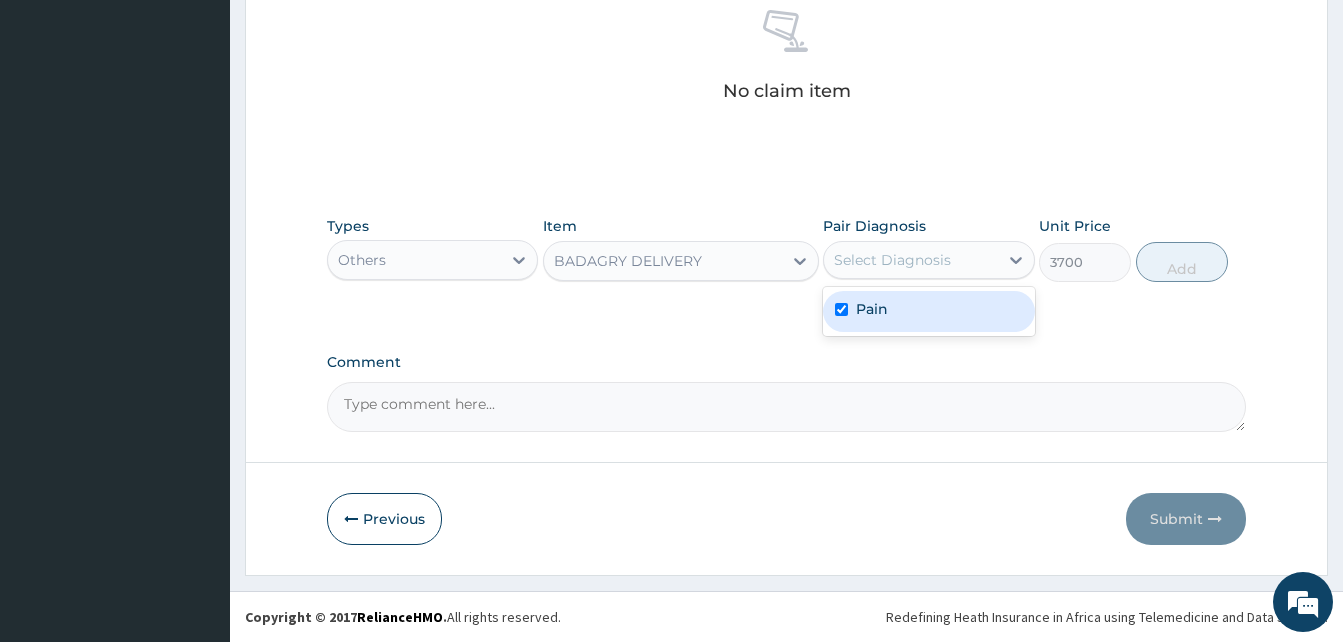 checkbox on "true" 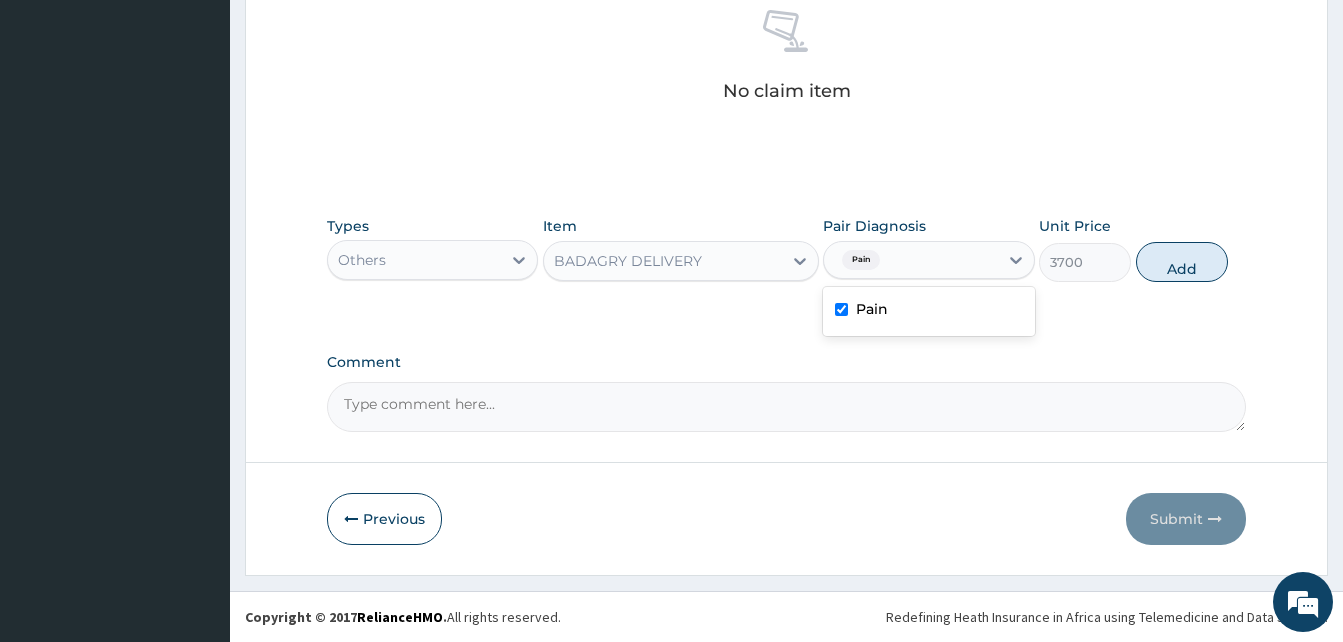 click on "Types Others Item BADAGRY DELIVERY Pair Diagnosis option Pain, selected. option Pain selected, 1 of 1. 1 result available. Use Up and Down to choose options, press Enter to select the currently focused option, press Escape to exit the menu, press Tab to select the option and exit the menu. Pain Pain Unit Price 3700 Add" at bounding box center [786, 249] 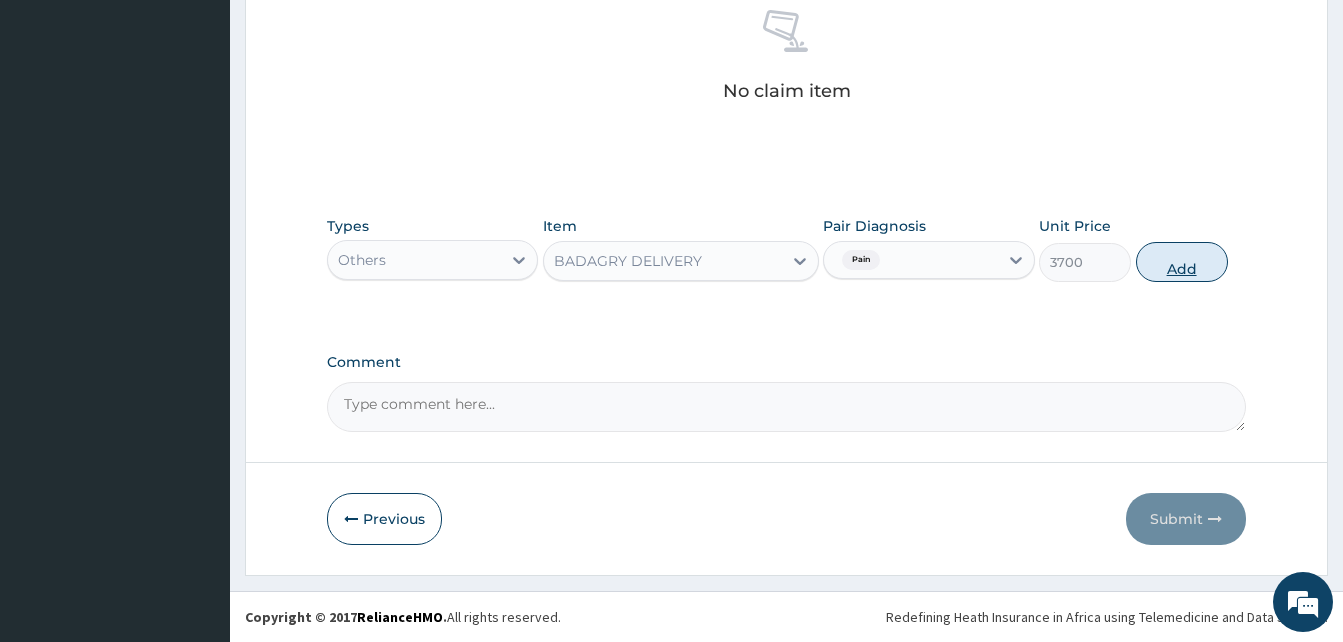 click on "Add" at bounding box center [1182, 262] 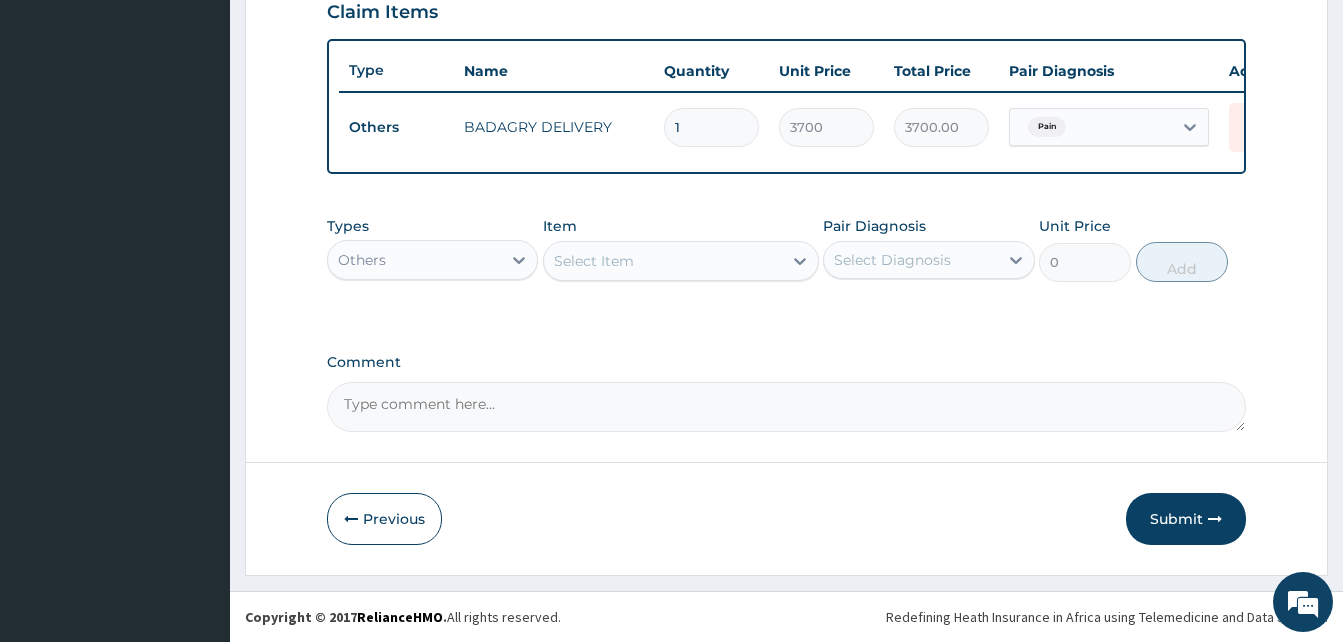 scroll, scrollTop: 720, scrollLeft: 0, axis: vertical 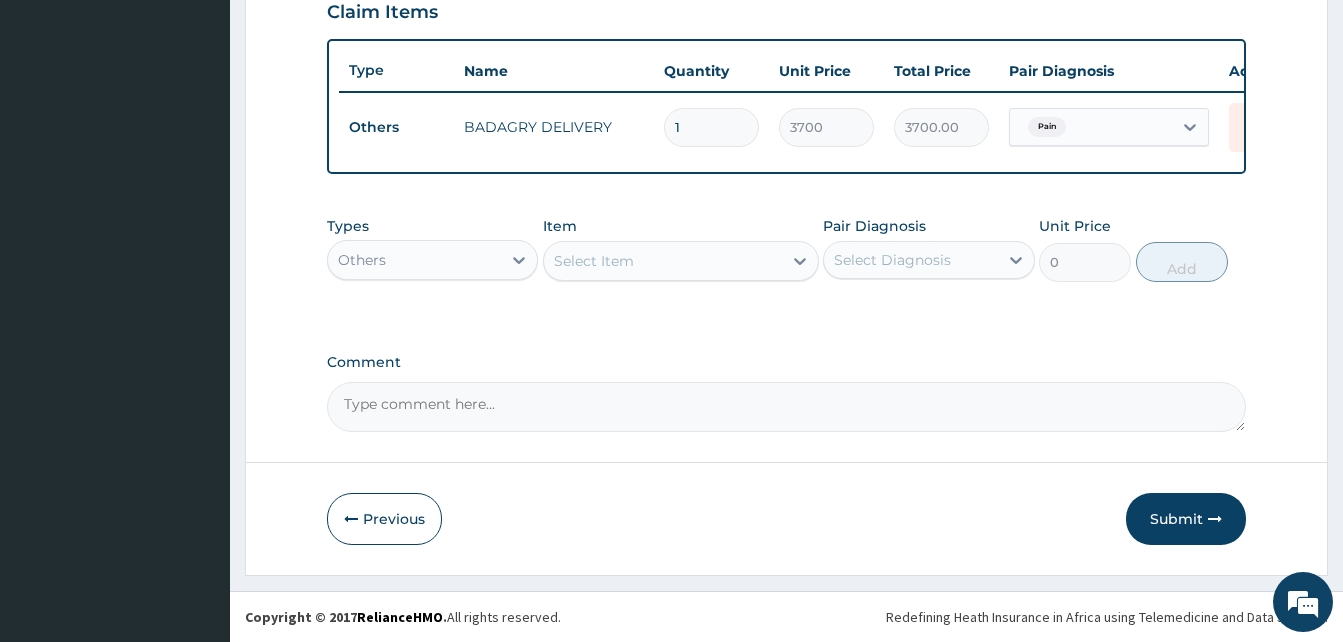 click on "Others" at bounding box center [414, 260] 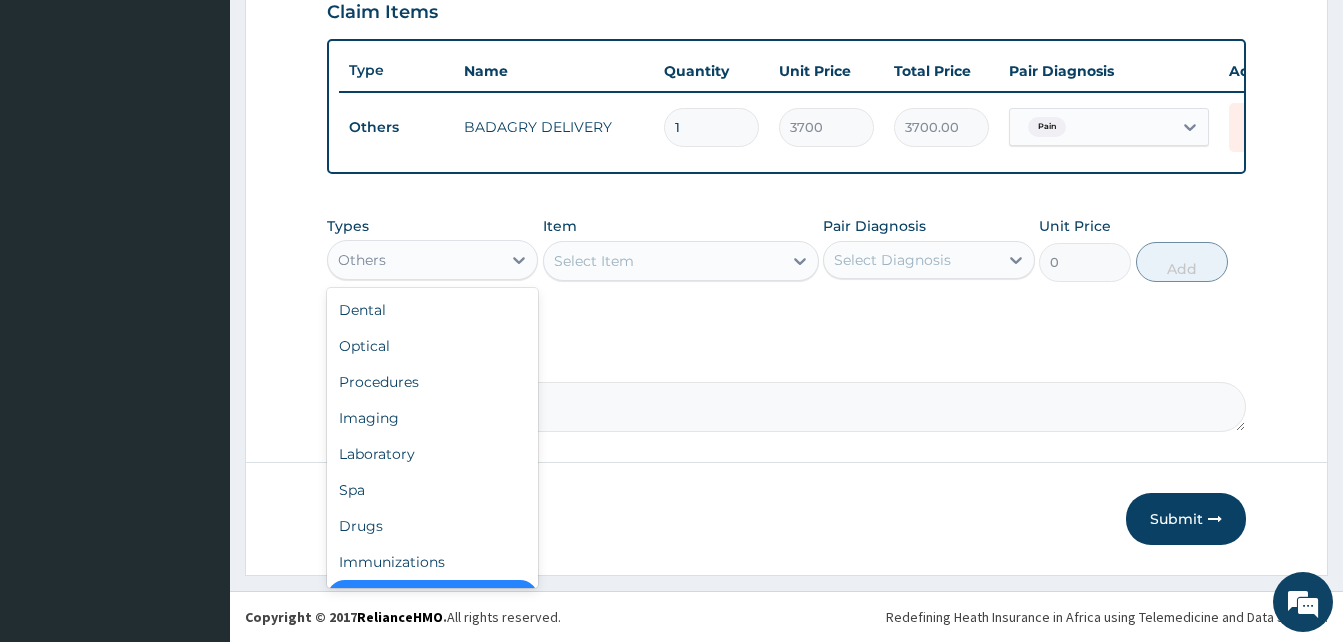 scroll, scrollTop: 40, scrollLeft: 0, axis: vertical 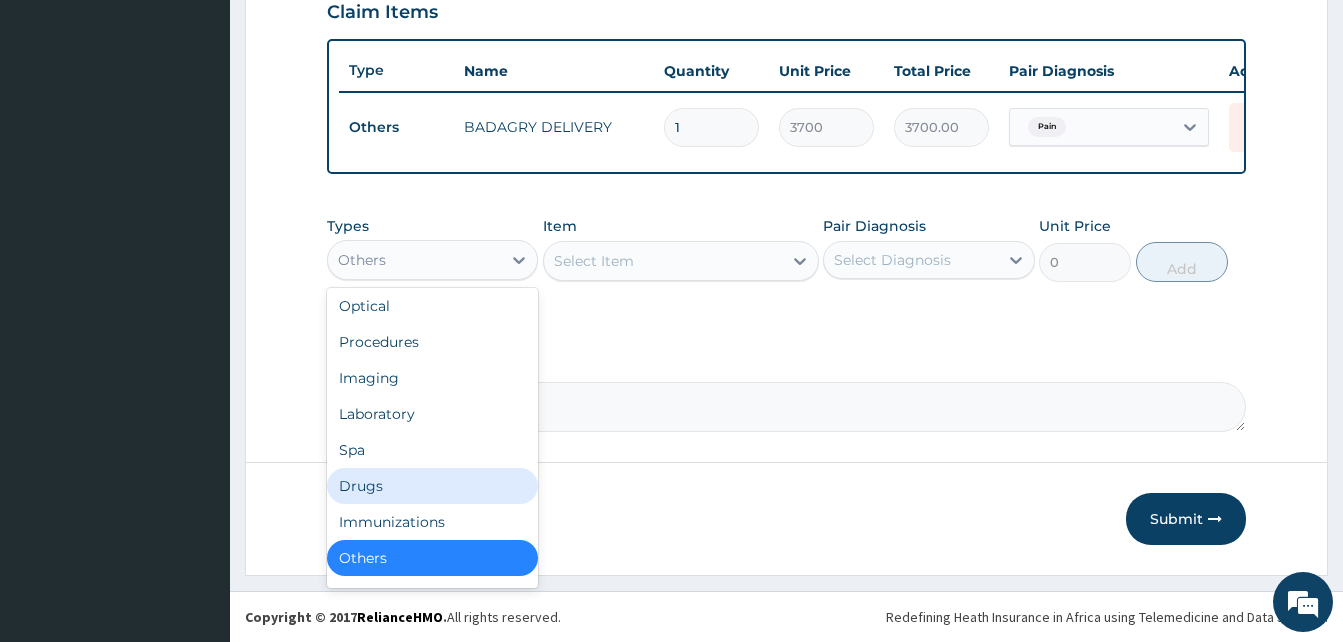 click on "Drugs" at bounding box center (432, 486) 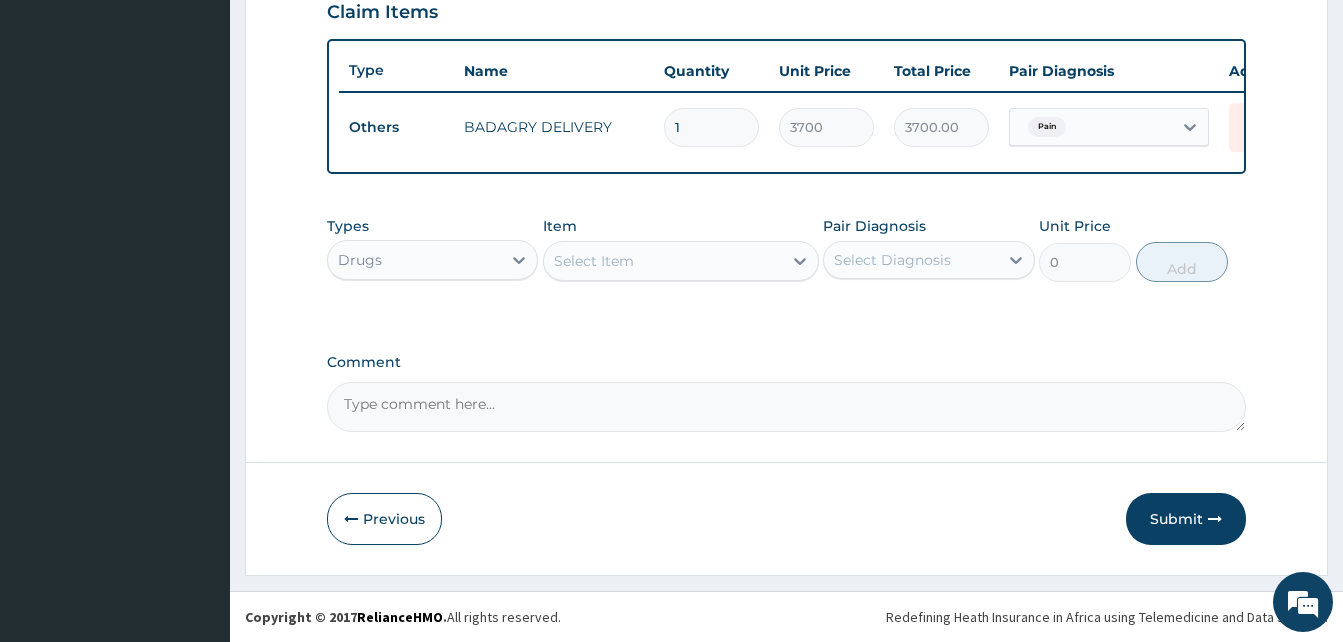 click on "Select Item" at bounding box center [663, 261] 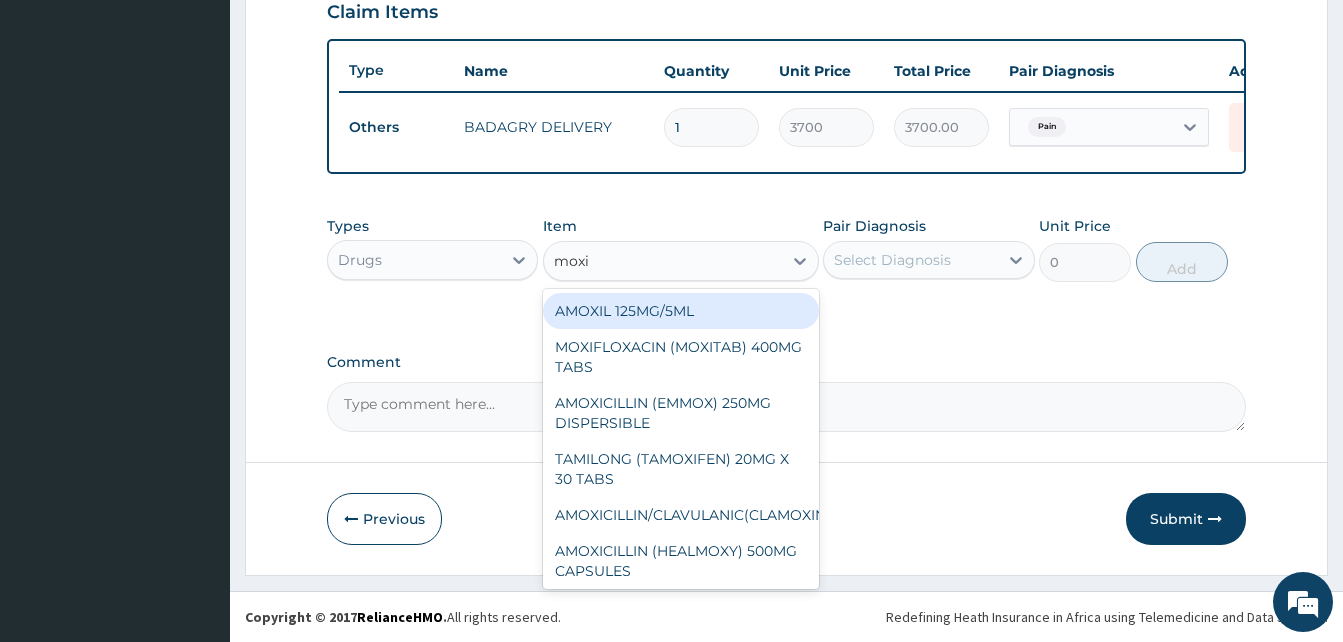 type on "moxie" 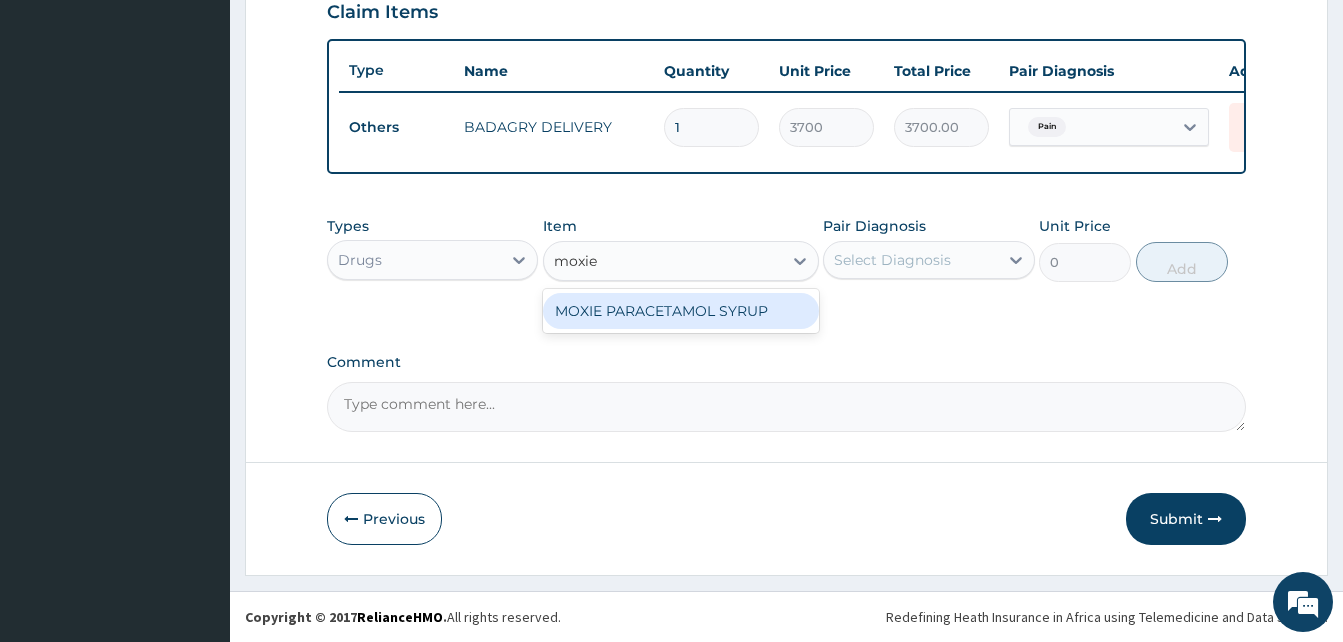 click on "MOXIE PARACETAMOL SYRUP" at bounding box center (681, 311) 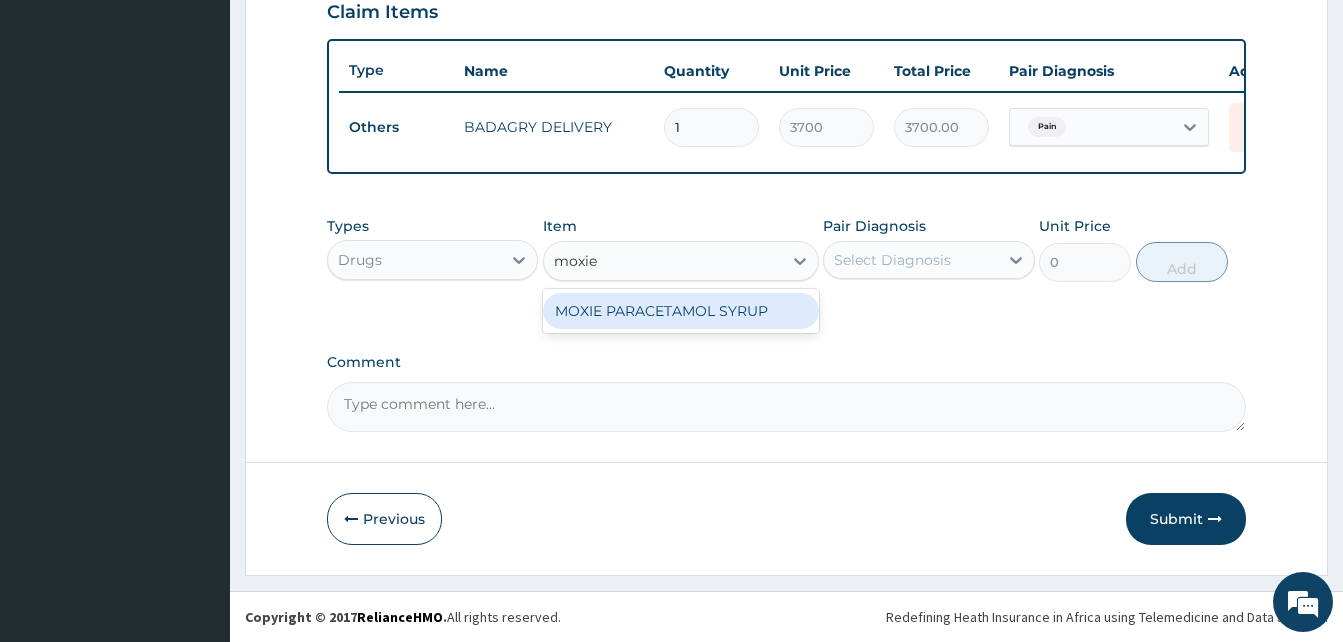 type 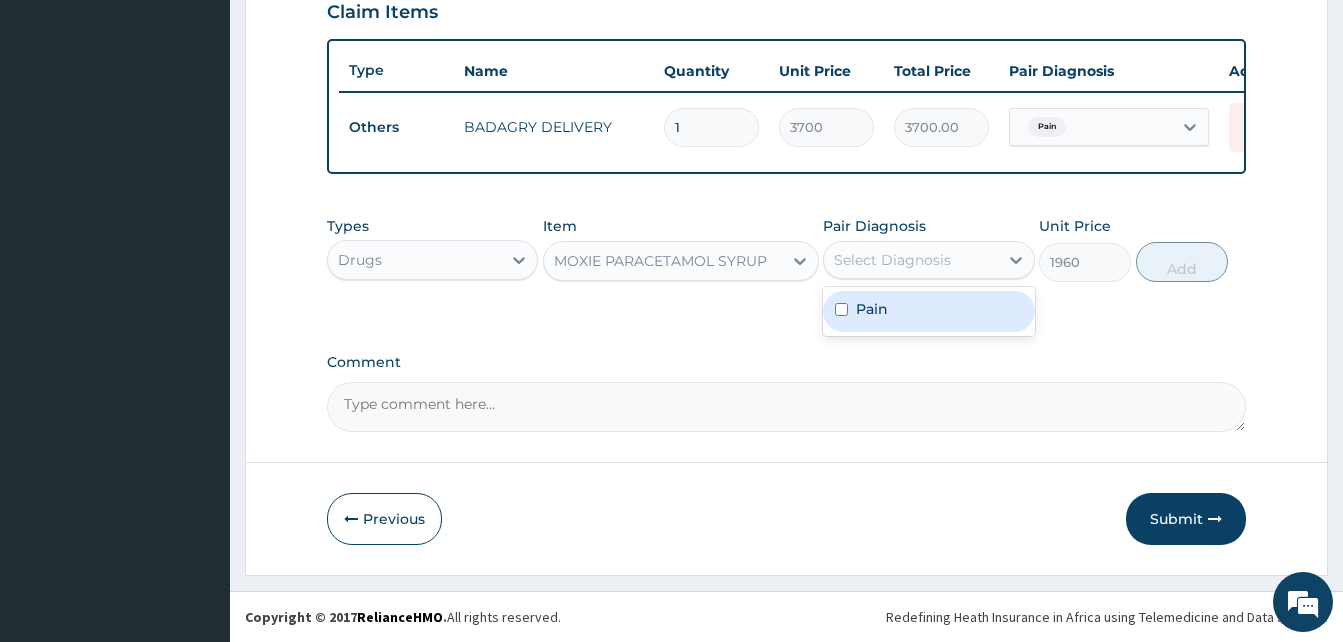drag, startPoint x: 888, startPoint y: 249, endPoint x: 921, endPoint y: 311, distance: 70.23532 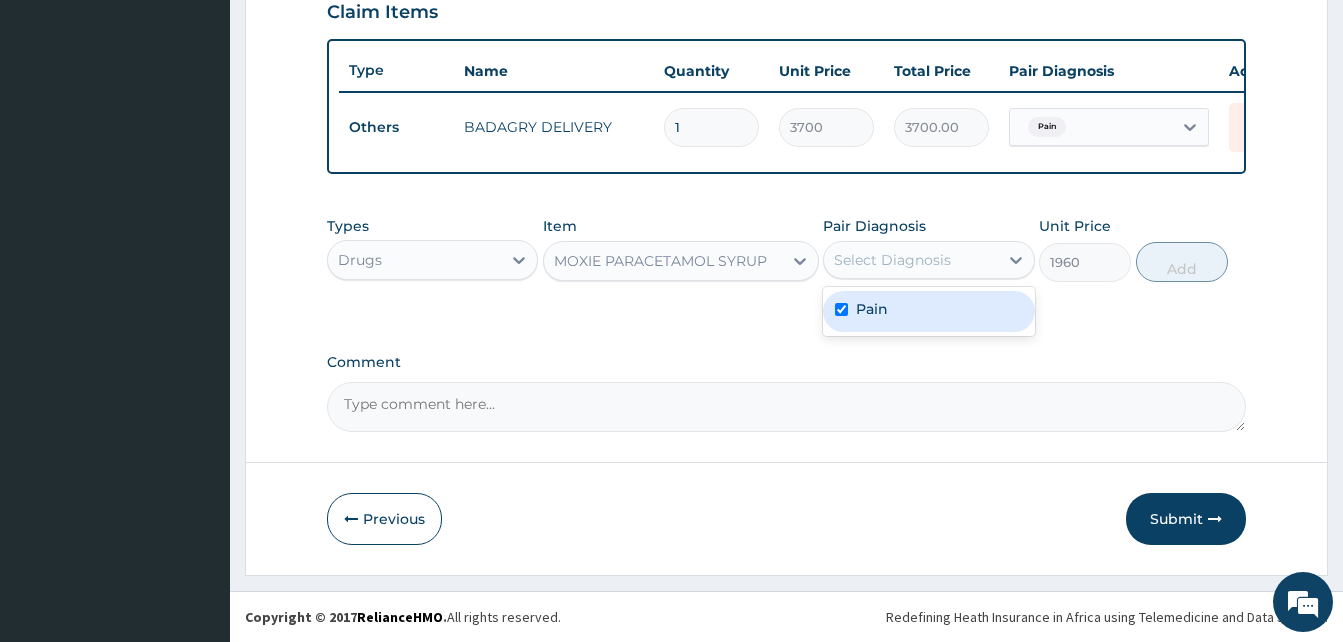 checkbox on "true" 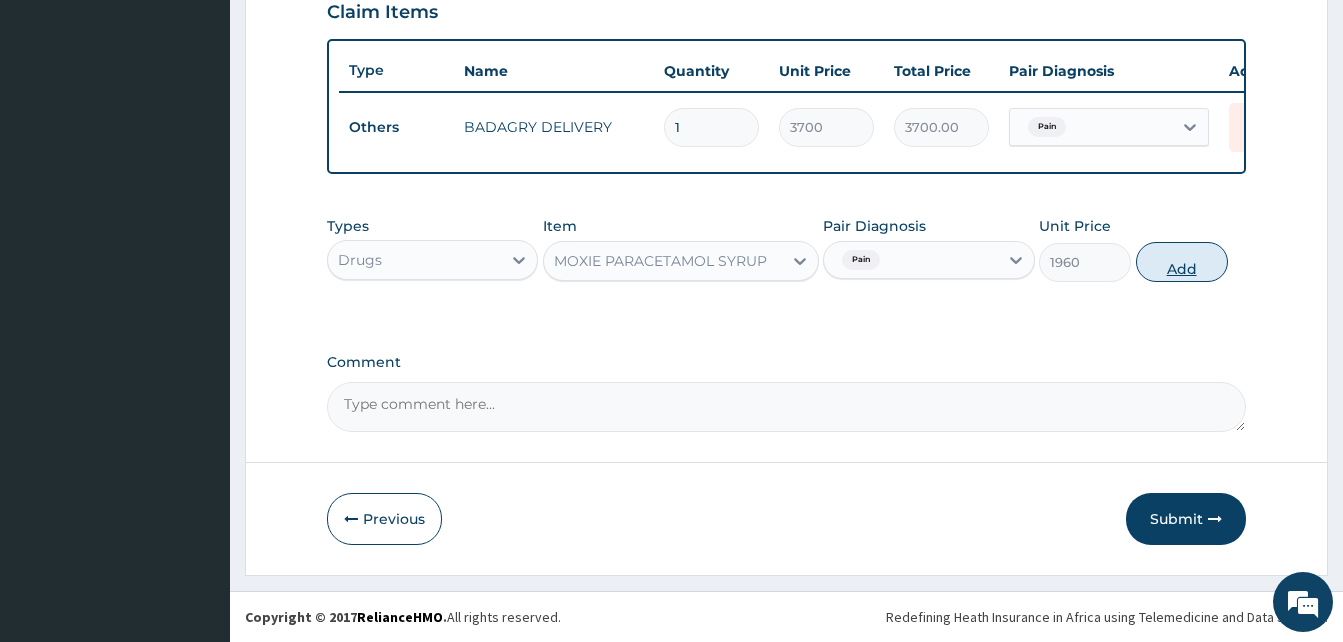 click on "Add" at bounding box center [1182, 262] 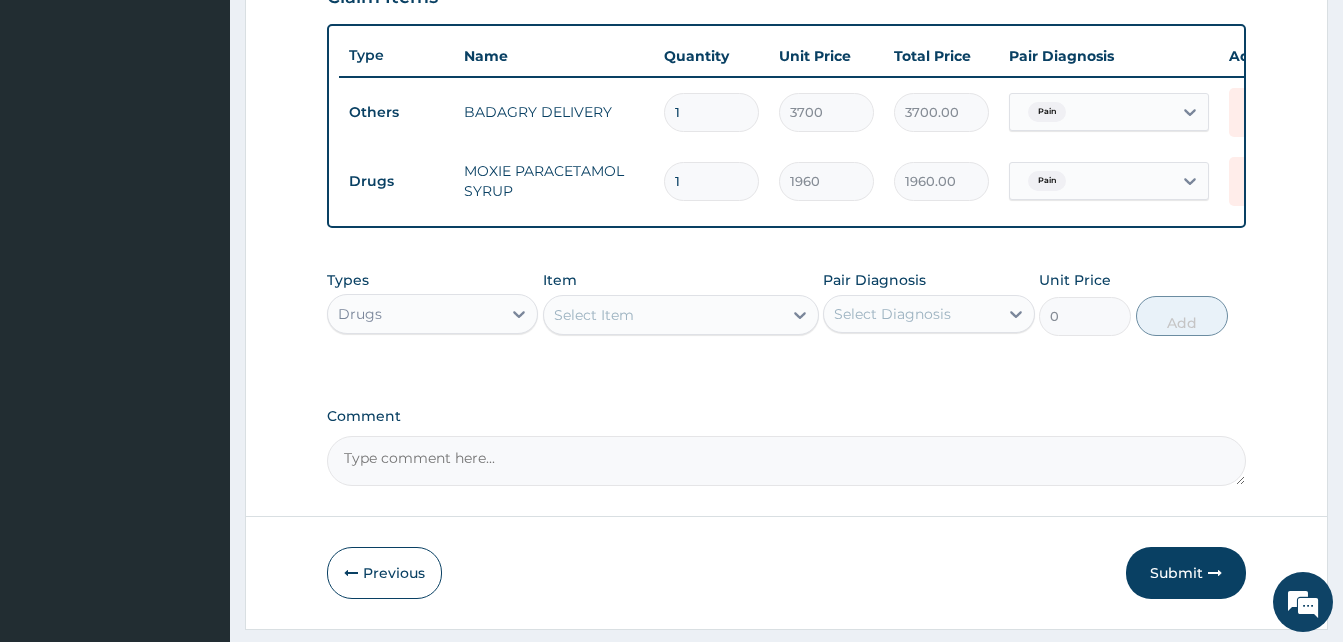click on "Select Item" at bounding box center (663, 315) 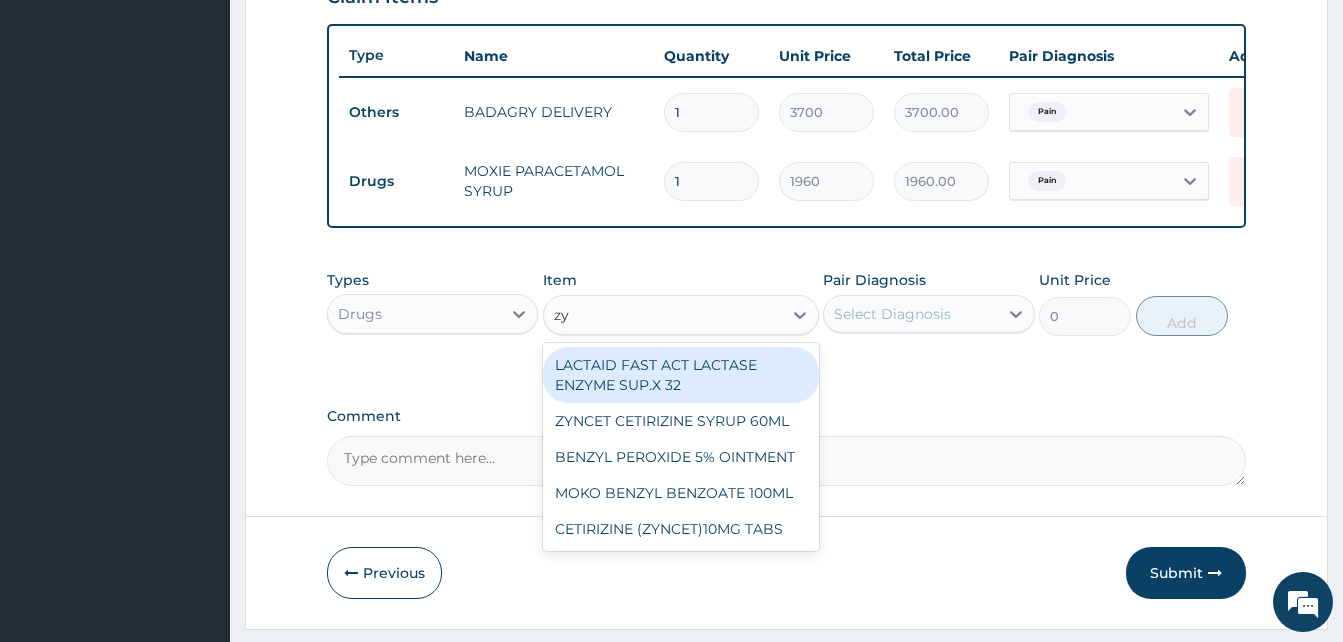 type on "zyn" 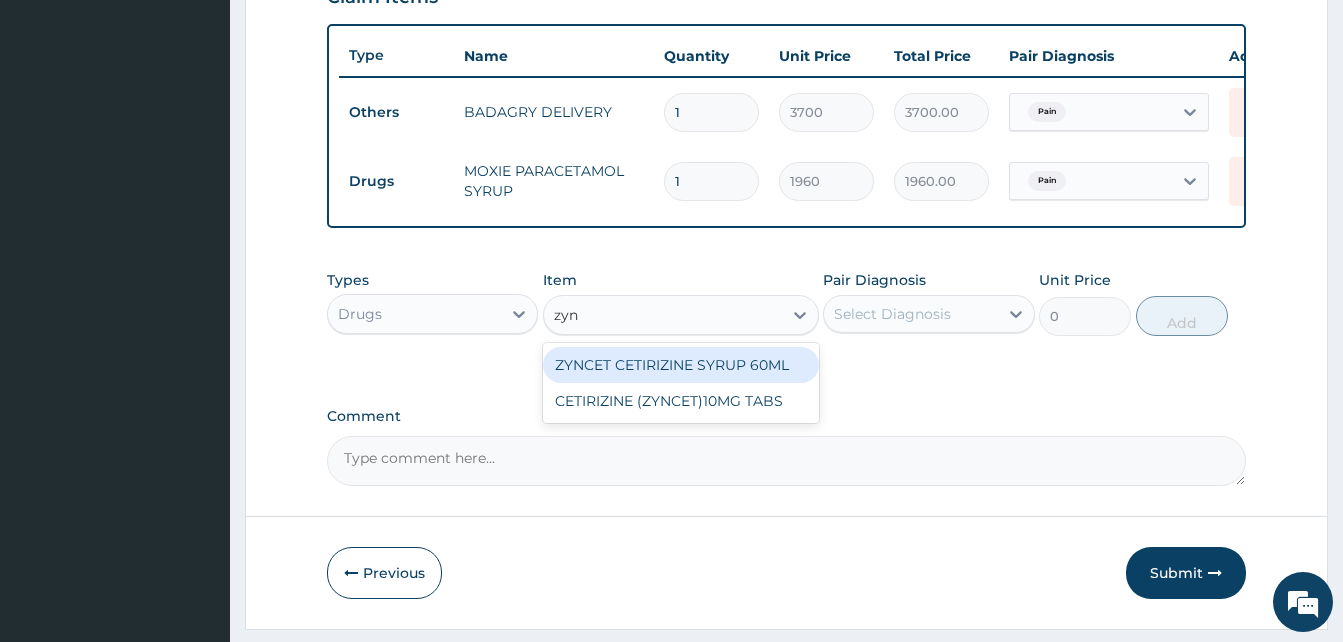 click on "ZYNCET CETIRIZINE SYRUP 60ML" at bounding box center [681, 365] 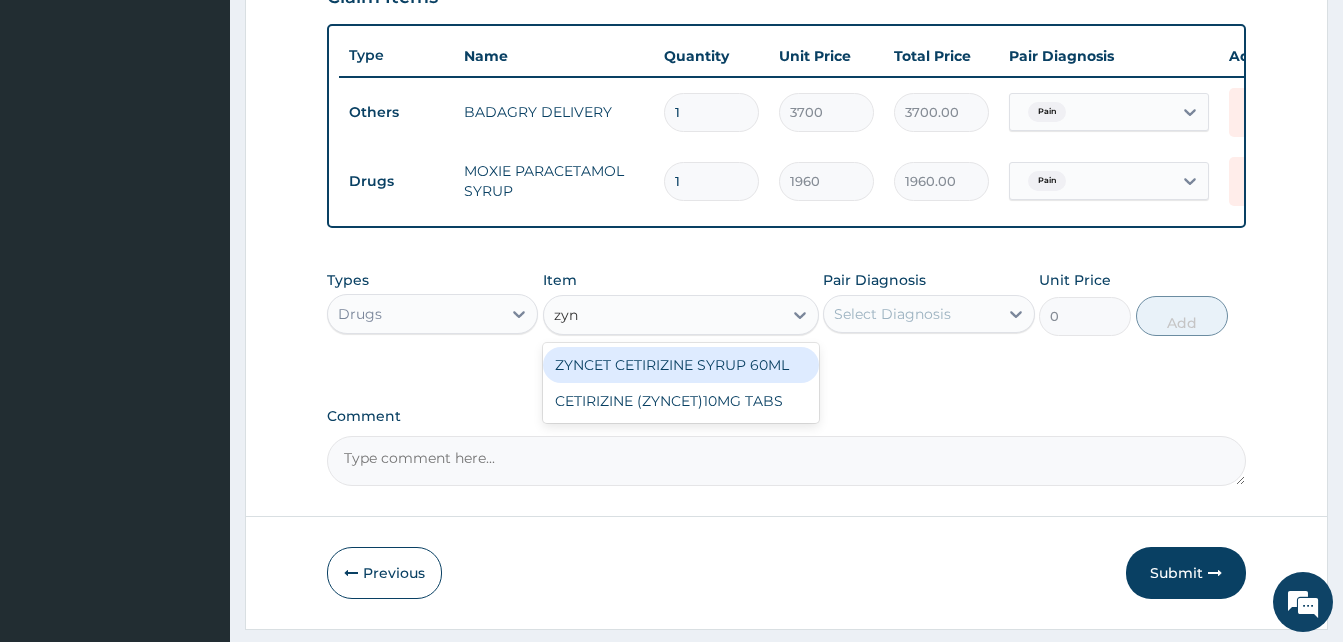 type 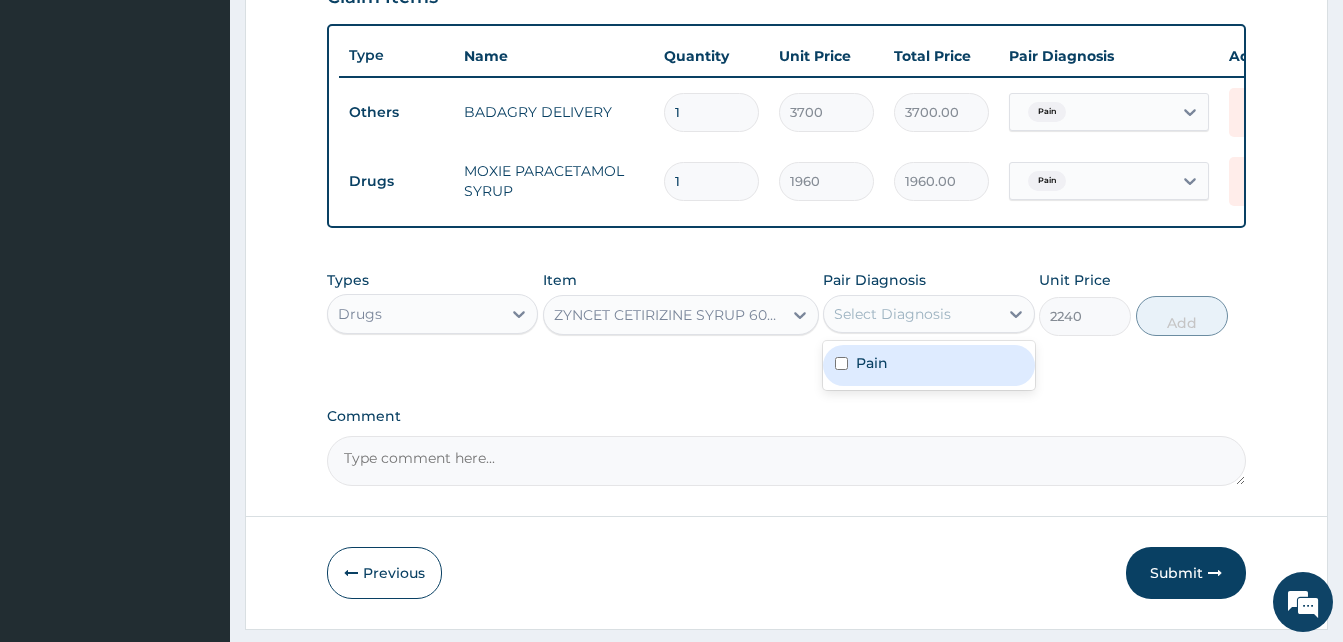drag, startPoint x: 850, startPoint y: 333, endPoint x: 904, endPoint y: 383, distance: 73.593475 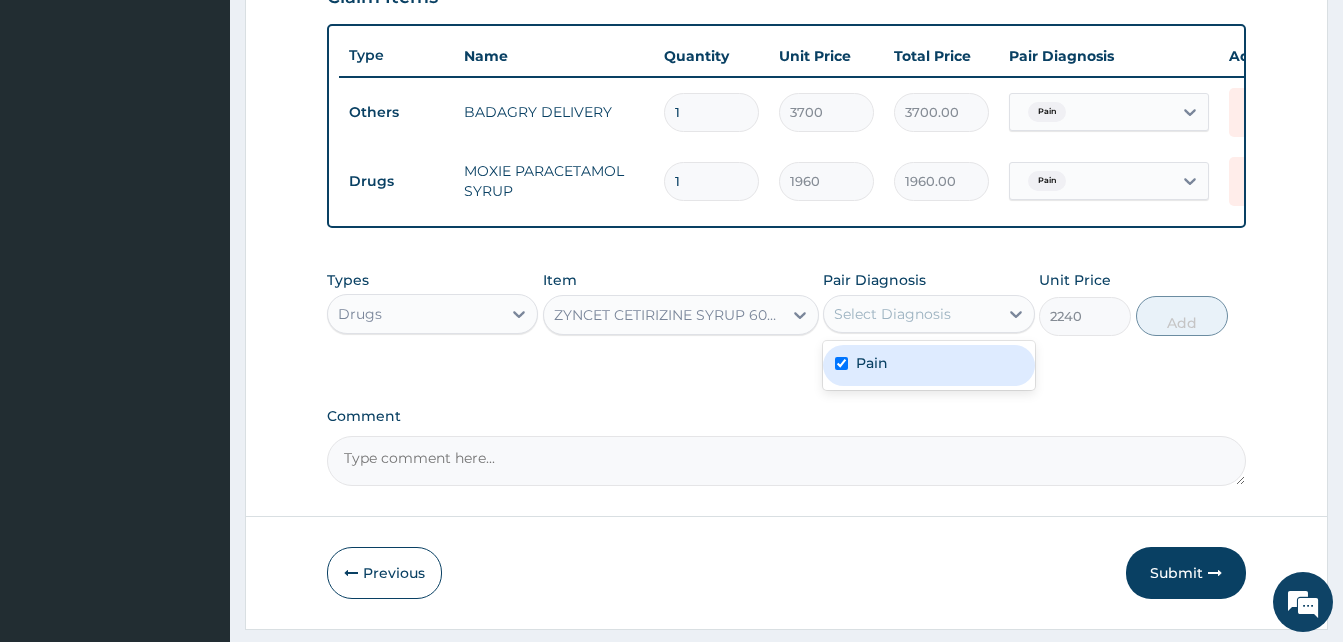 checkbox on "true" 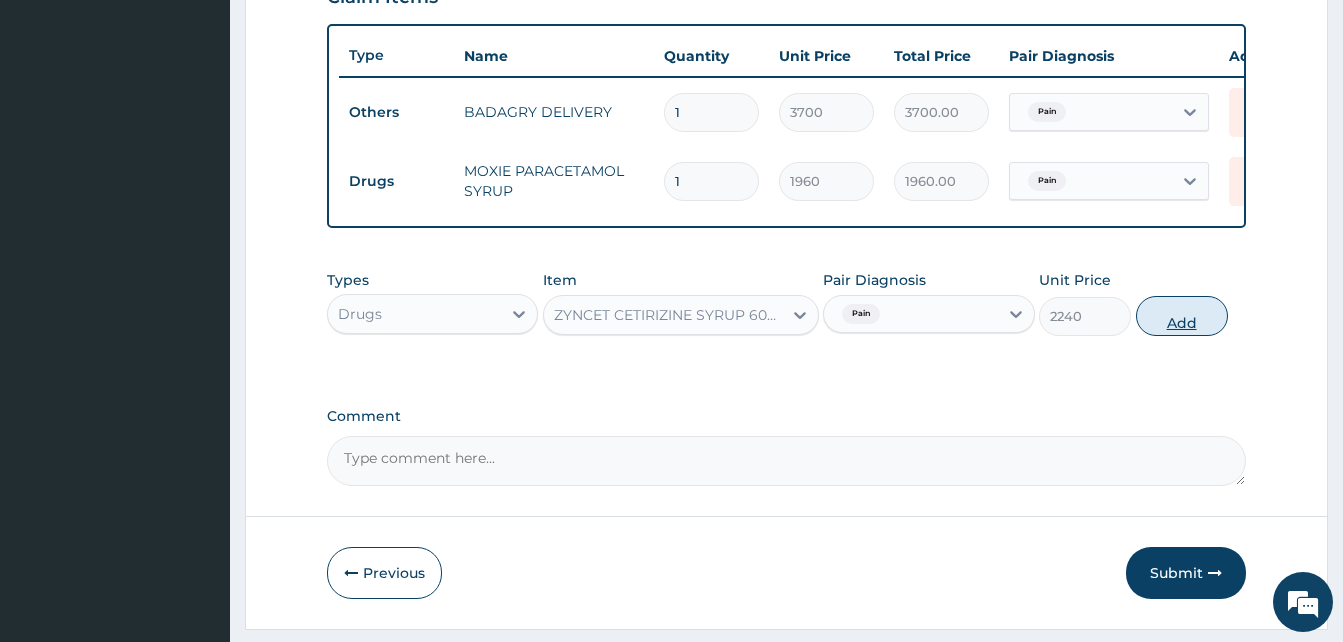 click on "Add" at bounding box center [1182, 316] 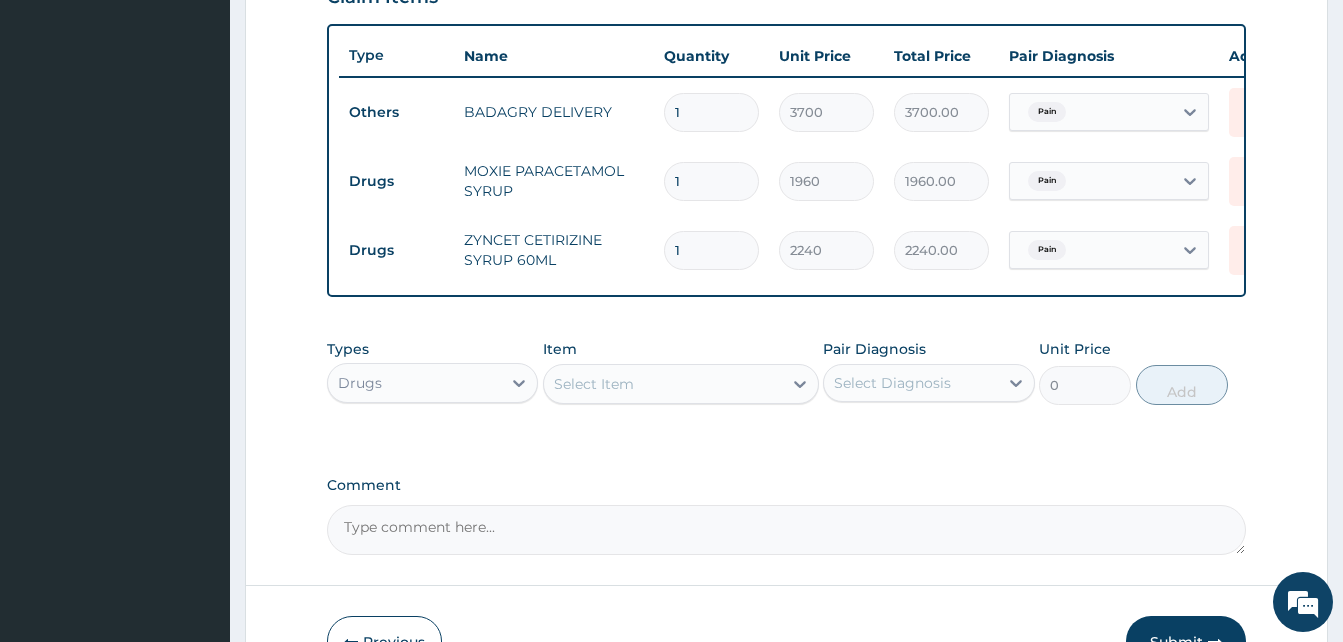 click on "Select Item" at bounding box center (663, 384) 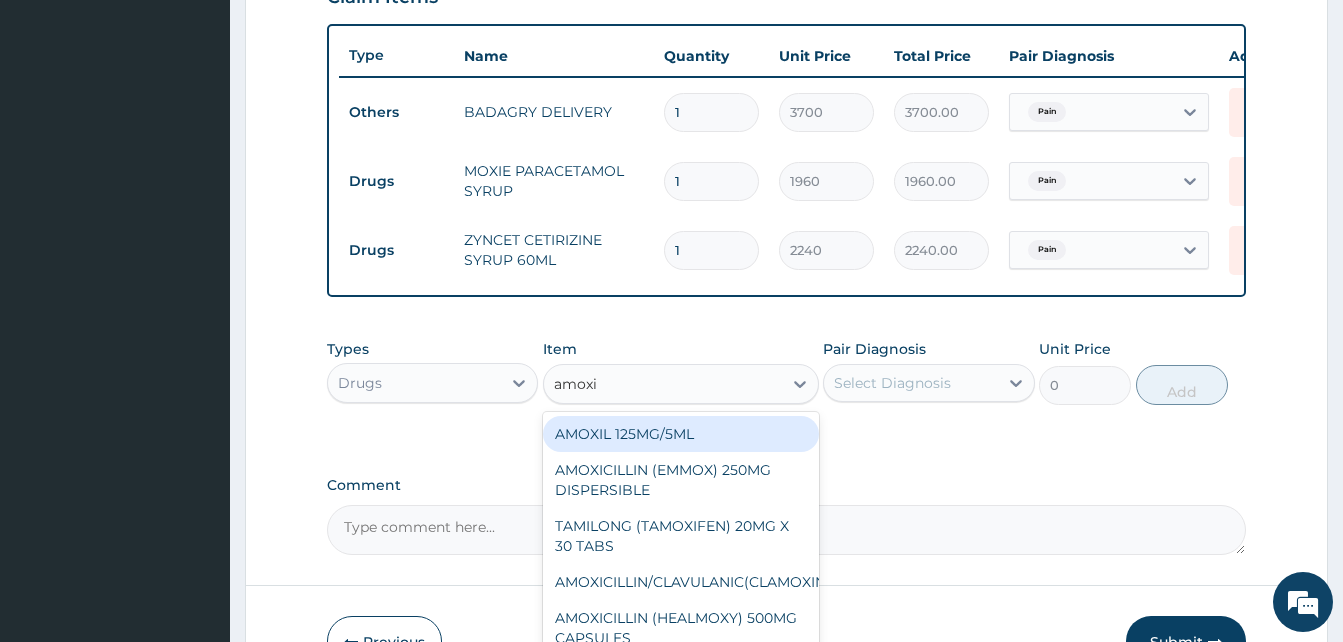 type on "amoxil" 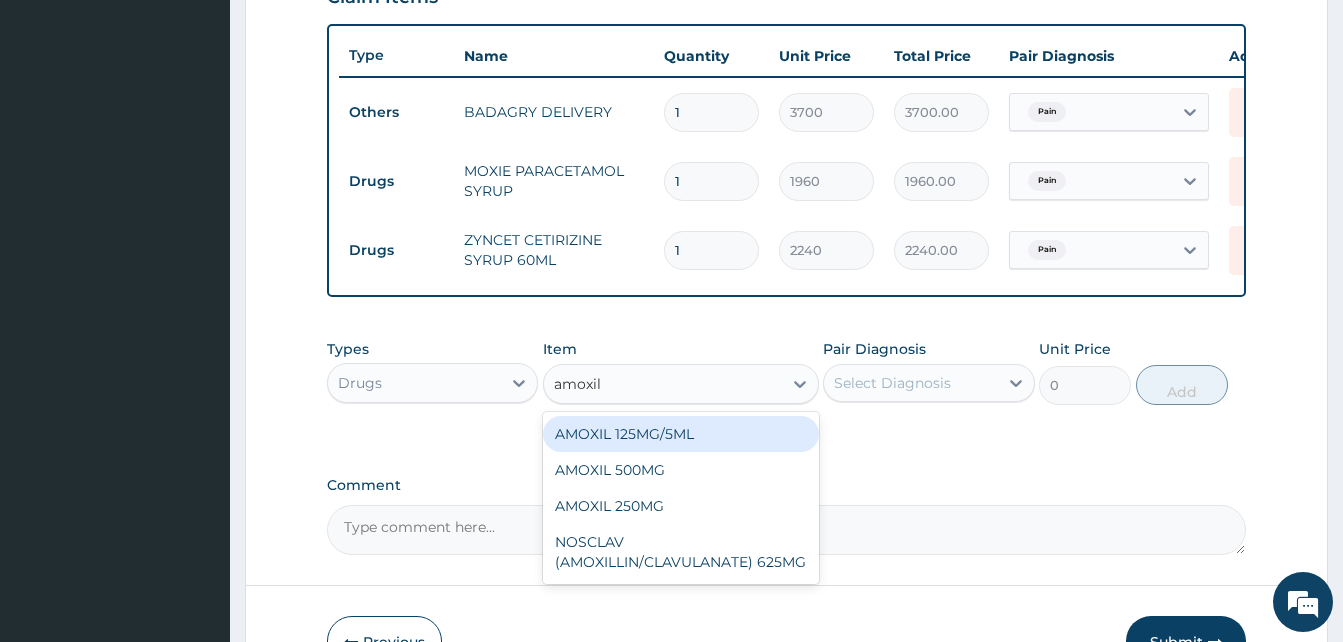 click on "AMOXIL 125MG/5ML" at bounding box center [681, 434] 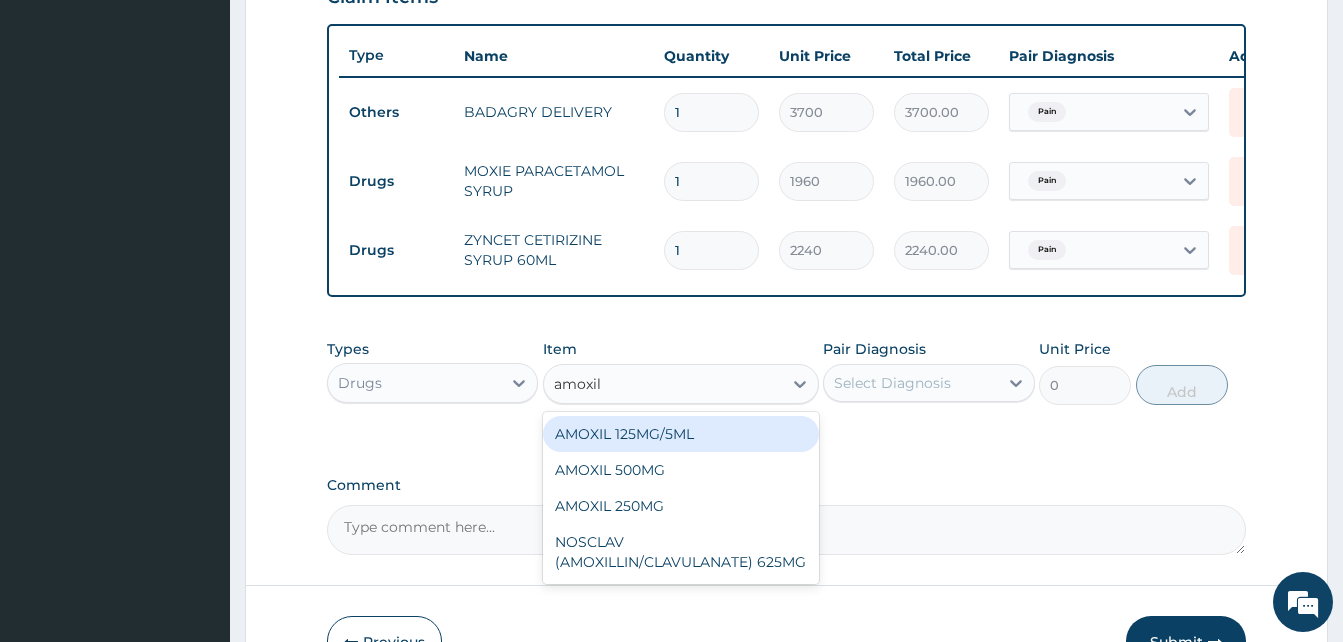 type 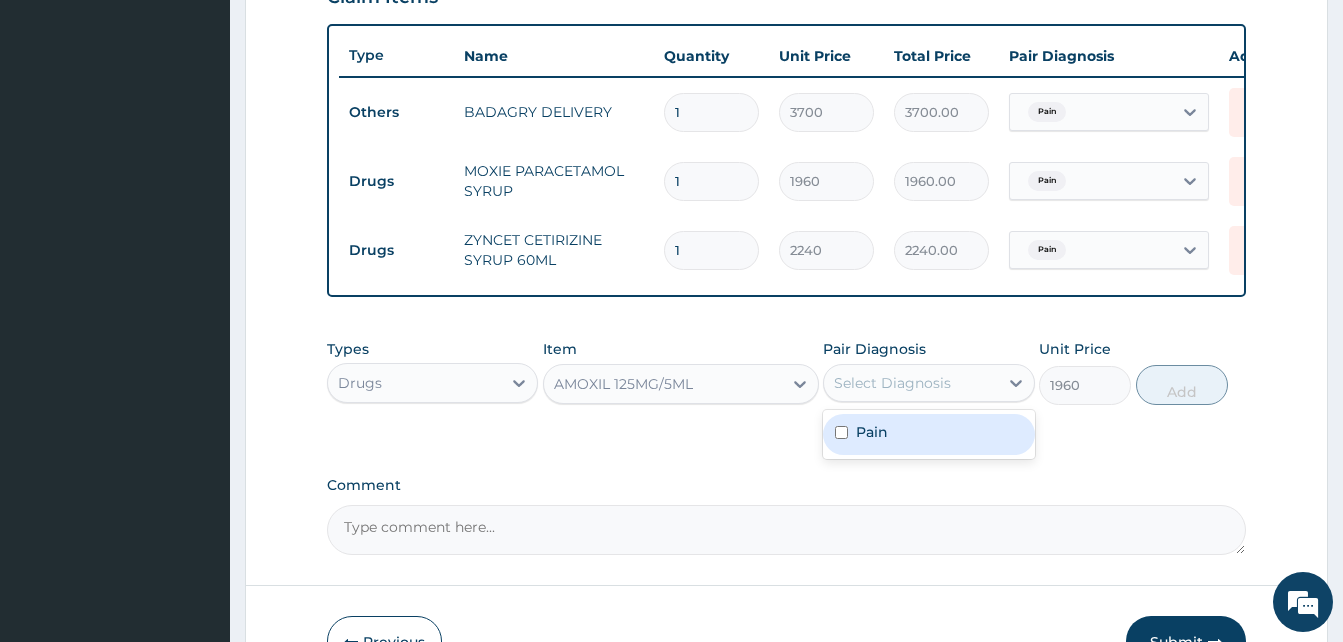 click on "Select Diagnosis" at bounding box center (910, 383) 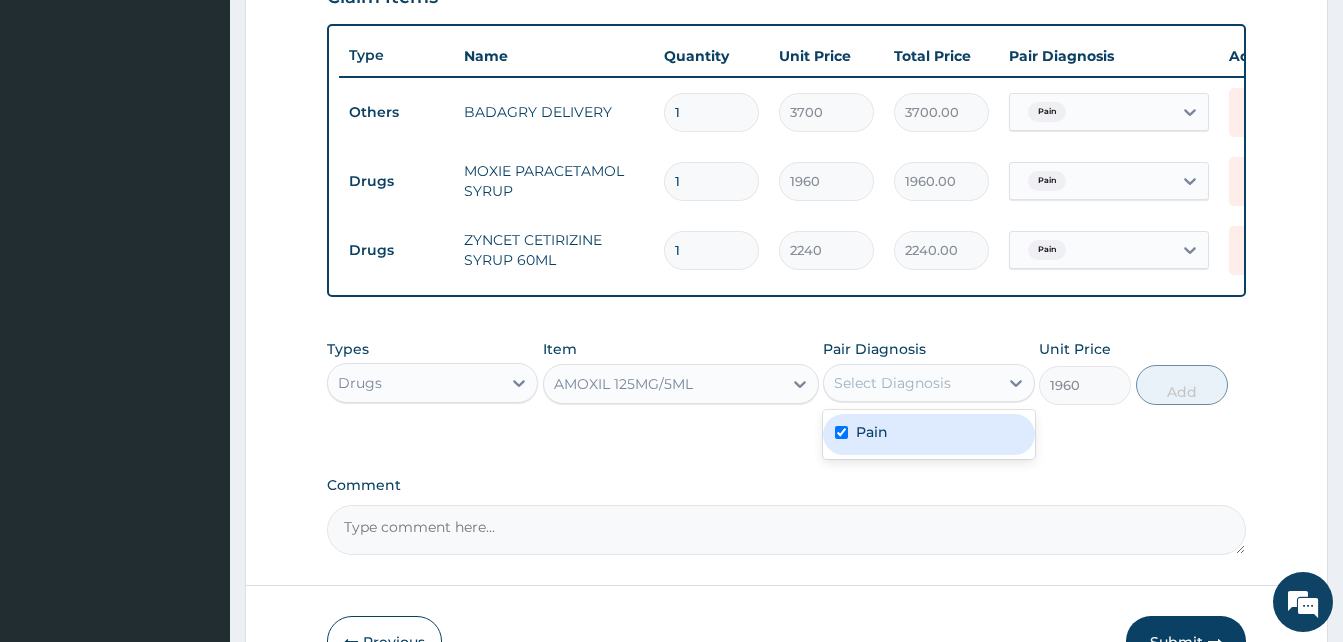 checkbox on "true" 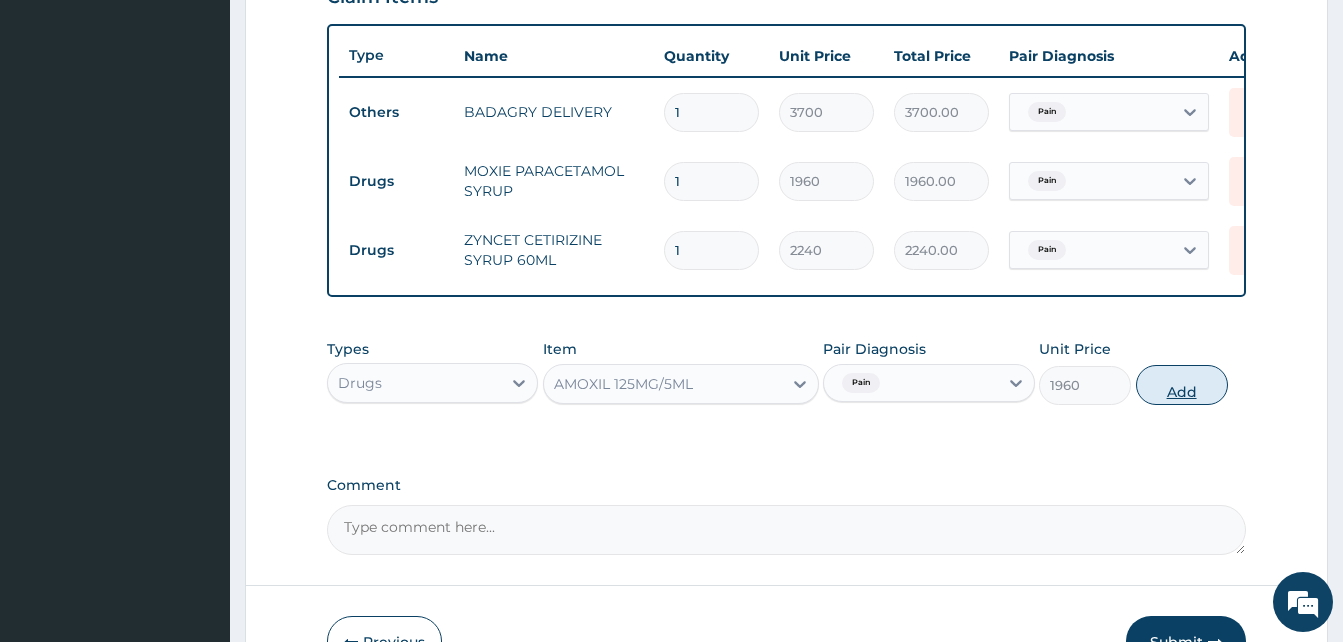 click on "Add" at bounding box center (1182, 385) 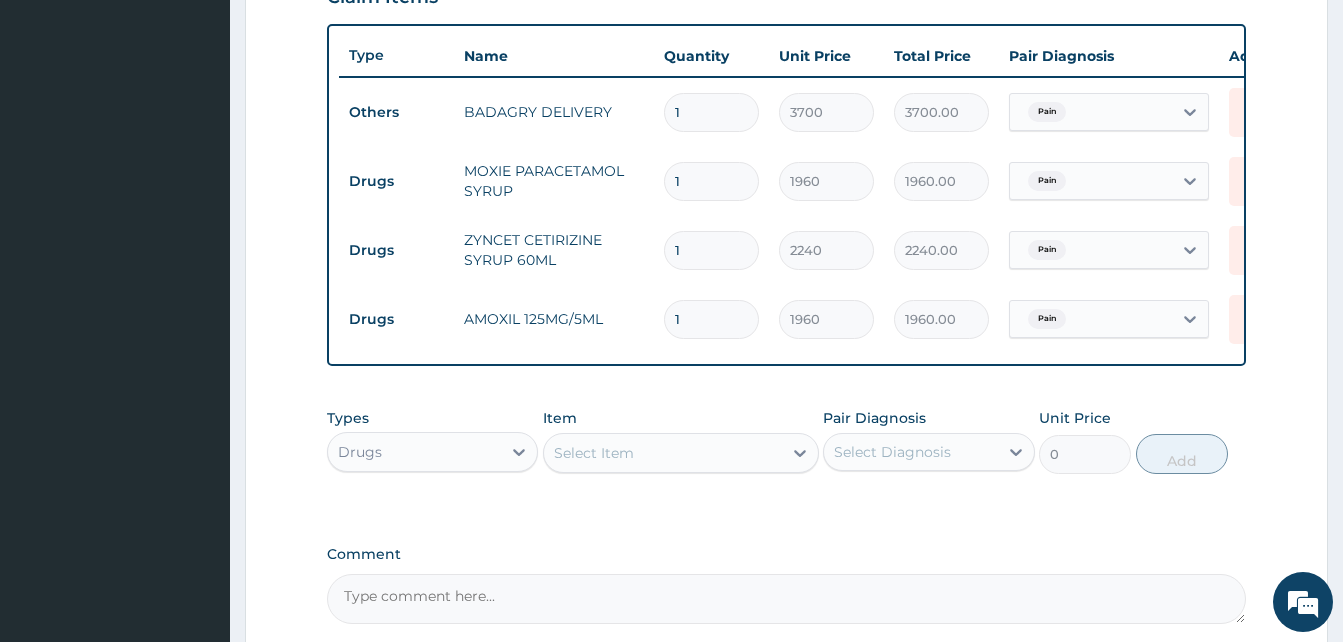 scroll, scrollTop: 927, scrollLeft: 0, axis: vertical 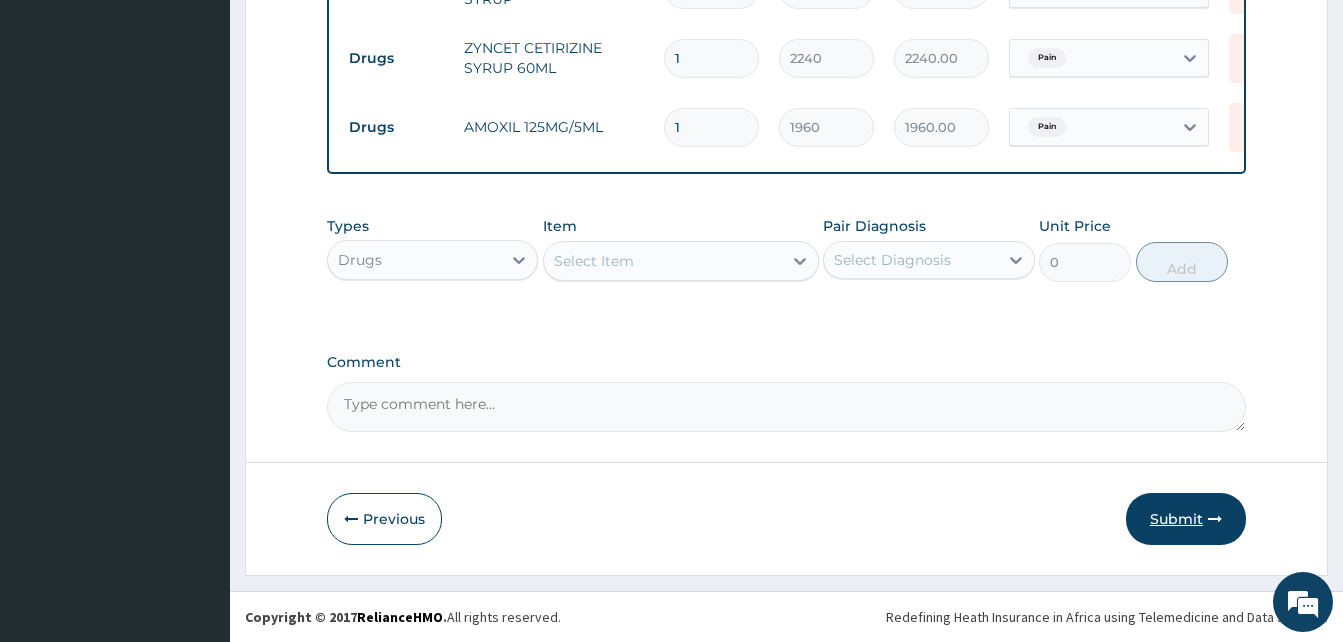 click on "Submit" at bounding box center [1186, 519] 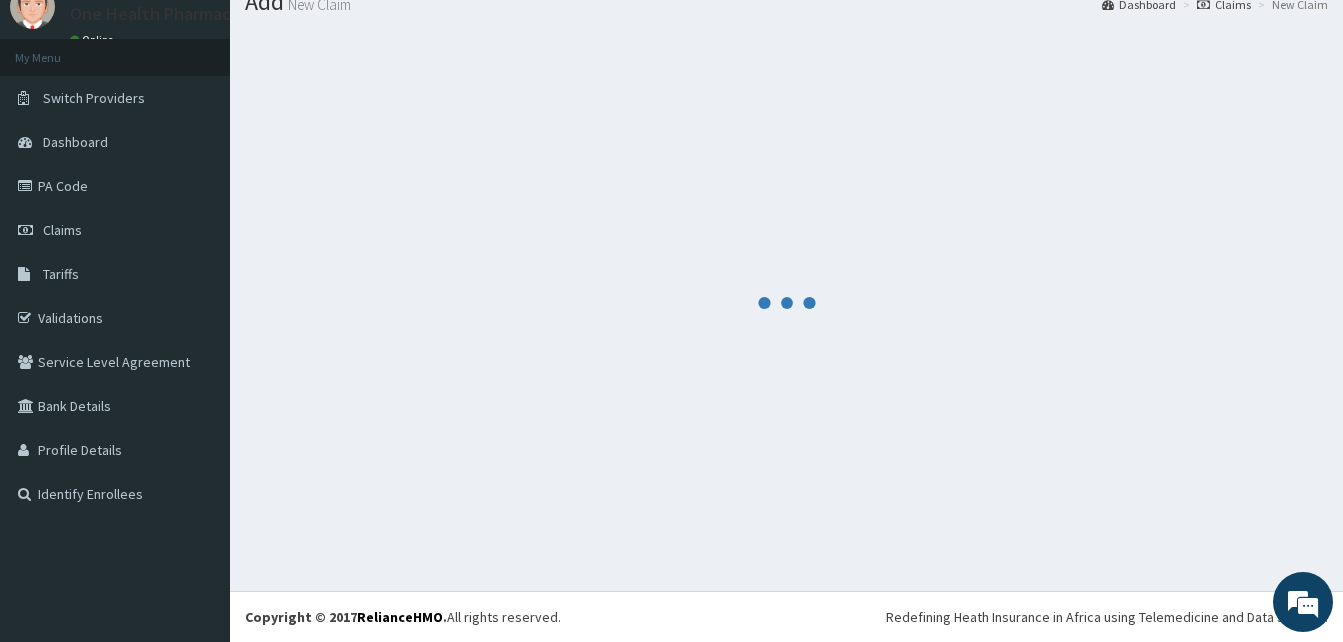 scroll, scrollTop: 76, scrollLeft: 0, axis: vertical 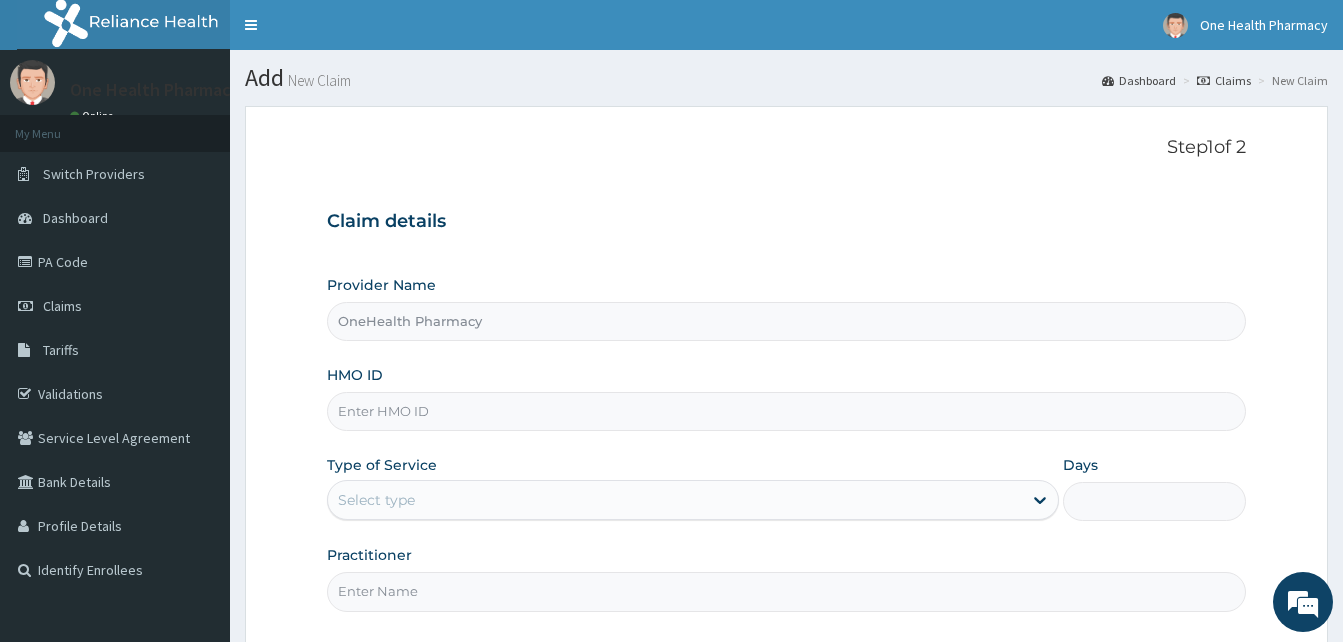click on "HMO ID" at bounding box center [786, 411] 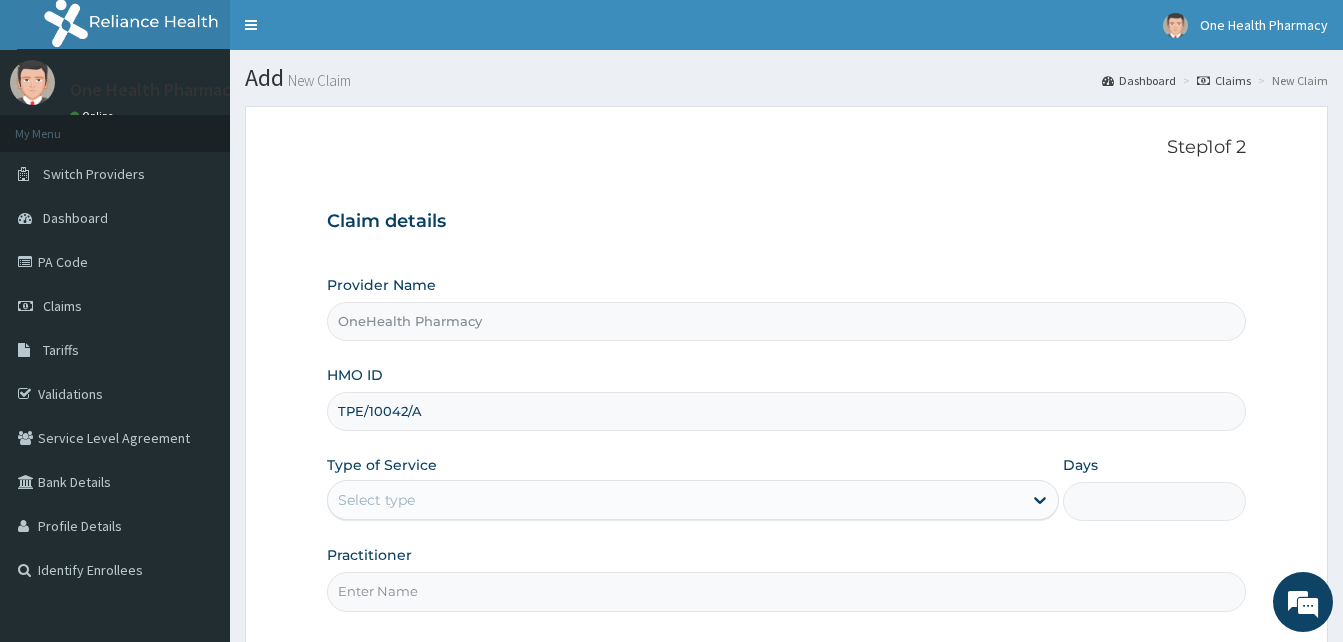 scroll, scrollTop: 187, scrollLeft: 0, axis: vertical 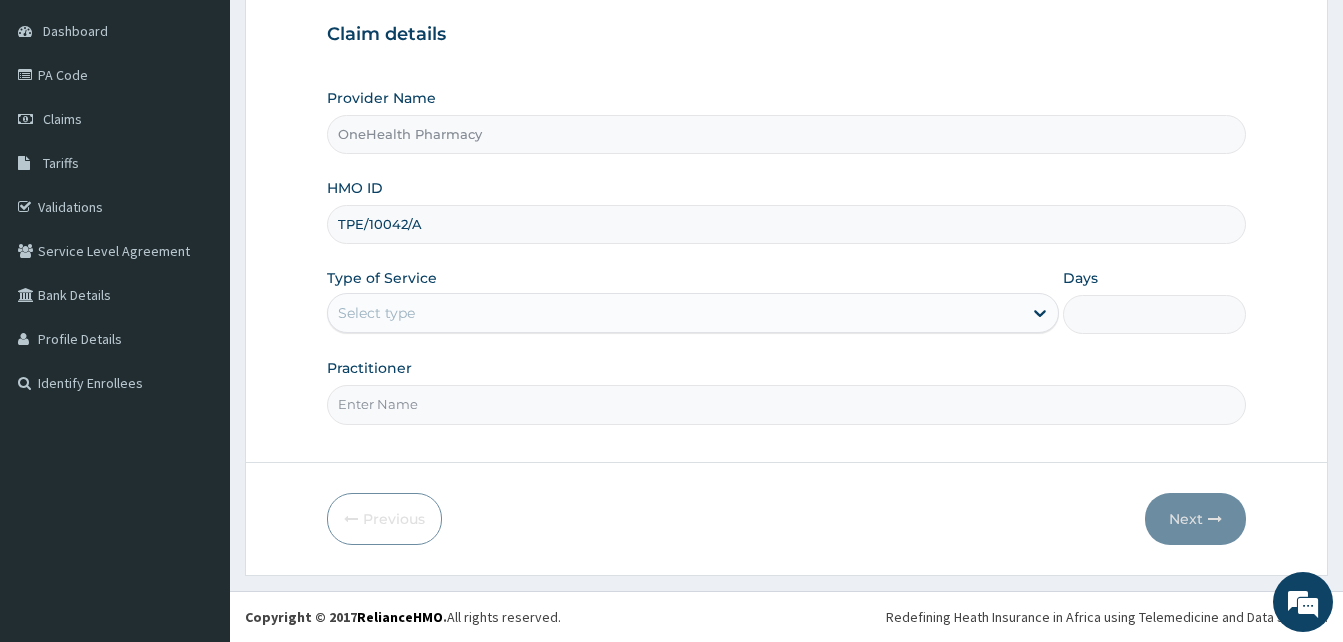 type on "TPE/10042/A" 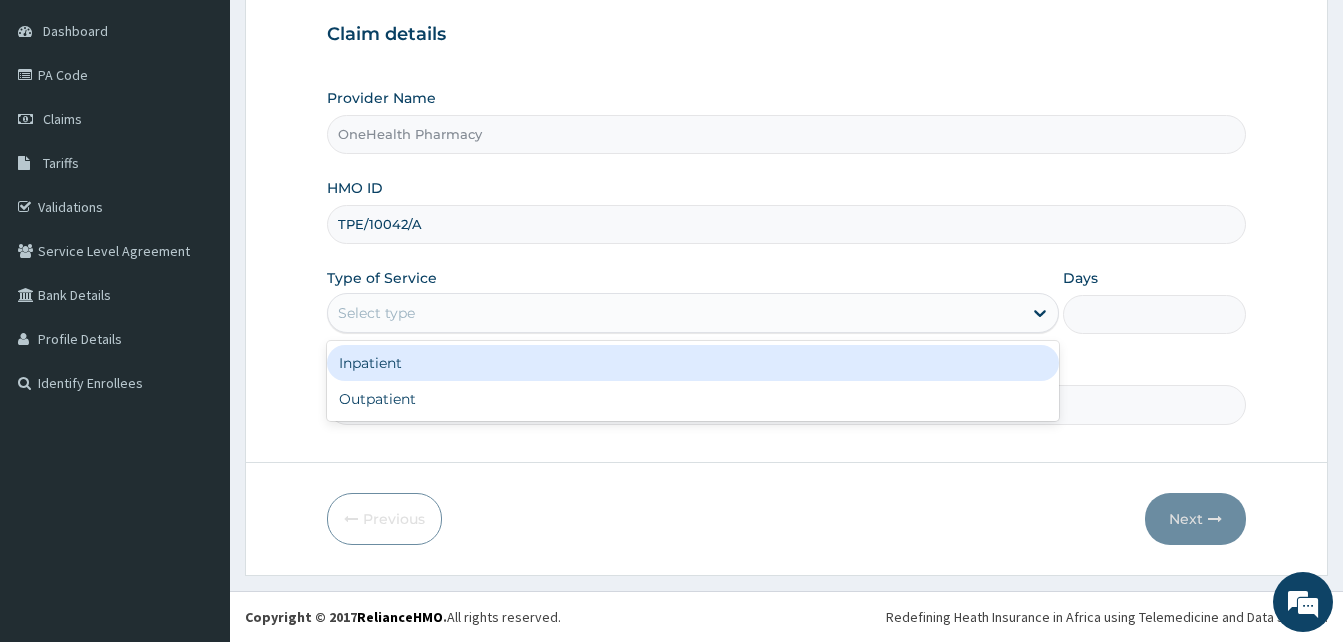 click on "Select type" at bounding box center (675, 313) 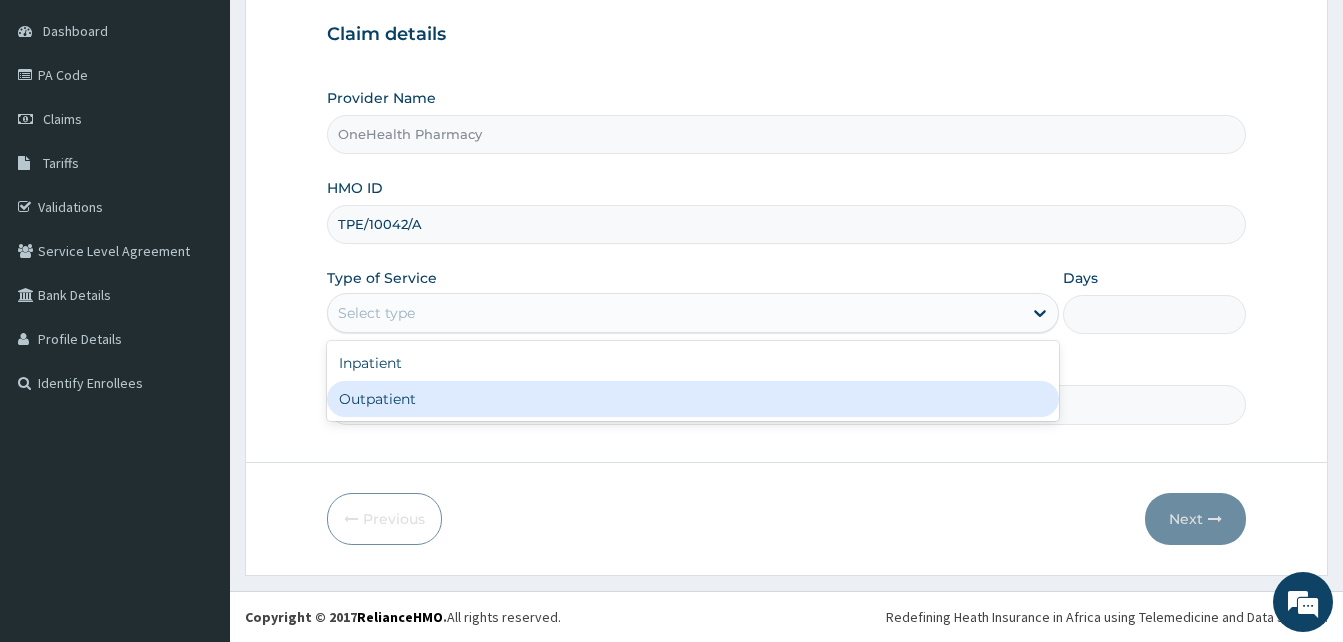 click on "Outpatient" at bounding box center [693, 399] 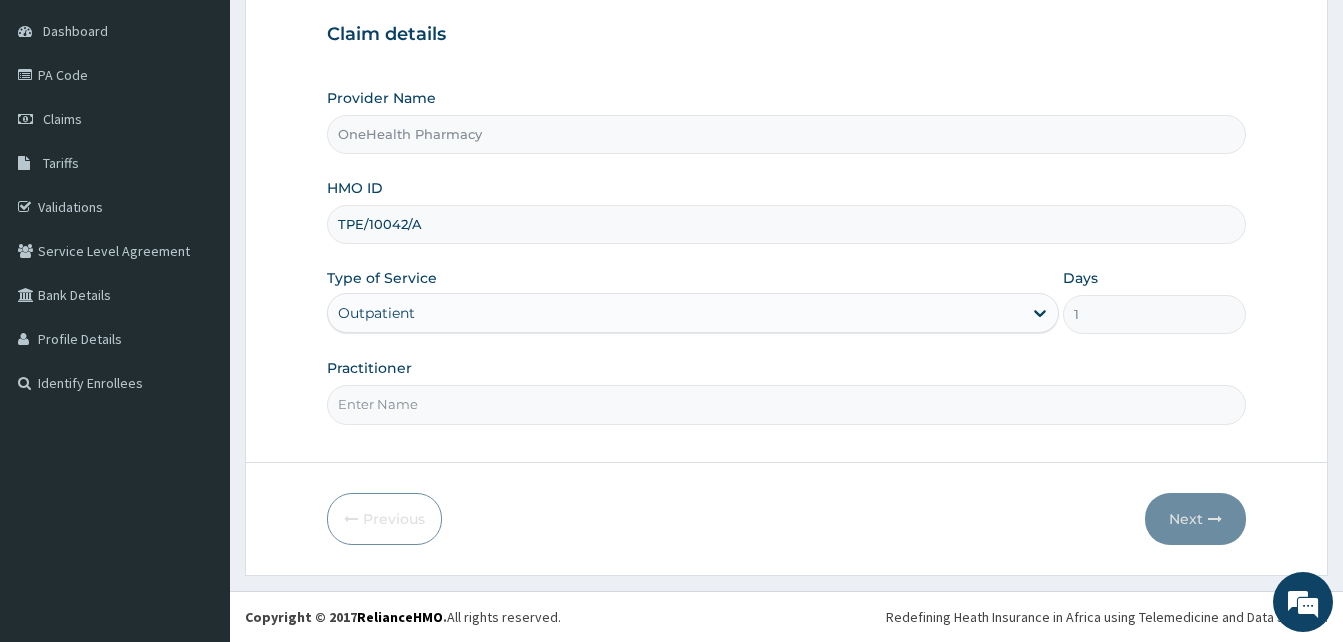 drag, startPoint x: 649, startPoint y: 399, endPoint x: 513, endPoint y: 271, distance: 186.76189 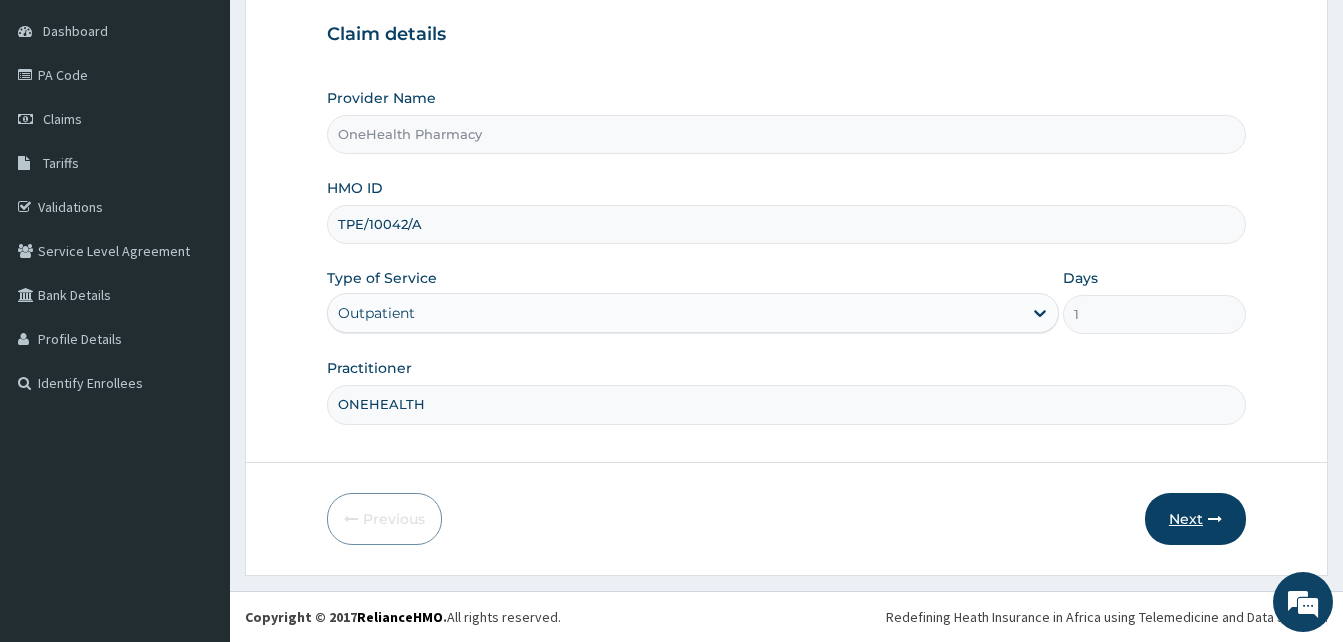 click on "Next" at bounding box center (1195, 519) 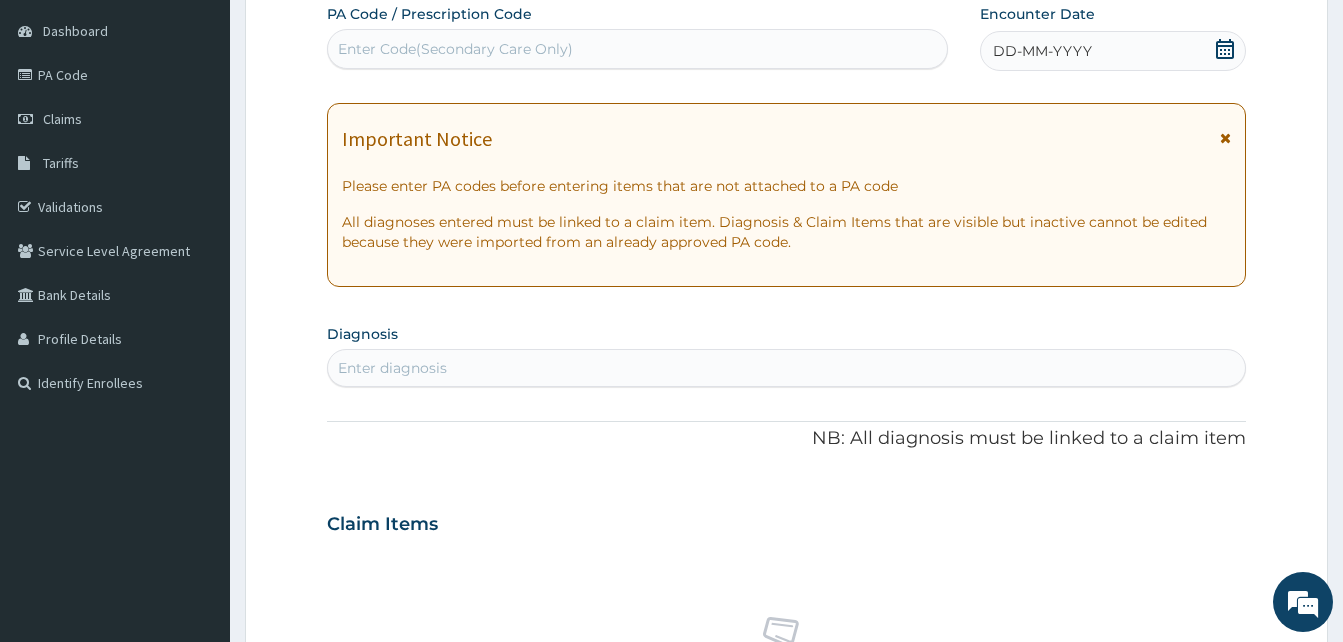 click on "DD-MM-YYYY" at bounding box center (1113, 51) 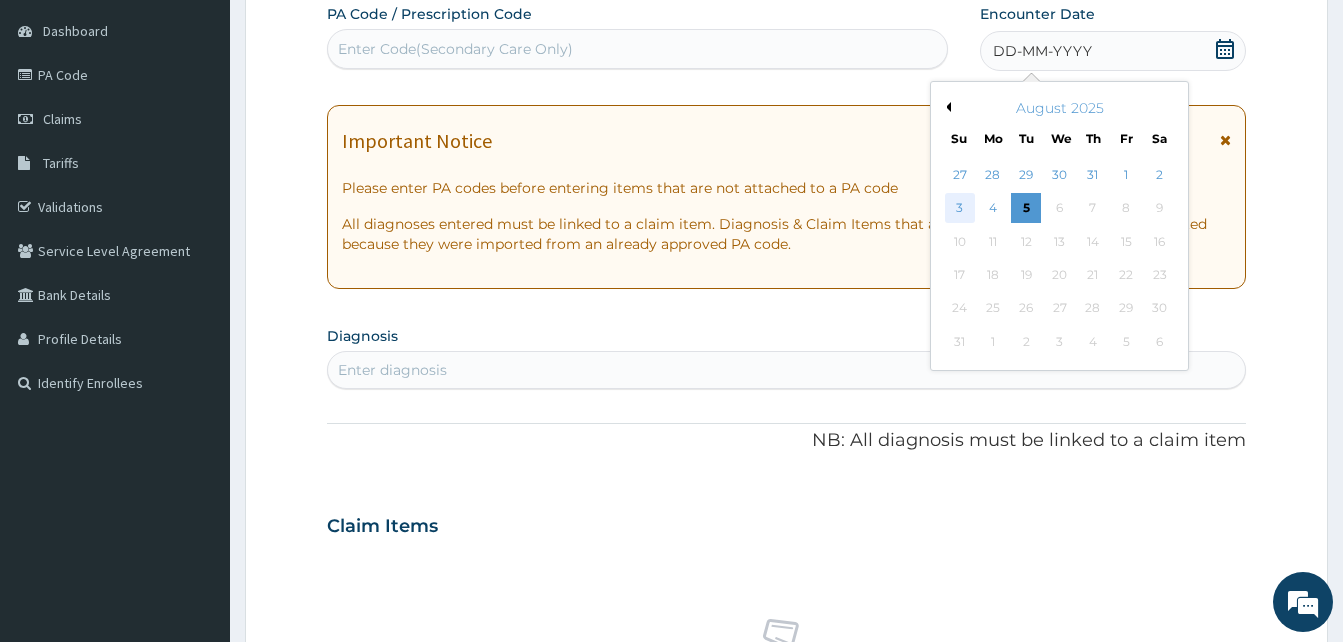 click on "3" at bounding box center [960, 209] 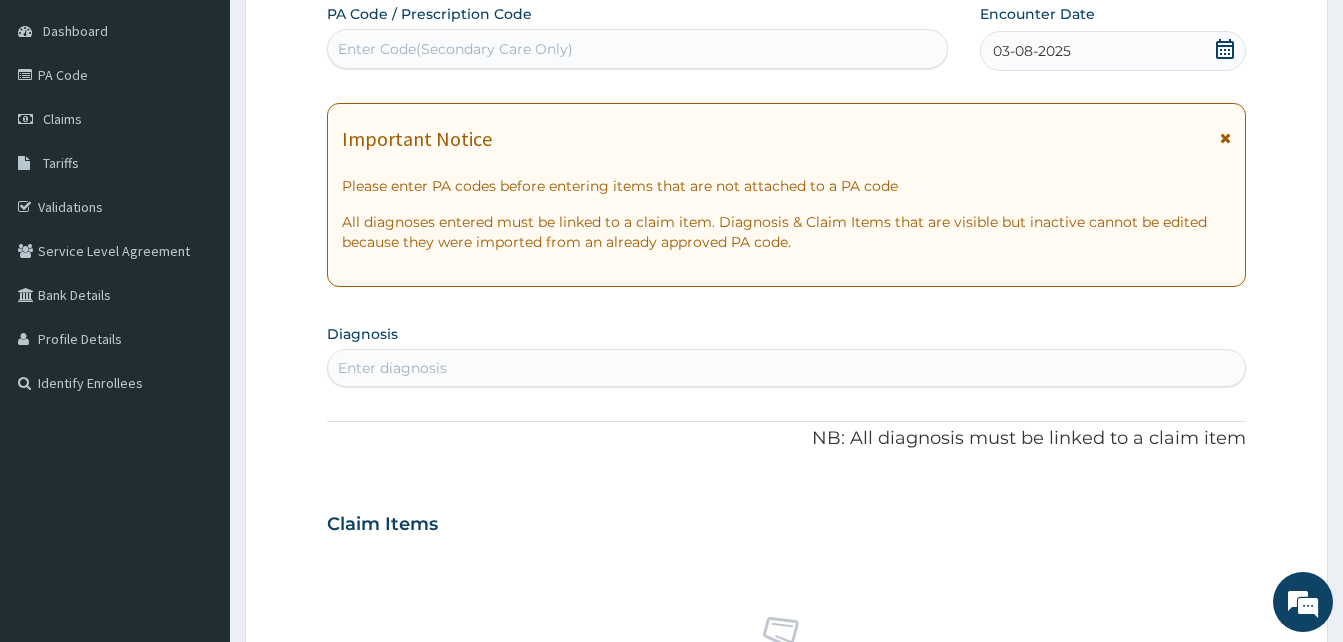click on "Enter diagnosis" at bounding box center [786, 368] 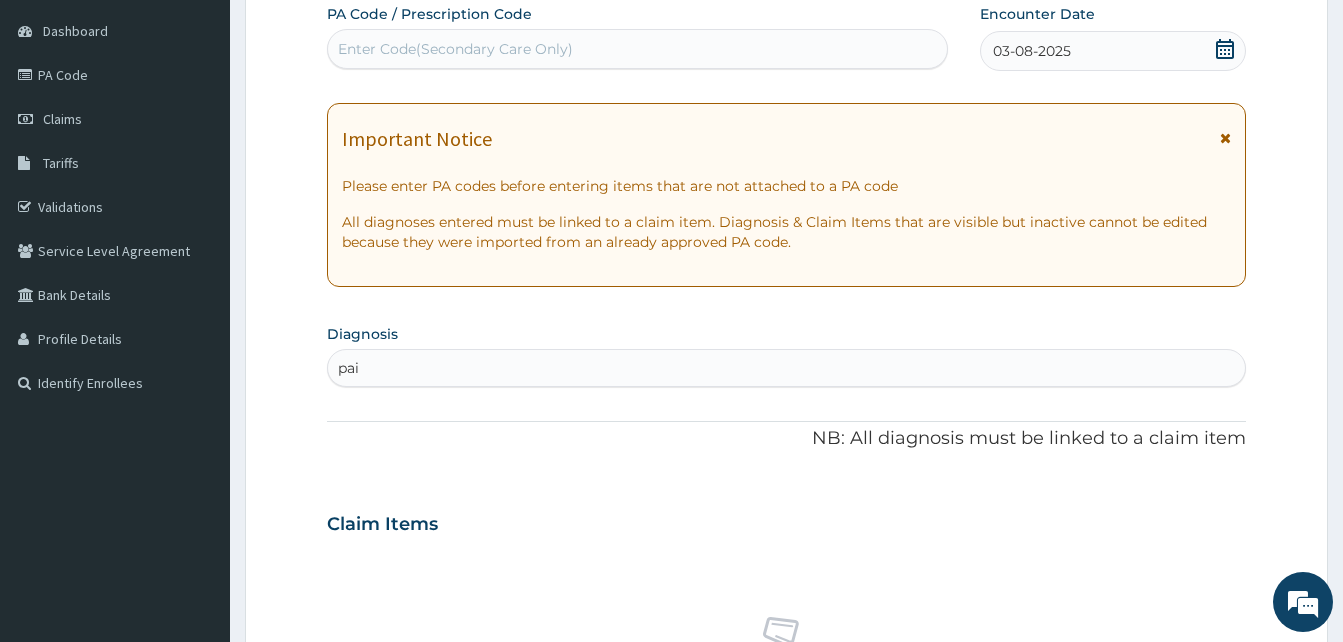 type on "pain" 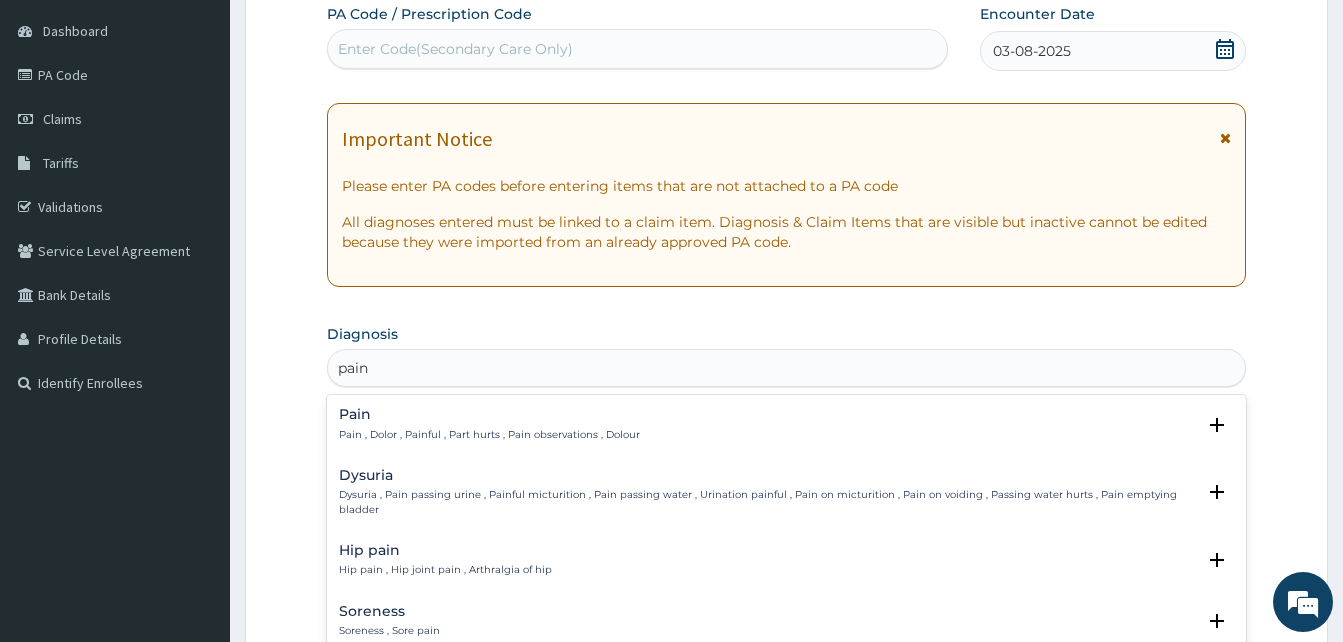 click on "Pain Pain , Dolor , Painful , Part hurts , Pain observations , Dolour" at bounding box center (489, 424) 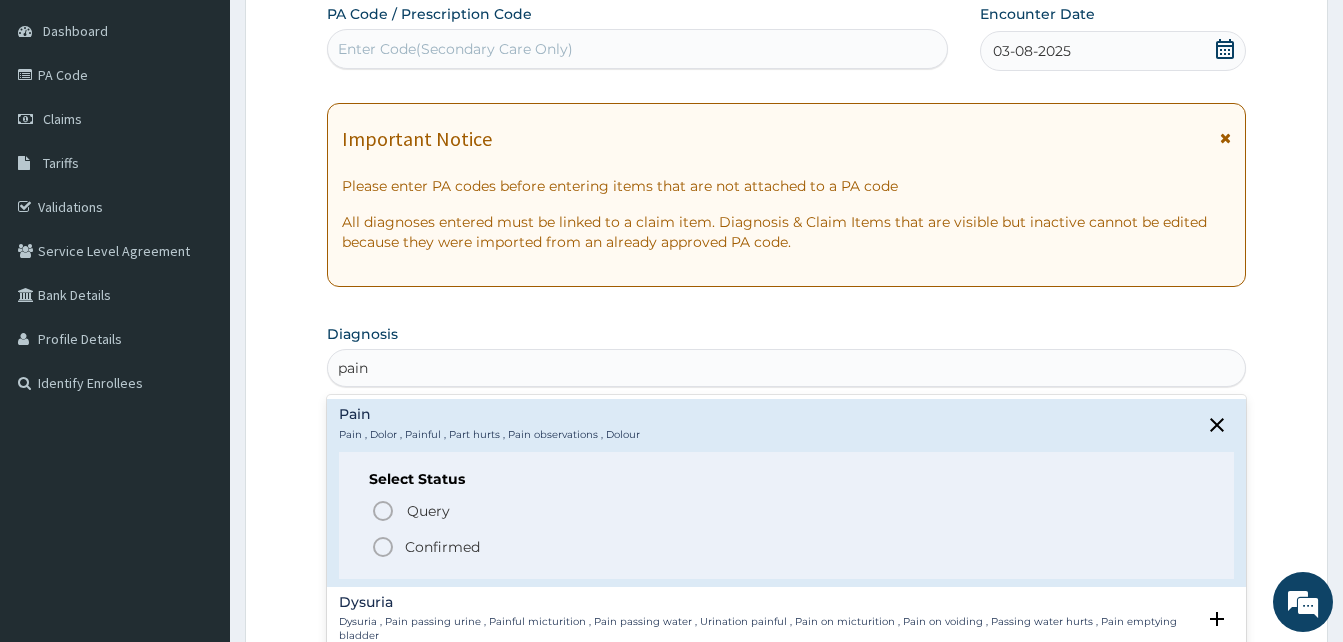 click on "Confirmed" at bounding box center (787, 547) 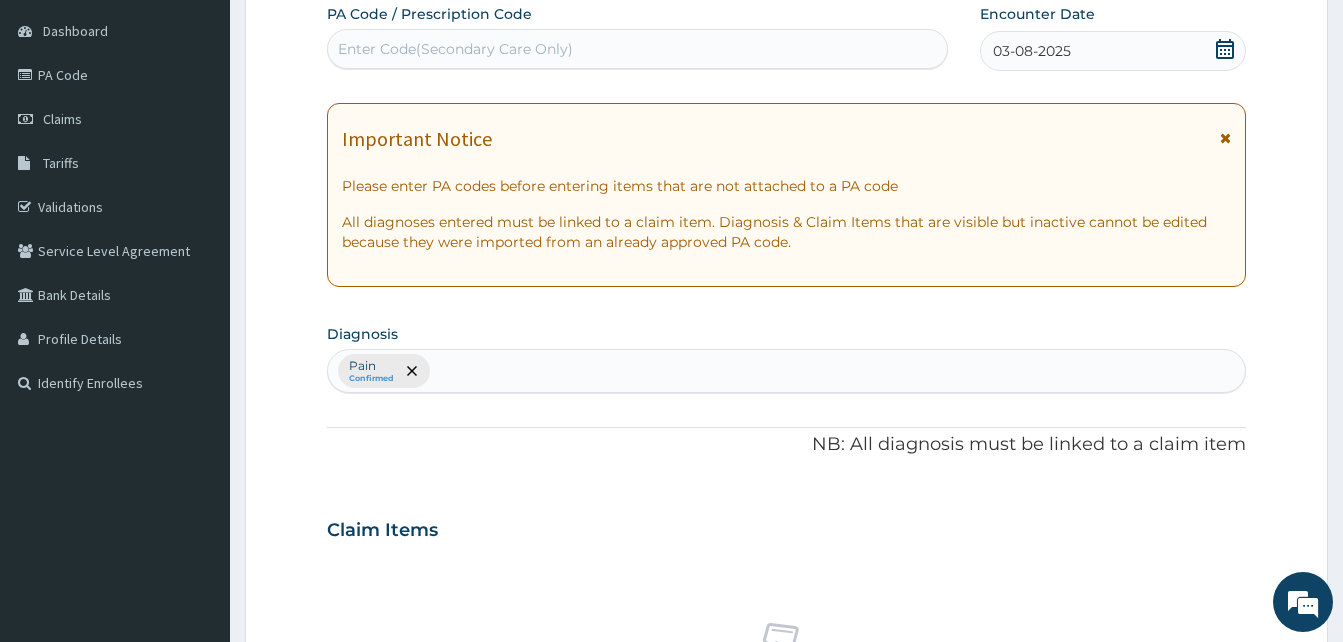 scroll, scrollTop: 800, scrollLeft: 0, axis: vertical 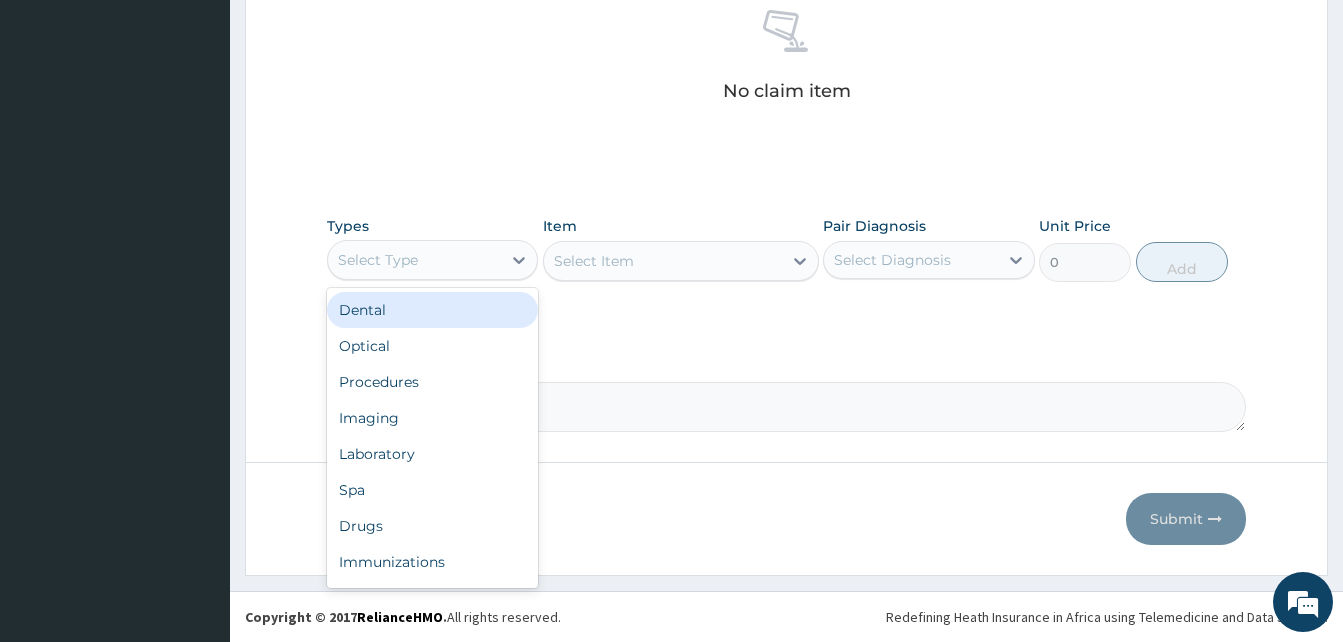 click on "Select Type" at bounding box center [414, 260] 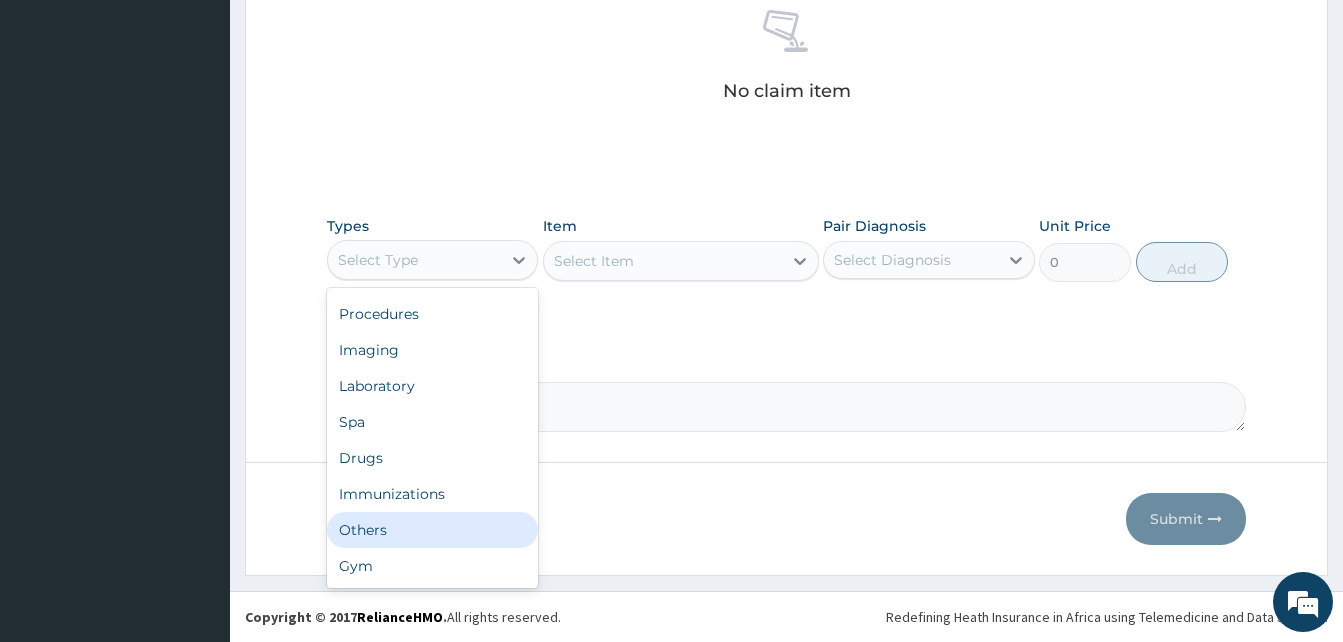 click on "Others" at bounding box center [432, 530] 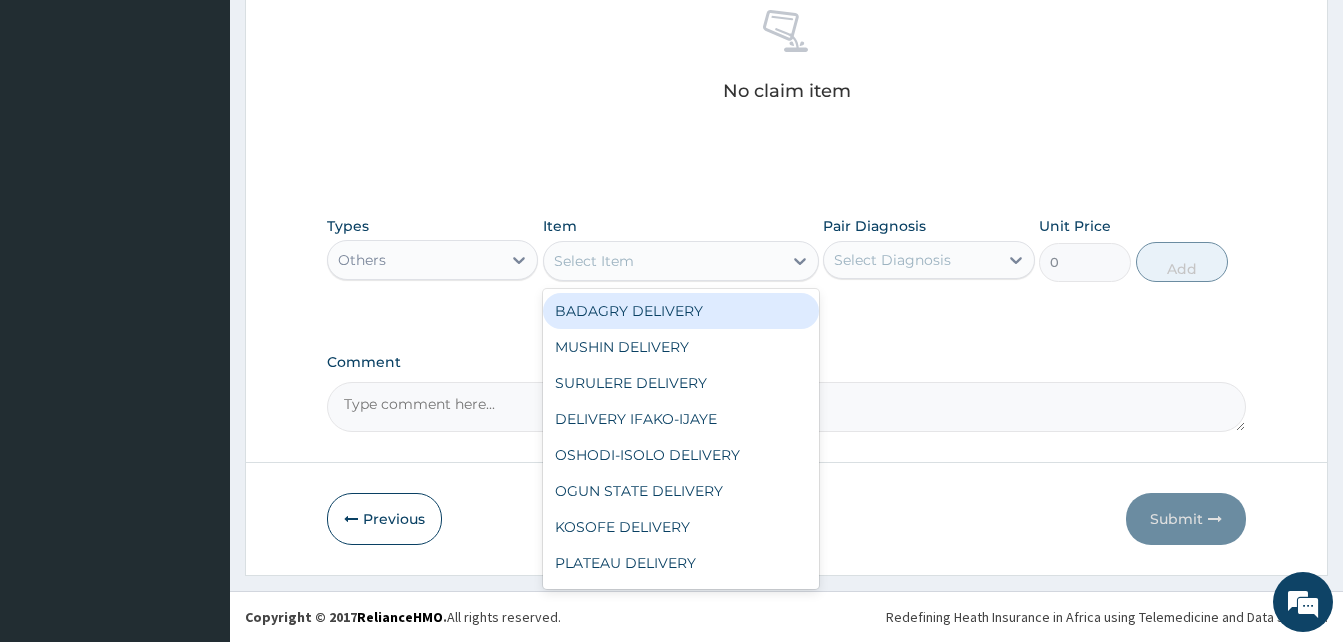 click on "Select Item" at bounding box center (663, 261) 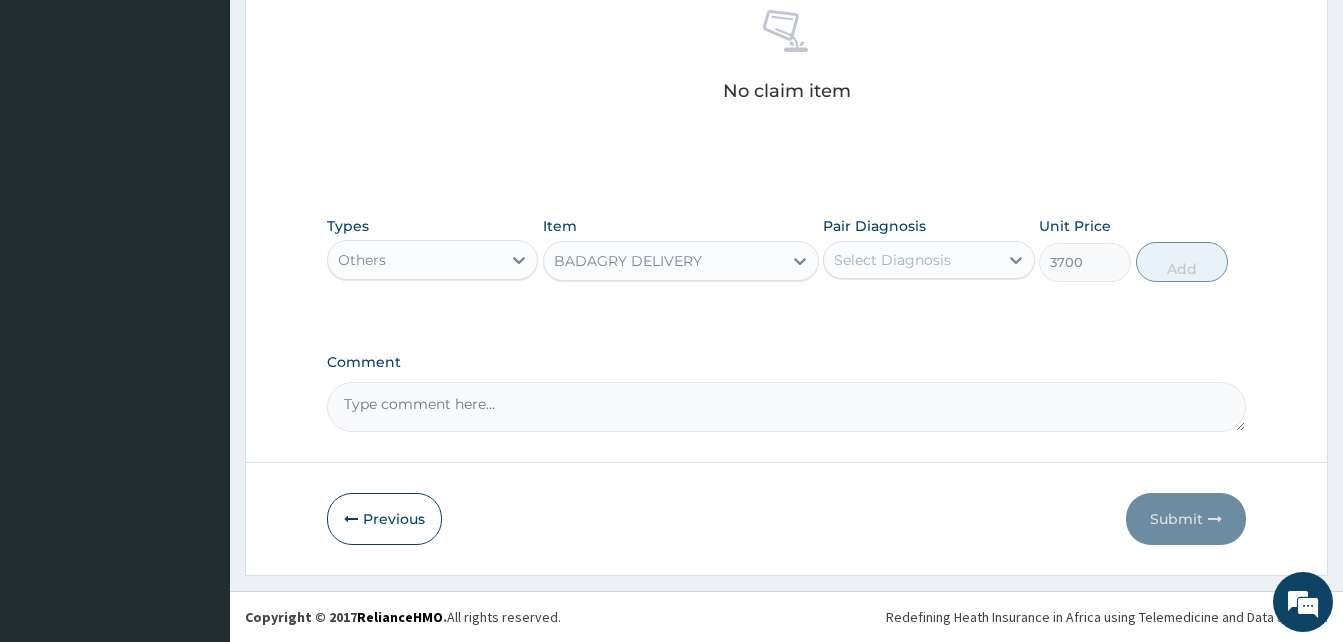 click on "Select Diagnosis" at bounding box center [892, 260] 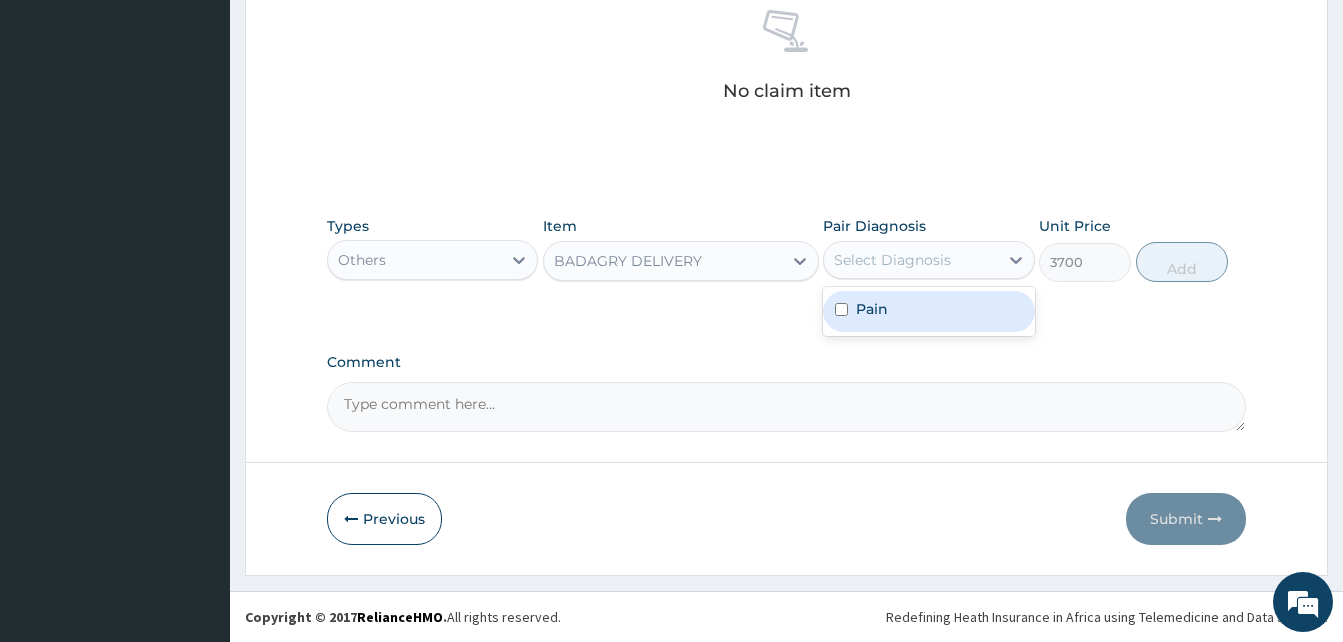 click on "Pain" at bounding box center [928, 311] 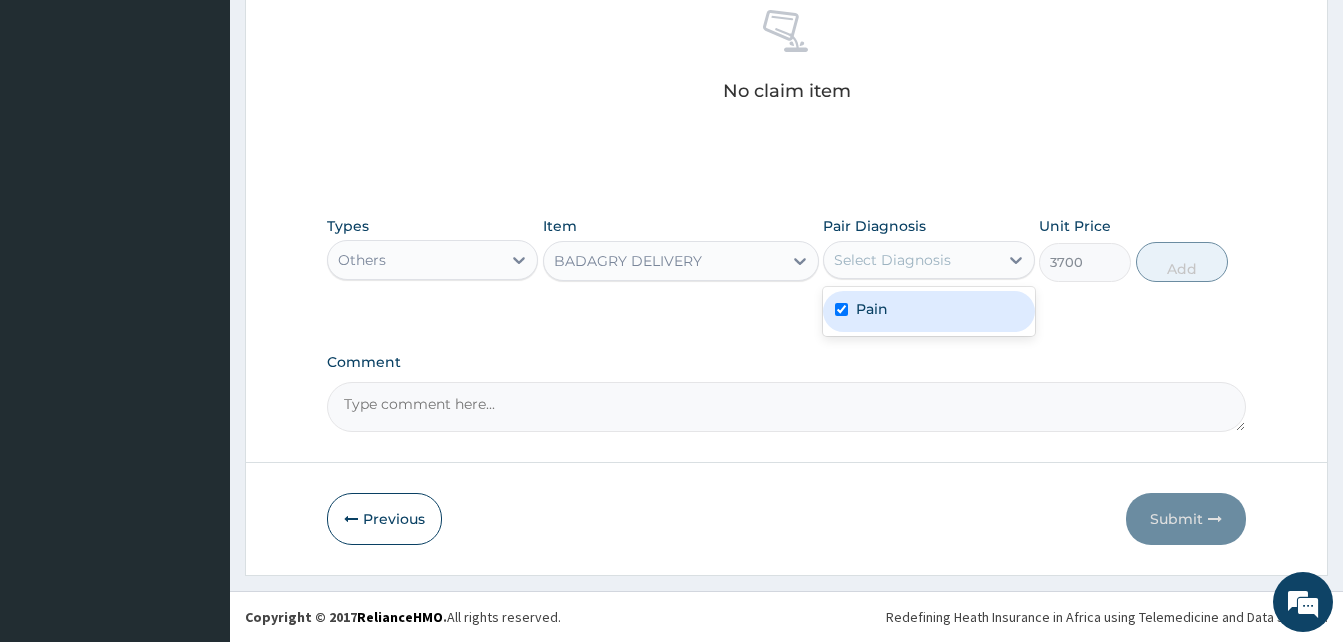 checkbox on "true" 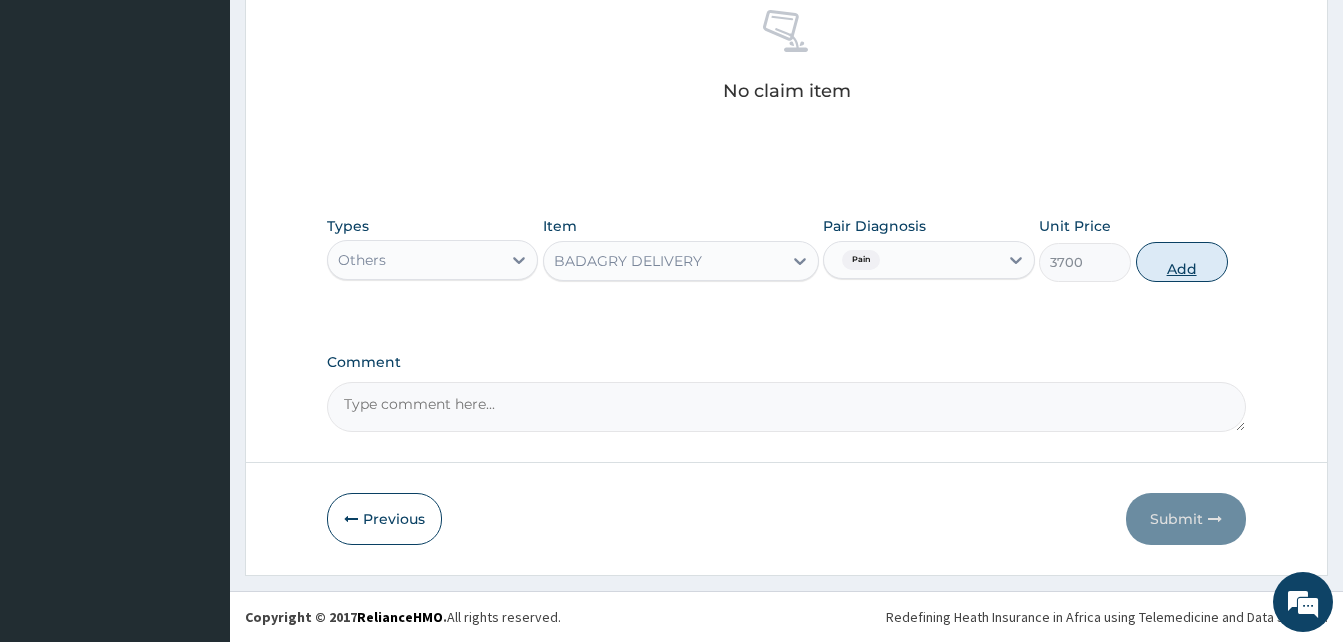 click on "Add" at bounding box center [1182, 262] 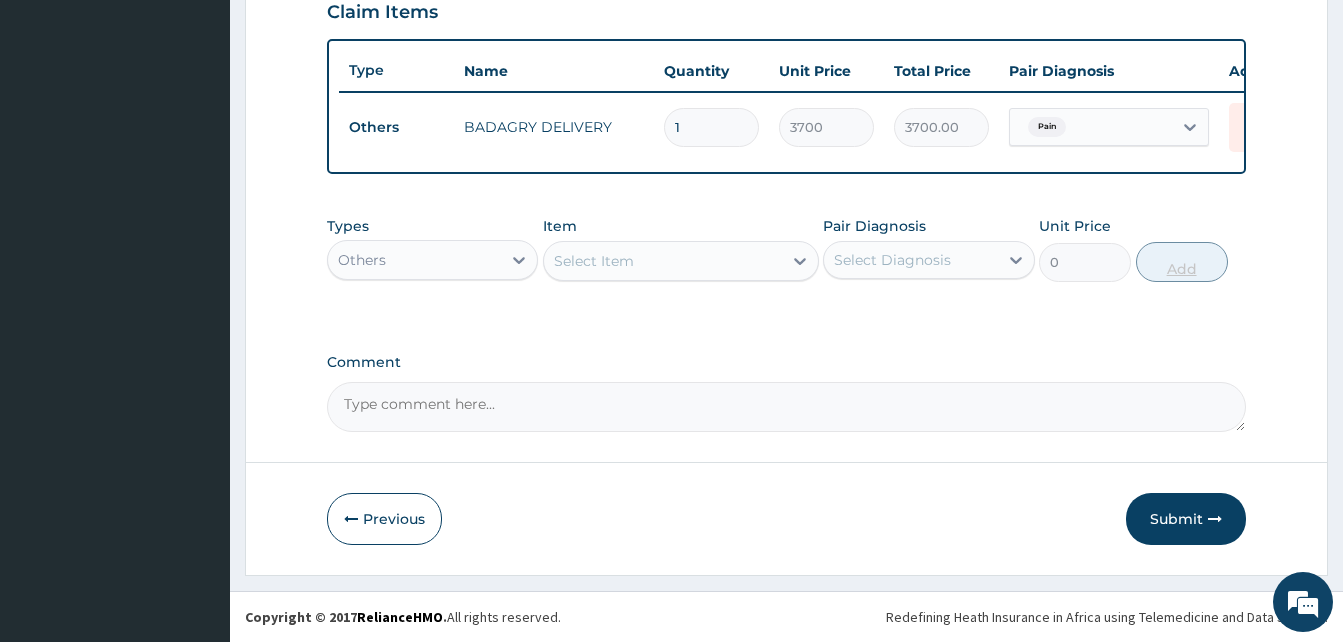 scroll, scrollTop: 720, scrollLeft: 0, axis: vertical 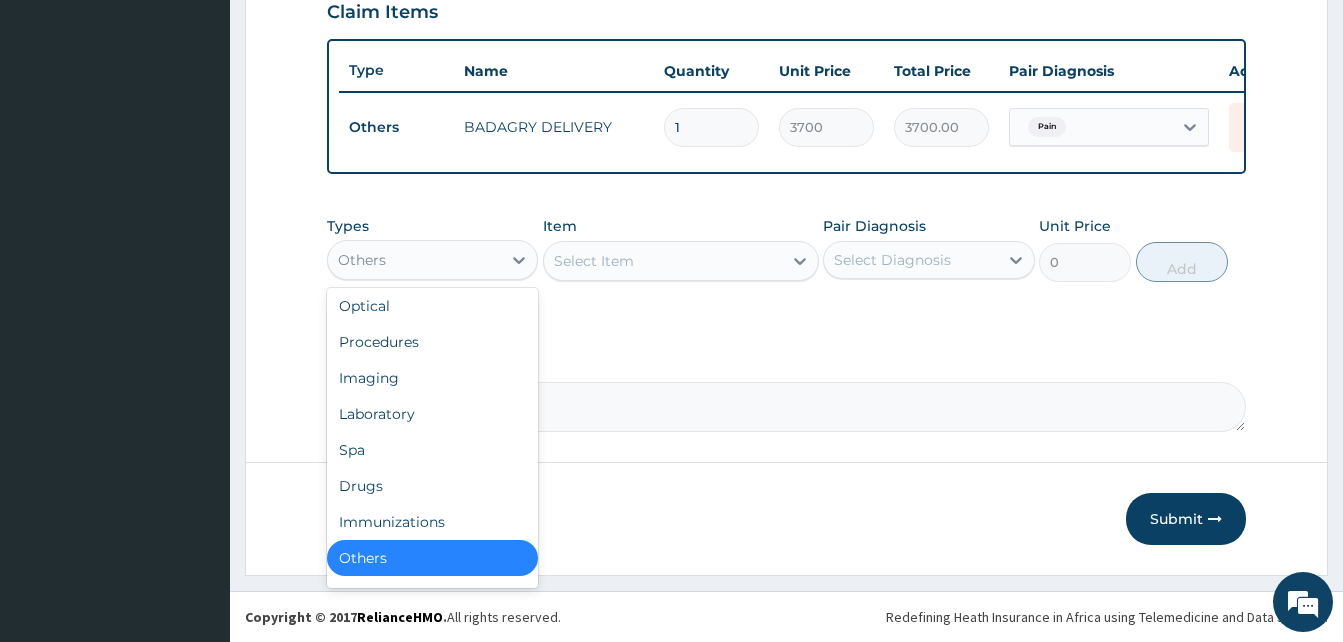 click on "Others" at bounding box center [414, 260] 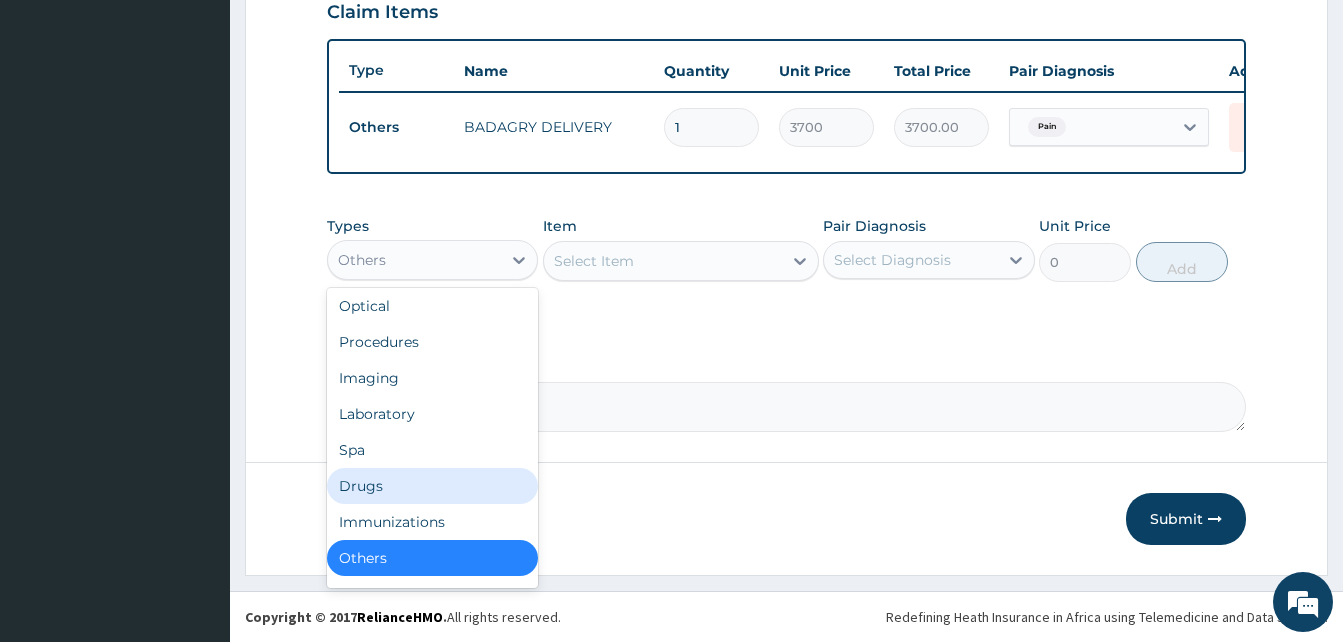 click on "Drugs" at bounding box center [432, 486] 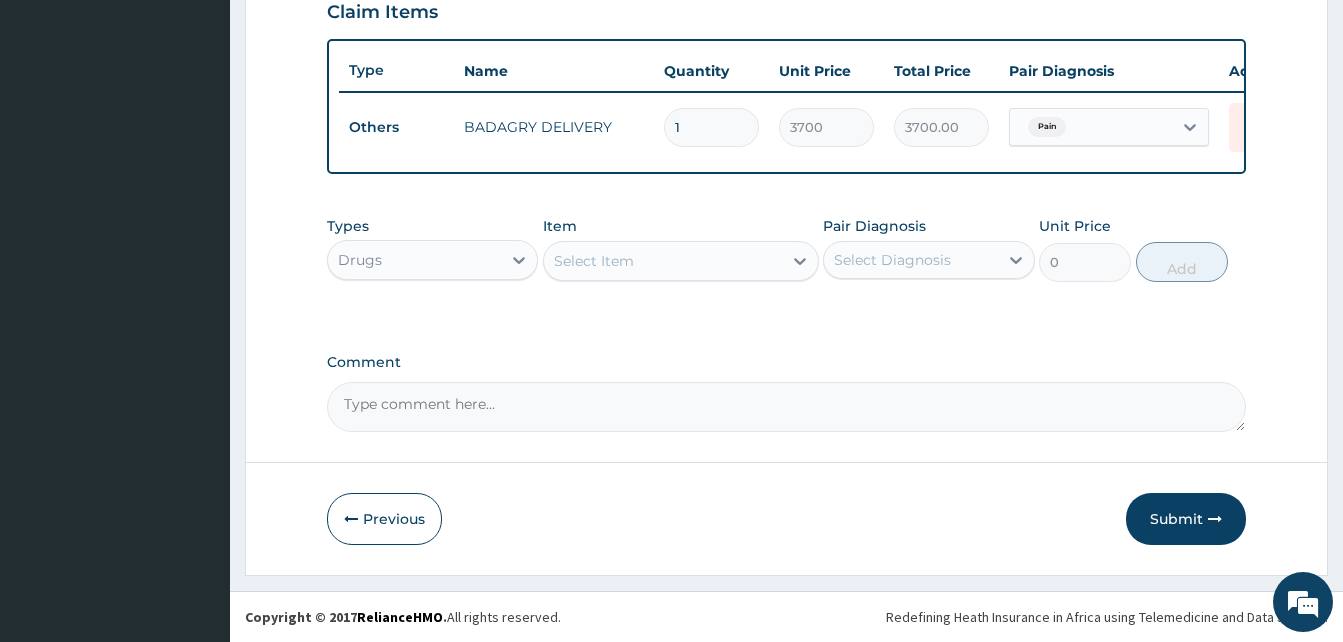 click on "Select Item" at bounding box center [663, 261] 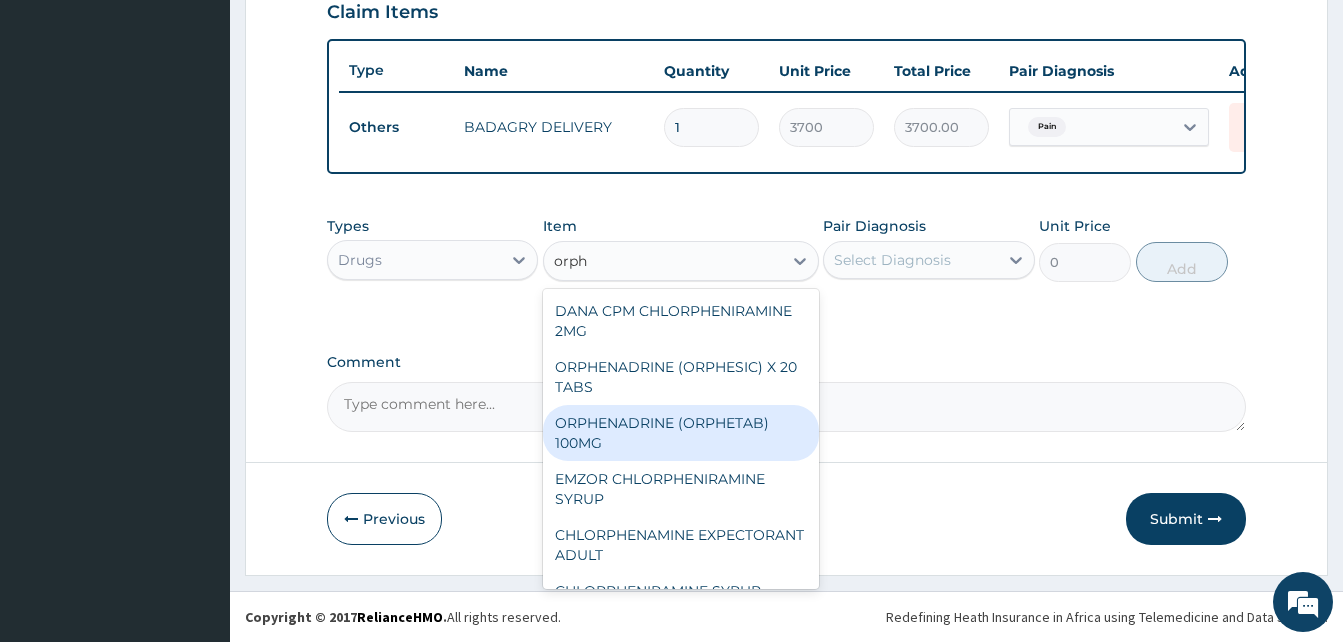 click on "ORPHENADRINE (ORPHETAB) 100MG" at bounding box center [681, 433] 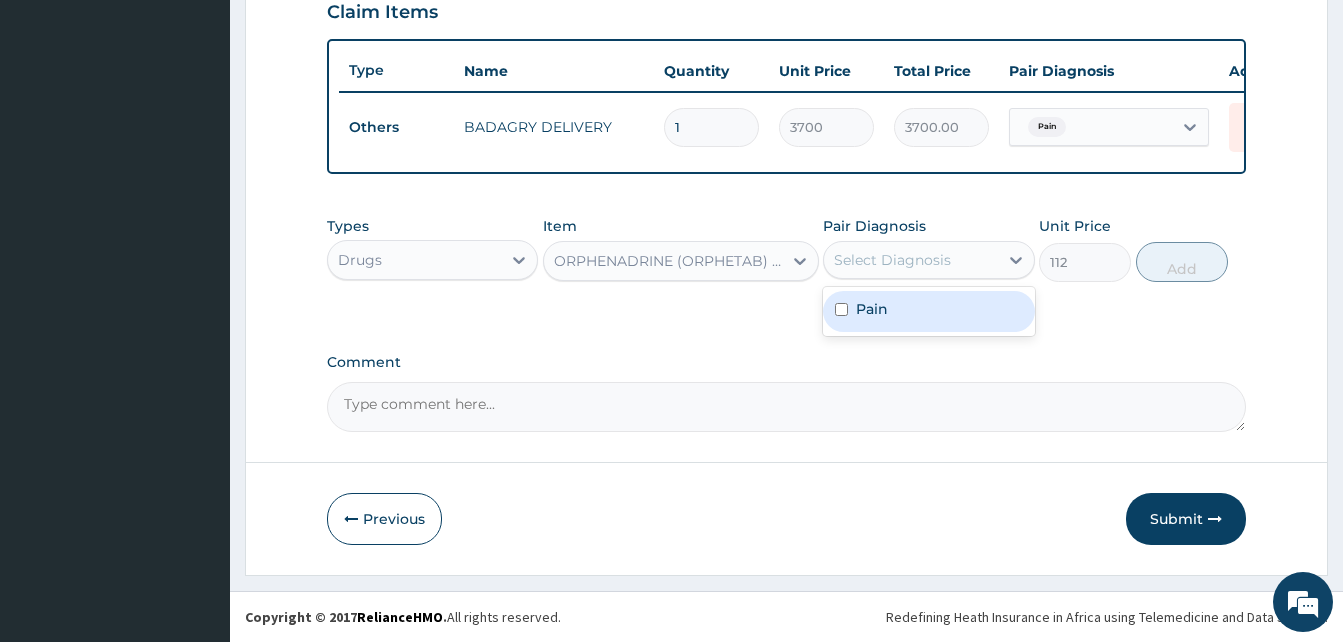 click on "Select Diagnosis" at bounding box center (892, 260) 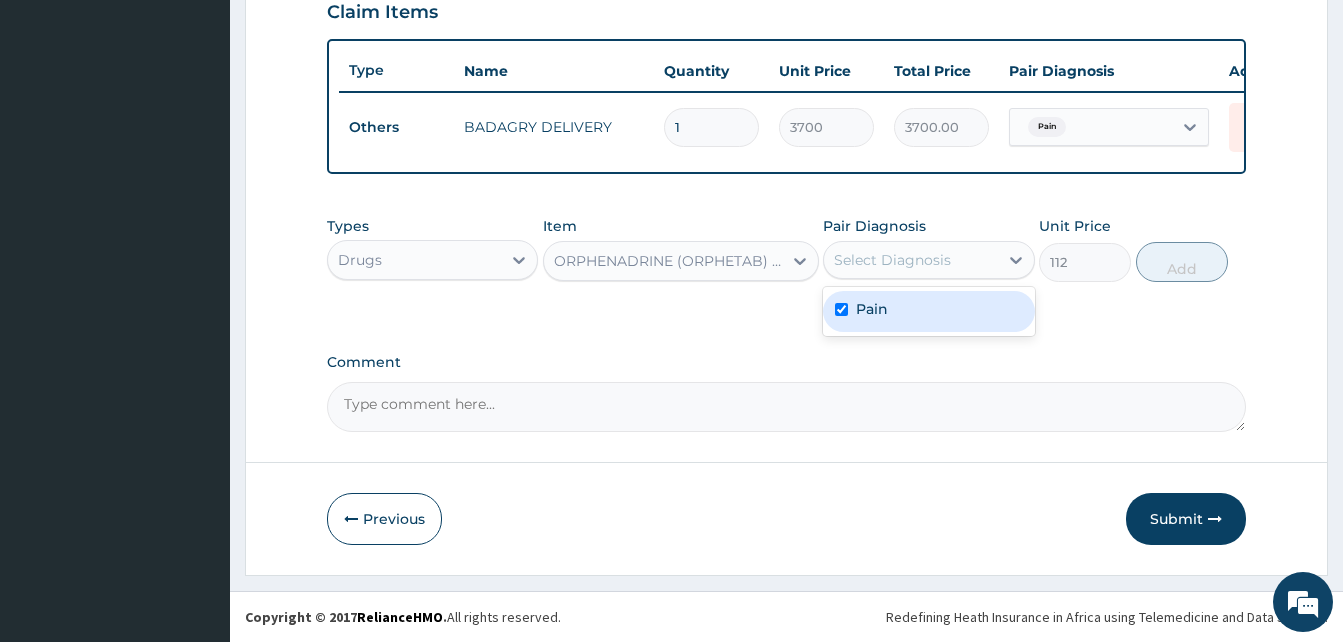 checkbox on "true" 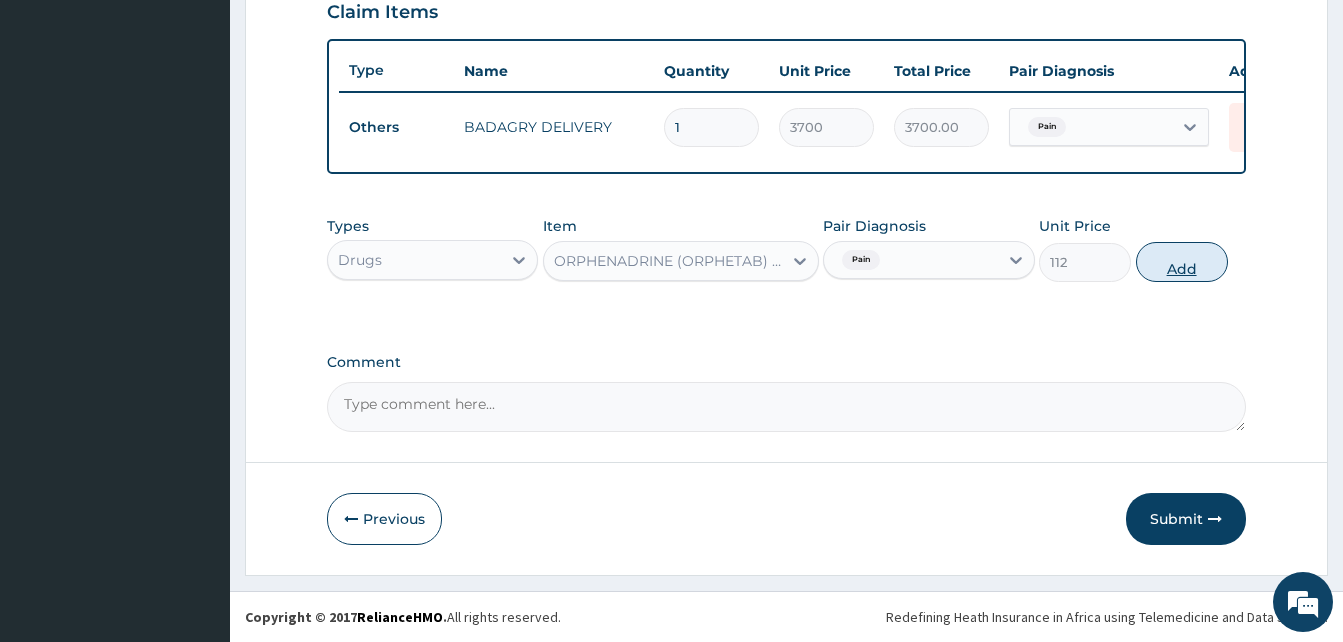 click on "Add" at bounding box center (1182, 262) 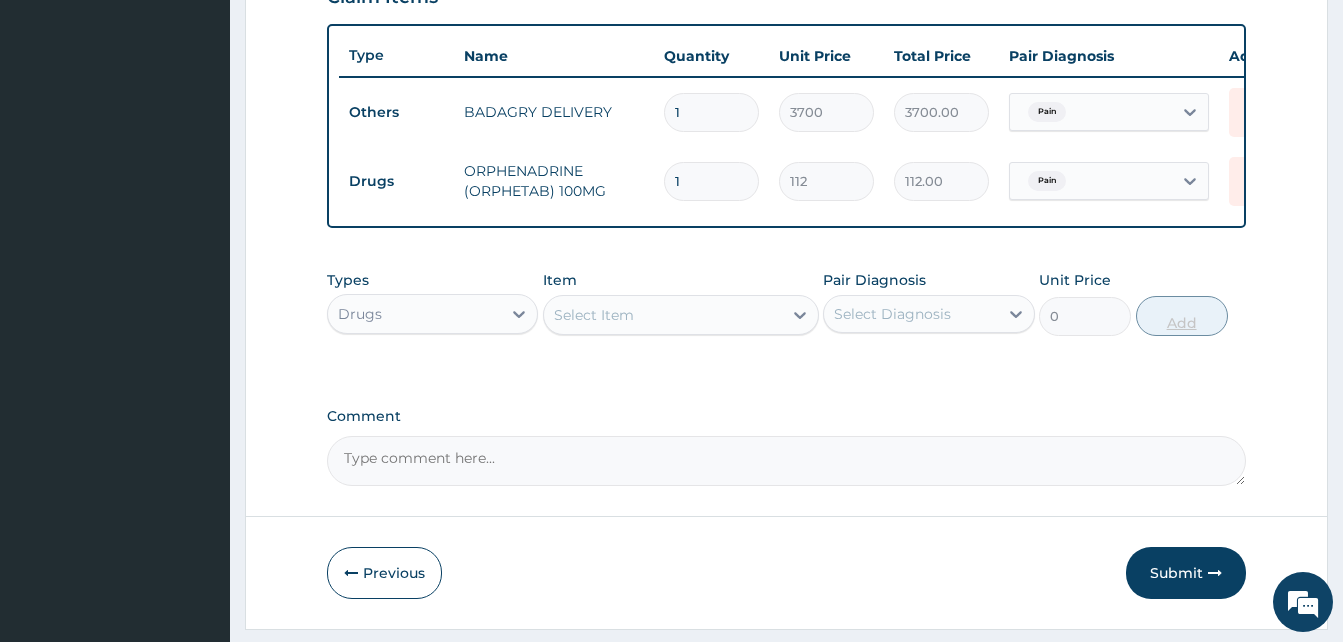 type 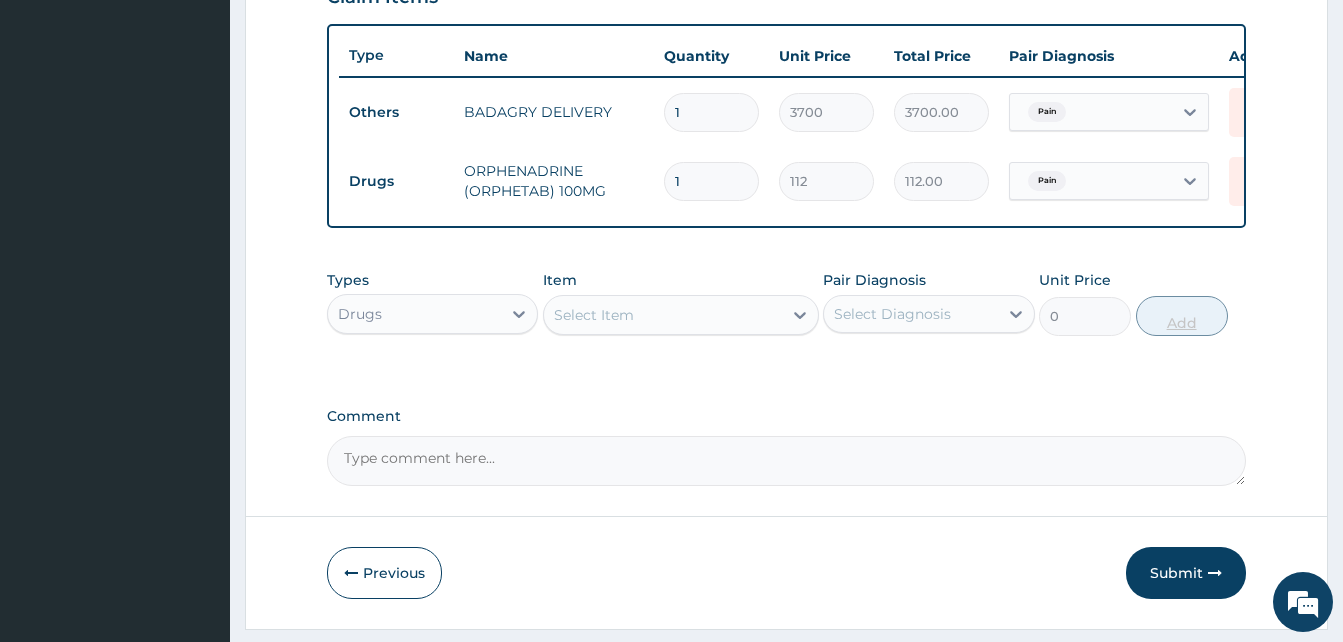 type on "0.00" 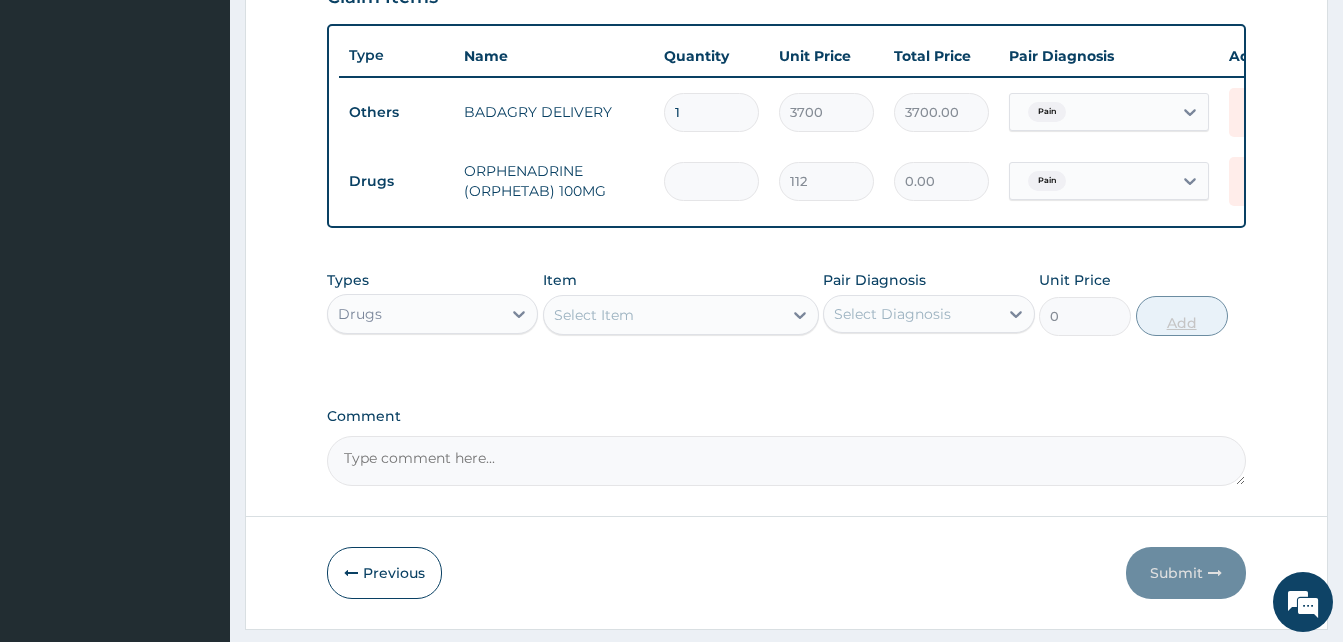type on "2" 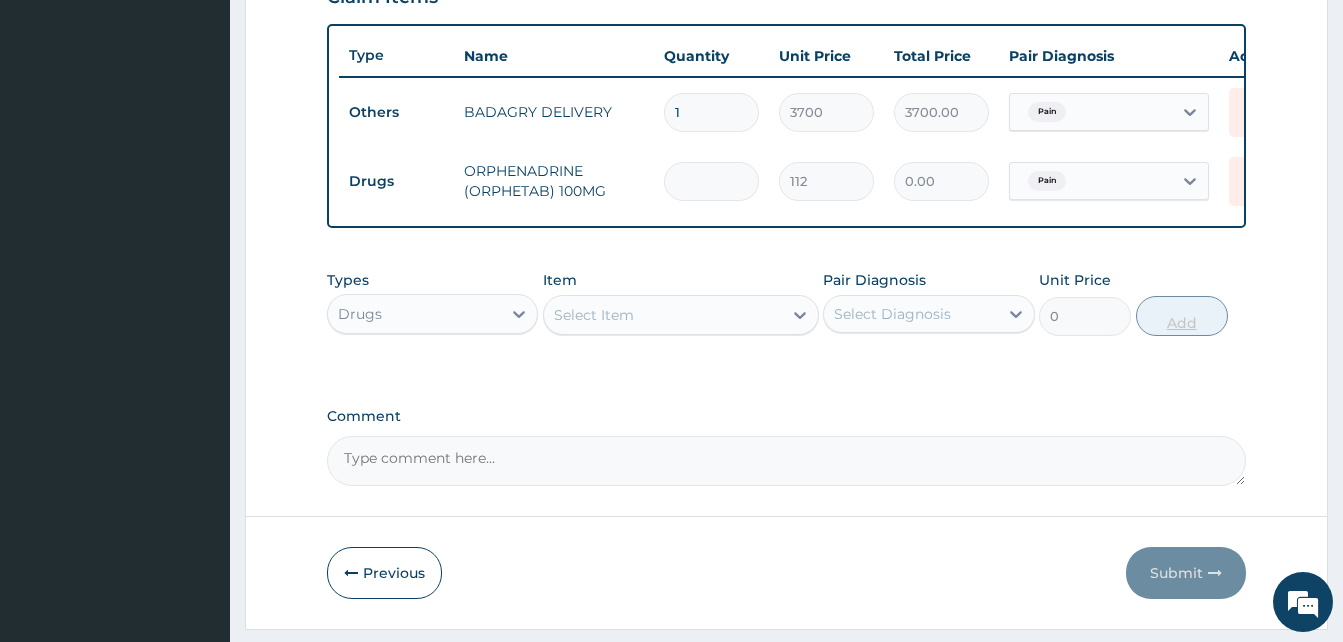 type on "224.00" 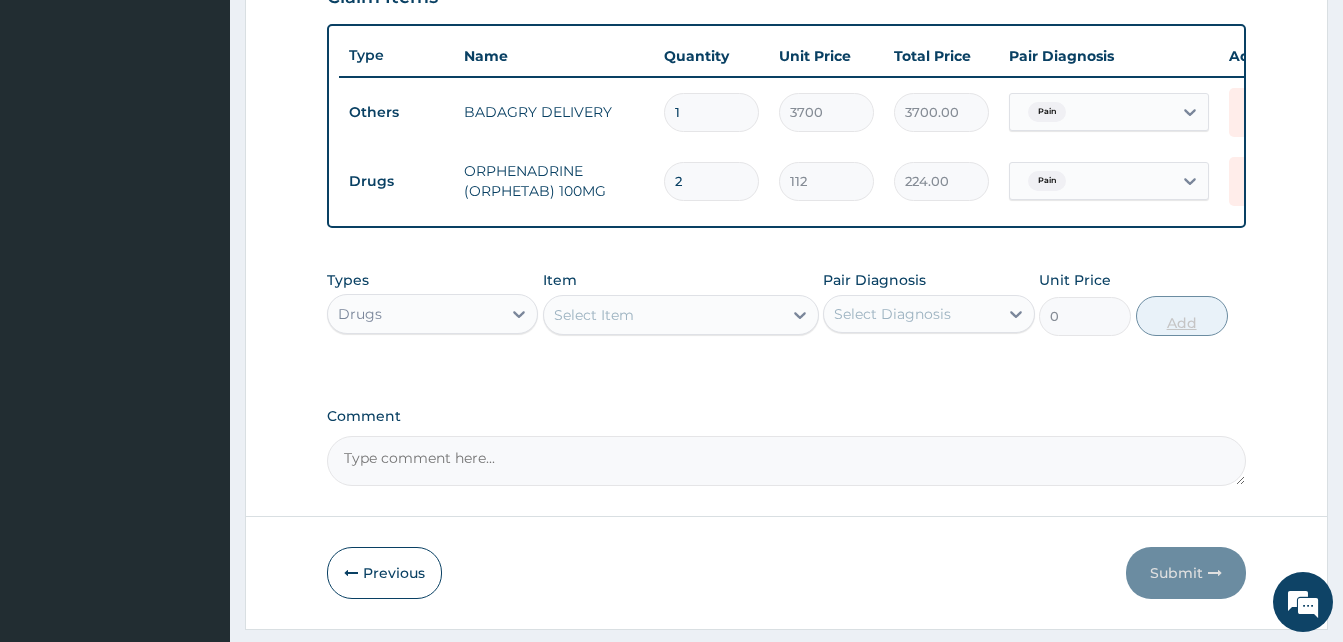 type on "20" 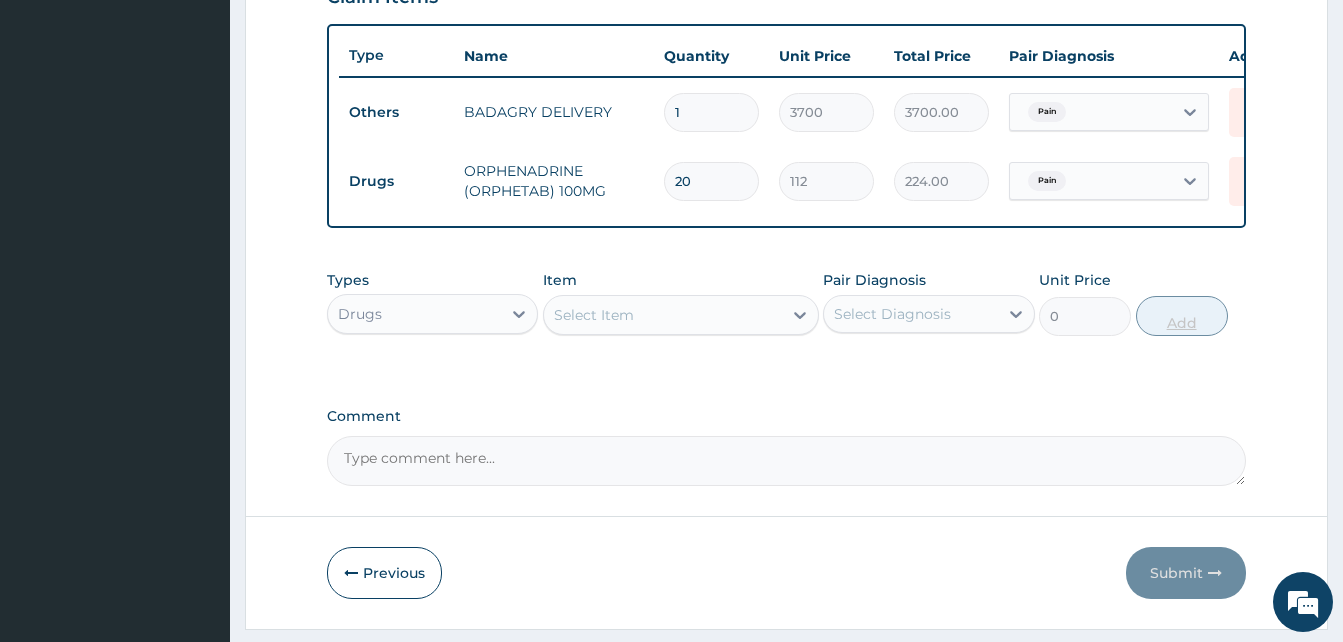 type on "2240.00" 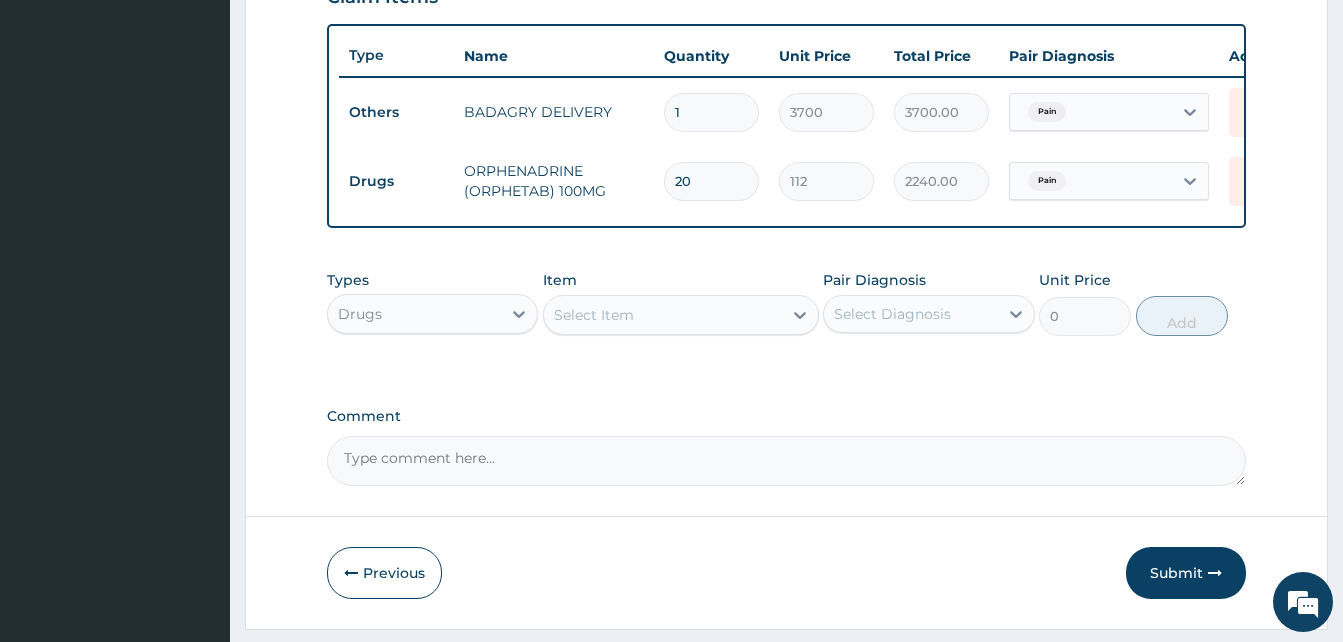 type on "20" 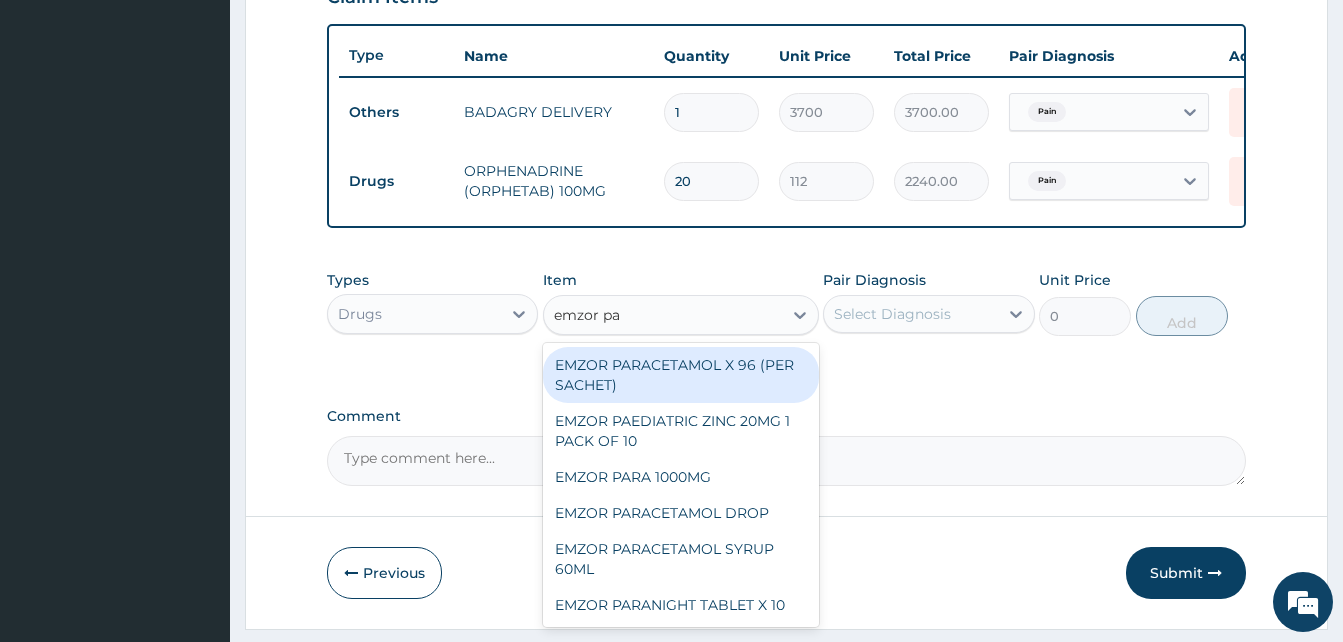 type on "emzor par" 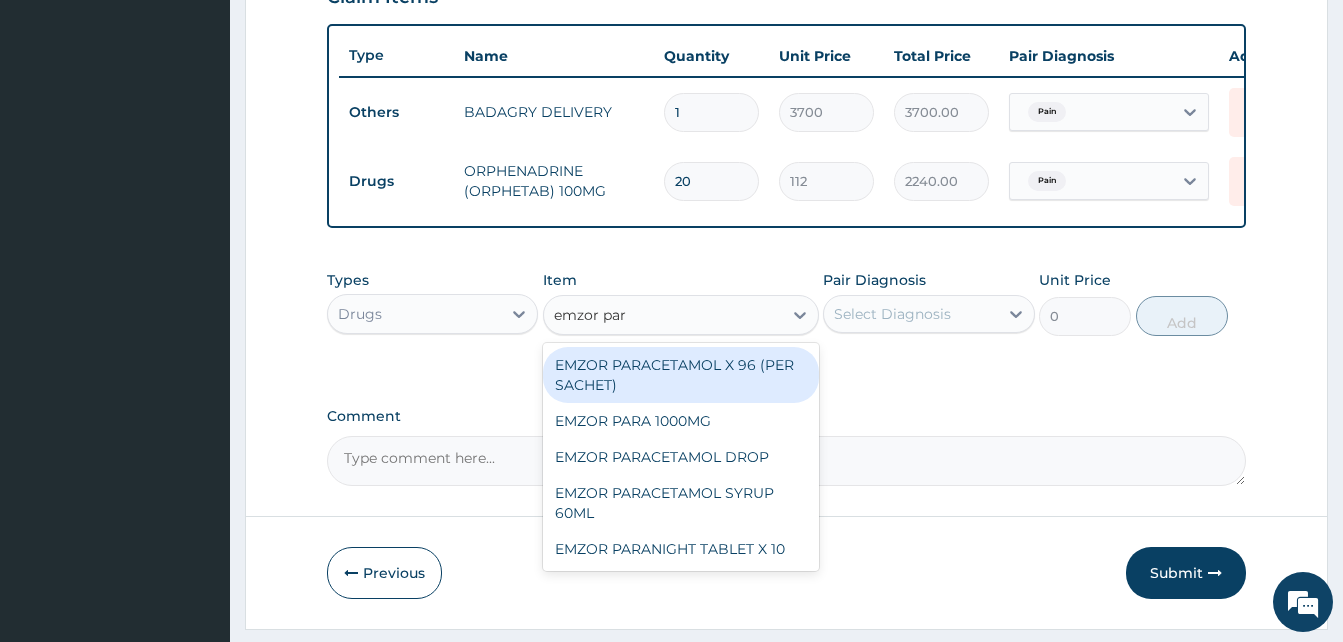 click on "EMZOR PARACETAMOL X 96 (PER SACHET)" at bounding box center (681, 375) 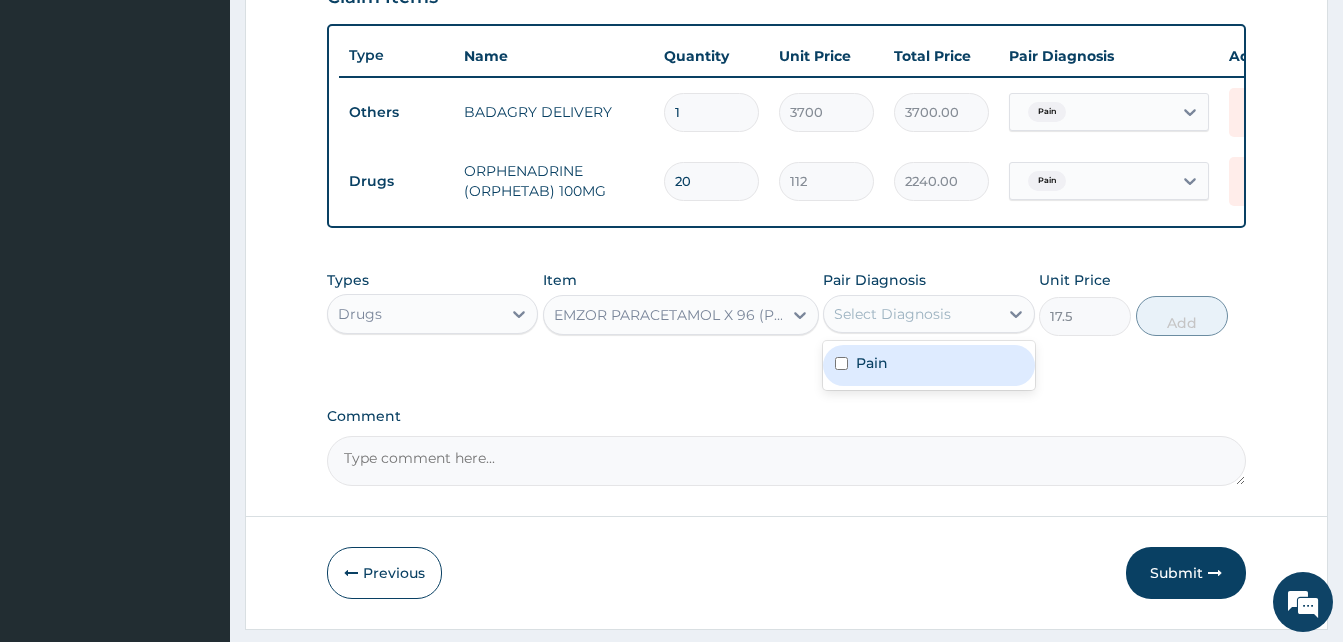 drag, startPoint x: 864, startPoint y: 341, endPoint x: 914, endPoint y: 378, distance: 62.201286 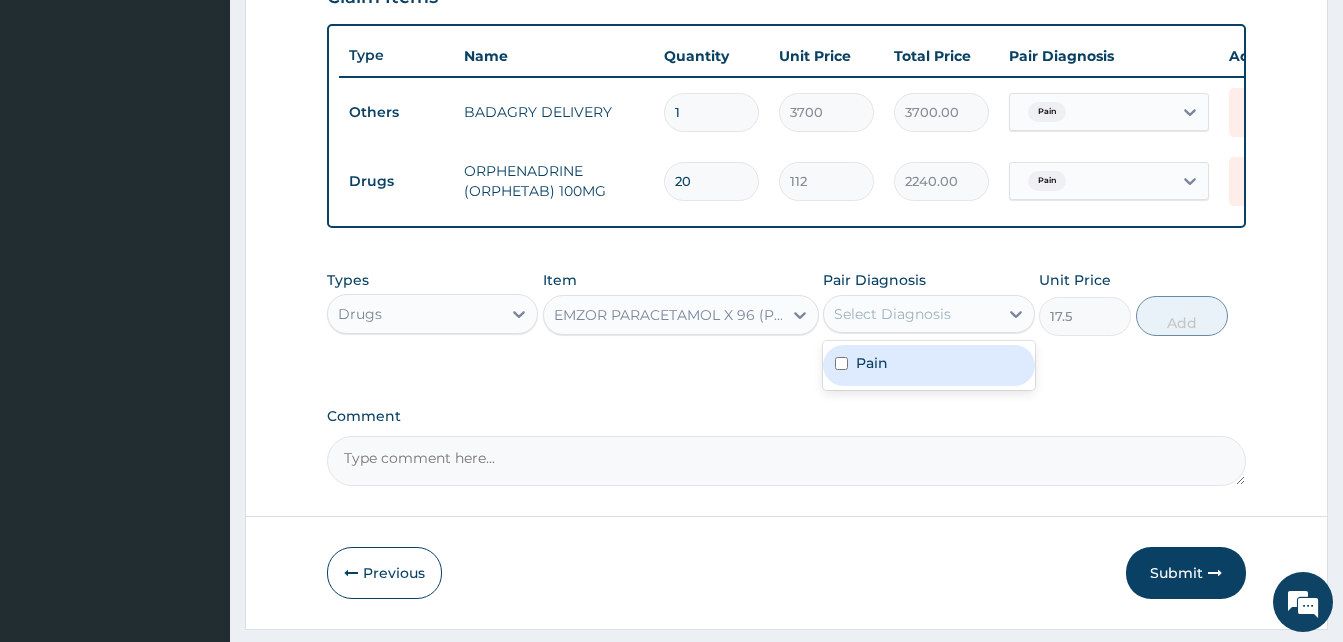 click on "option Pain, selected. option Pain focused, 1 of 1. 1 result available. Use Up and Down to choose options, press Enter to select the currently focused option, press Escape to exit the menu, press Tab to select the option and exit the menu. Select Diagnosis Pain" at bounding box center [928, 314] 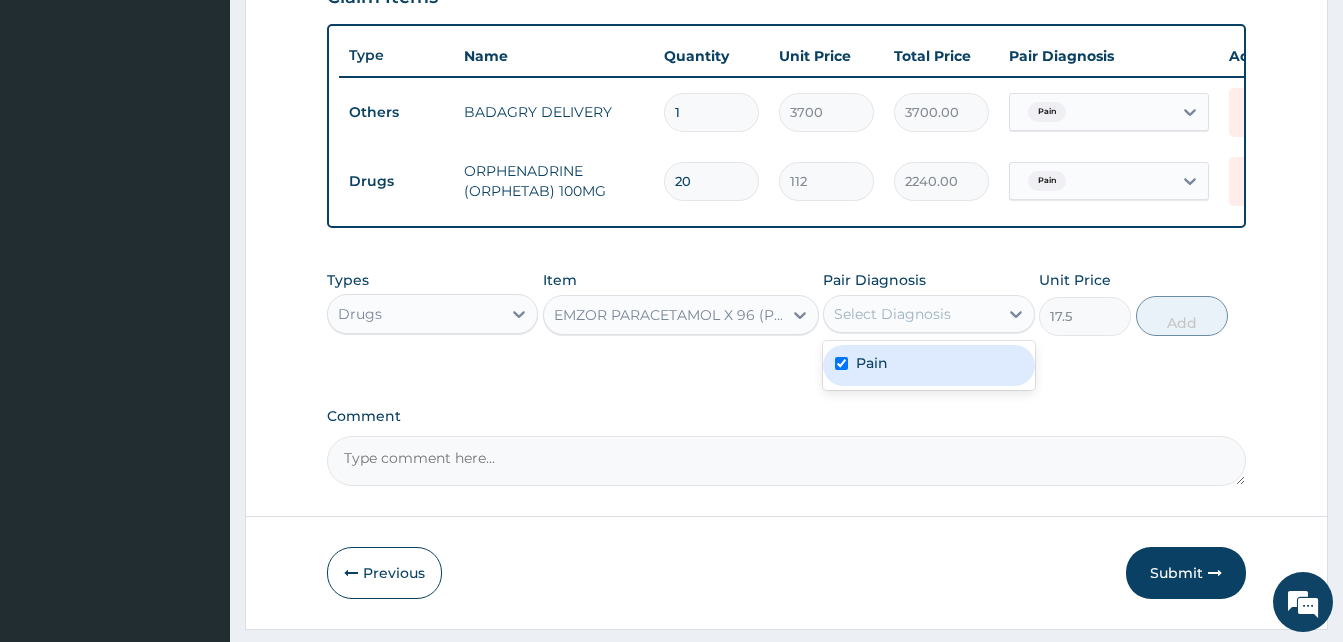 checkbox on "true" 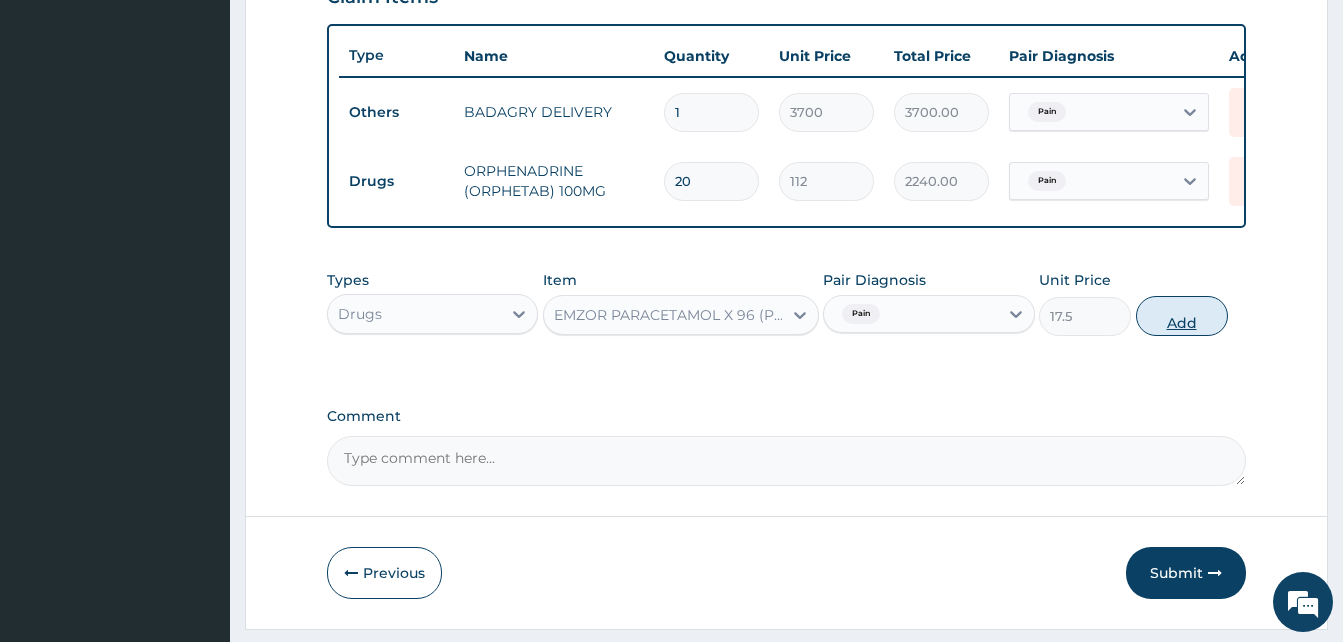 click on "Add" at bounding box center [1182, 316] 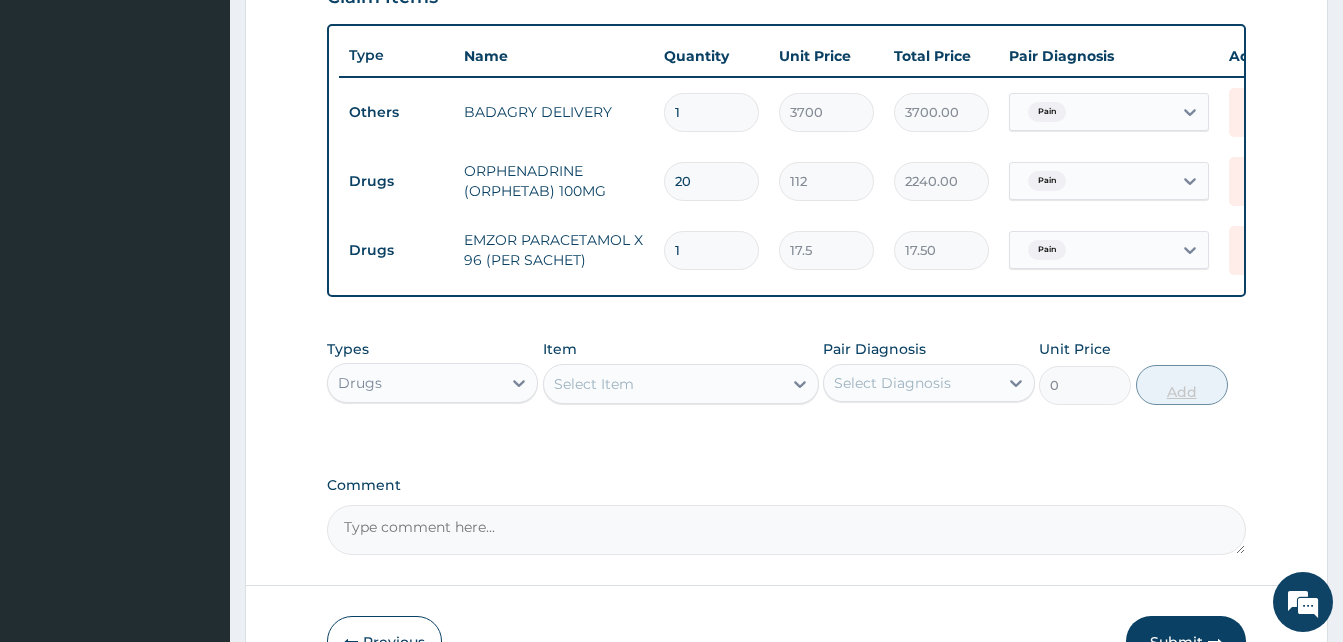 type 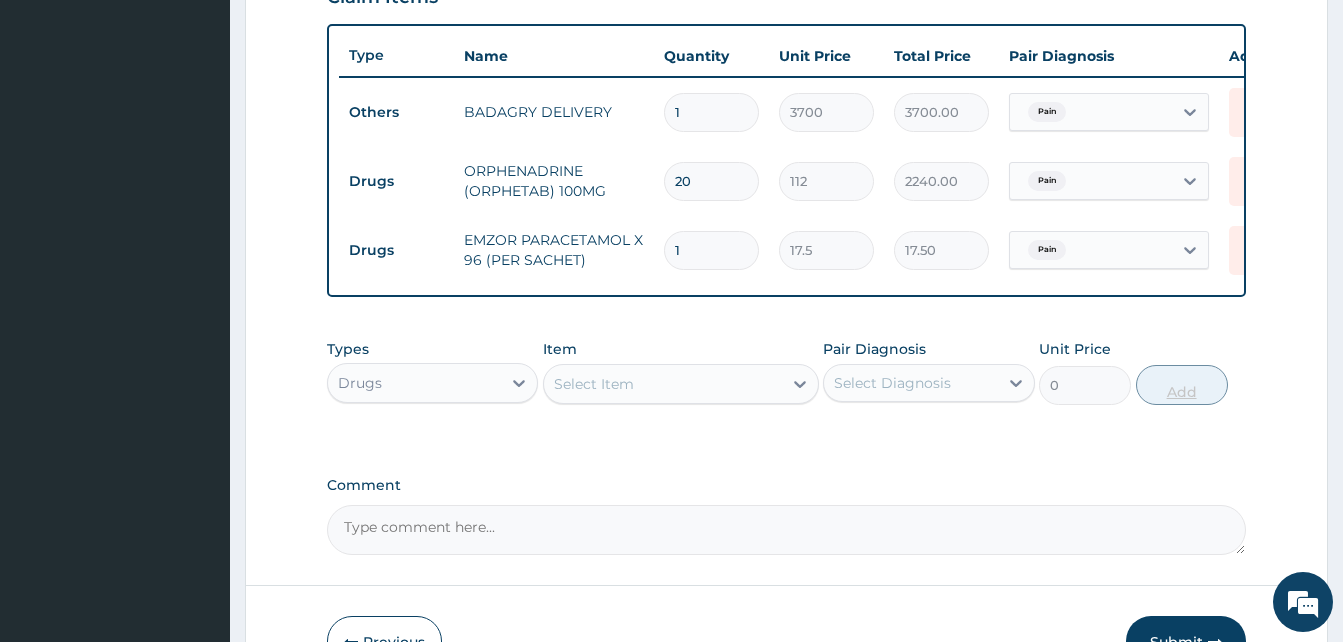 type on "0.00" 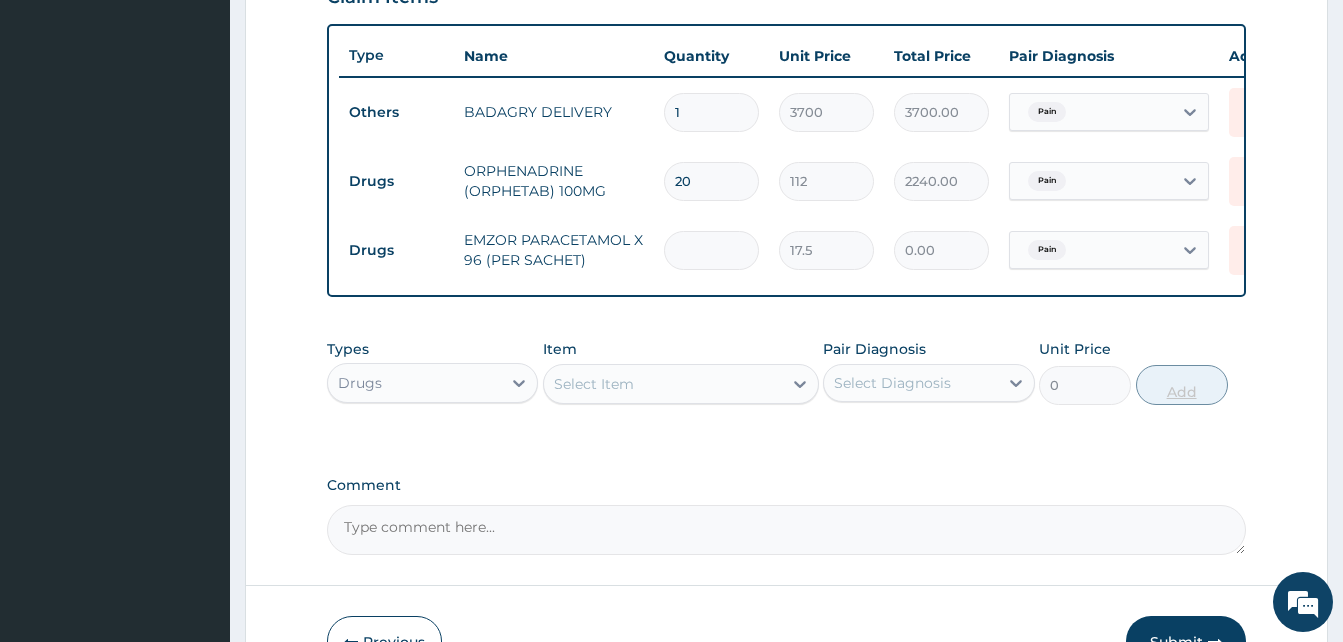 type on "3" 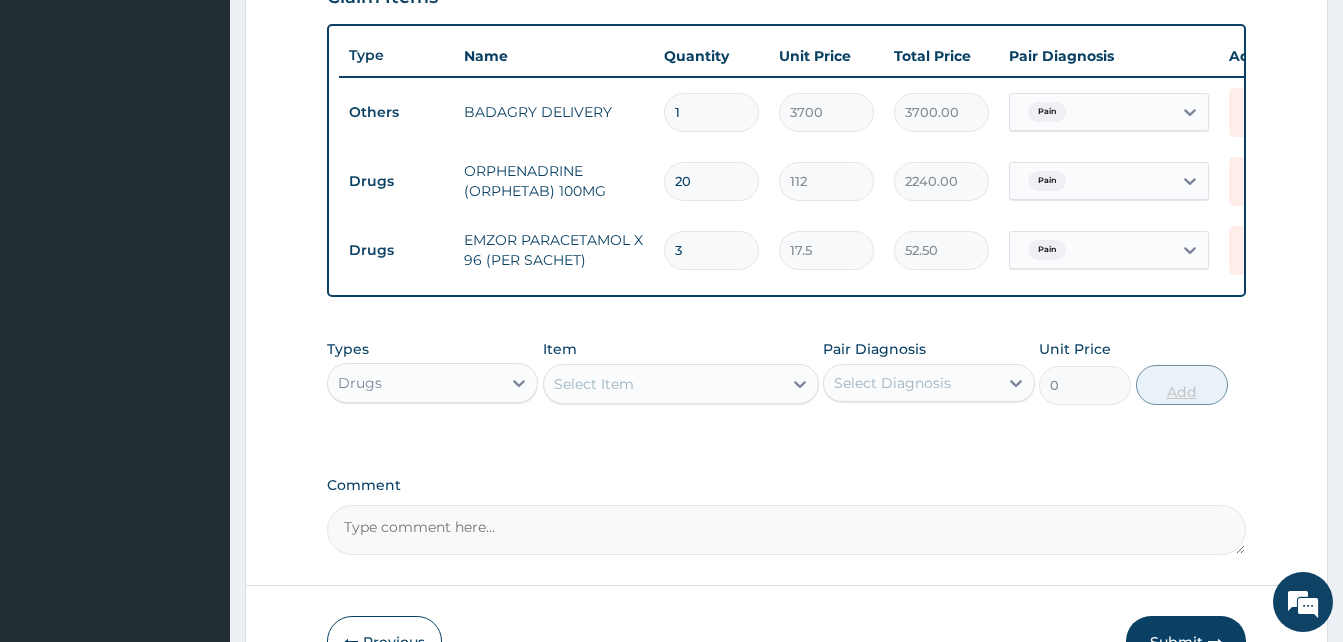 type on "36" 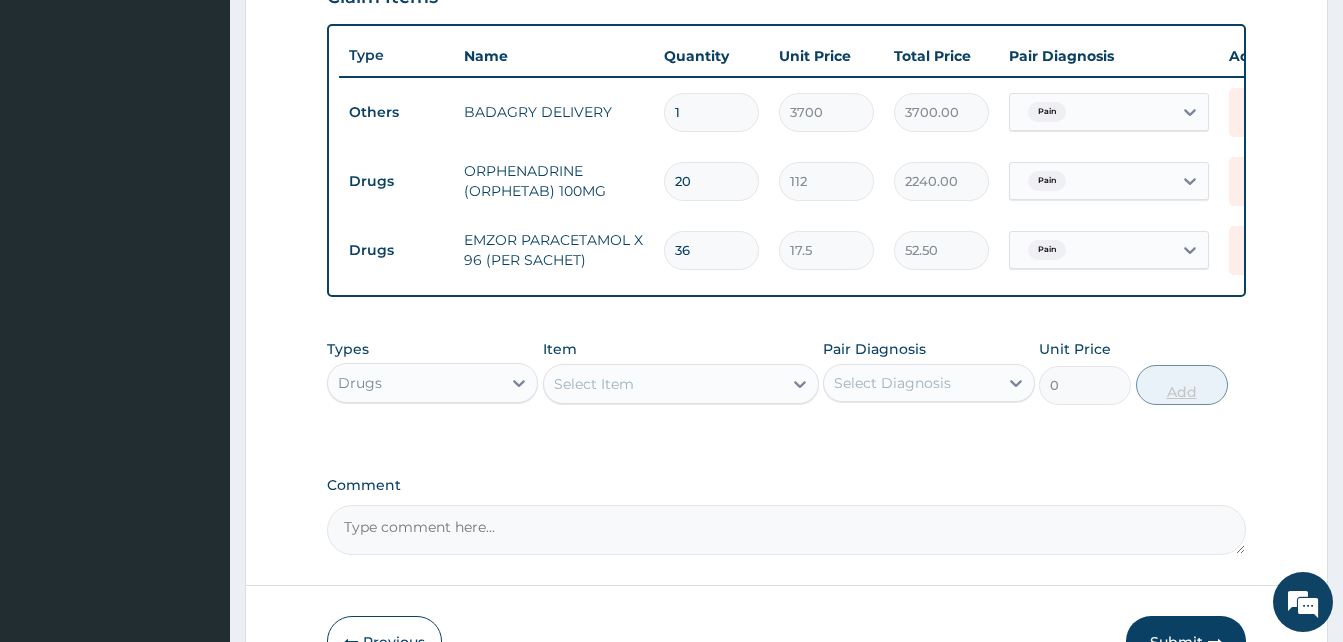 type on "630.00" 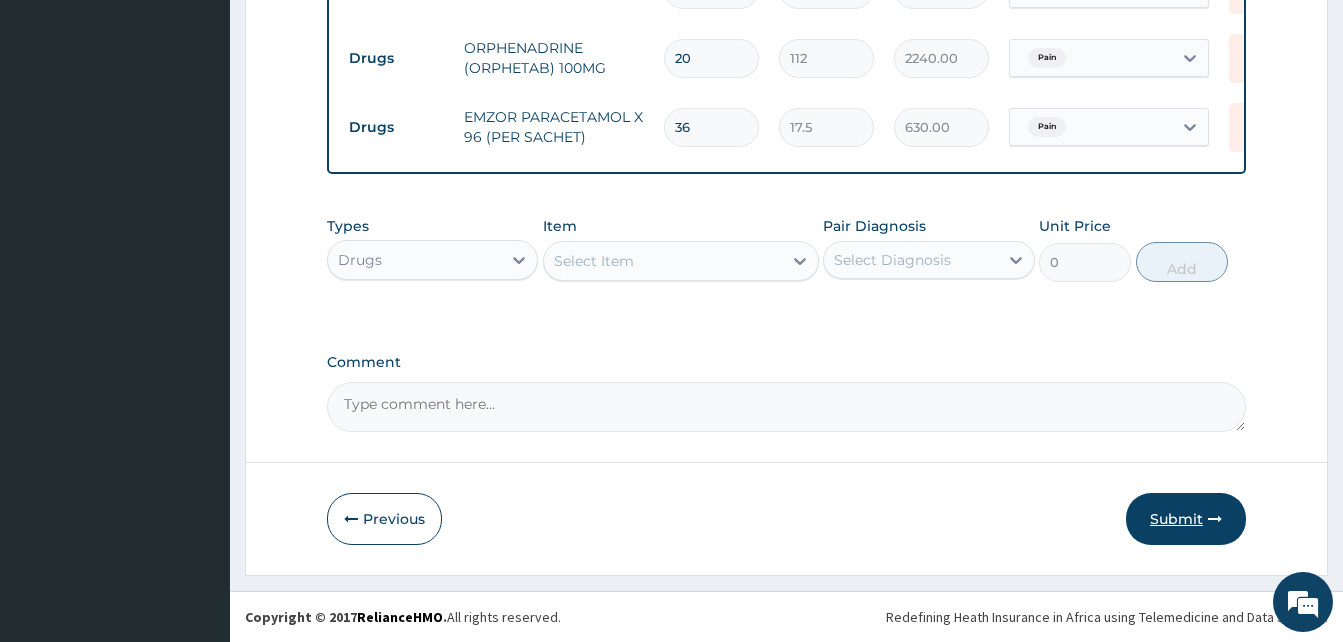 type on "36" 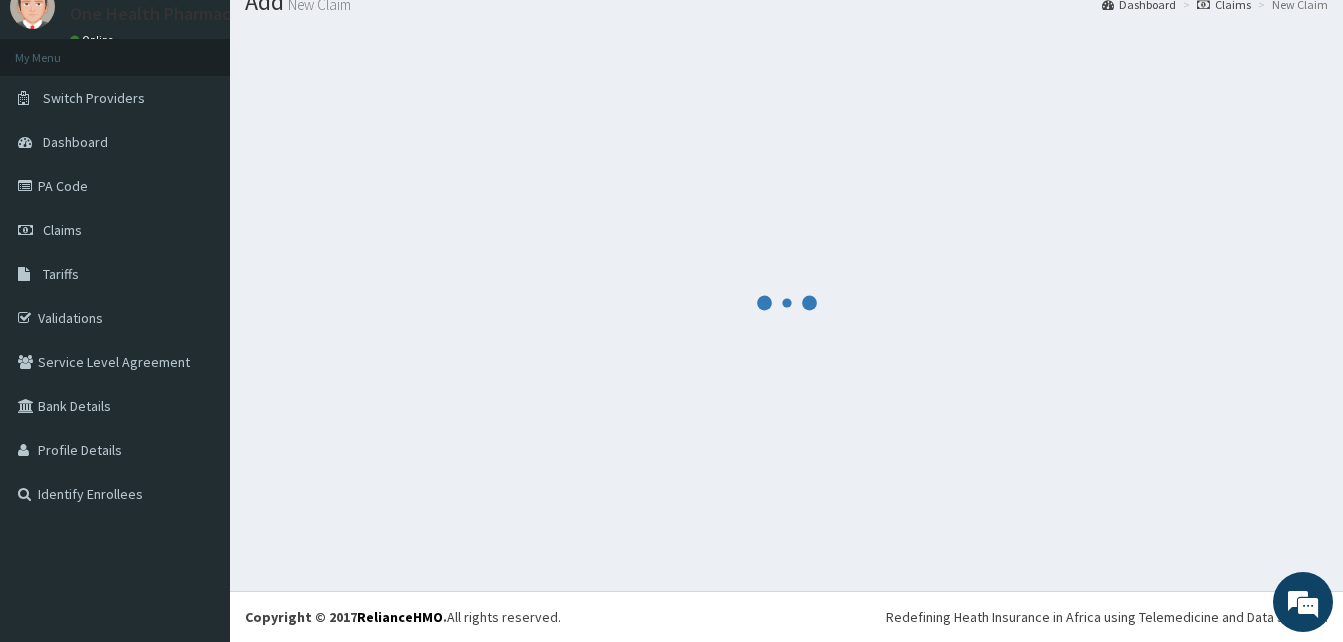scroll, scrollTop: 76, scrollLeft: 0, axis: vertical 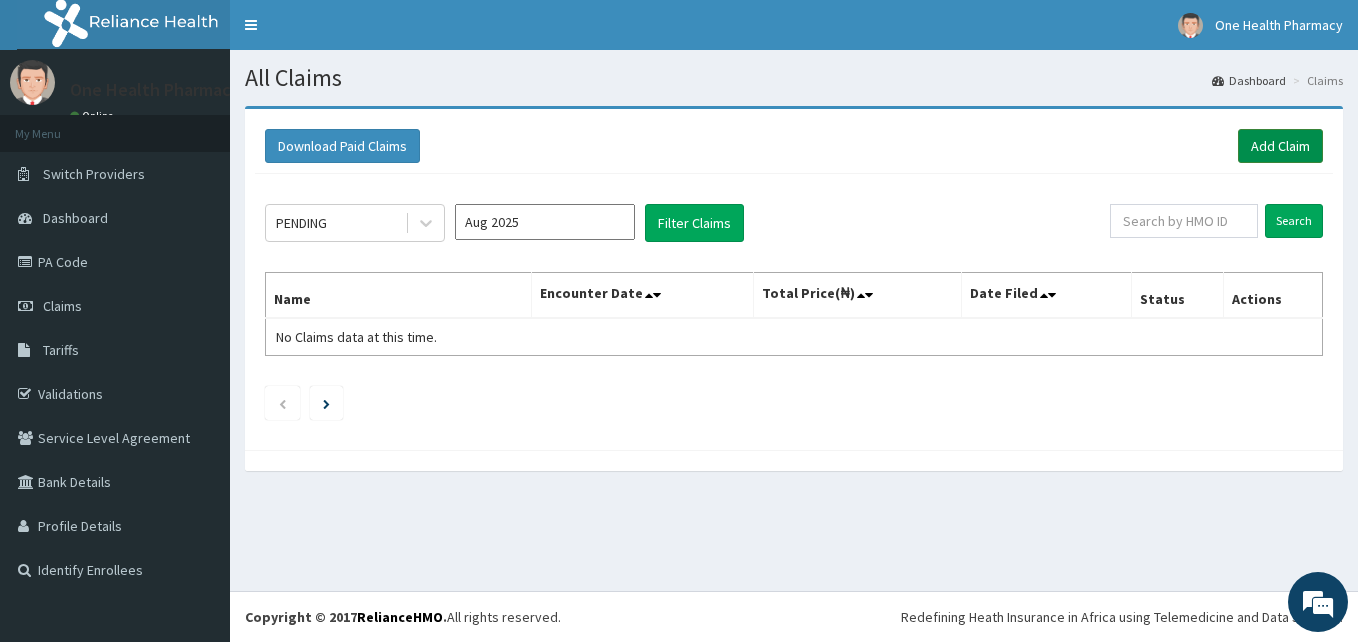 click on "Add Claim" at bounding box center [1280, 146] 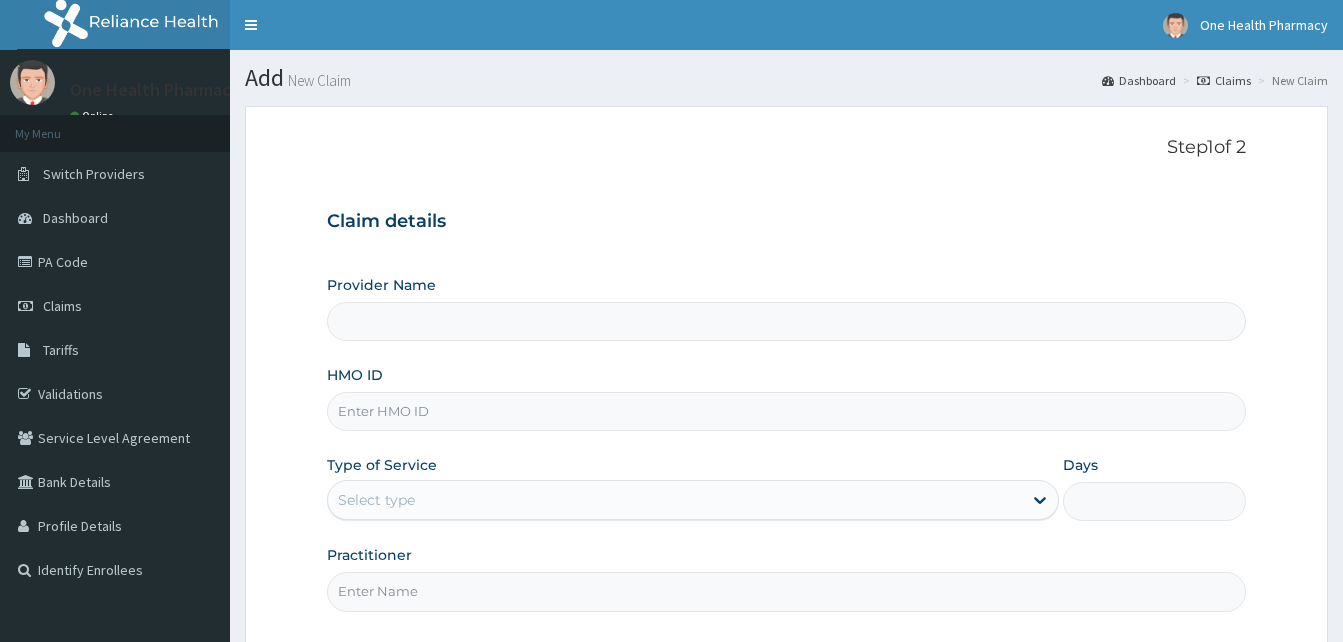 type on "OneHealth Pharmacy" 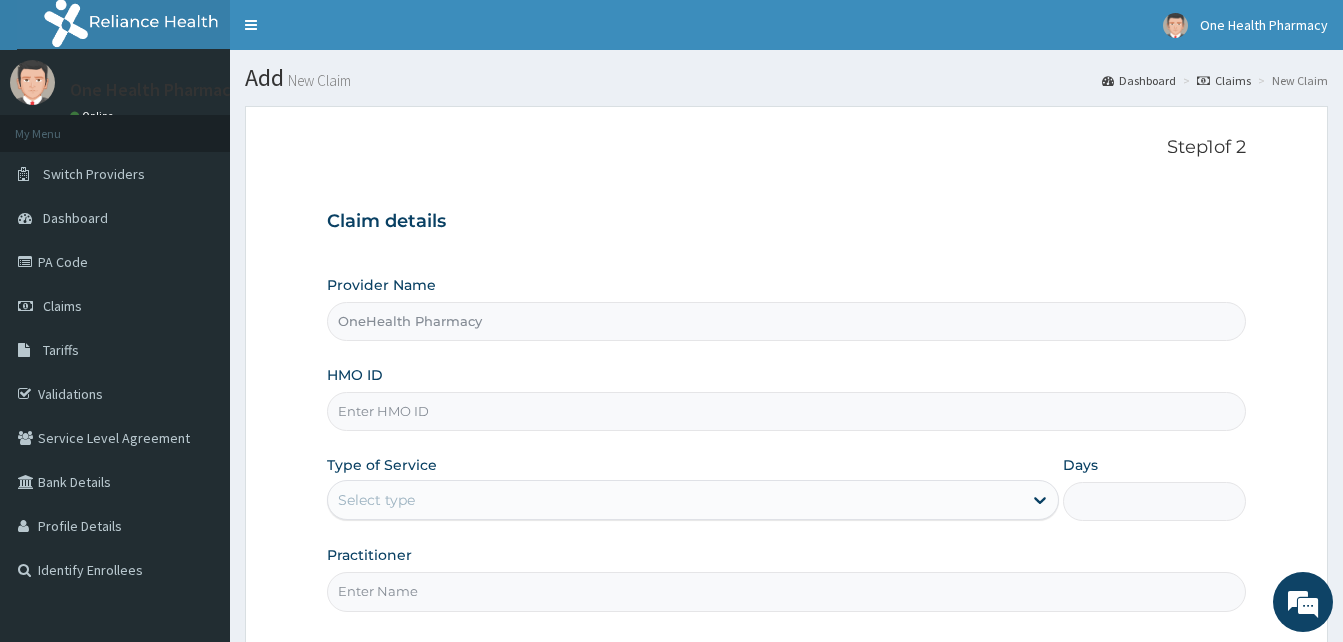 scroll, scrollTop: 0, scrollLeft: 0, axis: both 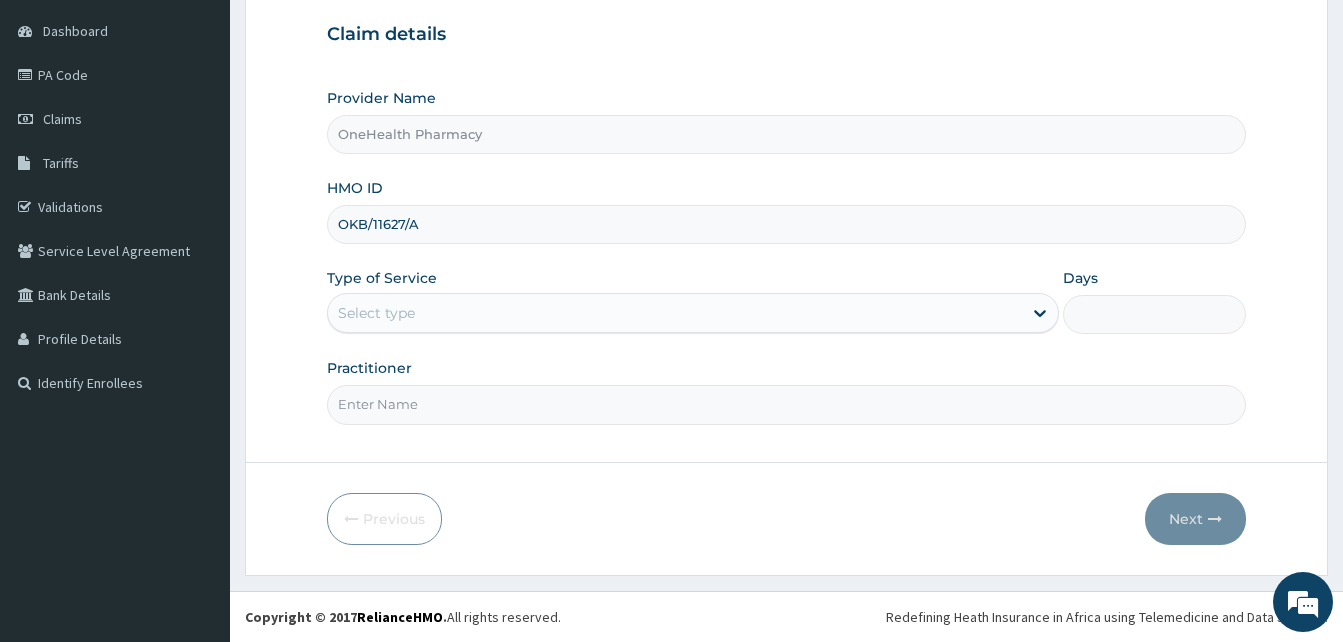 type on "OKB/11627/A" 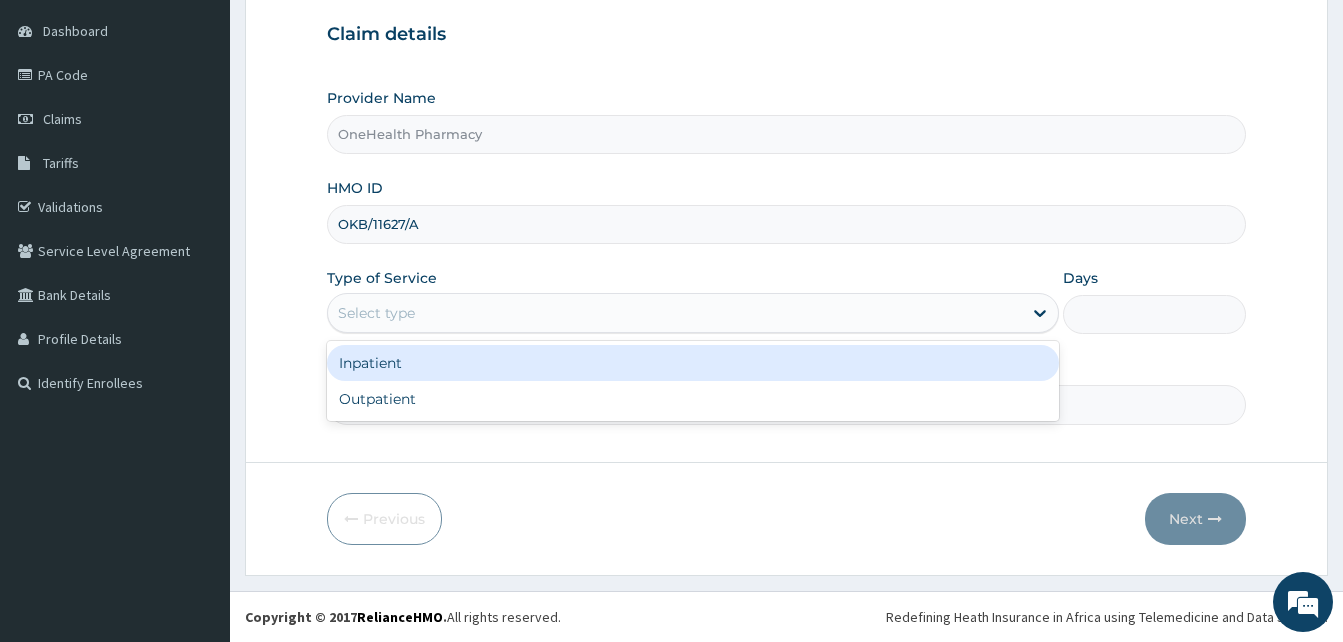 click on "Select type" at bounding box center (675, 313) 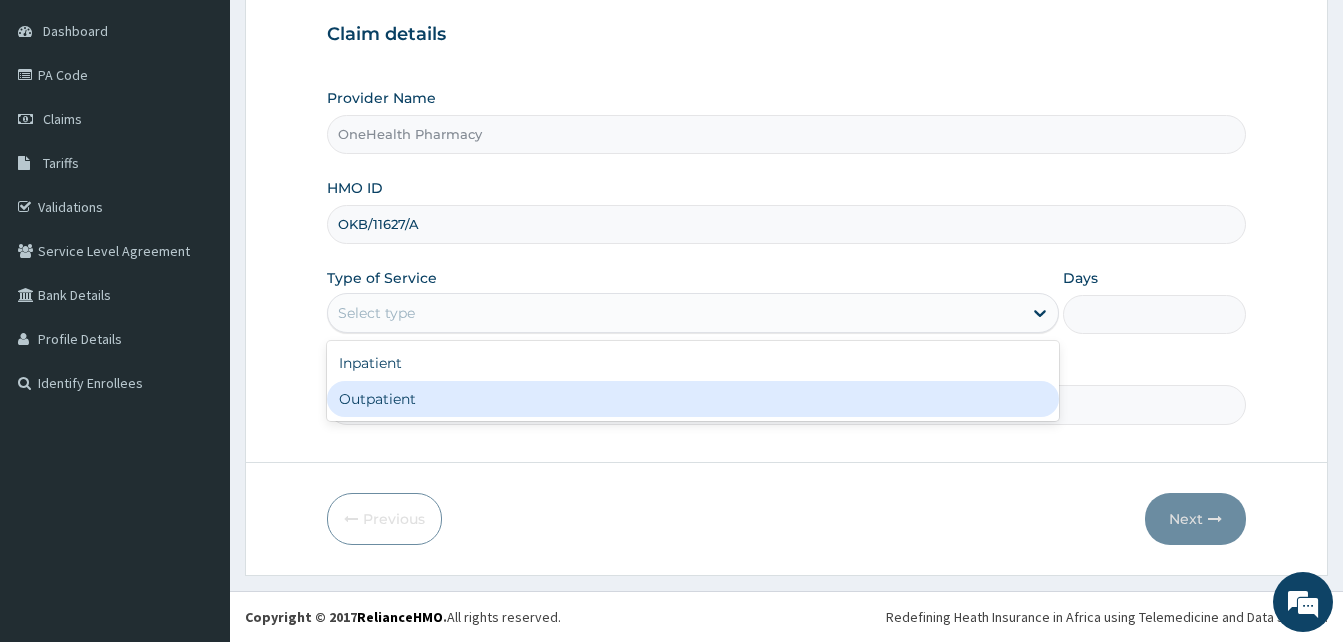click on "Outpatient" at bounding box center (693, 399) 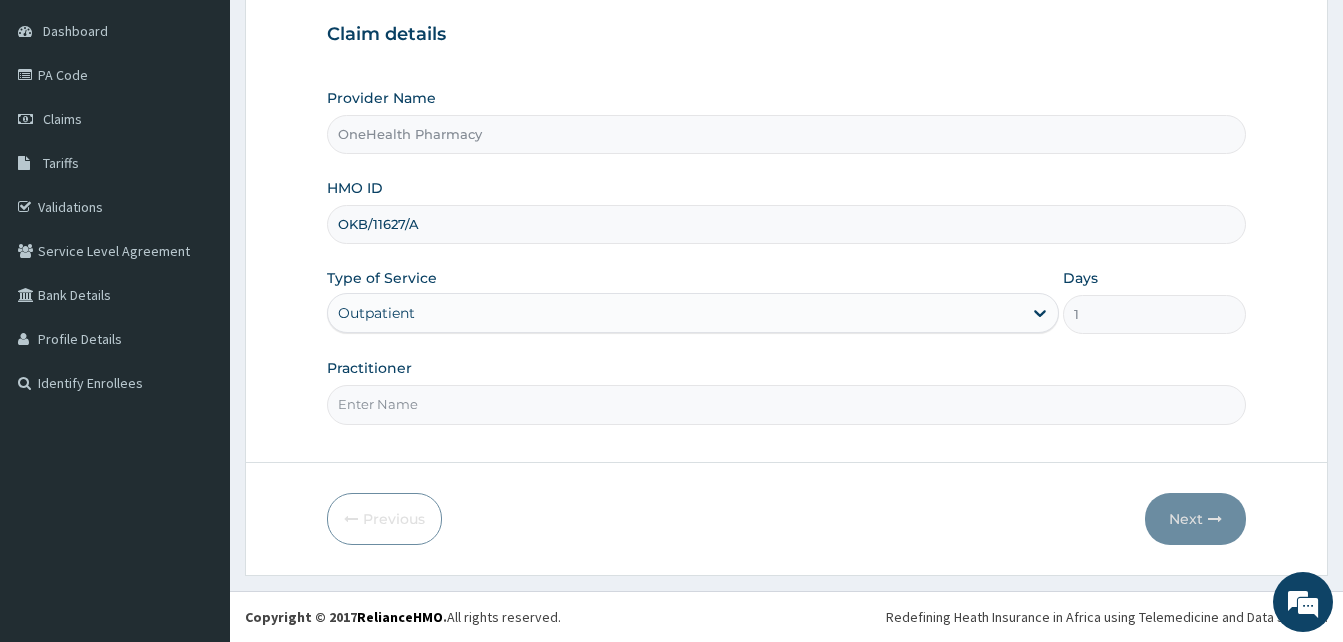 click on "Practitioner" at bounding box center (786, 404) 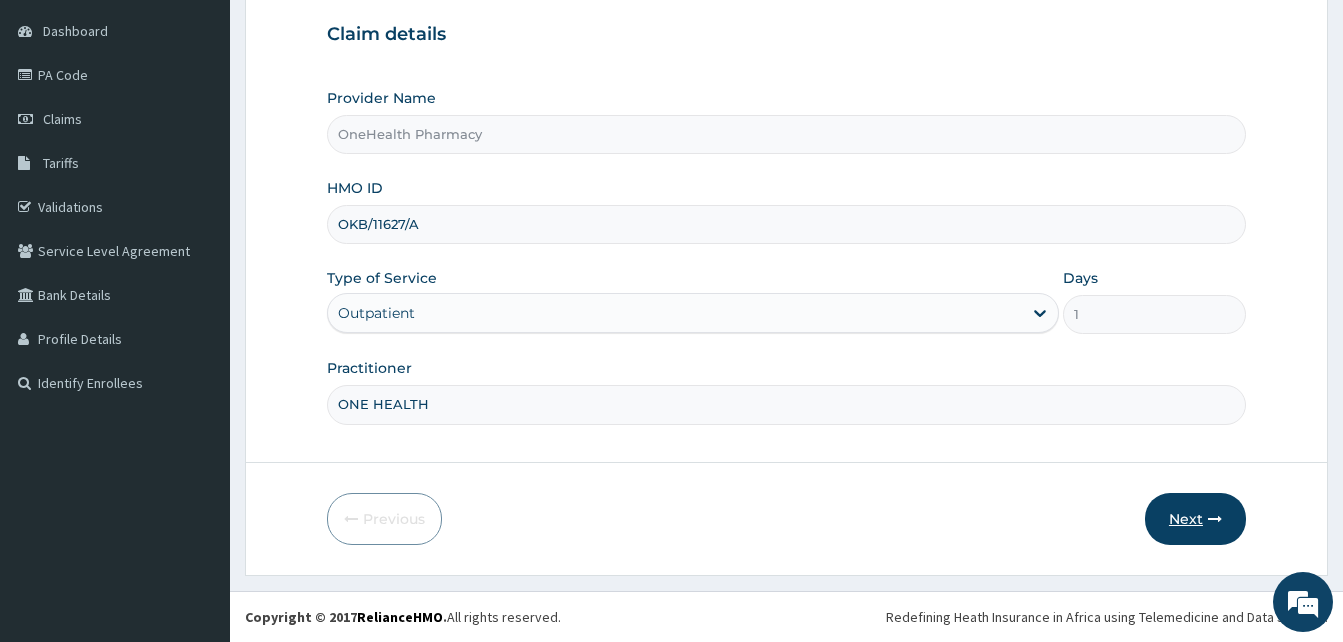 click on "Next" at bounding box center (1195, 519) 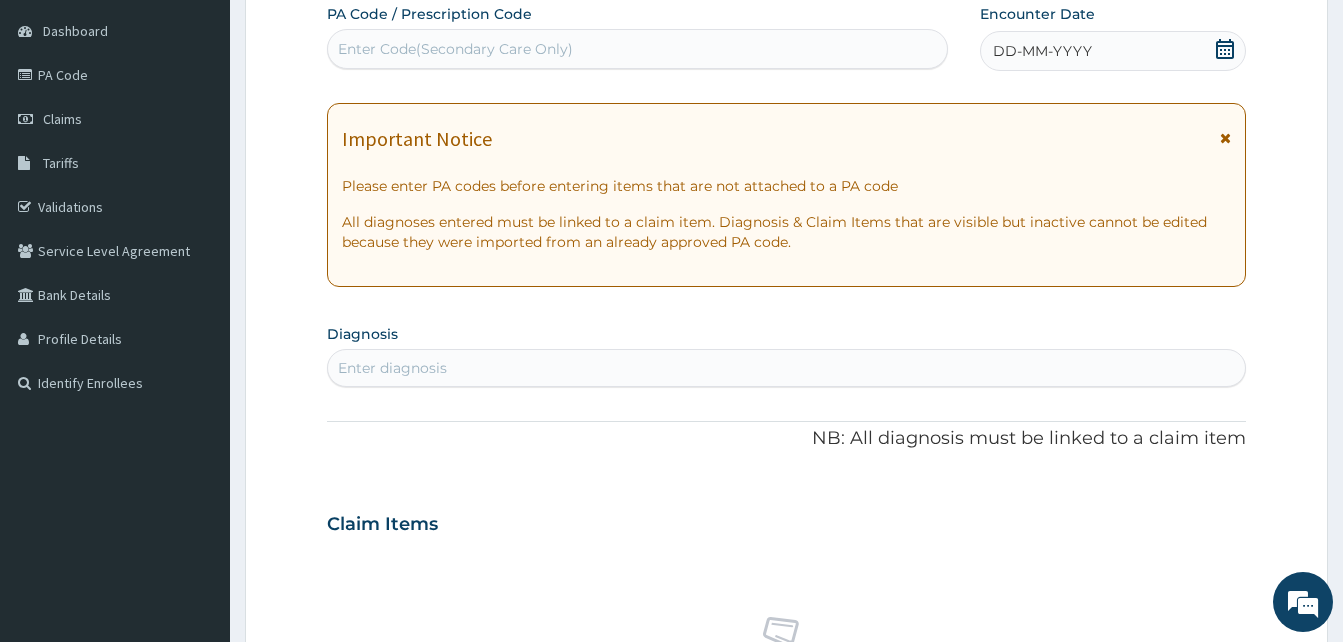 click on "DD-MM-YYYY" at bounding box center (1113, 51) 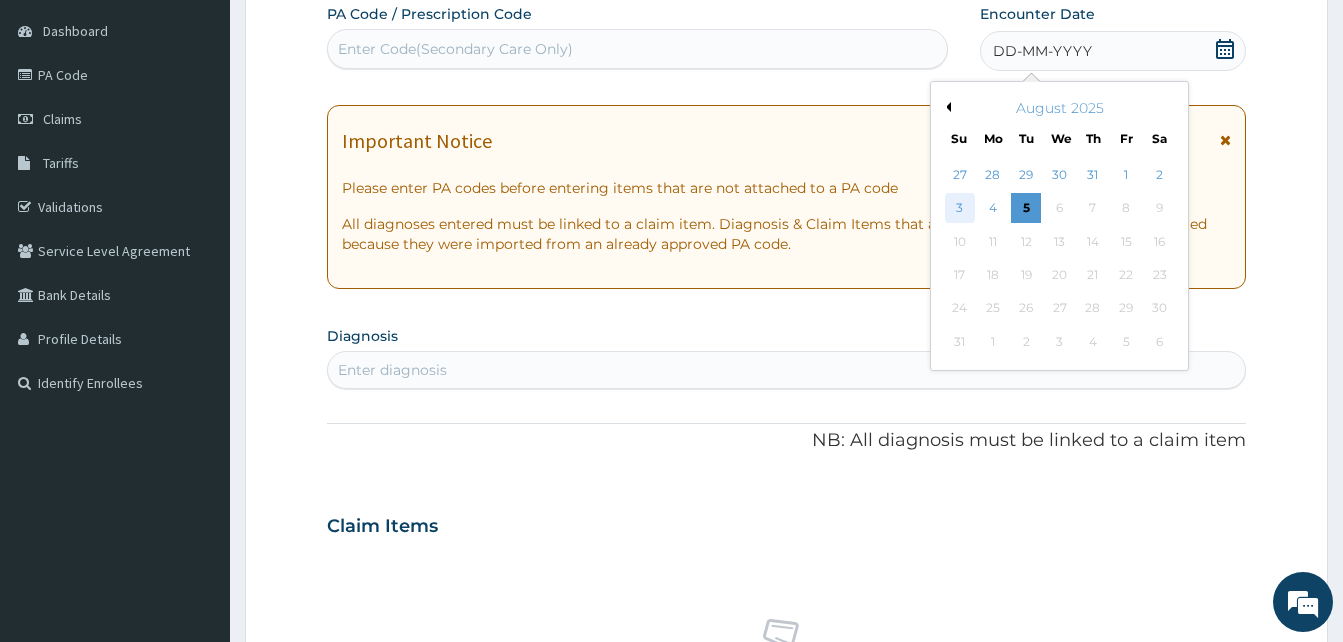 click on "3" at bounding box center (960, 209) 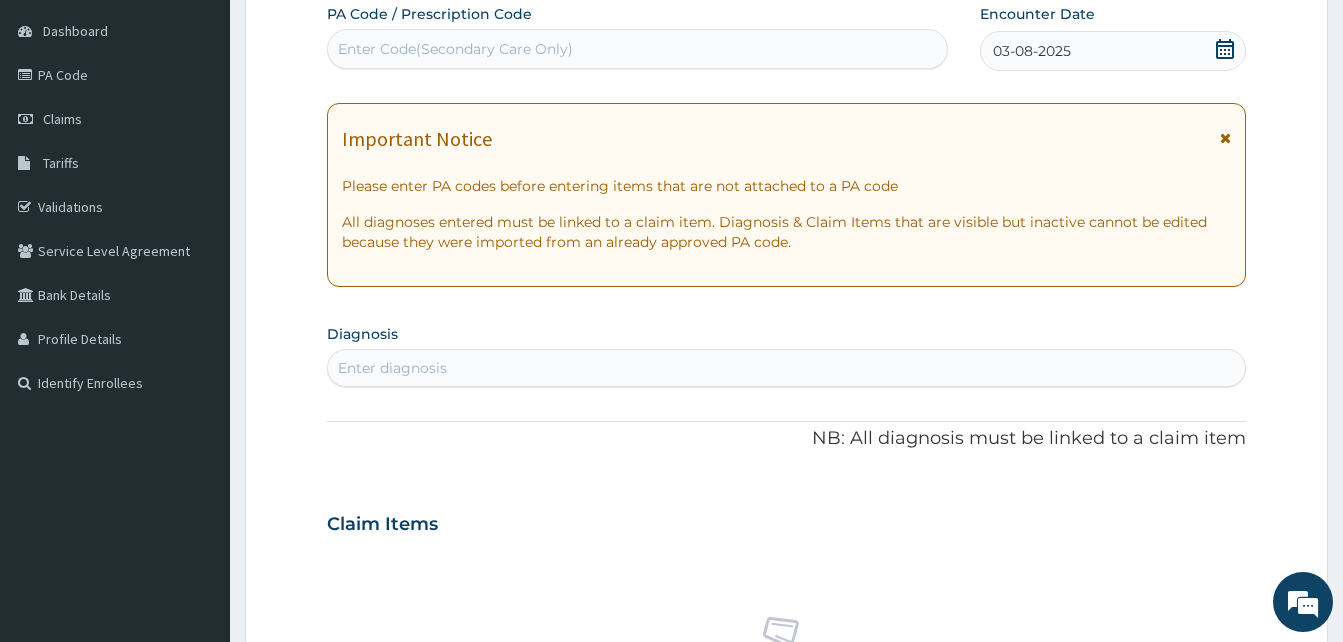 click on "Enter diagnosis" at bounding box center (786, 368) 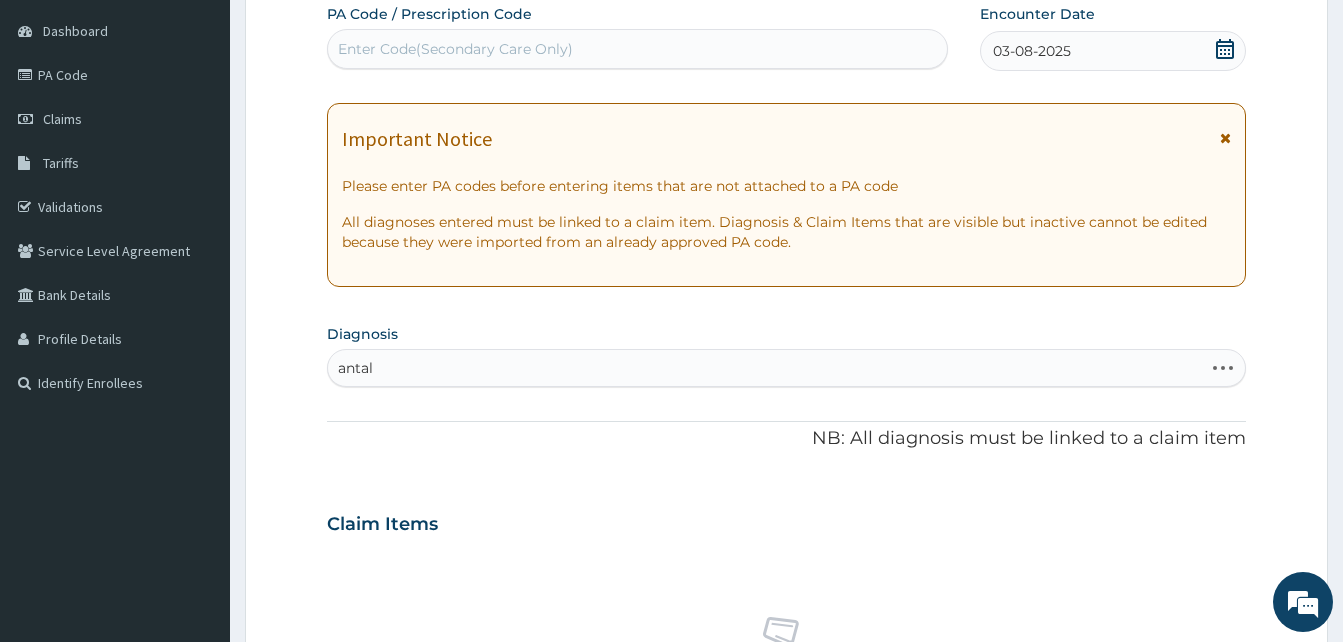 type on "antall" 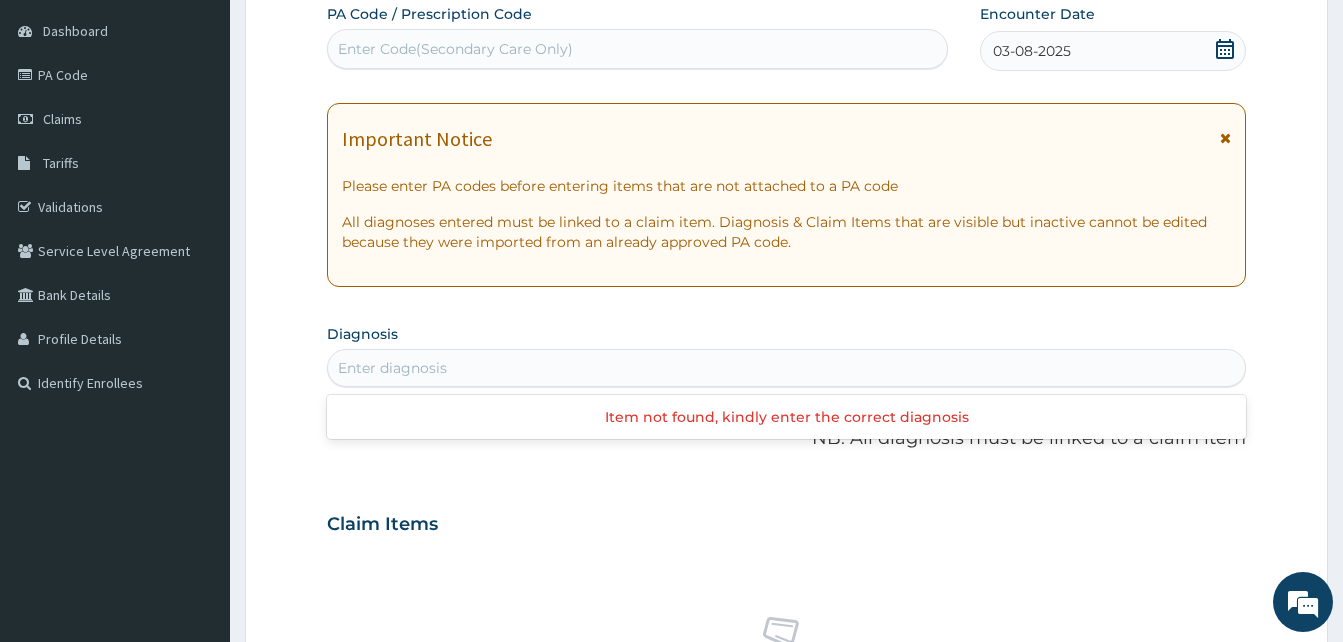 click on "Enter diagnosis" at bounding box center (786, 368) 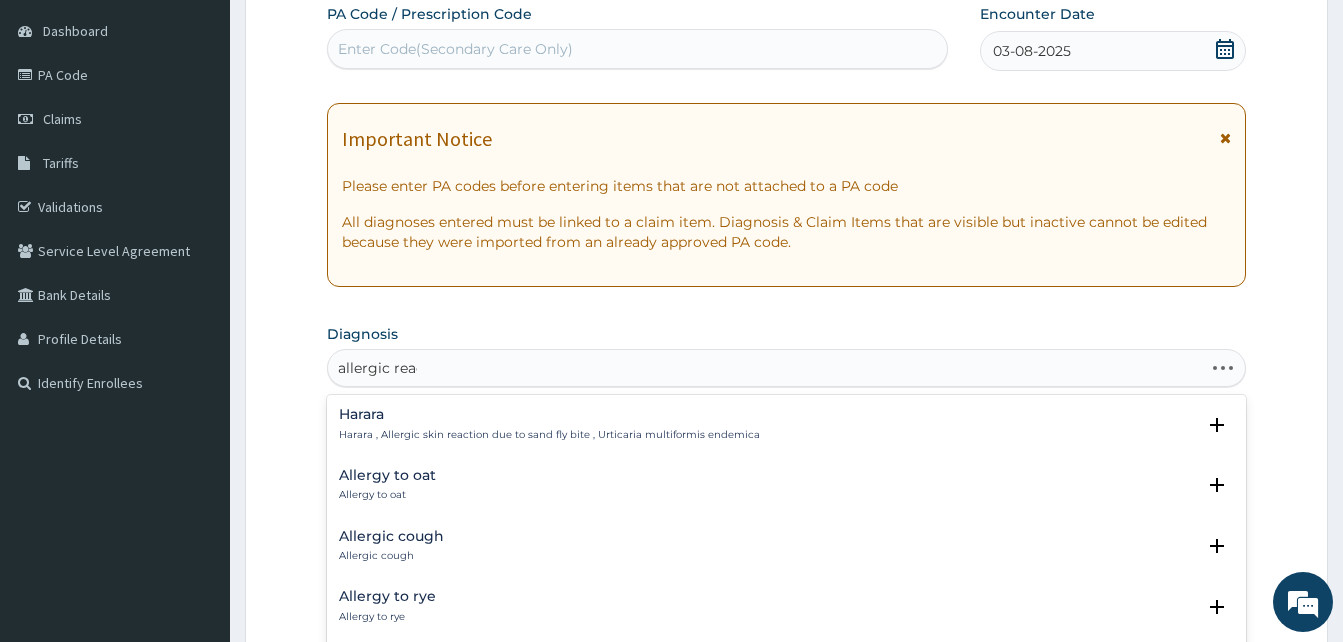 type on "allergic react" 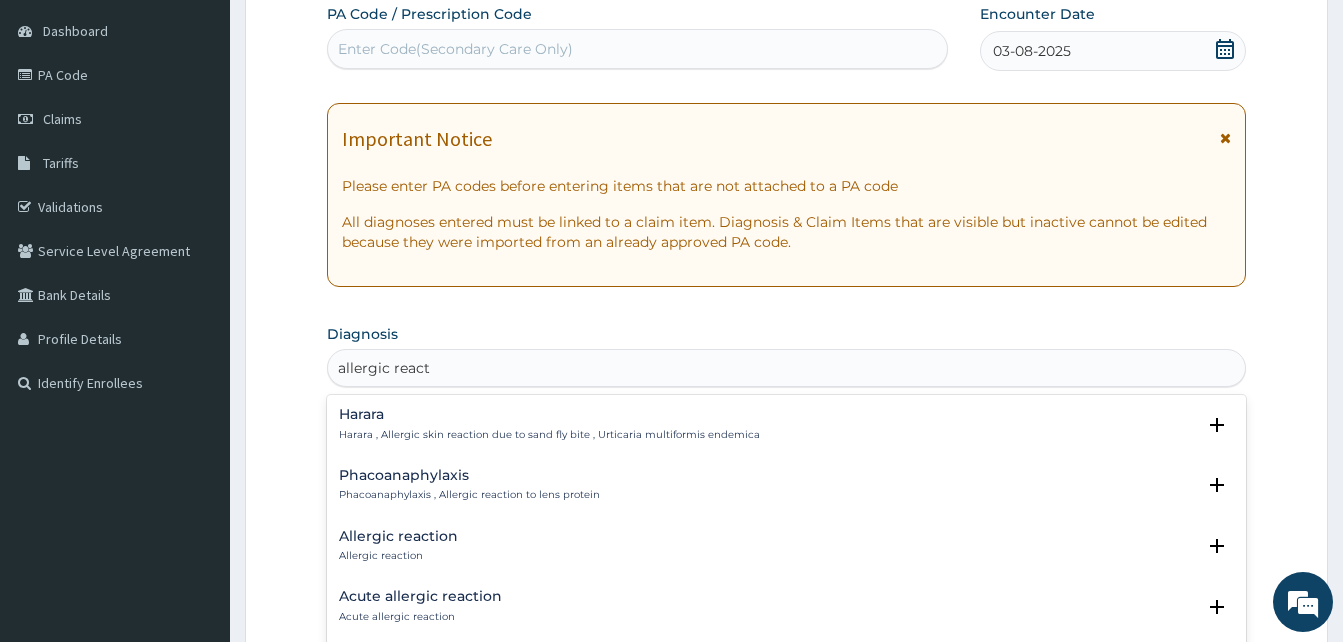 click on "Allergic reaction" at bounding box center [398, 556] 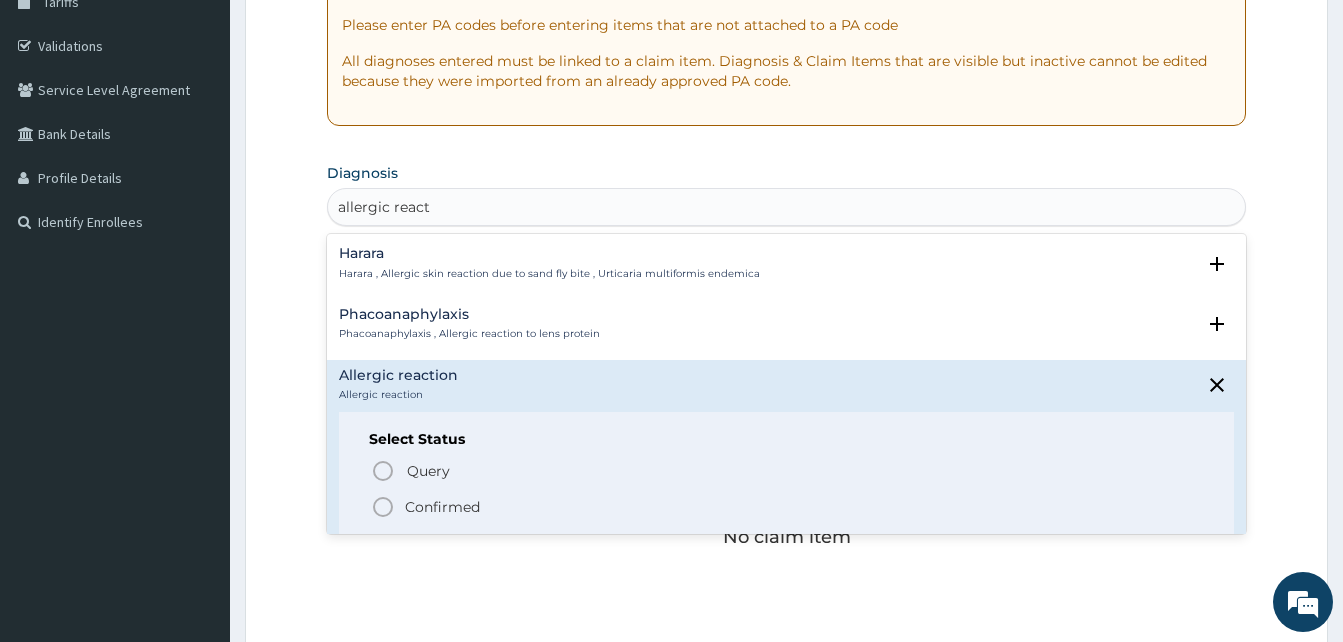 scroll, scrollTop: 394, scrollLeft: 0, axis: vertical 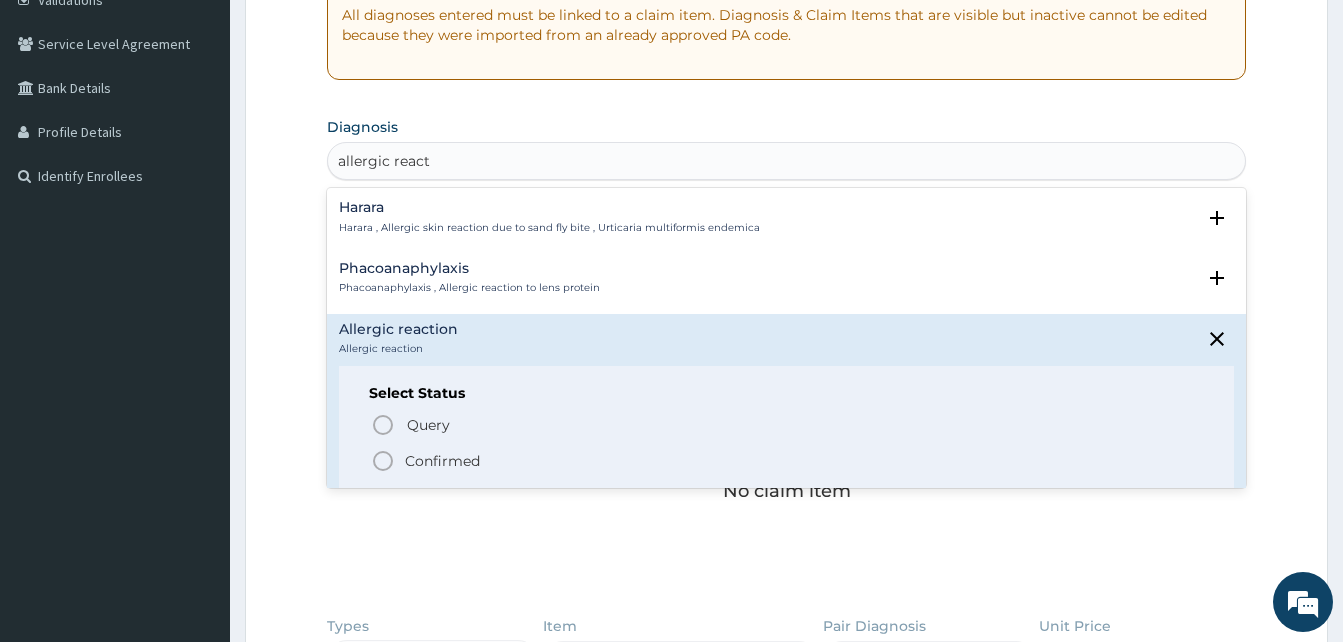 click on "Confirmed" at bounding box center (787, 461) 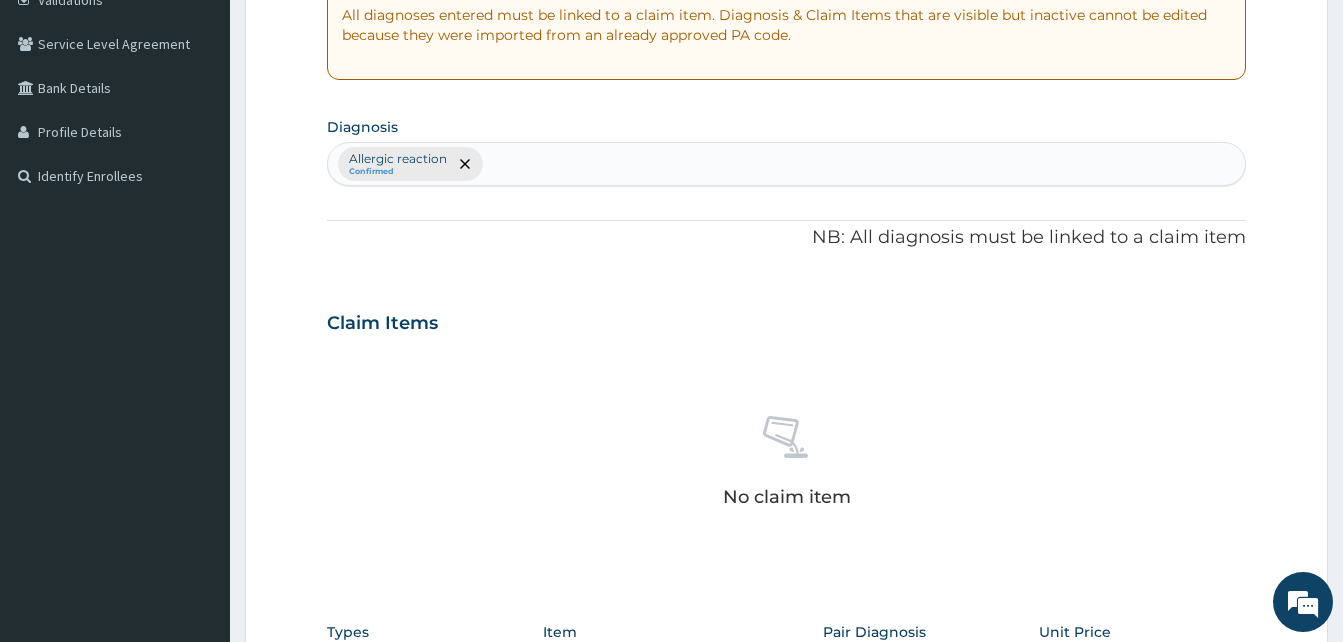 scroll, scrollTop: 800, scrollLeft: 0, axis: vertical 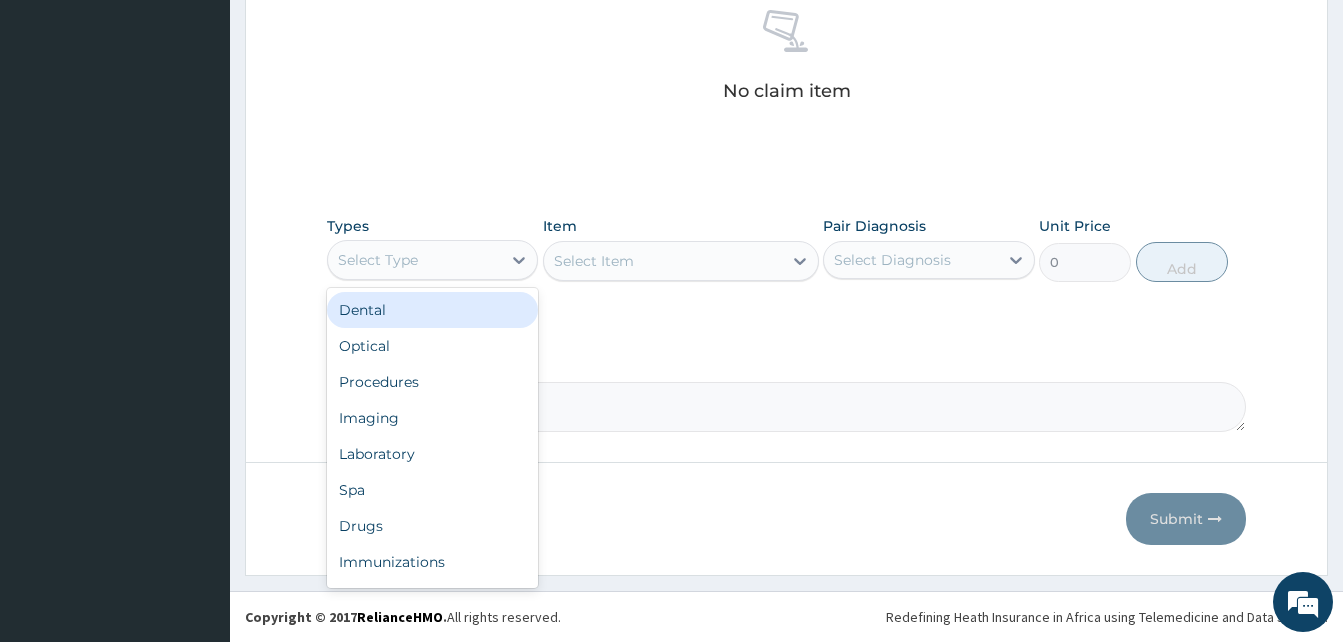 drag, startPoint x: 450, startPoint y: 264, endPoint x: 532, endPoint y: 341, distance: 112.48556 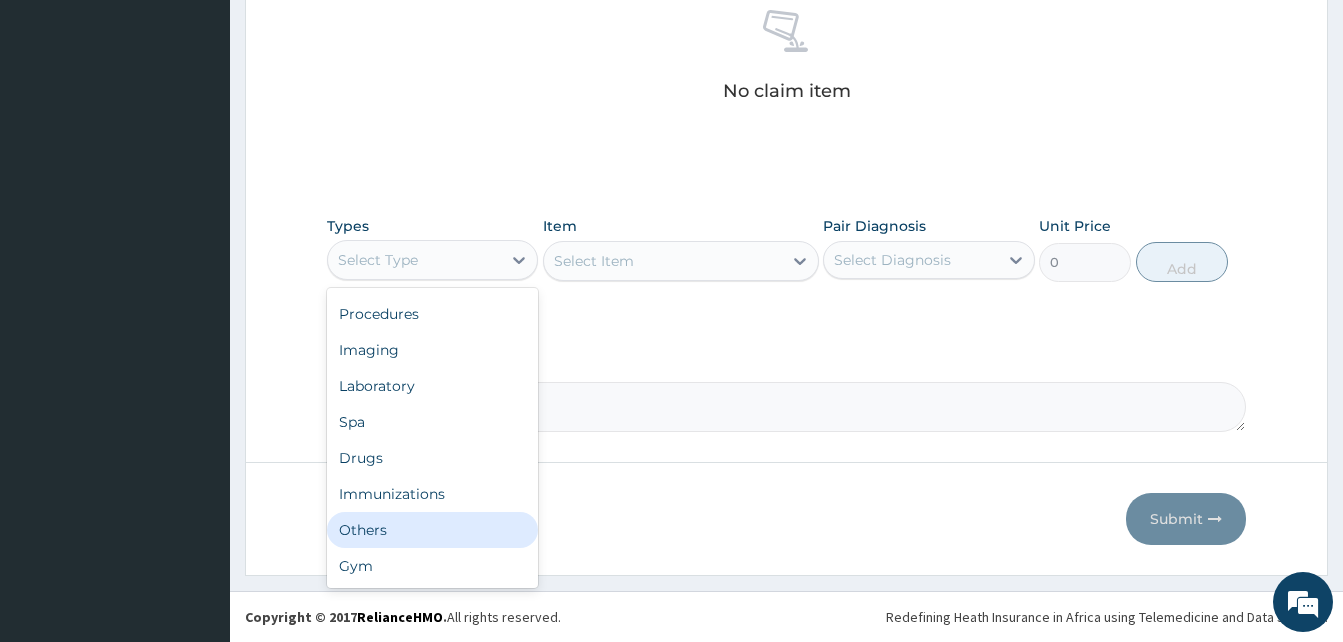 click on "Others" at bounding box center [432, 530] 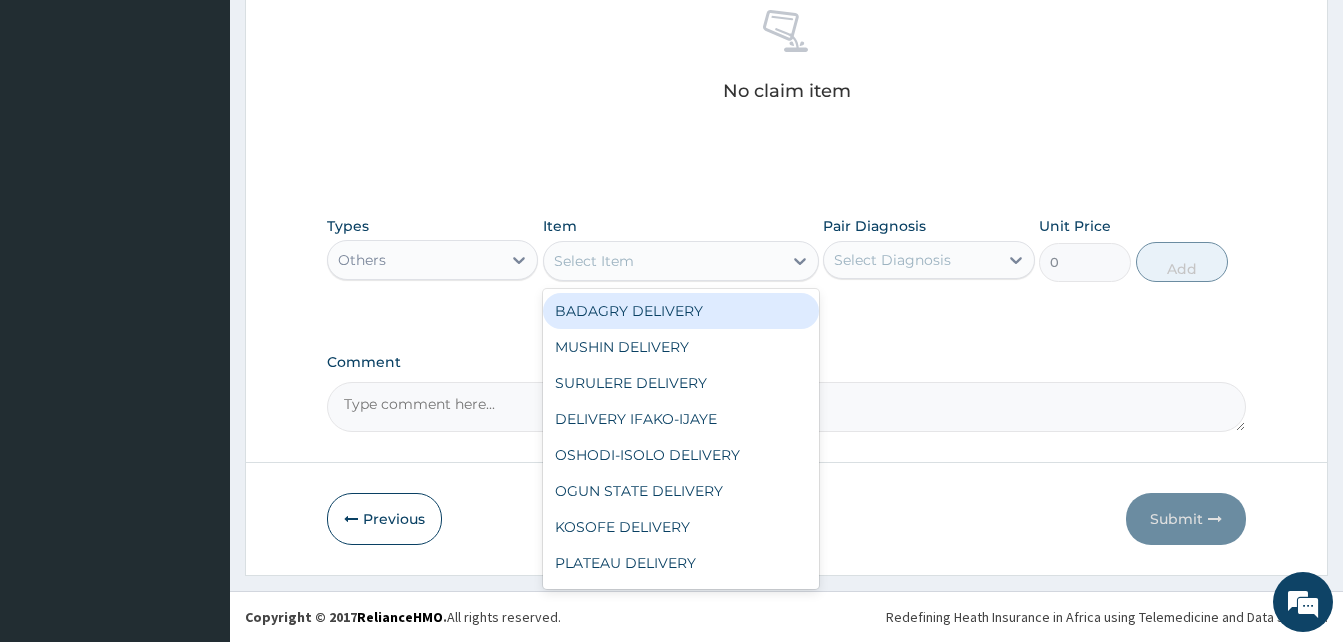 click on "Select Item" at bounding box center (663, 261) 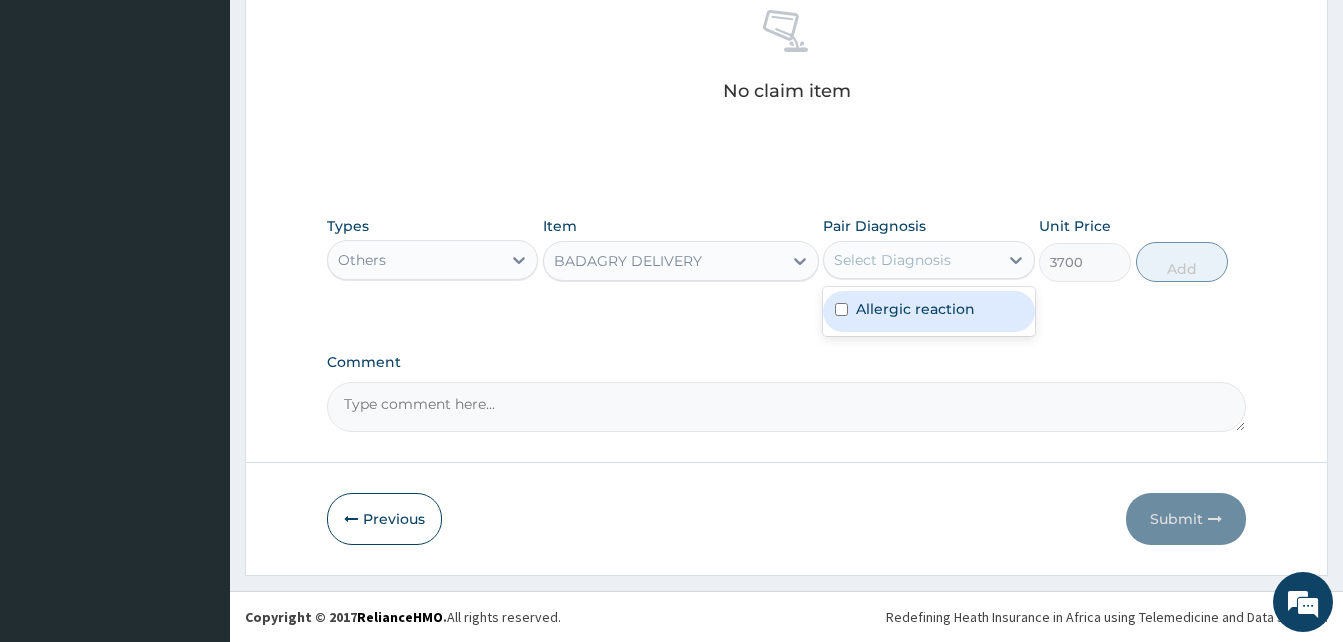 click on "Select Diagnosis" at bounding box center [892, 260] 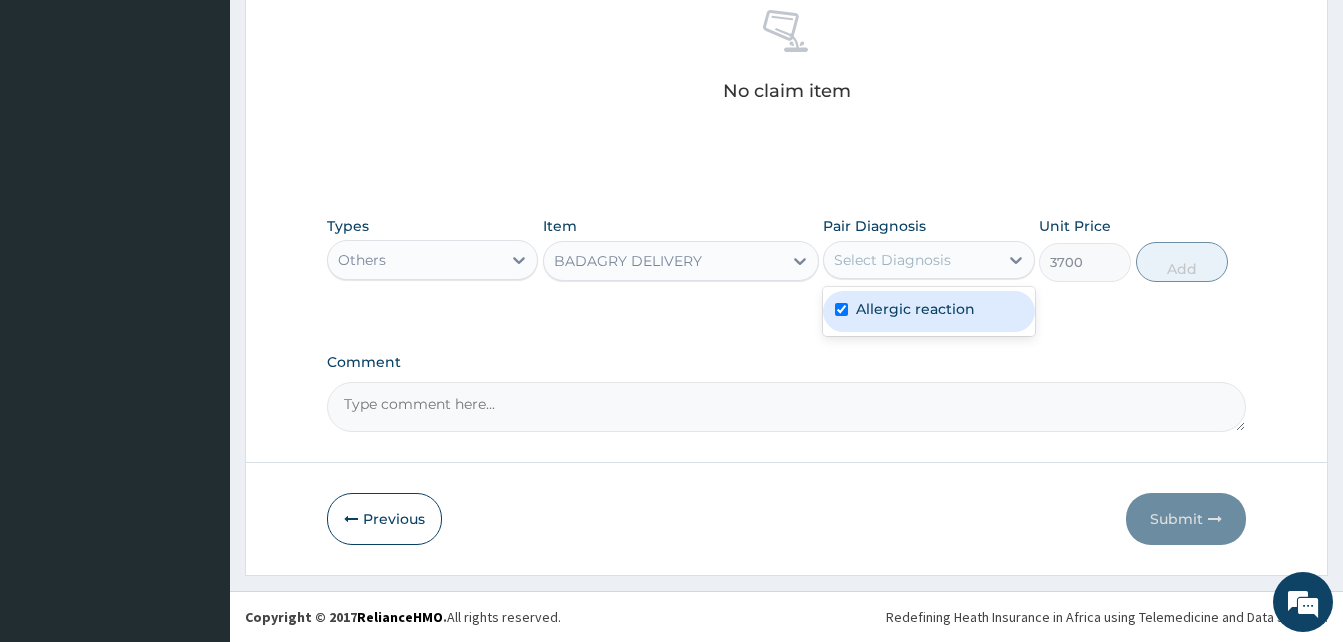 checkbox on "true" 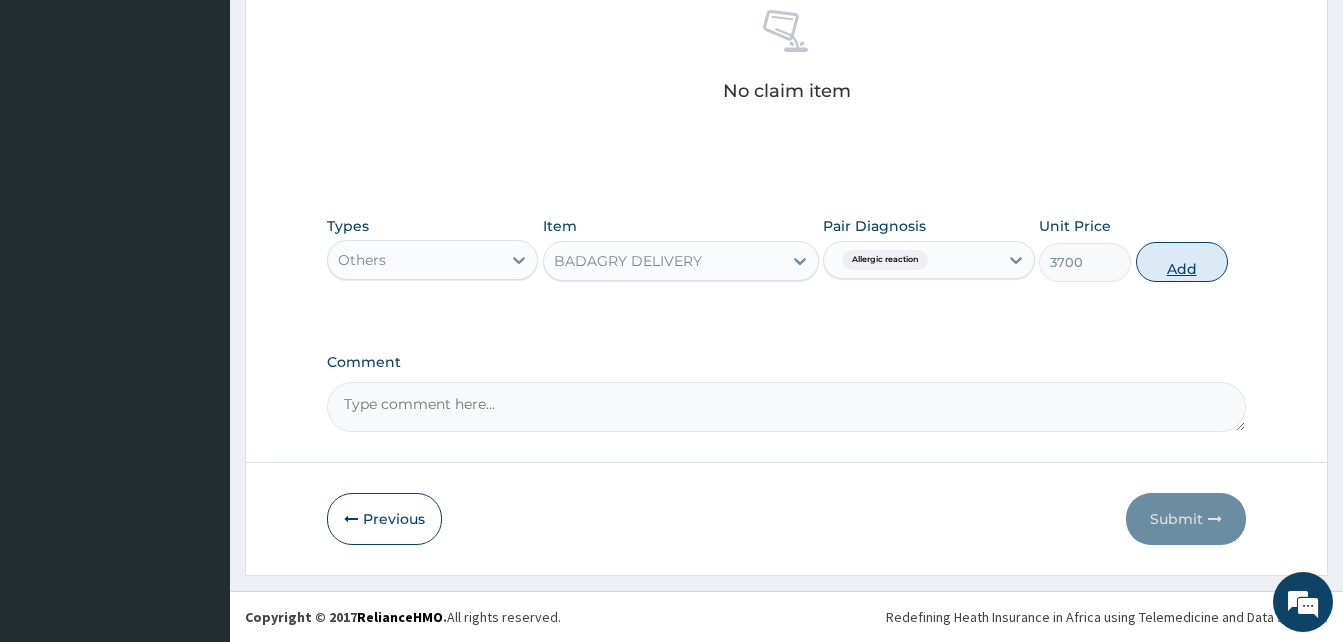 click on "Add" at bounding box center [1182, 262] 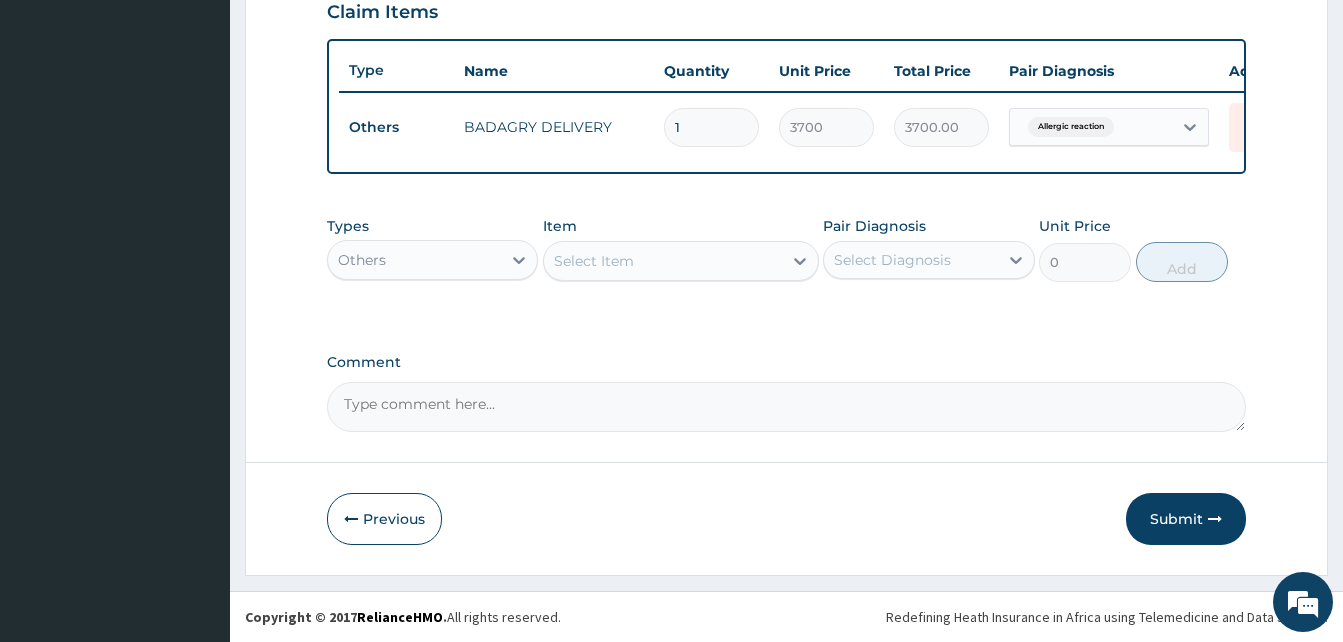 scroll, scrollTop: 720, scrollLeft: 0, axis: vertical 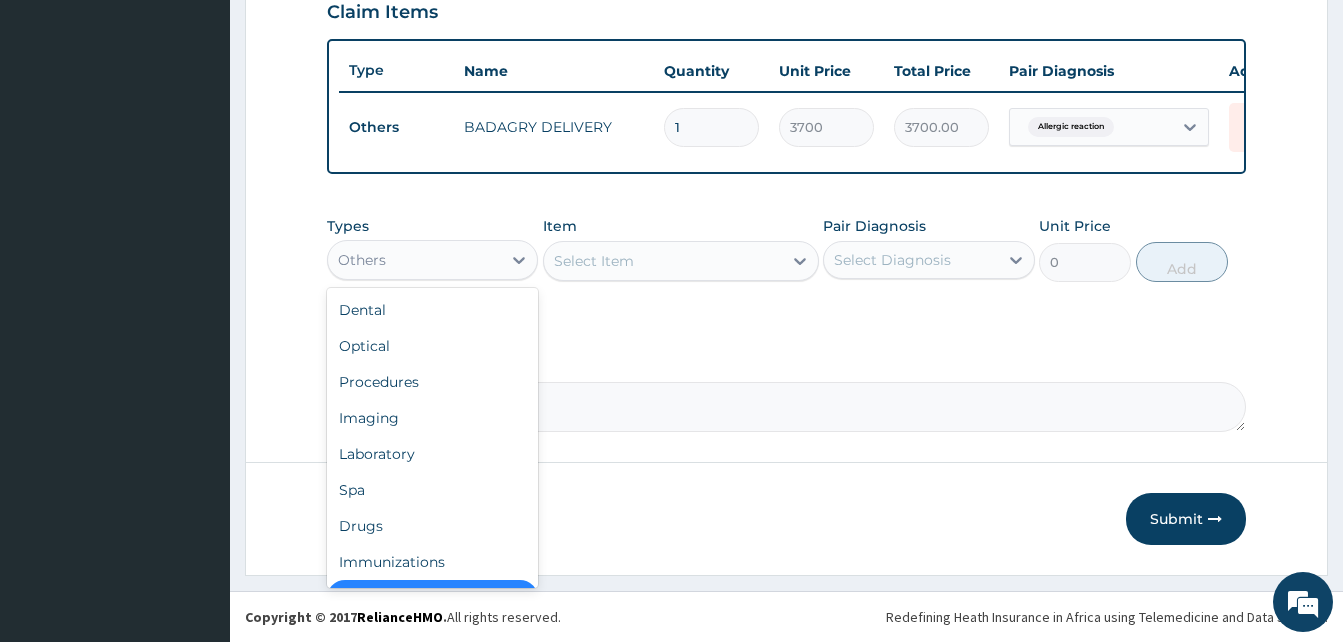 click on "Others" at bounding box center [414, 260] 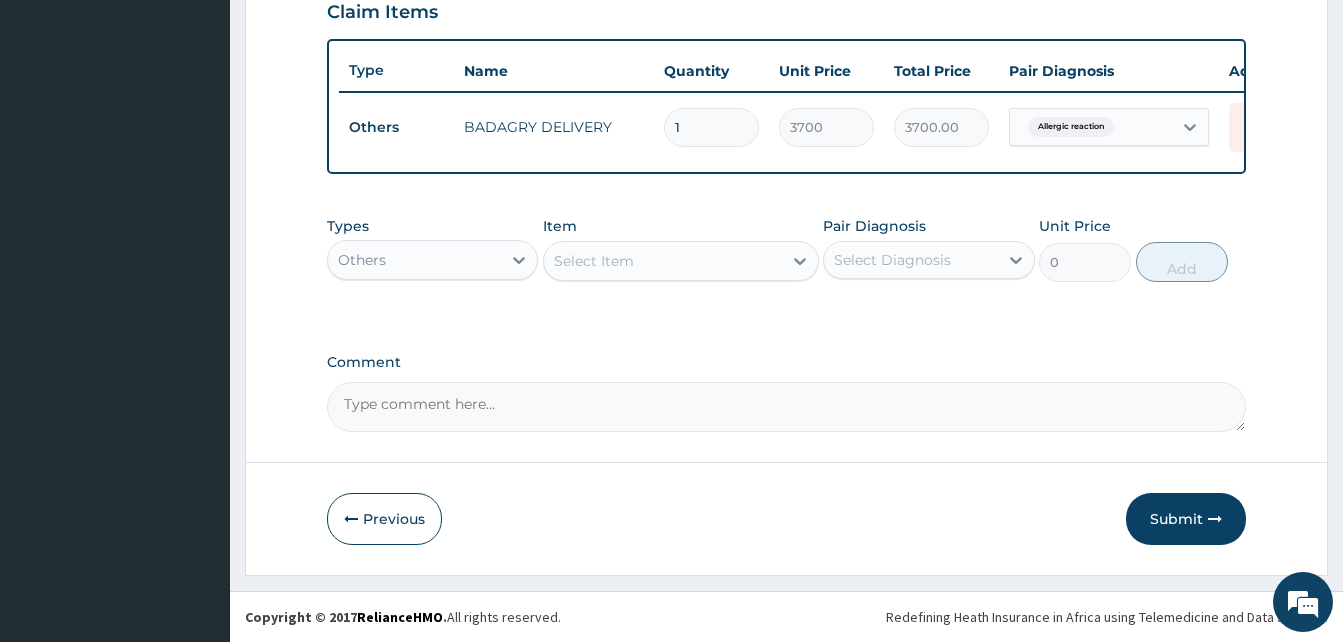 click on "Others" at bounding box center [414, 260] 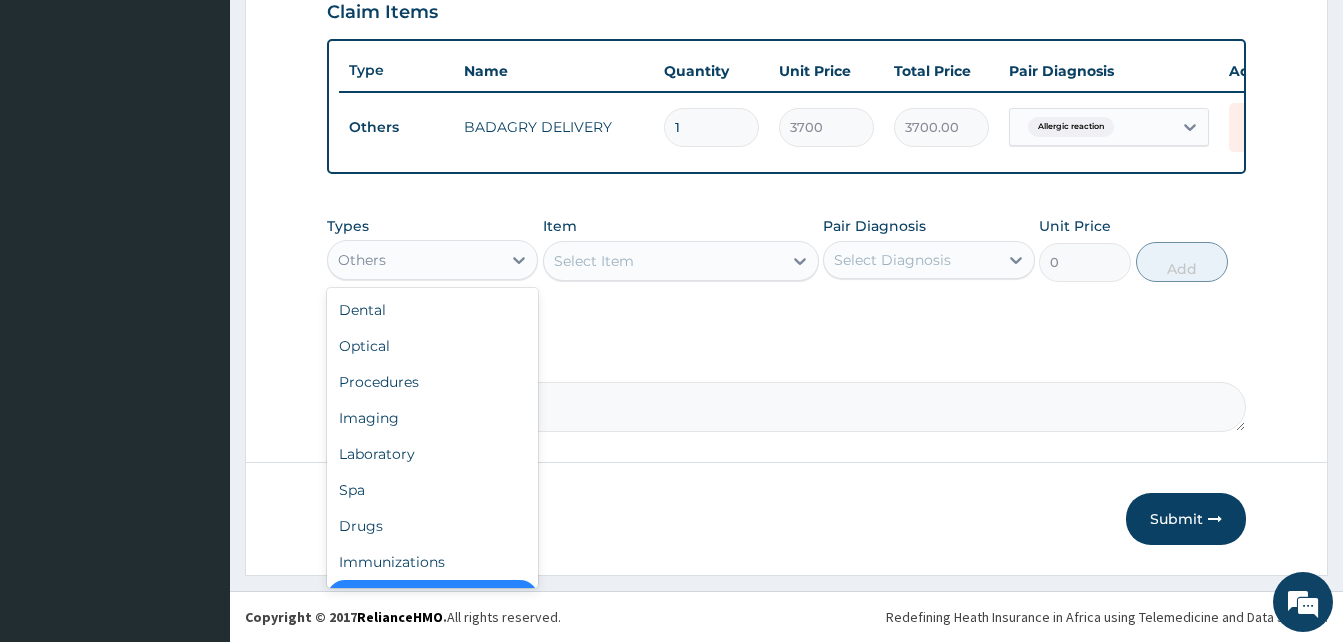scroll, scrollTop: 40, scrollLeft: 0, axis: vertical 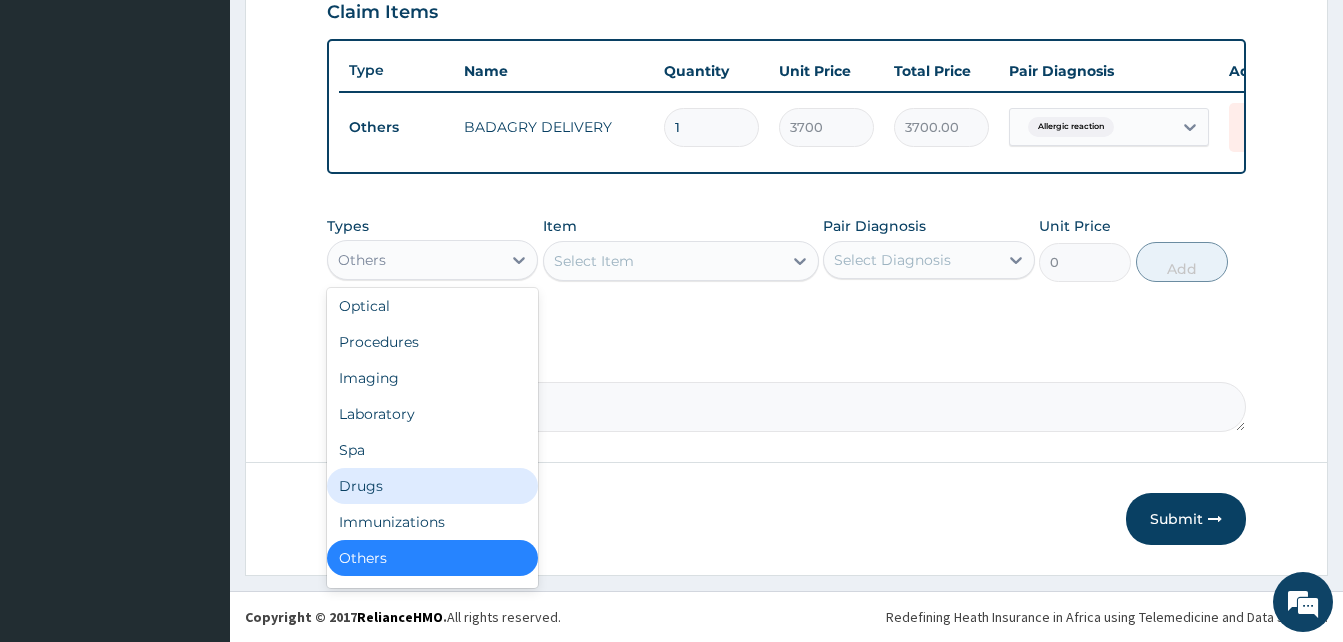drag, startPoint x: 446, startPoint y: 265, endPoint x: 409, endPoint y: 484, distance: 222.10358 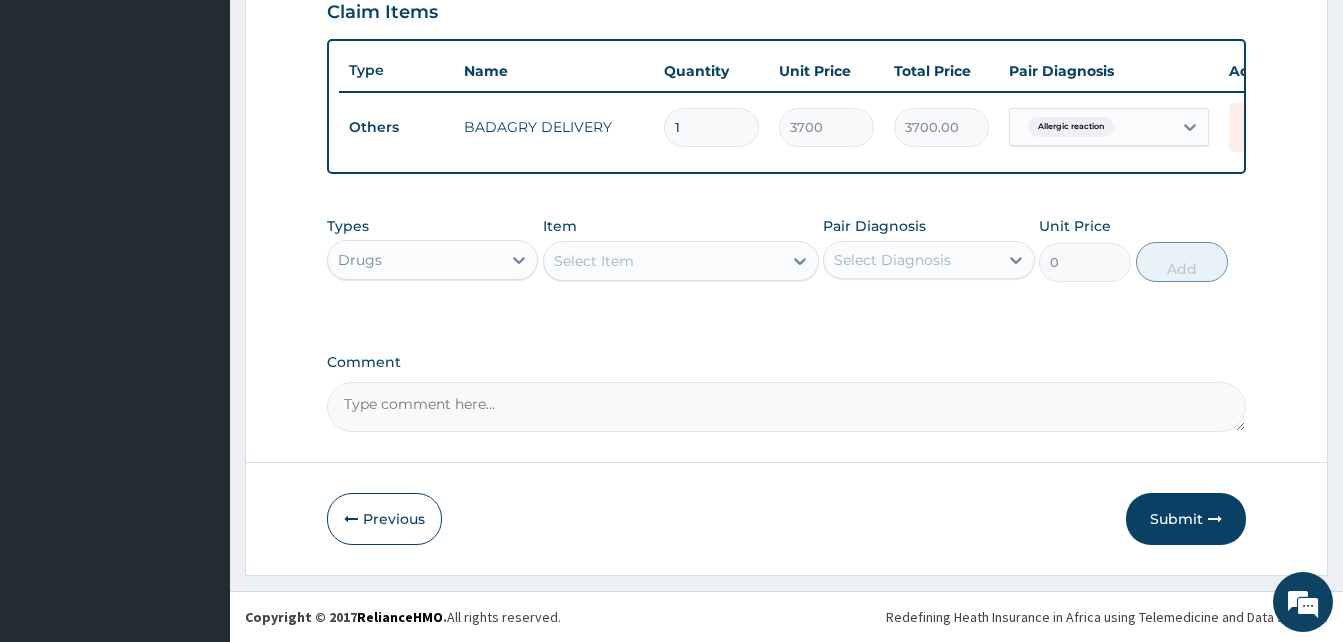 click on "Select Item" at bounding box center (663, 261) 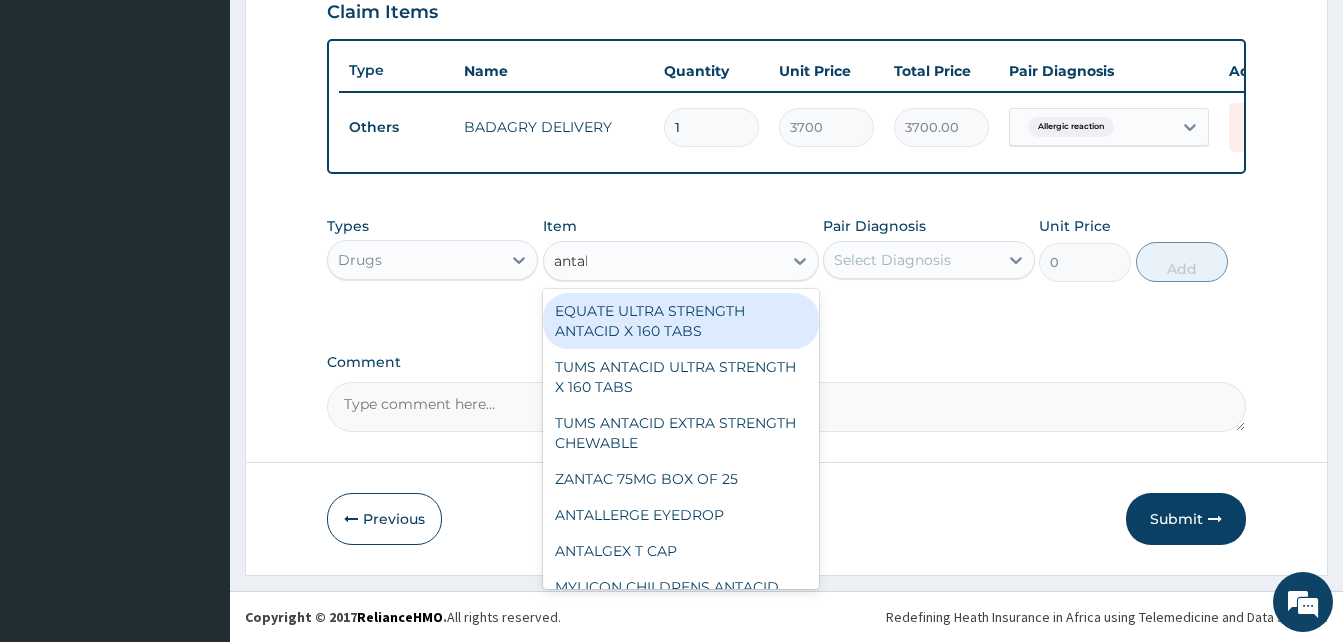 type on "antall" 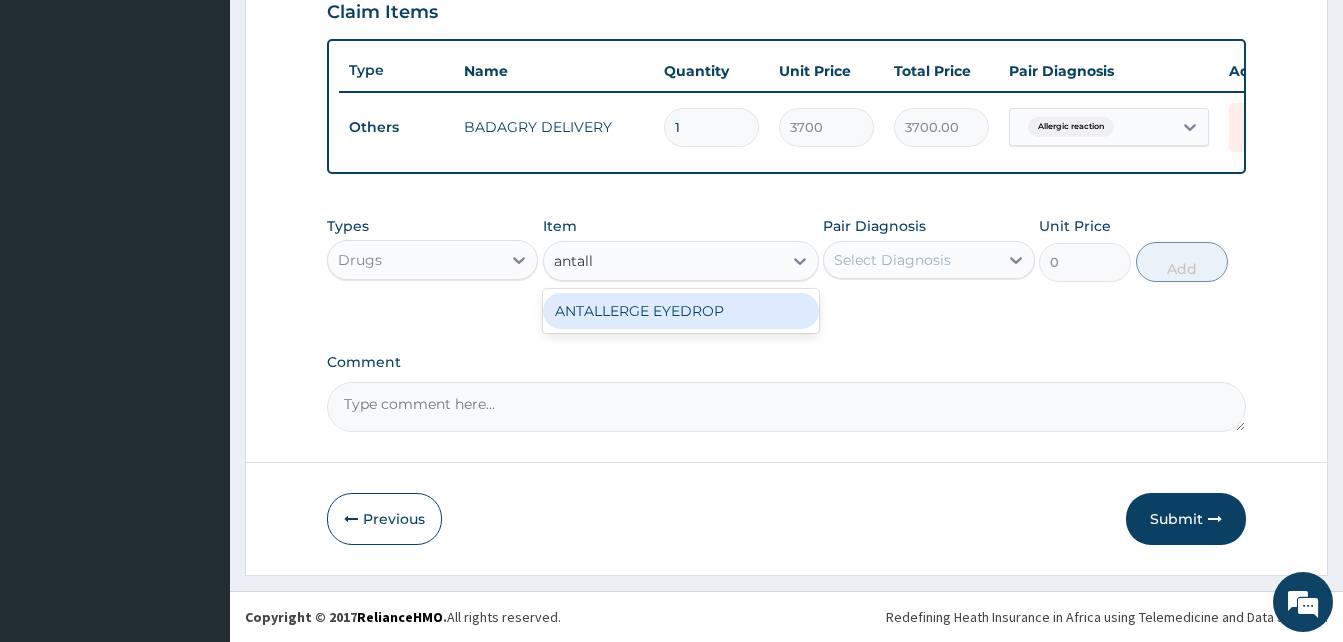 click on "ANTALLERGE EYEDROP" at bounding box center [681, 311] 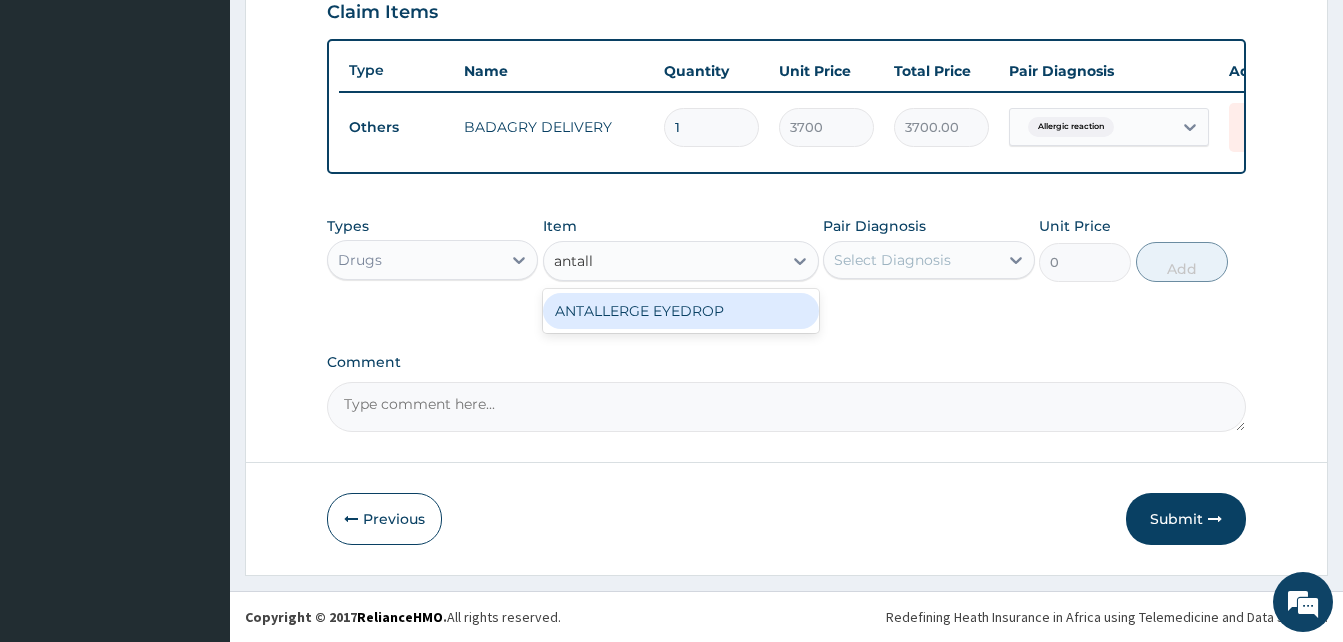 type 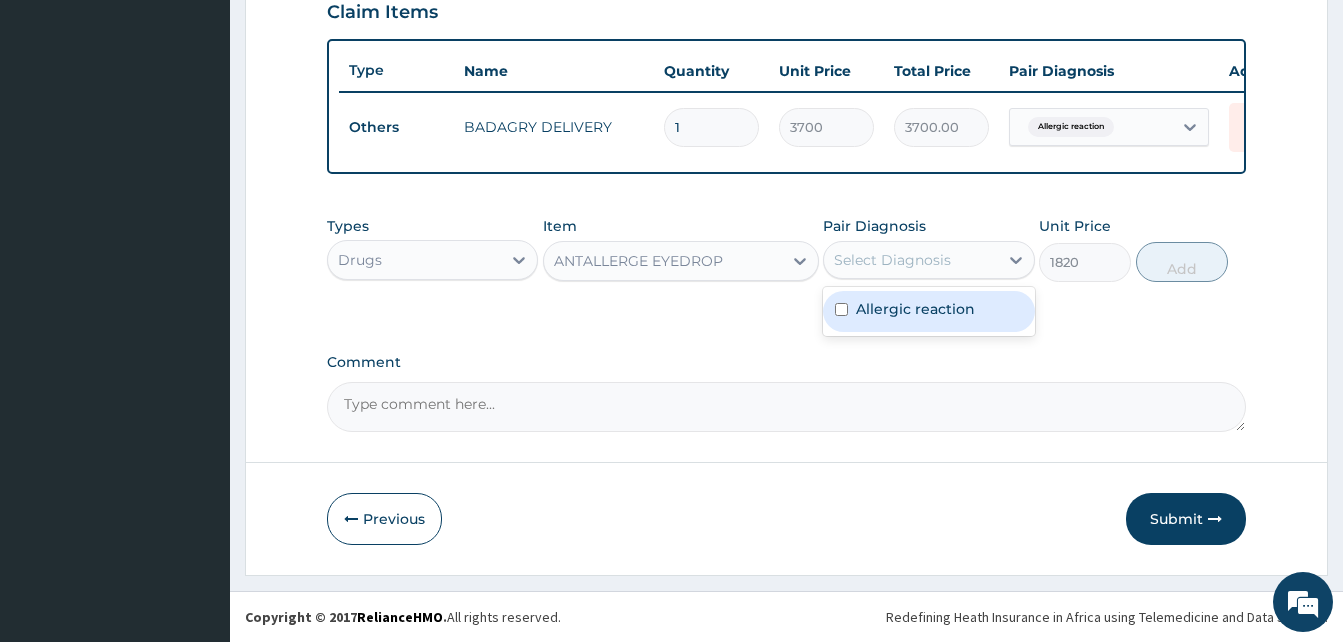 click on "Select Diagnosis" at bounding box center [892, 260] 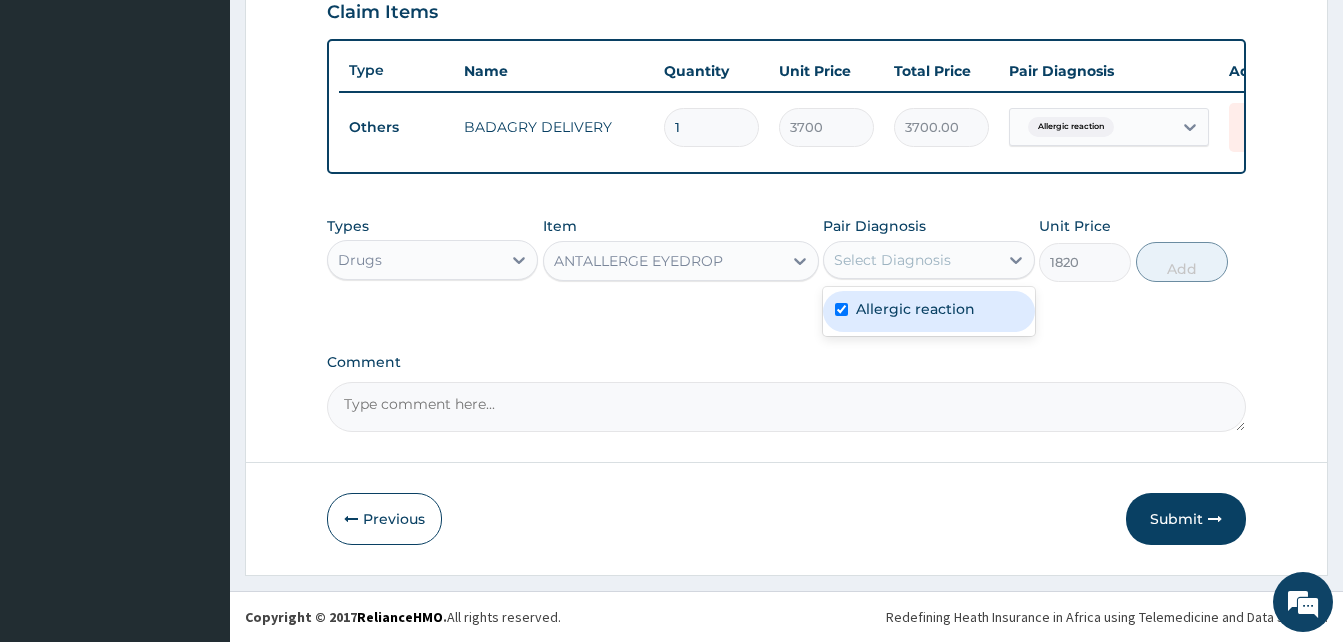 checkbox on "true" 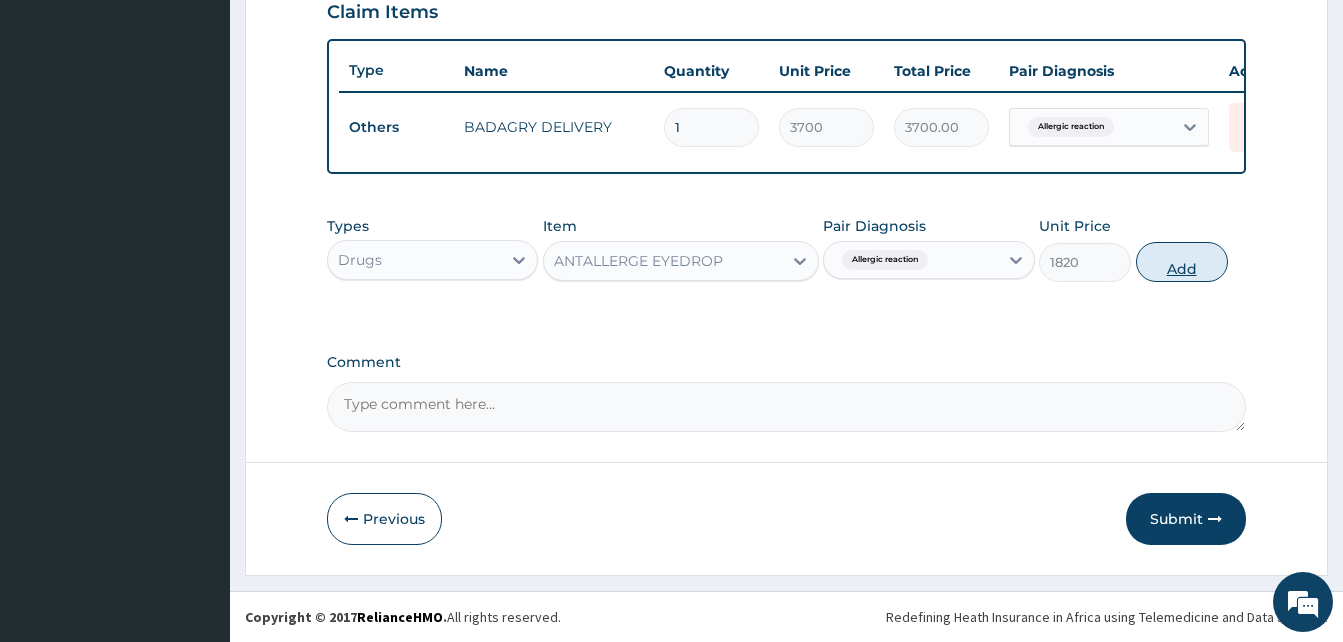 click on "Add" at bounding box center [1182, 262] 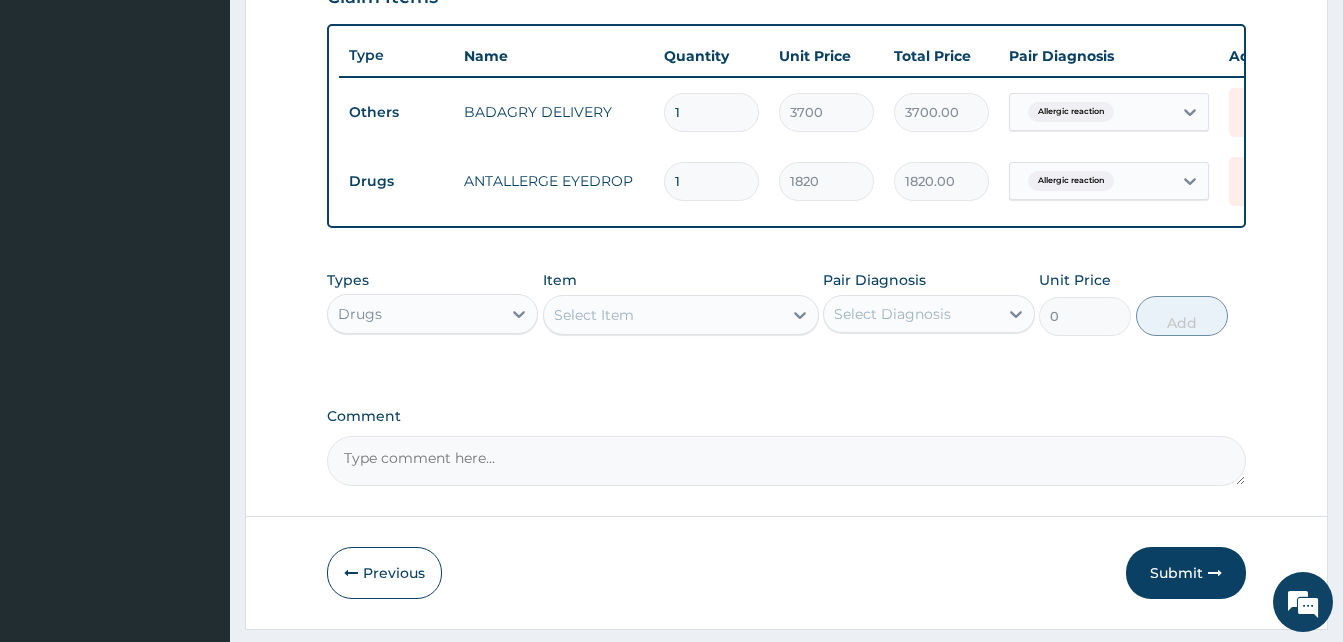 click on "Select Item" at bounding box center [663, 315] 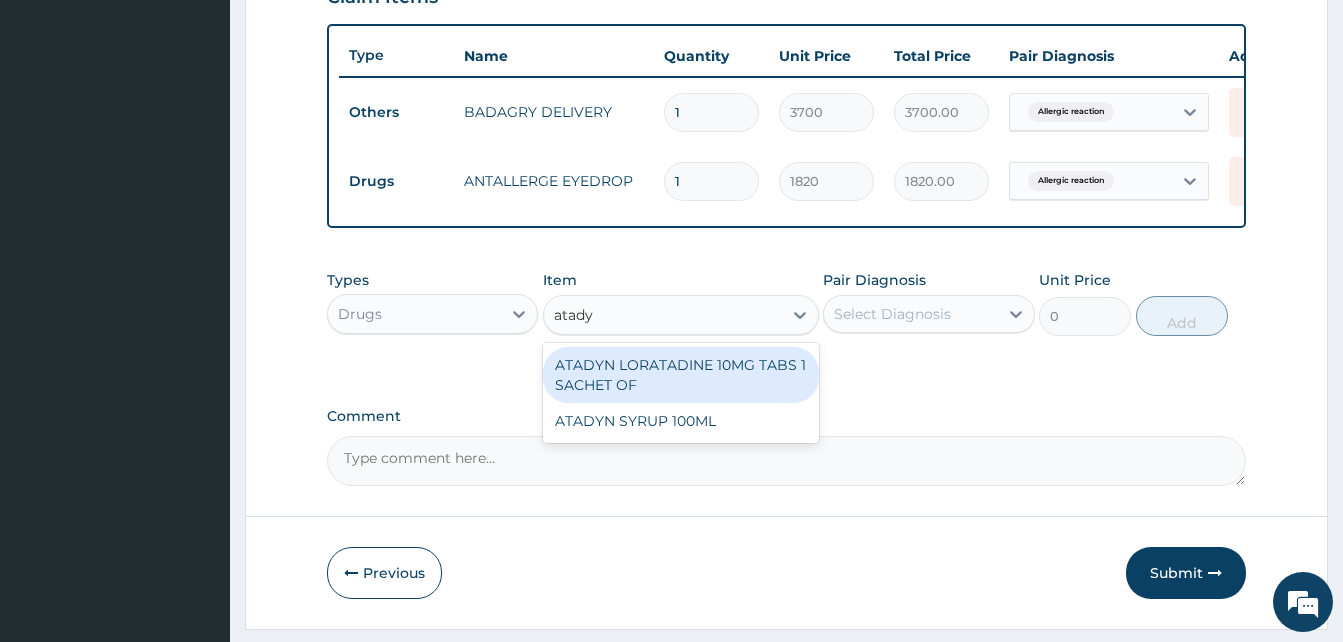 click on "ATADYN LORATADINE 10MG TABS 1 SACHET OF" at bounding box center (681, 375) 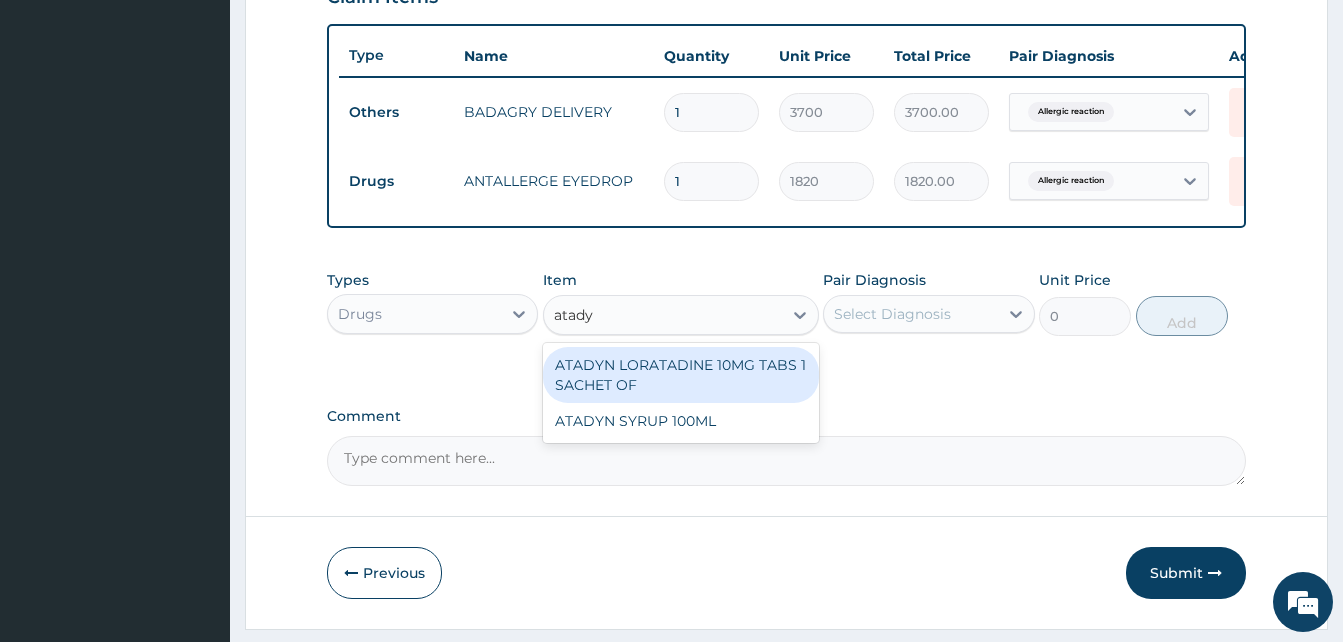 type 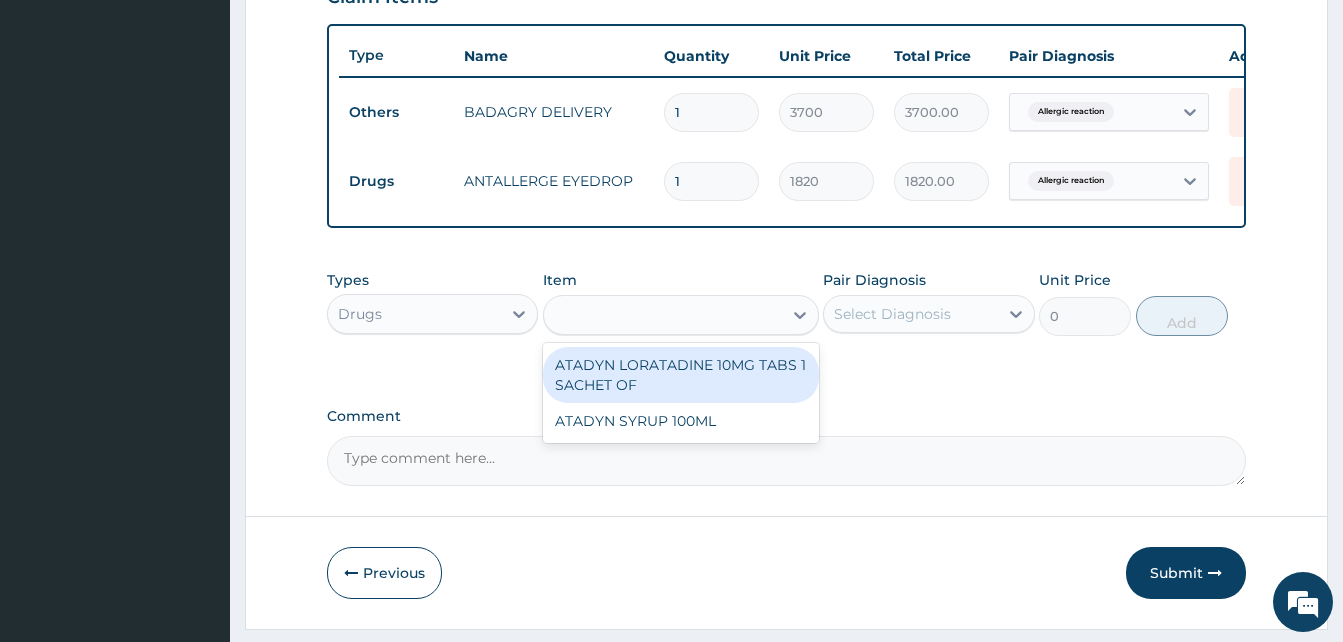 type on "350" 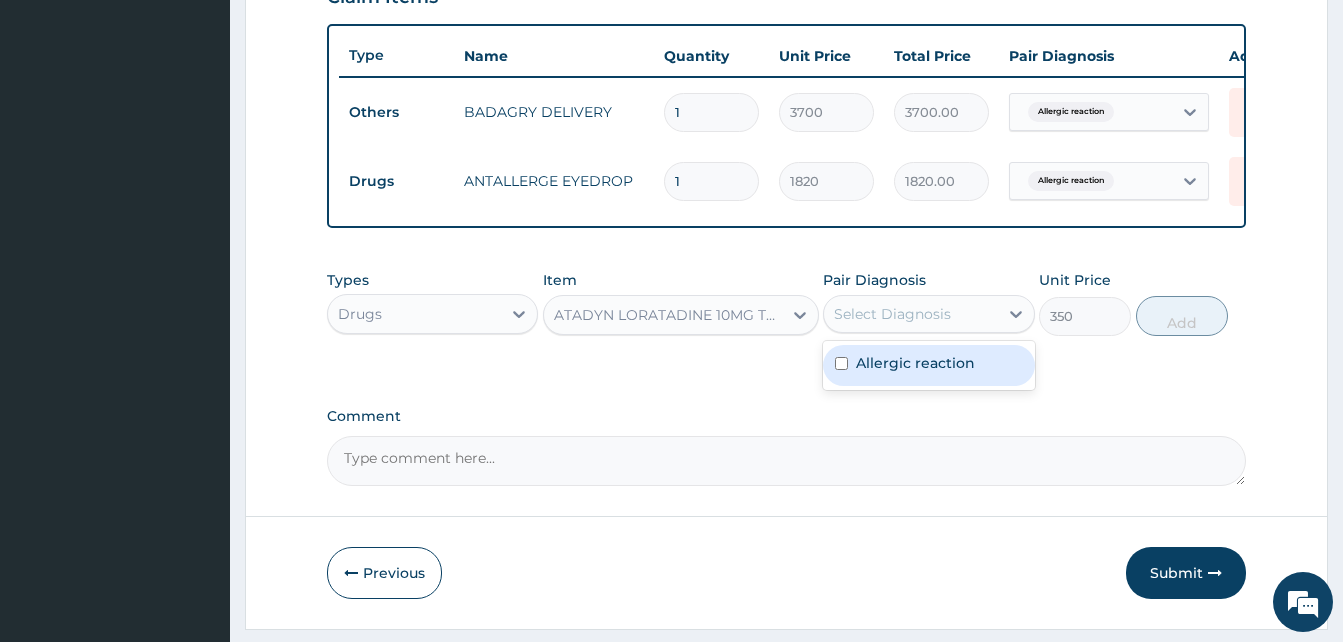 drag, startPoint x: 856, startPoint y: 325, endPoint x: 901, endPoint y: 383, distance: 73.409805 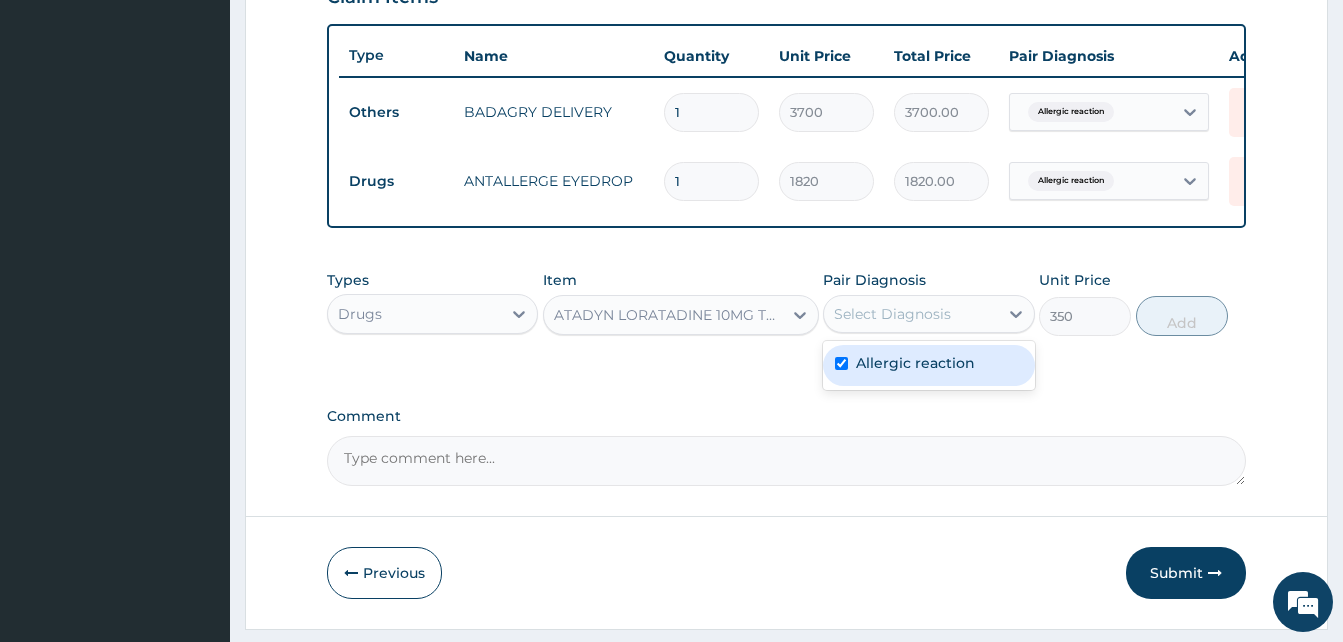 checkbox on "true" 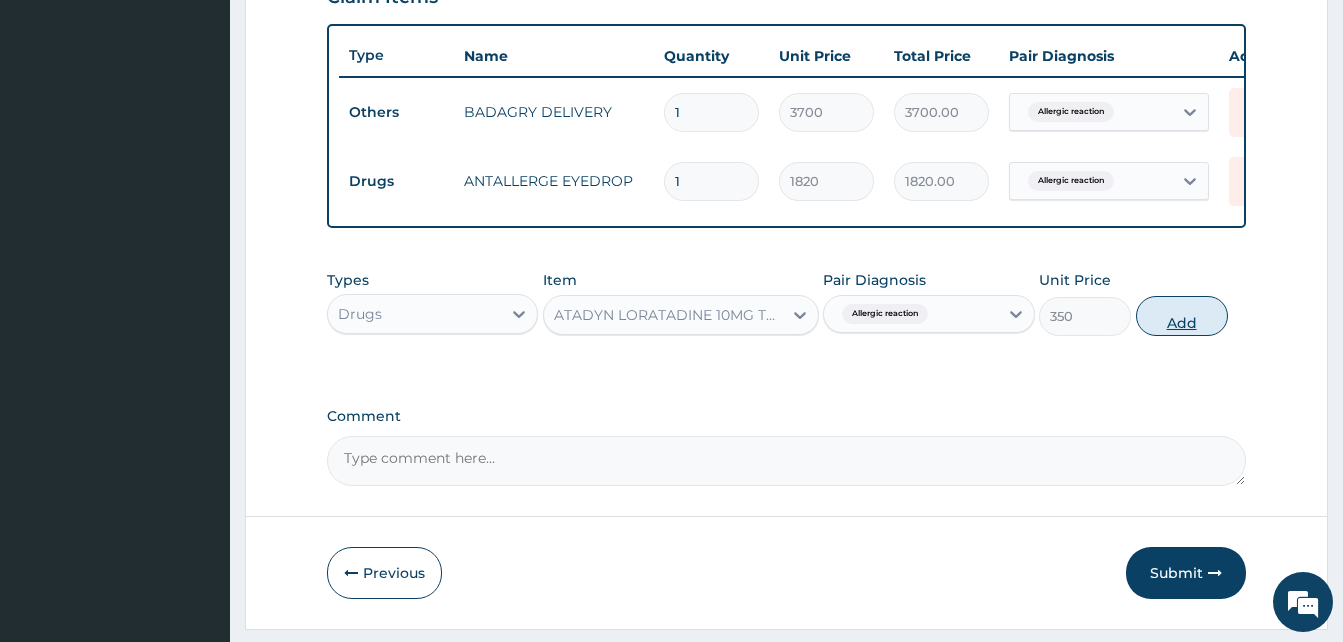 click on "Add" at bounding box center [1182, 316] 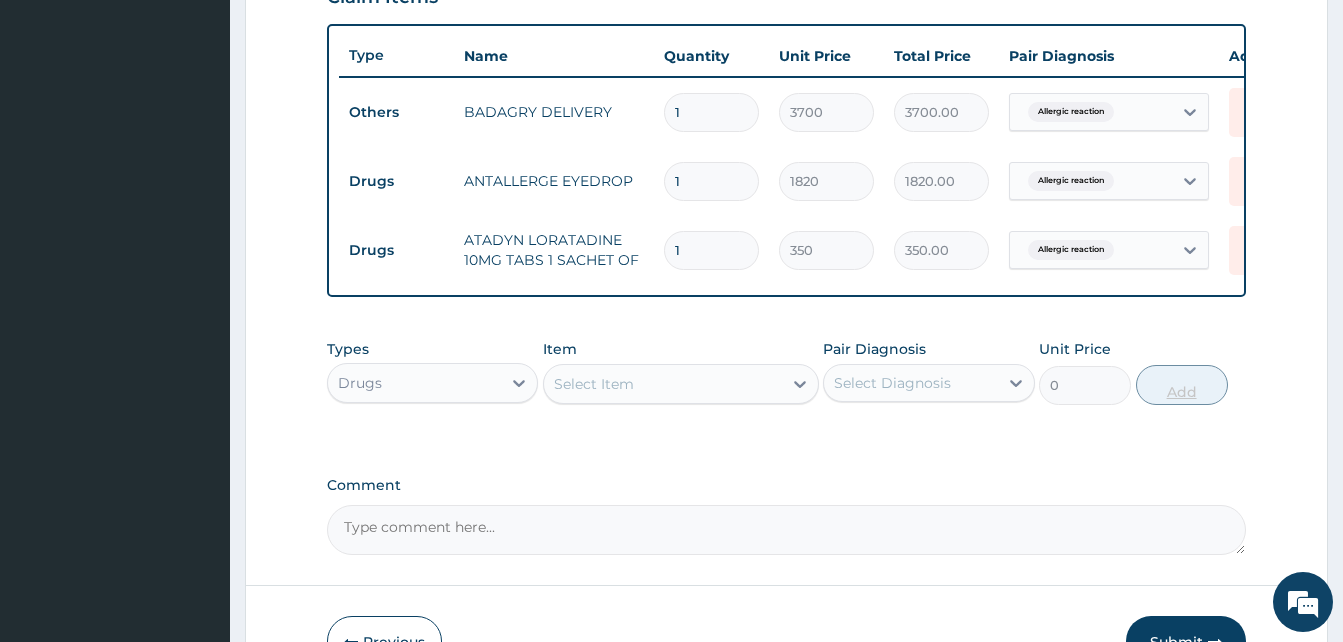 type on "10" 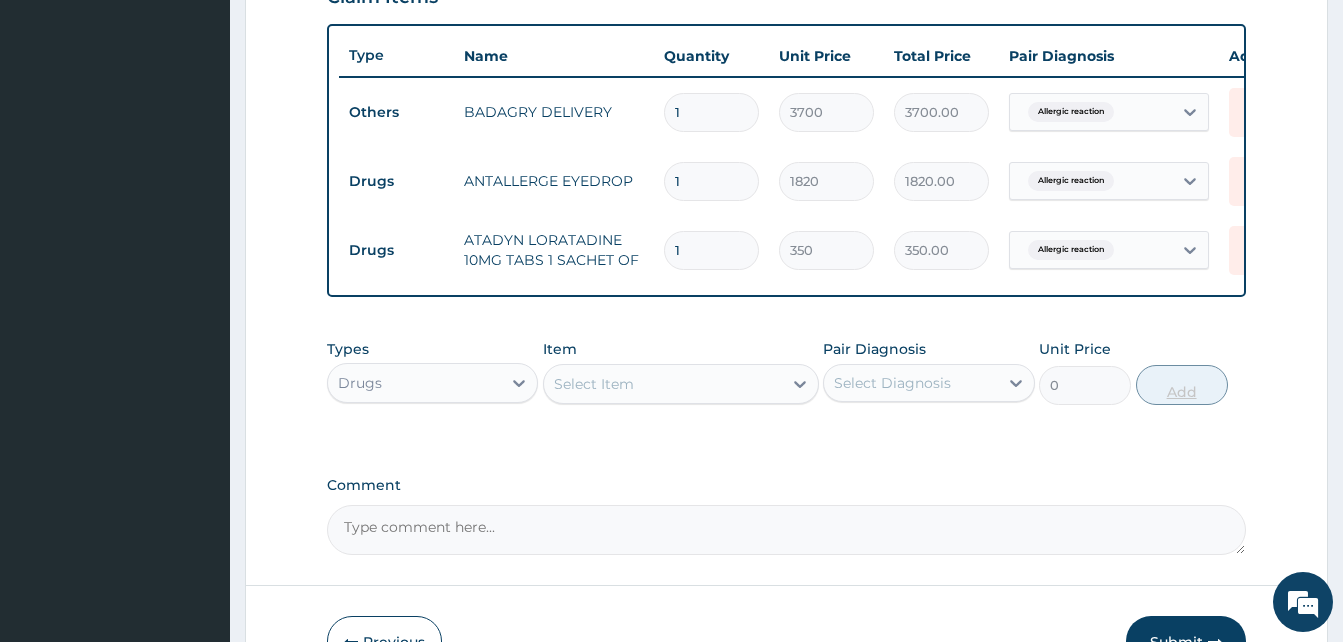 type on "3500.00" 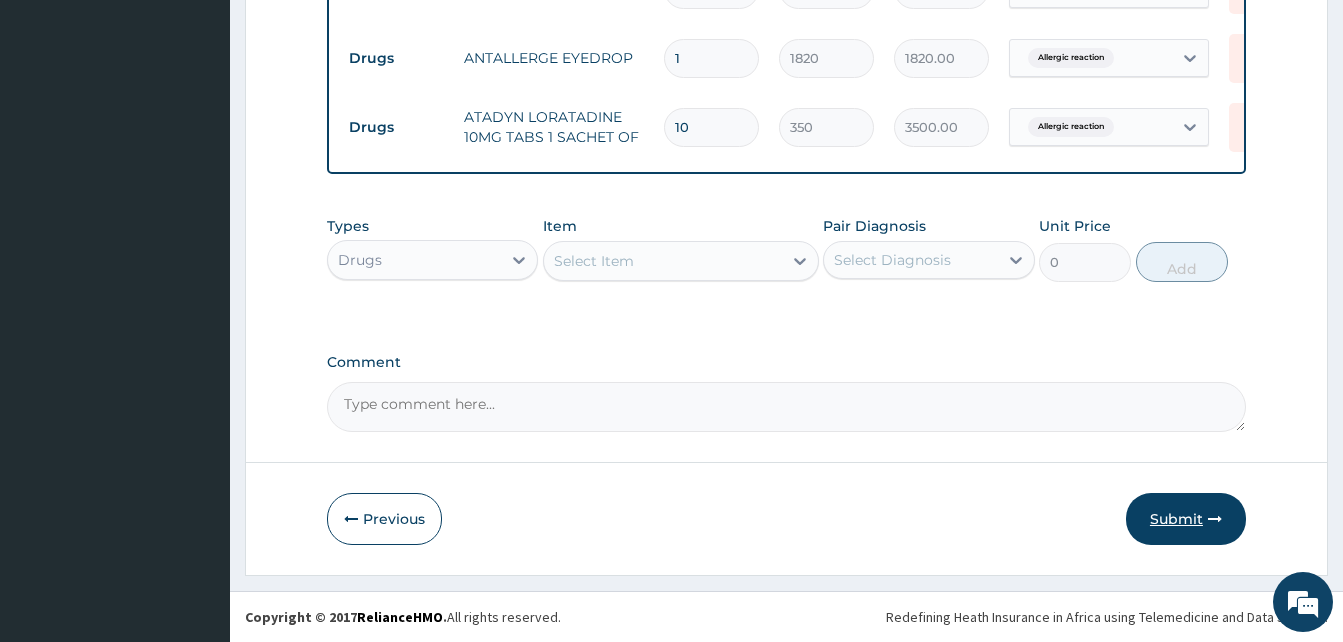 type on "10" 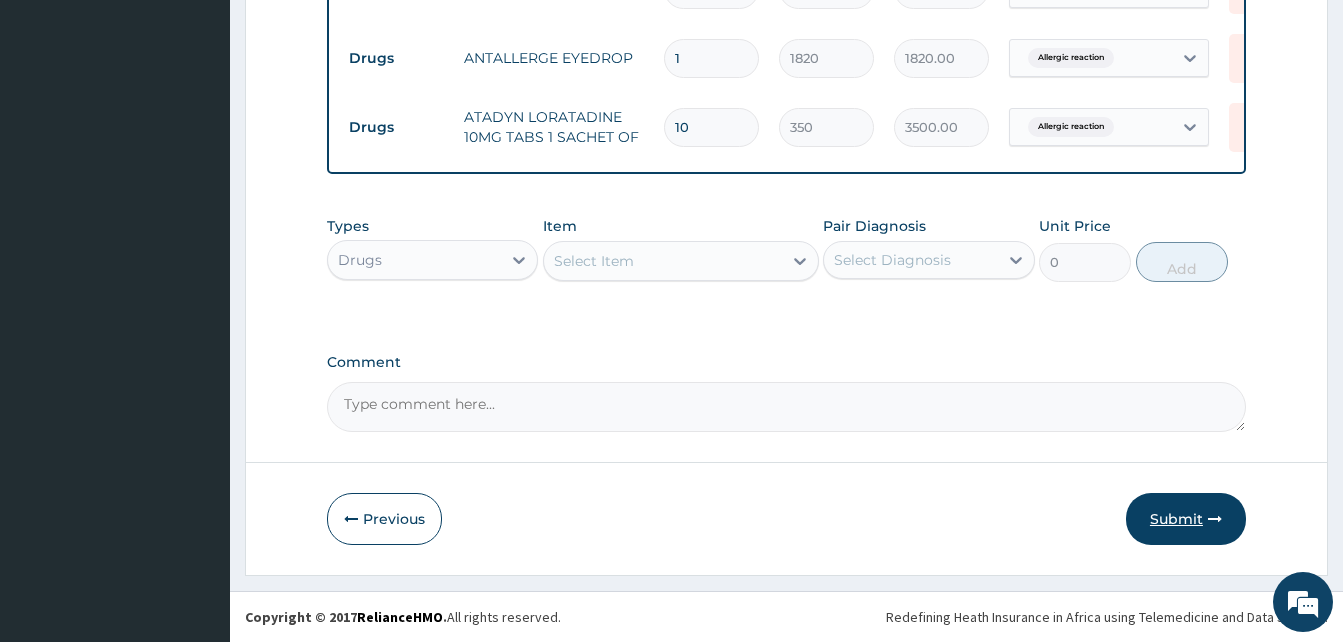 click on "Submit" at bounding box center (1186, 519) 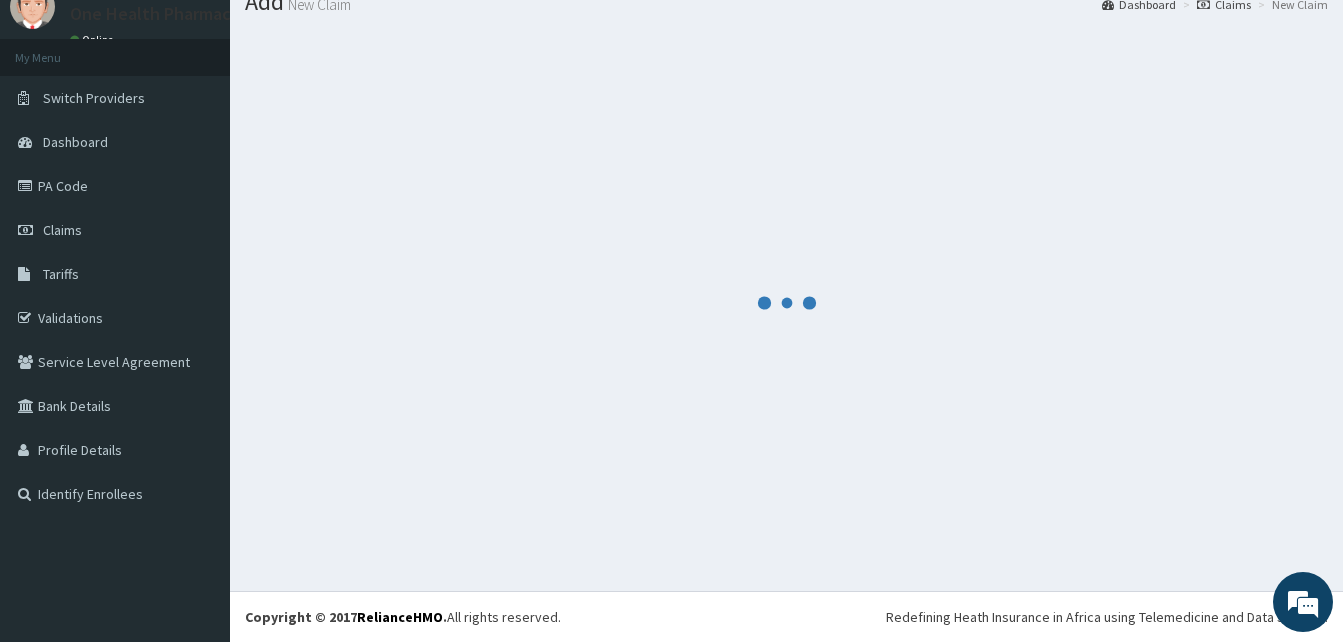scroll, scrollTop: 76, scrollLeft: 0, axis: vertical 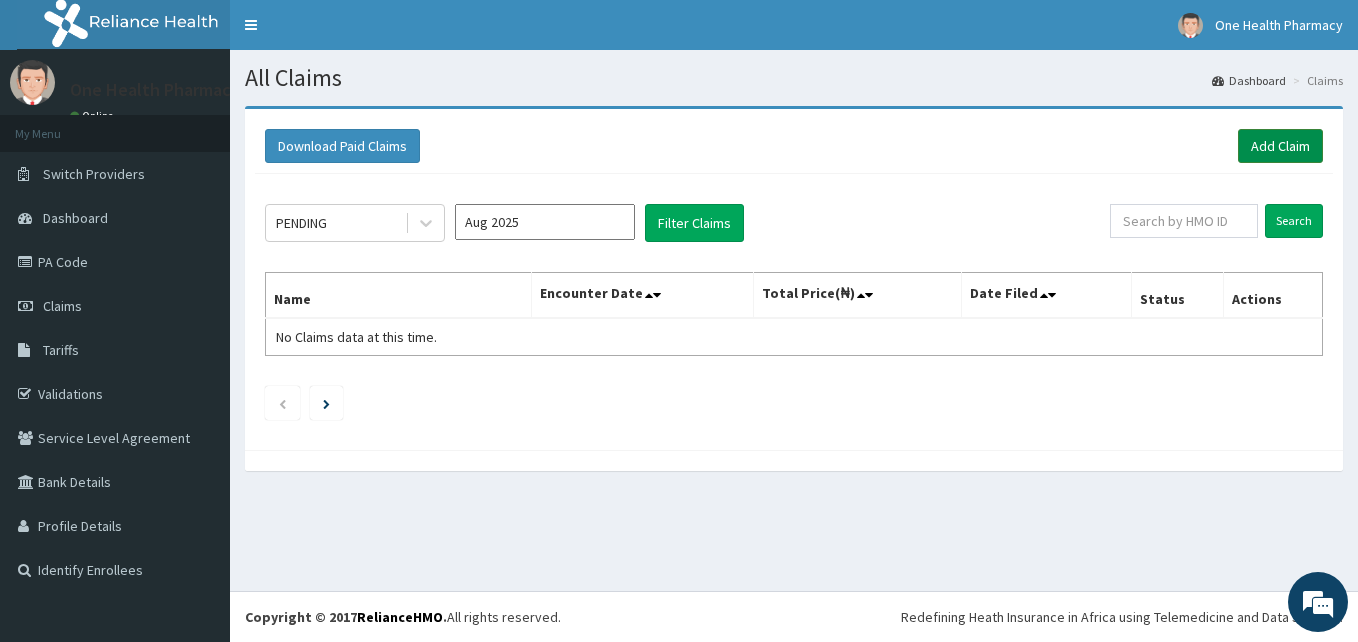 click on "Add Claim" at bounding box center (1280, 146) 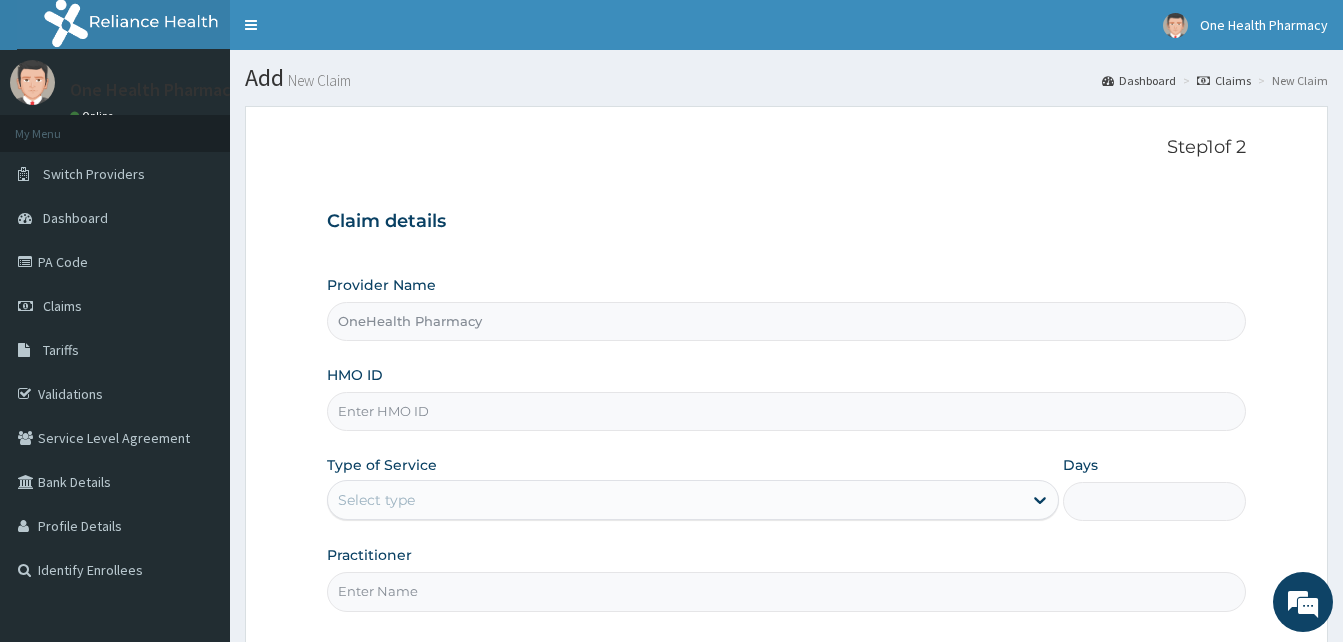 scroll, scrollTop: 0, scrollLeft: 0, axis: both 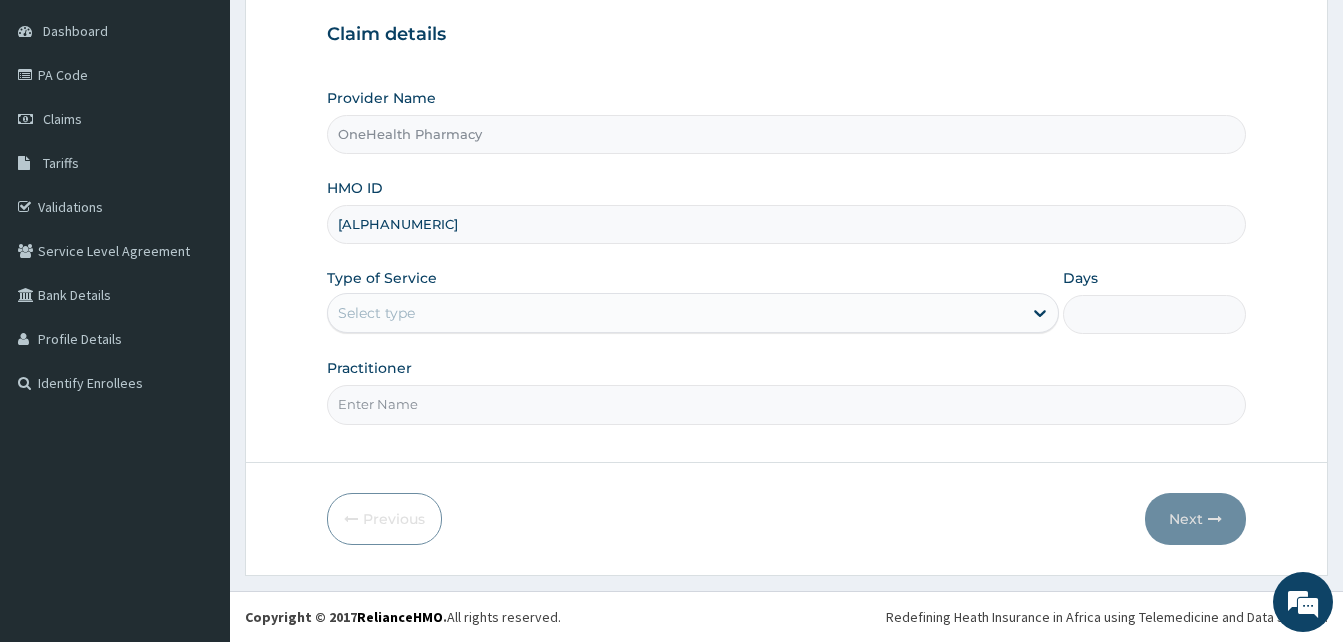 type on "[ALPHANUMERIC]" 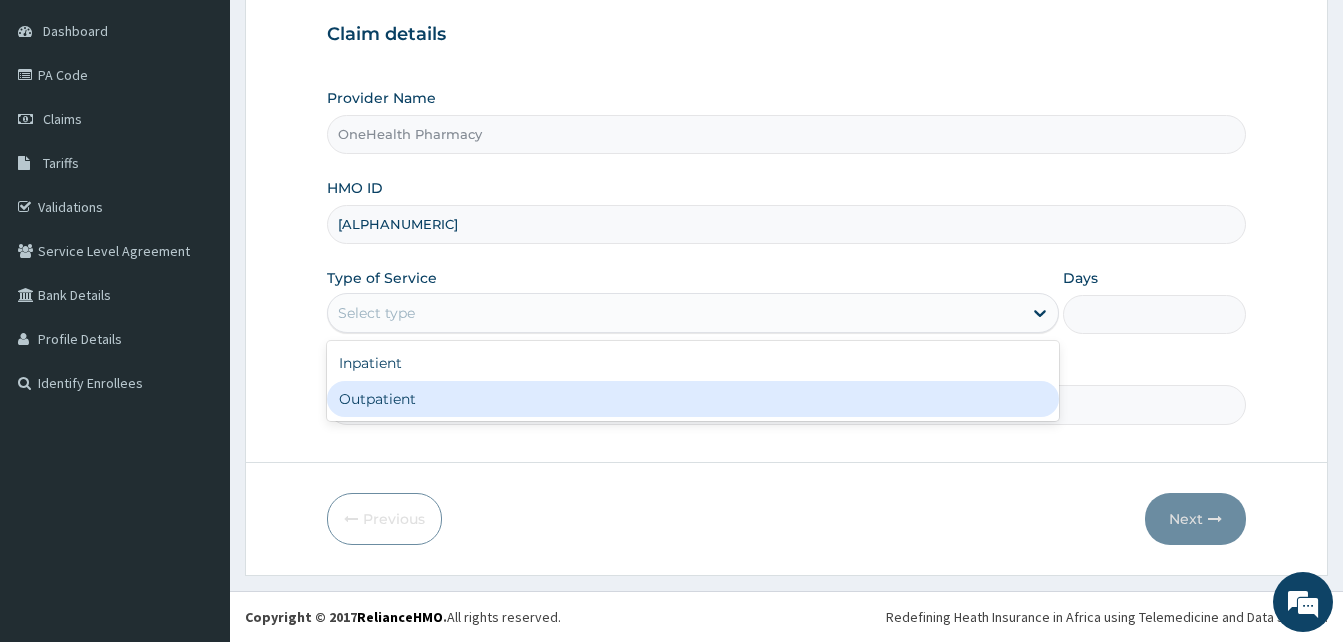 drag, startPoint x: 615, startPoint y: 310, endPoint x: 697, endPoint y: 410, distance: 129.3213 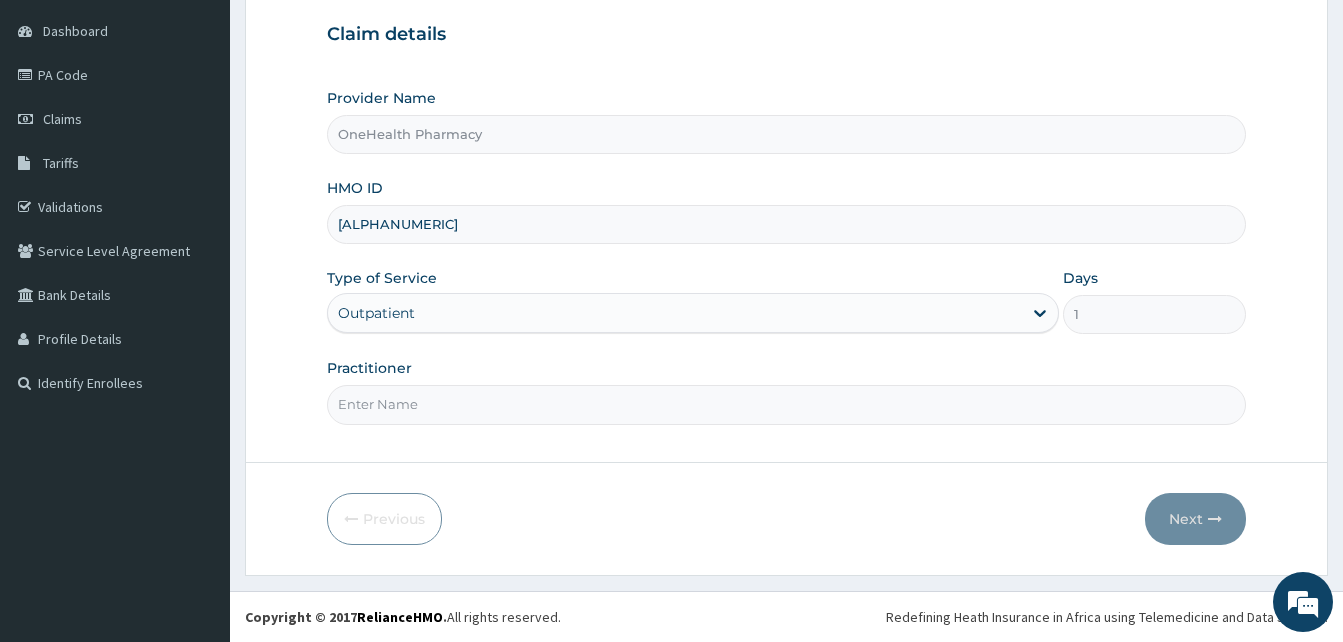click on "Practitioner" at bounding box center (786, 404) 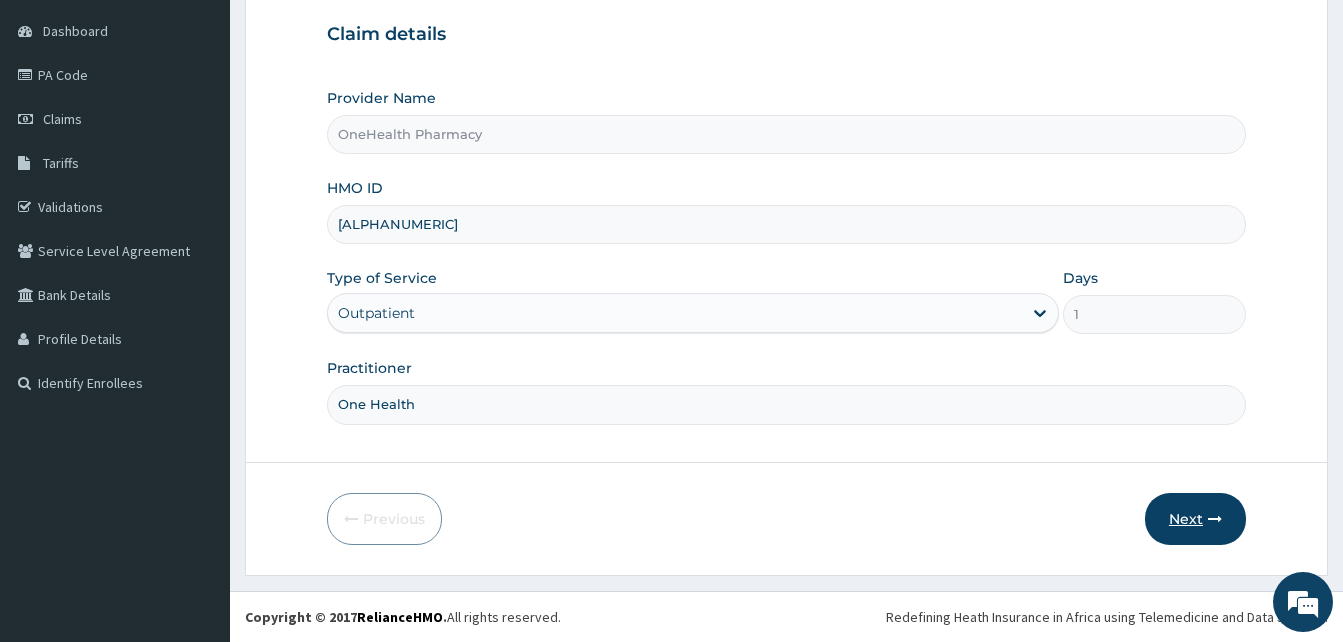 click on "Next" at bounding box center (1195, 519) 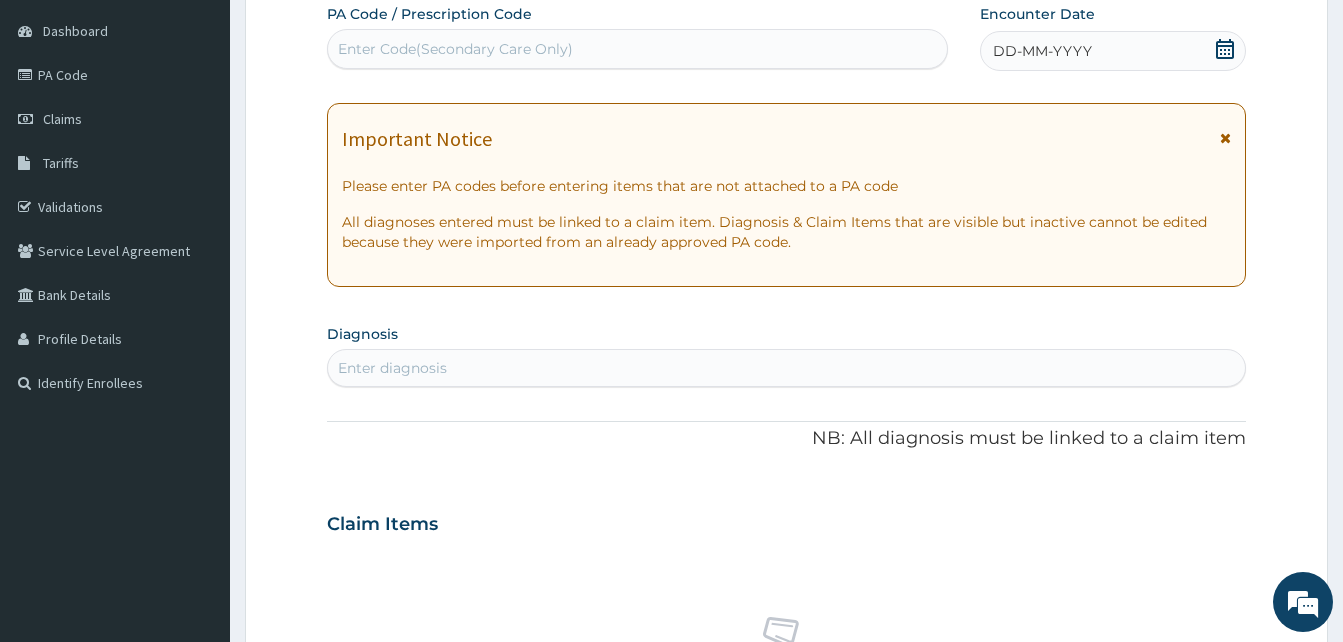click on "DD-MM-YYYY" at bounding box center [1113, 51] 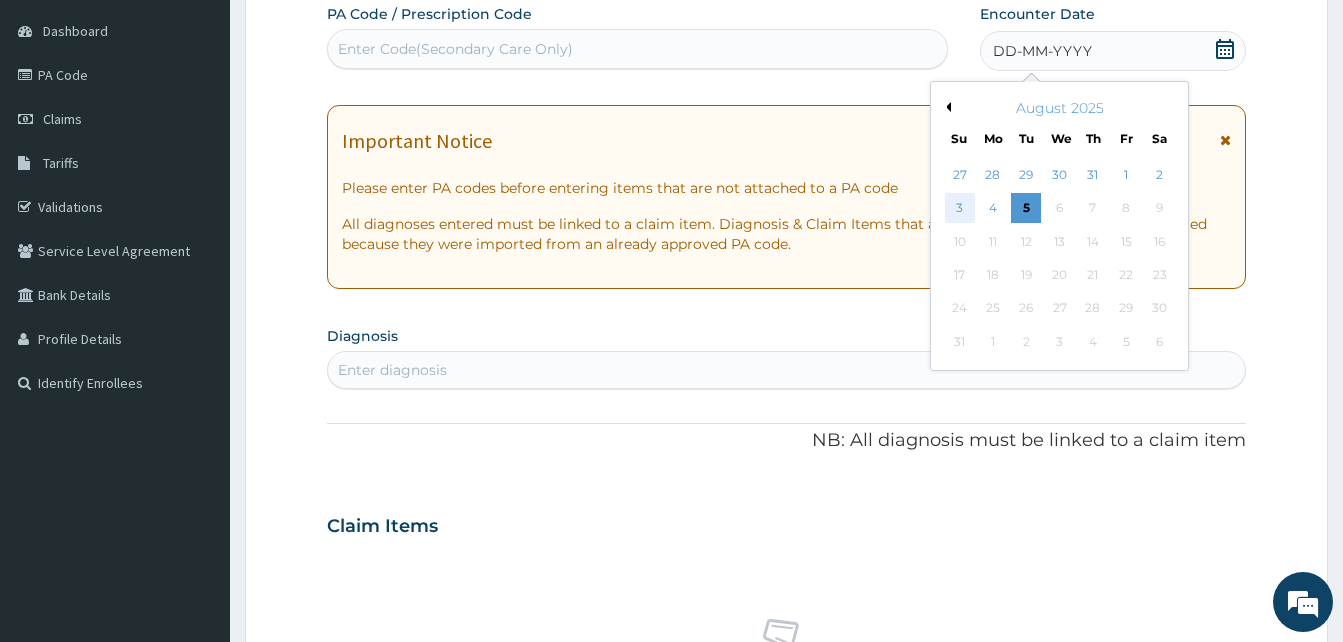 click on "3" at bounding box center (960, 209) 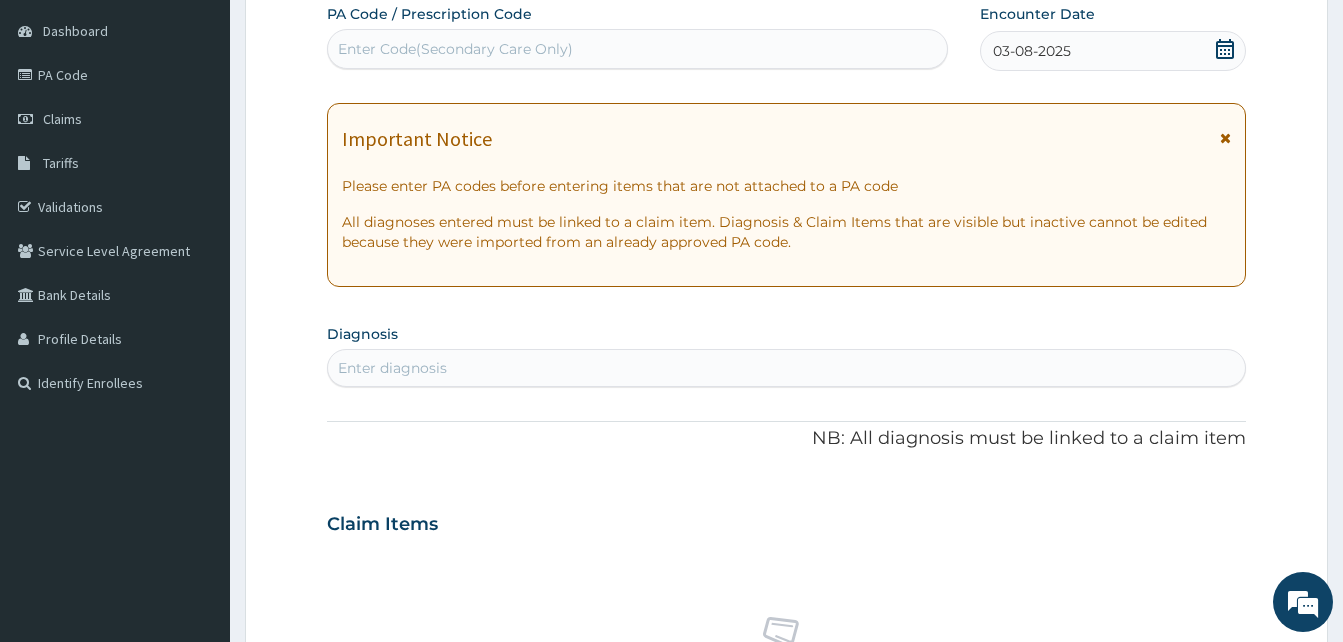 click on "Enter diagnosis" at bounding box center (786, 368) 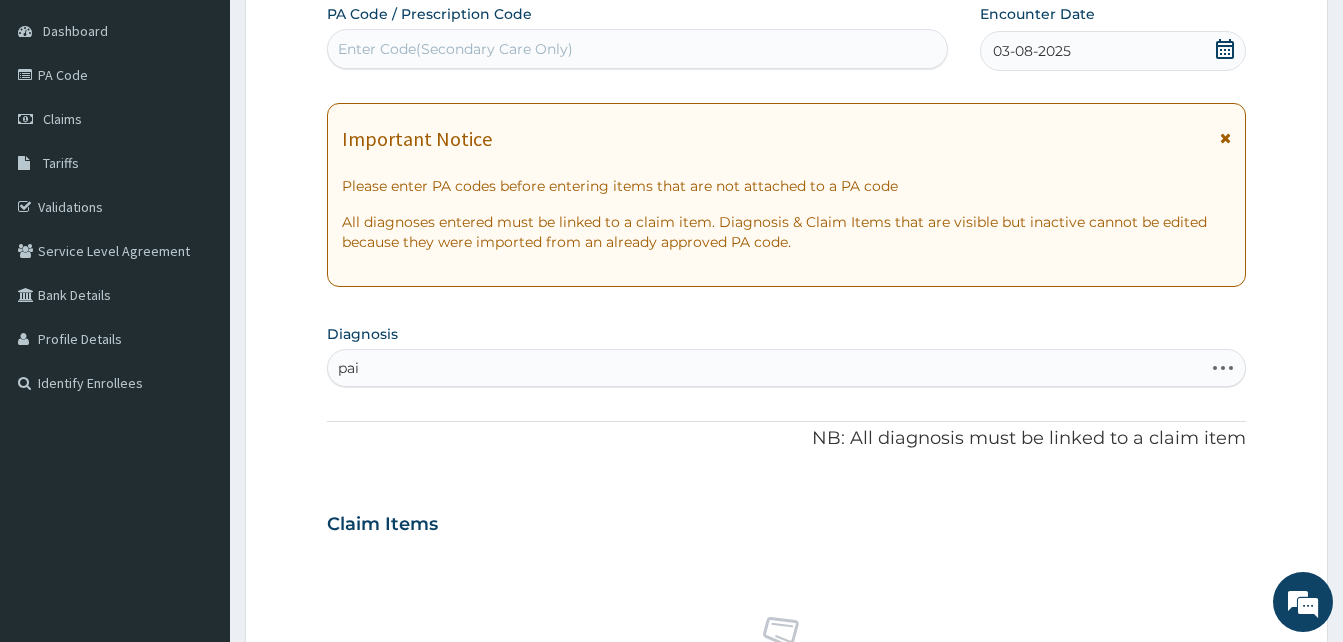 type on "pain" 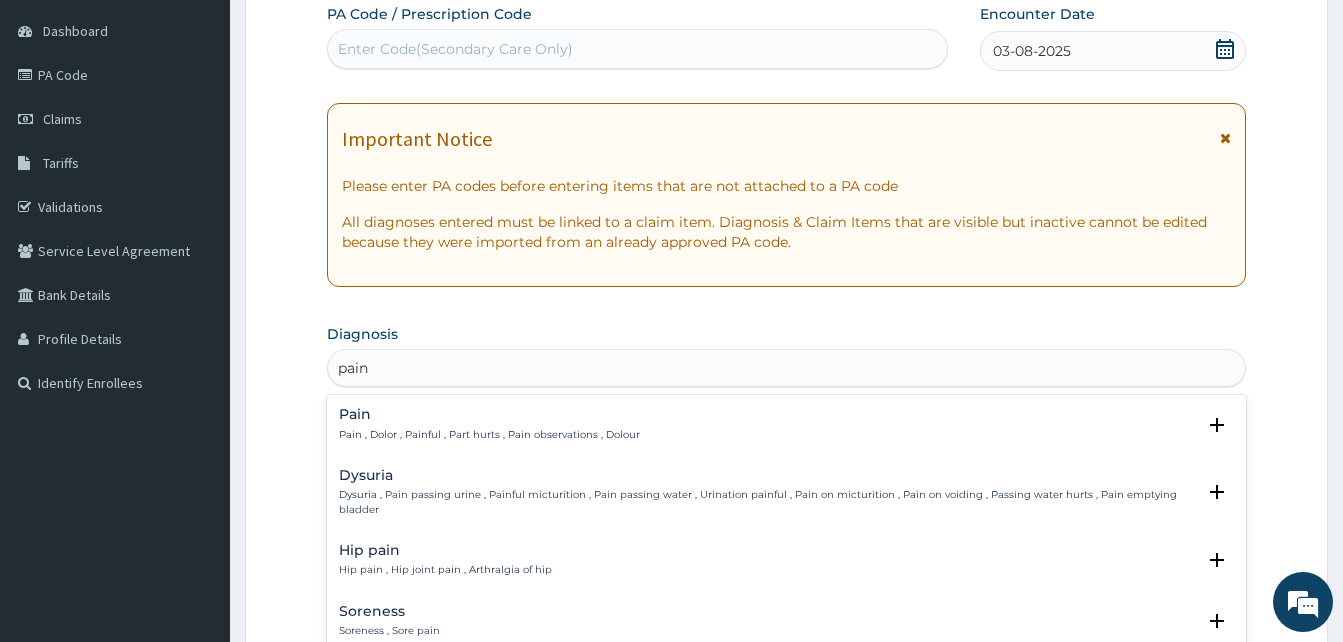 click on "Pain Pain , Dolor , Painful , Part hurts , Pain observations , Dolour" at bounding box center (489, 424) 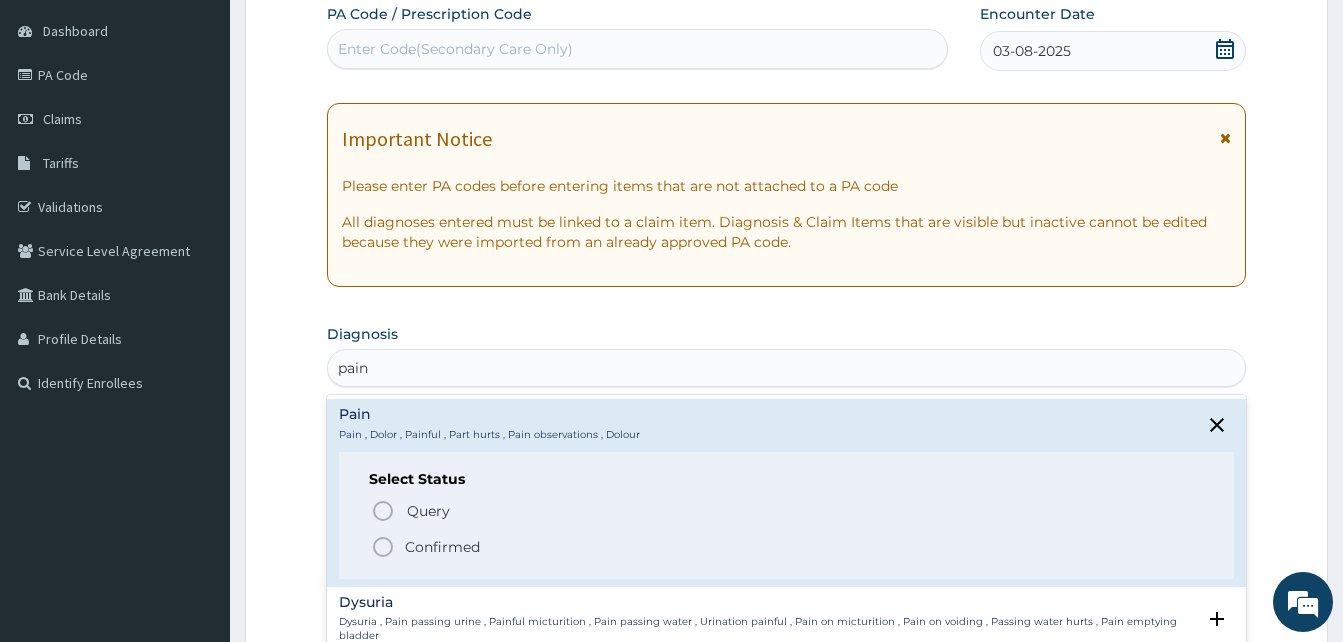 click on "Confirmed" at bounding box center [787, 547] 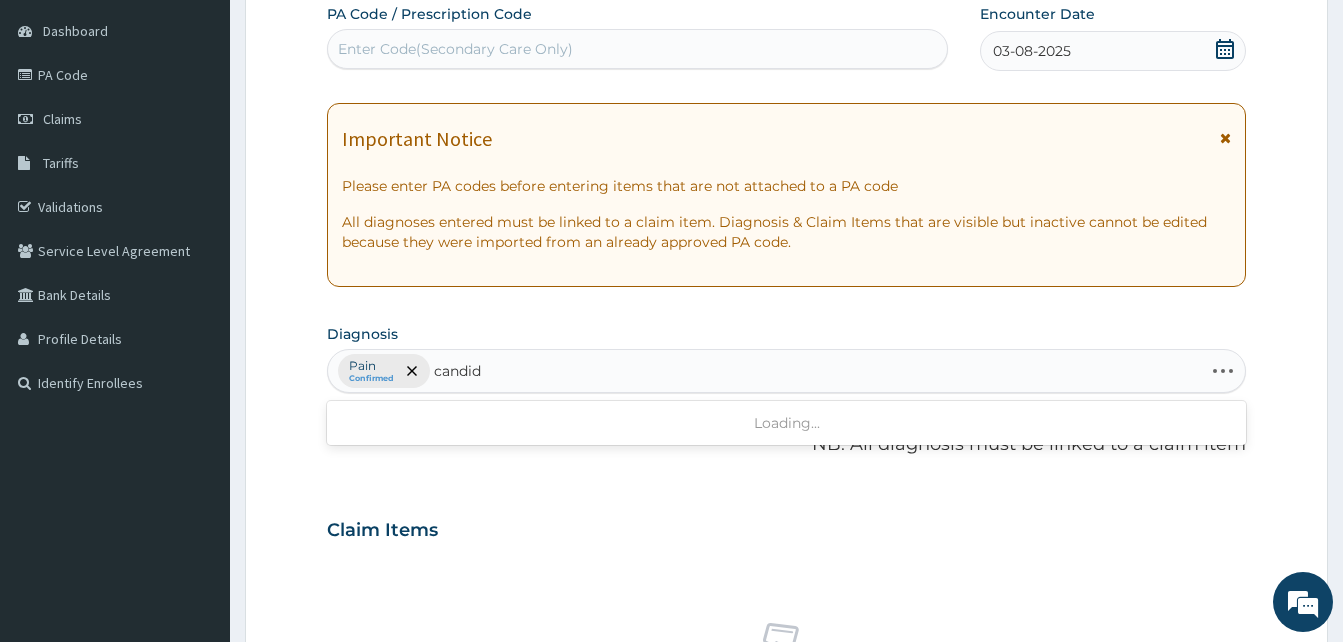 type on "candidi" 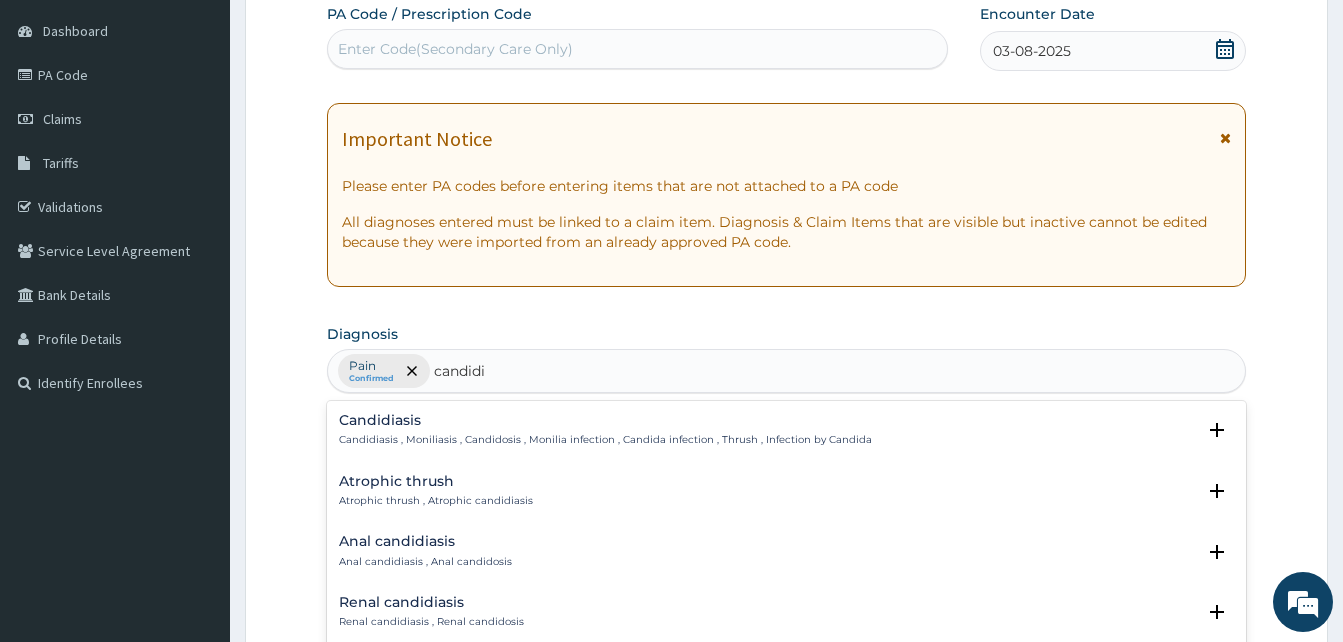 click on "Candidiasis" at bounding box center [605, 420] 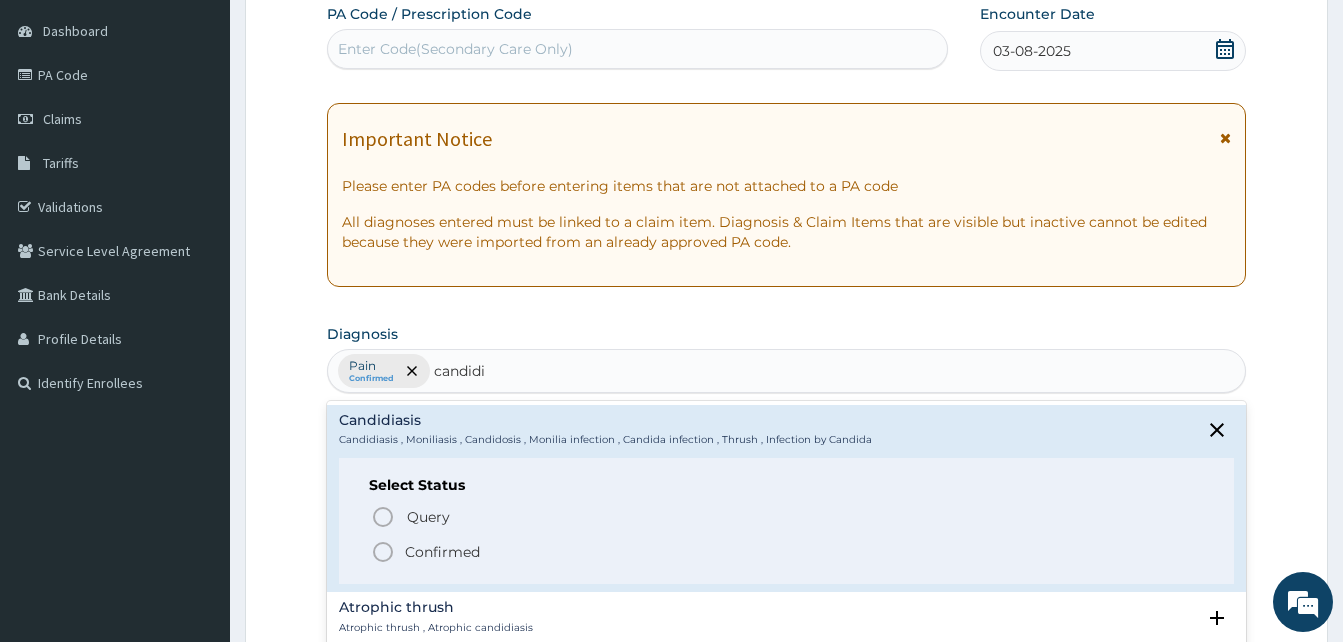 click on "Confirmed" at bounding box center [442, 552] 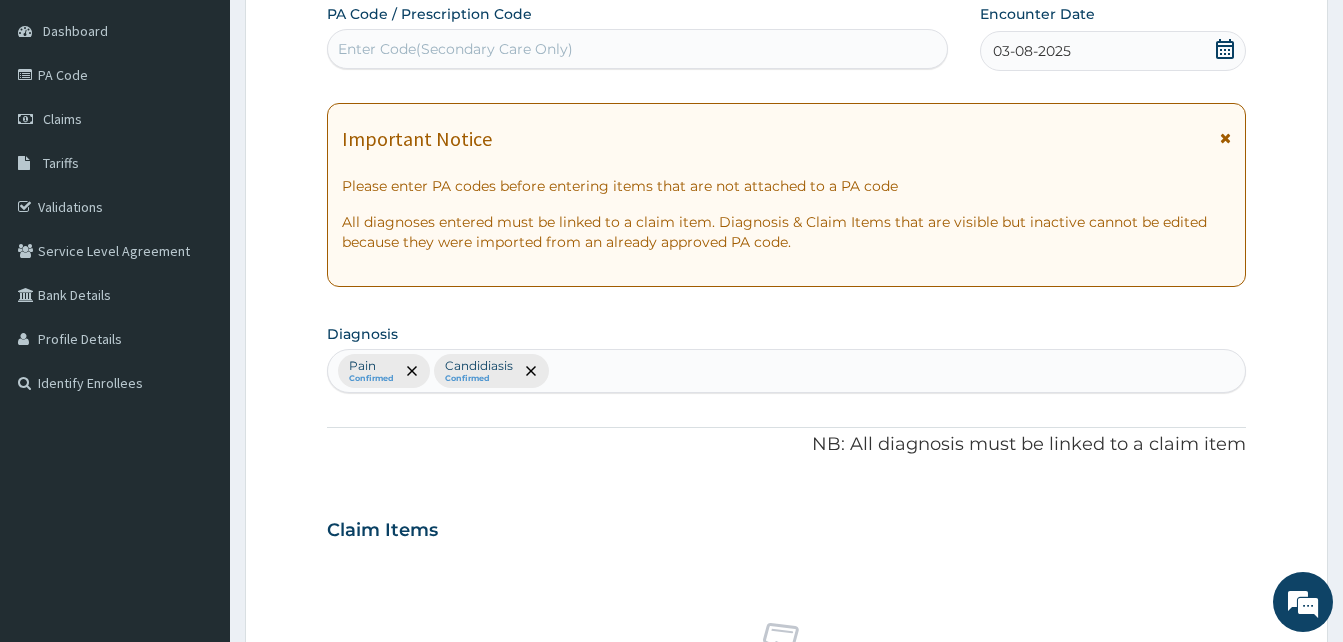 scroll, scrollTop: 800, scrollLeft: 0, axis: vertical 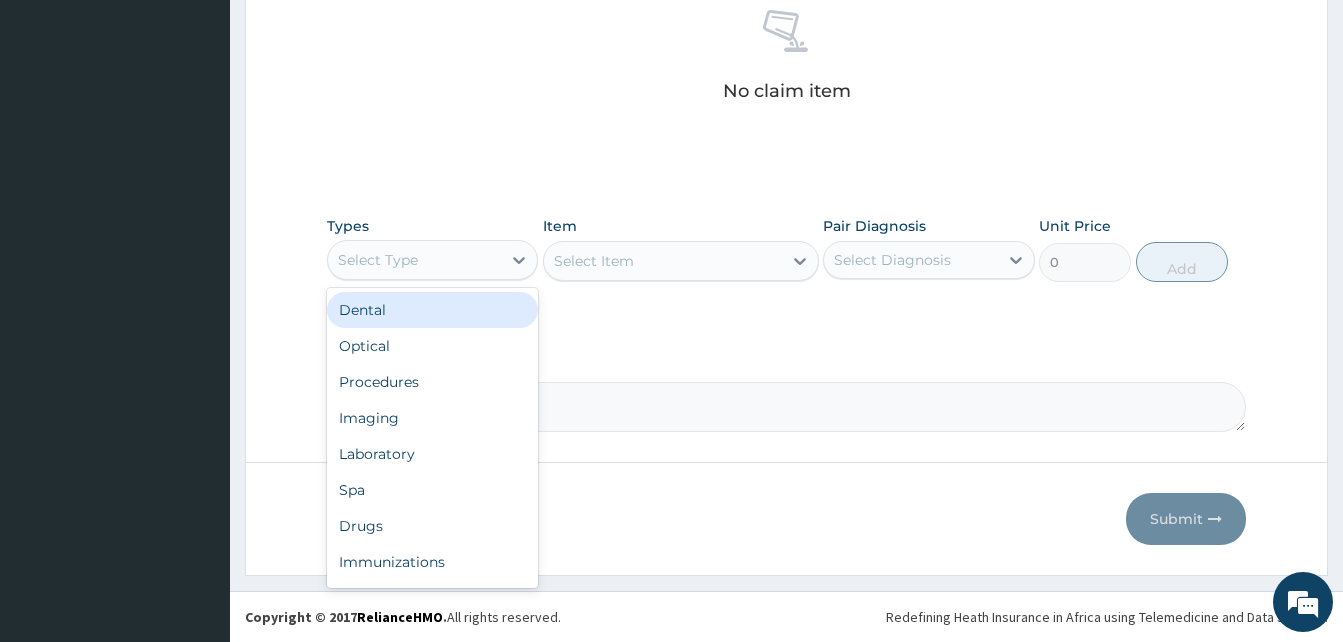 click on "Select Type" at bounding box center (414, 260) 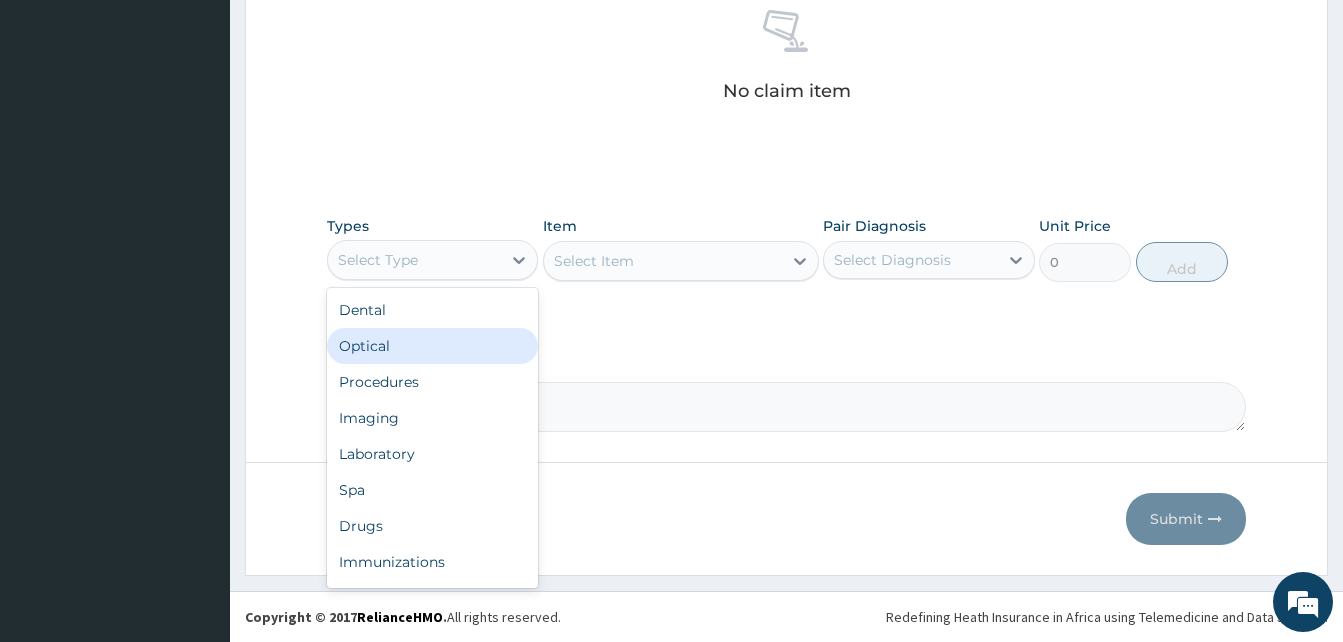 scroll, scrollTop: 68, scrollLeft: 0, axis: vertical 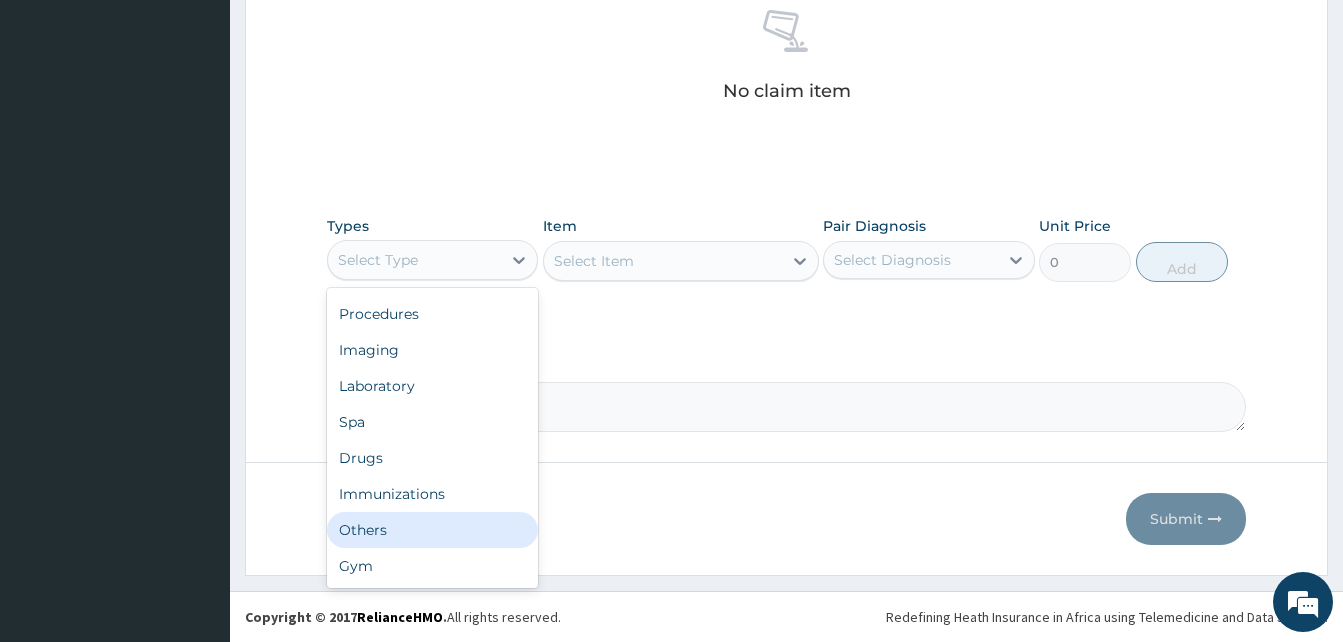 click on "Others" at bounding box center [432, 530] 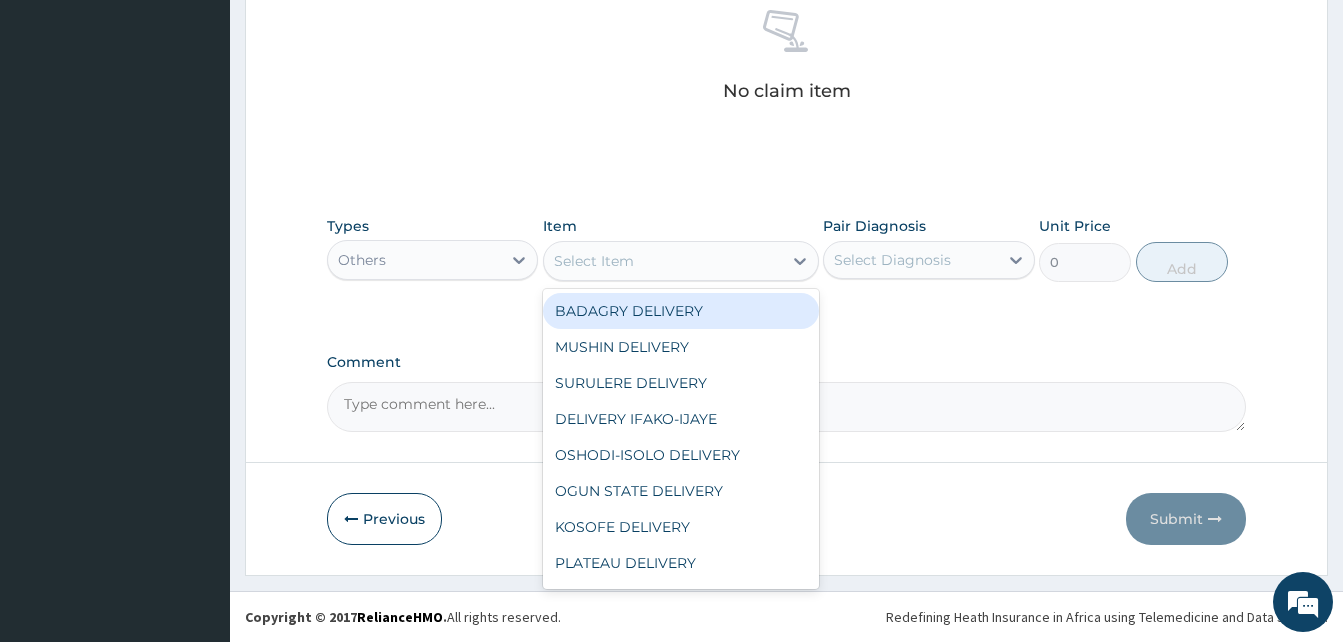 click on "Select Item" at bounding box center [663, 261] 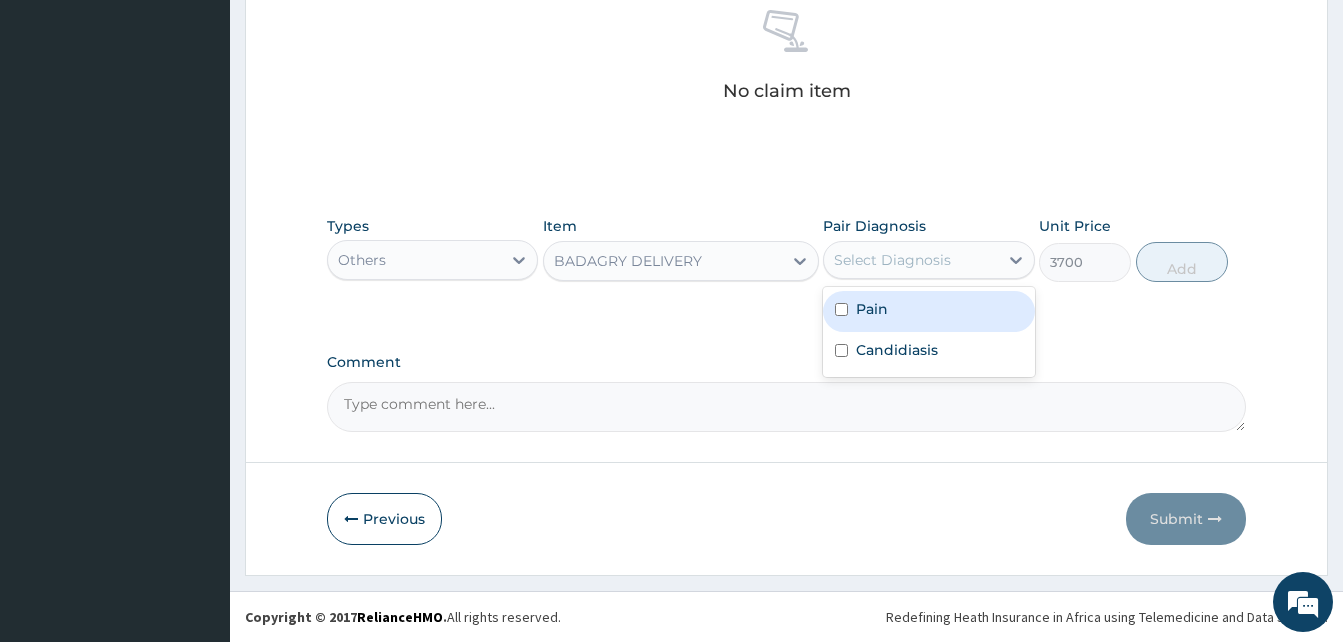 click on "Select Diagnosis" at bounding box center [892, 260] 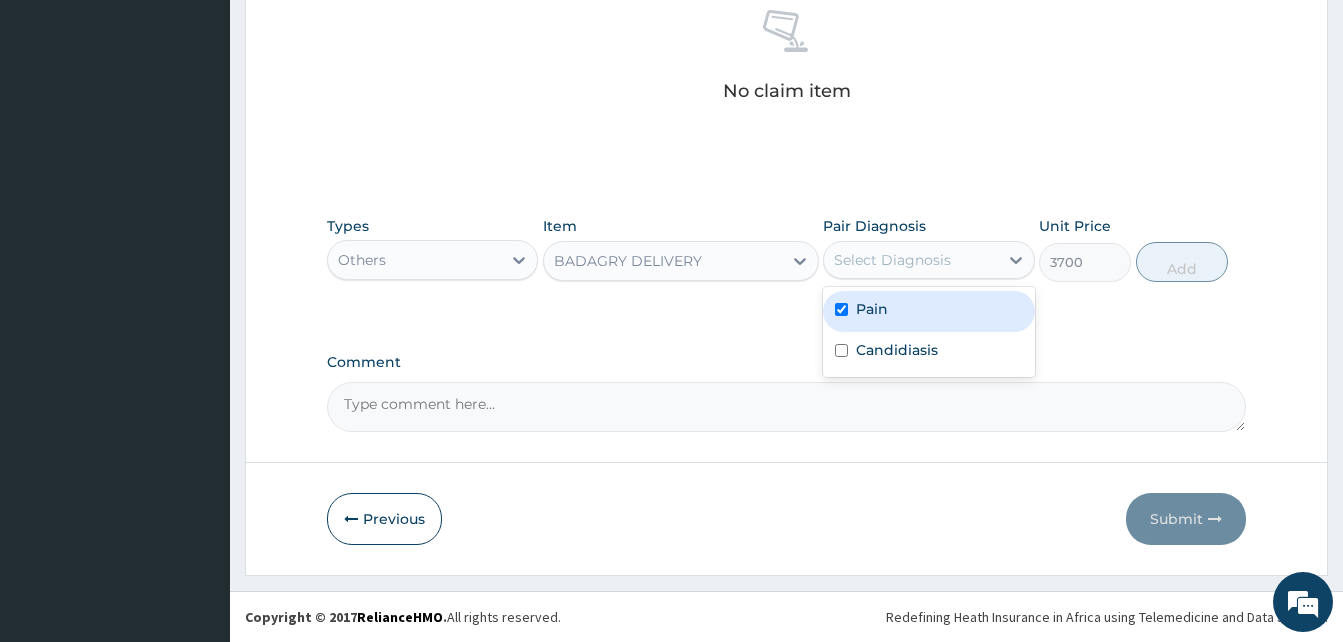 checkbox on "true" 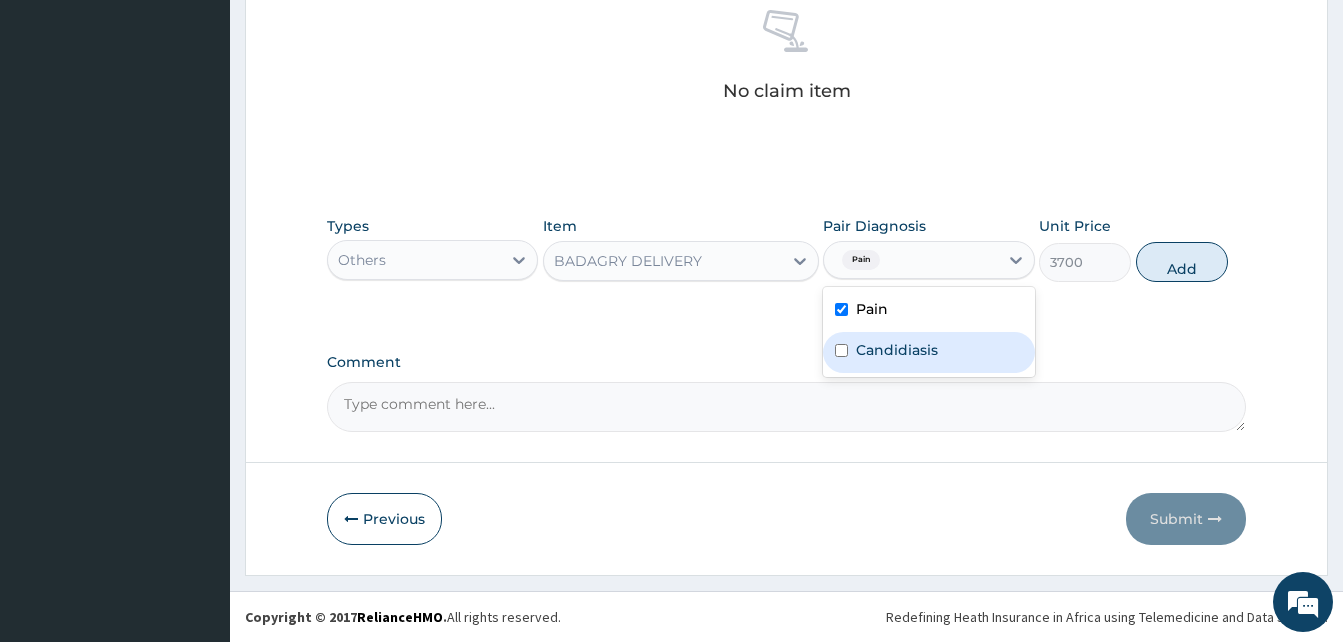 click on "Candidiasis" at bounding box center [928, 352] 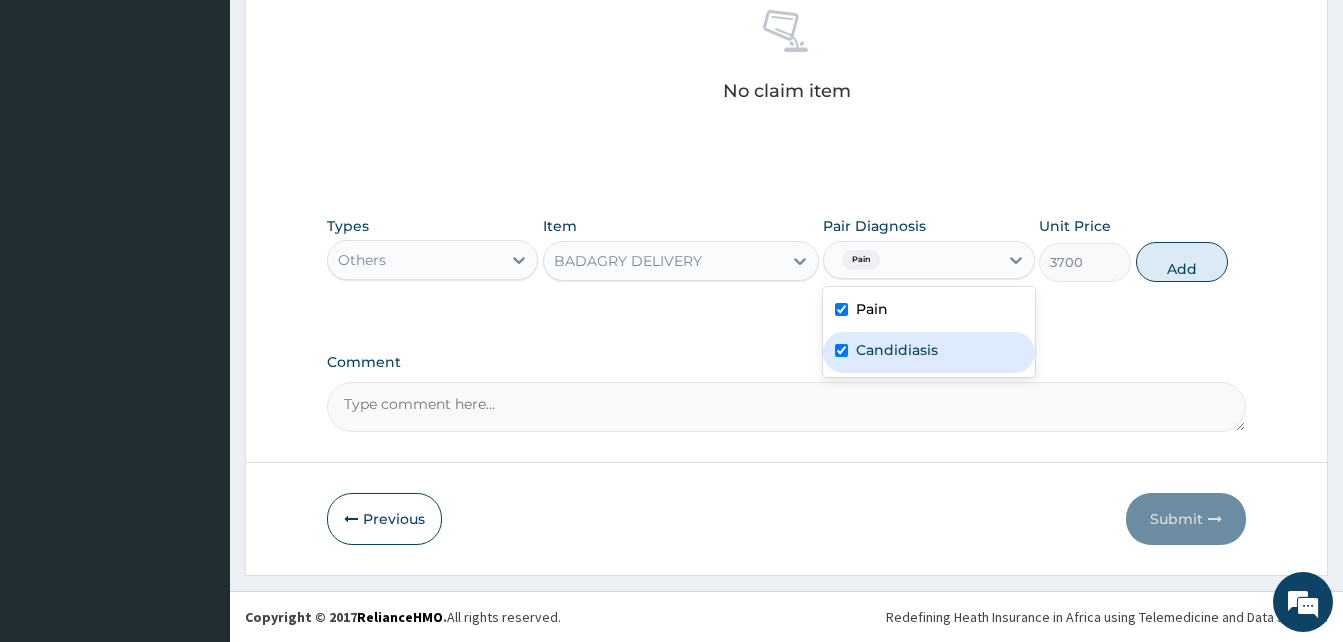 checkbox on "true" 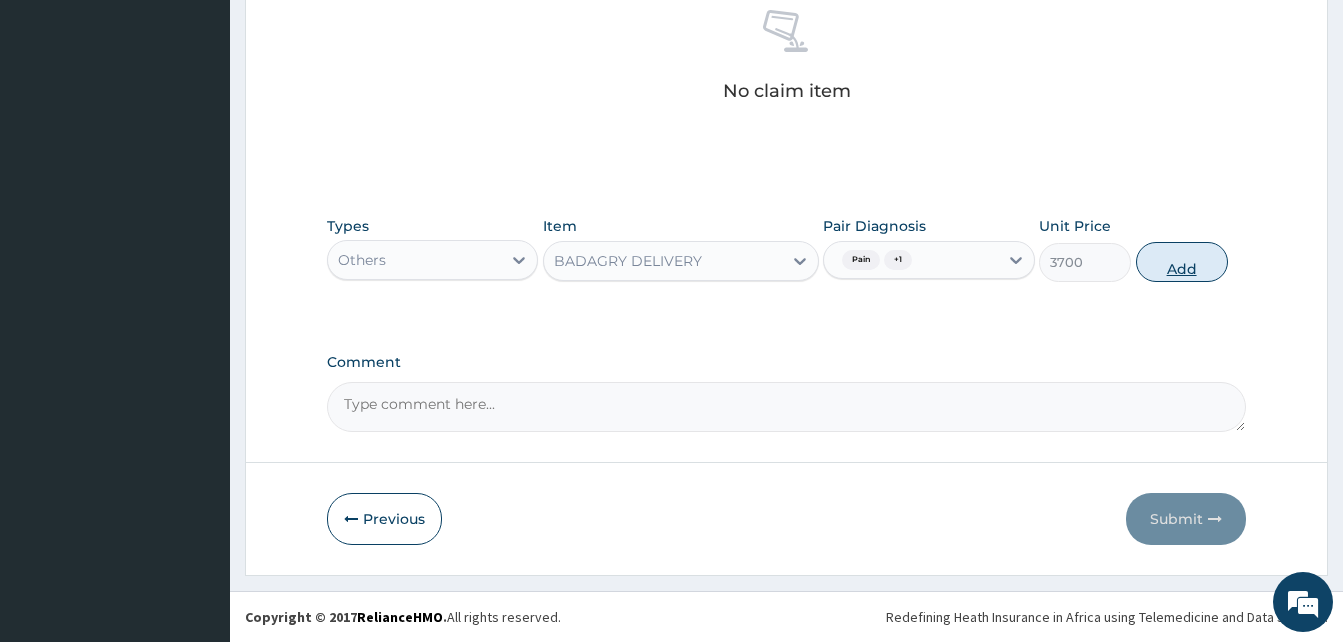 click on "Add" at bounding box center [1182, 262] 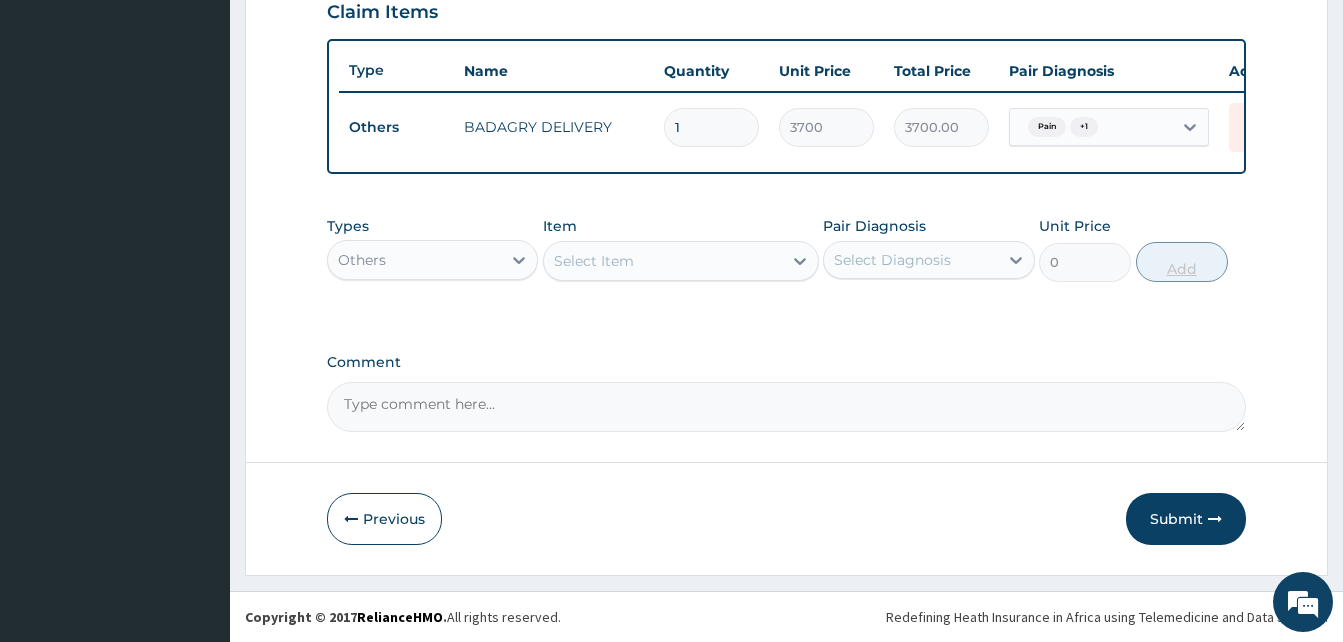 scroll, scrollTop: 720, scrollLeft: 0, axis: vertical 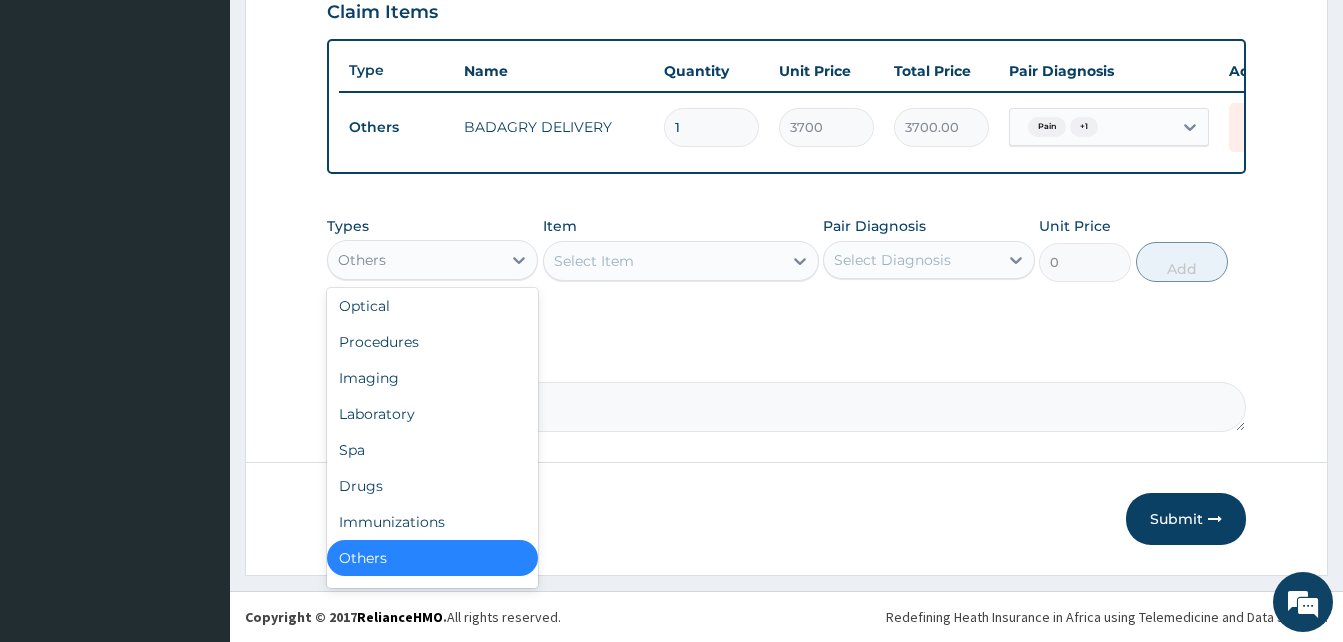 click on "Others" at bounding box center [414, 260] 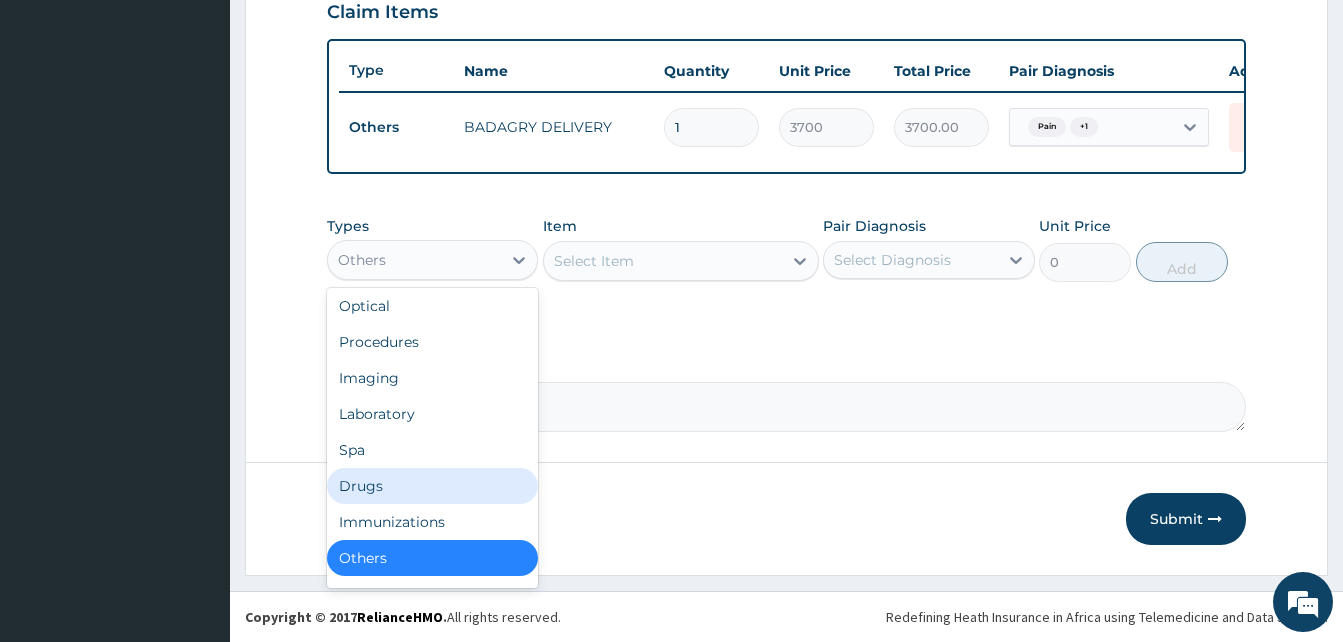 click on "Drugs" at bounding box center (432, 486) 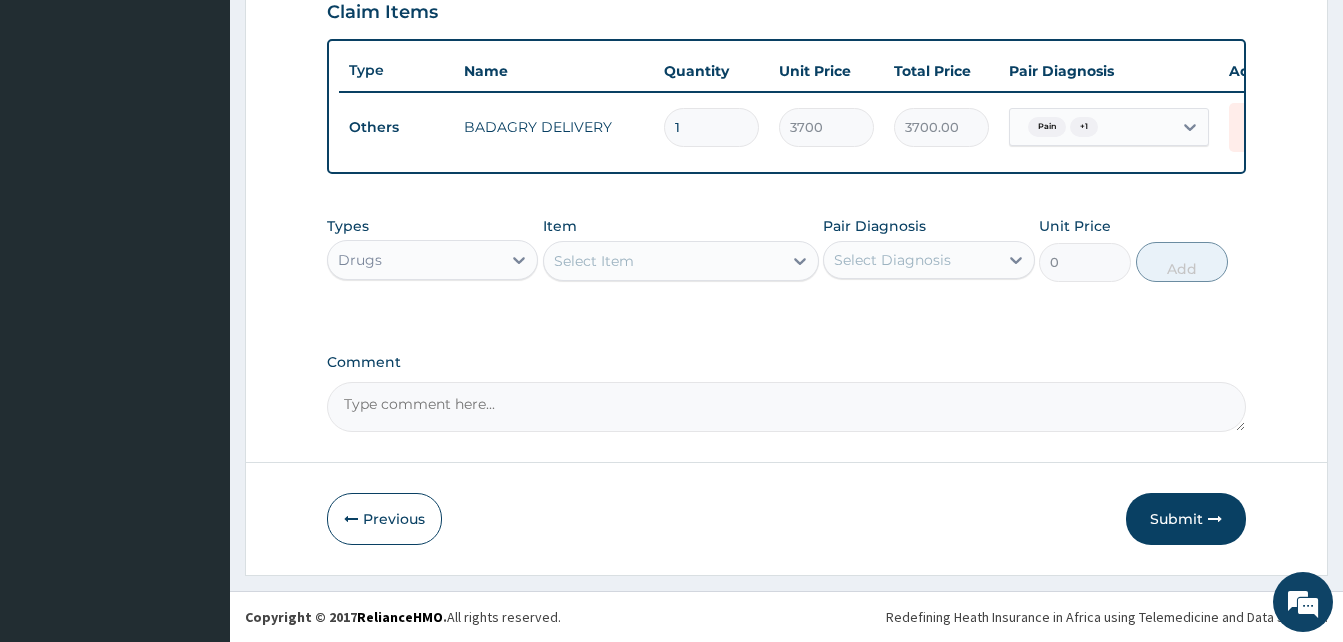 click on "Select Item" at bounding box center (663, 261) 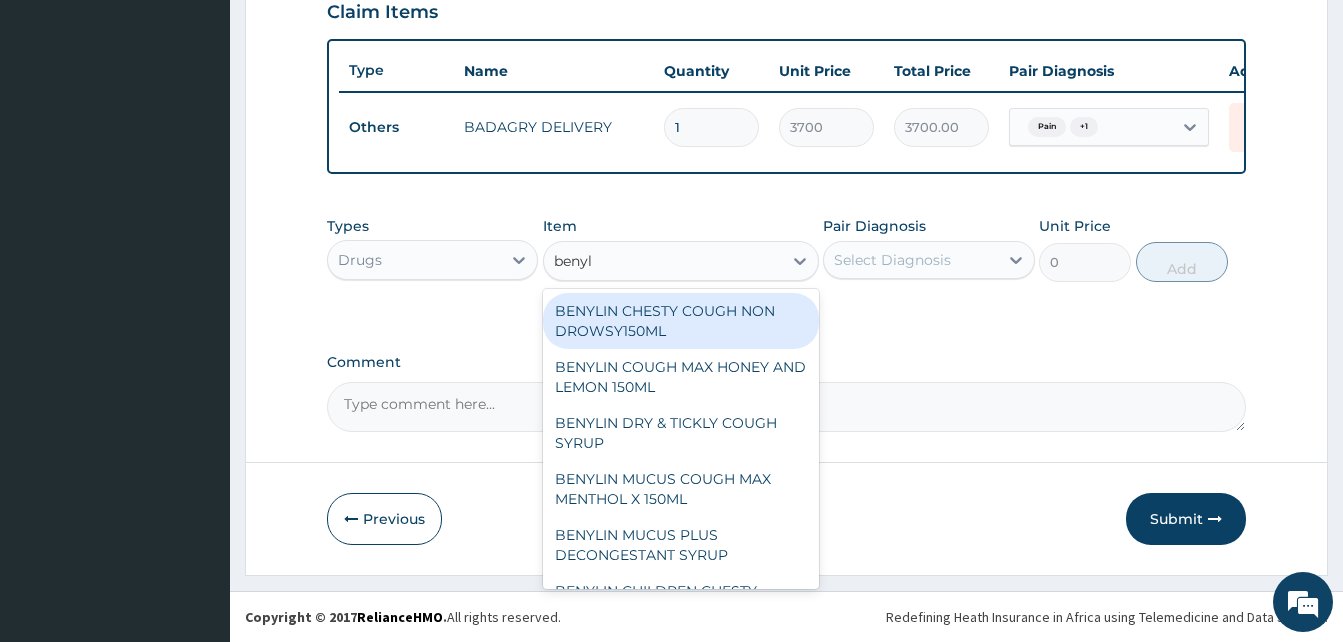 type on "benyli" 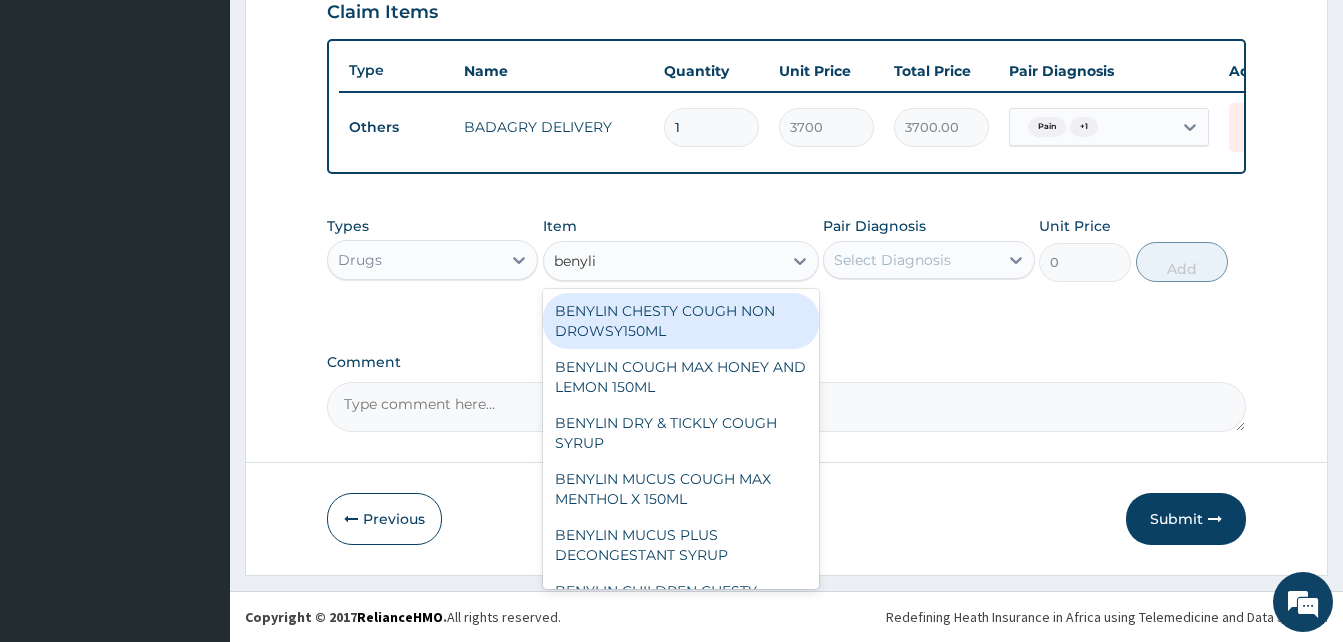 scroll, scrollTop: 155, scrollLeft: 0, axis: vertical 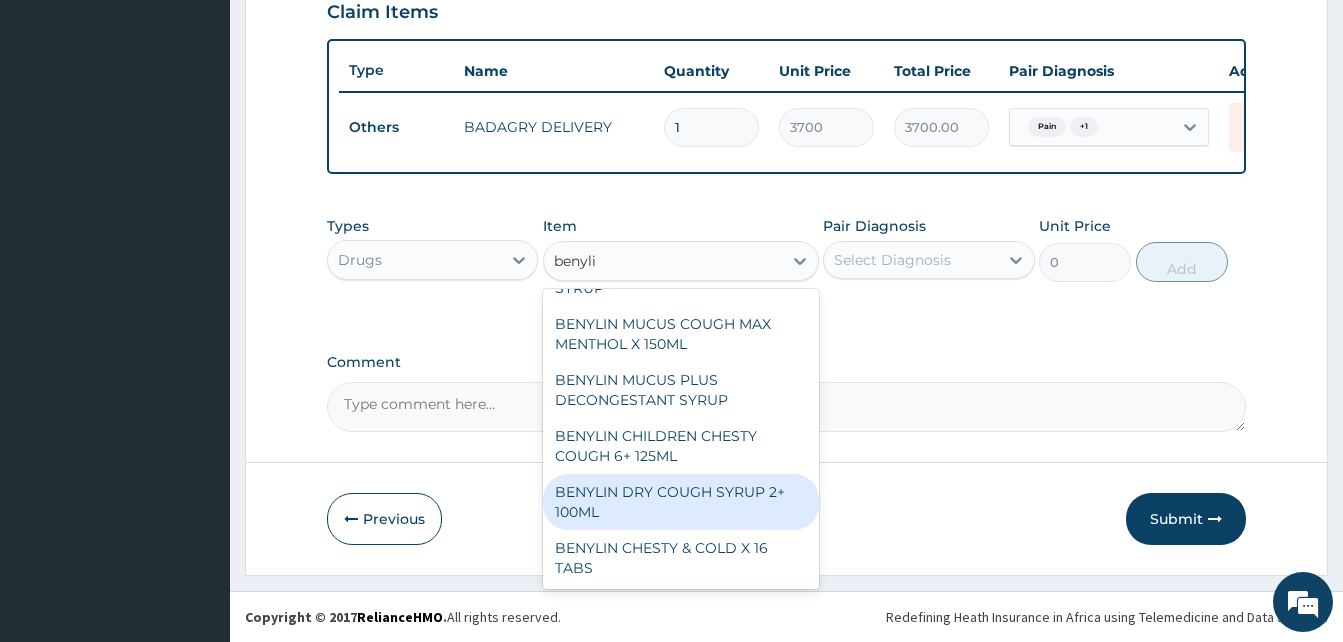 click on "BENYLIN DRY COUGH SYRUP 2+ 100ML" at bounding box center [681, 502] 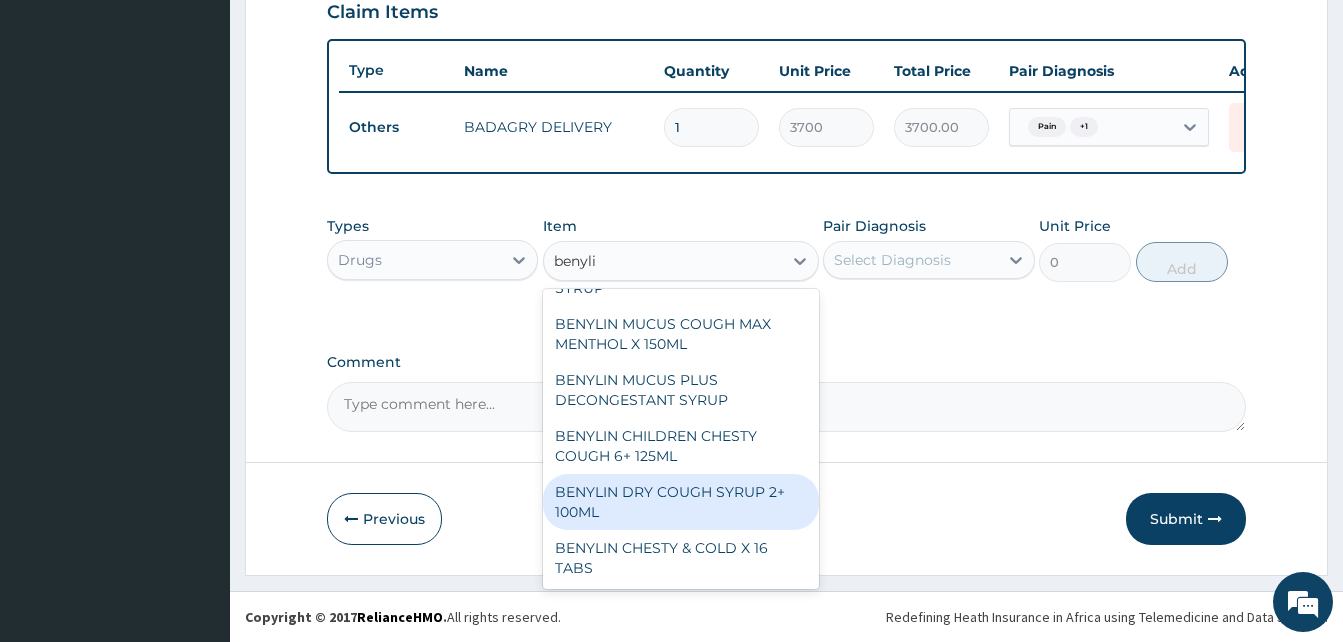 type 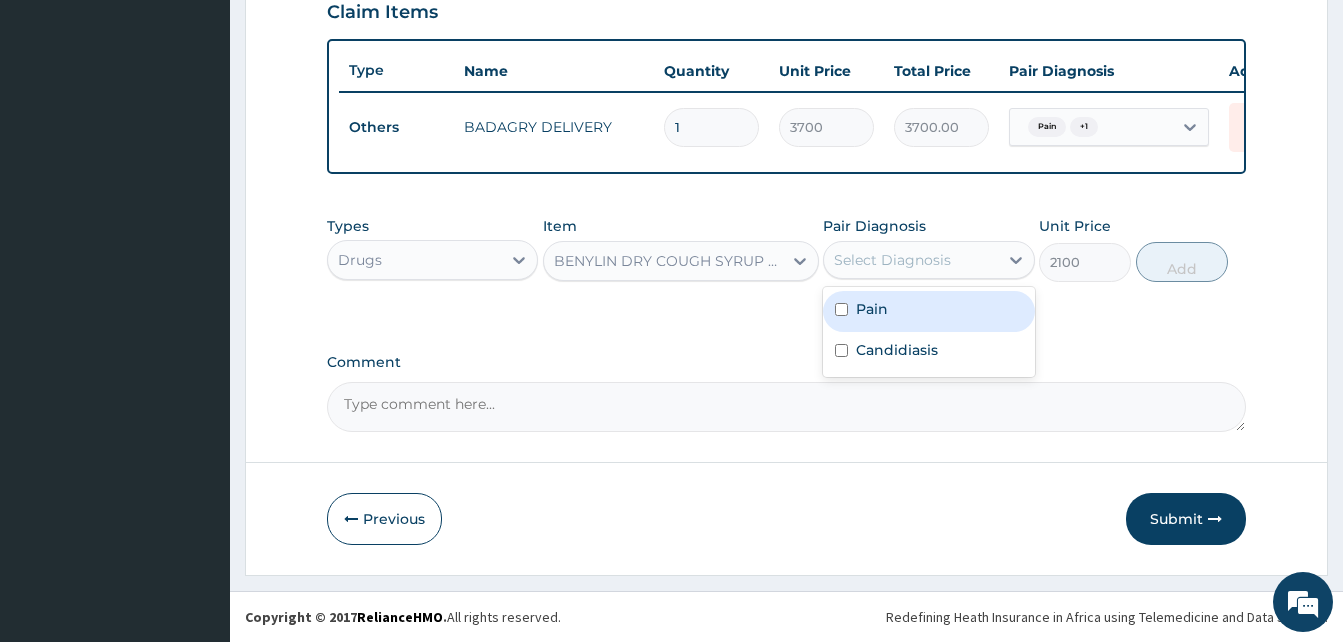 click on "Select Diagnosis" at bounding box center [892, 260] 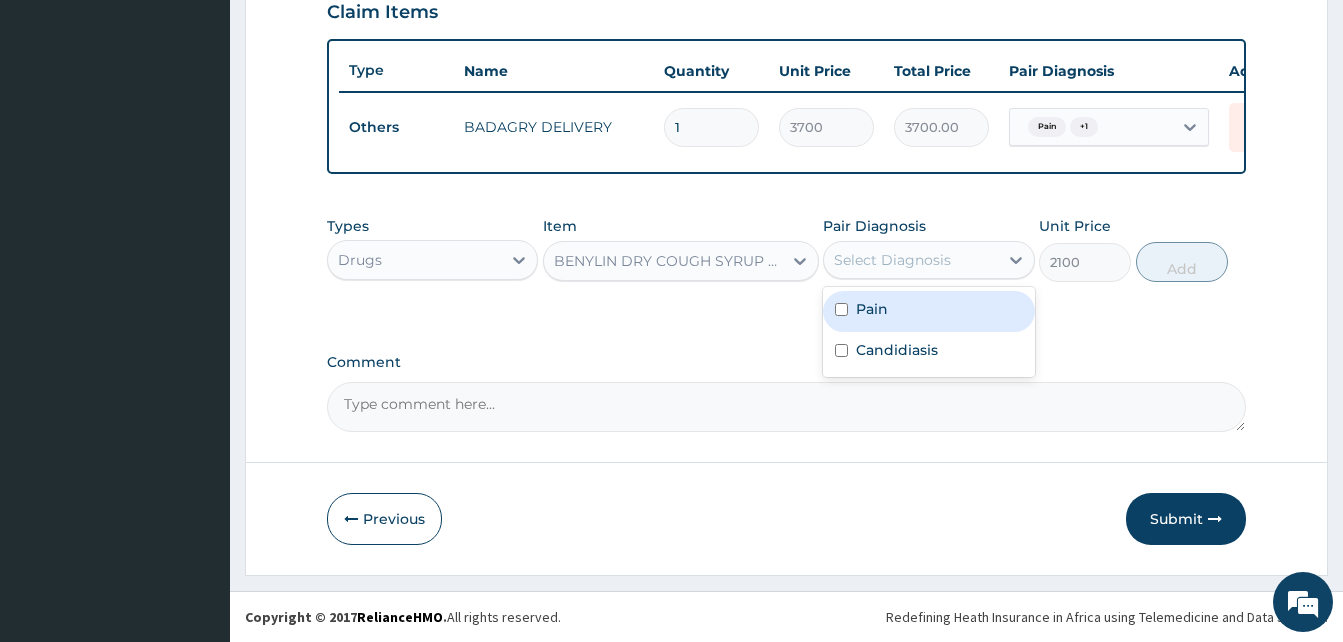 click on "Pain" at bounding box center (928, 311) 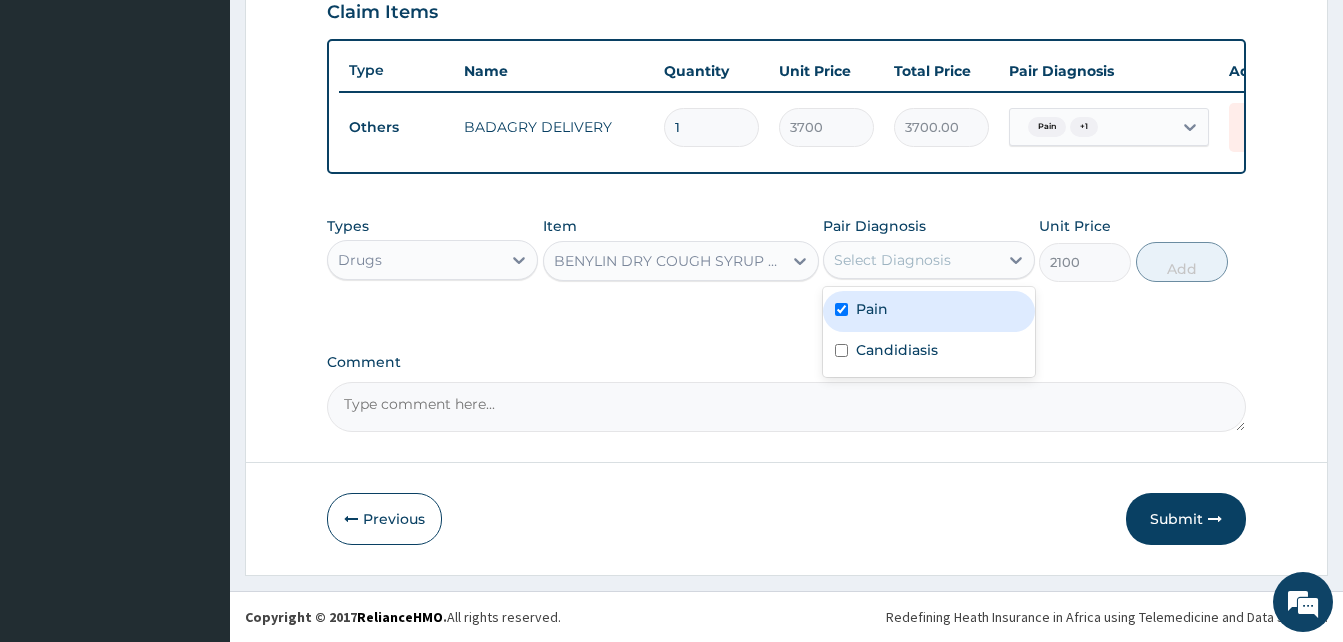 checkbox on "true" 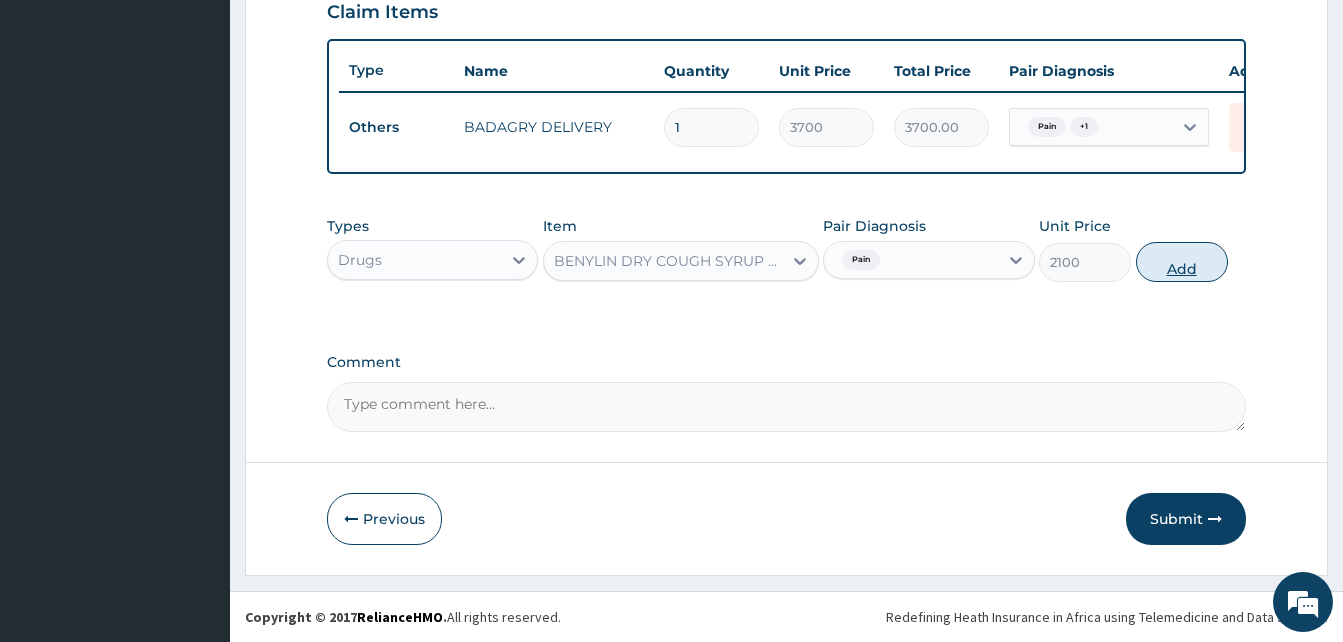 click on "Add" at bounding box center [1182, 262] 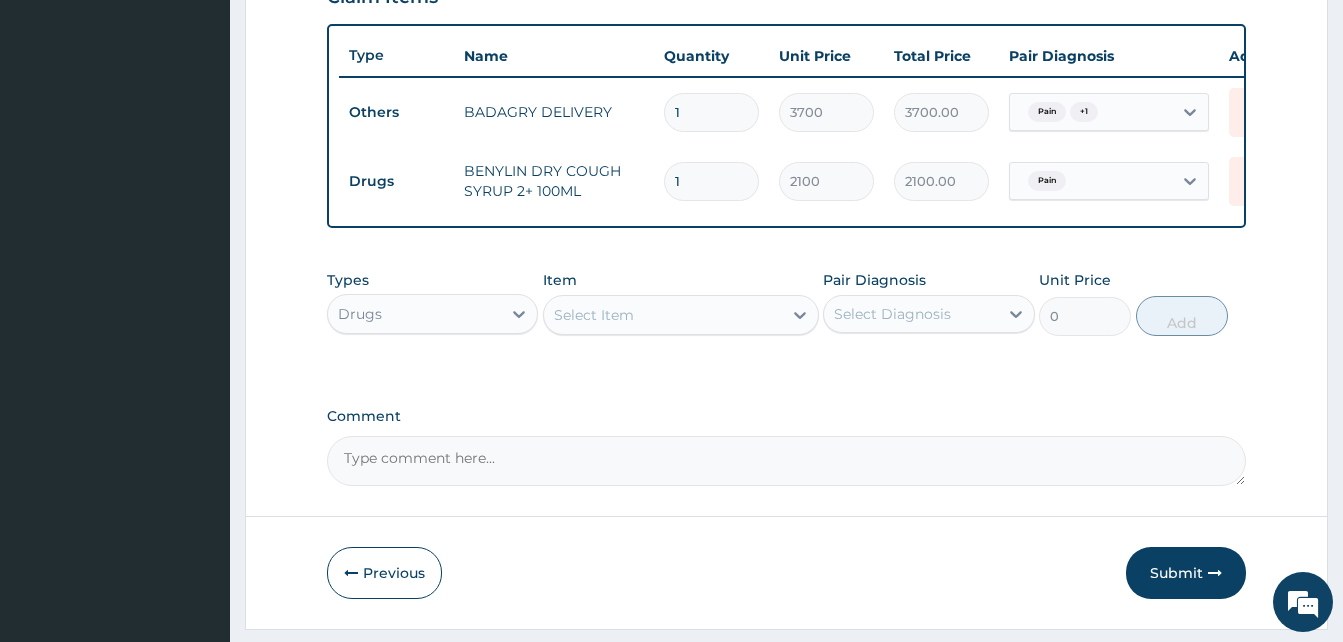 click on "Select Item" at bounding box center [663, 315] 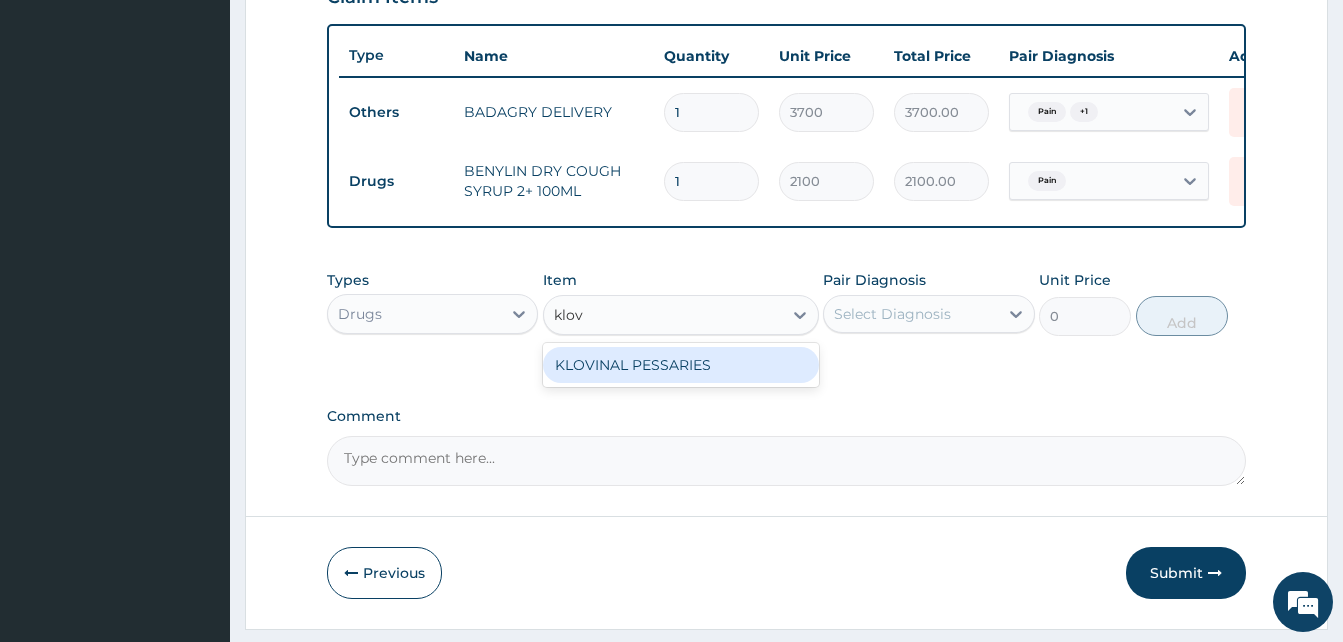 type on "klovi" 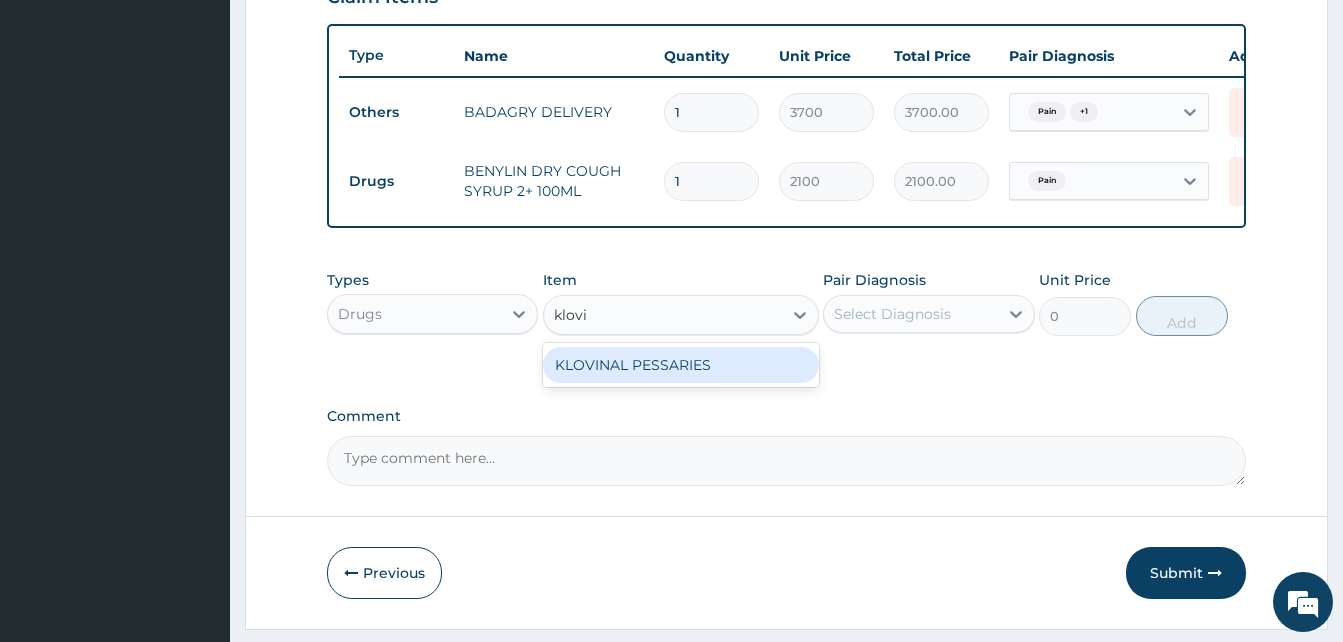 click on "KLOVINAL PESSARIES" at bounding box center (681, 365) 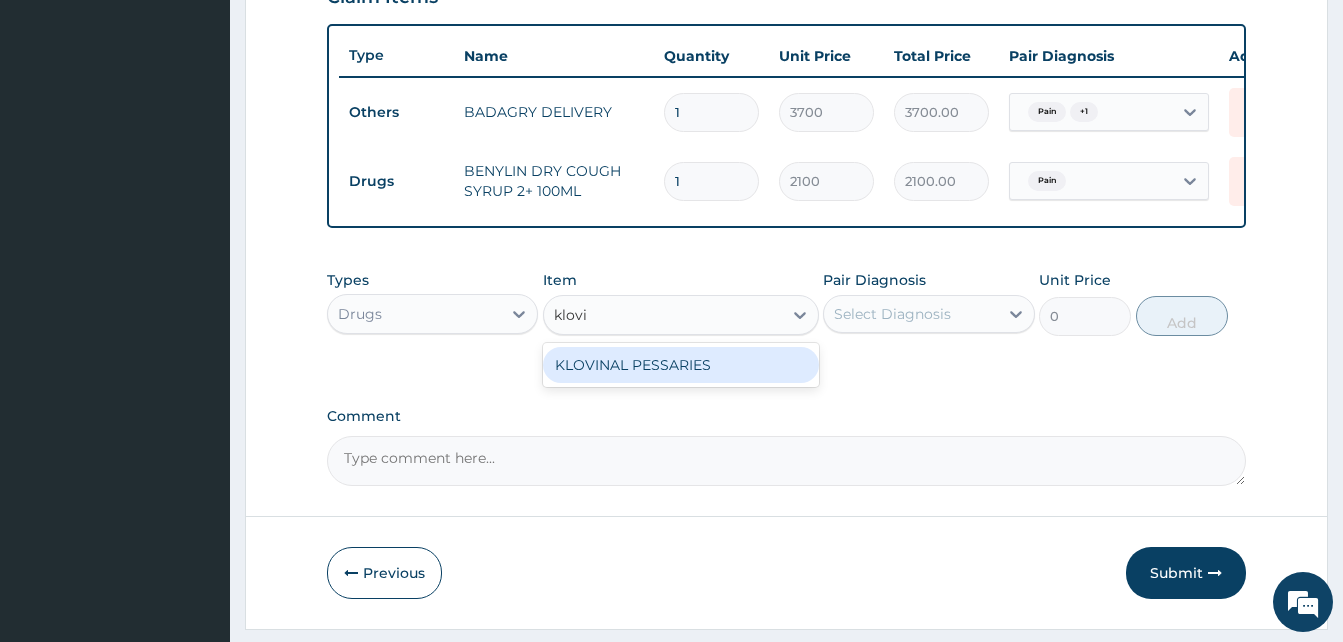 type 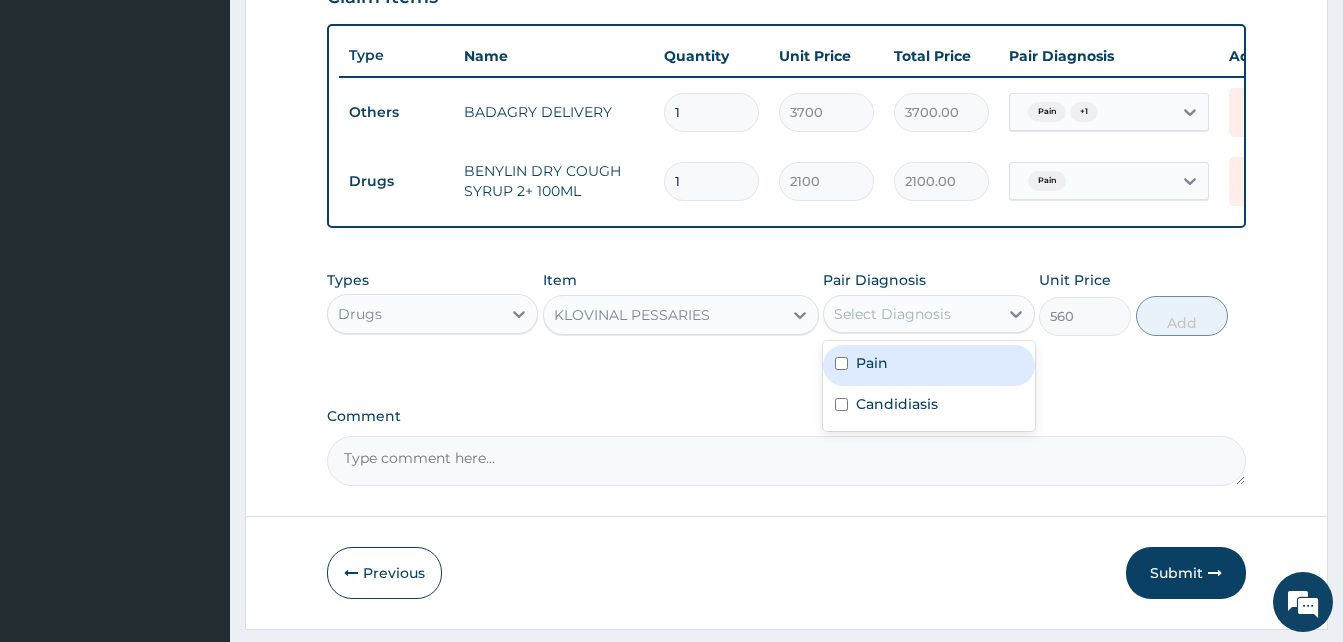 click on "Select Diagnosis" at bounding box center [892, 314] 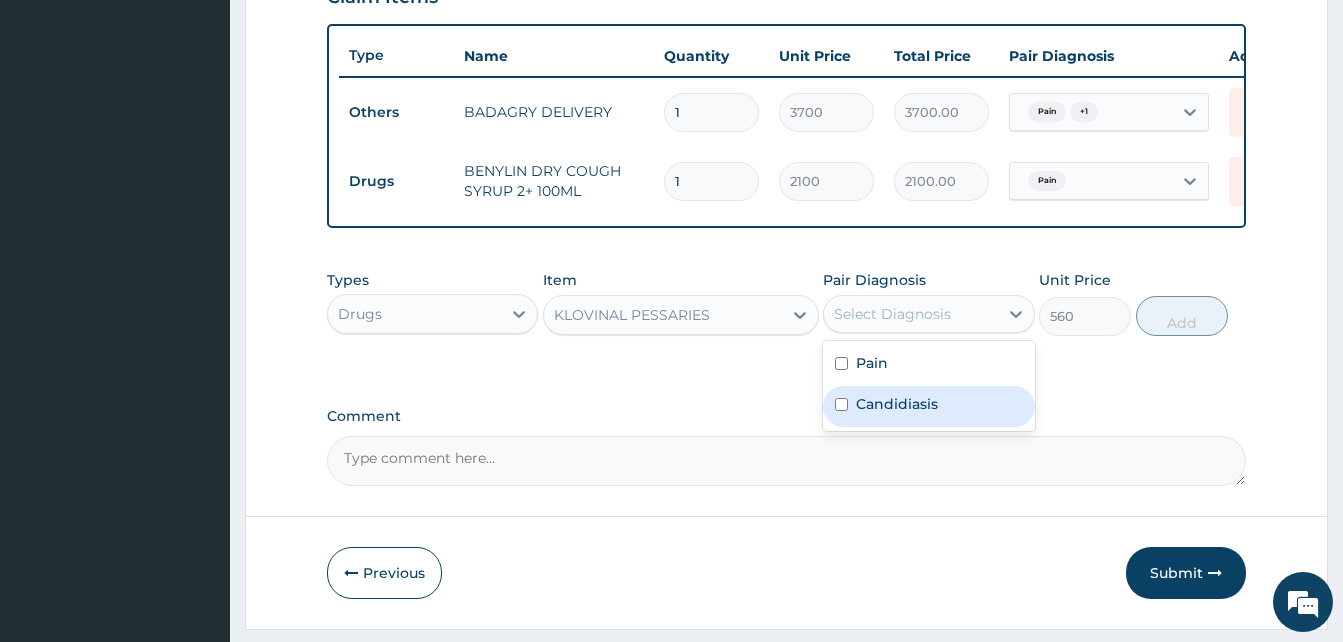 click on "Candidiasis" at bounding box center (897, 404) 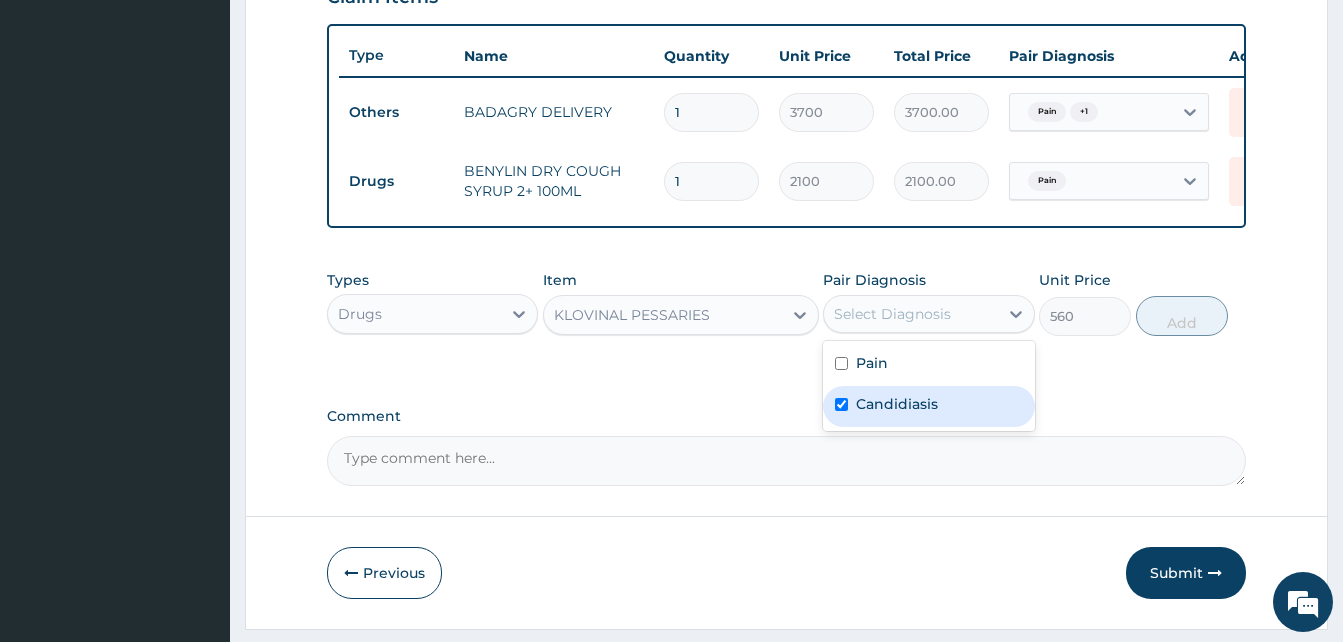 checkbox on "true" 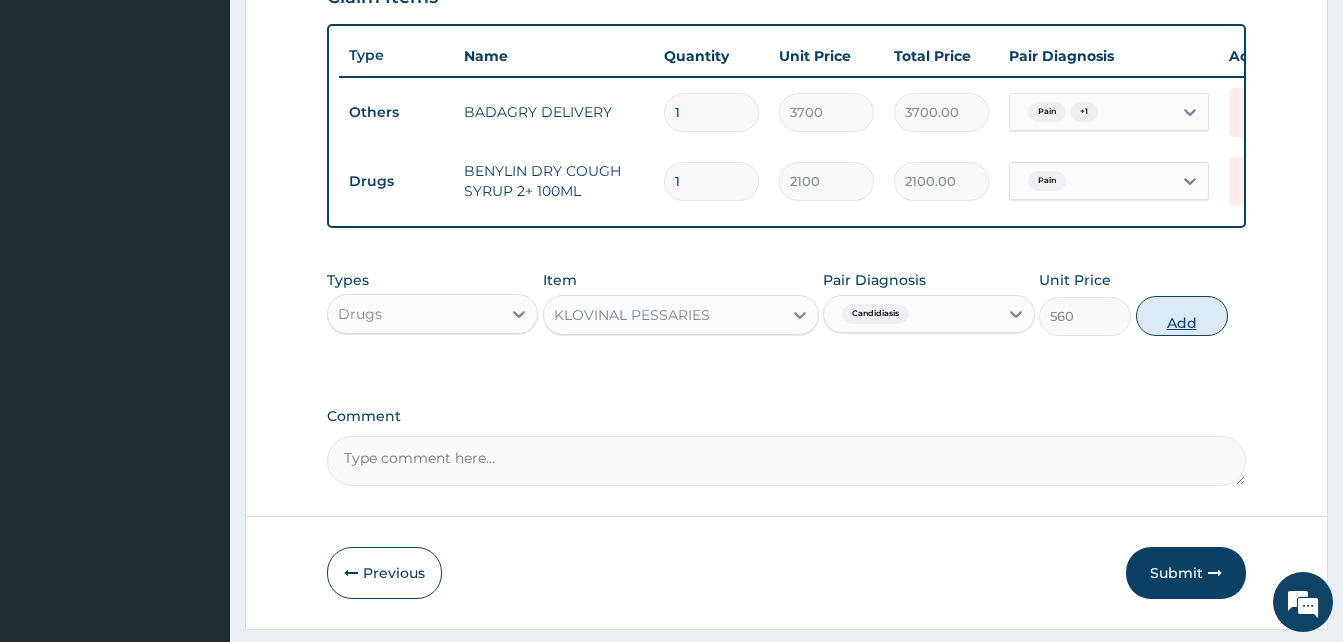 click on "Add" at bounding box center [1182, 316] 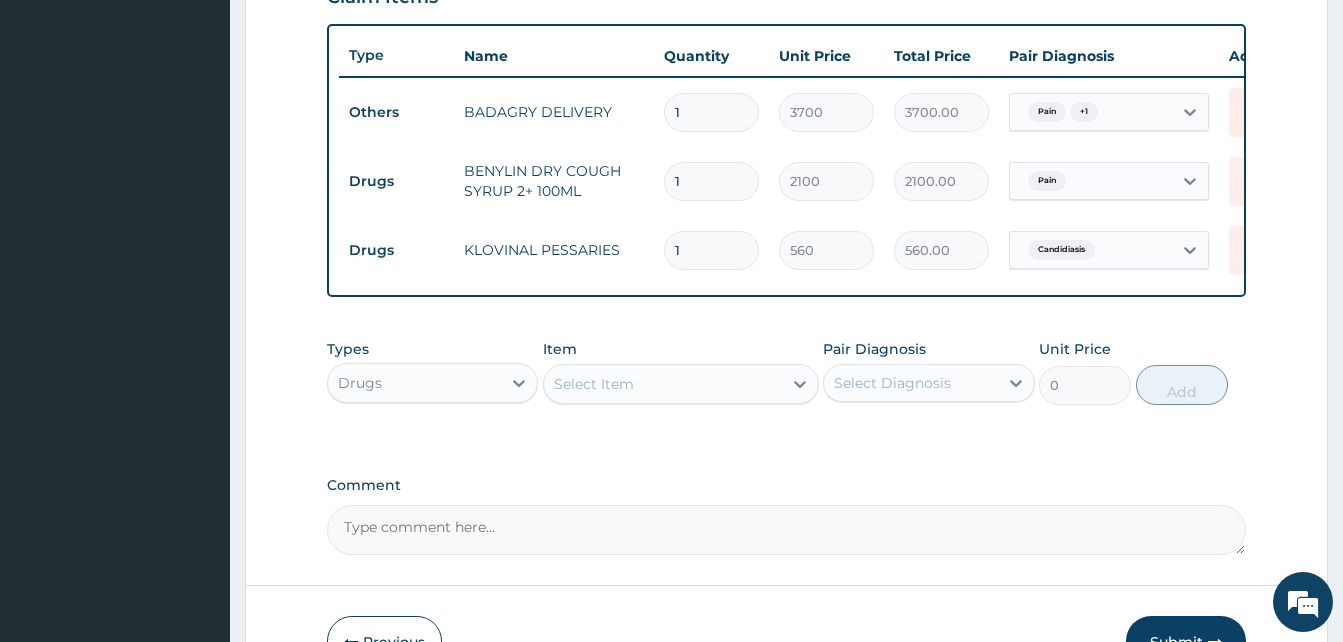 click on "Select Item" at bounding box center [663, 384] 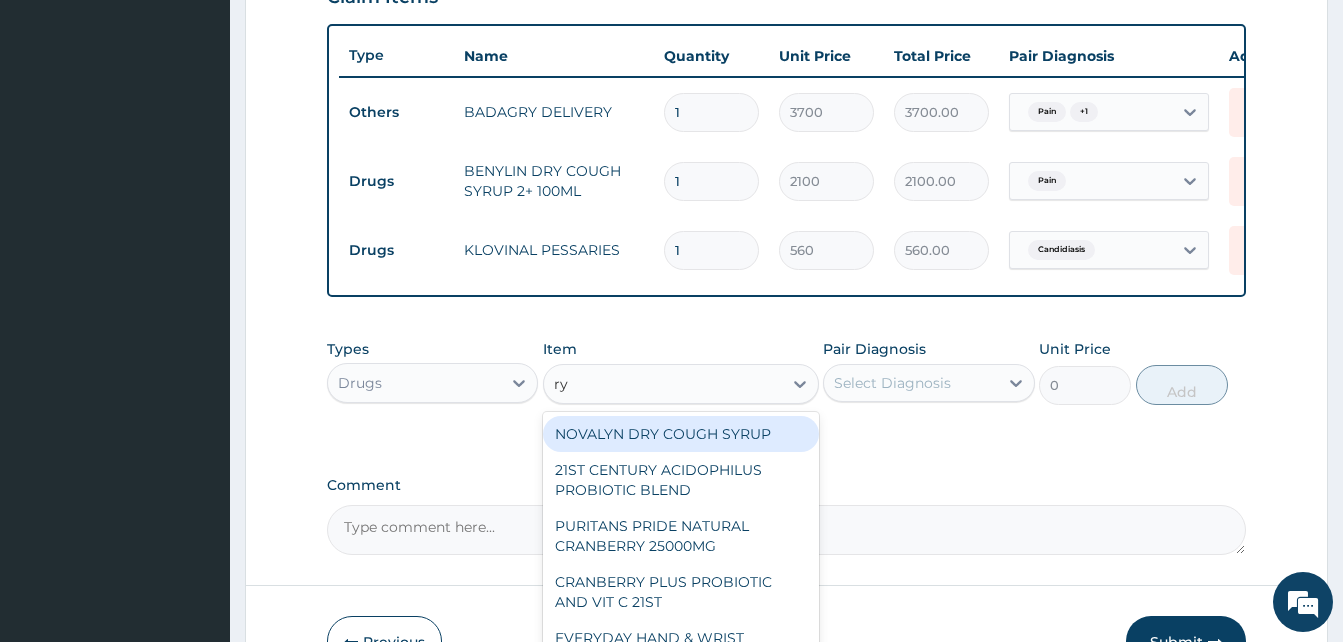 type on "ryc" 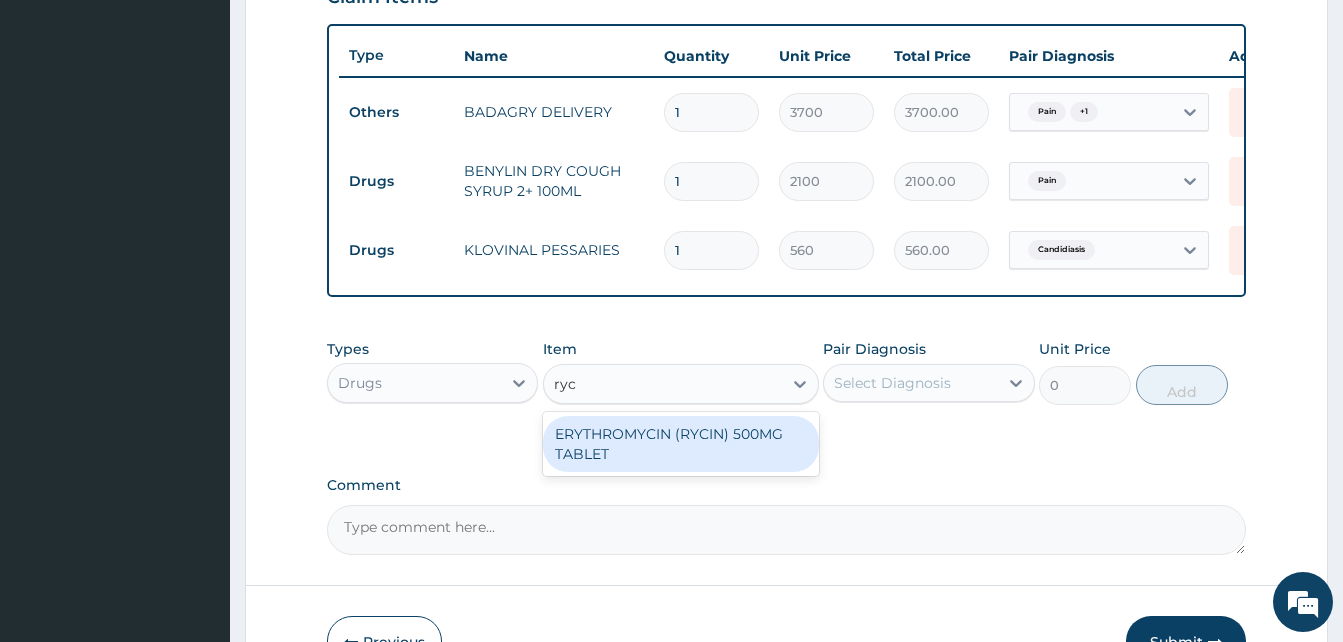 click on "ERYTHROMYCIN (RYCIN) 500MG TABLET" at bounding box center (681, 444) 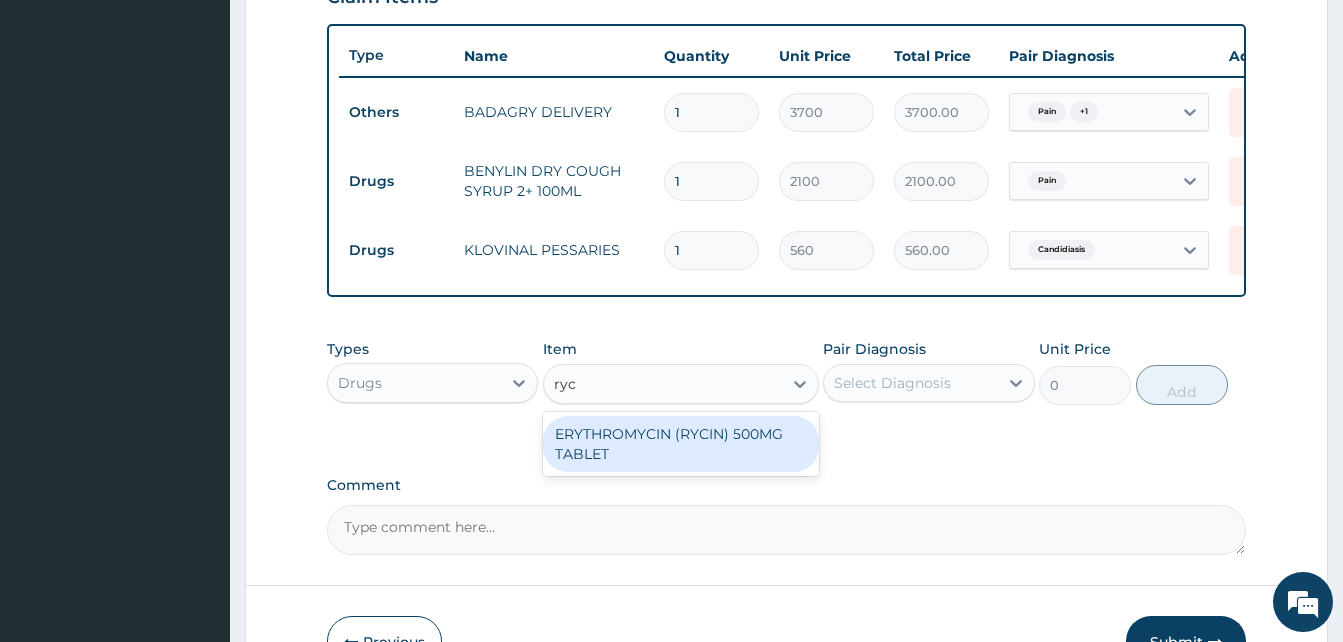 type 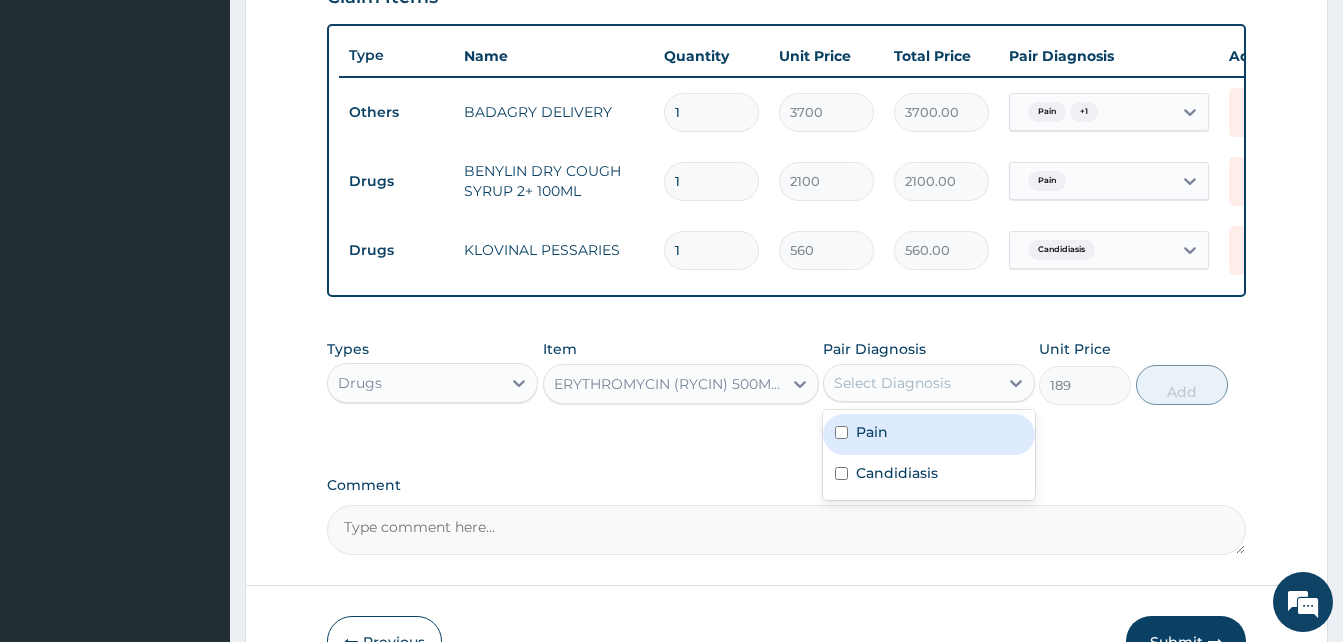 click on "Select Diagnosis" at bounding box center [892, 383] 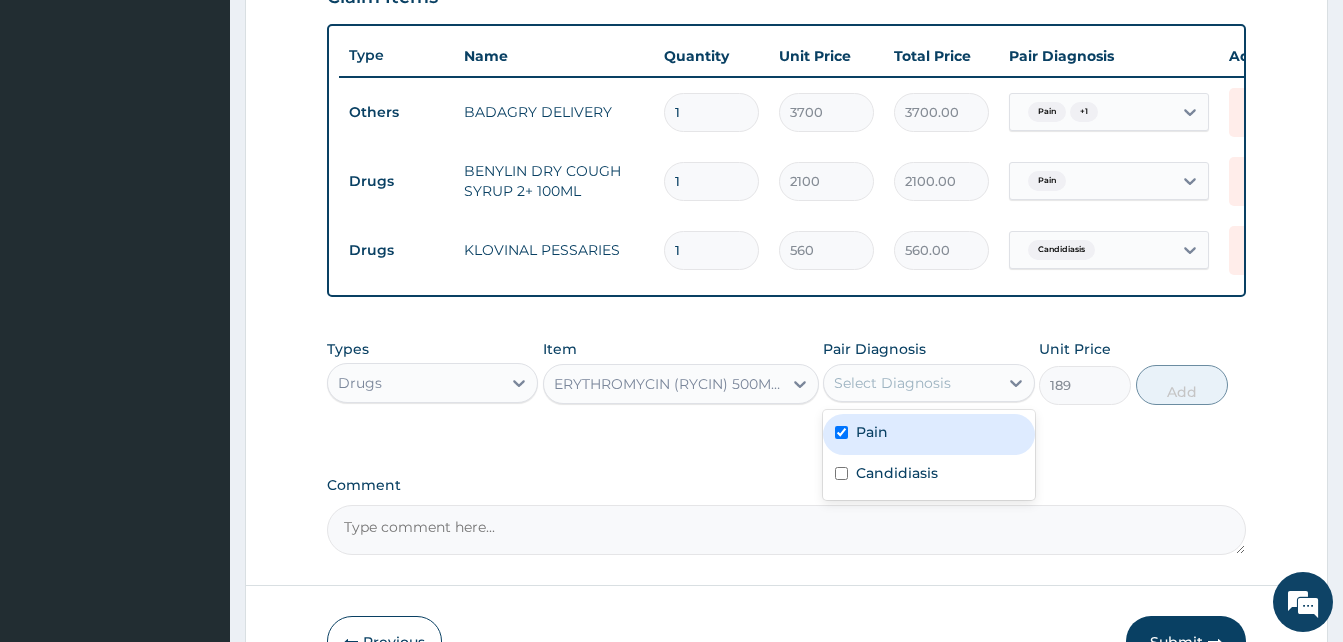 checkbox on "true" 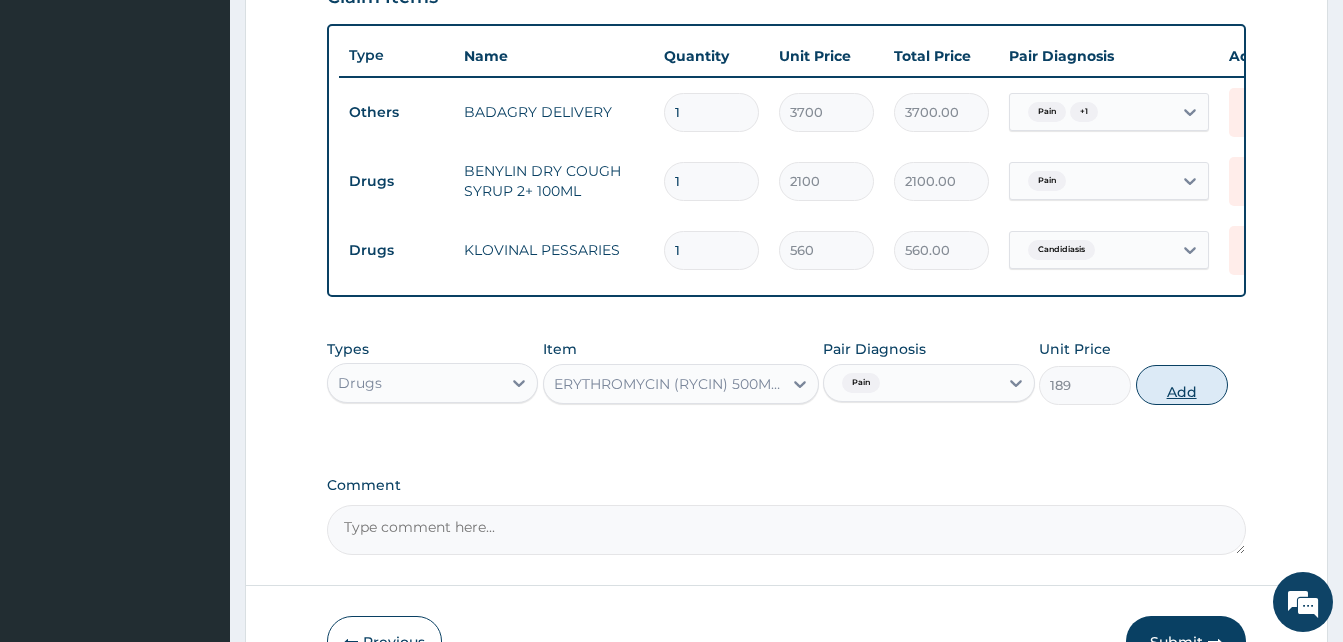 click on "Add" at bounding box center [1182, 385] 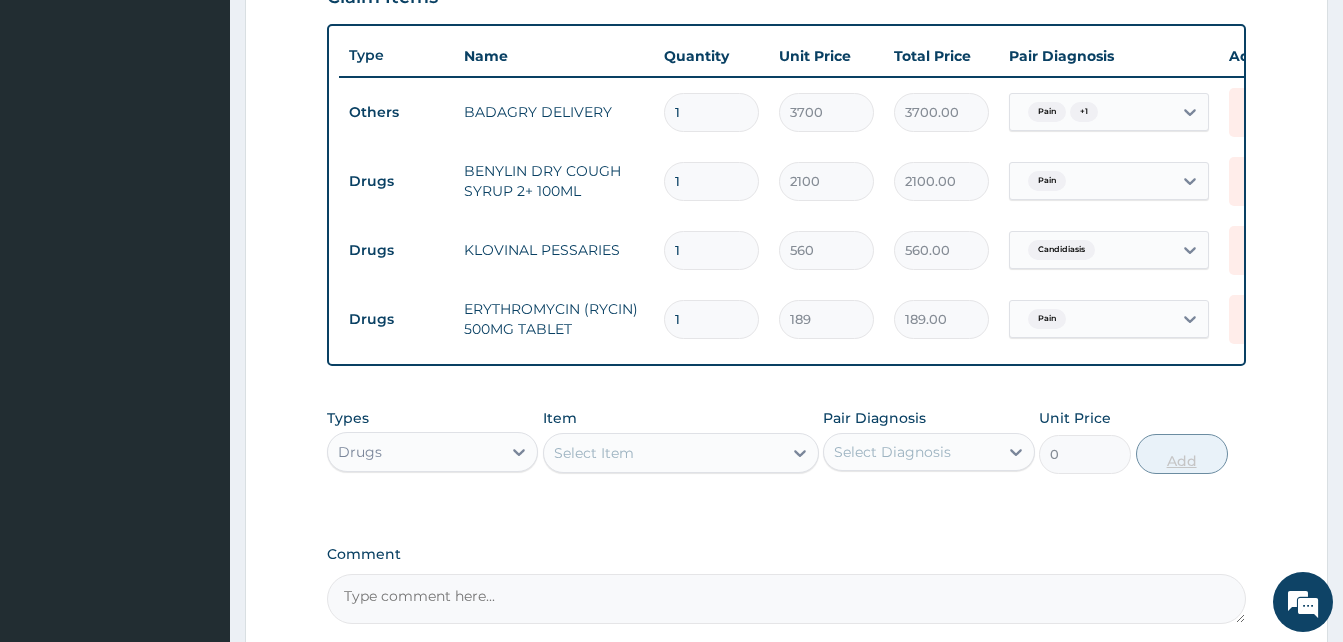 type 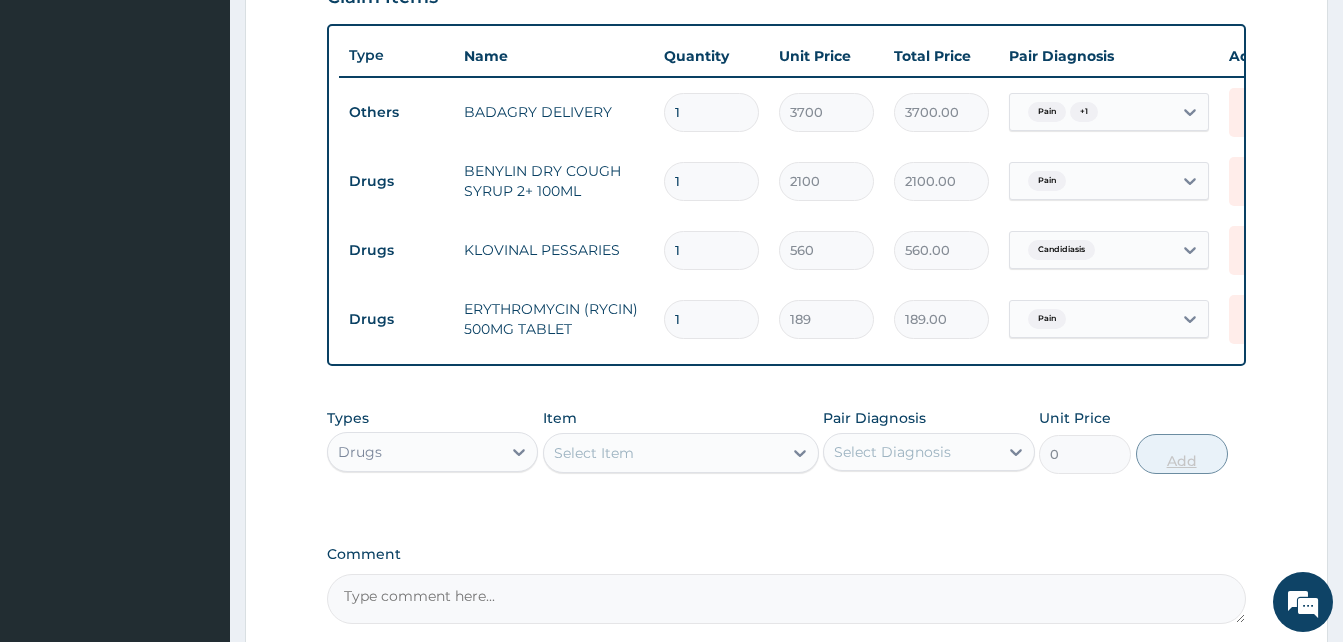 type on "0.00" 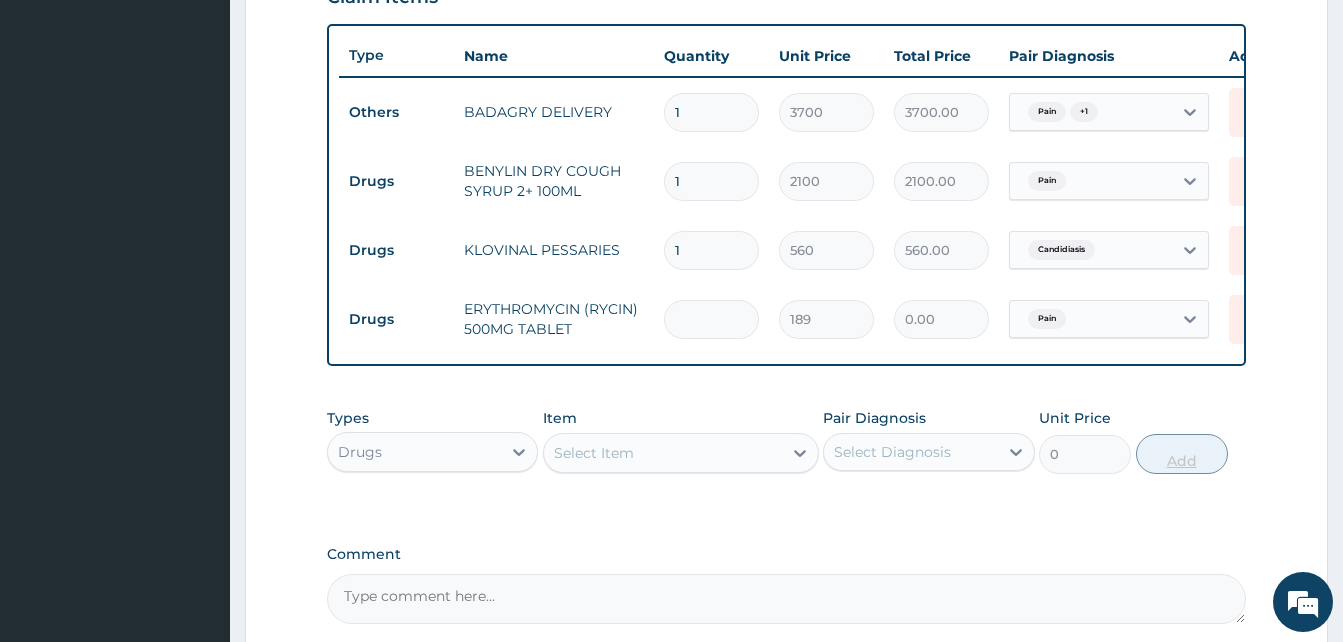 type on "2" 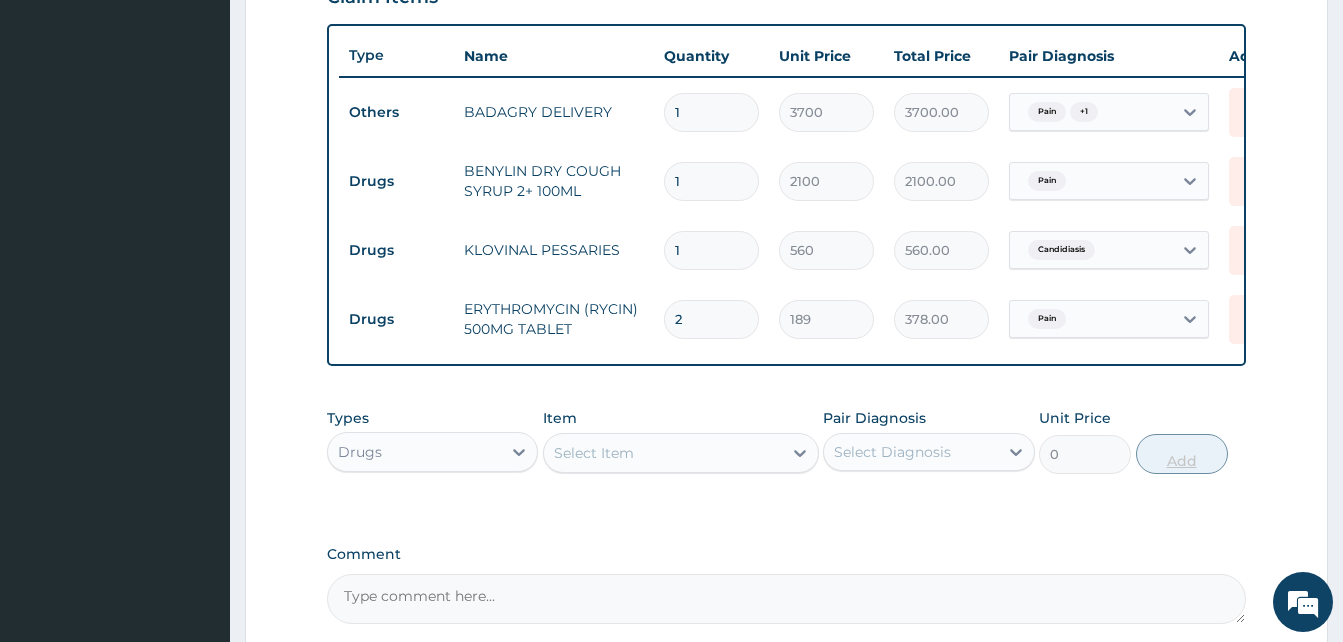 type on "20" 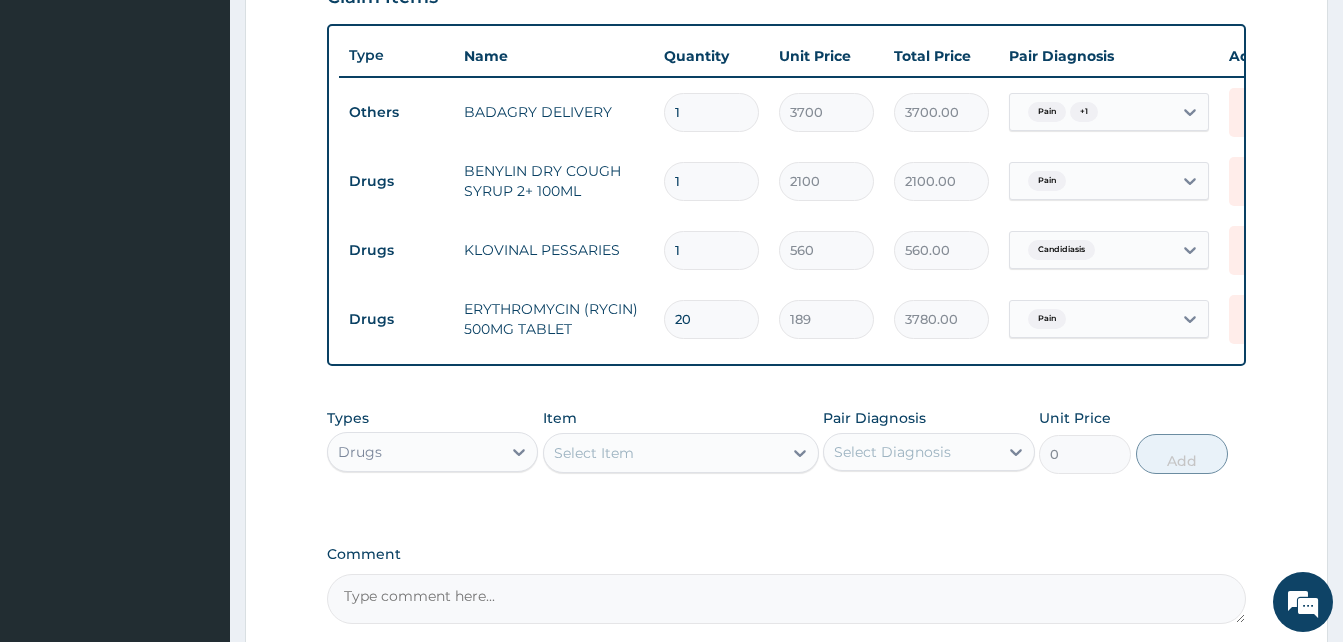 type on "20" 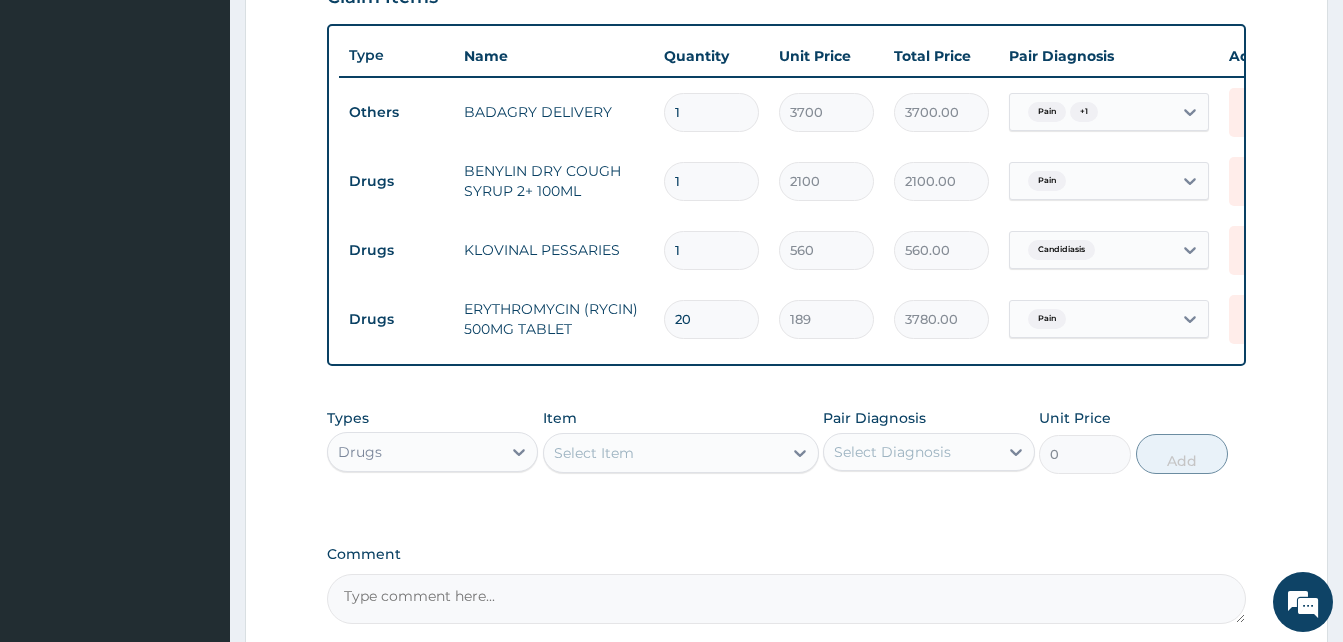 click on "Select Item" at bounding box center [663, 453] 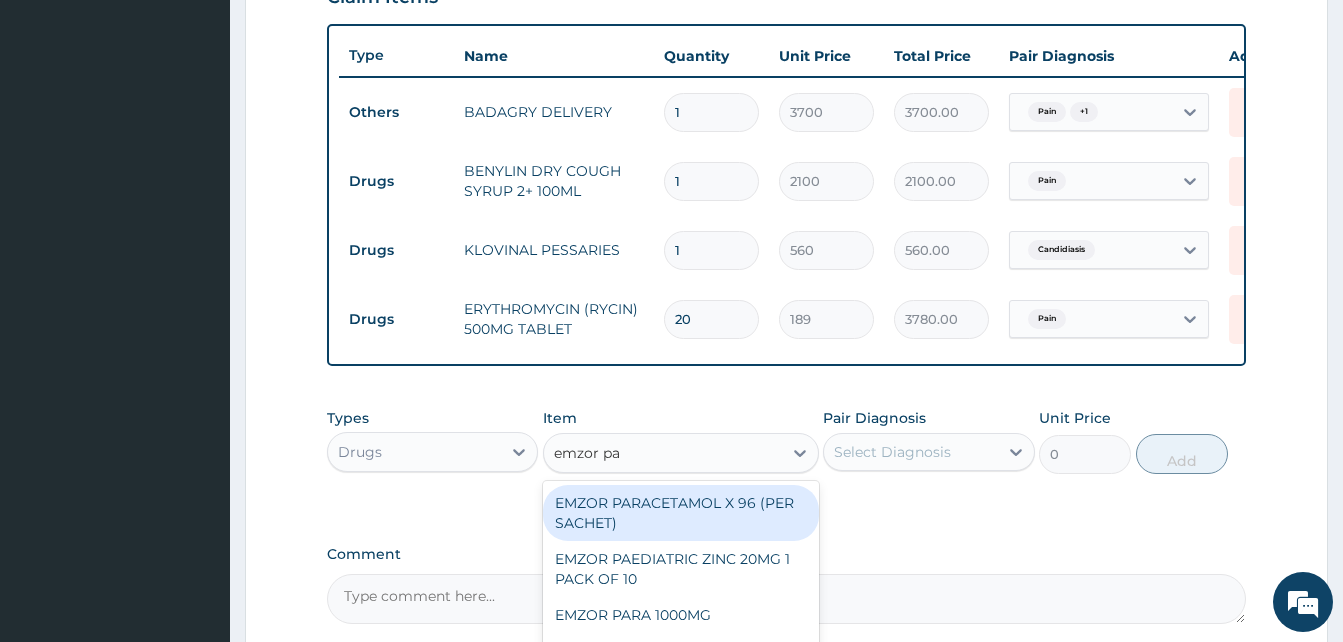 type on "emzor par" 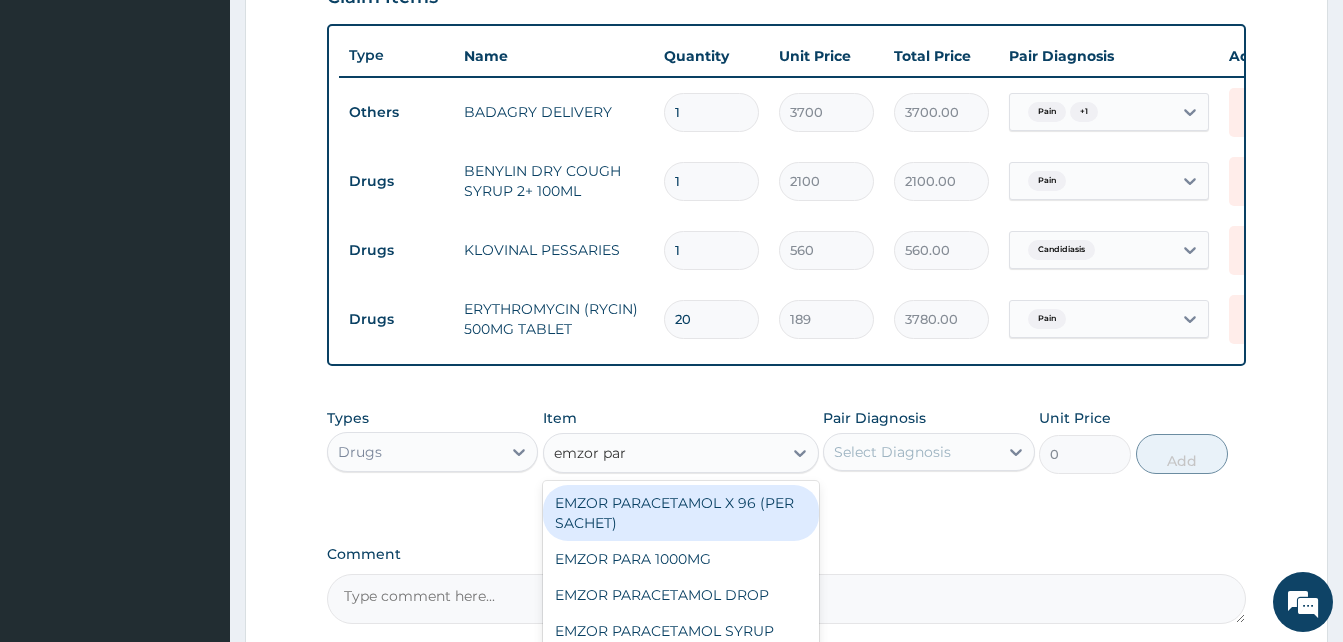 click on "EMZOR PARACETAMOL X 96 (PER SACHET)" at bounding box center (681, 513) 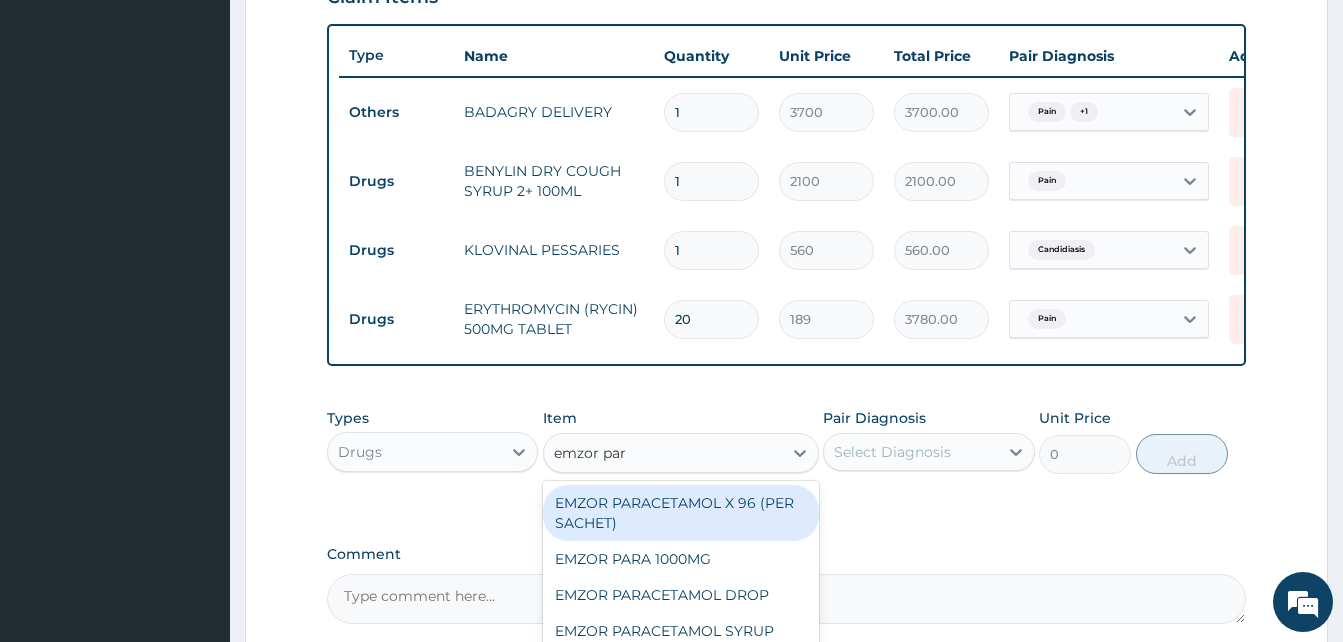 type 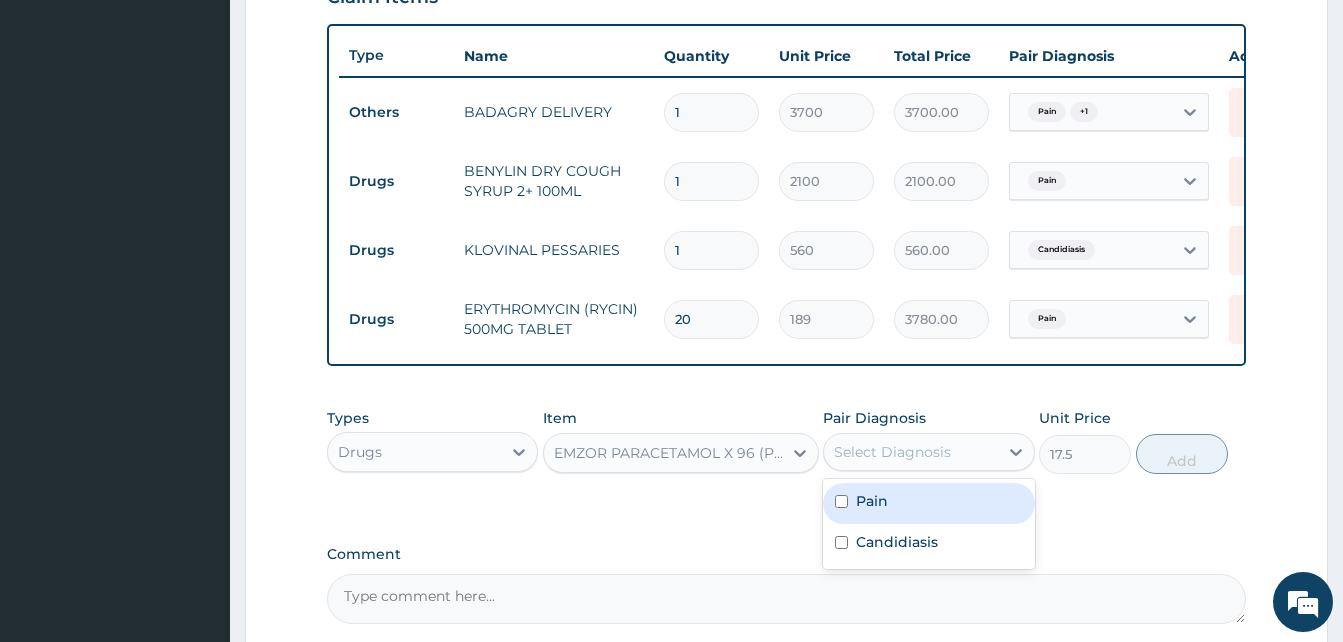 drag, startPoint x: 873, startPoint y: 461, endPoint x: 920, endPoint y: 509, distance: 67.17886 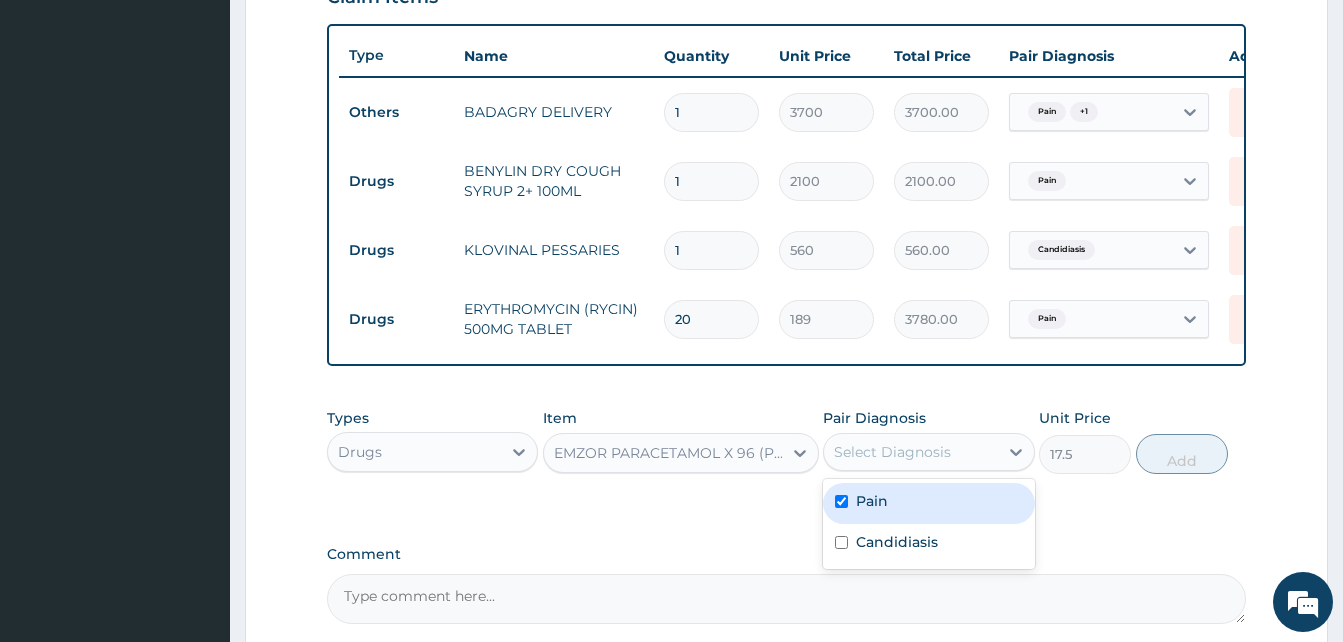 checkbox on "true" 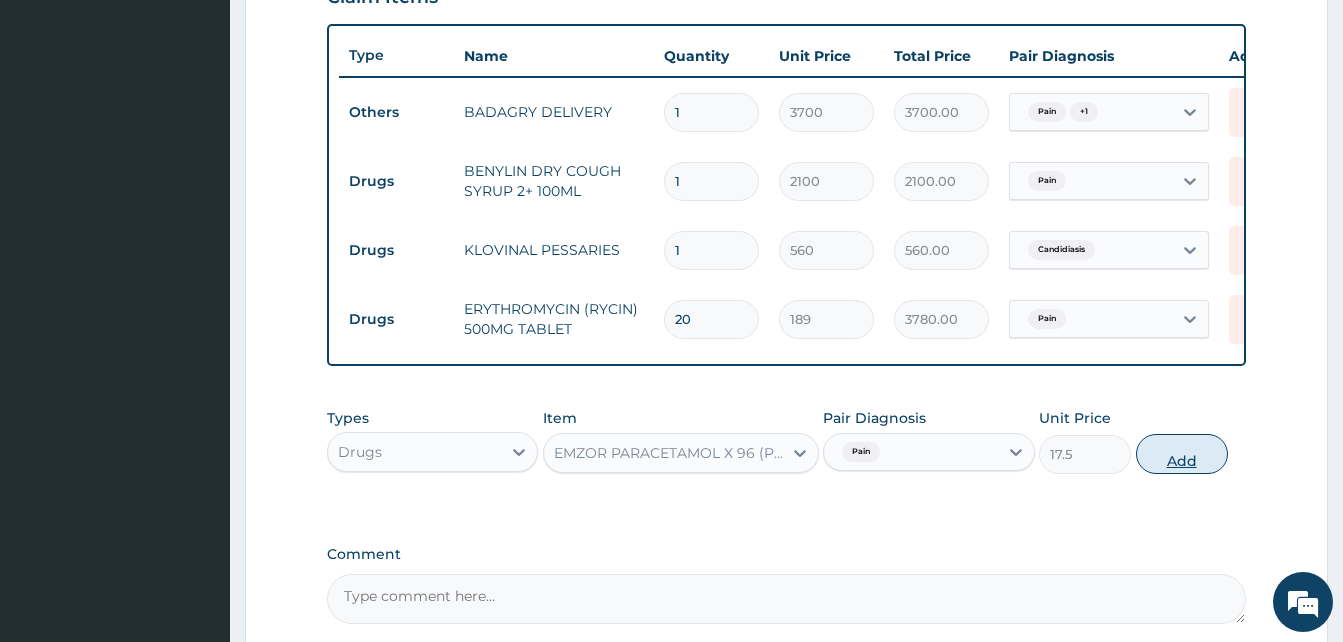click on "Add" at bounding box center [1182, 454] 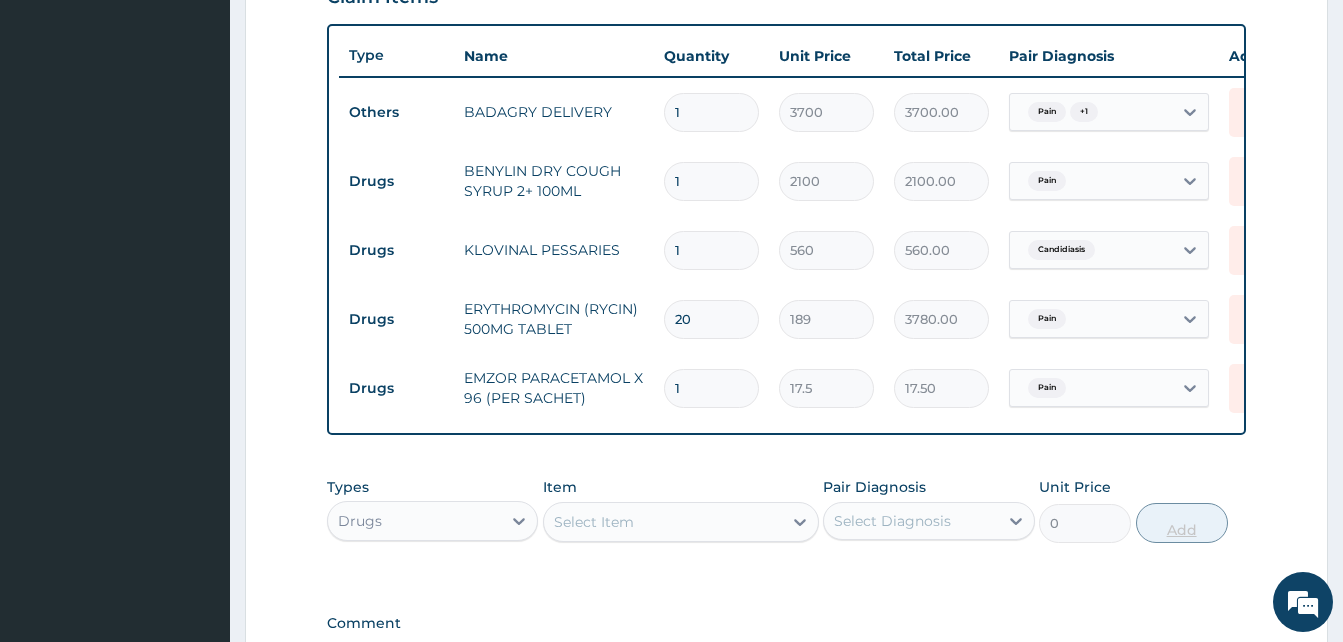 type 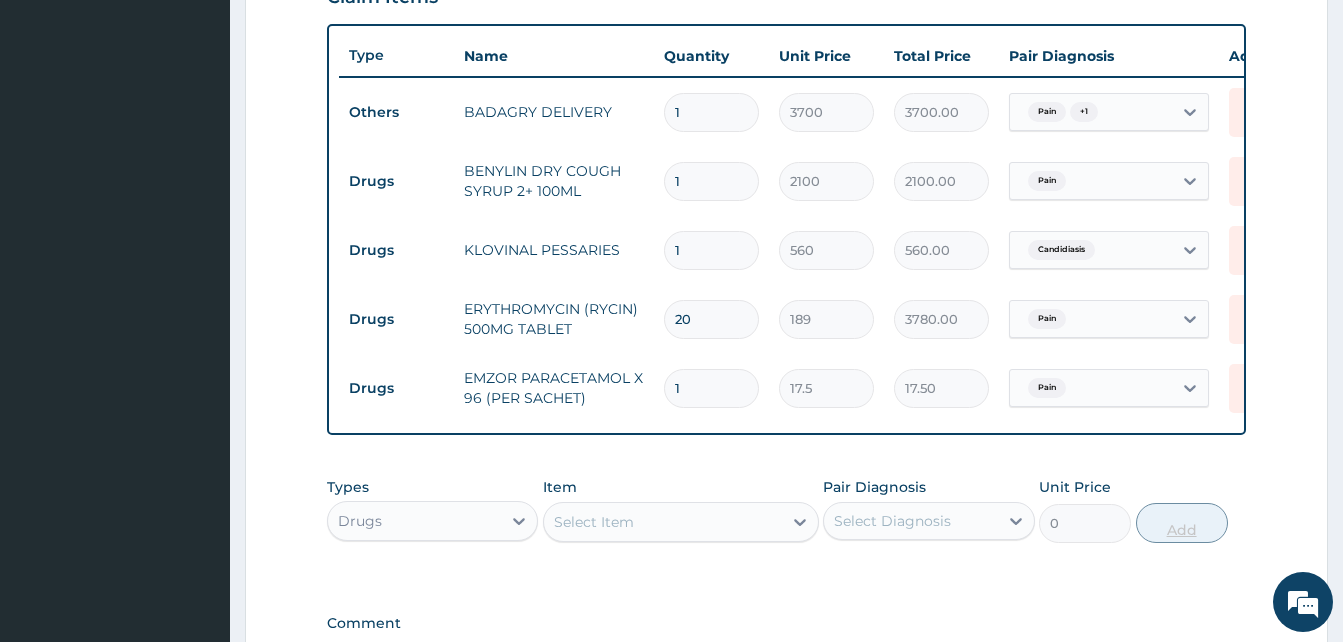 type on "0.00" 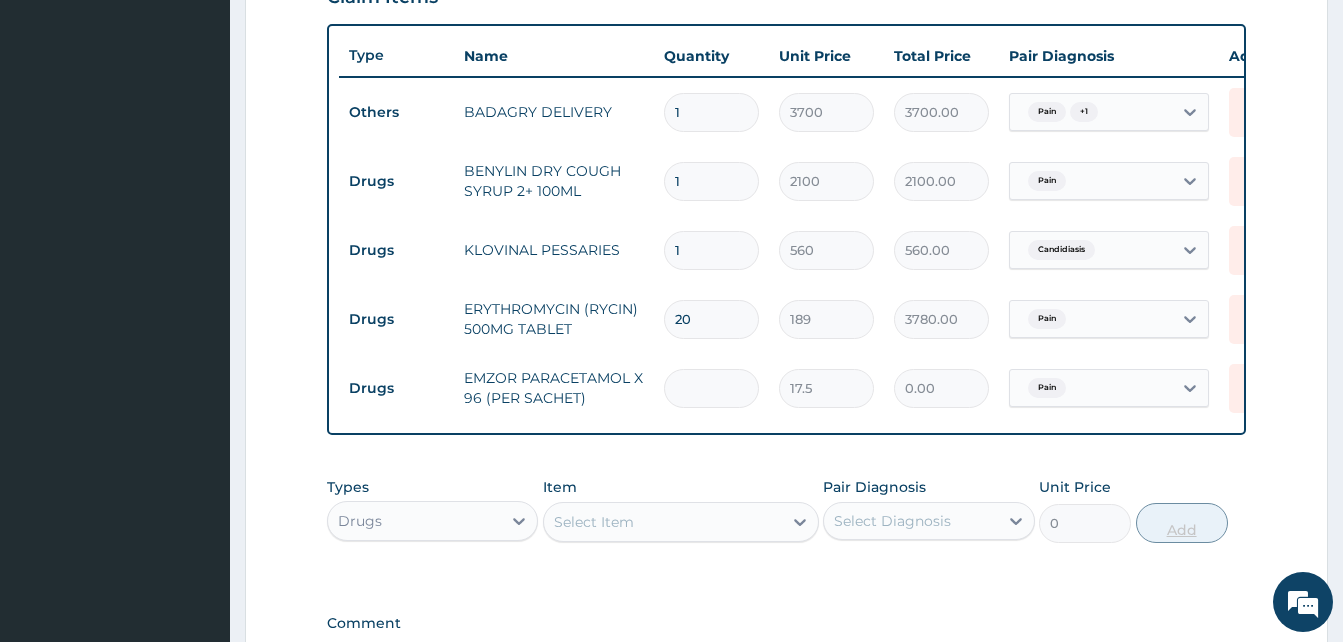 type on "3" 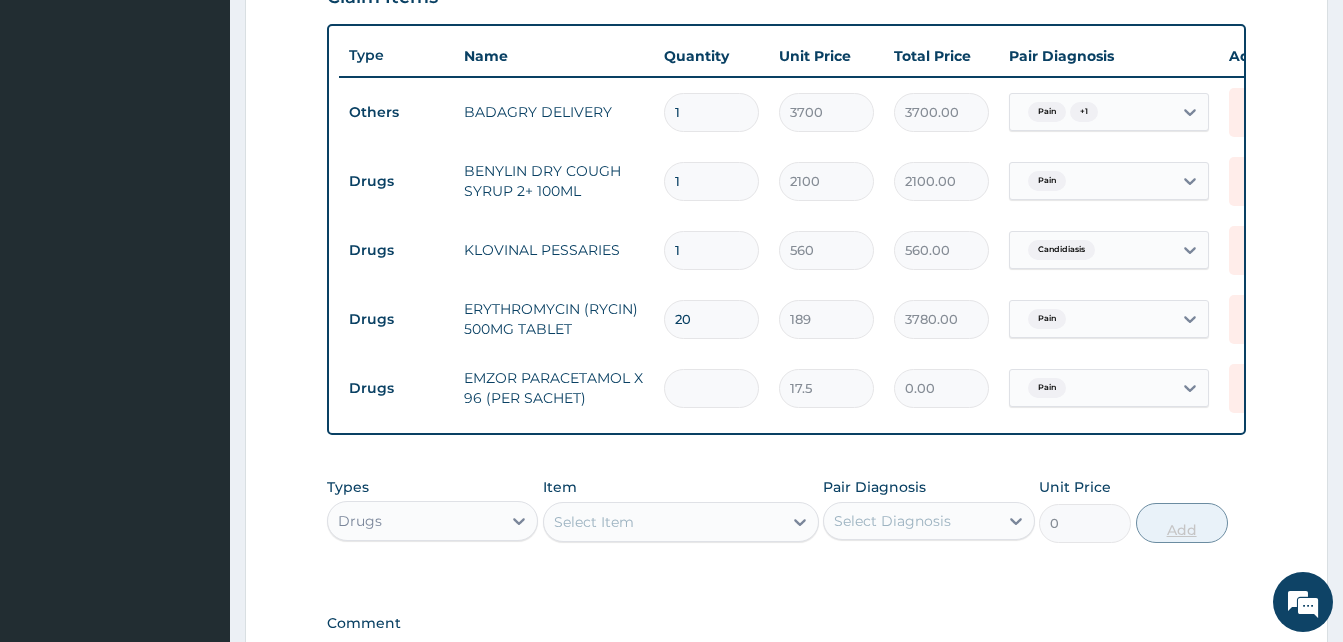 type on "52.50" 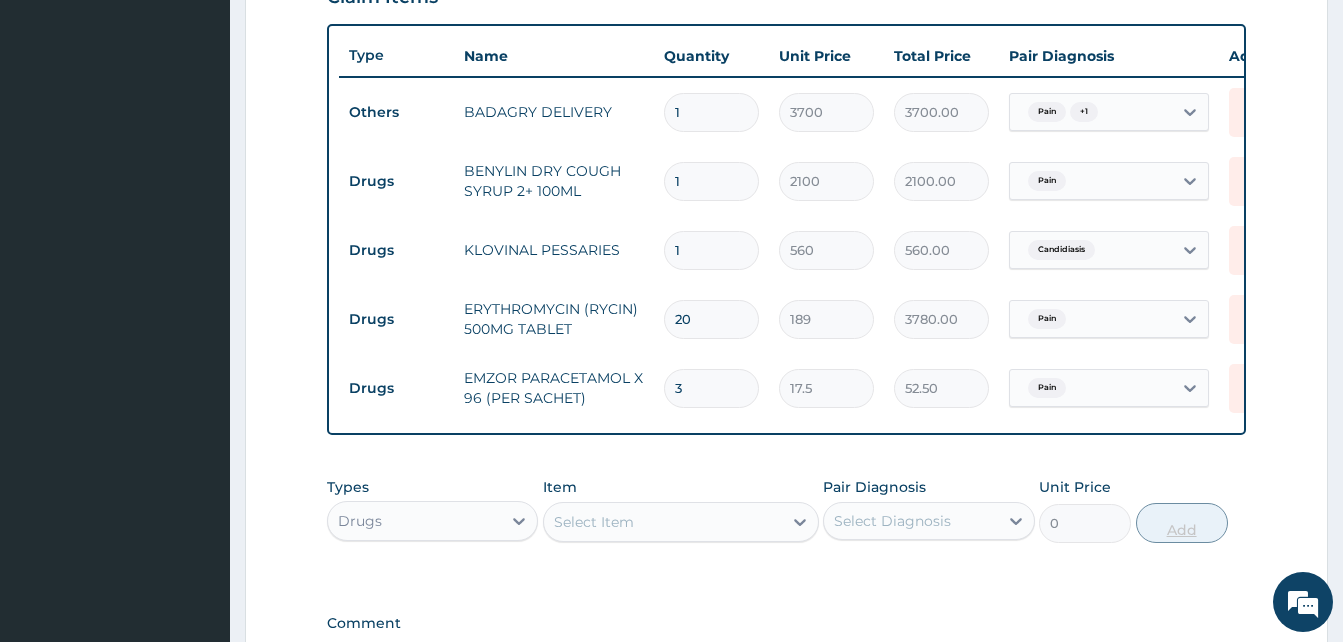 type on "36" 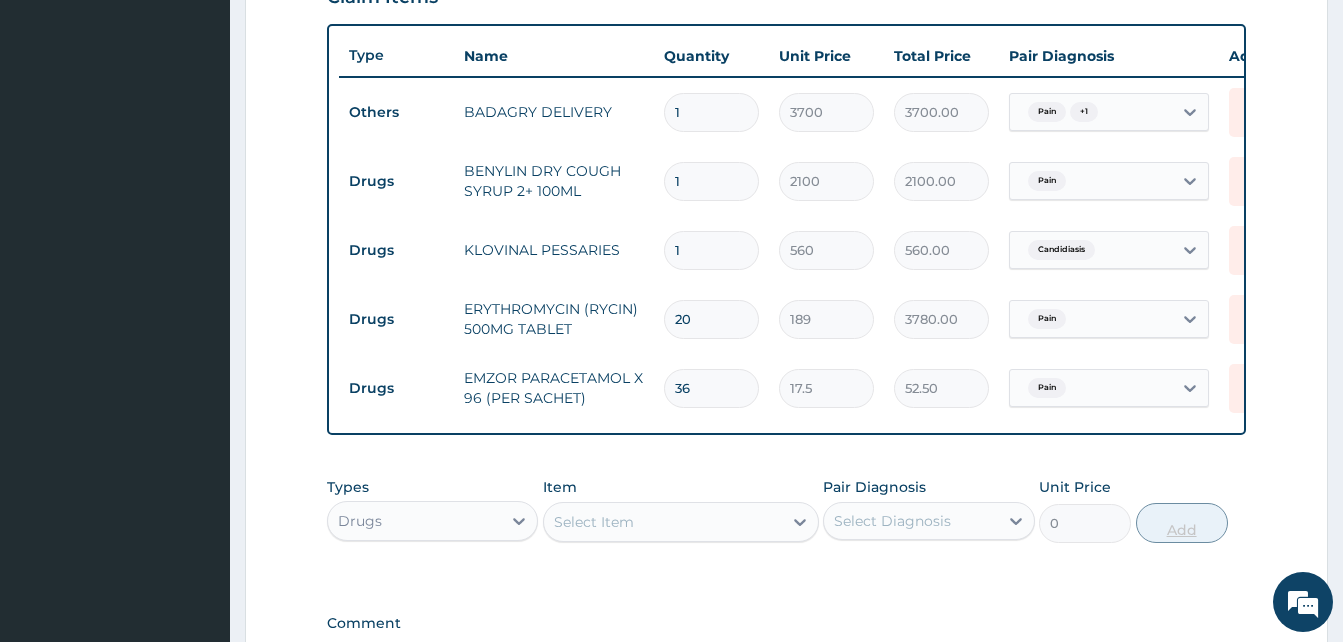 type on "630.00" 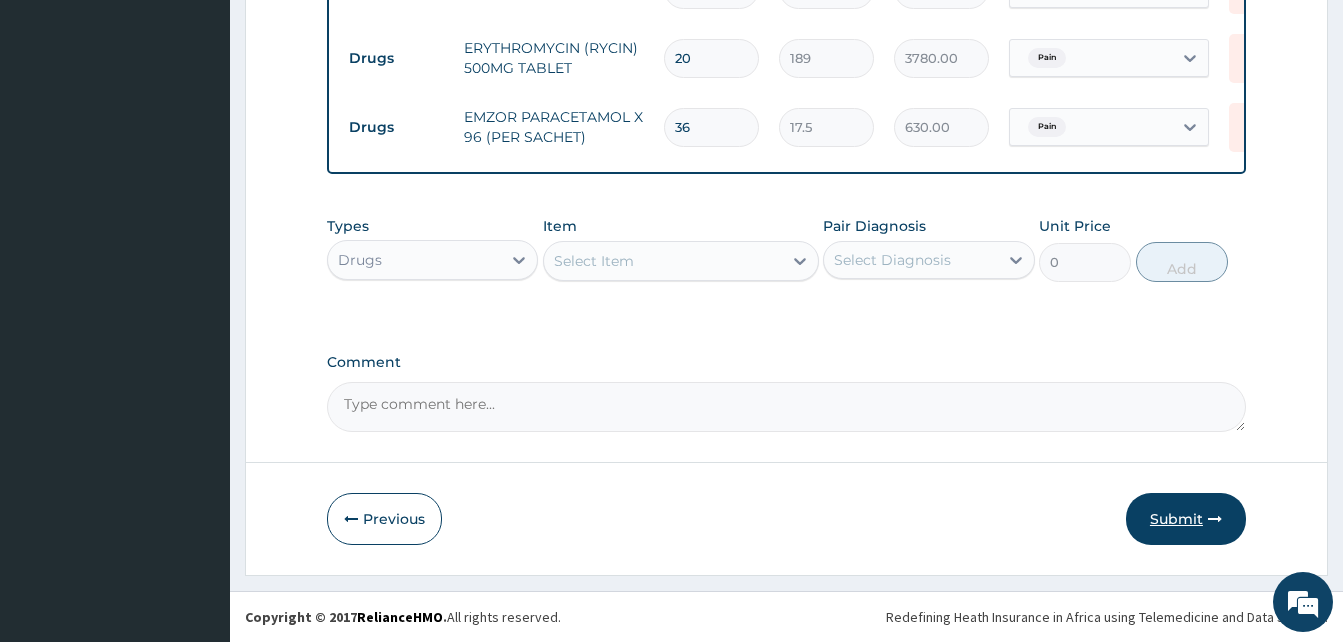 type on "36" 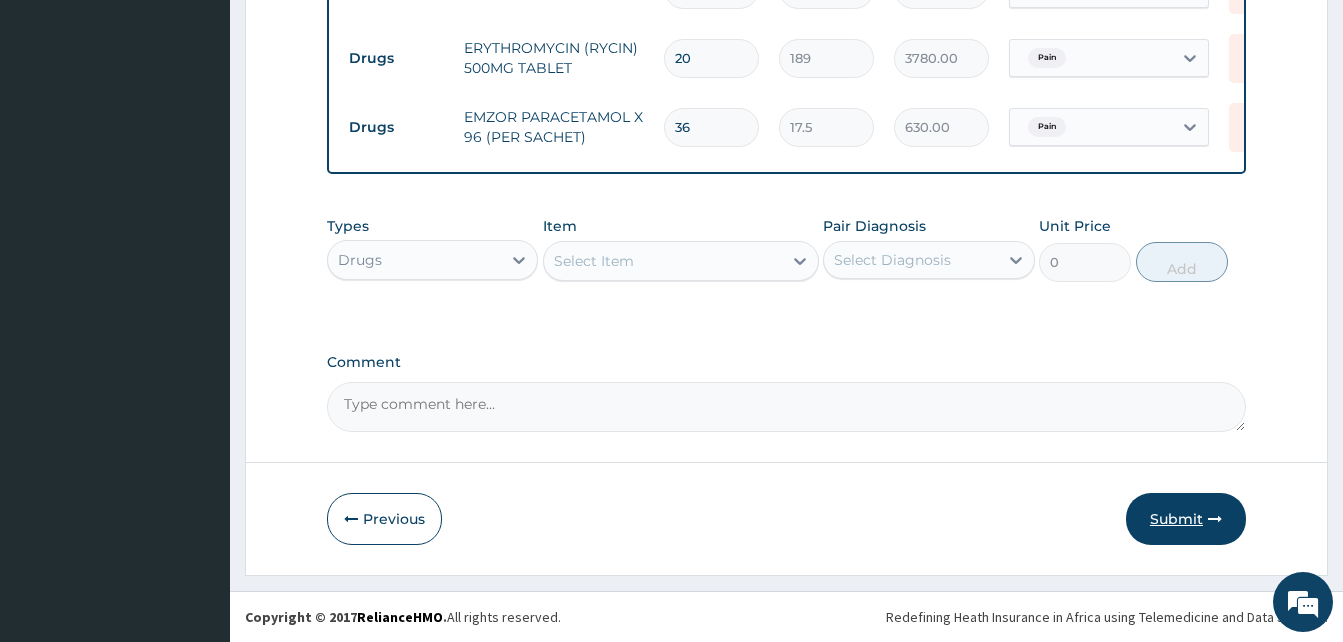 click on "Submit" at bounding box center [1186, 519] 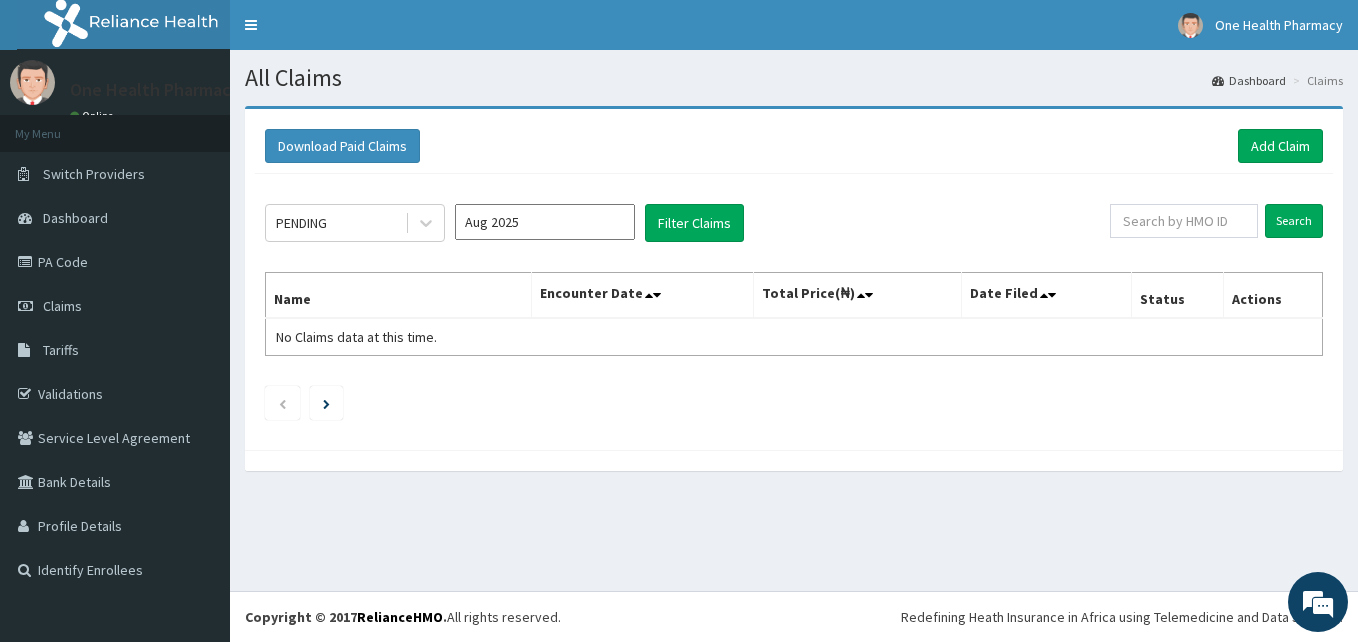scroll, scrollTop: 0, scrollLeft: 0, axis: both 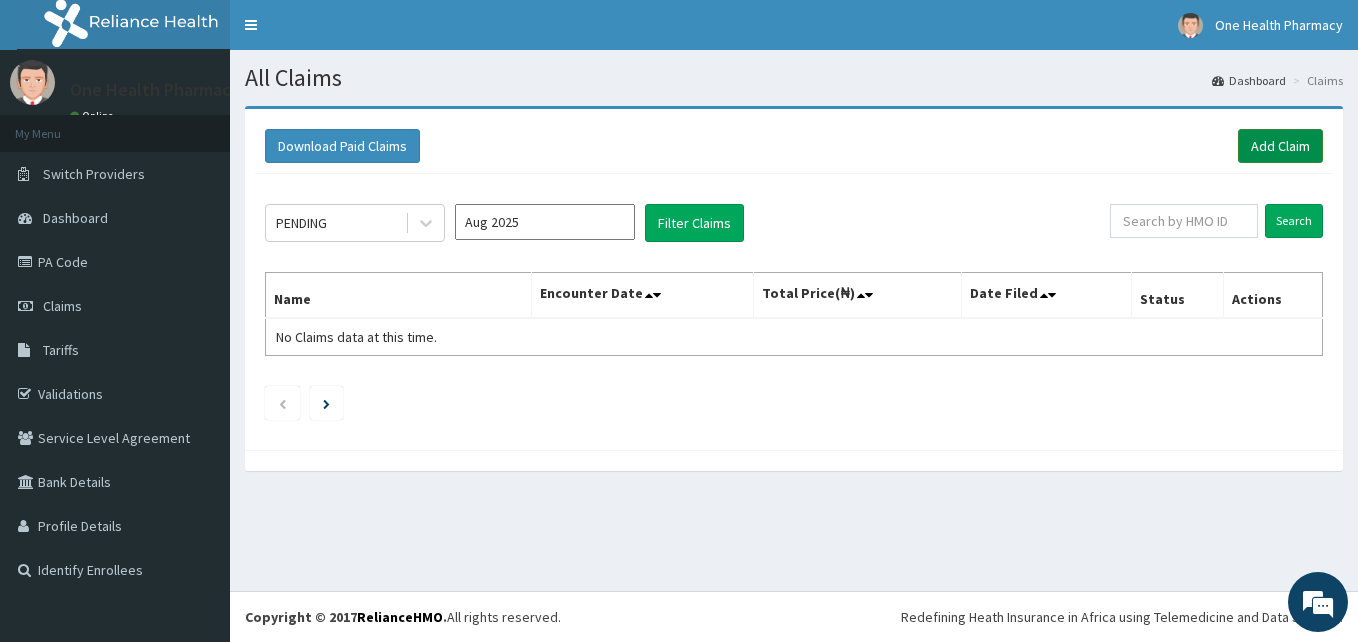click on "Add Claim" at bounding box center [1280, 146] 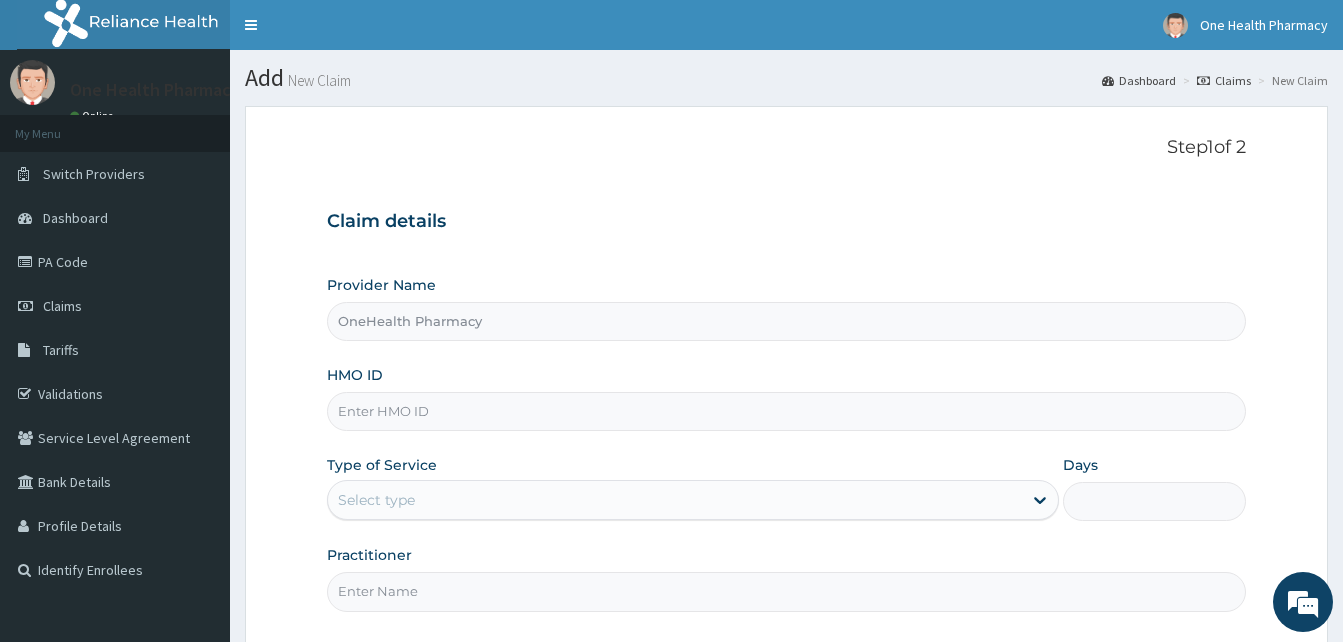 scroll, scrollTop: 0, scrollLeft: 0, axis: both 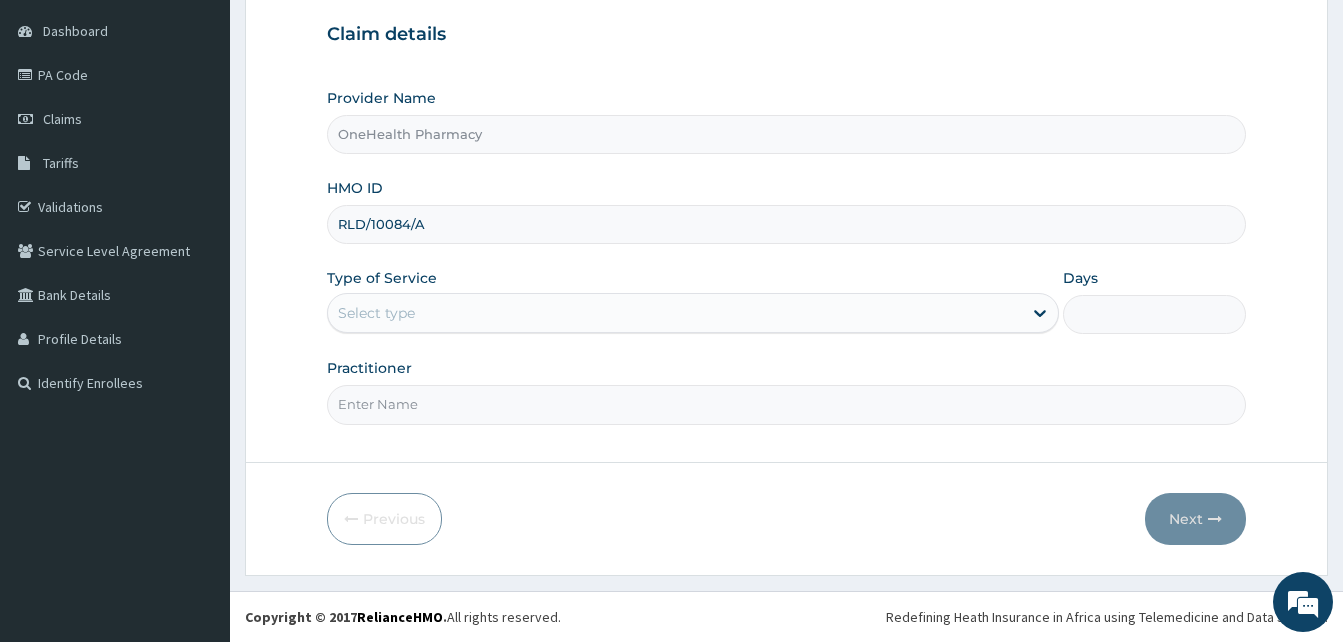 type on "RLD/10084/A" 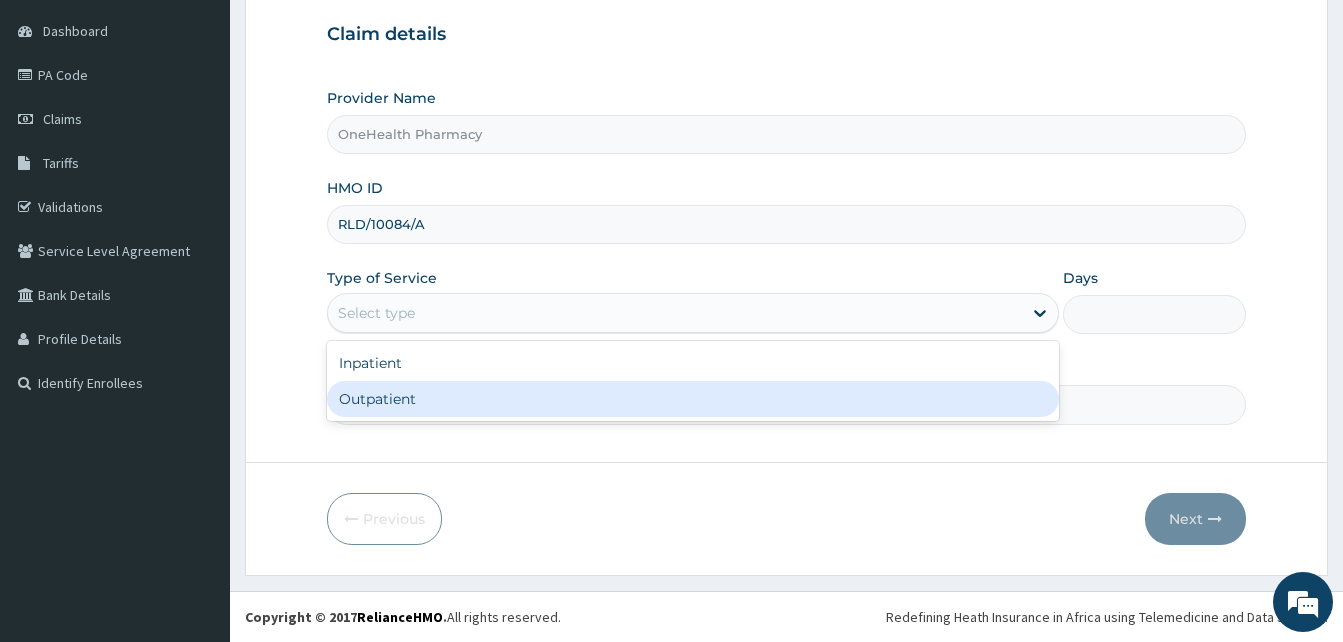 click on "Outpatient" at bounding box center (693, 399) 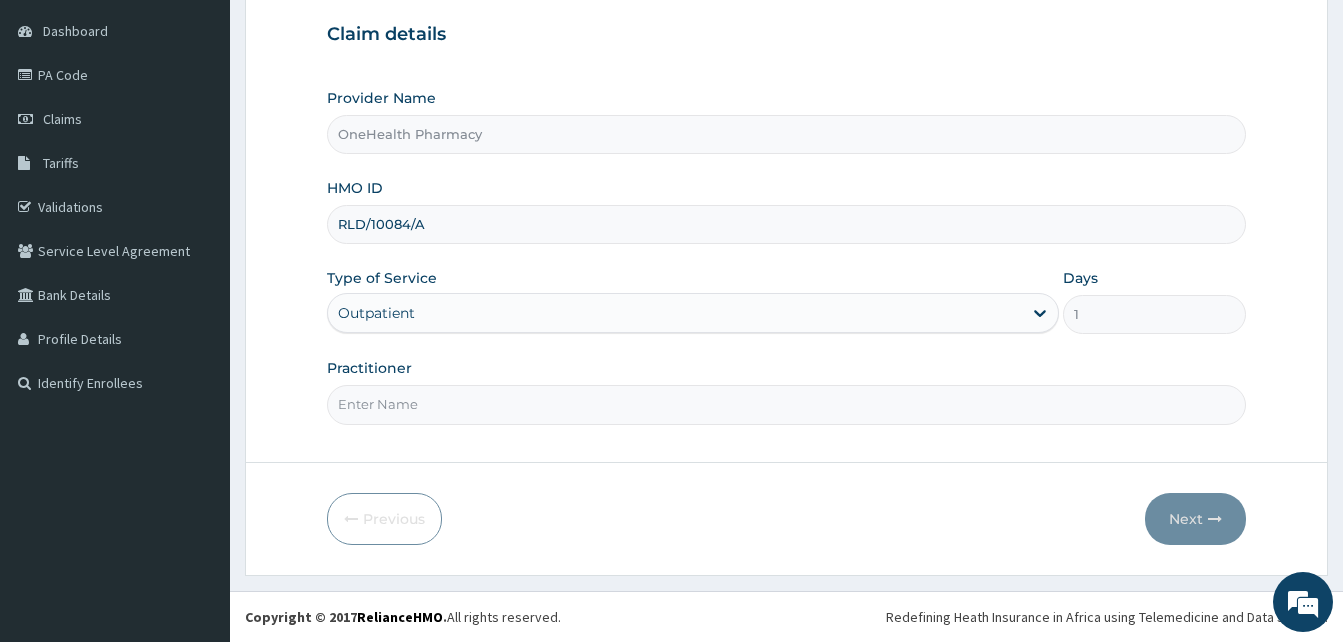 click on "Practitioner" at bounding box center (786, 404) 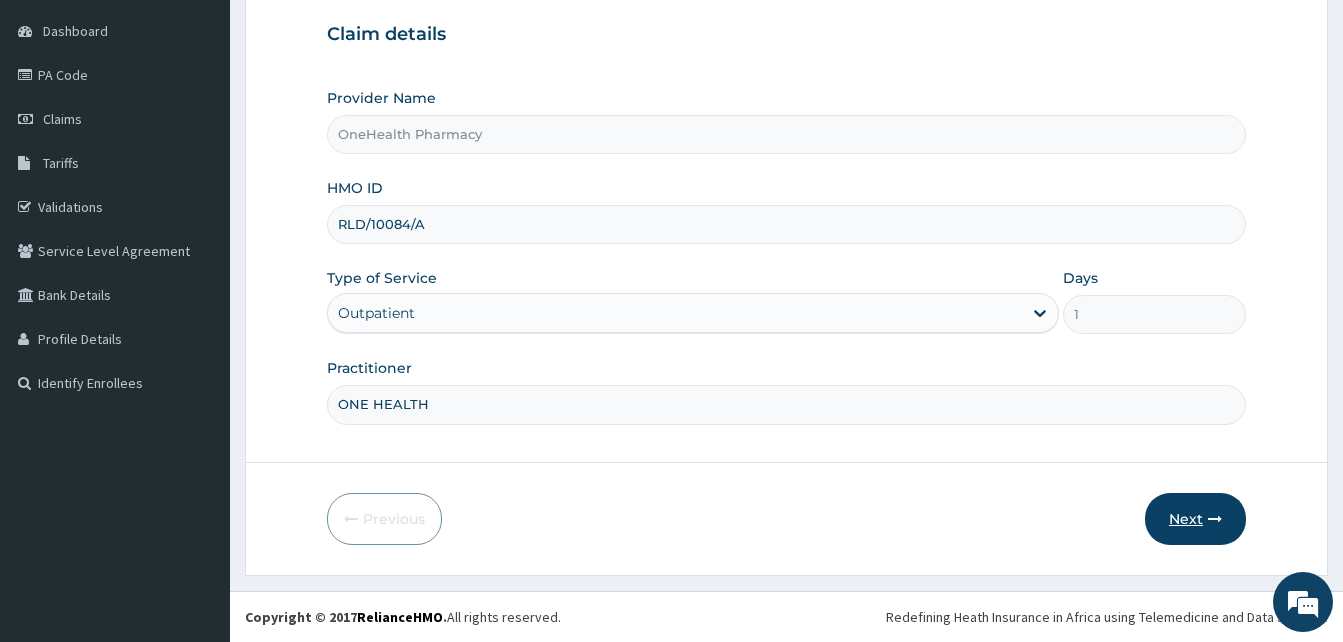 click on "Next" at bounding box center (1195, 519) 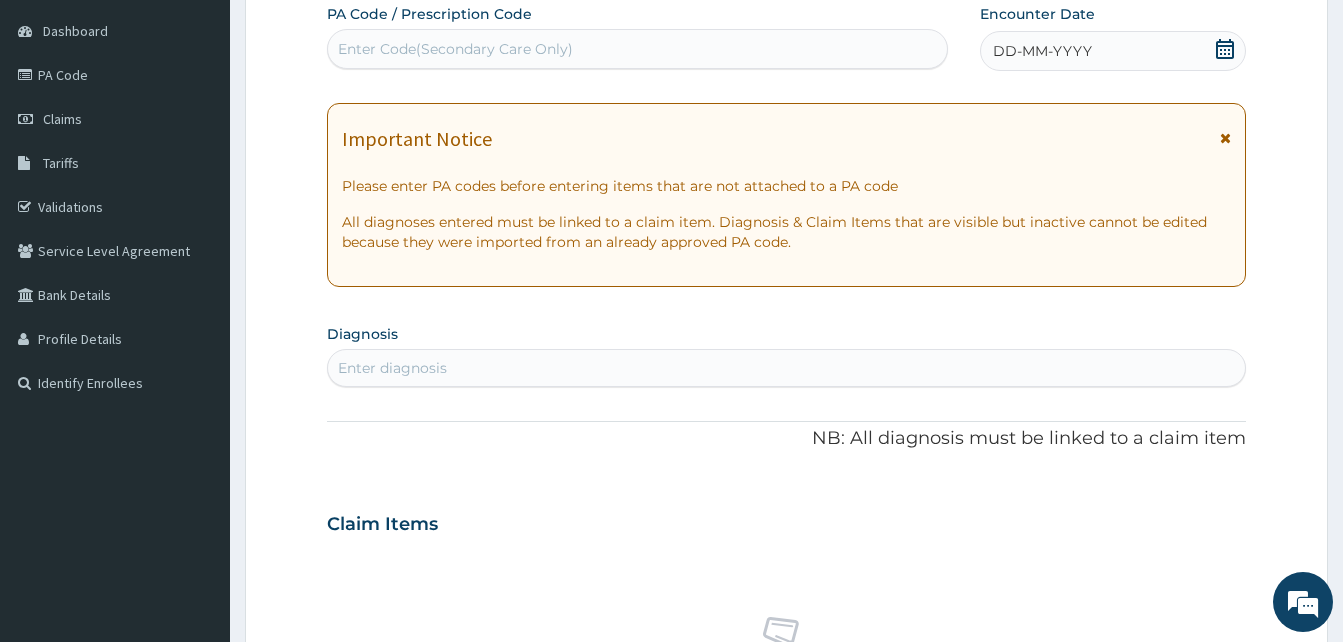 click on "DD-MM-YYYY" at bounding box center [1113, 51] 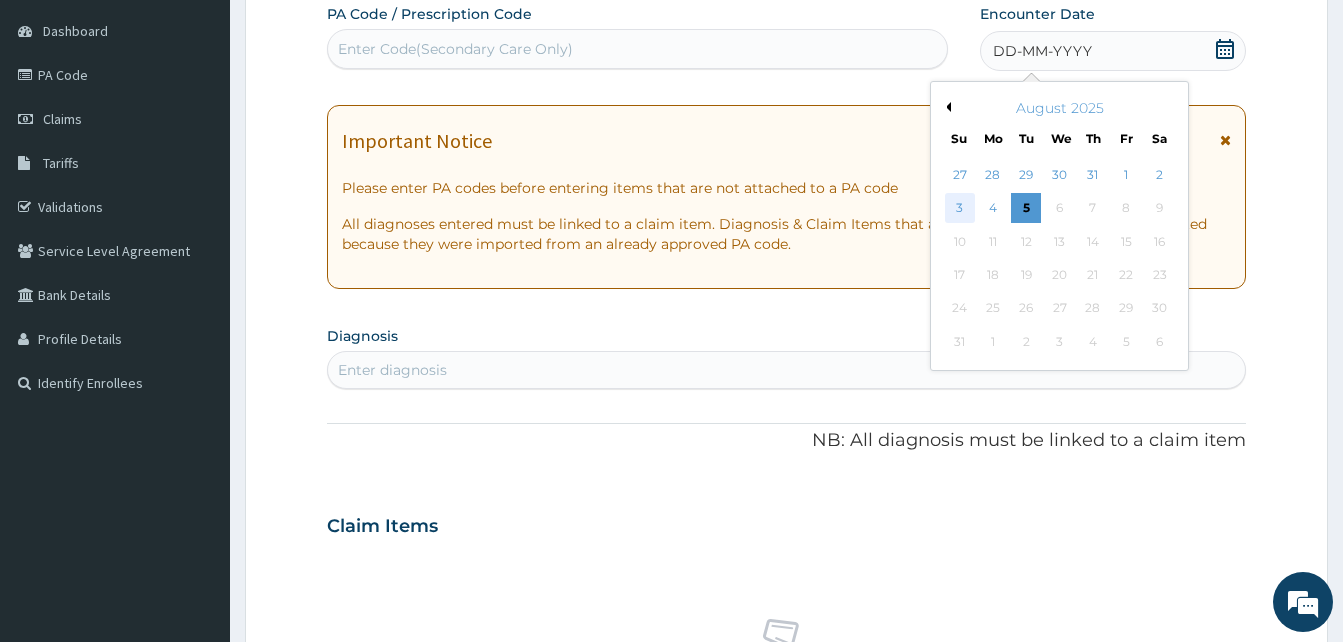 click on "3" at bounding box center (960, 209) 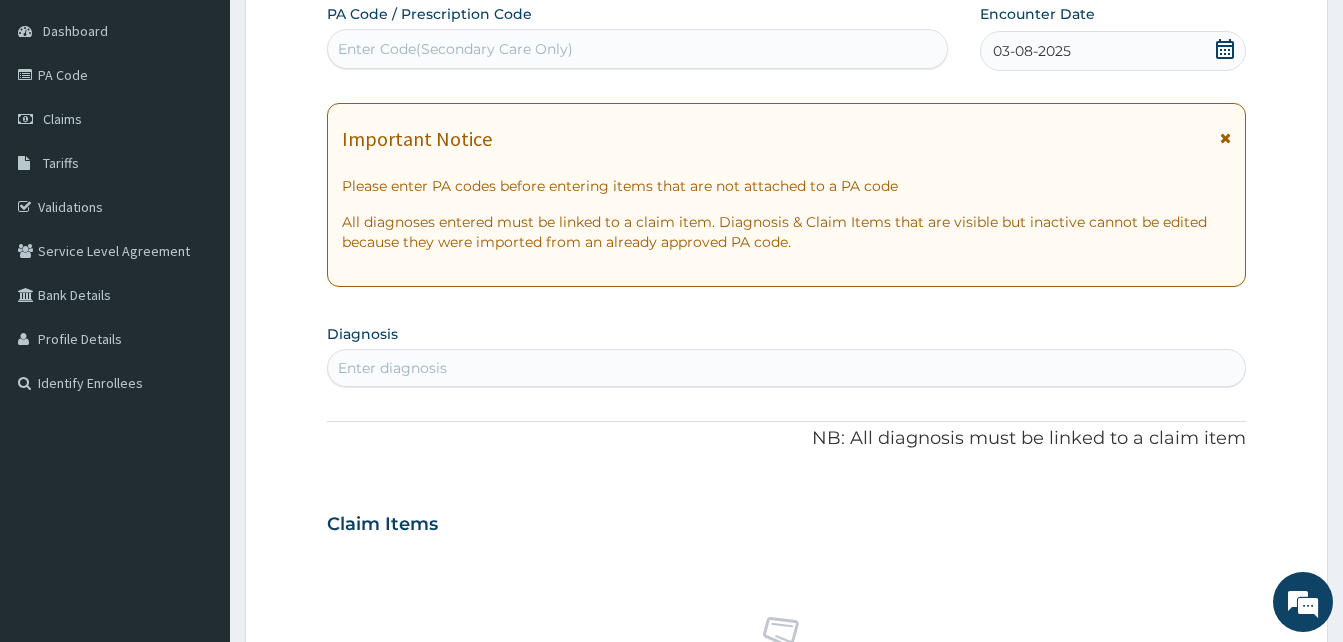 click on "Enter diagnosis" at bounding box center (786, 368) 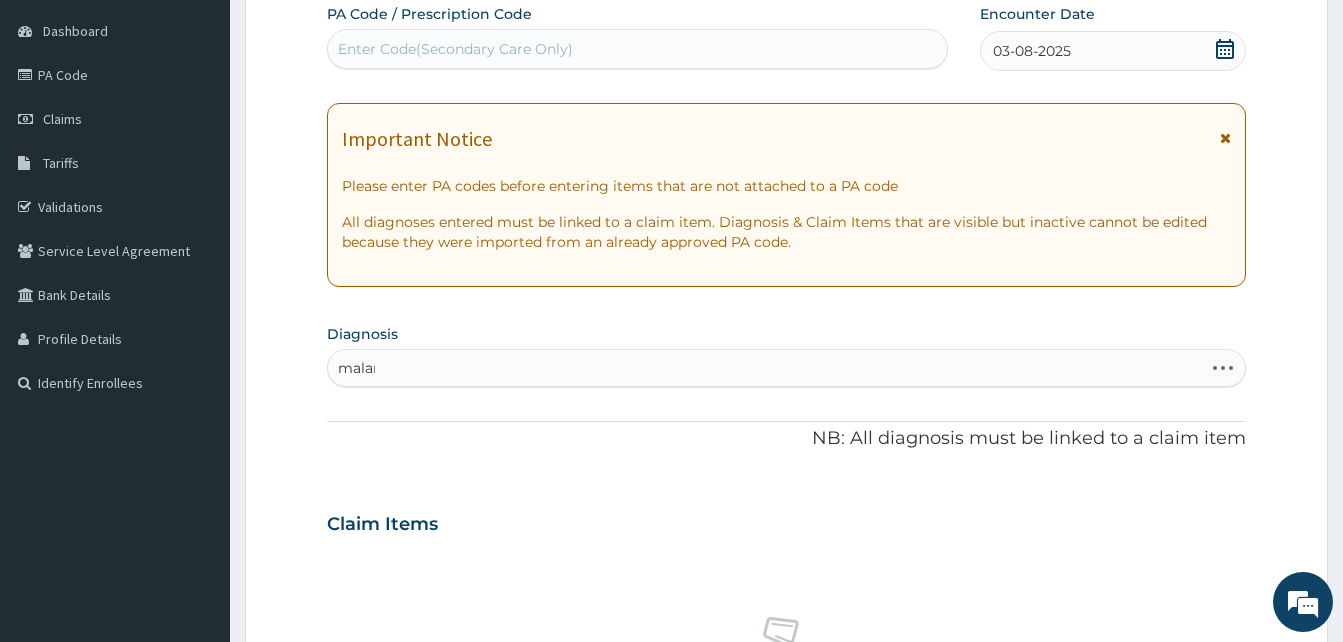 type on "malari" 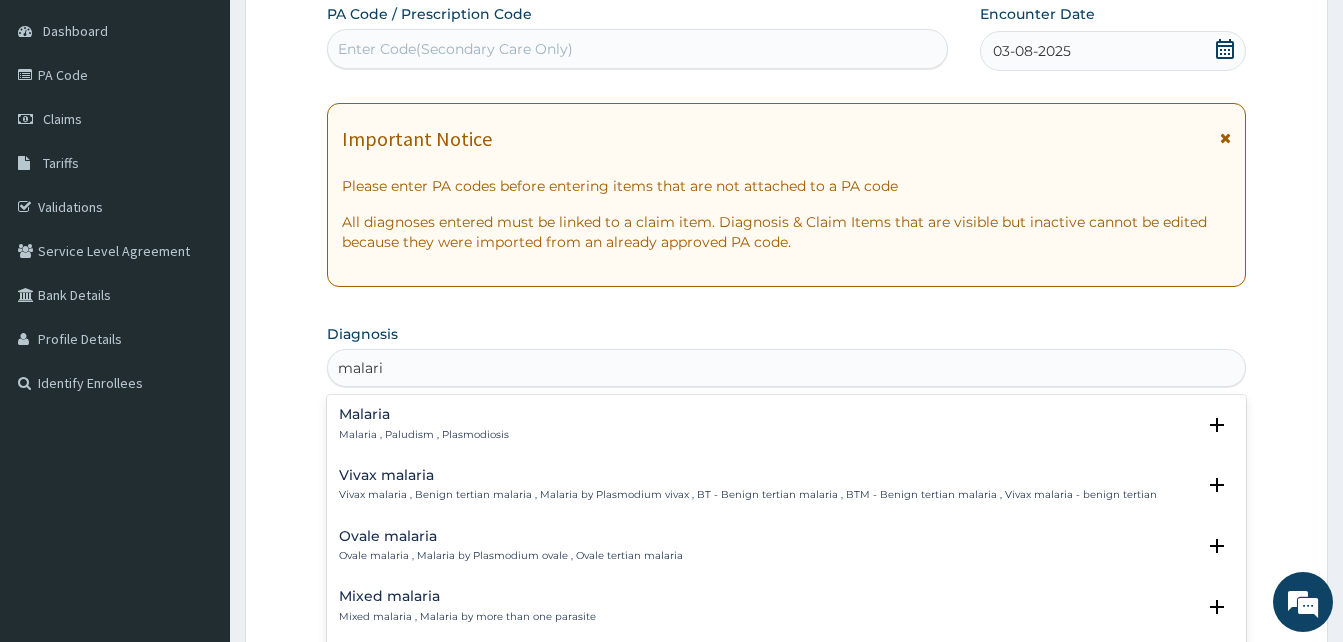 click on "Malaria Malaria , Paludism , Plasmodiosis" at bounding box center [786, 424] 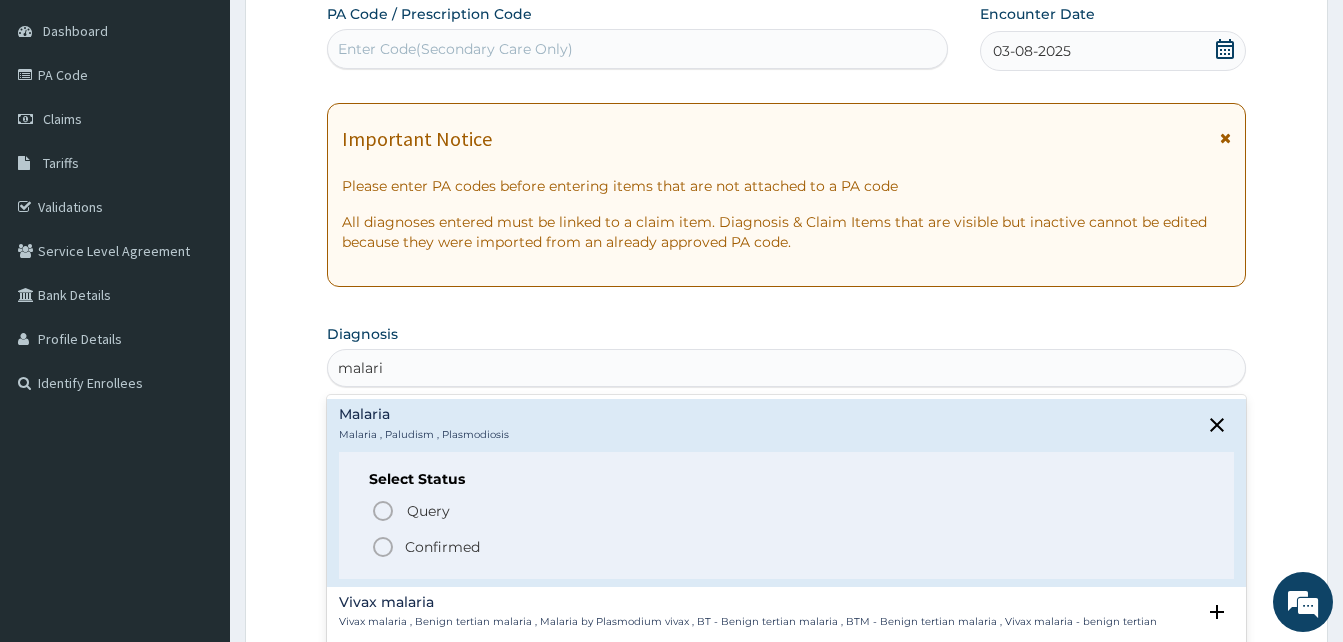 click on "Confirmed" at bounding box center (787, 547) 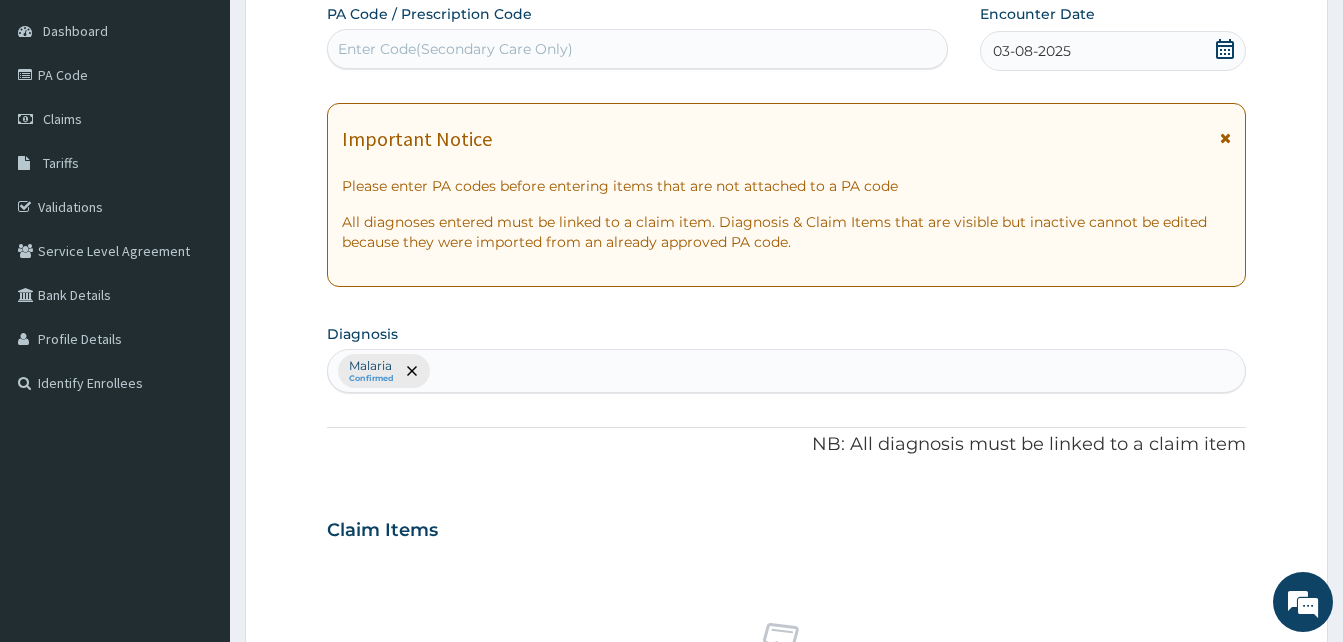 scroll, scrollTop: 800, scrollLeft: 0, axis: vertical 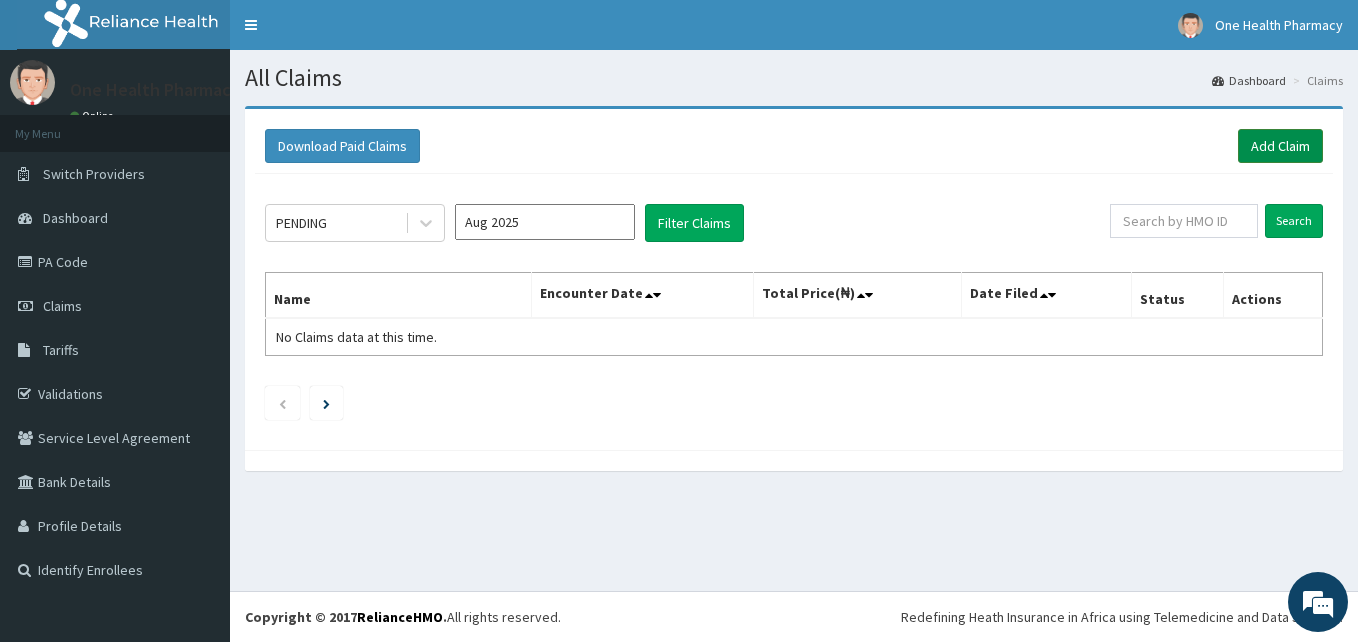click on "Add Claim" at bounding box center (1280, 146) 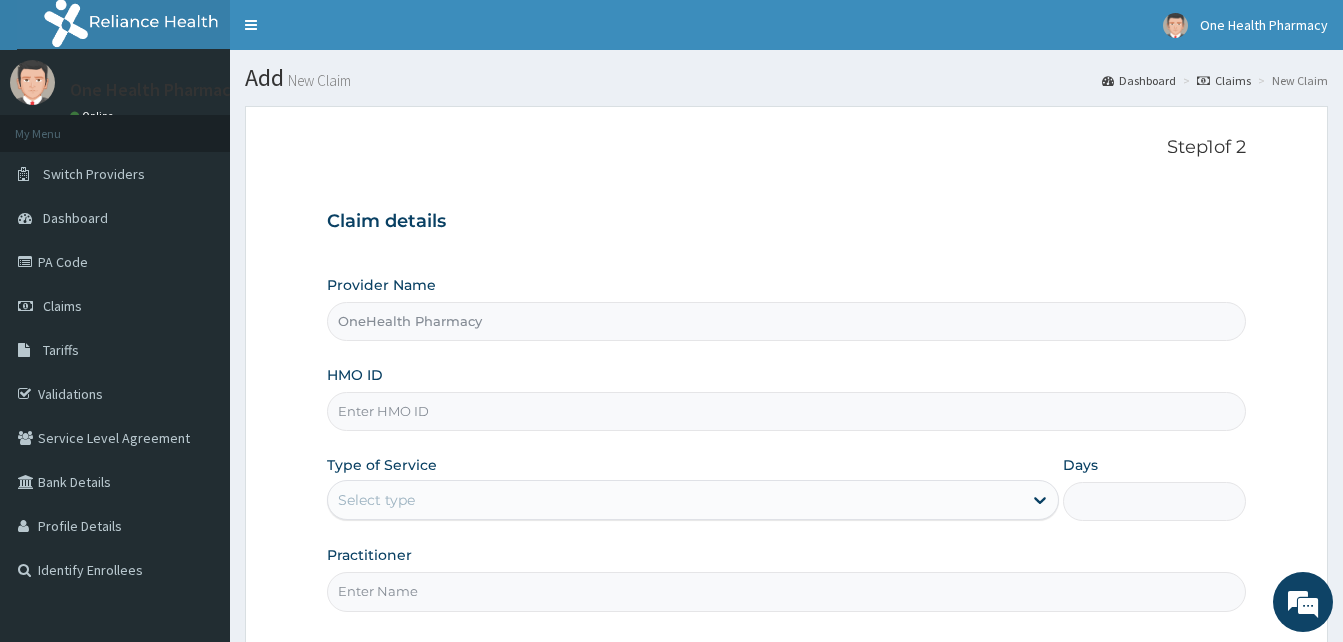 scroll, scrollTop: 0, scrollLeft: 0, axis: both 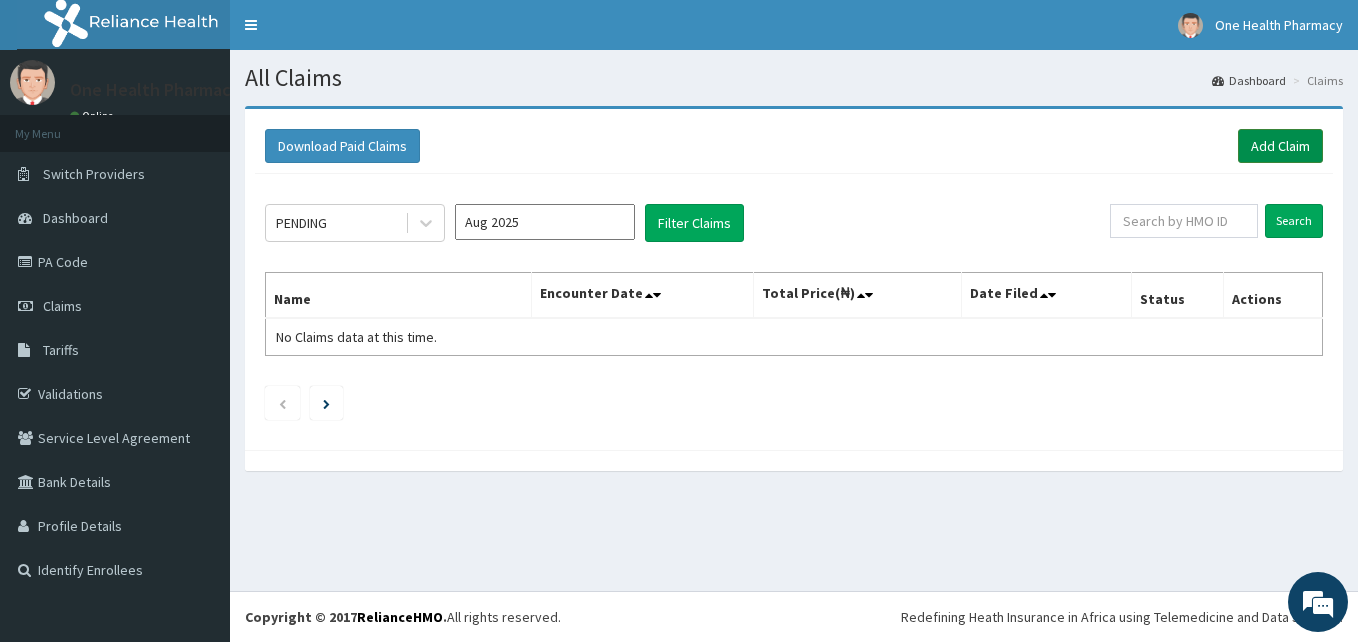 click on "Add Claim" 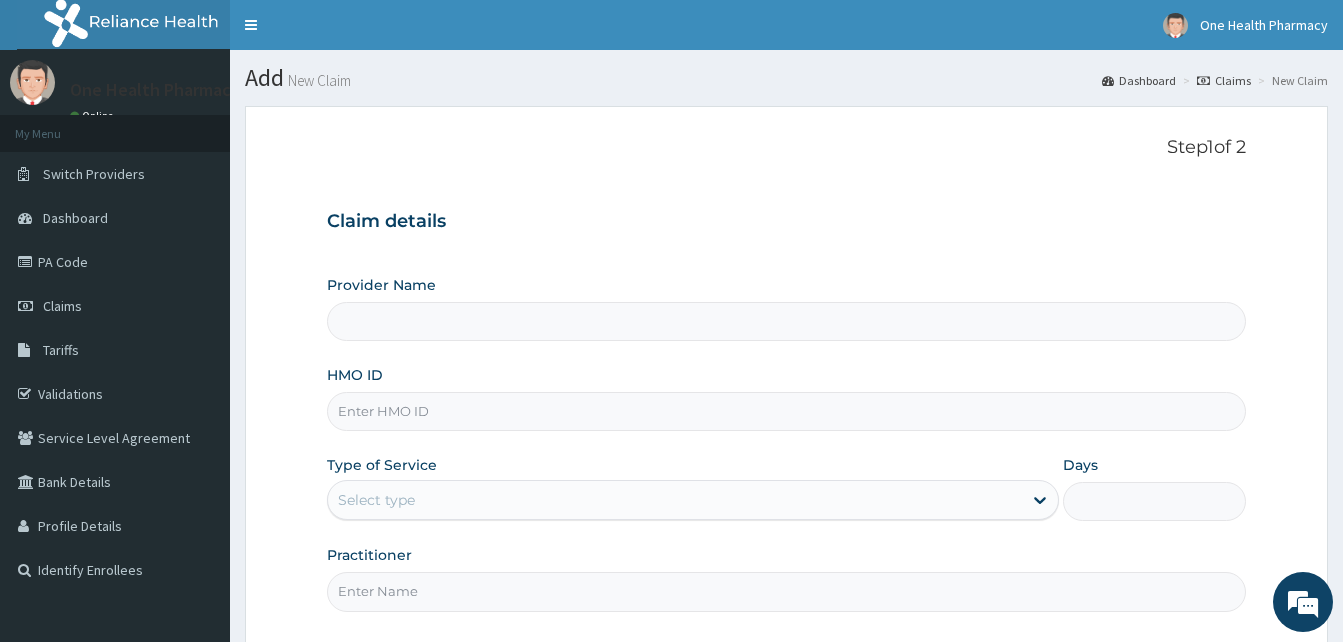 scroll, scrollTop: 0, scrollLeft: 0, axis: both 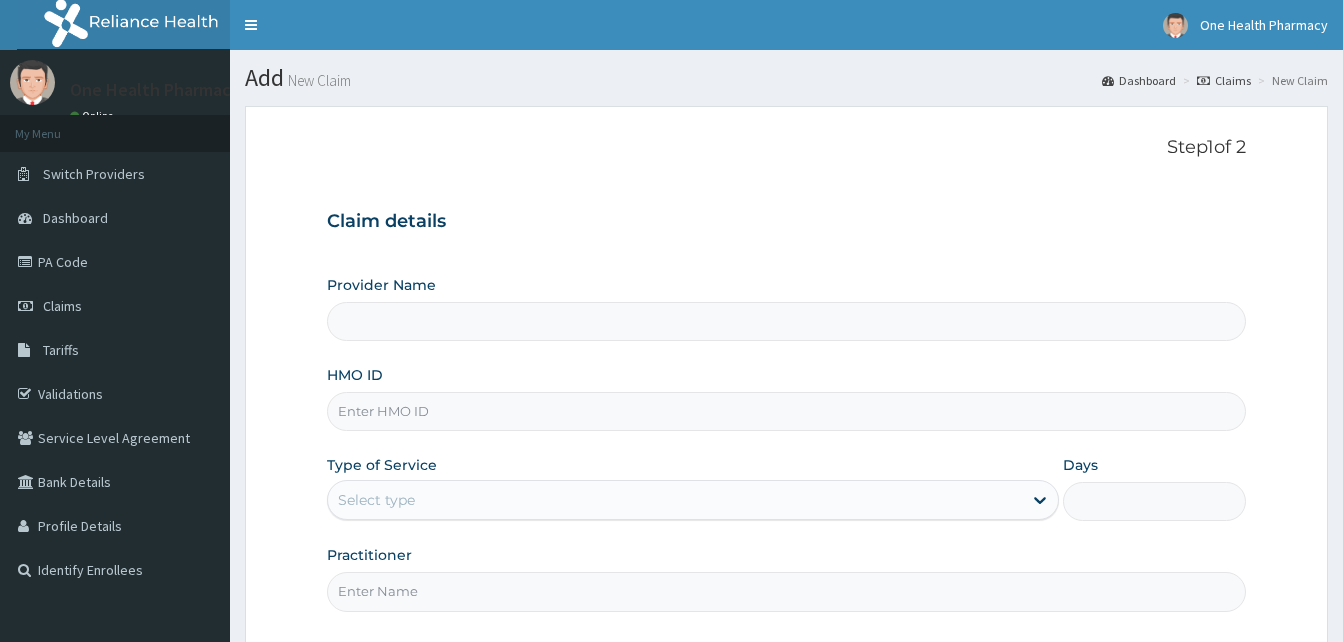 type on "OneHealth Pharmacy" 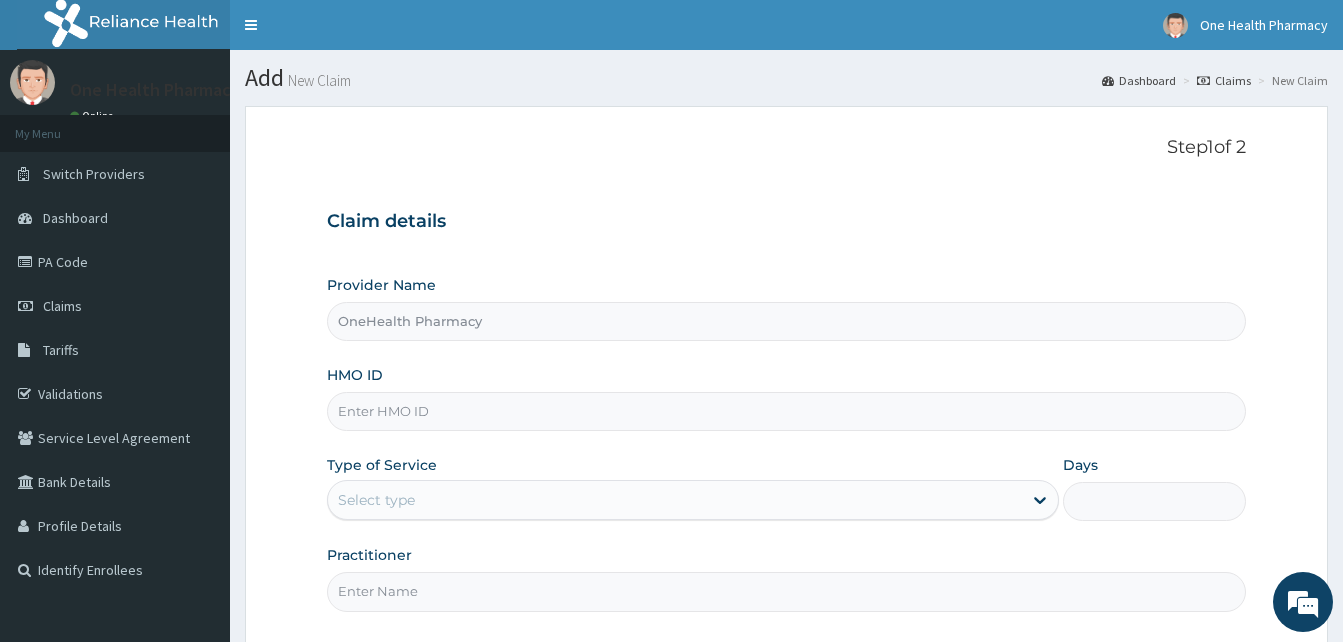 scroll, scrollTop: 187, scrollLeft: 0, axis: vertical 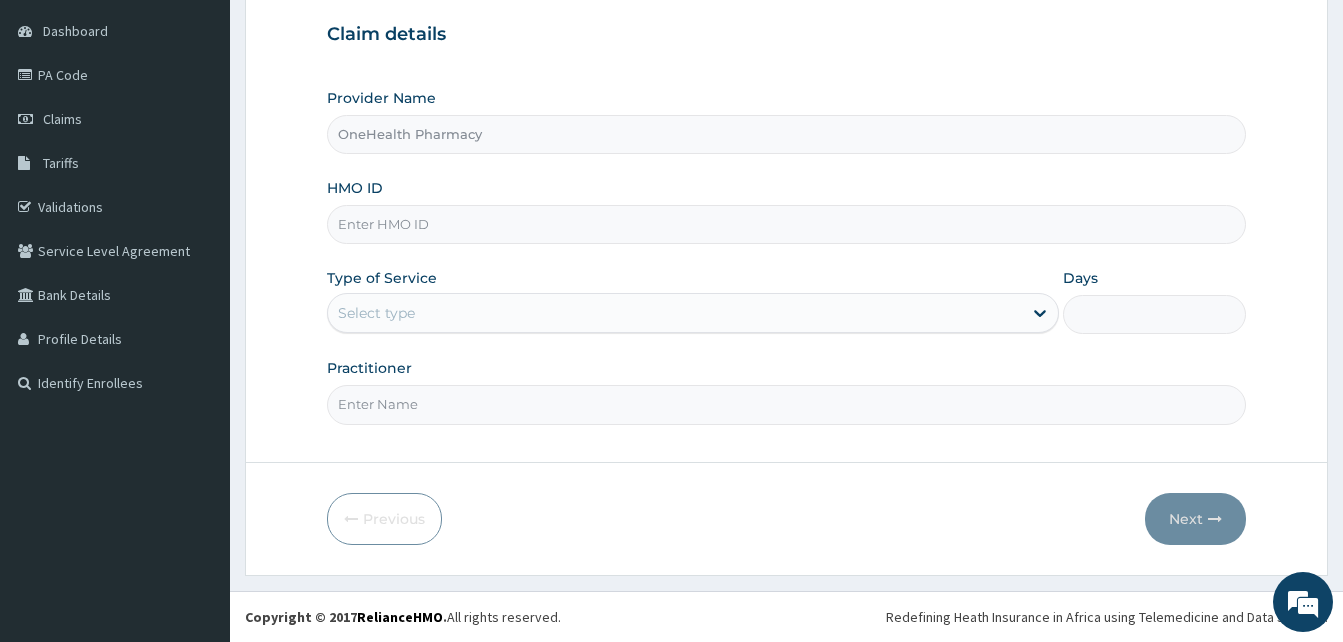 click on "HMO ID" at bounding box center (786, 224) 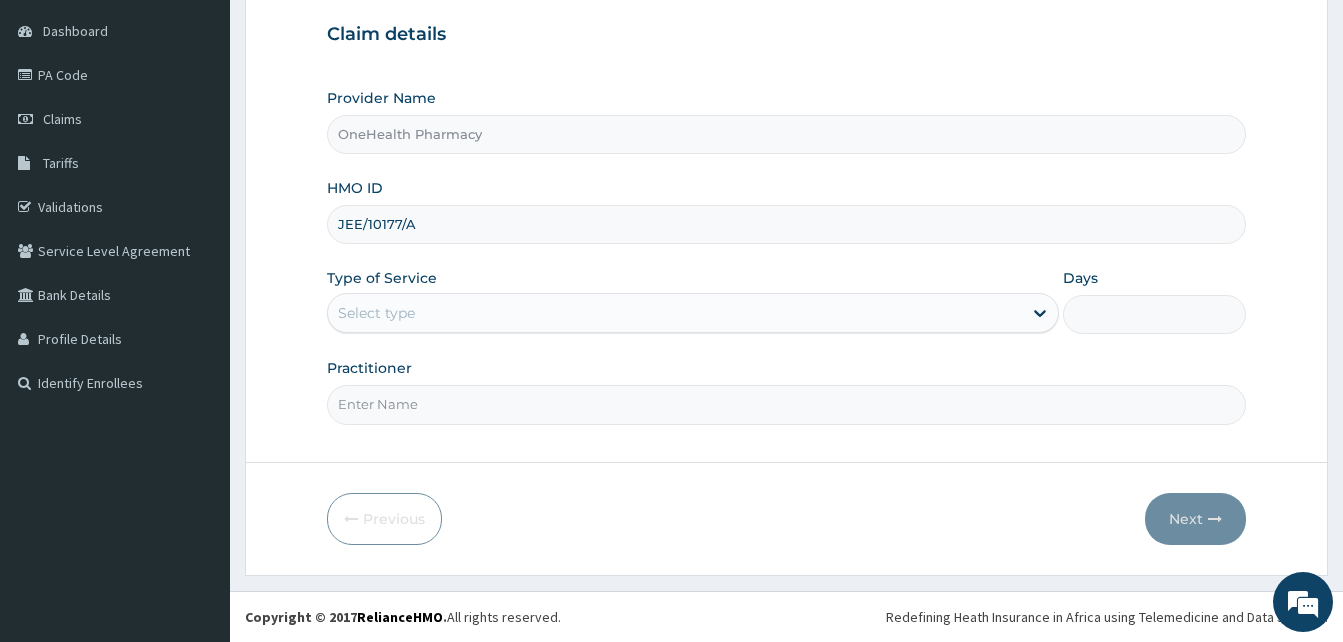 type on "JEE/10177/A" 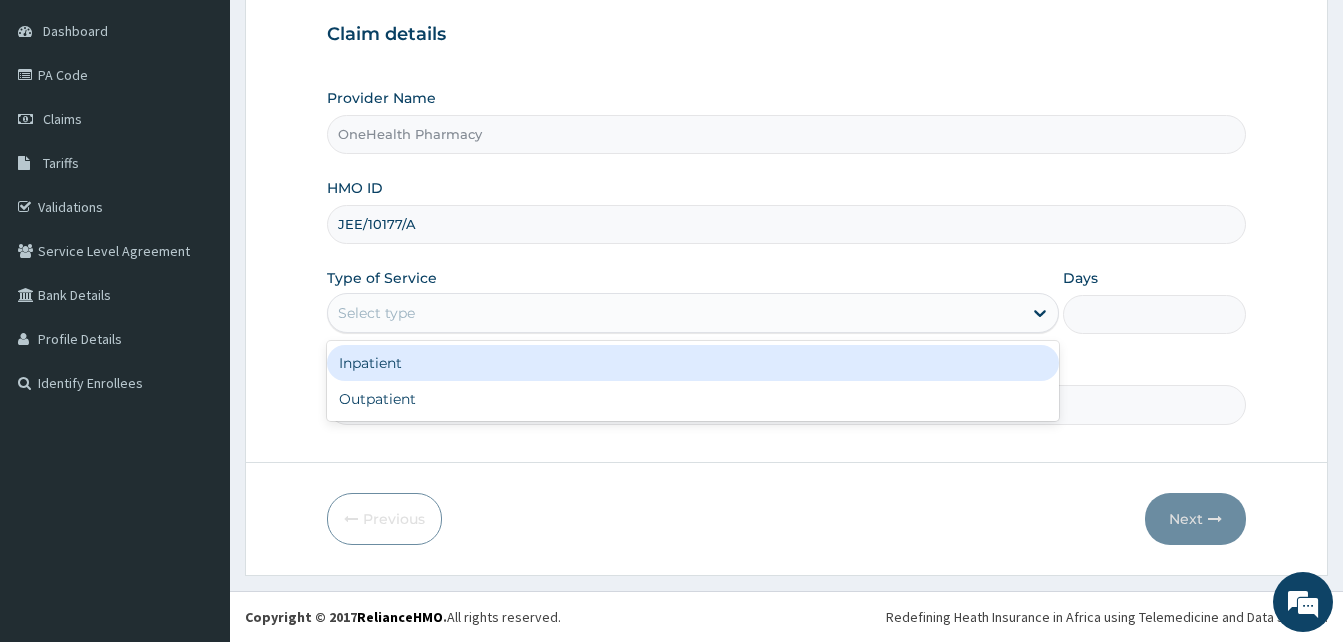 click on "Select type" at bounding box center [675, 313] 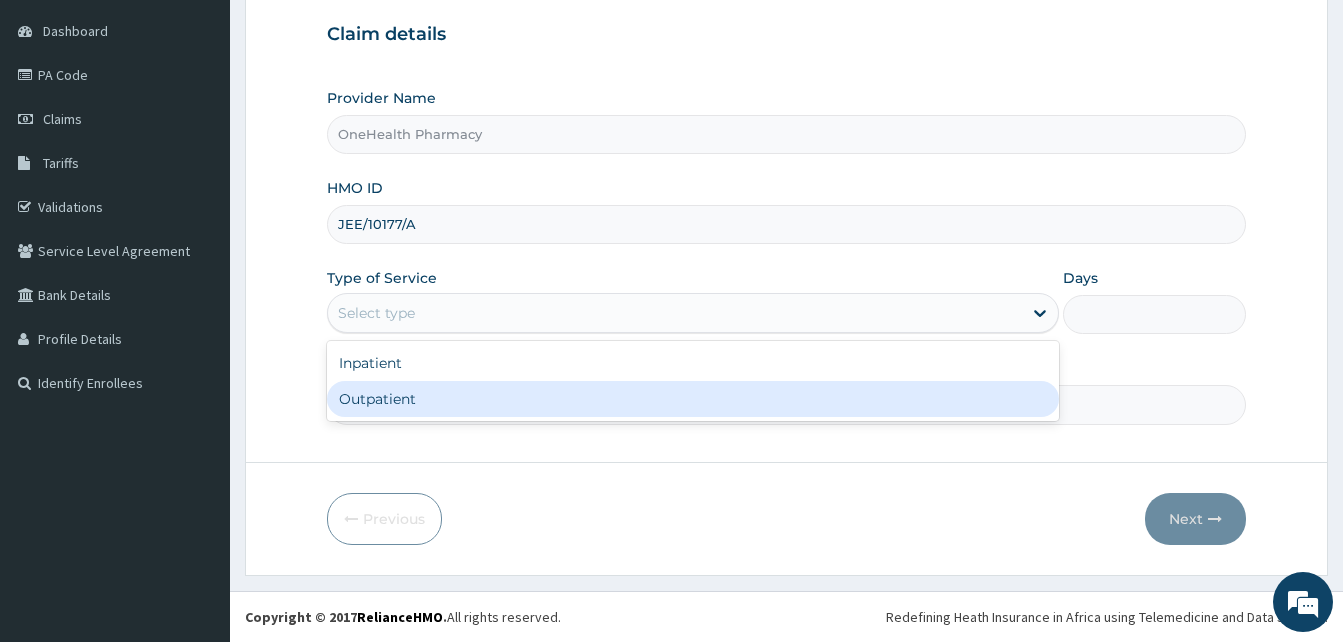 click on "Outpatient" at bounding box center (693, 399) 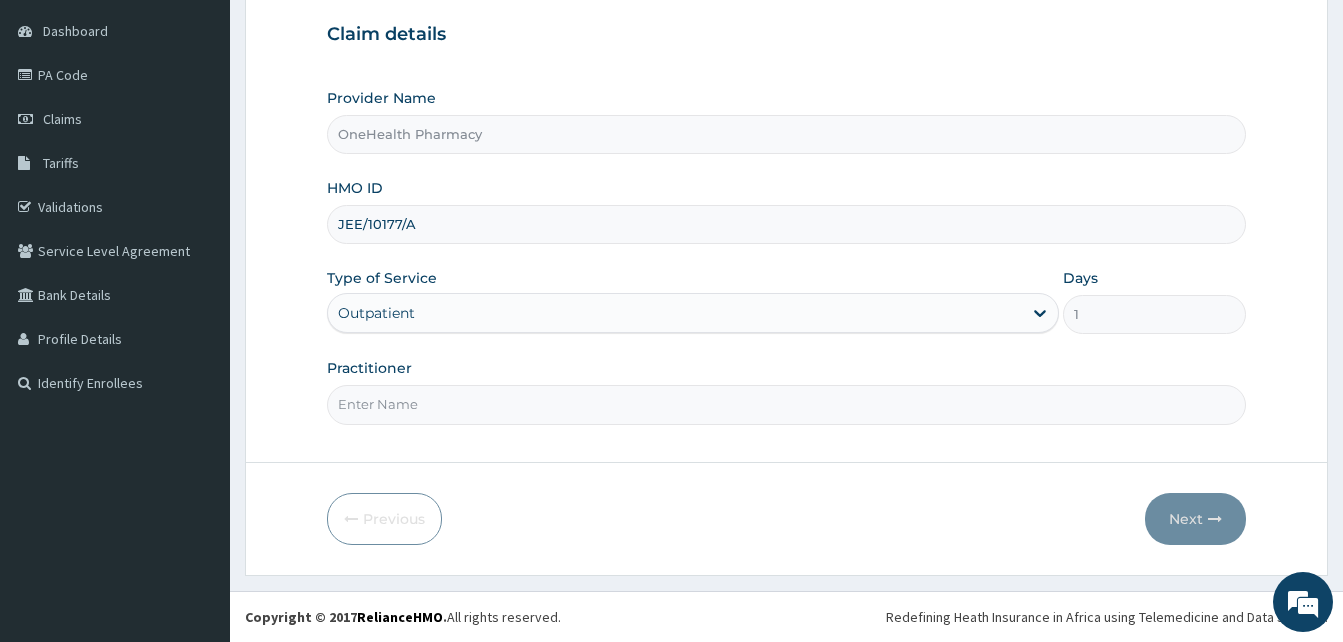 click on "Practitioner" at bounding box center [786, 404] 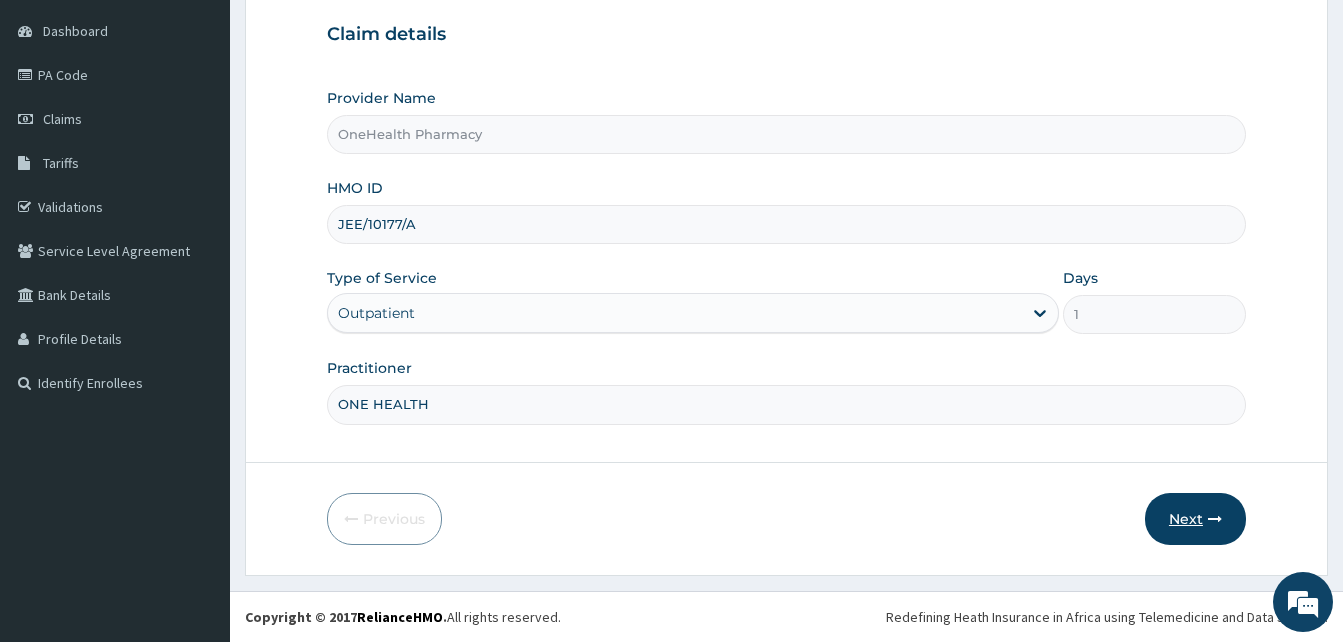 click at bounding box center [1215, 519] 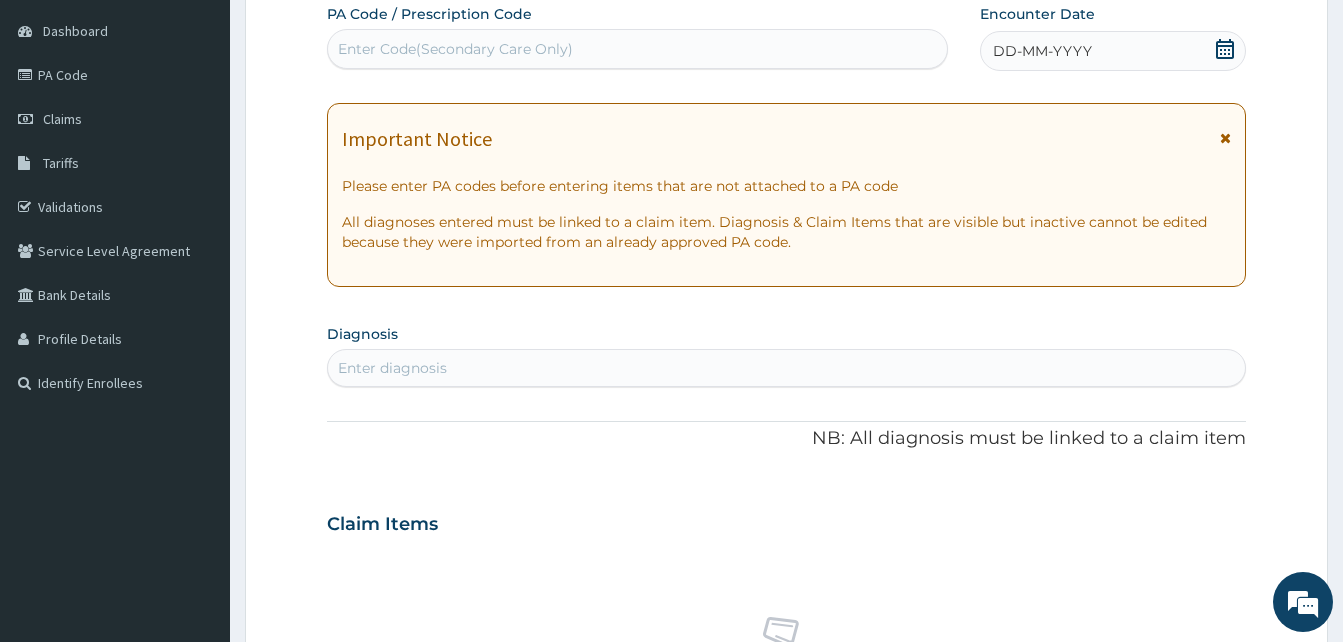 click on "DD-MM-YYYY" at bounding box center (1113, 51) 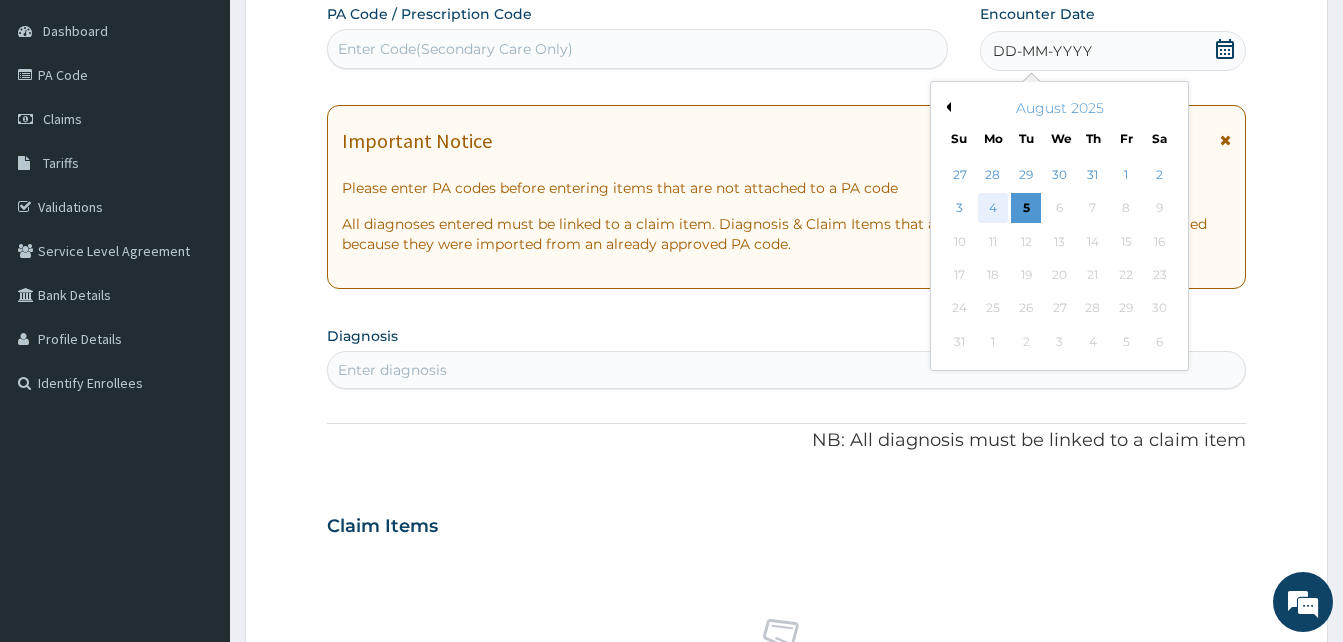 click on "4" at bounding box center [993, 209] 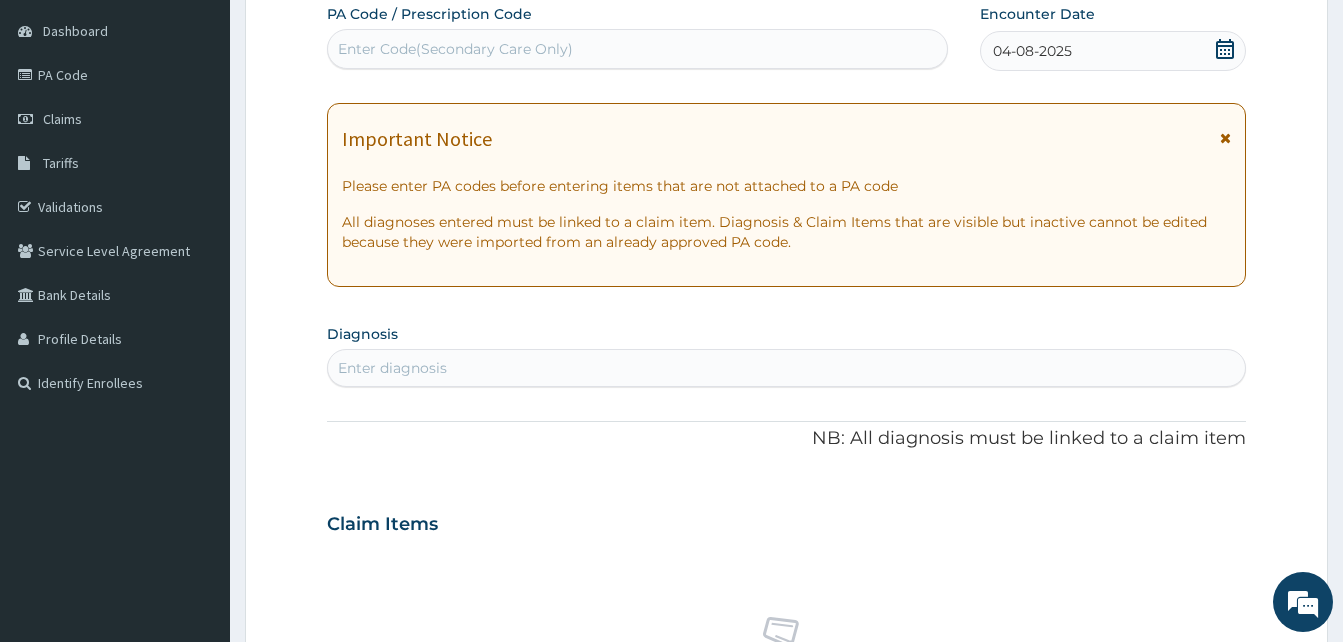 click on "Enter diagnosis" at bounding box center [786, 368] 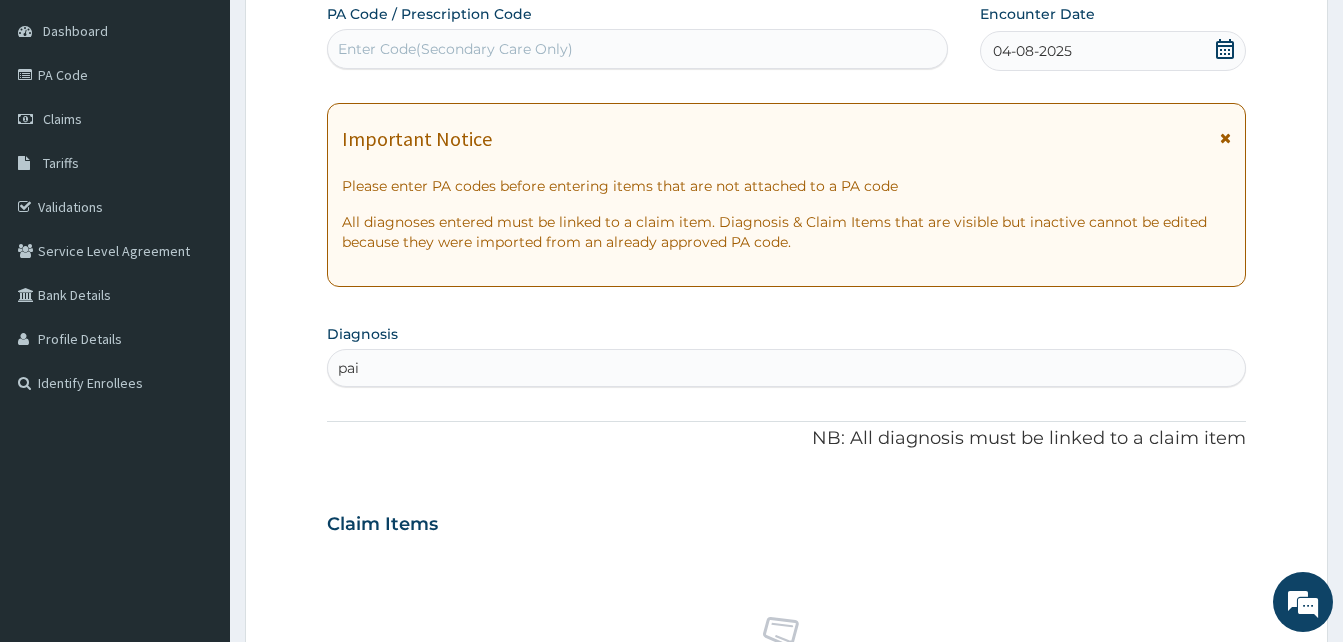 type on "pain" 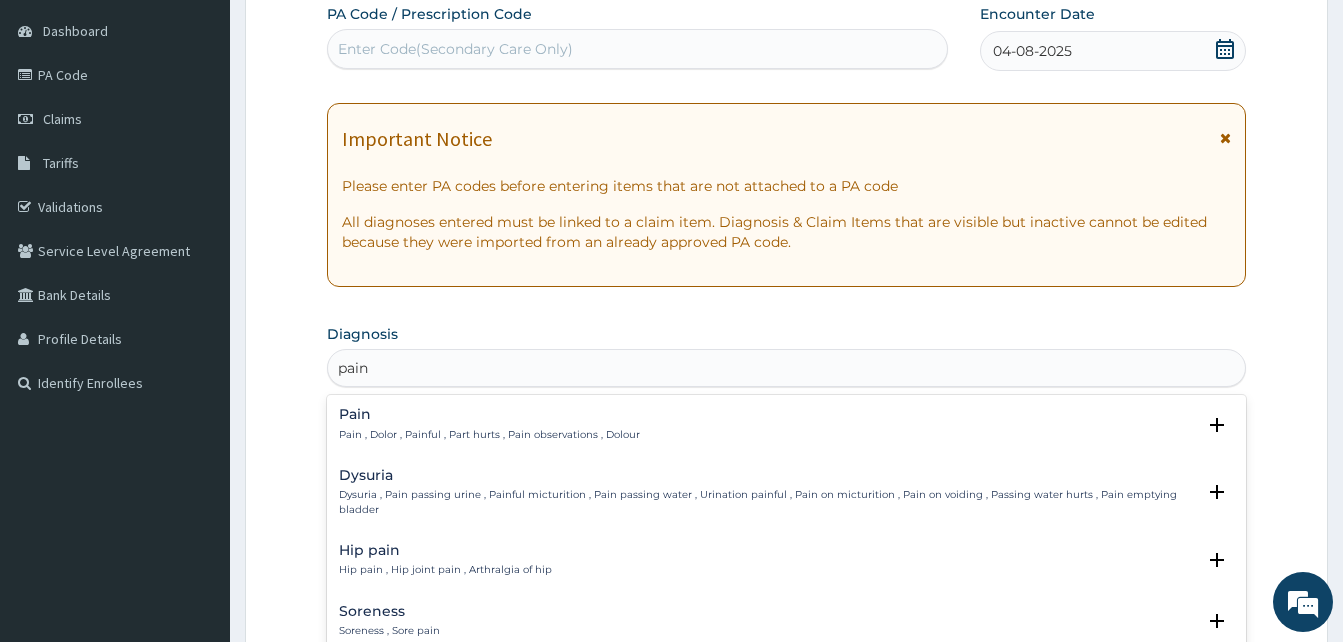 click on "Pain" at bounding box center (489, 414) 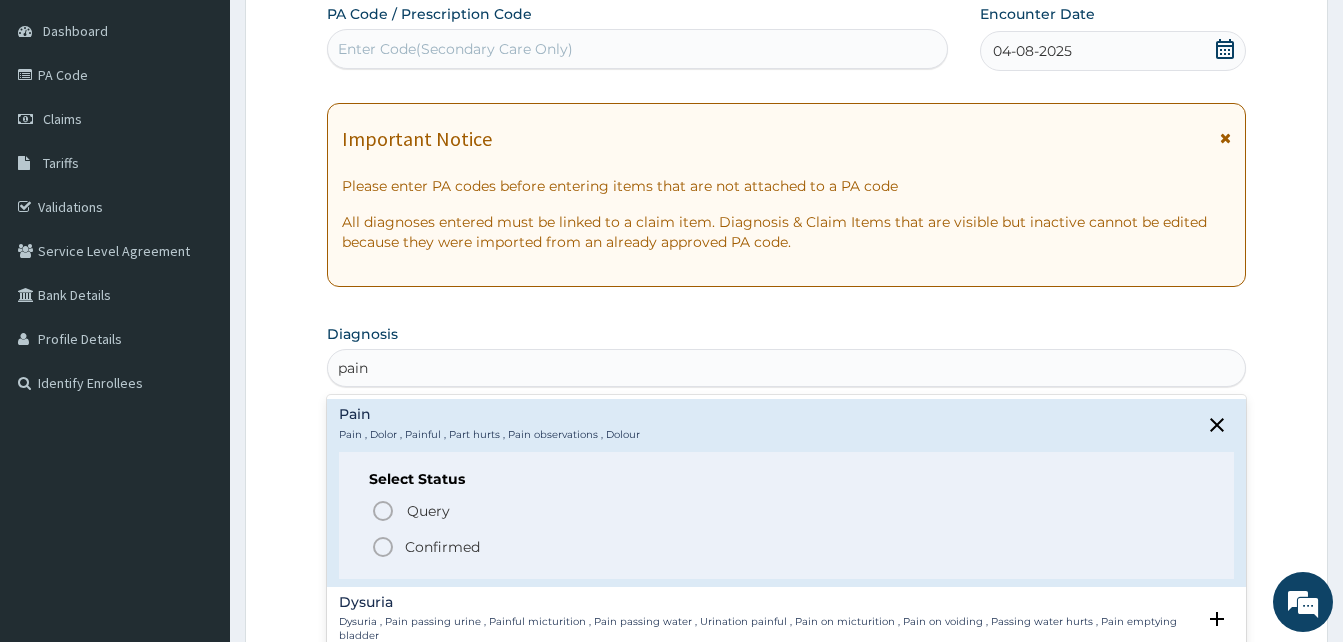 click on "Confirmed" at bounding box center [787, 547] 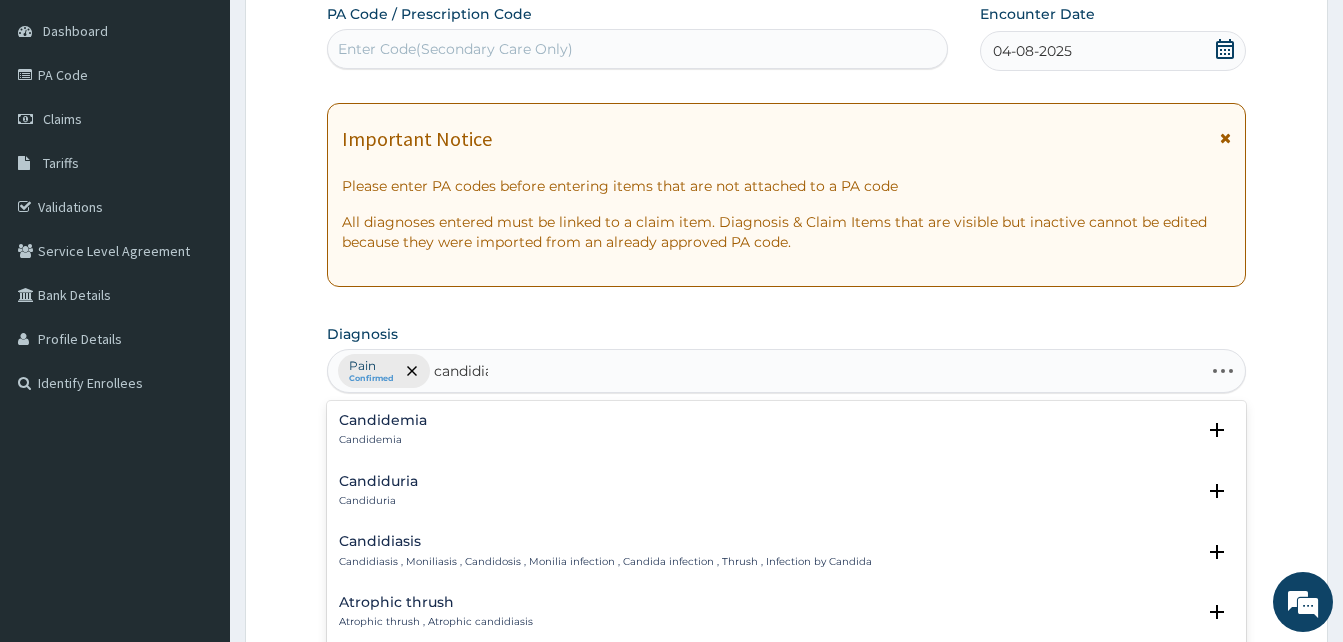 type on "candidias" 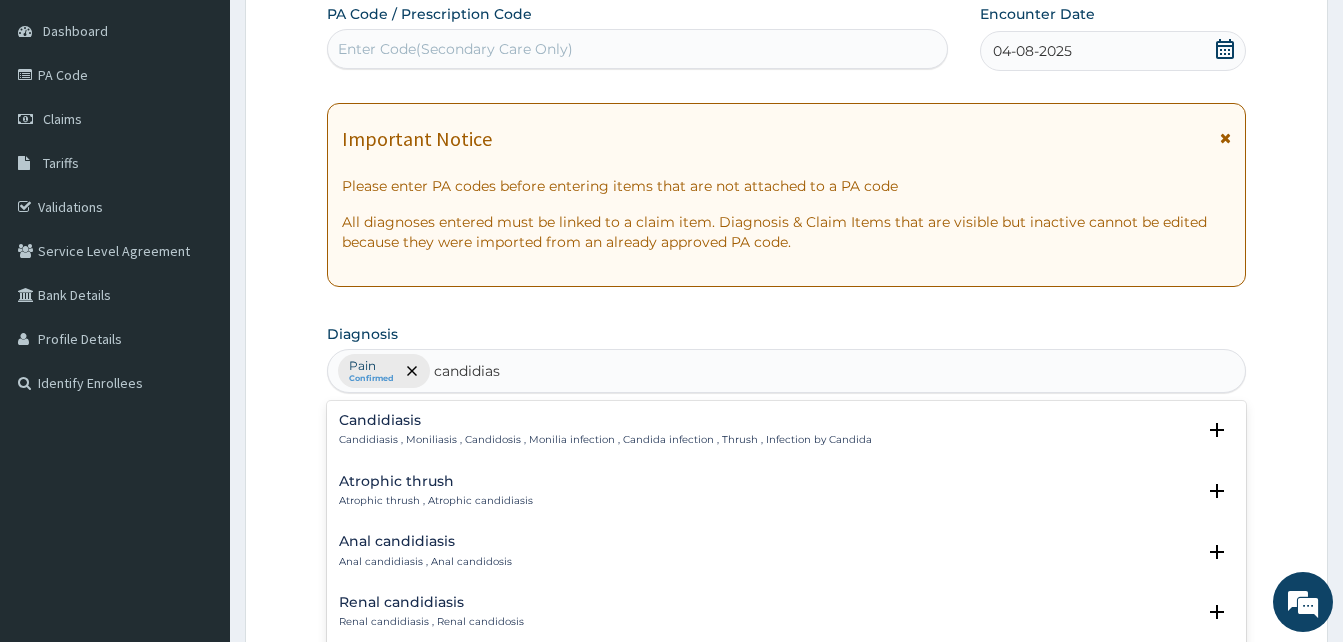 click on "Candidiasis" at bounding box center [605, 420] 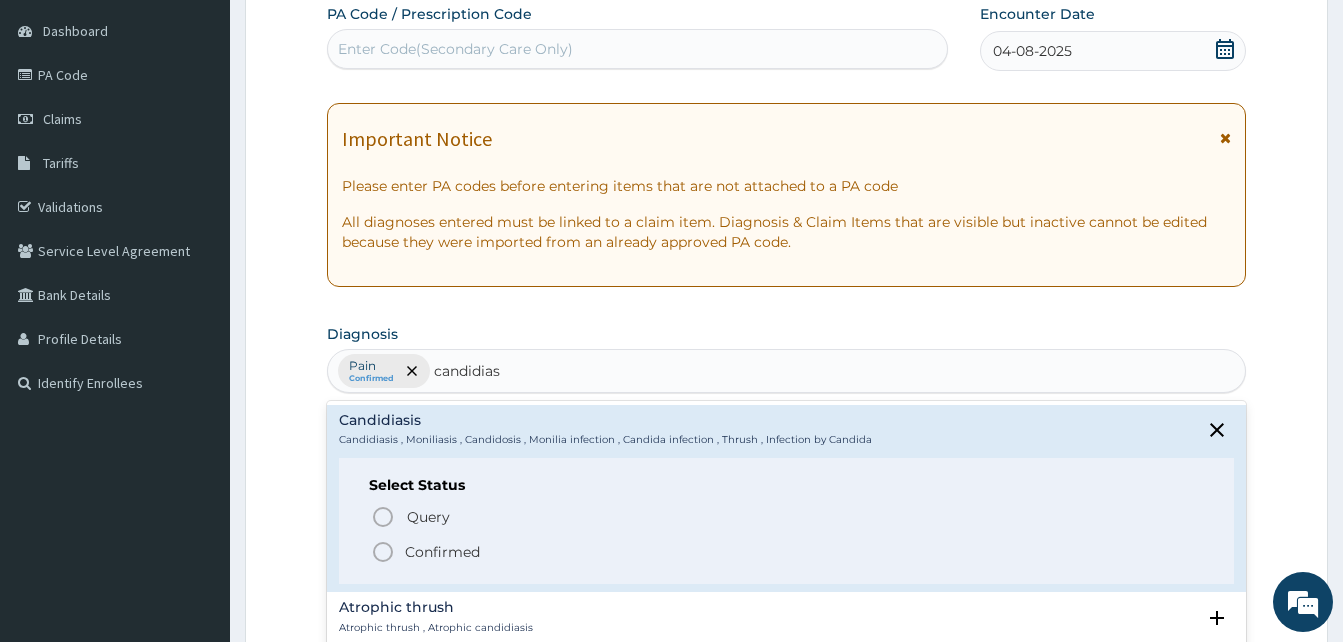 click on "Confirmed" at bounding box center (787, 552) 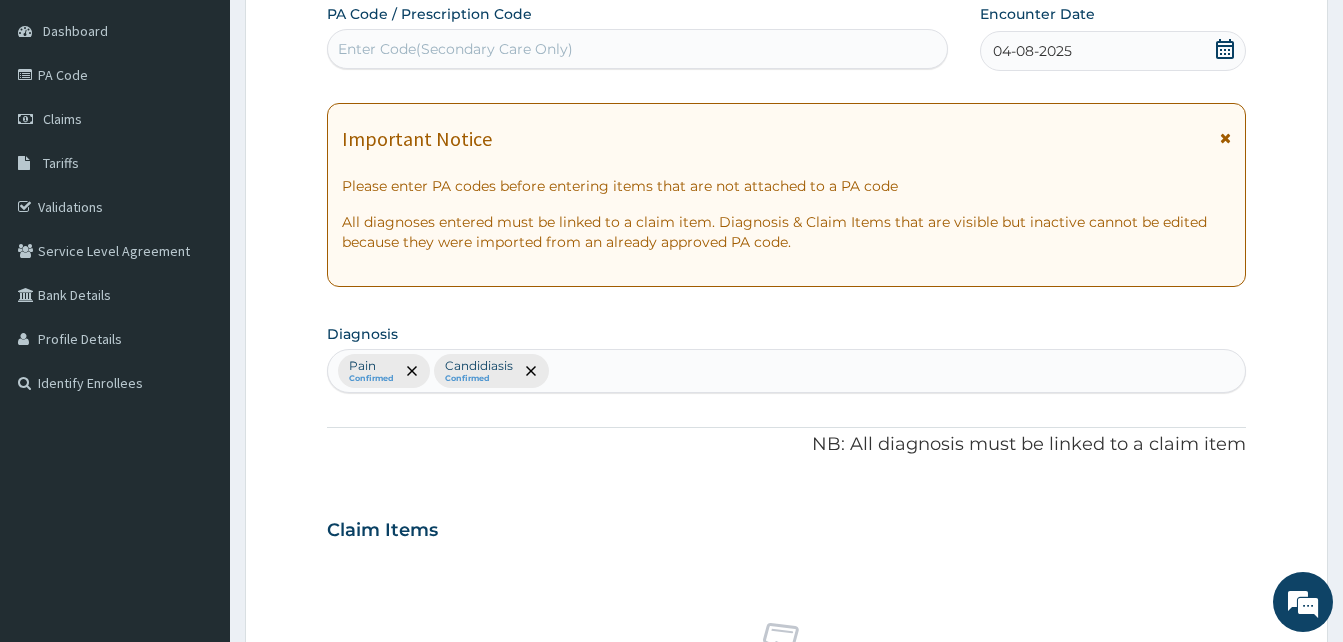 scroll, scrollTop: 800, scrollLeft: 0, axis: vertical 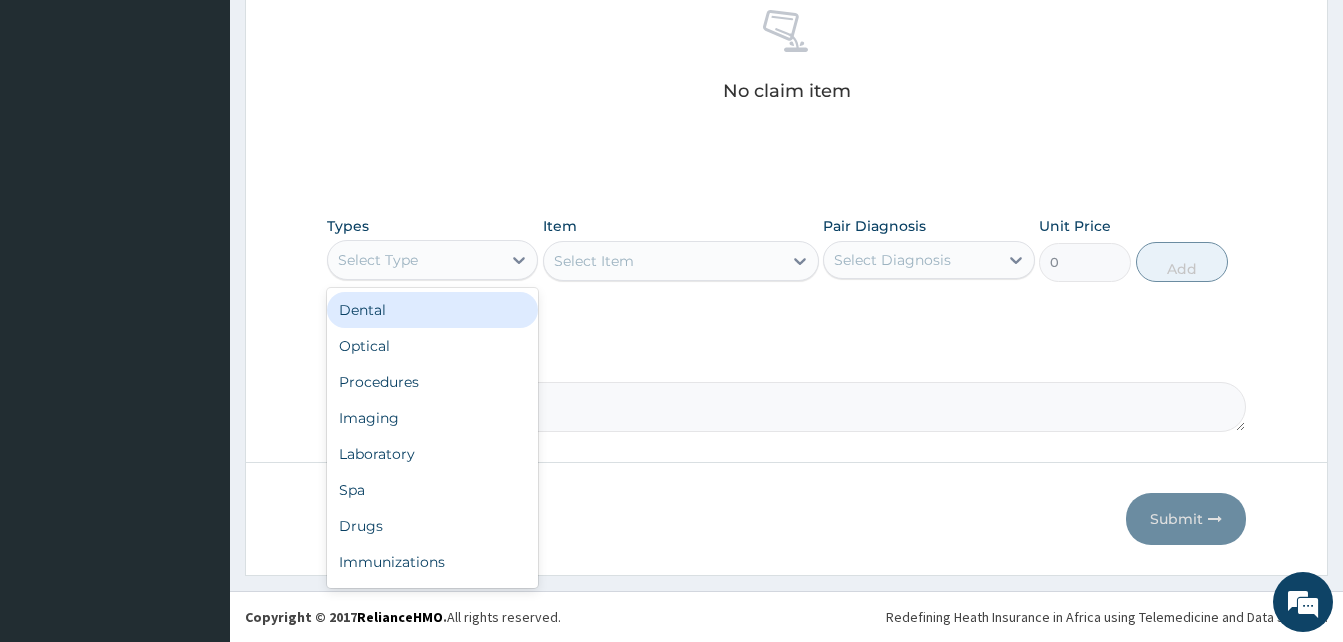 drag, startPoint x: 516, startPoint y: 268, endPoint x: 529, endPoint y: 336, distance: 69.2315 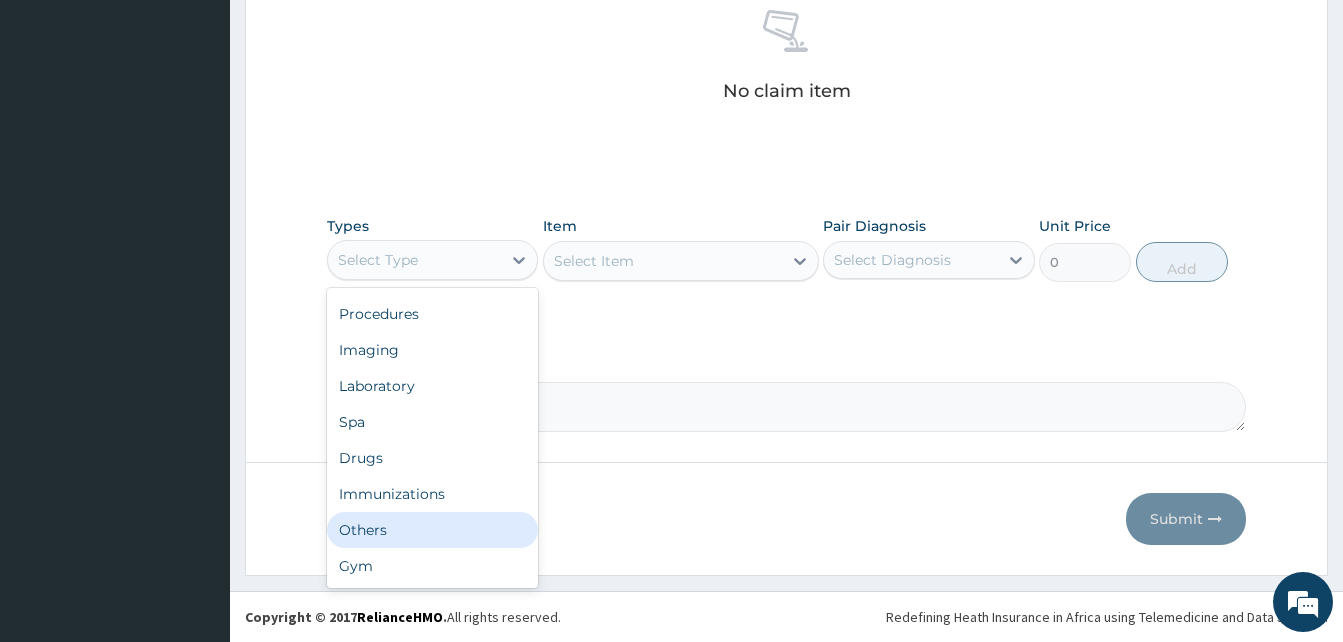 click on "Others" at bounding box center (432, 530) 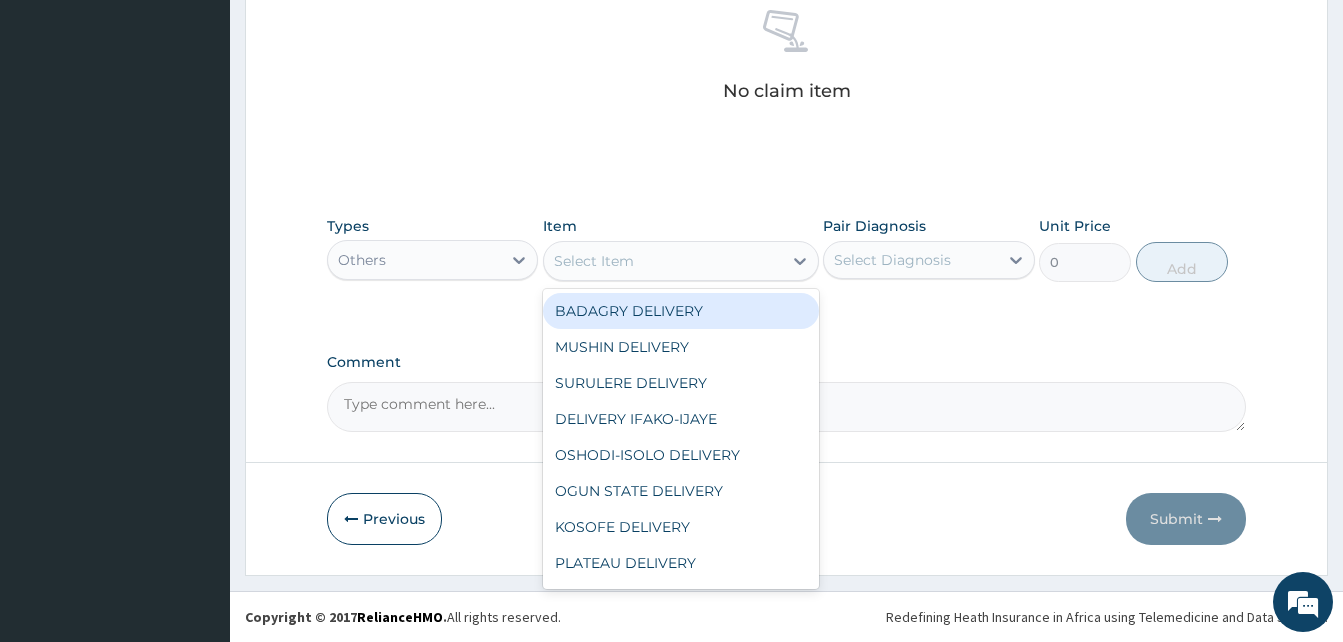 click on "Select Item" at bounding box center (663, 261) 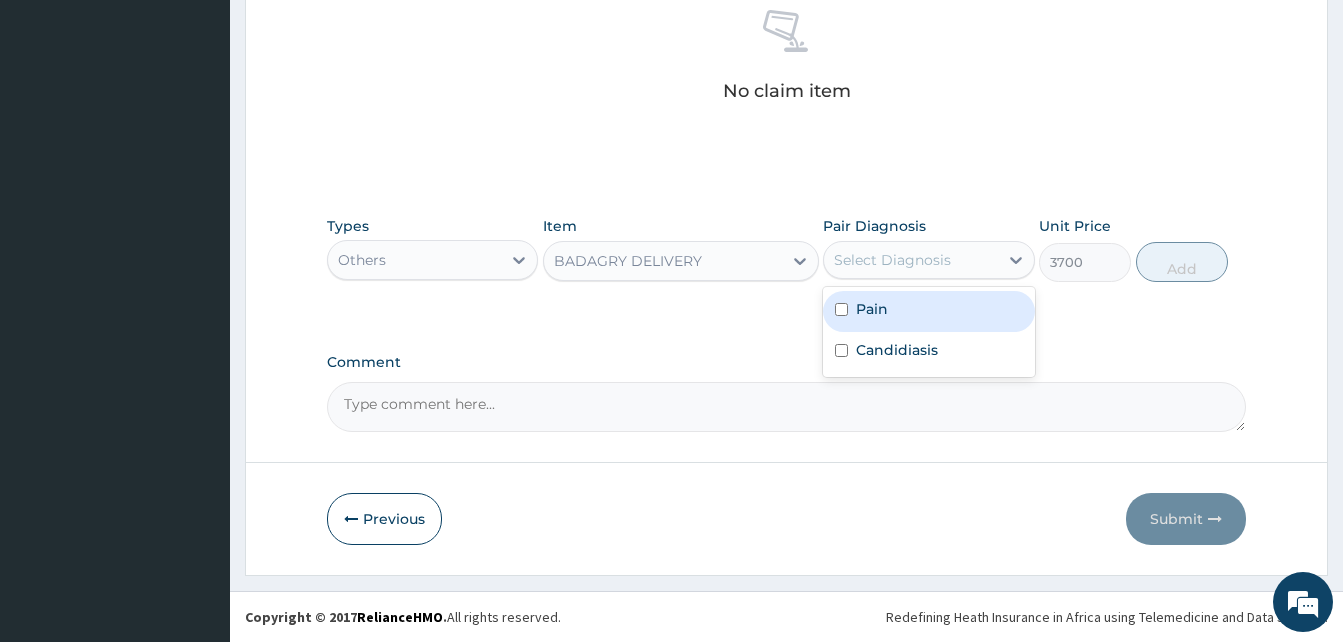 drag, startPoint x: 844, startPoint y: 271, endPoint x: 920, endPoint y: 318, distance: 89.358826 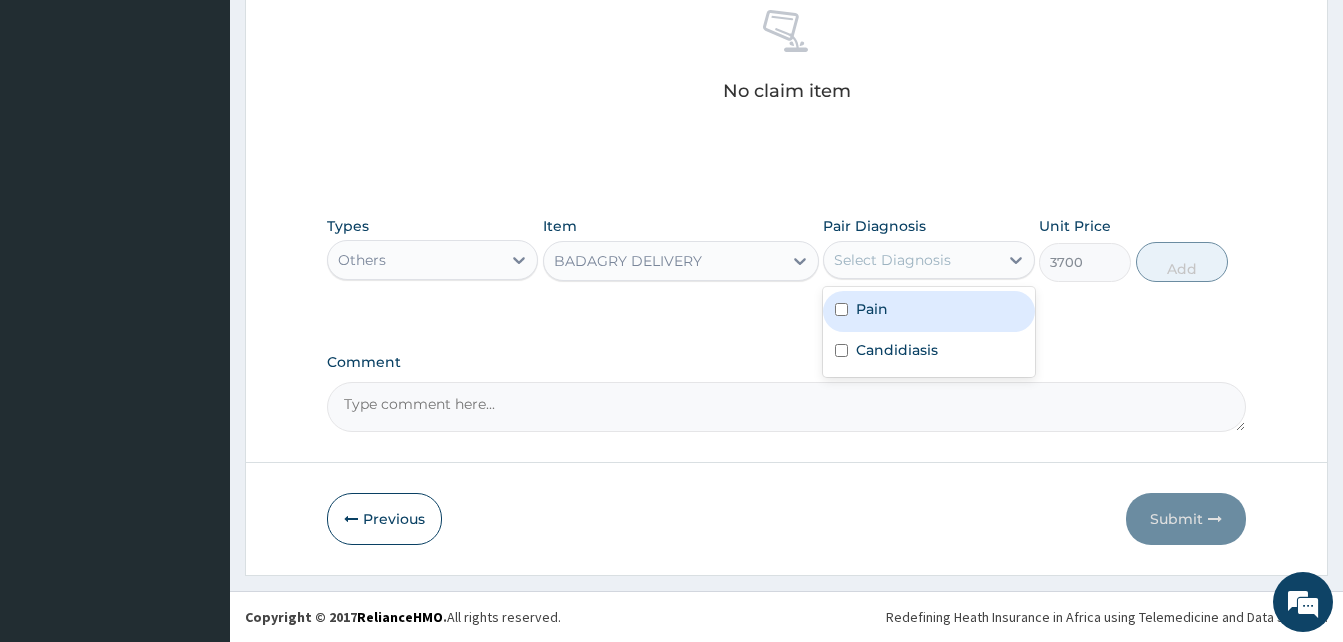click on "Pain" at bounding box center [928, 311] 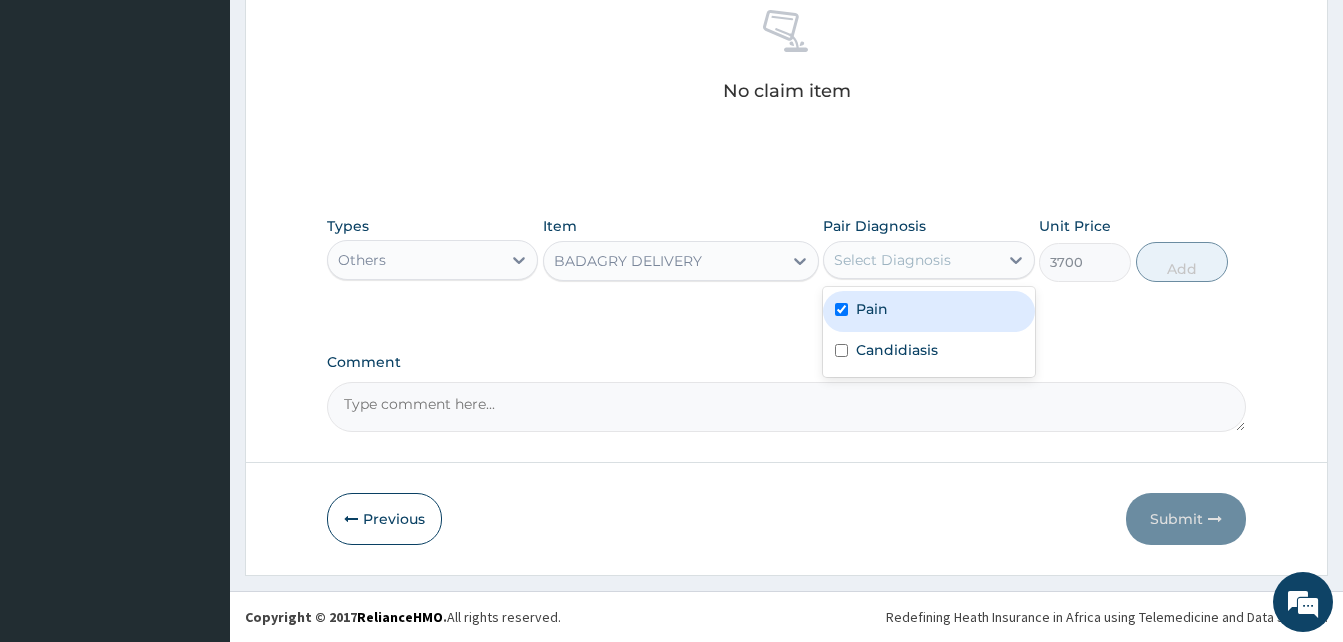checkbox on "true" 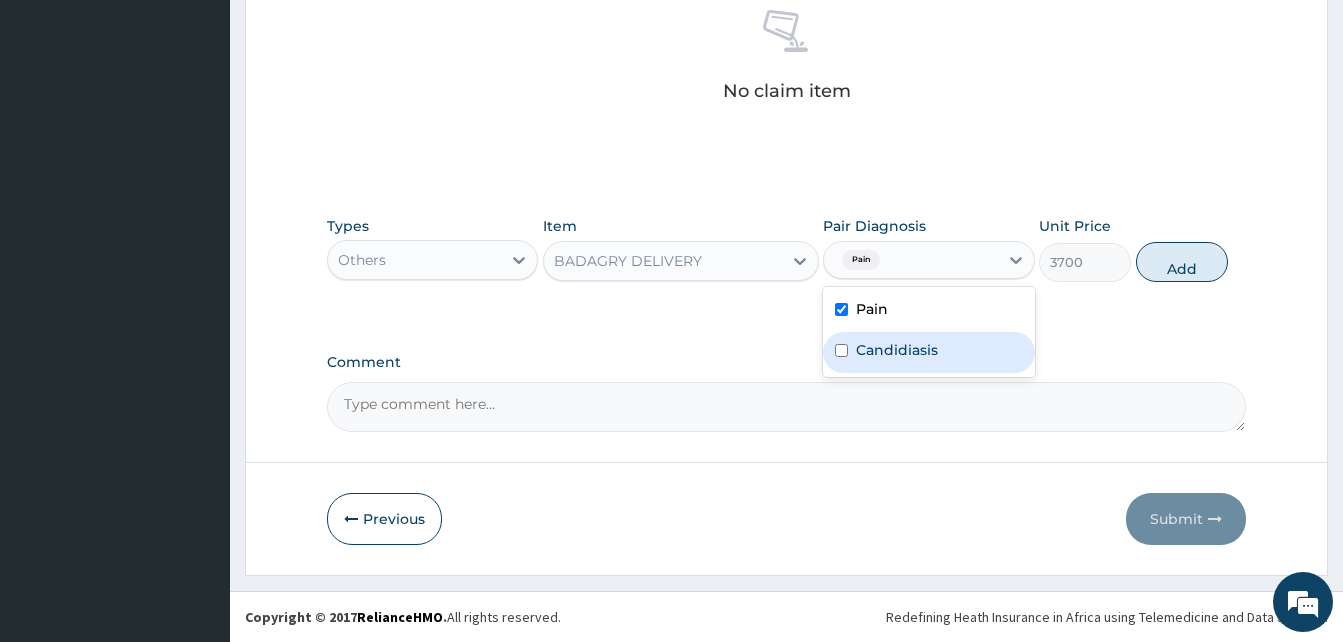 click on "Candidiasis" at bounding box center (928, 352) 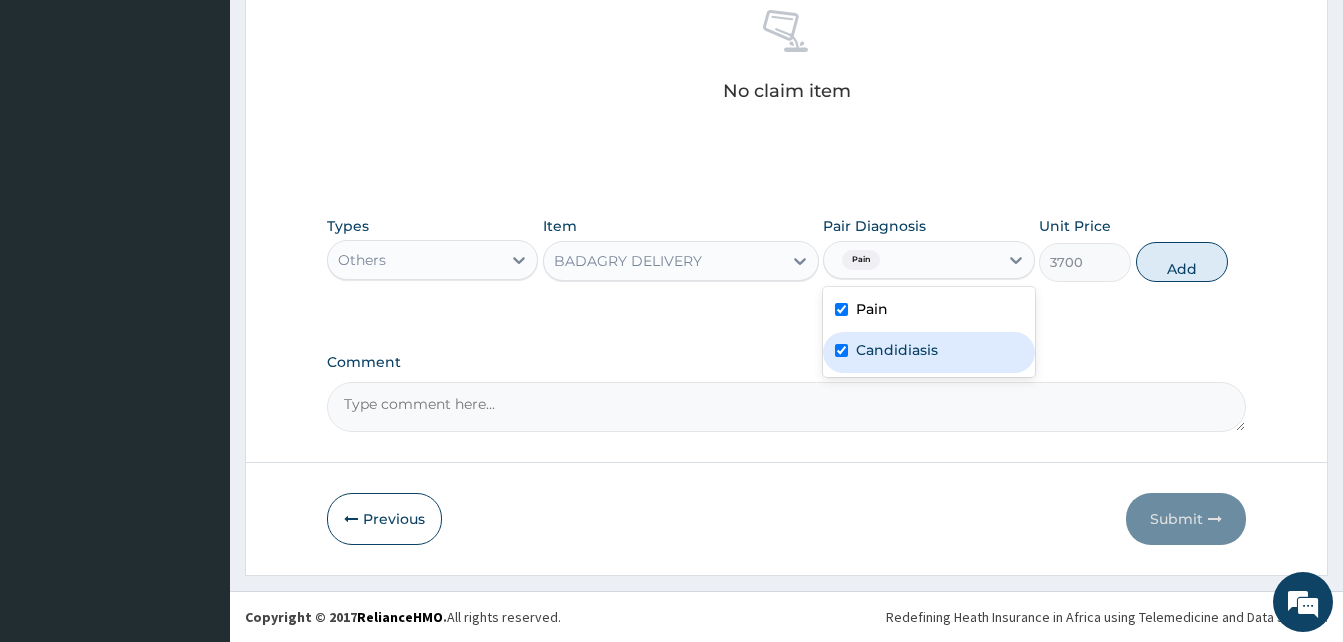 checkbox on "true" 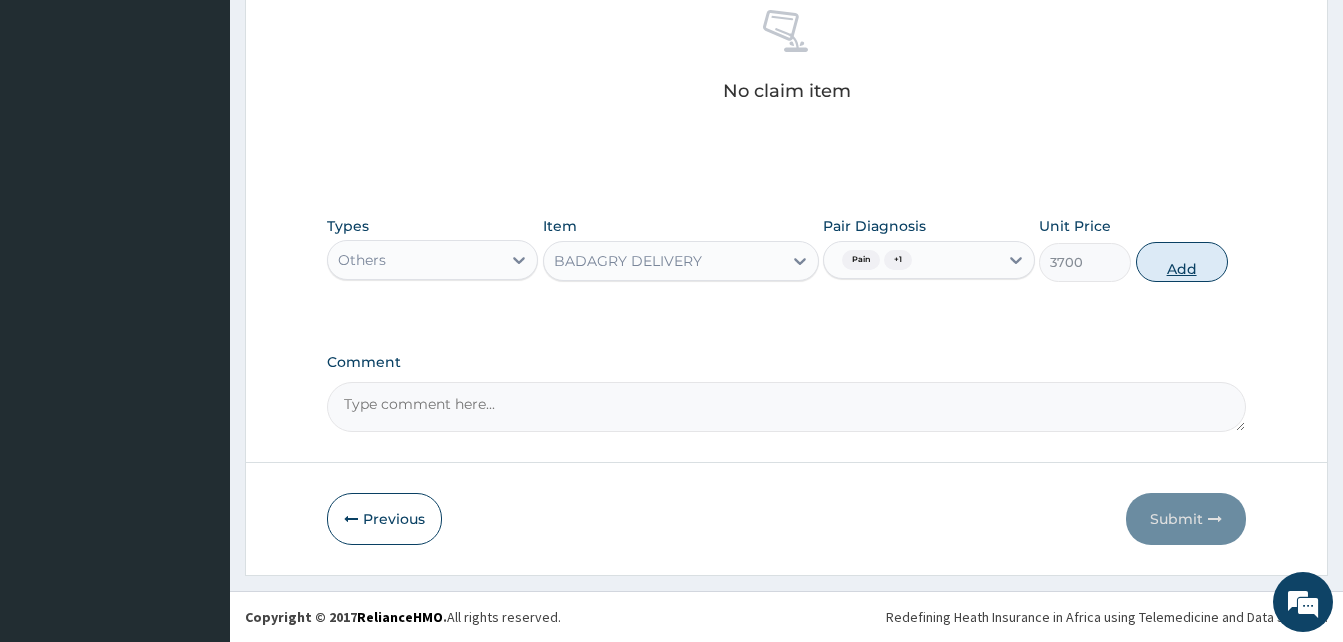 click on "Add" at bounding box center [1182, 262] 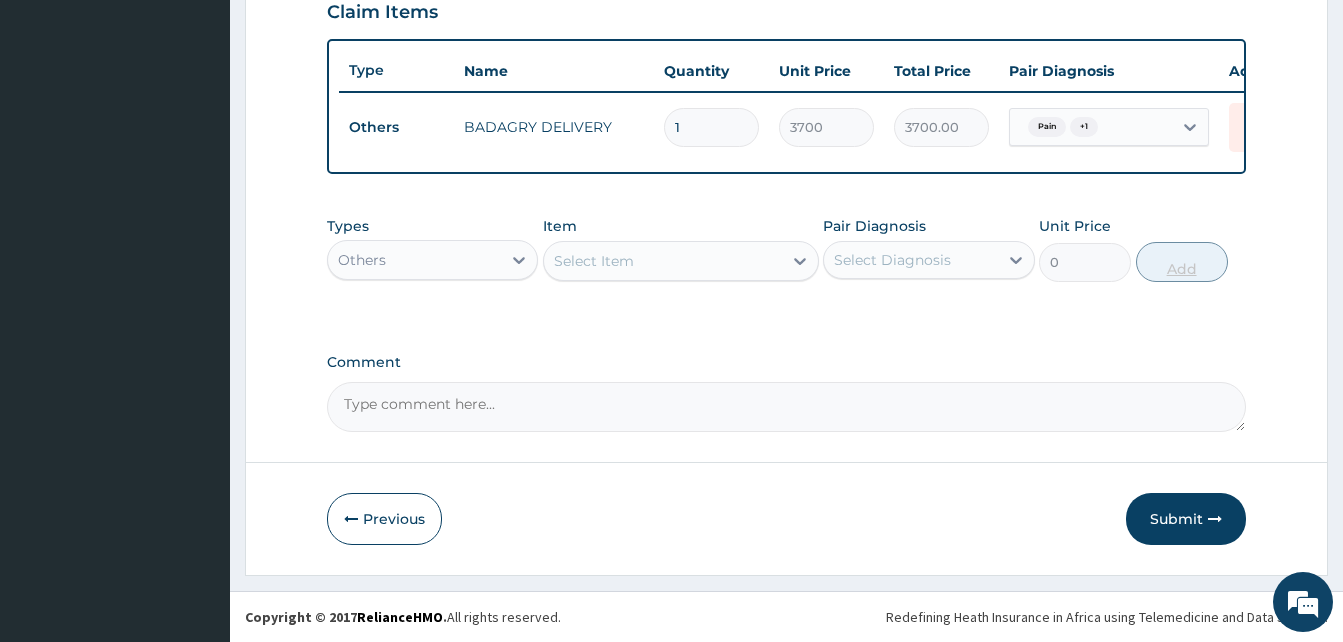 scroll, scrollTop: 720, scrollLeft: 0, axis: vertical 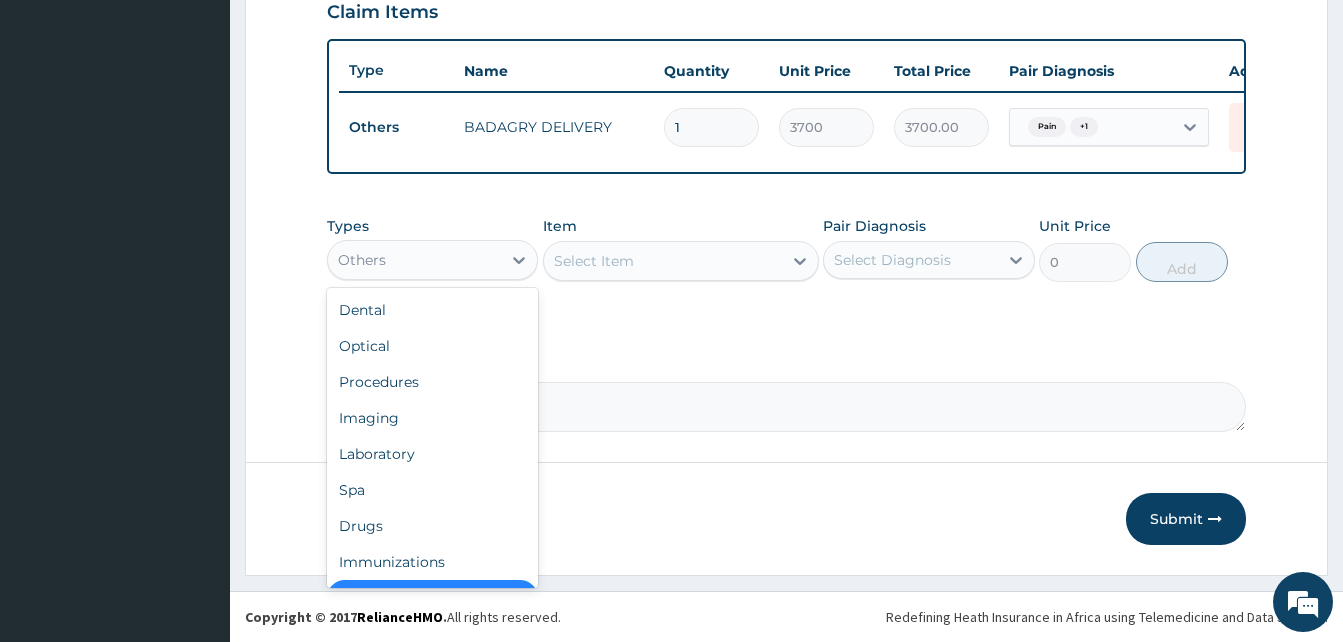 click on "Others" at bounding box center (414, 260) 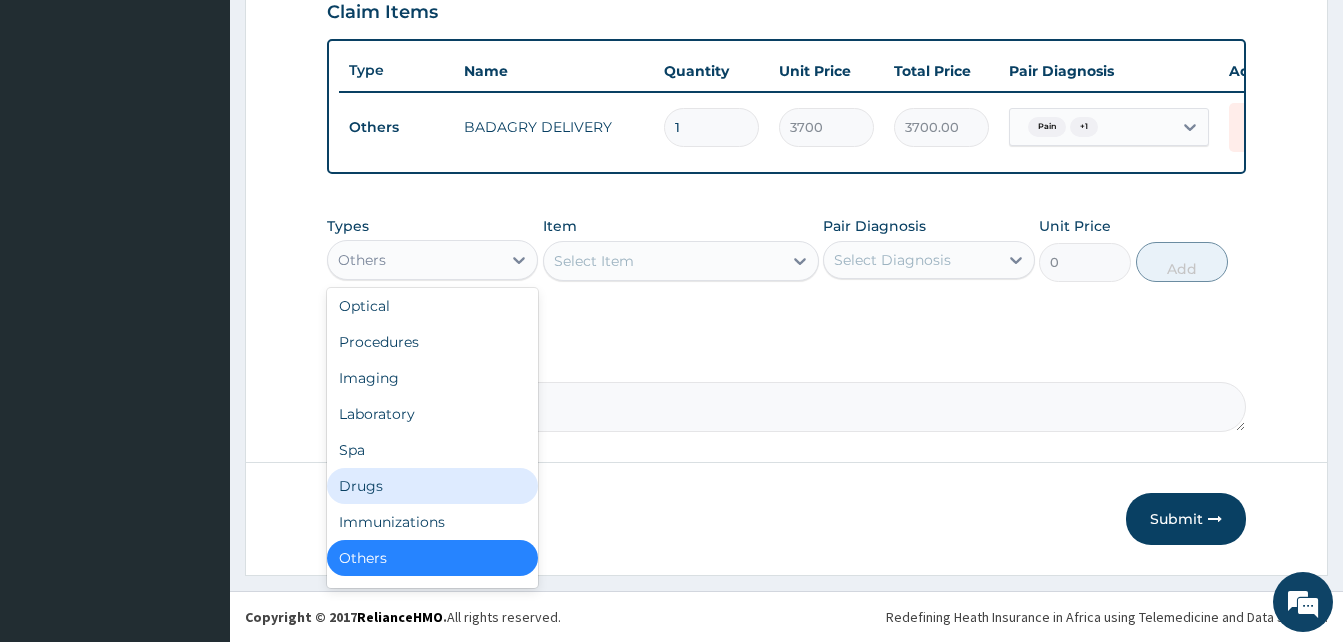 click on "Drugs" at bounding box center [432, 486] 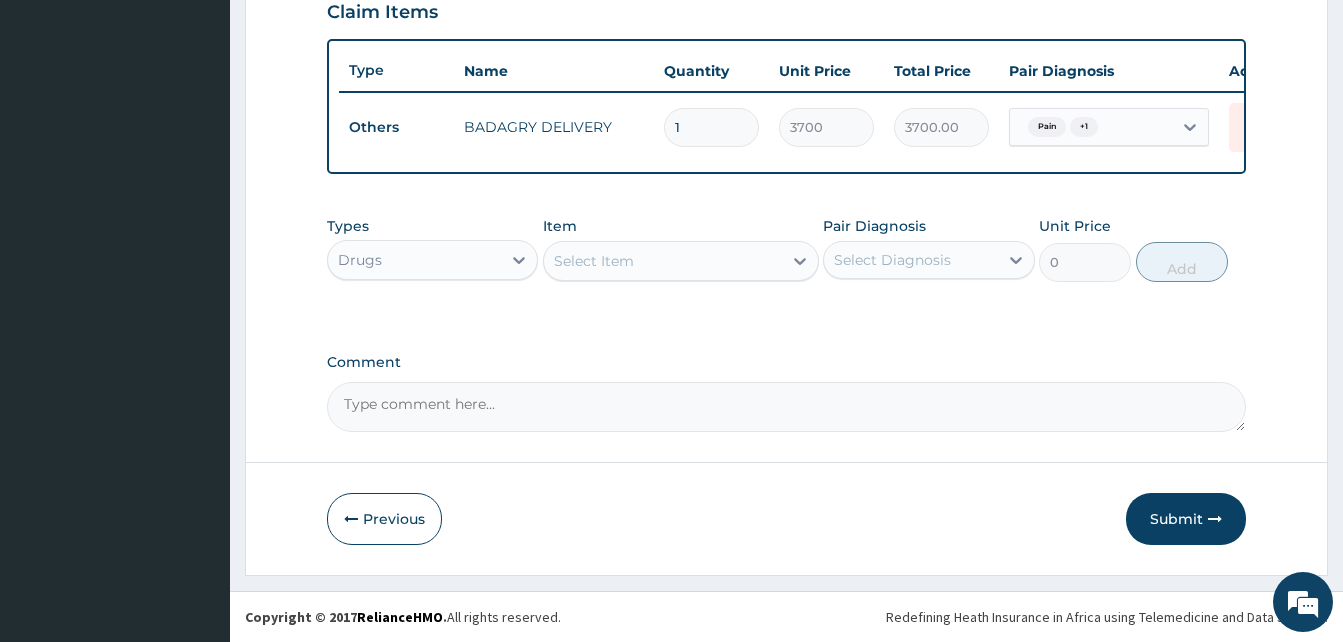 click on "Select Item" at bounding box center (663, 261) 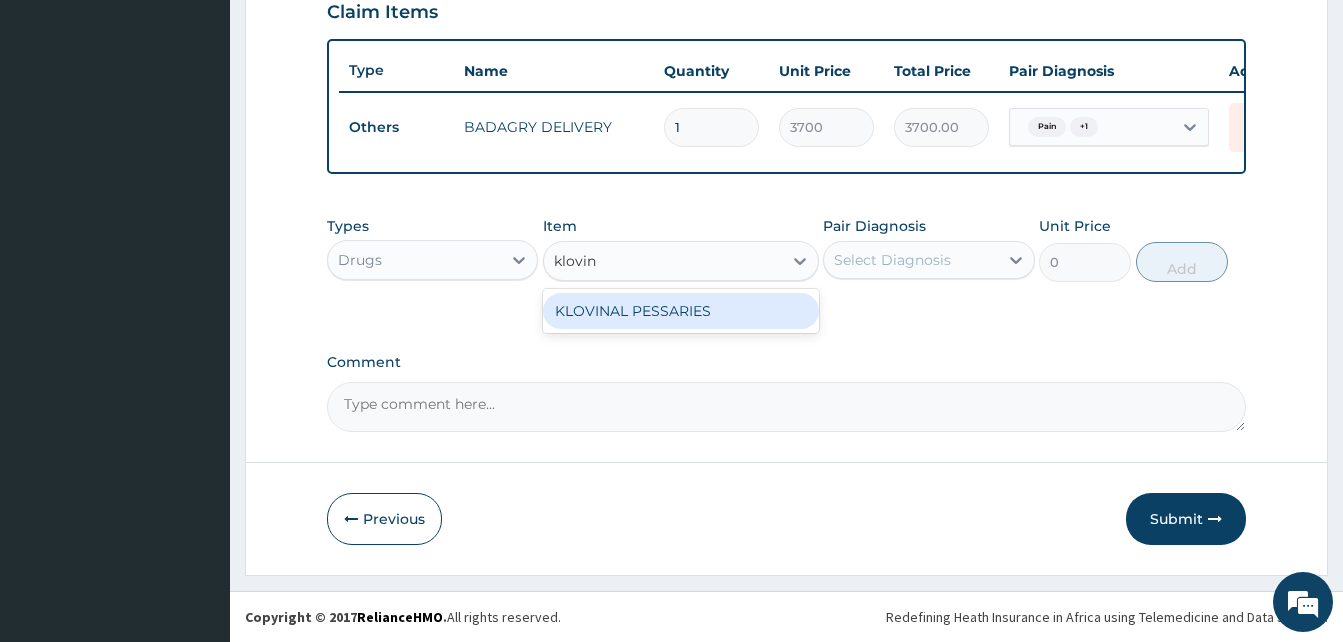 type on "klovina" 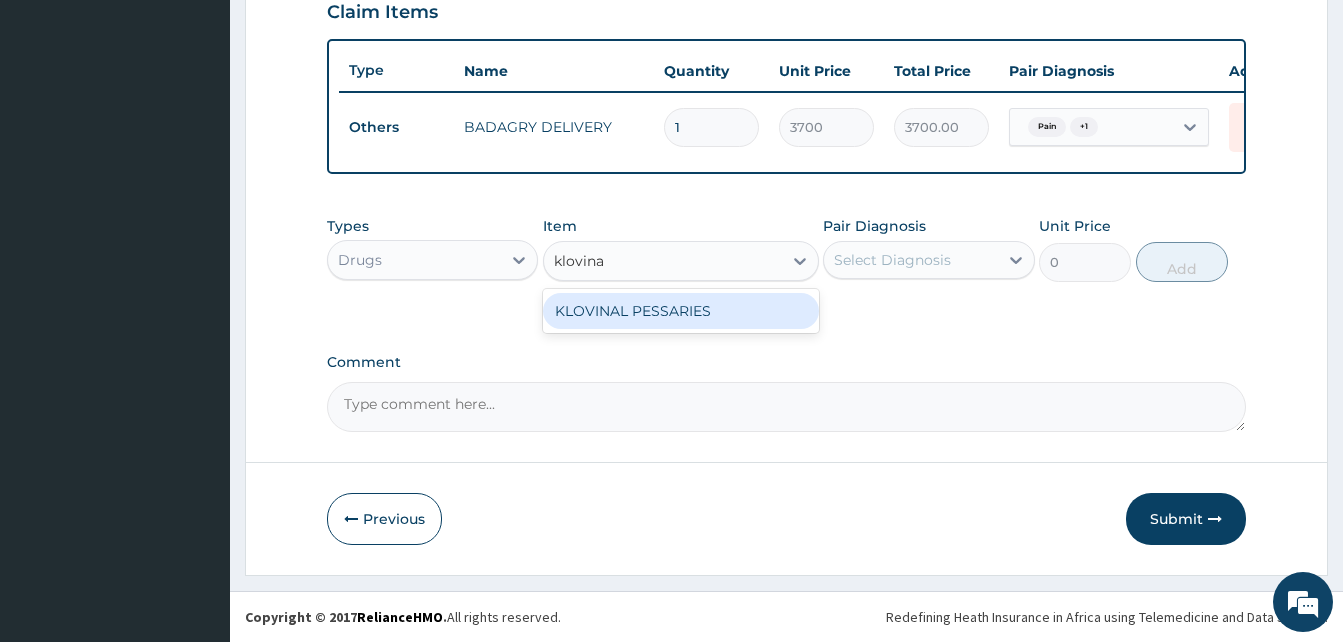 click on "KLOVINAL PESSARIES" at bounding box center [681, 311] 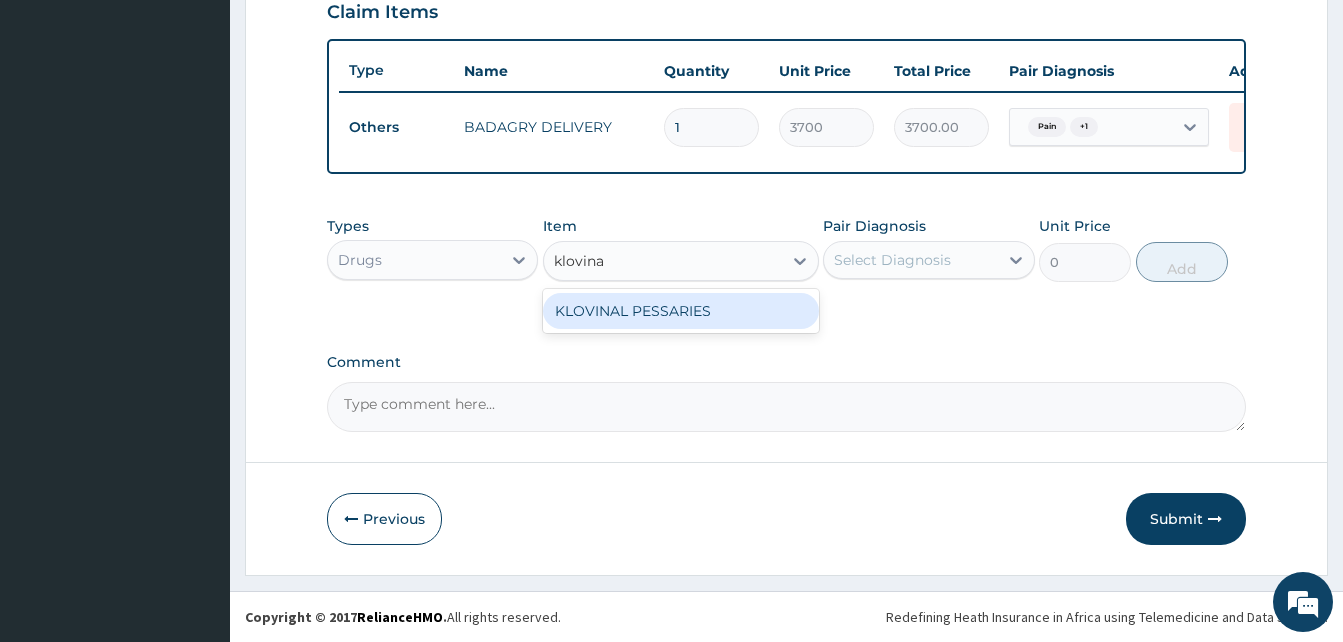 type 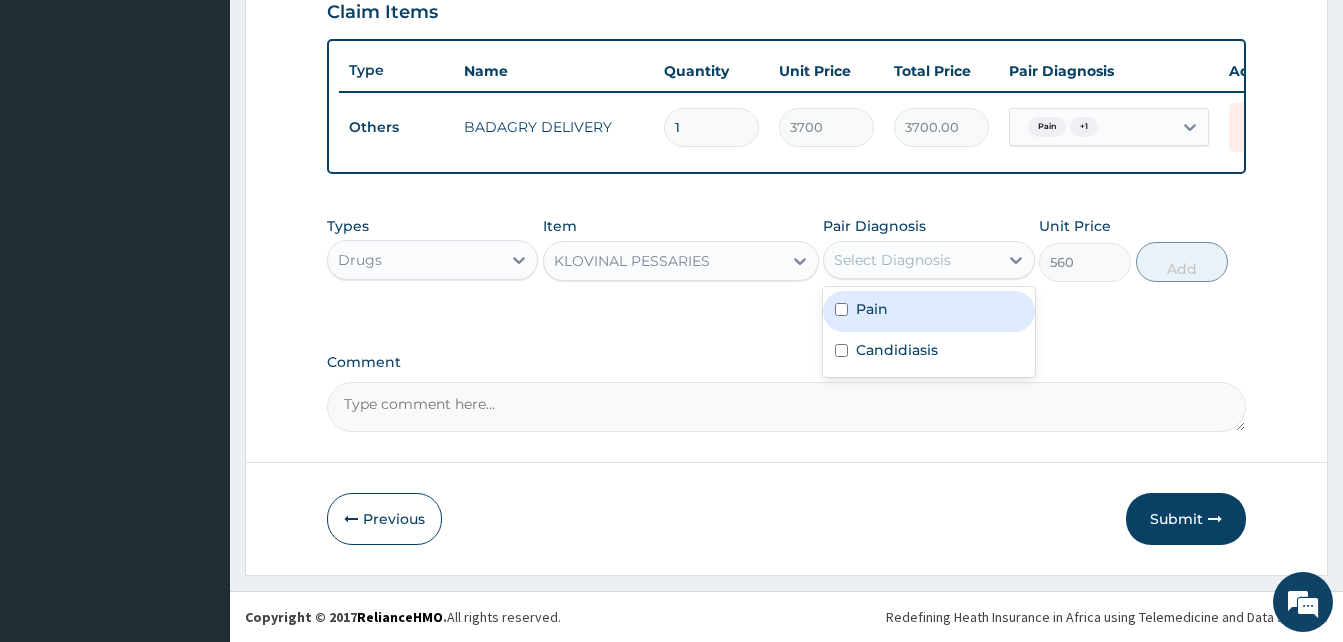 drag, startPoint x: 880, startPoint y: 254, endPoint x: 970, endPoint y: 345, distance: 127.98828 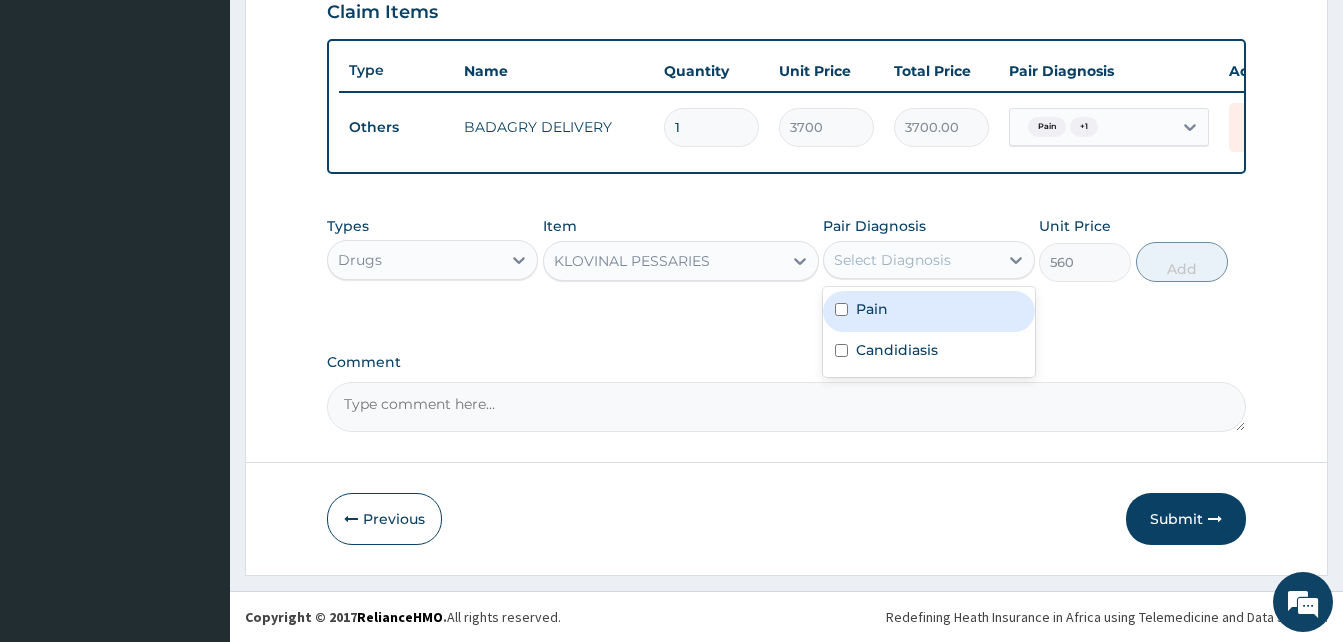 click on "option Candidiasis, selected. option Pain focused, 1 of 2. 2 results available. Use Up and Down to choose options, press Enter to select the currently focused option, press Escape to exit the menu, press Tab to select the option and exit the menu. Select Diagnosis Pain Candidiasis" at bounding box center (928, 260) 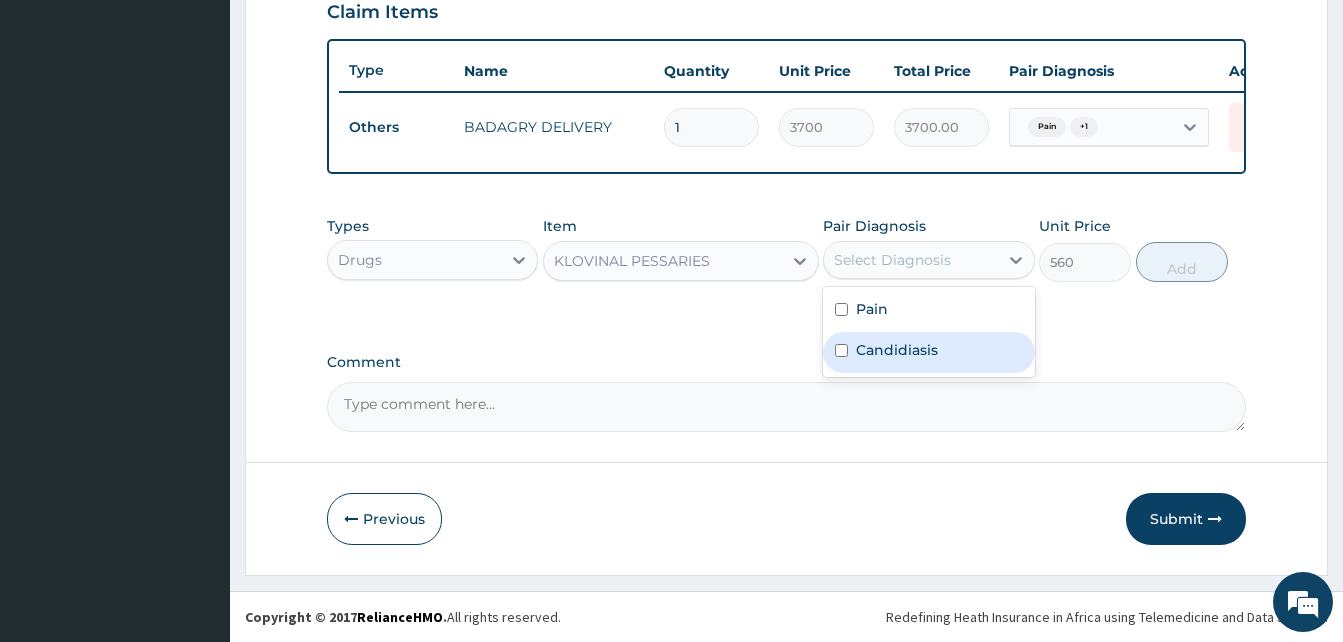 click on "Candidiasis" at bounding box center [928, 352] 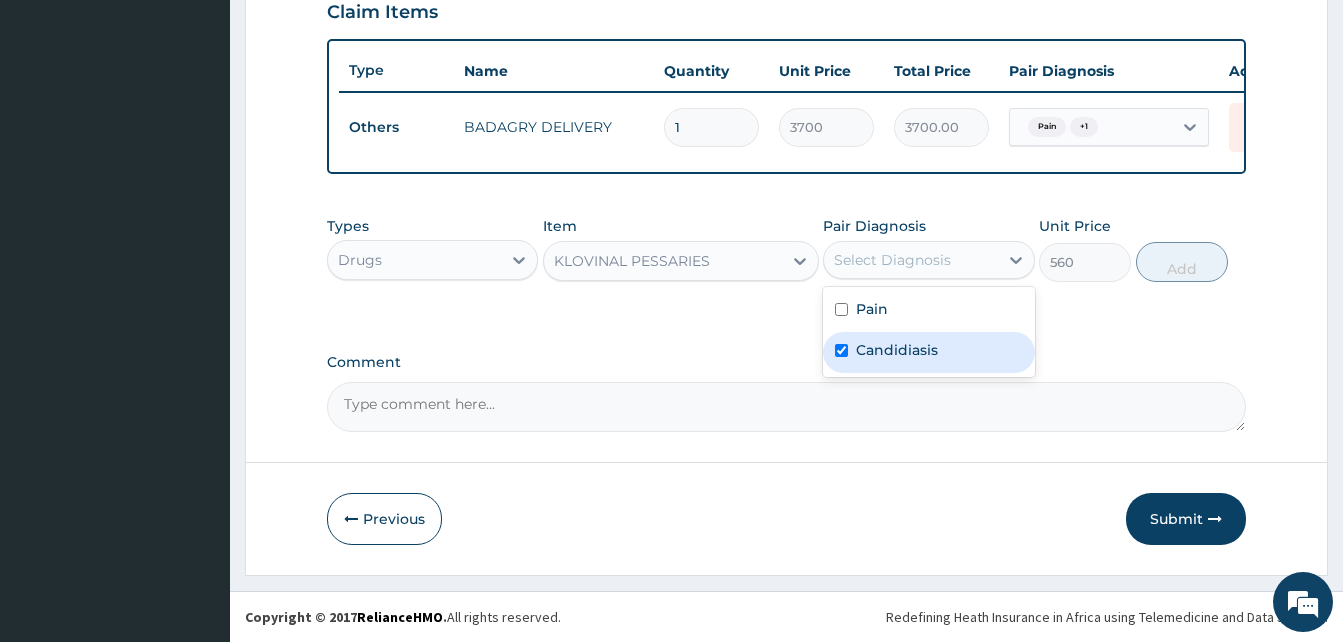 checkbox on "true" 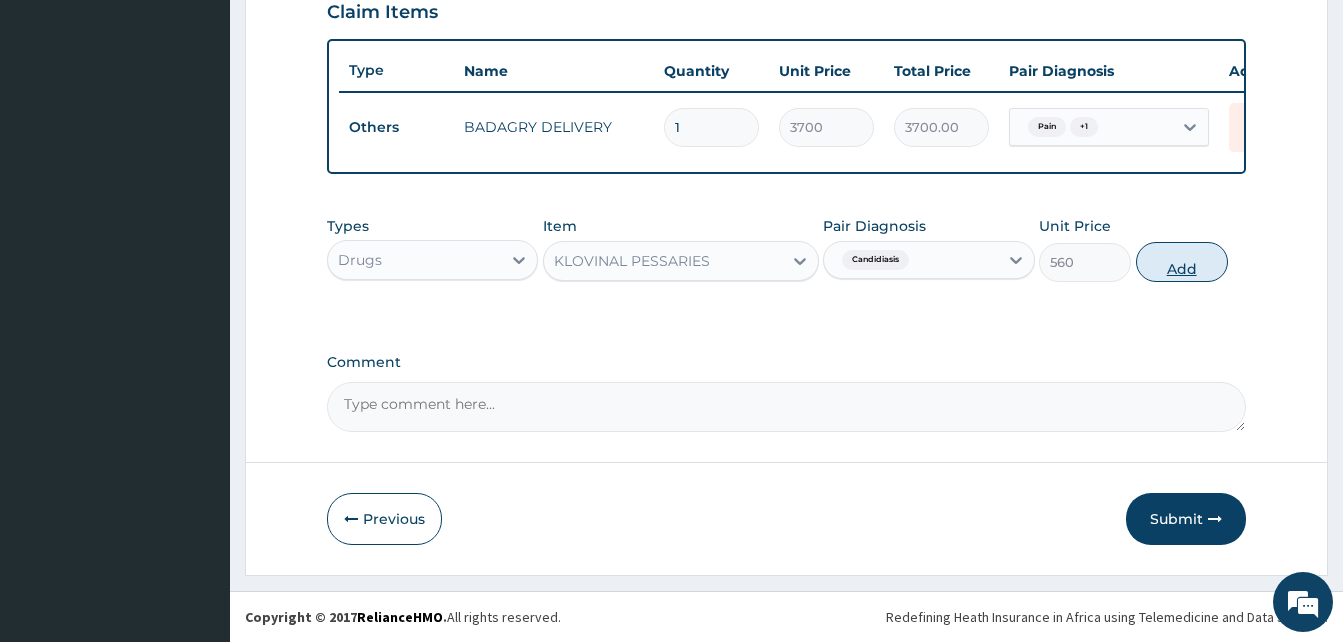 click on "Add" at bounding box center (1182, 262) 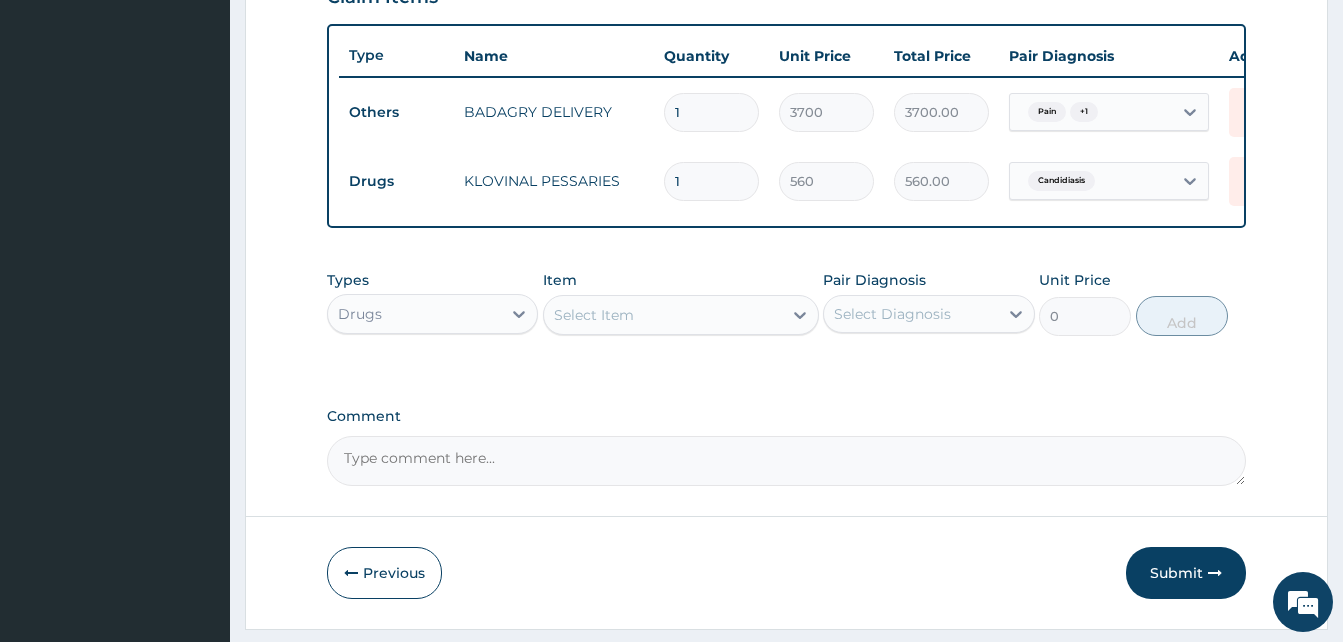 click on "Select Item" at bounding box center [663, 315] 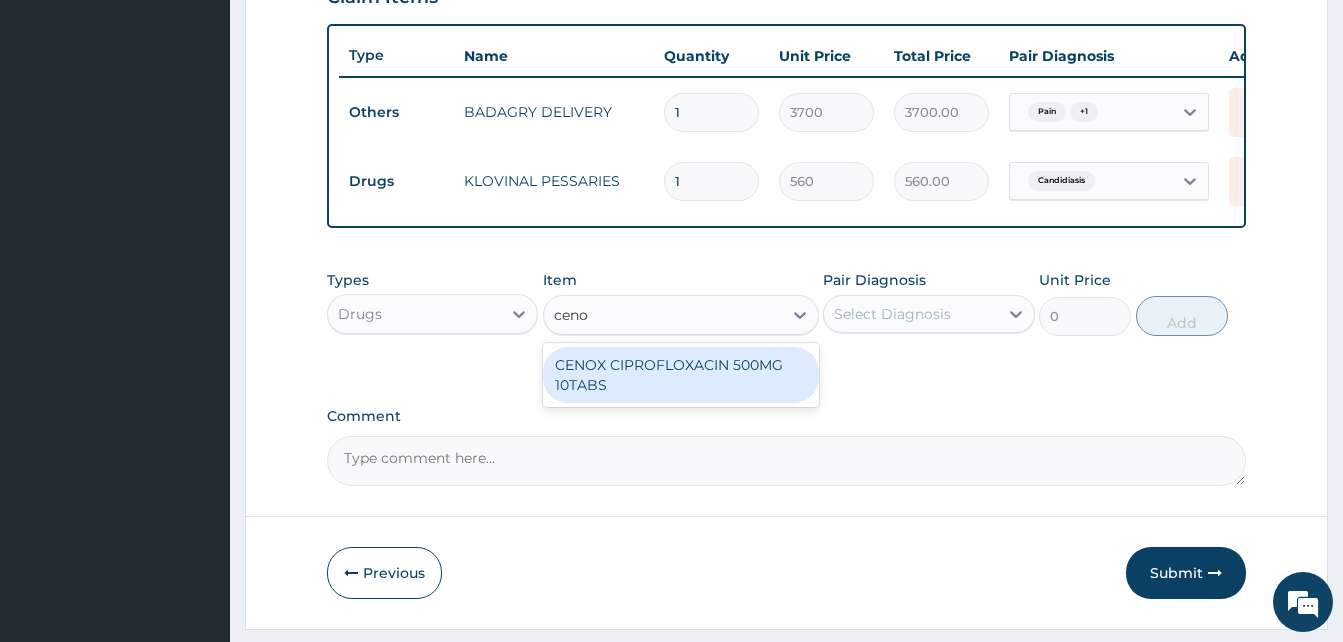 type on "cenox" 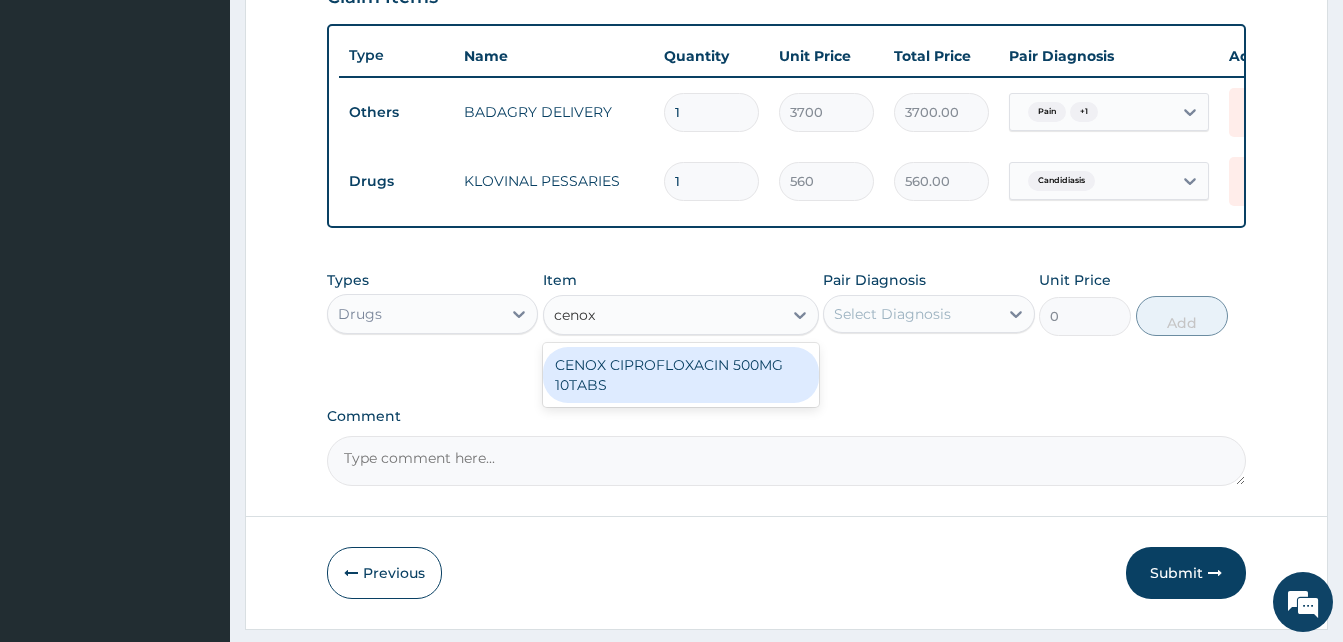 click on "CENOX CIPROFLOXACIN 500MG 10TABS" at bounding box center [681, 375] 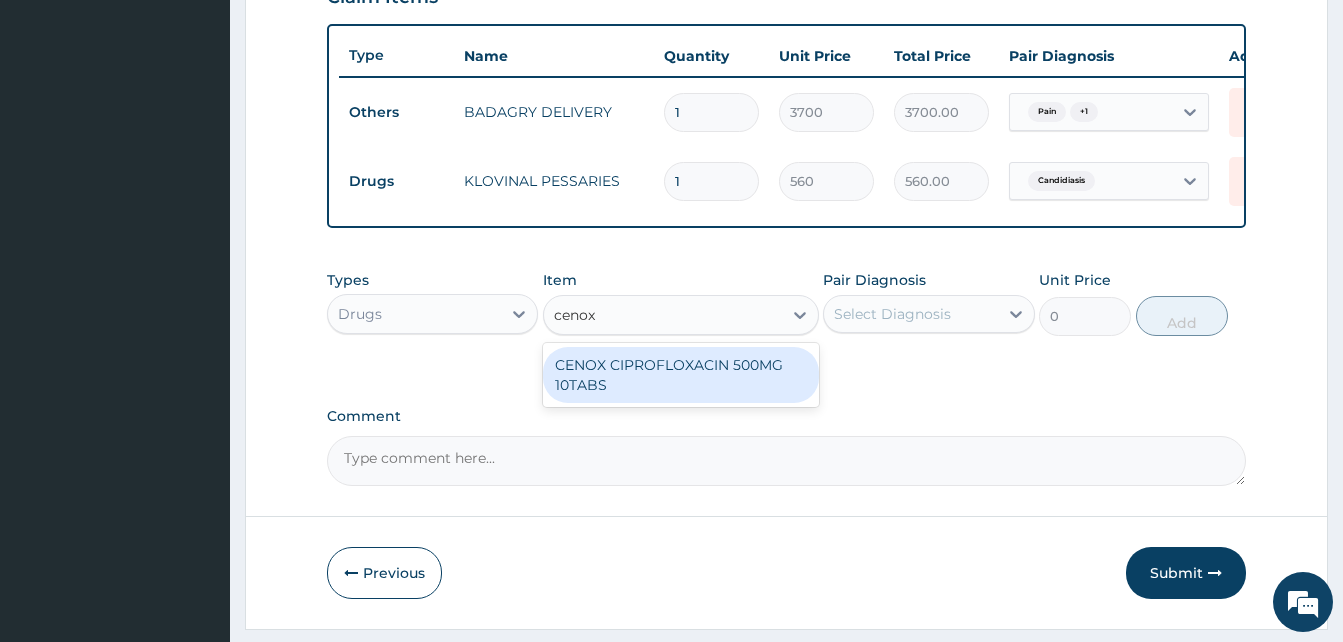 type 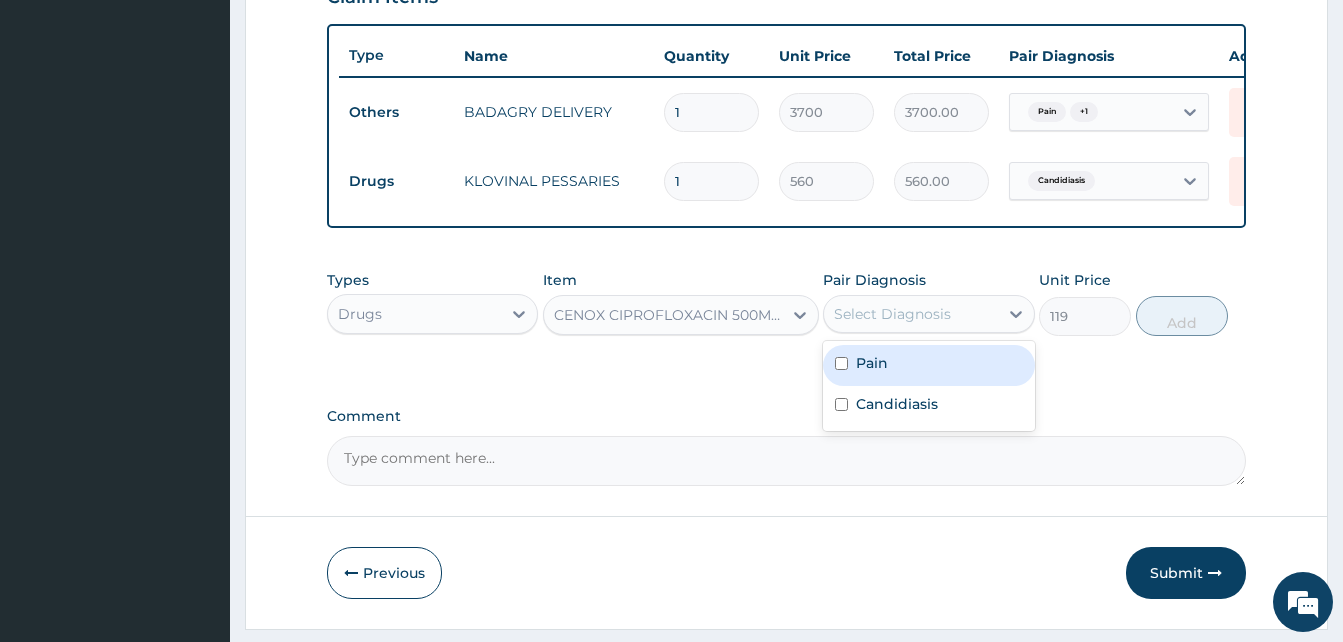 drag, startPoint x: 866, startPoint y: 345, endPoint x: 915, endPoint y: 378, distance: 59.07622 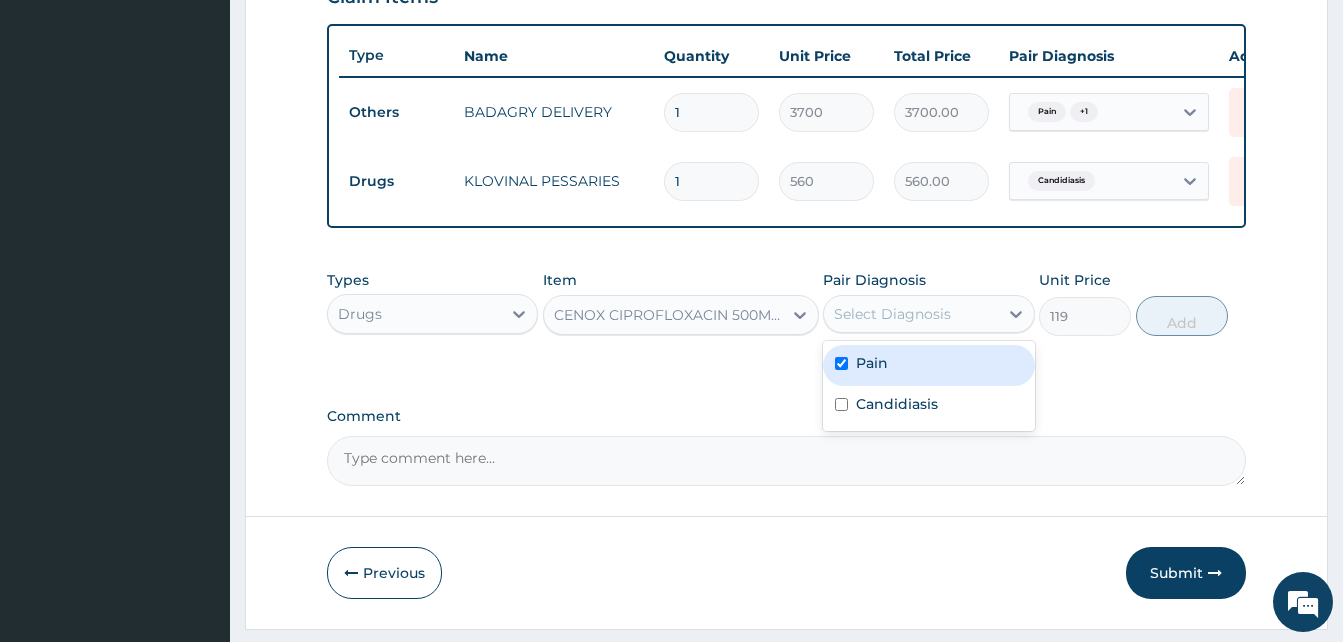 checkbox on "true" 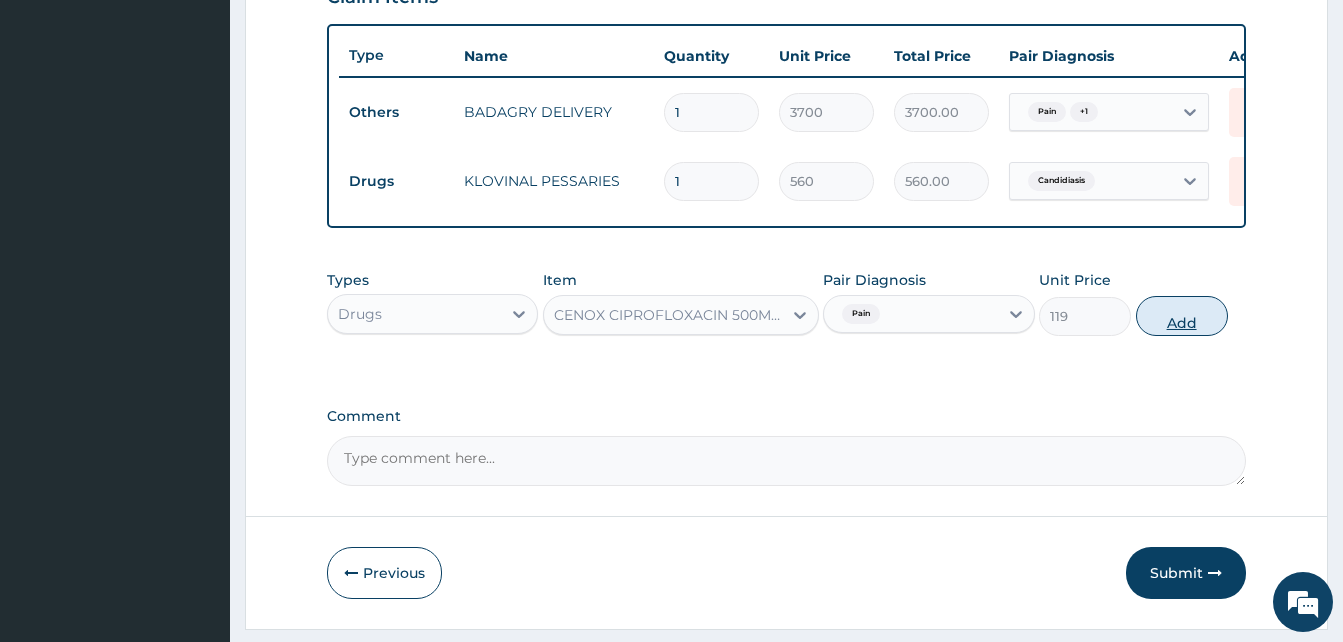 click on "Add" at bounding box center (1182, 316) 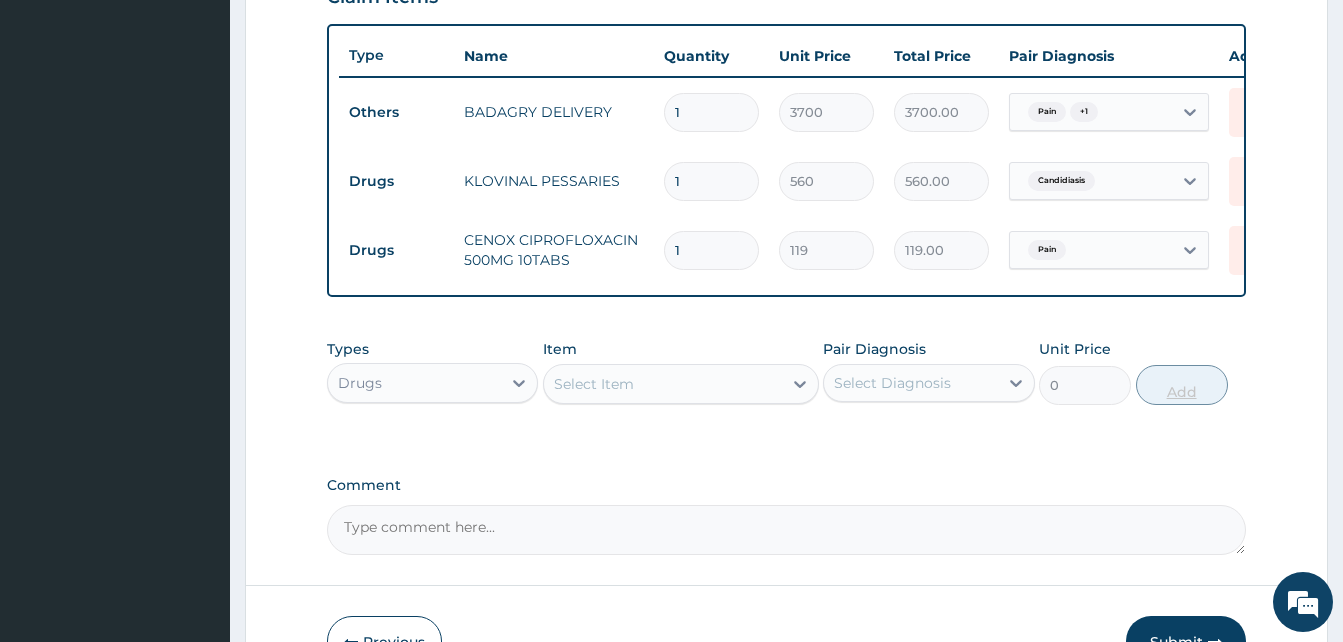type 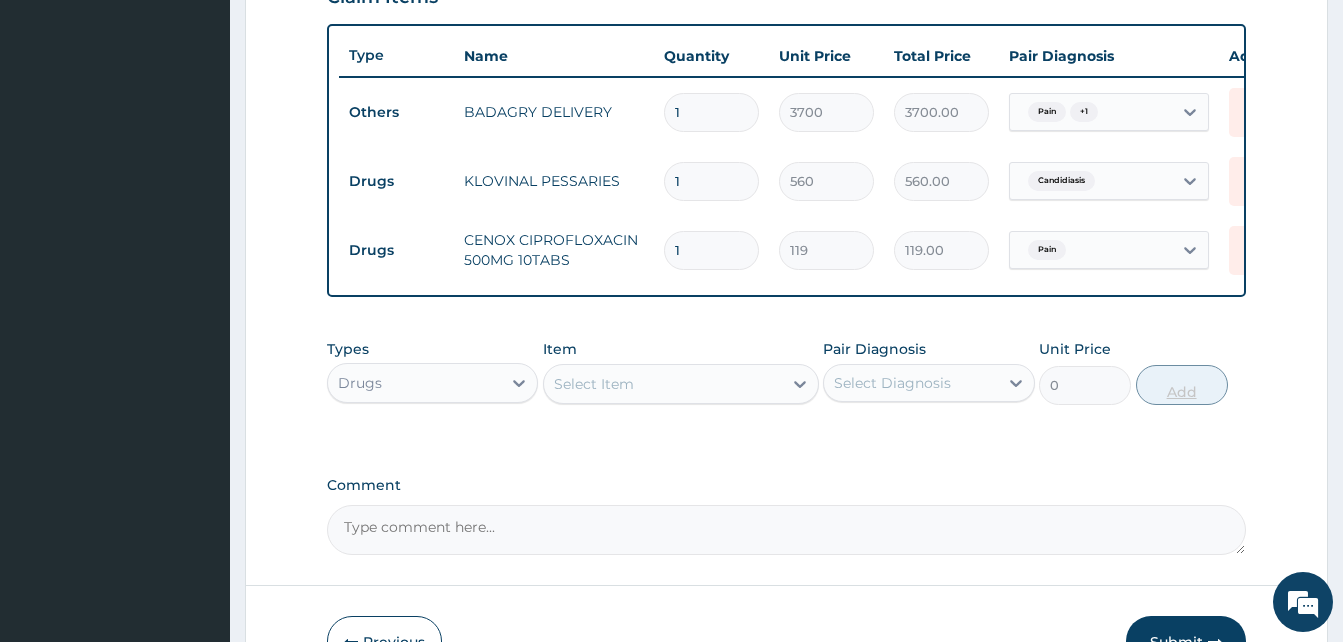 type on "0.00" 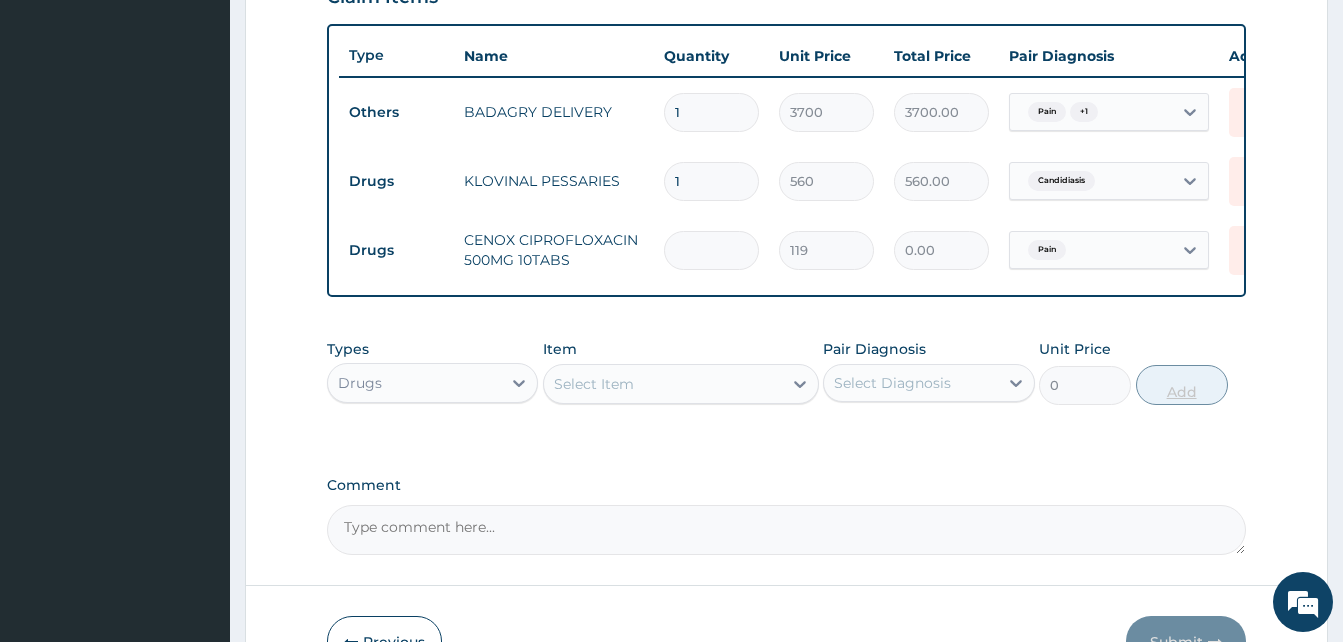 type on "2" 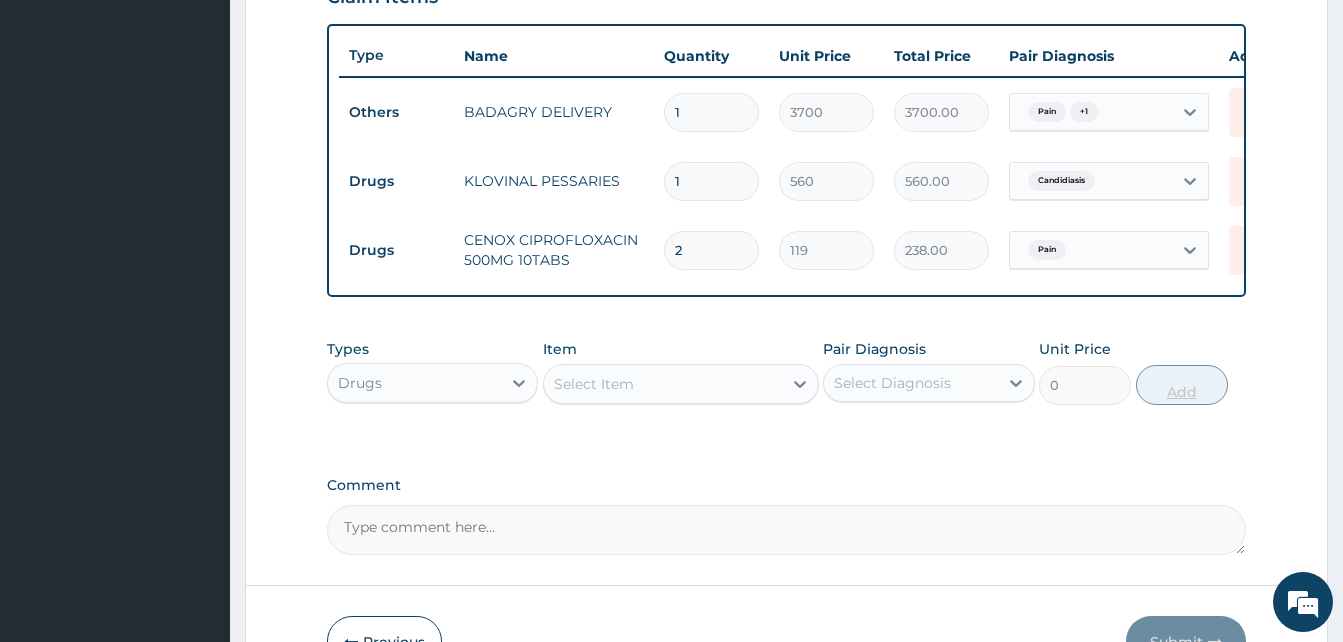 type on "20" 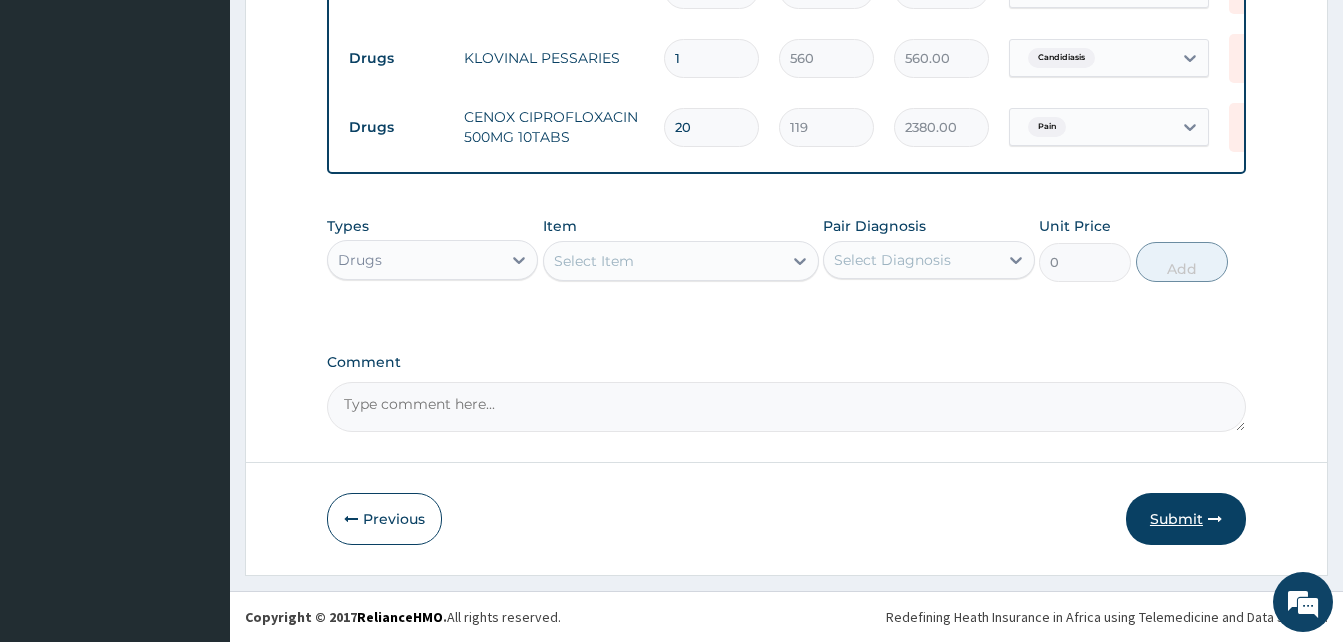 type on "20" 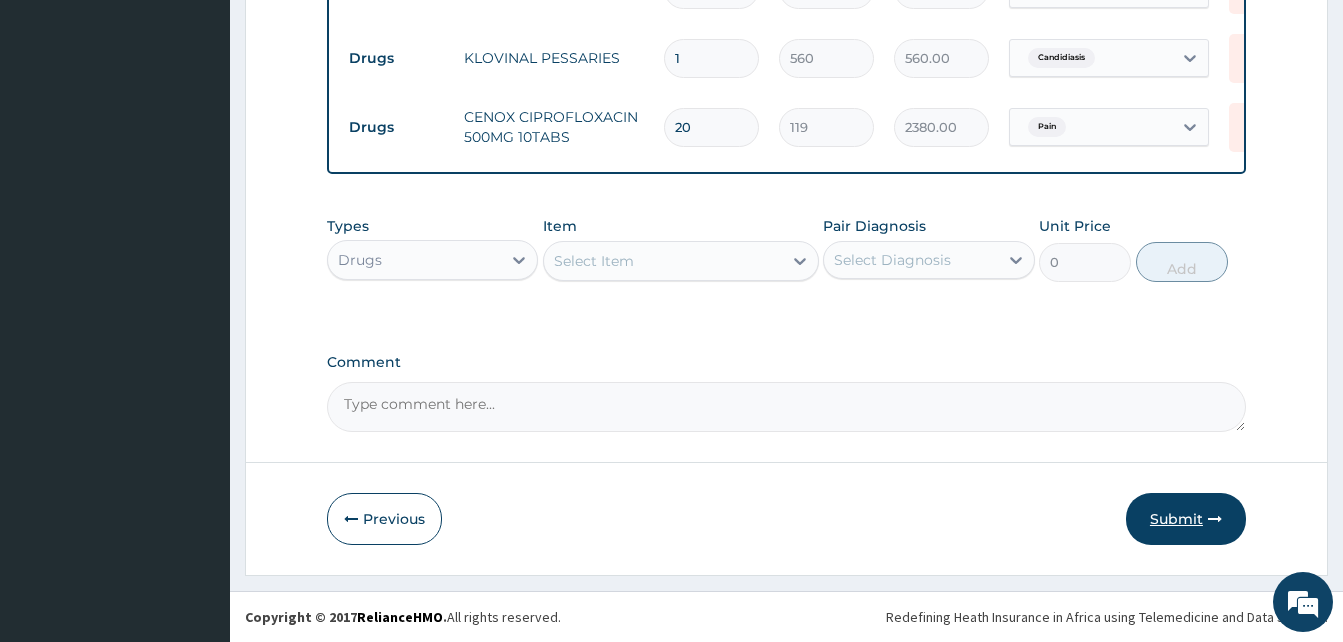 click on "Submit" at bounding box center (1186, 519) 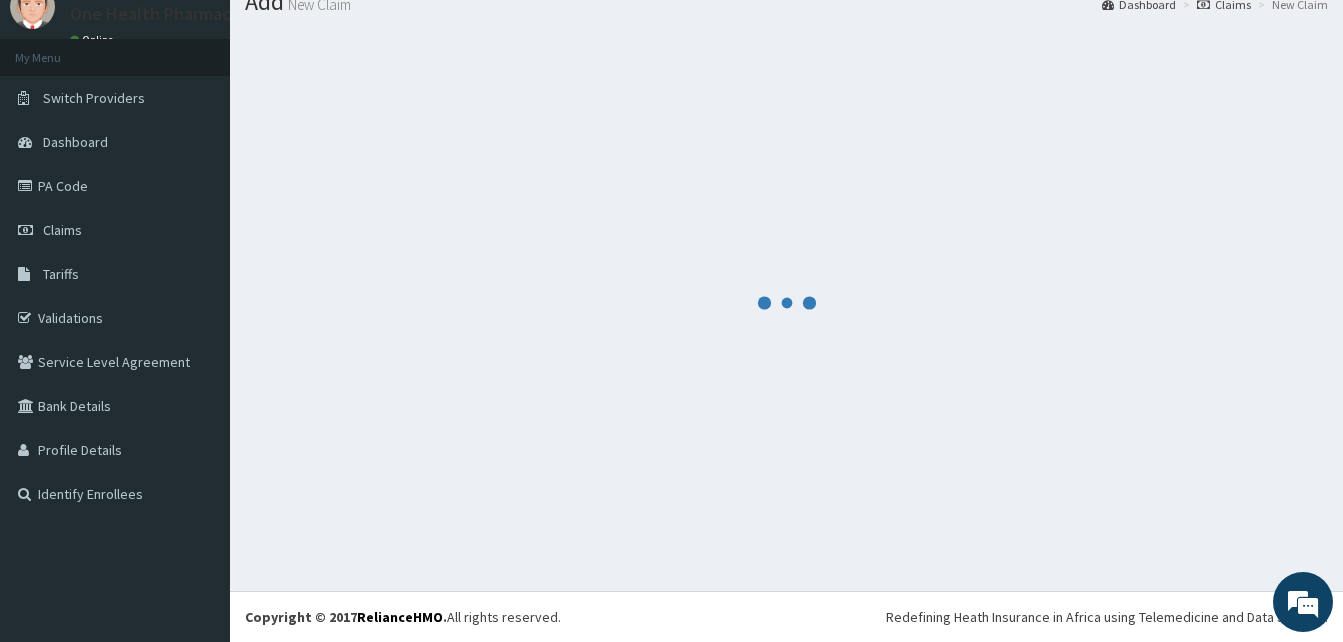 scroll, scrollTop: 76, scrollLeft: 0, axis: vertical 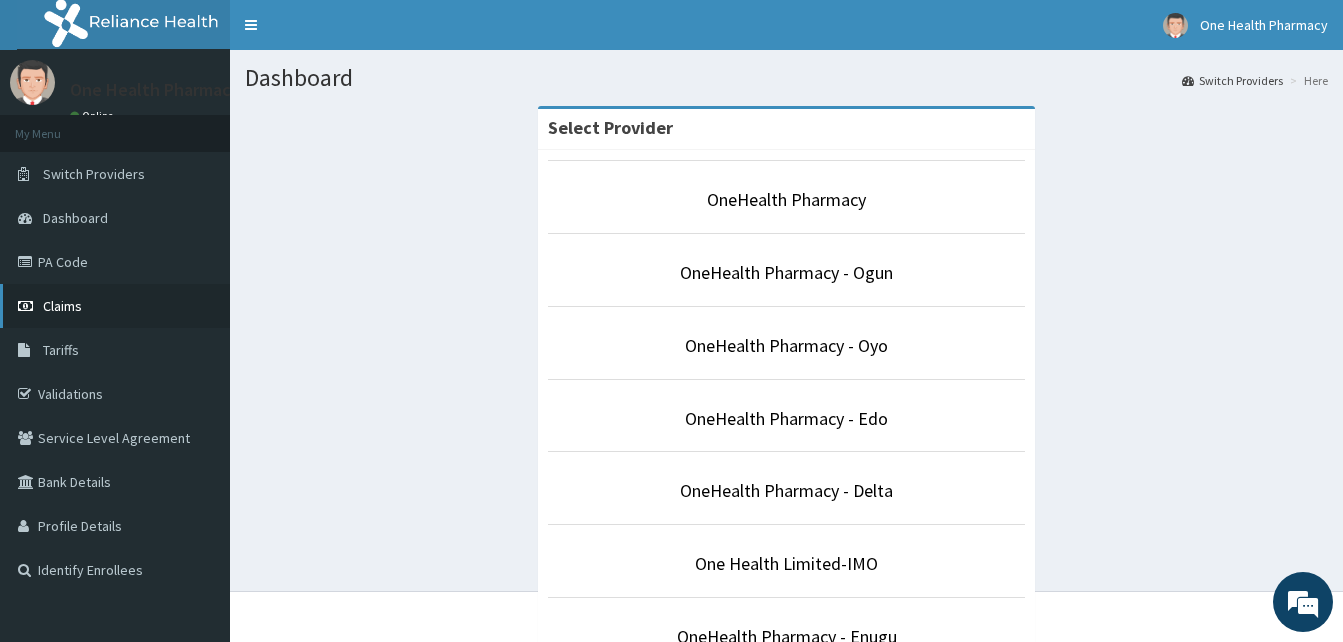 click on "Claims" at bounding box center (115, 306) 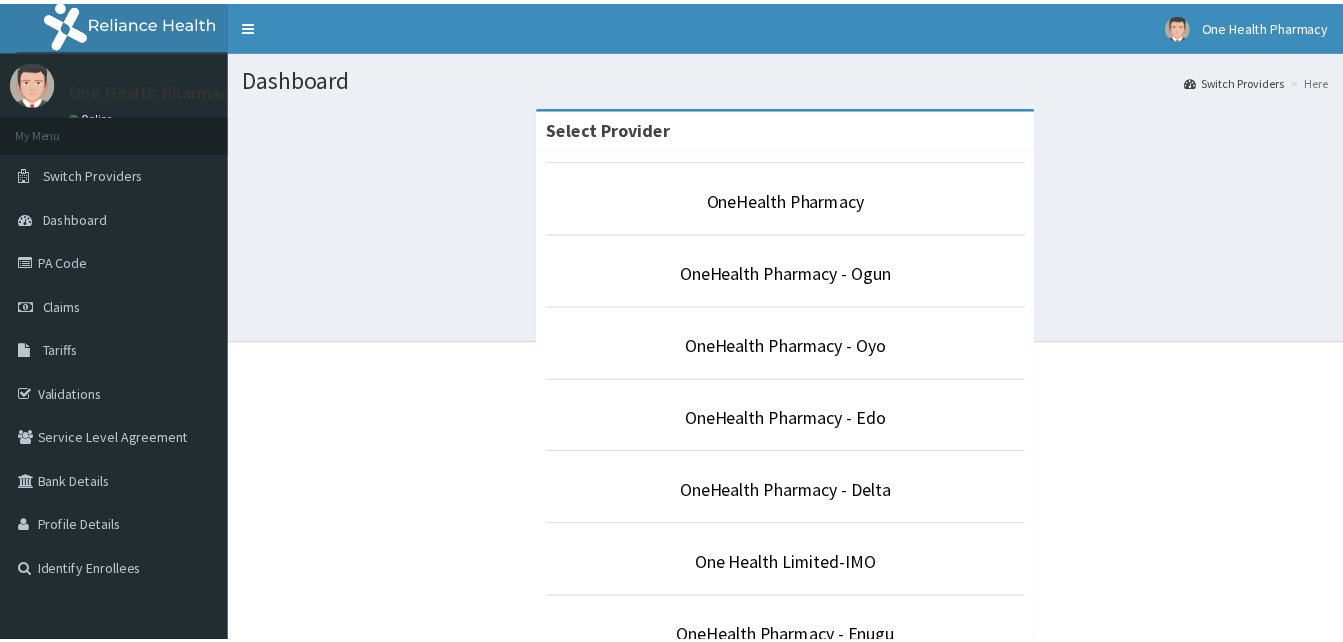 scroll, scrollTop: 0, scrollLeft: 0, axis: both 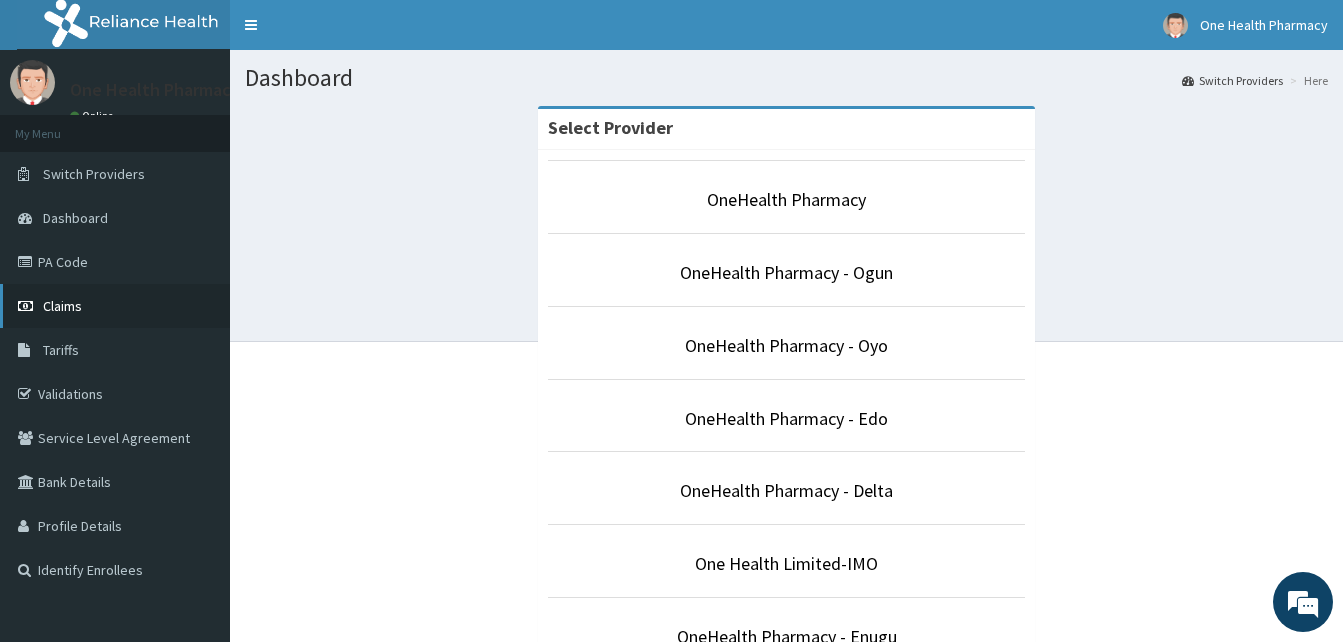click on "Claims" at bounding box center (115, 306) 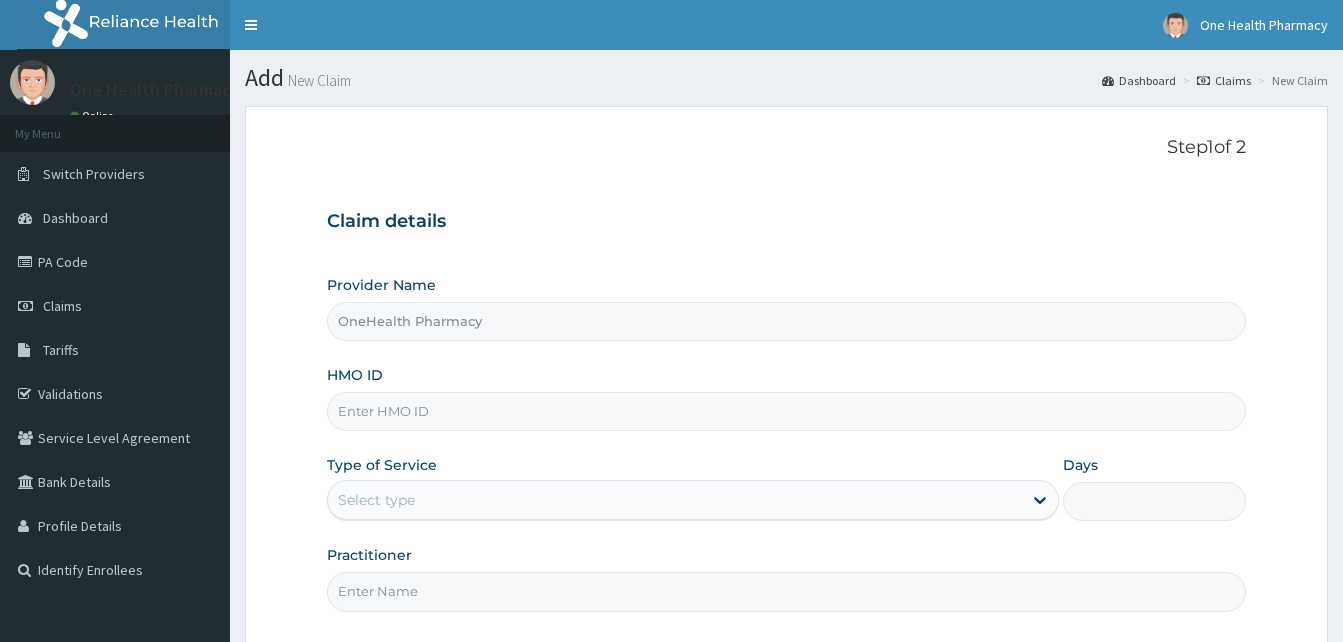 scroll, scrollTop: 0, scrollLeft: 0, axis: both 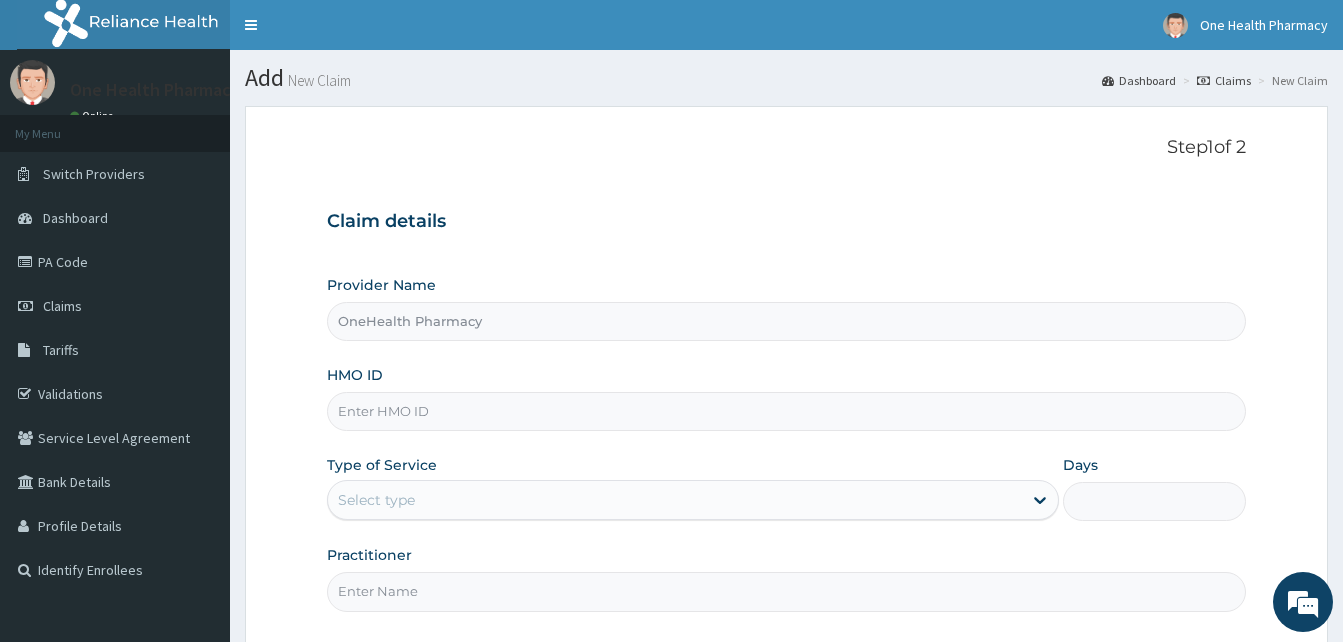 click on "HMO ID" at bounding box center [786, 411] 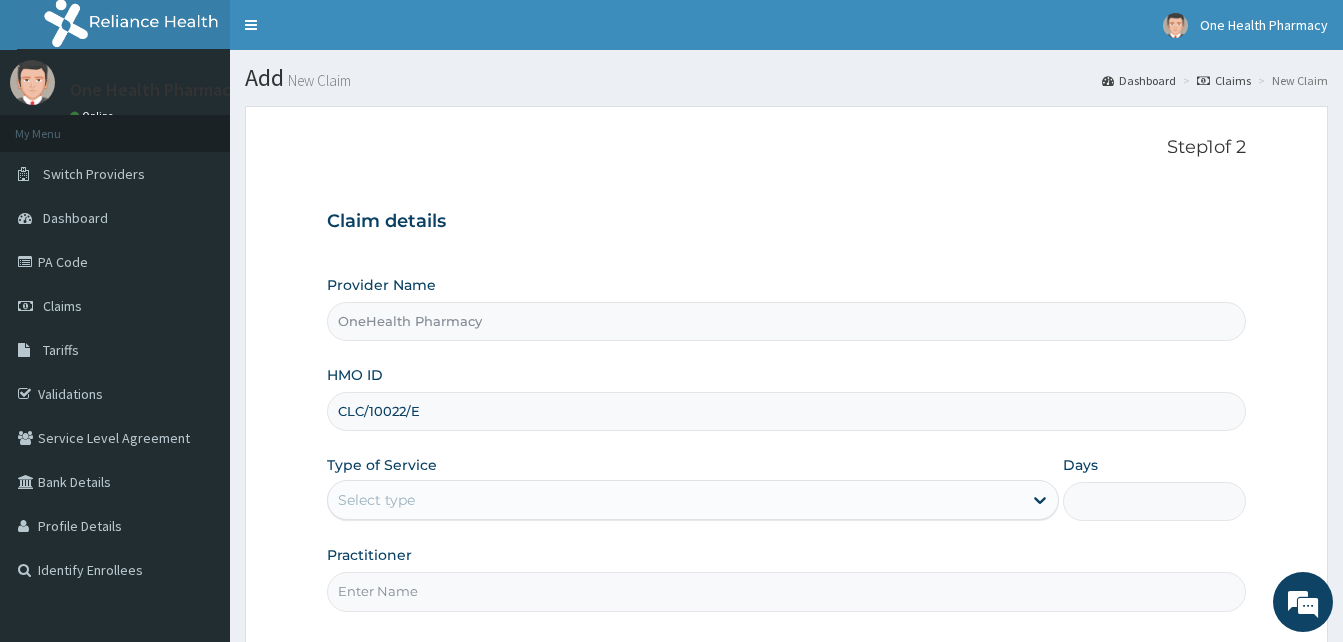 scroll, scrollTop: 187, scrollLeft: 0, axis: vertical 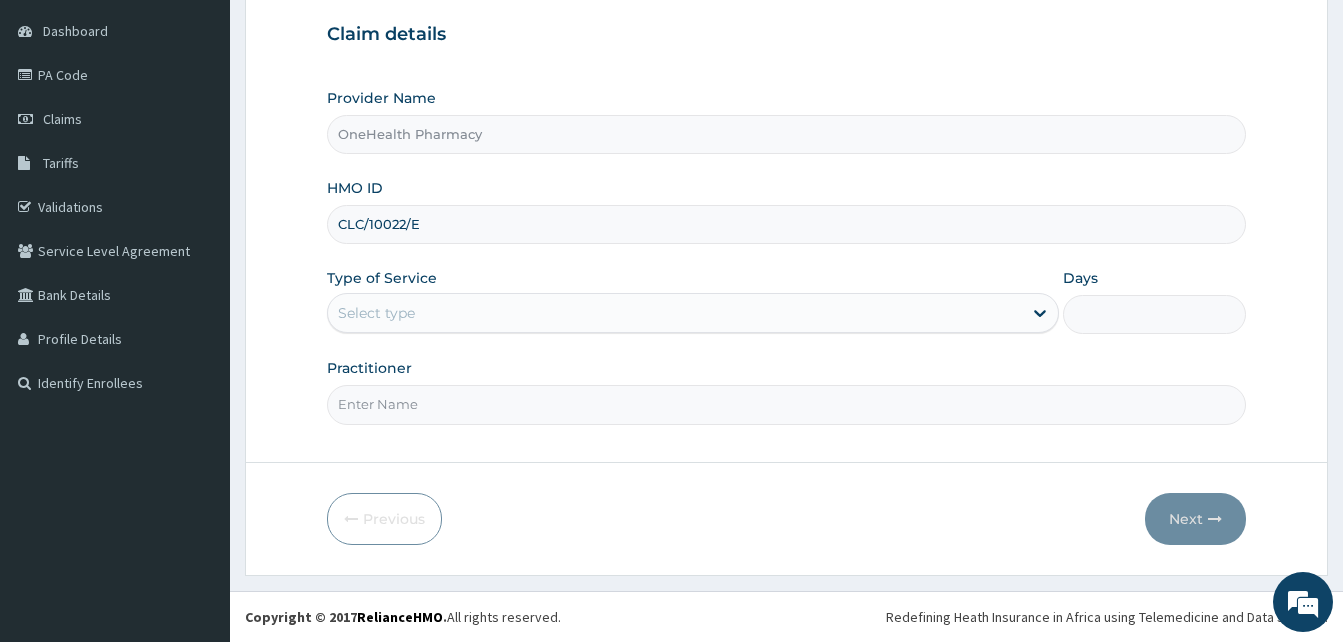 type on "CLC/10022/E" 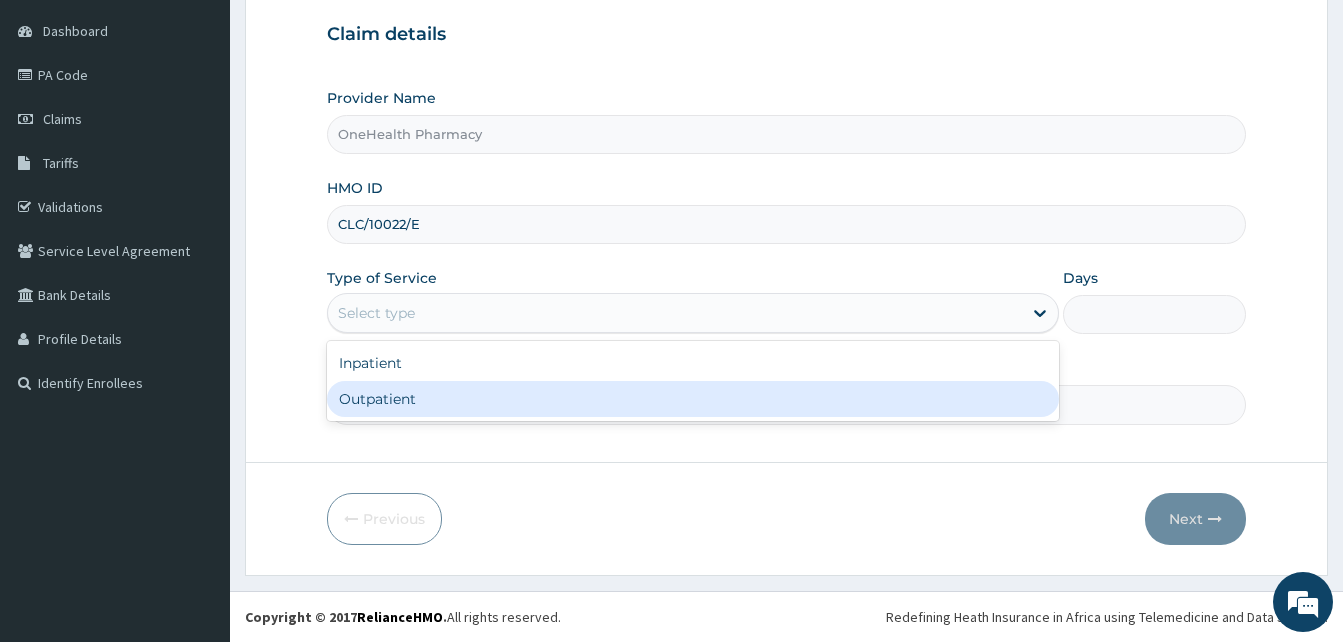click on "Outpatient" at bounding box center (693, 399) 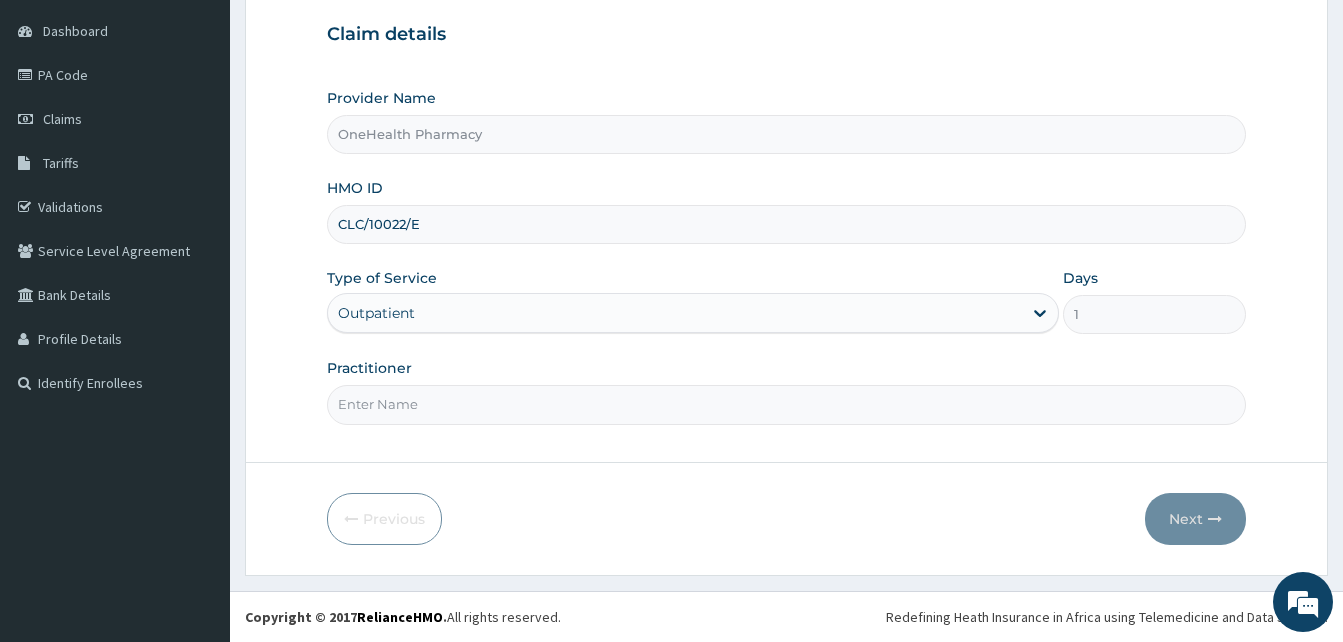 click on "Practitioner" at bounding box center [786, 404] 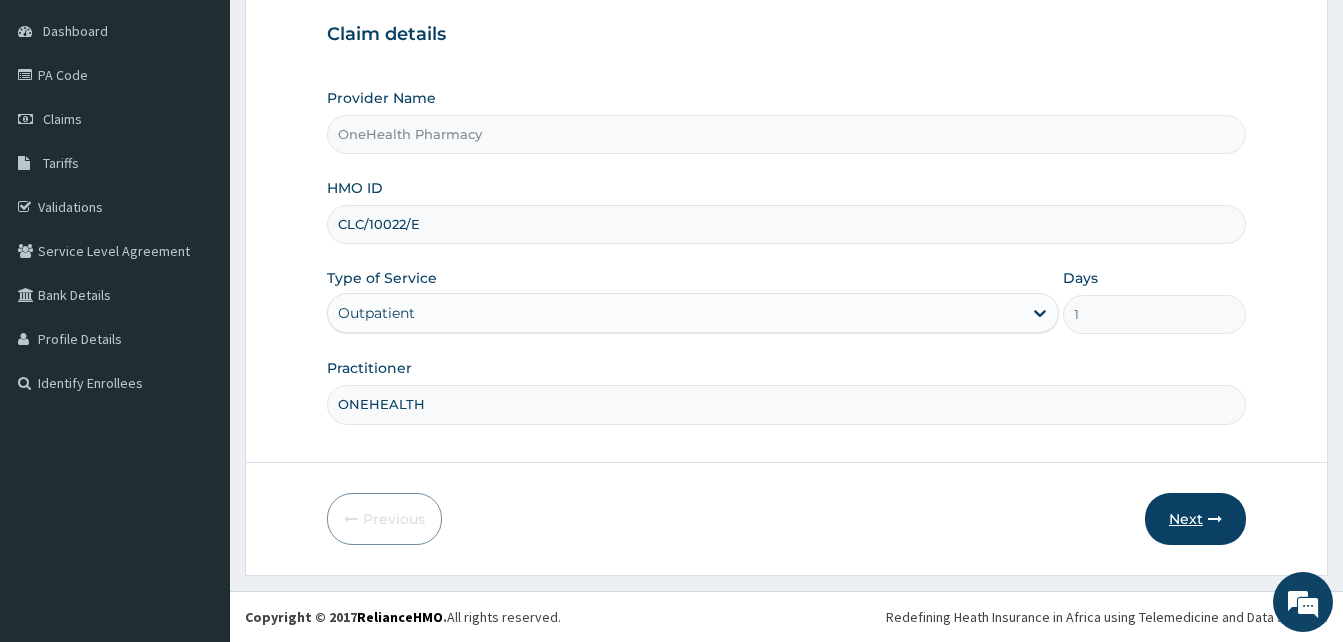 click on "Next" at bounding box center (1195, 519) 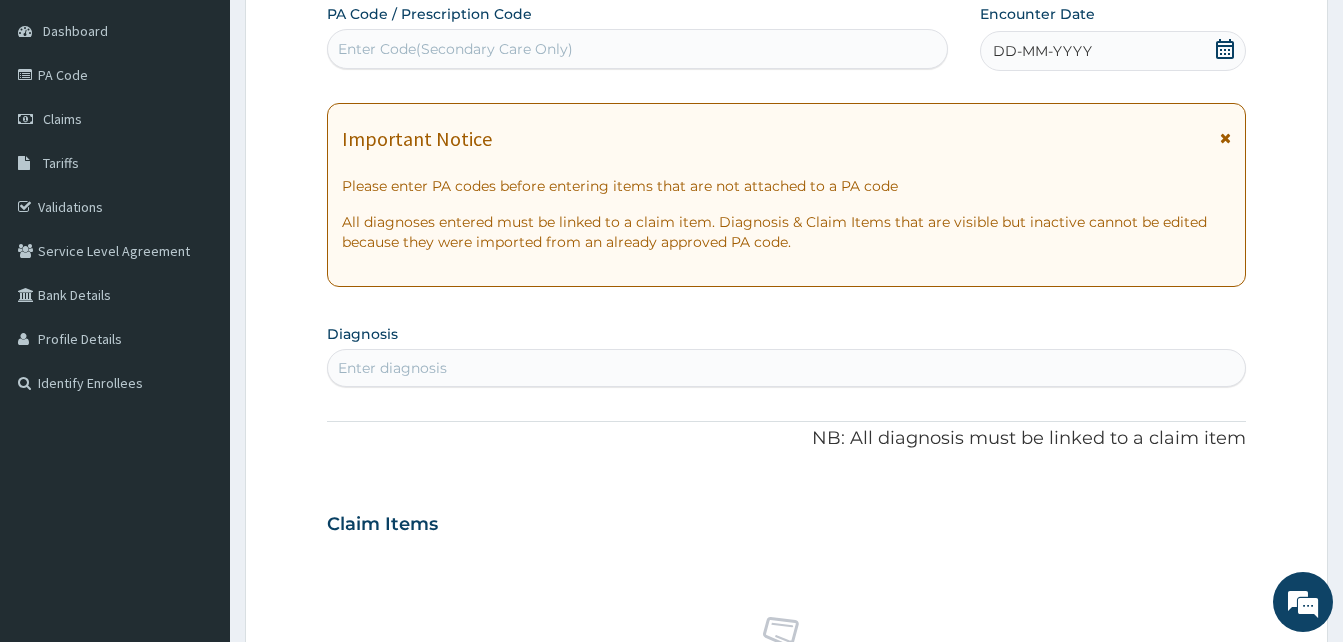 click on "DD-MM-YYYY" at bounding box center (1113, 51) 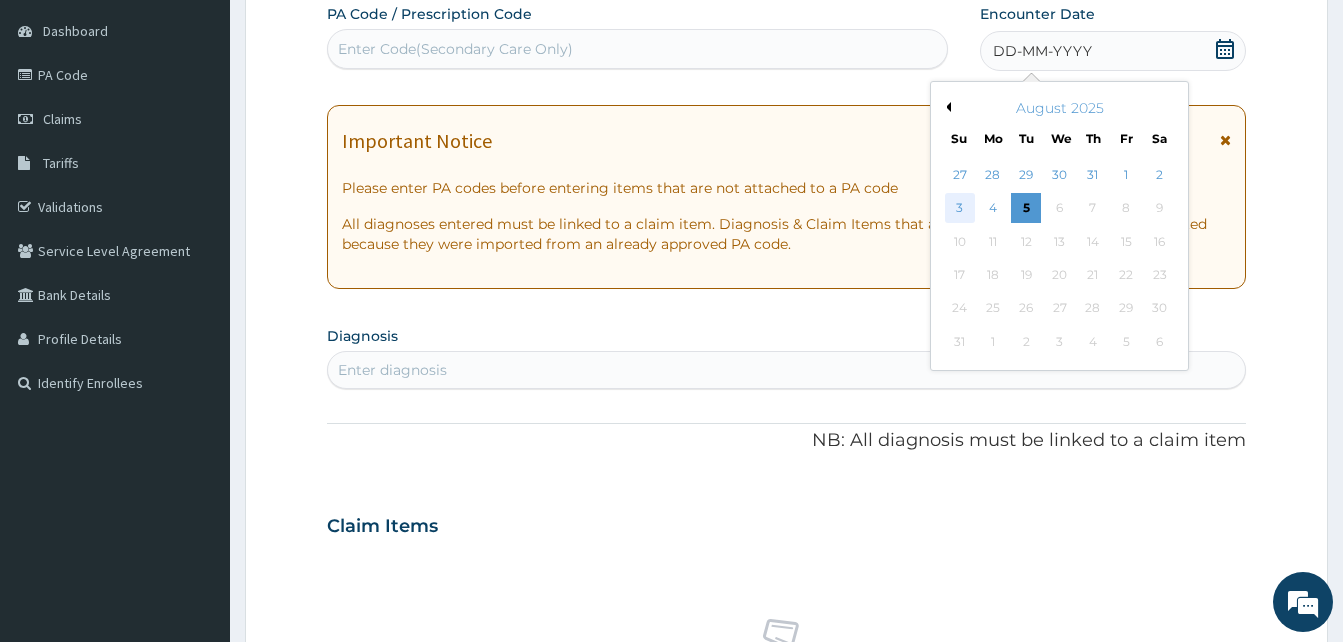 click on "3" at bounding box center (960, 209) 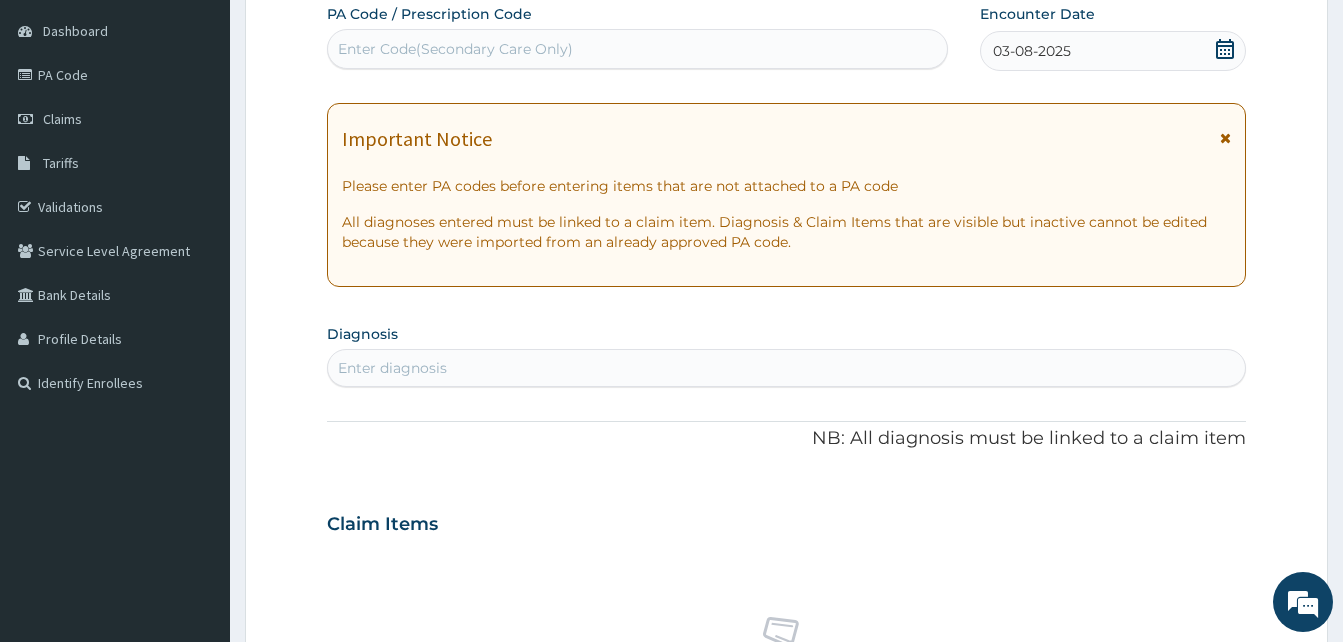 click on "Enter diagnosis" at bounding box center [786, 368] 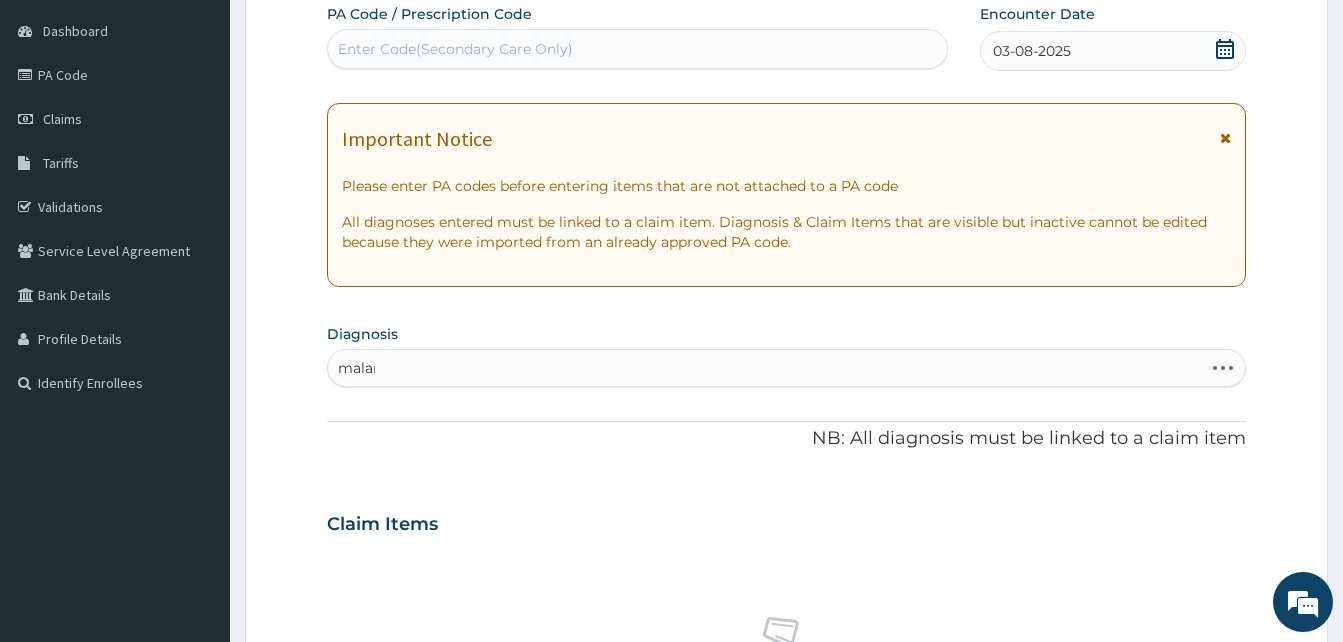 type on "malari" 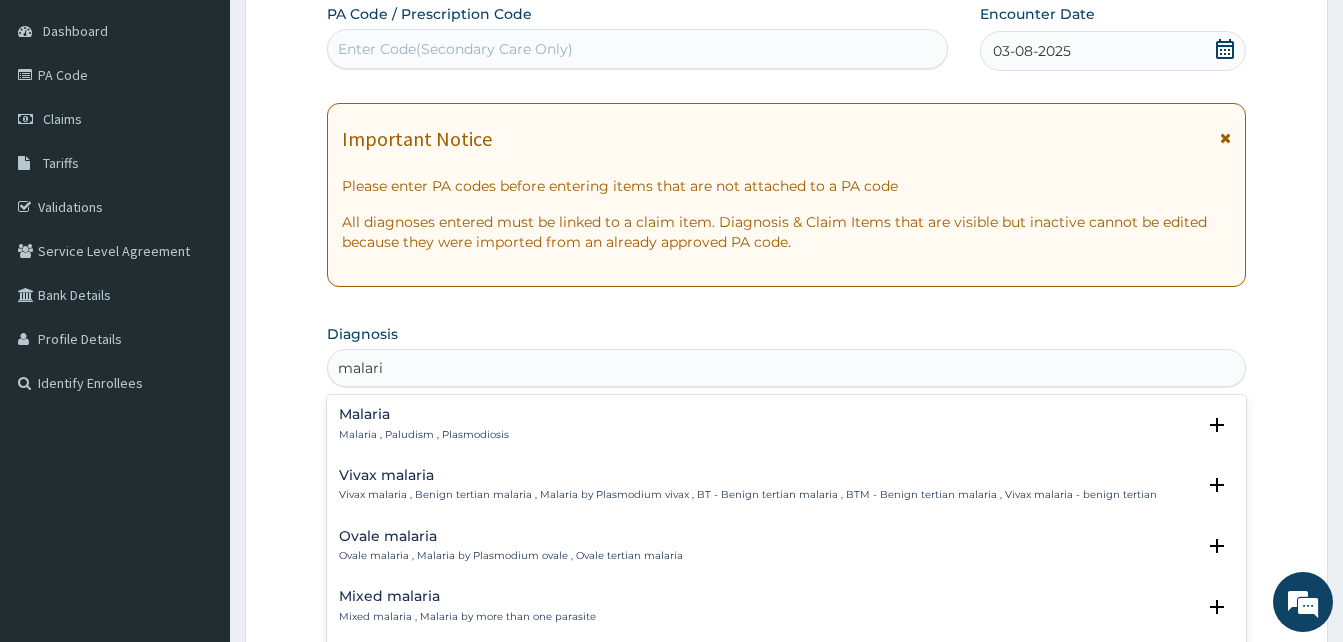 click on "Malaria" at bounding box center [424, 414] 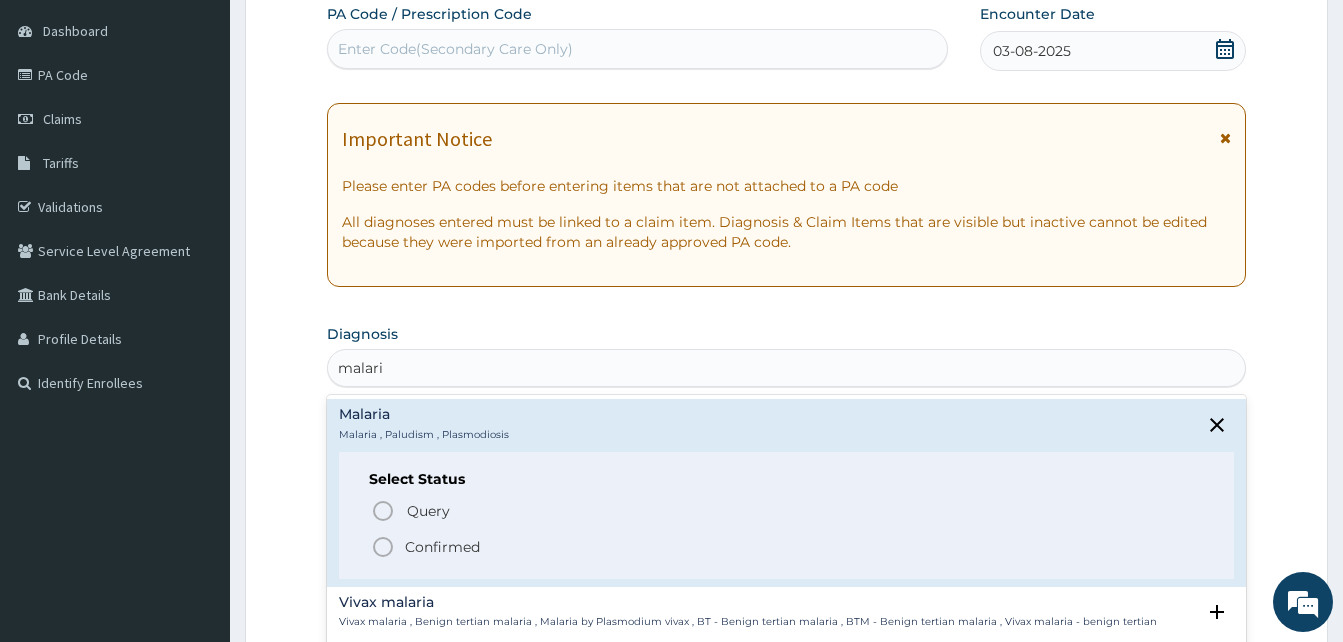 click on "Confirmed" at bounding box center [787, 547] 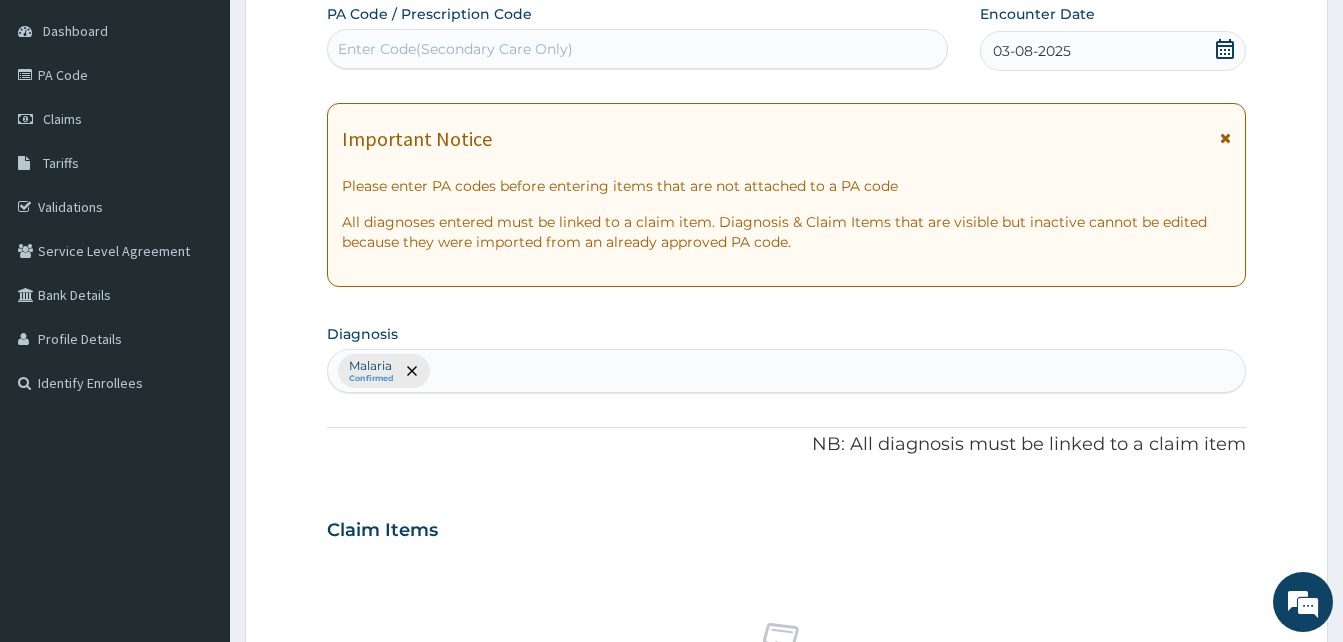 scroll, scrollTop: 800, scrollLeft: 0, axis: vertical 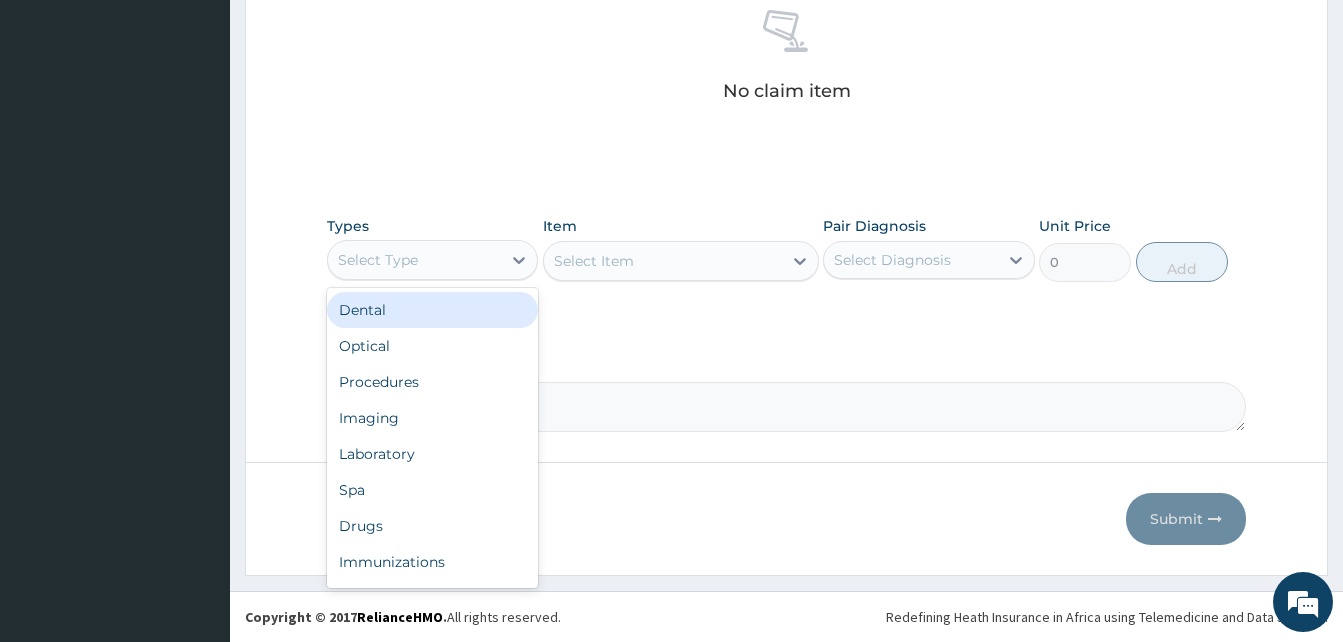 drag, startPoint x: 464, startPoint y: 252, endPoint x: 532, endPoint y: 371, distance: 137.05838 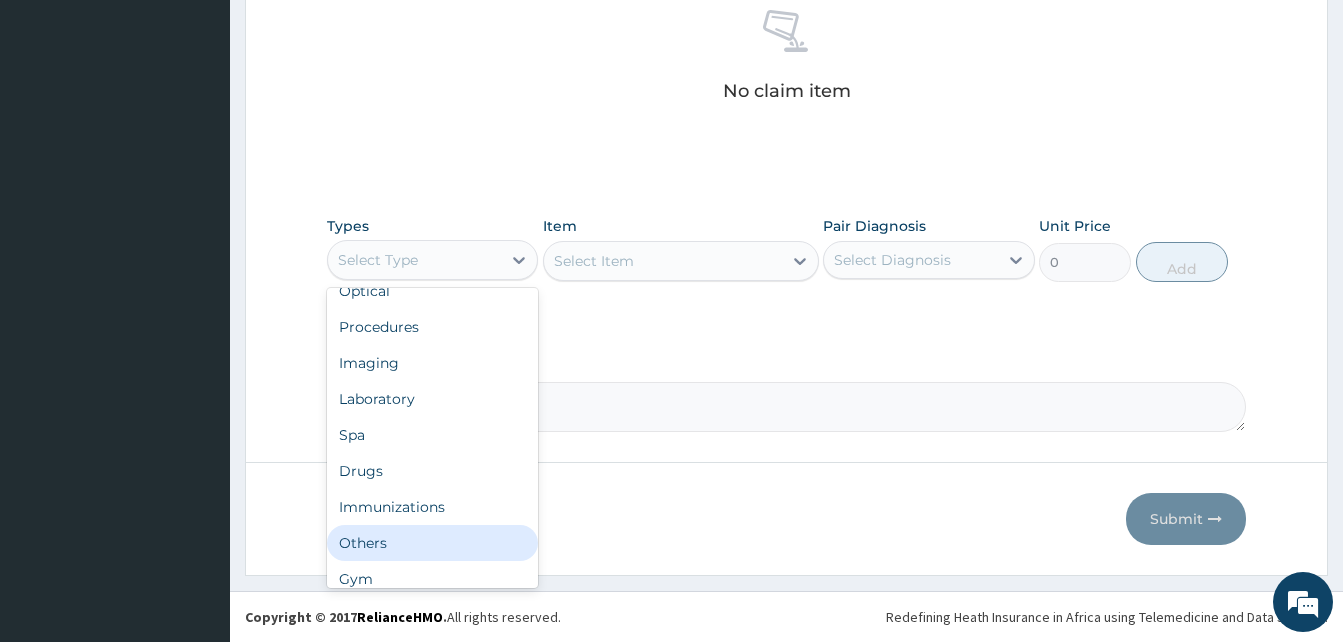click on "Others" at bounding box center (432, 543) 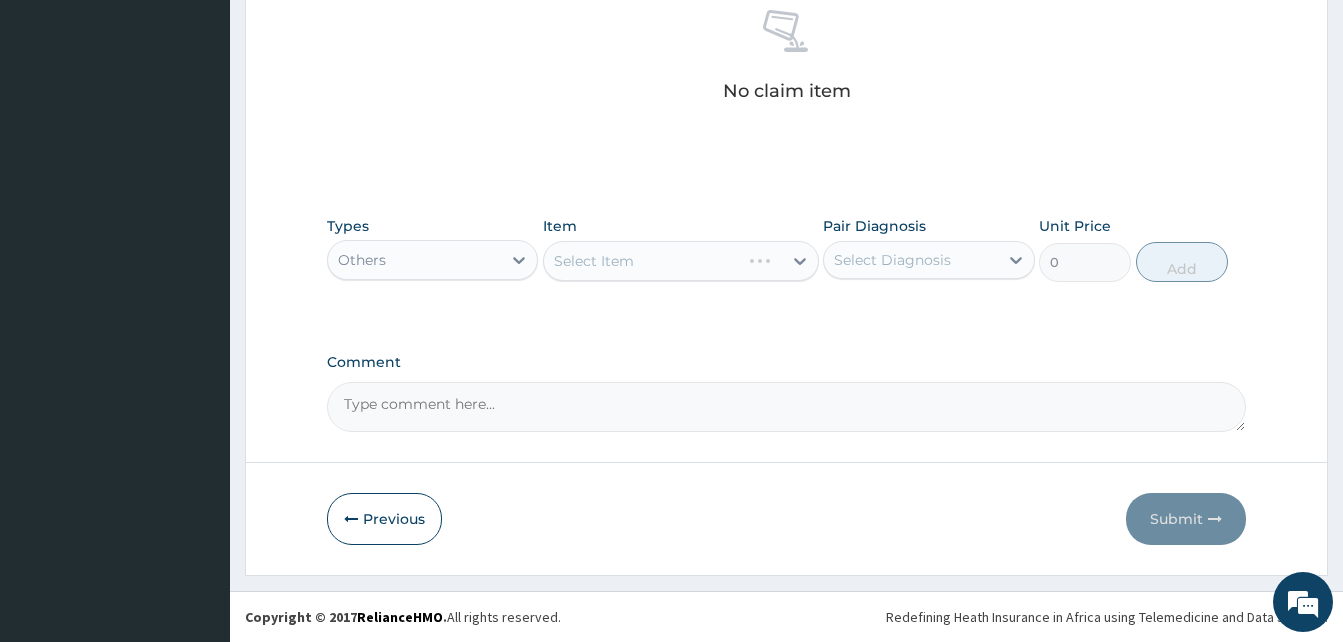 click on "Select Item" at bounding box center [681, 261] 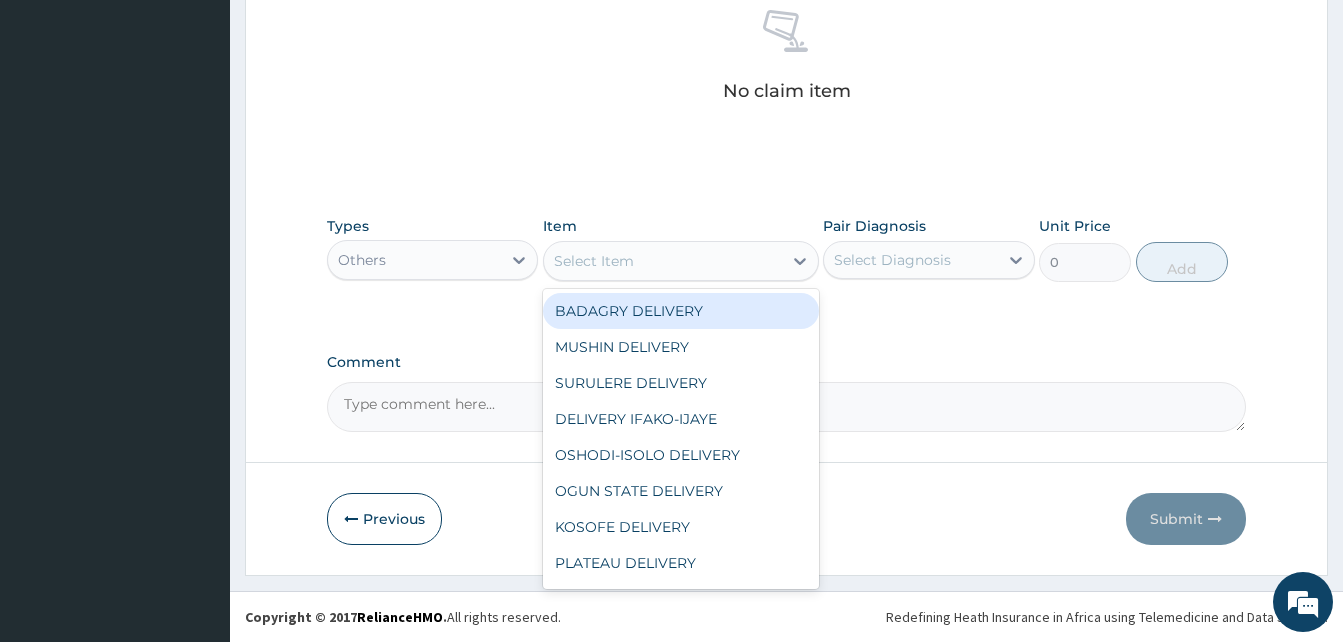 click on "Select Item" at bounding box center (663, 261) 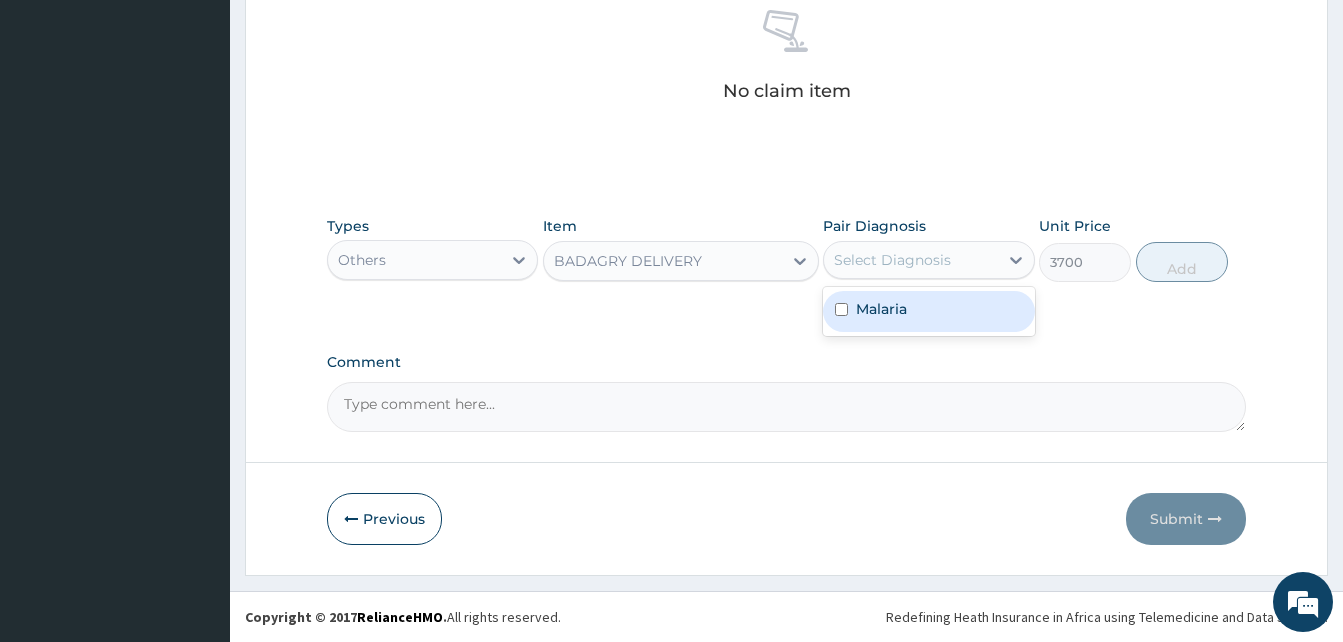 drag, startPoint x: 858, startPoint y: 272, endPoint x: 961, endPoint y: 313, distance: 110.860275 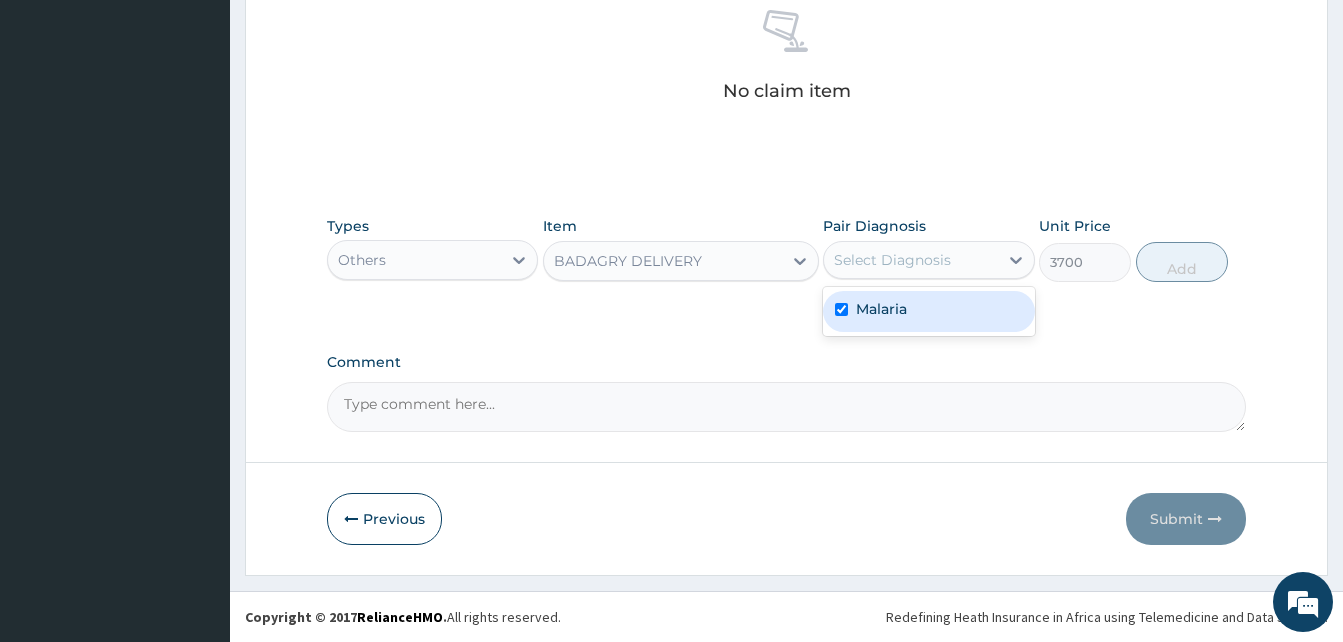 checkbox on "true" 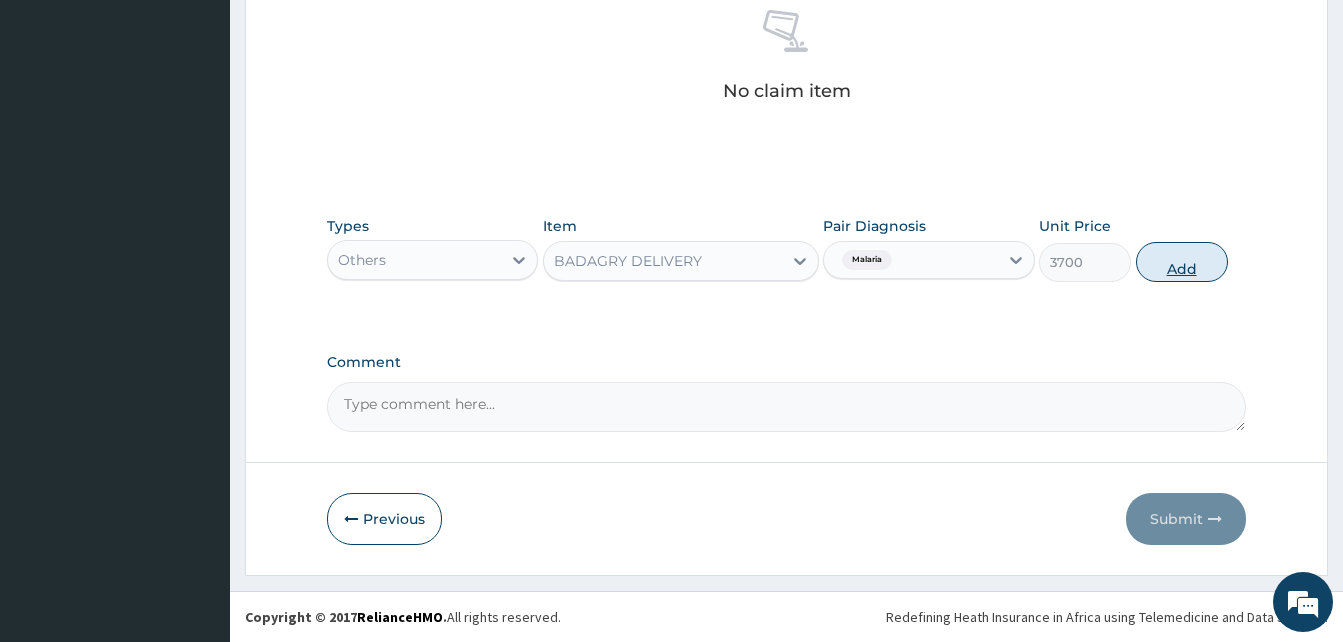 click on "Add" at bounding box center [1182, 262] 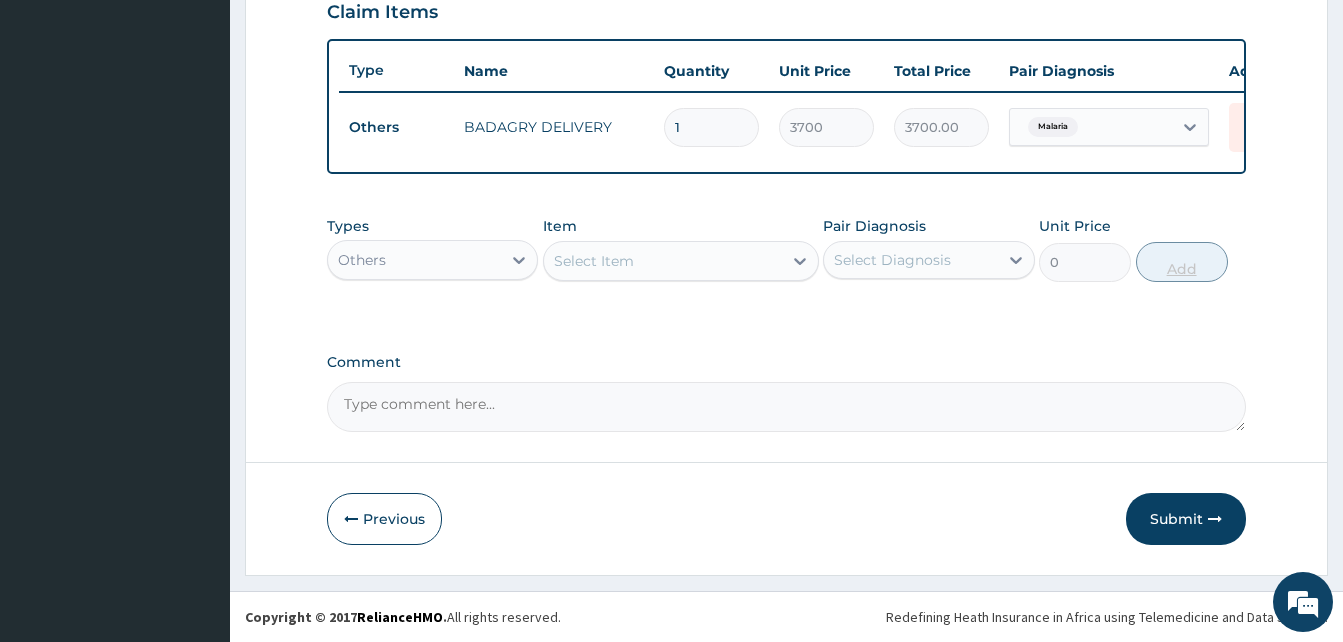 scroll, scrollTop: 720, scrollLeft: 0, axis: vertical 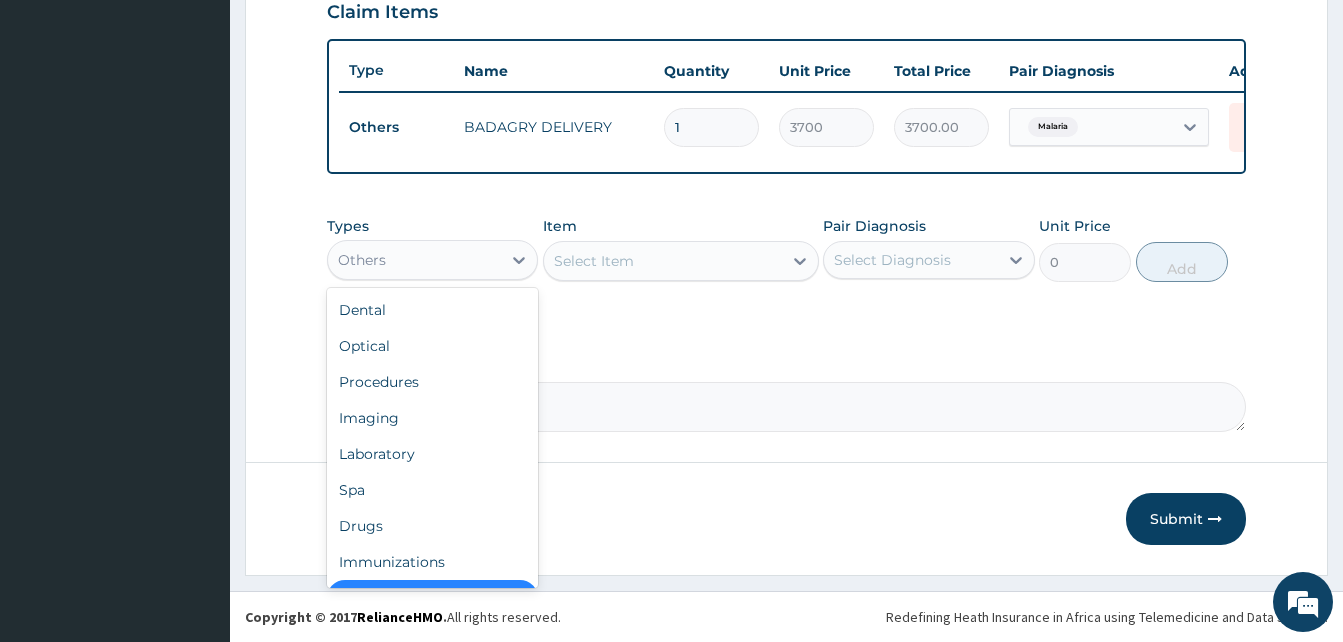 click on "Others" at bounding box center (414, 260) 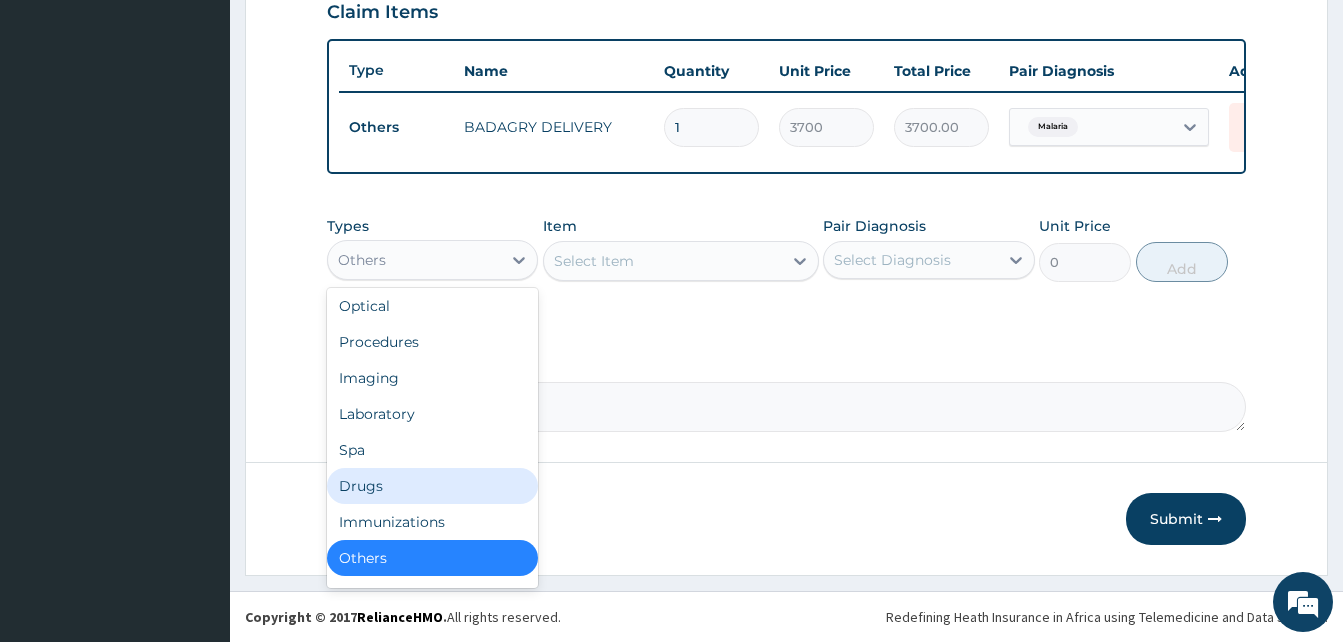 click on "Drugs" at bounding box center [432, 486] 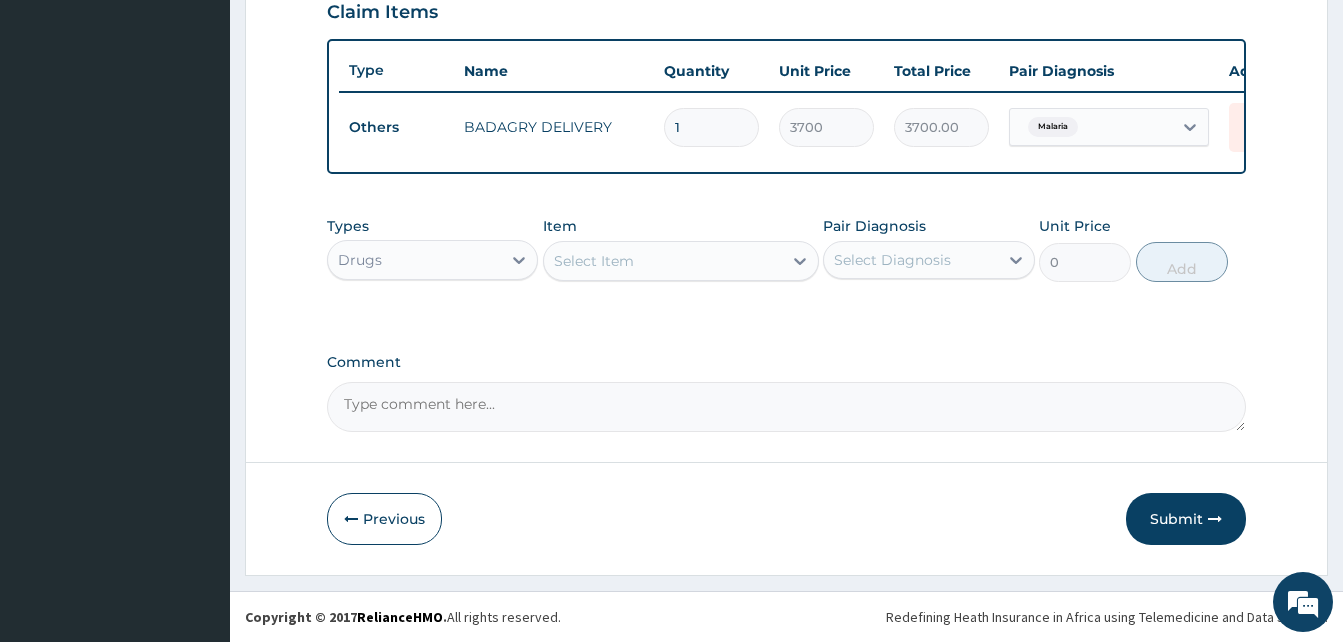 click on "Select Item" at bounding box center [663, 261] 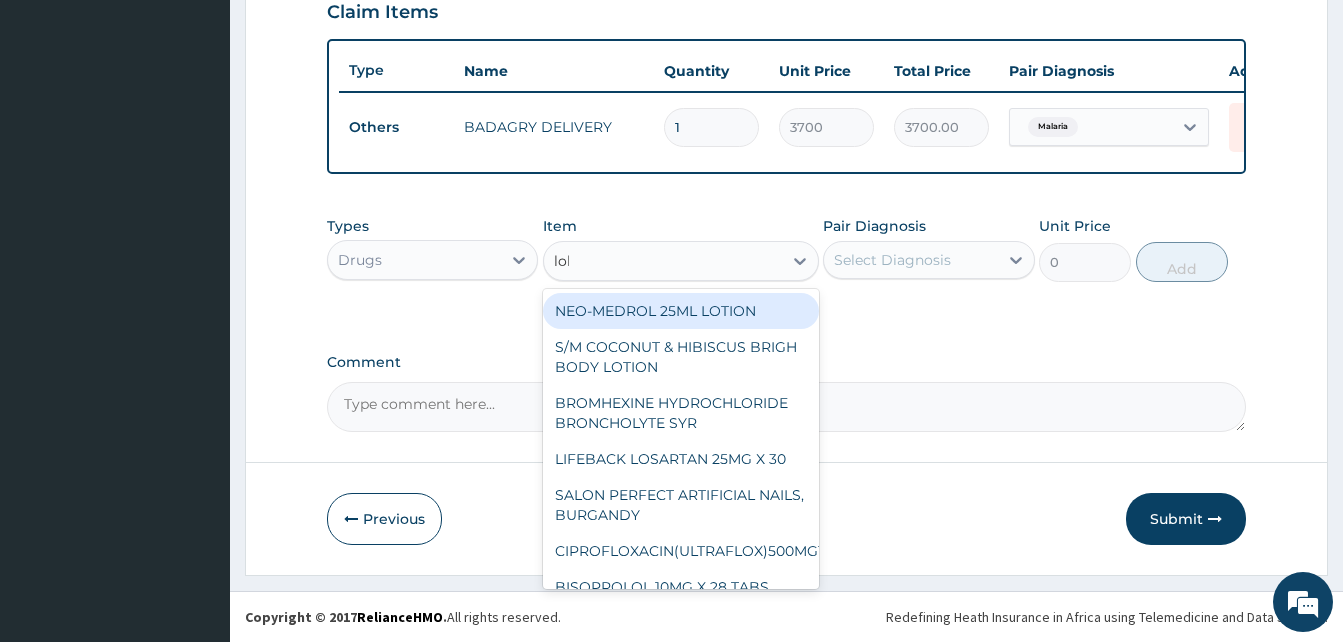 type on "lokm" 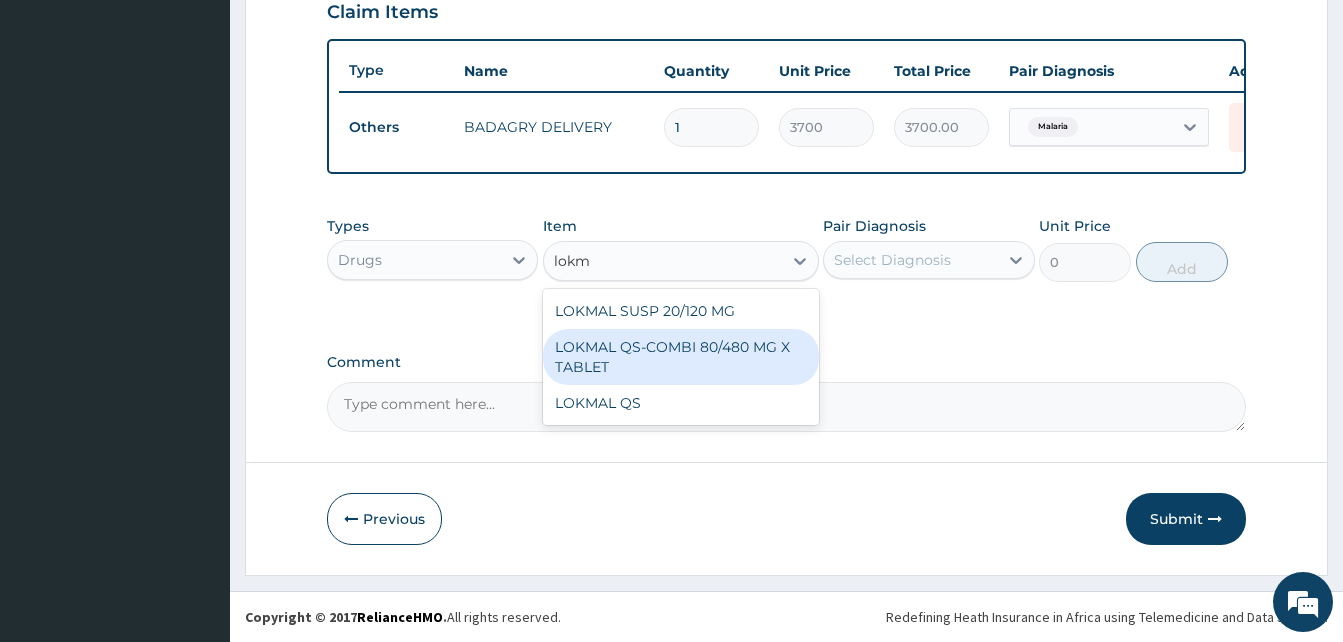 click on "LOKMAL QS-COMBI 80/480 MG X TABLET" at bounding box center (681, 357) 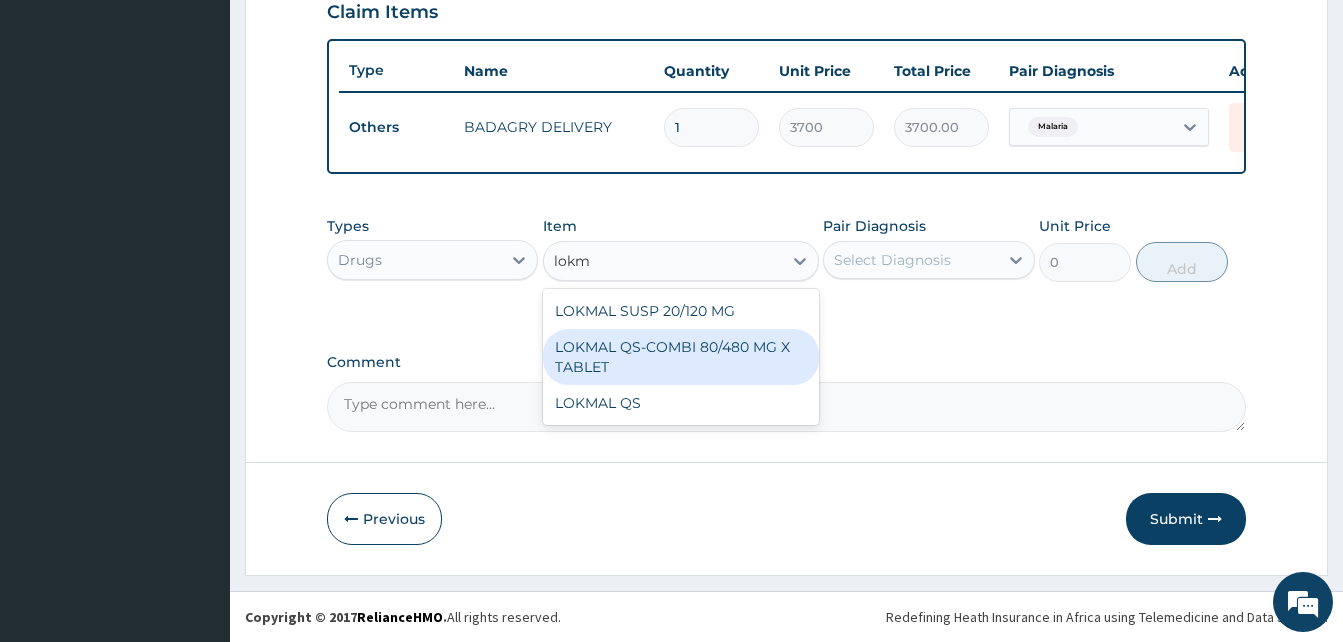 type 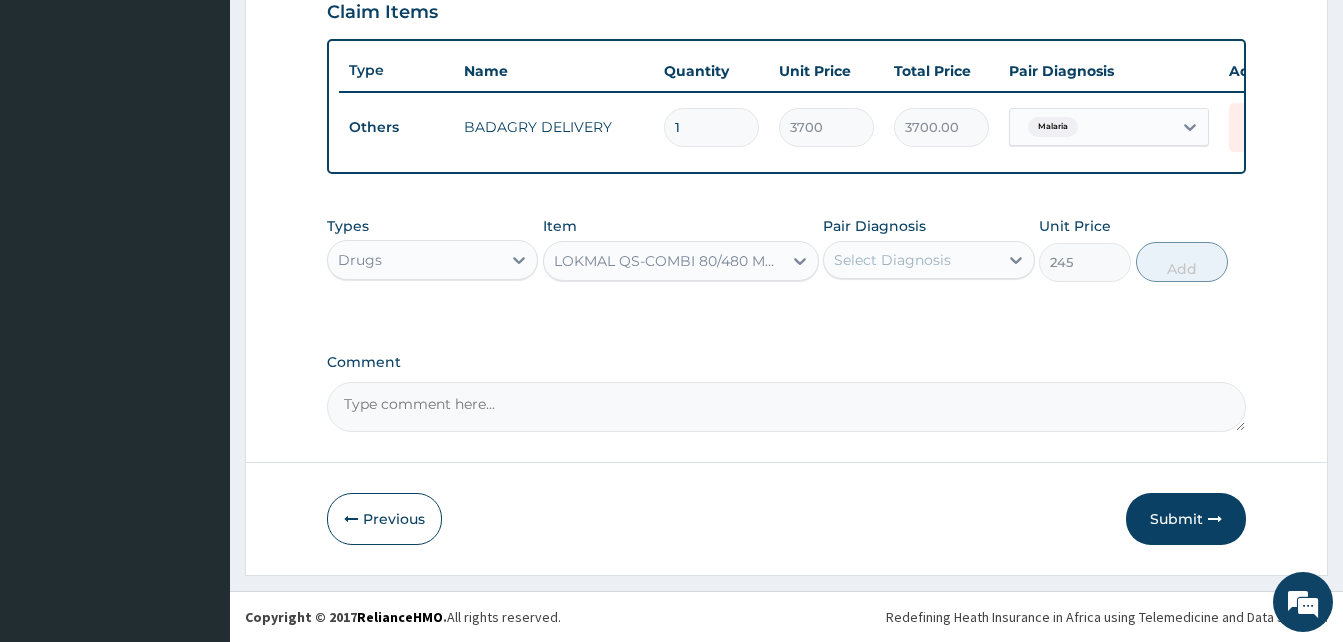click on "Select Diagnosis" at bounding box center (892, 260) 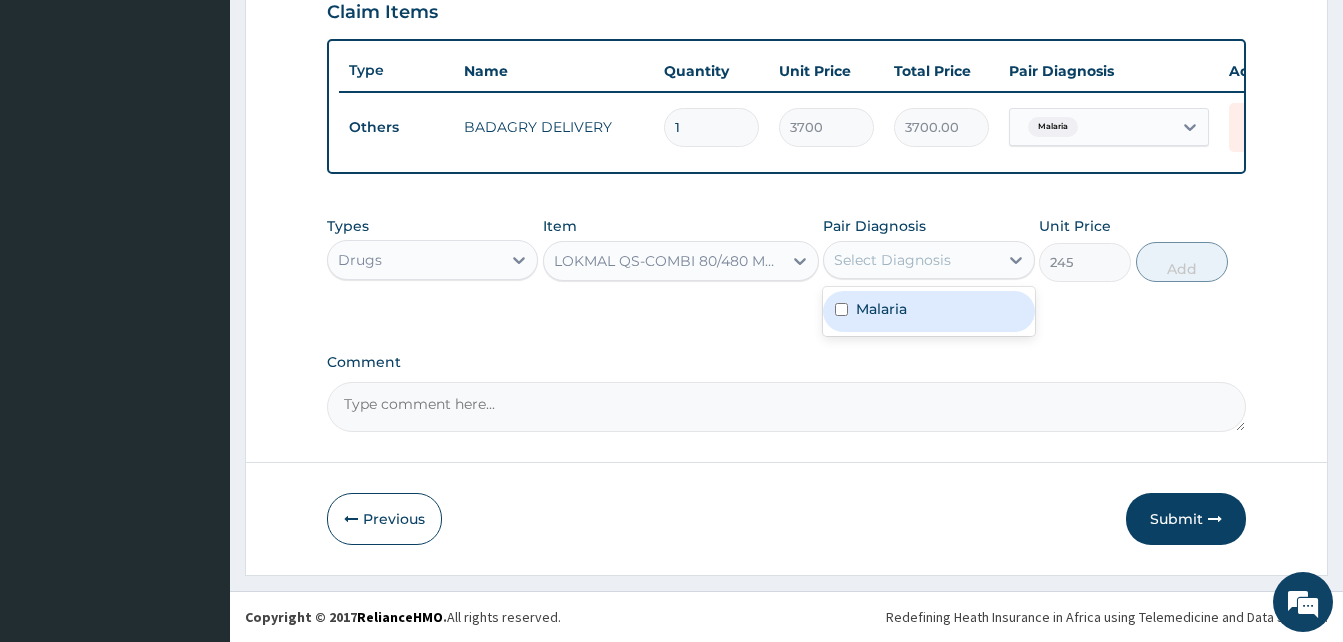 click on "Malaria" at bounding box center (928, 311) 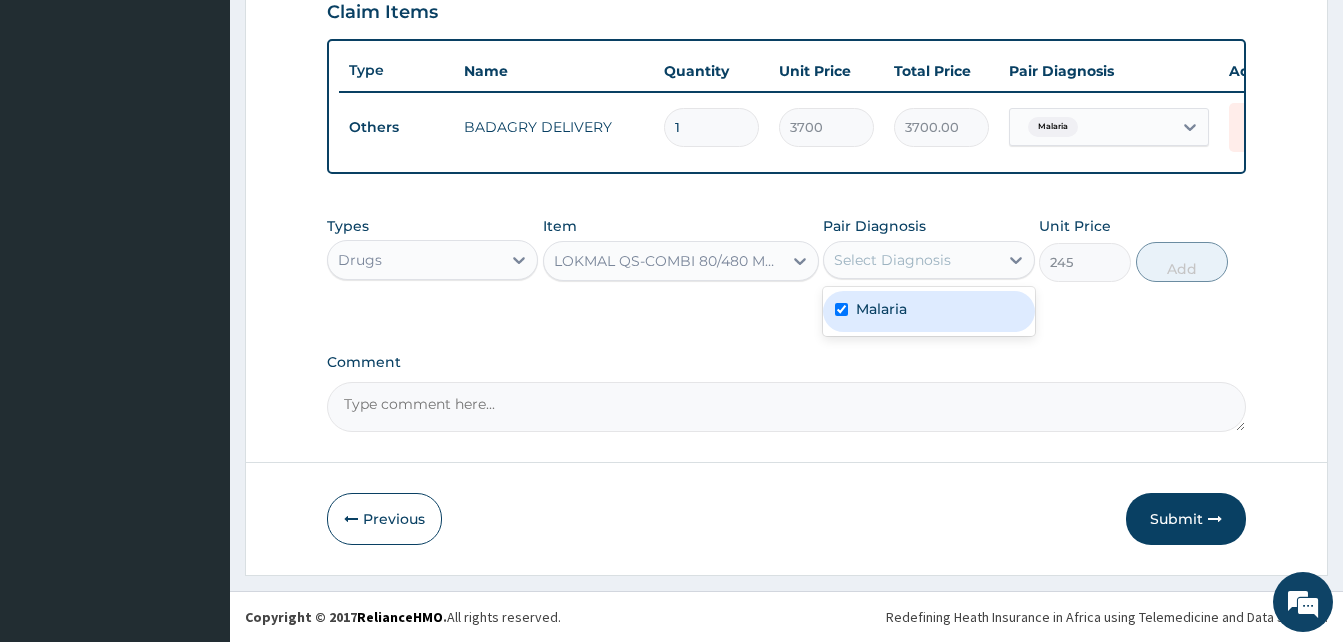 checkbox on "true" 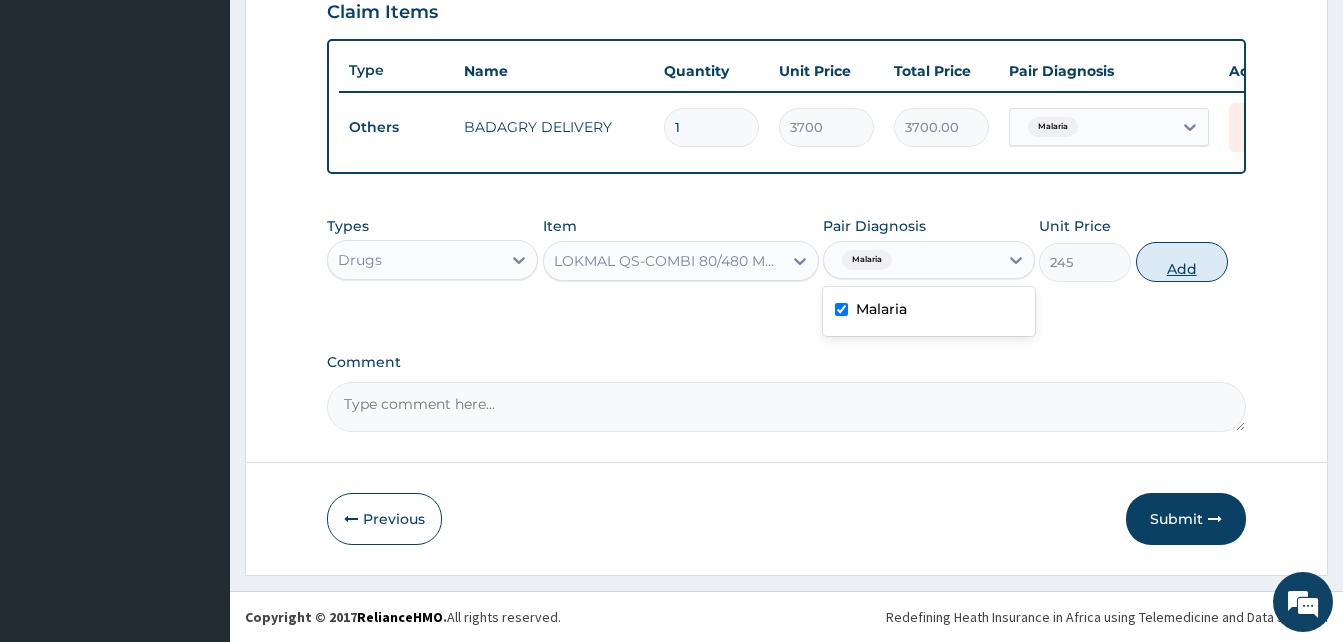 click on "Add" at bounding box center (1182, 262) 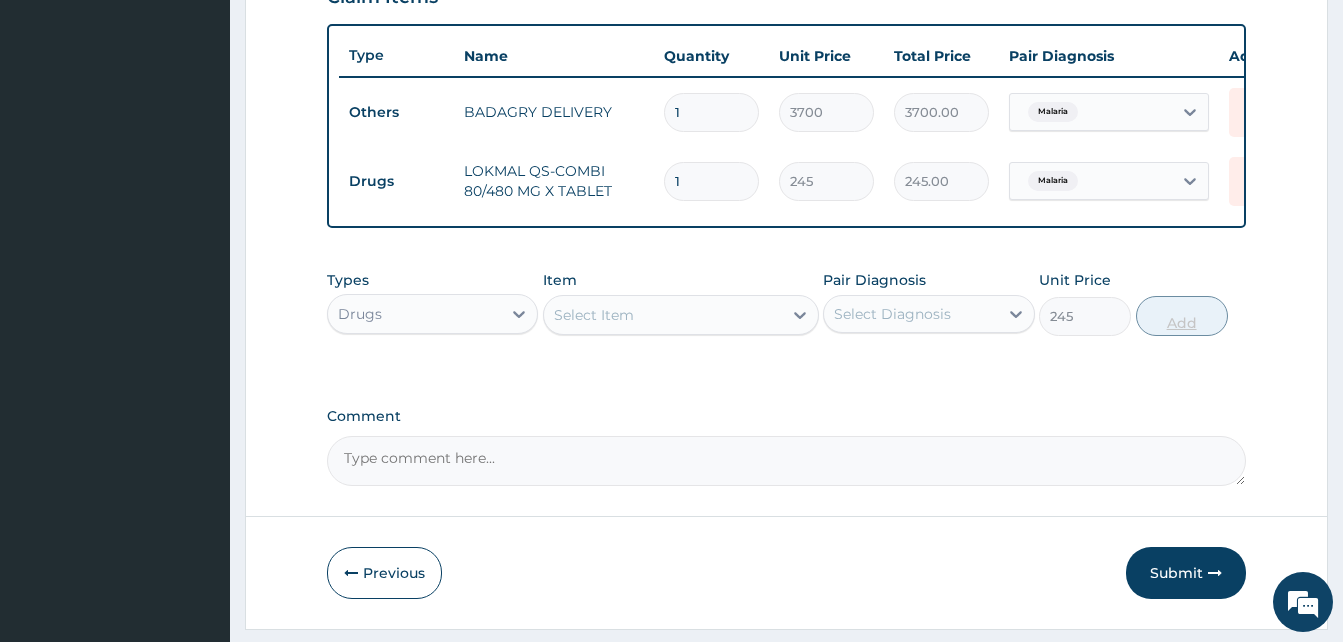 type on "0" 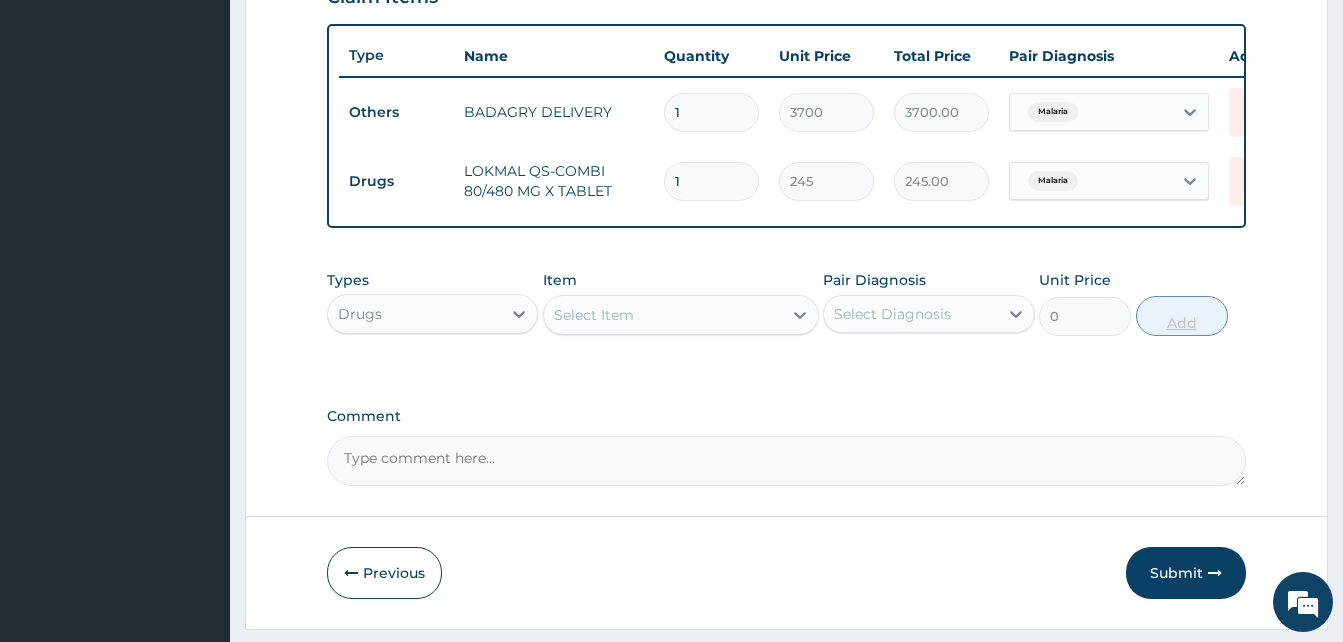type 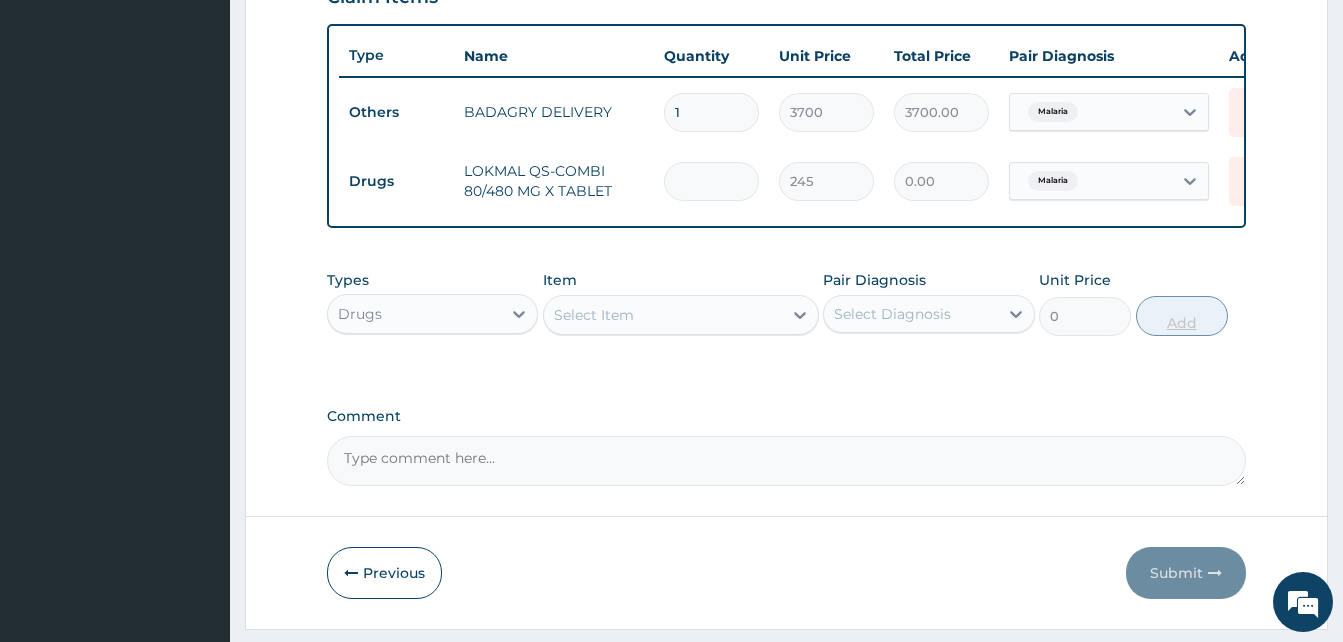 type on "6" 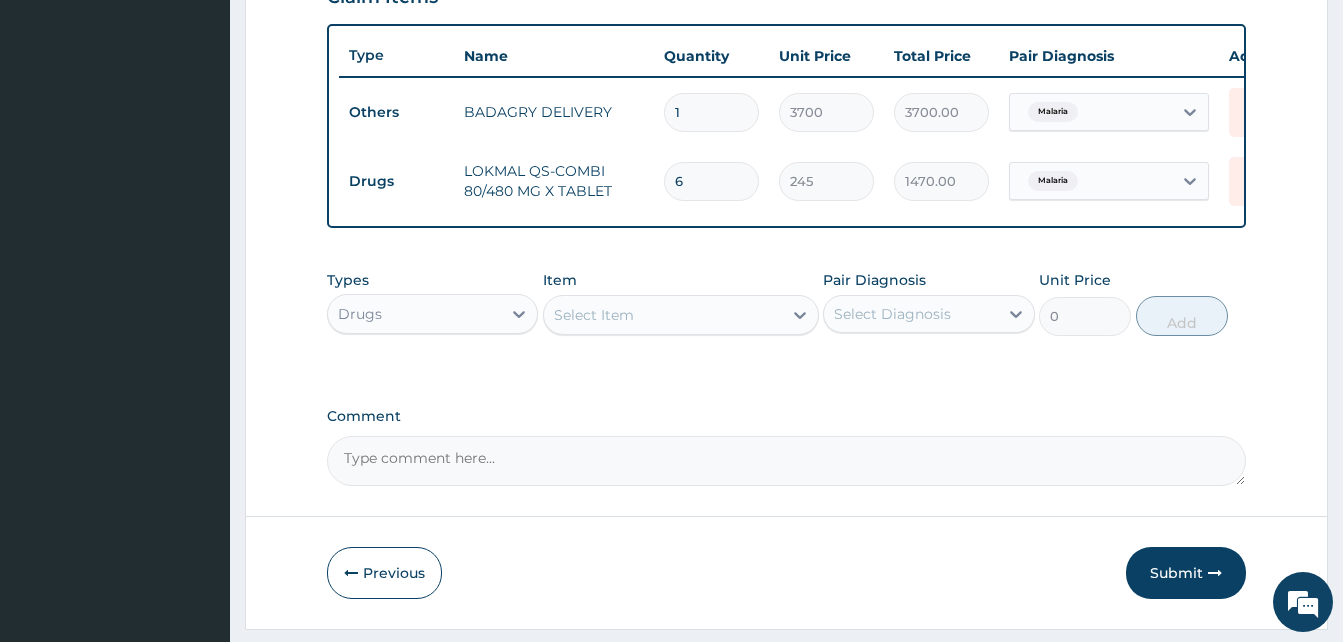type on "6" 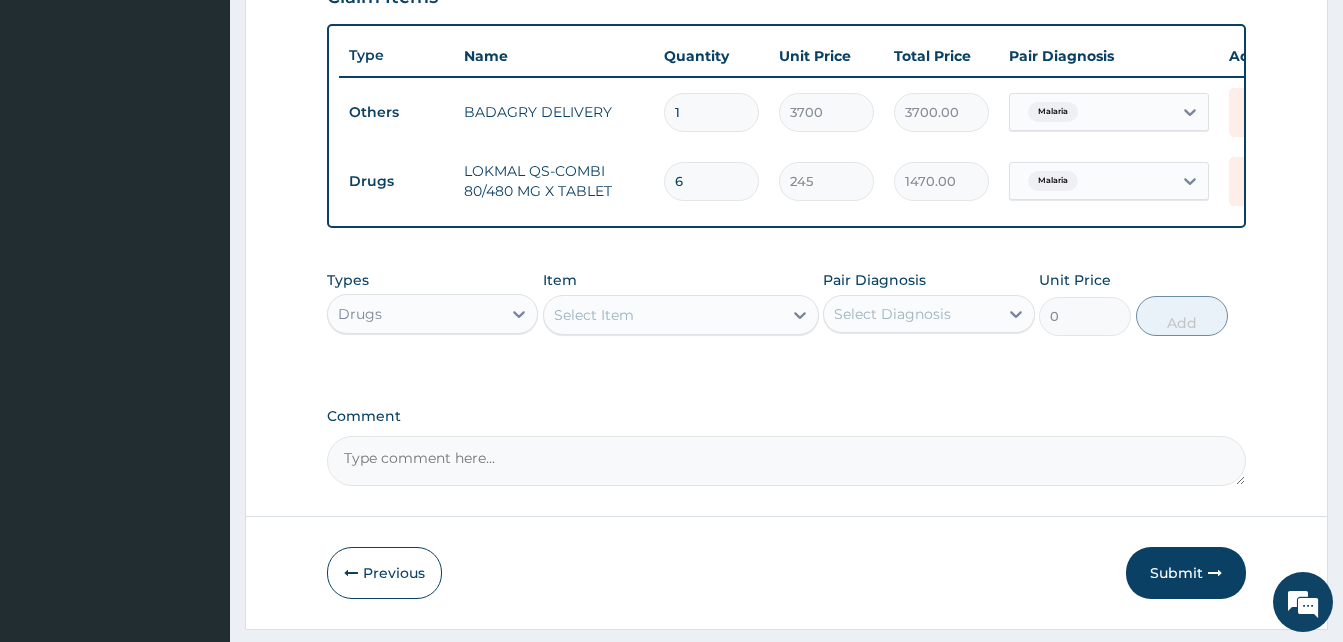 click on "Select Item" at bounding box center [663, 315] 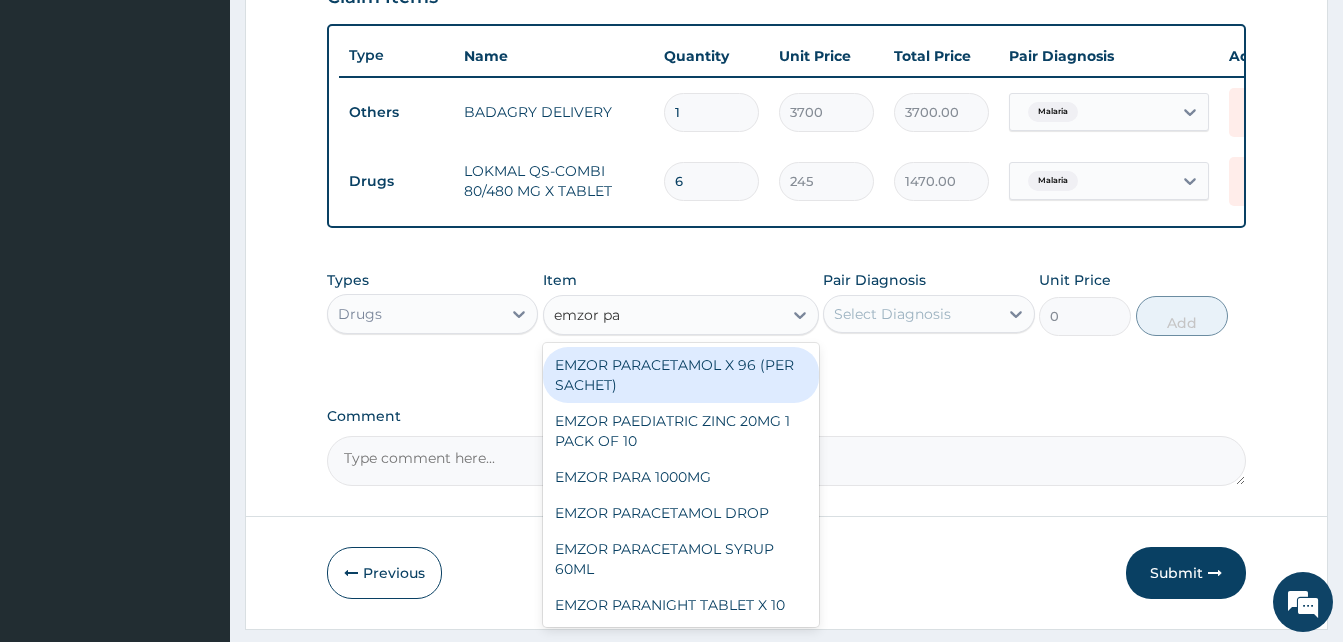 type on "emzor par" 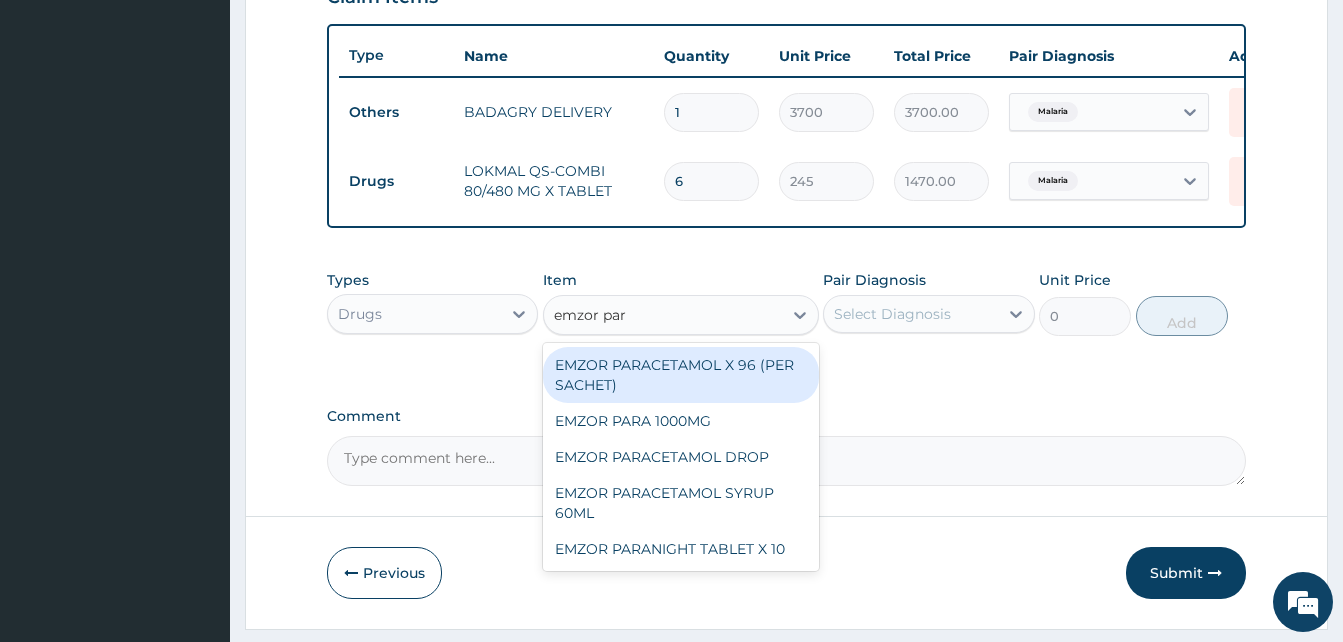 click on "EMZOR PARACETAMOL X 96 (PER SACHET)" at bounding box center (681, 375) 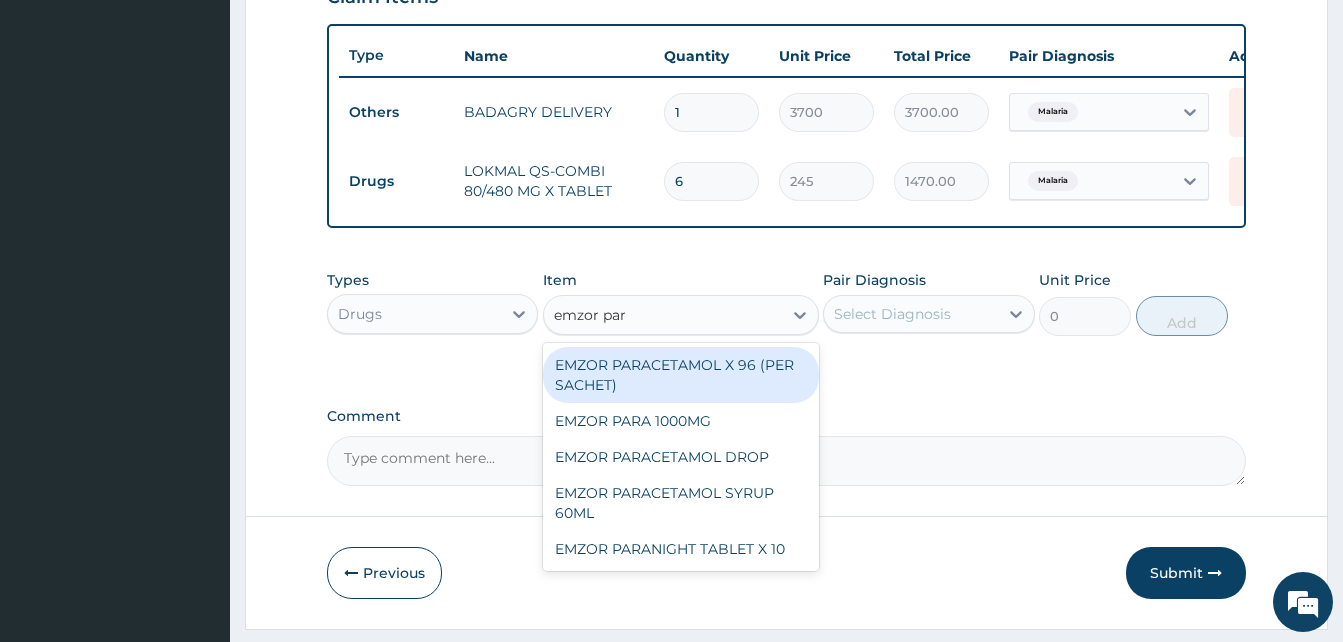 type 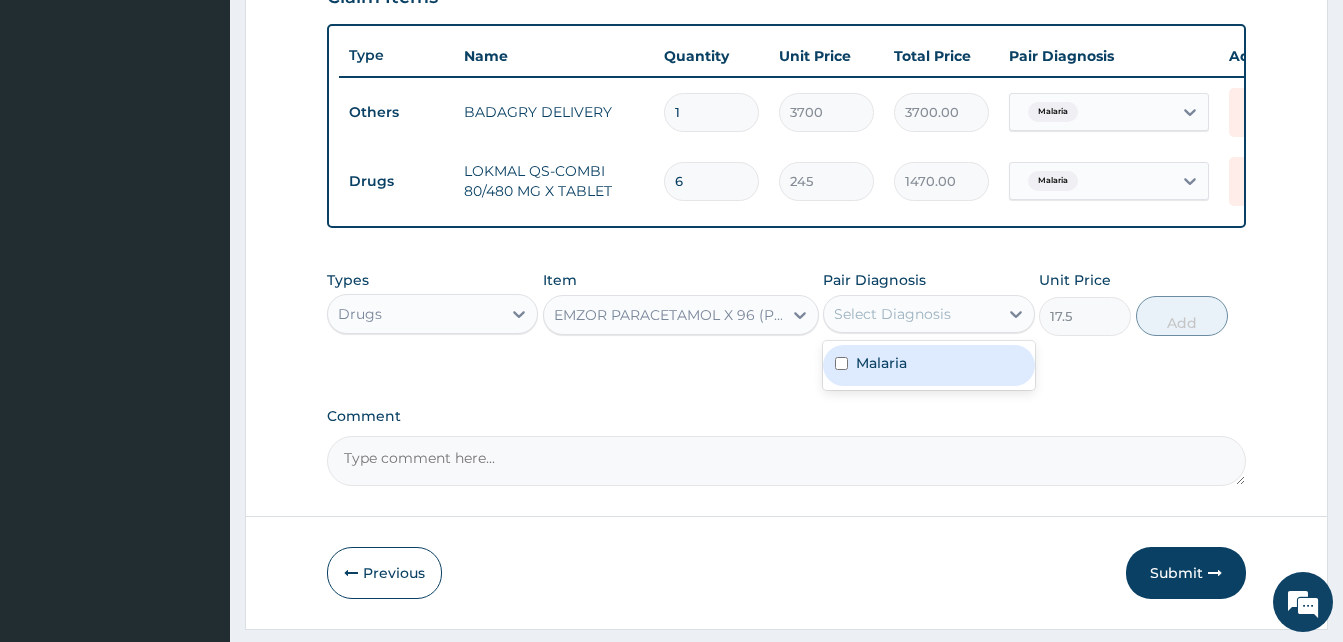 drag, startPoint x: 900, startPoint y: 318, endPoint x: 929, endPoint y: 396, distance: 83.21658 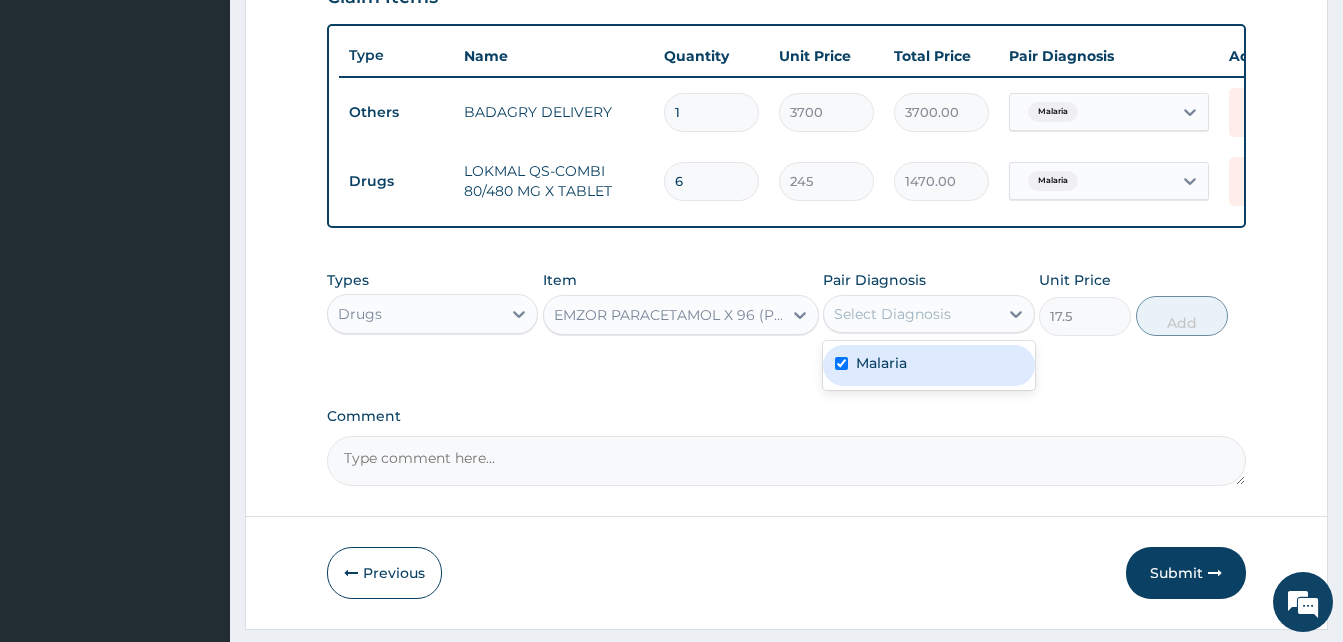 checkbox on "true" 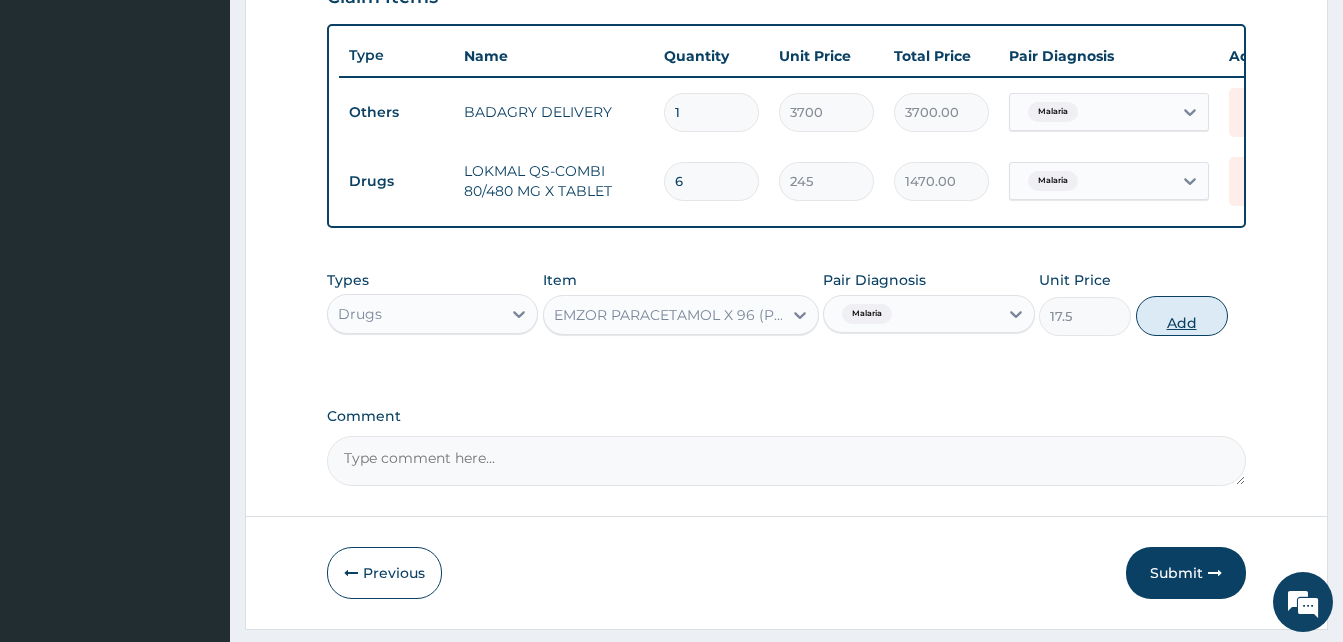 click on "Add" at bounding box center [1182, 316] 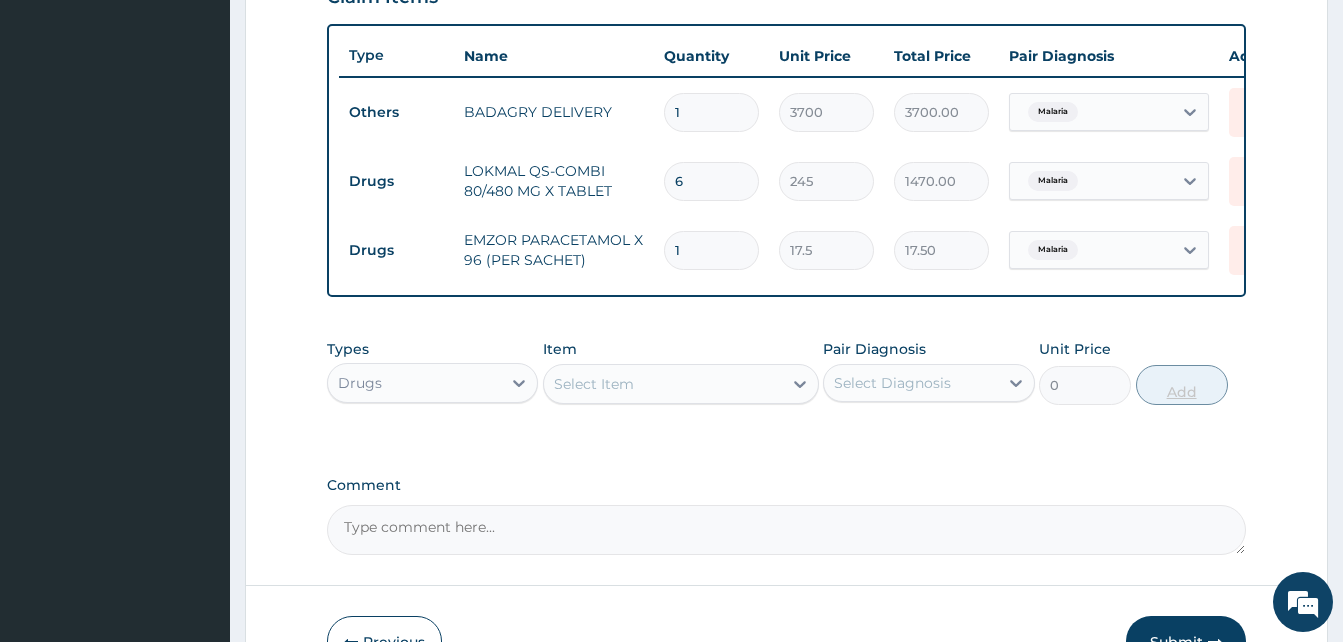 type 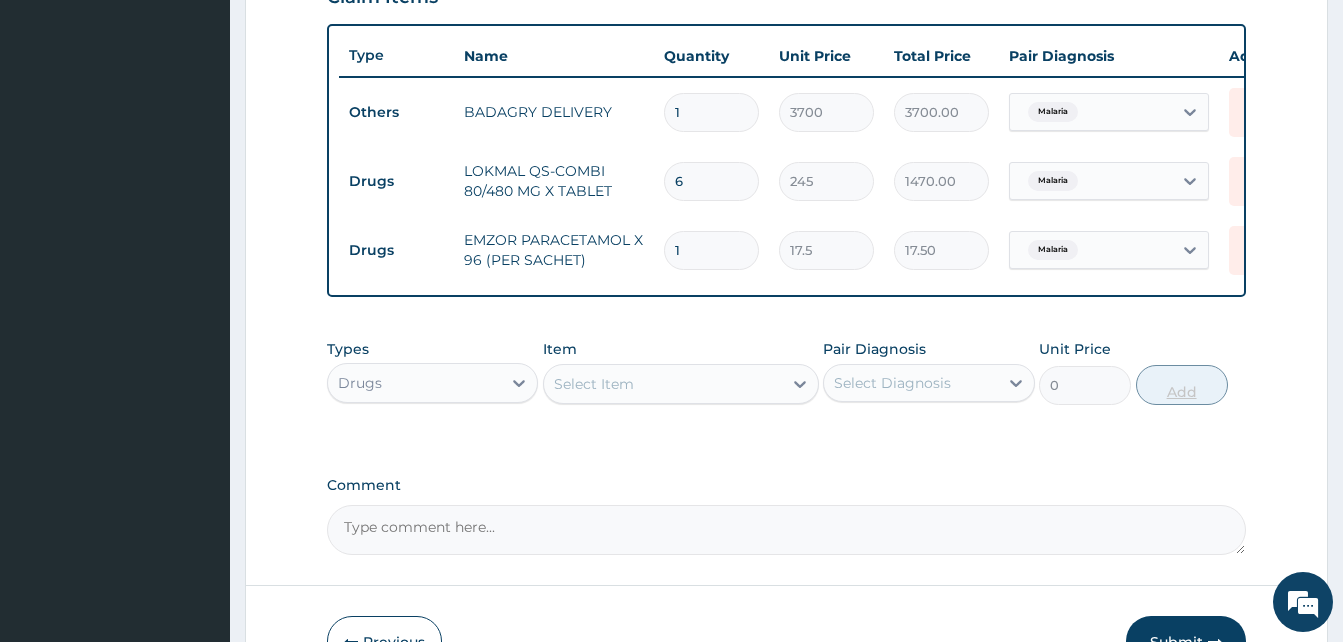 type on "0.00" 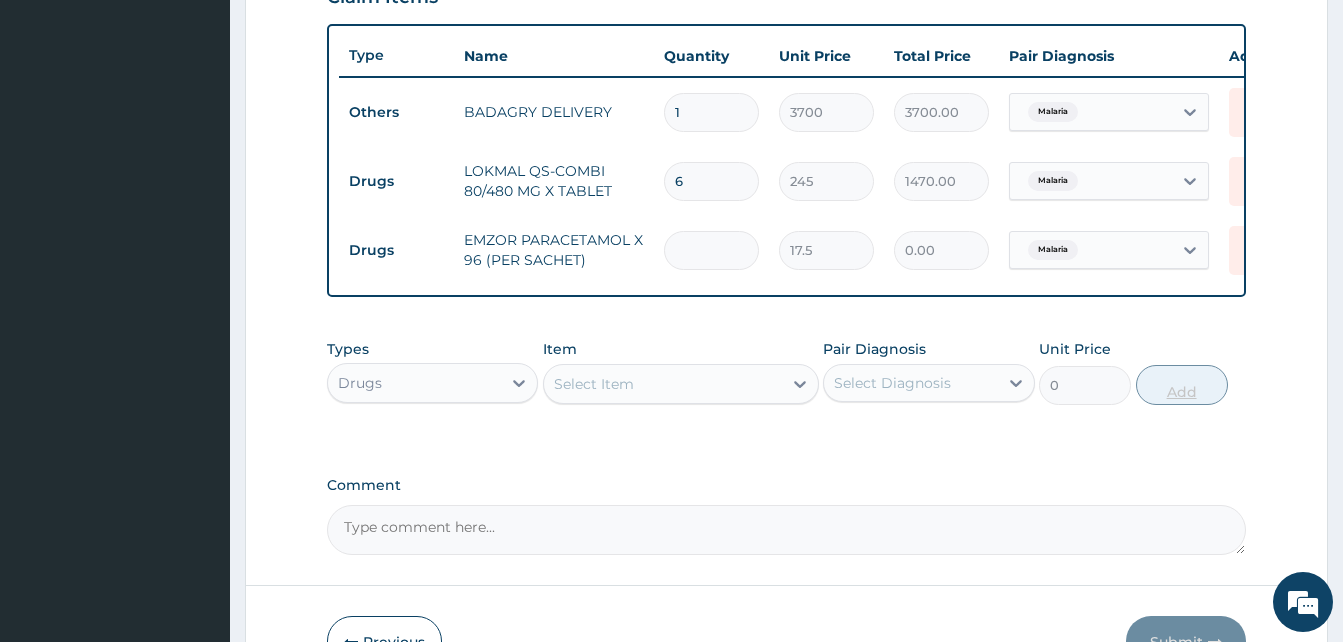 type on "3" 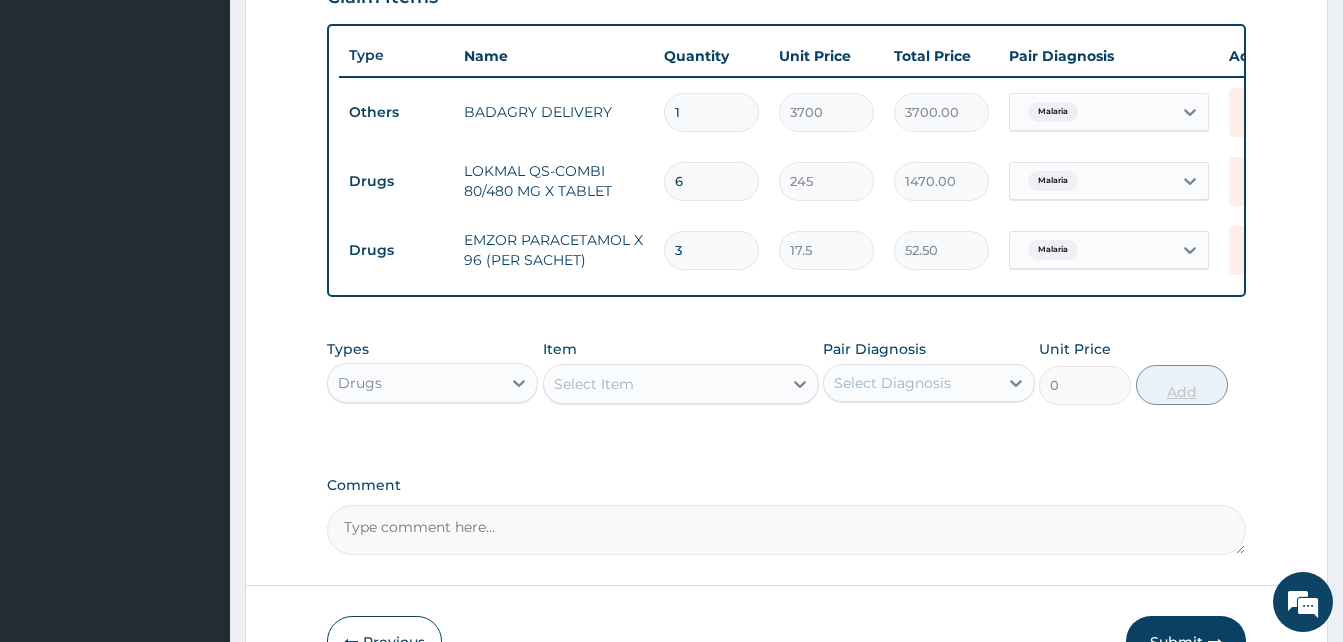 type on "36" 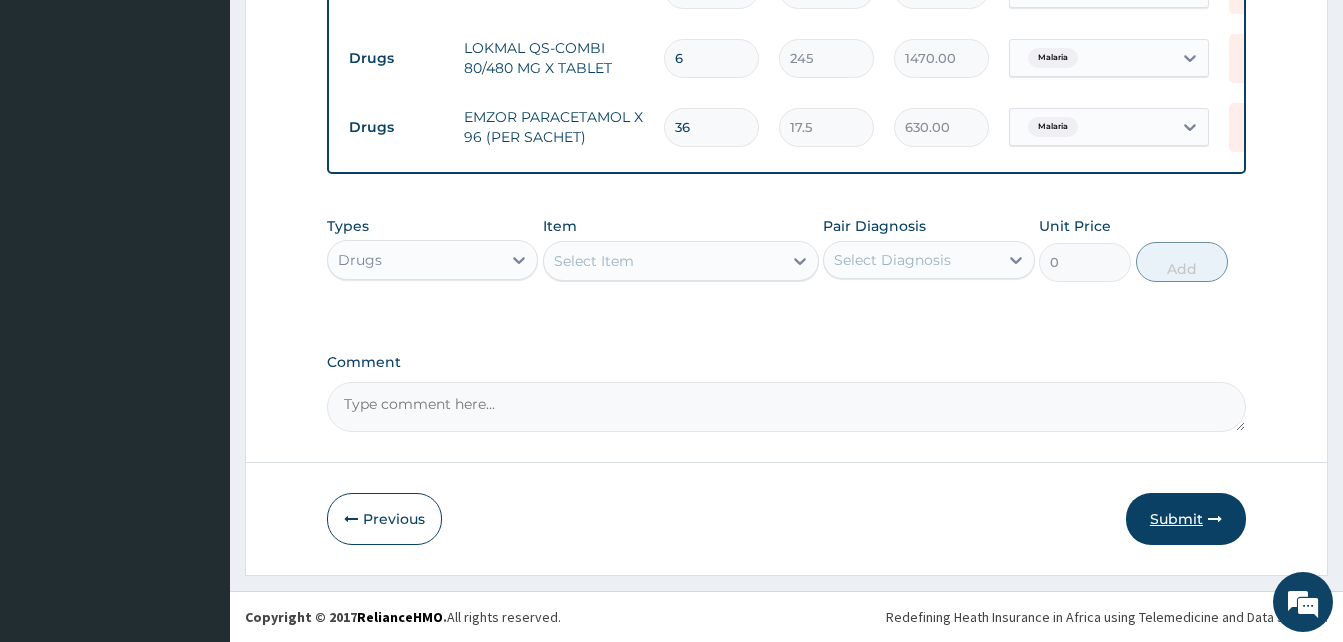type on "36" 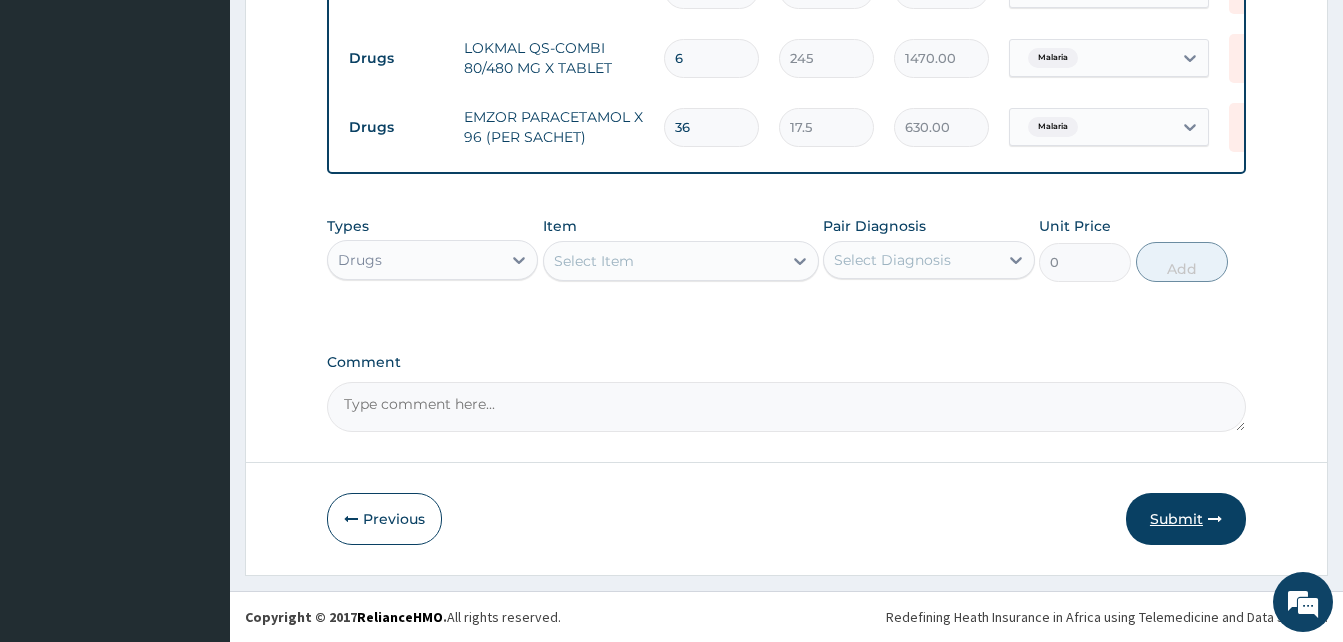 click at bounding box center (1215, 519) 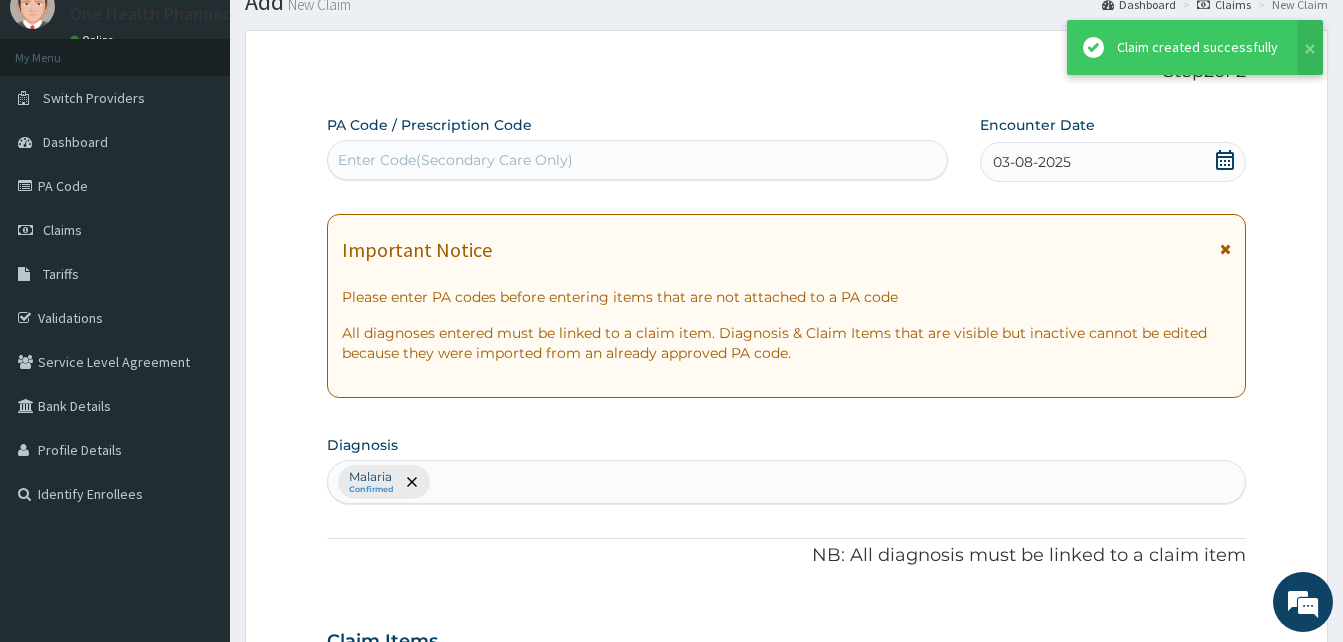 scroll, scrollTop: 858, scrollLeft: 0, axis: vertical 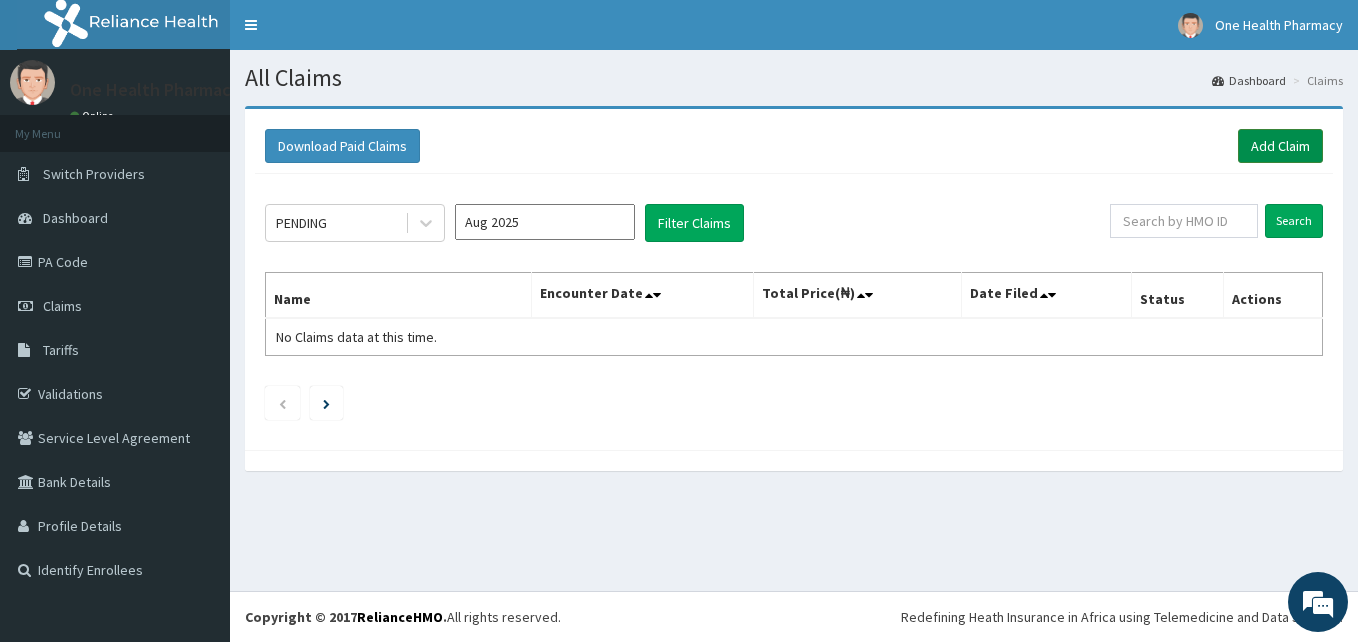 click on "Add Claim" at bounding box center [1280, 146] 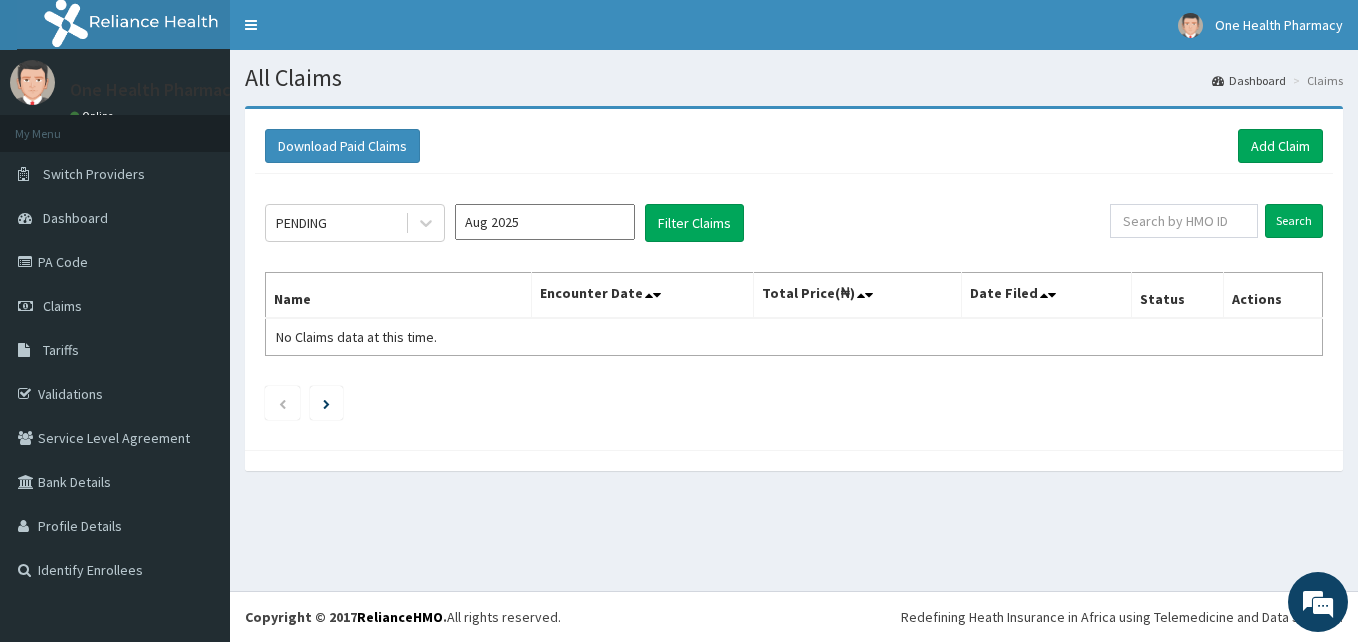 scroll, scrollTop: 0, scrollLeft: 0, axis: both 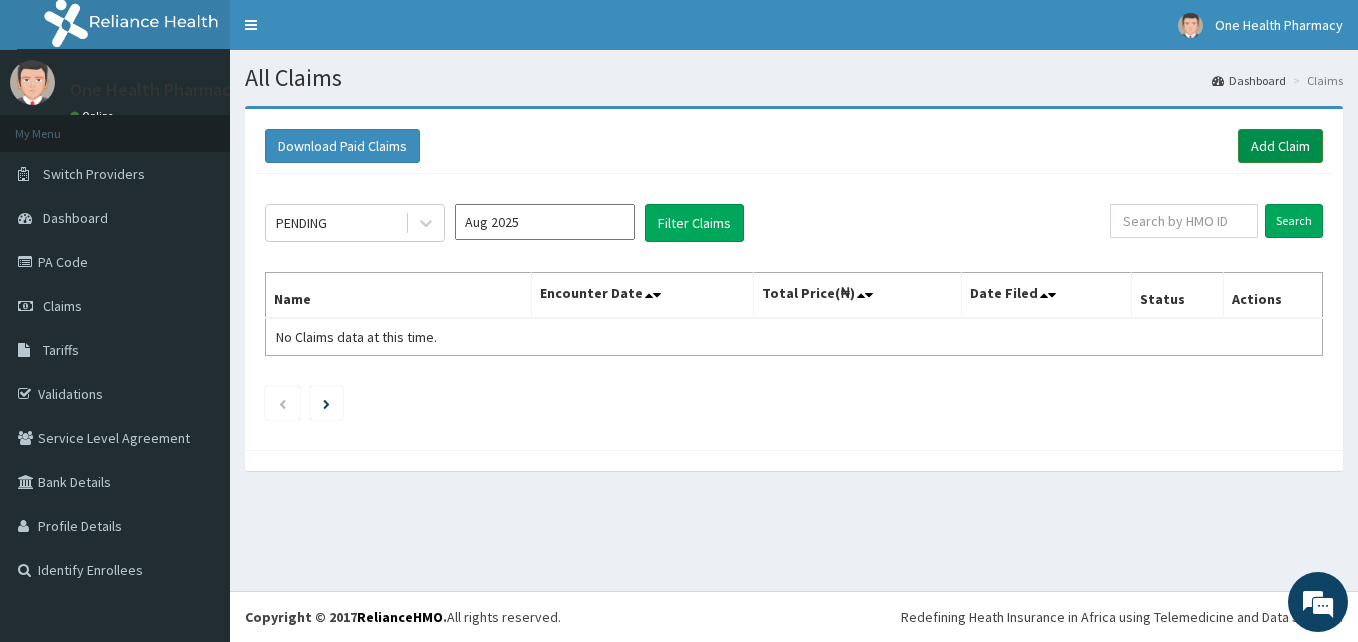 click on "Add Claim" at bounding box center [1280, 146] 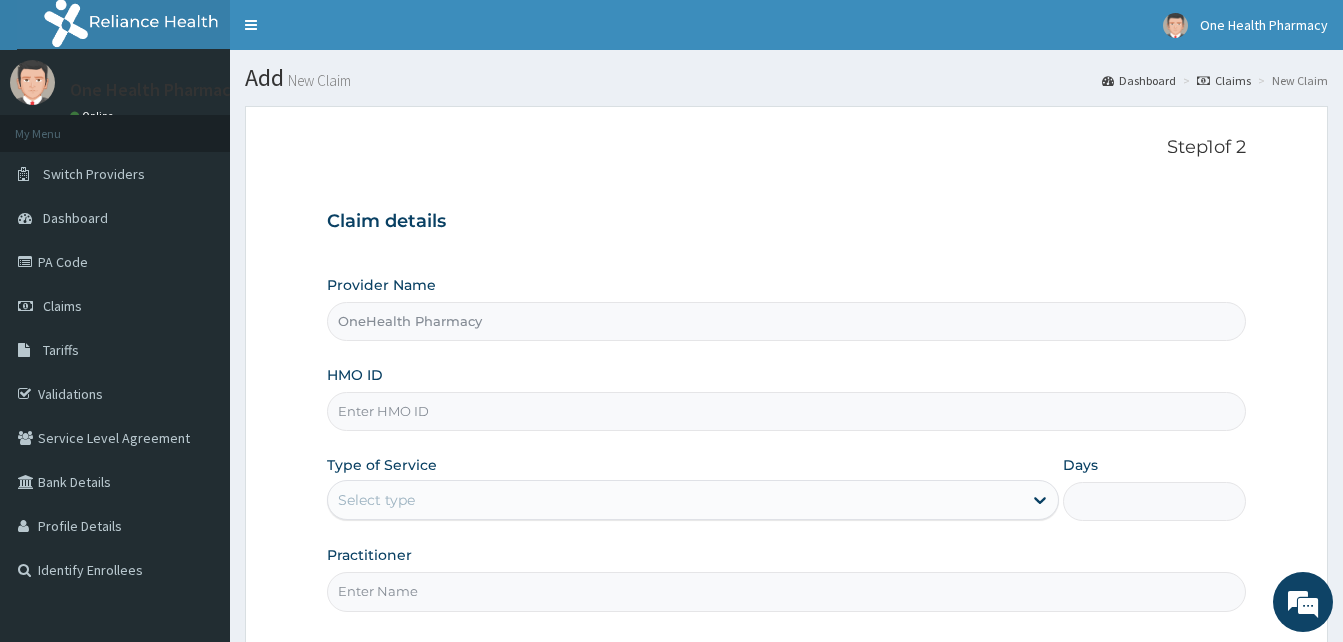 scroll, scrollTop: 0, scrollLeft: 0, axis: both 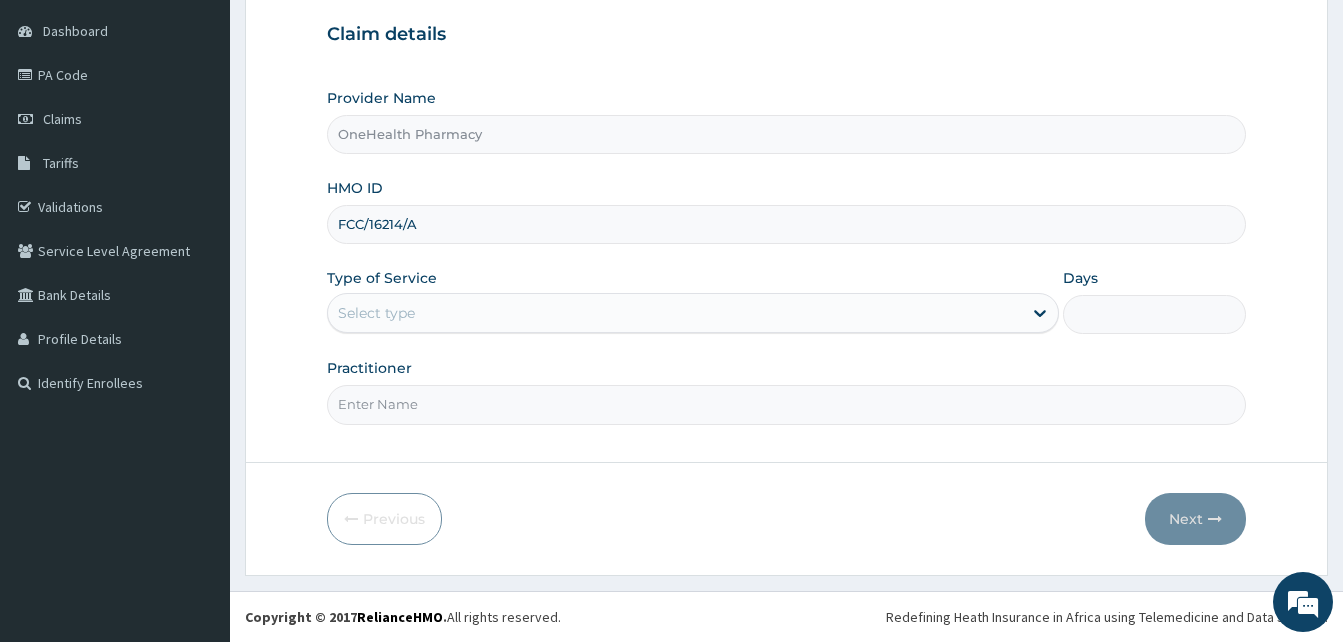 type on "FCC/16214/A" 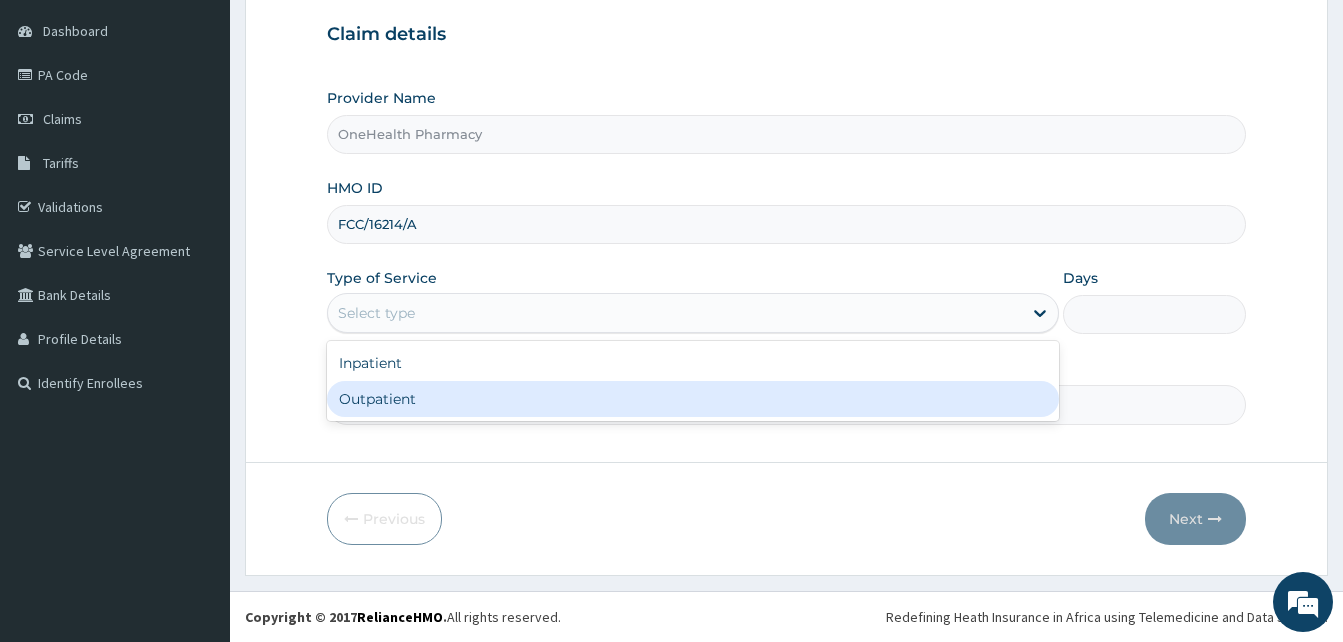 click on "Outpatient" at bounding box center (693, 399) 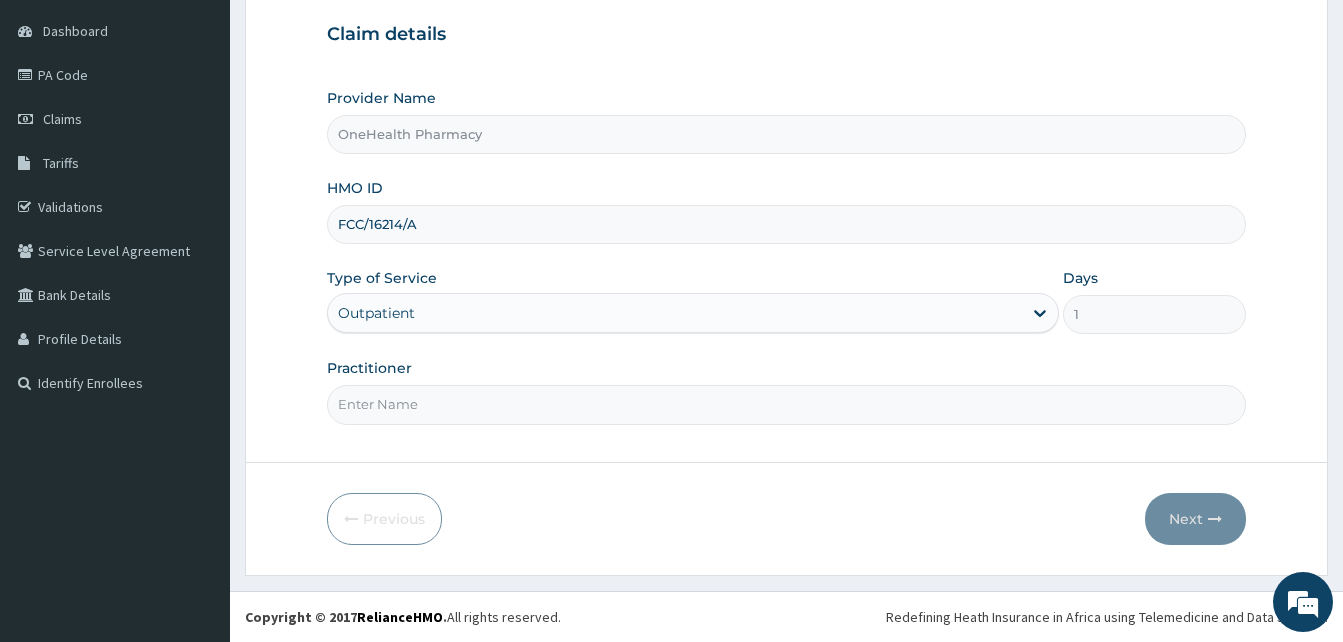 drag, startPoint x: 610, startPoint y: 399, endPoint x: 566, endPoint y: 293, distance: 114.76933 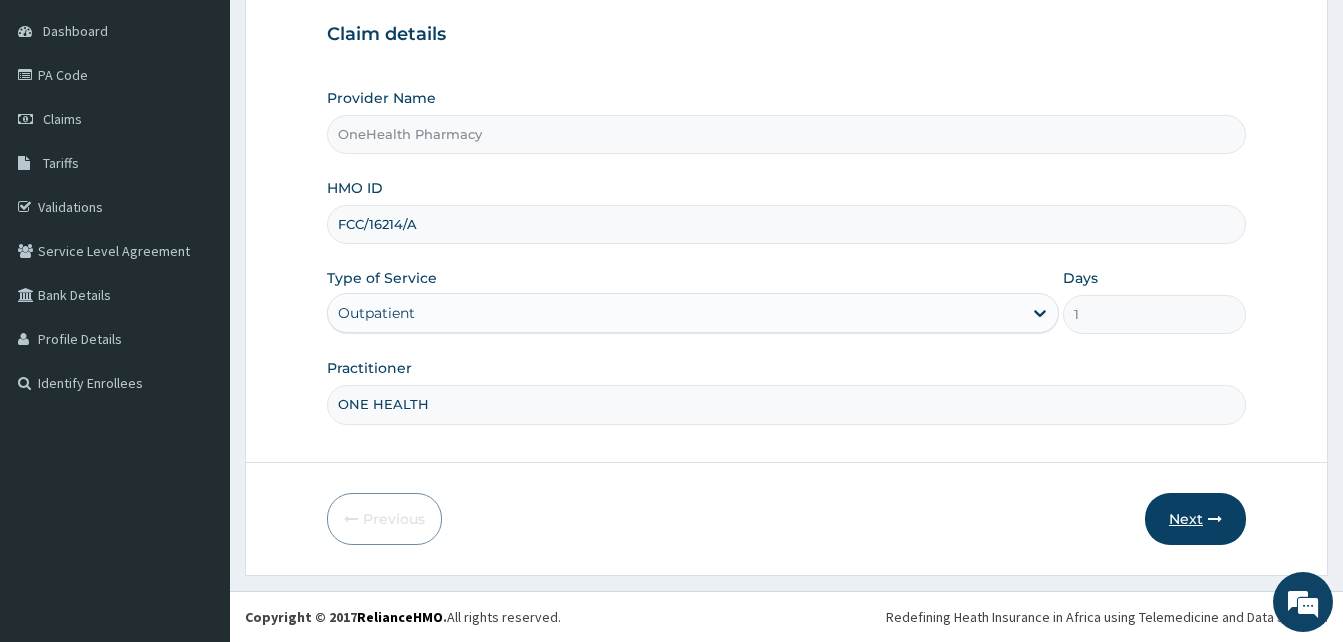 click on "Next" at bounding box center (1195, 519) 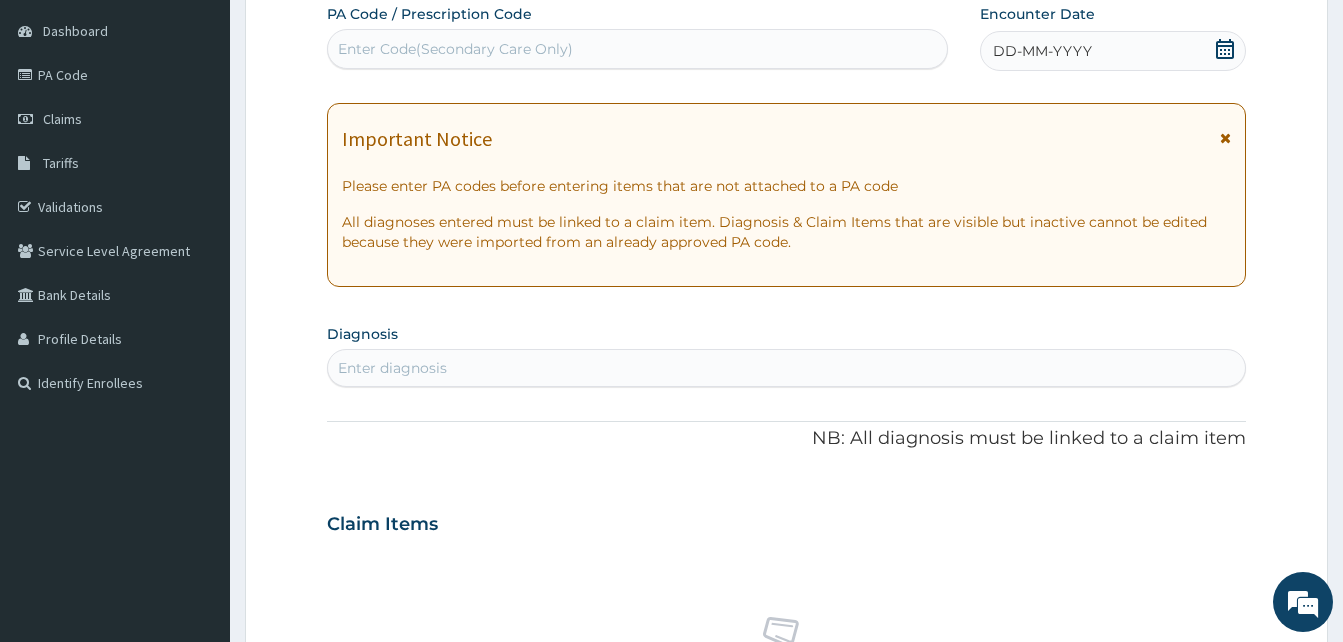 click on "DD-MM-YYYY" at bounding box center (1113, 51) 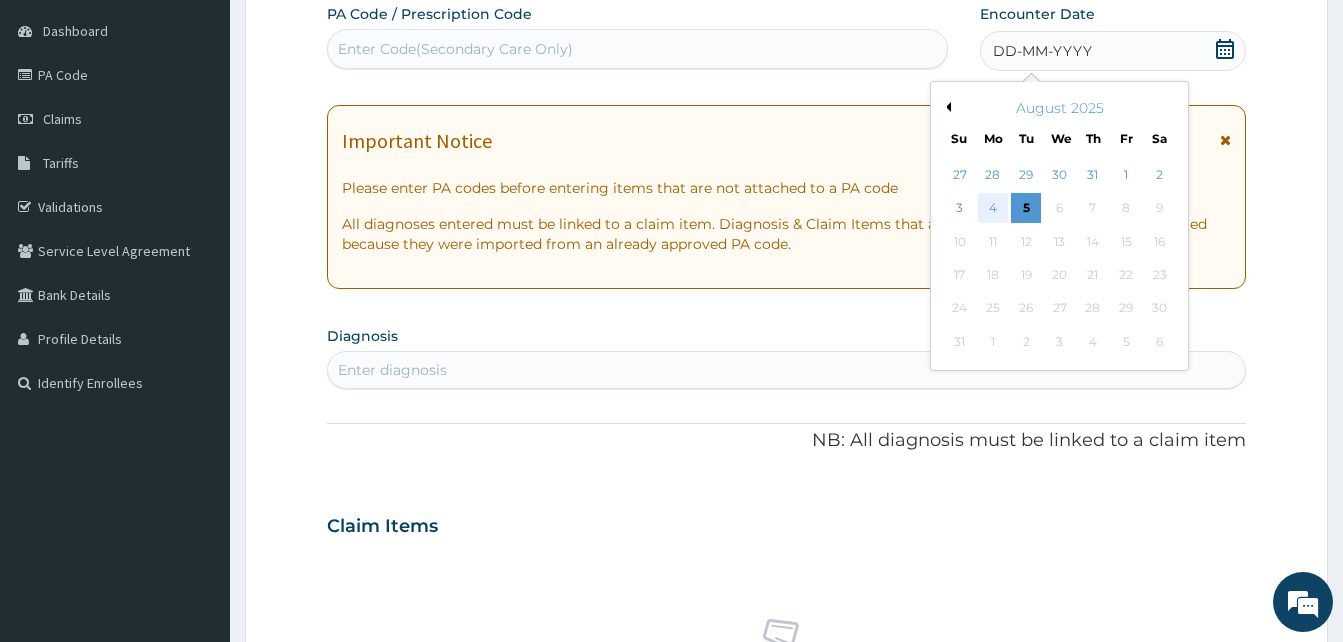 click on "4" at bounding box center (993, 209) 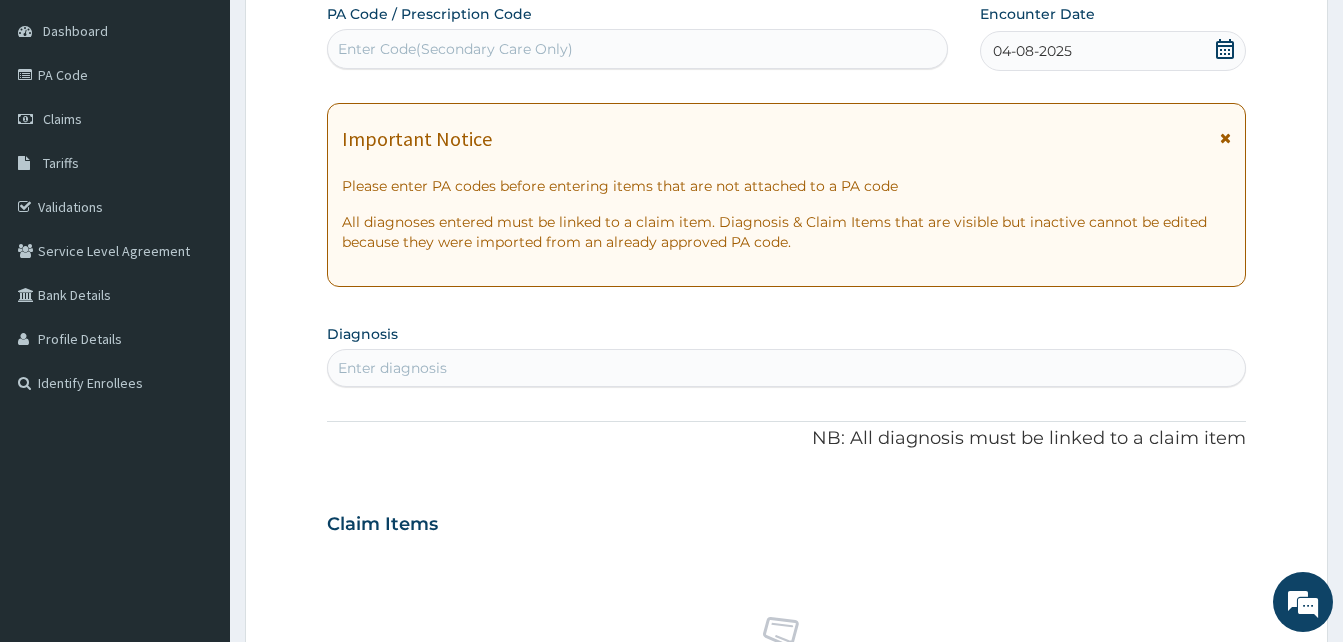 click on "Enter diagnosis" at bounding box center (786, 368) 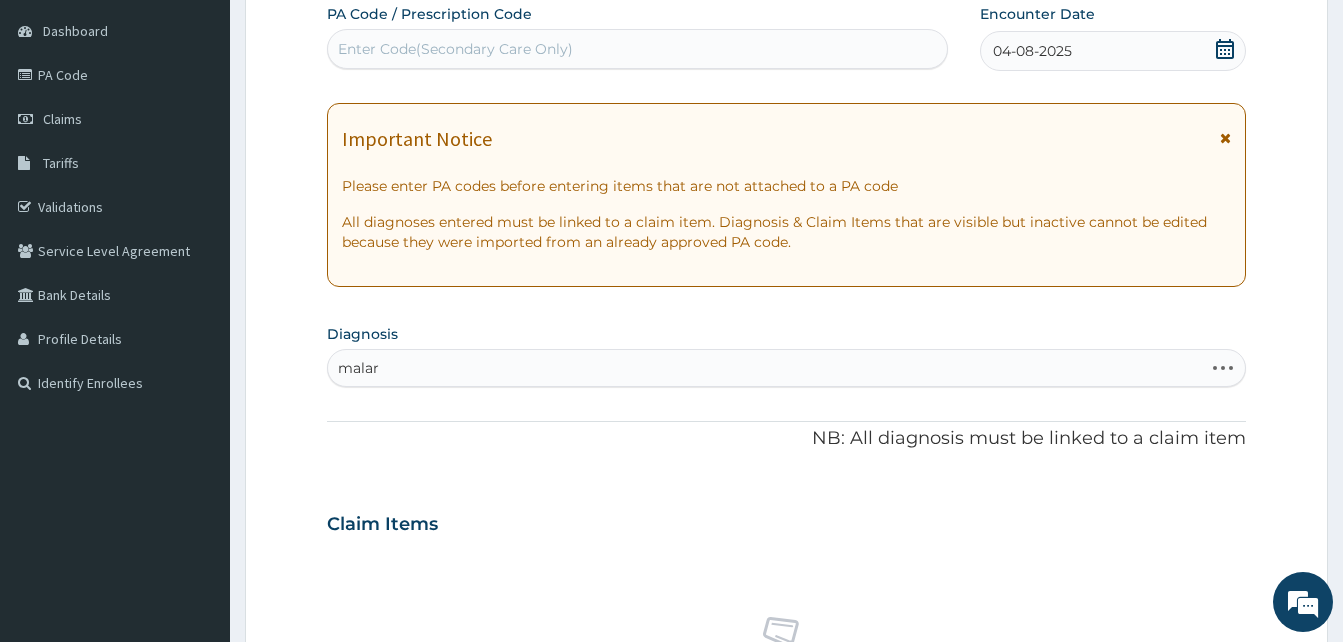 type on "malari" 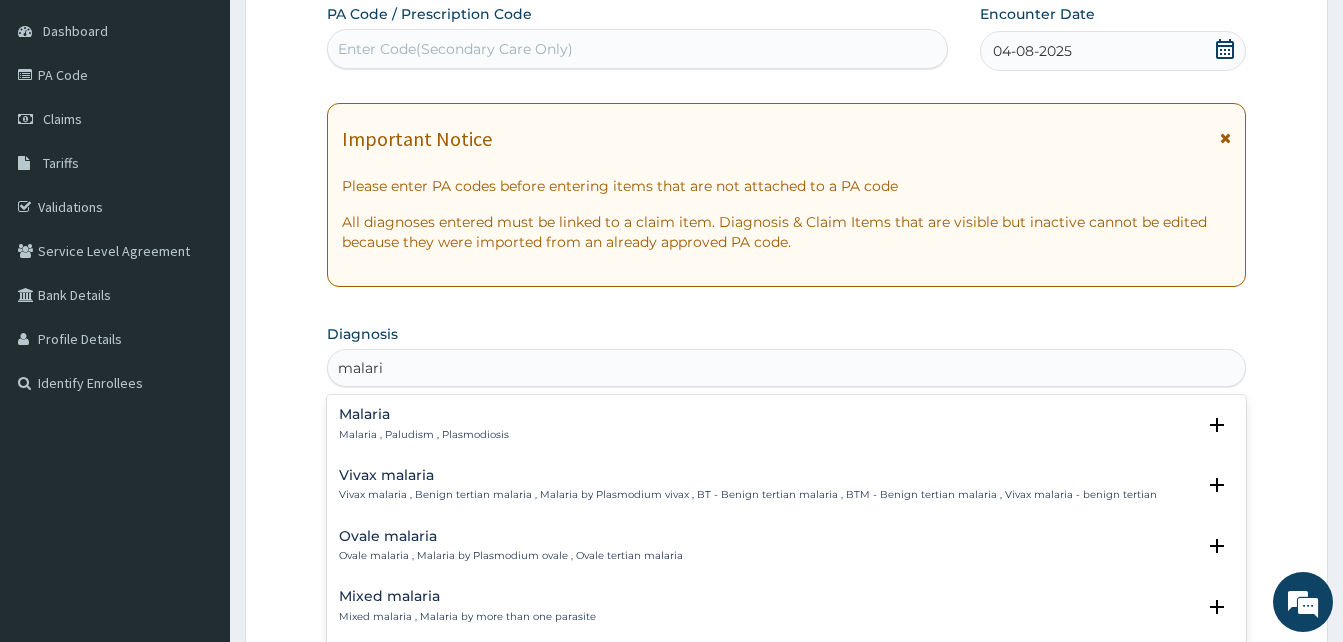 click on "Malaria Malaria , Paludism , Plasmodiosis" at bounding box center (786, 424) 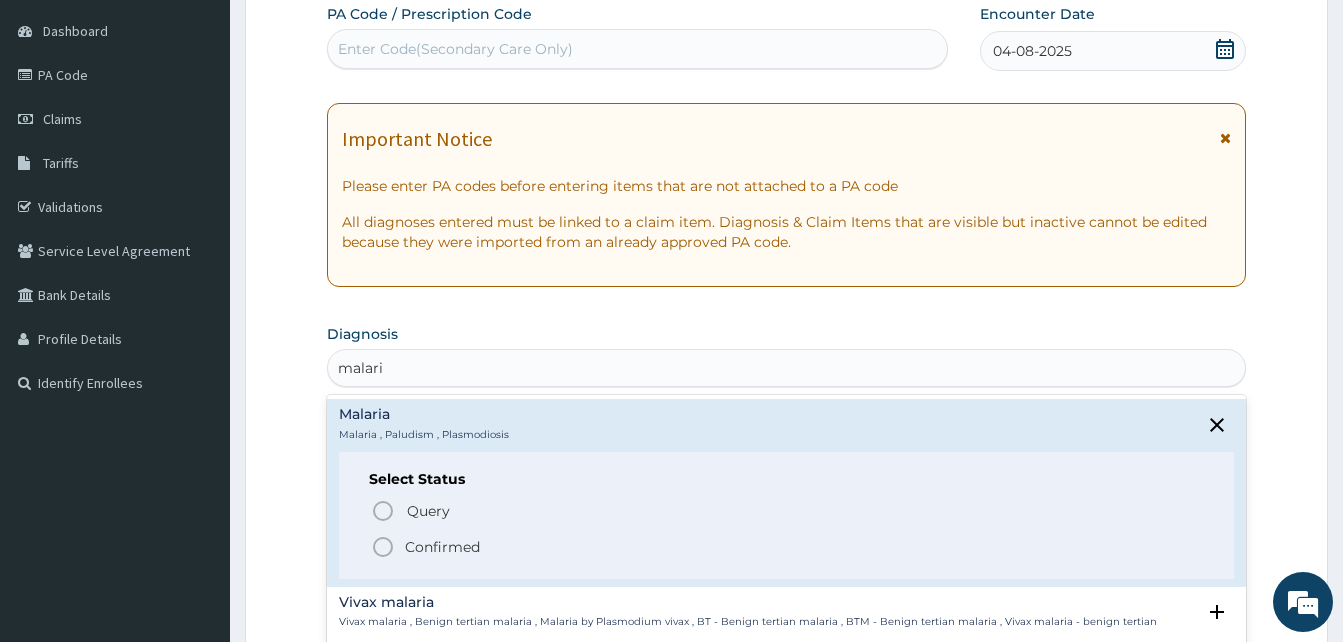 click on "Confirmed" at bounding box center (787, 547) 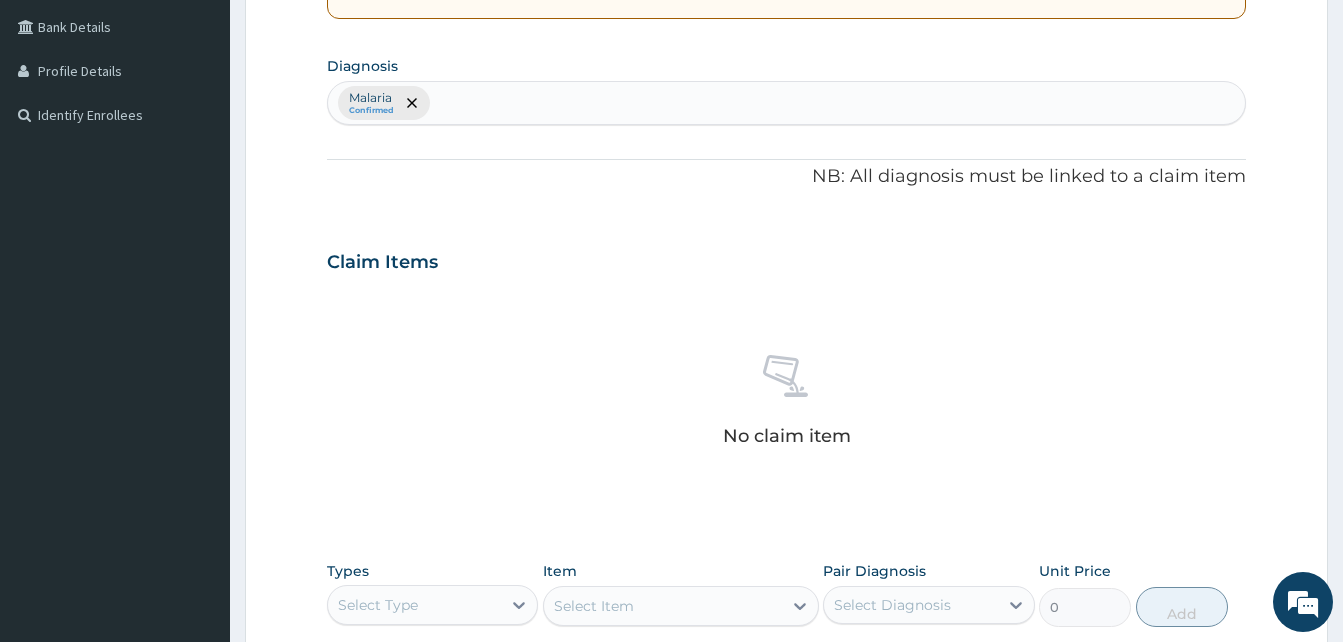 scroll, scrollTop: 800, scrollLeft: 0, axis: vertical 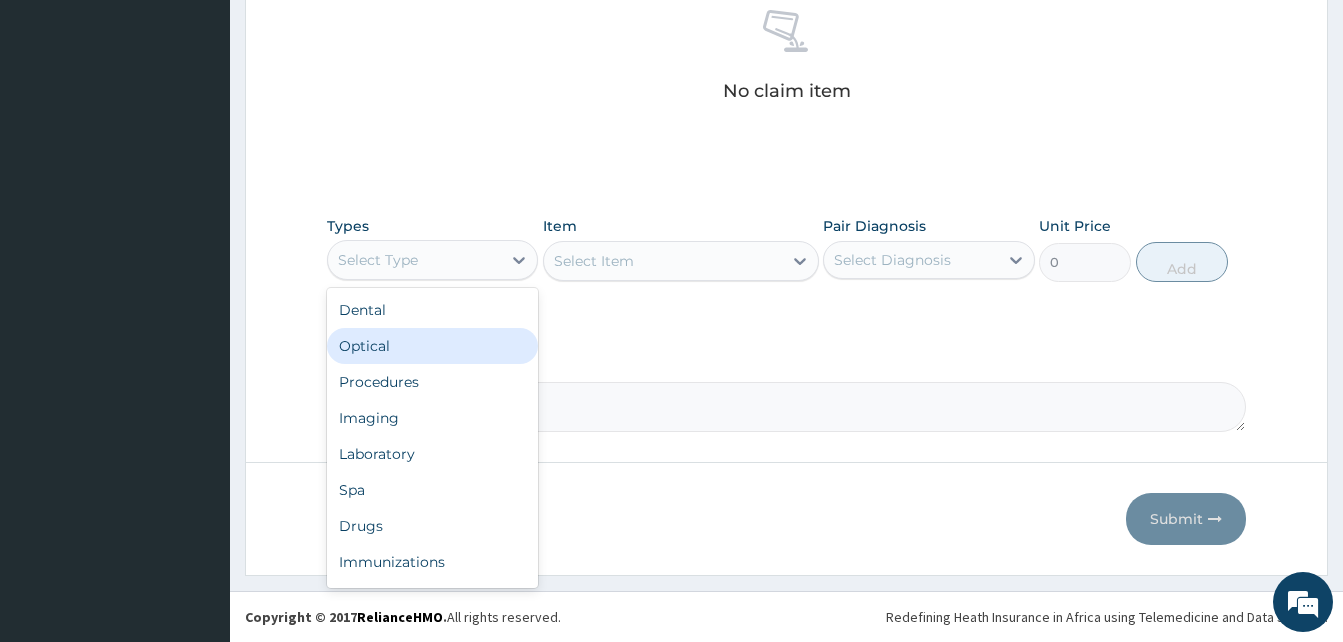 drag, startPoint x: 421, startPoint y: 268, endPoint x: 529, endPoint y: 366, distance: 145.83553 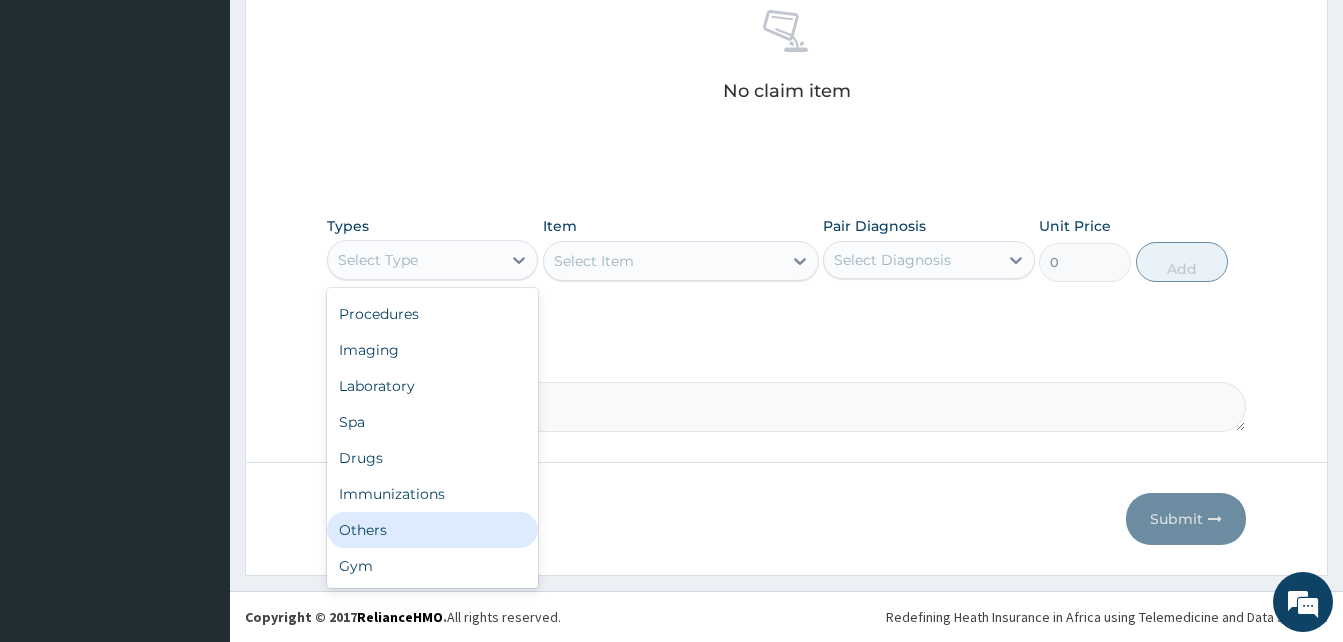 click on "Others" at bounding box center [432, 530] 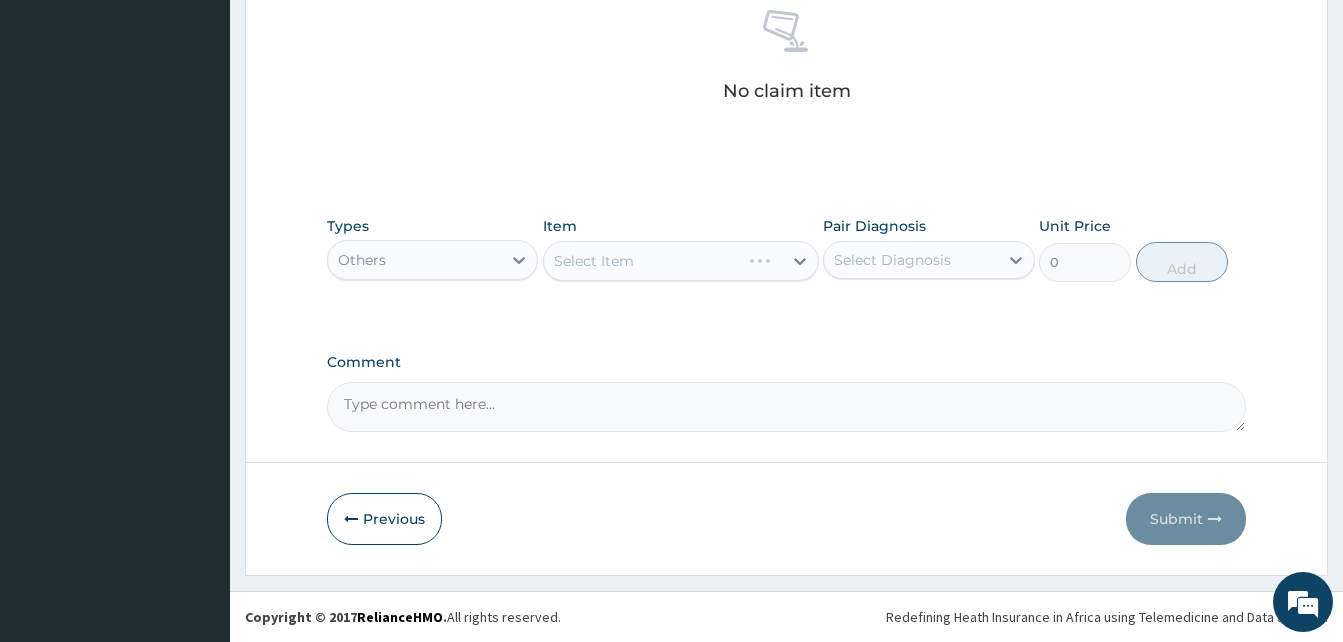 click on "Select Item" at bounding box center (681, 261) 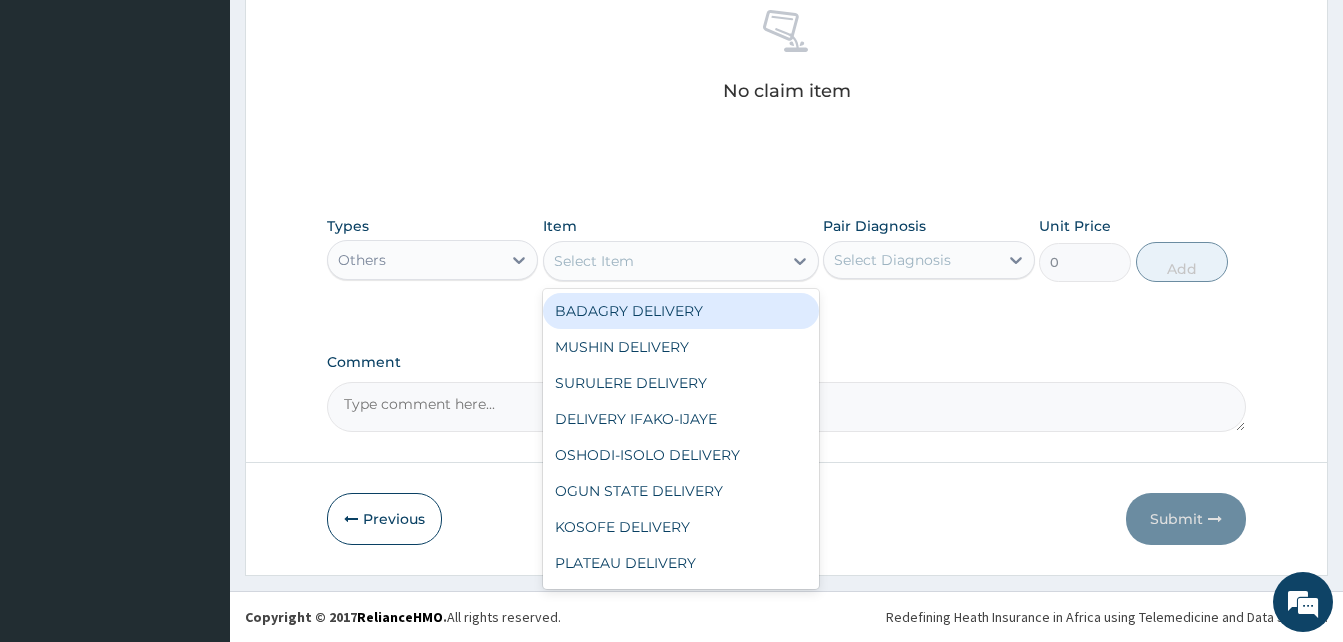 click on "Select Item" at bounding box center [663, 261] 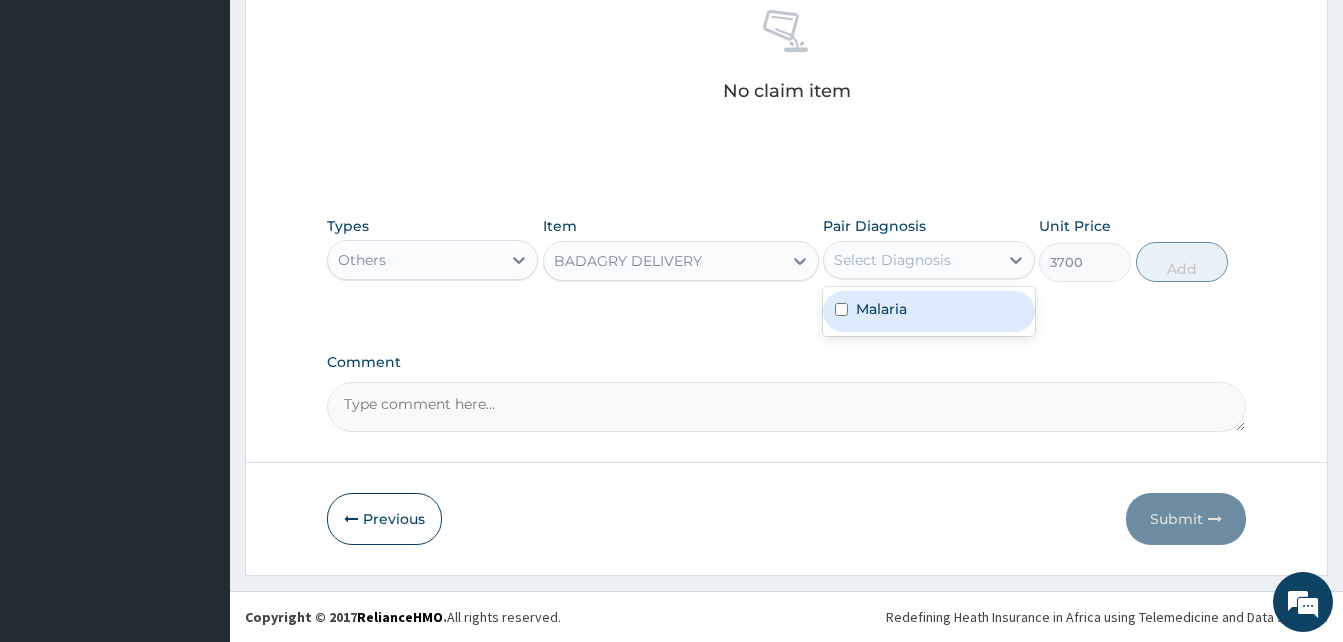 drag, startPoint x: 901, startPoint y: 252, endPoint x: 934, endPoint y: 300, distance: 58.249462 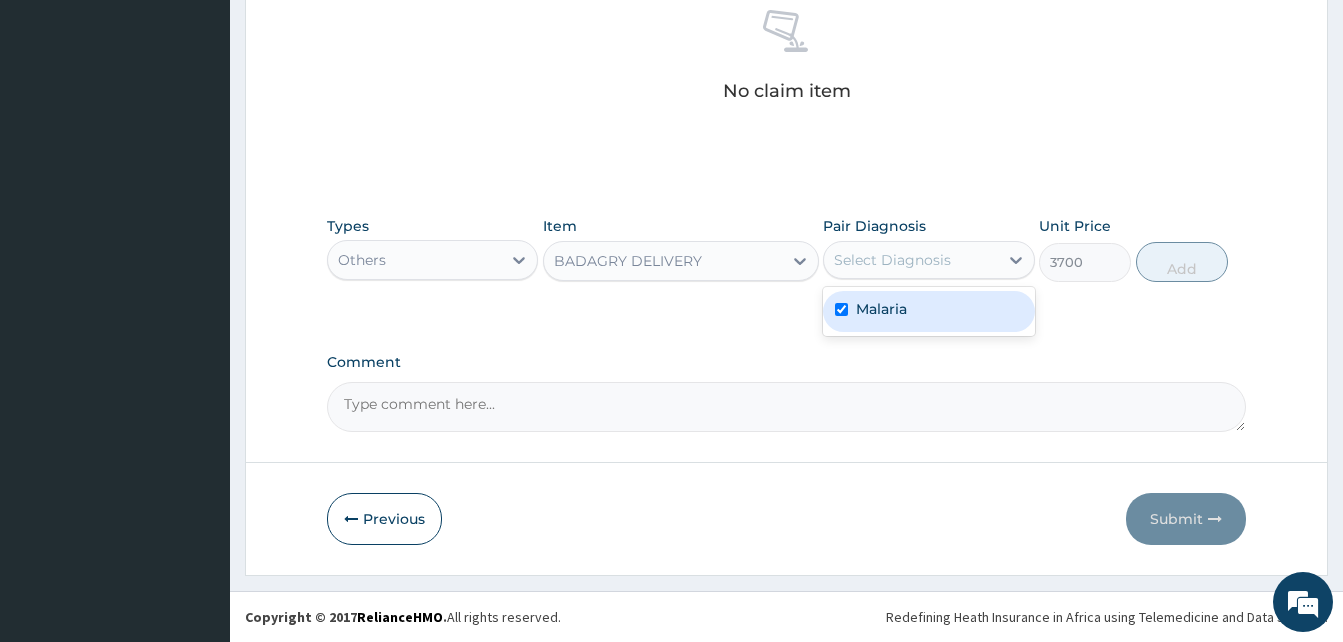 checkbox on "true" 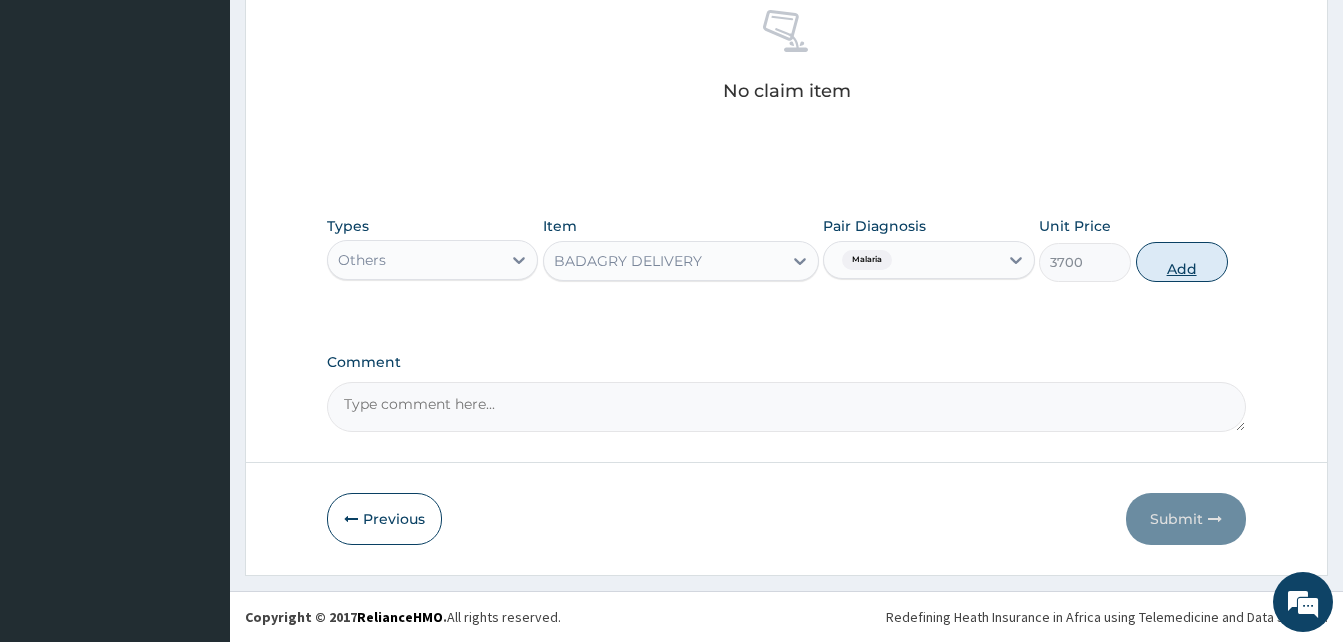 click on "Add" at bounding box center [1182, 262] 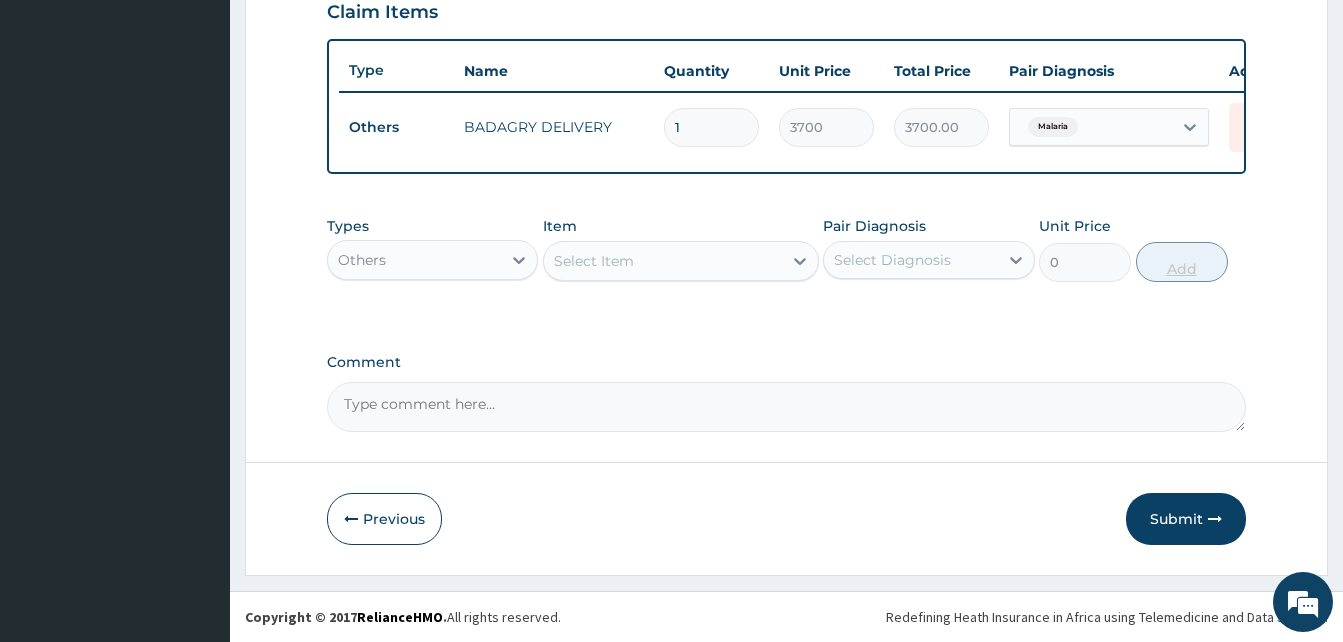 scroll, scrollTop: 720, scrollLeft: 0, axis: vertical 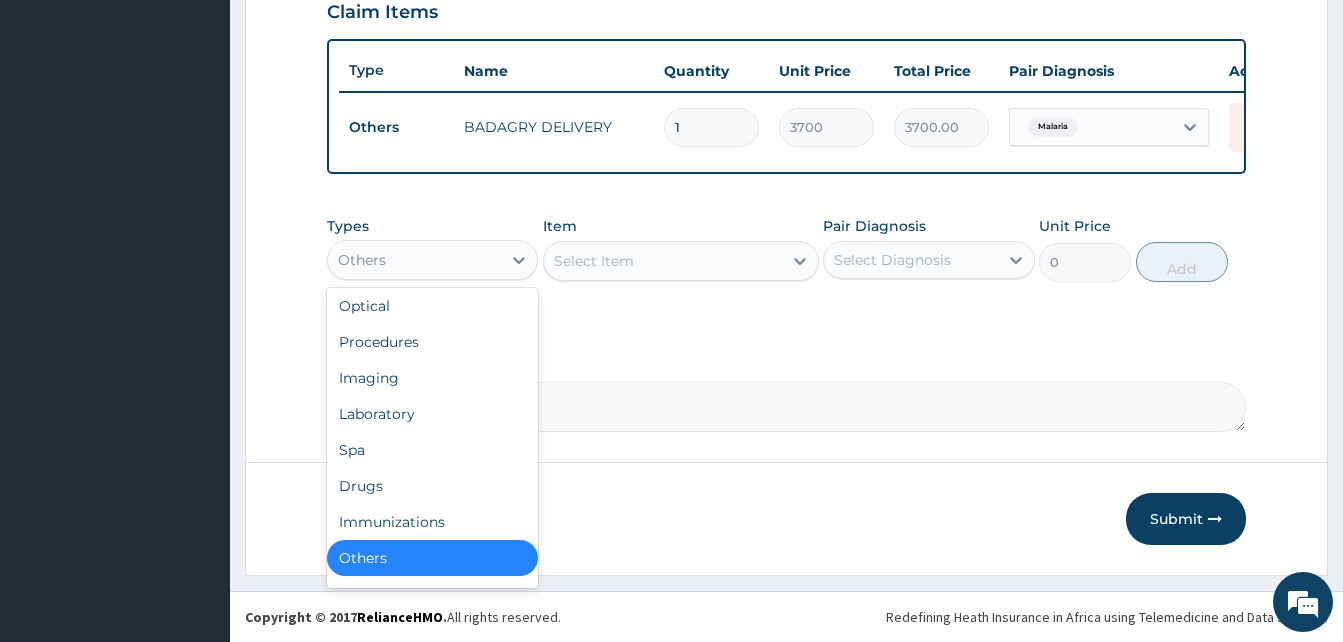 click on "Others" at bounding box center [414, 260] 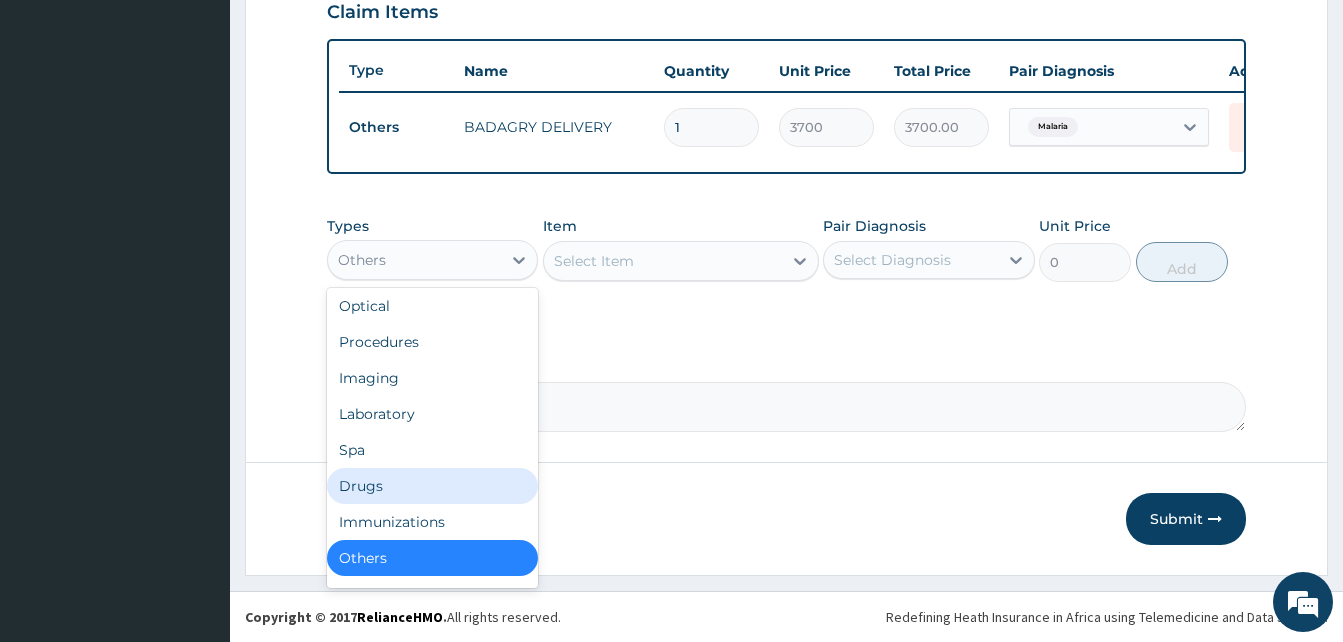 click on "Drugs" at bounding box center (432, 486) 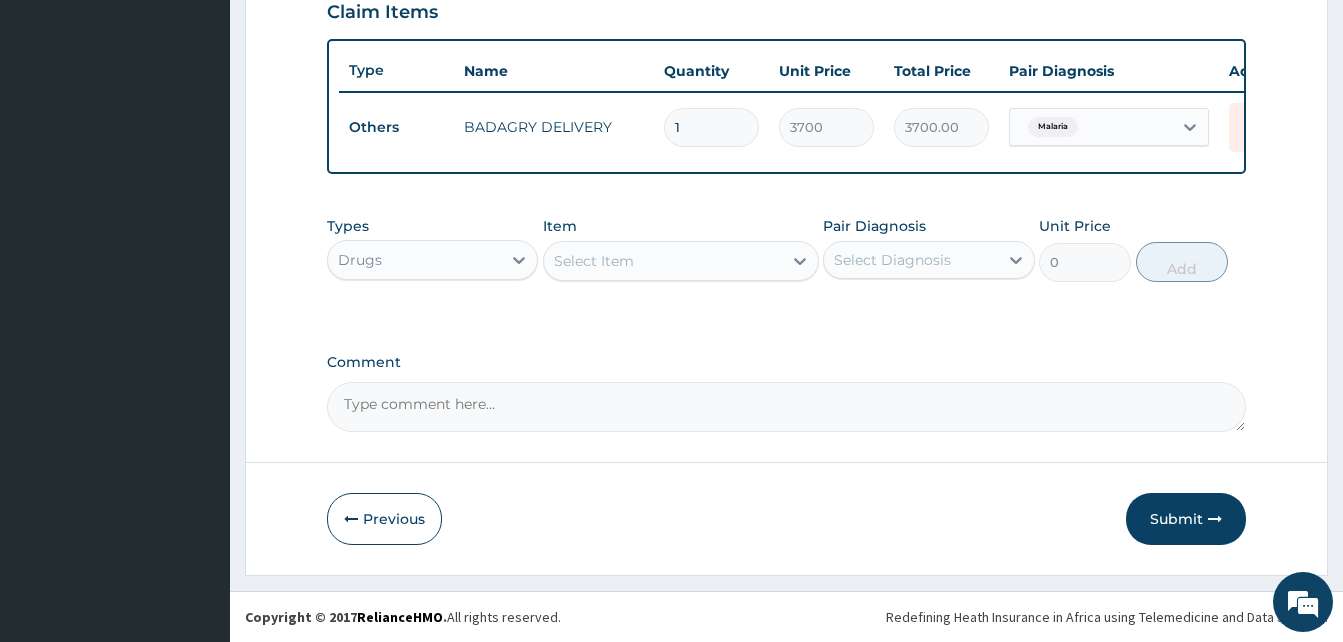 click on "Select Item" at bounding box center [663, 261] 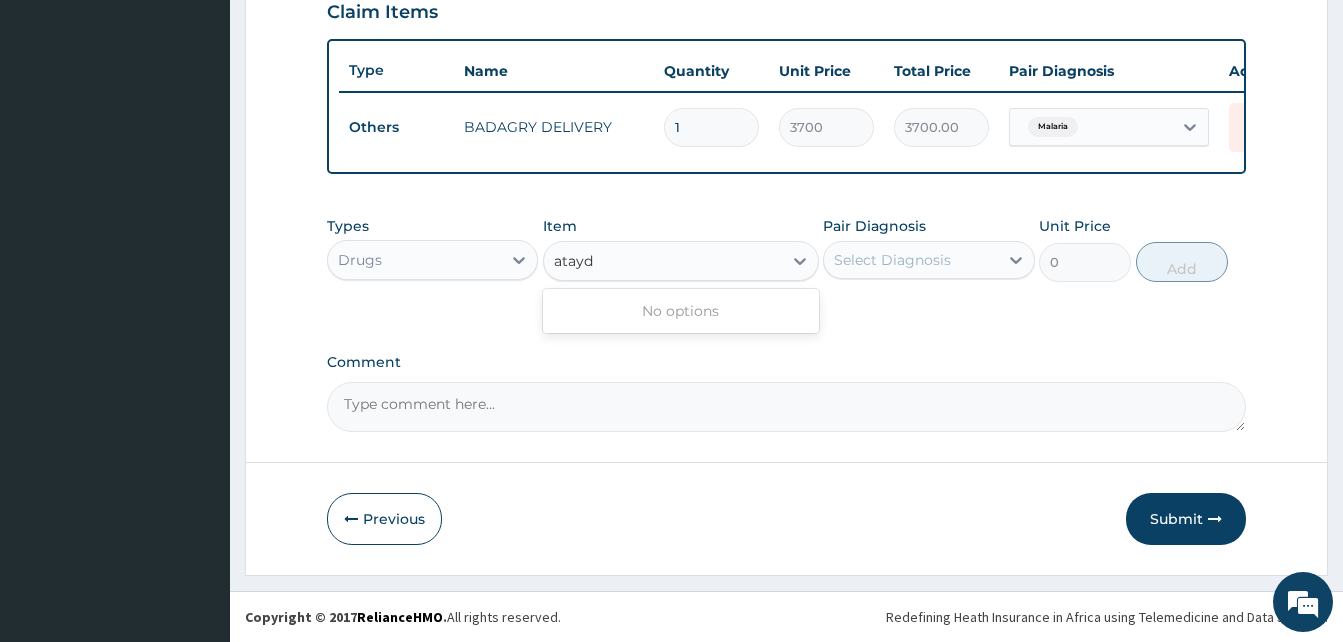 type on "atayd" 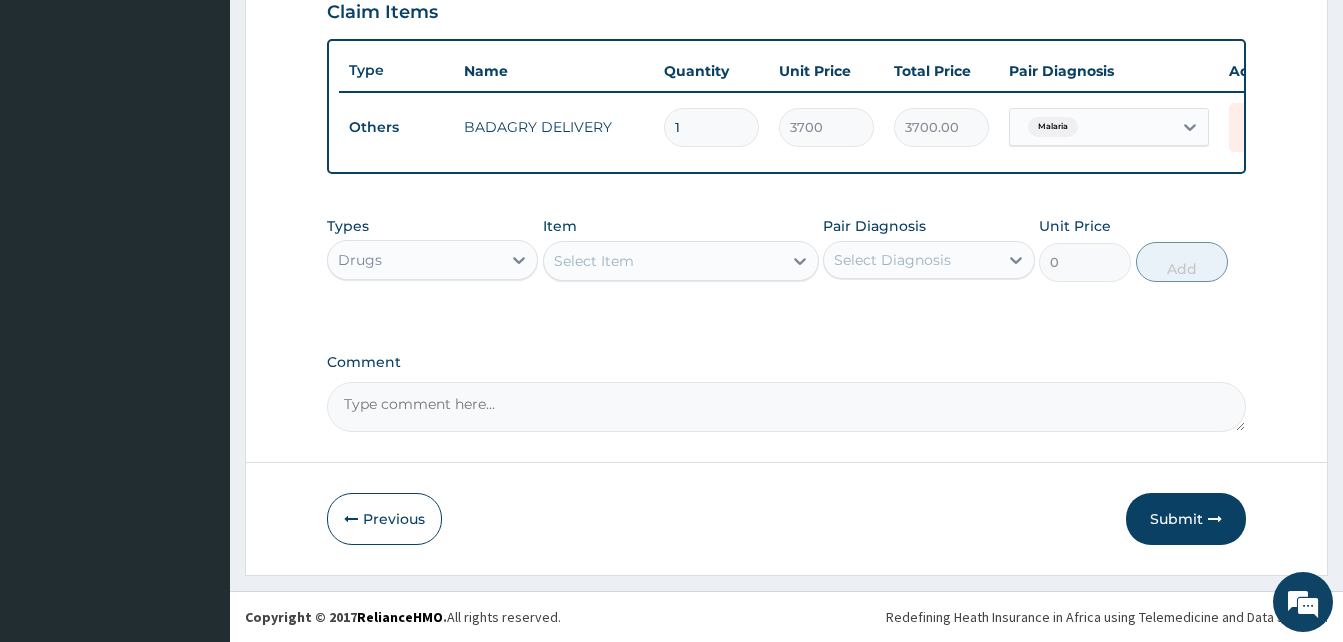 click on "Item Select Item" at bounding box center [681, 249] 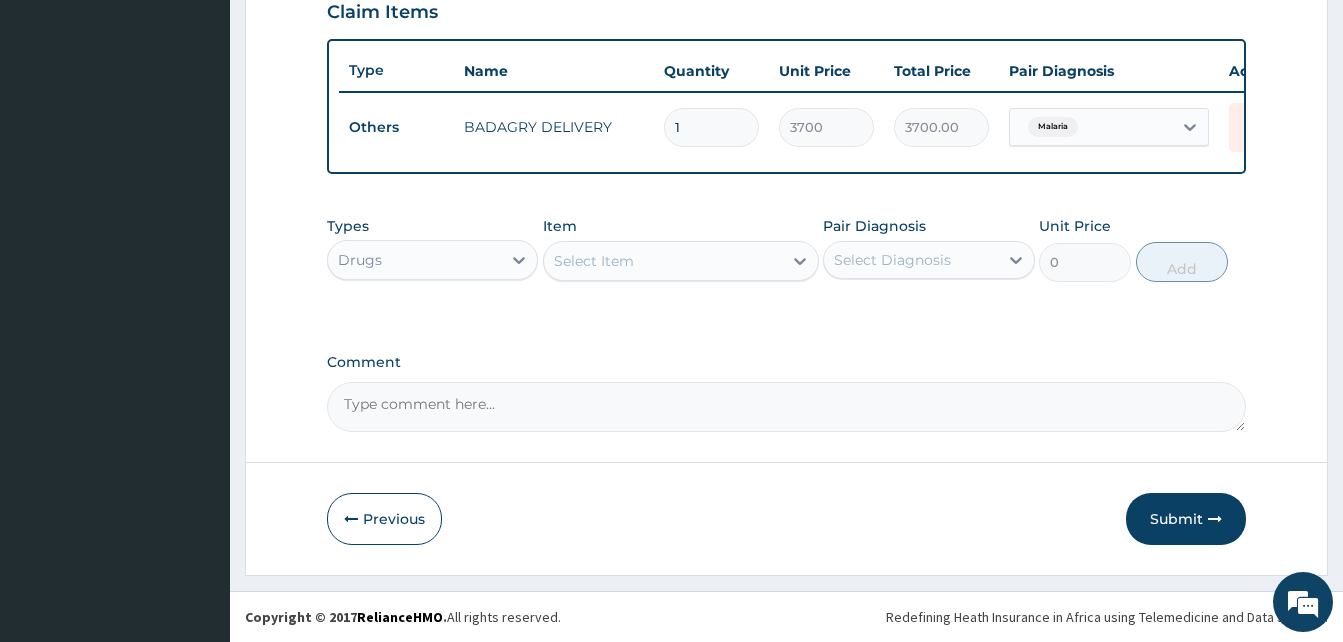 click on "Select Item" at bounding box center [594, 261] 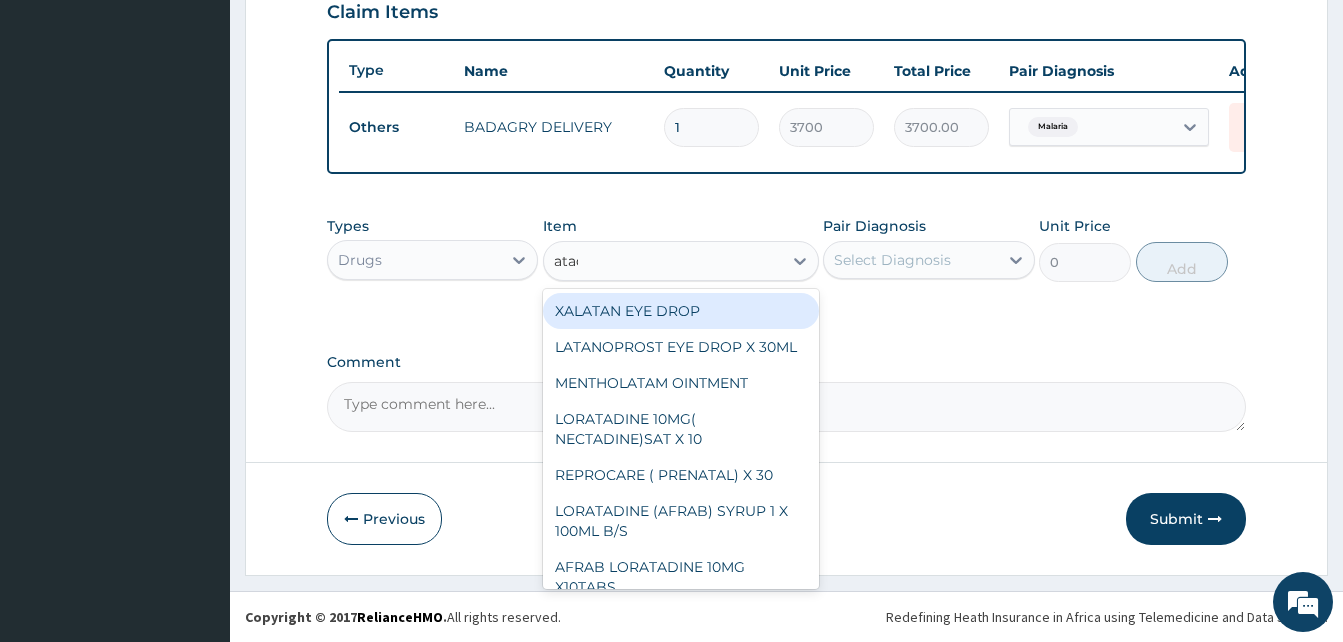 type on "atady" 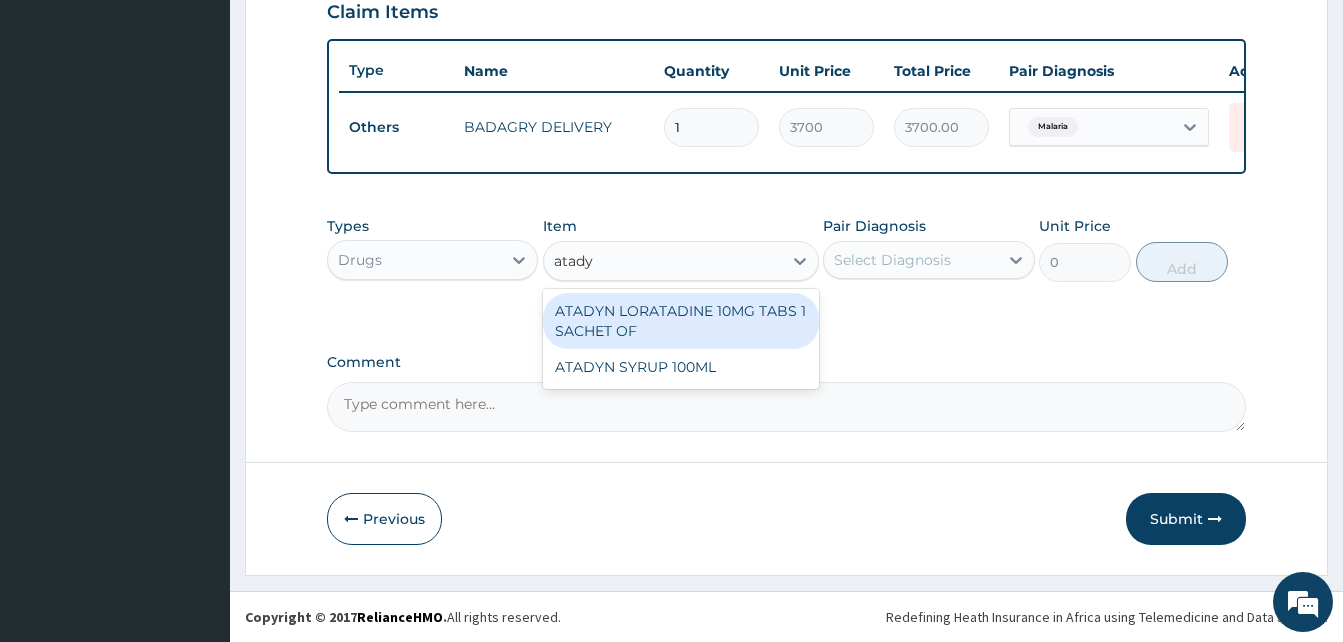click on "ATADYN LORATADINE 10MG TABS 1 SACHET OF" at bounding box center [681, 321] 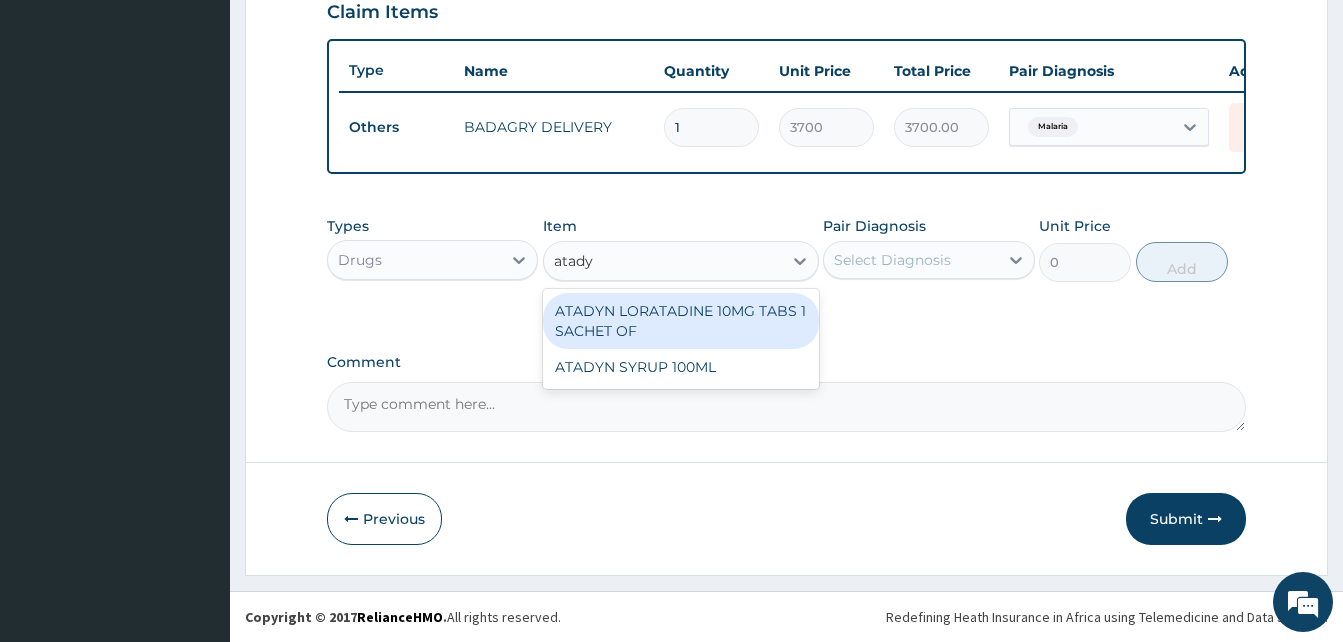type 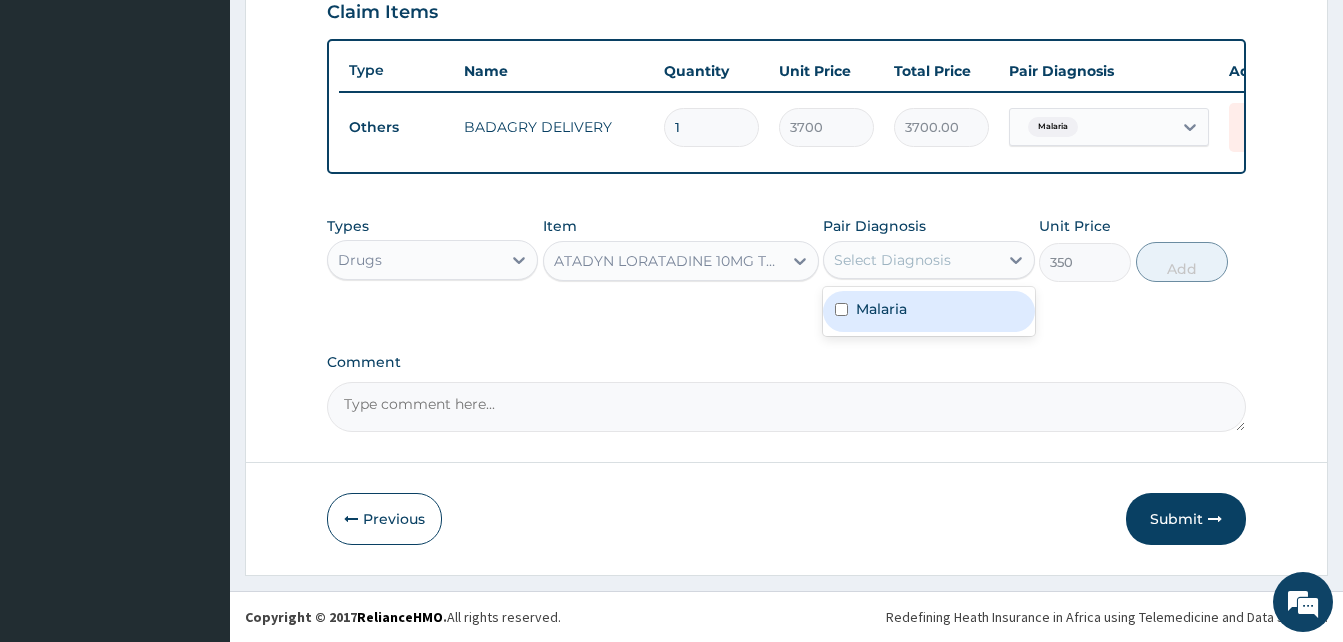 drag, startPoint x: 881, startPoint y: 260, endPoint x: 941, endPoint y: 311, distance: 78.74643 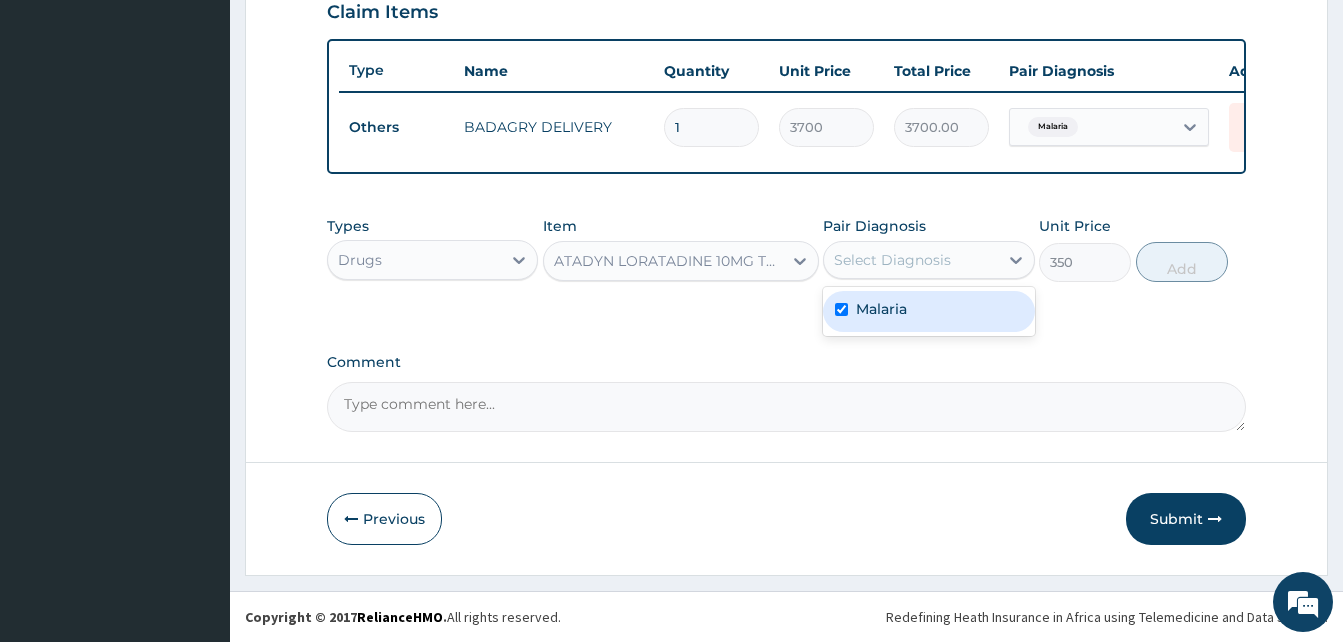 checkbox on "true" 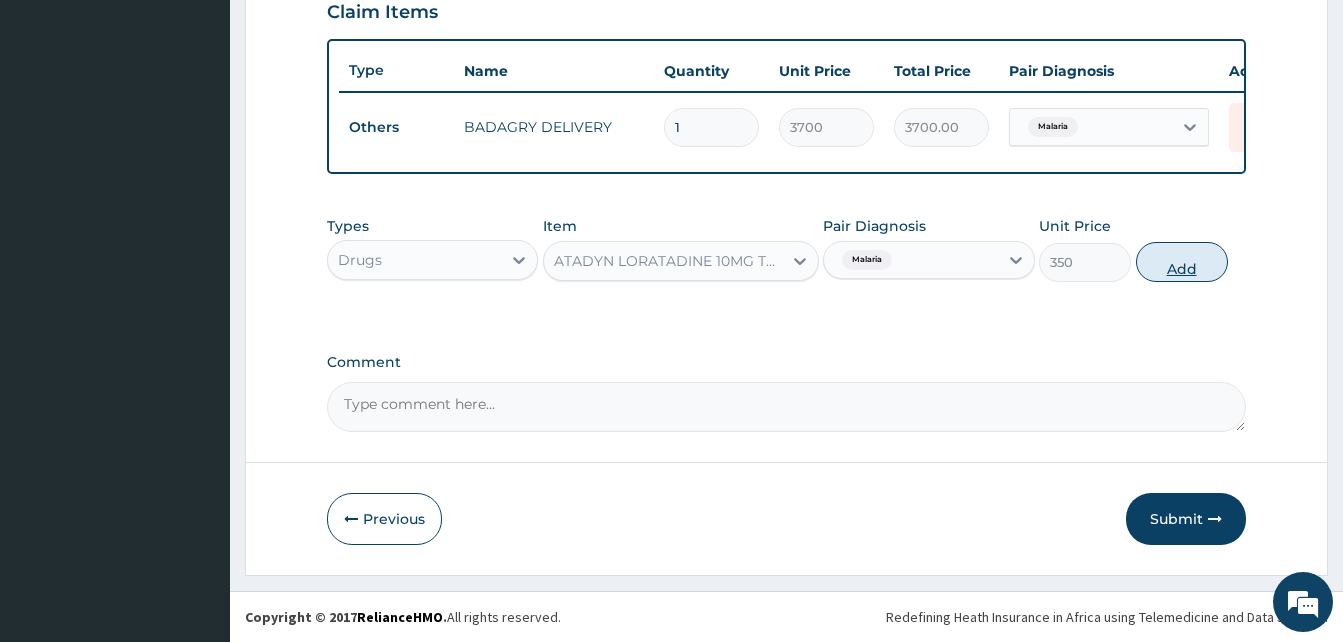 click on "Add" at bounding box center [1182, 262] 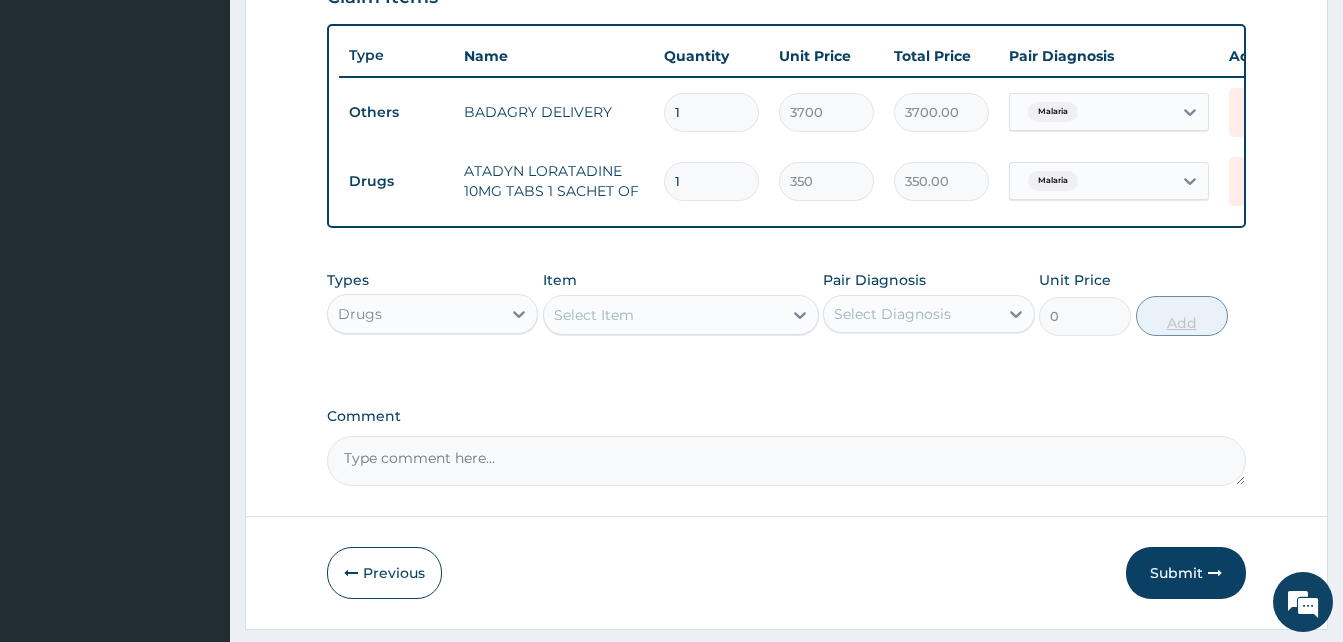 type on "10" 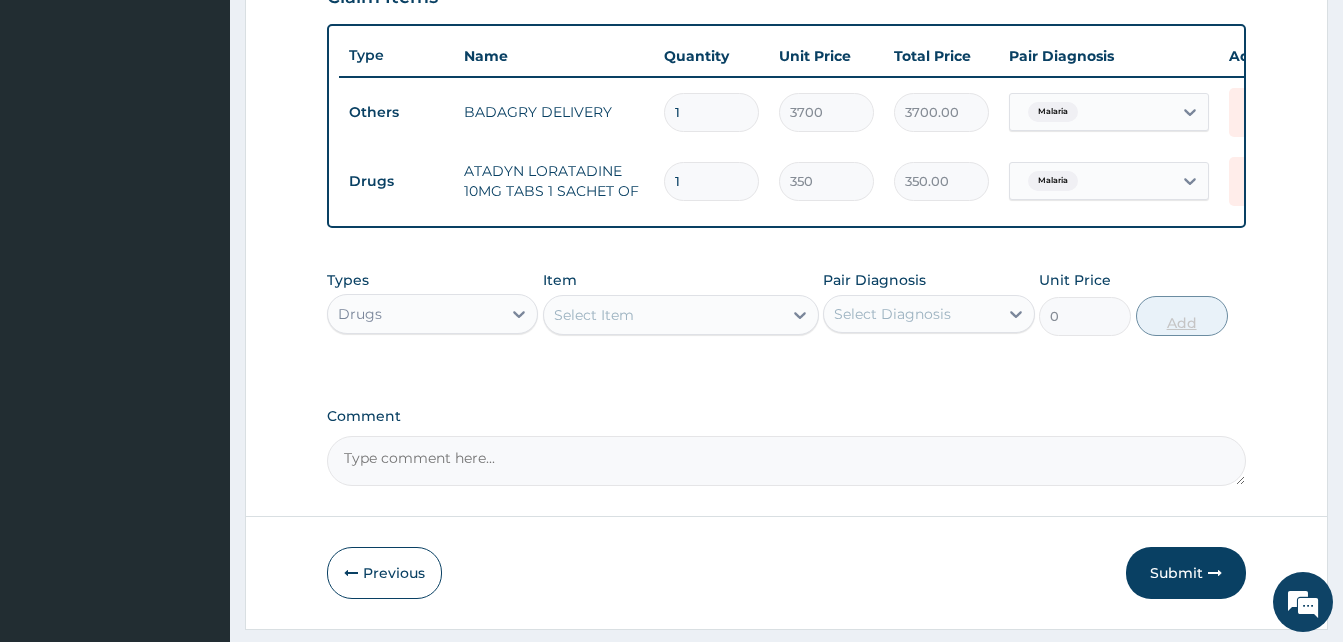 type on "3500.00" 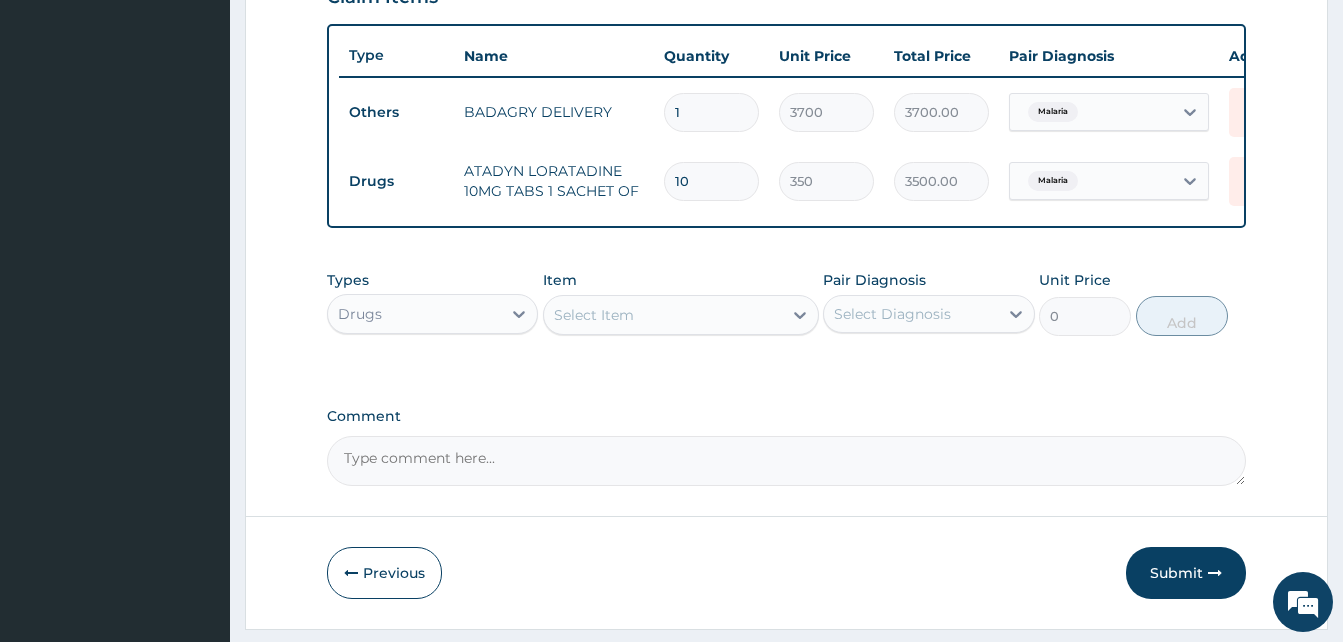 type on "10" 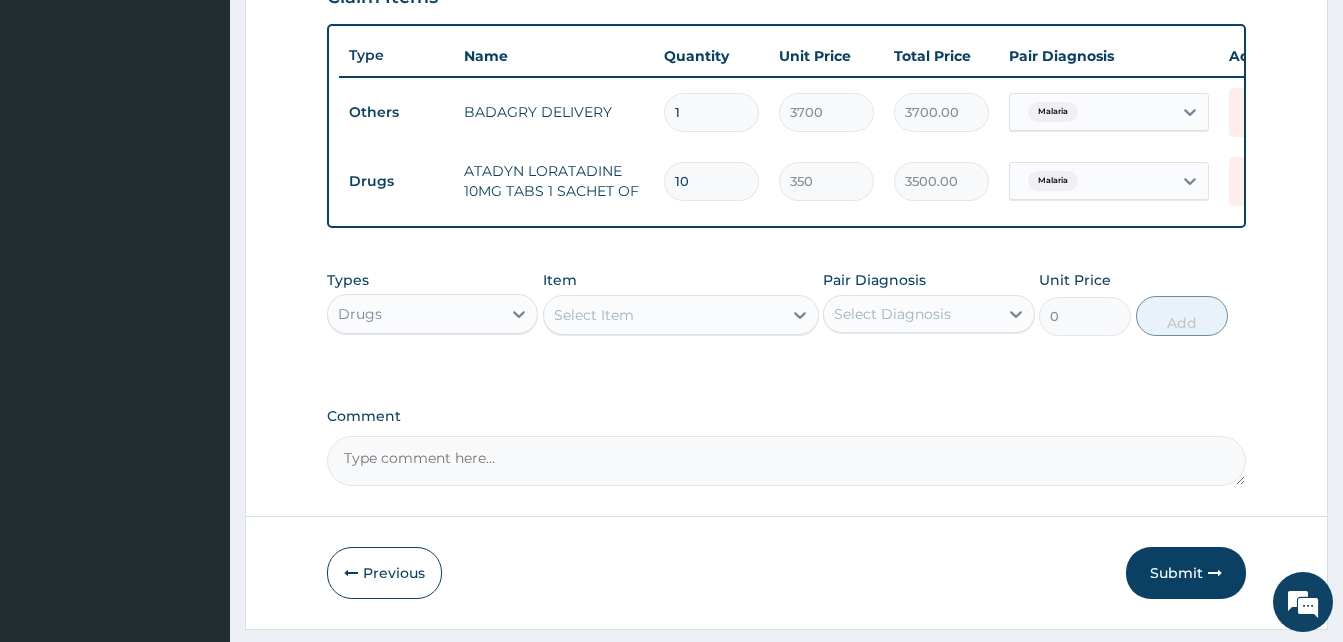 click on "Select Item" at bounding box center [663, 315] 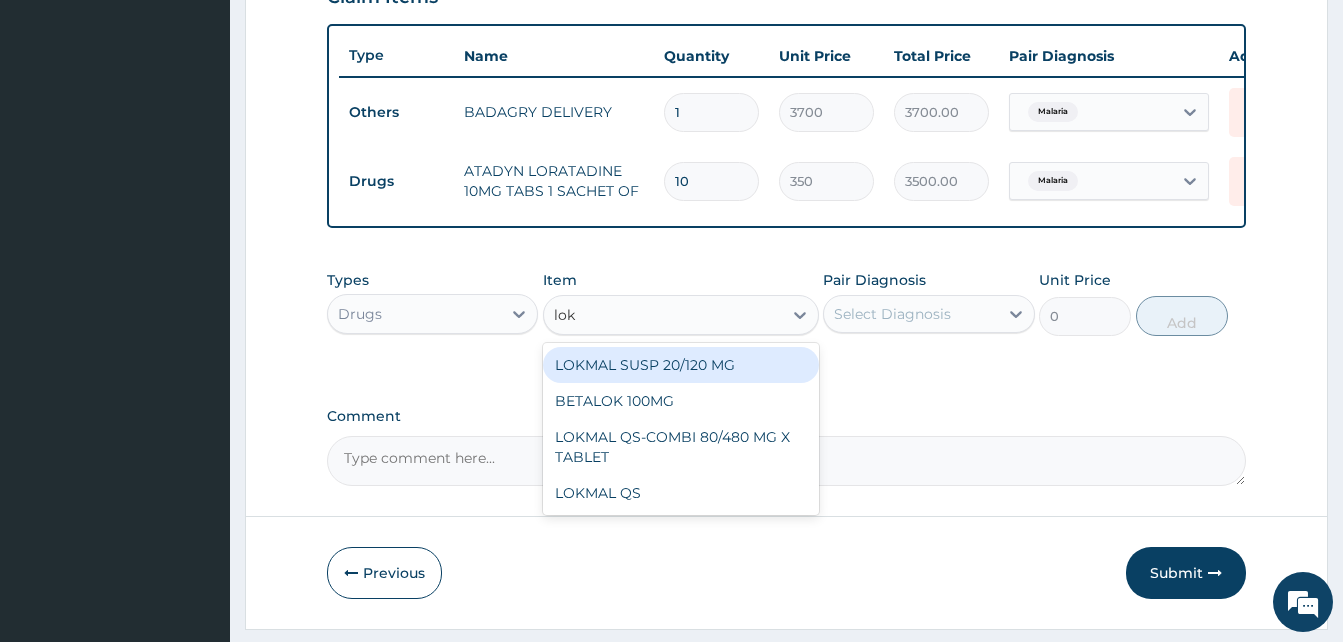 type on "lokm" 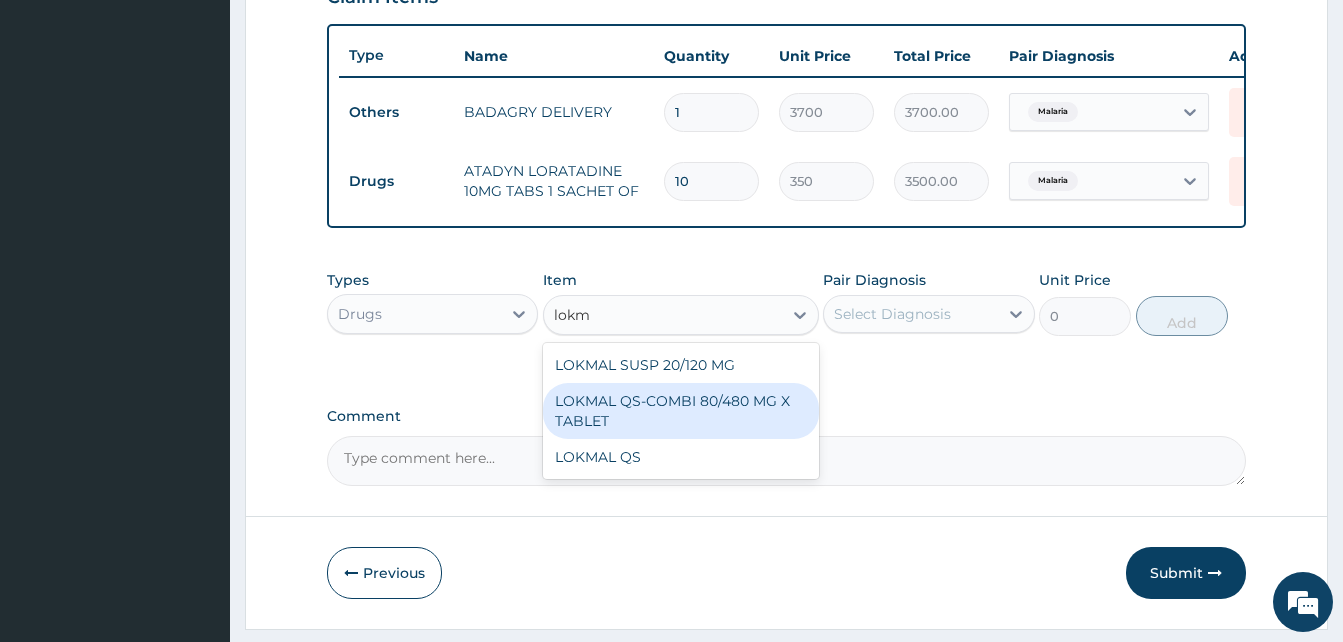 click on "LOKMAL QS-COMBI 80/480 MG X TABLET" at bounding box center [681, 411] 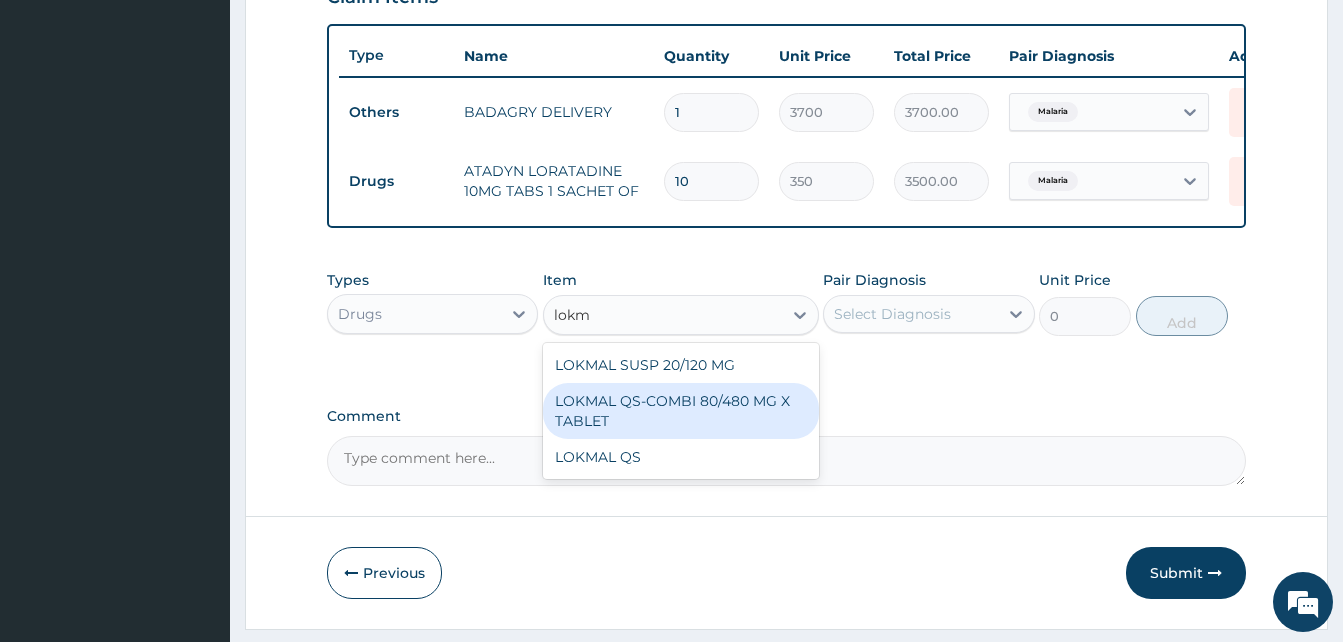type 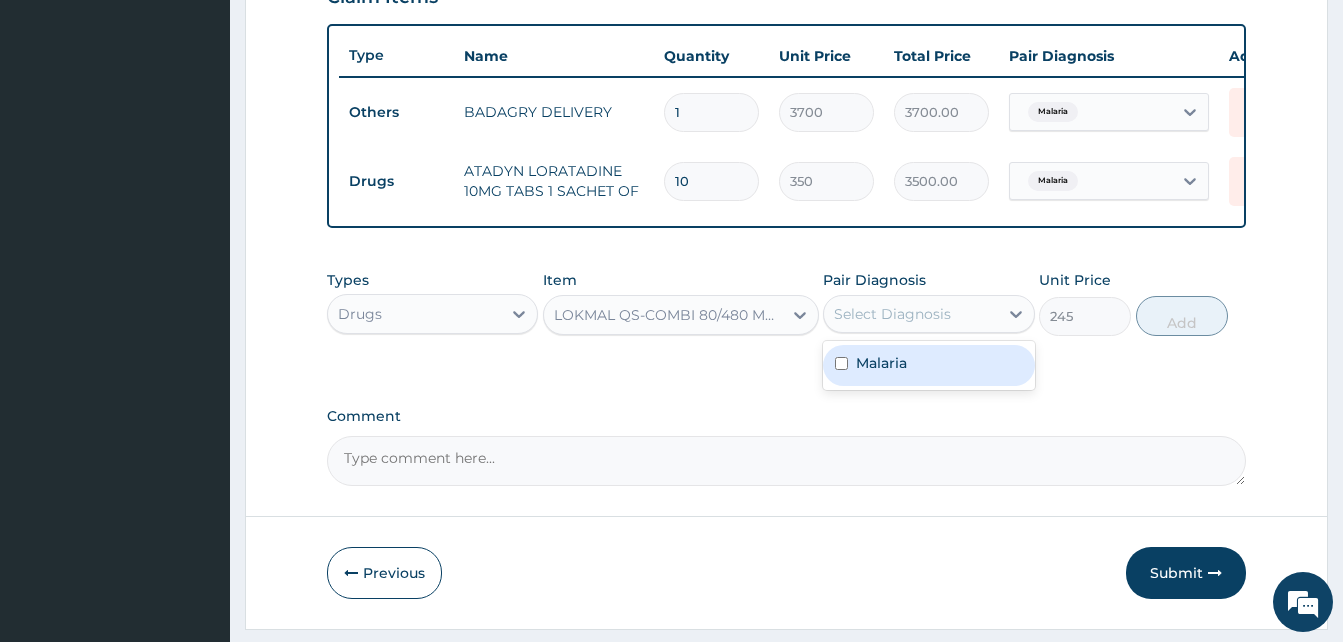 click on "Select Diagnosis" at bounding box center (928, 314) 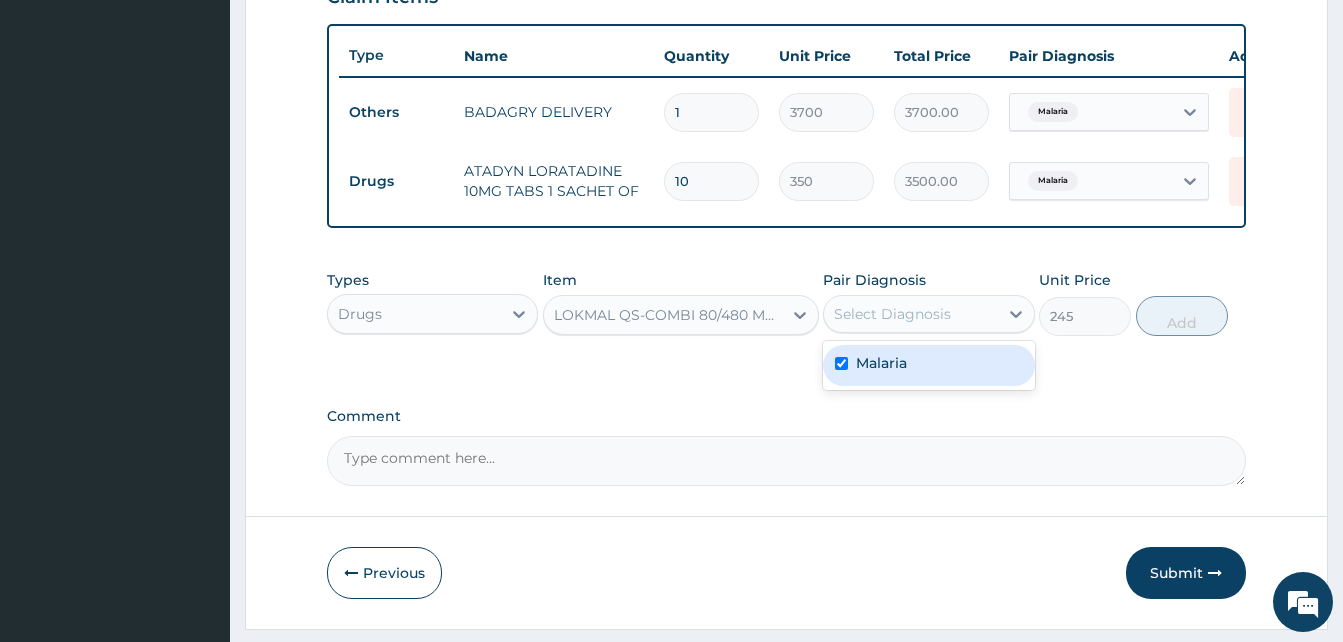 checkbox on "true" 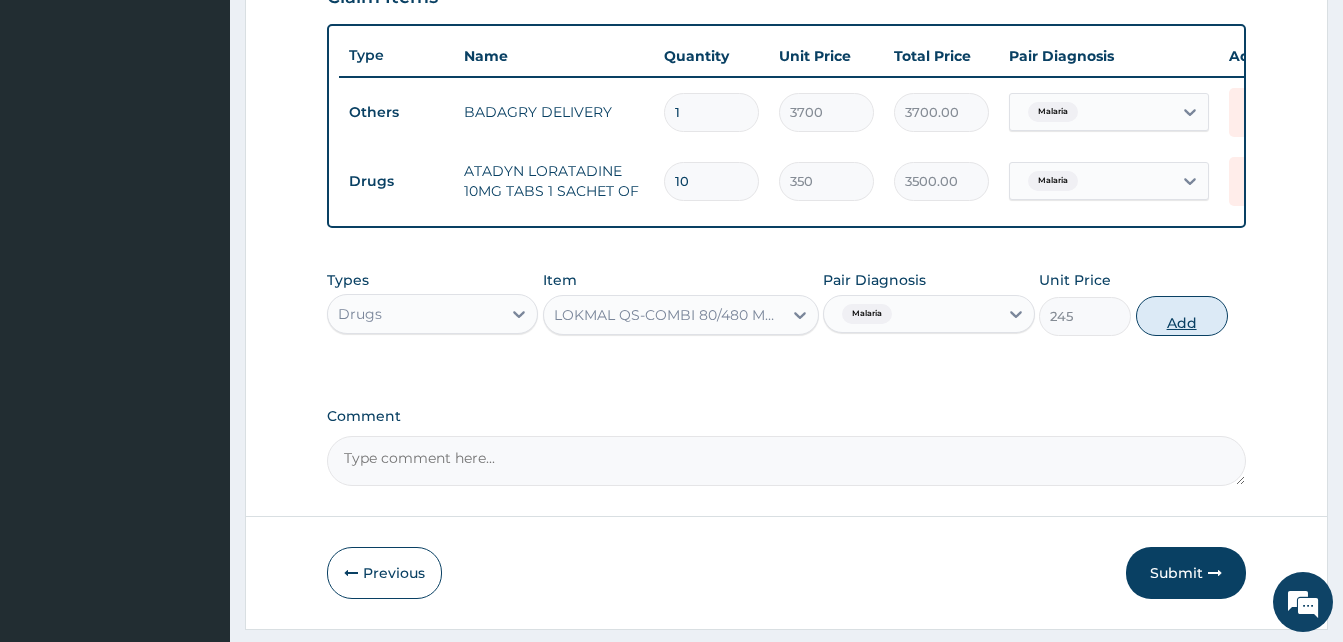click on "Add" at bounding box center (1182, 316) 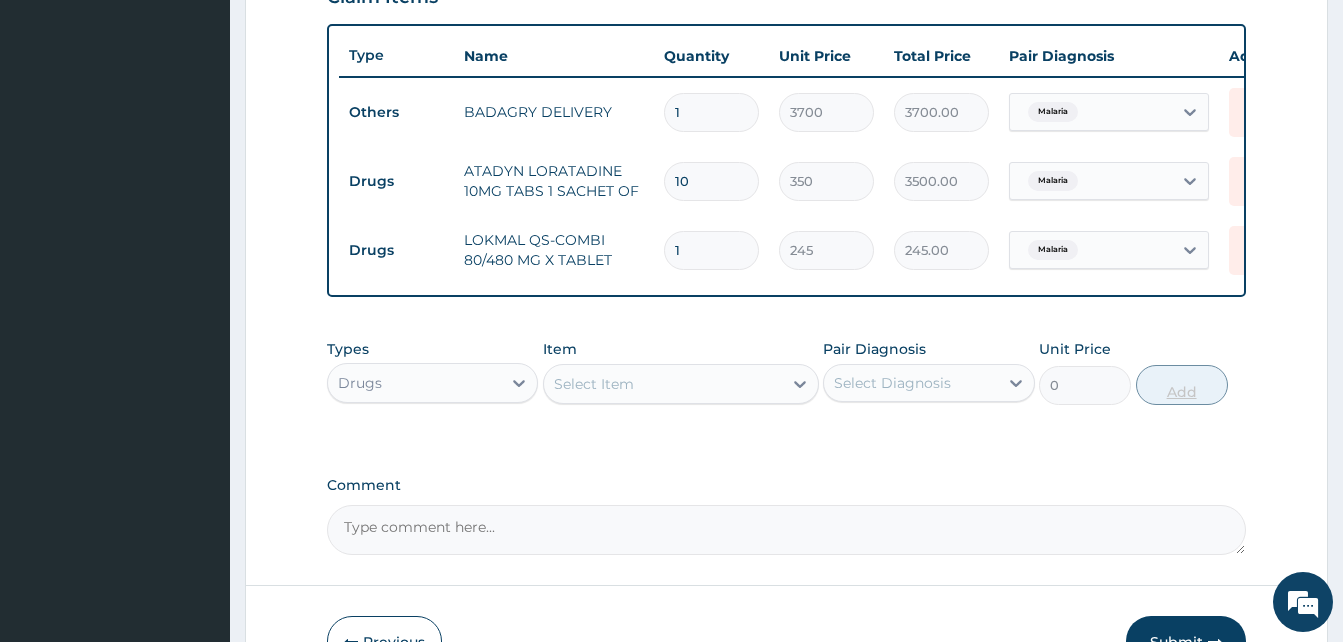 type 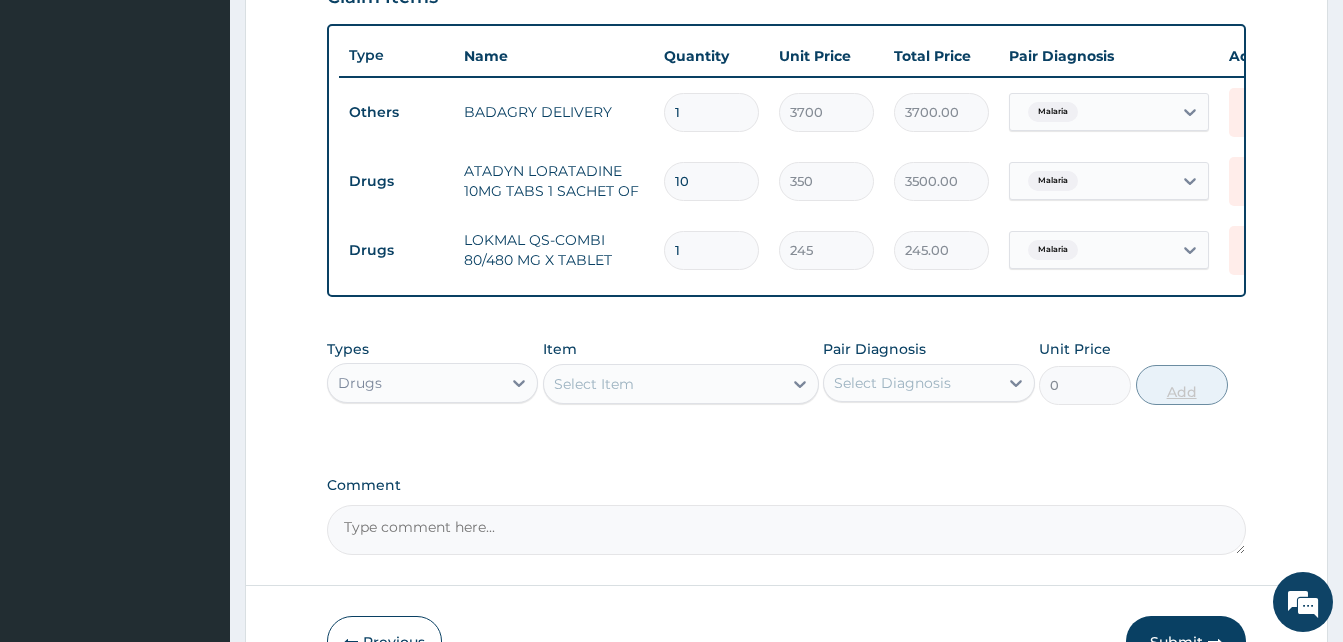 type on "0.00" 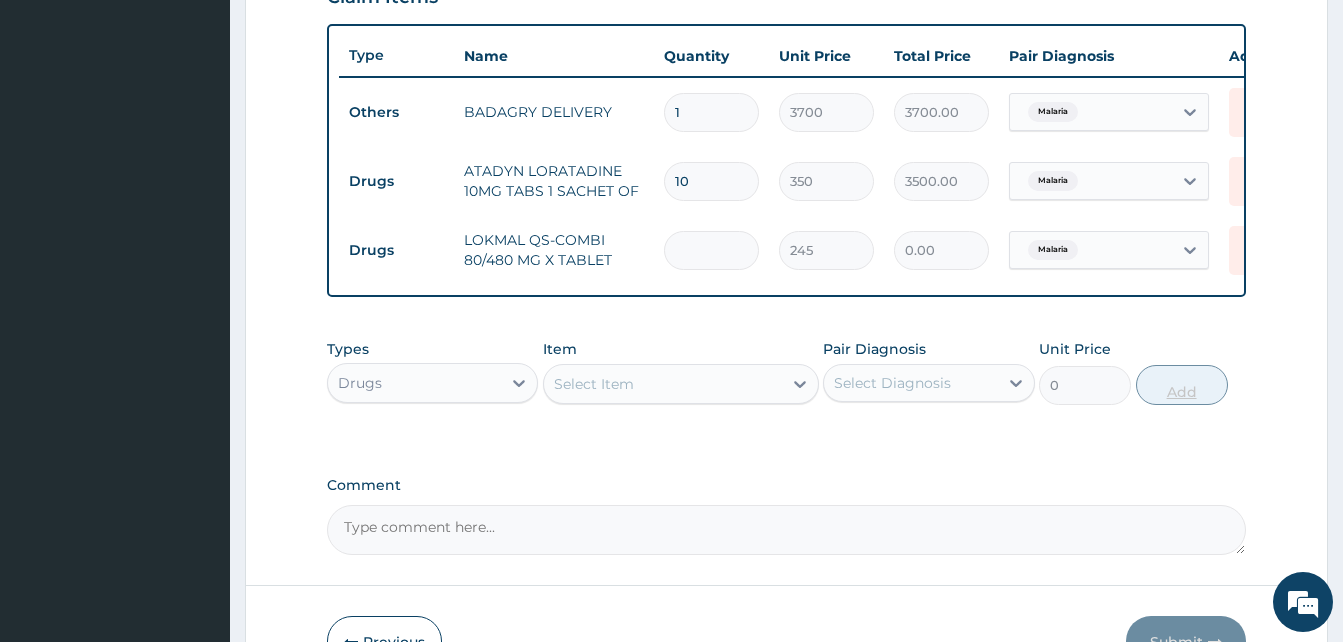 type on "6" 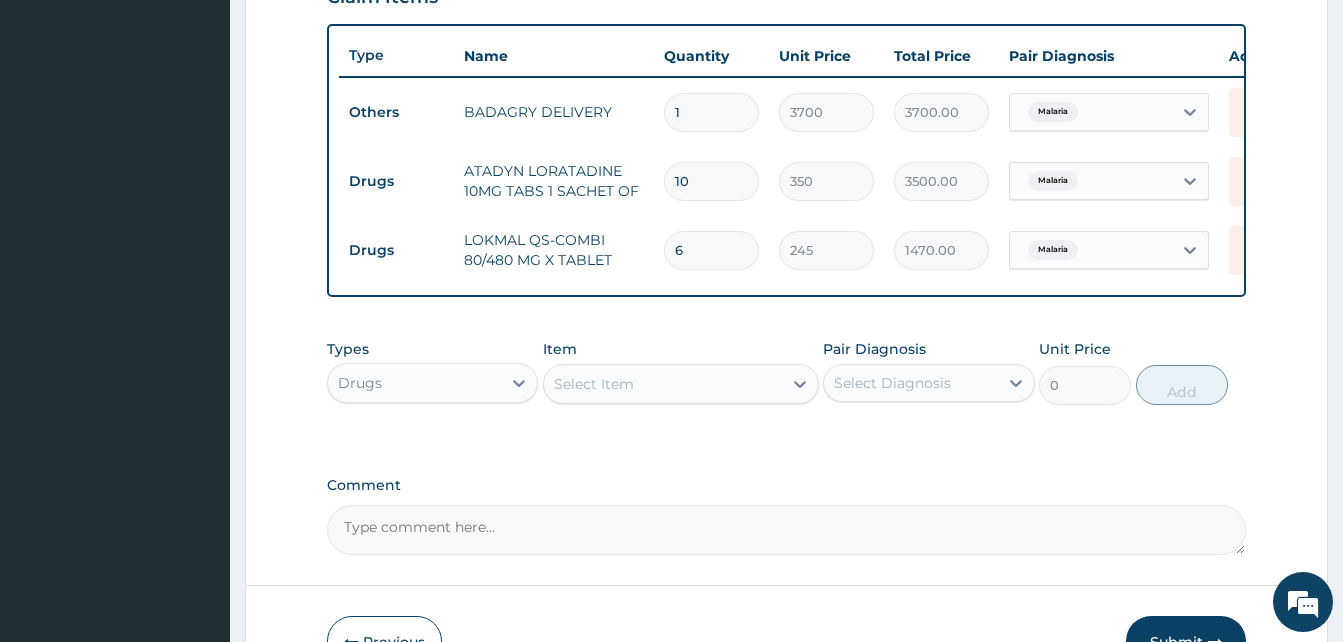 type on "6" 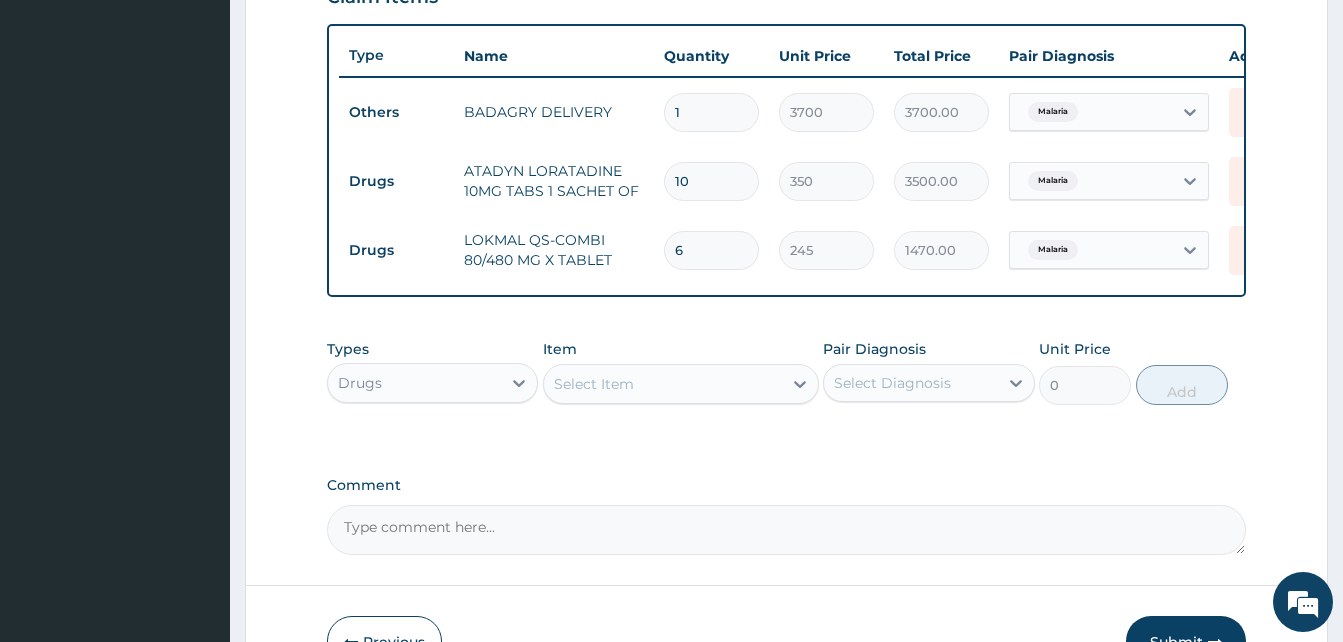 click on "Select Item" at bounding box center (663, 384) 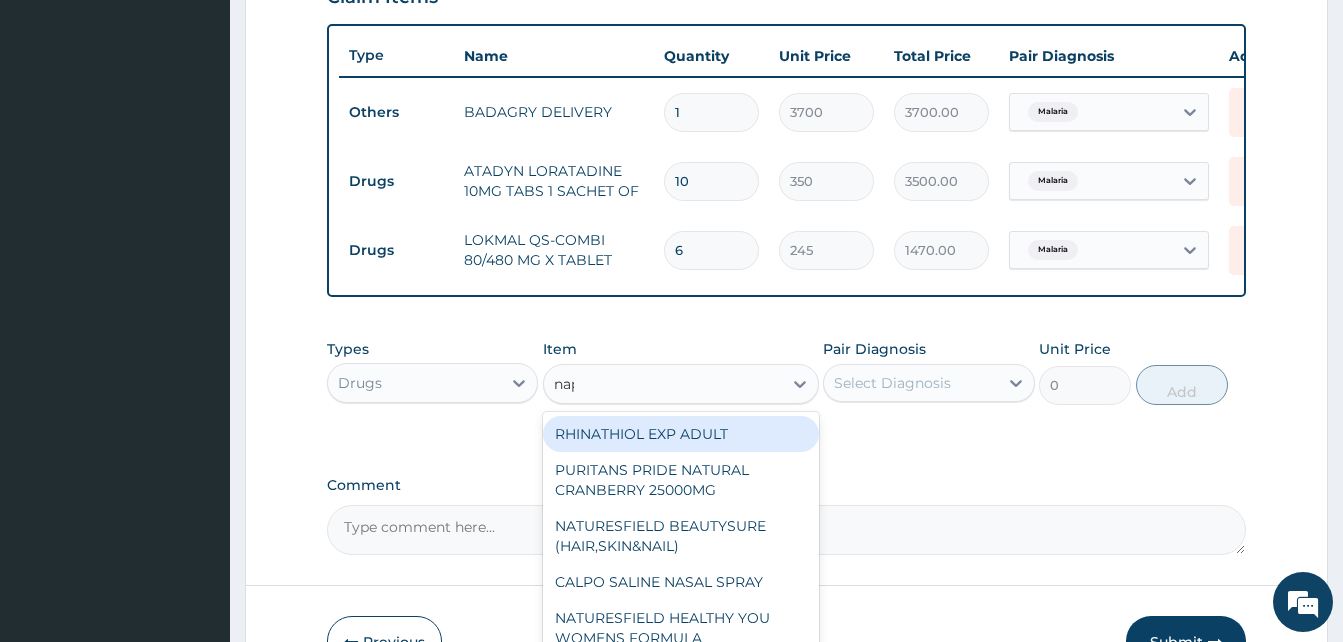 type on "napr" 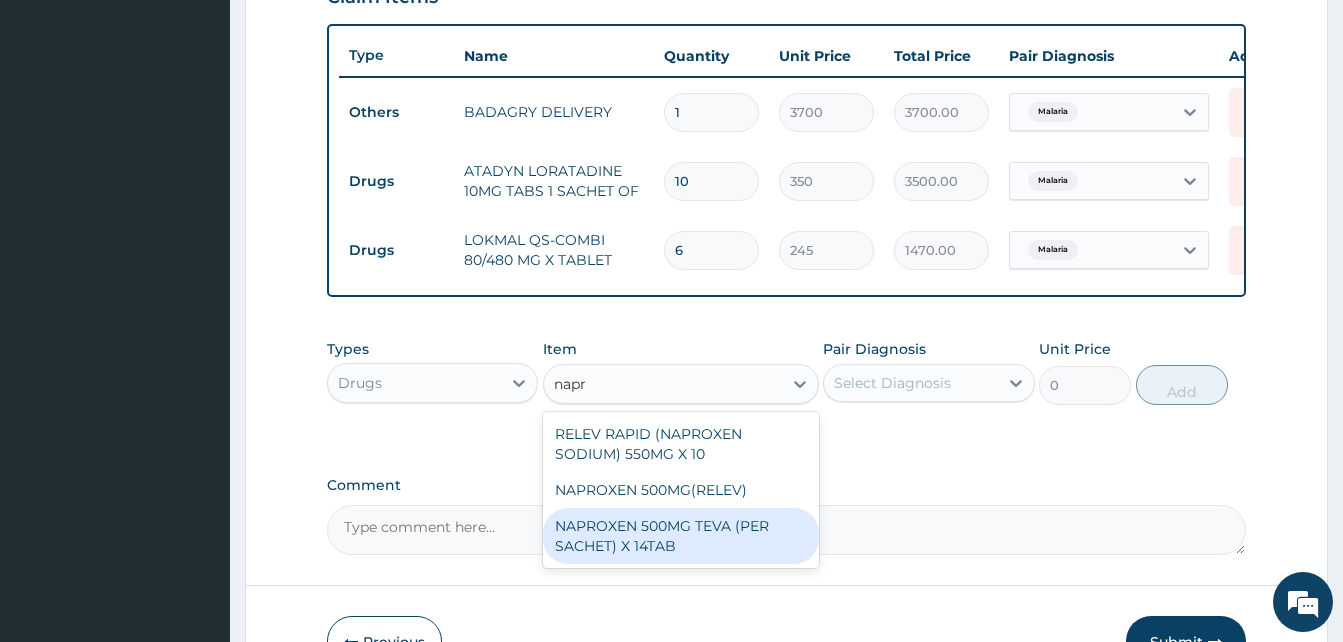 click on "NAPROXEN 500MG TEVA (PER SACHET) X 14TAB" at bounding box center (681, 536) 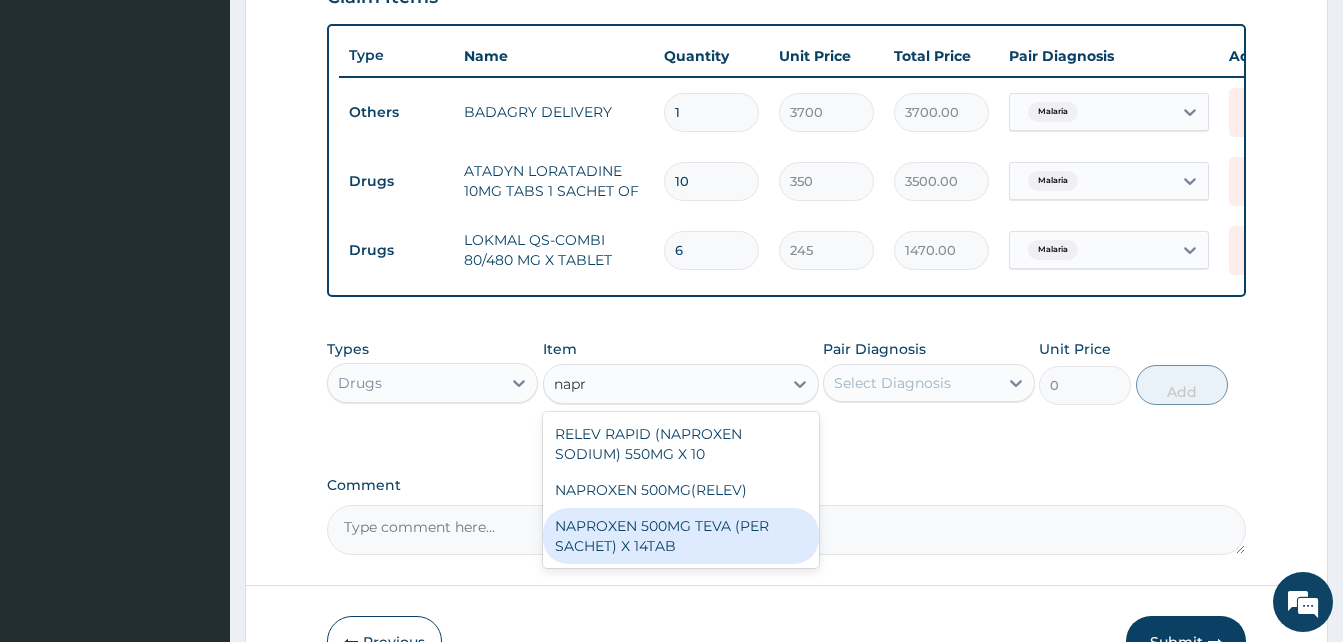type 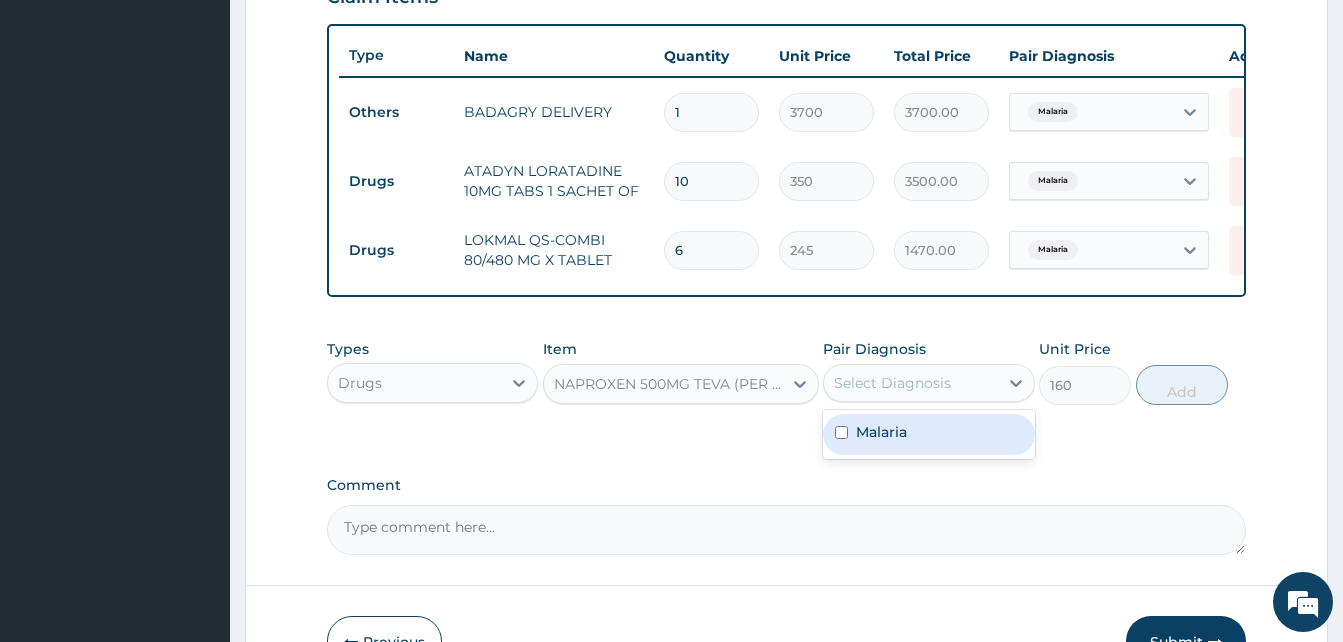 click on "Select Diagnosis" at bounding box center [892, 383] 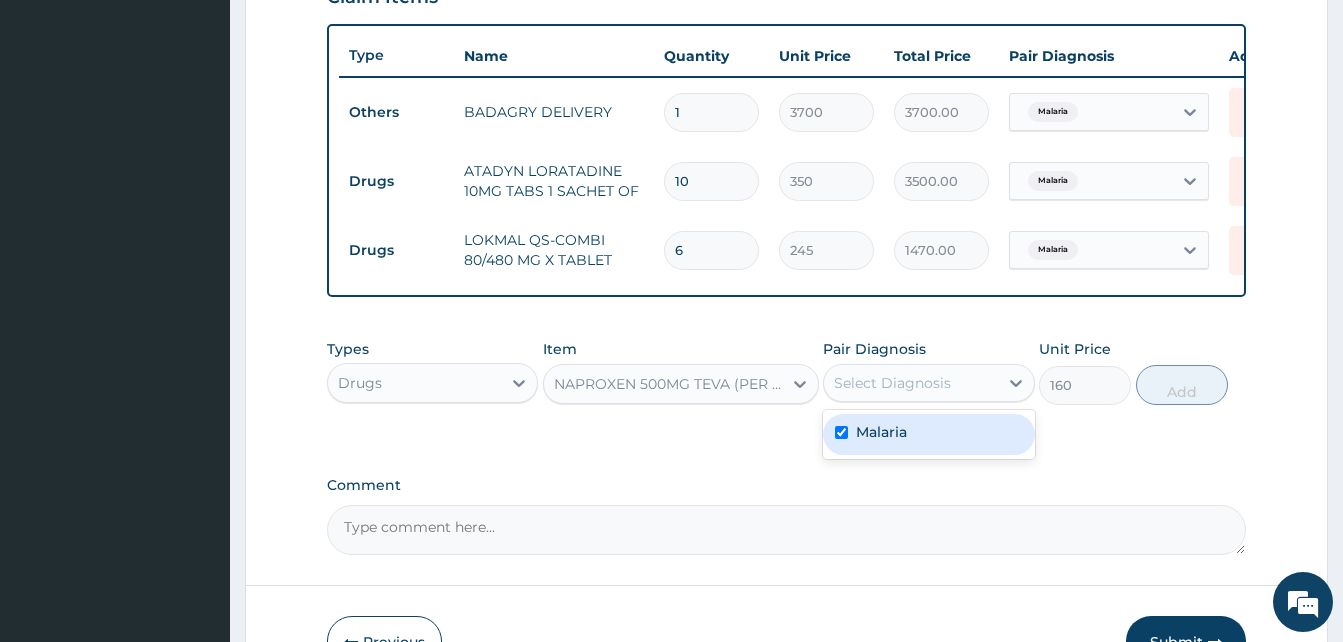 checkbox on "true" 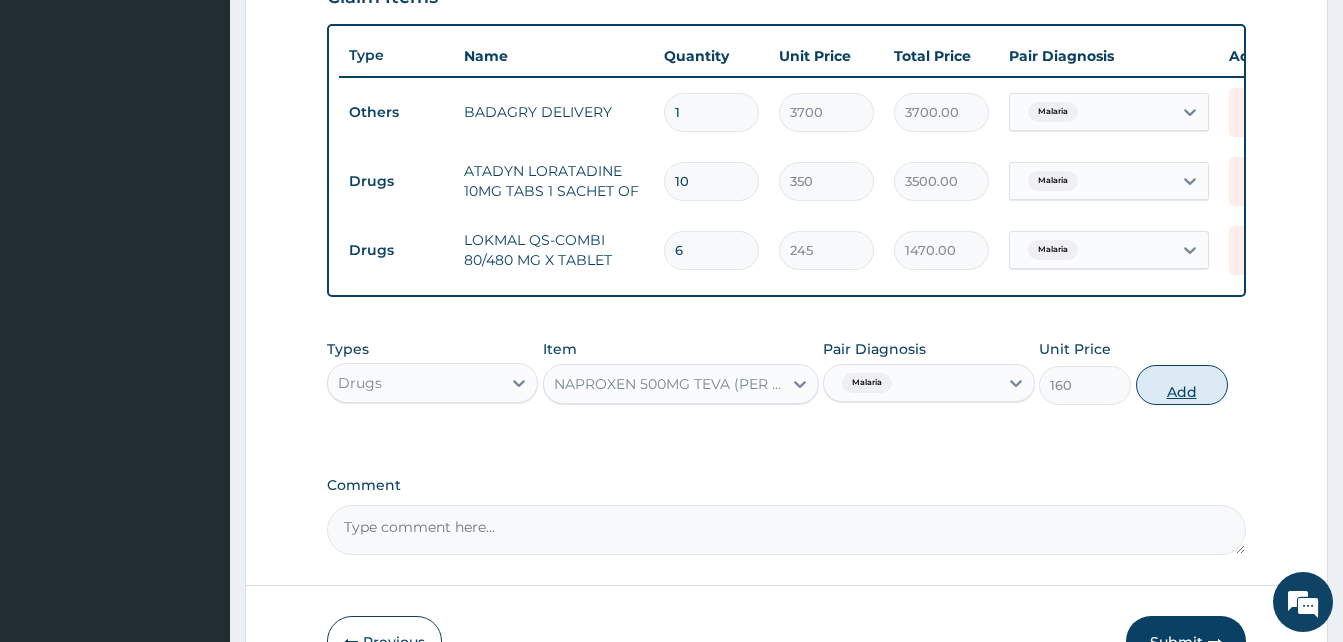 click on "Add" at bounding box center (1182, 385) 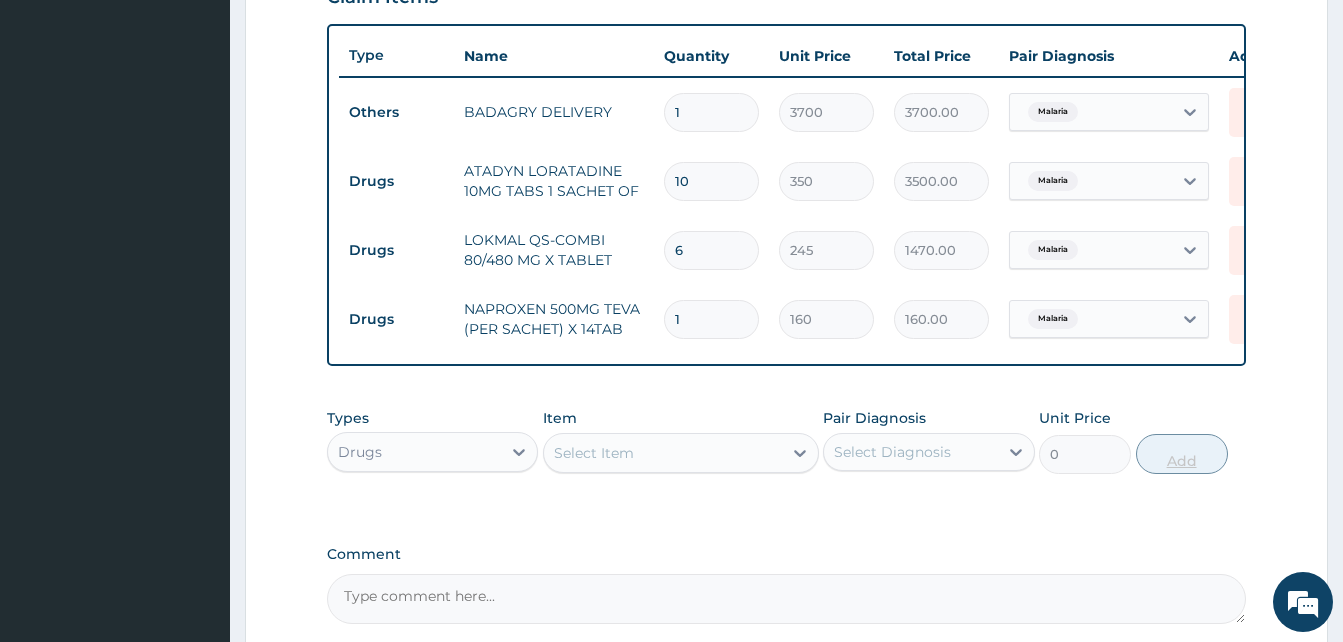 type 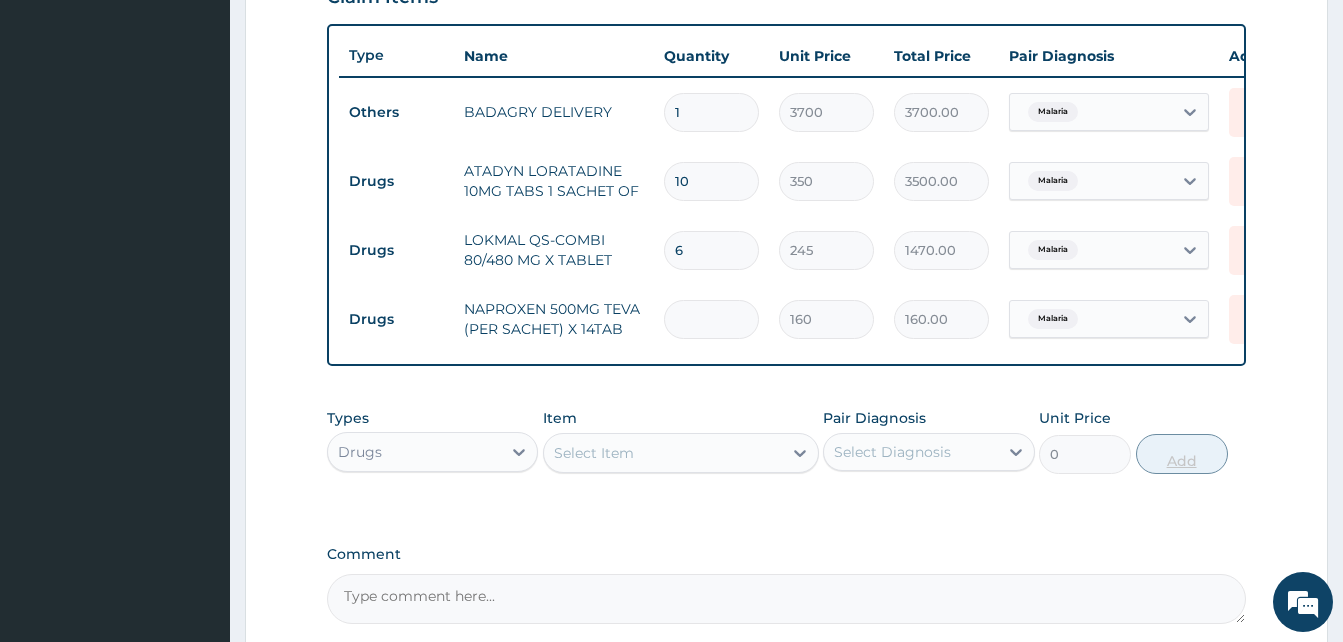 type on "0.00" 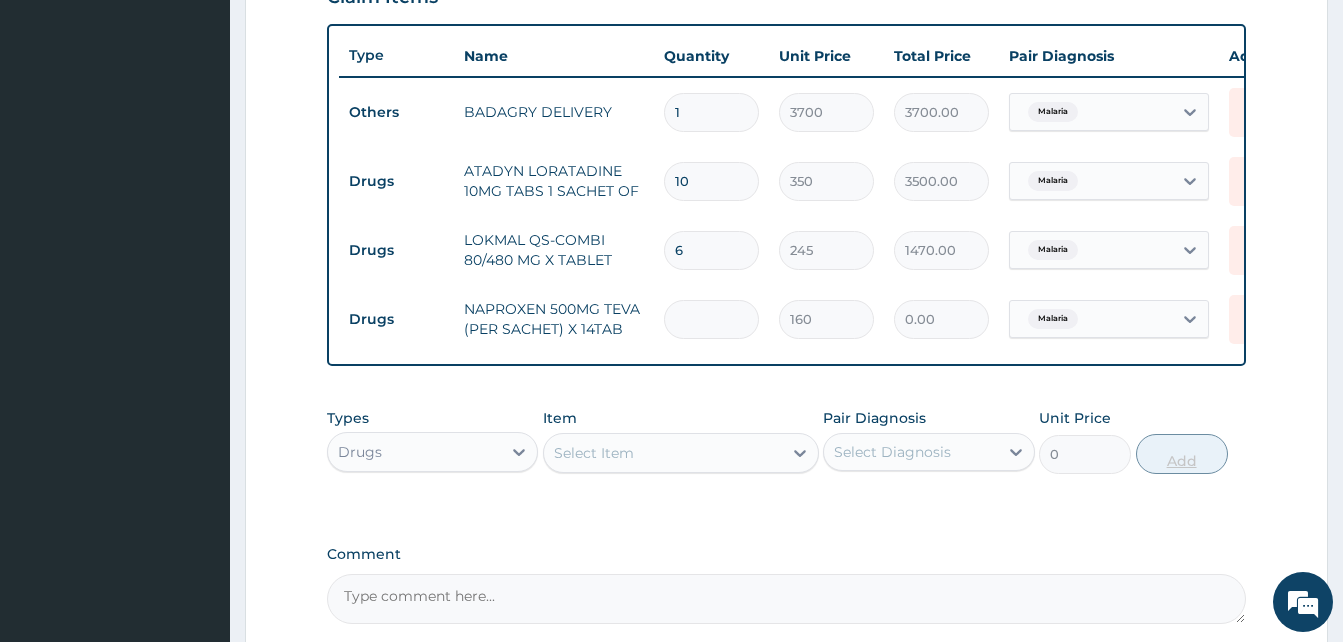 type on "2" 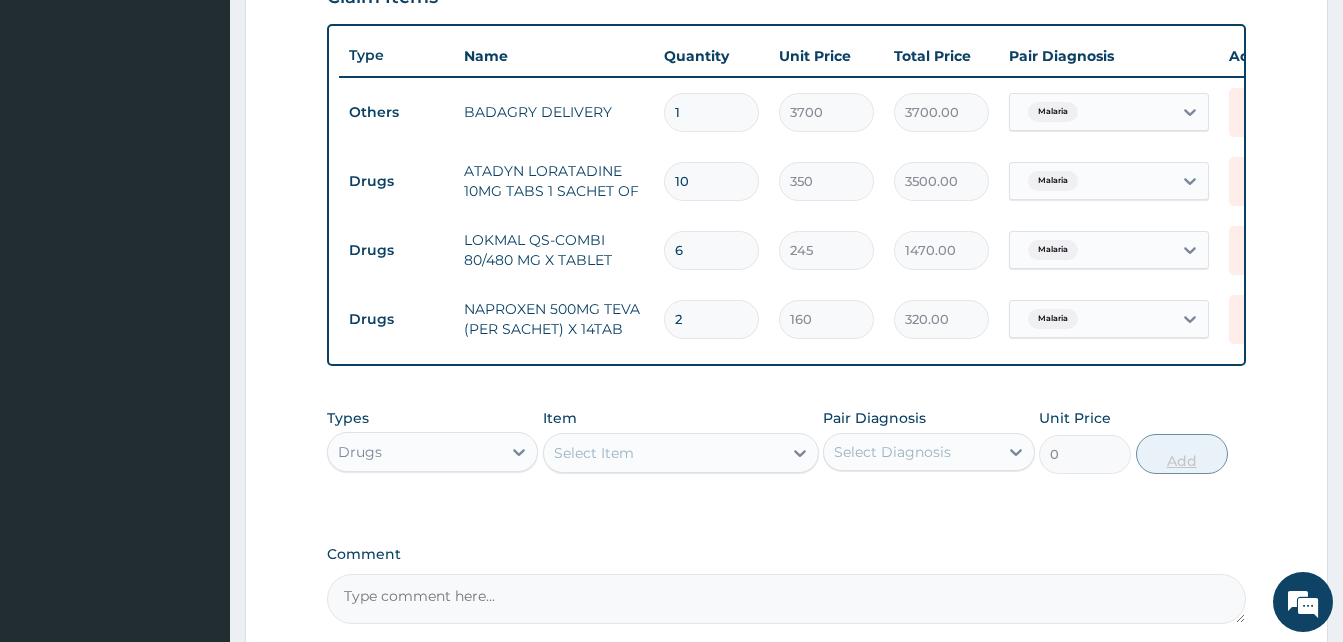 type on "20" 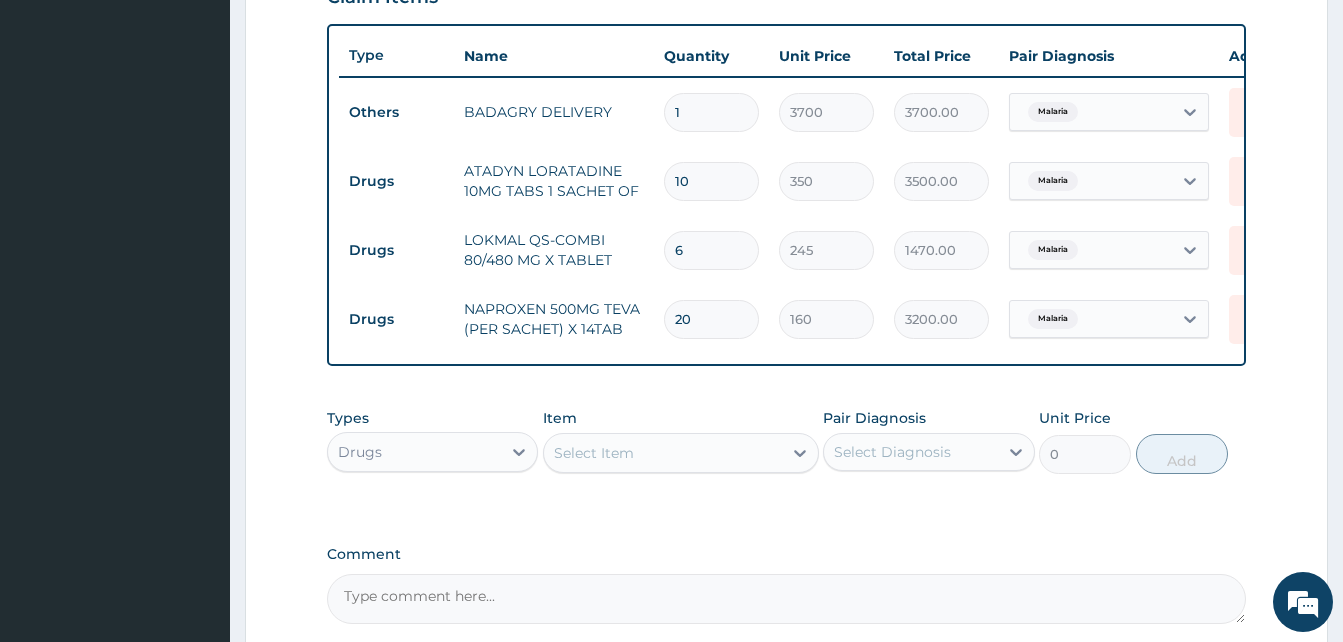 scroll, scrollTop: 927, scrollLeft: 0, axis: vertical 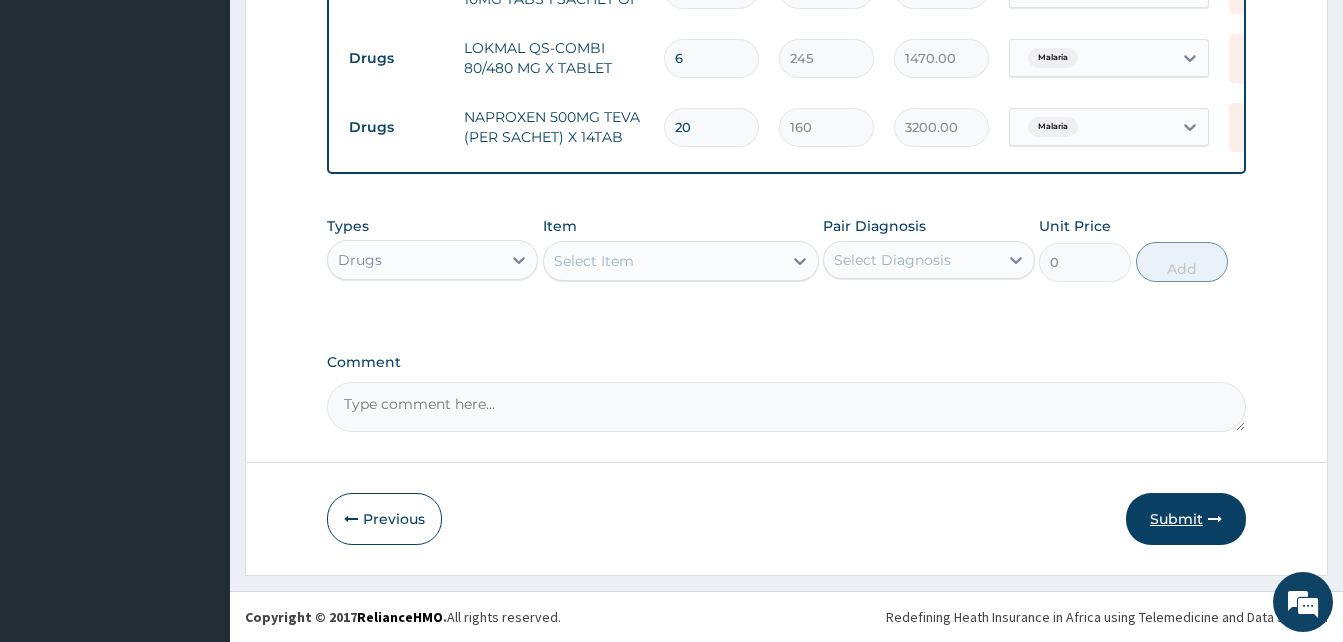 type on "20" 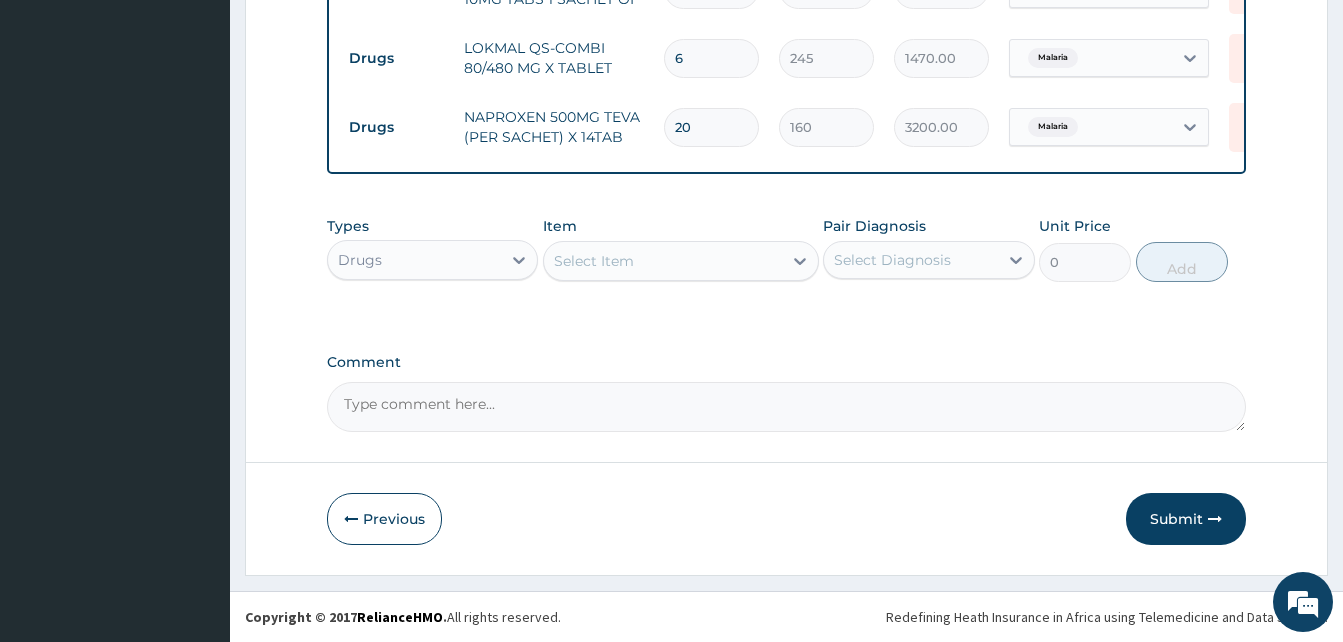 scroll, scrollTop: 76, scrollLeft: 0, axis: vertical 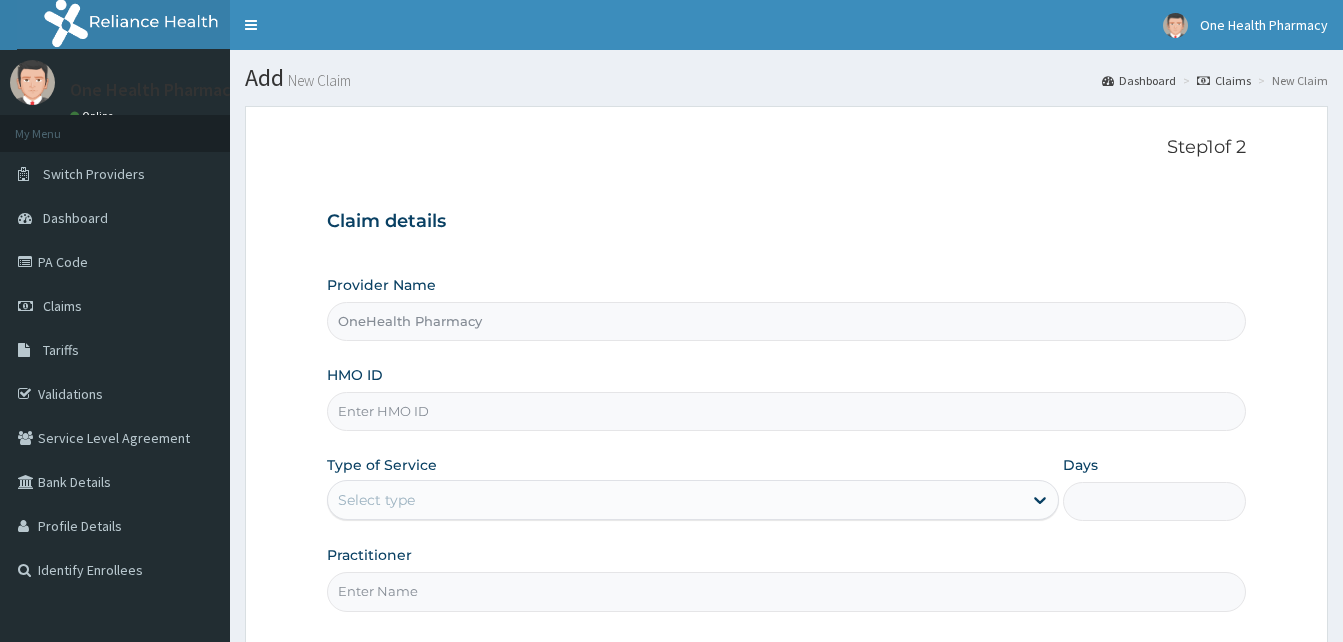click on "HMO ID" at bounding box center [786, 411] 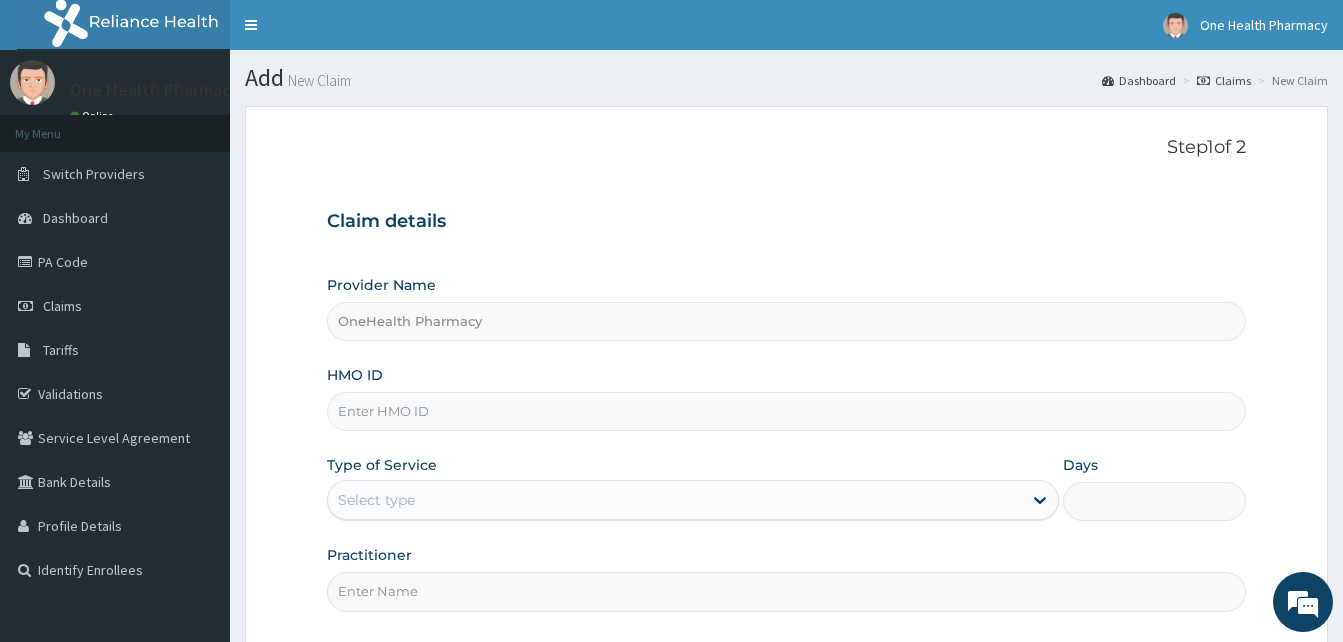 paste on "RLD/10084/A" 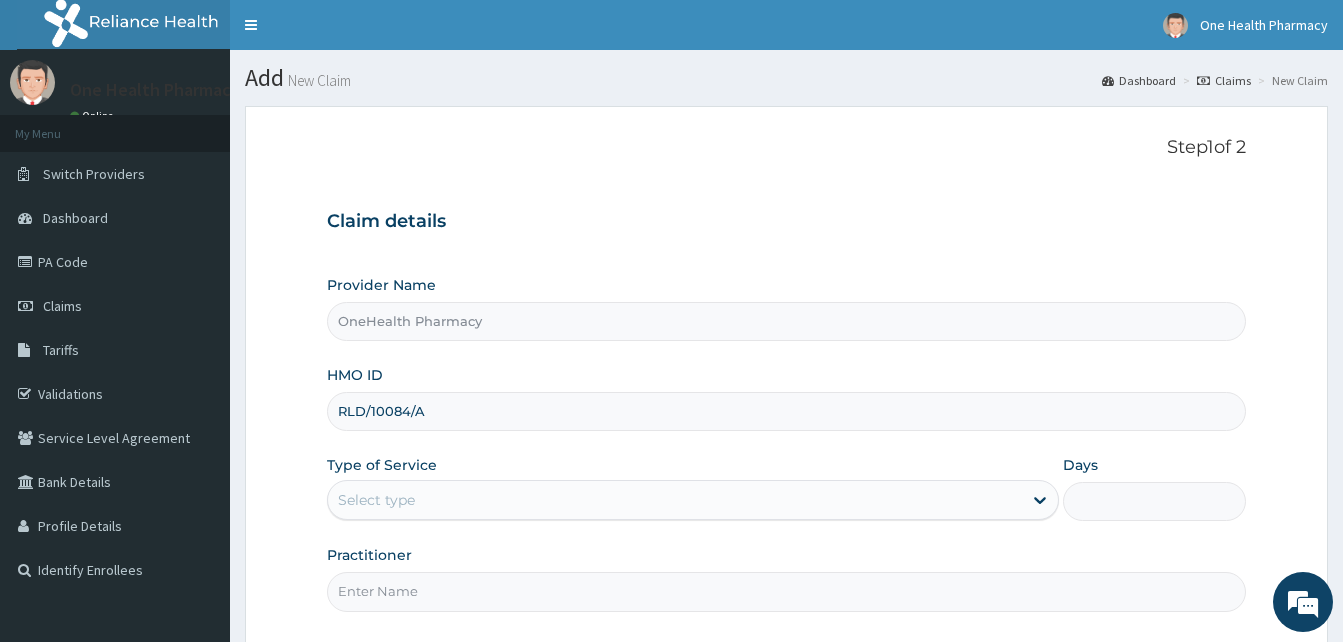 scroll, scrollTop: 187, scrollLeft: 0, axis: vertical 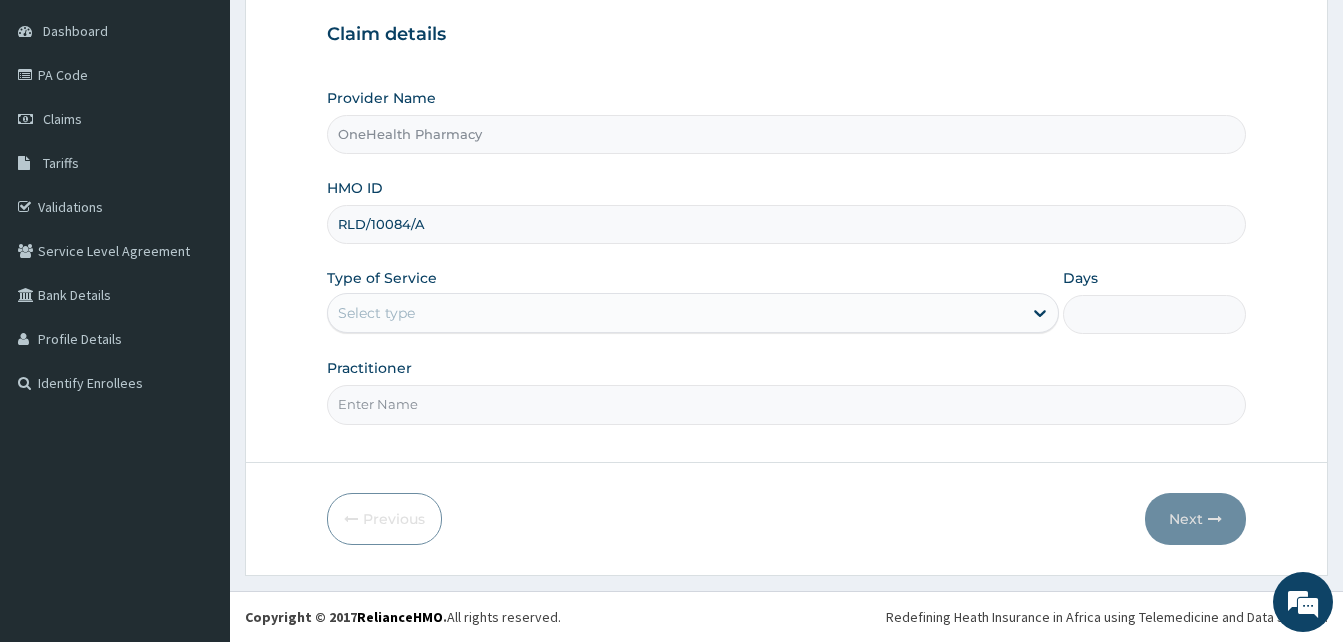 type on "RLD/10084/A" 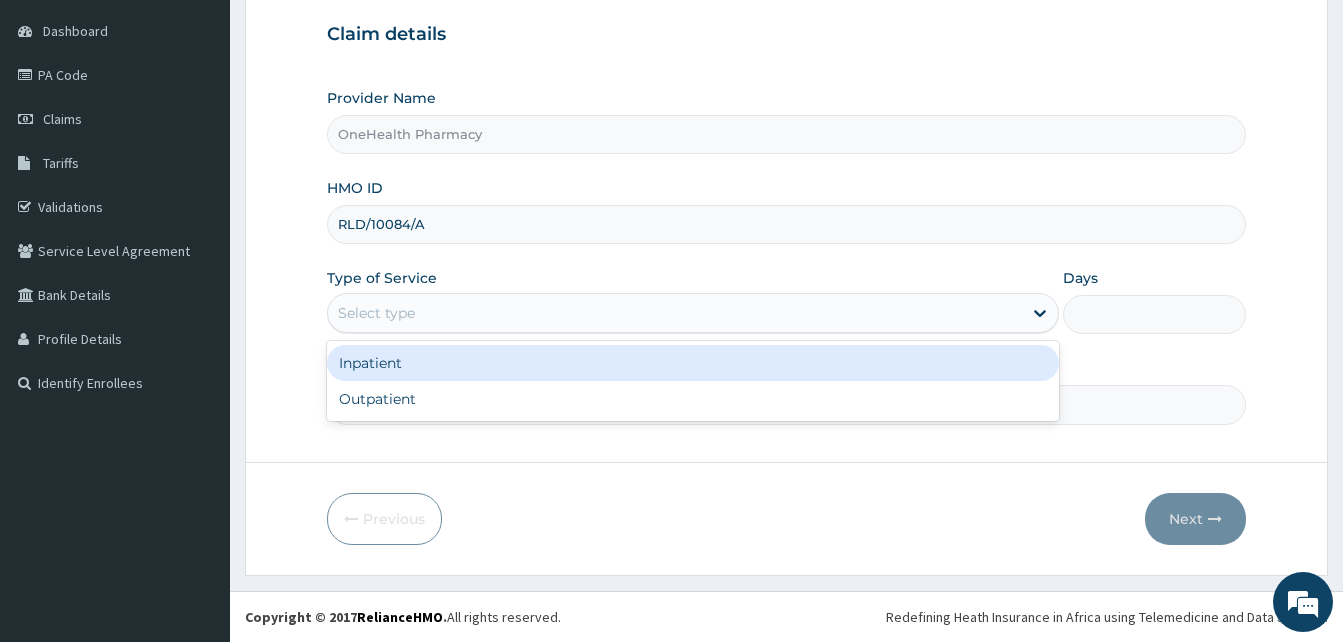 click on "Select type" at bounding box center [675, 313] 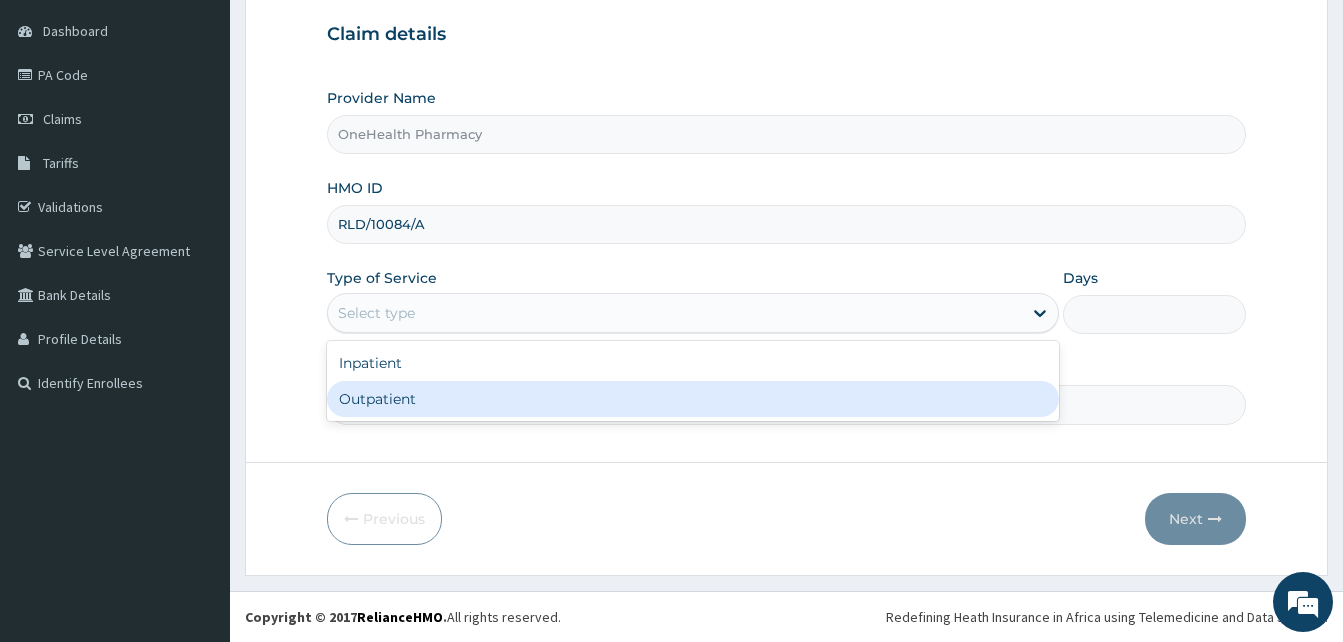 click on "Outpatient" at bounding box center (693, 399) 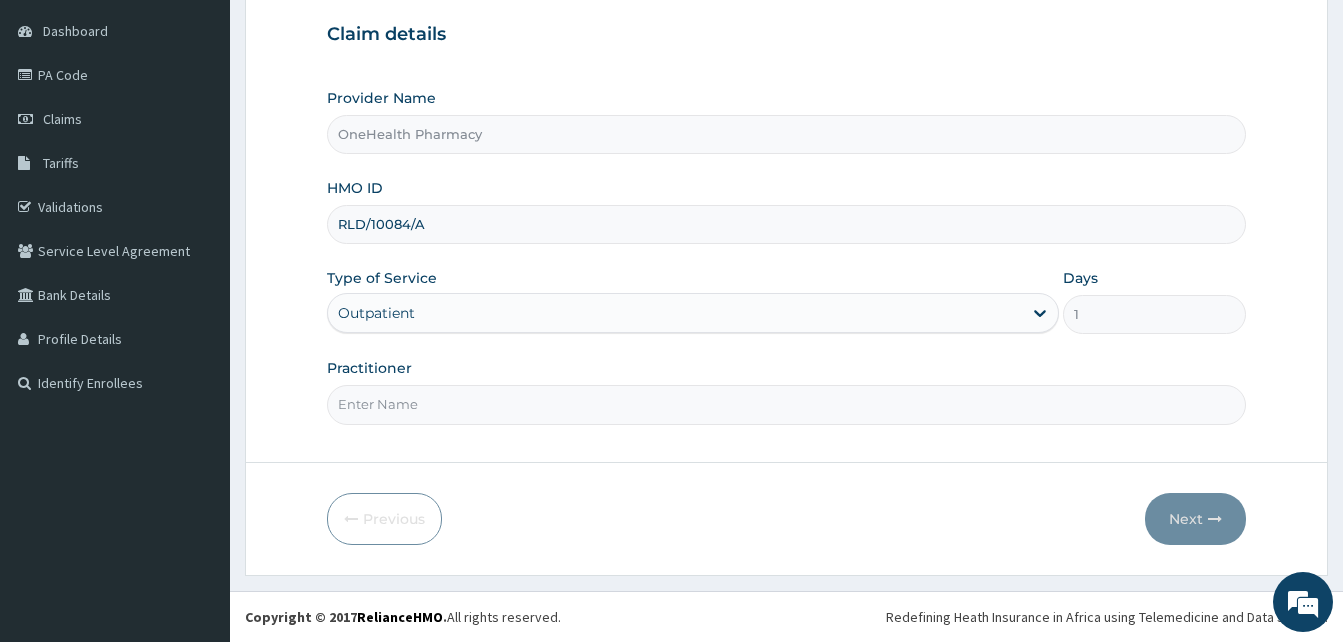 click on "Practitioner" at bounding box center (786, 404) 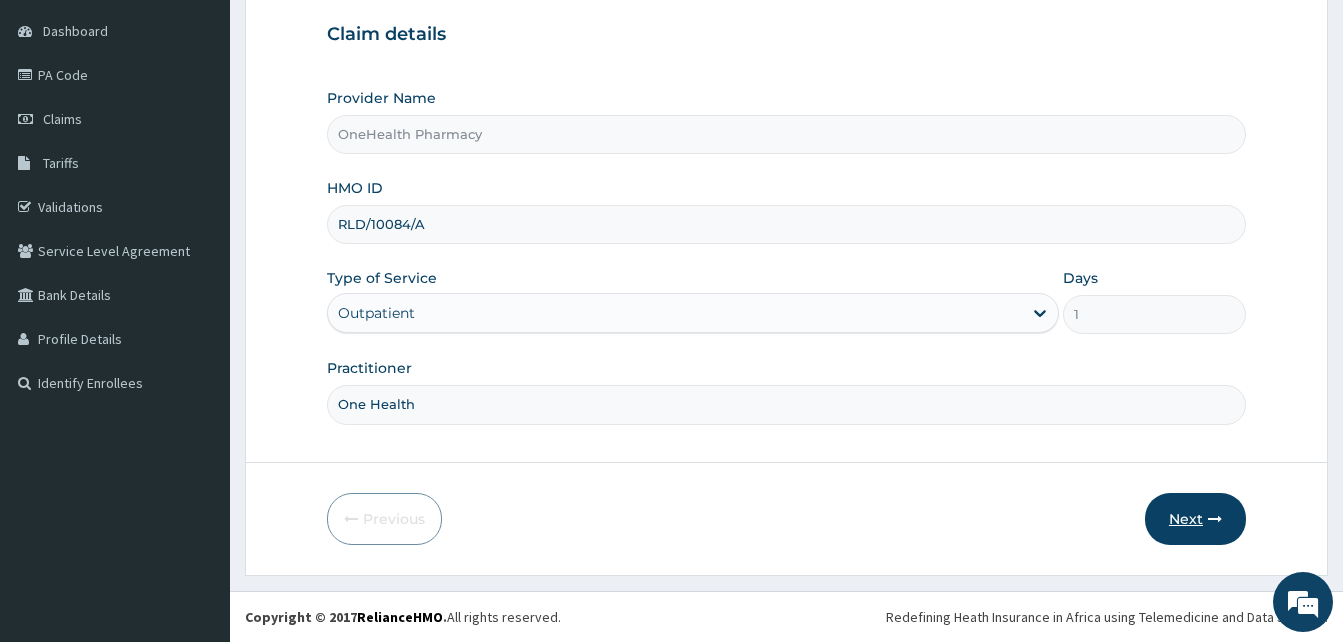 click on "Next" at bounding box center [1195, 519] 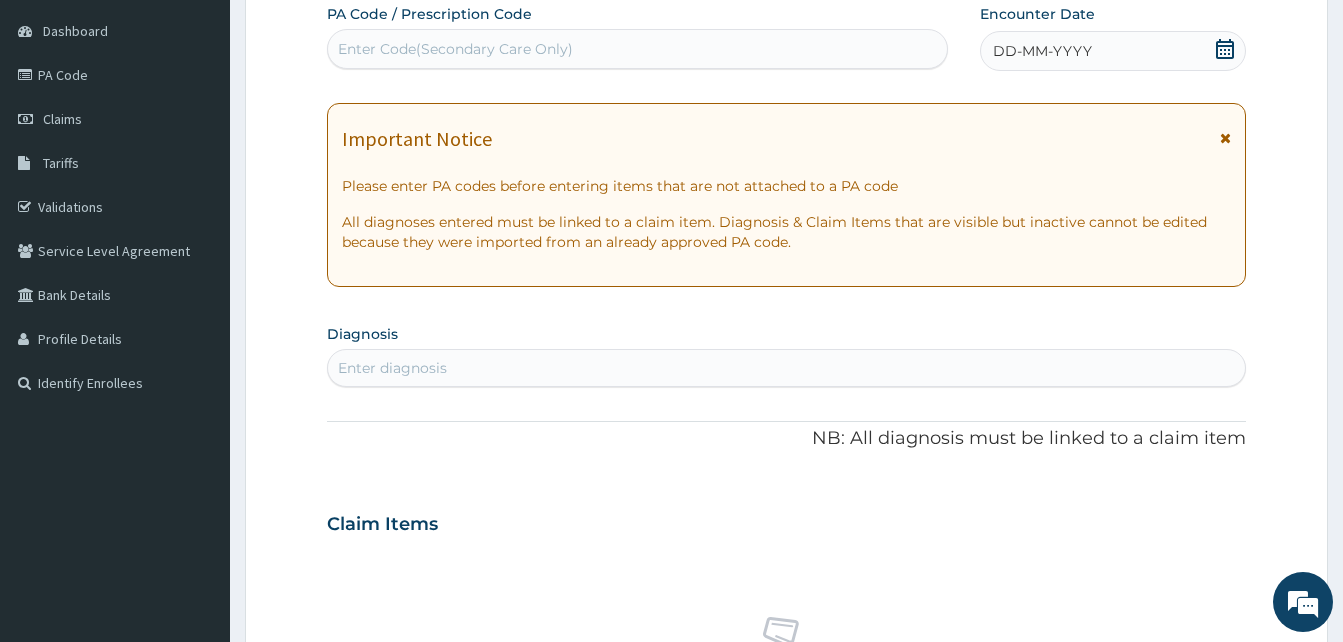 click on "DD-MM-YYYY" at bounding box center [1113, 51] 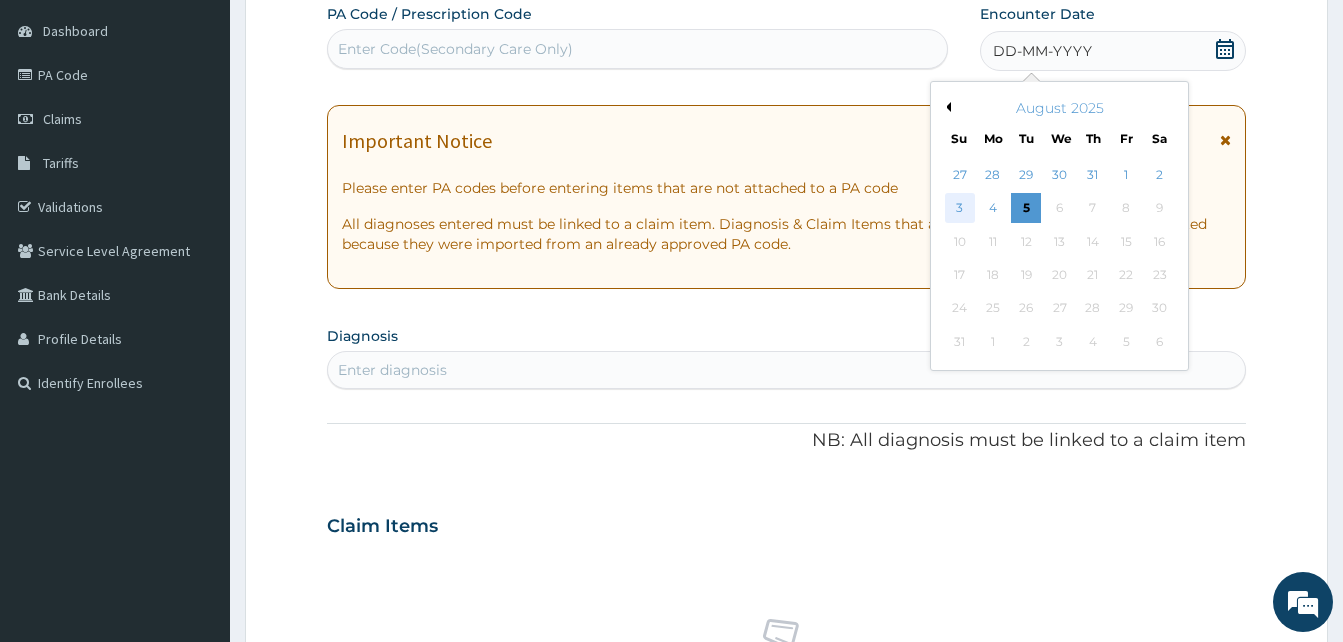 click on "3" at bounding box center [960, 209] 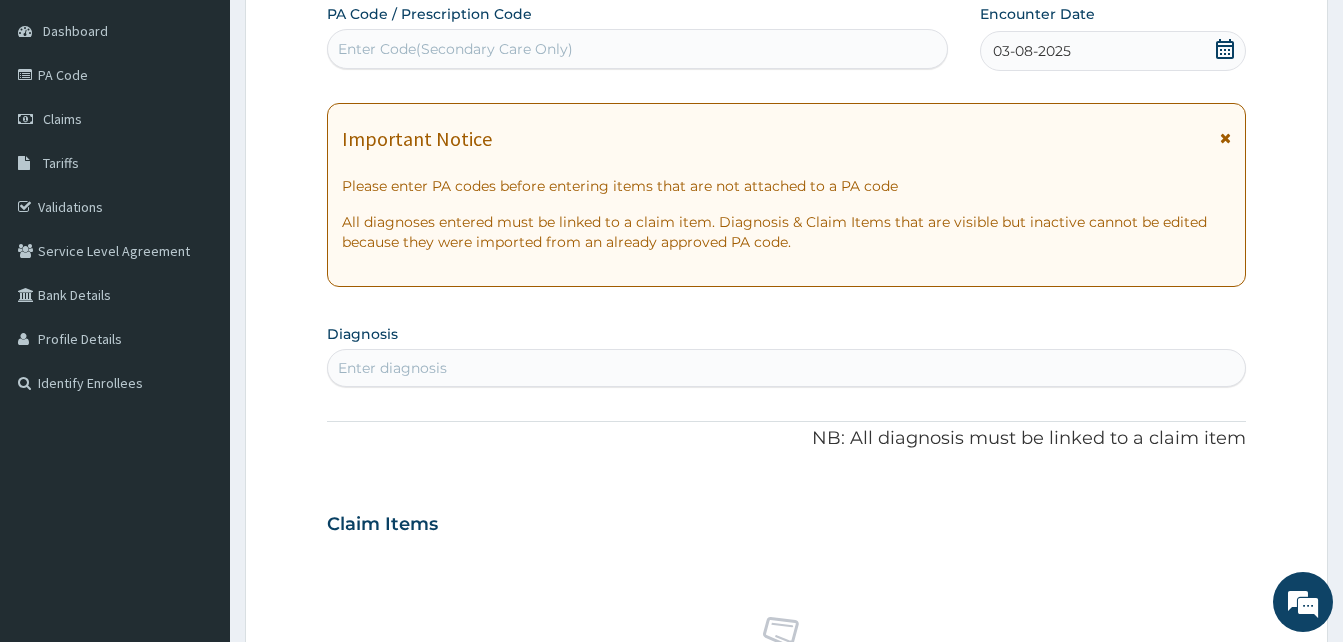 click on "Enter diagnosis" at bounding box center [786, 368] 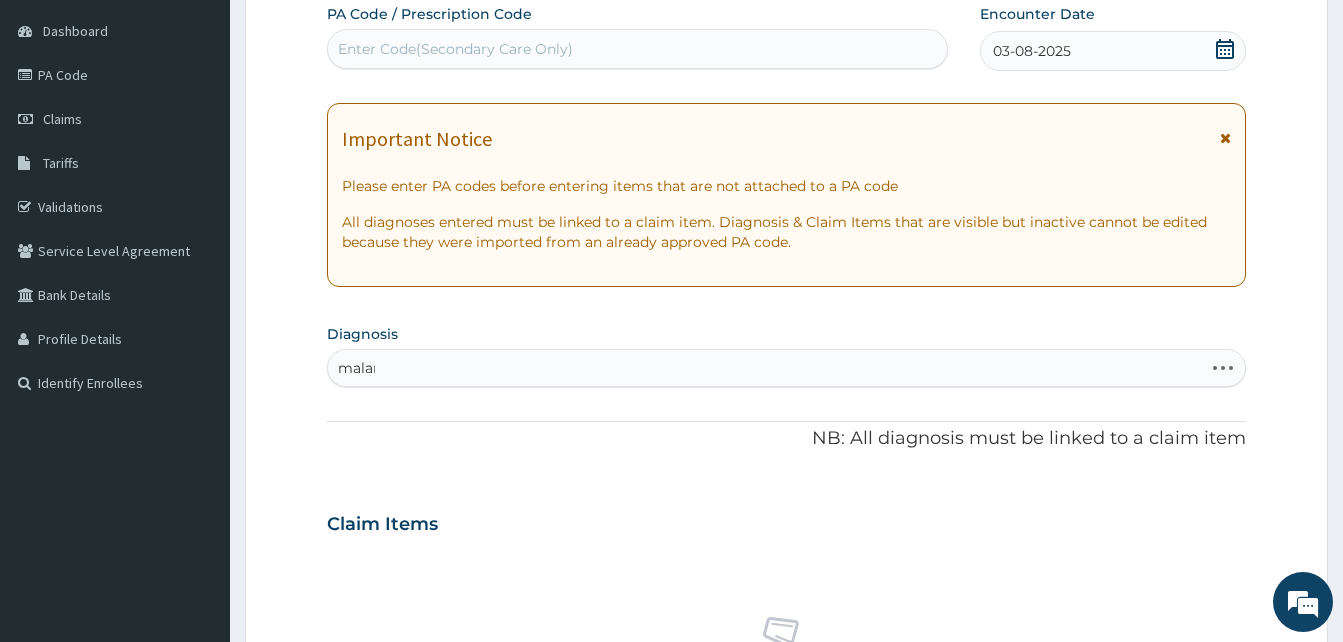 type on "malari" 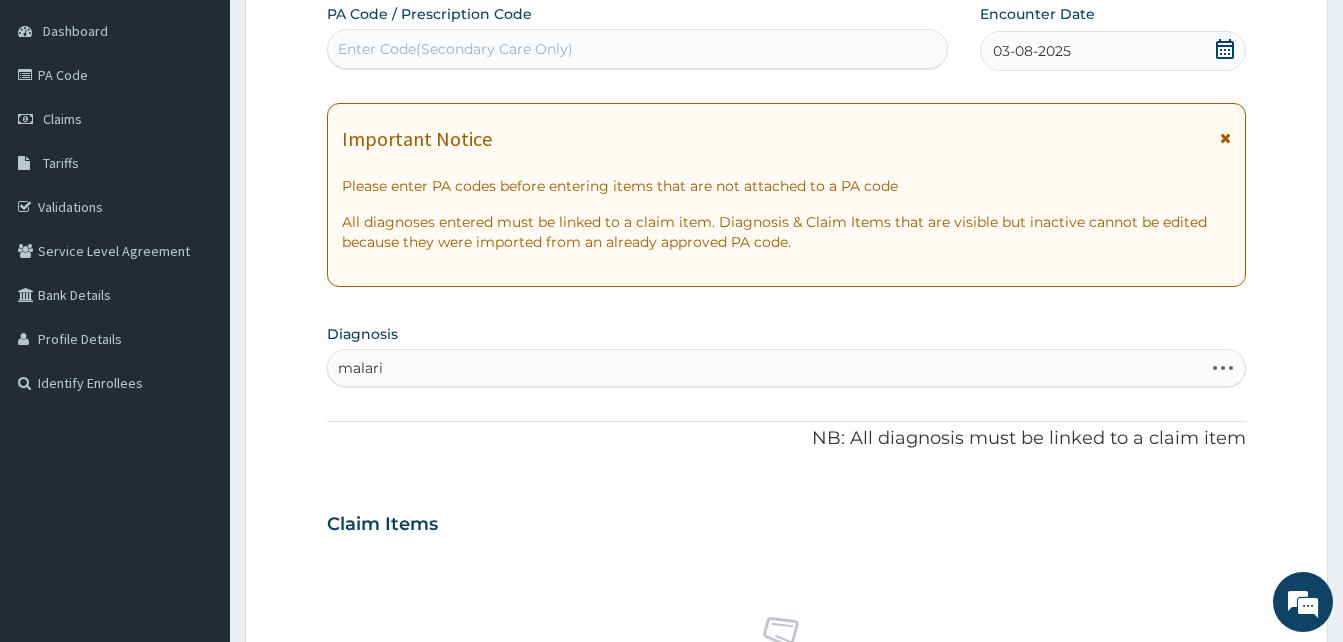 scroll, scrollTop: 0, scrollLeft: 0, axis: both 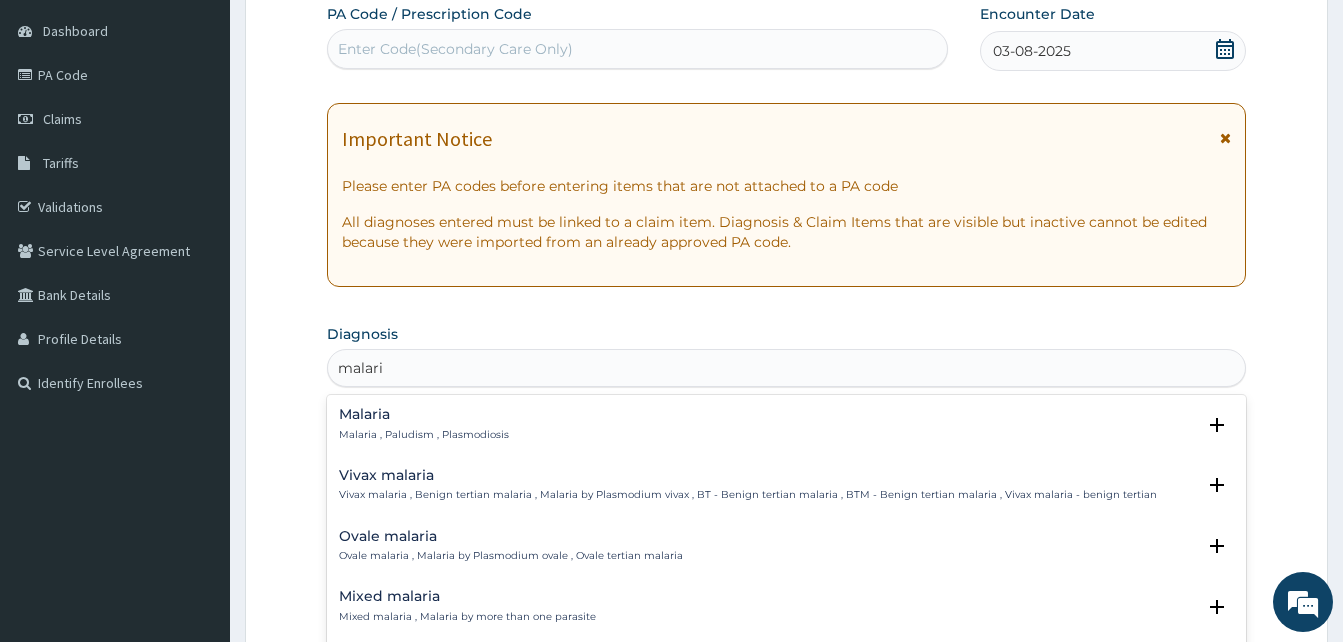 click on "Malaria Malaria , Paludism , Plasmodiosis" at bounding box center (786, 424) 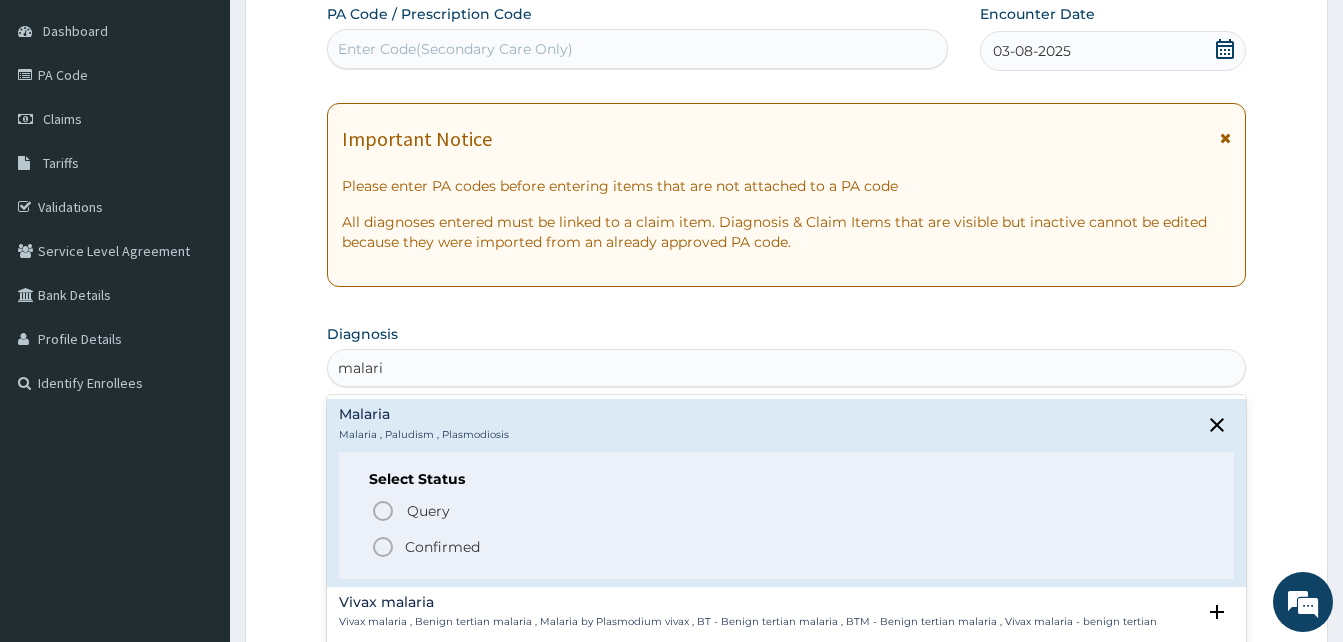 click on "Confirmed" at bounding box center [787, 547] 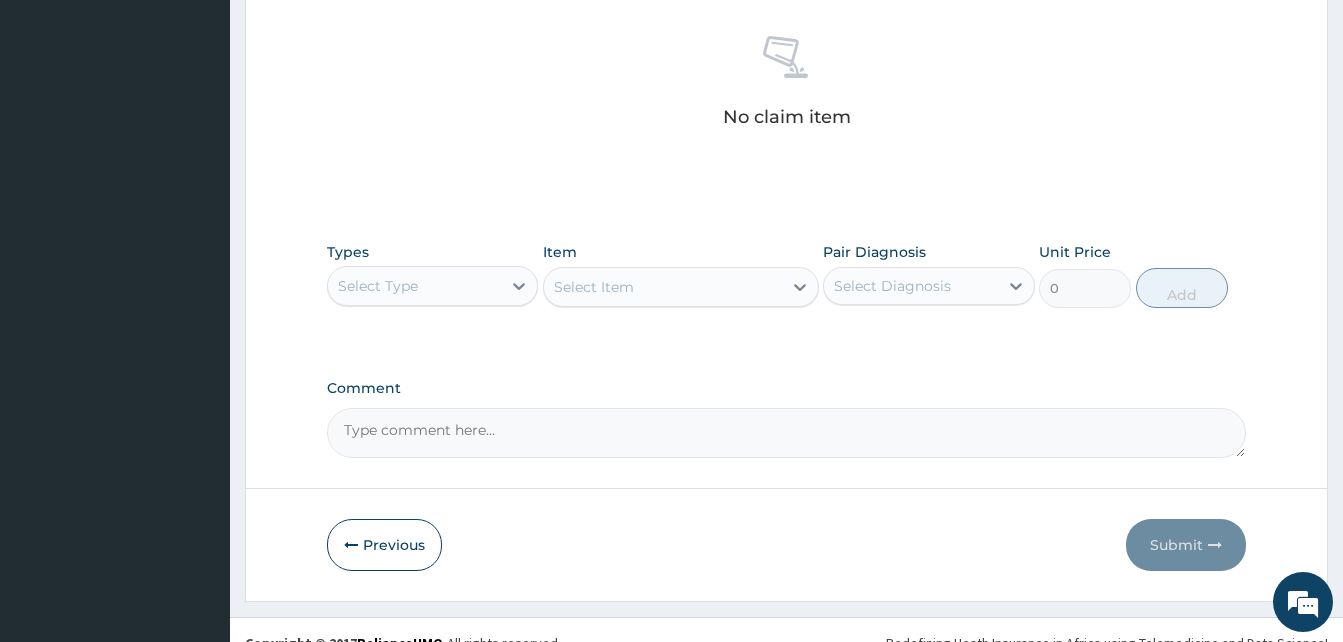 scroll, scrollTop: 800, scrollLeft: 0, axis: vertical 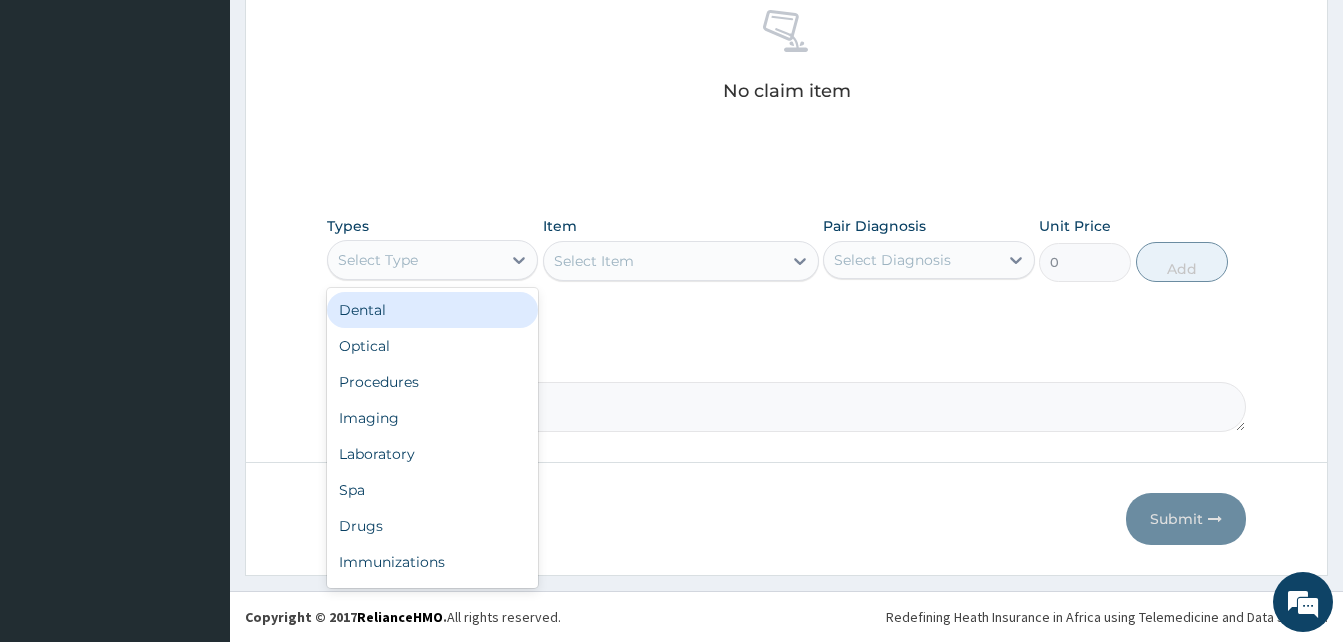 click on "Select Type" at bounding box center (414, 260) 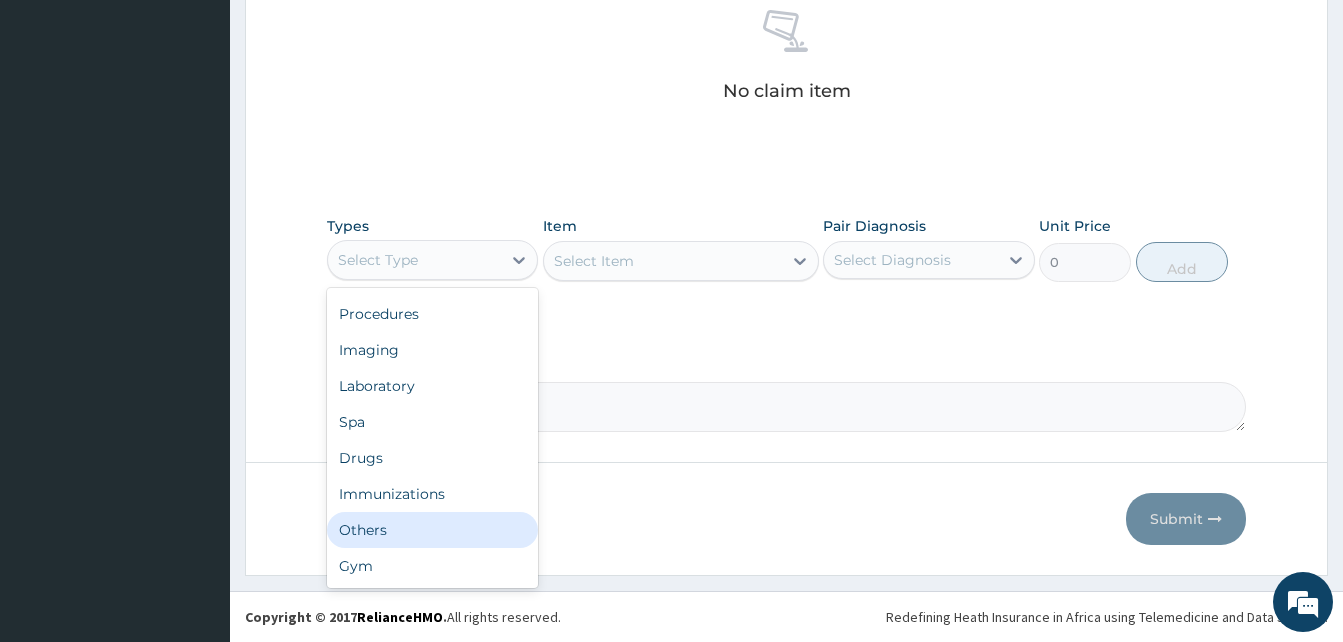 click on "Others" at bounding box center (432, 530) 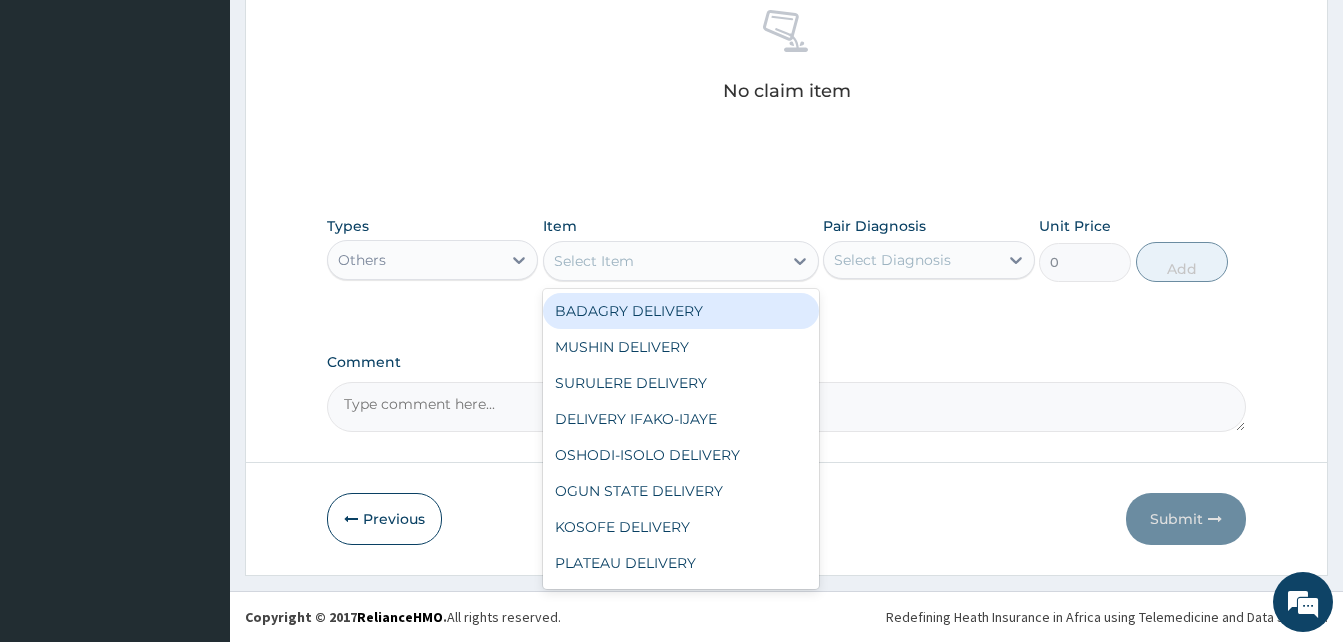 click on "Select Item" at bounding box center [663, 261] 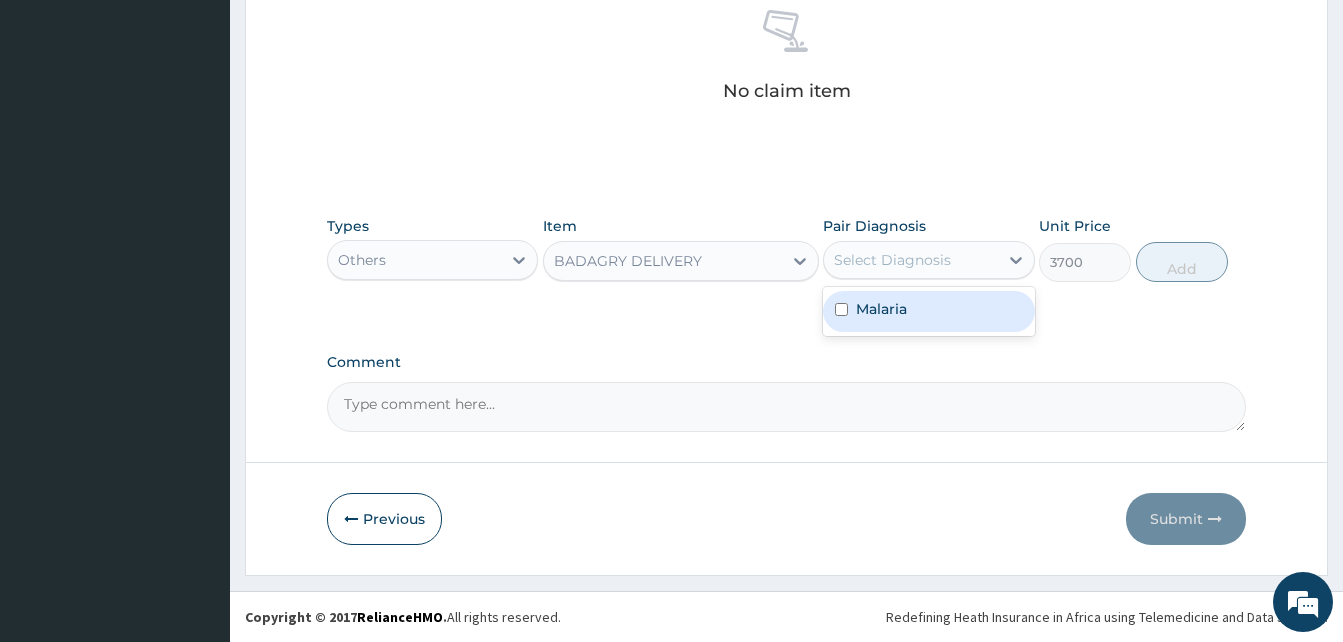drag, startPoint x: 869, startPoint y: 258, endPoint x: 929, endPoint y: 308, distance: 78.10249 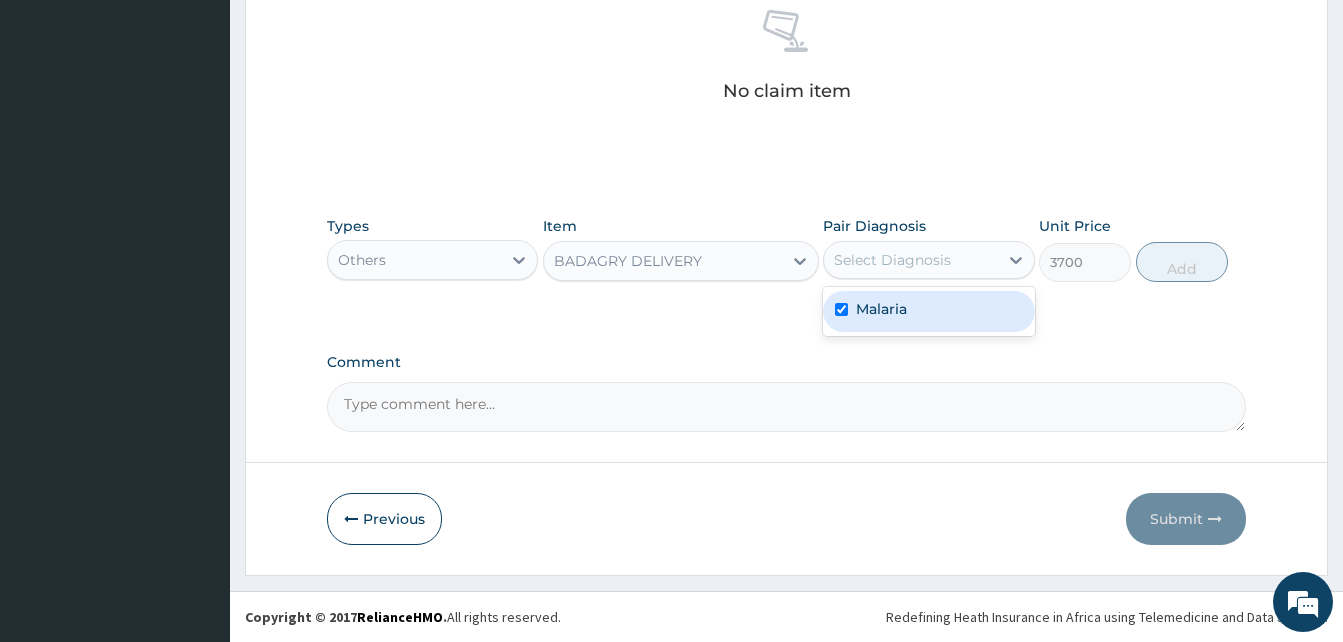 checkbox on "true" 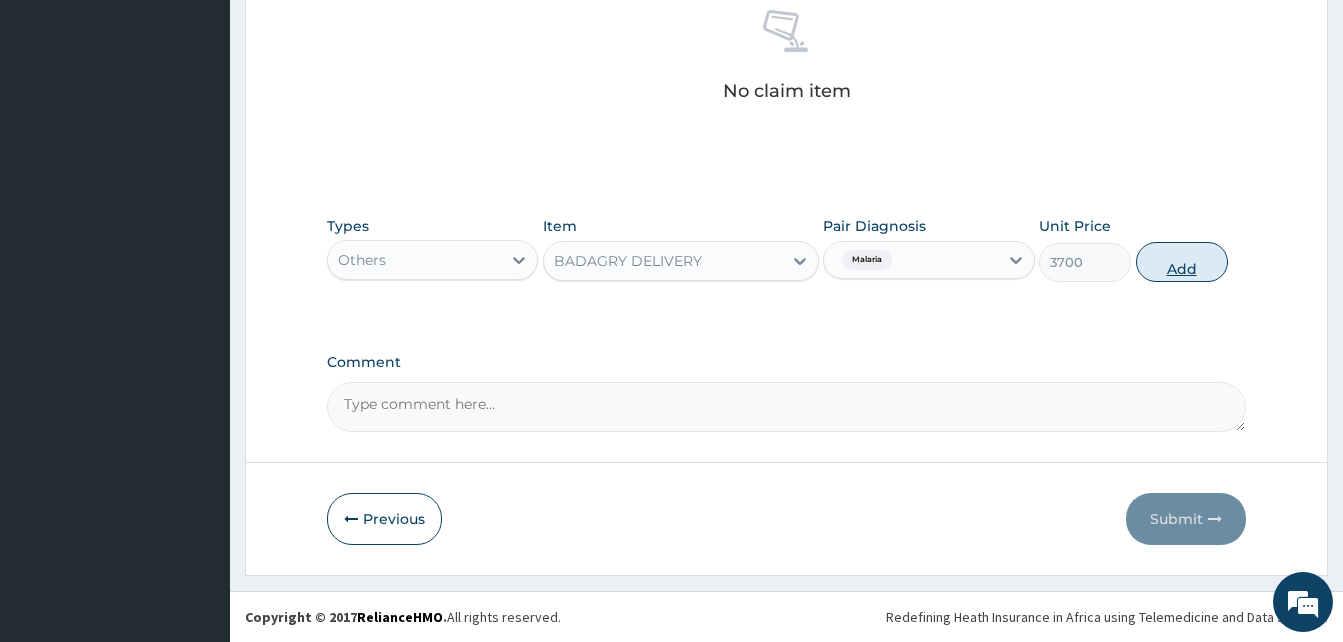 click on "Add" at bounding box center [1182, 262] 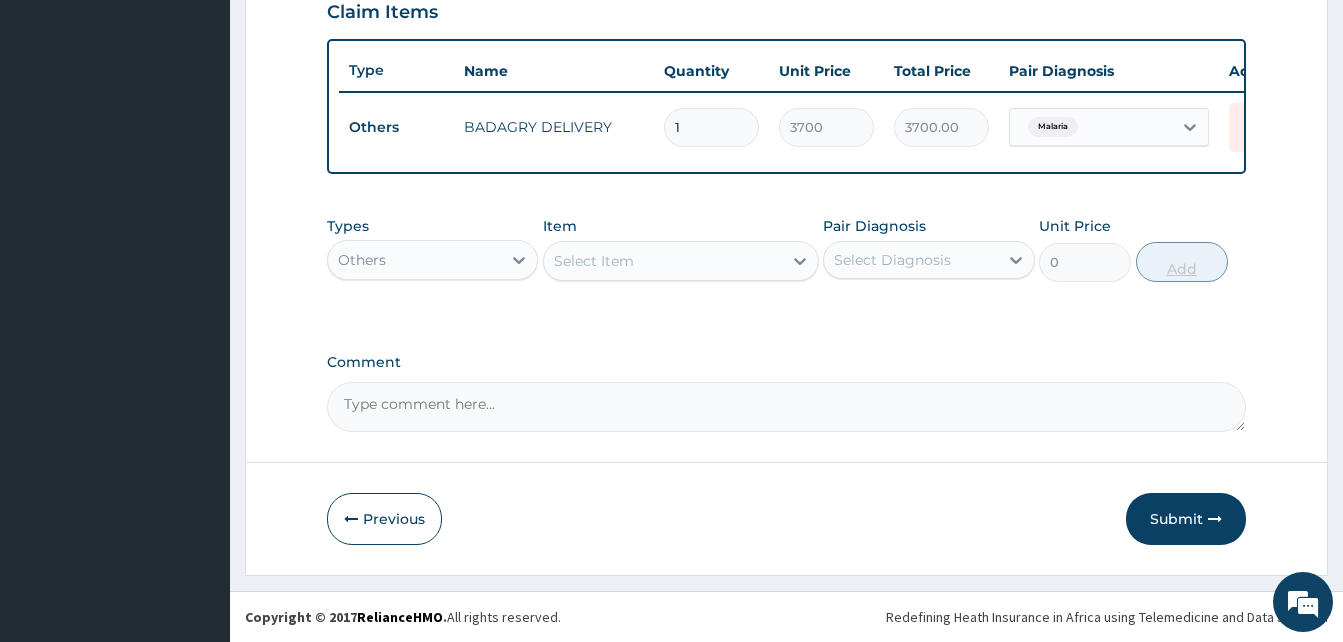 scroll, scrollTop: 720, scrollLeft: 0, axis: vertical 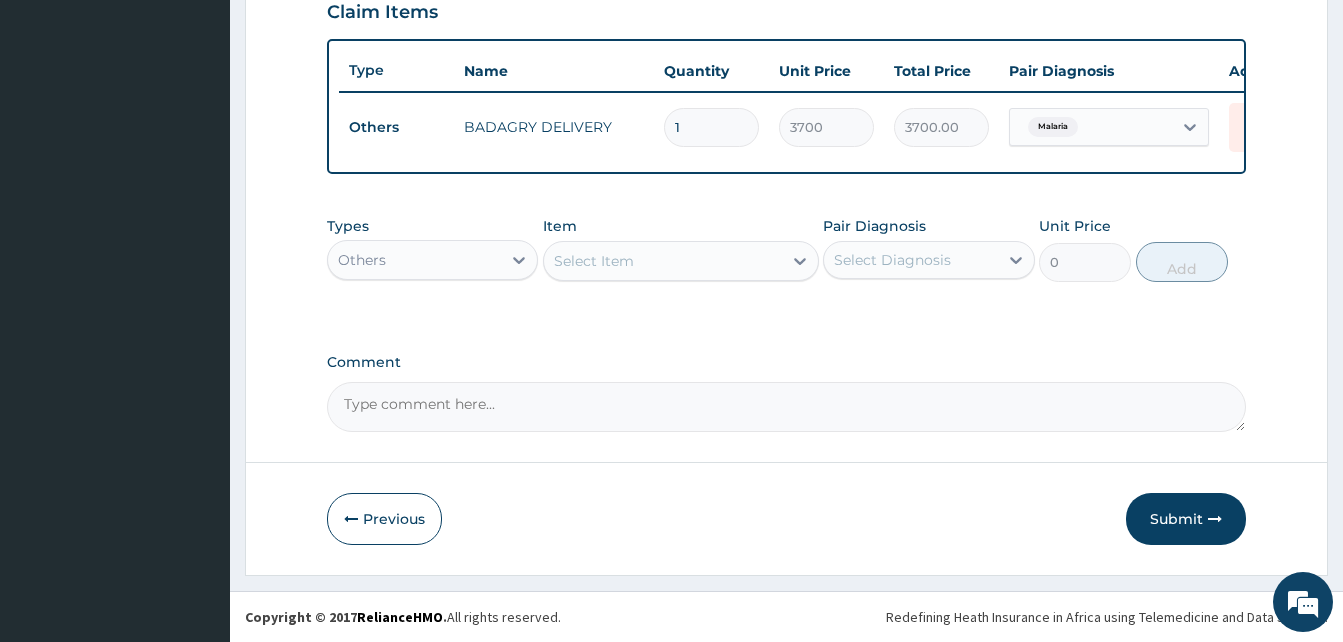 click on "Others" at bounding box center (414, 260) 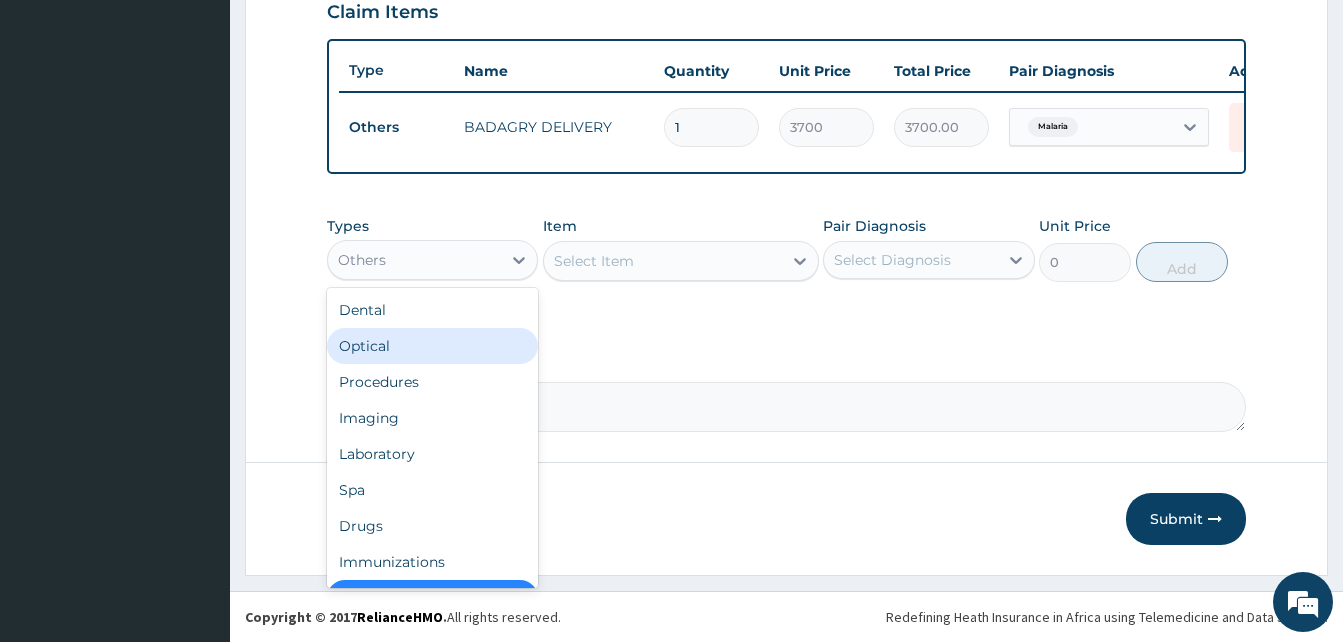 scroll, scrollTop: 40, scrollLeft: 0, axis: vertical 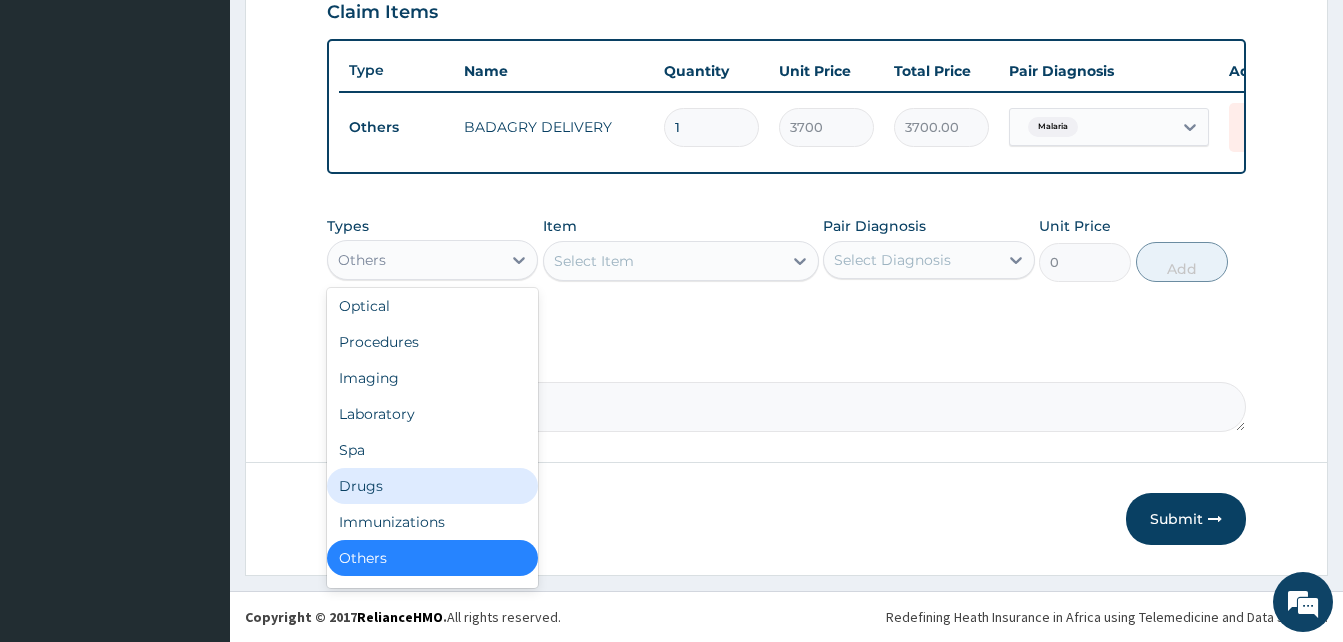 click on "Drugs" at bounding box center [432, 486] 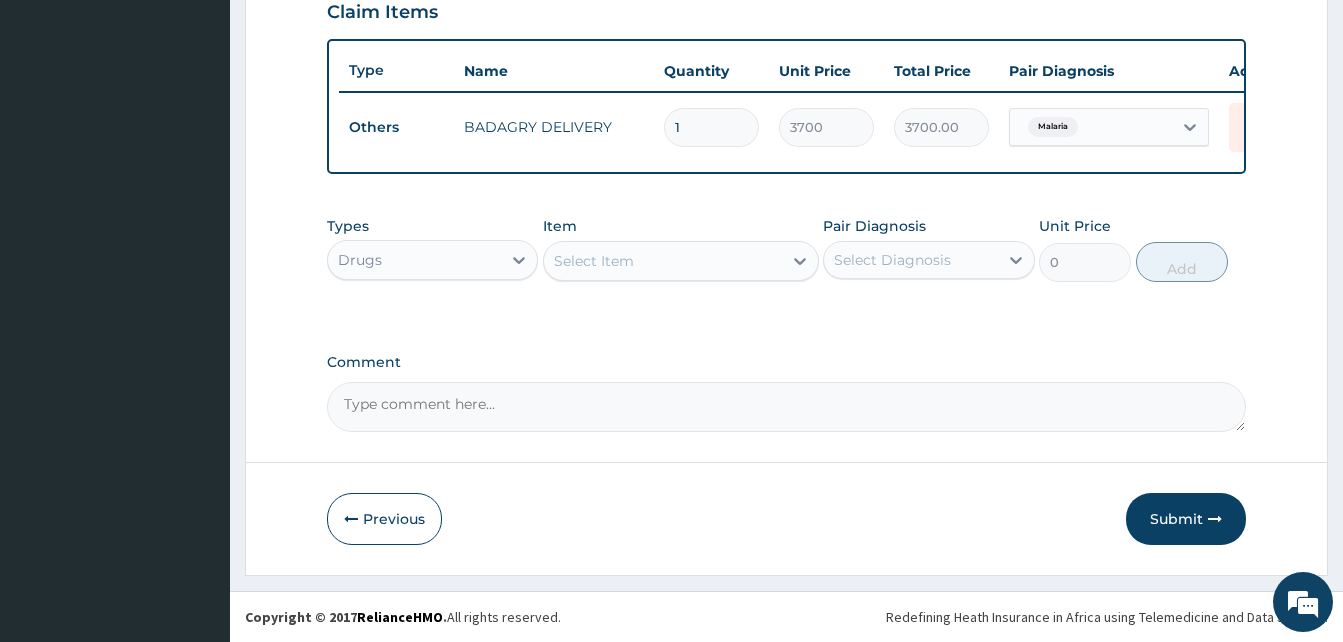 click on "Select Item" at bounding box center (663, 261) 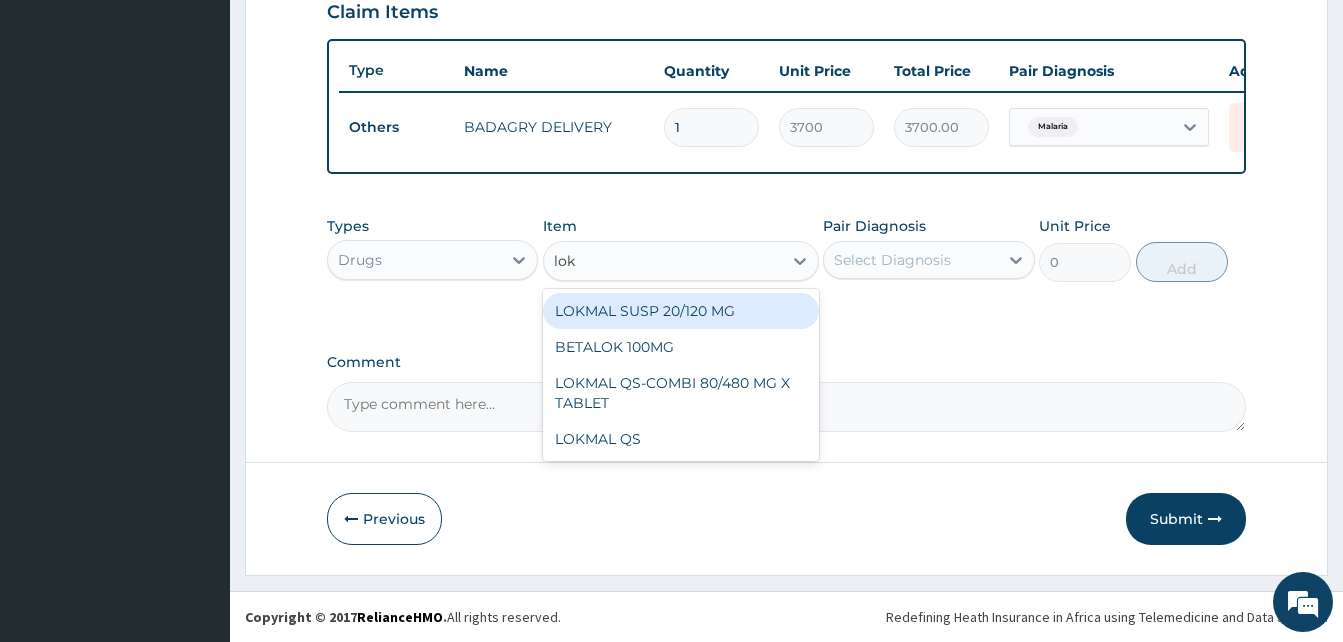 type on "lokm" 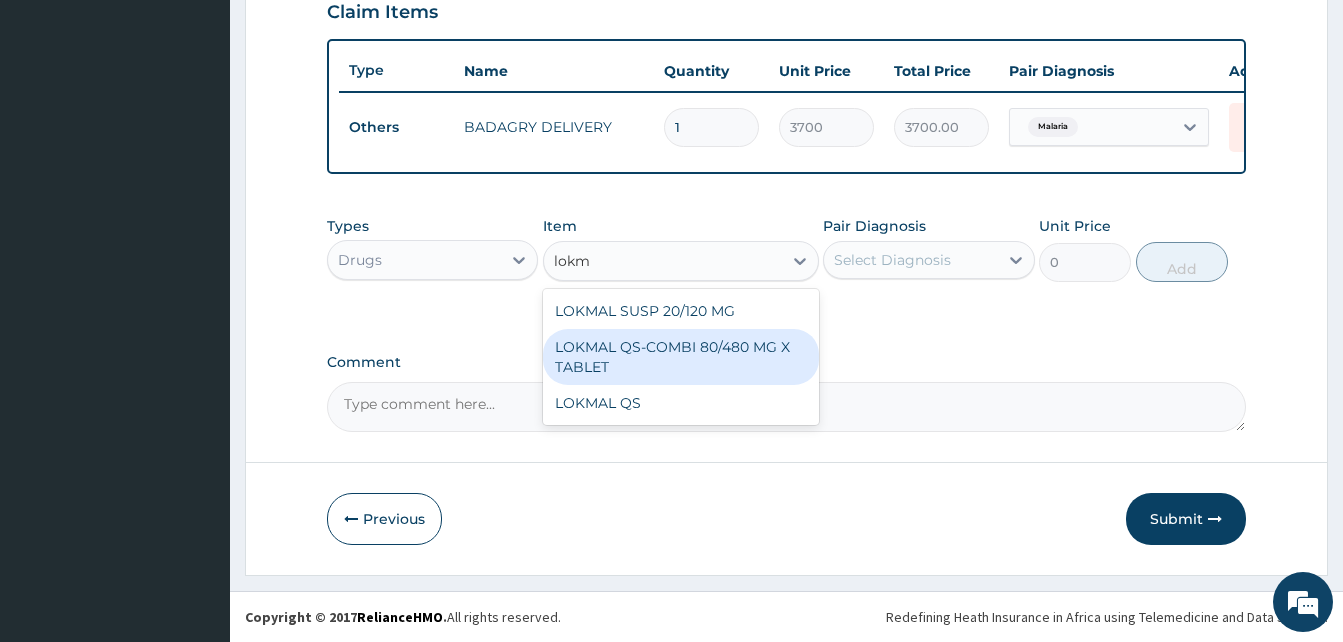 click on "LOKMAL QS-COMBI 80/480 MG X TABLET" at bounding box center [681, 357] 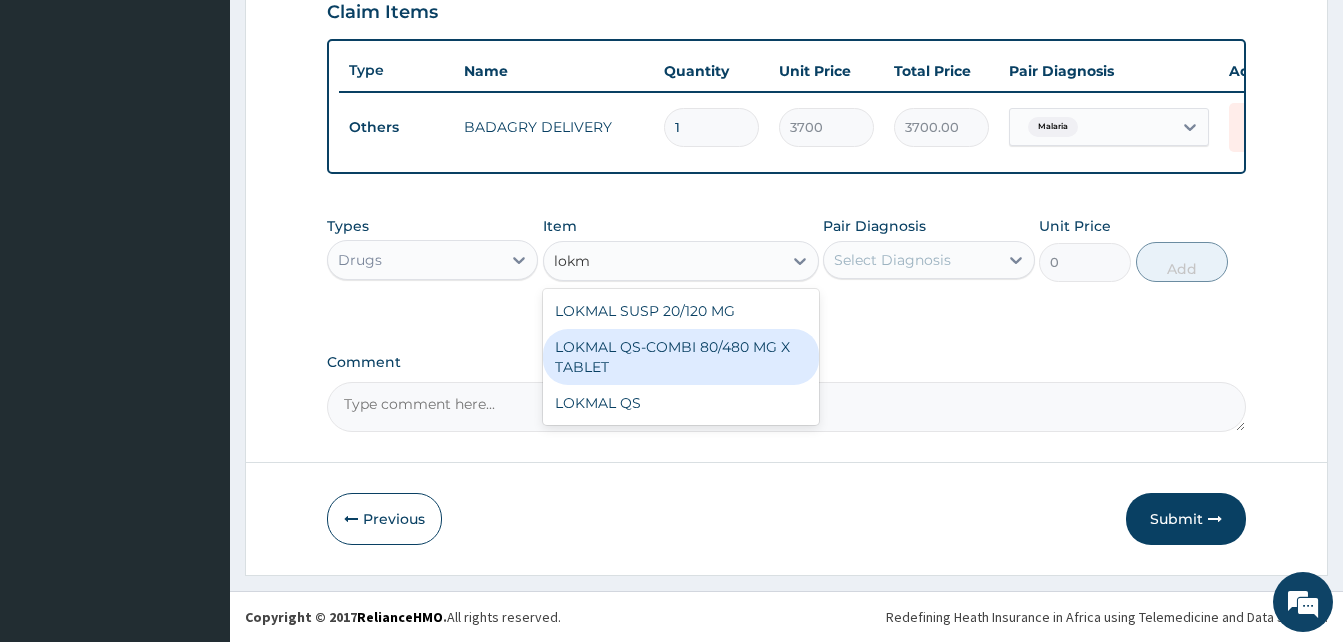 type 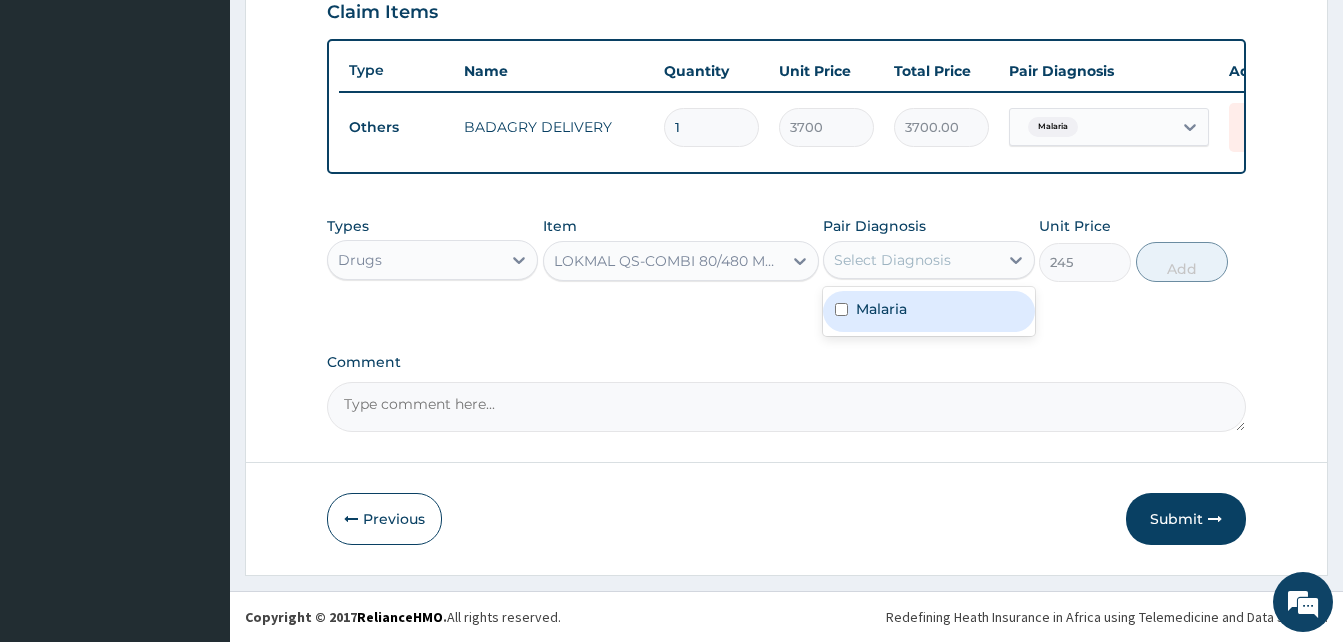 drag, startPoint x: 892, startPoint y: 269, endPoint x: 949, endPoint y: 312, distance: 71.40028 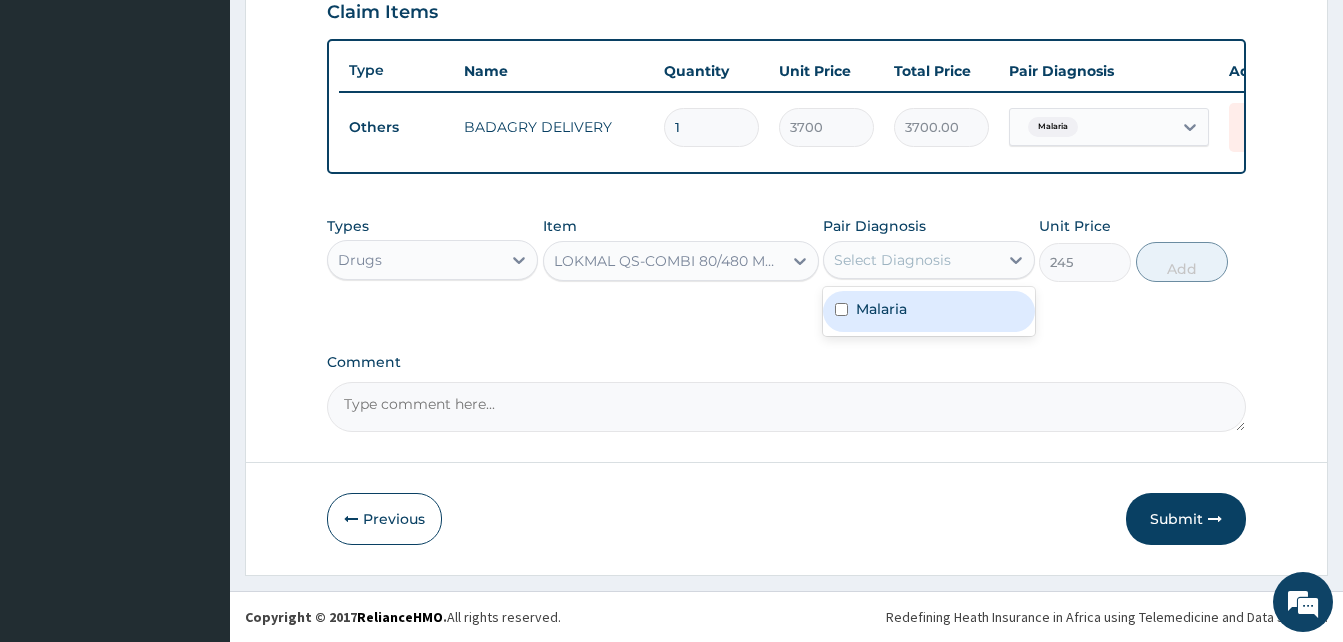 click on "option Malaria, selected. option Malaria focused, 1 of 1. 1 result available. Use Up and Down to choose options, press Enter to select the currently focused option, press Escape to exit the menu, press Tab to select the option and exit the menu. Select Diagnosis Malaria" at bounding box center [928, 260] 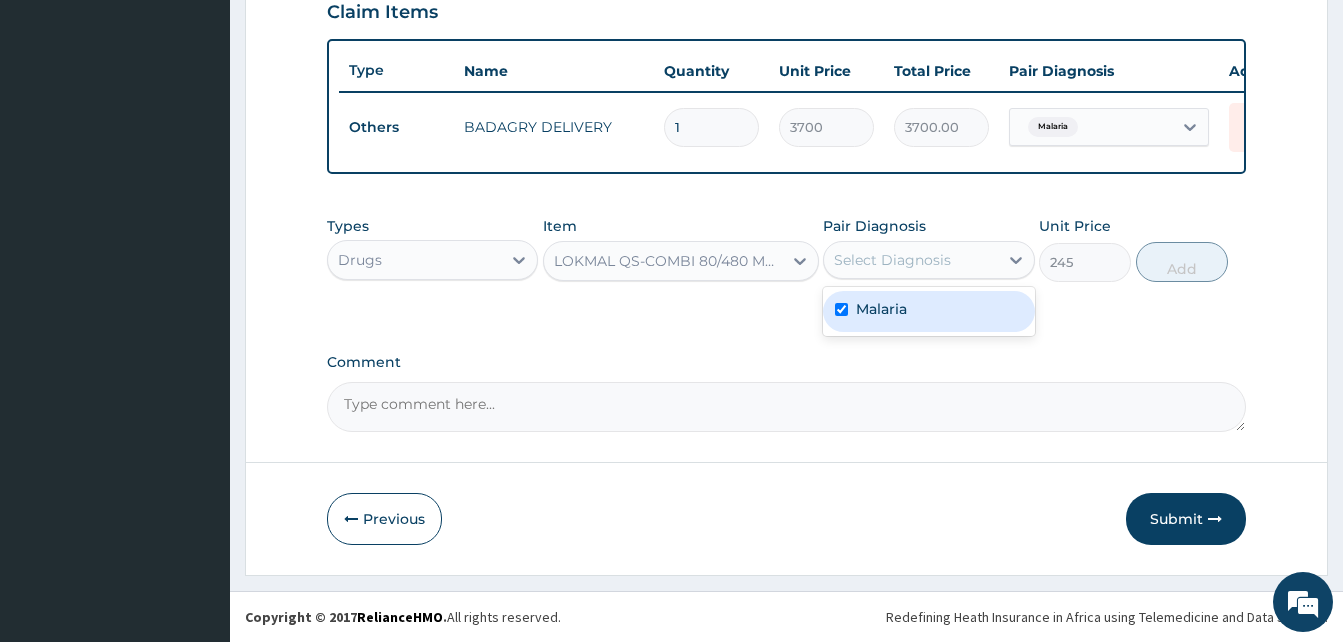 checkbox on "true" 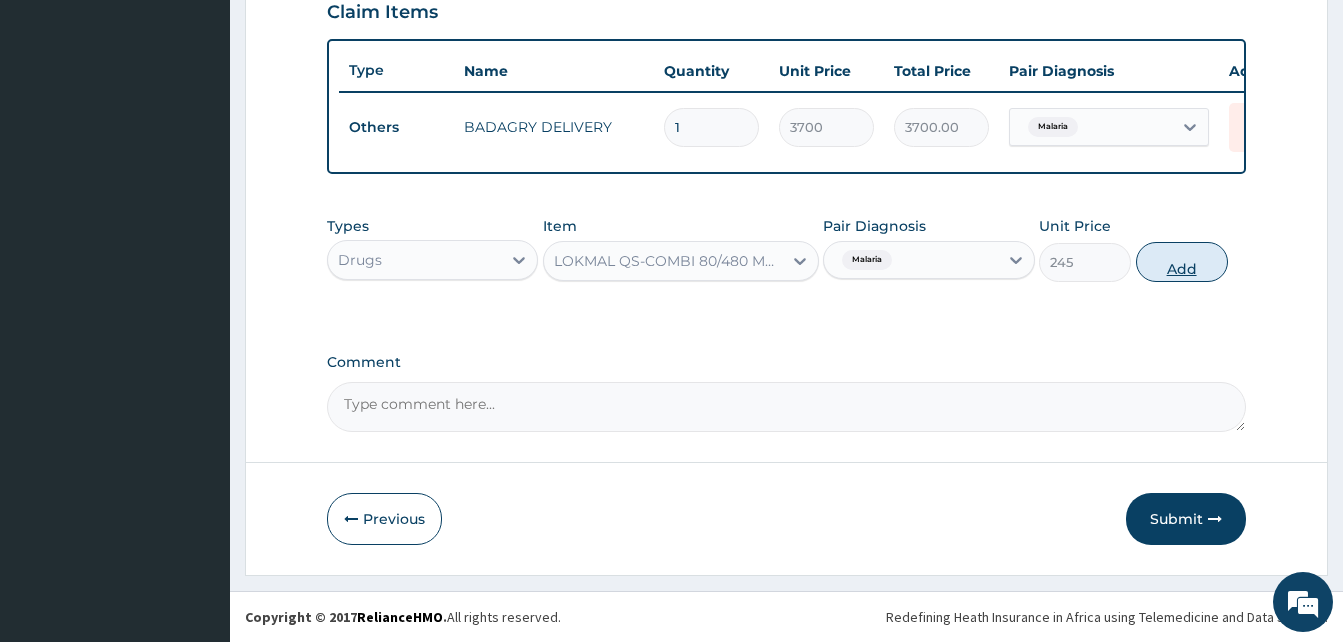 click on "Add" at bounding box center (1182, 262) 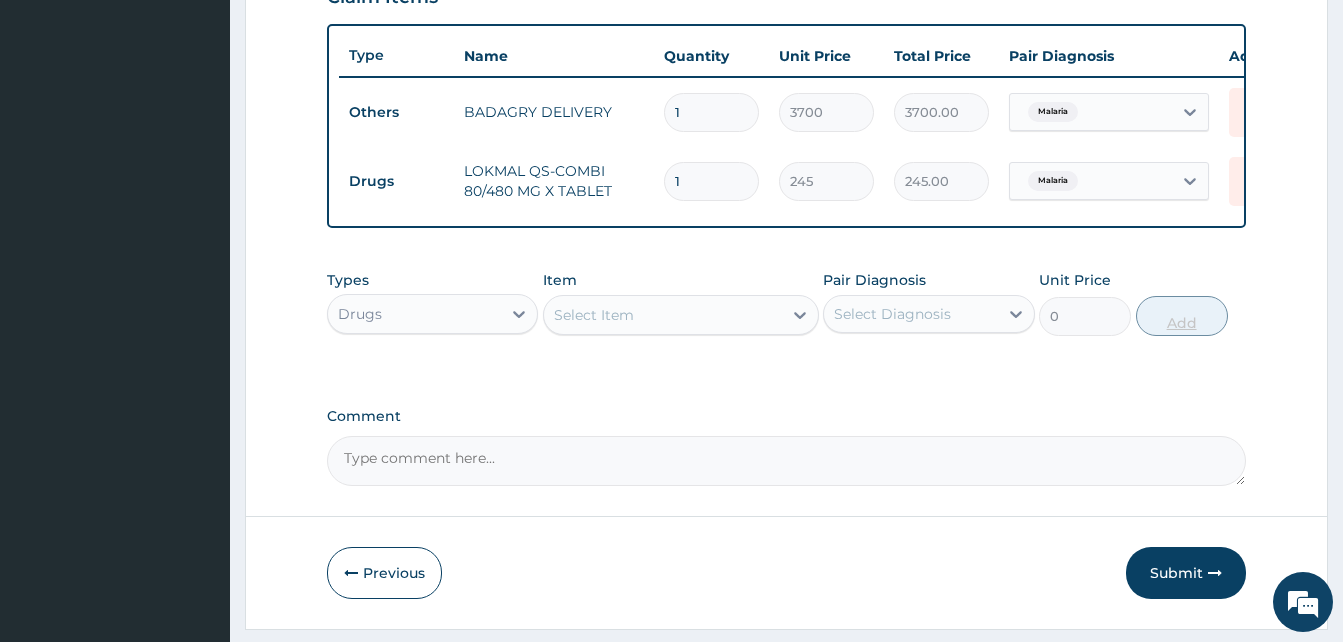 type 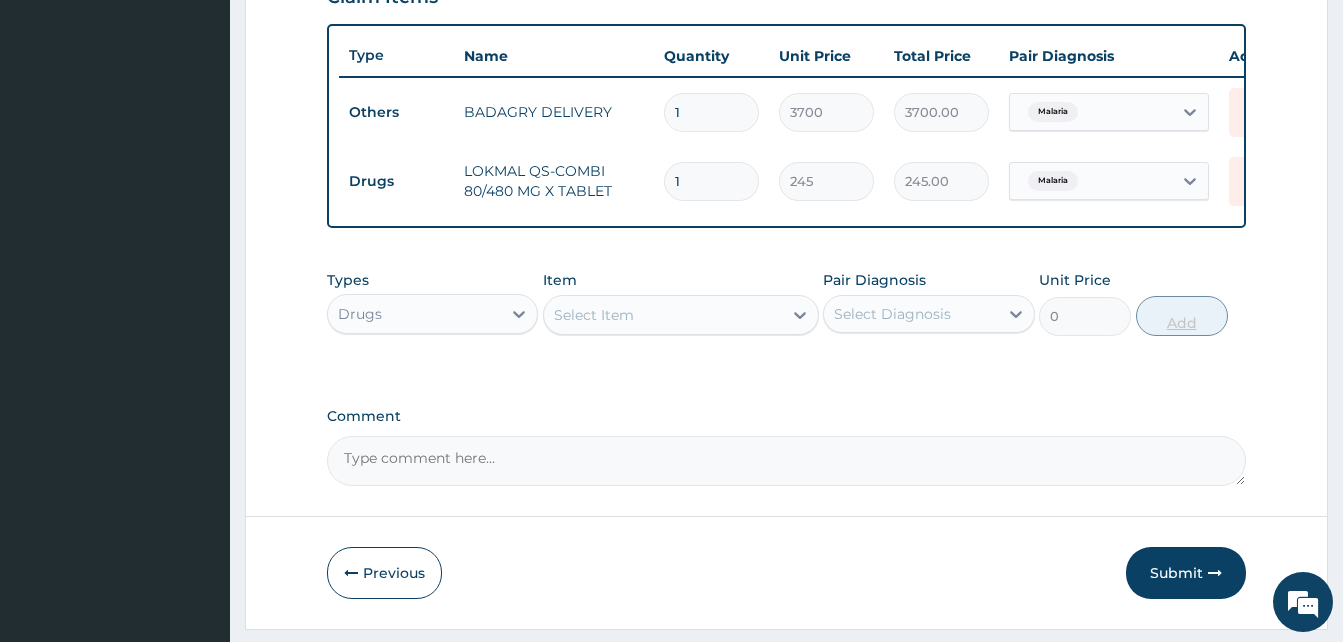 type on "0.00" 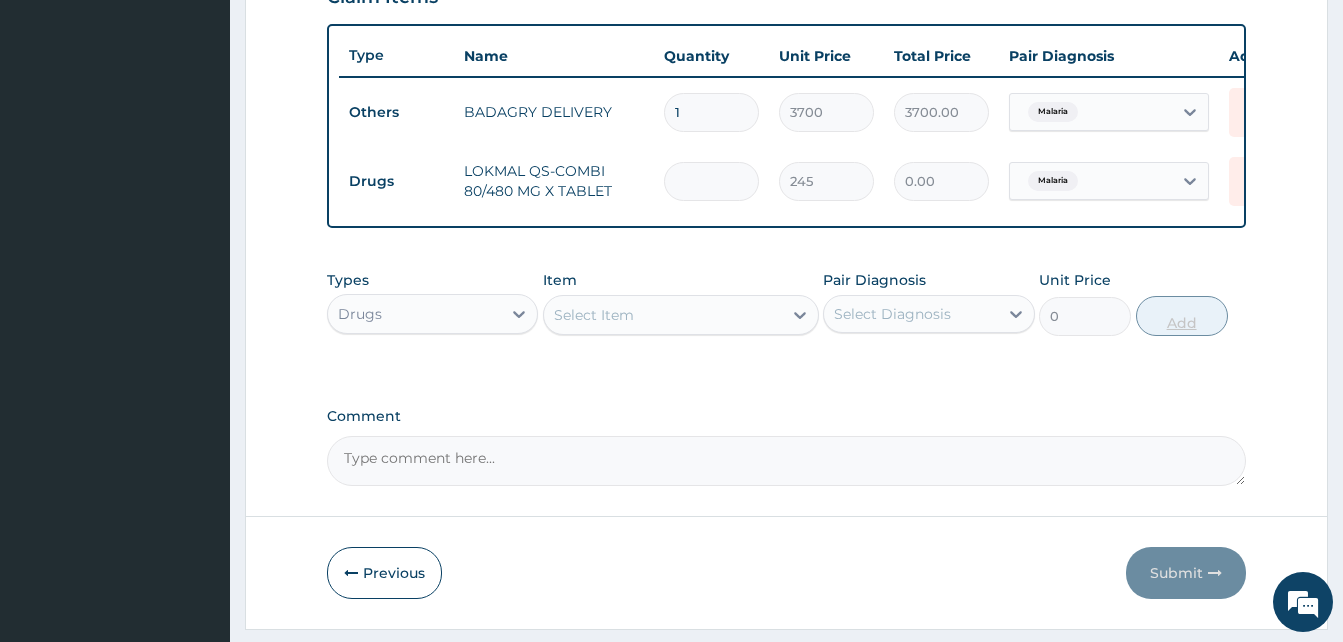 type on "6" 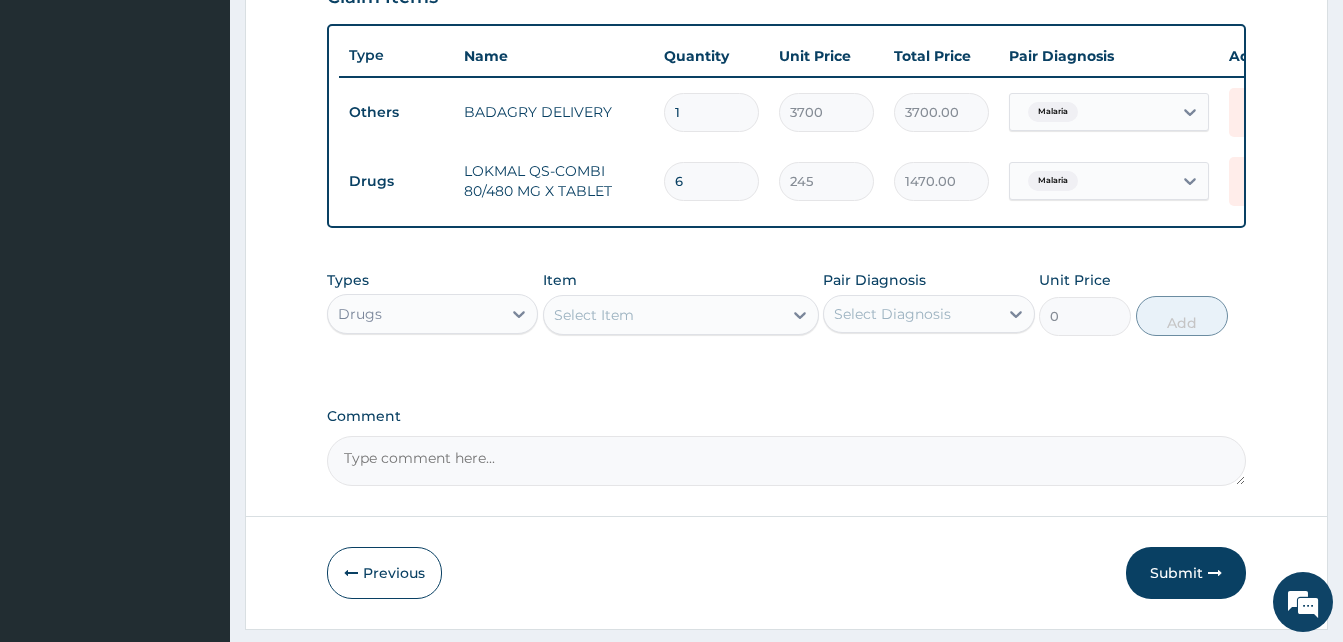 type on "6" 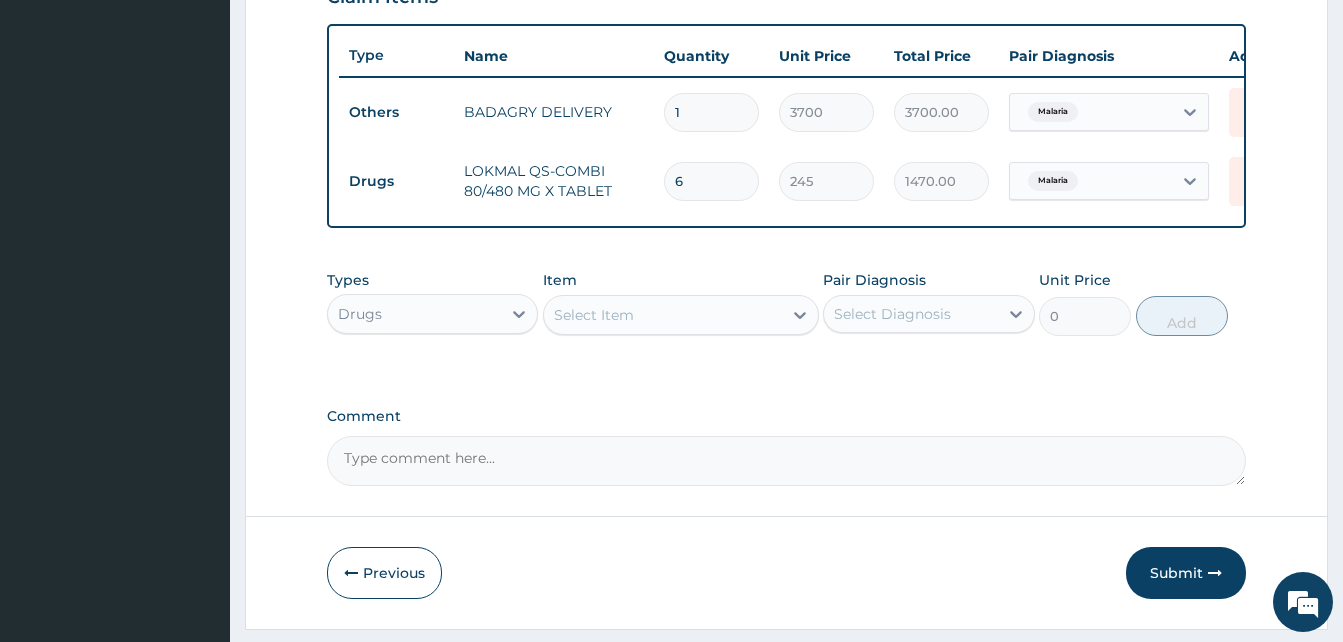 click on "Select Item" at bounding box center [663, 315] 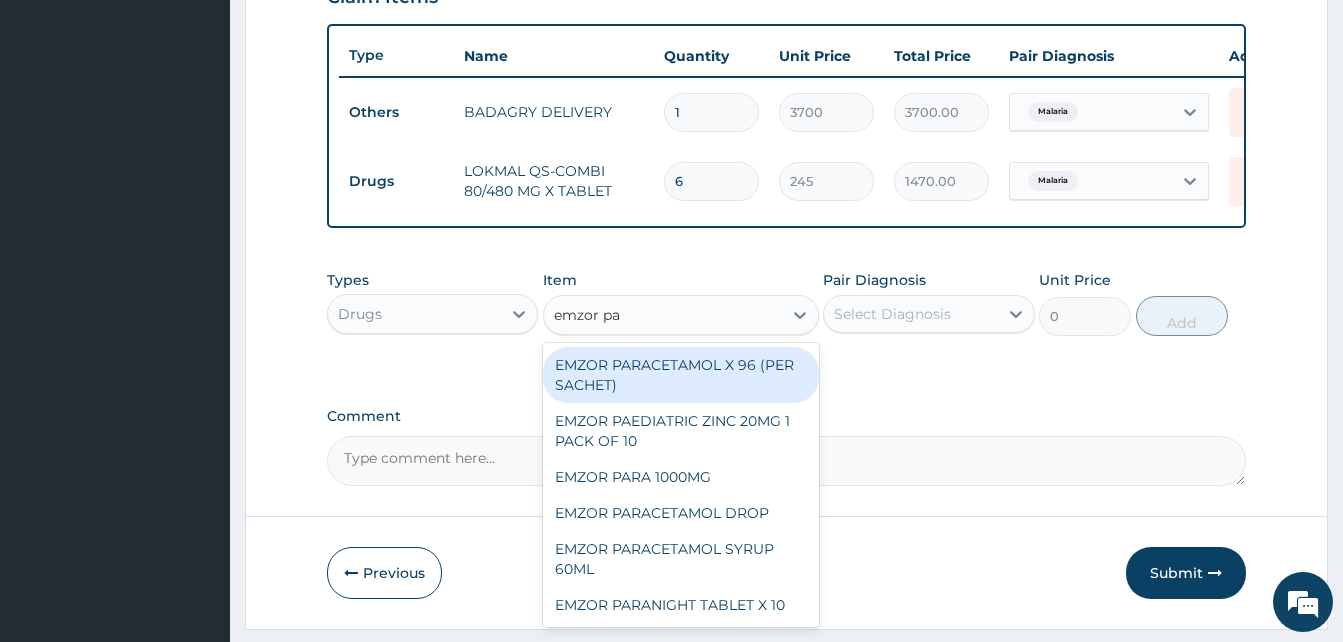 type on "emzor par" 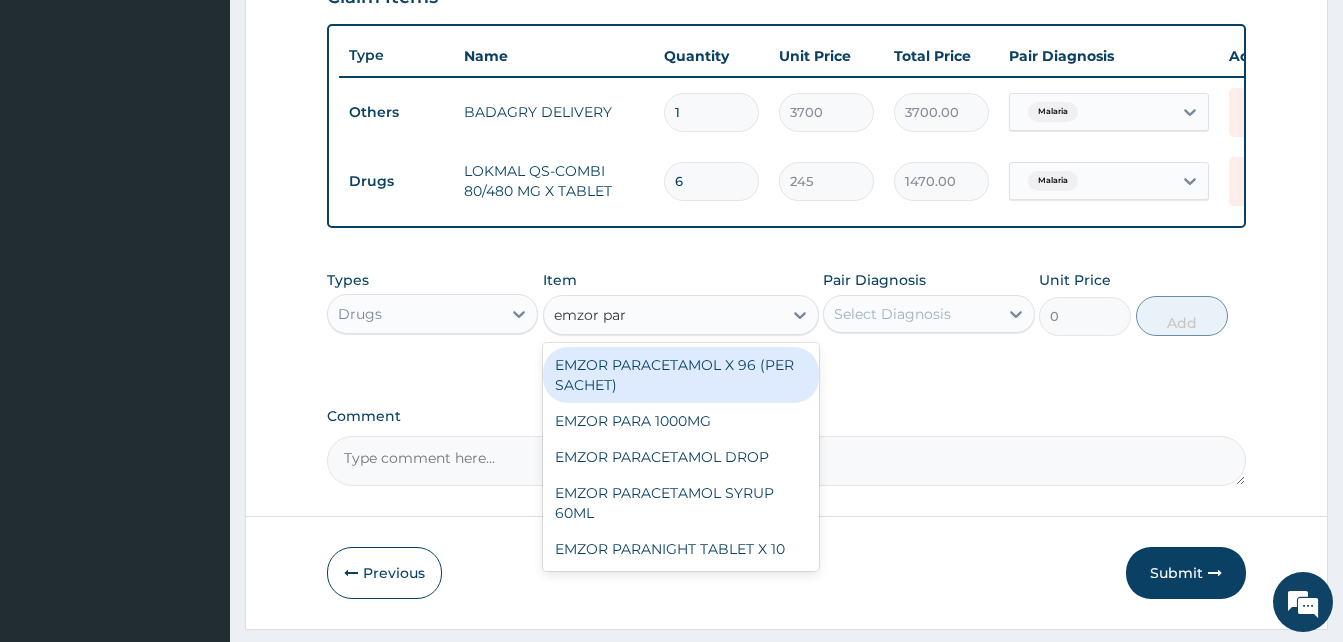 click on "EMZOR PARACETAMOL X 96 (PER SACHET)" at bounding box center (681, 375) 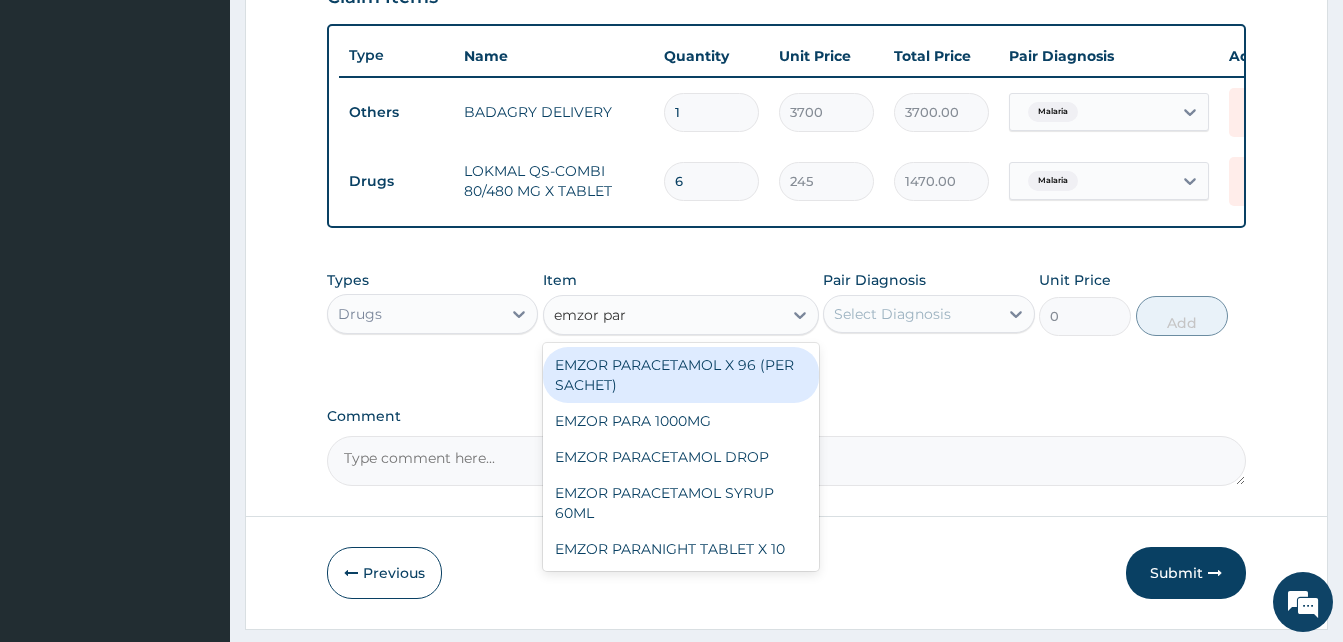 type 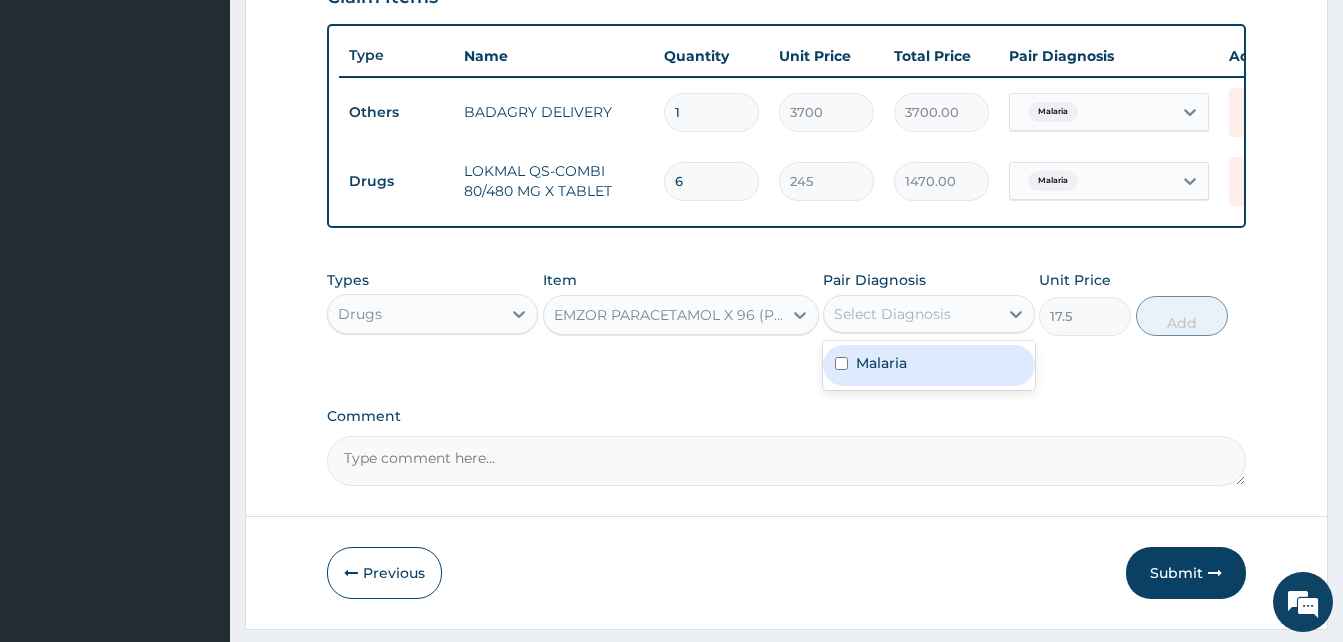 drag, startPoint x: 881, startPoint y: 335, endPoint x: 934, endPoint y: 378, distance: 68.24954 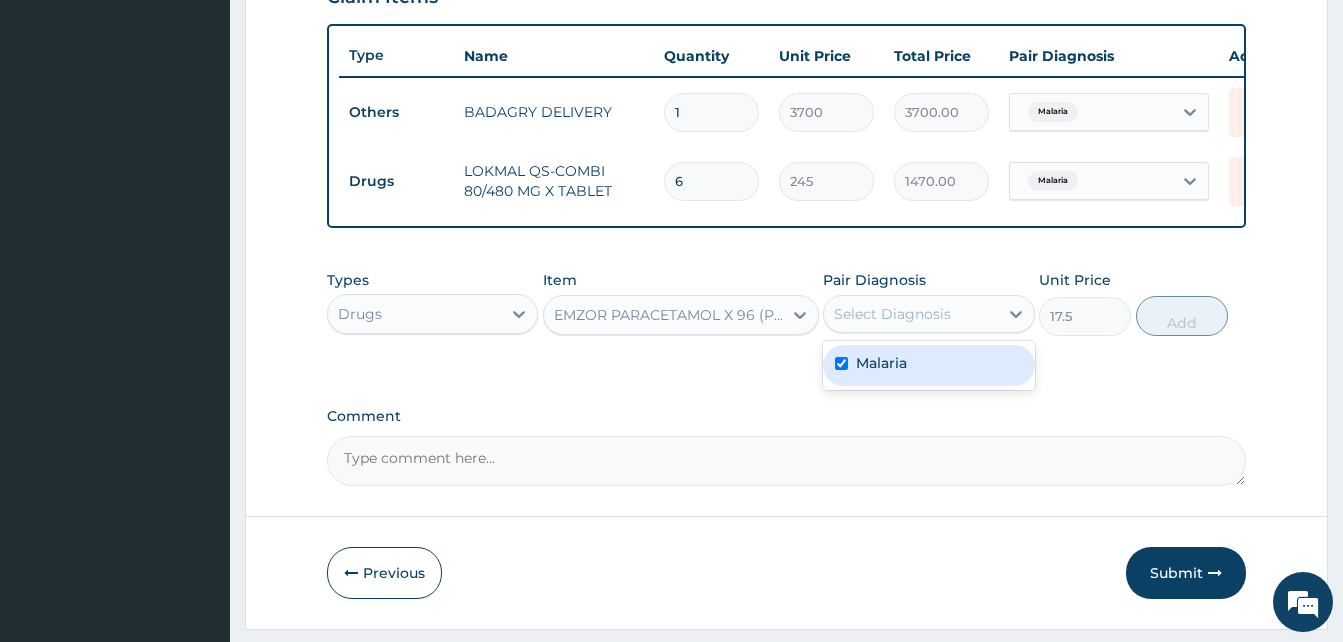 checkbox on "true" 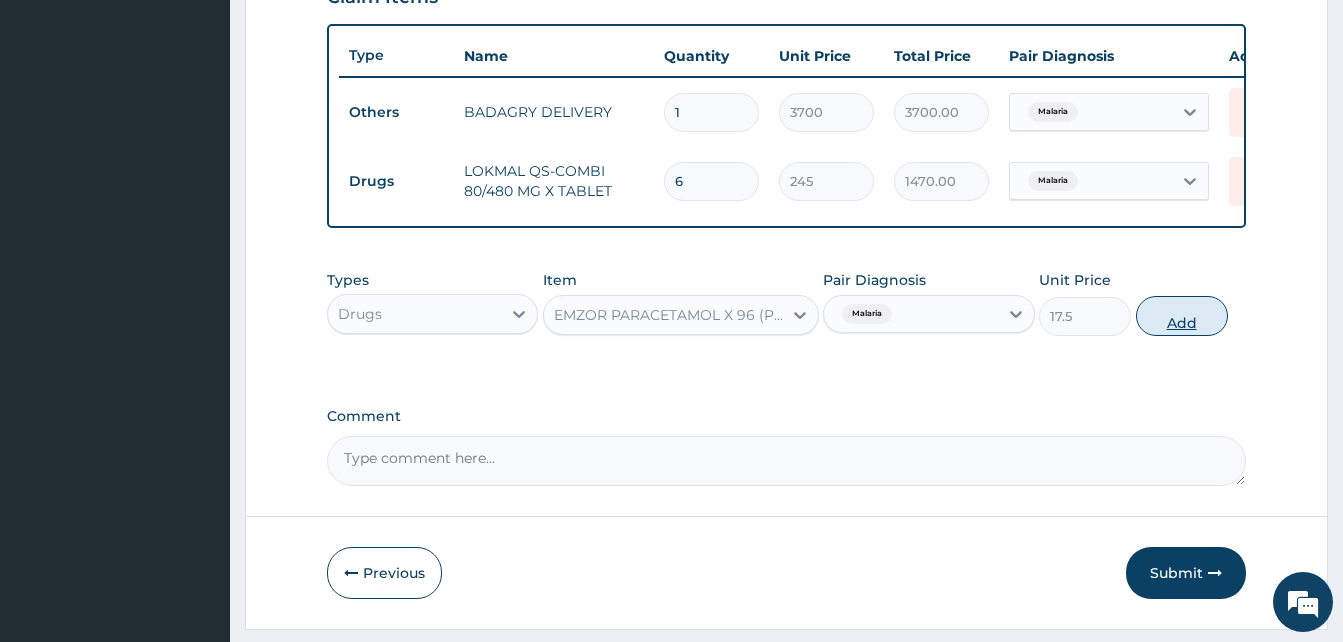 click on "Add" at bounding box center (1182, 316) 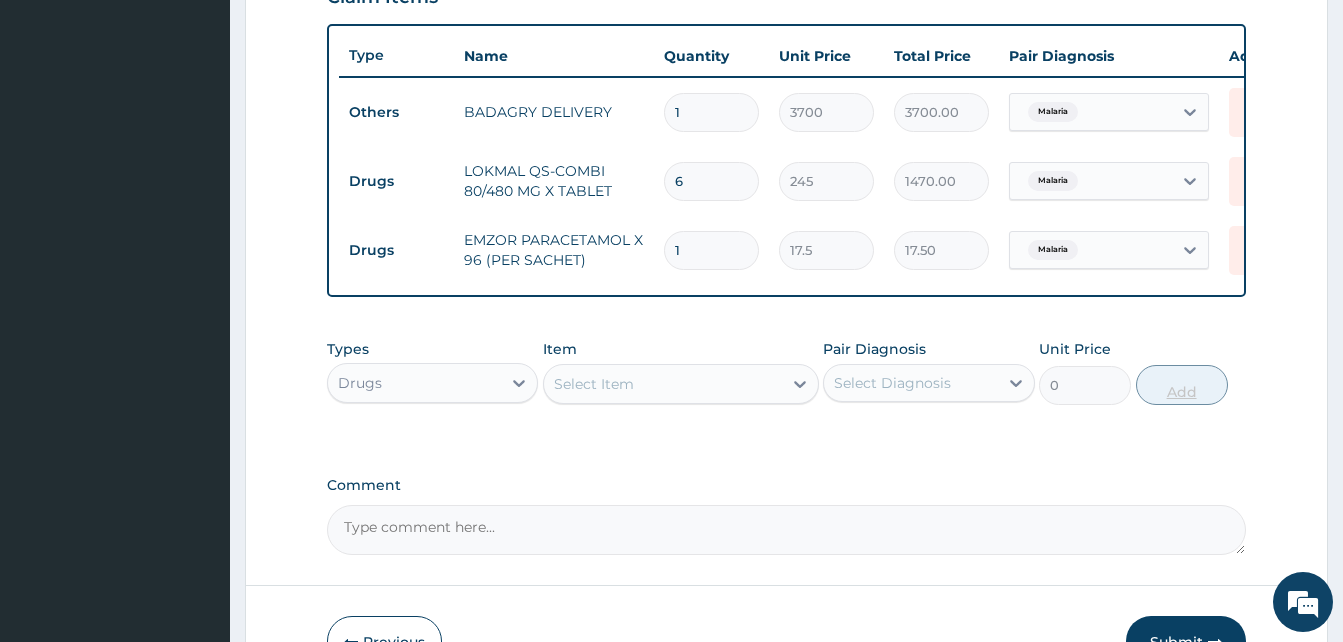 type 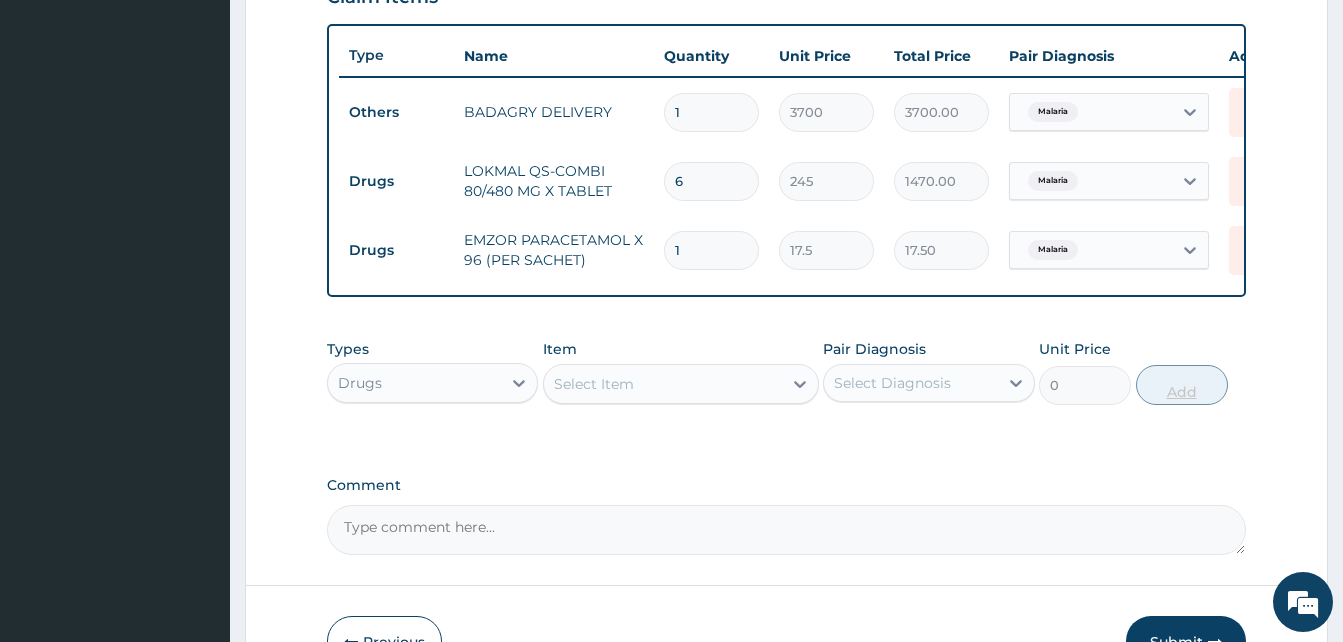 type on "0.00" 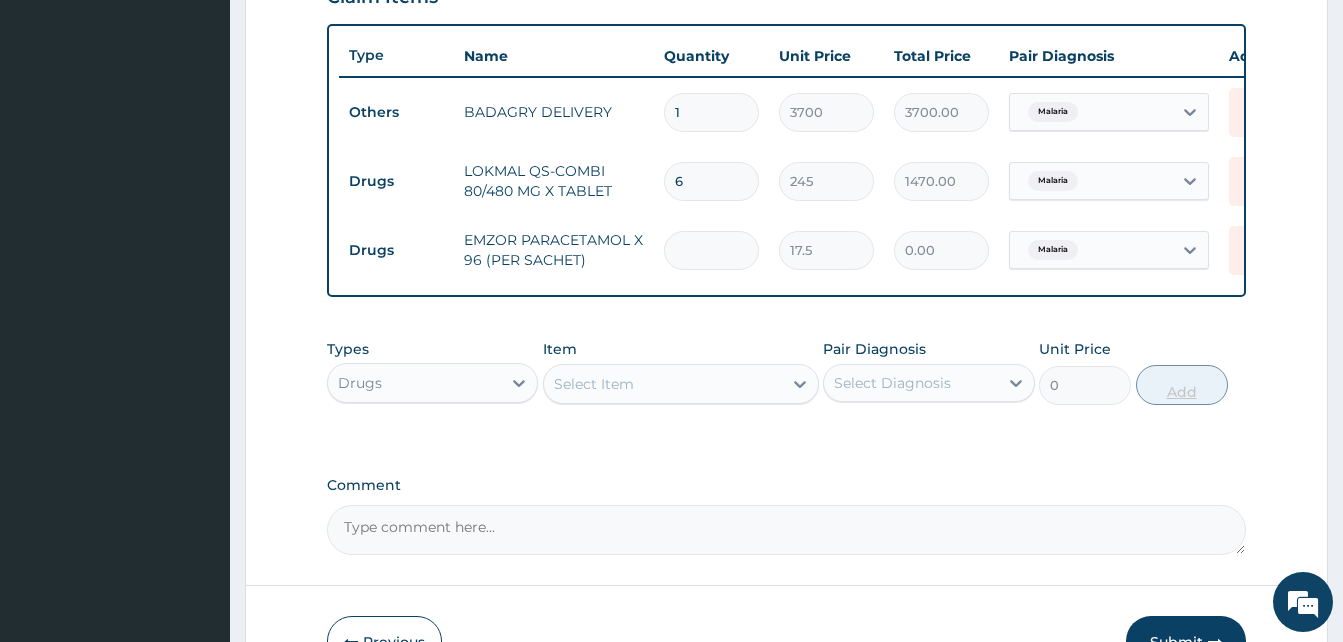 type on "3" 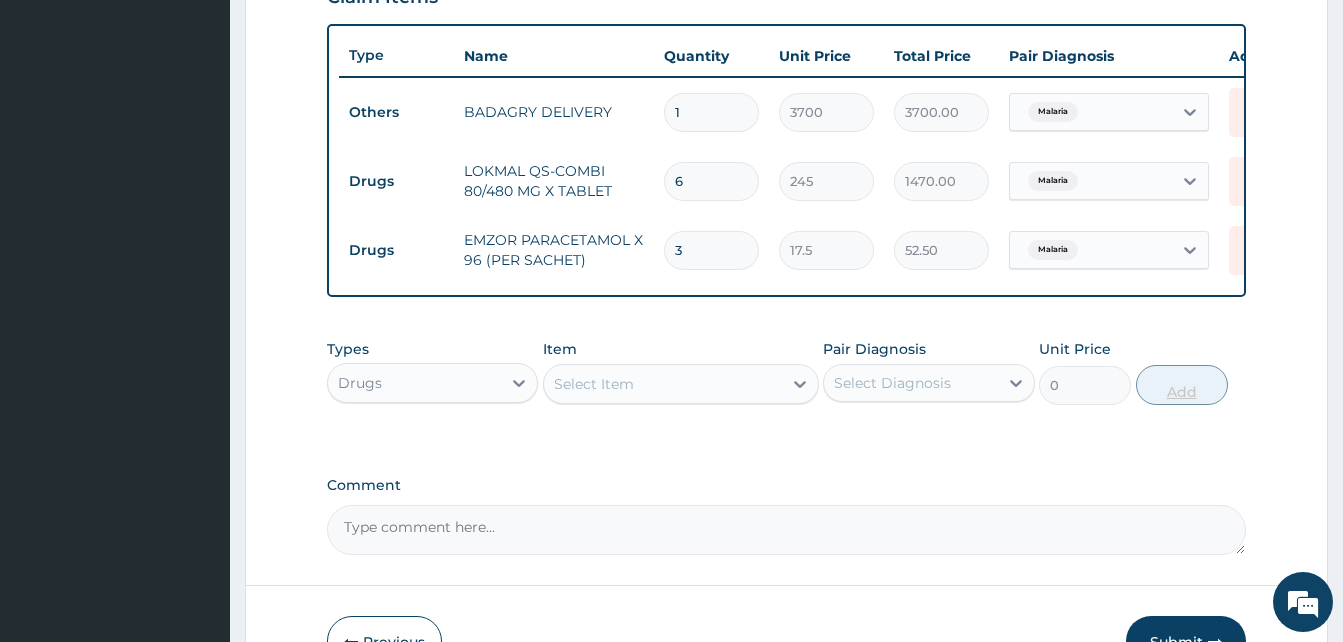 type on "36" 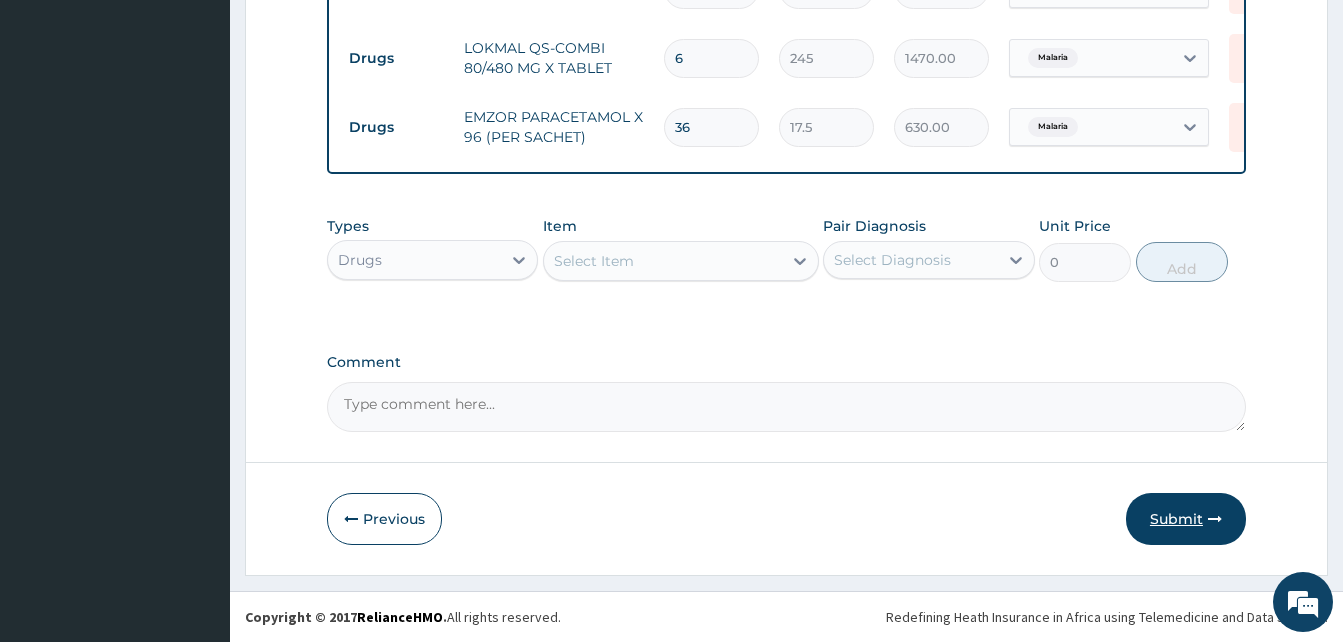 type on "36" 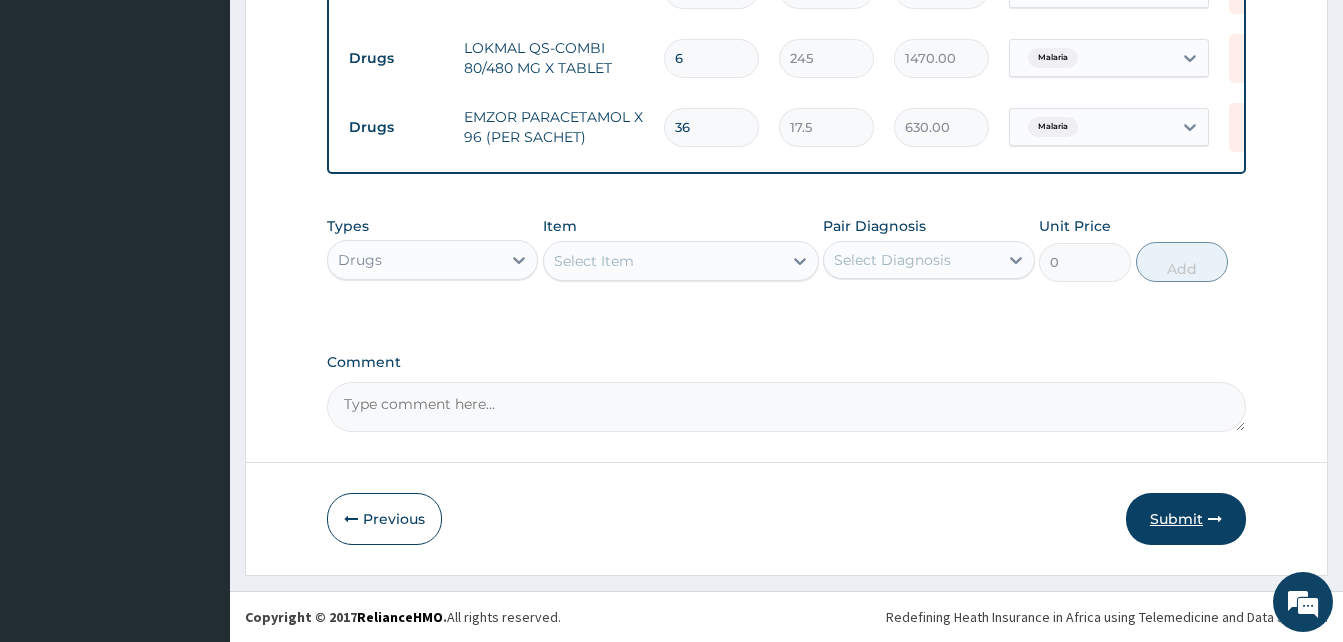 click on "Submit" at bounding box center (1186, 519) 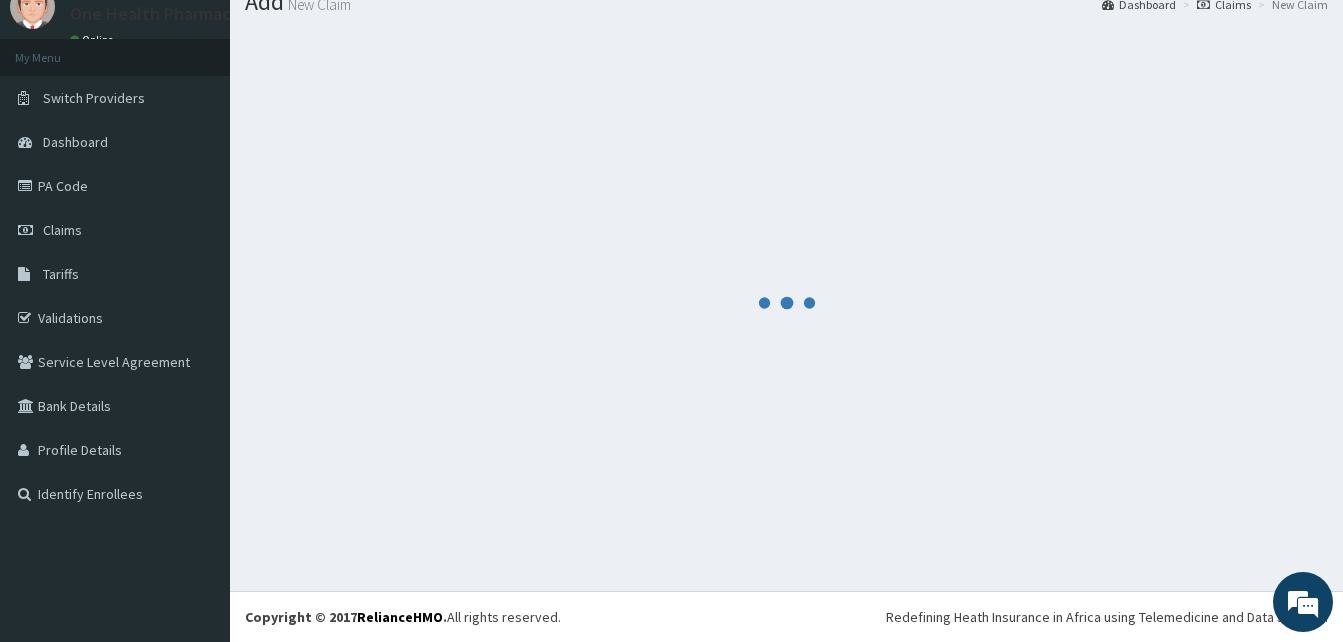 scroll, scrollTop: 76, scrollLeft: 0, axis: vertical 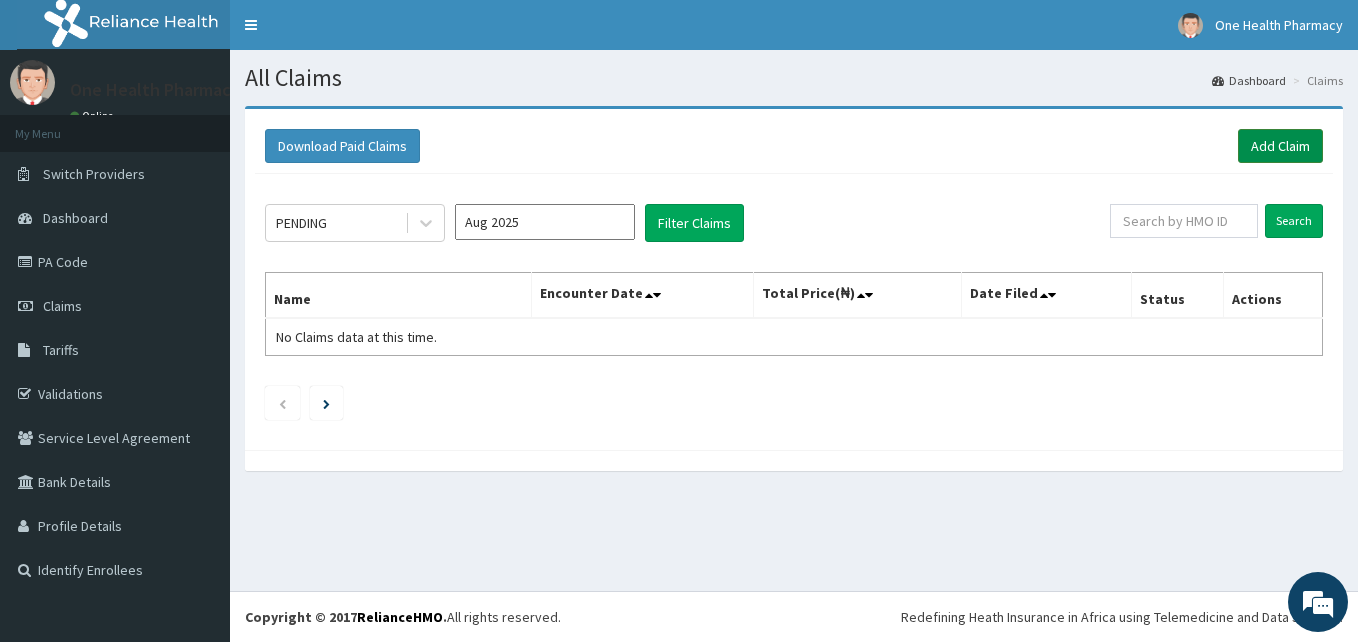 click on "Add Claim" at bounding box center (1280, 146) 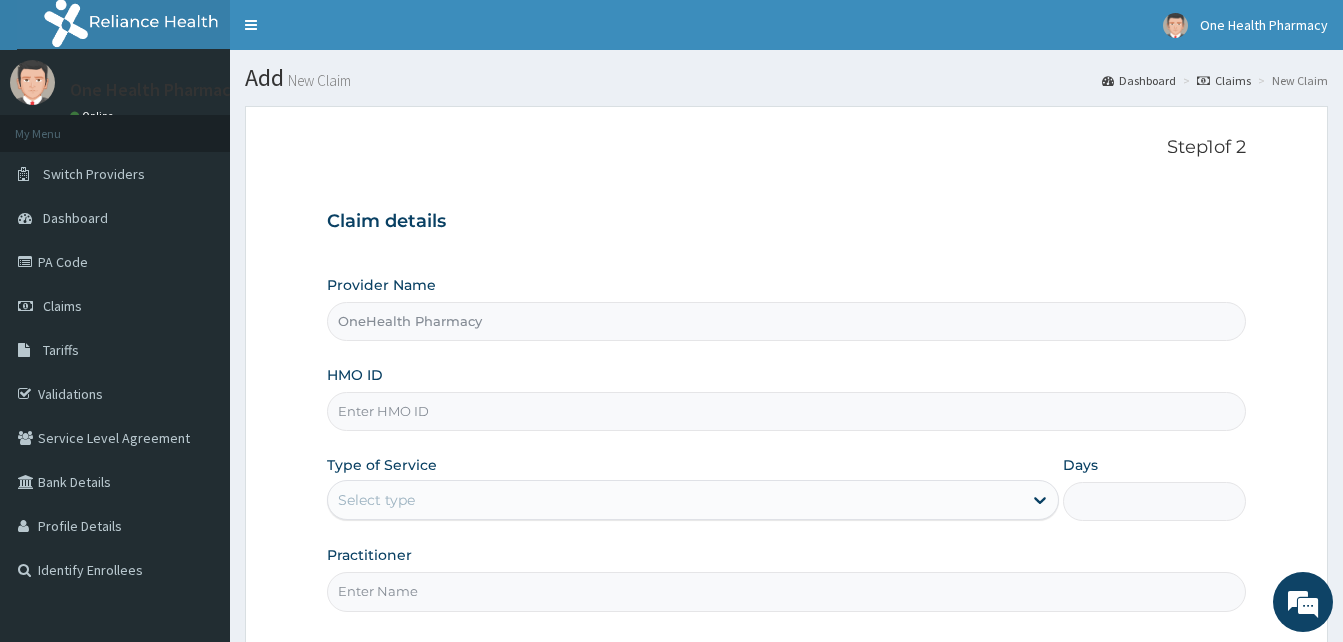 scroll, scrollTop: 0, scrollLeft: 0, axis: both 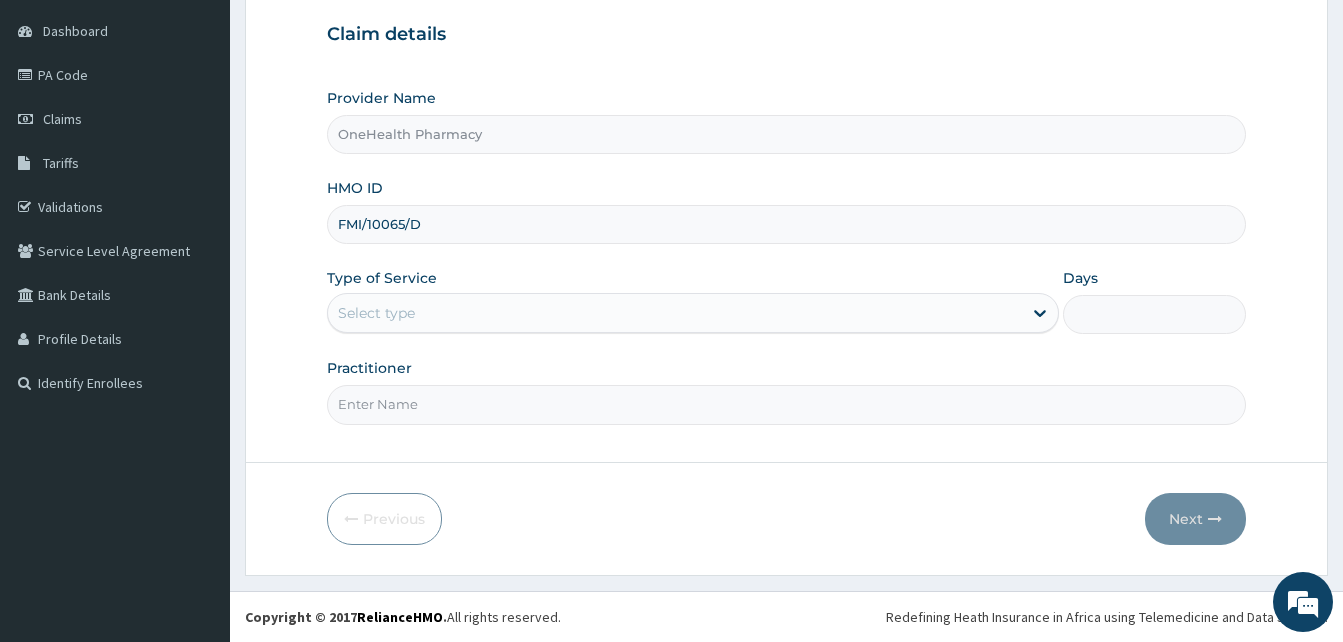 type on "FMI/10065/D" 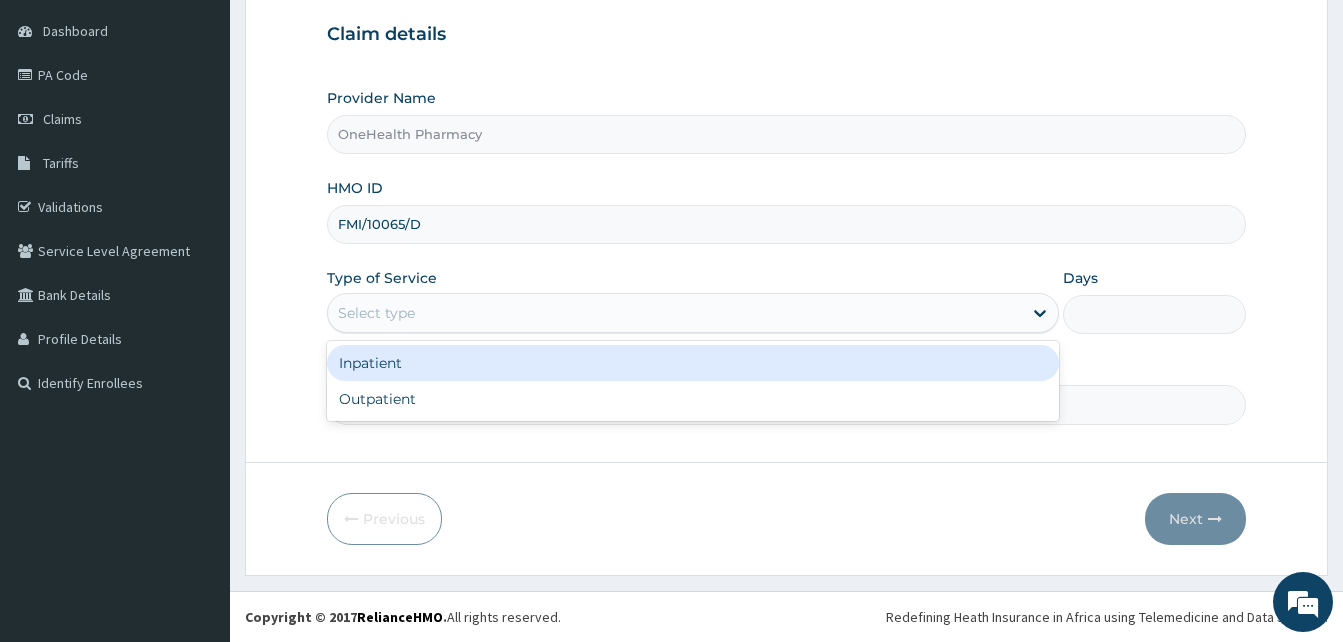 drag, startPoint x: 593, startPoint y: 311, endPoint x: 707, endPoint y: 405, distance: 147.75656 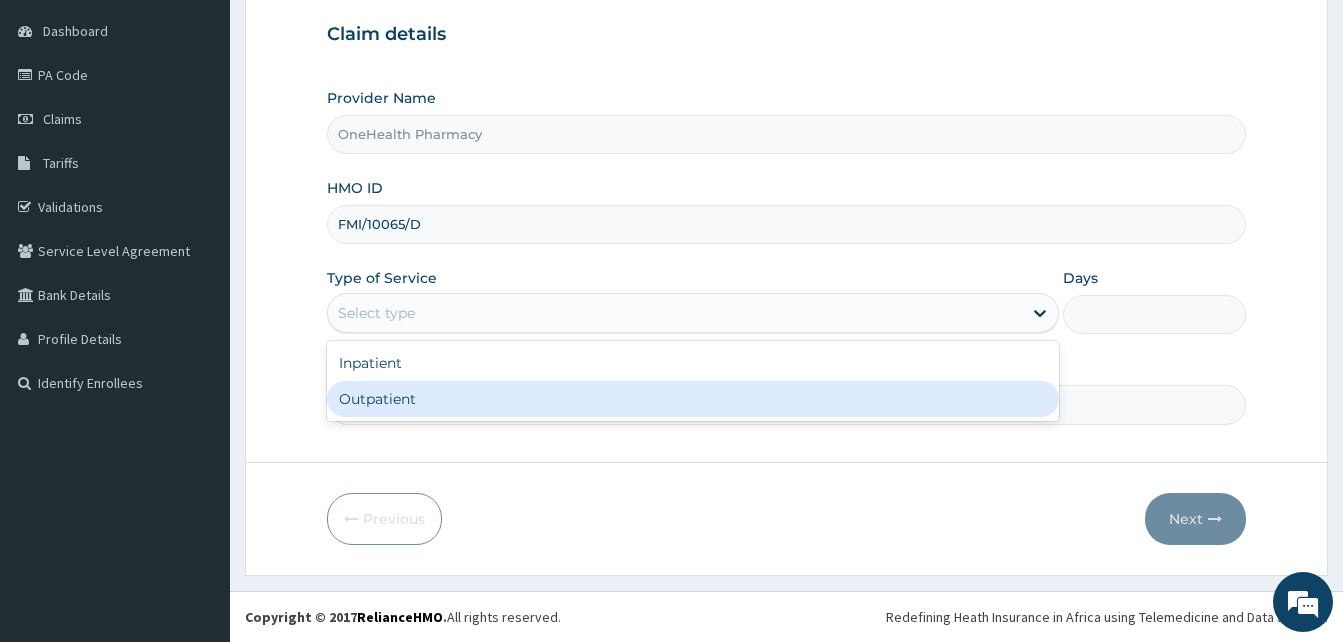 click on "Outpatient" at bounding box center [693, 399] 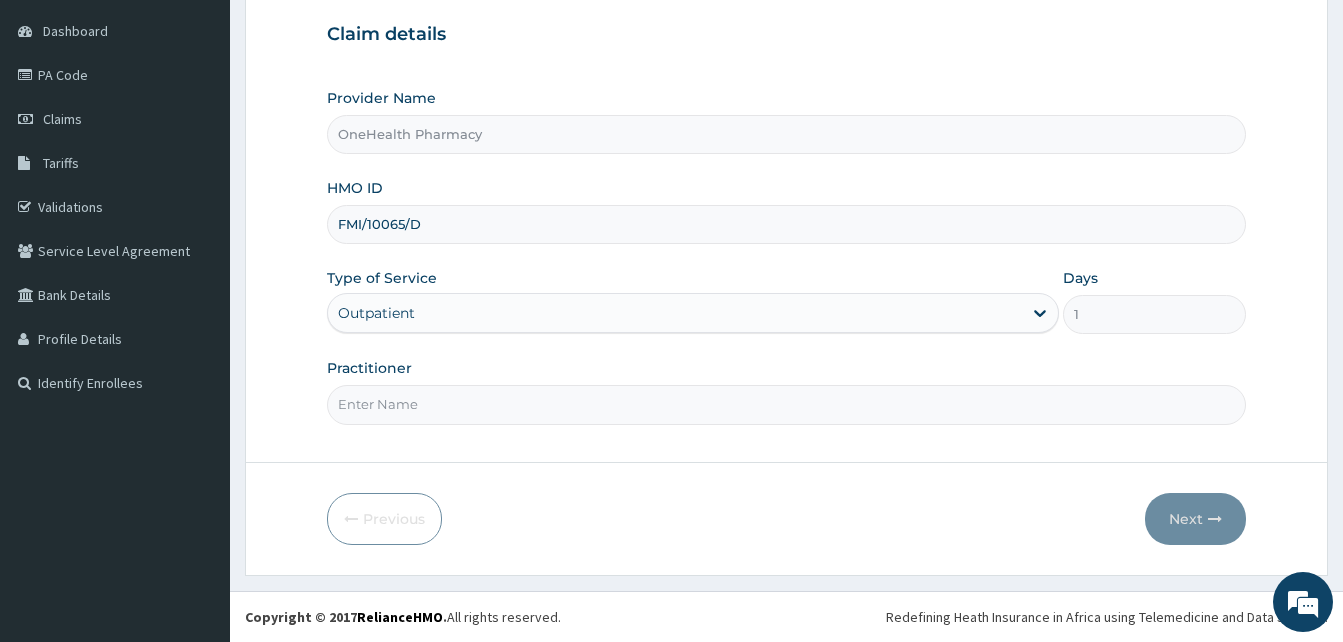 click on "Practitioner" at bounding box center [786, 404] 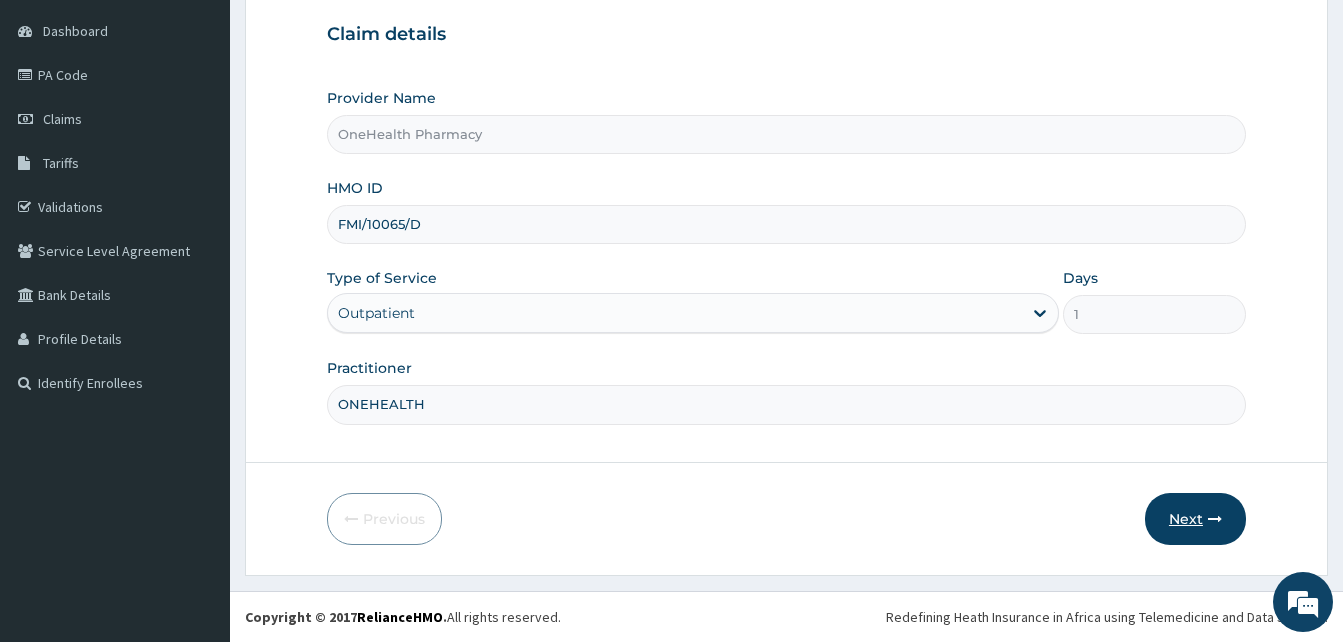 click on "Next" at bounding box center [1195, 519] 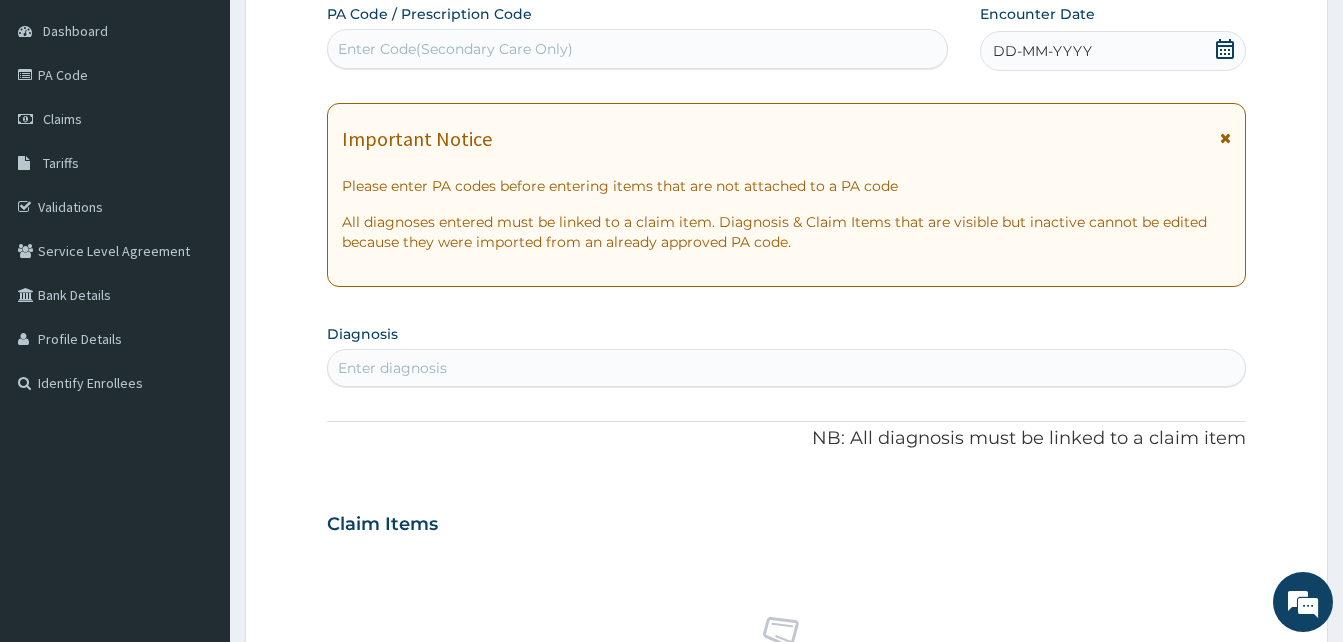 click on "DD-MM-YYYY" at bounding box center [1113, 51] 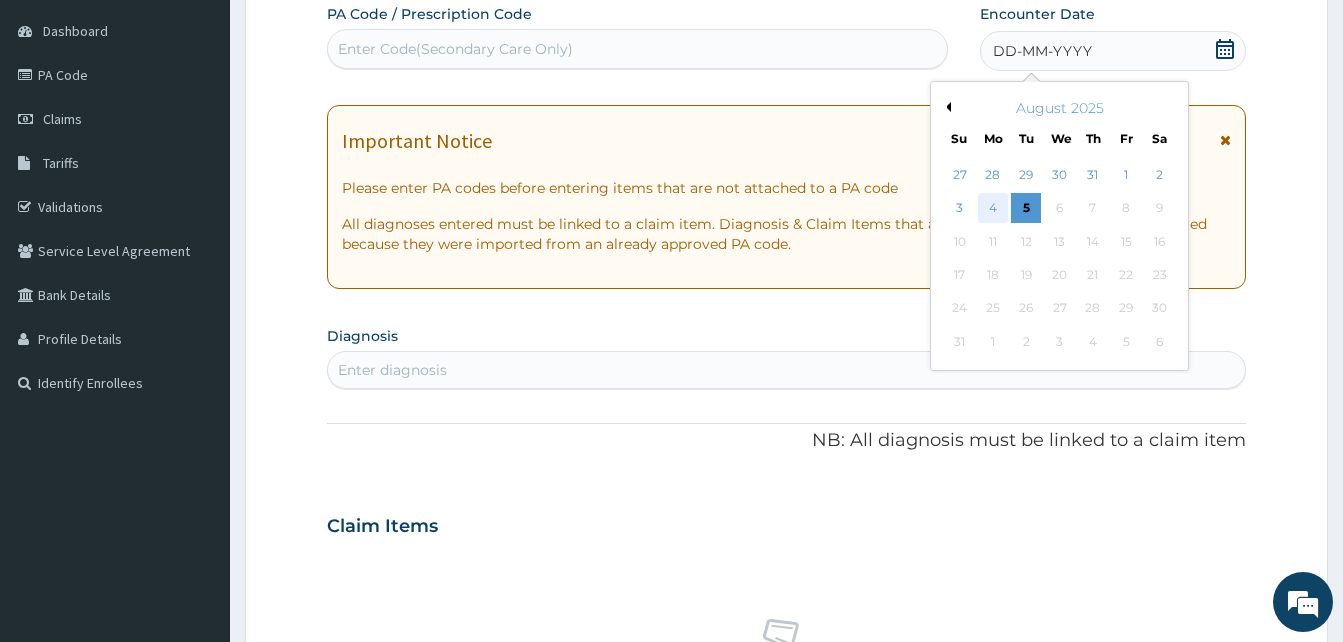 click on "4" at bounding box center [993, 209] 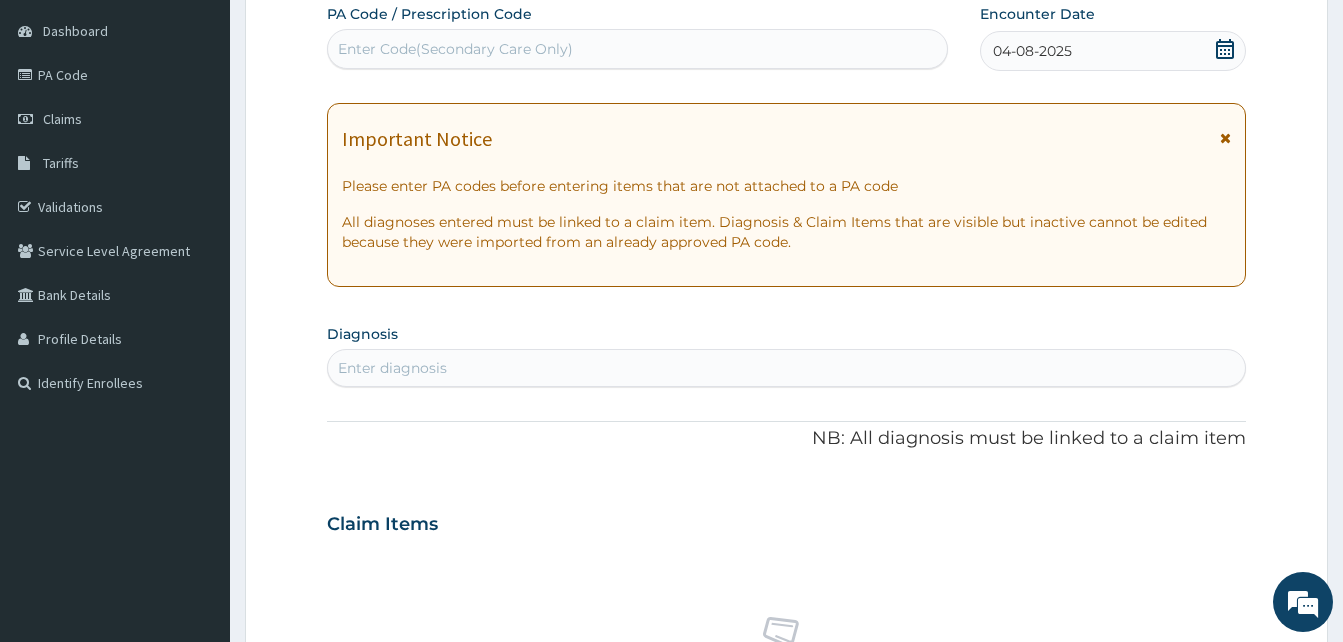 click on "Enter diagnosis" at bounding box center (786, 368) 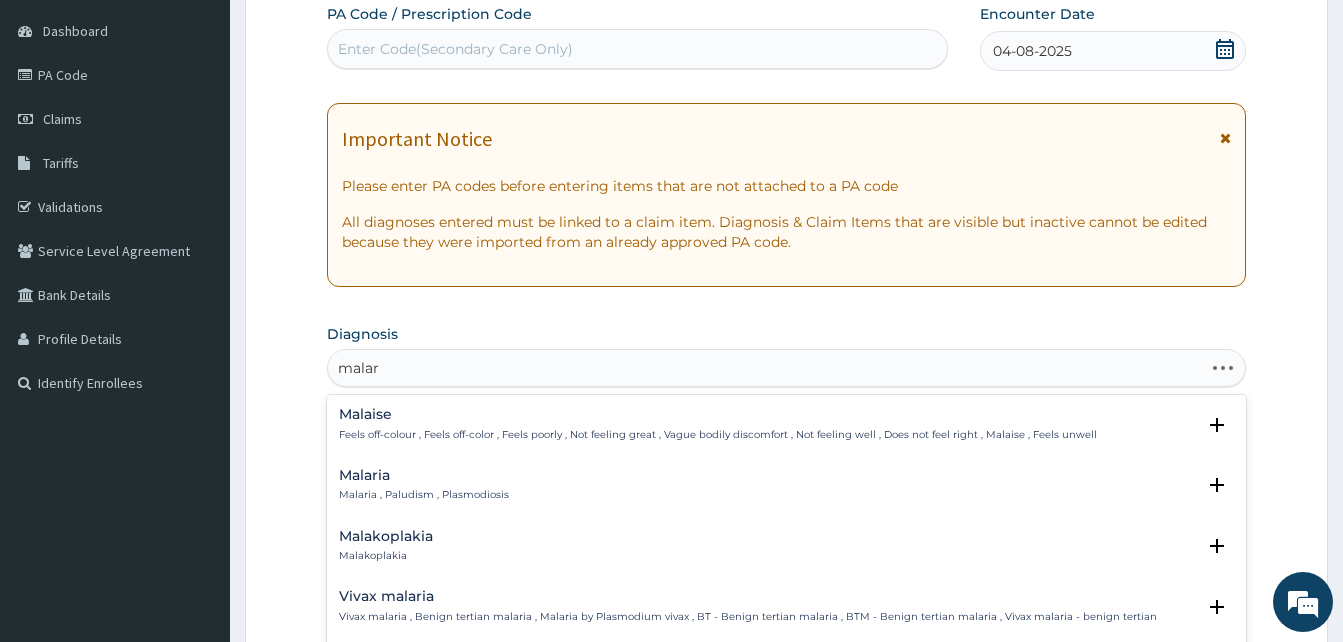 type on "malari" 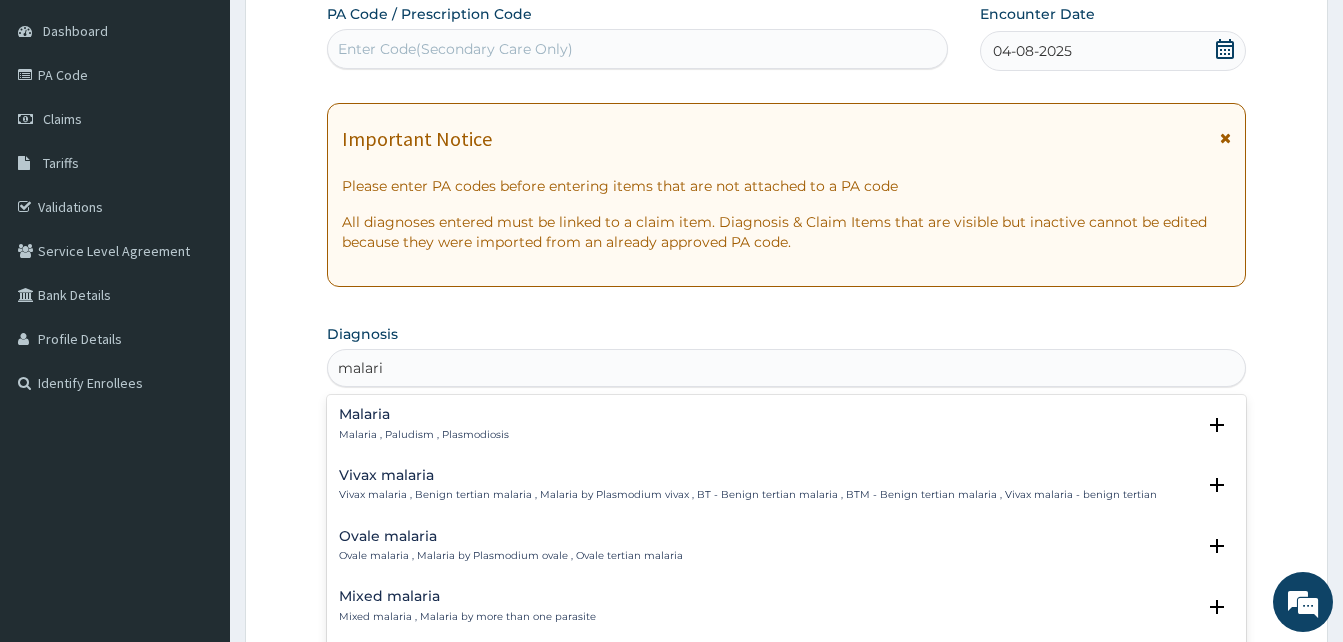 click on "Malaria Malaria , Paludism , Plasmodiosis" at bounding box center [786, 424] 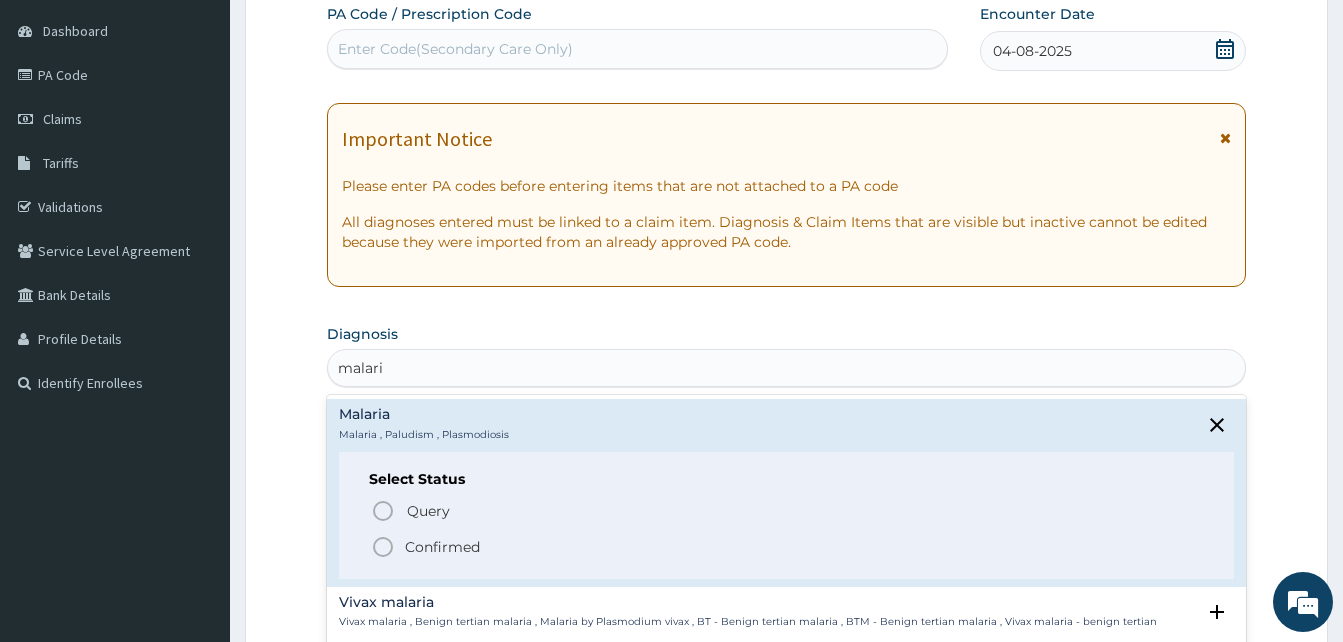 click on "Confirmed" at bounding box center (787, 547) 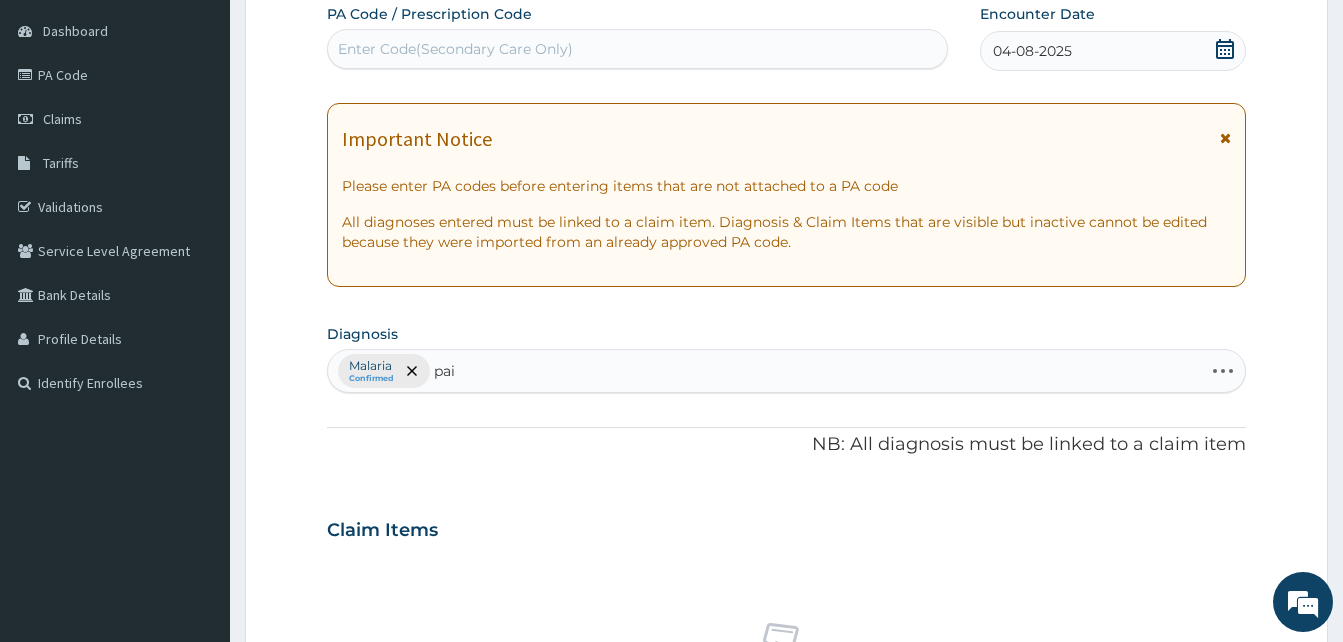 type on "pain" 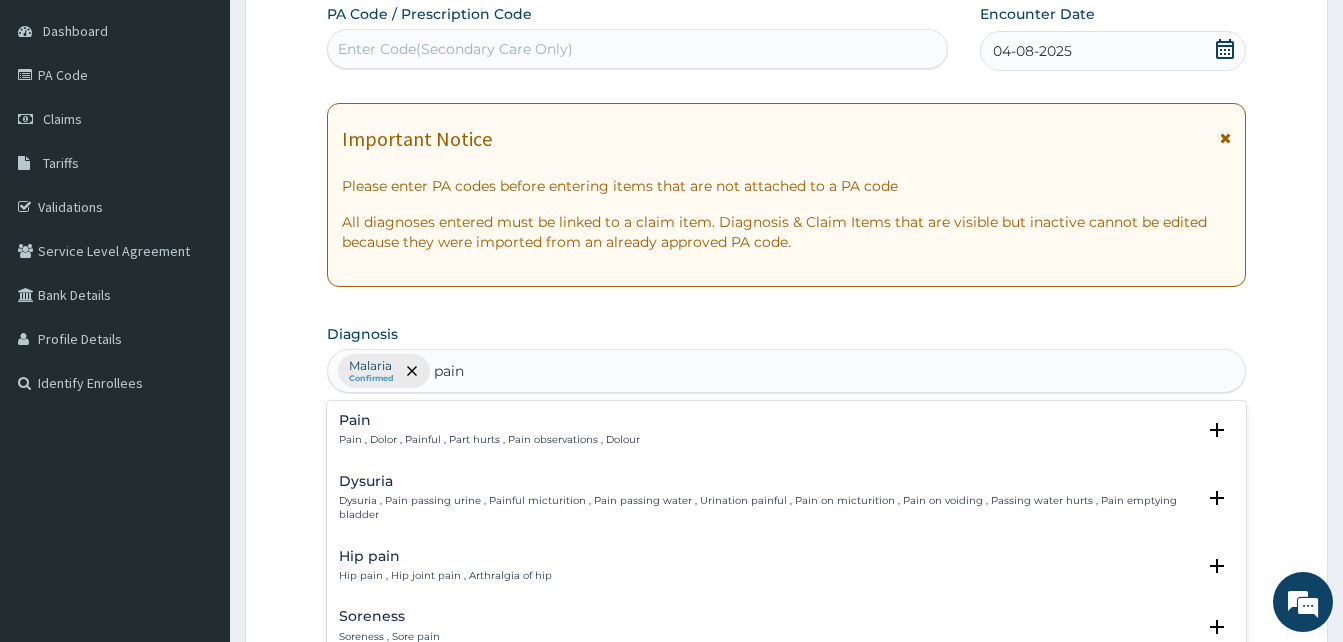 click on "Pain , Dolor , Painful , Part hurts , Pain observations , Dolour" at bounding box center [489, 440] 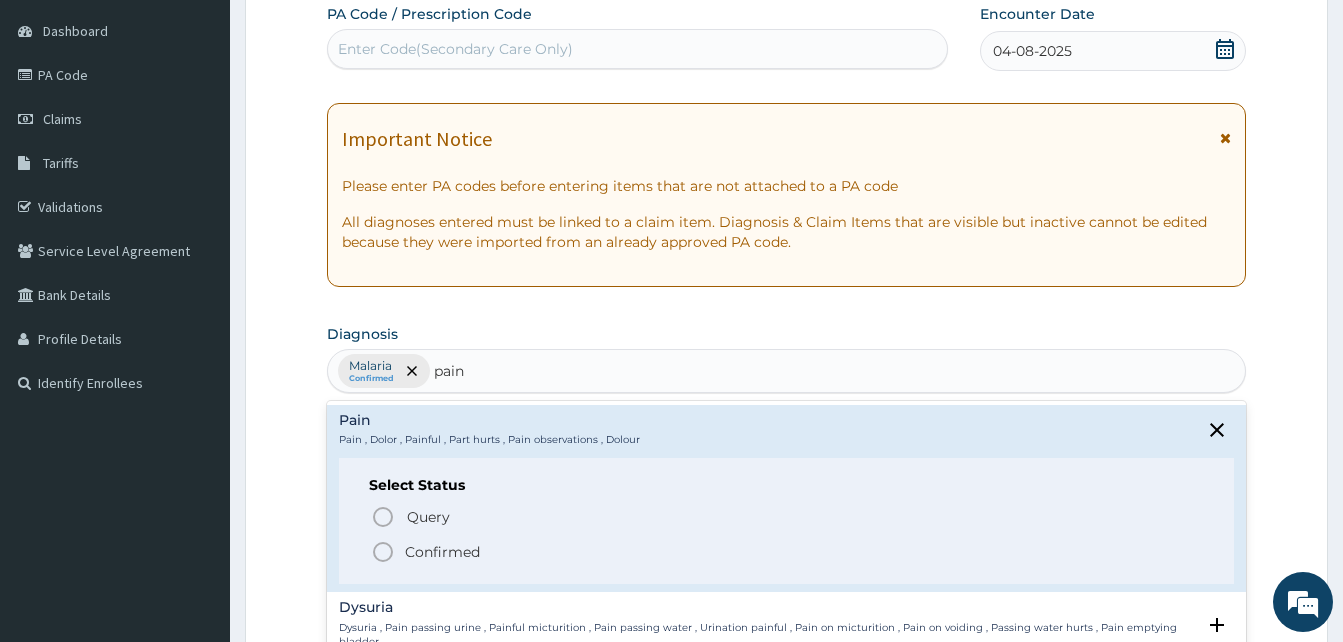 click on "Confirmed" at bounding box center (787, 552) 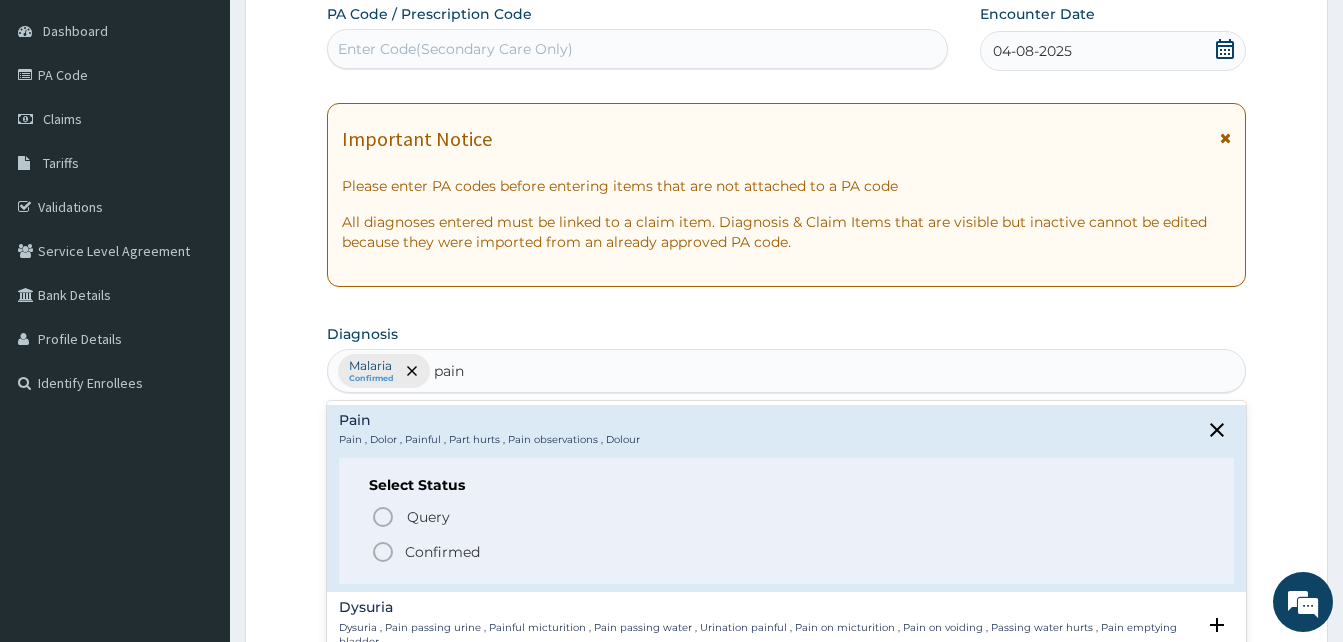 type 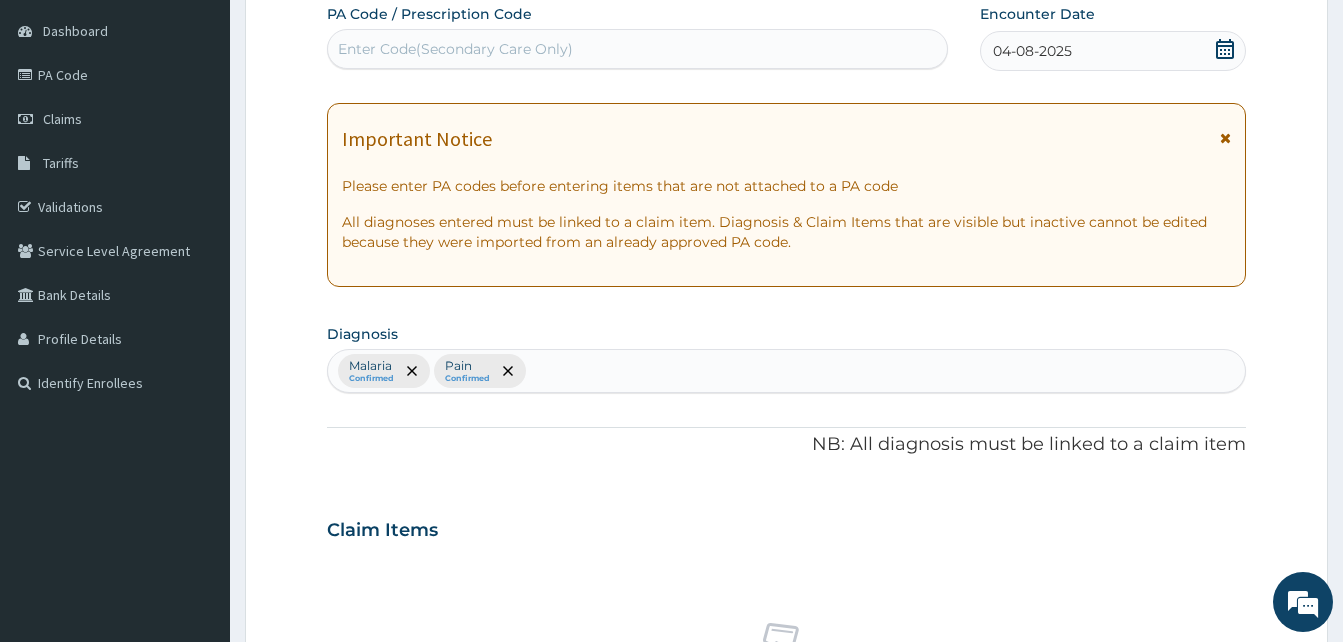 scroll, scrollTop: 800, scrollLeft: 0, axis: vertical 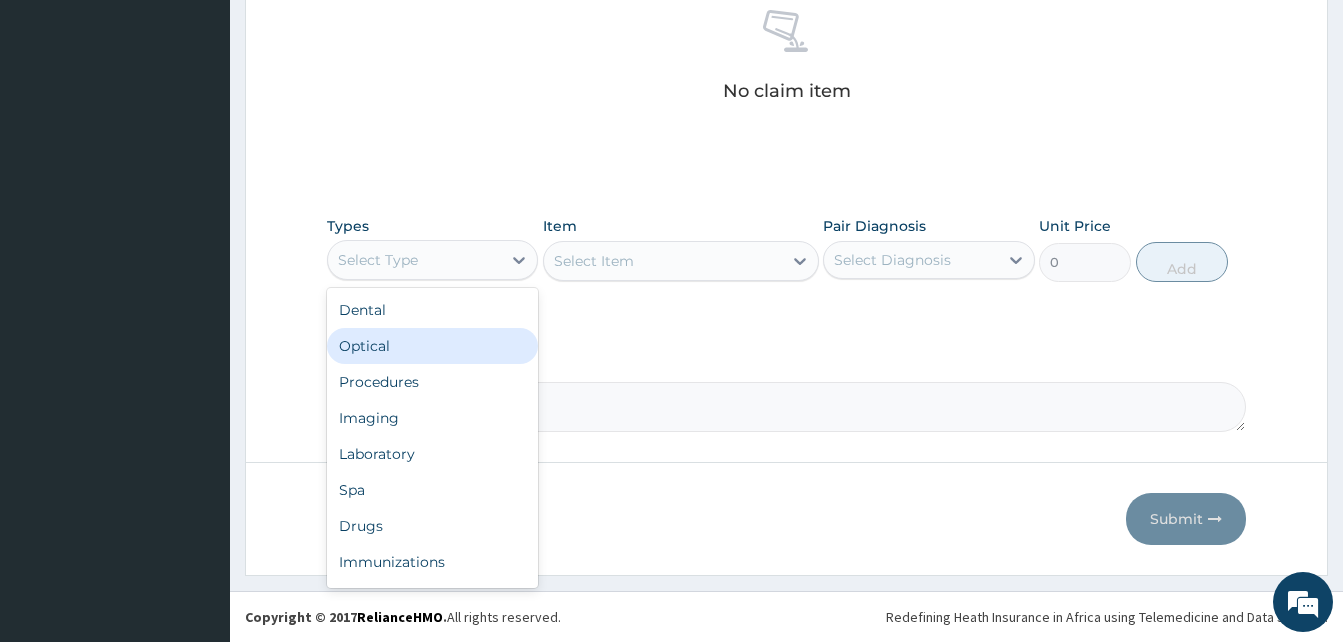 drag, startPoint x: 476, startPoint y: 276, endPoint x: 524, endPoint y: 357, distance: 94.15413 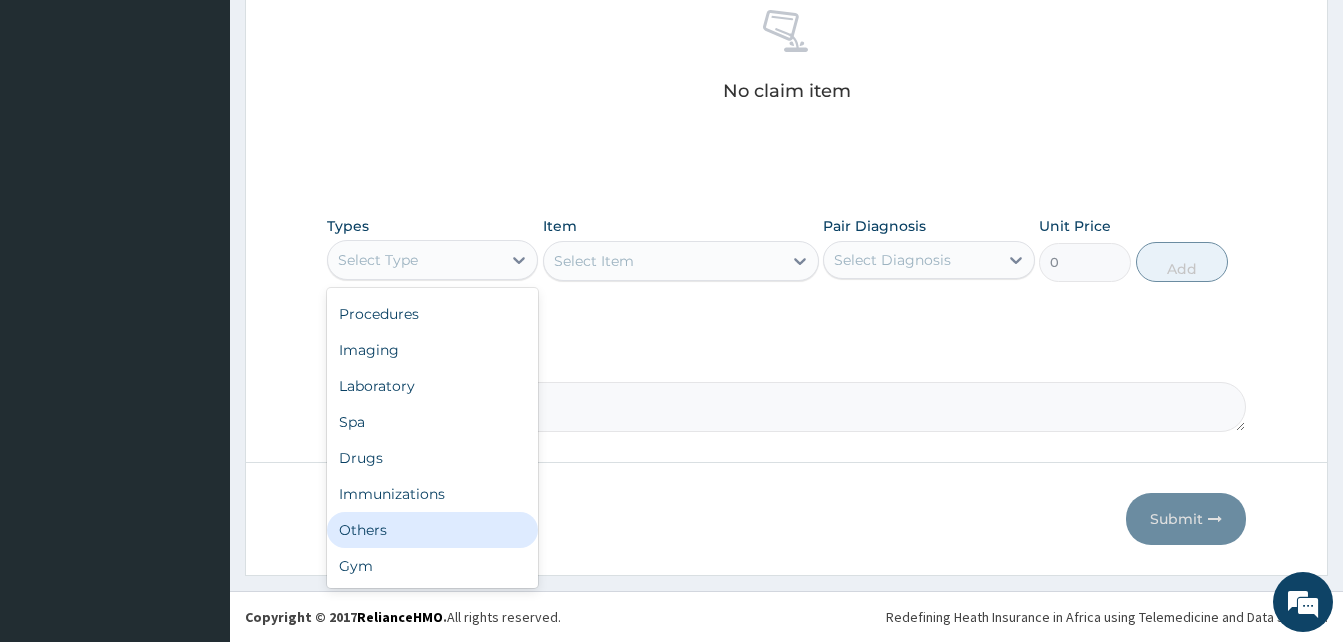 click on "Others" at bounding box center [432, 530] 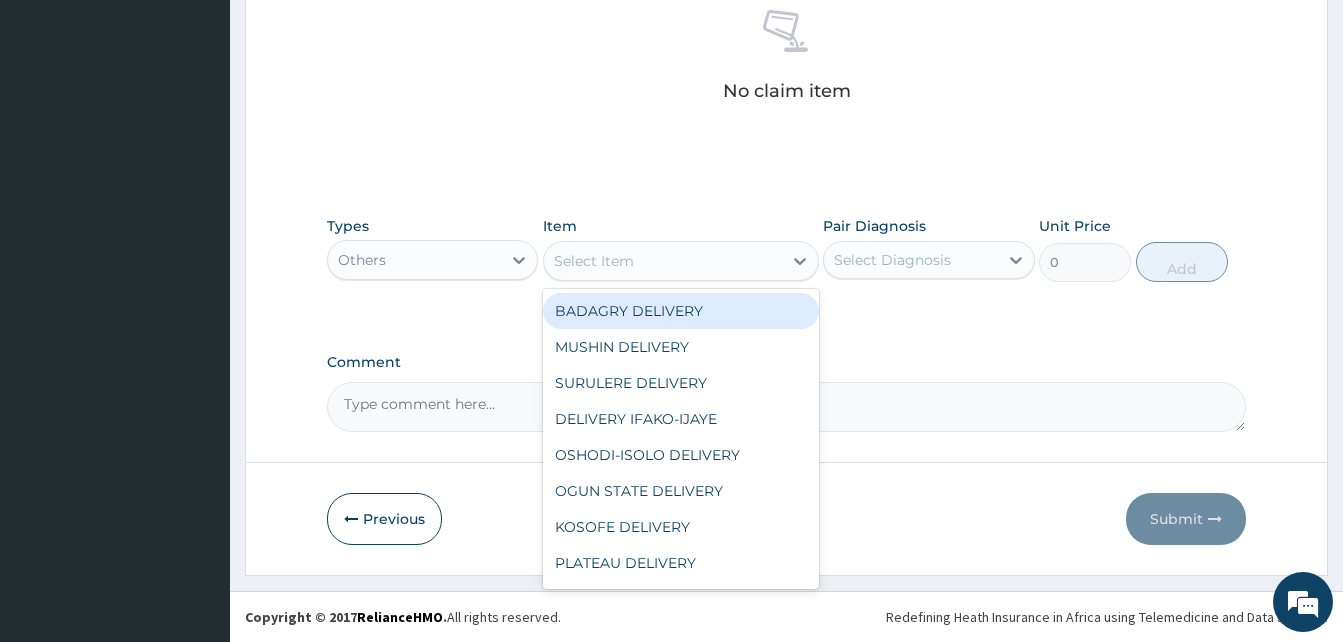 click on "Select Item" at bounding box center (663, 261) 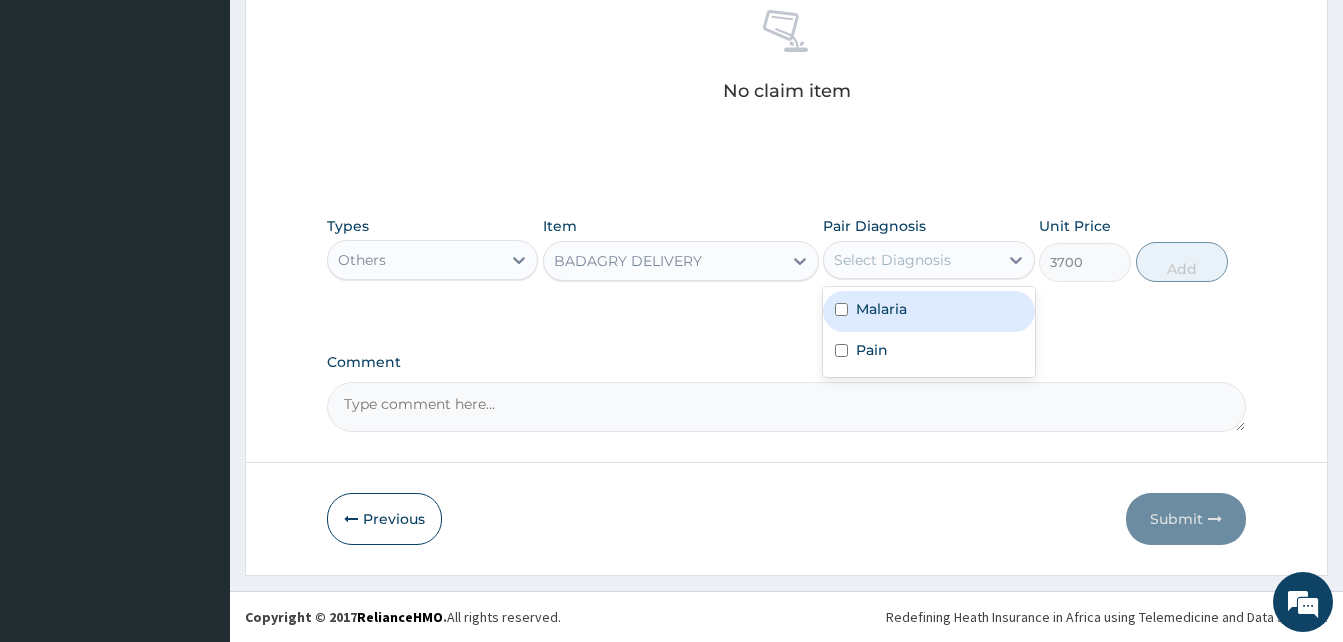 drag, startPoint x: 885, startPoint y: 256, endPoint x: 950, endPoint y: 309, distance: 83.86894 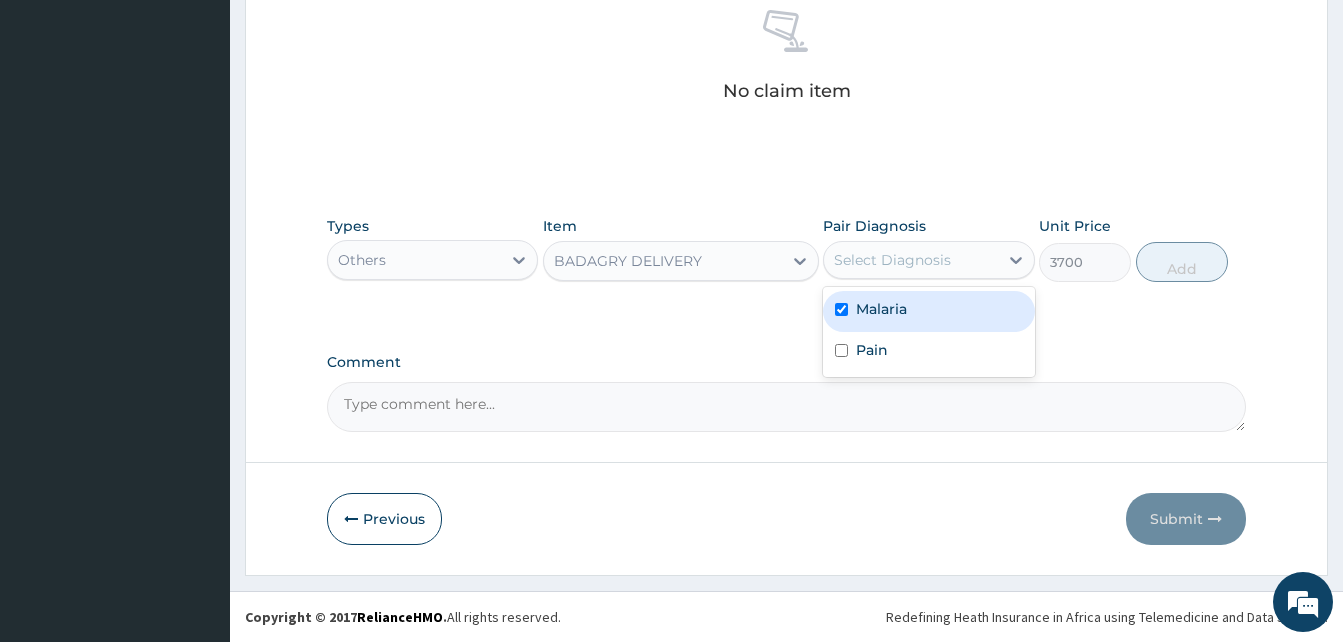 checkbox on "true" 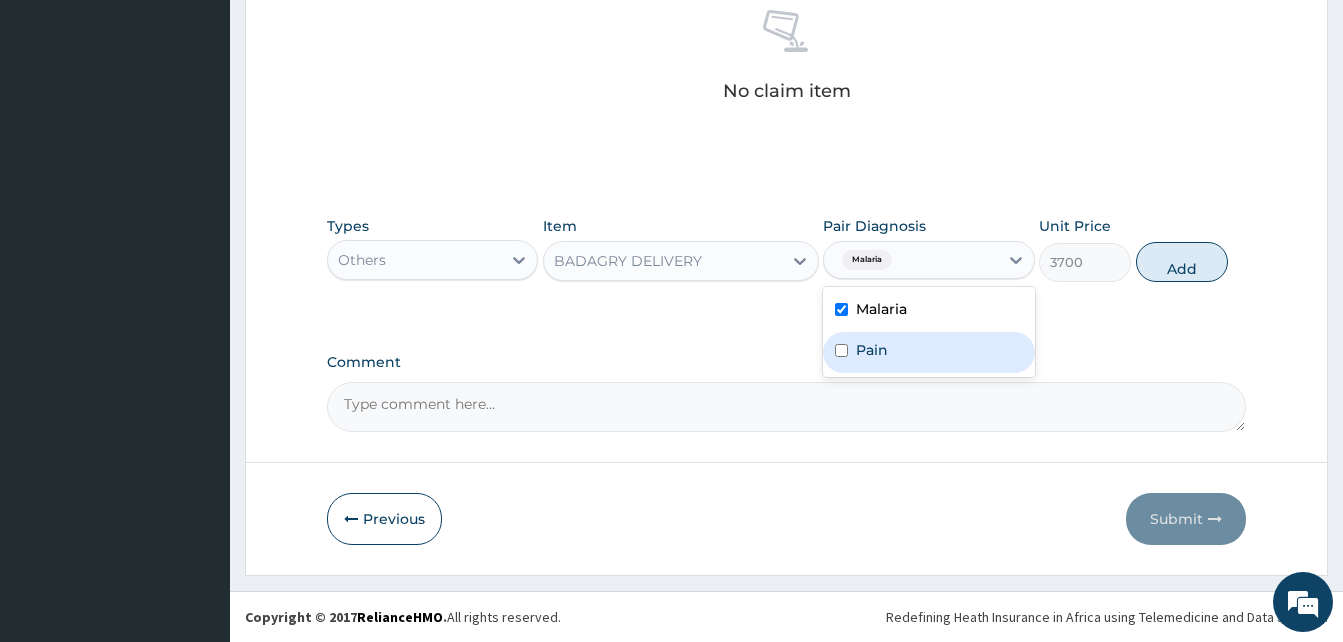 click on "Pain" at bounding box center (928, 352) 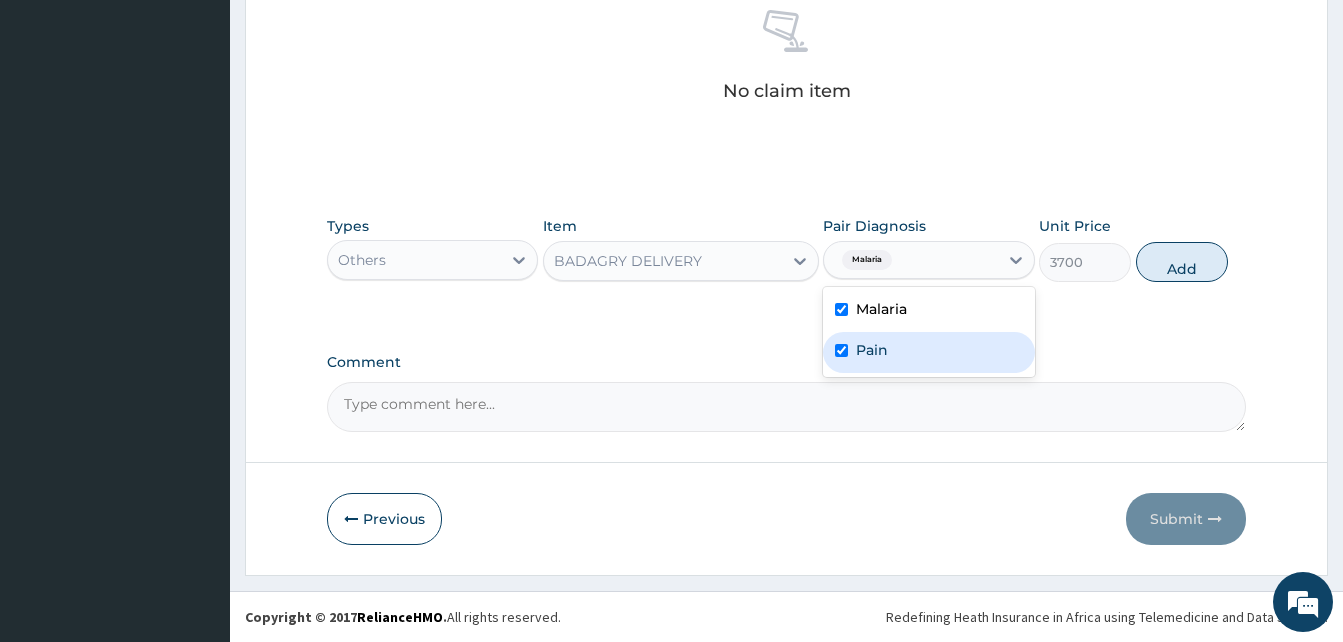 checkbox on "true" 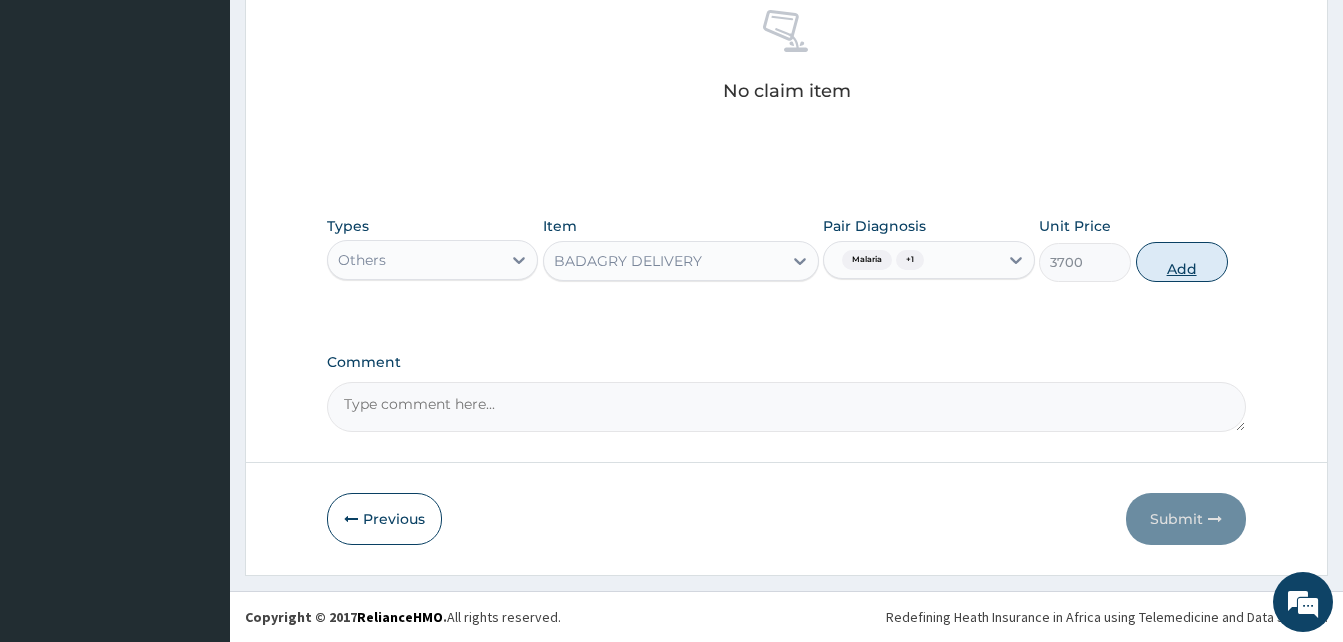 click on "Add" at bounding box center (1182, 262) 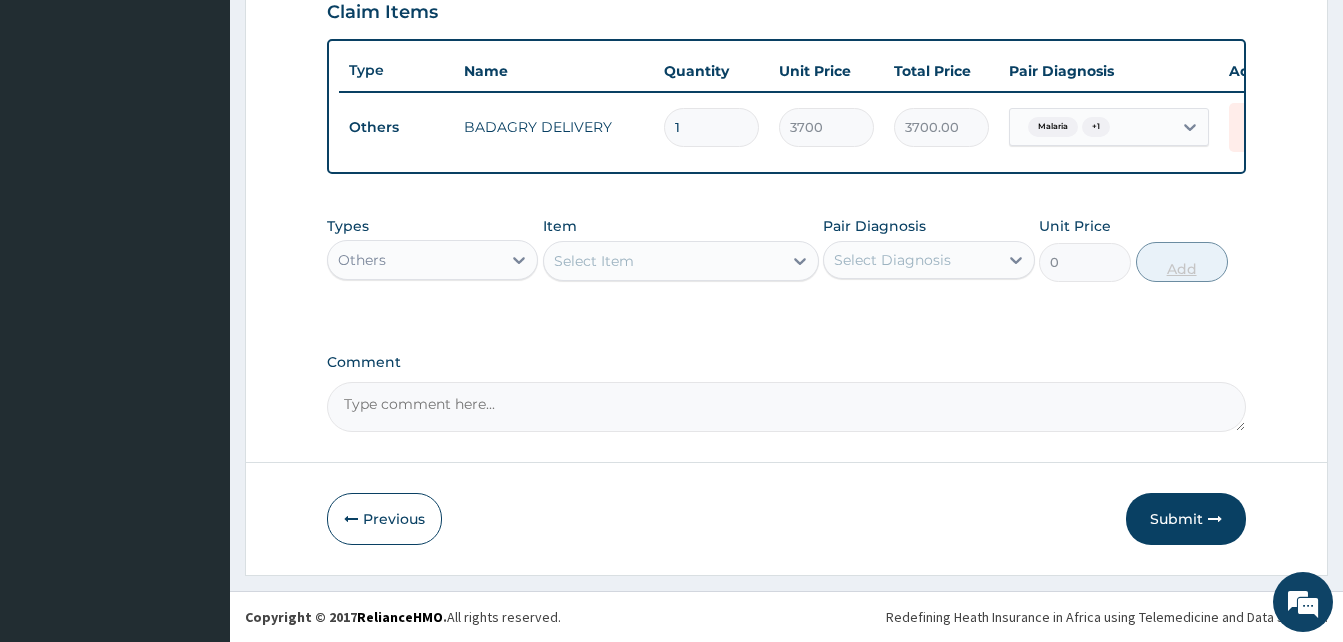 scroll, scrollTop: 720, scrollLeft: 0, axis: vertical 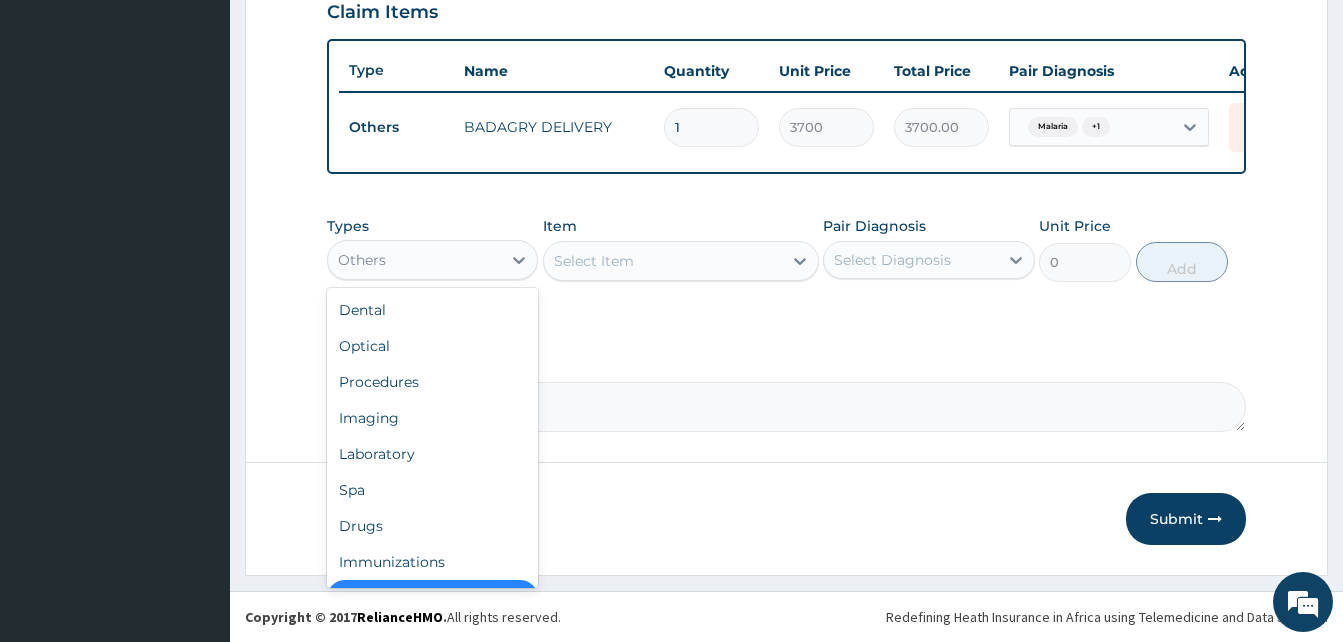 click on "Others" at bounding box center (414, 260) 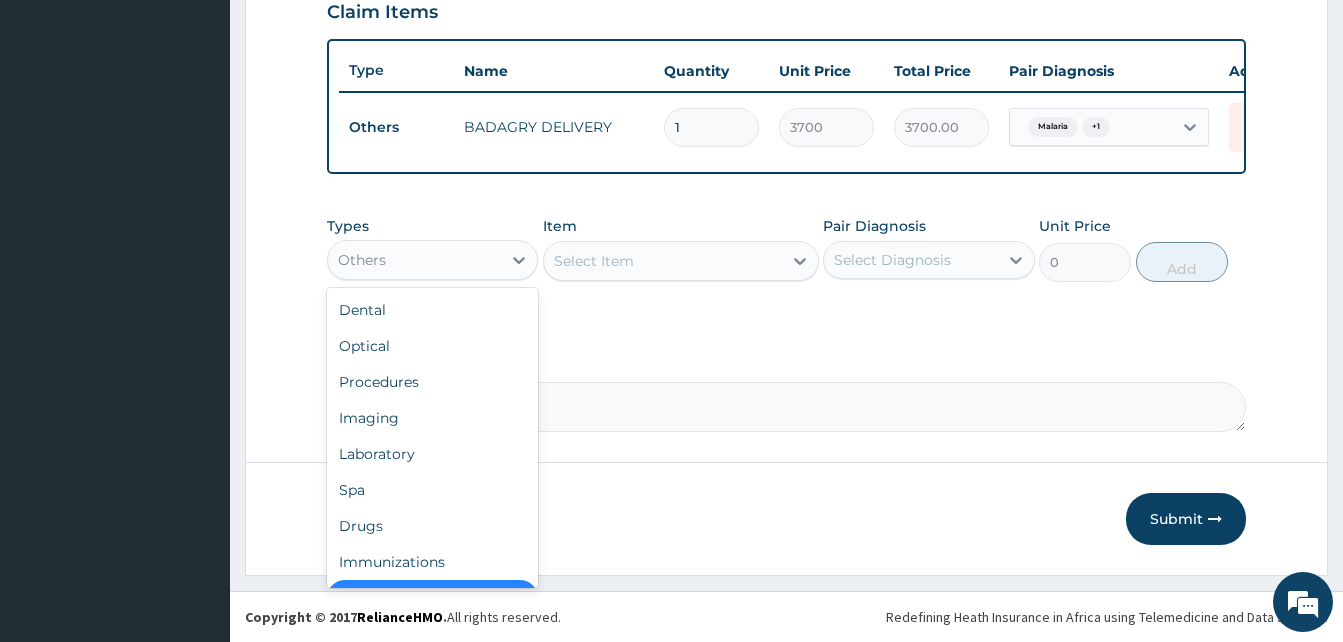scroll, scrollTop: 40, scrollLeft: 0, axis: vertical 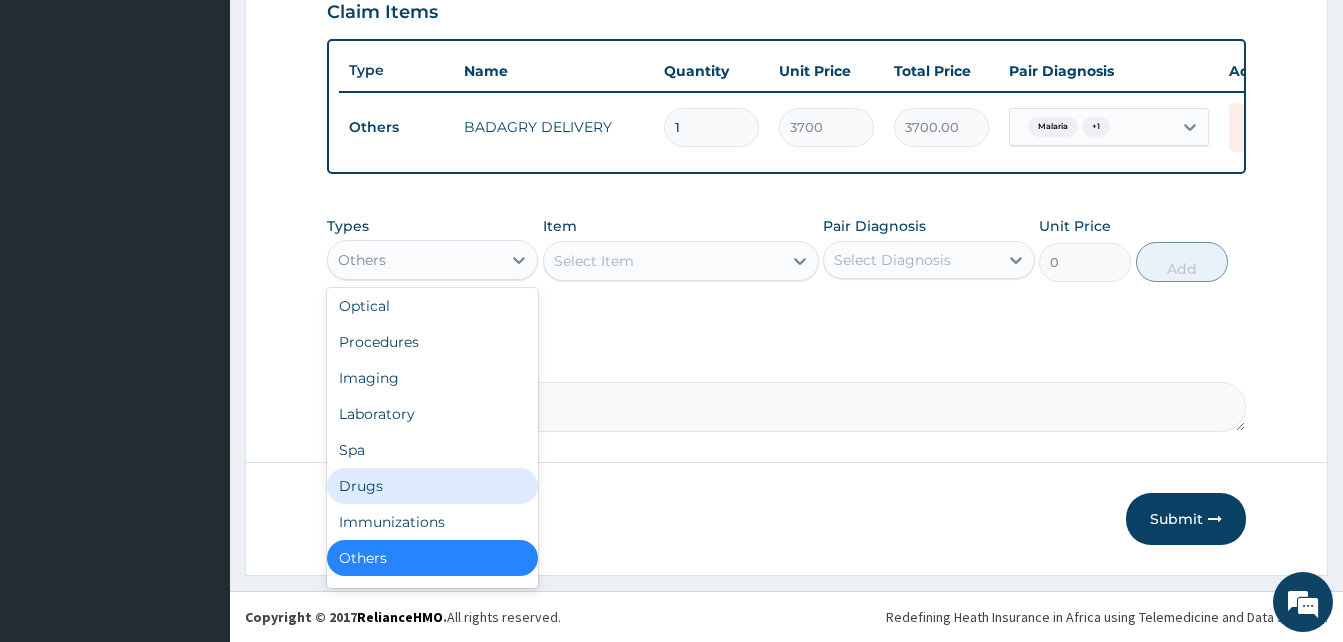 click on "Drugs" at bounding box center [432, 486] 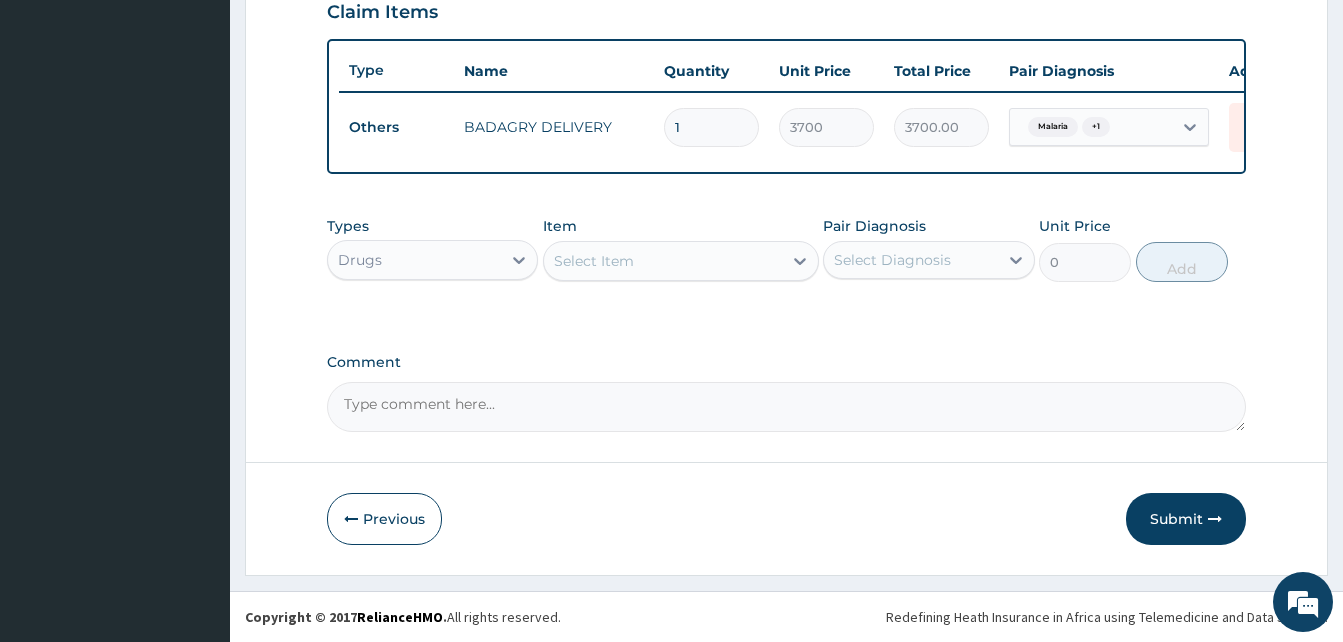 click on "Select Item" at bounding box center [681, 261] 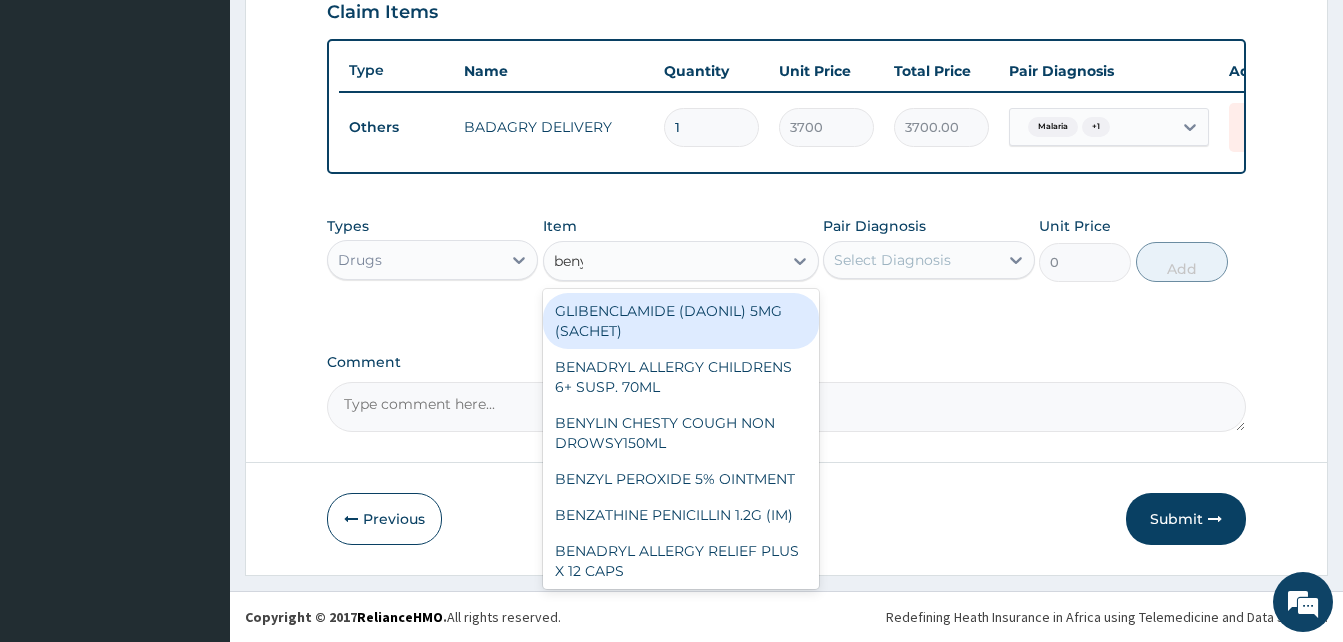 type on "benyli" 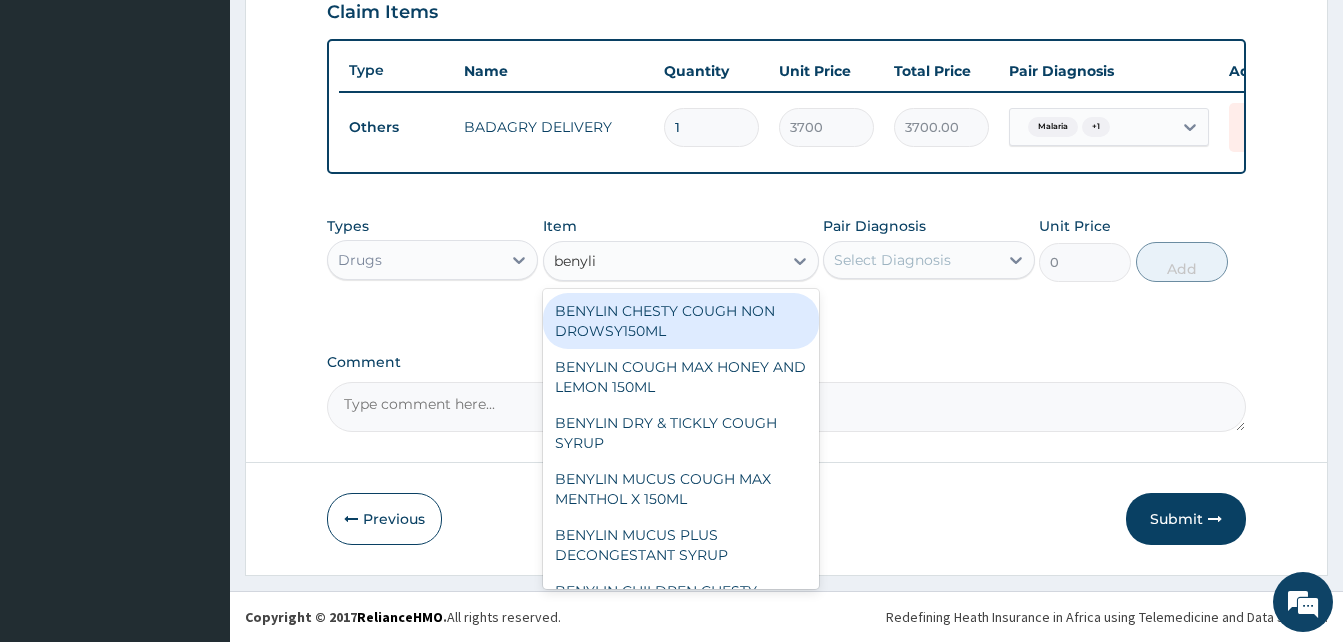scroll, scrollTop: 107, scrollLeft: 0, axis: vertical 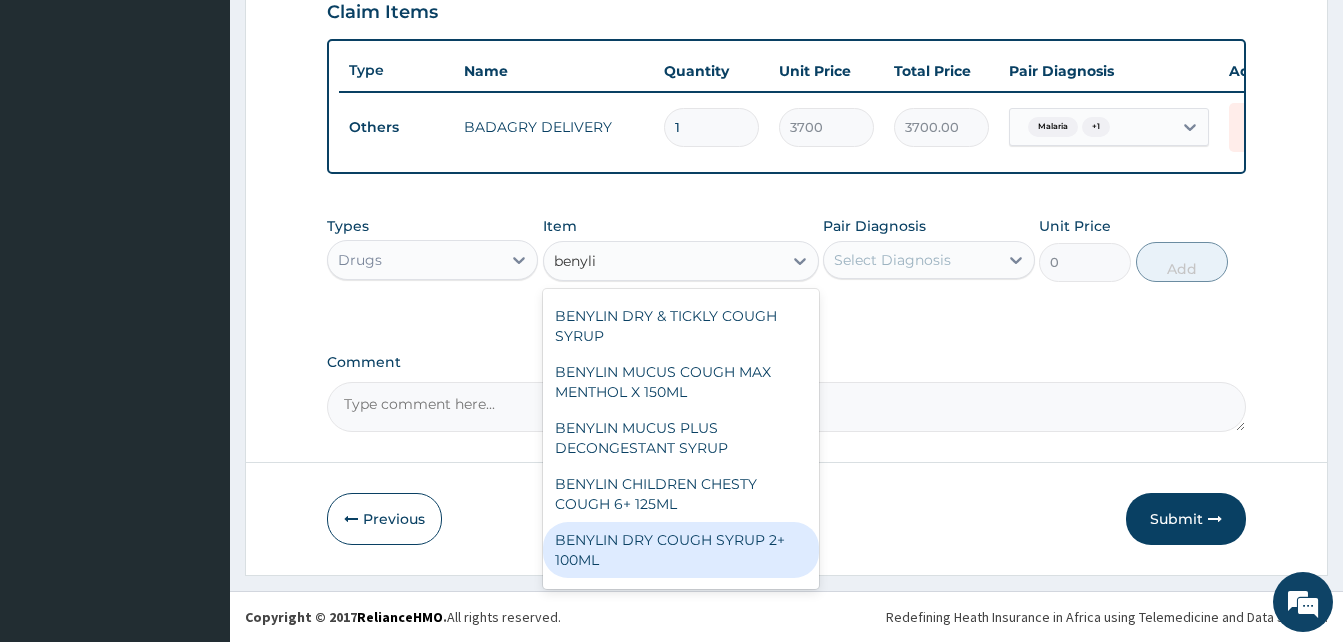 click on "BENYLIN DRY COUGH SYRUP 2+ 100ML" at bounding box center (681, 550) 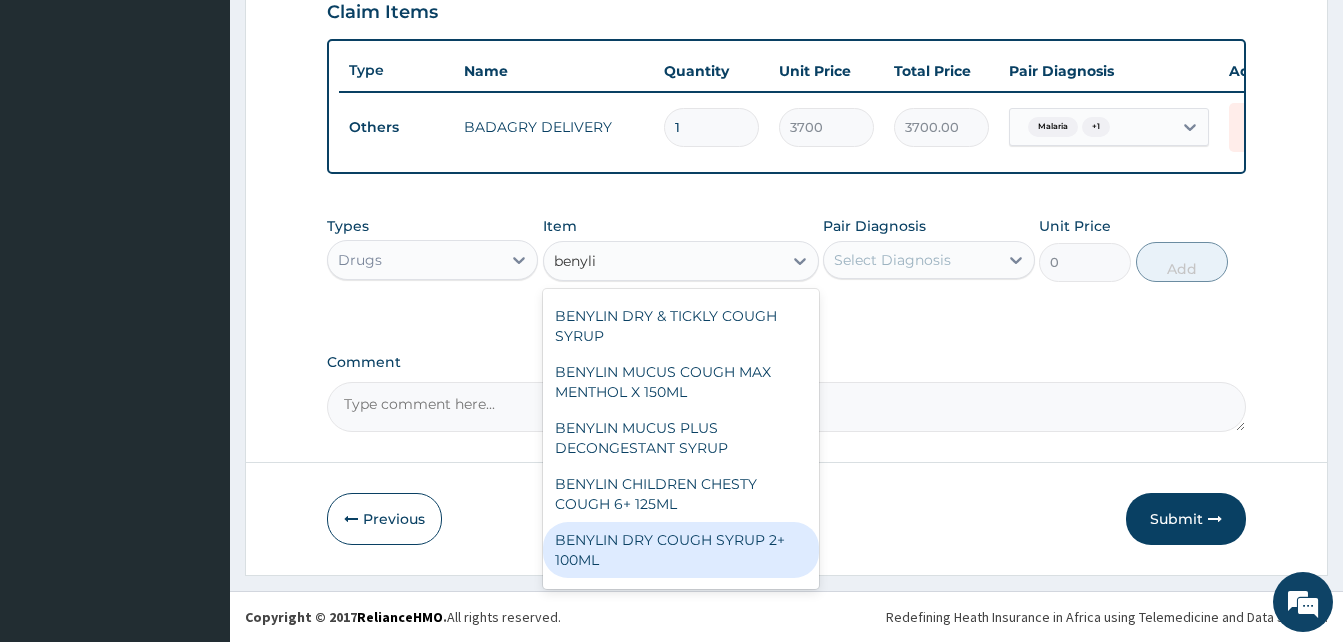 type 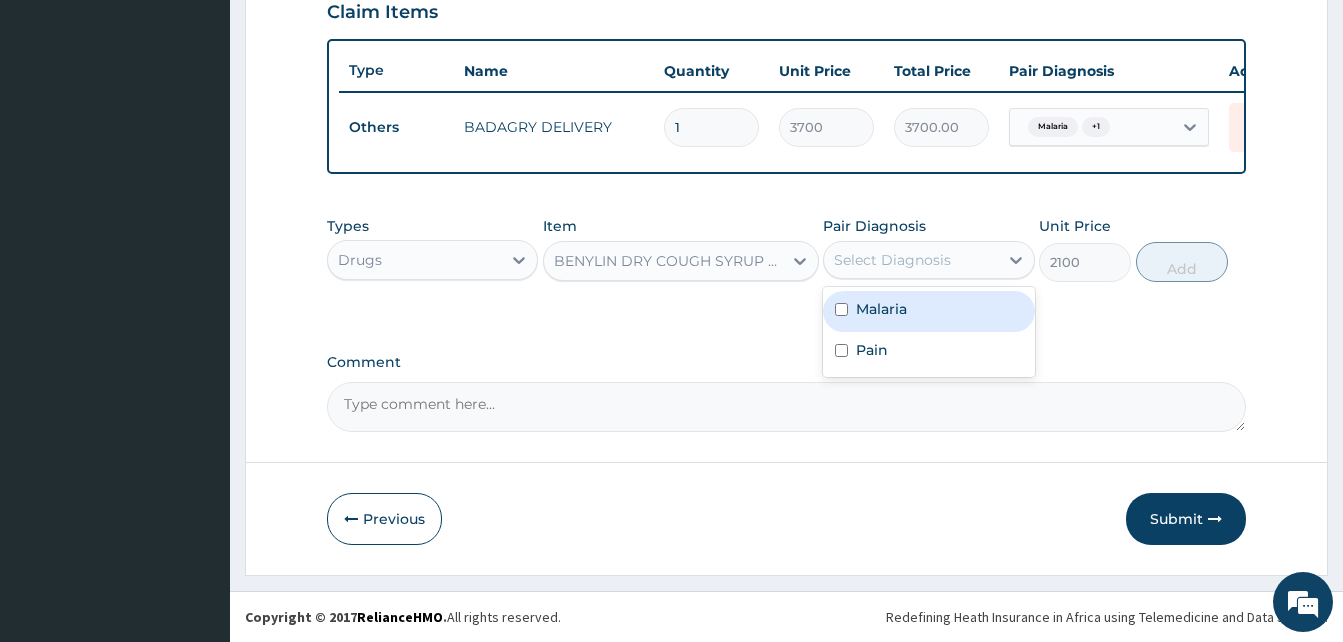 click on "Select Diagnosis" at bounding box center [910, 260] 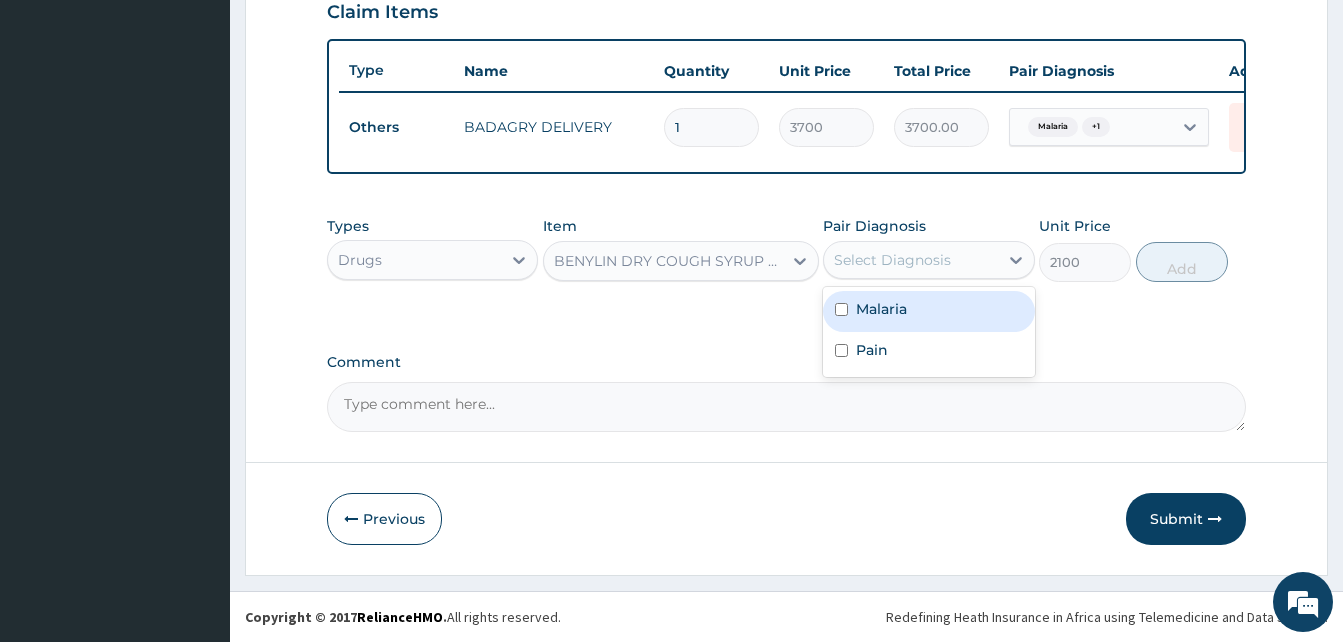 click on "Malaria" at bounding box center [928, 311] 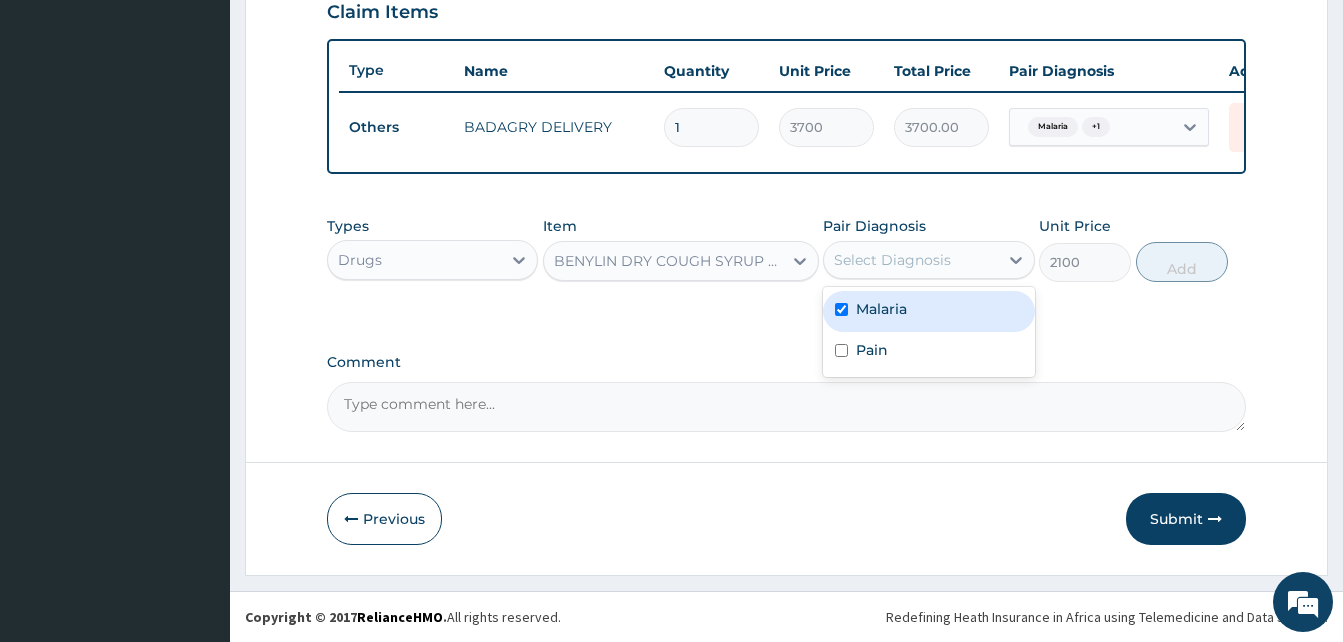 checkbox on "true" 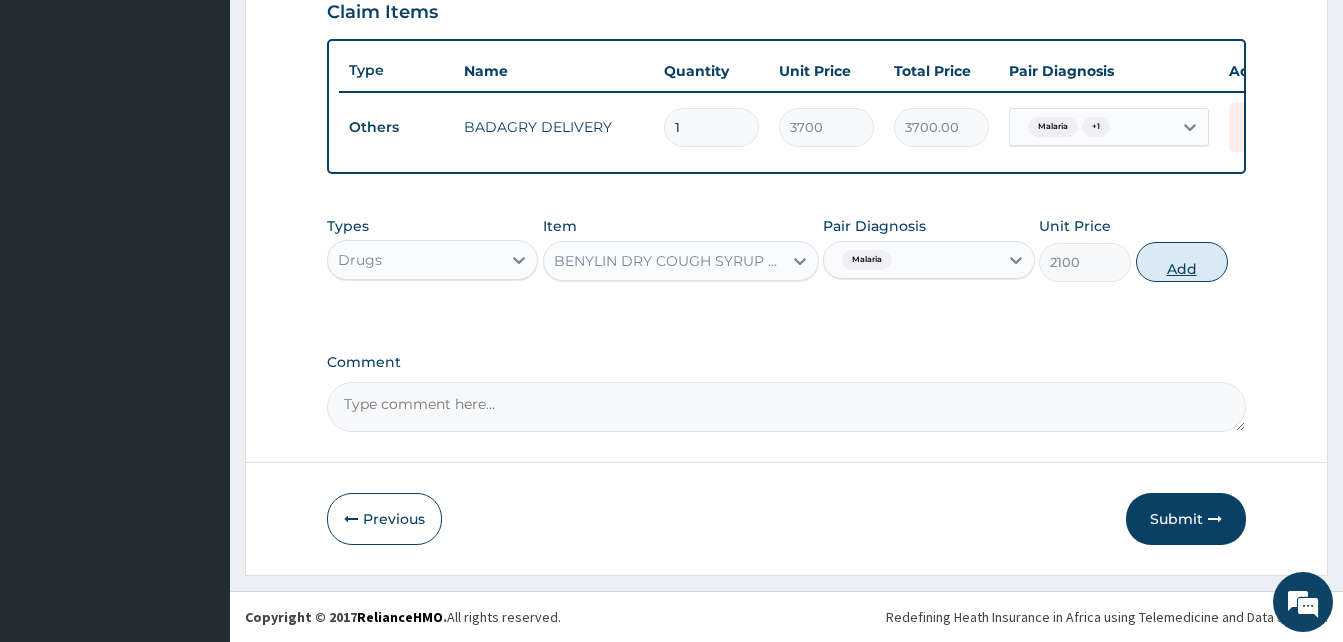 click on "Add" at bounding box center (1182, 262) 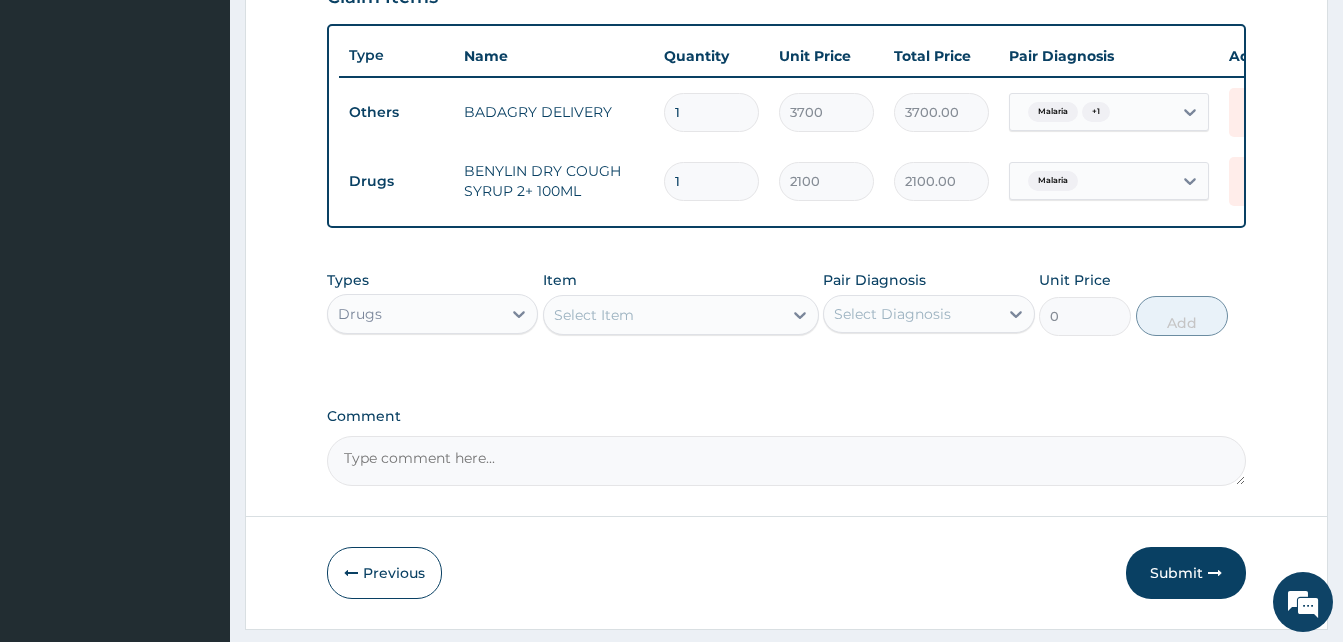 click on "Select Item" at bounding box center [663, 315] 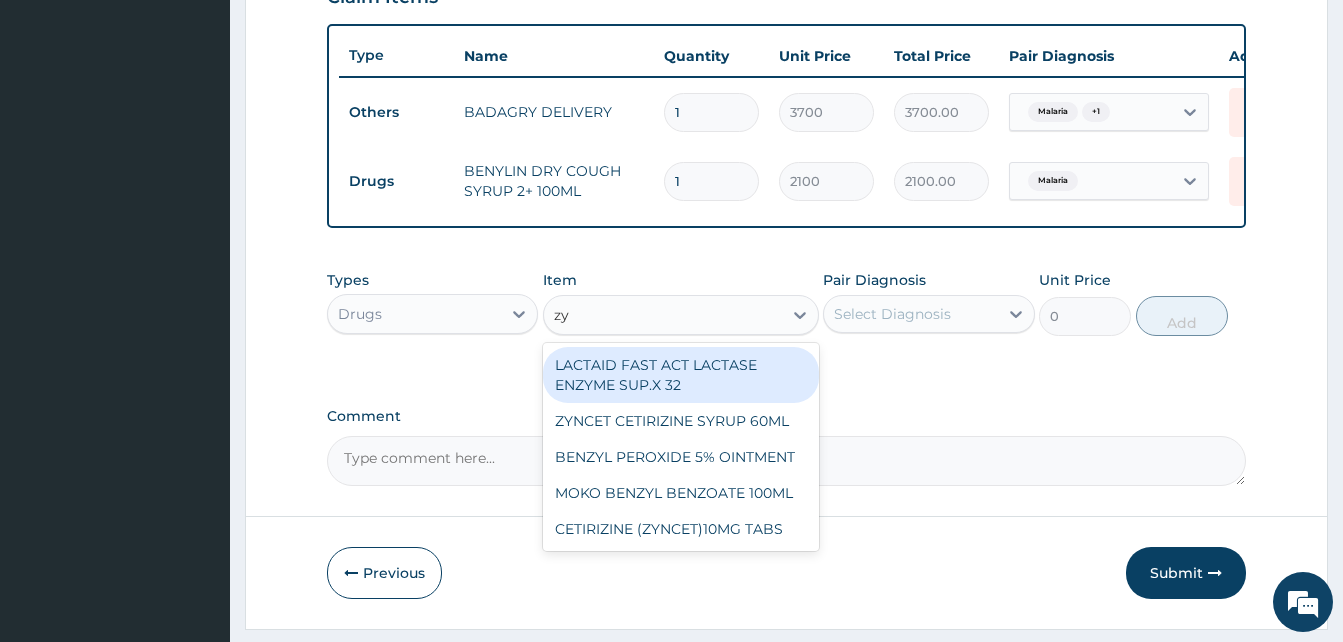 type on "zyn" 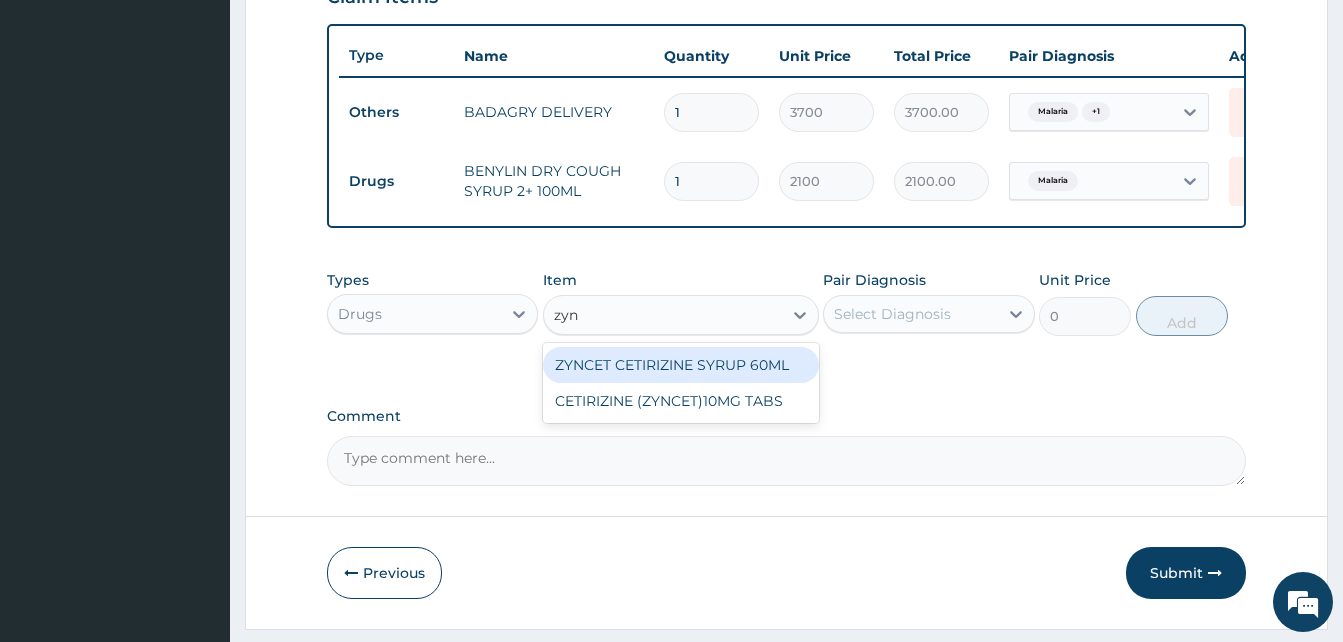 click on "ZYNCET CETIRIZINE SYRUP 60ML" at bounding box center (681, 365) 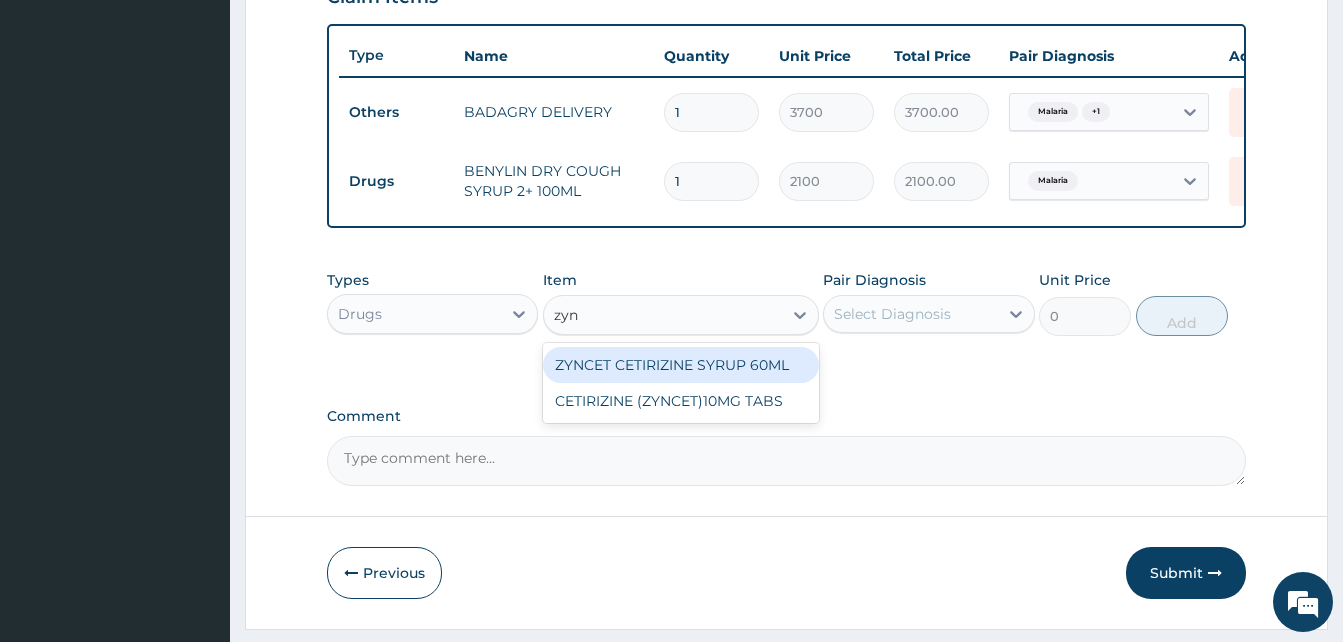 type 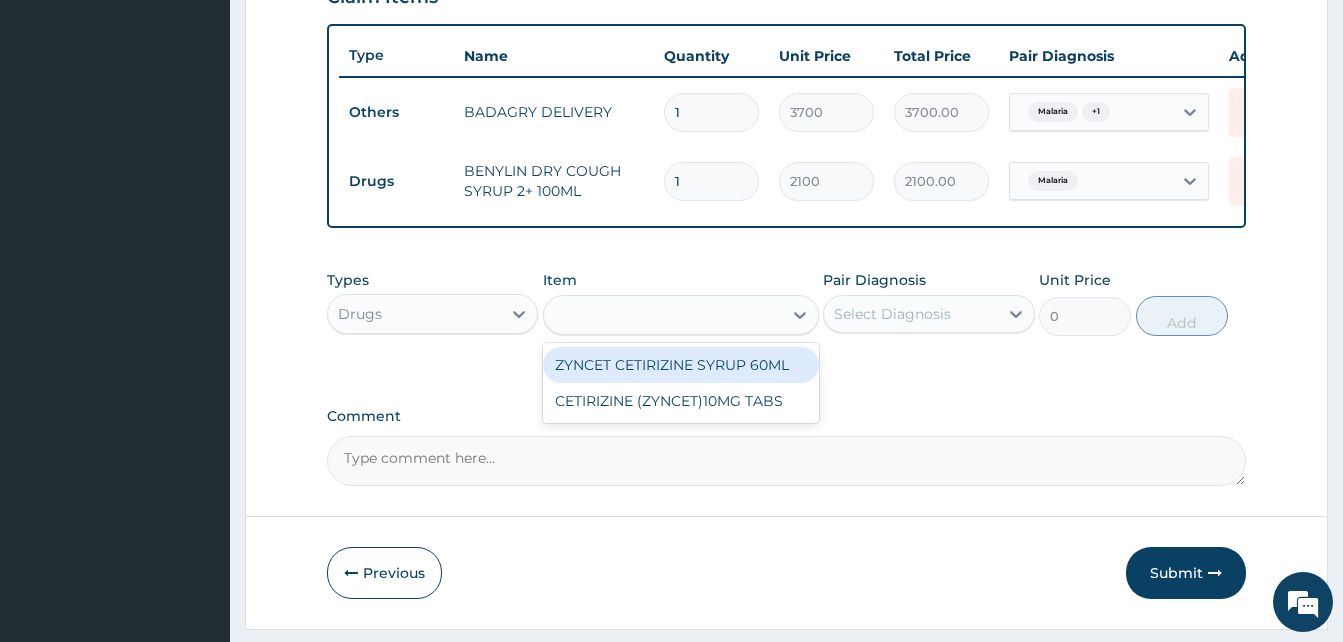type on "2240" 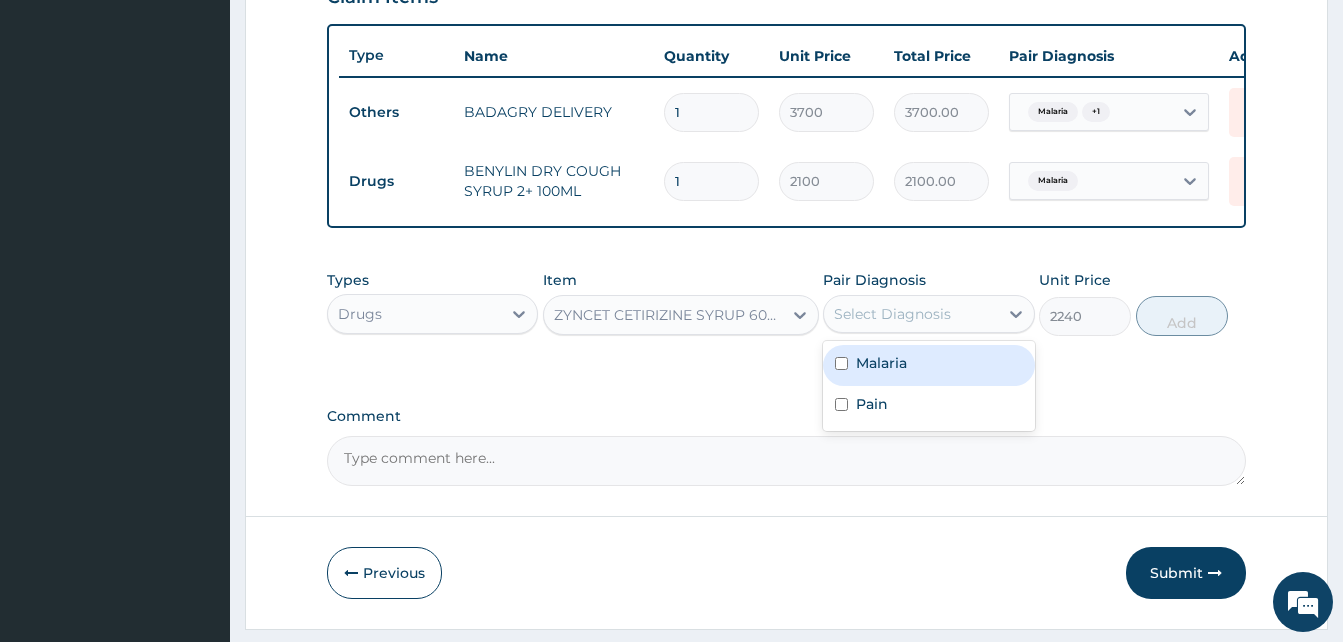 drag, startPoint x: 893, startPoint y: 327, endPoint x: 940, endPoint y: 374, distance: 66.46804 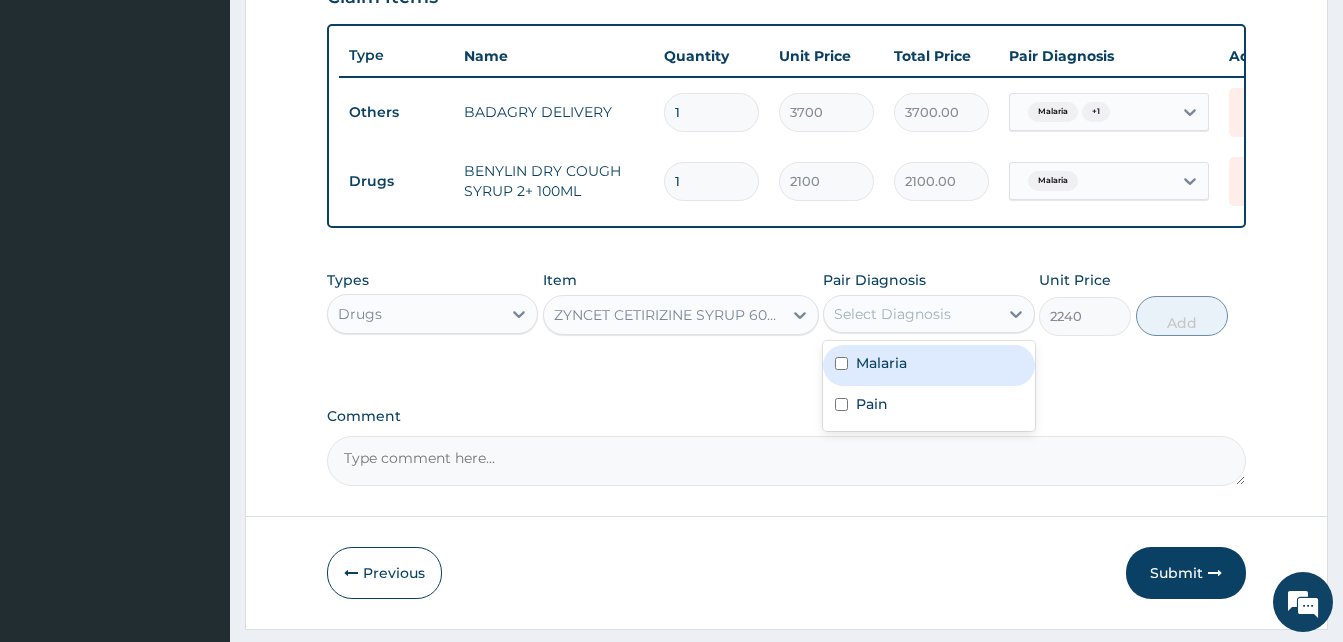 click on "option Malaria, selected. option Malaria focused, 1 of 2. 2 results available. Use Up and Down to choose options, press Enter to select the currently focused option, press Escape to exit the menu, press Tab to select the option and exit the menu. Select Diagnosis Malaria Pain" at bounding box center (928, 314) 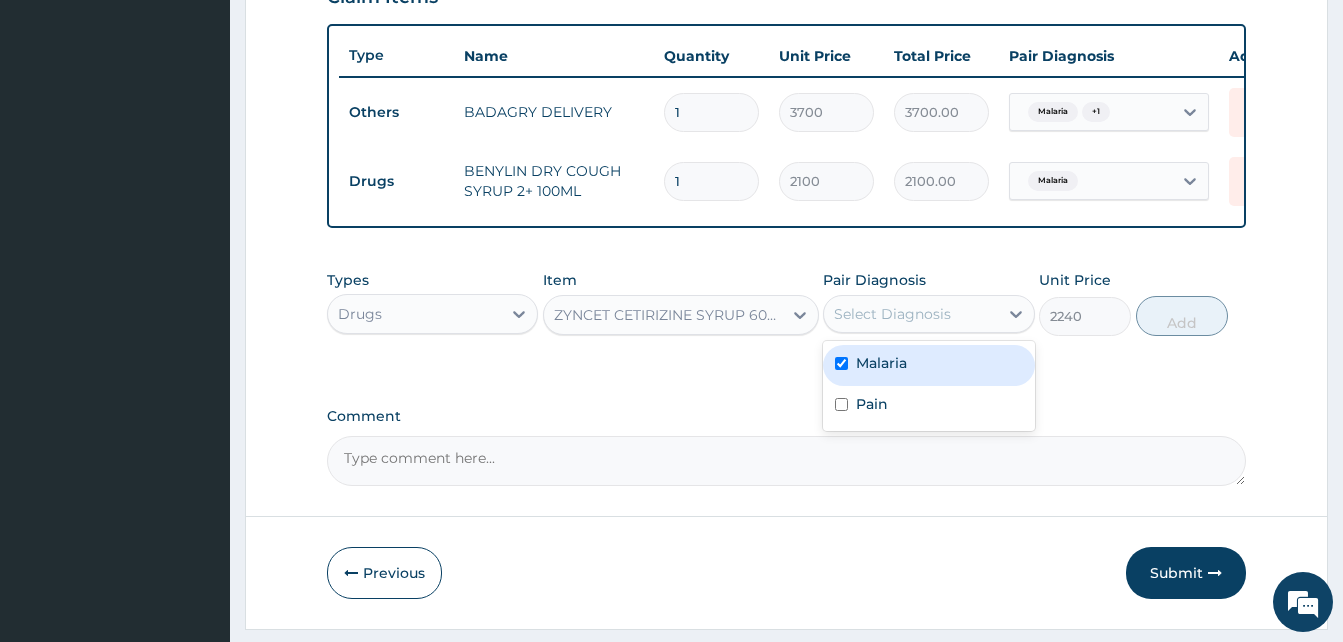 checkbox on "true" 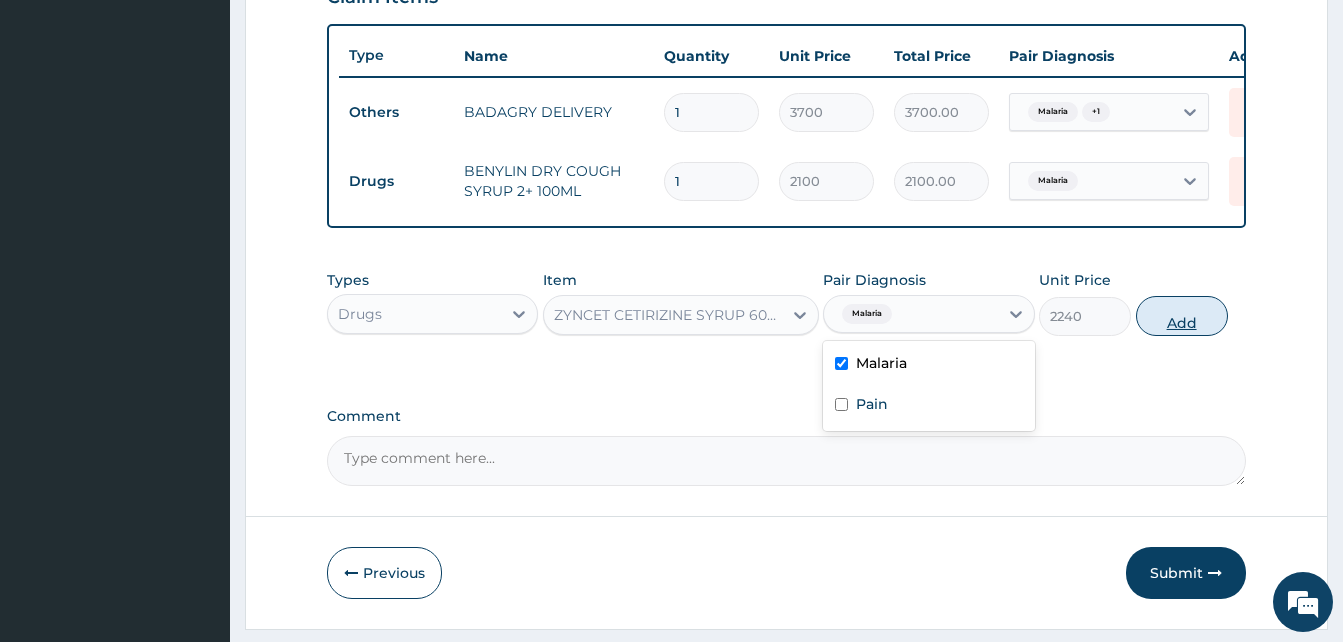click on "Add" at bounding box center [1182, 316] 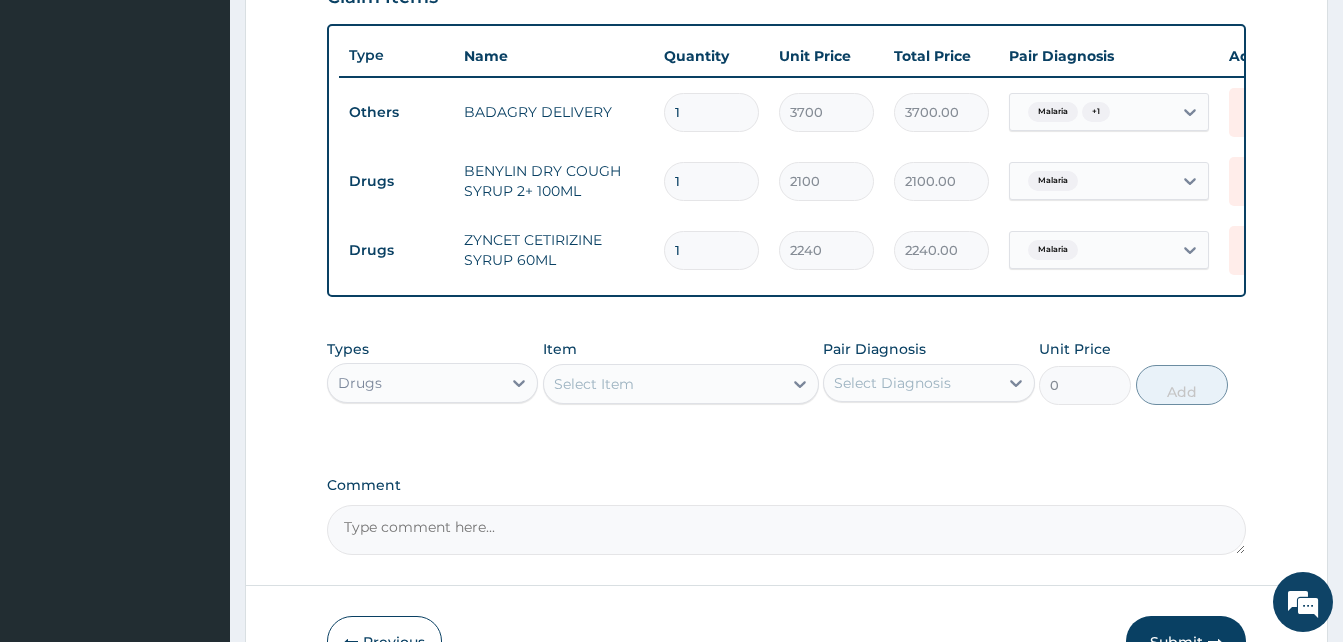 click on "Select Item" at bounding box center (663, 384) 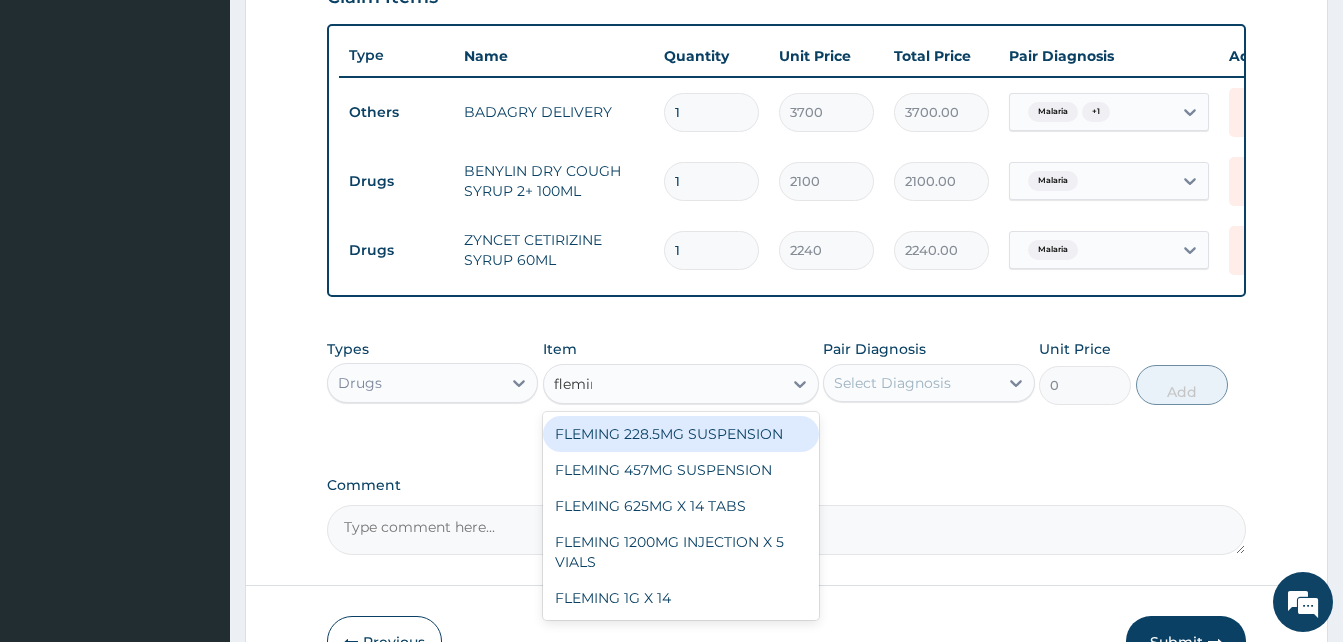 type on "fleming" 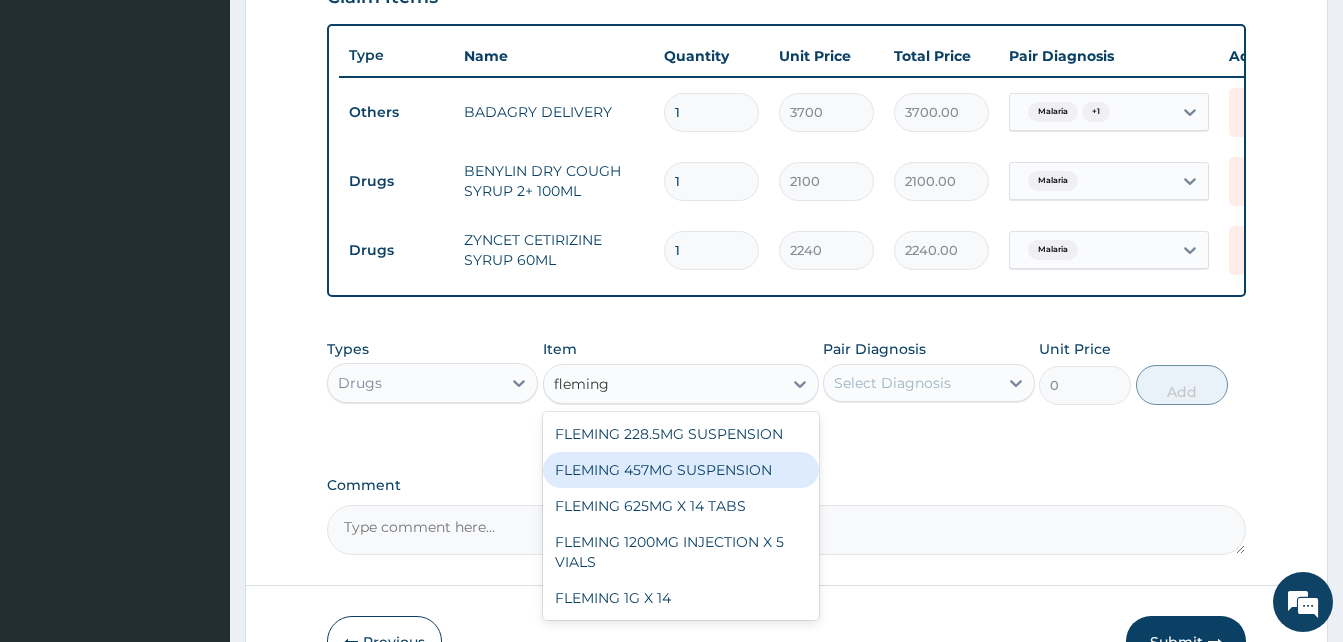 click on "FLEMING 457MG SUSPENSION" at bounding box center [681, 470] 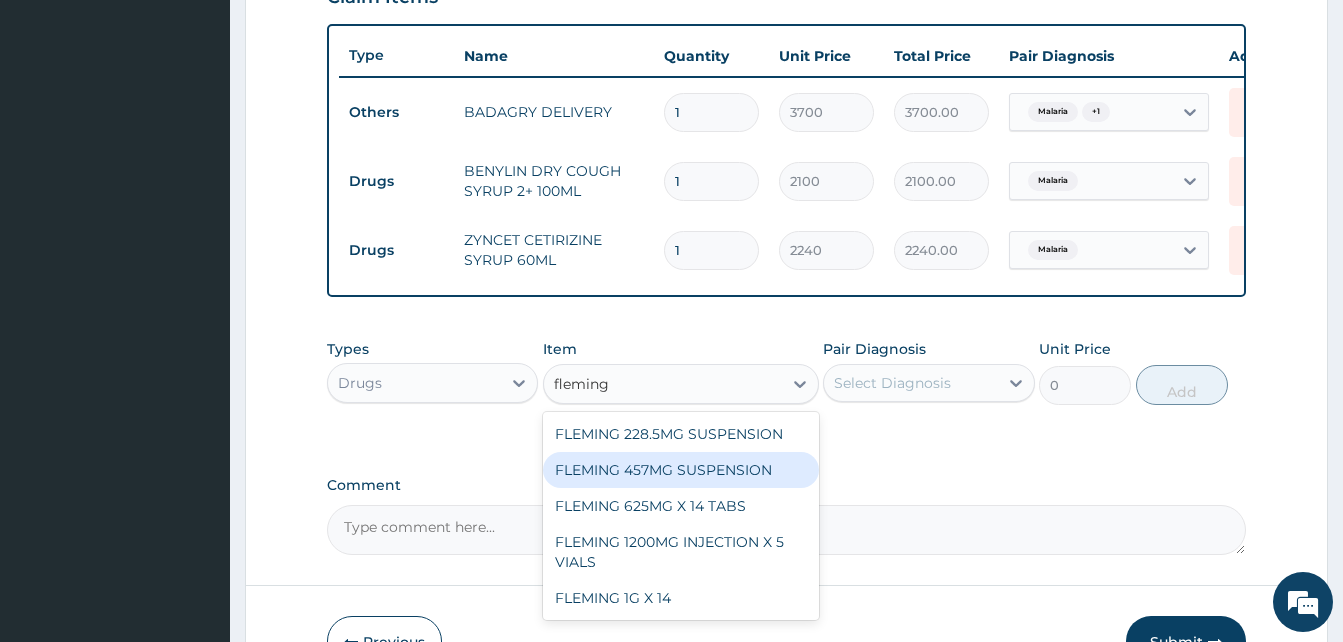 type 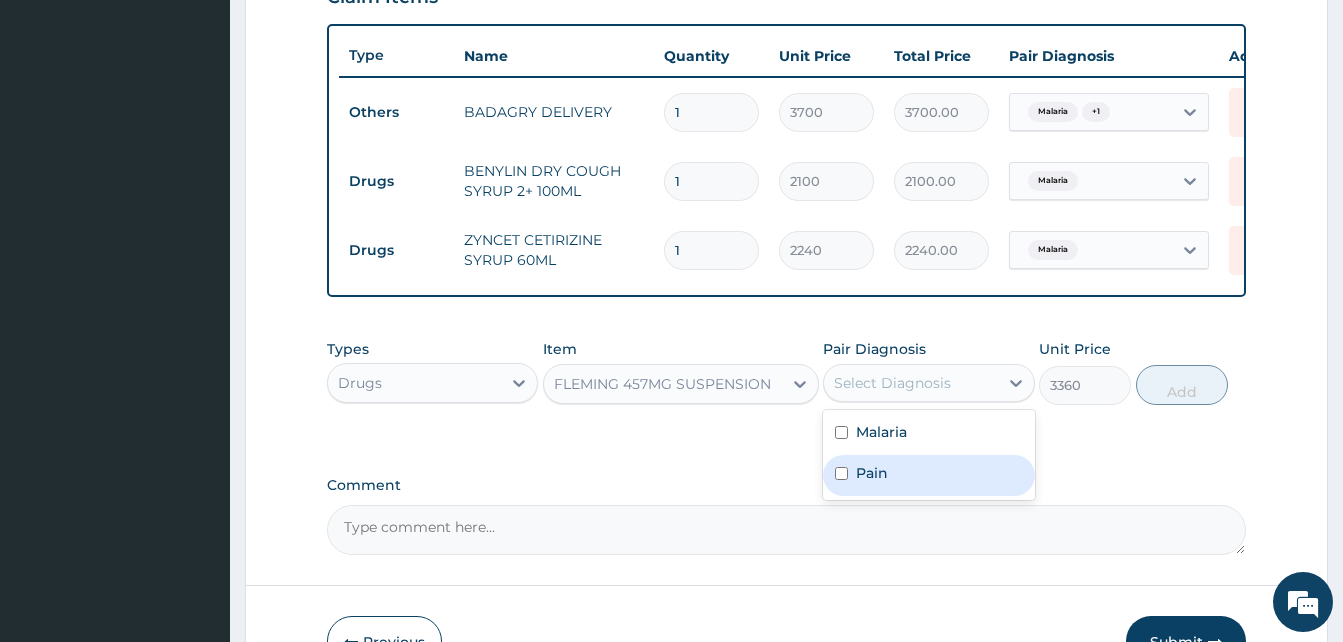 drag, startPoint x: 912, startPoint y: 398, endPoint x: 943, endPoint y: 492, distance: 98.9798 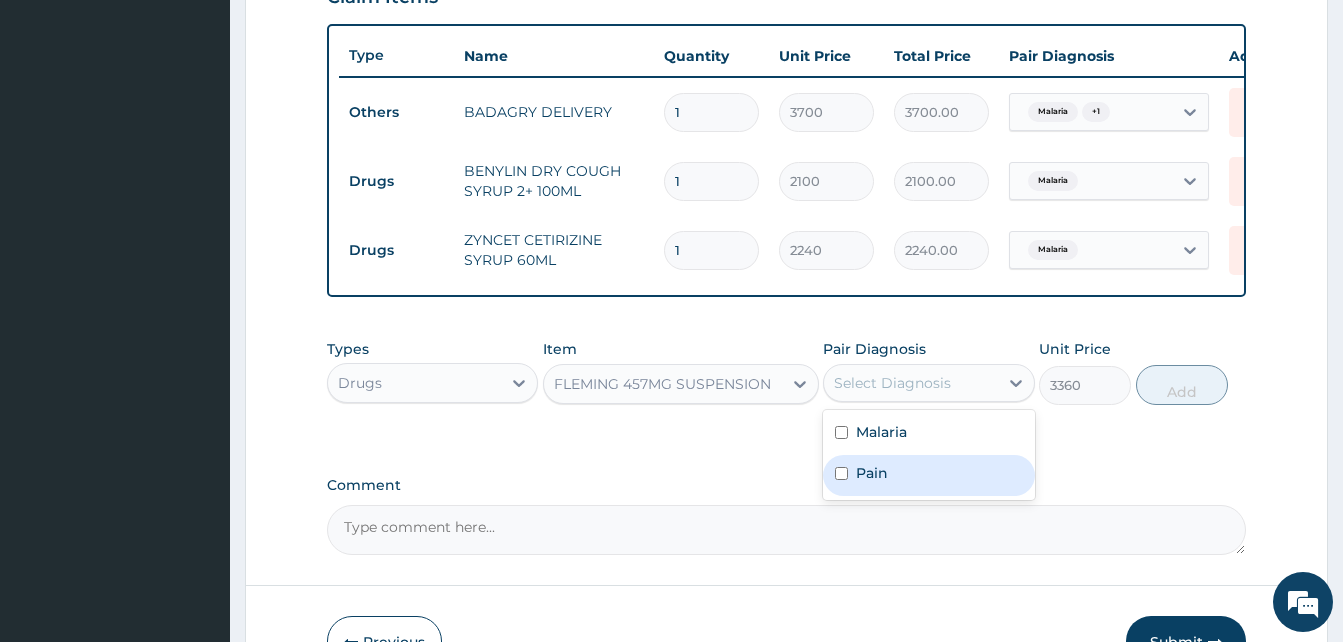 click on "Pain" at bounding box center [928, 475] 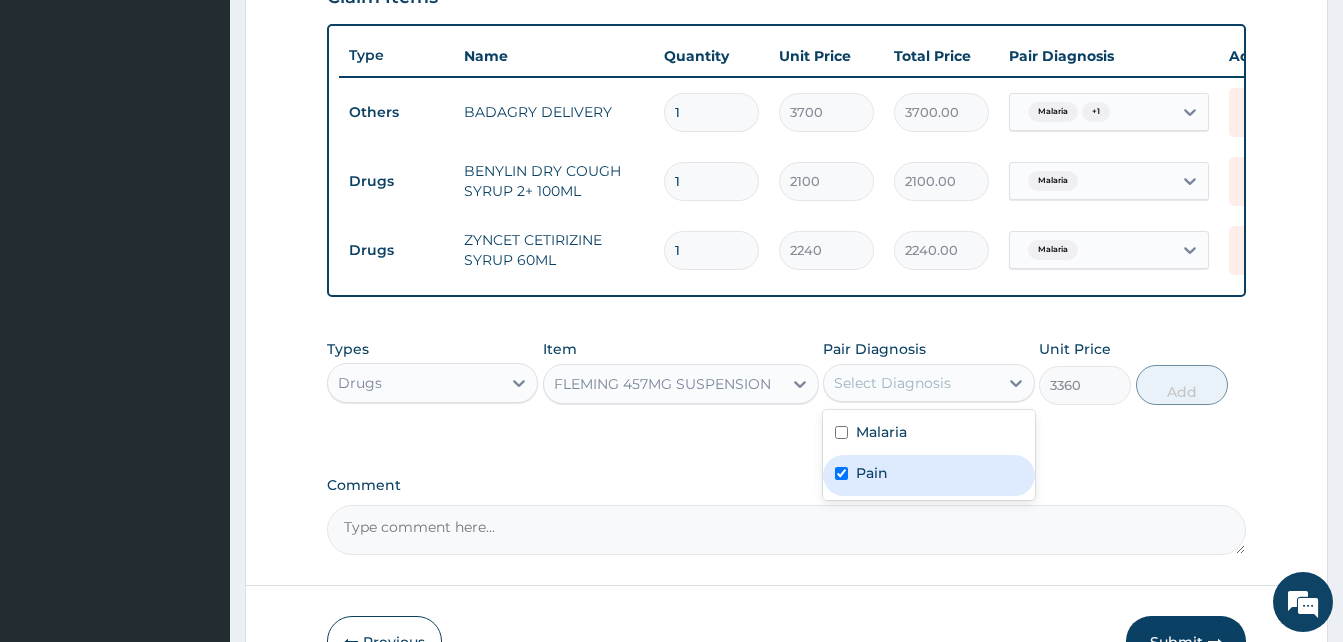 checkbox on "true" 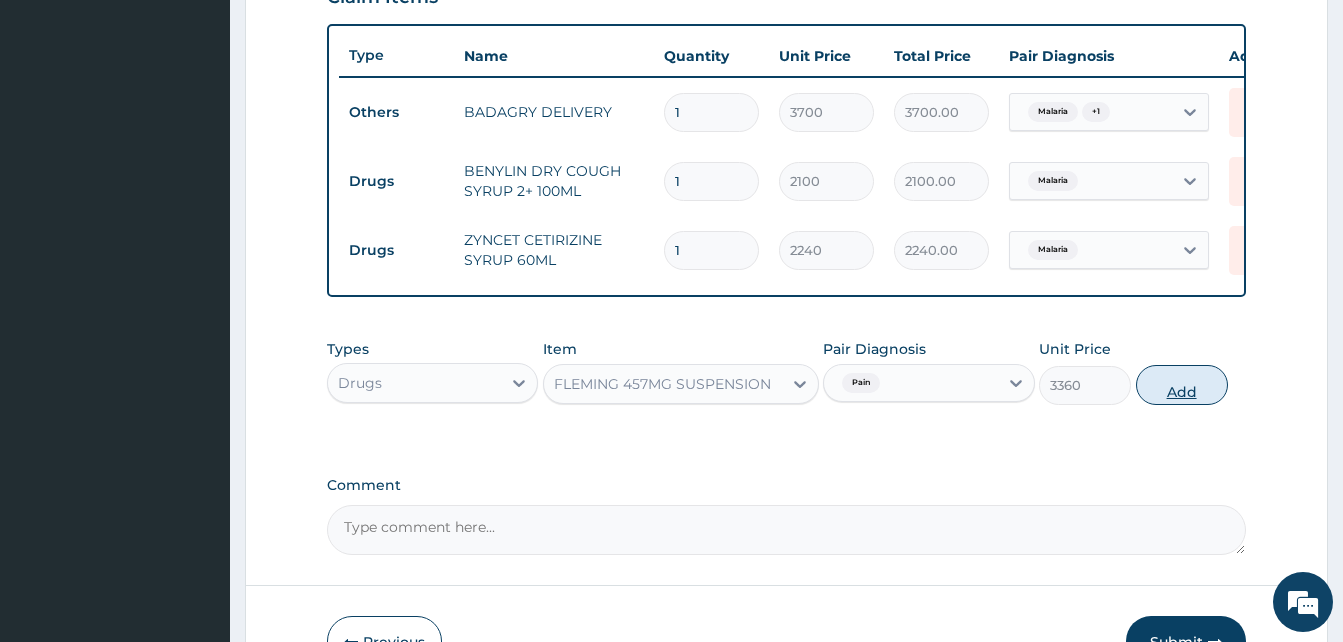 click on "Add" at bounding box center (1182, 385) 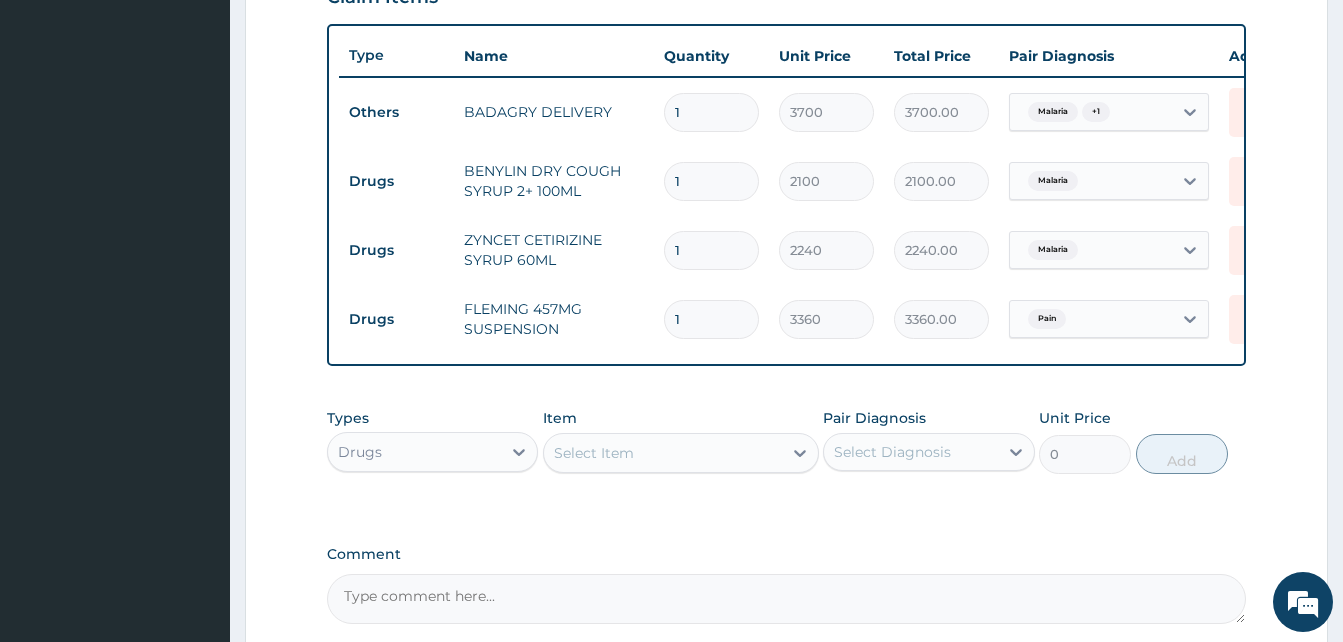 click on "Select Item" at bounding box center [663, 453] 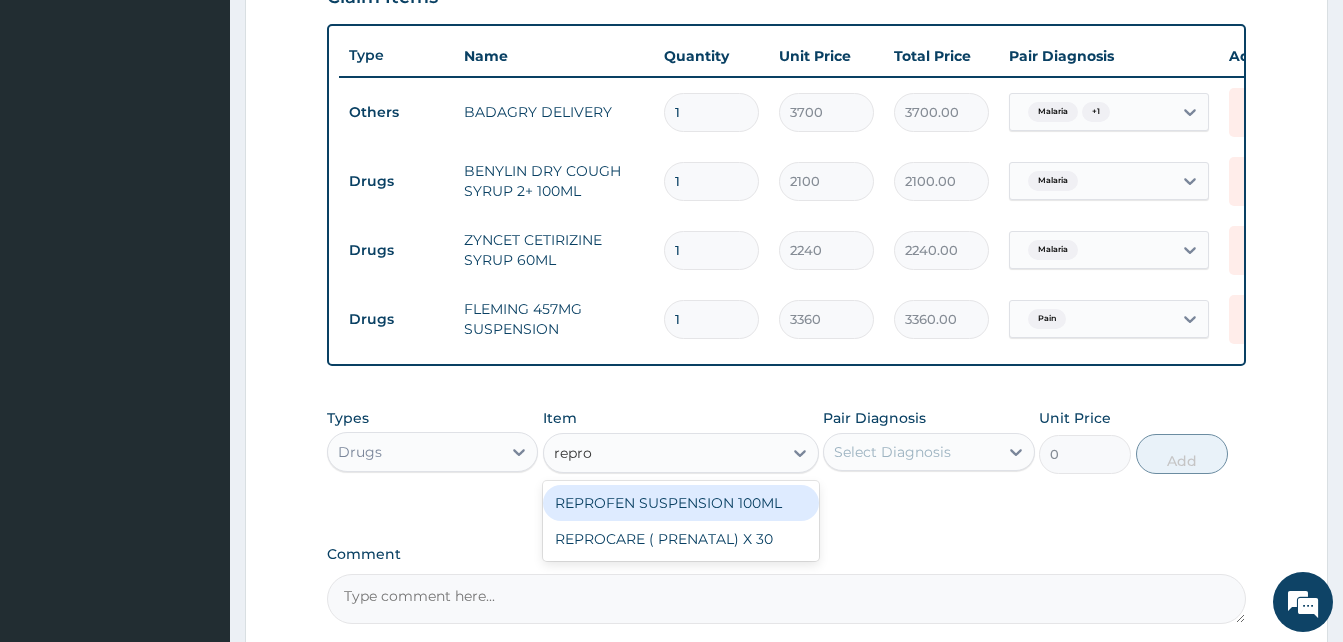 type on "reprof" 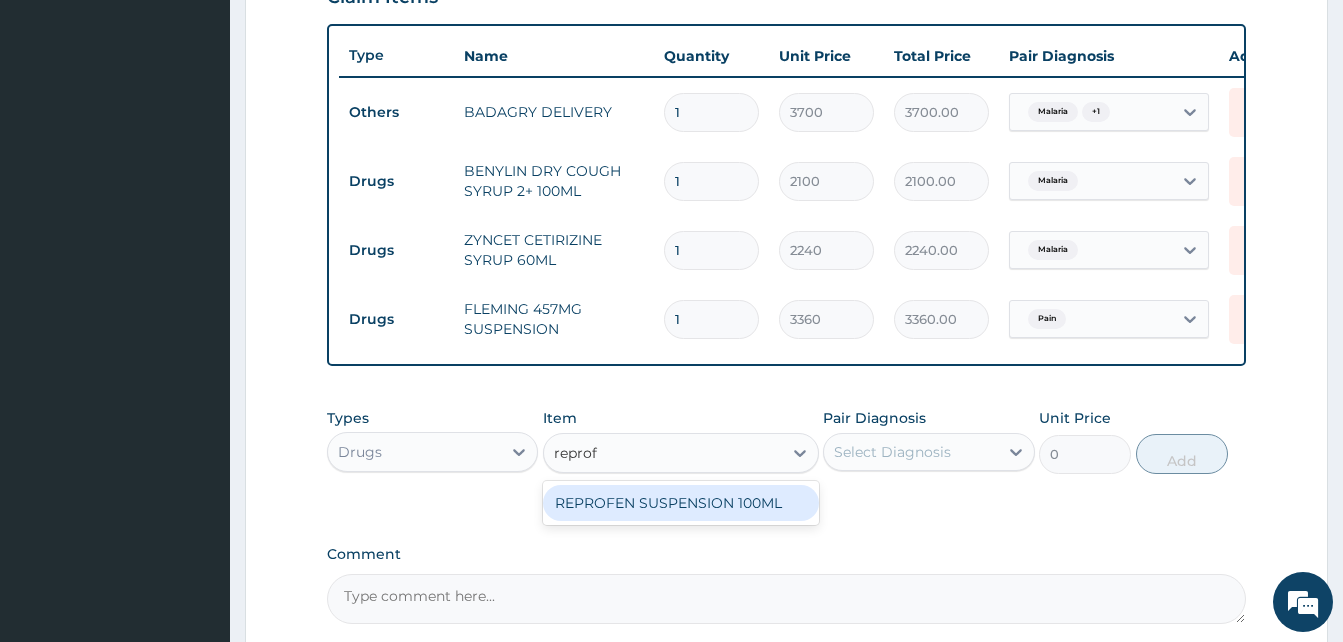 click on "REPROFEN SUSPENSION 100ML" at bounding box center [681, 503] 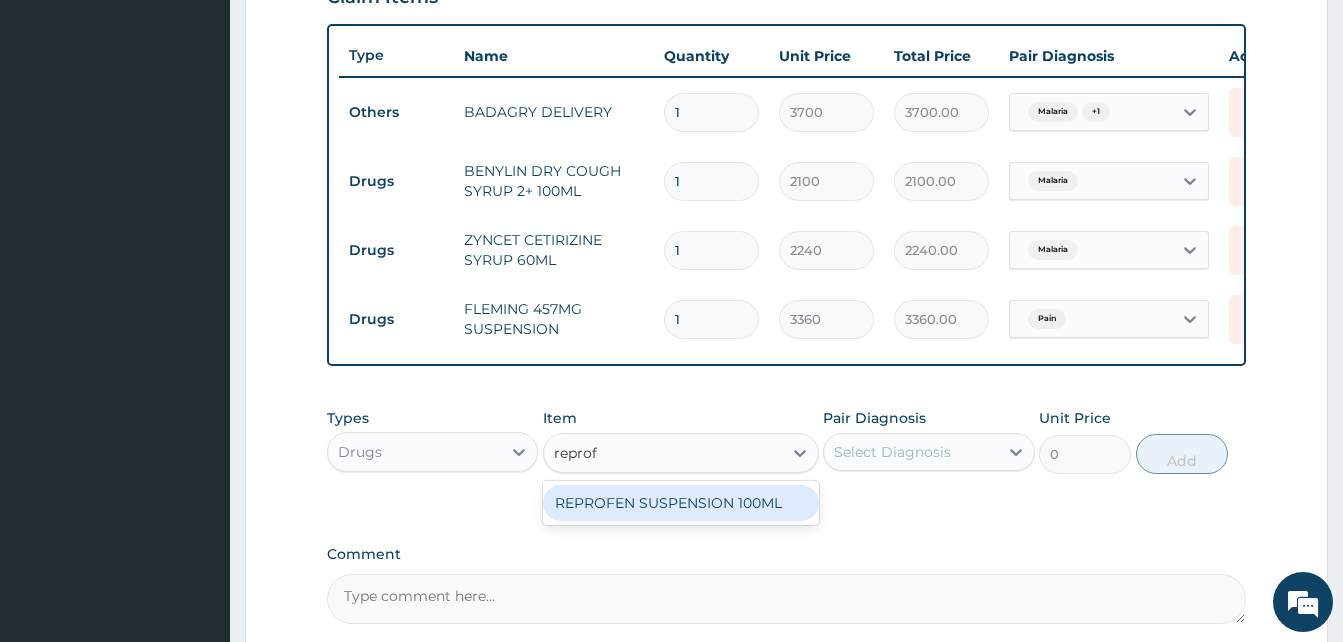 type 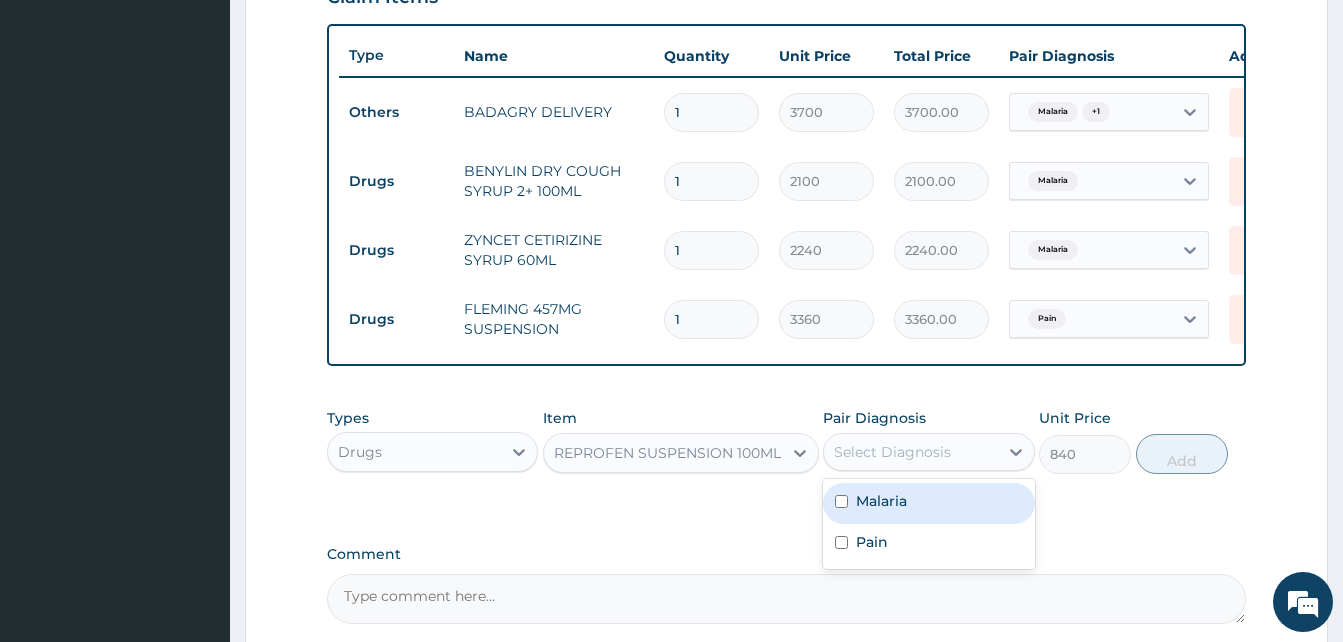 drag, startPoint x: 883, startPoint y: 471, endPoint x: 932, endPoint y: 552, distance: 94.66784 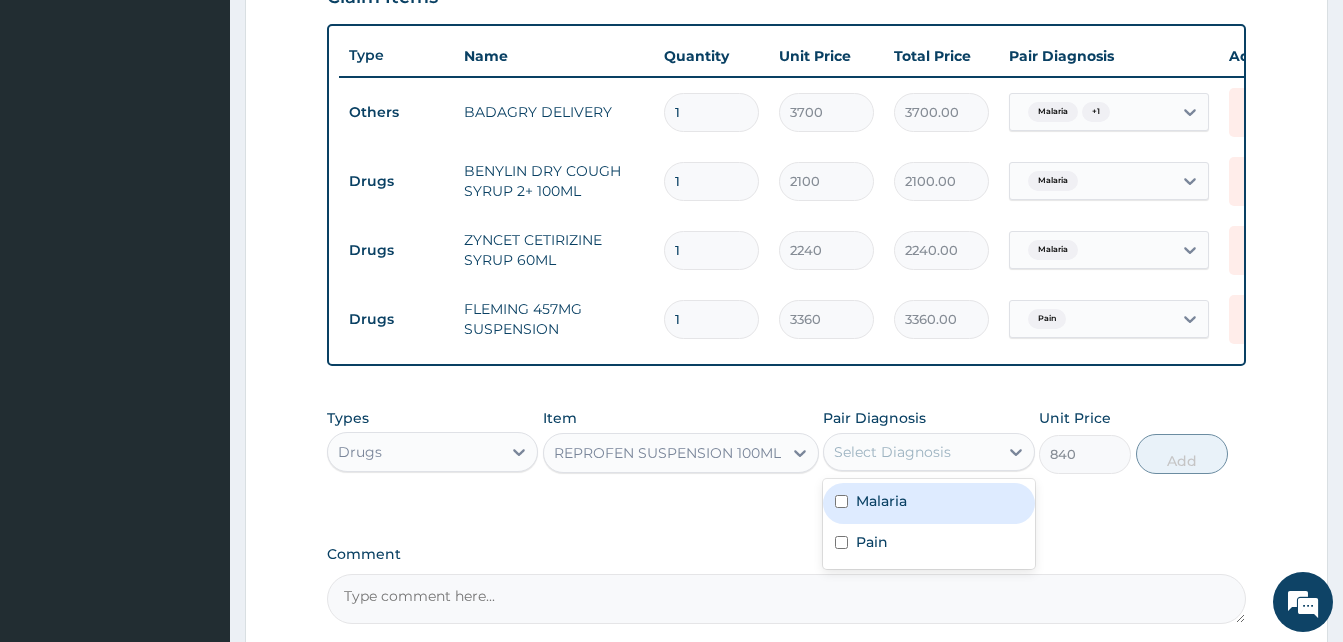 click on "option Pain, selected. option Malaria focused, 1 of 2. 2 results available. Use Up and Down to choose options, press Enter to select the currently focused option, press Escape to exit the menu, press Tab to select the option and exit the menu. Select Diagnosis Malaria Pain" at bounding box center (928, 452) 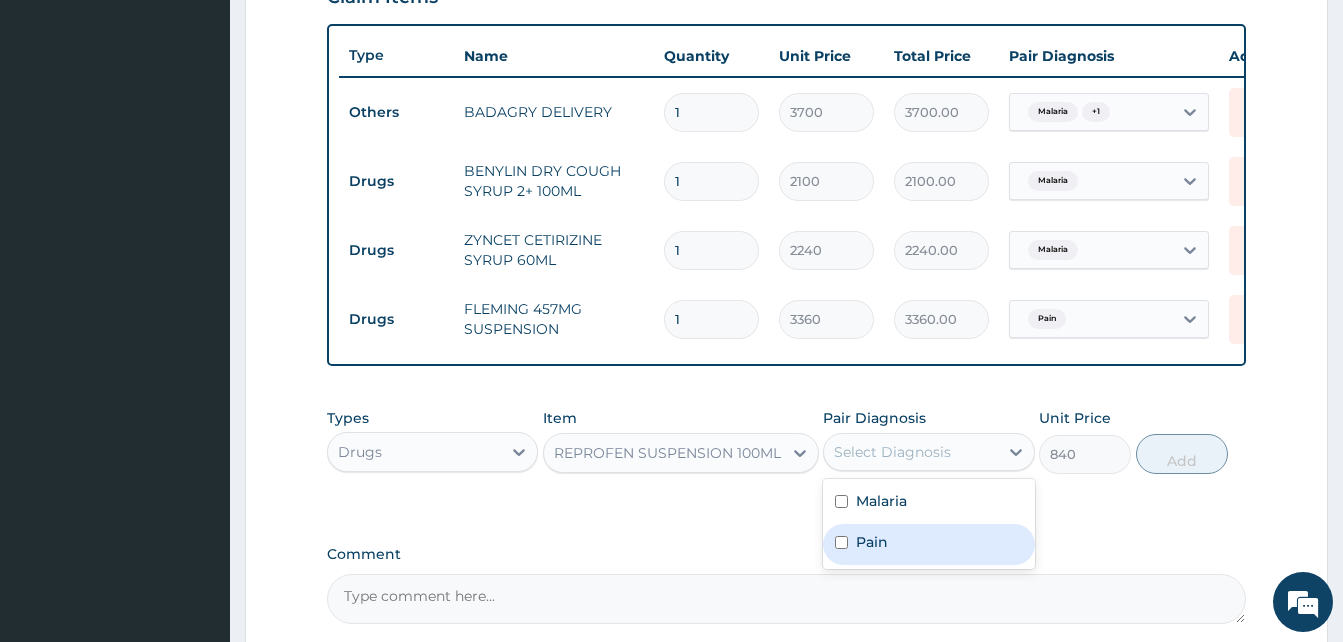 click on "Pain" at bounding box center [928, 544] 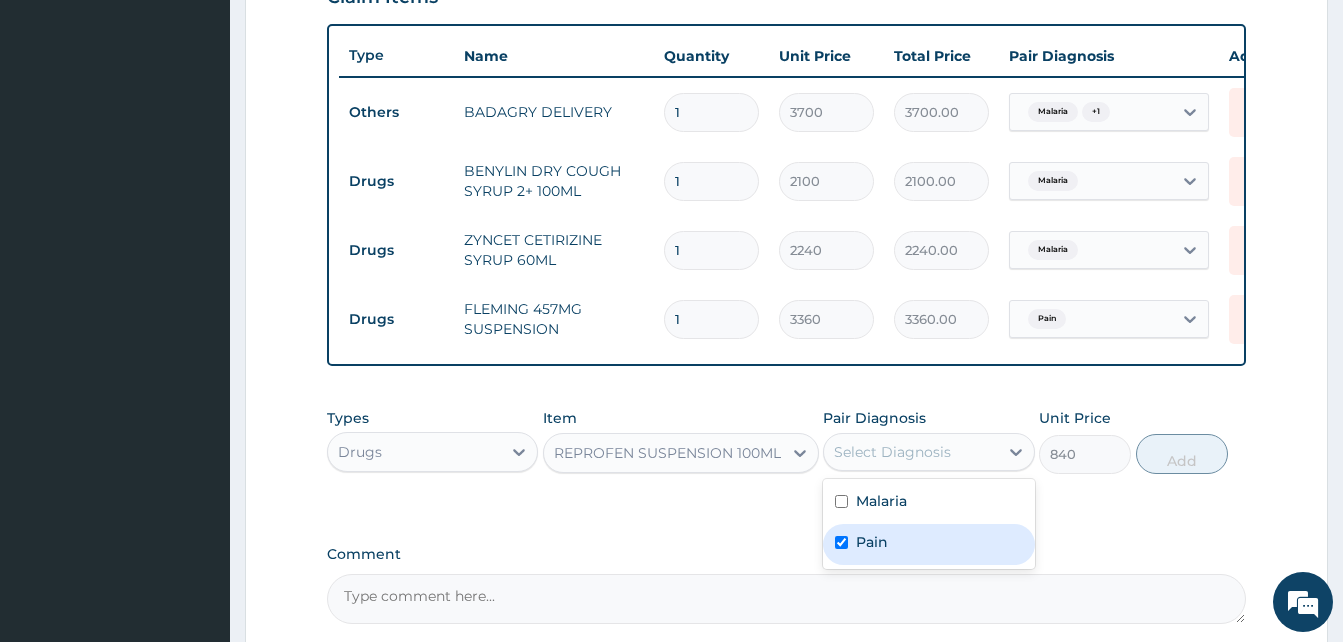 checkbox on "true" 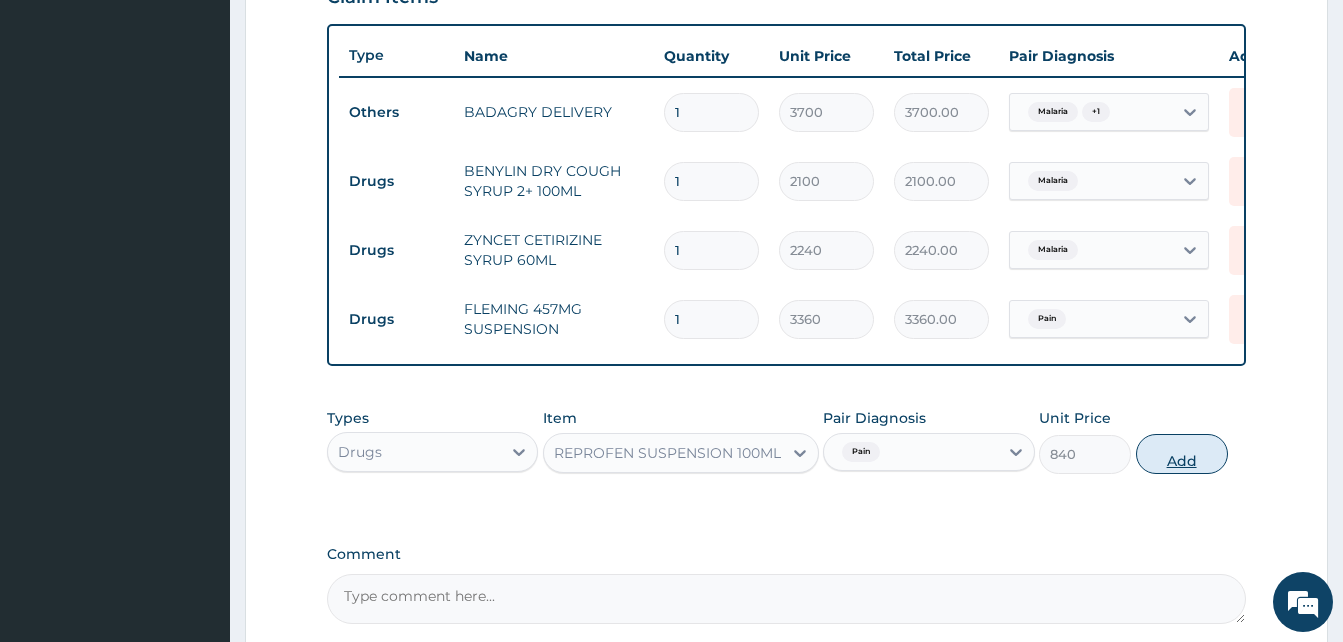 click on "Add" at bounding box center [1182, 454] 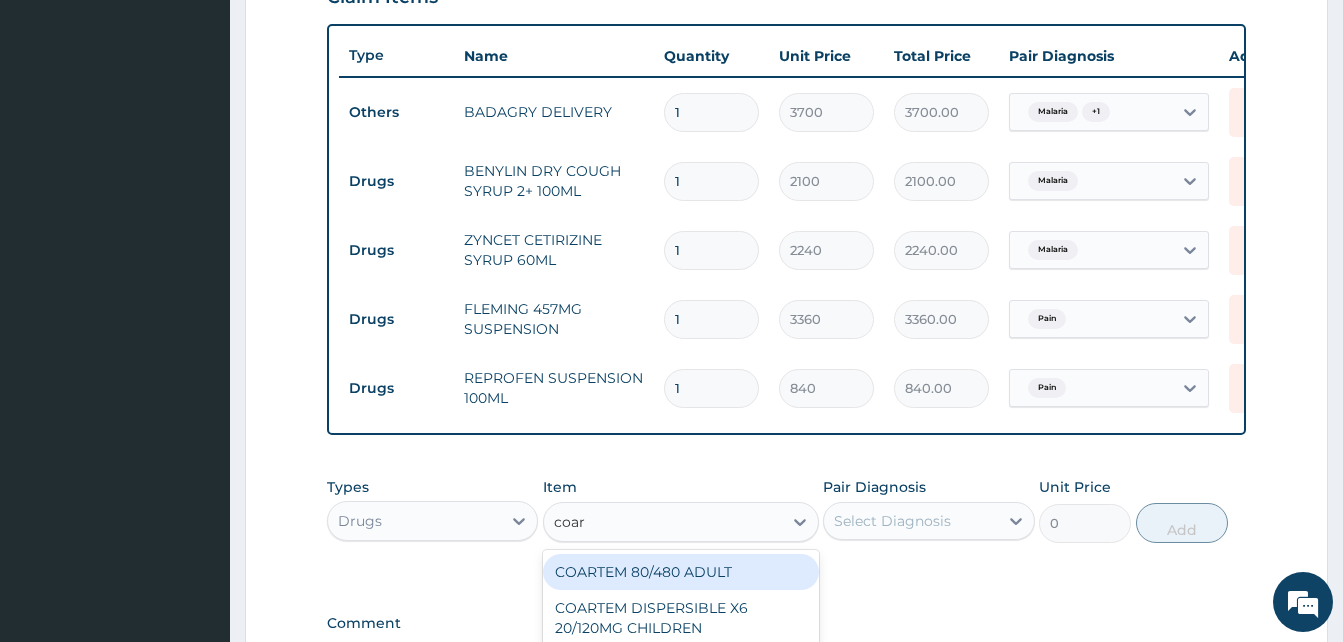 type on "coart" 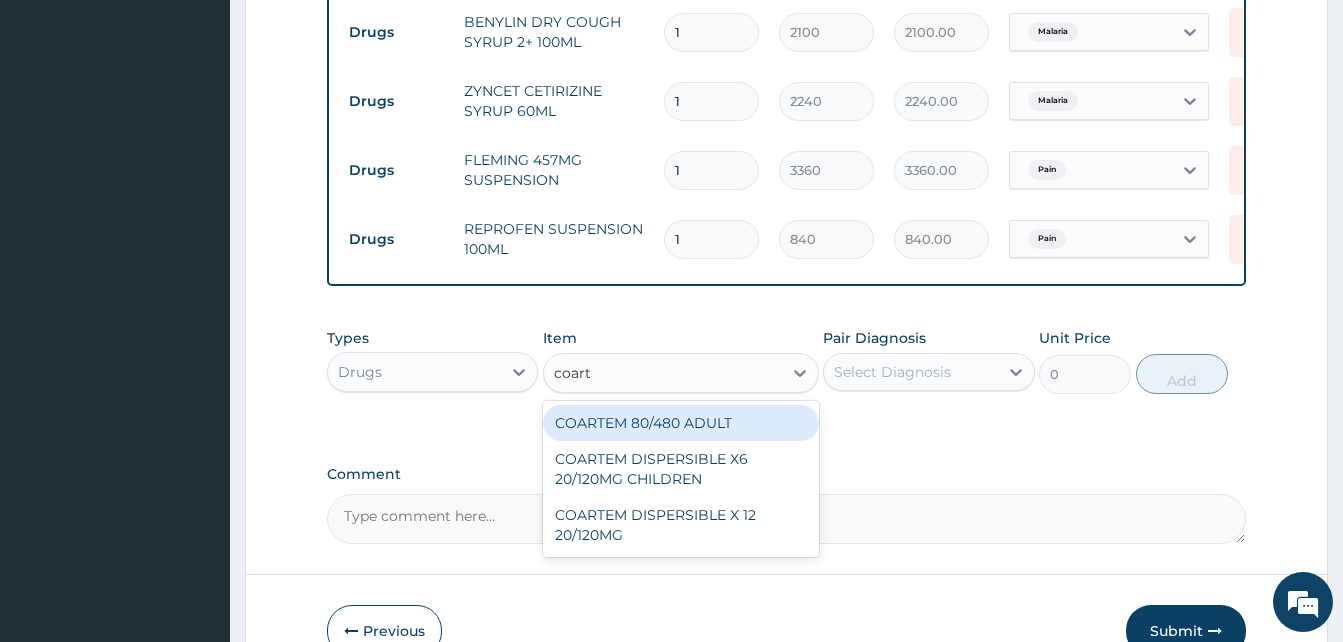 scroll, scrollTop: 968, scrollLeft: 0, axis: vertical 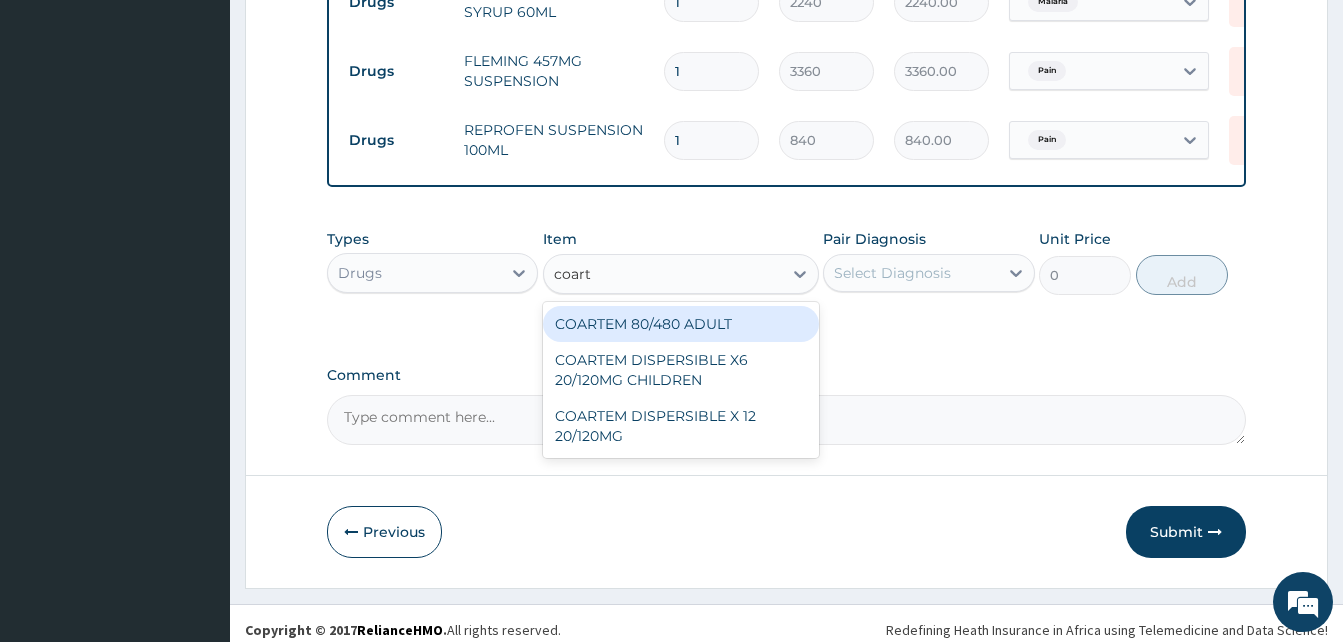 click on "COARTEM 80/480 ADULT" at bounding box center [681, 324] 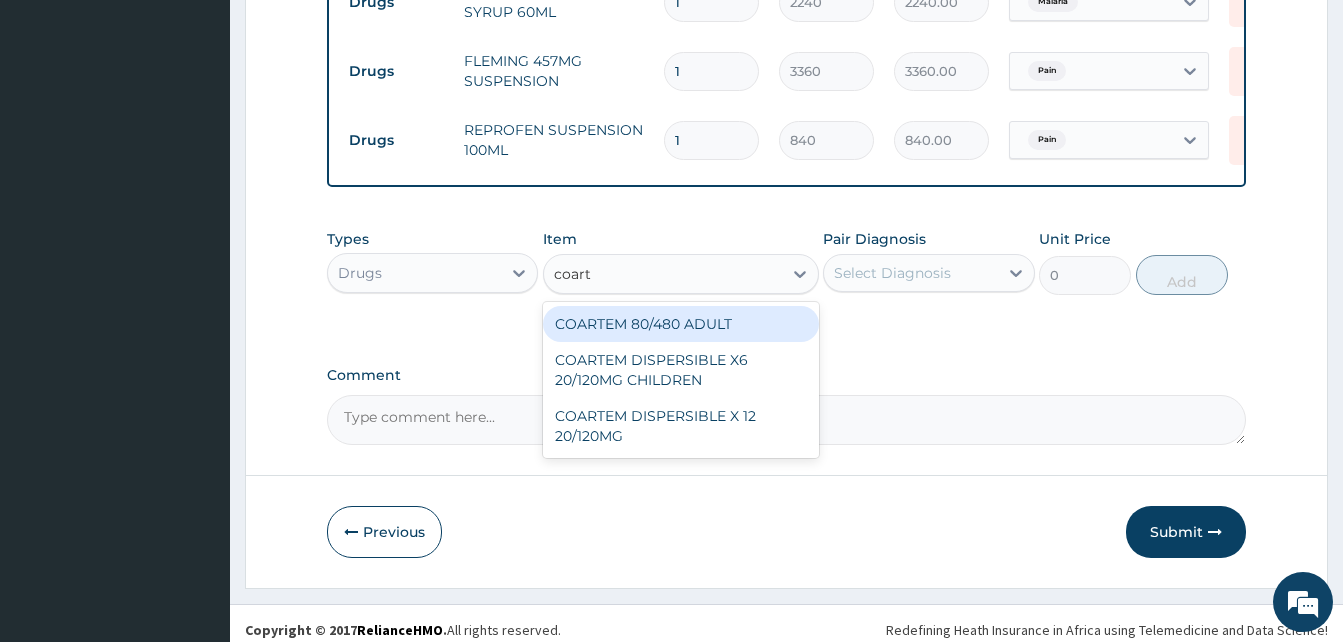 type 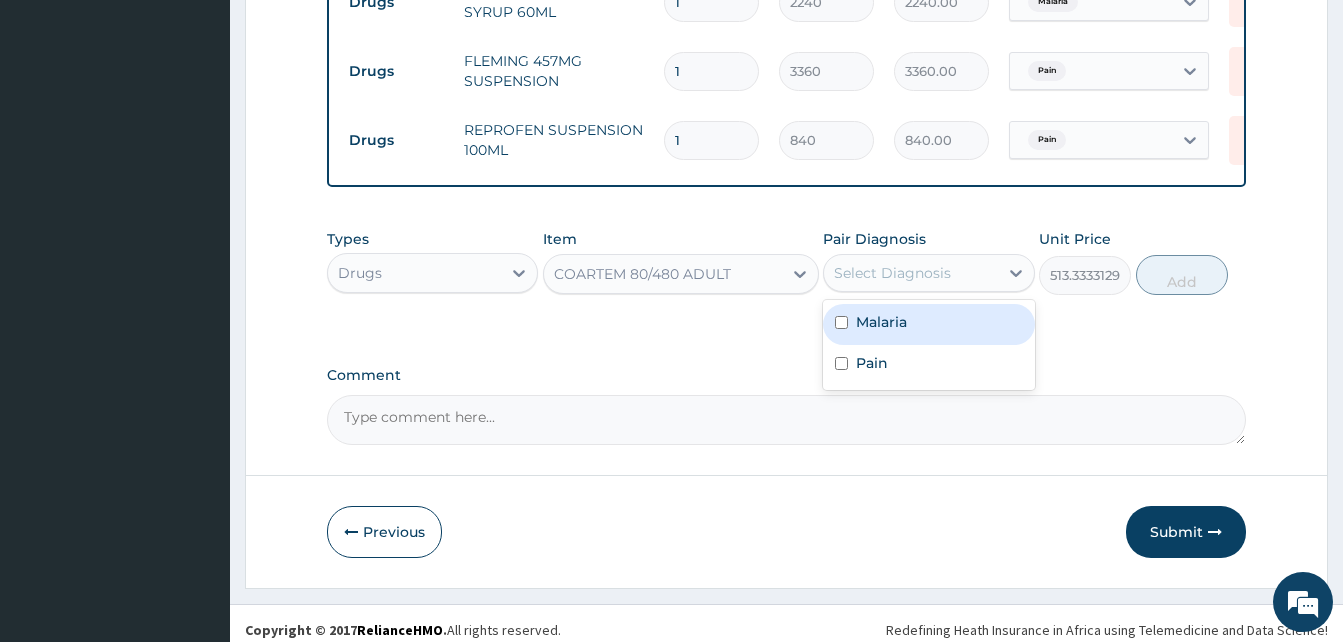 click on "Select Diagnosis" at bounding box center [892, 273] 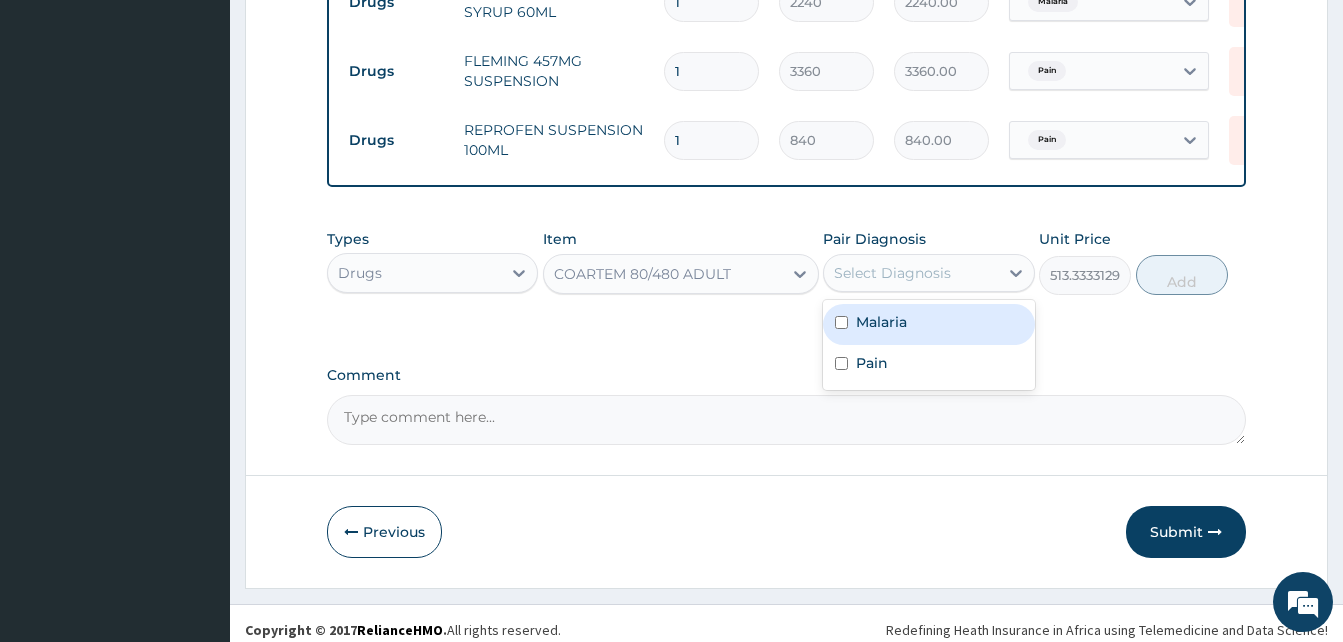 click on "Malaria" at bounding box center [928, 324] 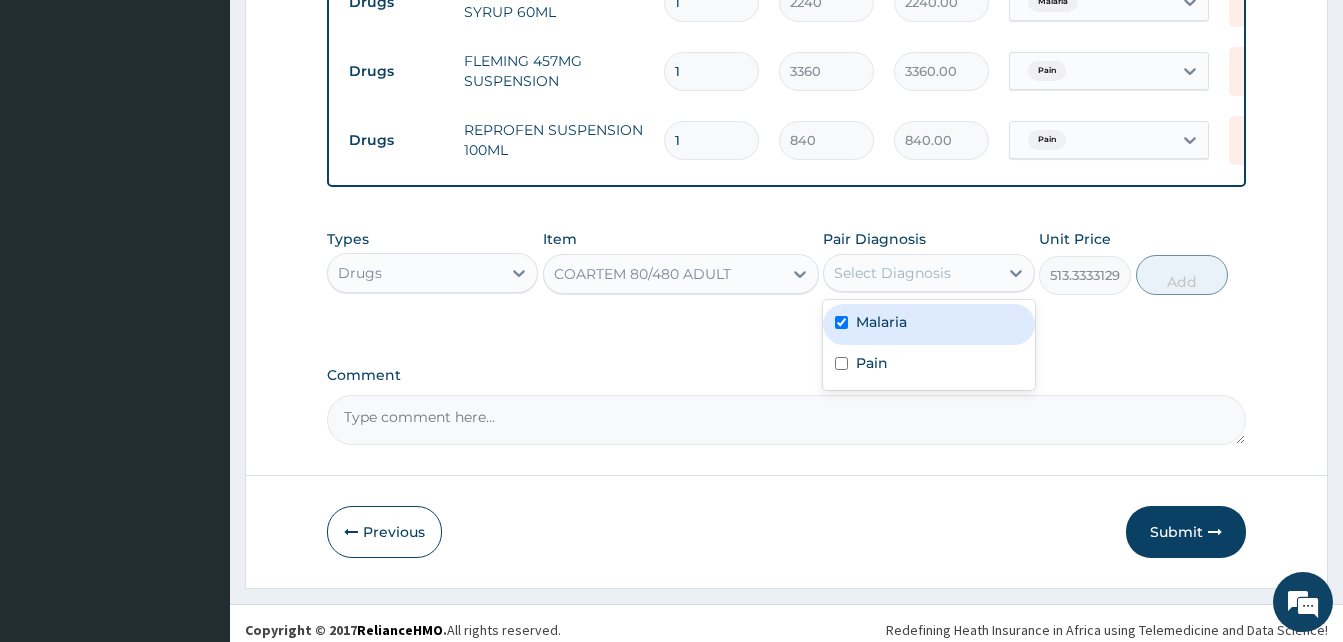 checkbox on "true" 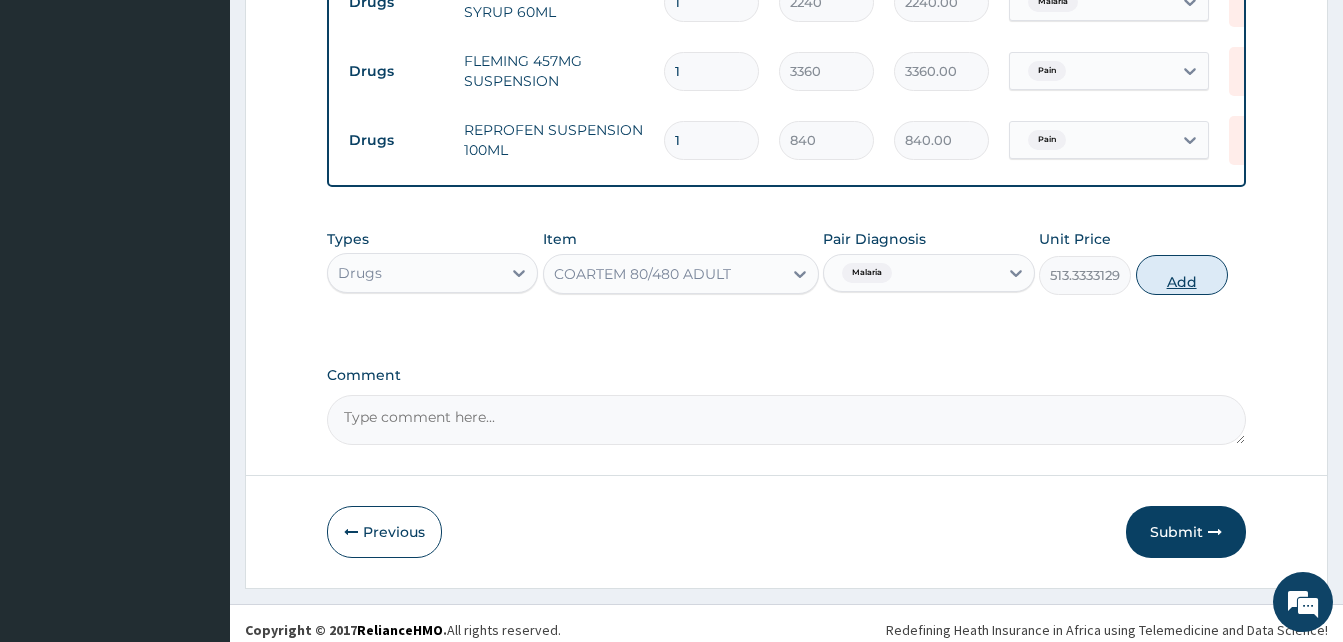 click on "Add" at bounding box center [1182, 275] 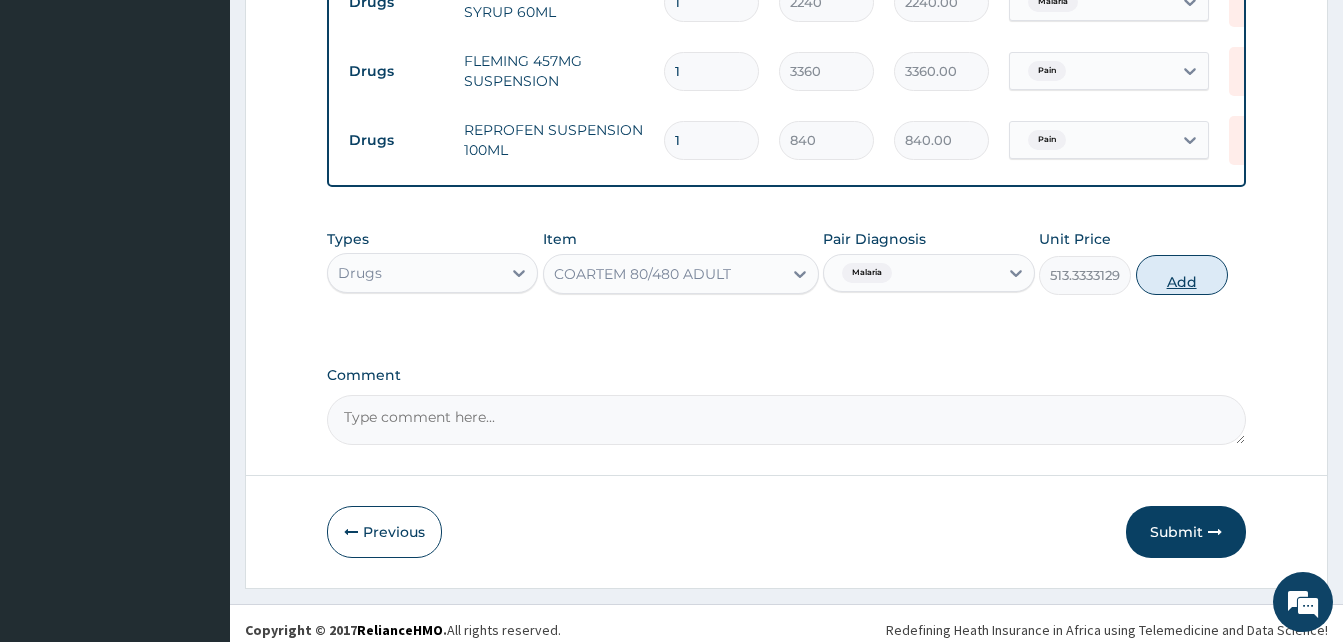 type on "0" 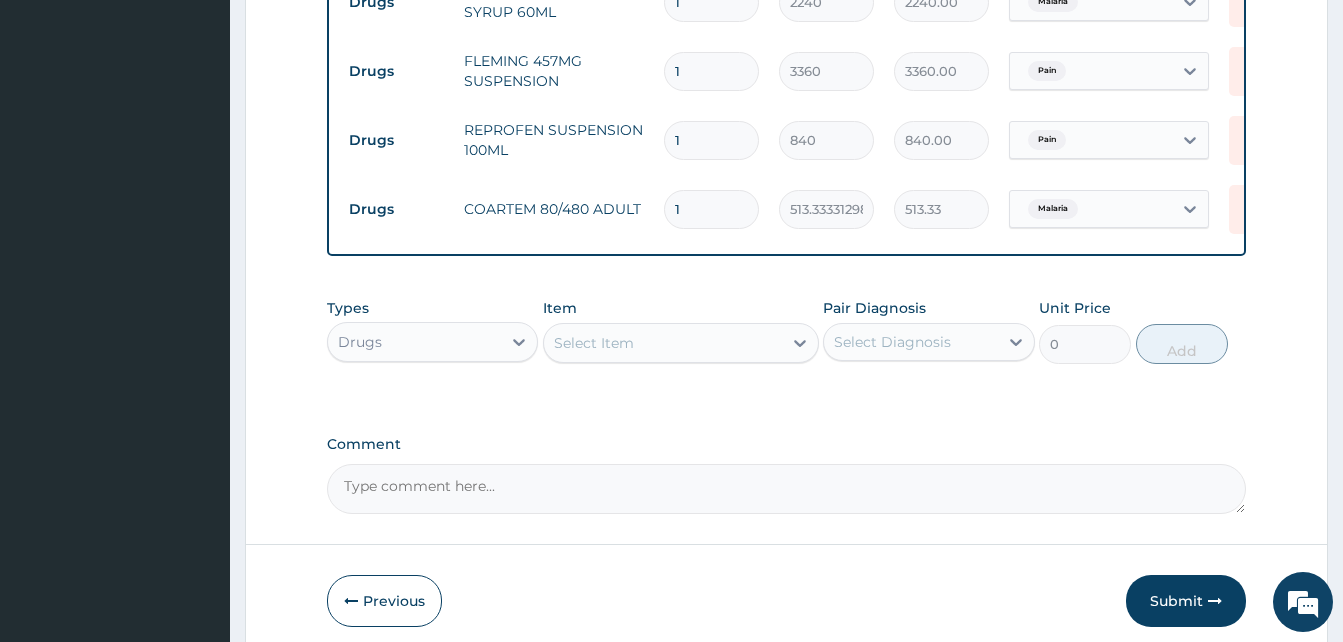 type 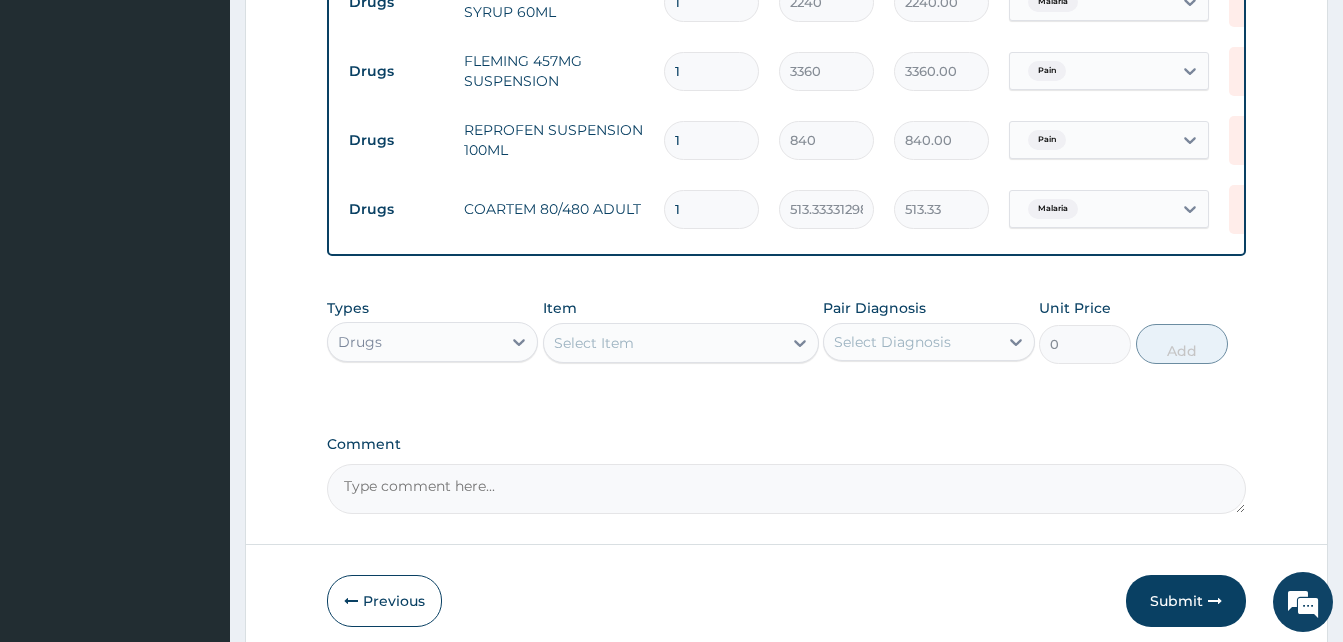 type on "0.00" 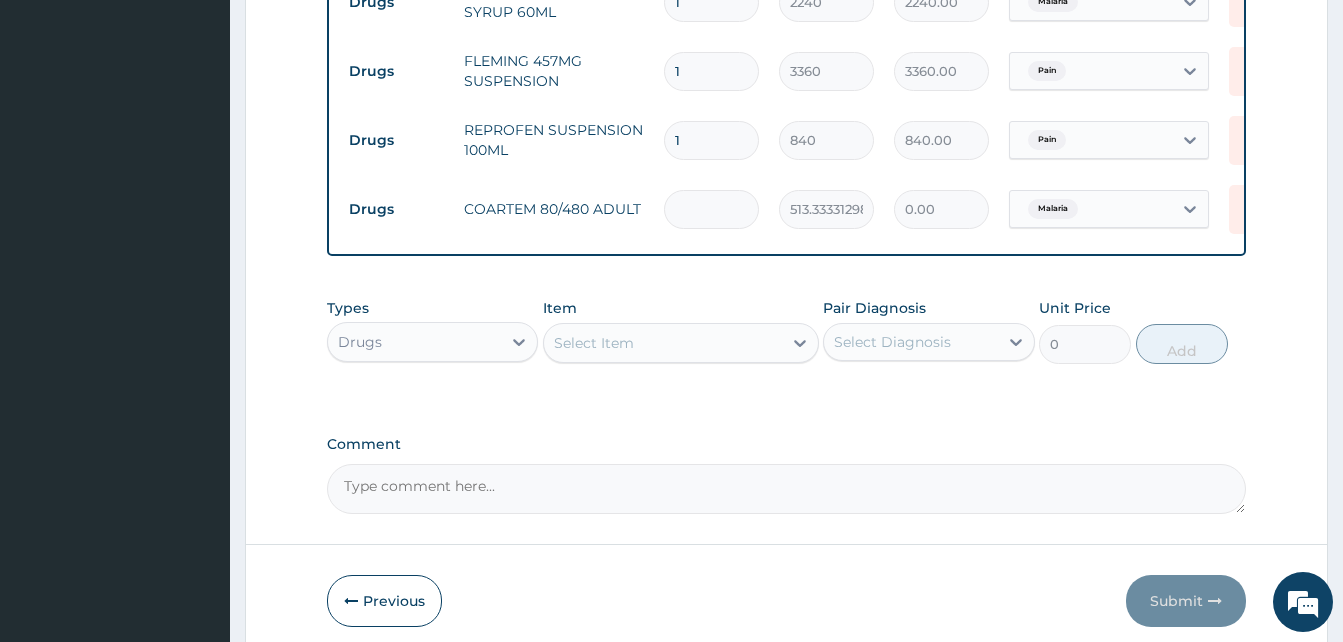 type on "4" 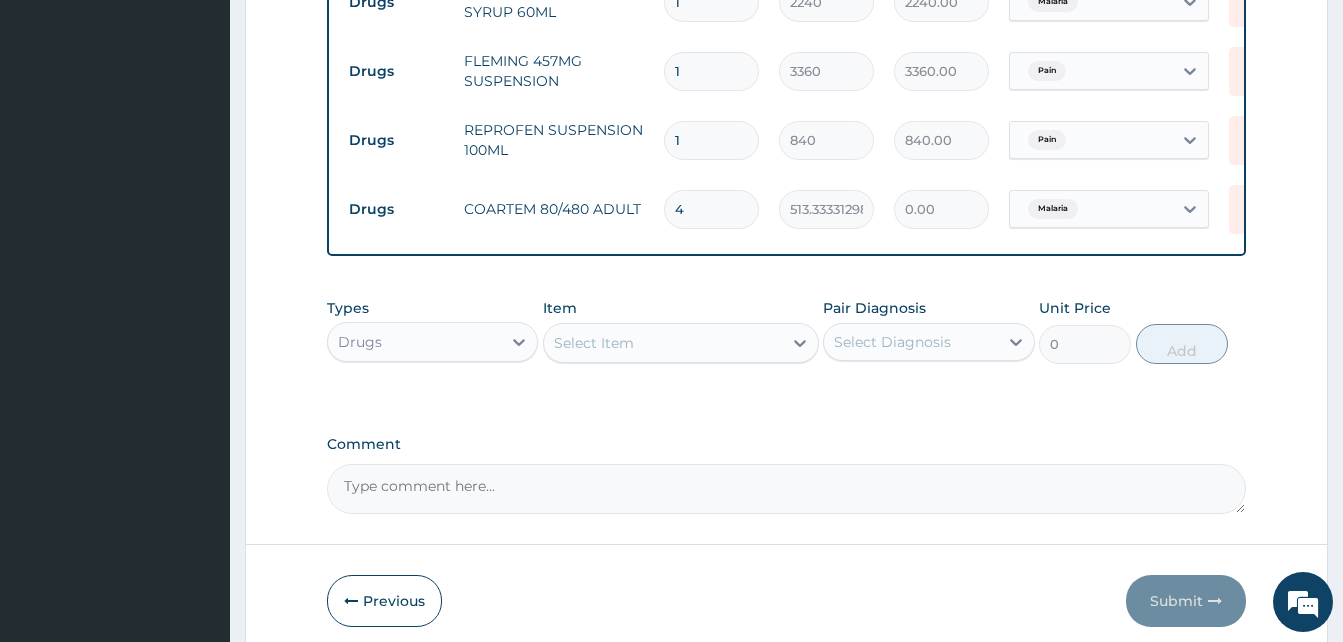 type on "2053.33" 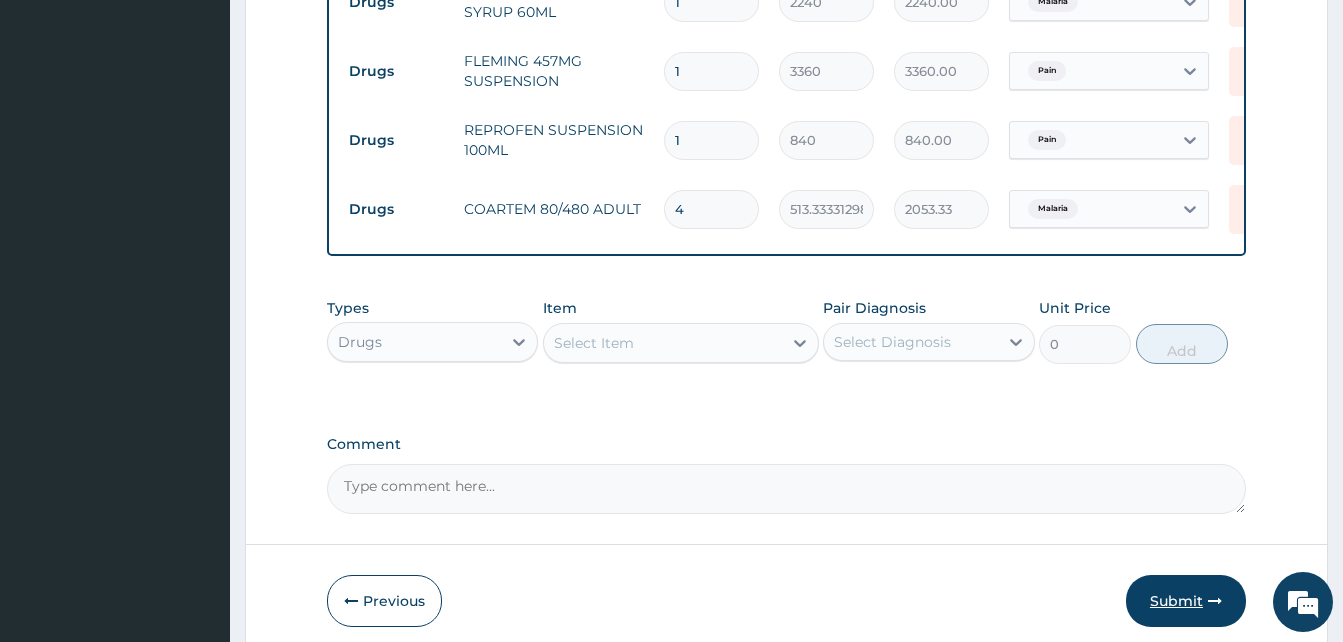 type on "4" 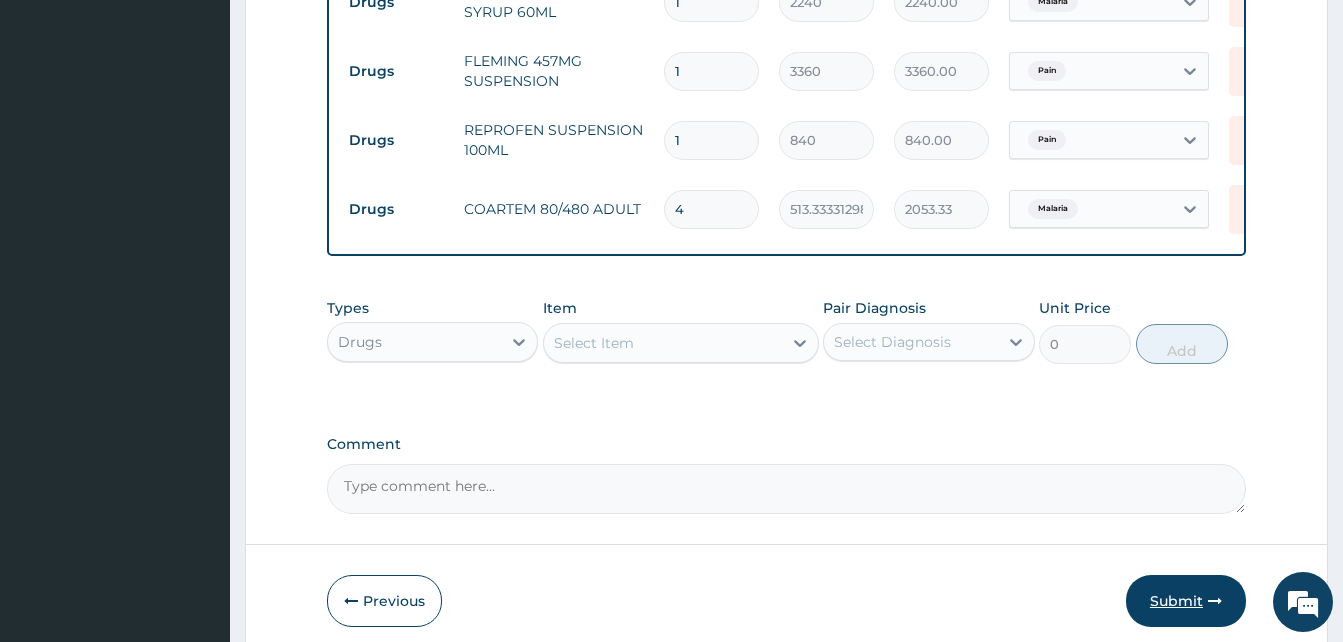 click on "Submit" at bounding box center [1186, 601] 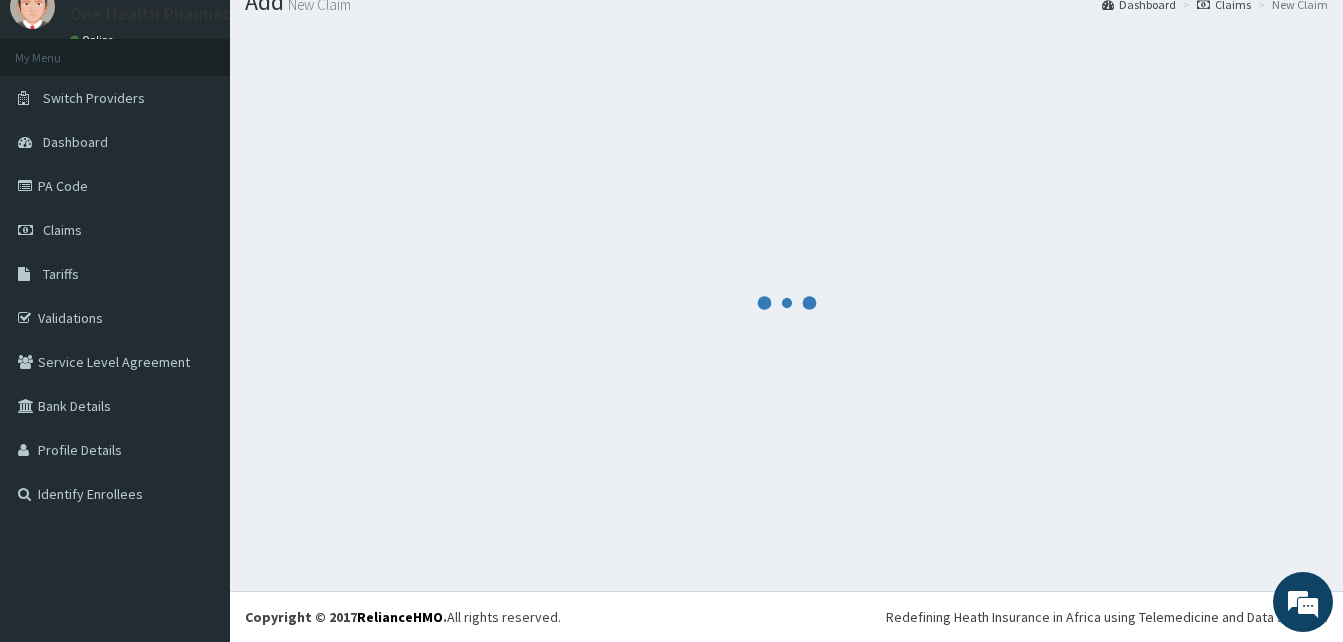 scroll, scrollTop: 76, scrollLeft: 0, axis: vertical 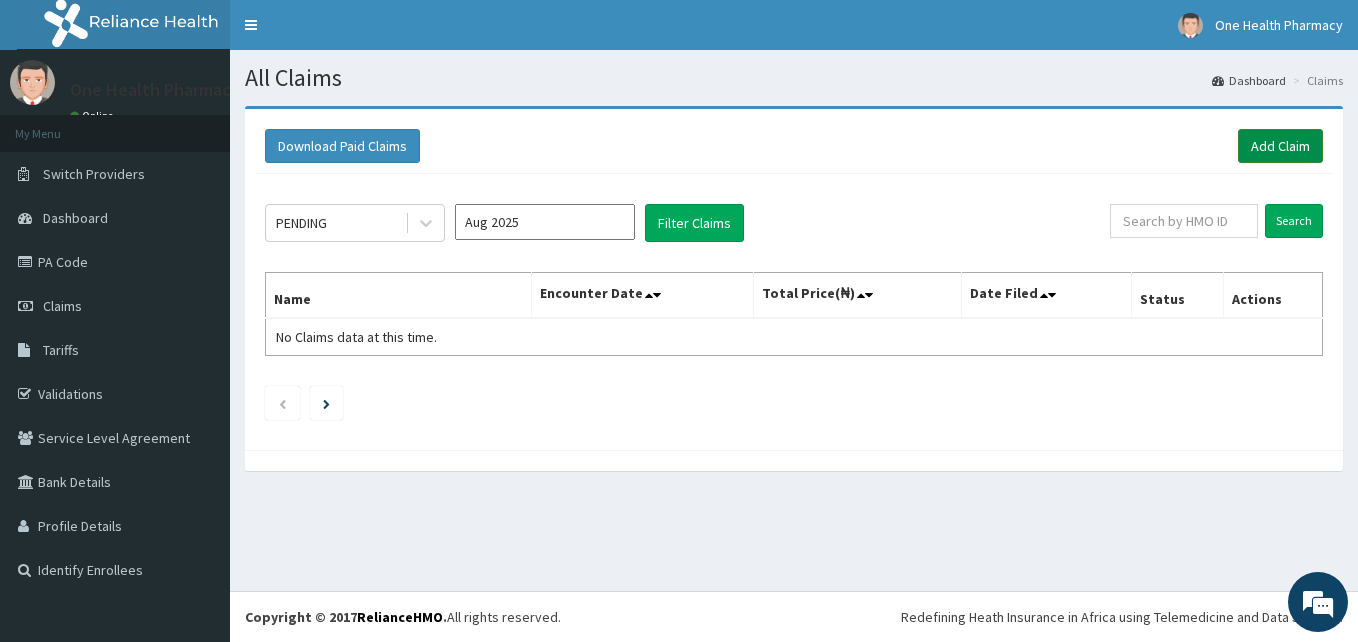 click on "Add Claim" at bounding box center [1280, 146] 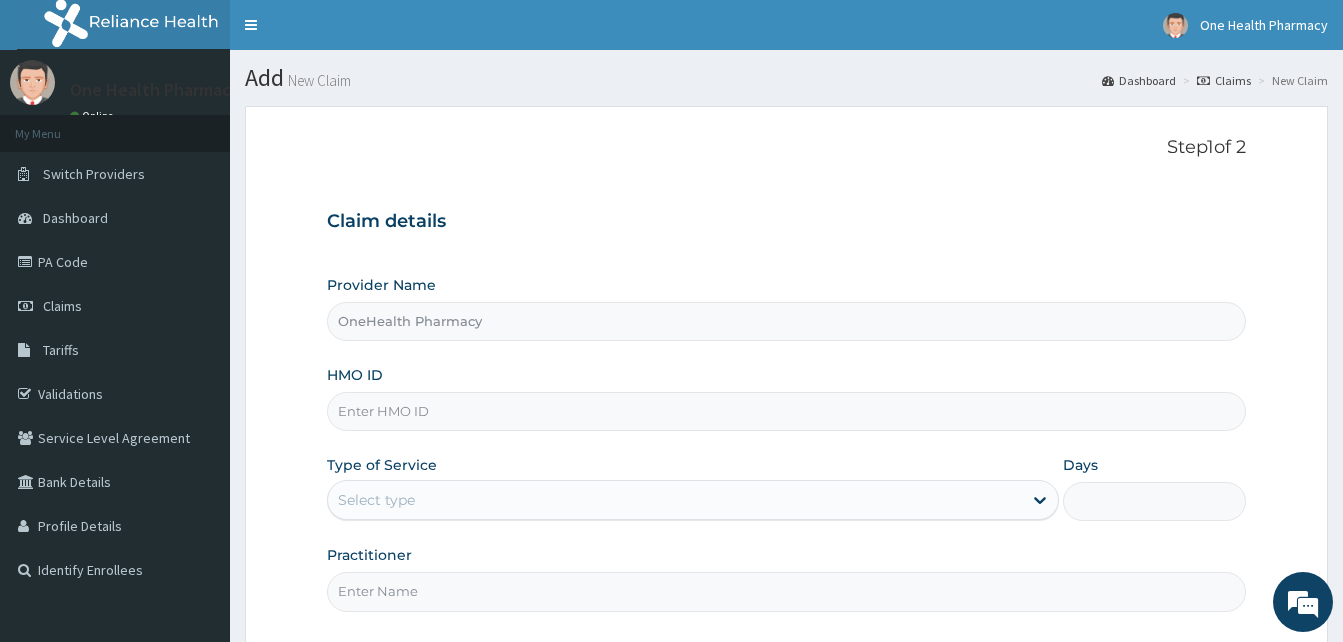 scroll, scrollTop: 0, scrollLeft: 0, axis: both 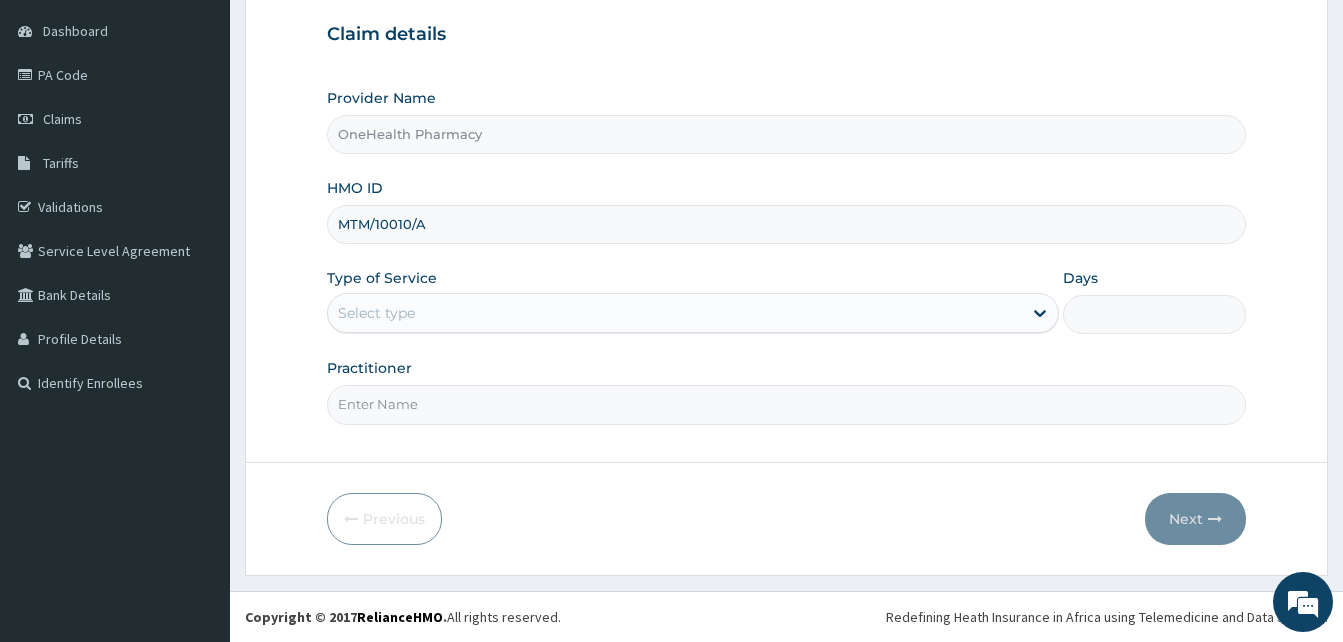 type on "MTM/10010/A" 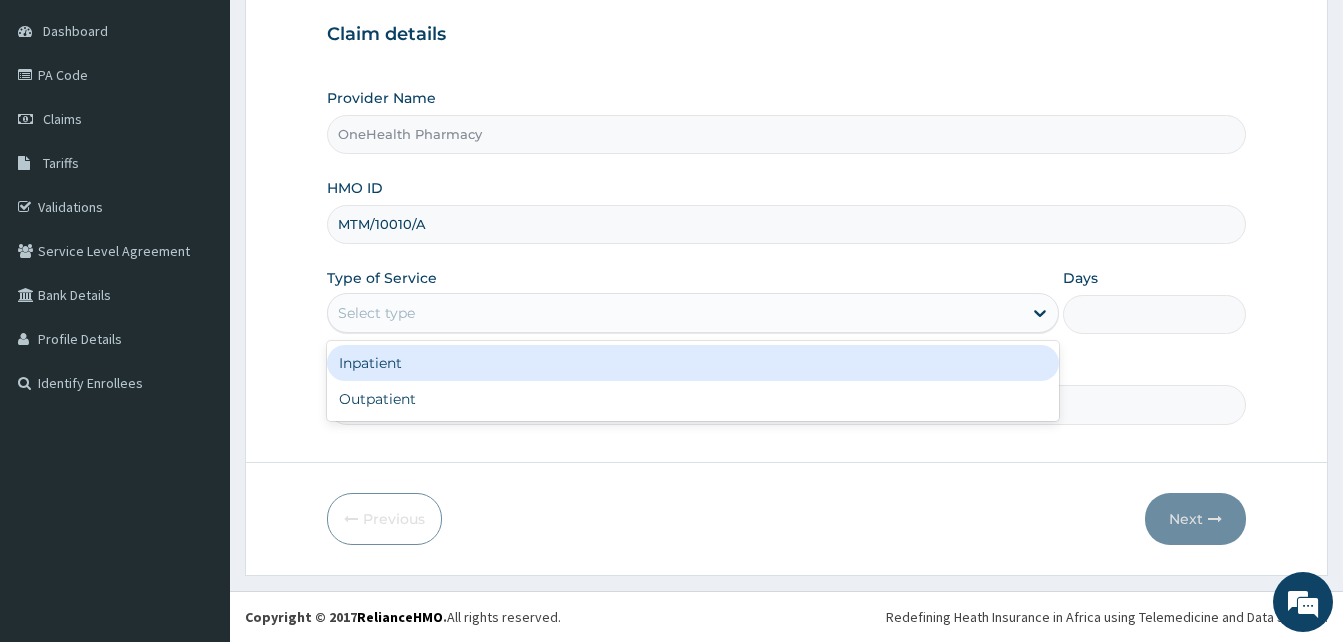 click on "Select type" at bounding box center [675, 313] 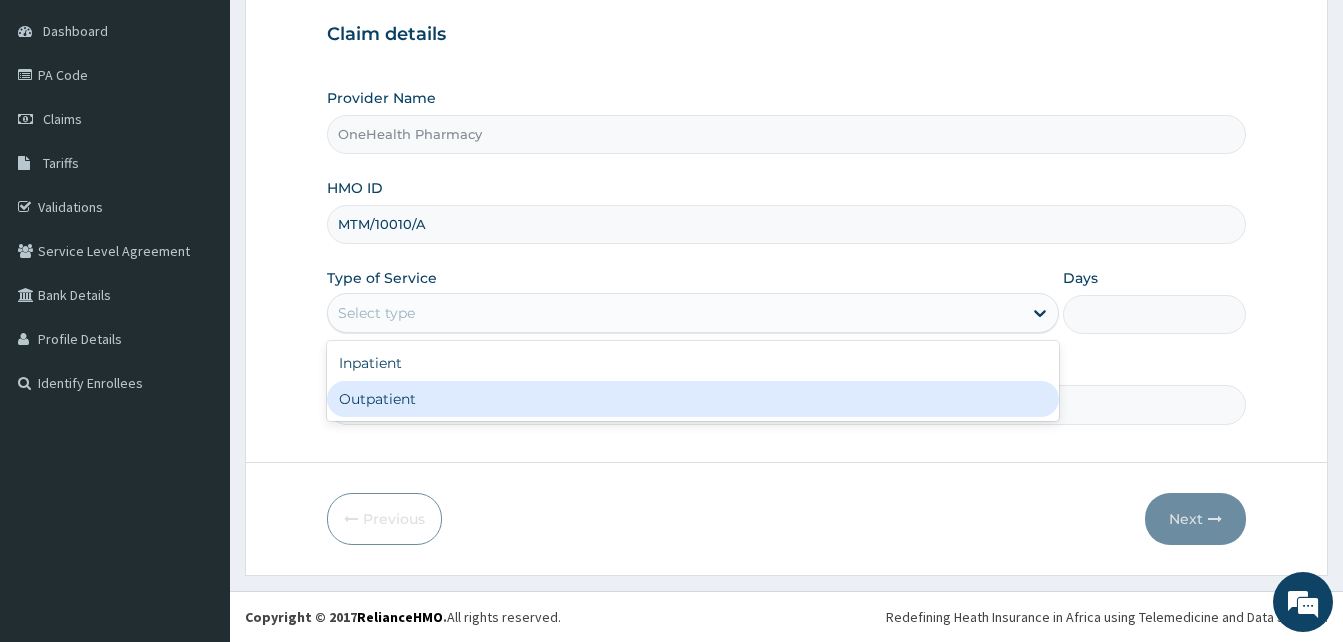 click on "Outpatient" at bounding box center (693, 399) 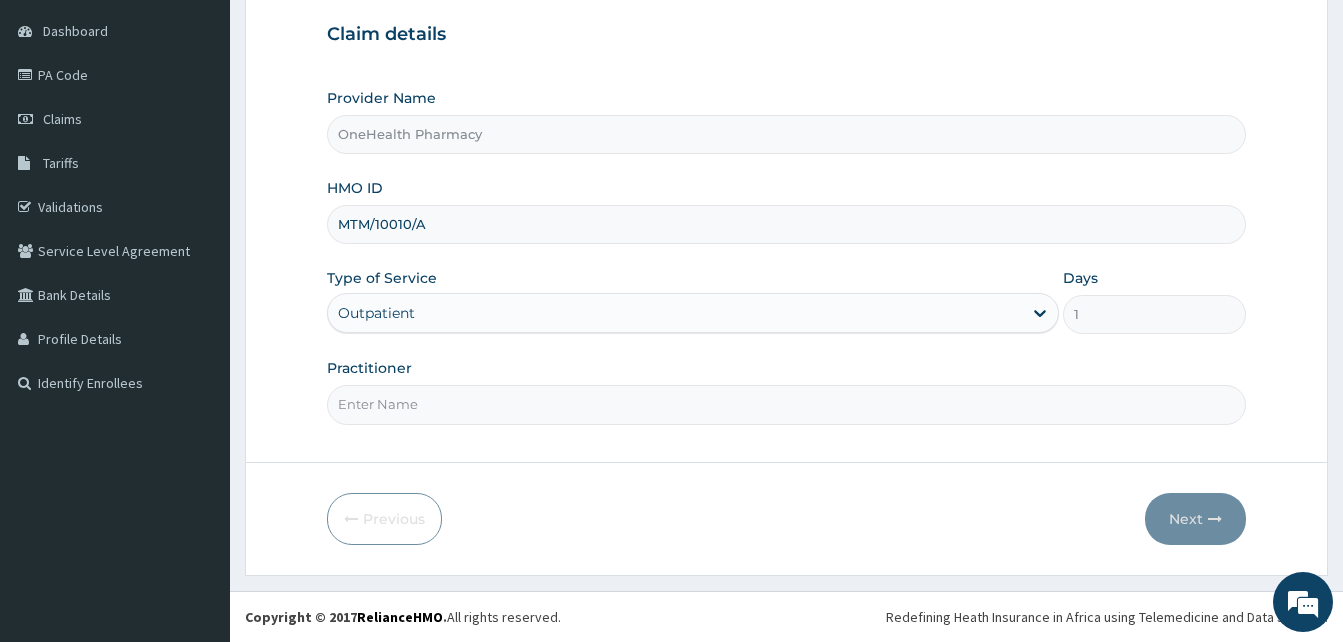 drag, startPoint x: 589, startPoint y: 404, endPoint x: 564, endPoint y: 248, distance: 157.99051 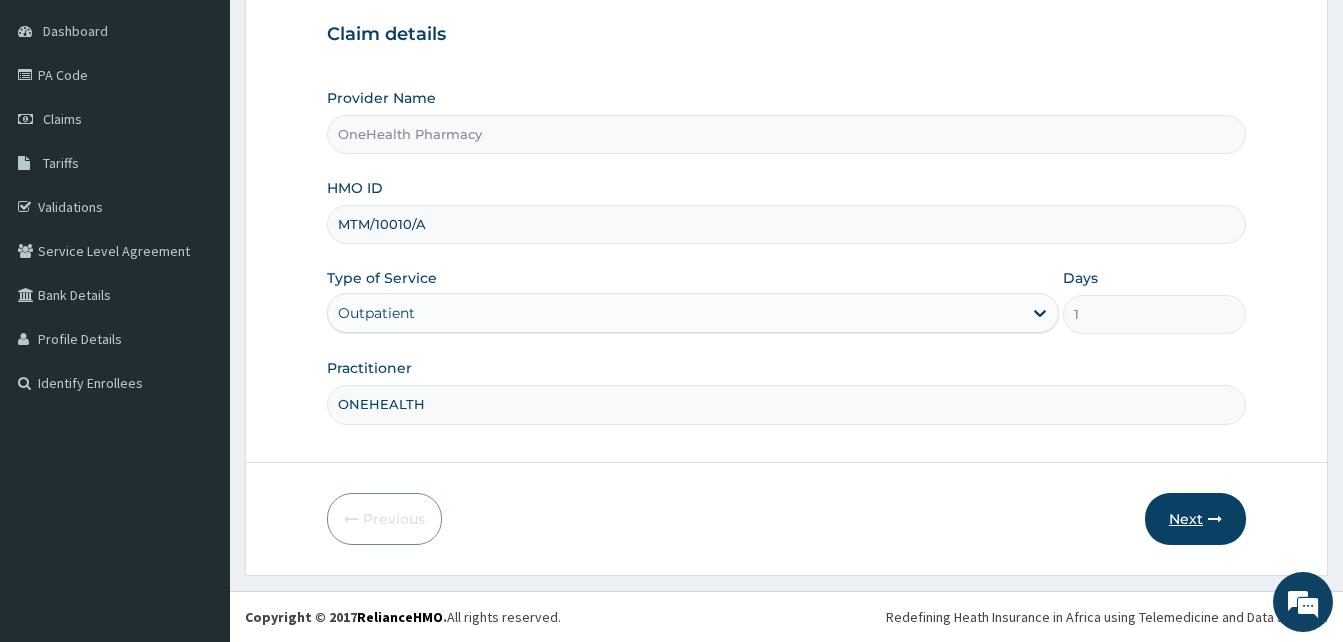 click on "Next" at bounding box center [1195, 519] 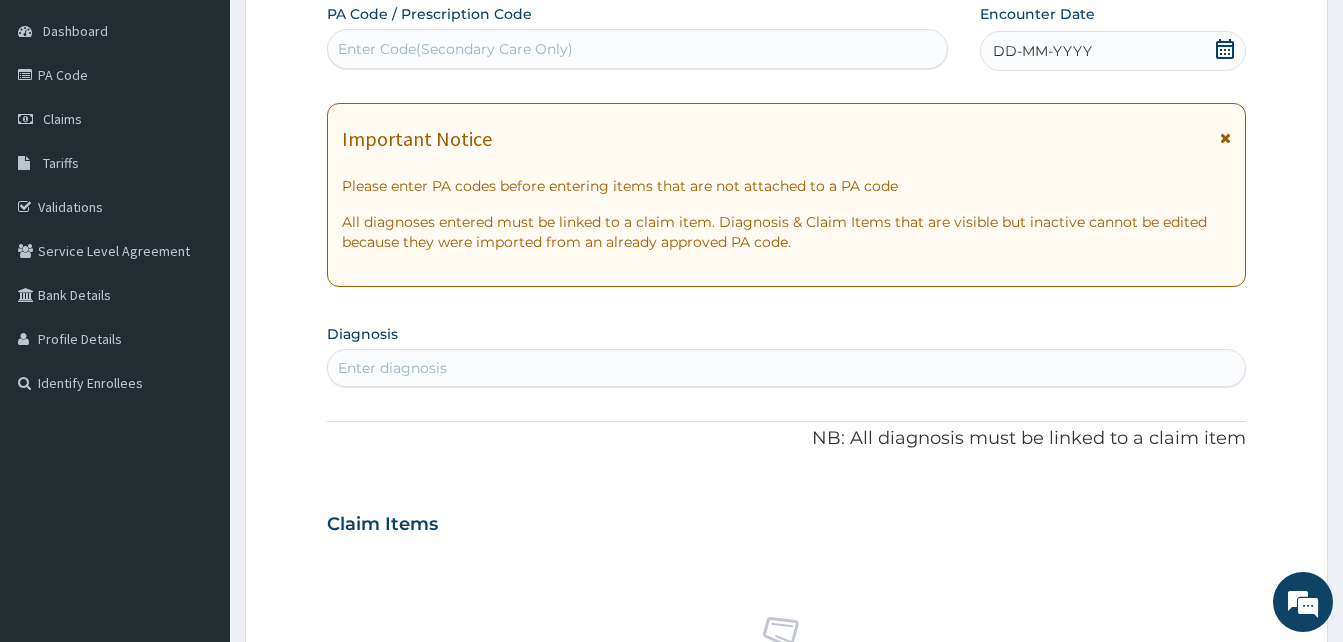 click on "DD-MM-YYYY" at bounding box center [1113, 51] 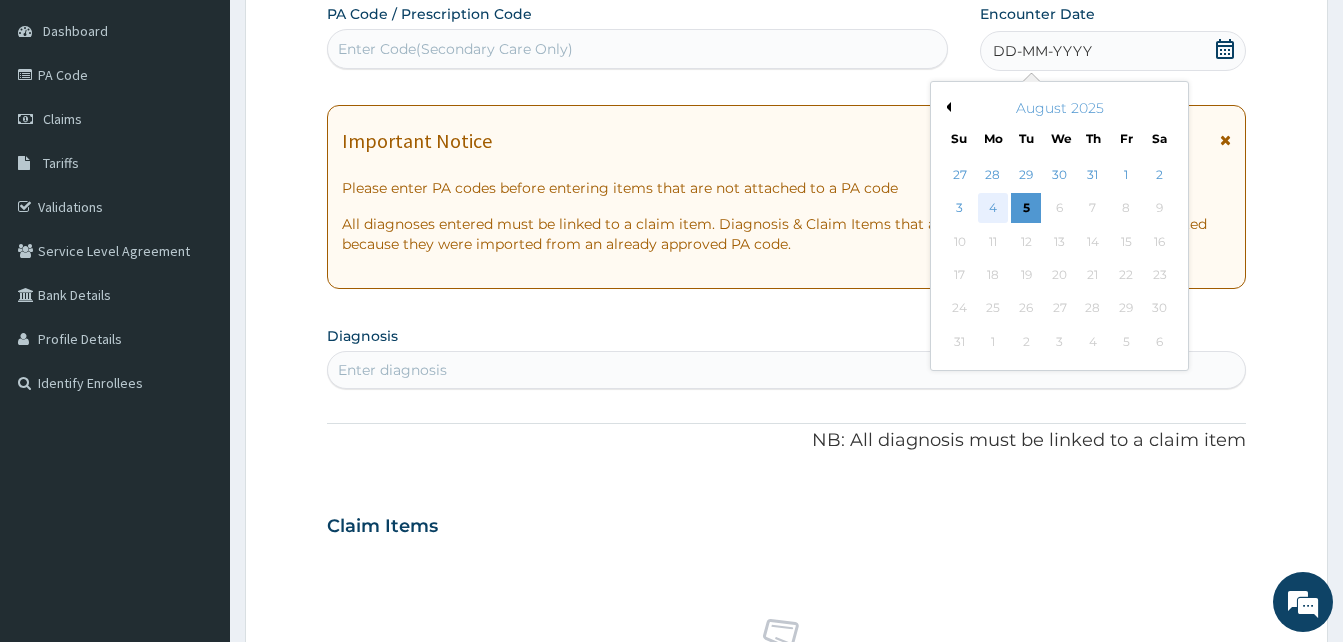 click on "4" at bounding box center [993, 209] 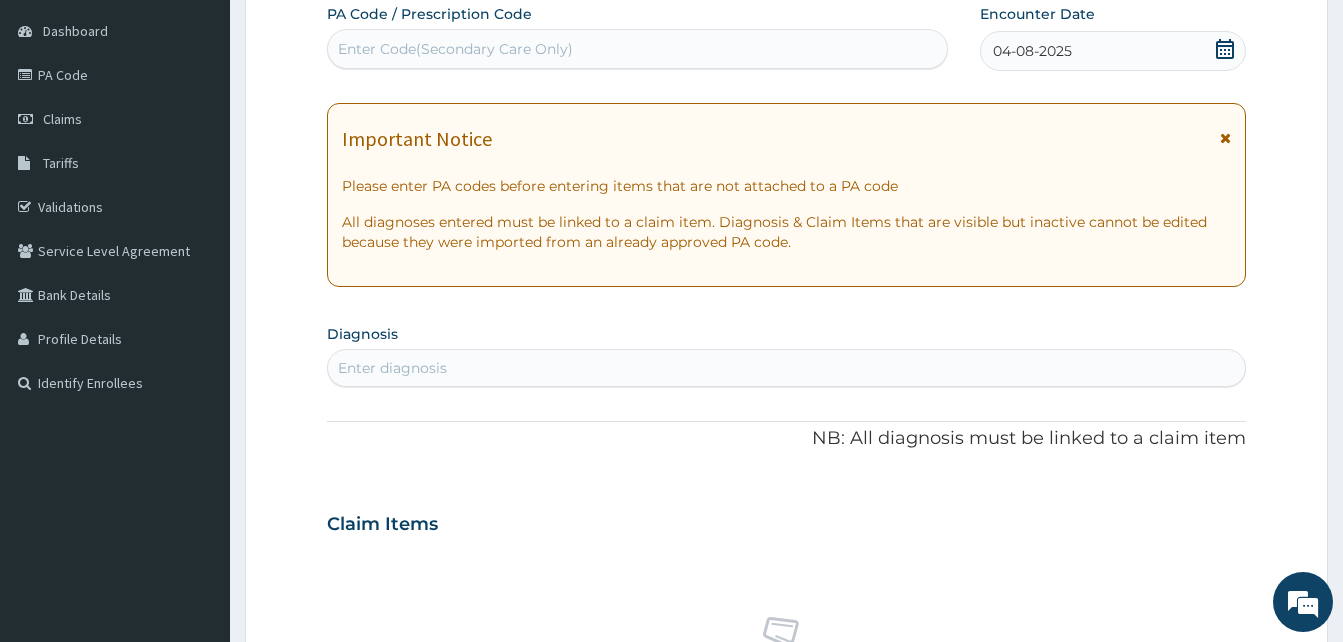 click on "Enter diagnosis" at bounding box center [786, 368] 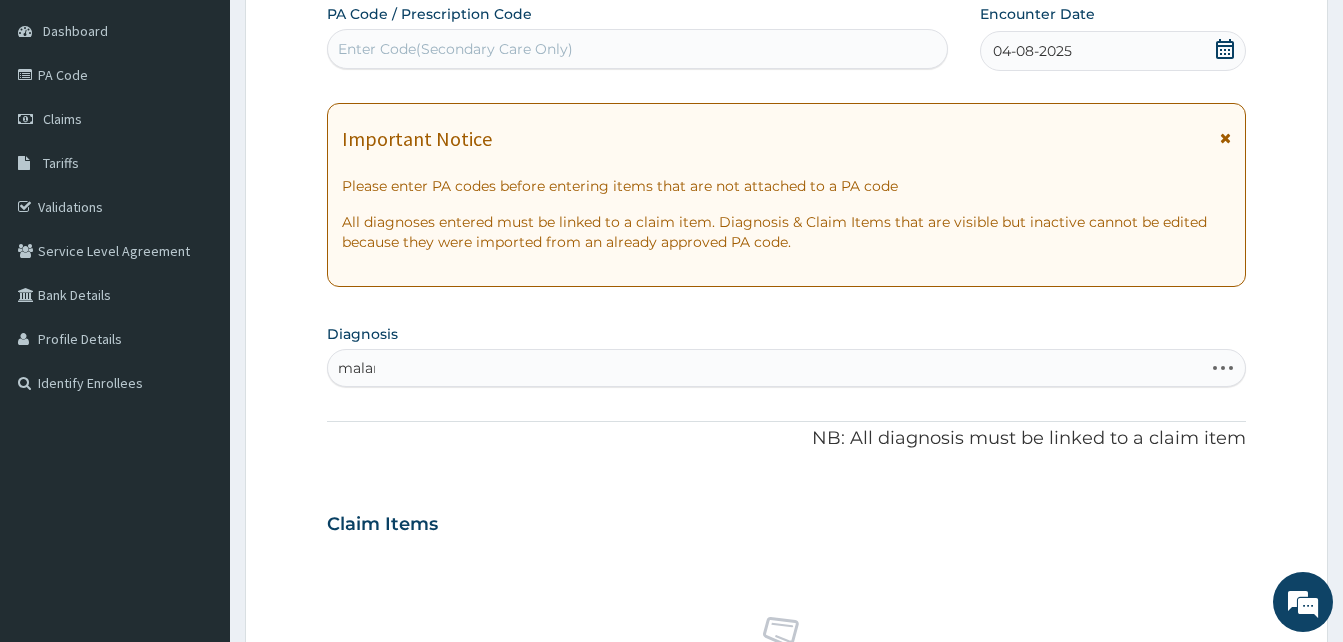 type on "malari" 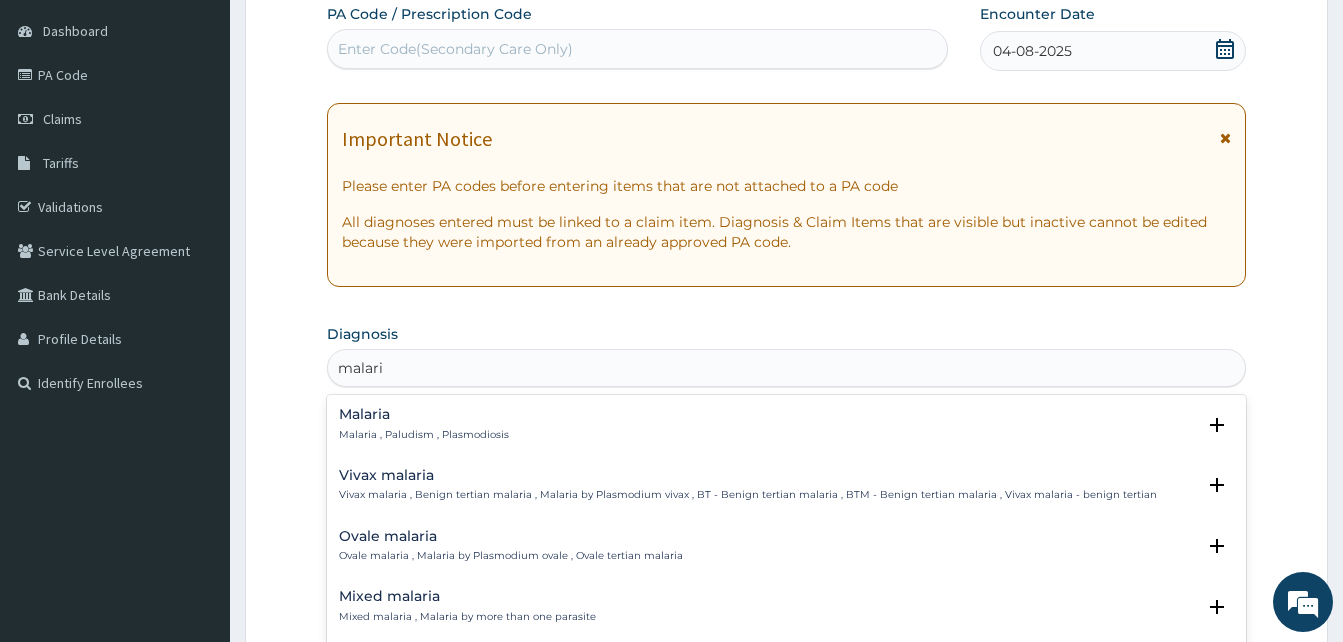 click on "Malaria" at bounding box center [424, 414] 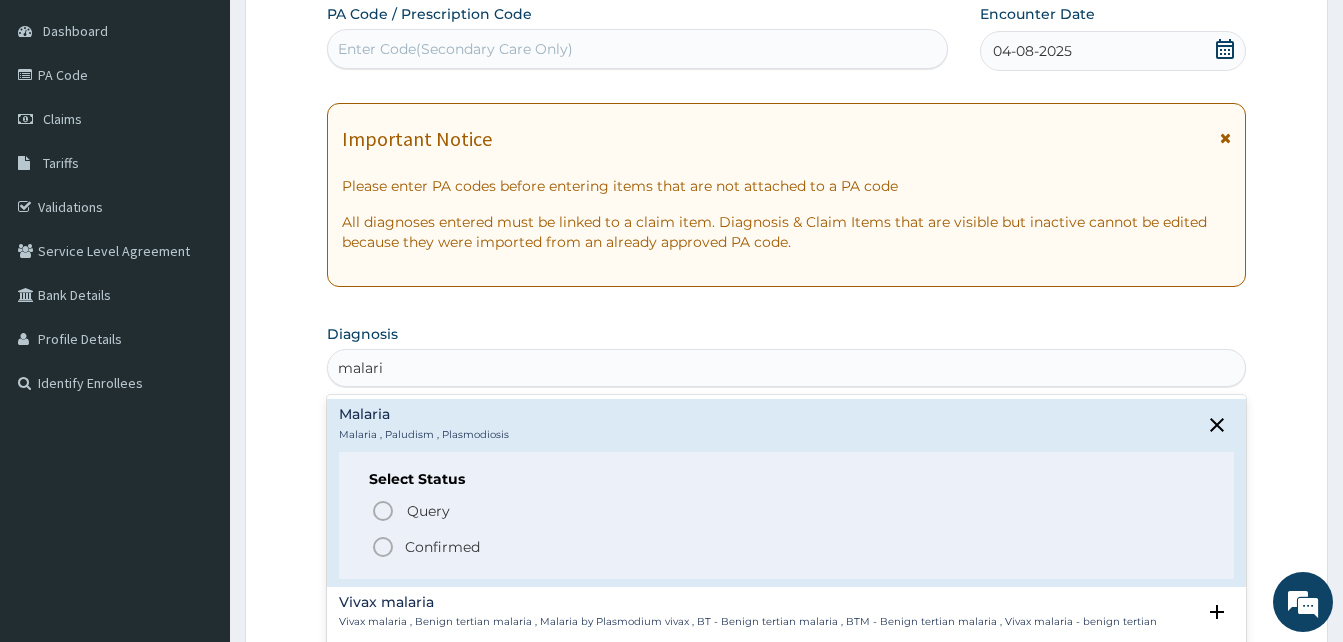 click on "Confirmed" at bounding box center (787, 547) 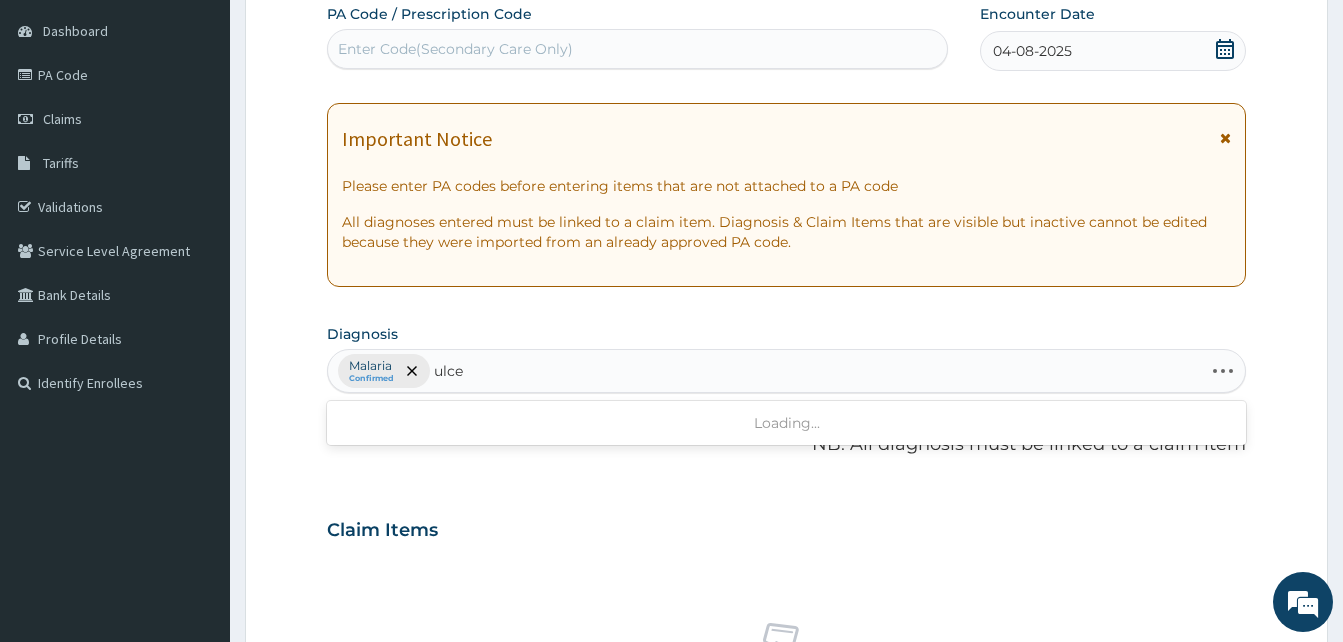 type on "ulcer" 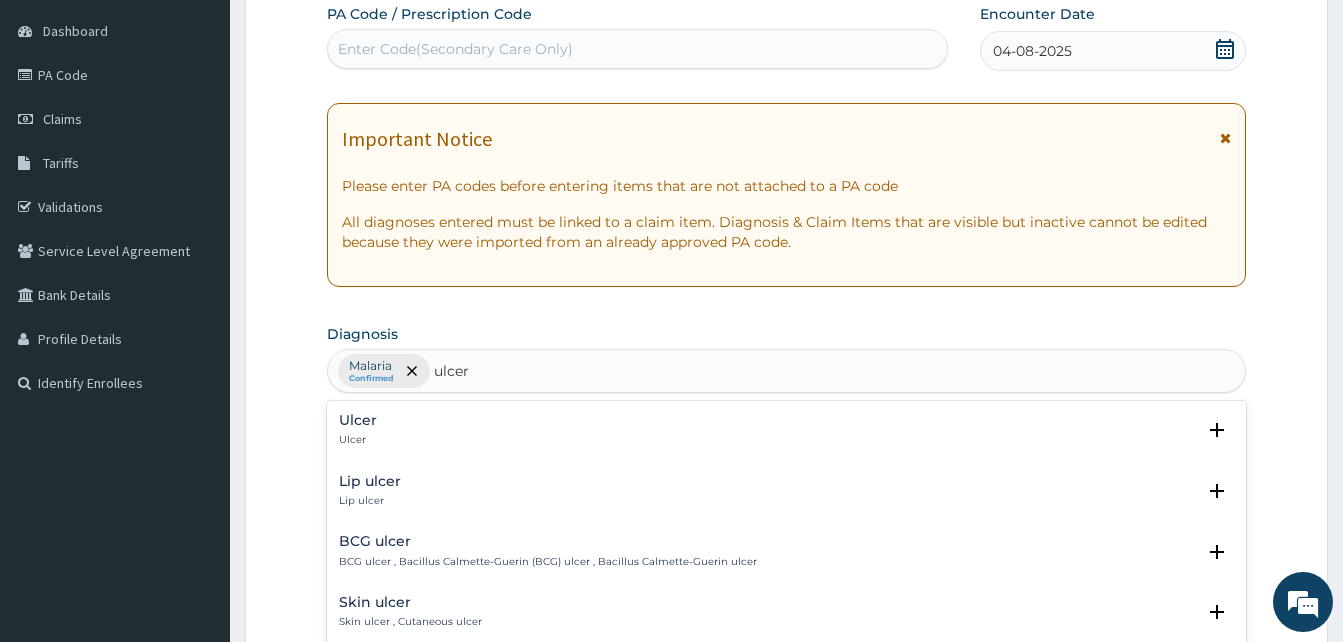 click on "Ulcer Ulcer" at bounding box center [786, 430] 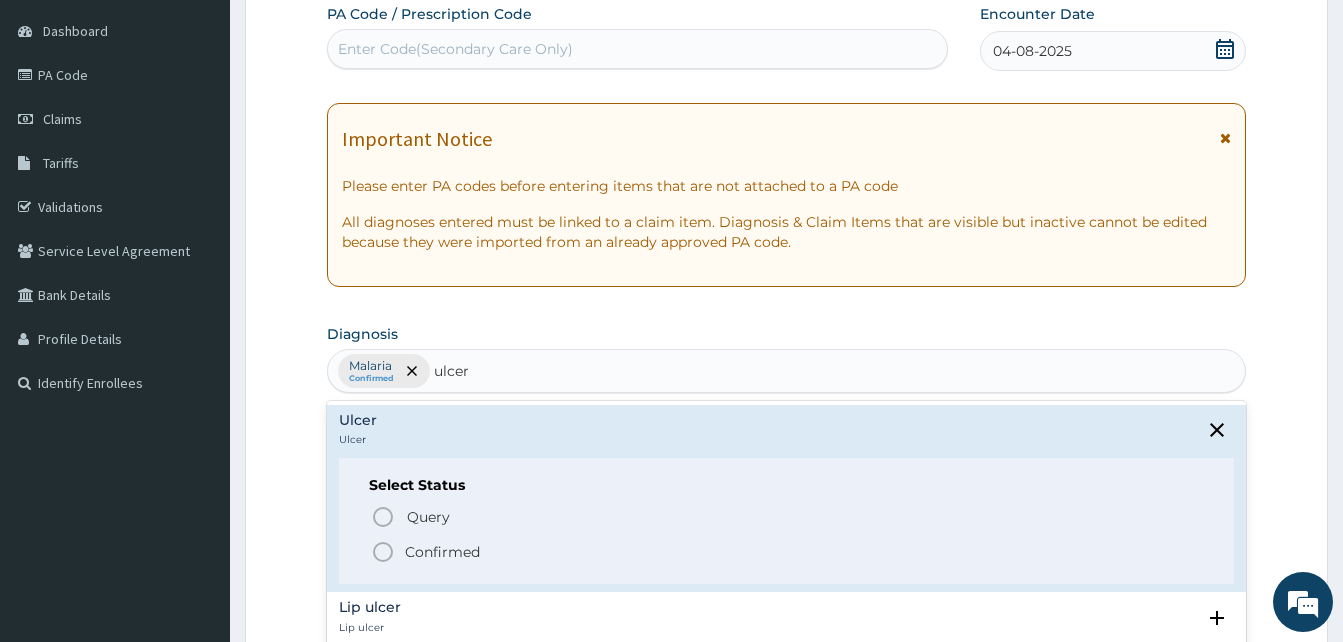 click on "Confirmed" at bounding box center [787, 552] 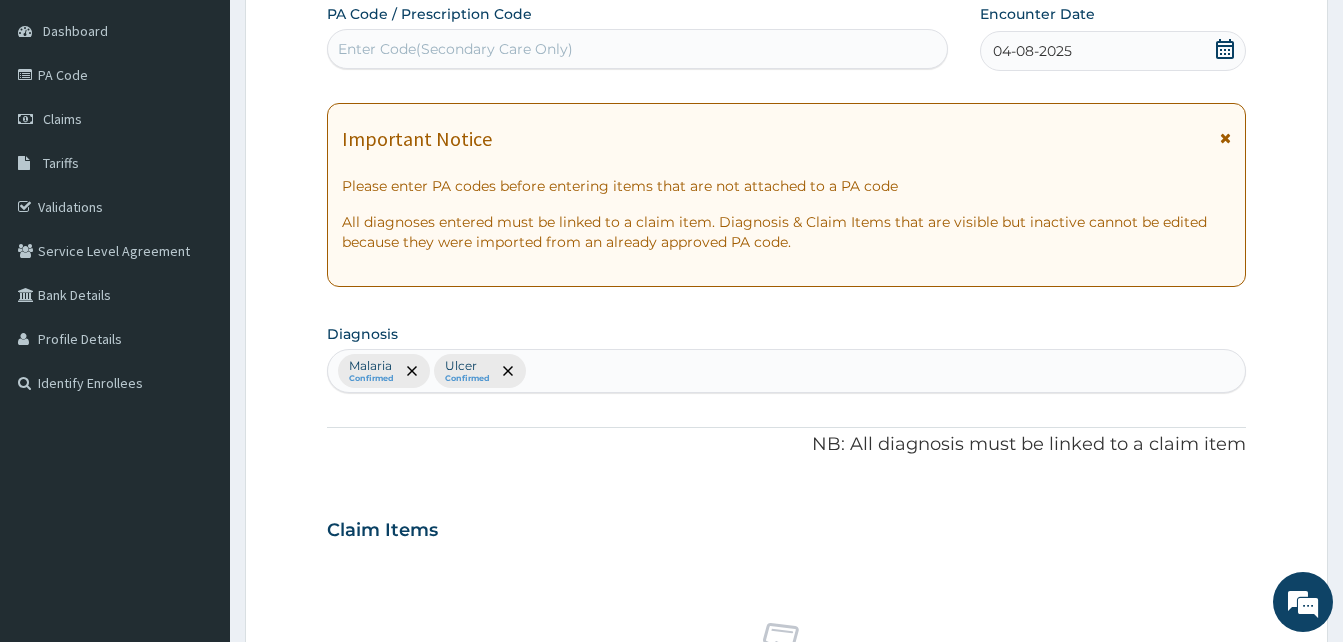 scroll, scrollTop: 800, scrollLeft: 0, axis: vertical 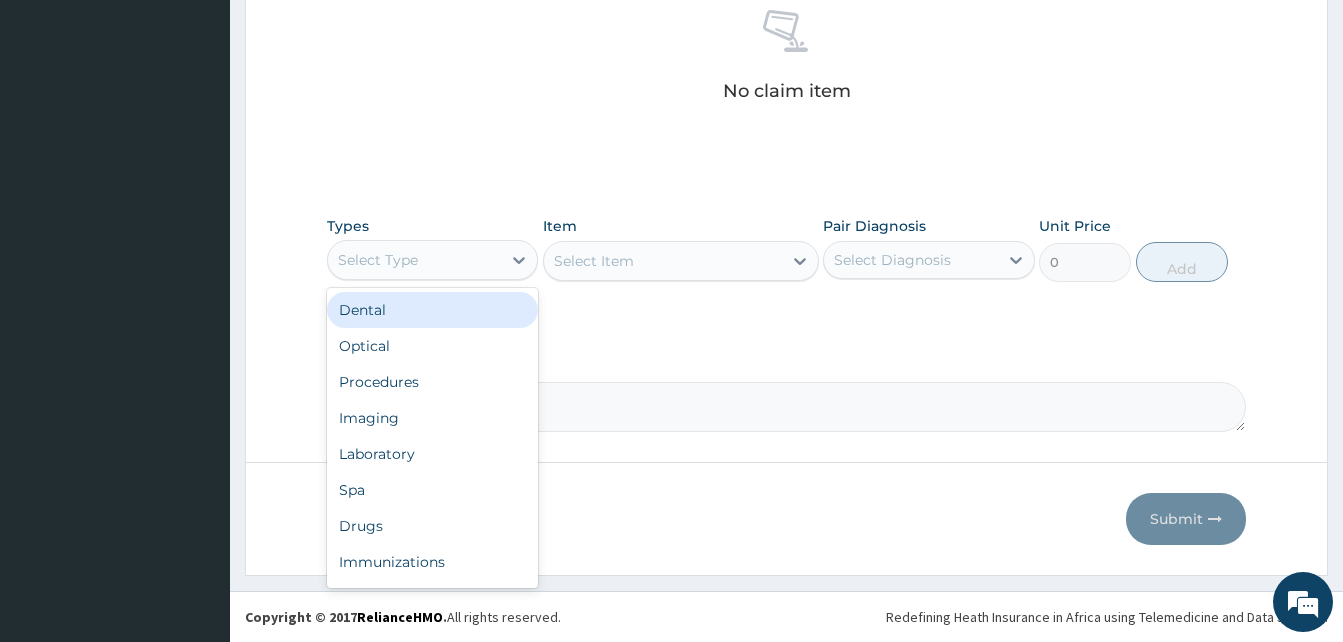 click on "Select Type" at bounding box center (414, 260) 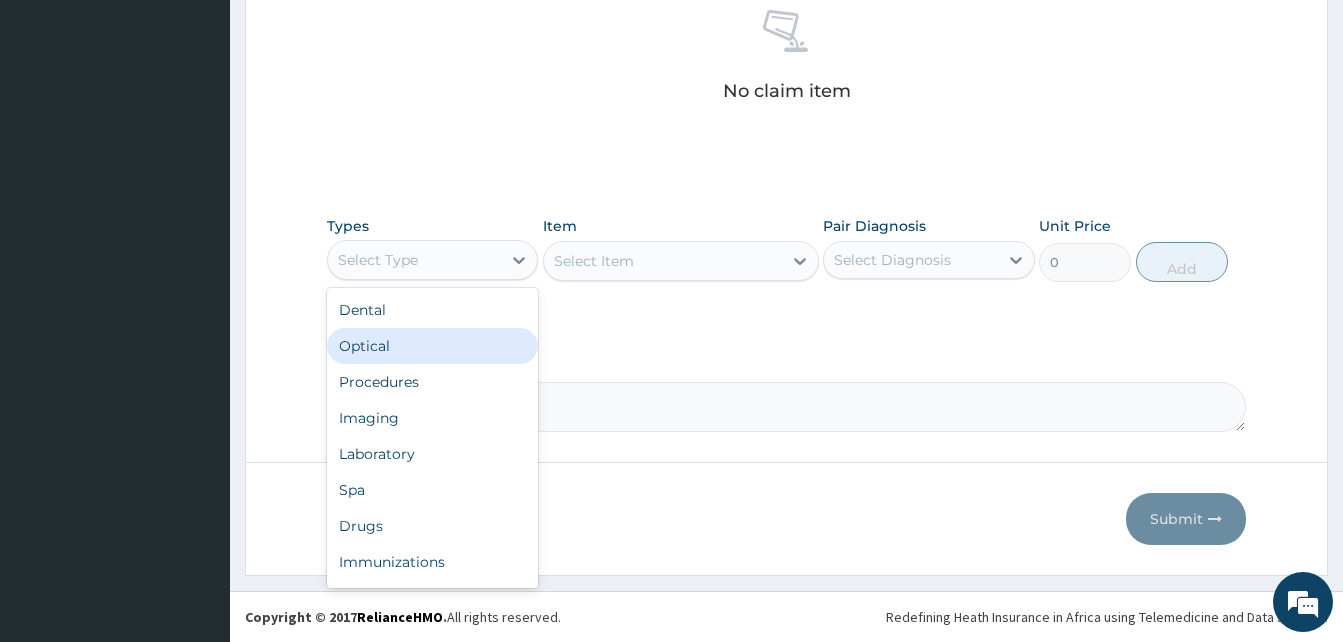 scroll, scrollTop: 64, scrollLeft: 0, axis: vertical 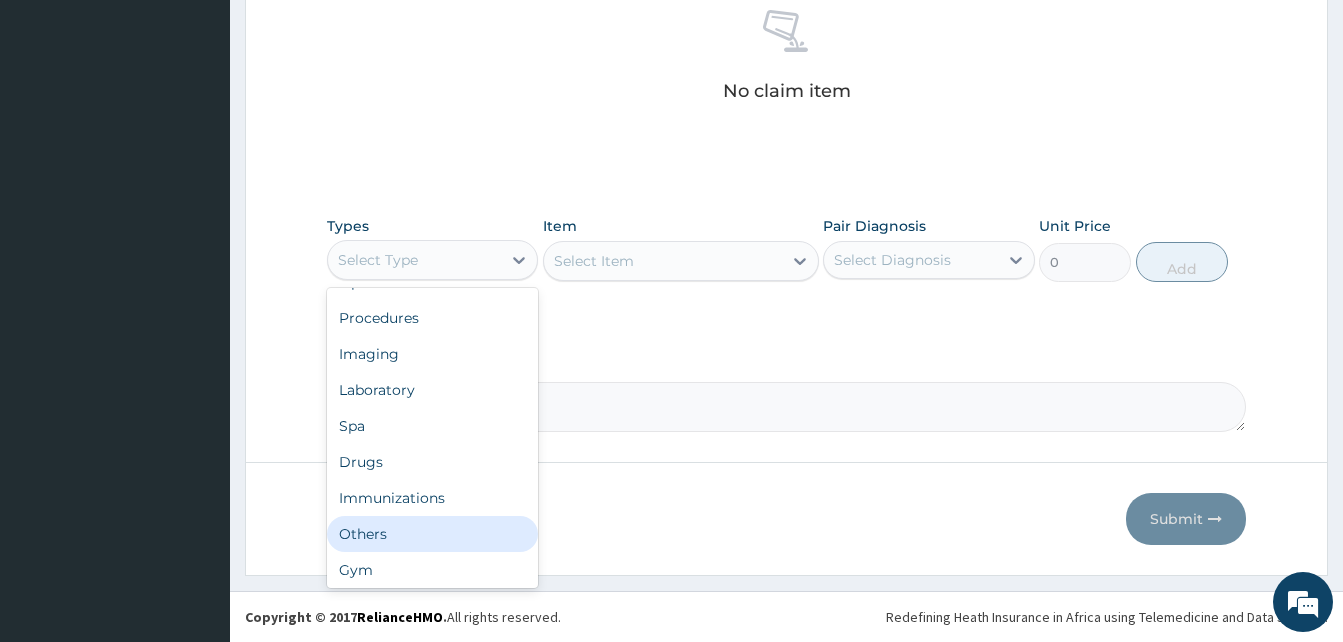 click on "Others" at bounding box center [432, 534] 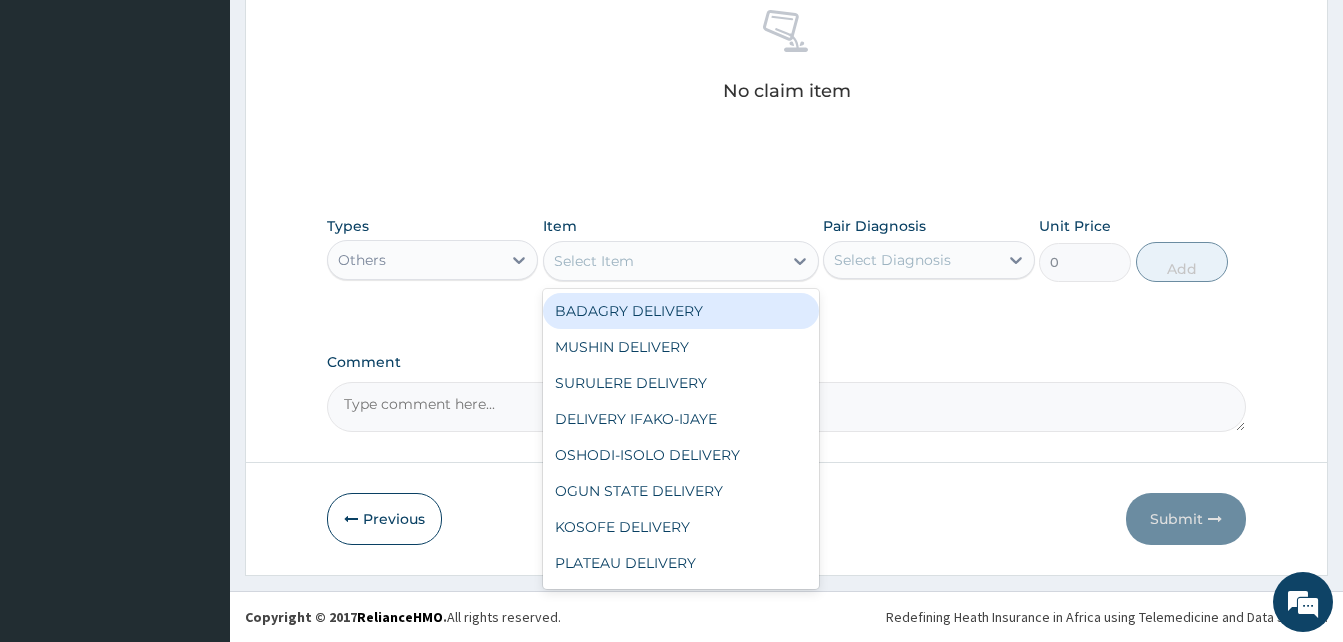 click on "Select Item" at bounding box center [663, 261] 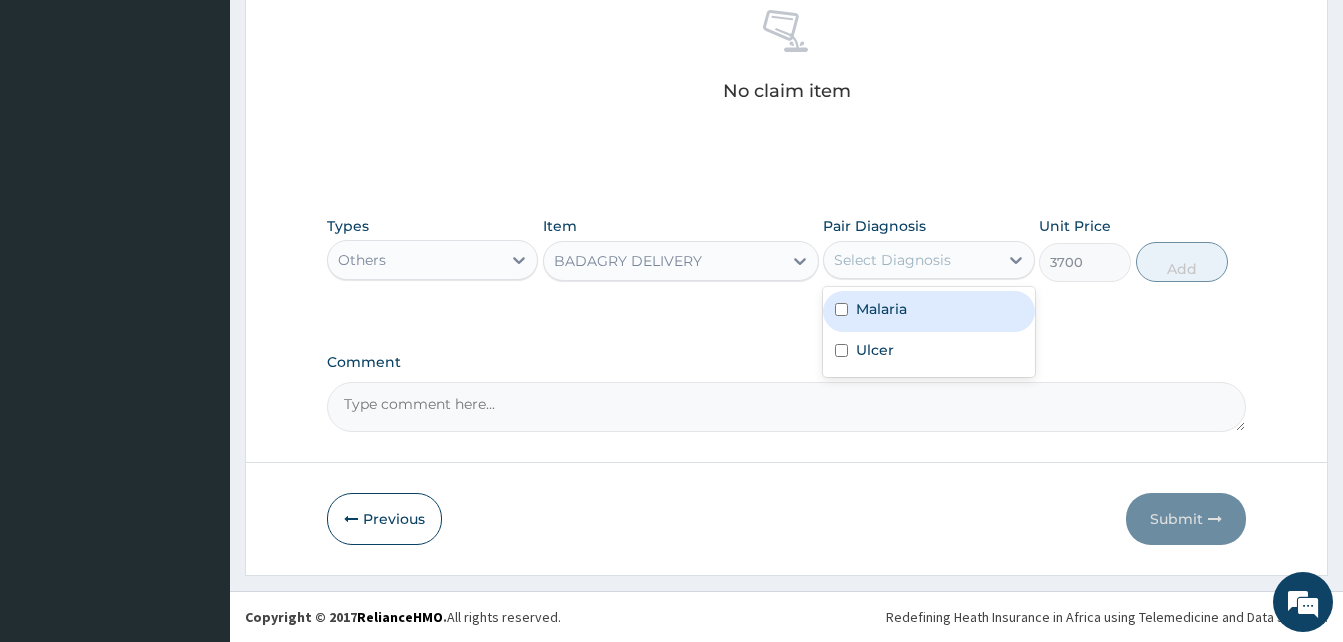 drag, startPoint x: 882, startPoint y: 264, endPoint x: 953, endPoint y: 305, distance: 81.9878 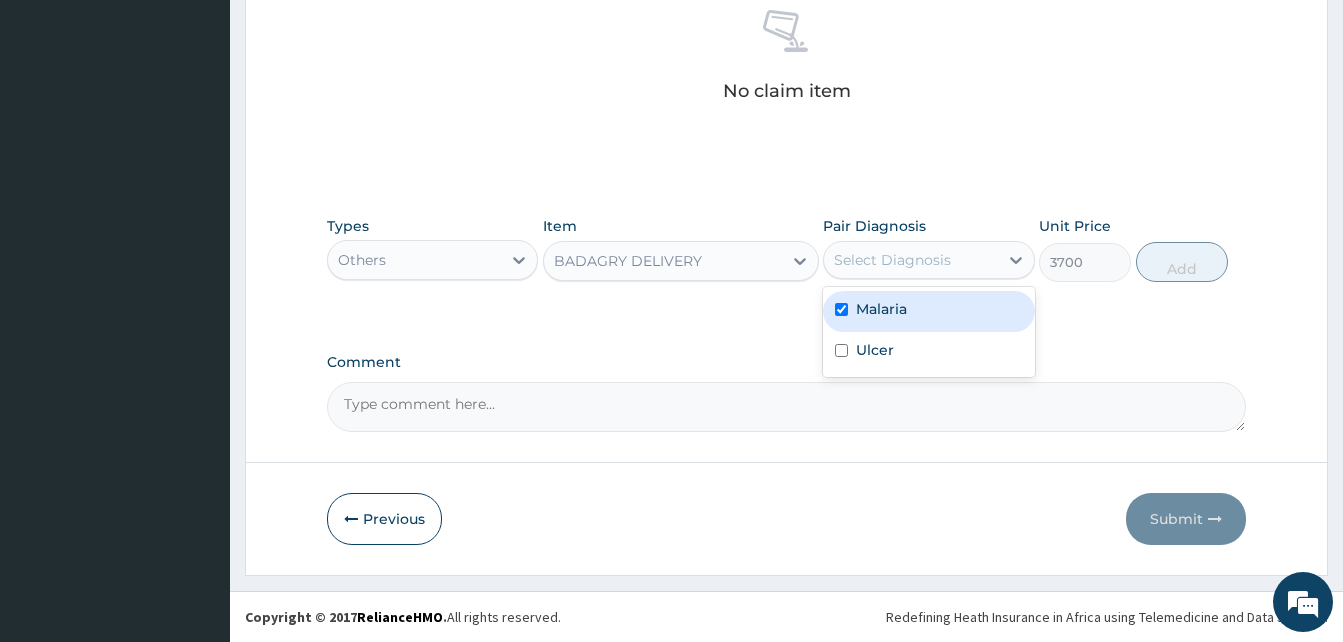checkbox on "true" 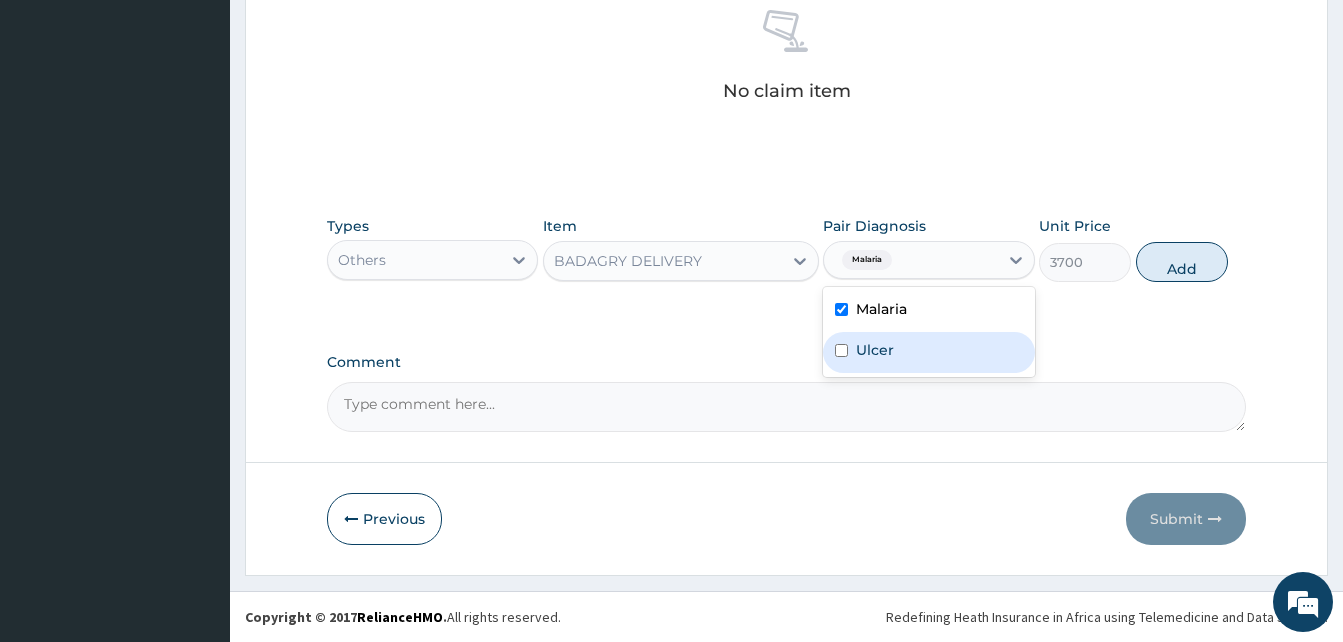 click on "Ulcer" at bounding box center [928, 352] 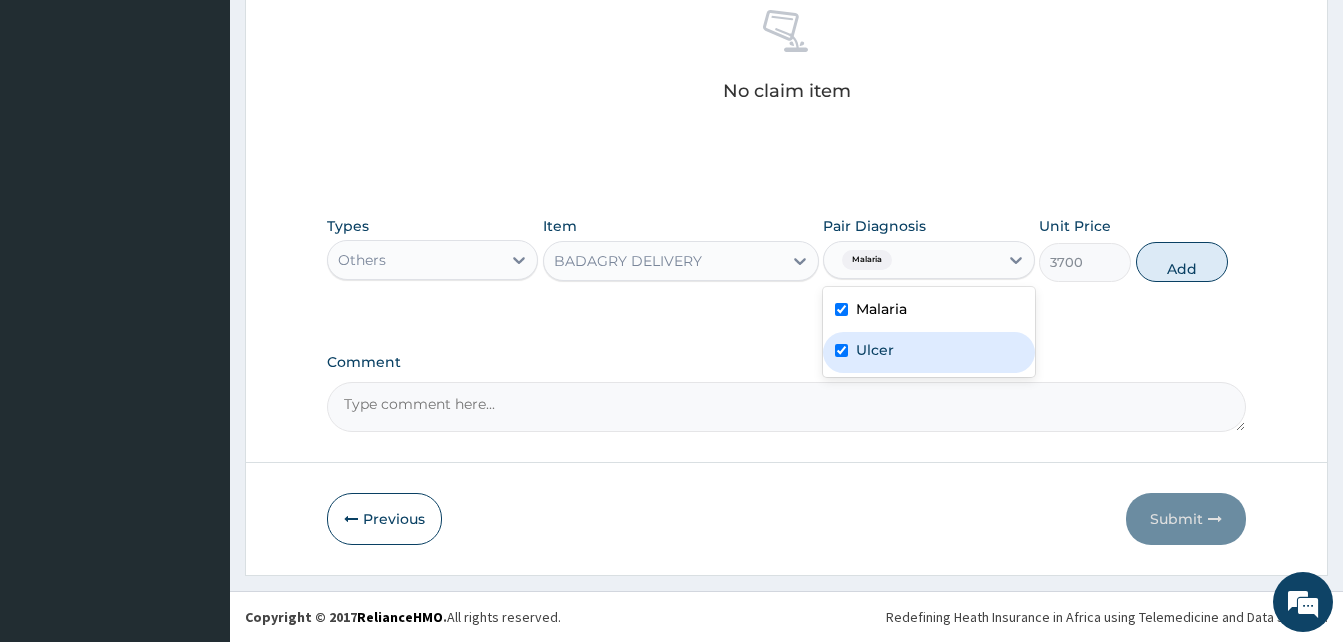 checkbox on "true" 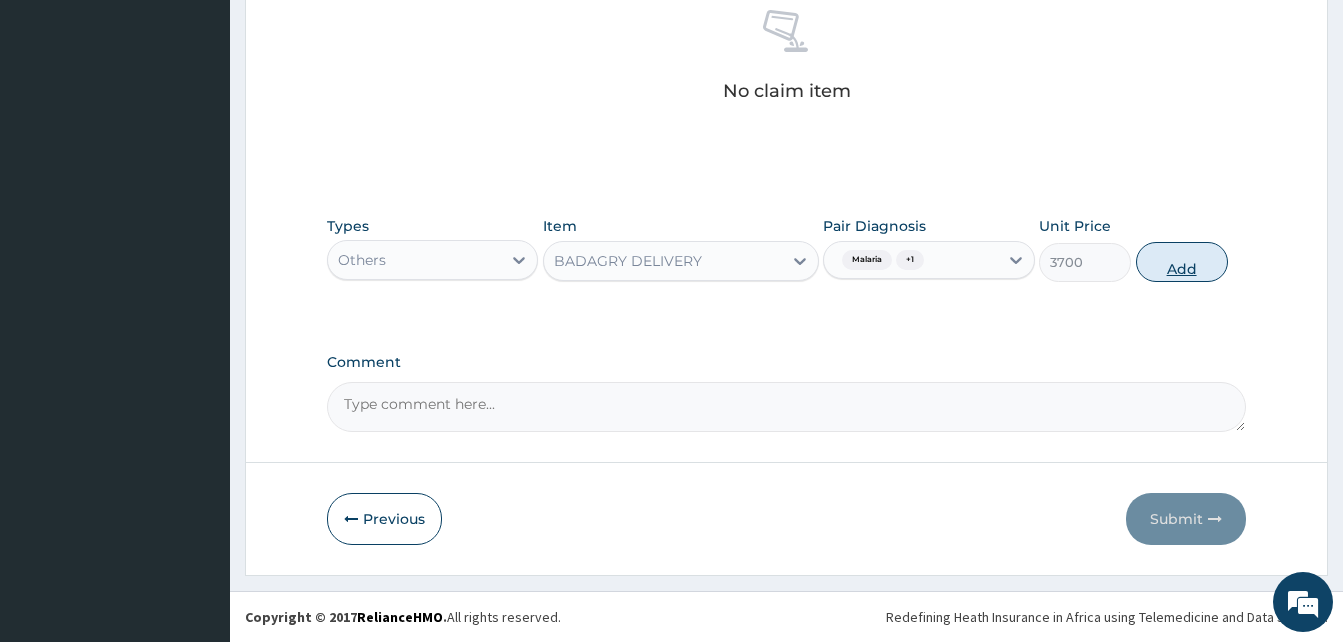 click on "Add" at bounding box center (1182, 262) 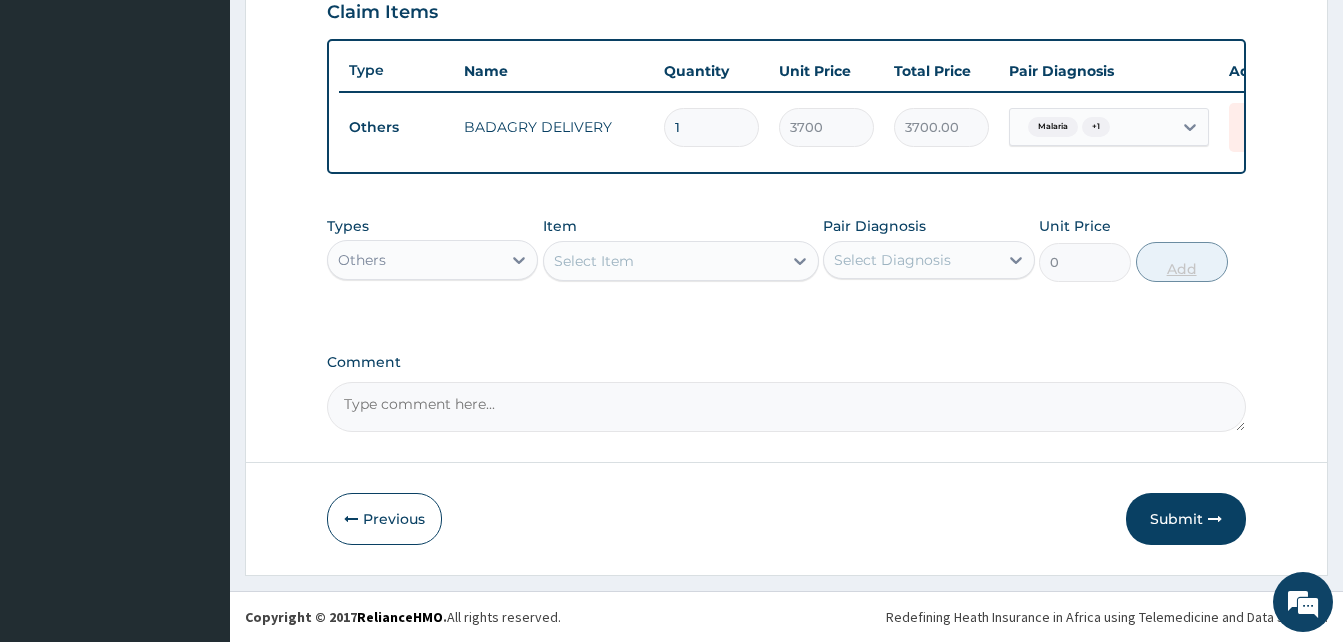 scroll, scrollTop: 720, scrollLeft: 0, axis: vertical 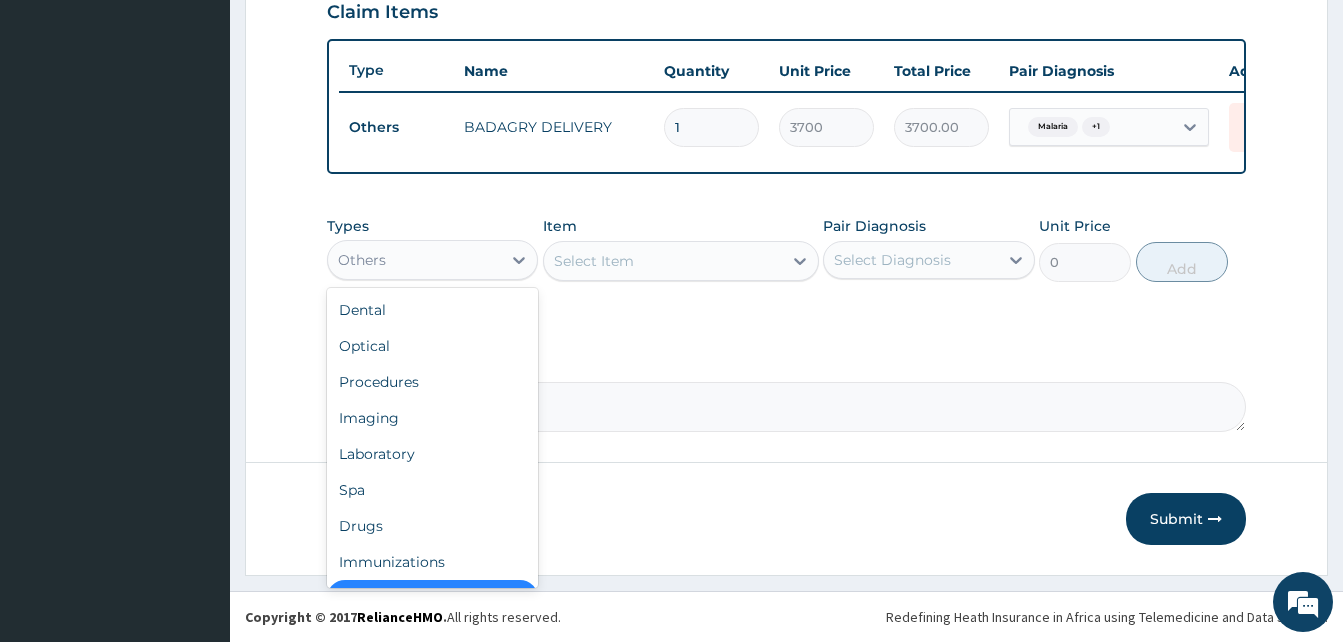 click on "Others" at bounding box center (414, 260) 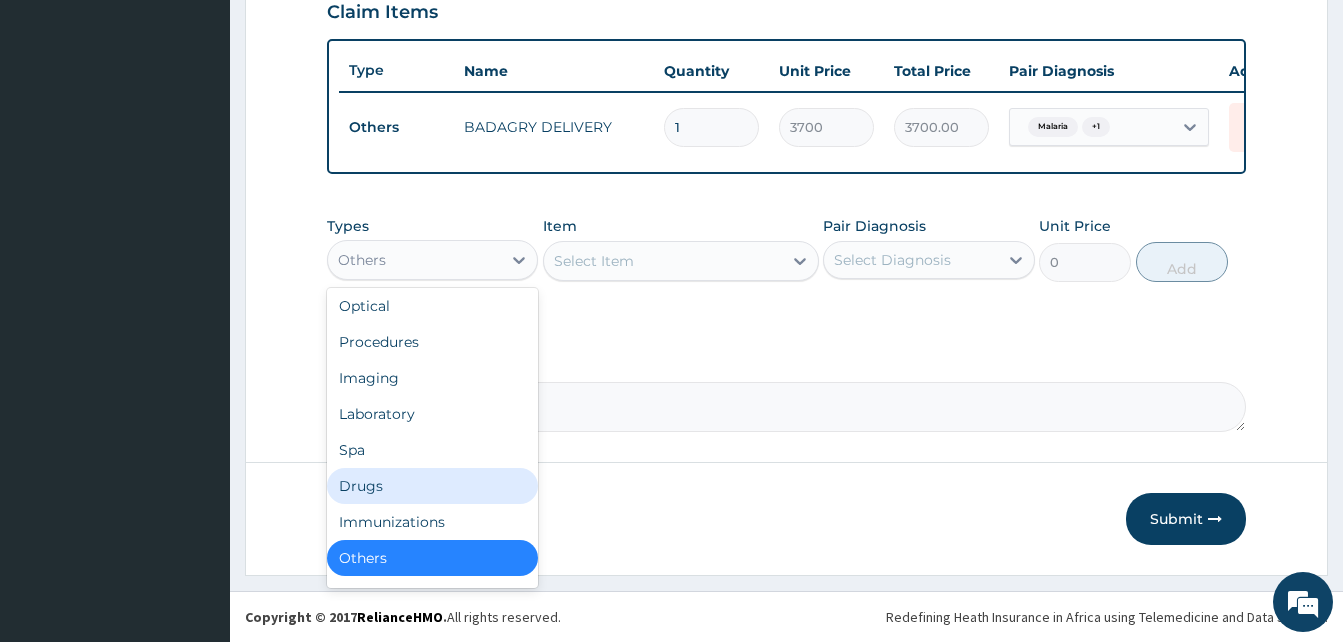 click on "Drugs" at bounding box center [432, 486] 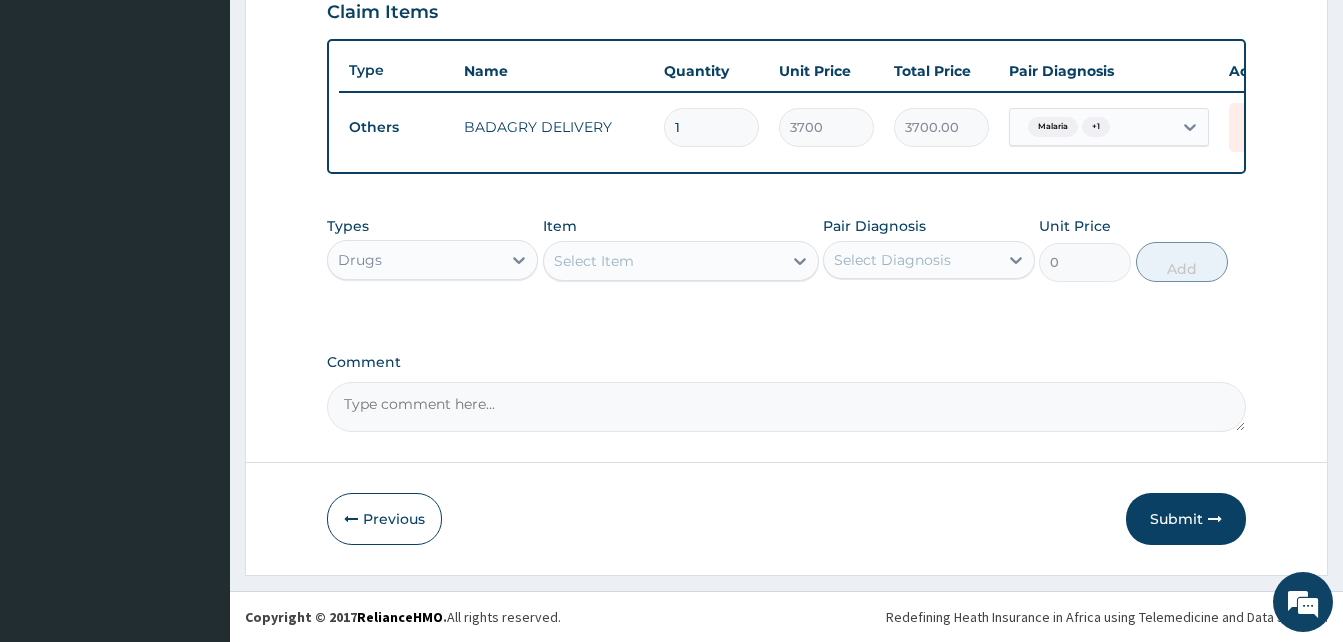 click on "Select Item" at bounding box center (663, 261) 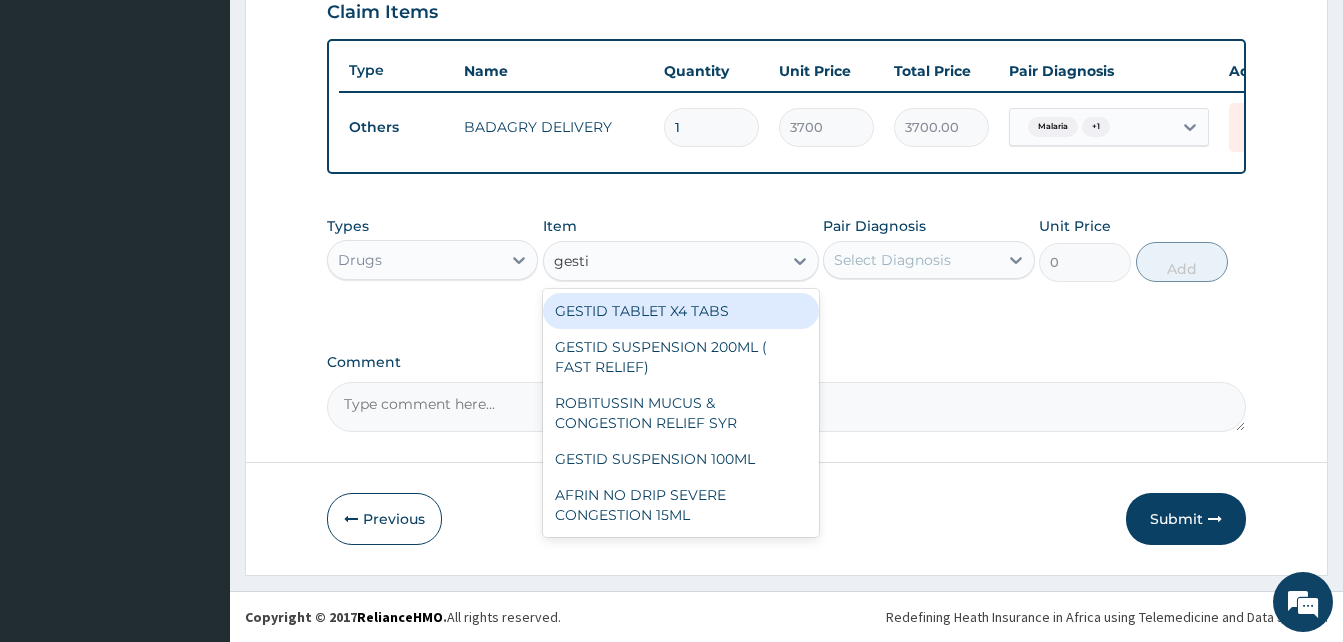 type on "gestid" 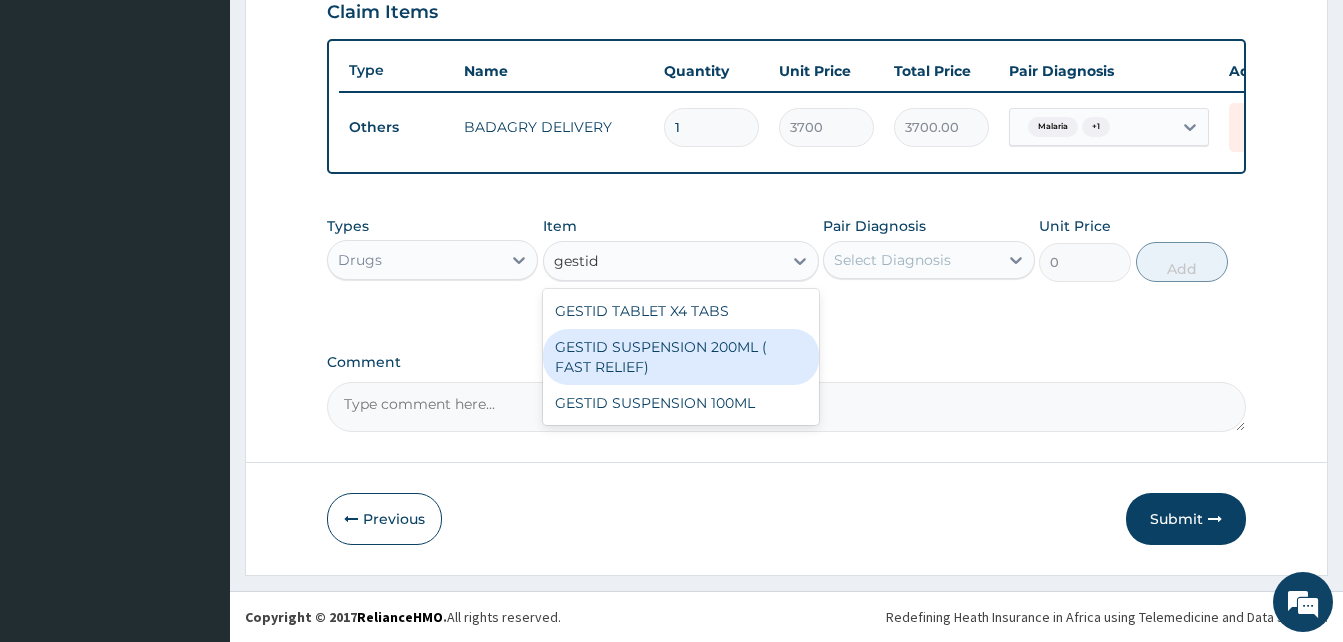 click on "GESTID SUSPENSION 200ML ( FAST RELIEF)" at bounding box center (681, 357) 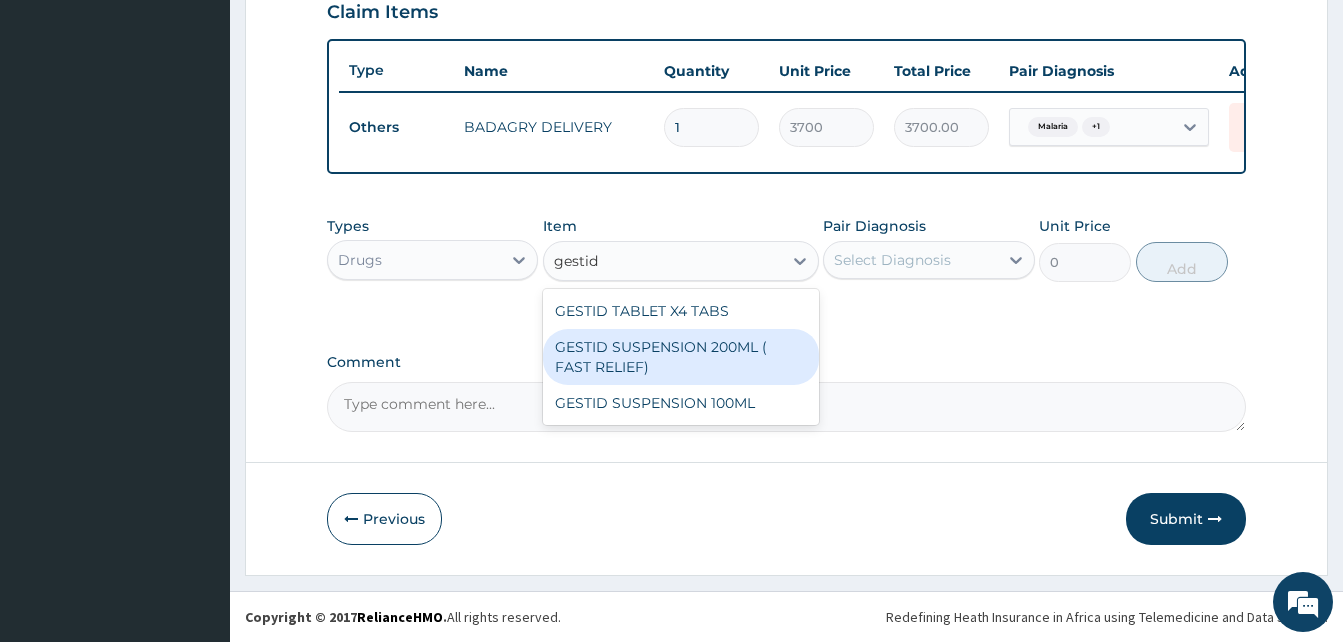 type 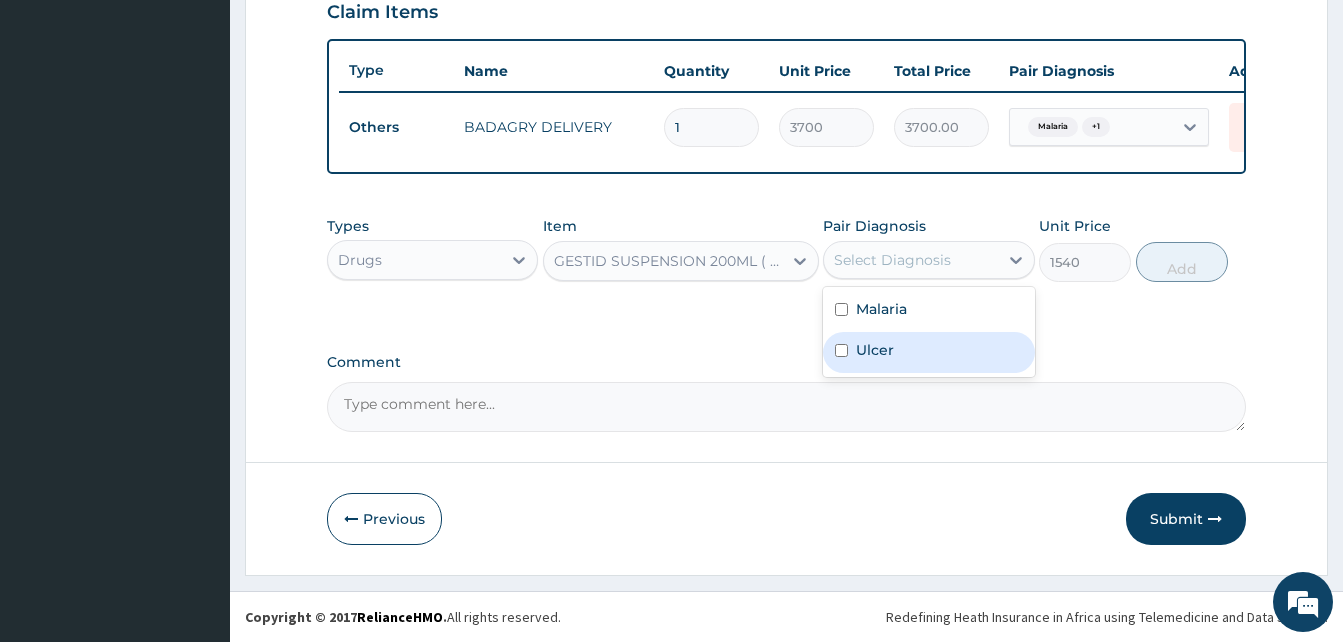 drag, startPoint x: 914, startPoint y: 262, endPoint x: 924, endPoint y: 353, distance: 91.5478 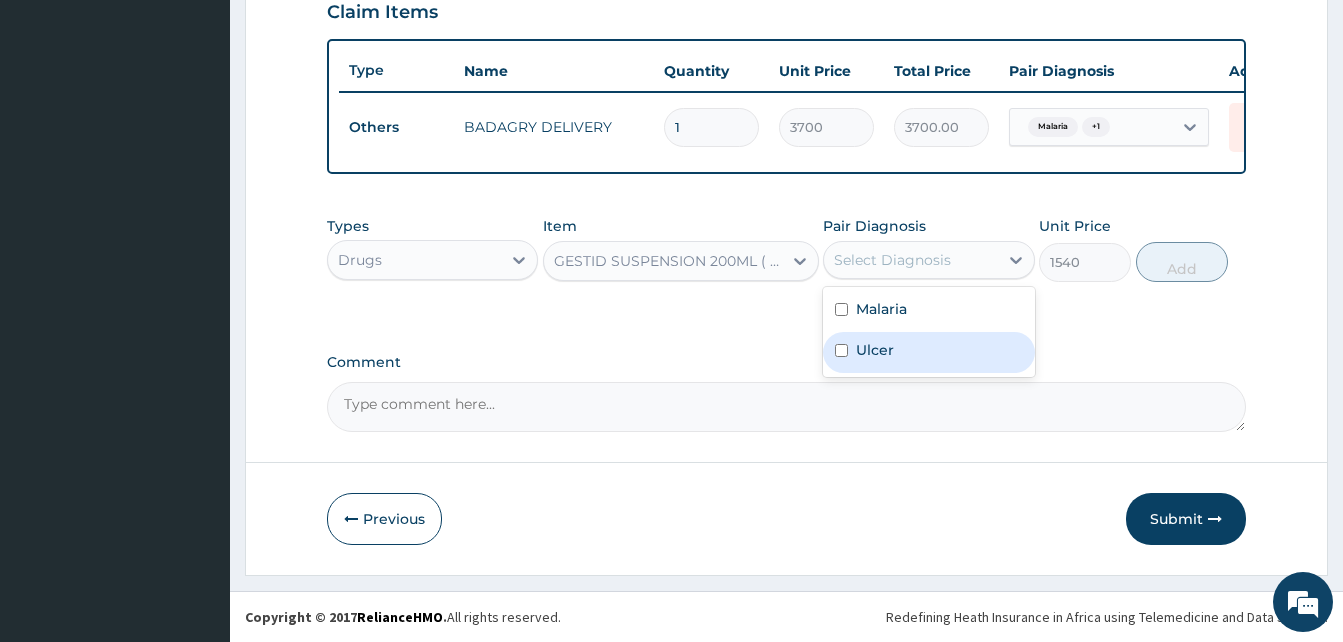 click on "option Ulcer, selected. option Ulcer focused, 2 of 2. 2 results available. Use Up and Down to choose options, press Enter to select the currently focused option, press Escape to exit the menu, press Tab to select the option and exit the menu. Select Diagnosis Malaria Ulcer" at bounding box center [928, 260] 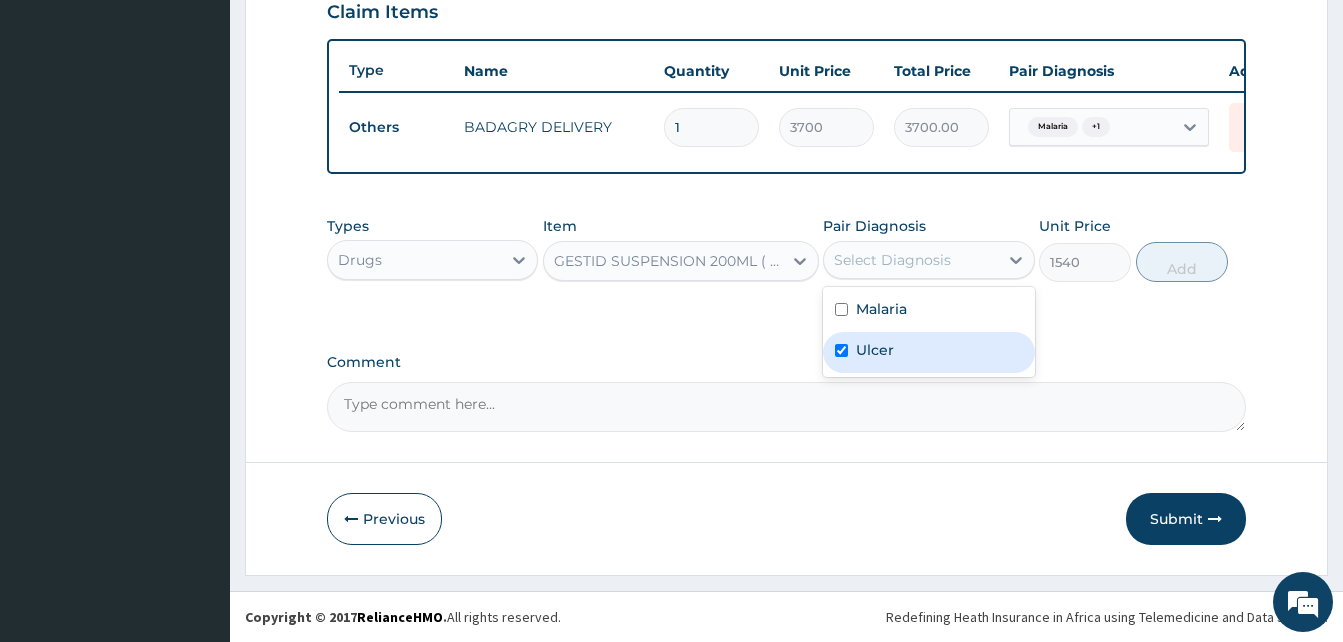 checkbox on "true" 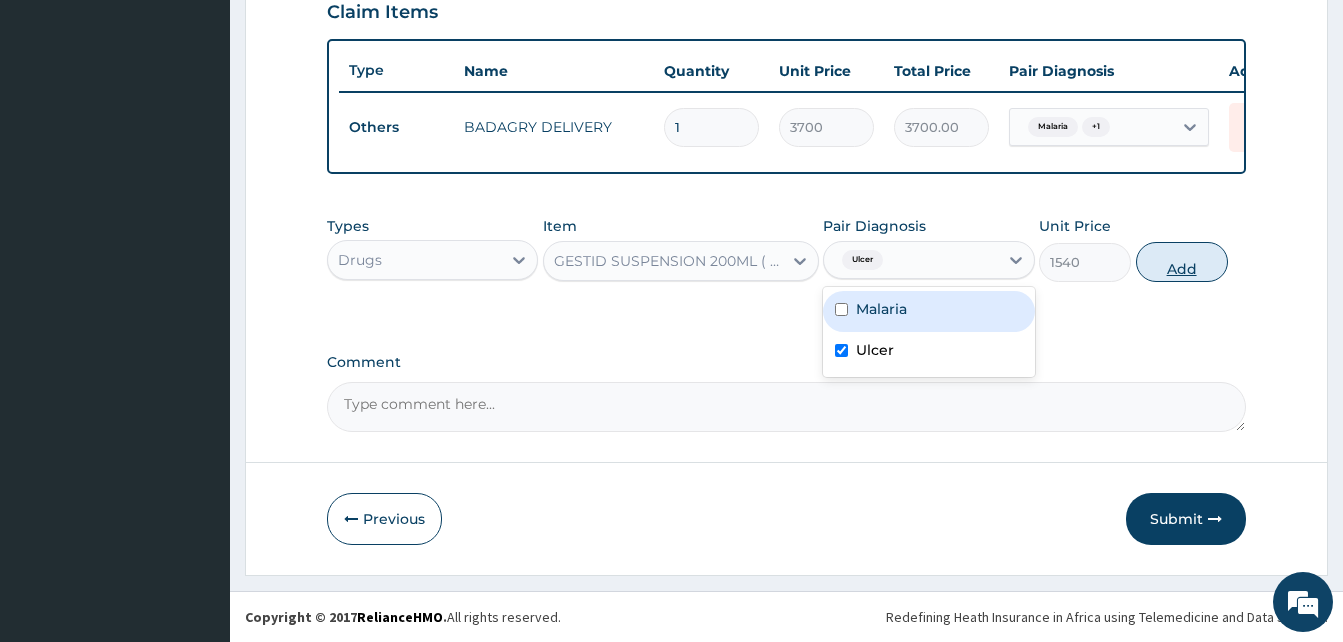 click on "Add" at bounding box center (1182, 262) 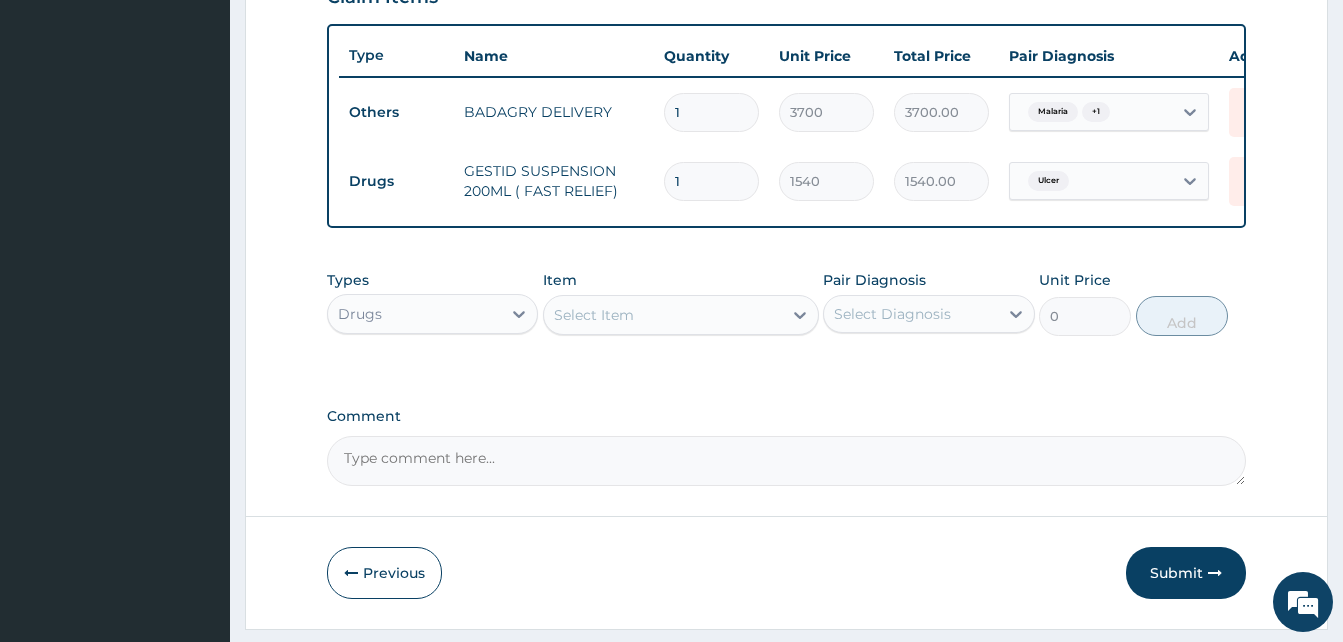 click on "Select Item" at bounding box center [663, 315] 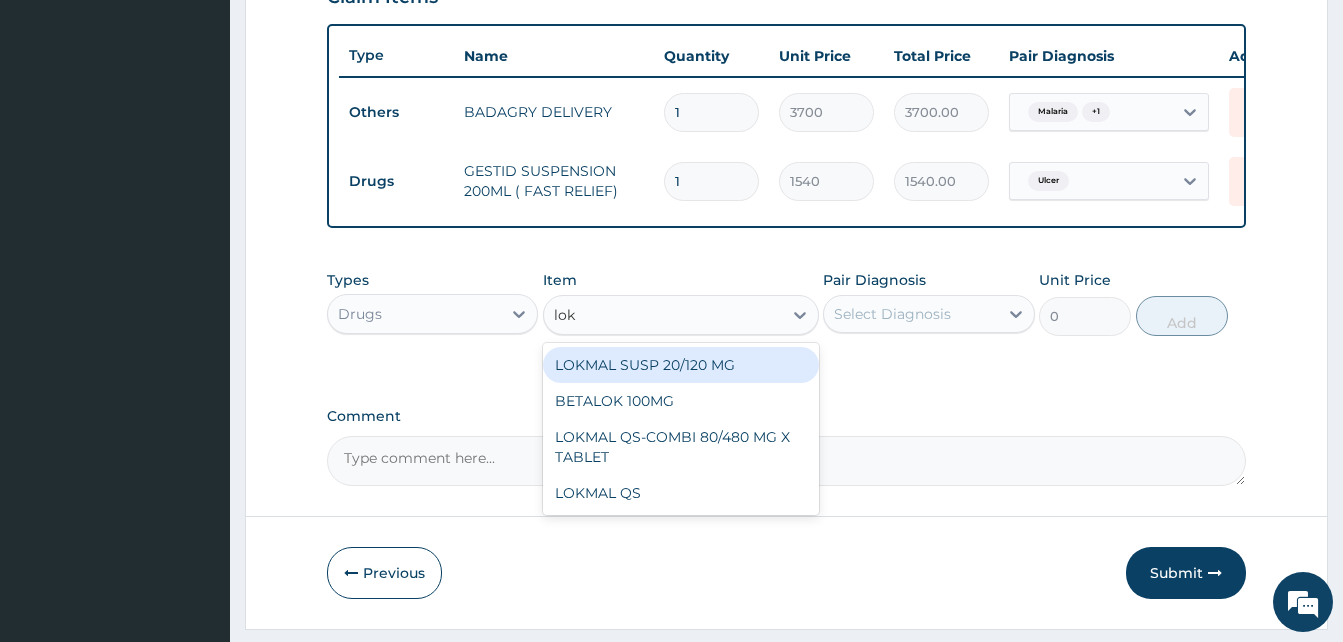 type on "lokm" 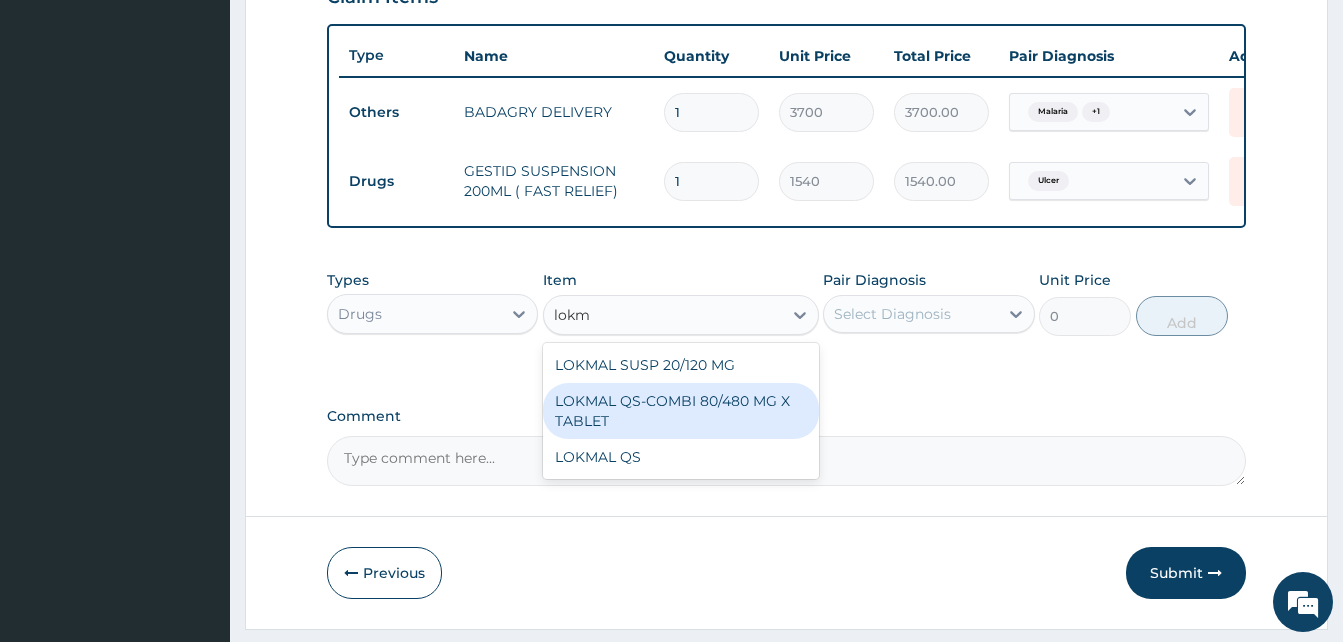 click on "LOKMAL QS-COMBI 80/480 MG X TABLET" at bounding box center [681, 411] 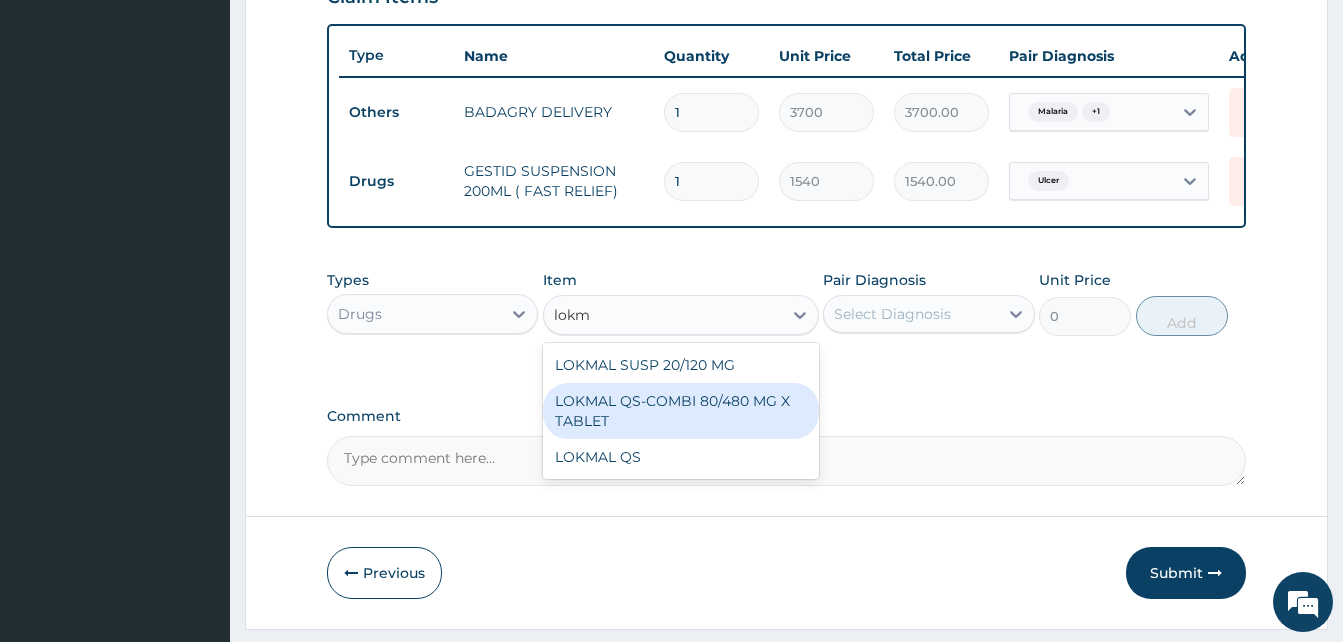 type 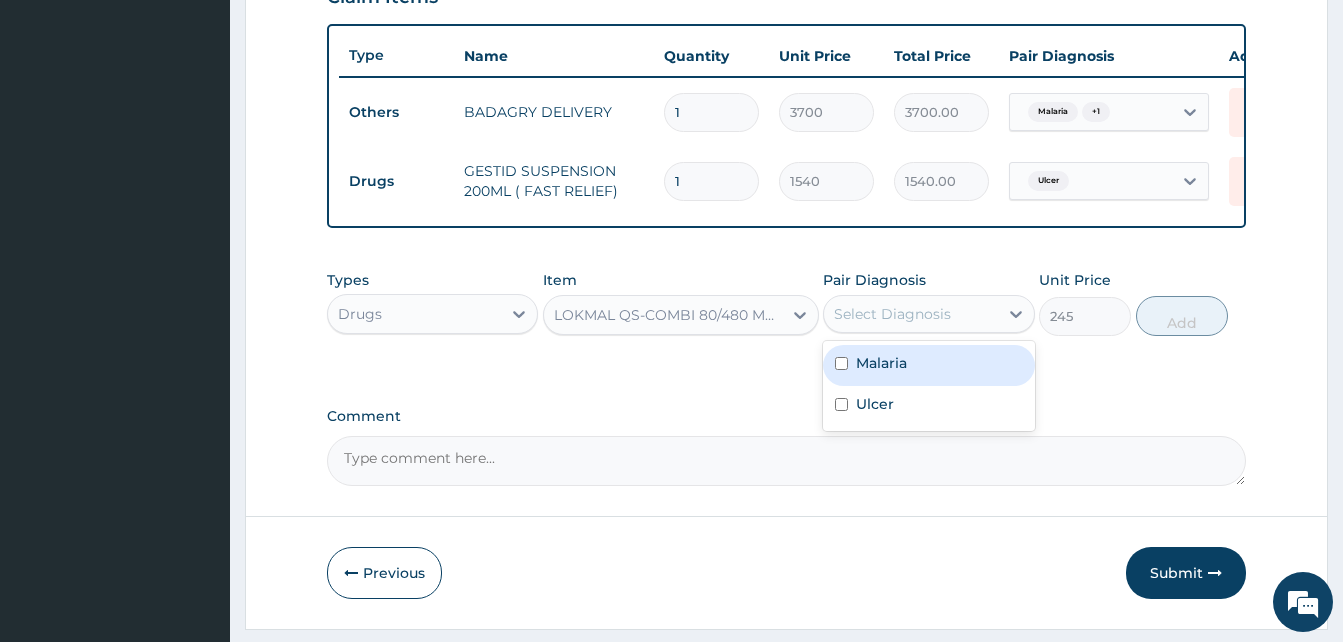 click on "Select Diagnosis" at bounding box center (892, 314) 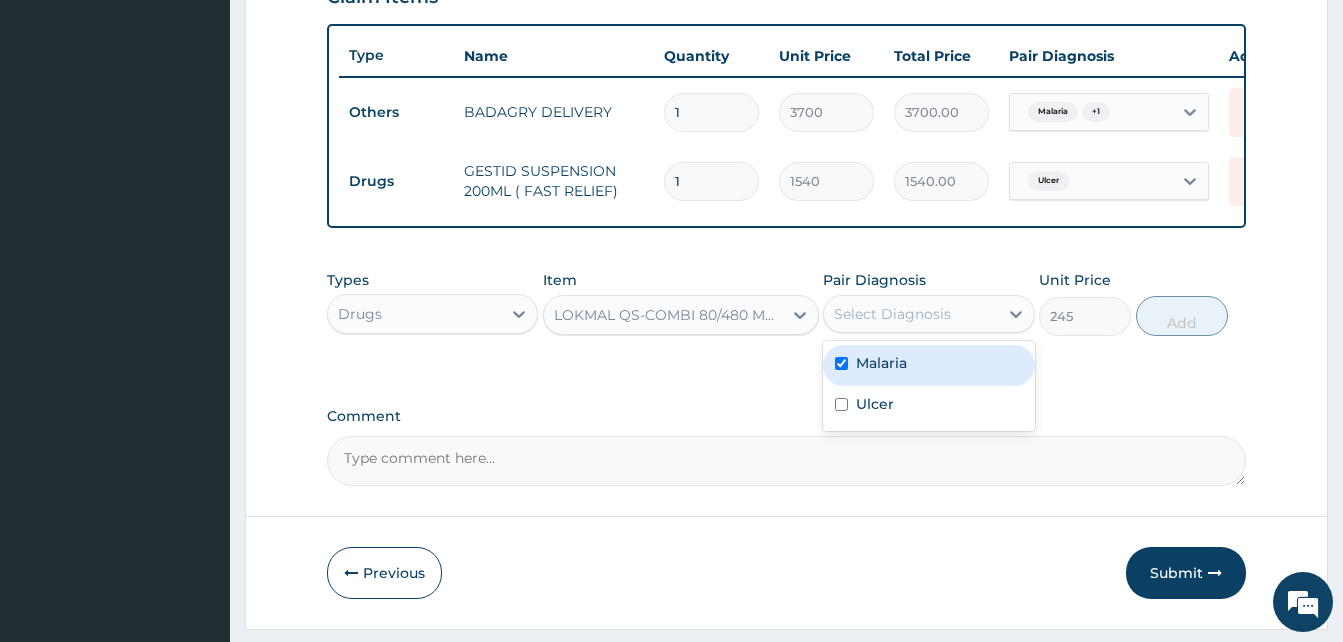 checkbox on "true" 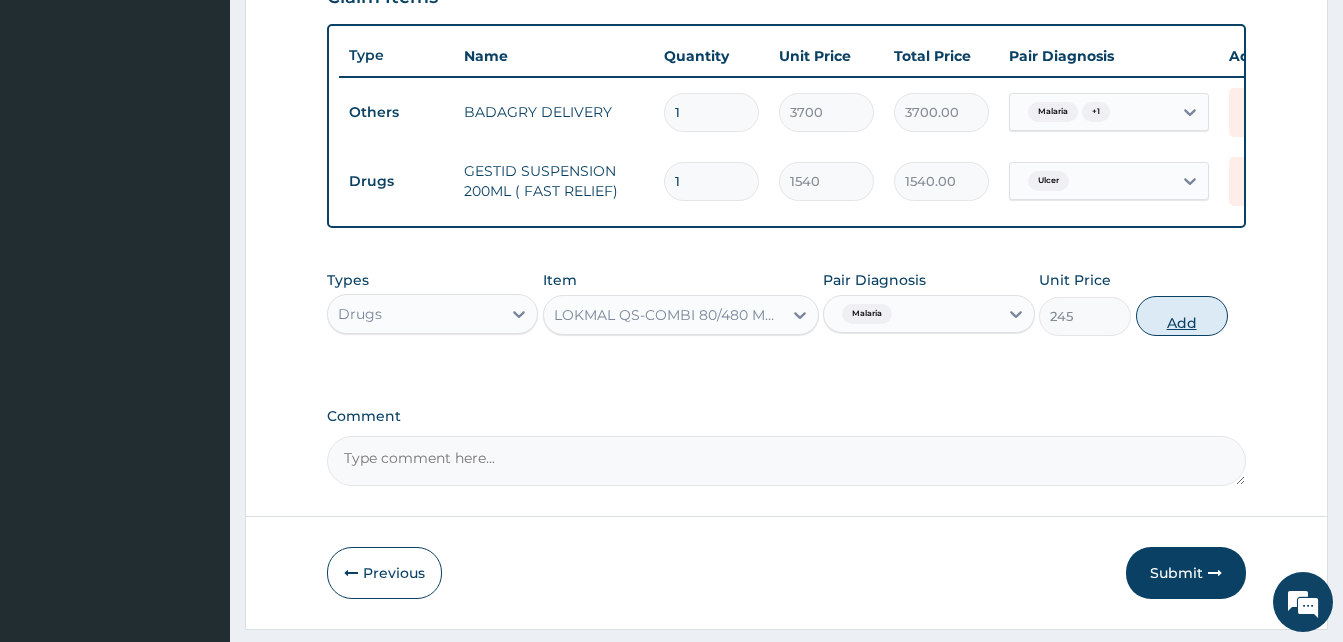 click on "Types Drugs Item LOKMAL QS-COMBI 80/480 MG X TABLET Pair Diagnosis Malaria Unit Price 245 Add" at bounding box center [786, 303] 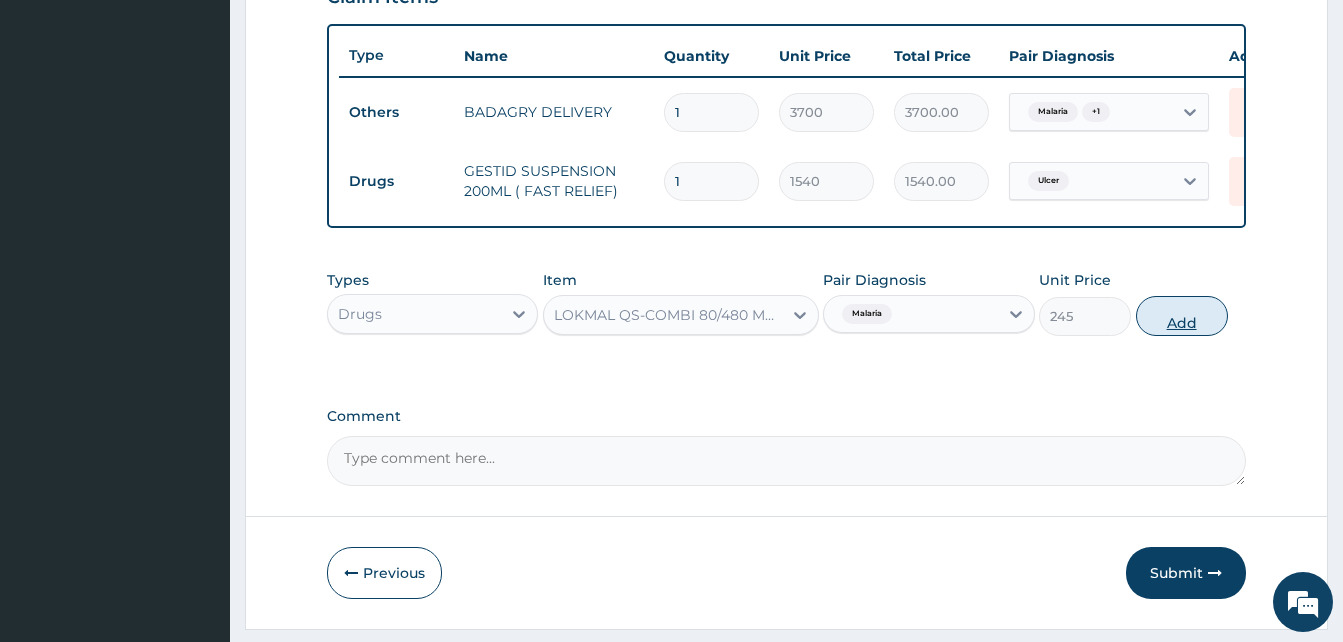 click on "Add" at bounding box center (1182, 316) 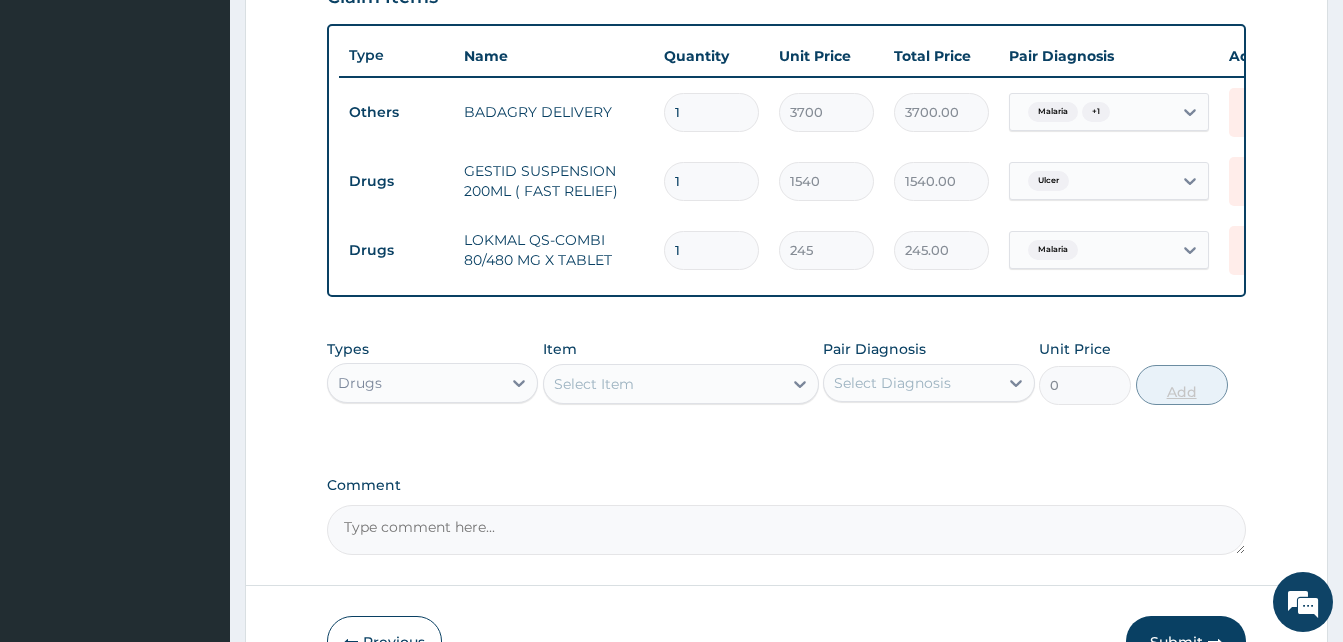 type 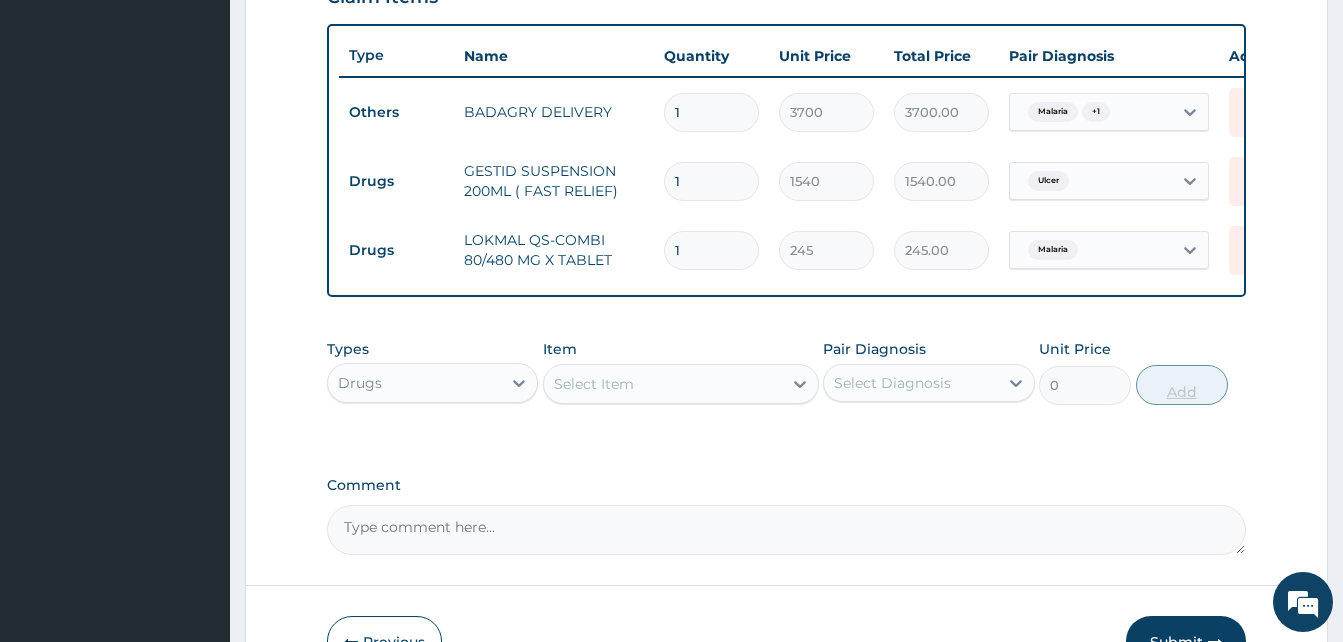type on "0.00" 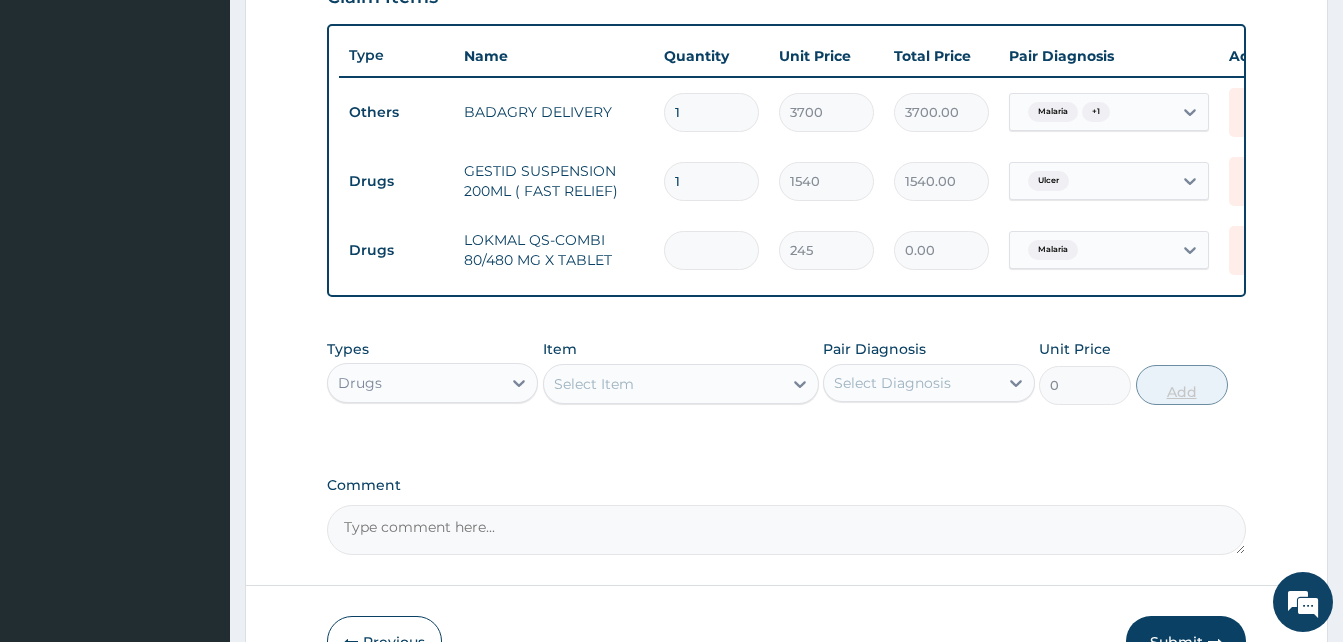 type on "6" 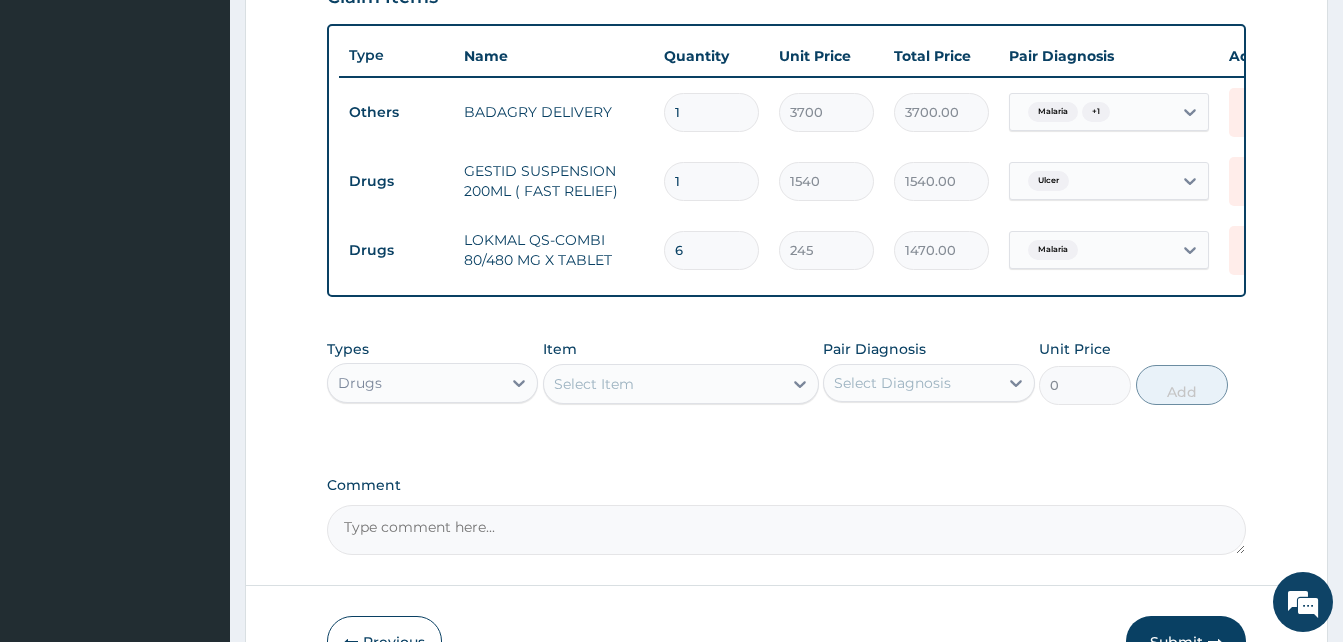 type on "6" 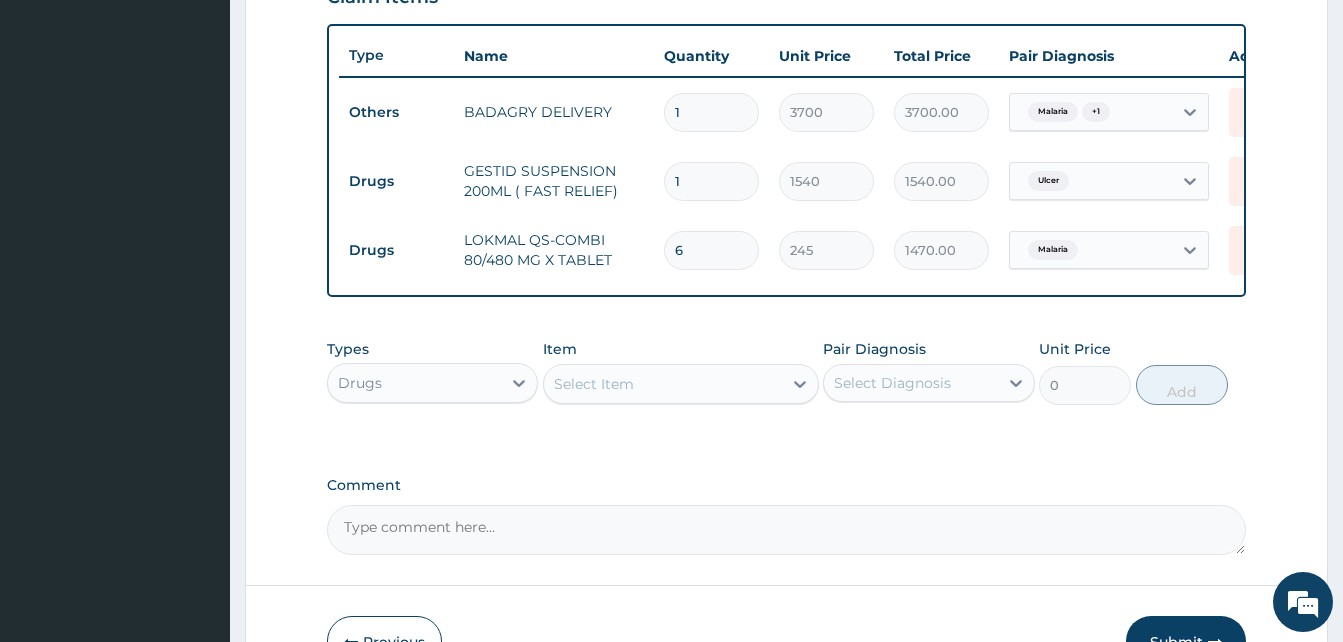 click on "Select Item" at bounding box center (663, 384) 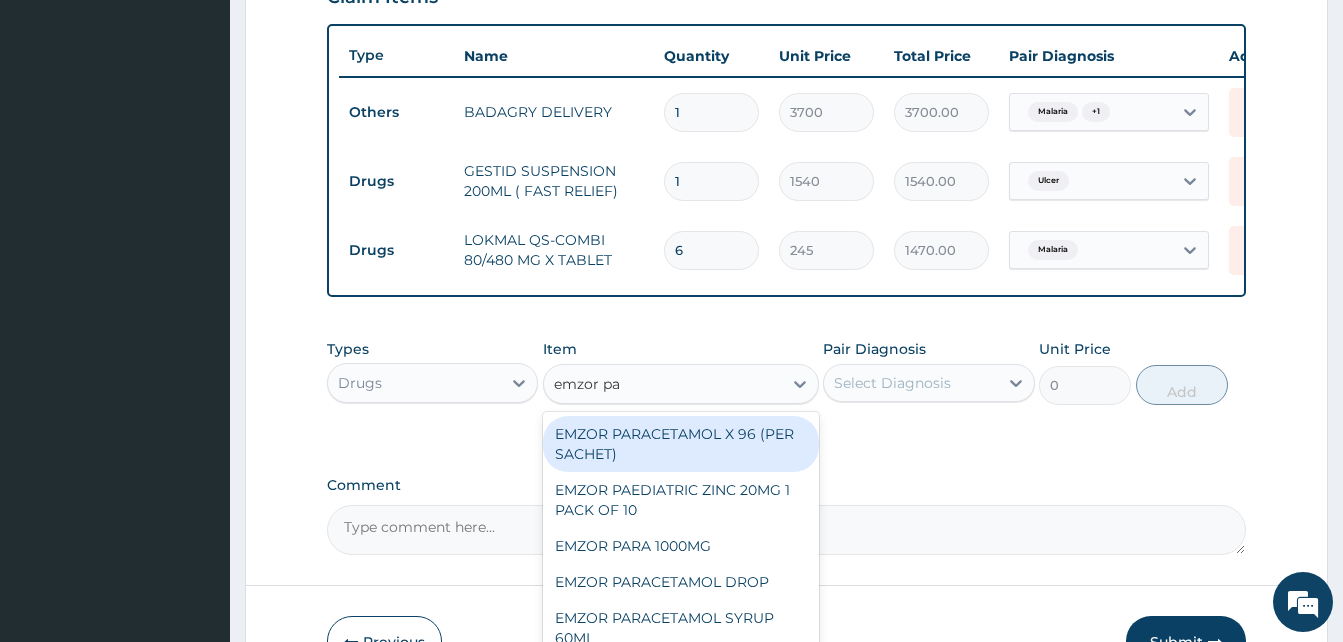 type on "emzor par" 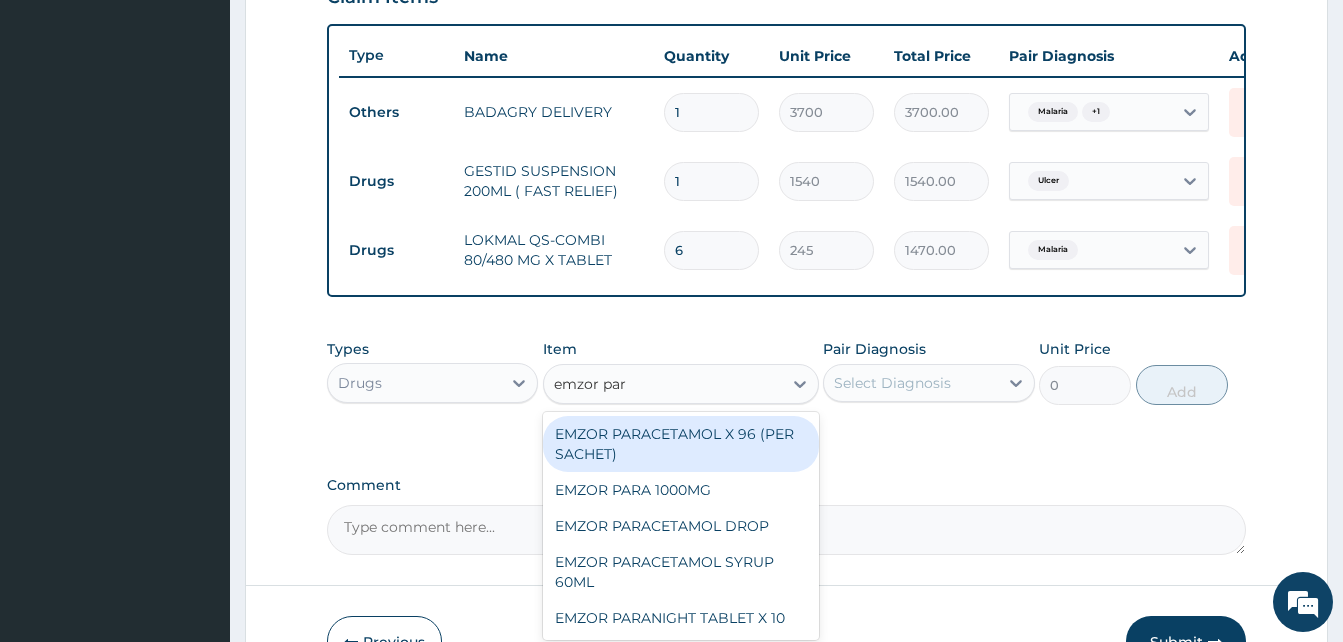 click on "EMZOR PARACETAMOL X 96 (PER SACHET)" at bounding box center [681, 444] 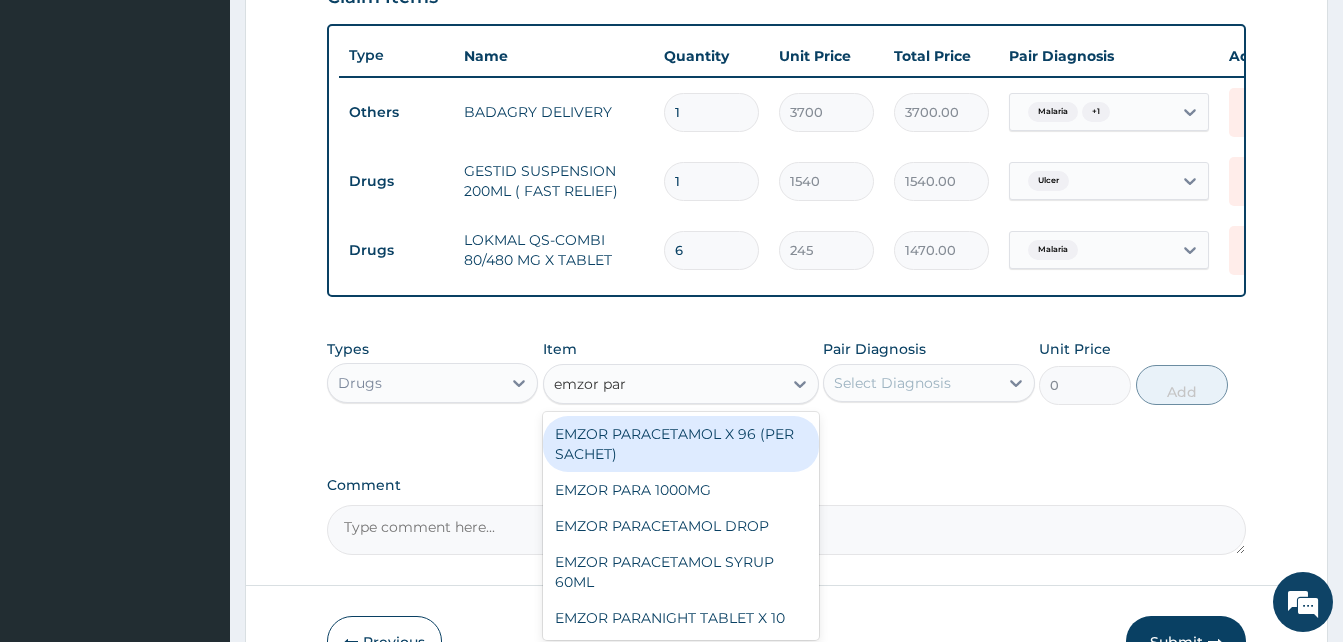 type 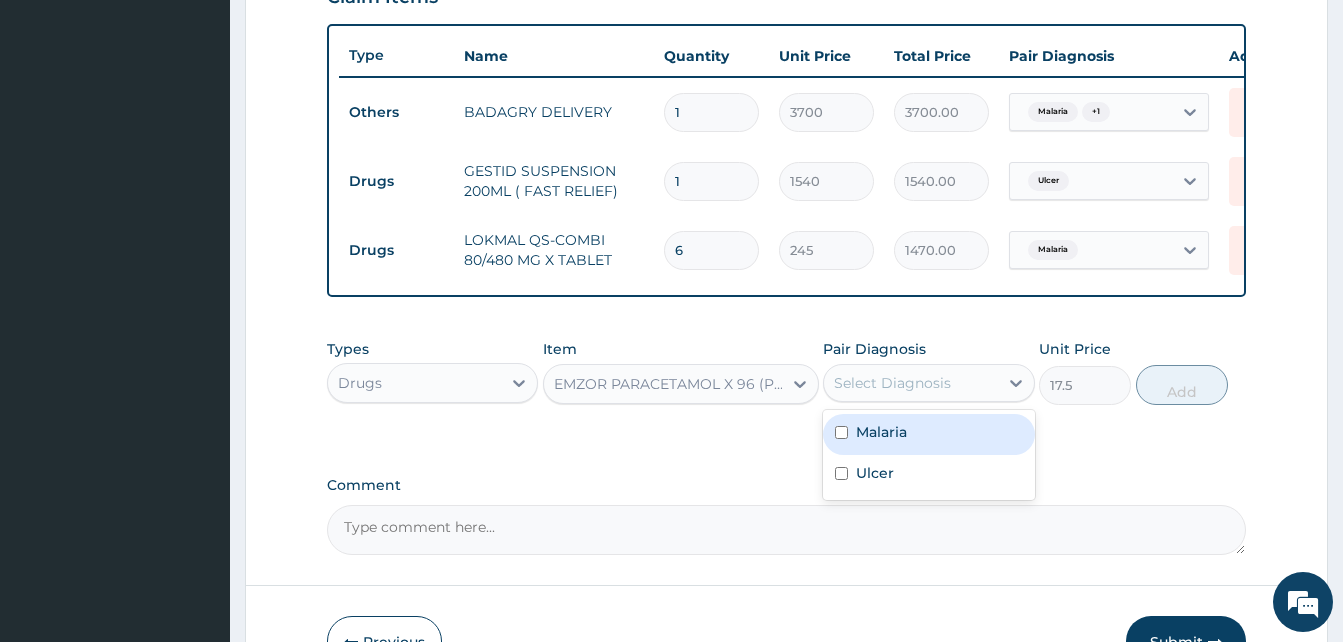 drag, startPoint x: 912, startPoint y: 407, endPoint x: 962, endPoint y: 448, distance: 64.66065 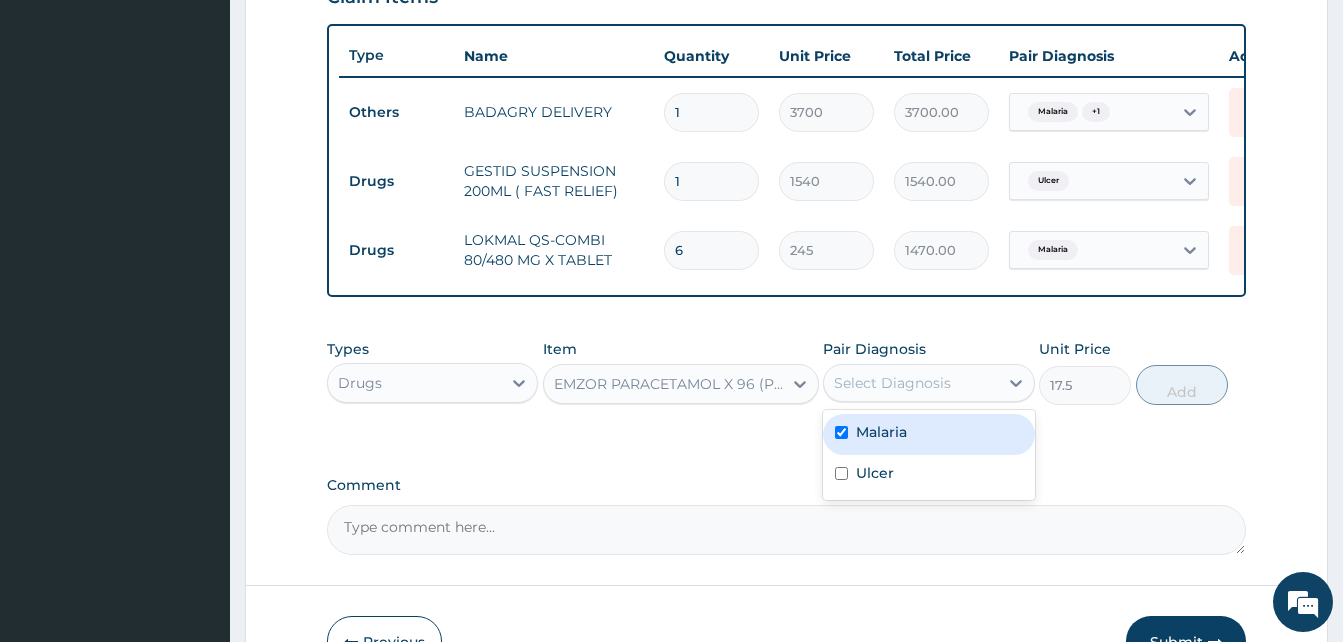 checkbox on "true" 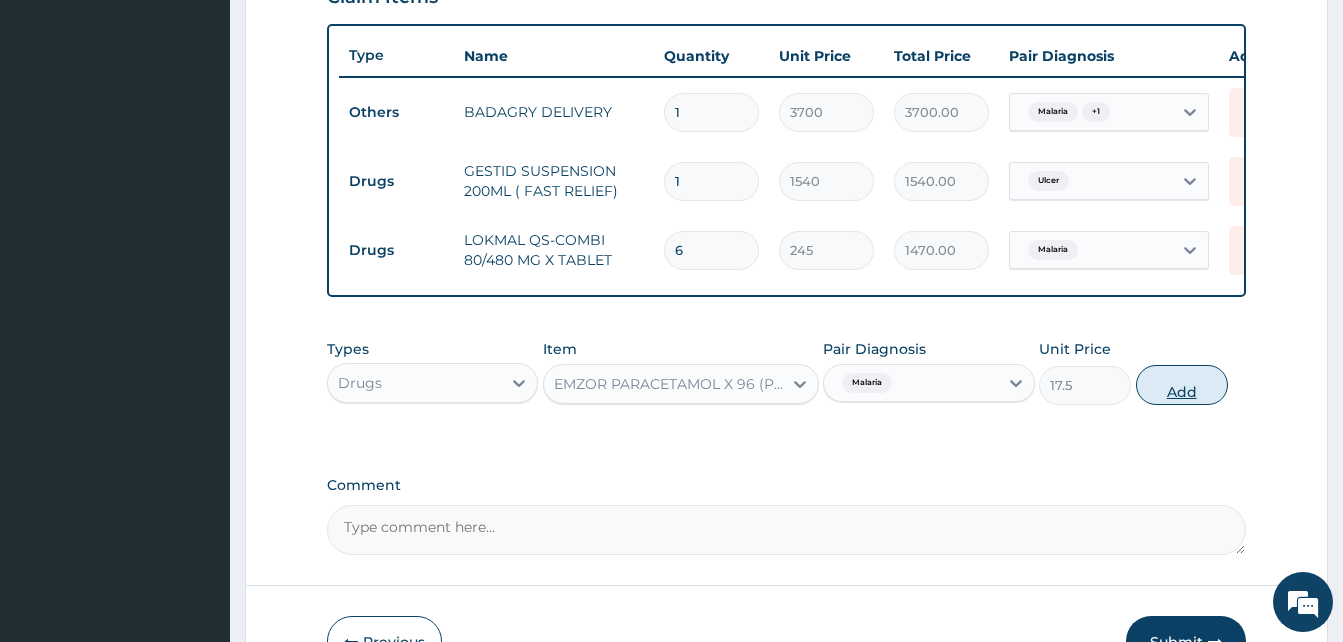 click on "Add" at bounding box center (1182, 385) 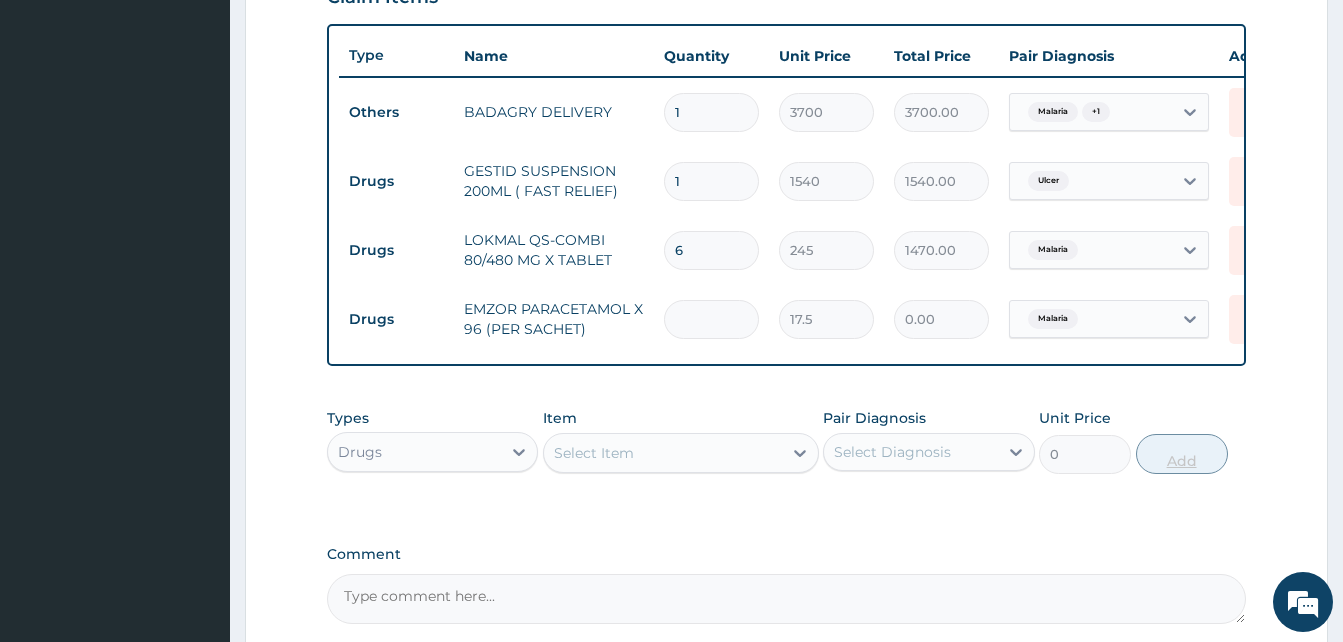 type on "3" 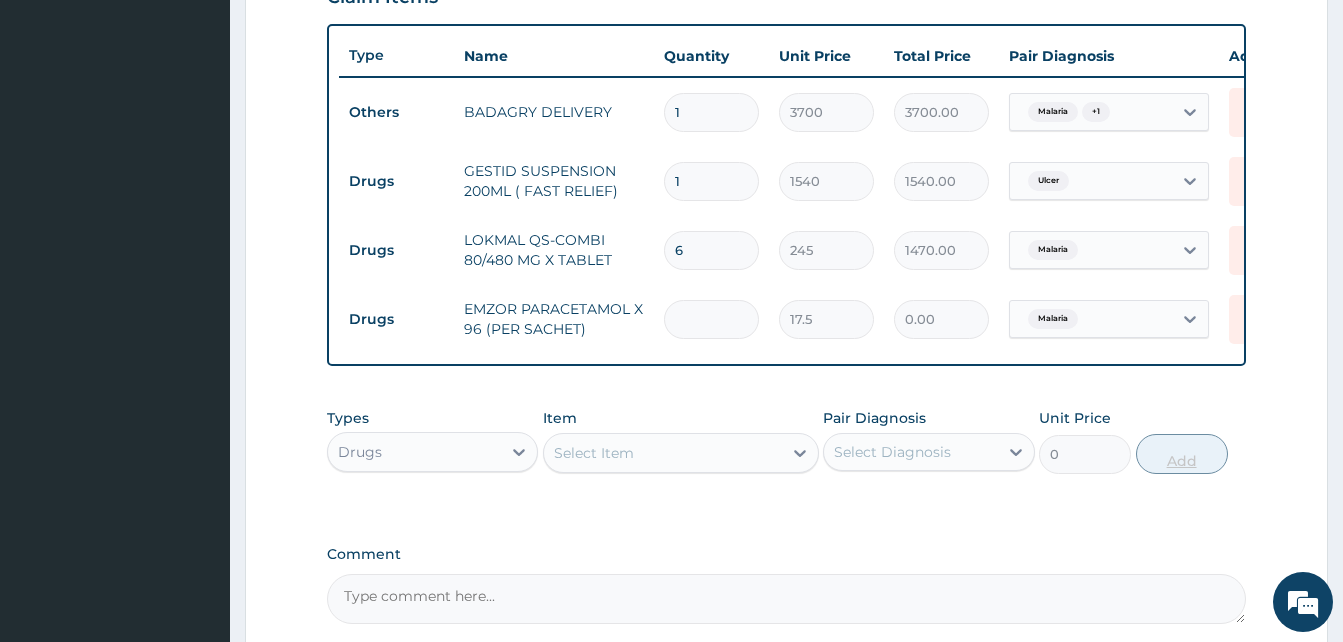 type on "52.50" 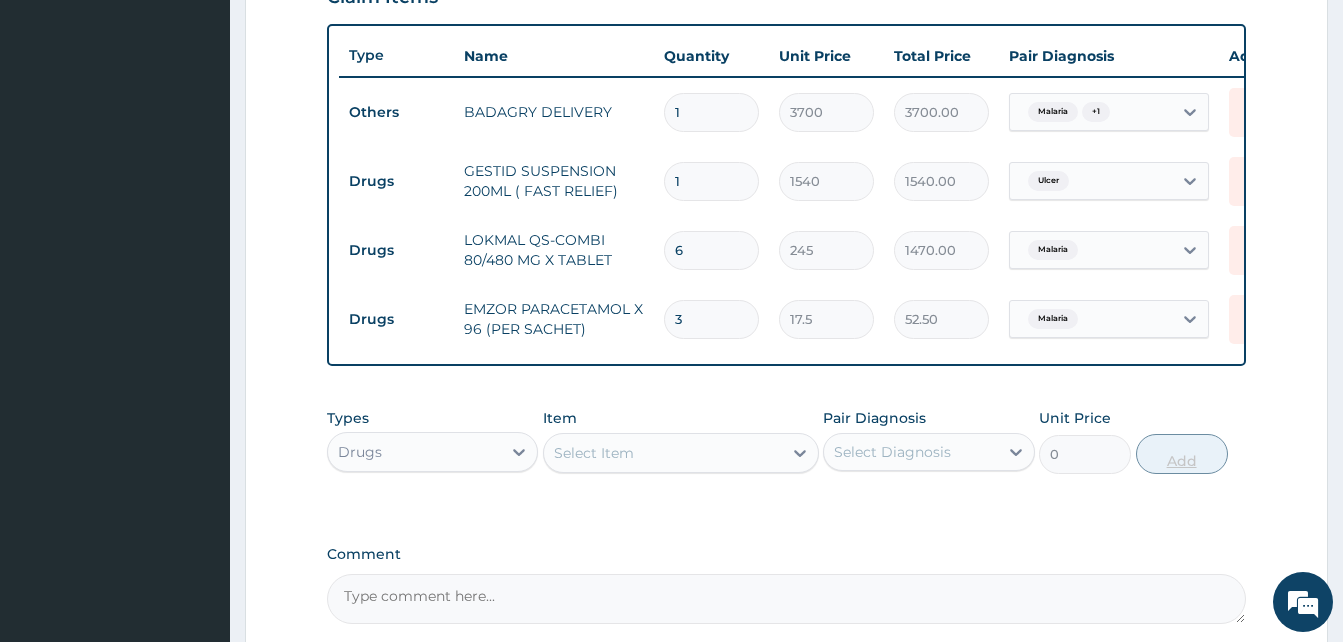 type on "36" 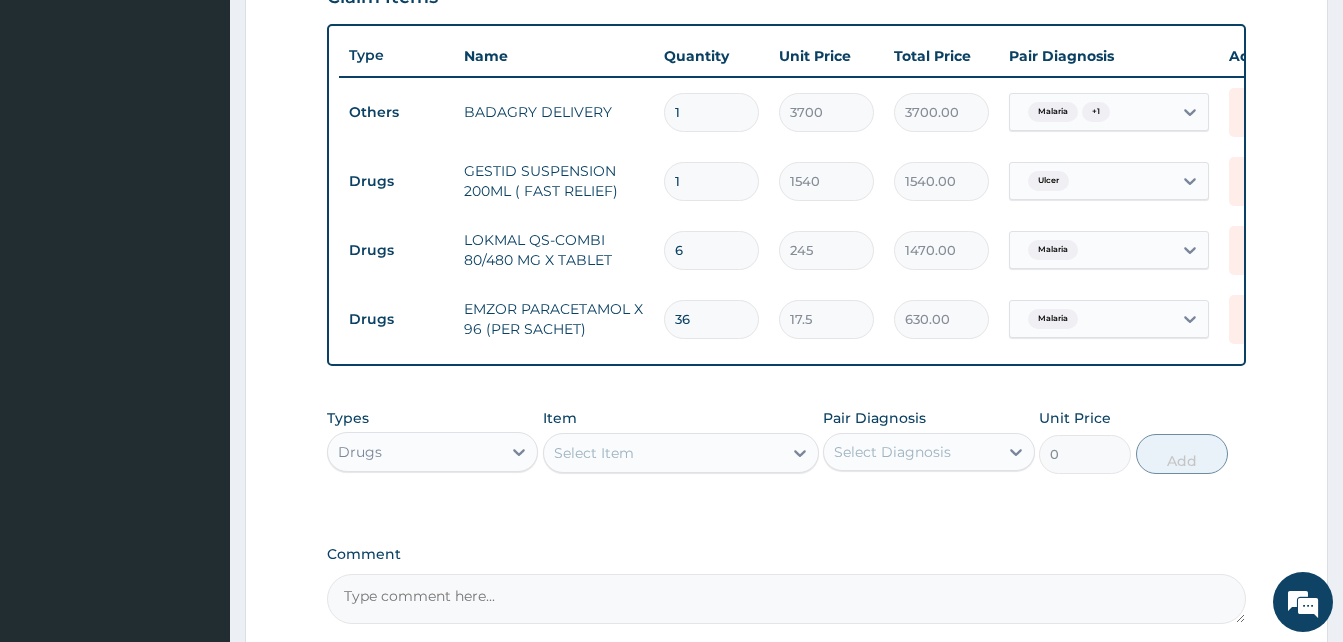 scroll, scrollTop: 927, scrollLeft: 0, axis: vertical 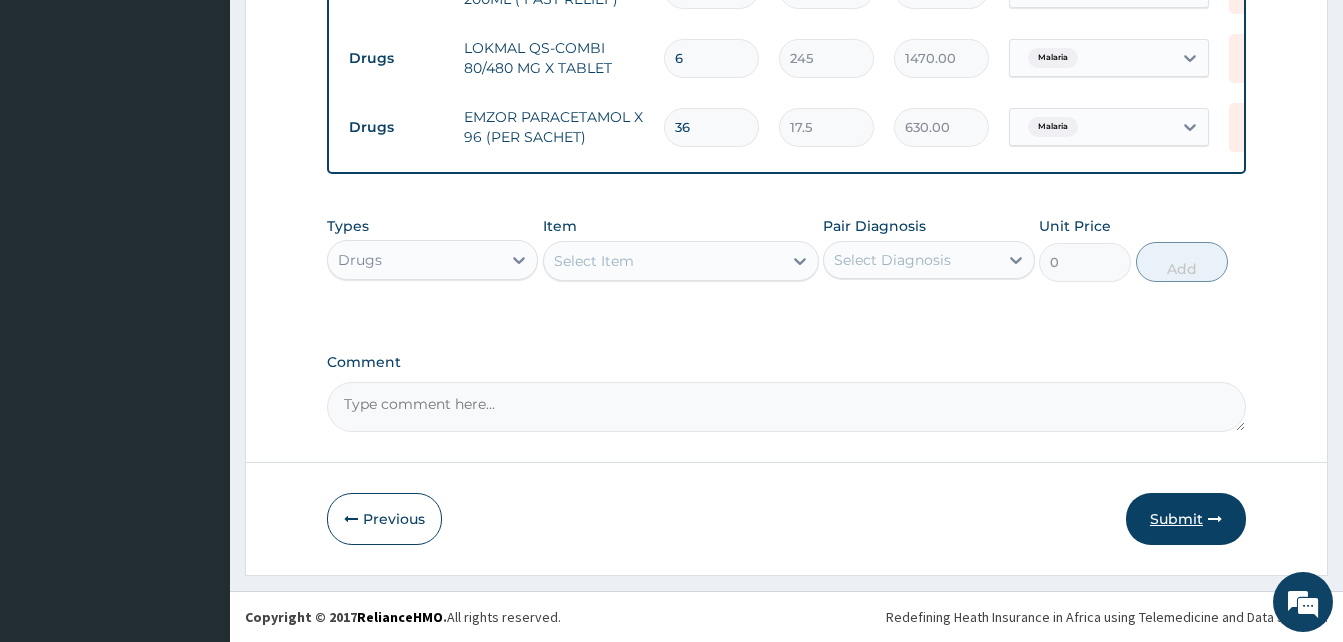 type on "36" 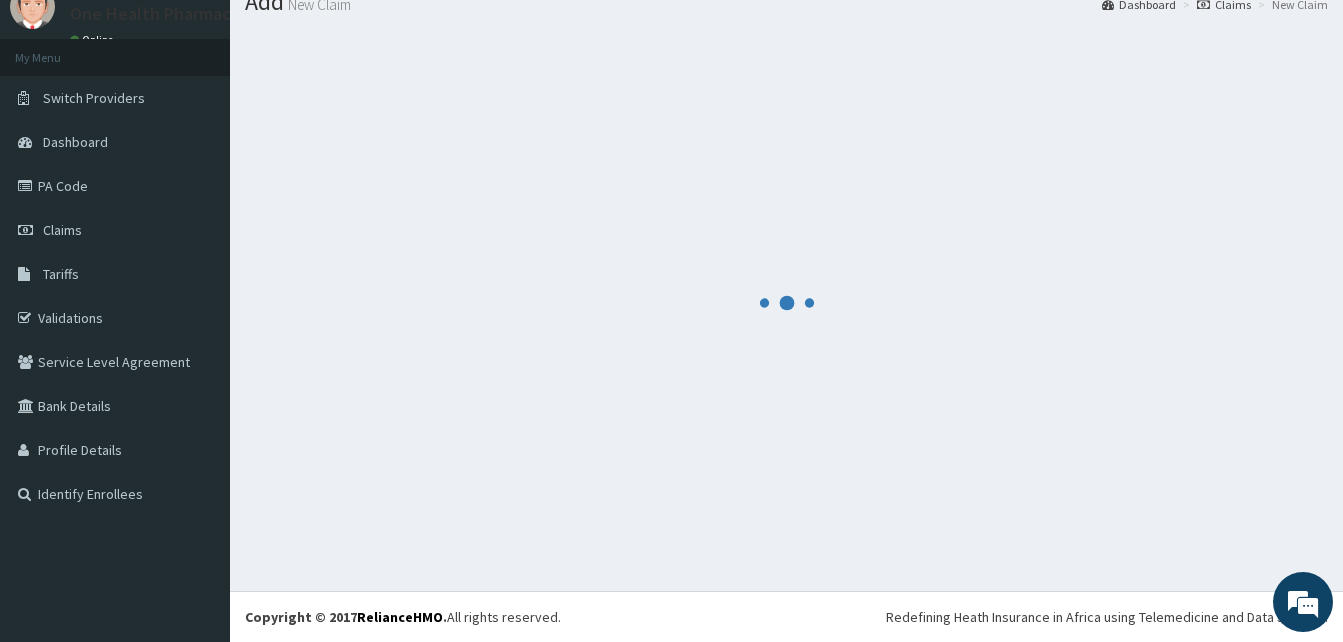 scroll, scrollTop: 76, scrollLeft: 0, axis: vertical 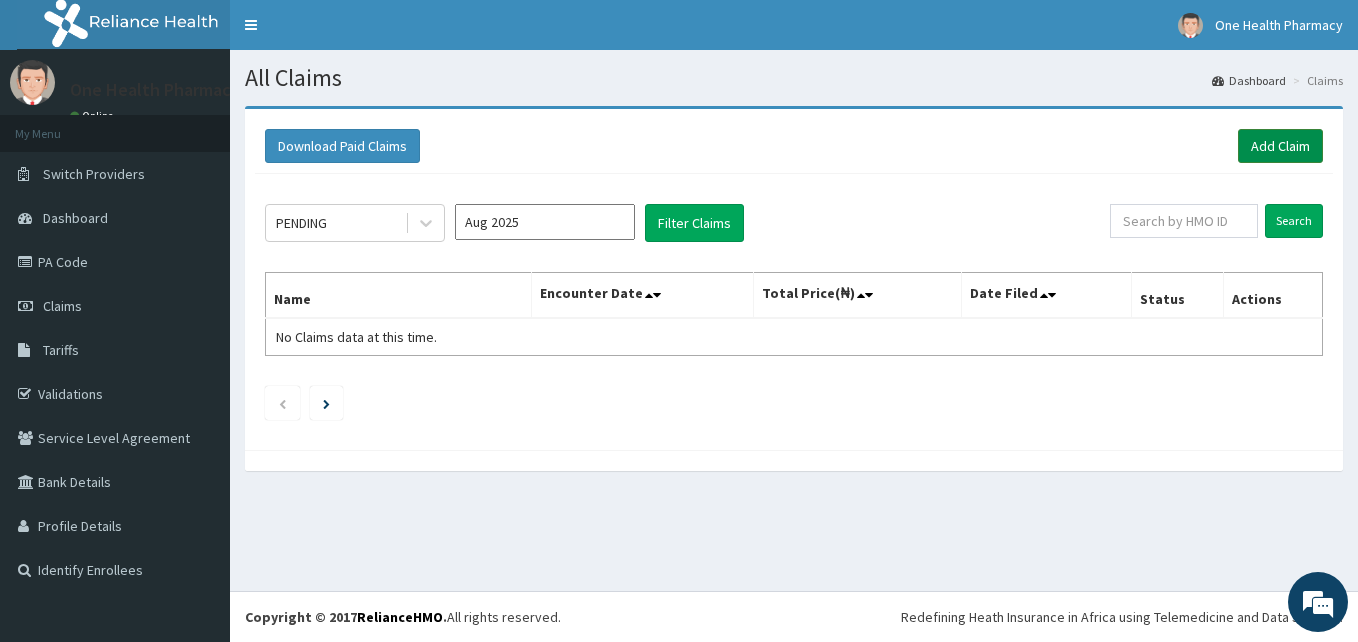click on "Add Claim" at bounding box center [1280, 146] 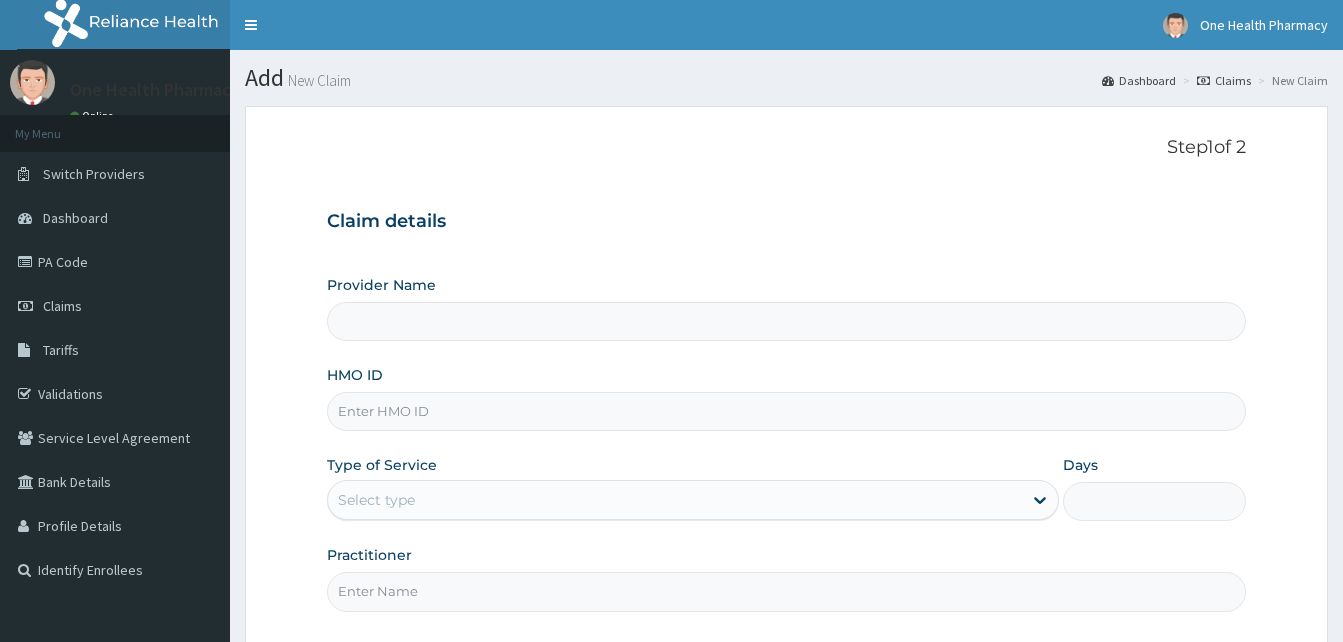type on "OneHealth Pharmacy" 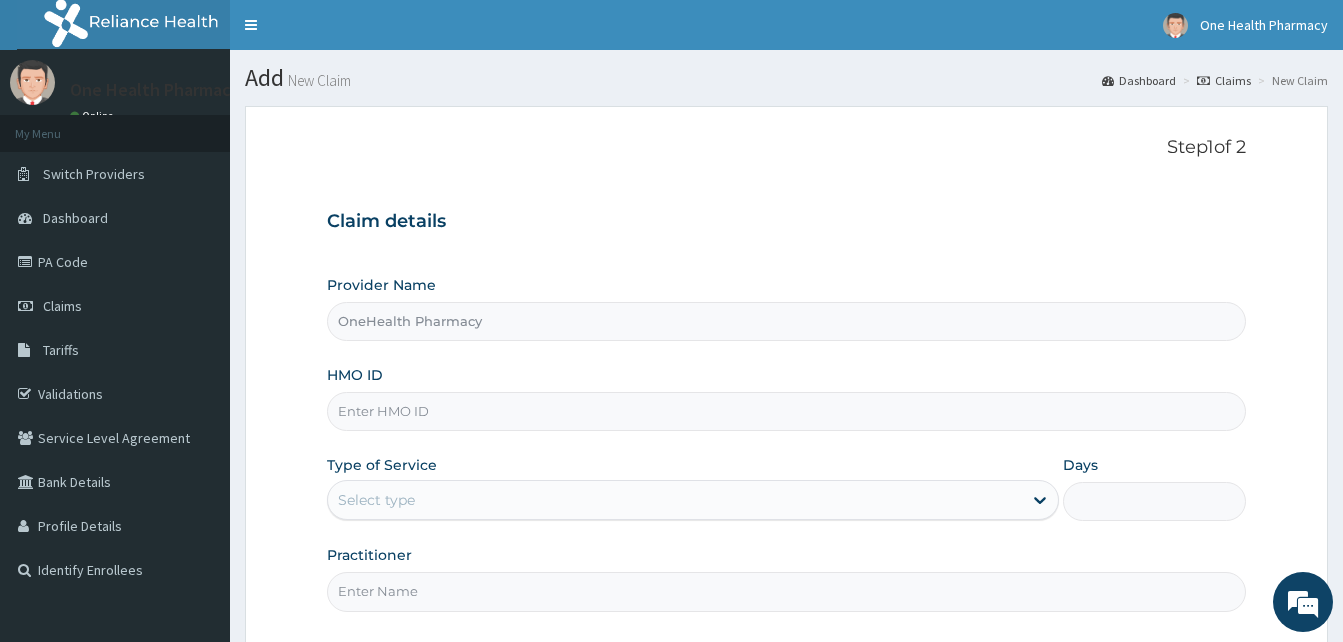 scroll, scrollTop: 0, scrollLeft: 0, axis: both 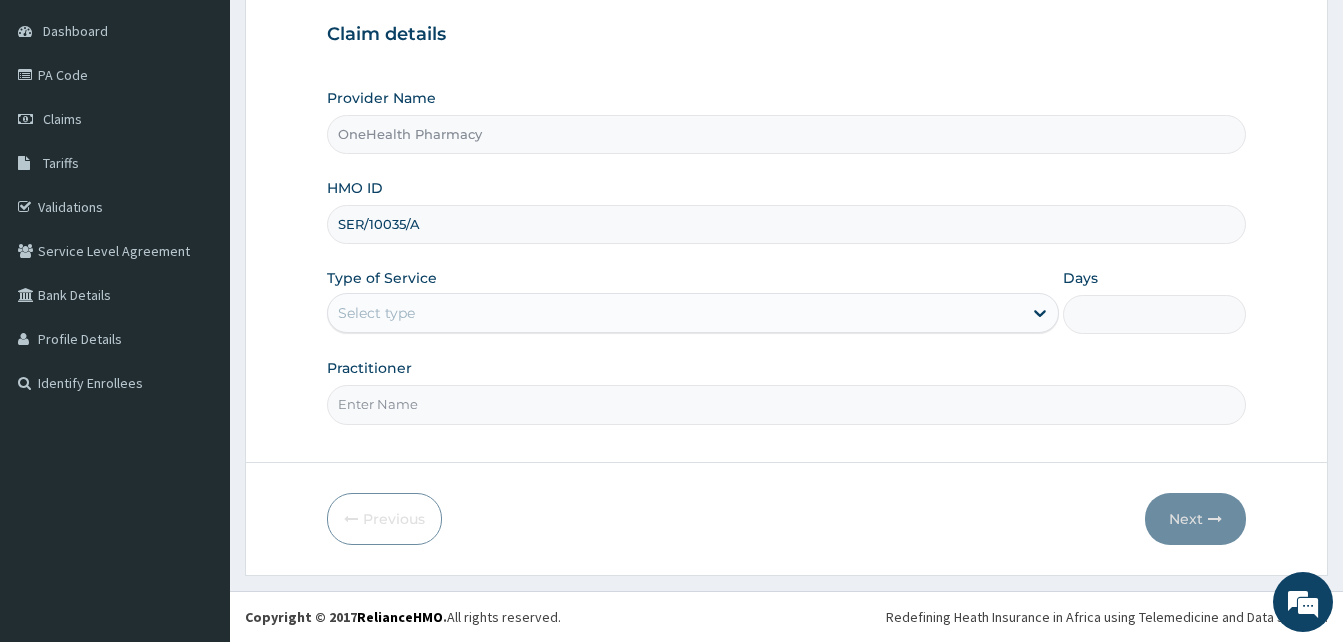 type on "SER/10035/A" 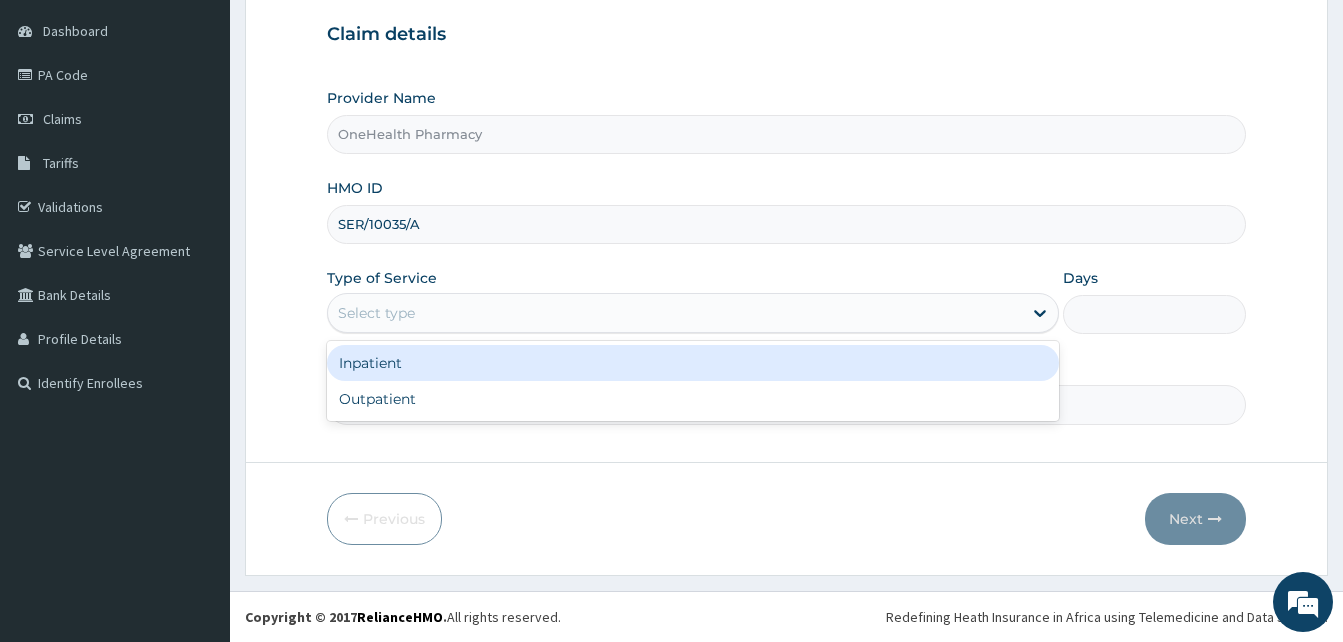 drag, startPoint x: 564, startPoint y: 311, endPoint x: 714, endPoint y: 406, distance: 177.55281 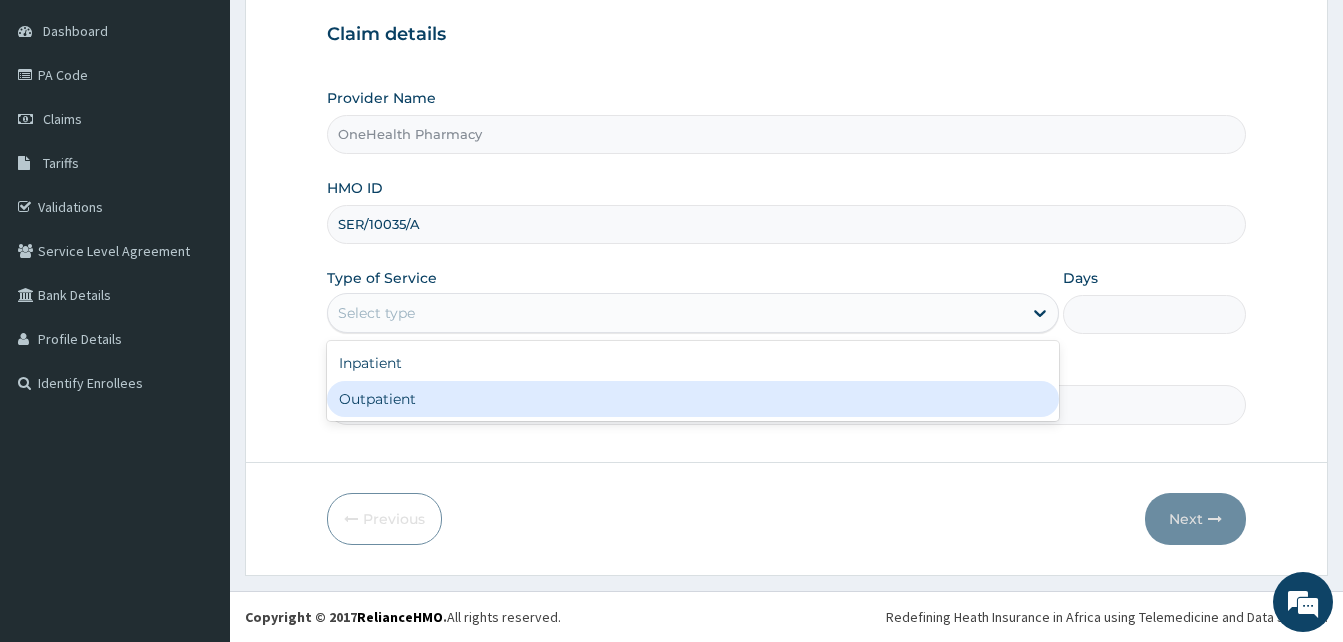 click on "Outpatient" at bounding box center (693, 399) 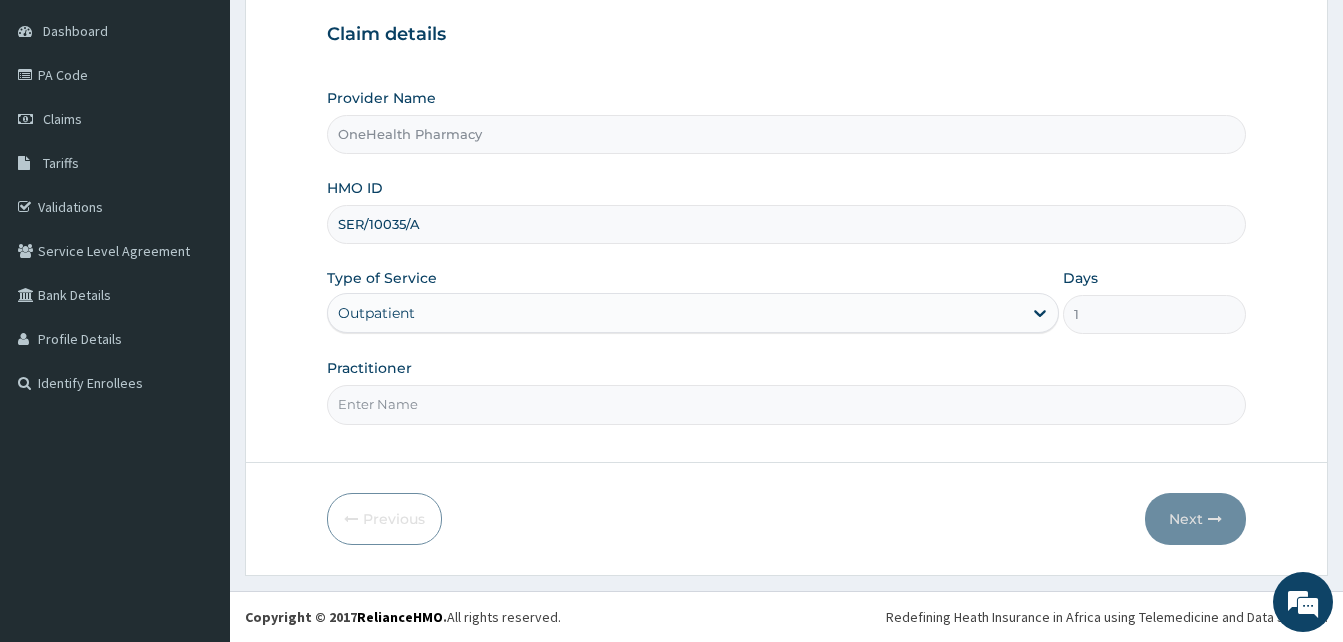 click on "Practitioner" at bounding box center (786, 404) 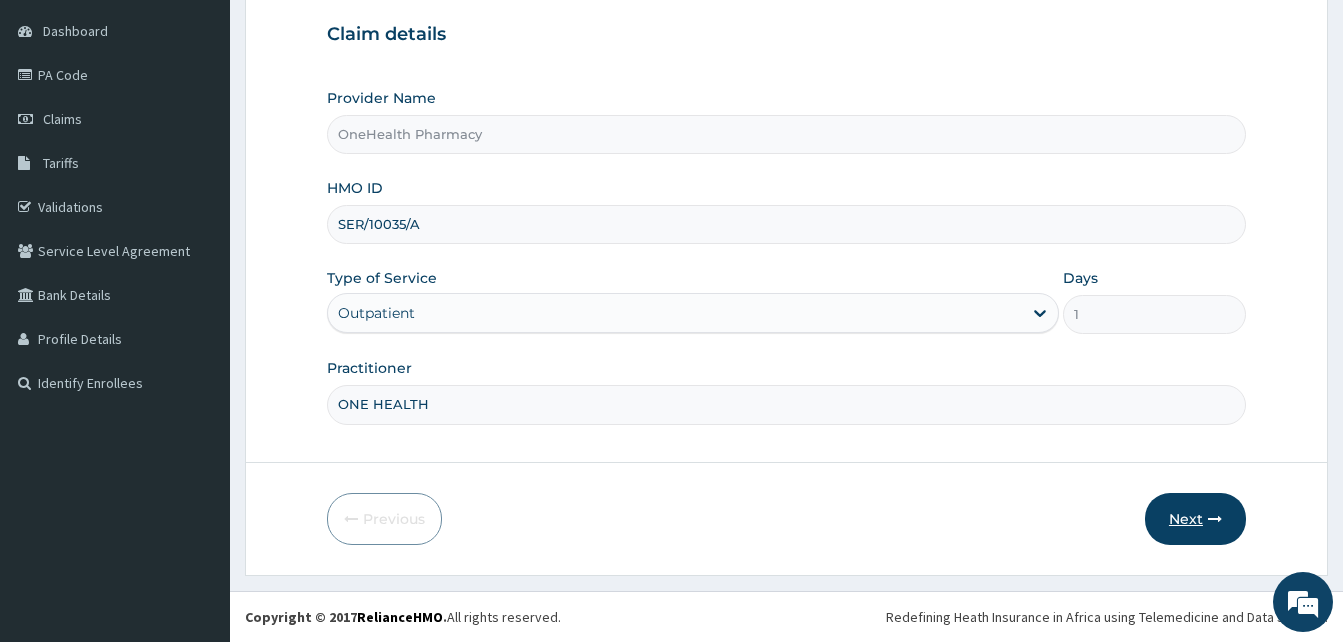 click on "Next" at bounding box center (1195, 519) 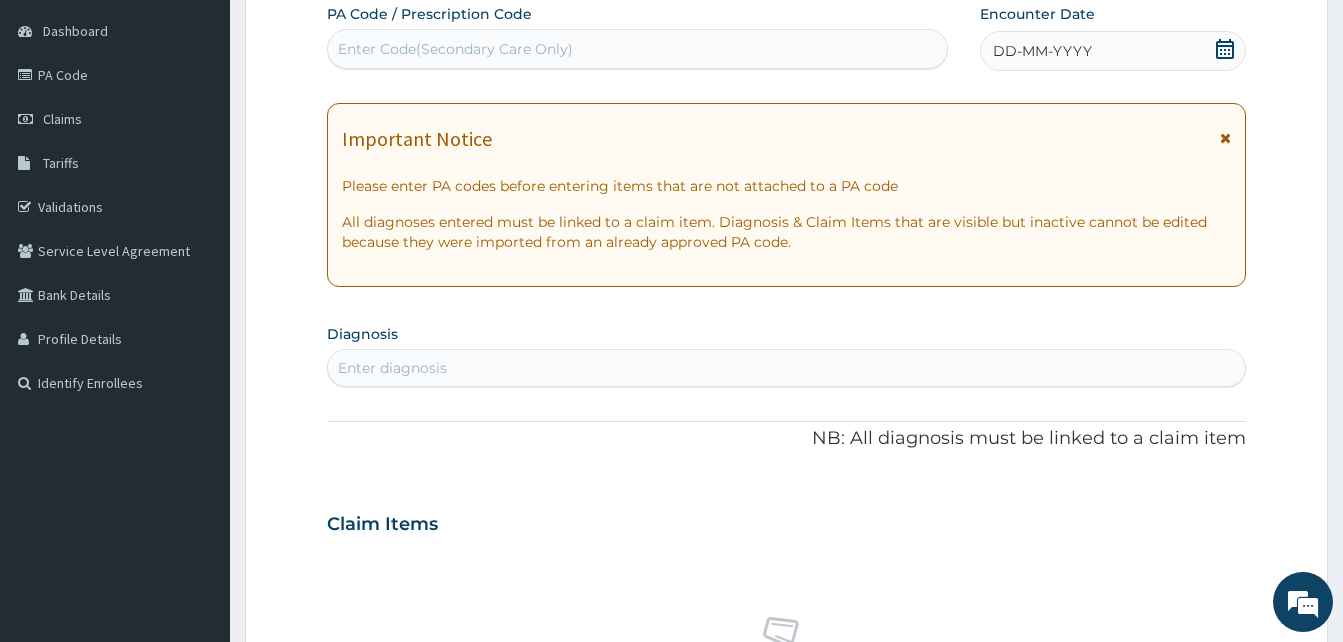 click on "DD-MM-YYYY" at bounding box center (1113, 51) 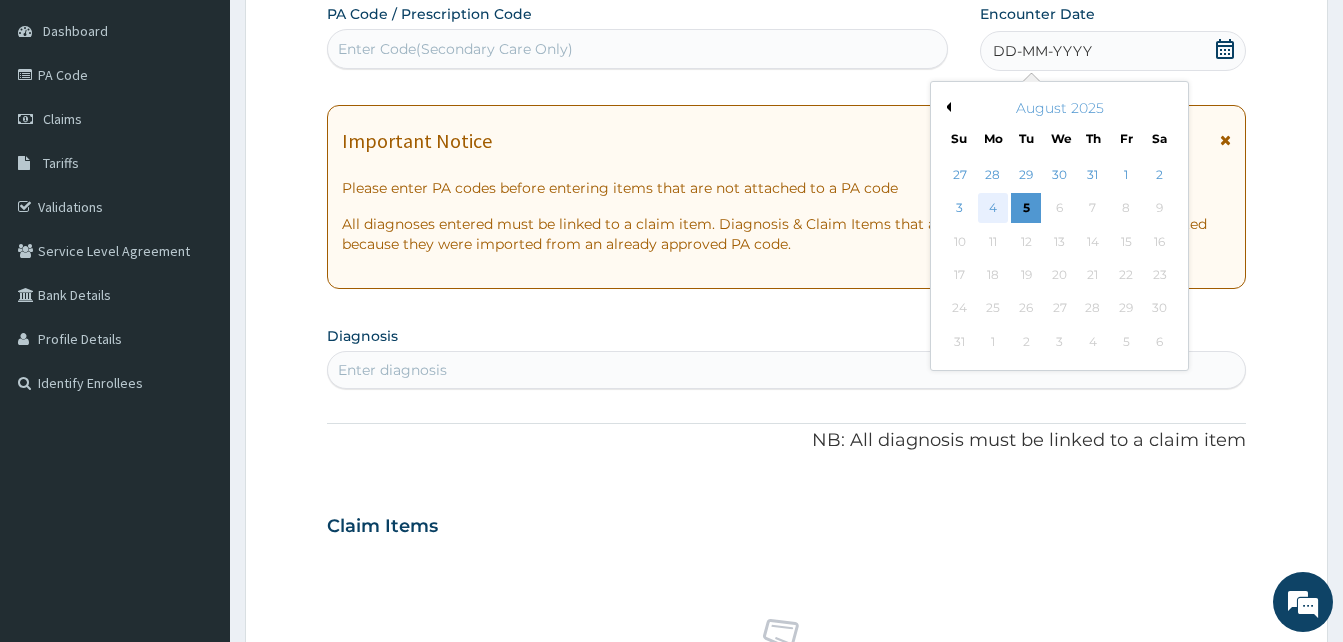 click on "4" at bounding box center [993, 209] 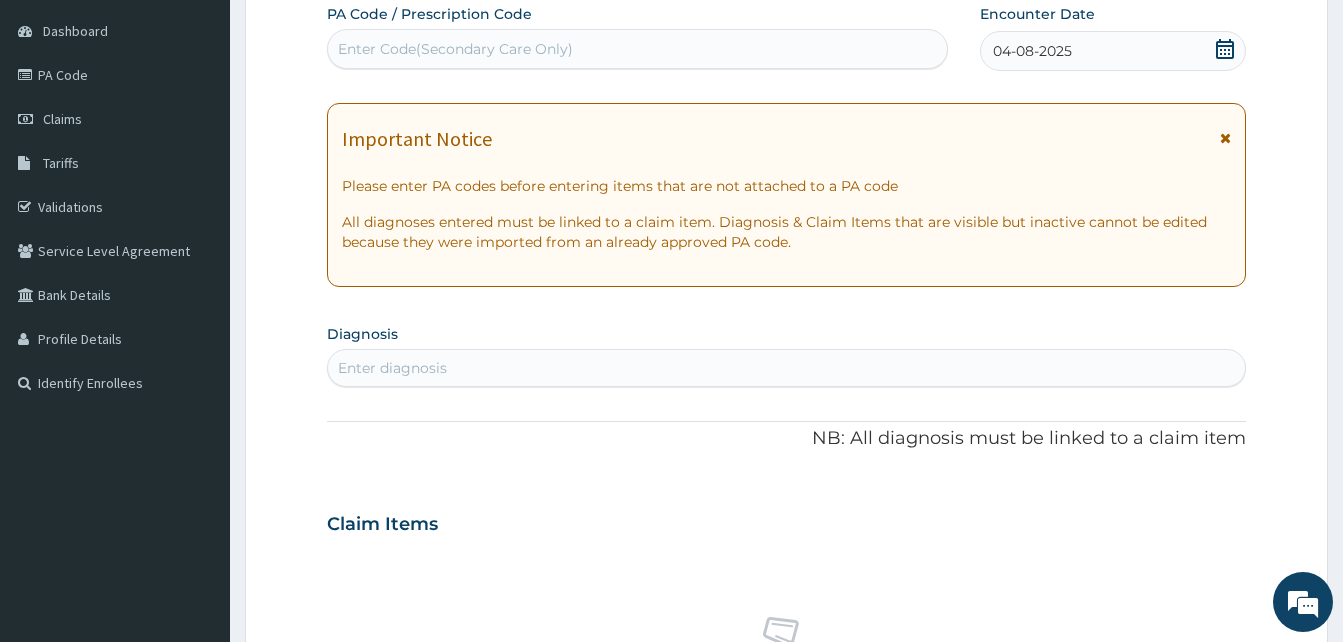 click on "Enter diagnosis" at bounding box center (786, 368) 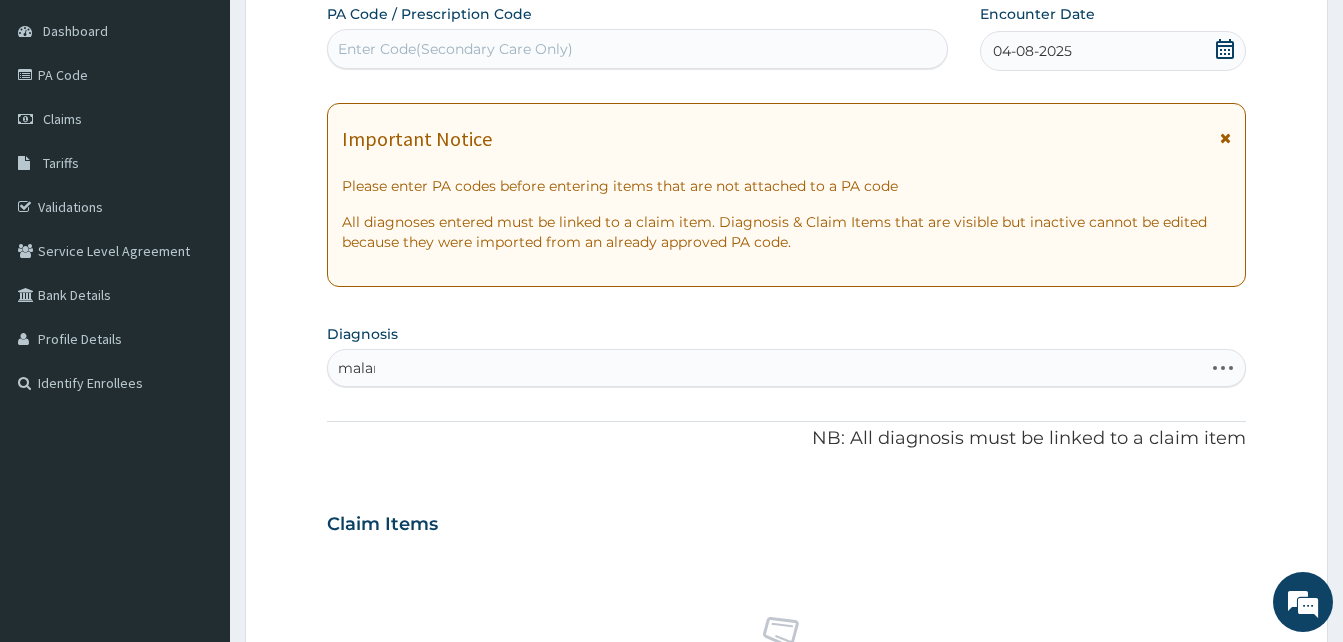 type on "malari" 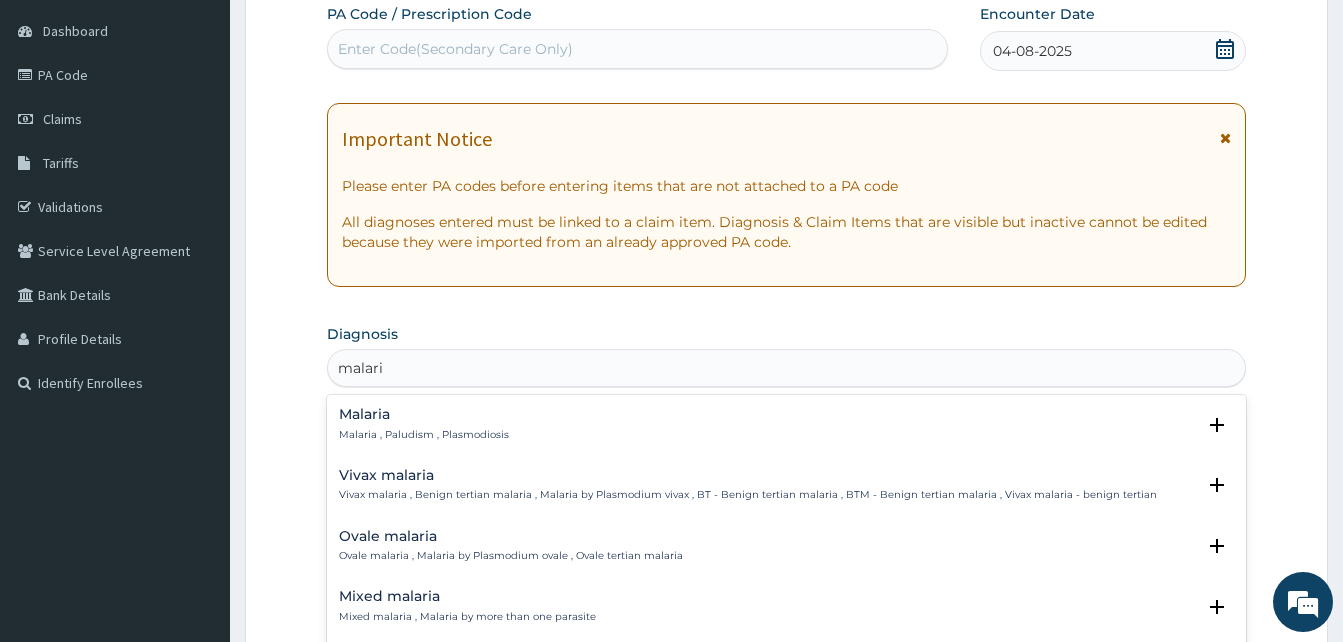 click on "Malaria" at bounding box center [424, 414] 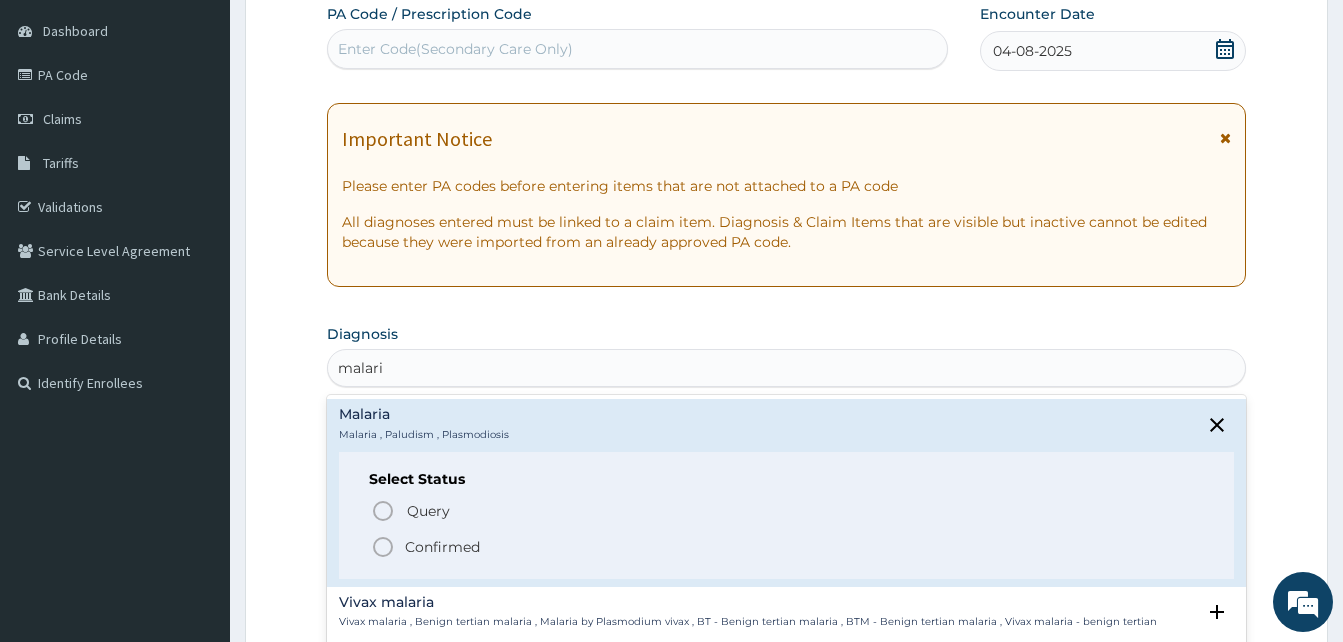 click on "Confirmed" at bounding box center [787, 547] 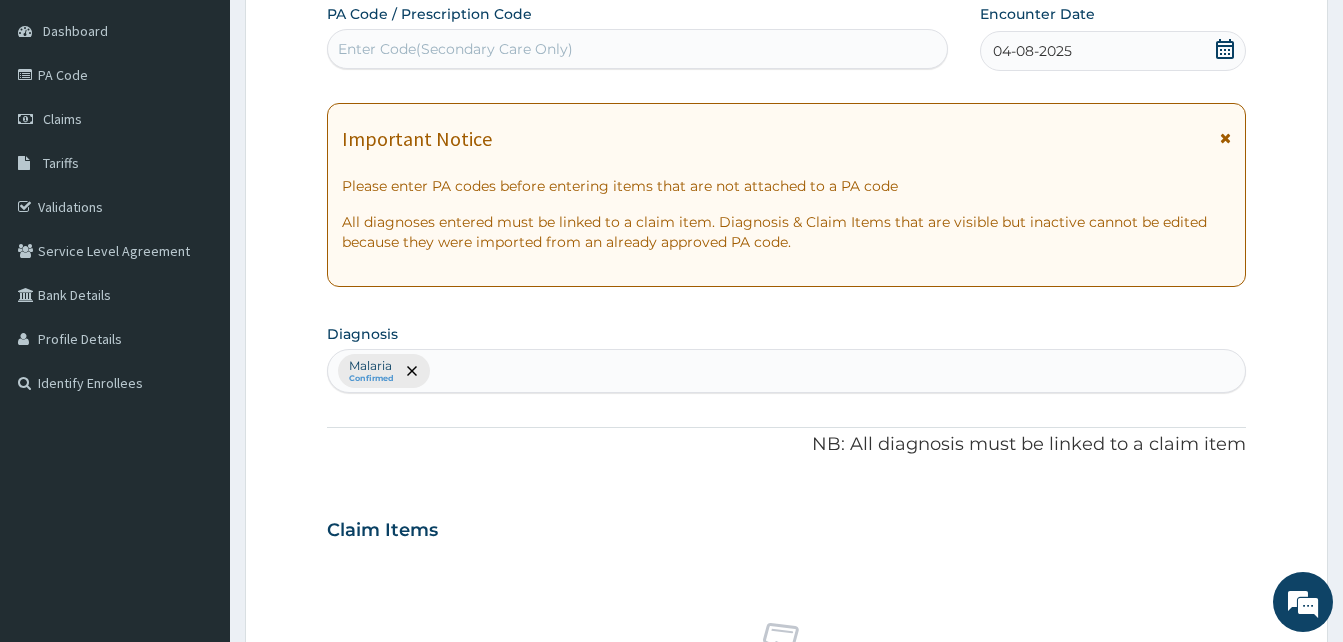 scroll, scrollTop: 800, scrollLeft: 0, axis: vertical 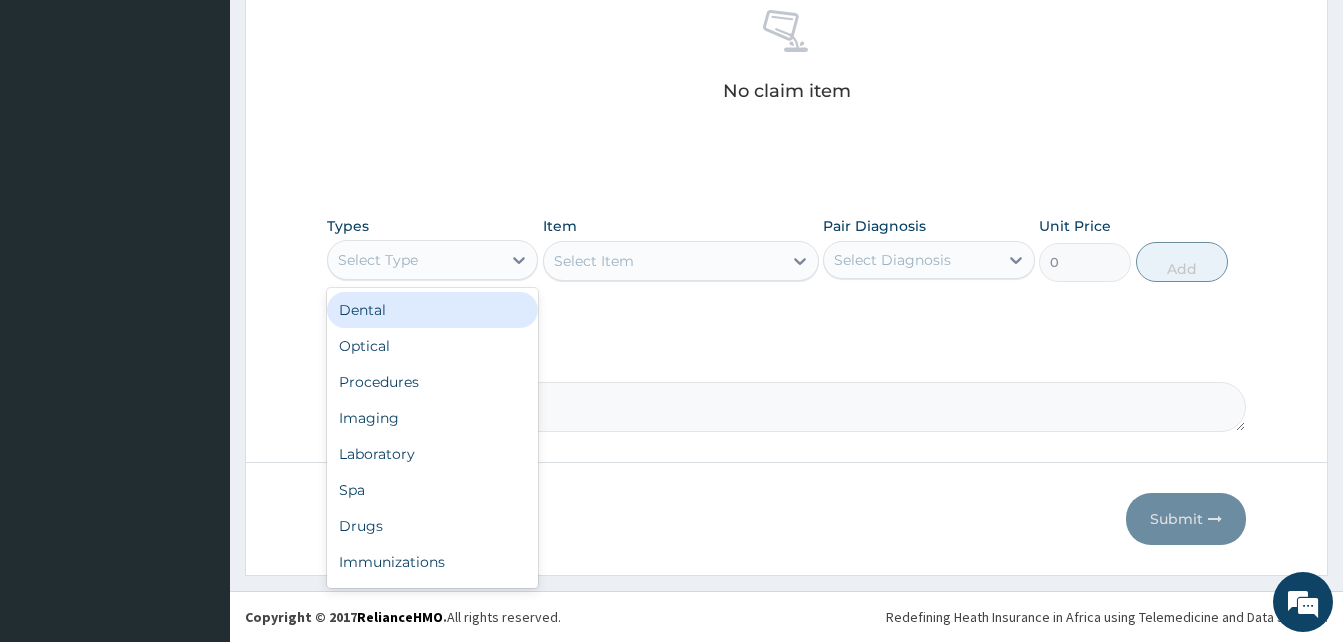drag, startPoint x: 467, startPoint y: 258, endPoint x: 540, endPoint y: 362, distance: 127.06297 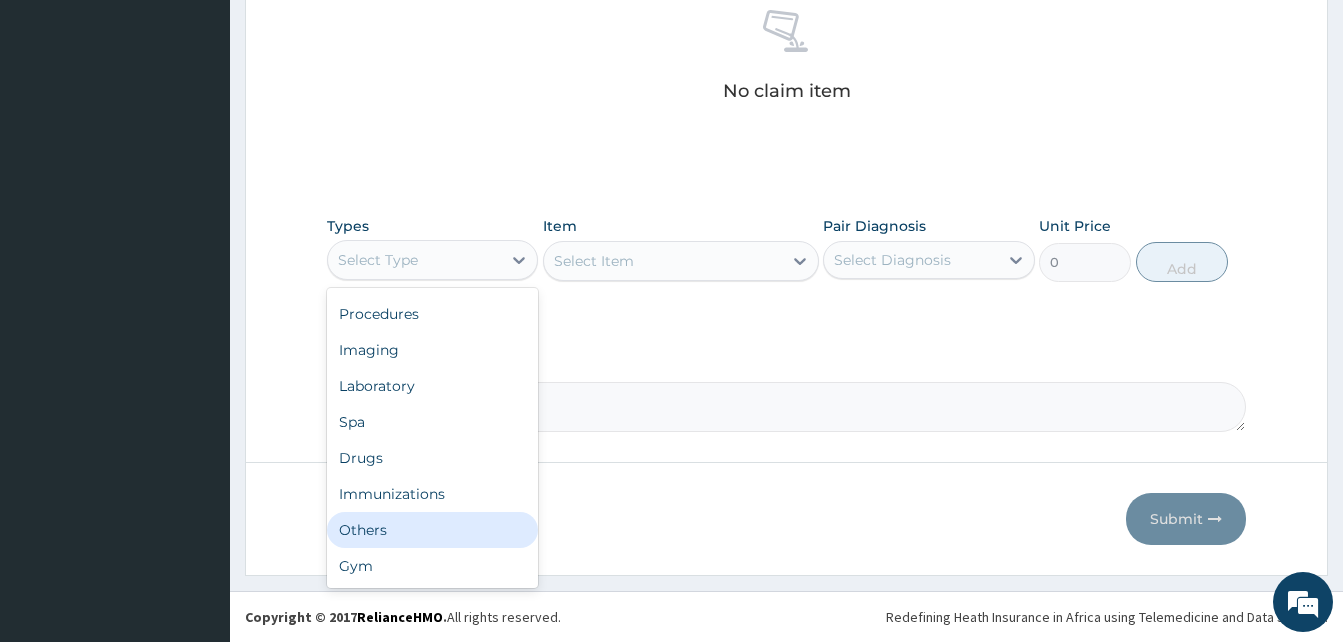 click on "Others" at bounding box center (432, 530) 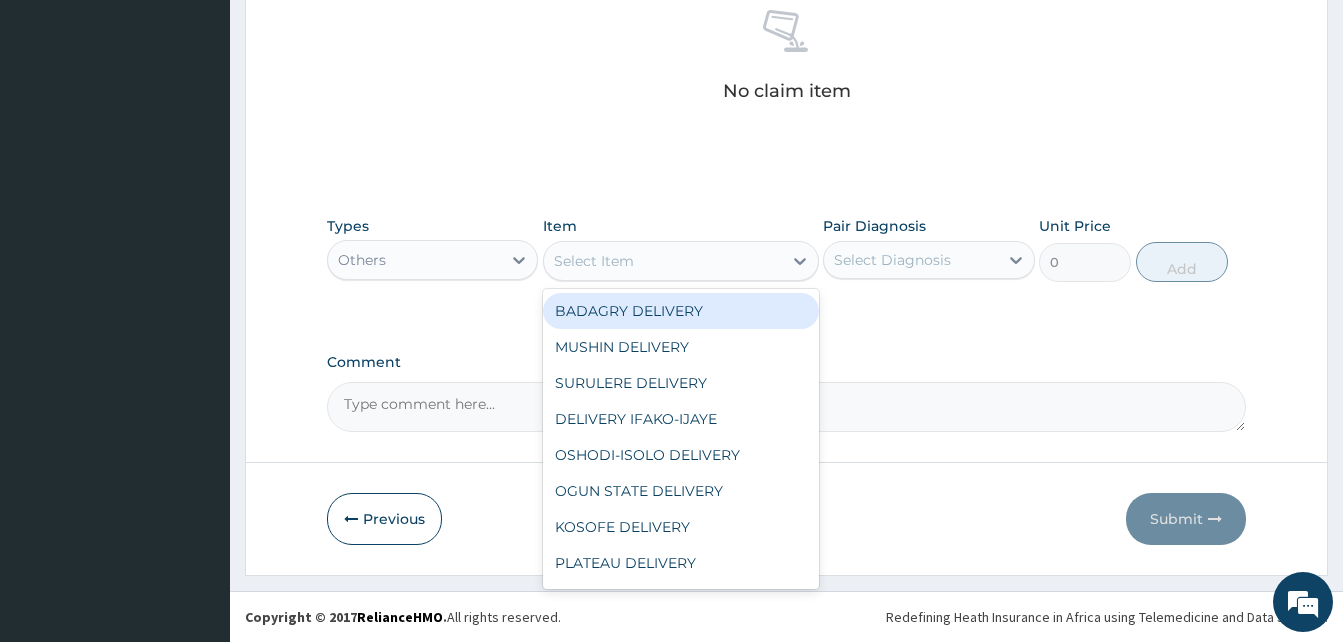 click on "Select Item" at bounding box center [663, 261] 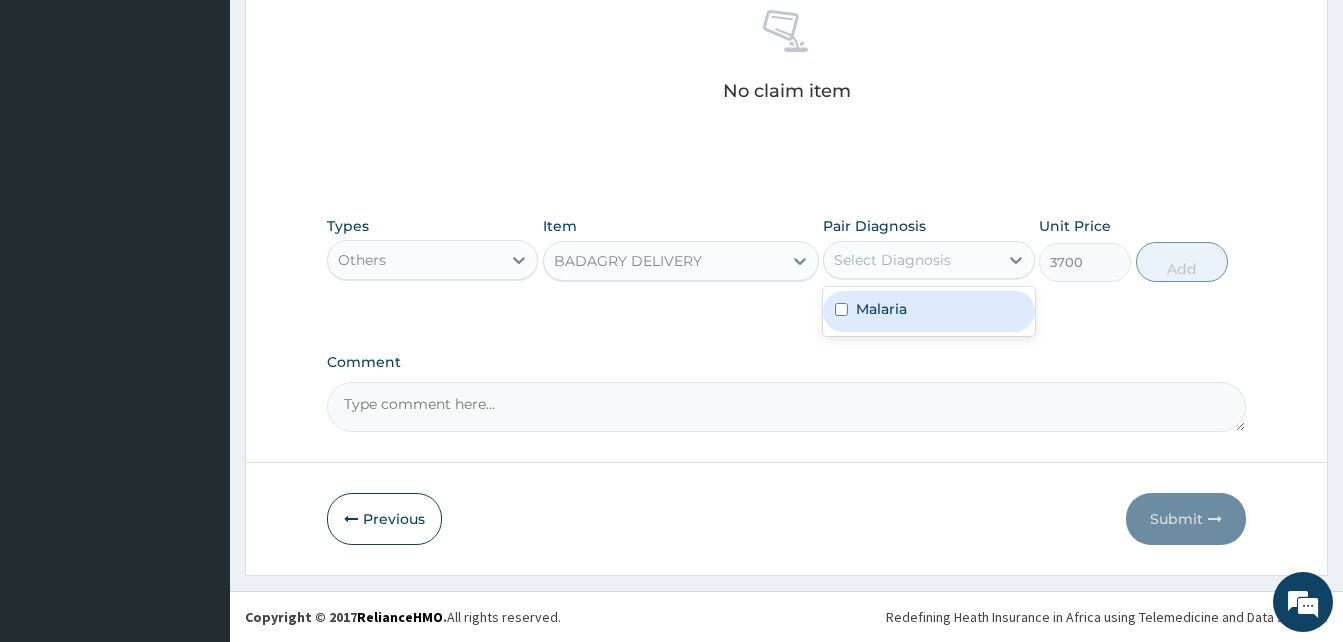 click on "Select Diagnosis" at bounding box center (892, 260) 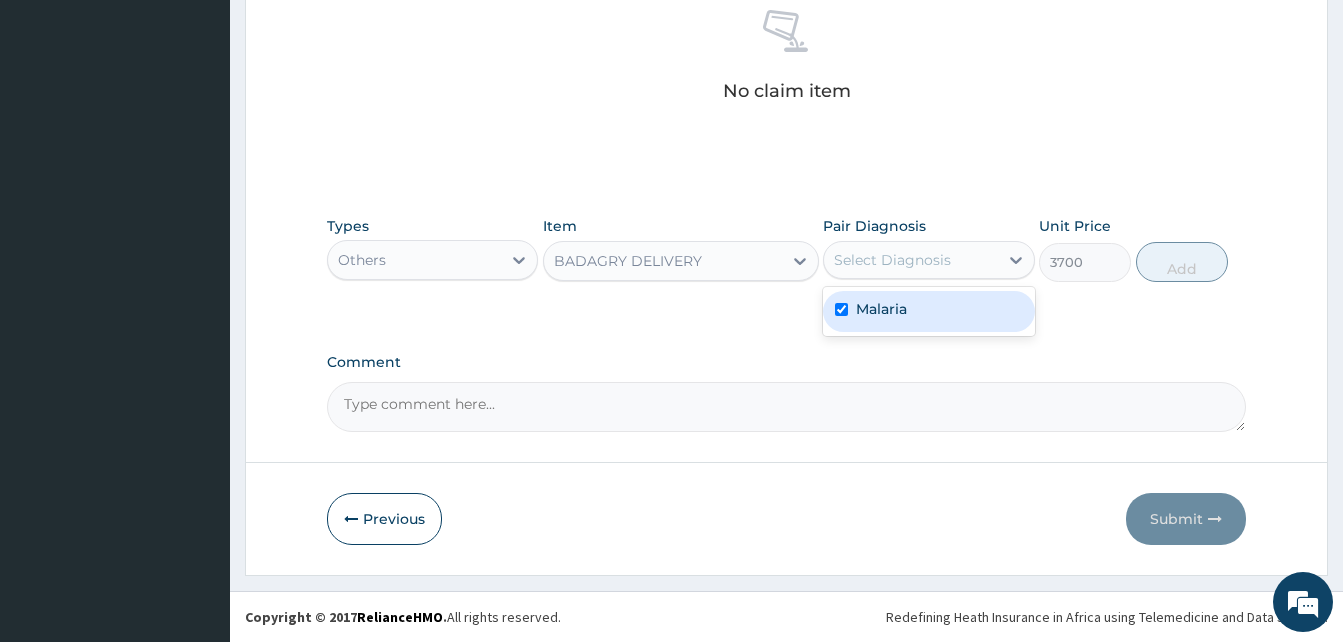 checkbox on "true" 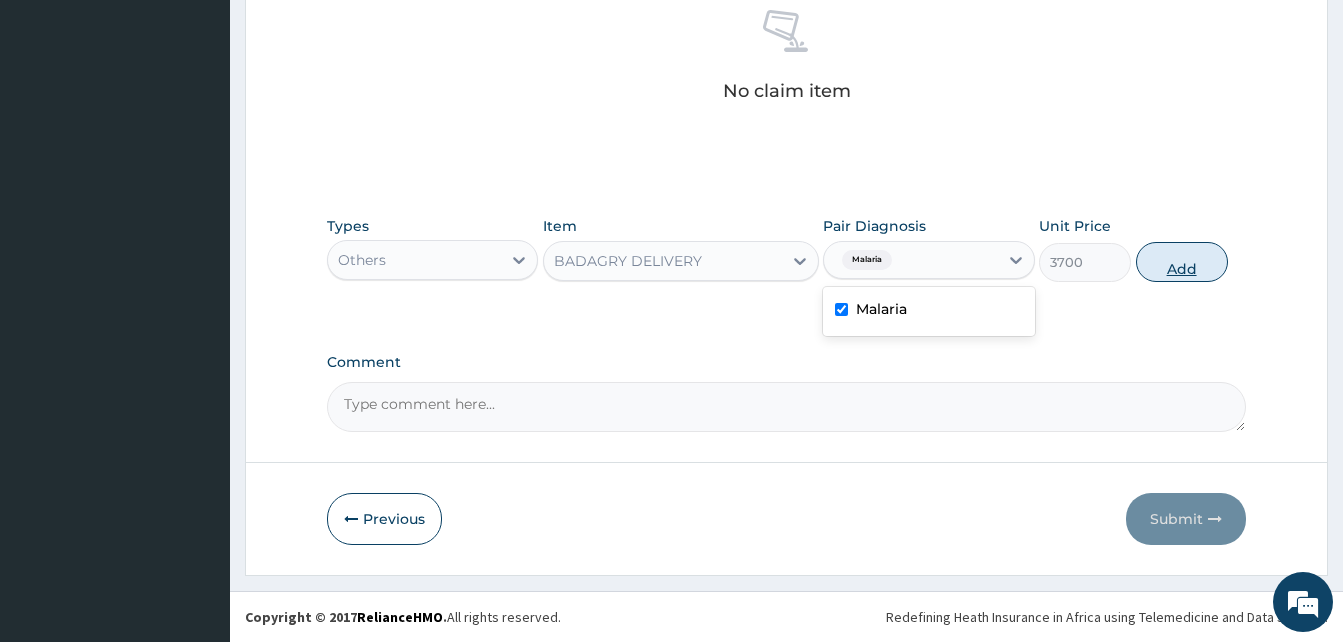 click on "Add" at bounding box center (1182, 262) 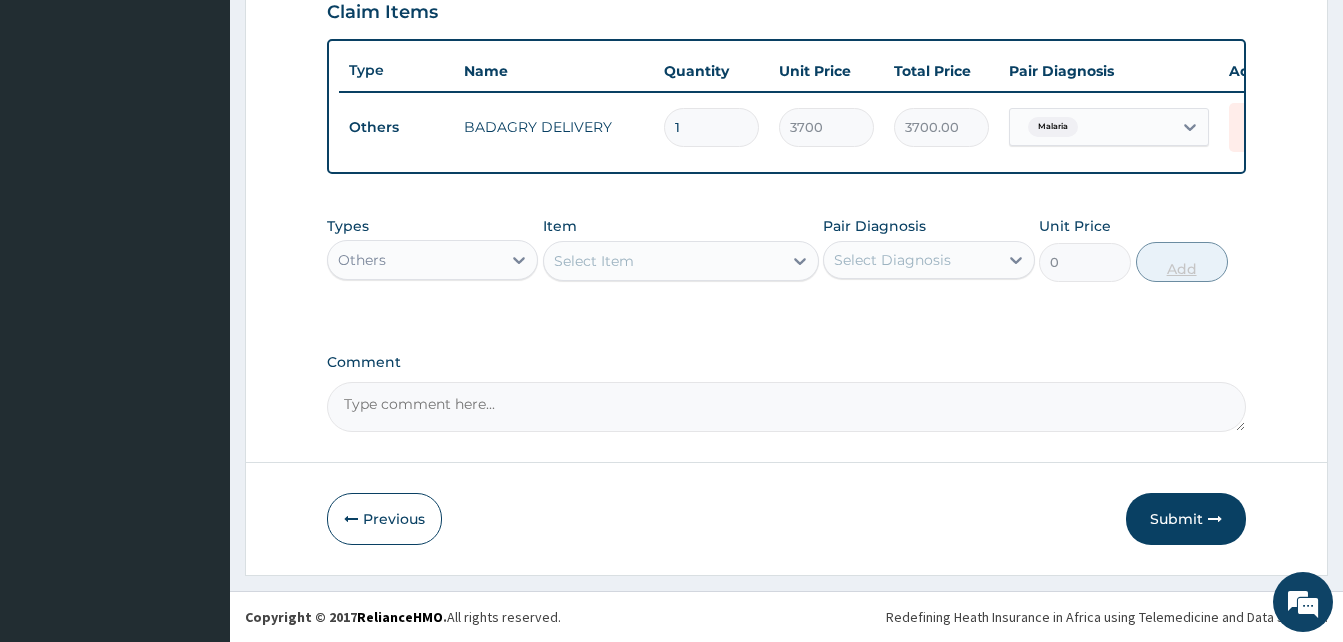scroll, scrollTop: 720, scrollLeft: 0, axis: vertical 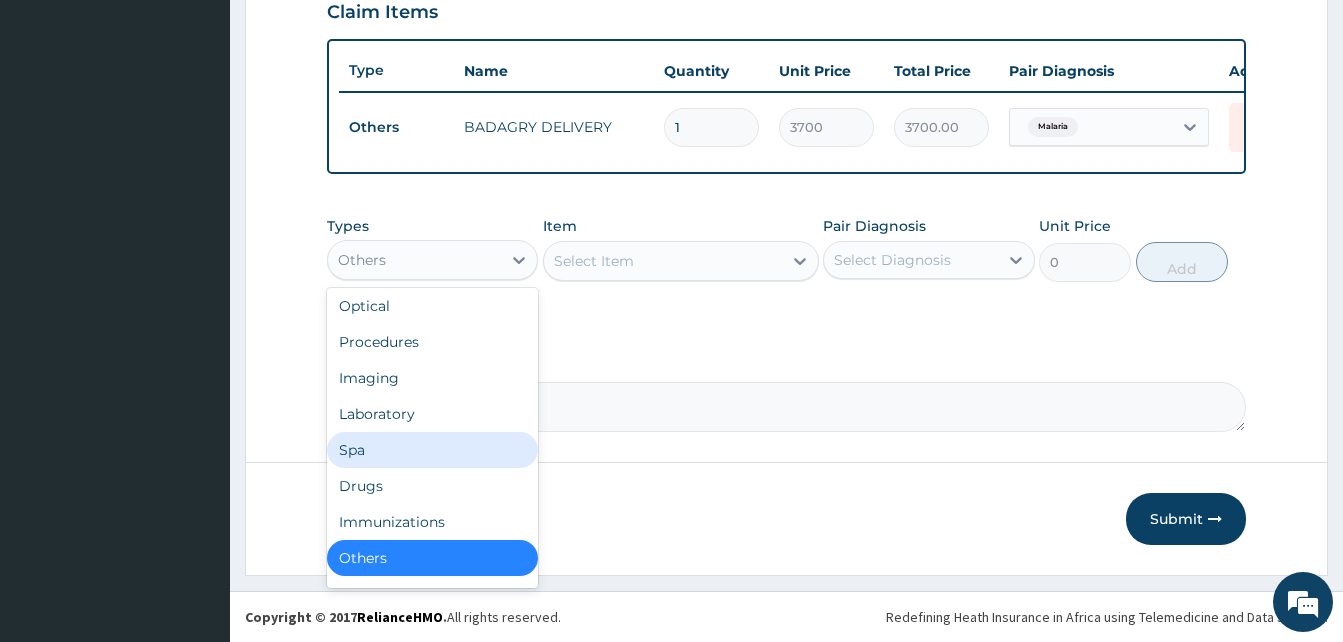 drag, startPoint x: 436, startPoint y: 262, endPoint x: 400, endPoint y: 478, distance: 218.97945 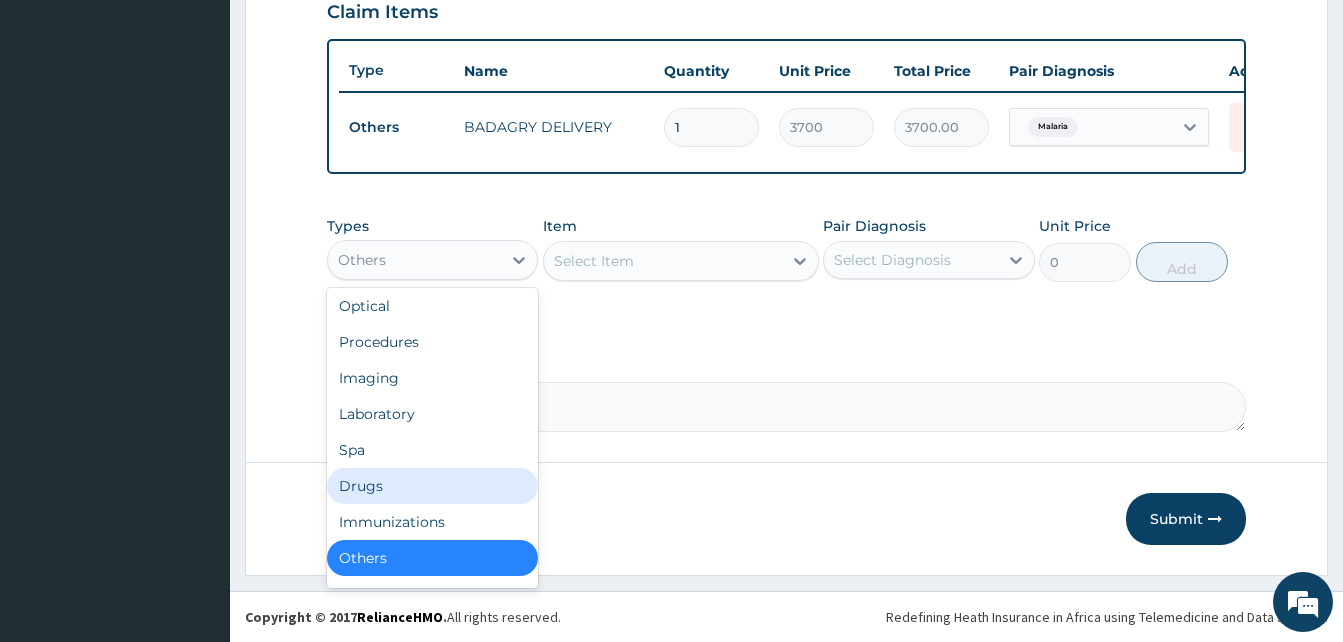click on "Drugs" at bounding box center [432, 486] 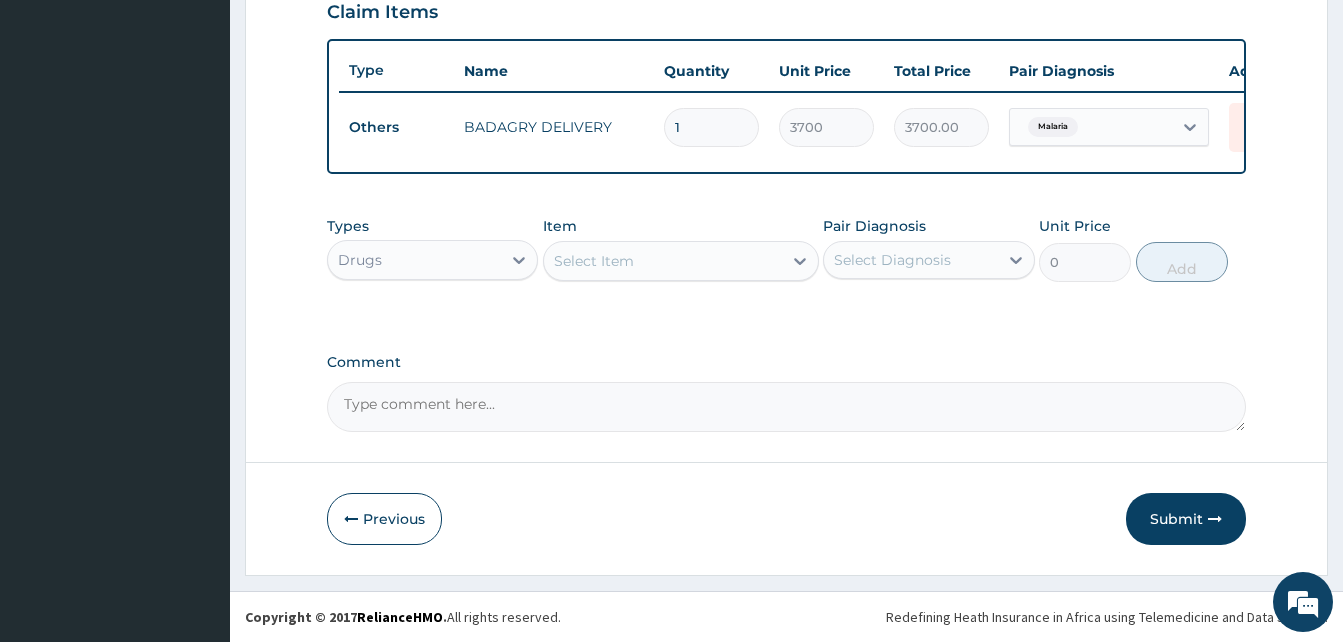click on "Select Item" at bounding box center (663, 261) 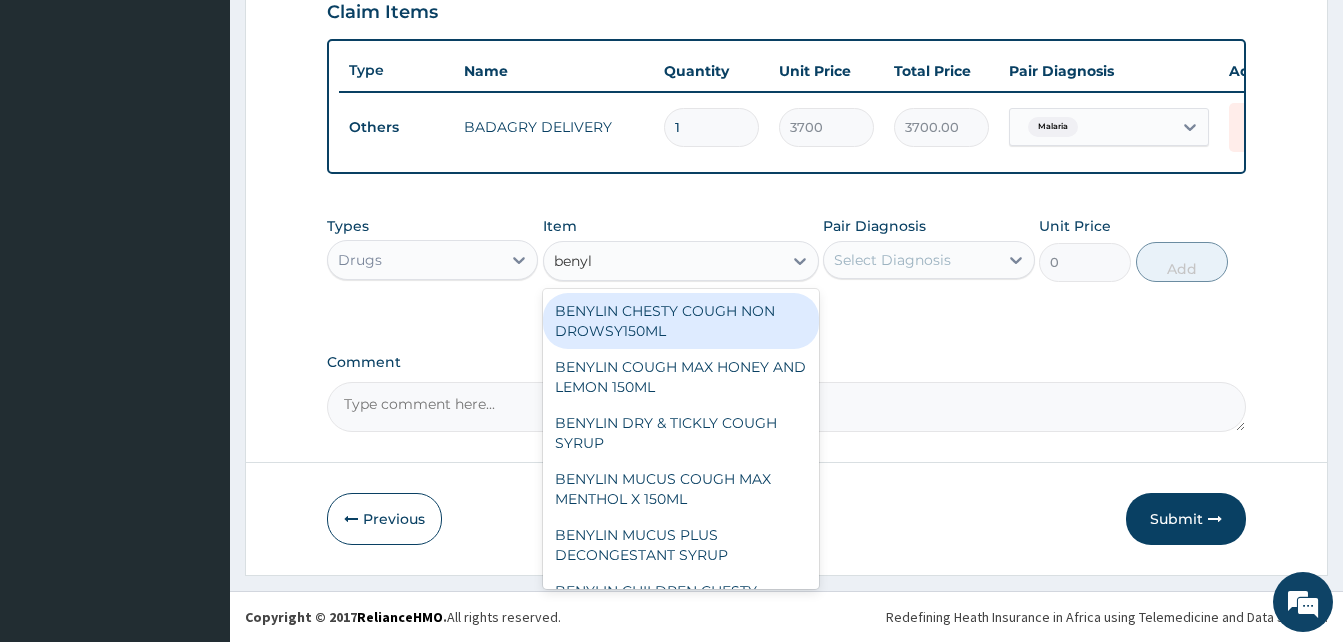 type on "benyli" 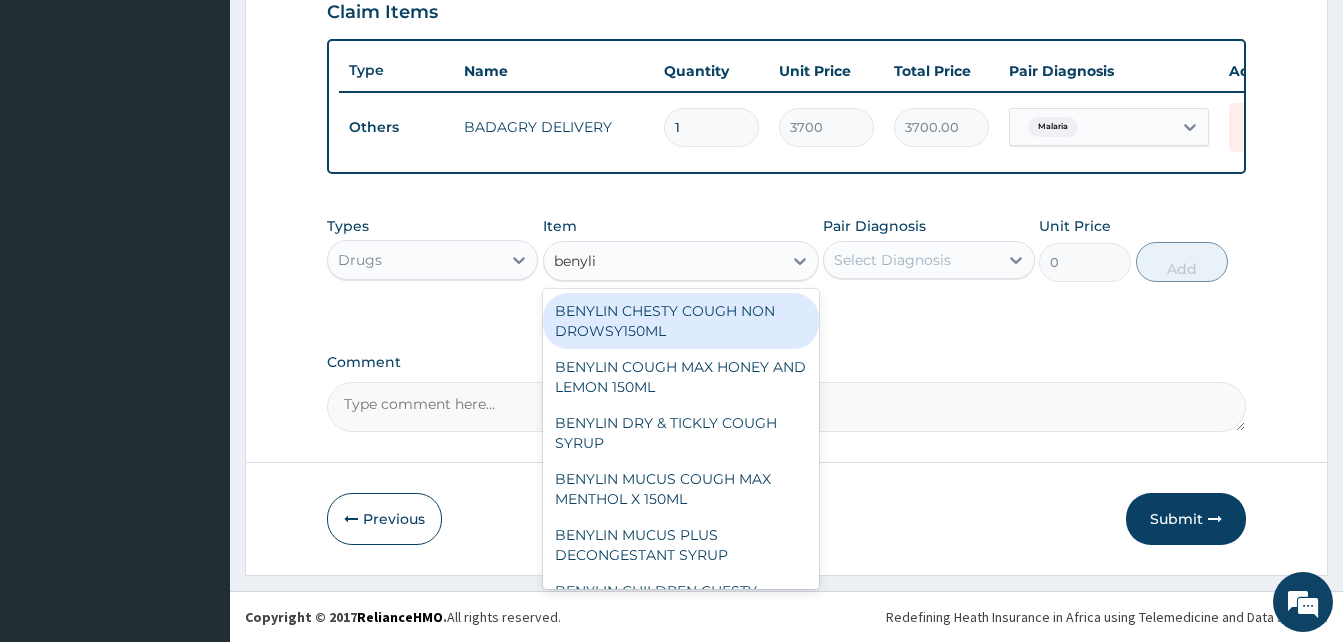 scroll, scrollTop: 118, scrollLeft: 0, axis: vertical 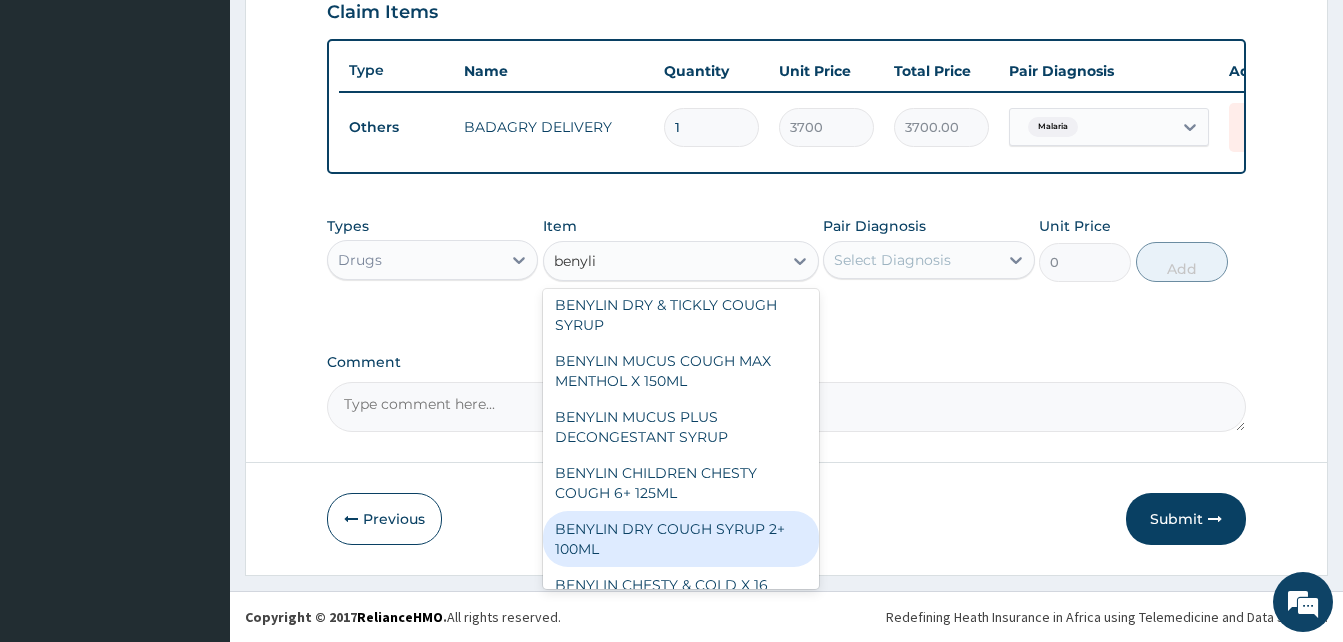 click on "BENYLIN DRY COUGH SYRUP 2+ 100ML" at bounding box center (681, 539) 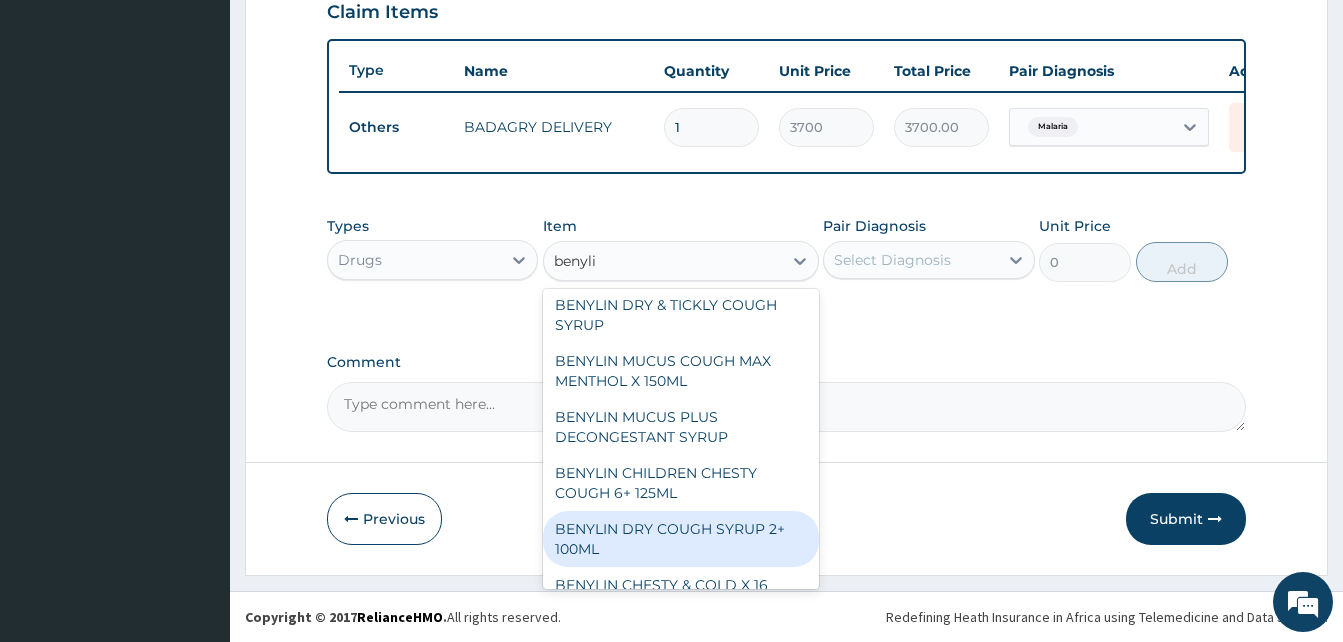 type 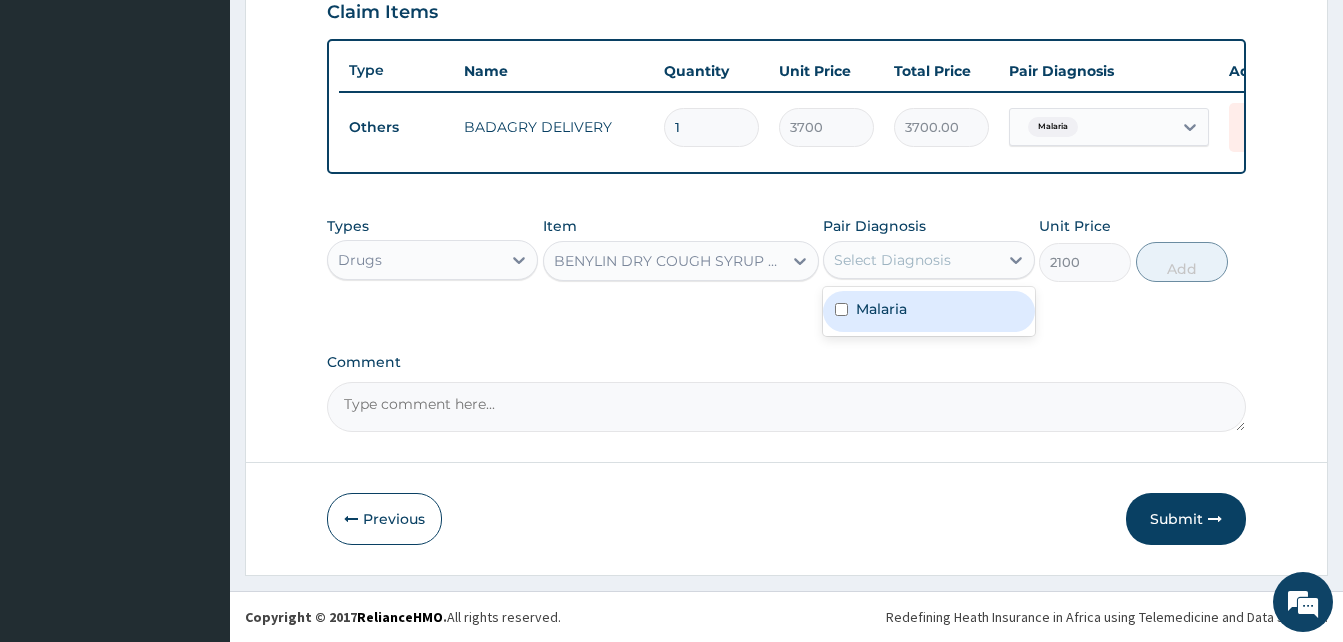 click on "Select Diagnosis" at bounding box center (910, 260) 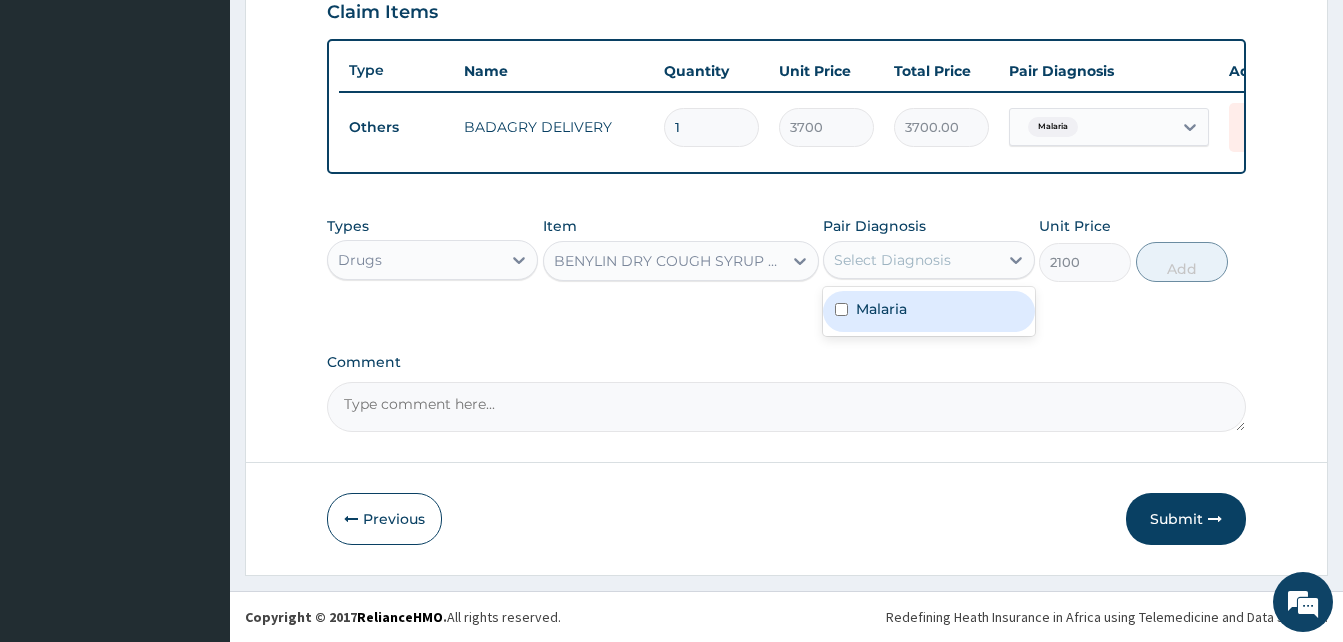 click on "Malaria" at bounding box center [928, 311] 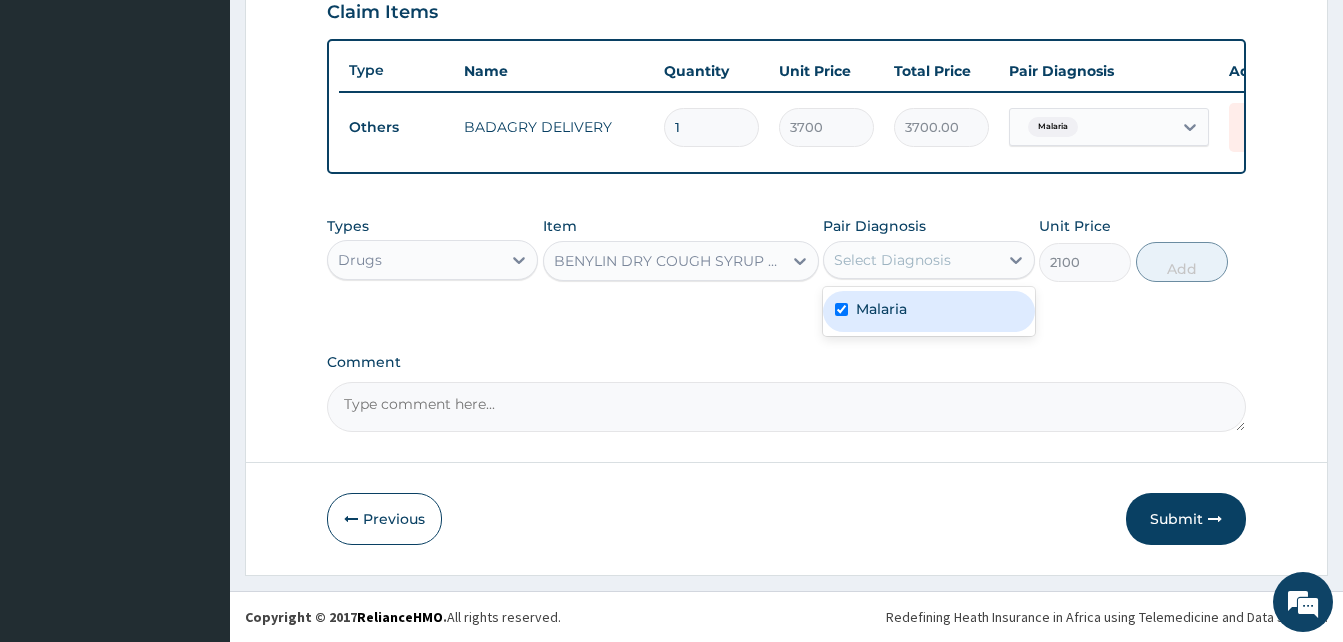 checkbox on "true" 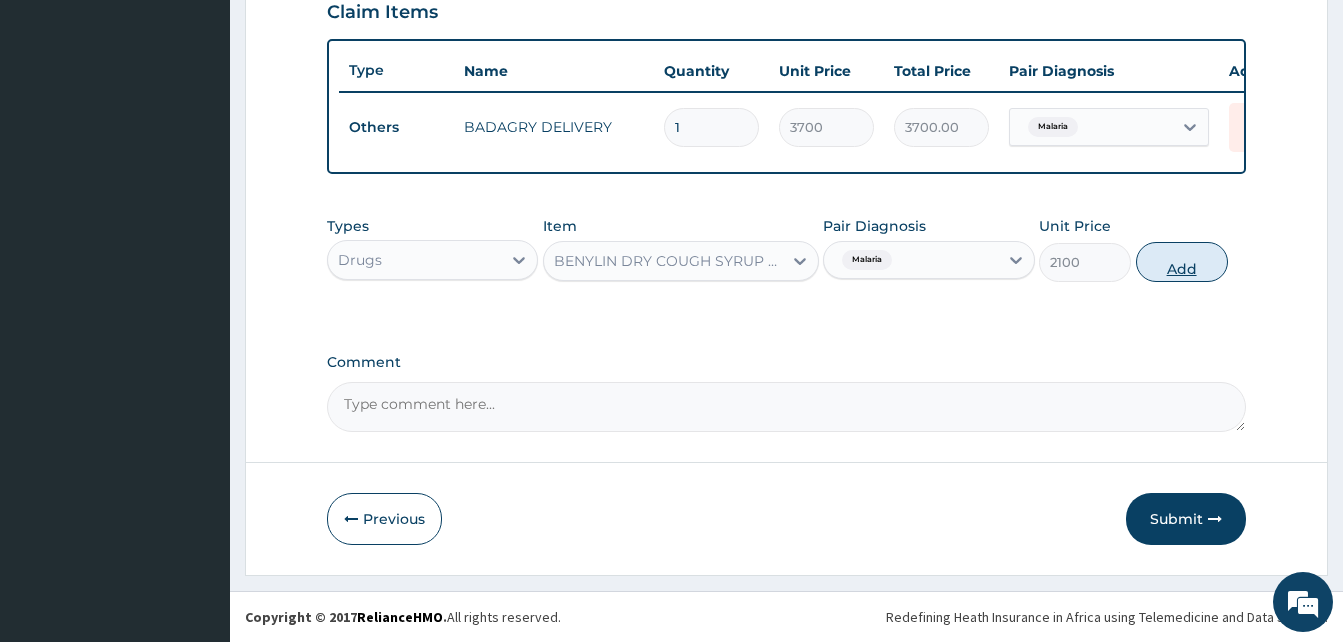 click on "Add" at bounding box center [1182, 262] 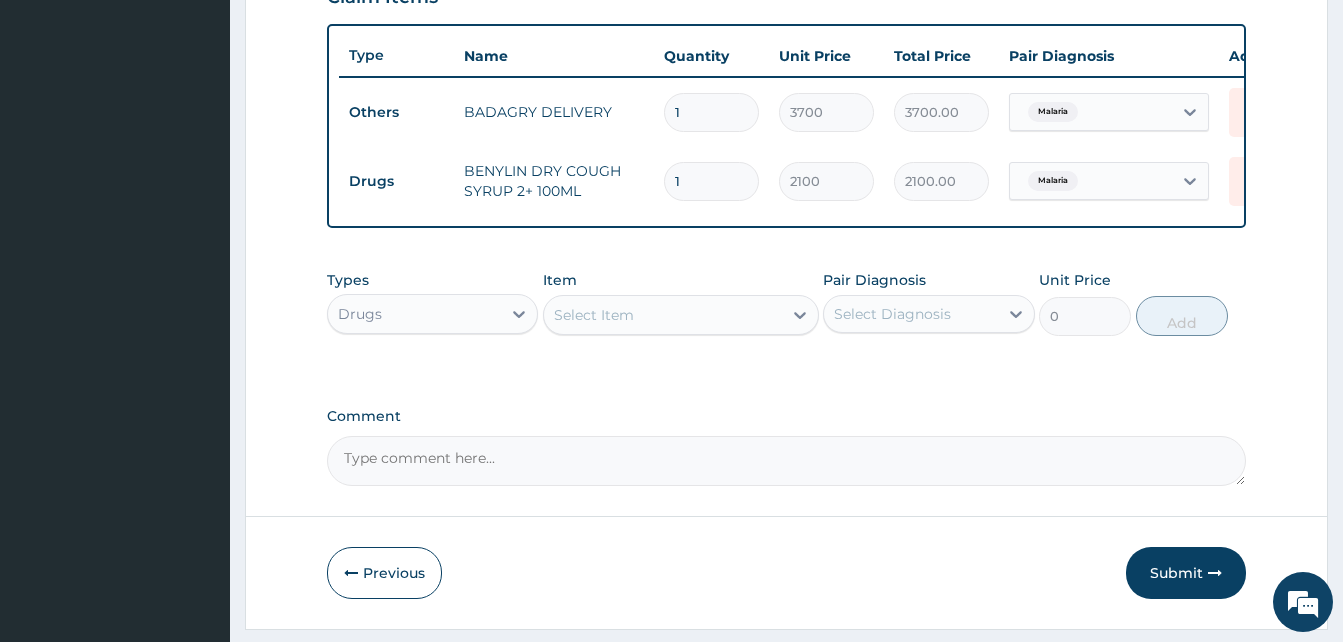 click on "Select Item" at bounding box center [663, 315] 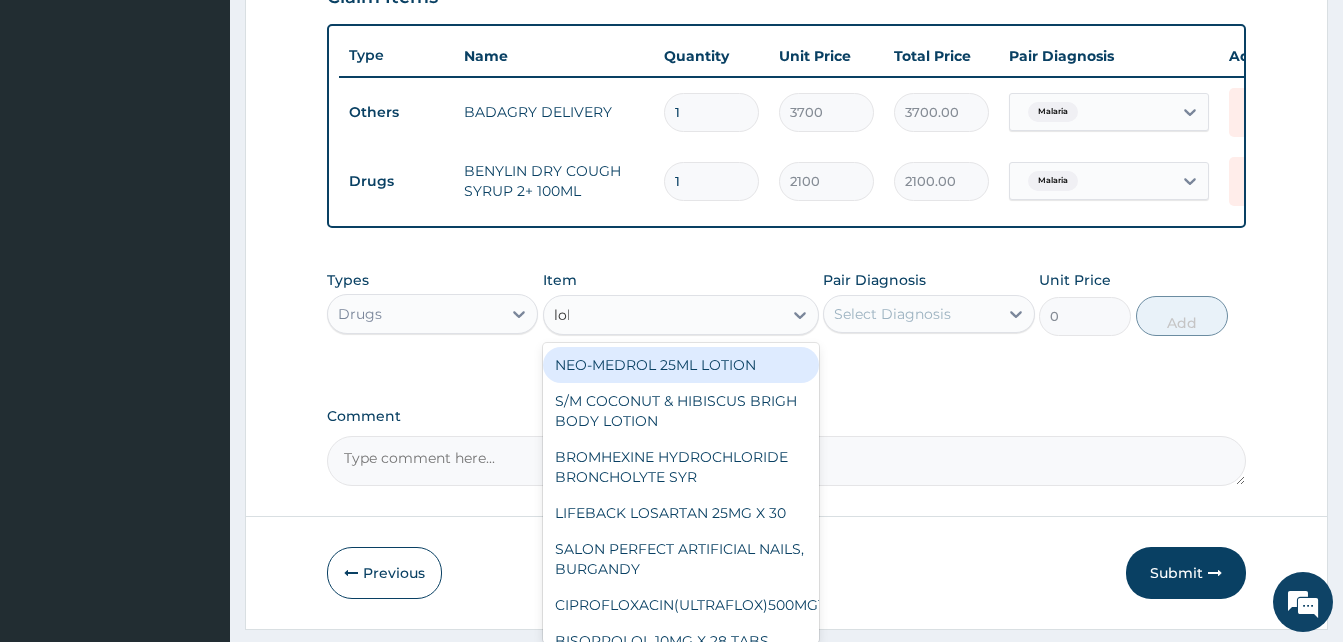 type on "lokm" 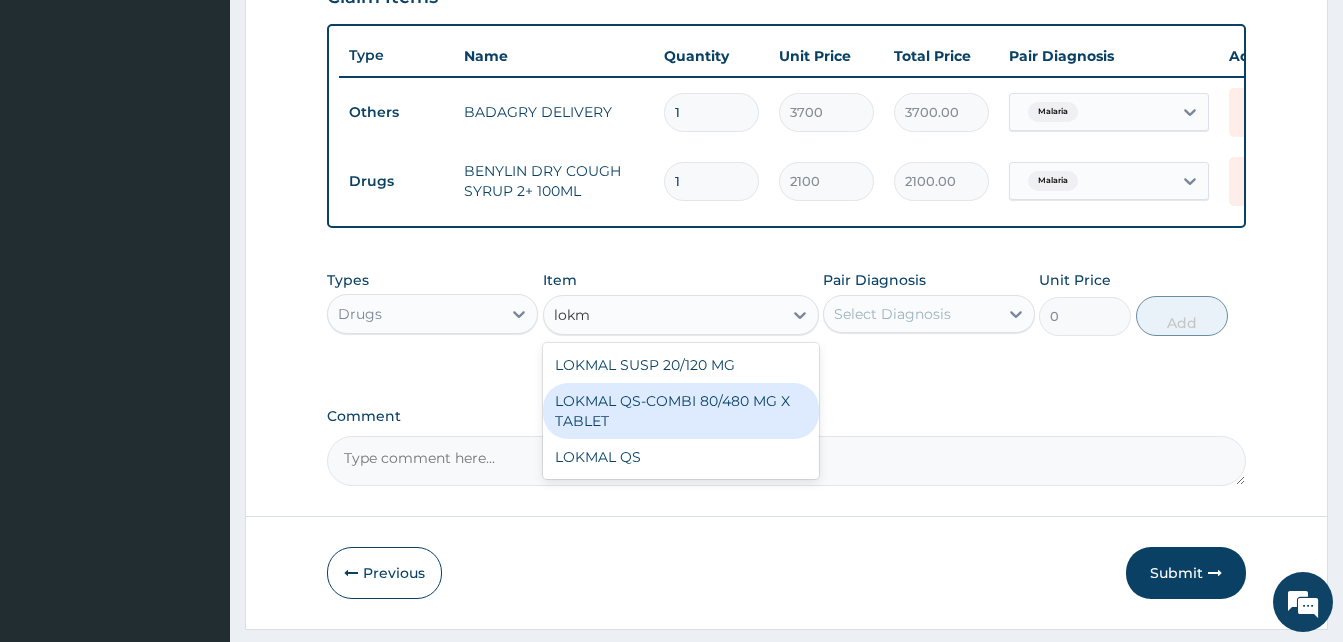 click on "LOKMAL QS-COMBI 80/480 MG X TABLET" at bounding box center (681, 411) 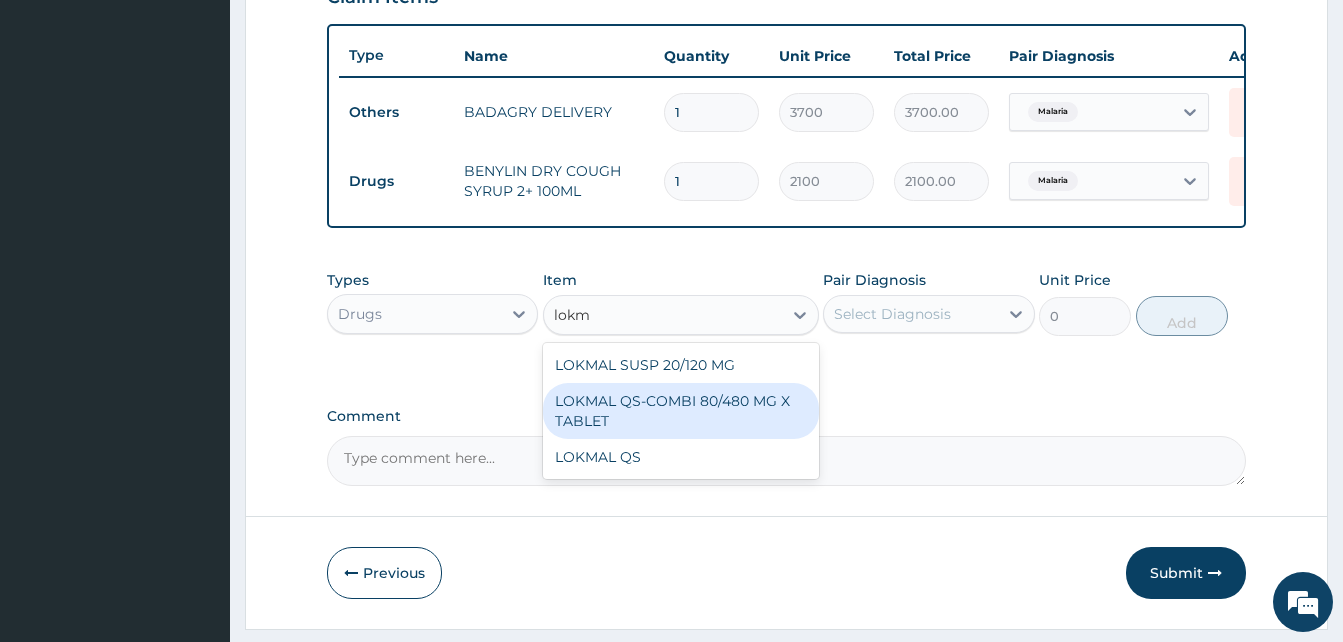 type 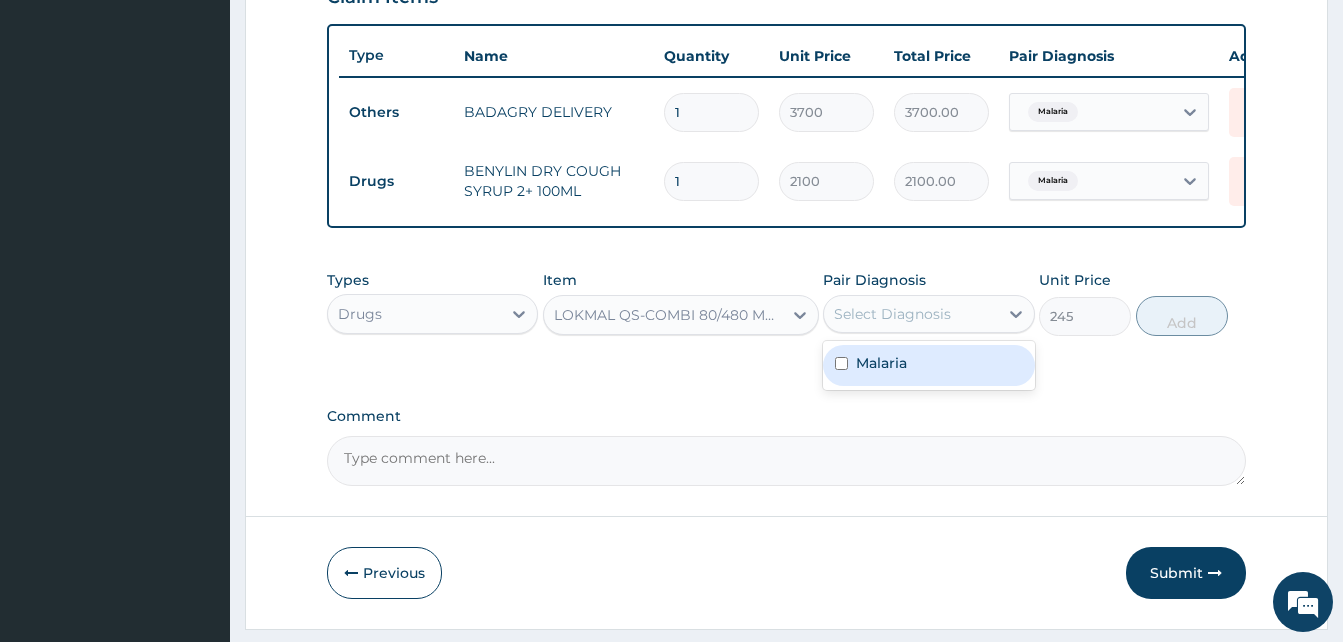 drag, startPoint x: 880, startPoint y: 328, endPoint x: 928, endPoint y: 390, distance: 78.40918 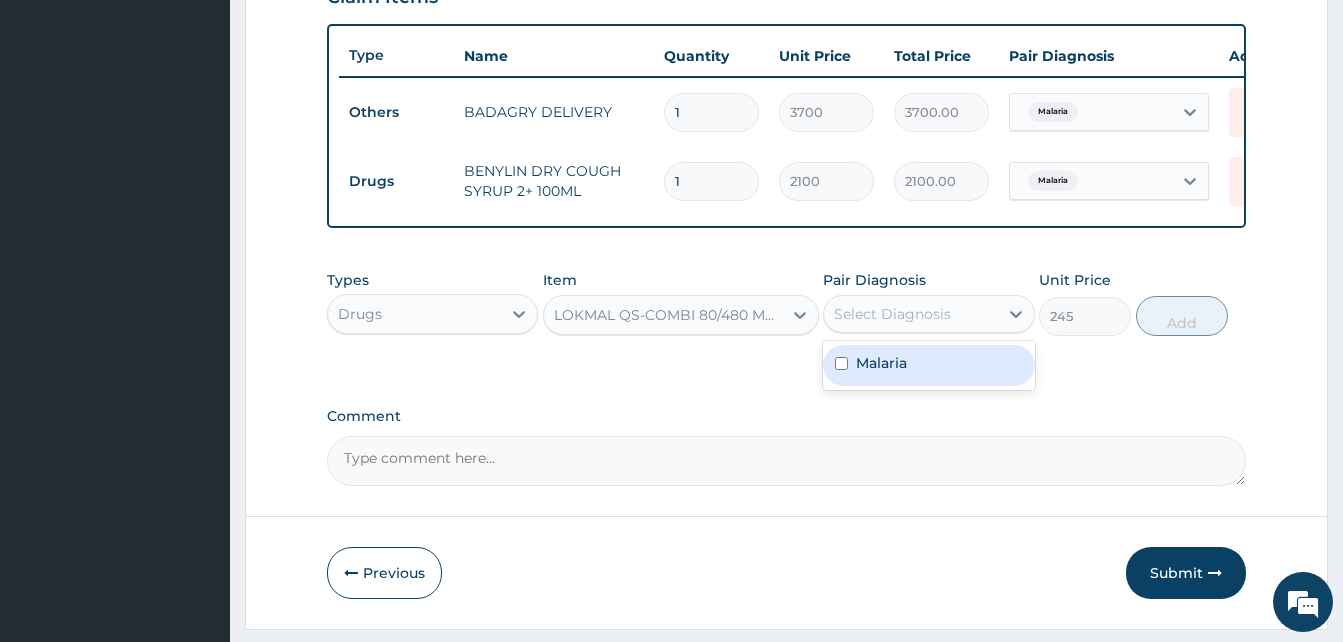 click on "option Malaria, selected. option Malaria focused, 1 of 1. 1 result available. Use Up and Down to choose options, press Enter to select the currently focused option, press Escape to exit the menu, press Tab to select the option and exit the menu. Select Diagnosis Malaria" at bounding box center (928, 314) 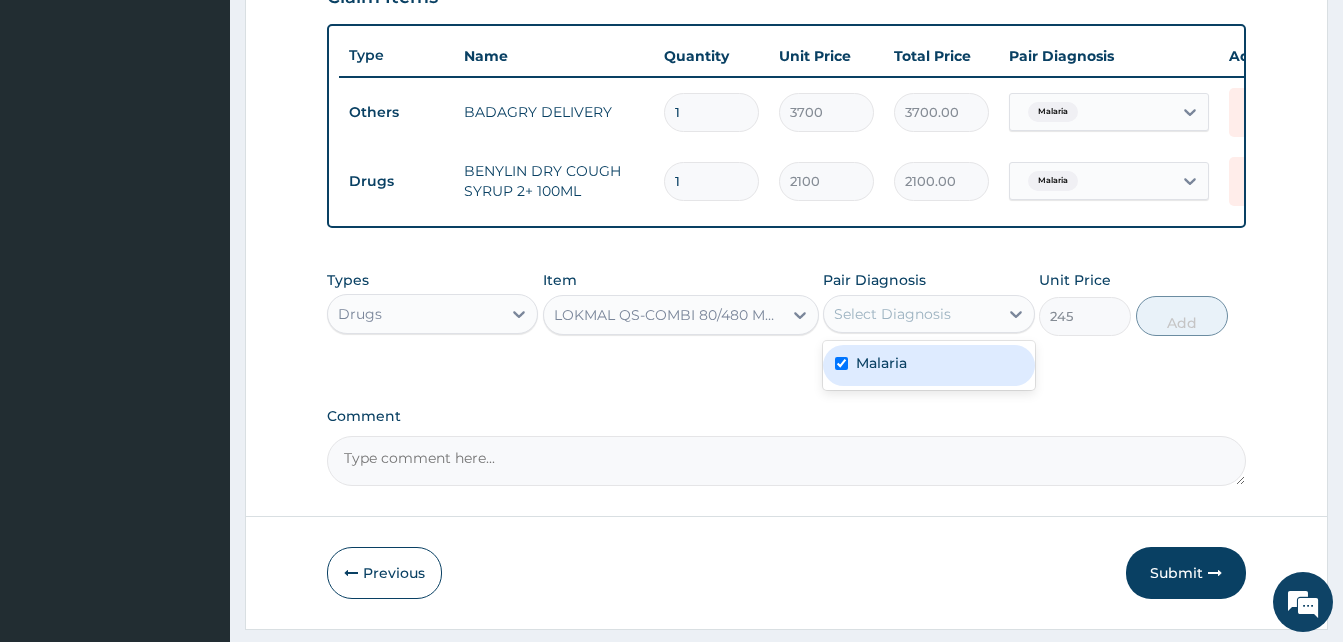 checkbox on "true" 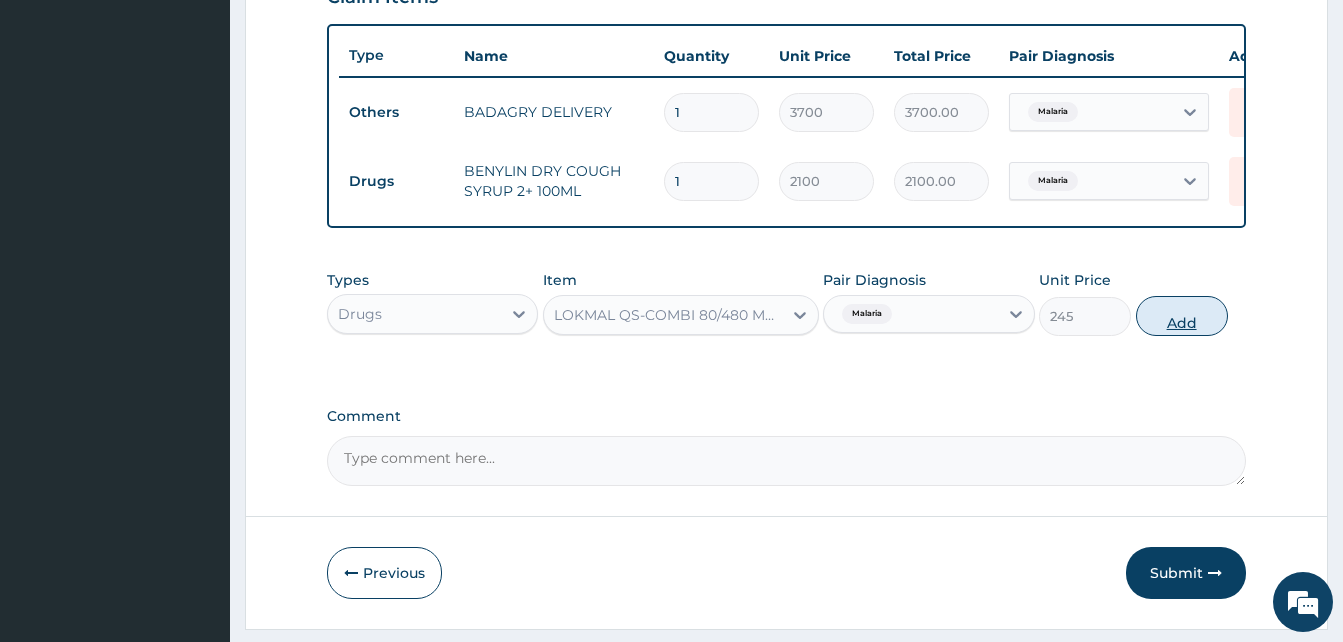 click on "Add" at bounding box center (1182, 316) 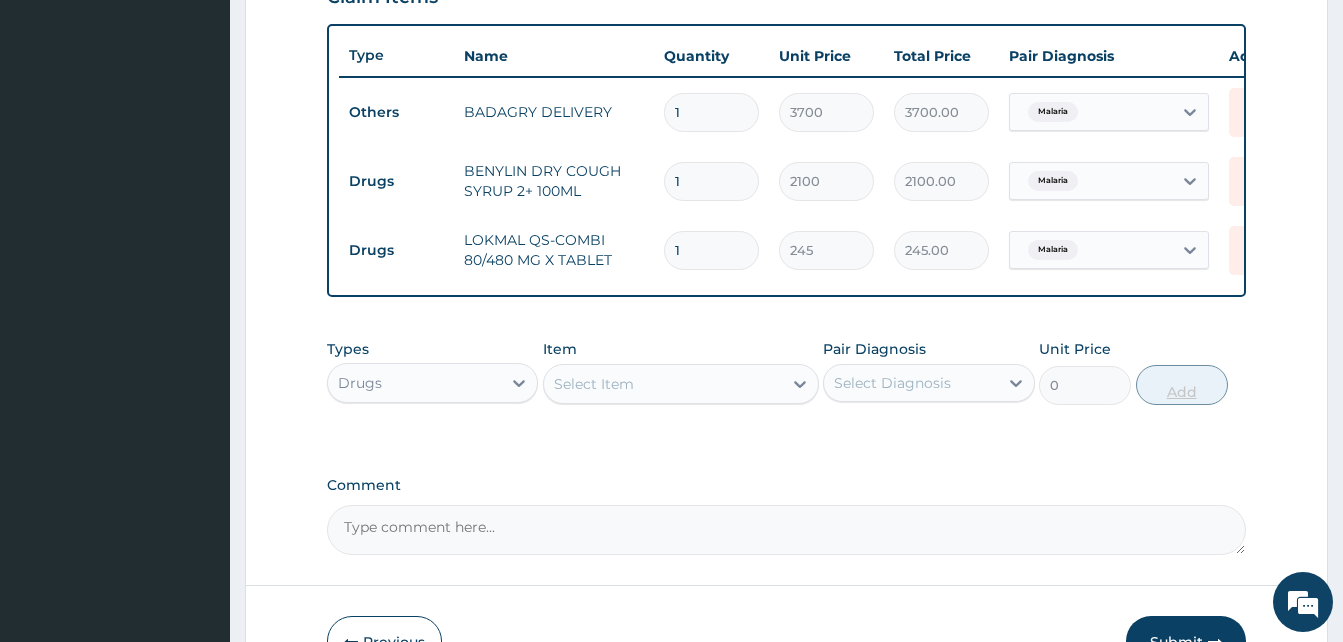 type 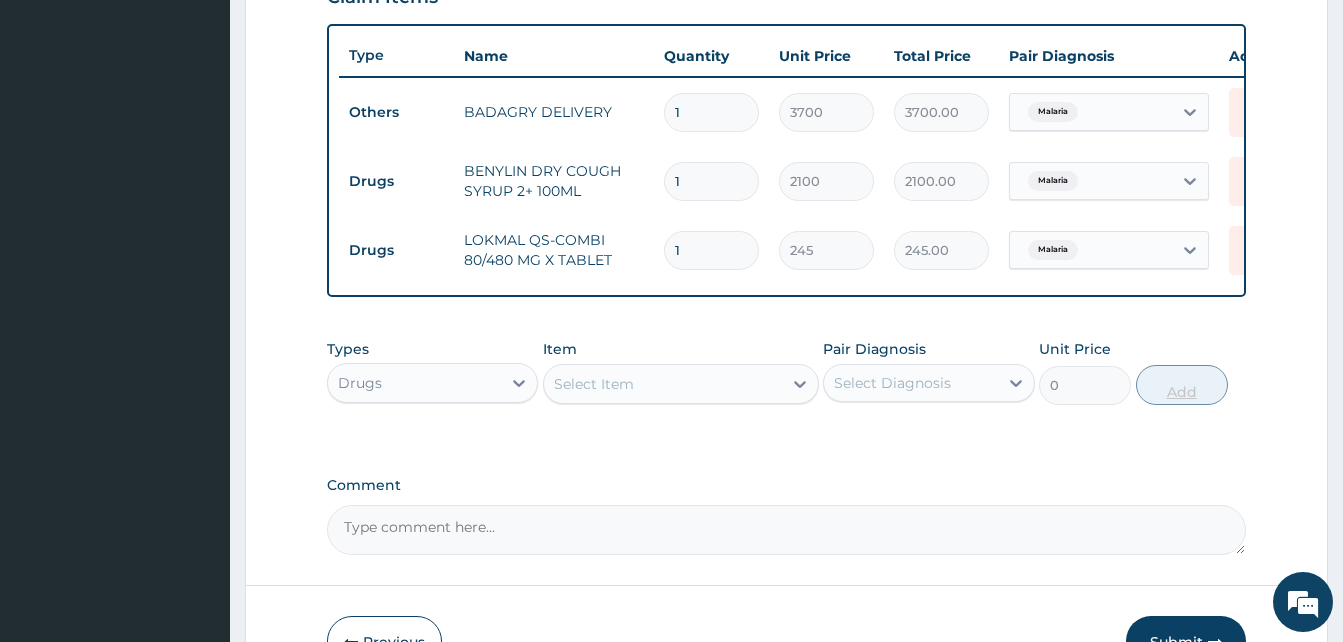type on "0.00" 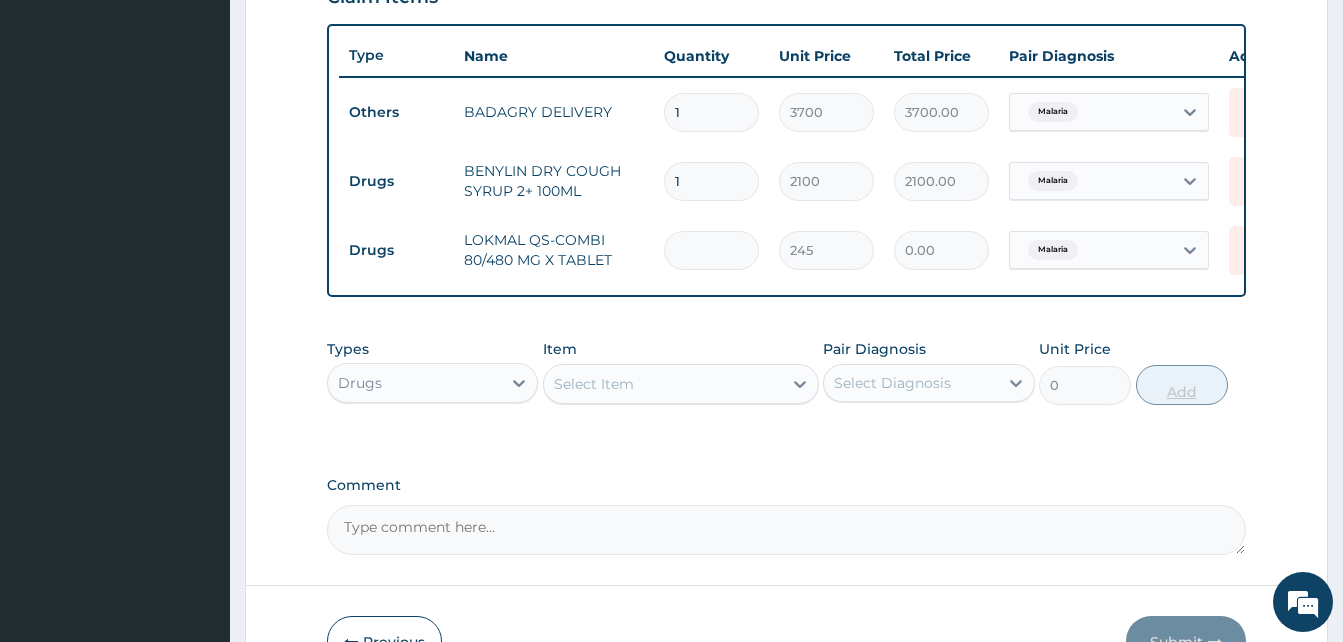 type on "6" 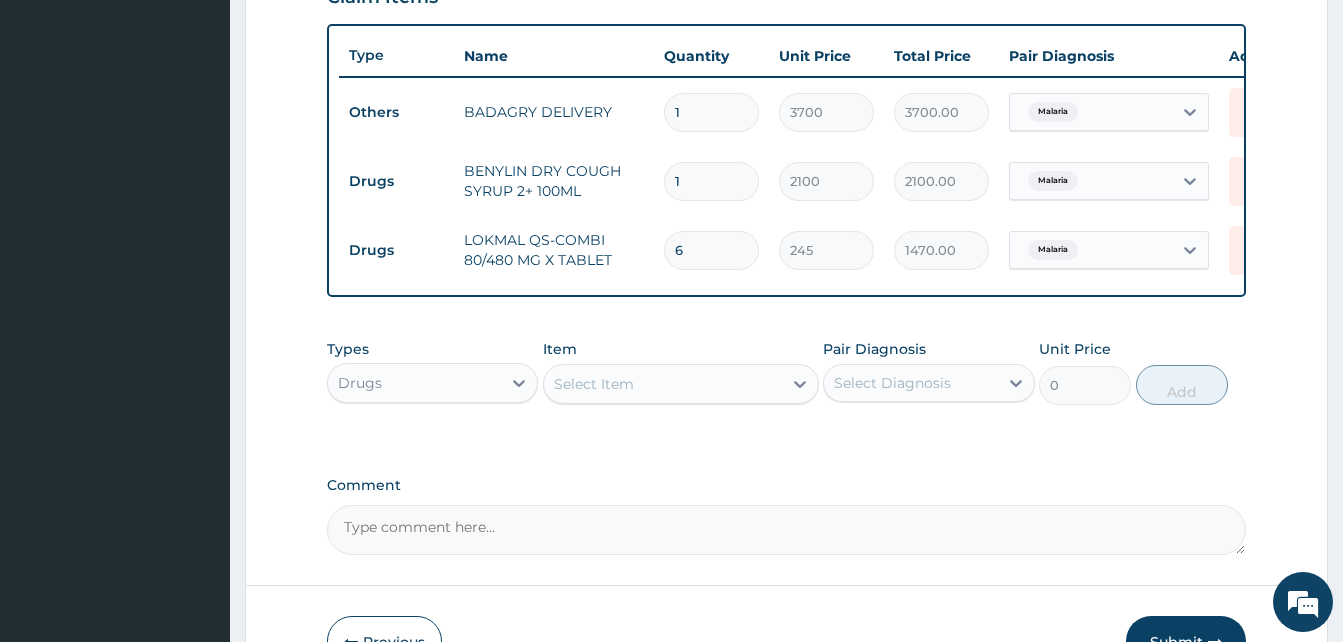type on "6" 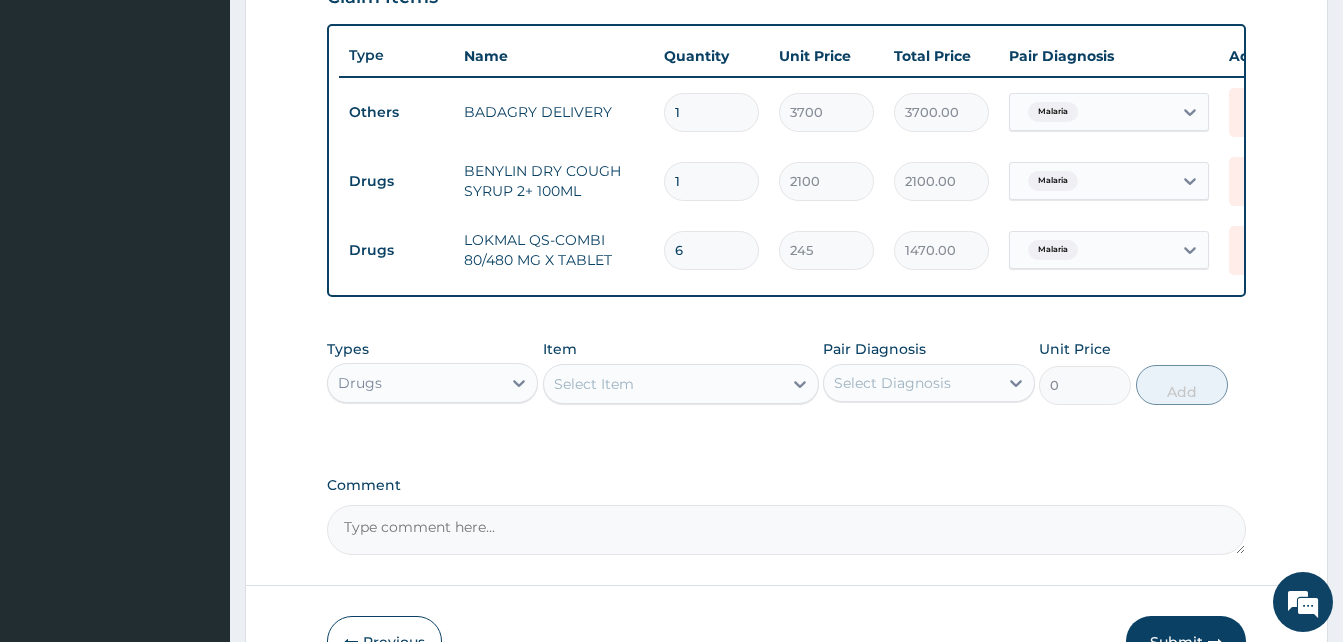 click on "Select Item" at bounding box center [663, 384] 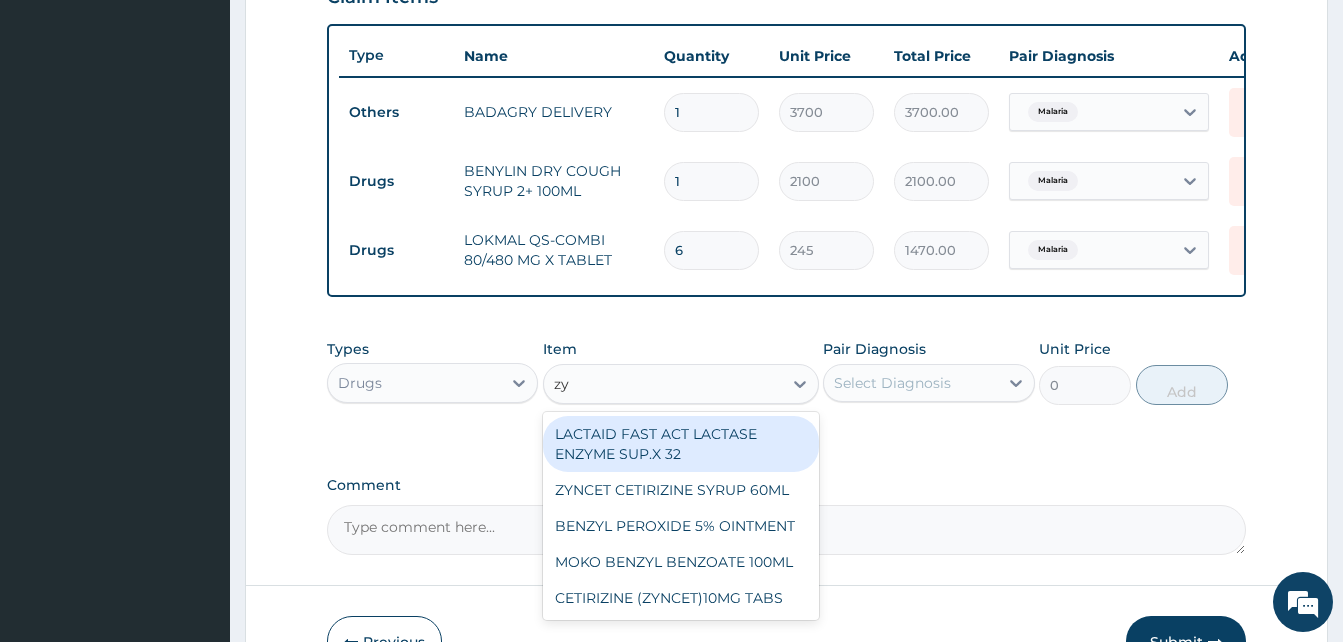 type on "zyn" 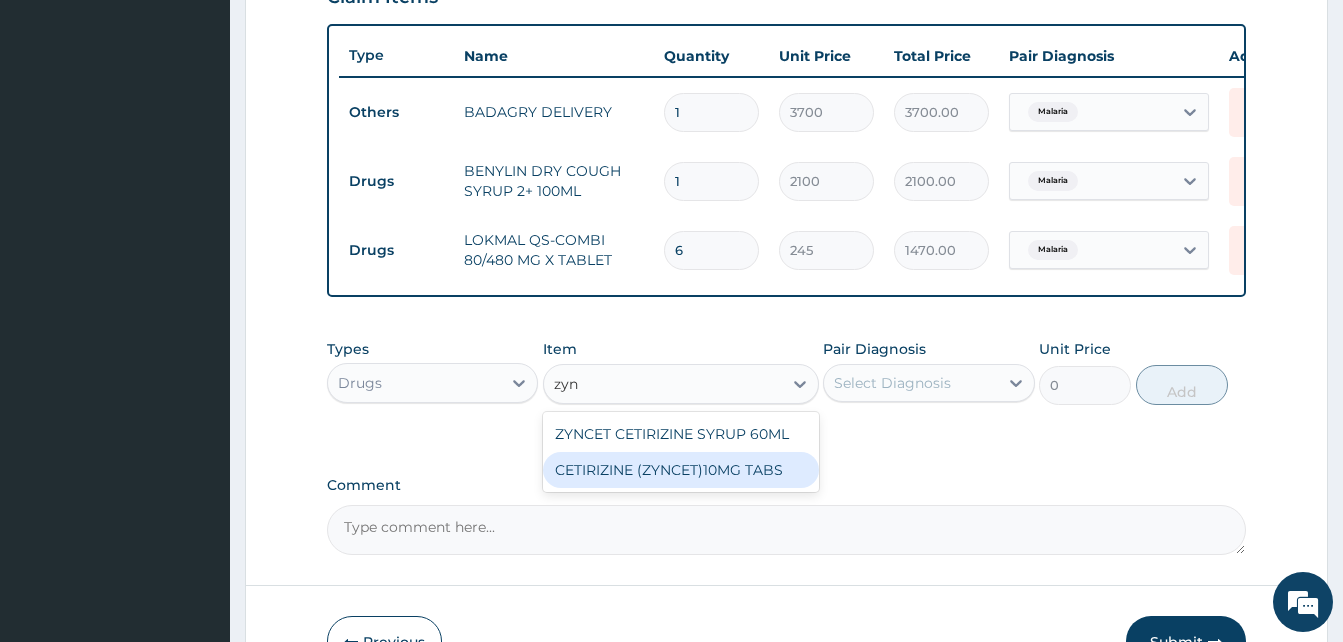 click on "CETIRIZINE (ZYNCET)10MG TABS" at bounding box center [681, 470] 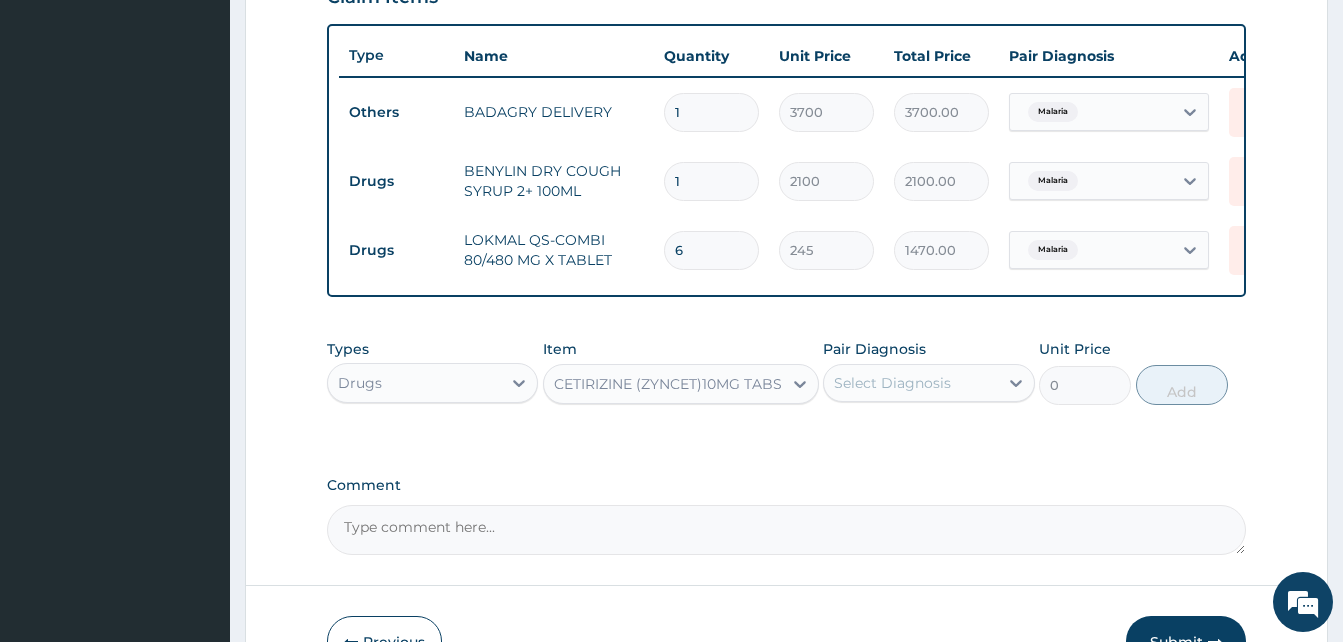type 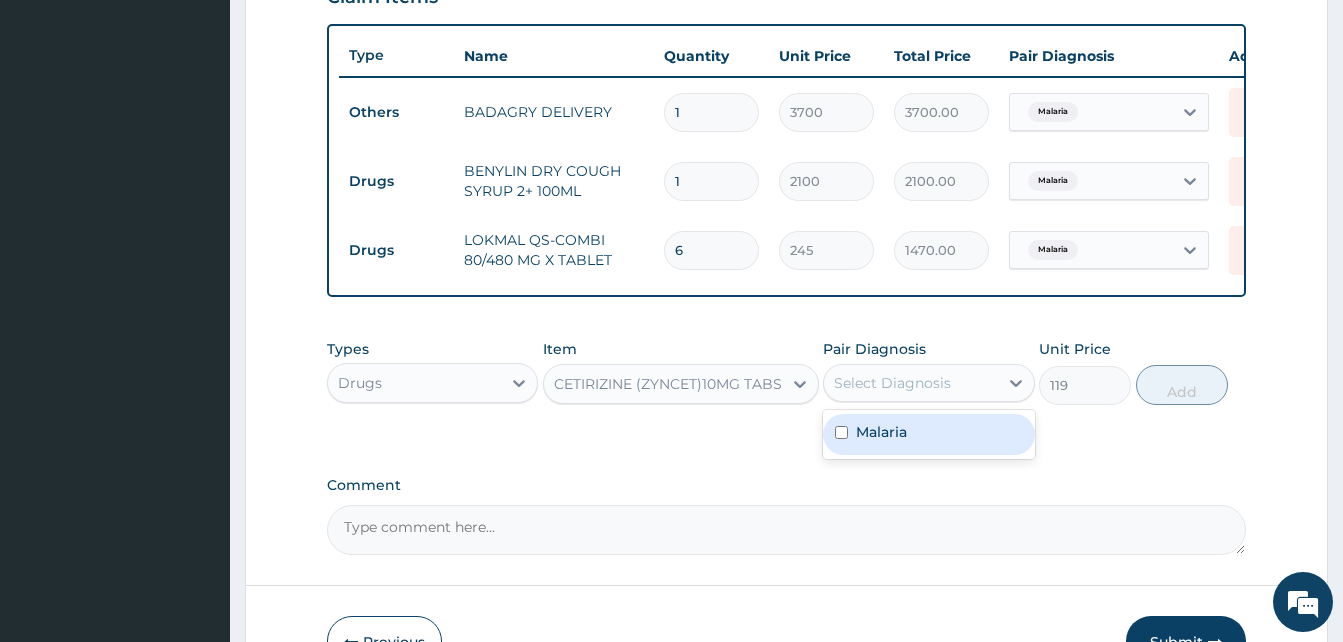 drag, startPoint x: 908, startPoint y: 389, endPoint x: 951, endPoint y: 447, distance: 72.20111 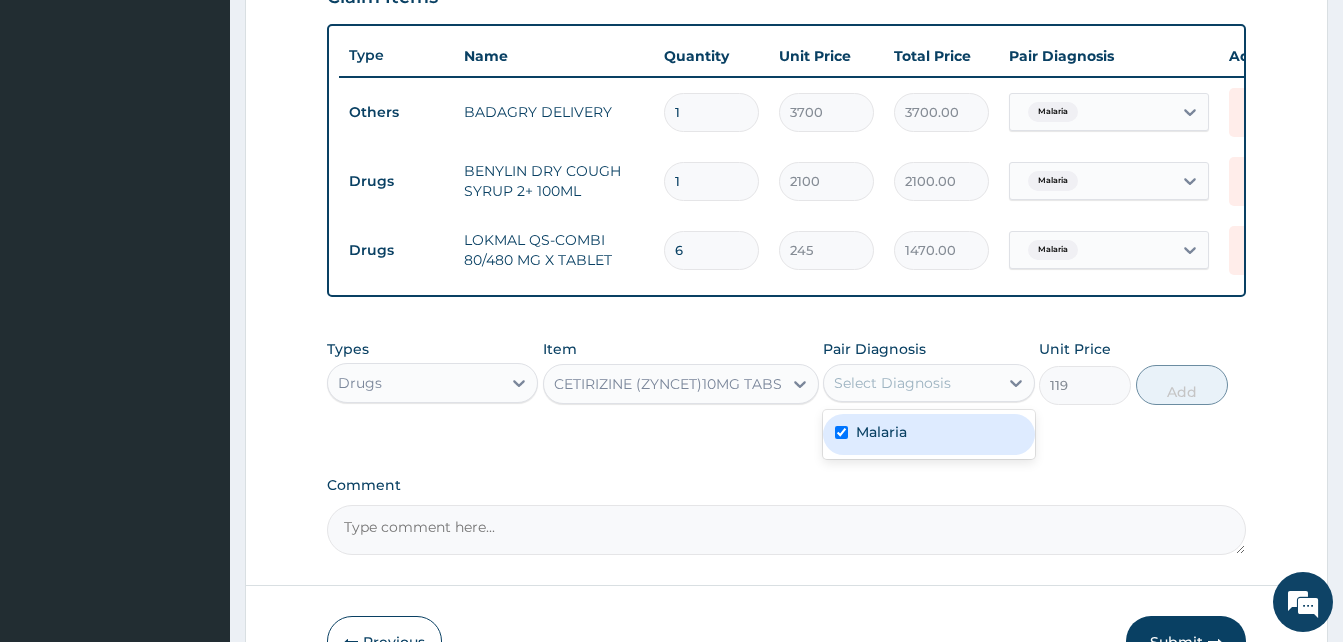 checkbox on "true" 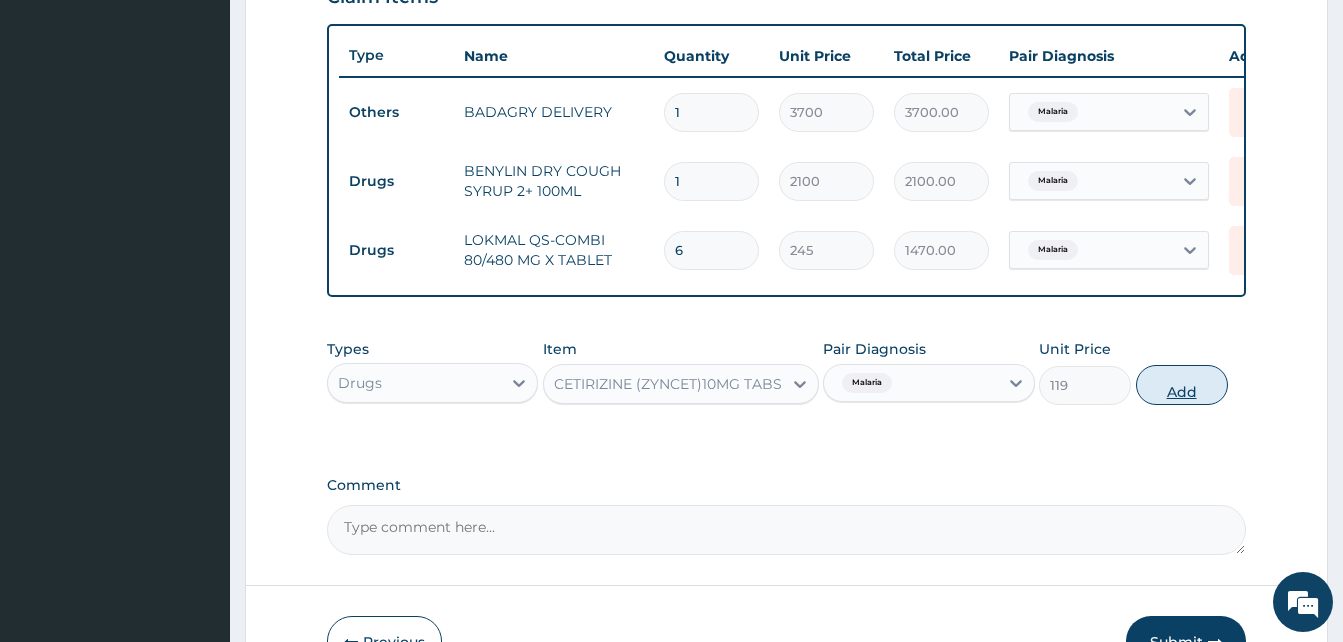 click on "Add" at bounding box center [1182, 385] 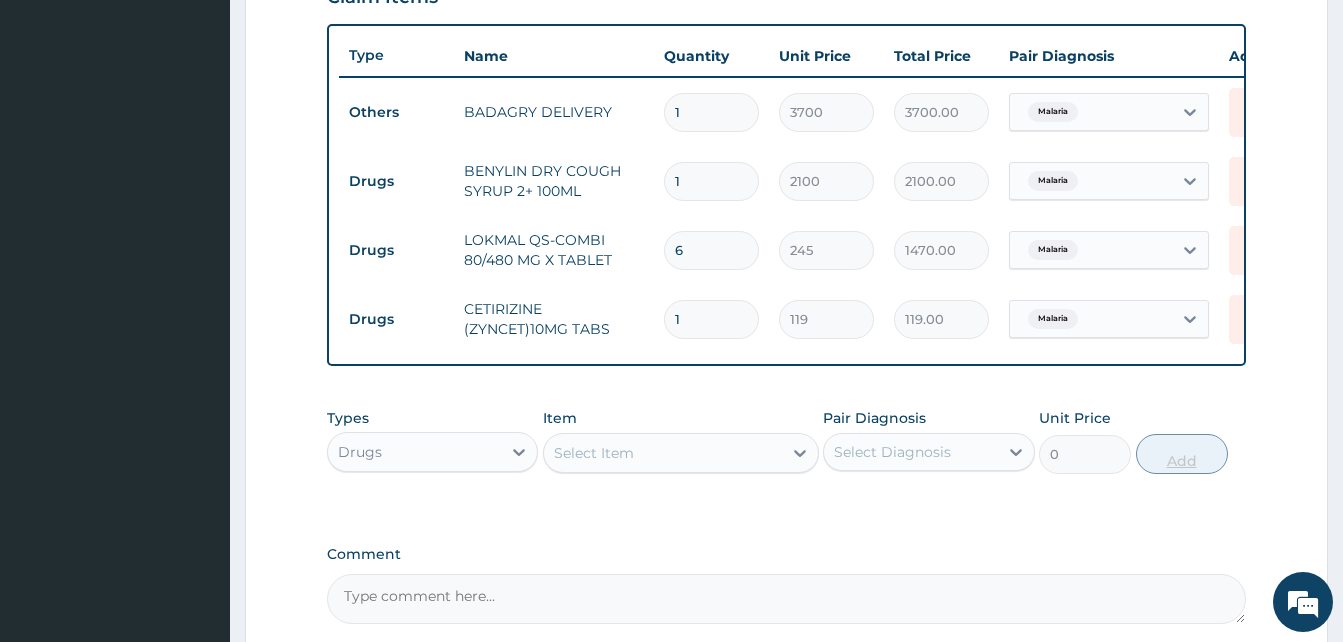 type on "10" 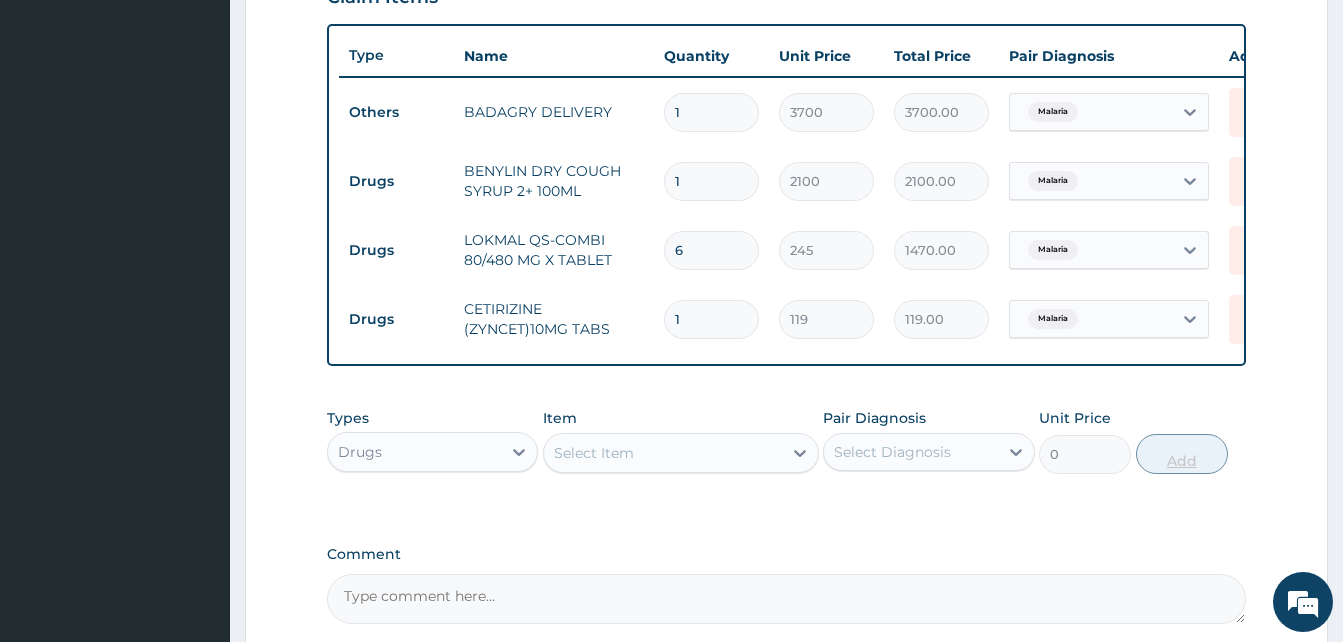 type on "1190.00" 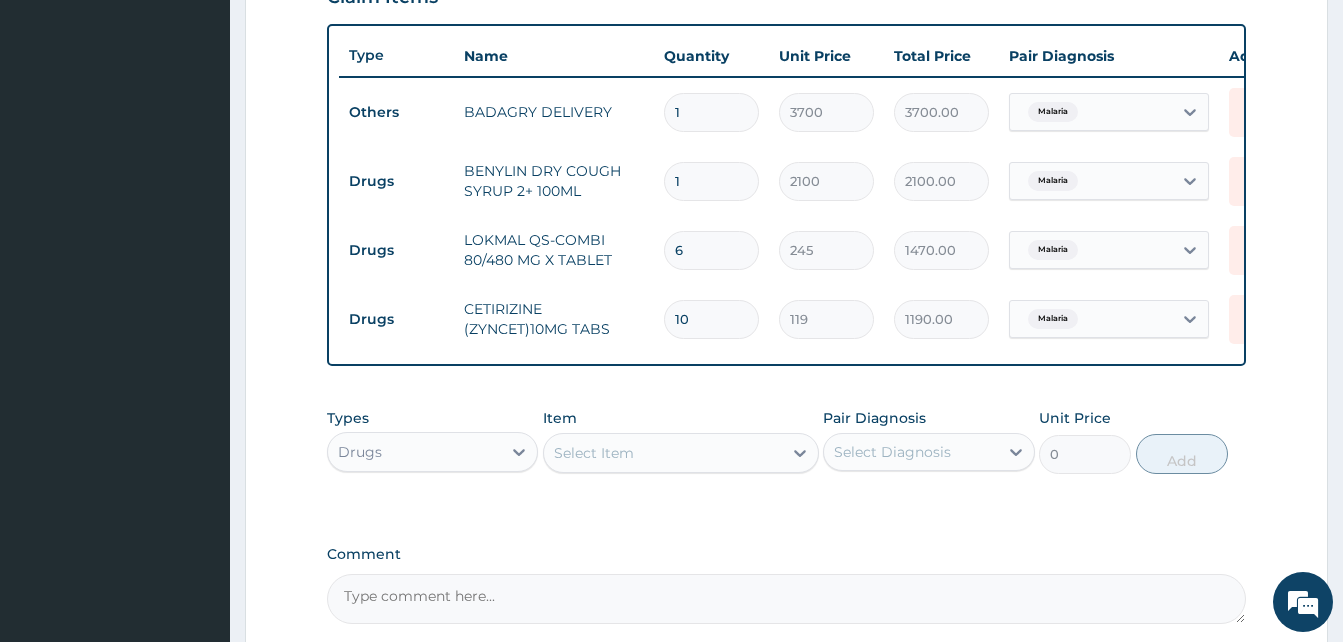 type on "10" 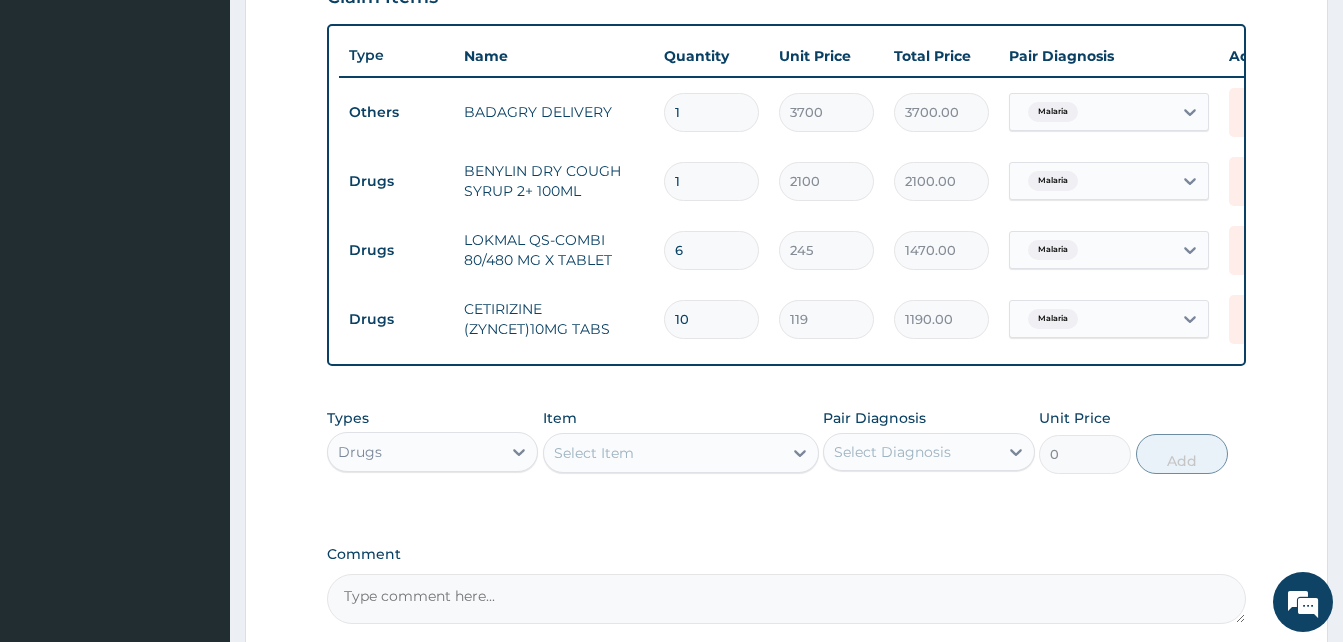 click on "Select Item" at bounding box center (663, 453) 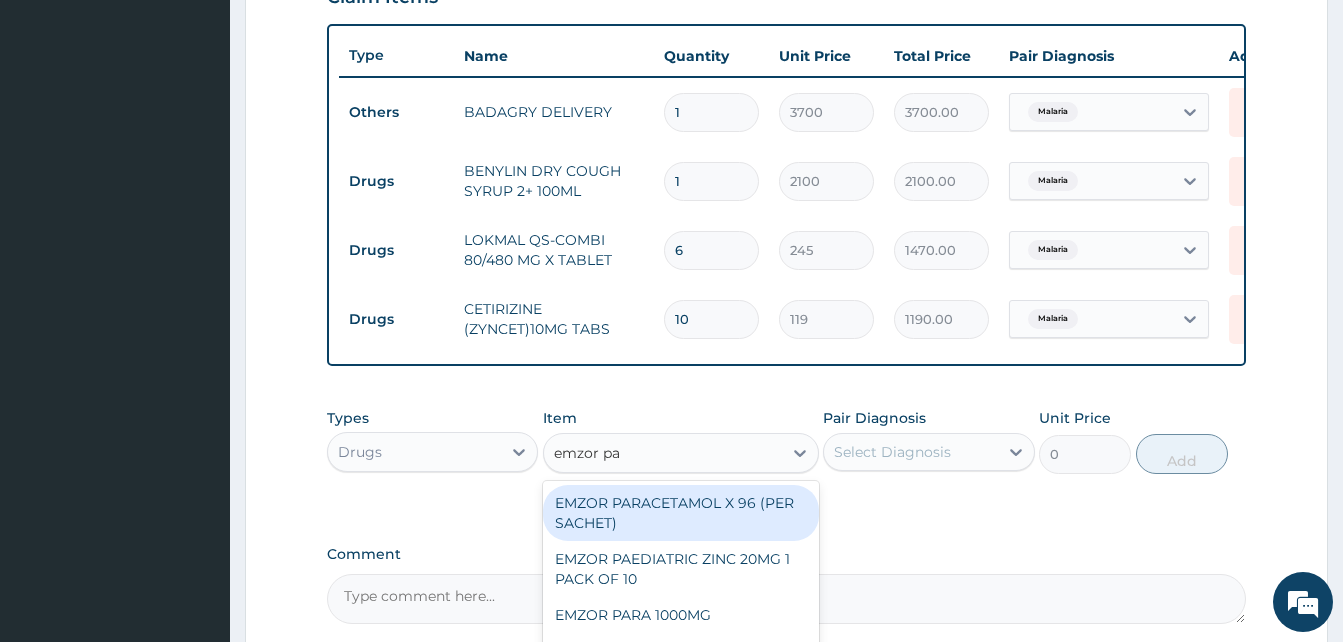 type on "emzor par" 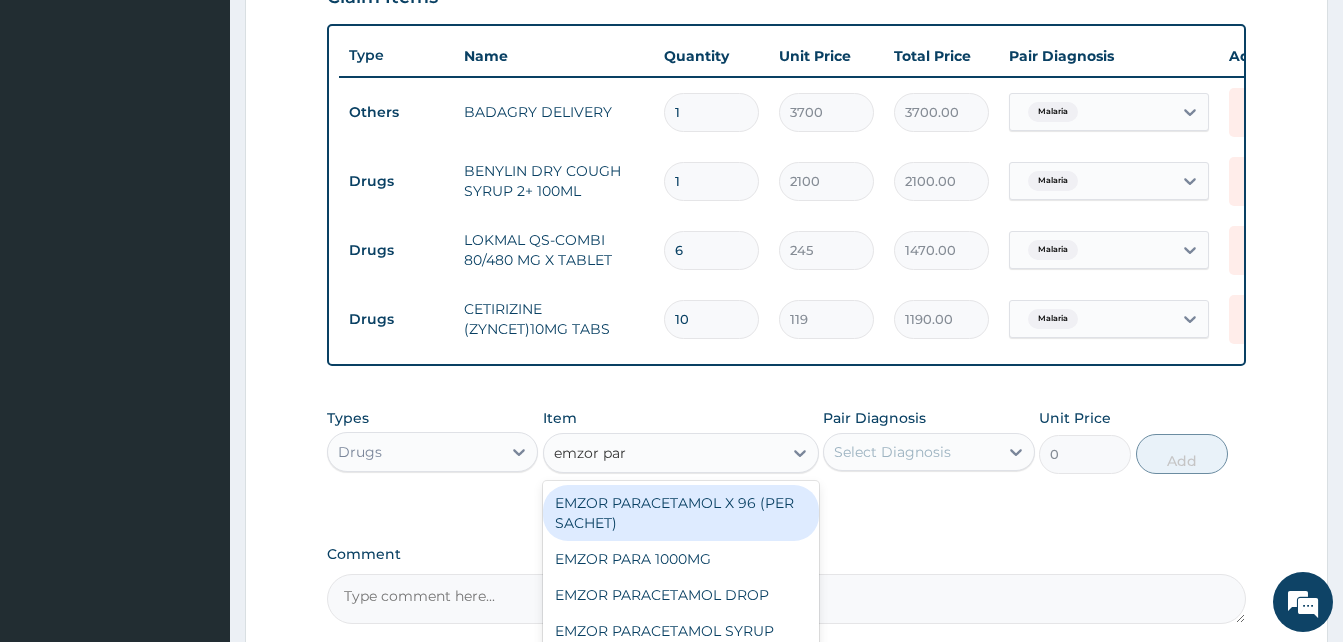 click on "EMZOR PARACETAMOL X 96 (PER SACHET)" at bounding box center (681, 513) 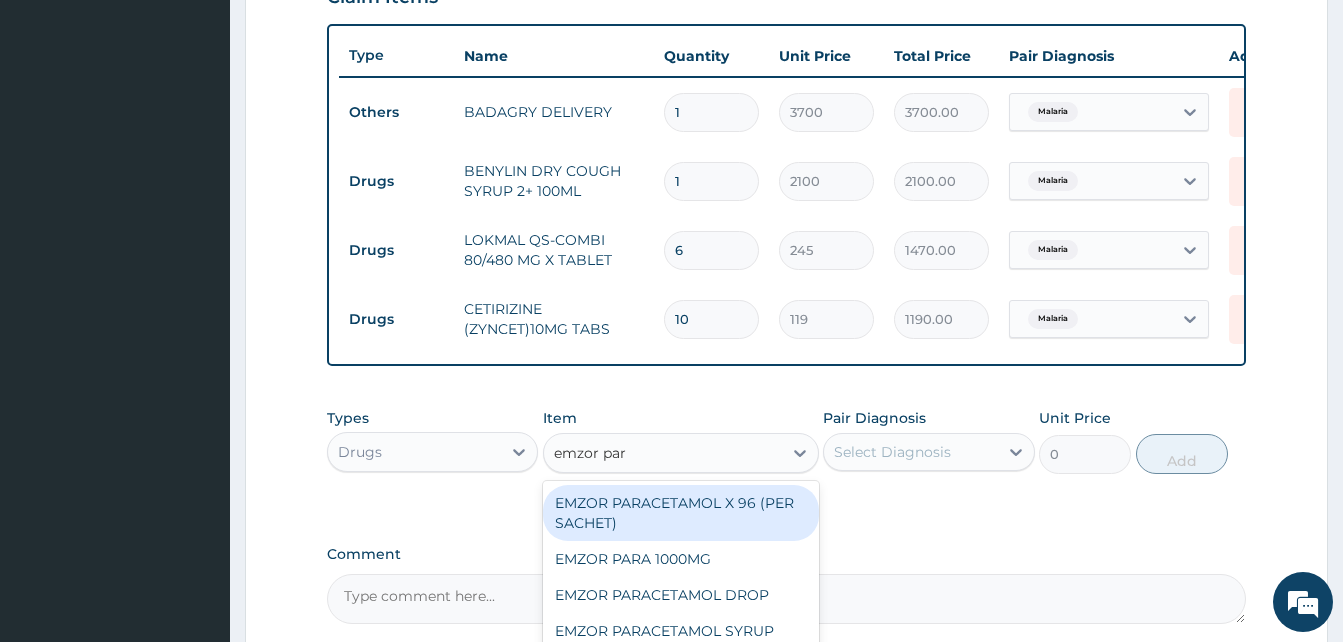 type 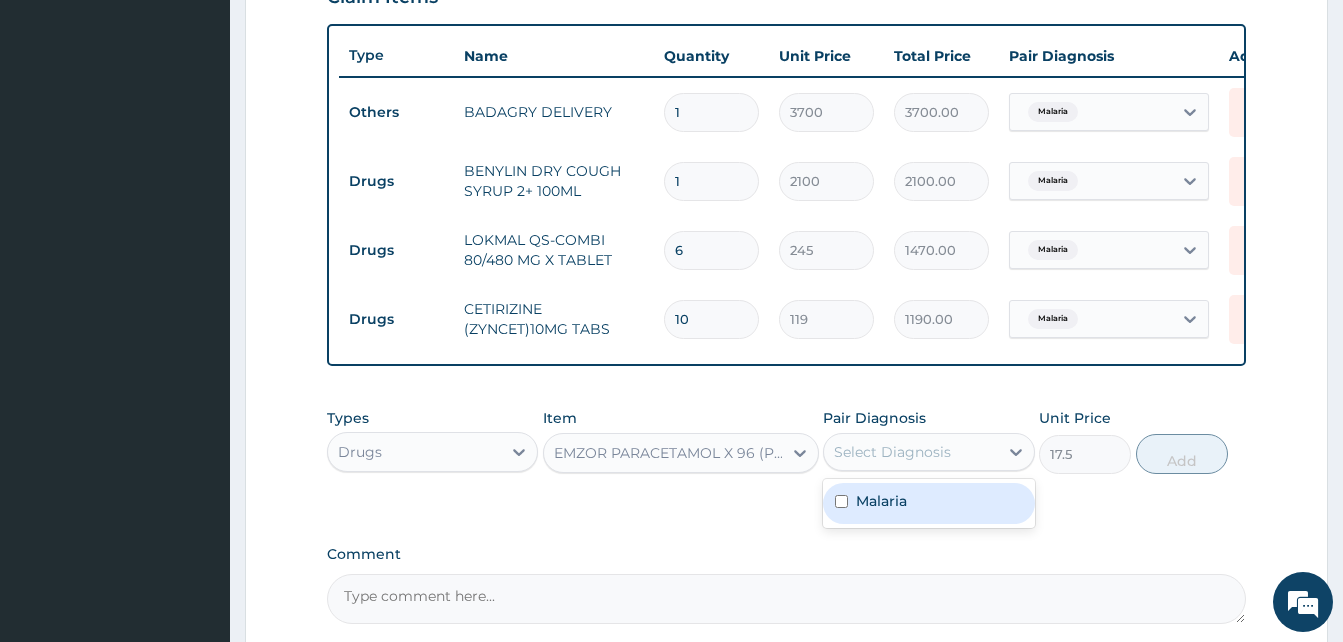 drag, startPoint x: 860, startPoint y: 484, endPoint x: 980, endPoint y: 510, distance: 122.78436 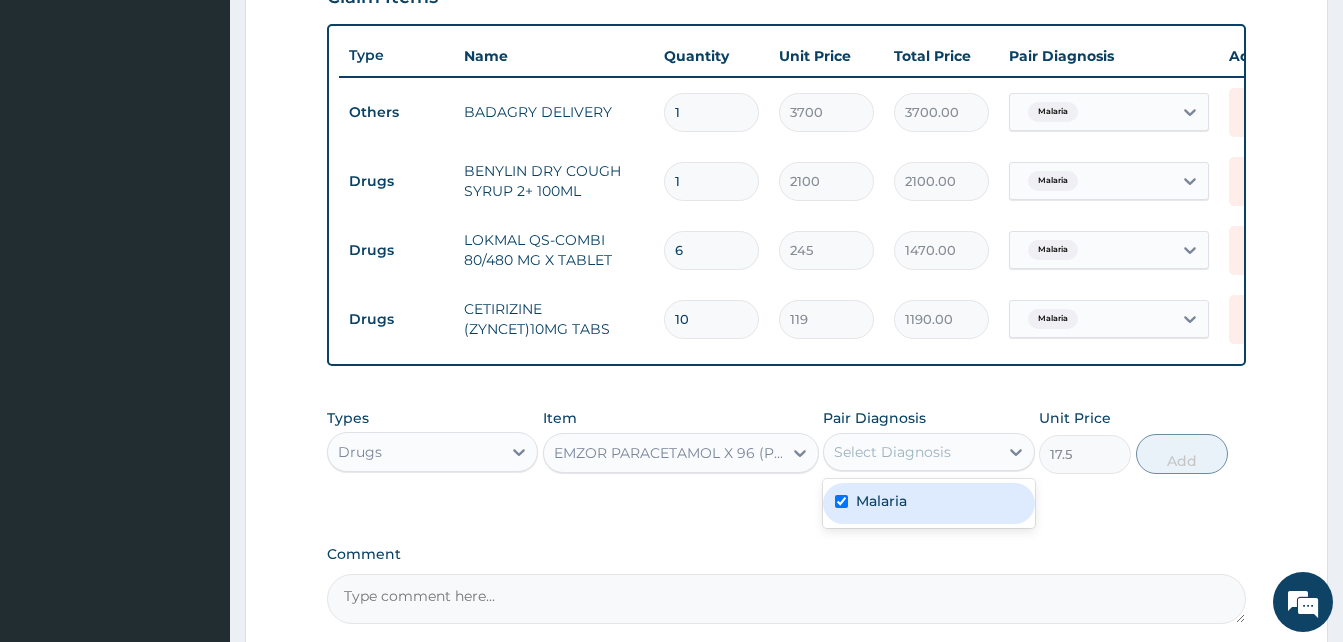 checkbox on "true" 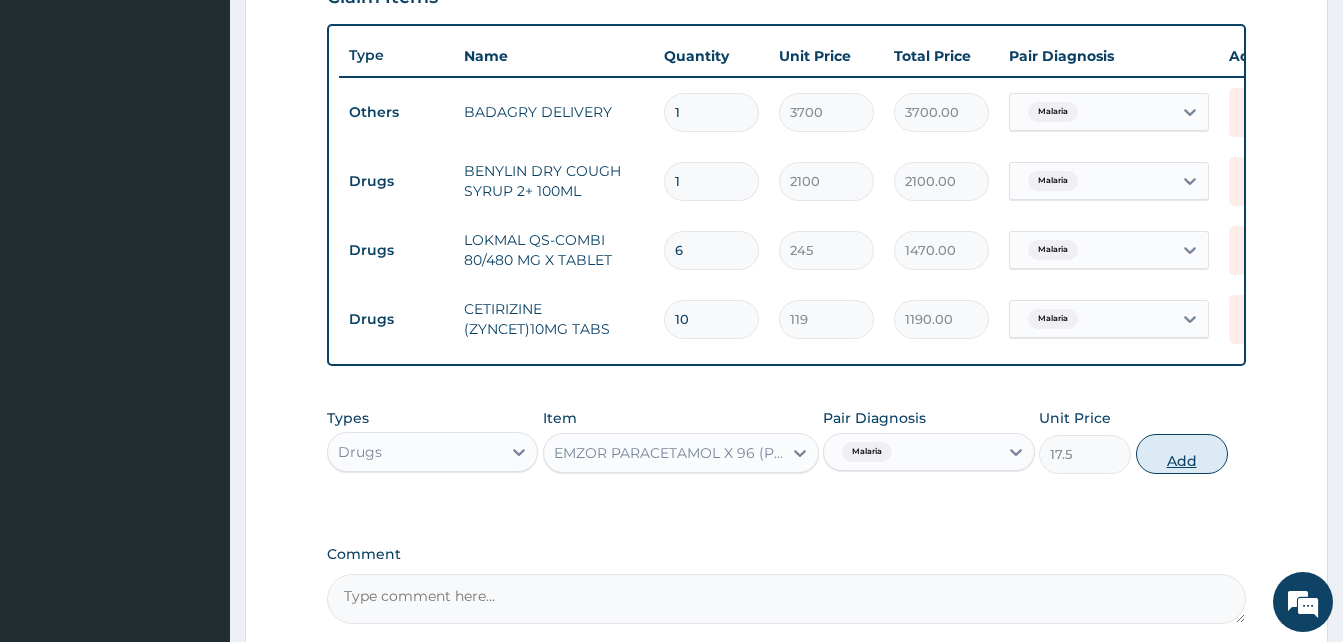 click on "Add" at bounding box center (1182, 454) 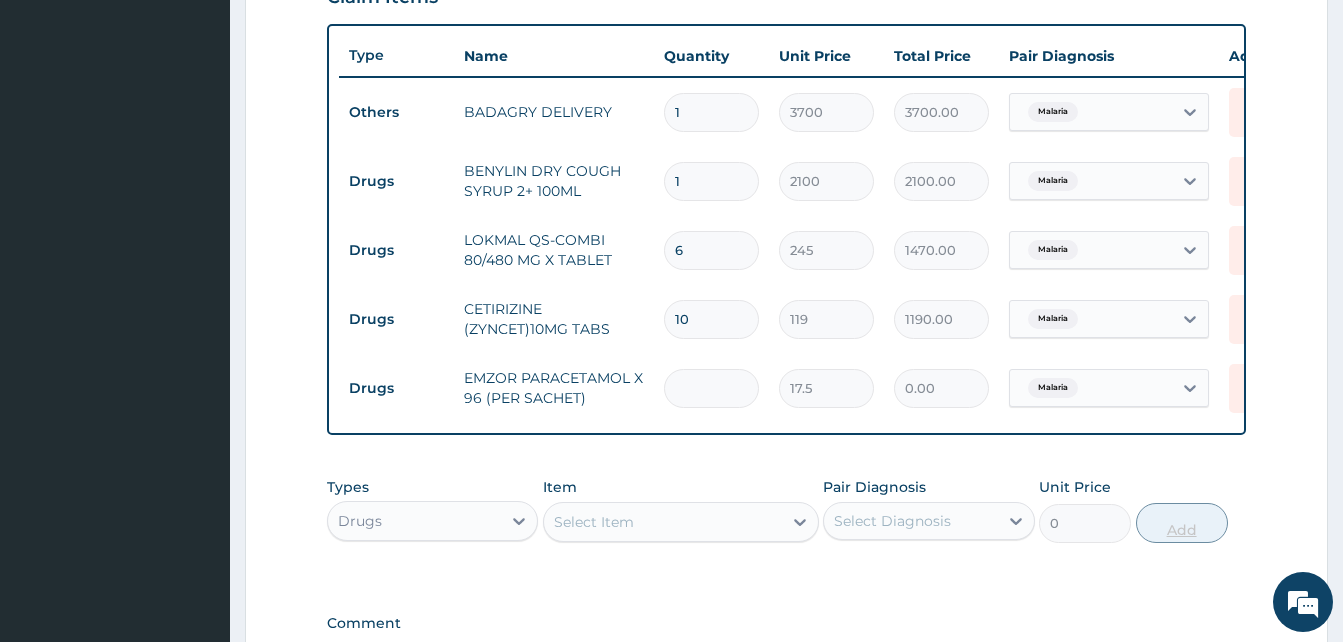 type on "3" 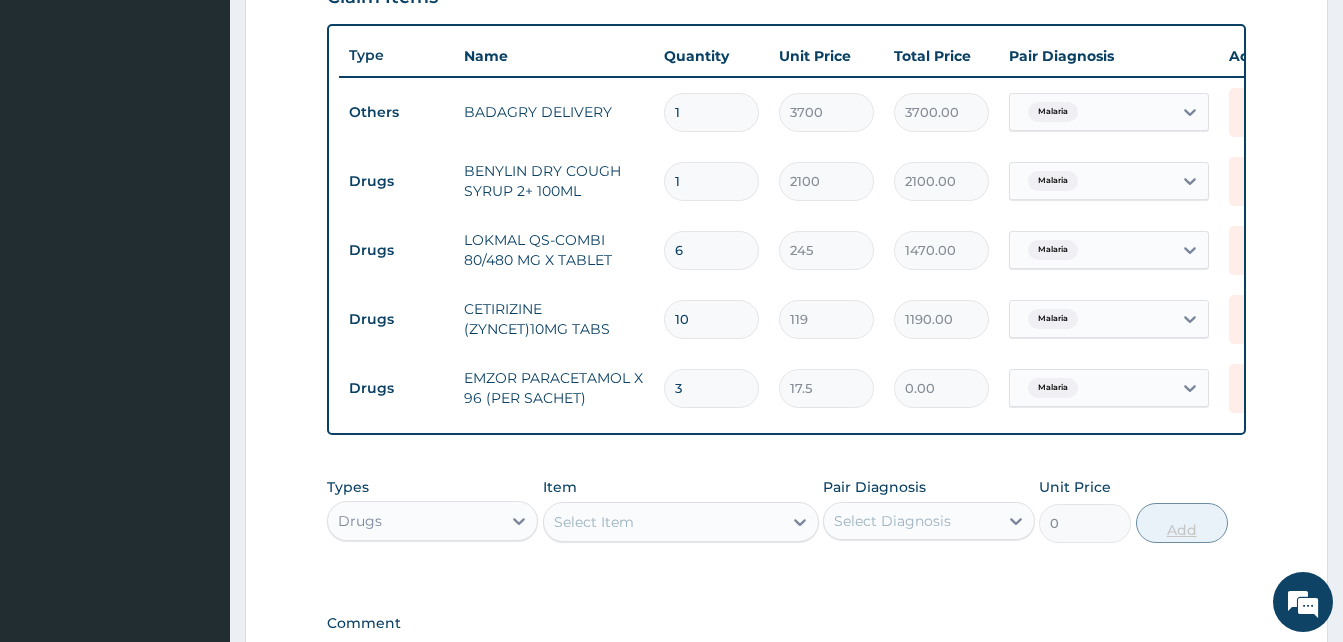 type on "52.50" 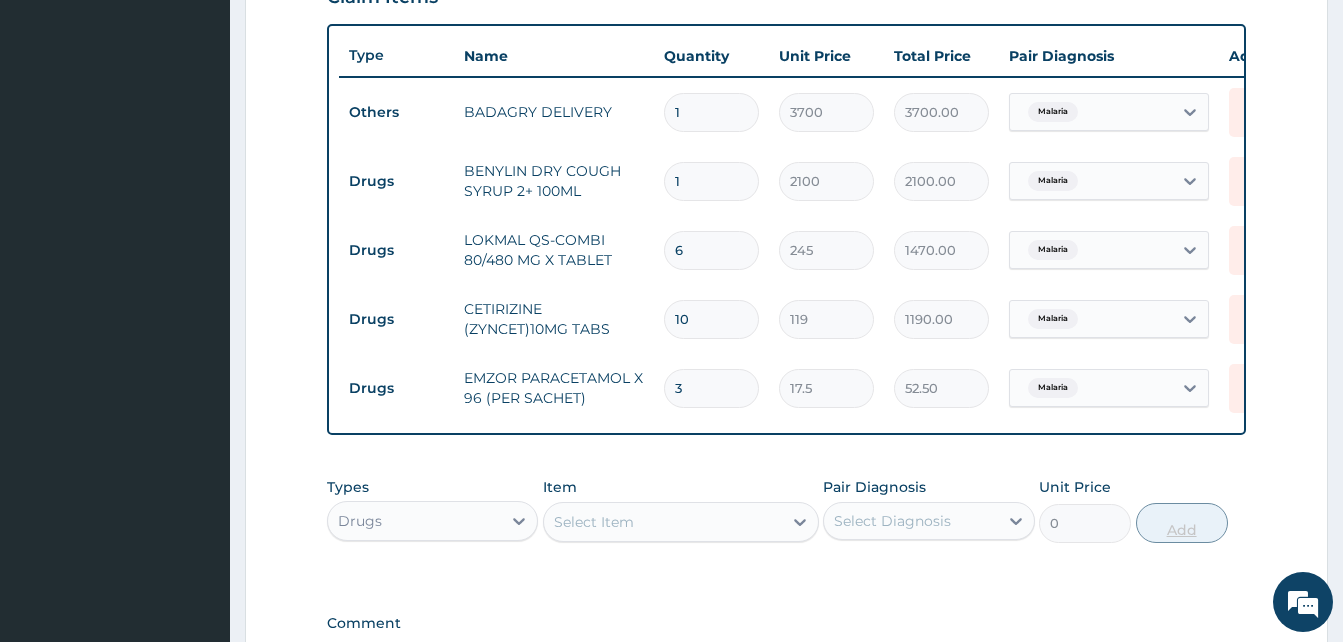 type on "36" 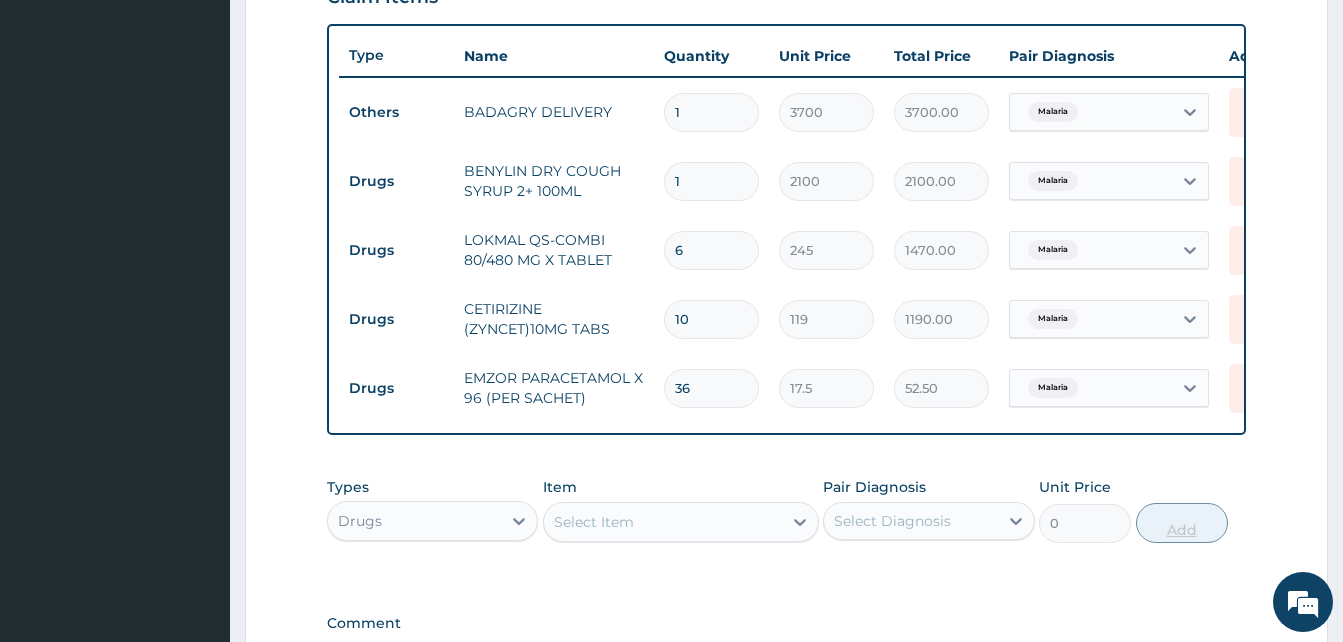 type on "630.00" 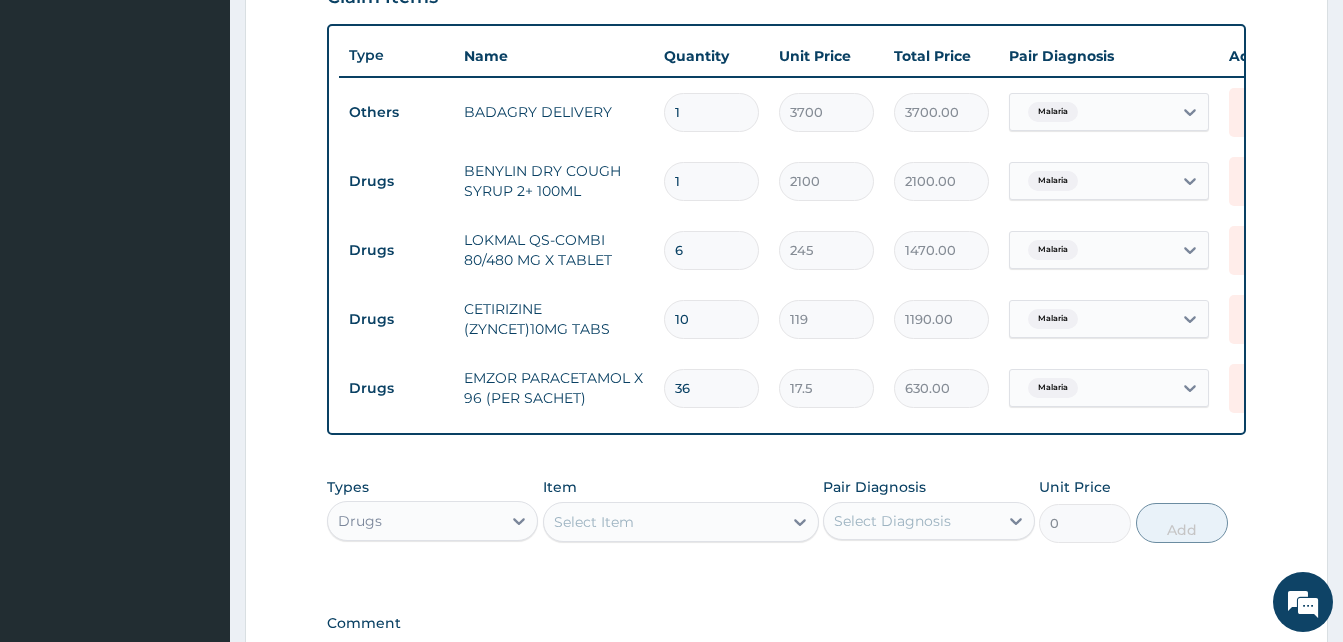 scroll, scrollTop: 996, scrollLeft: 0, axis: vertical 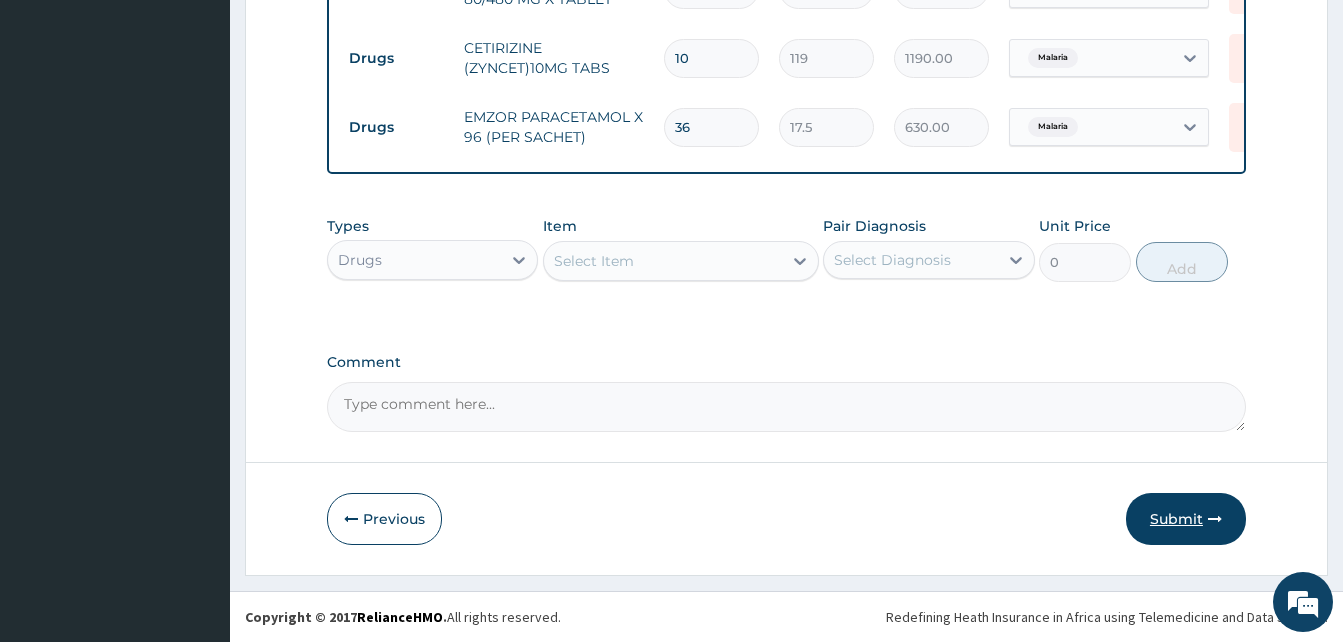 type on "36" 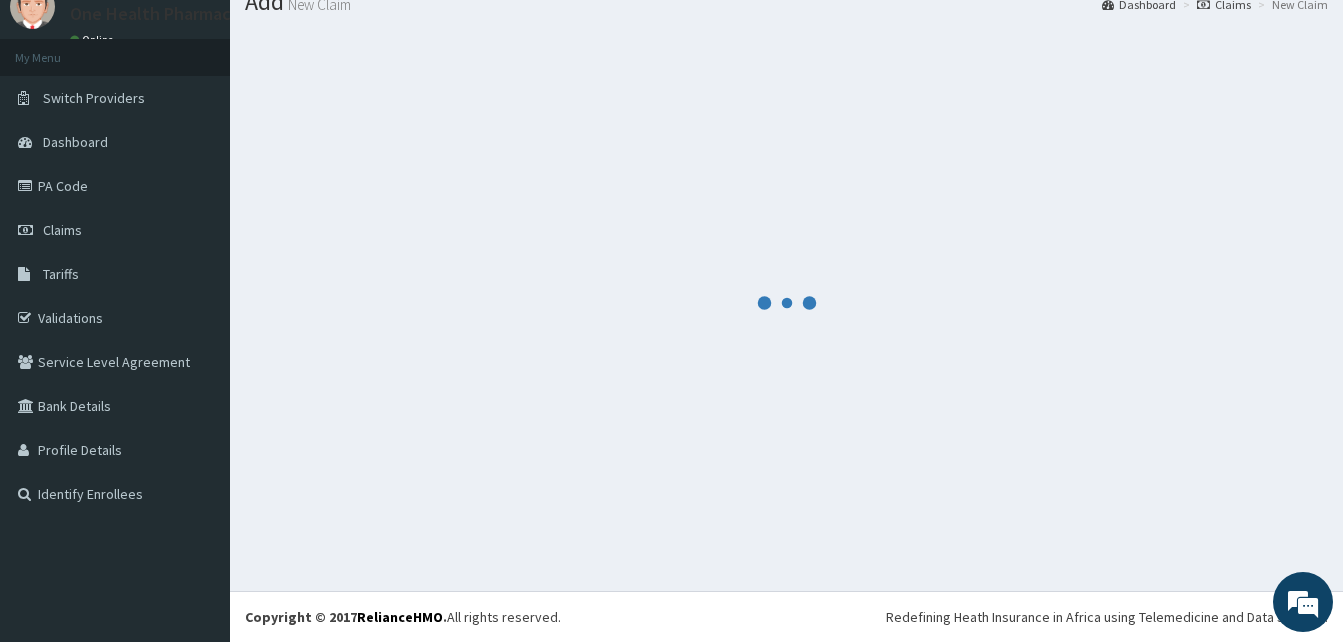 scroll, scrollTop: 76, scrollLeft: 0, axis: vertical 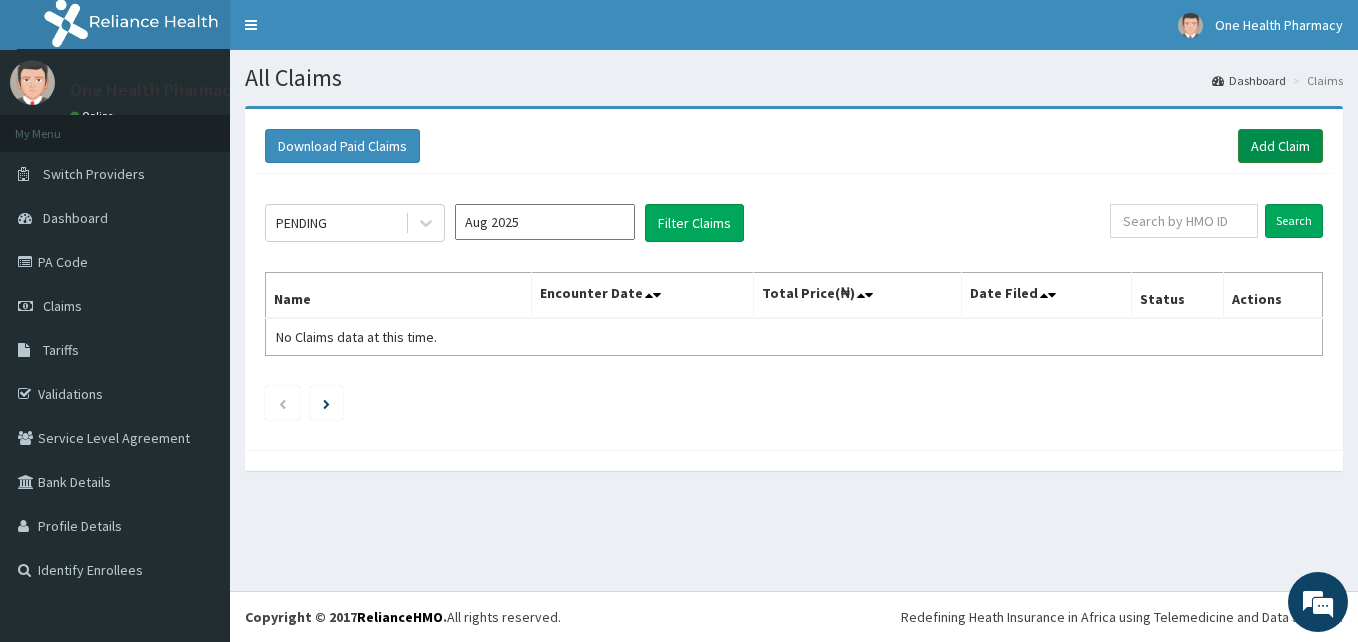 click on "Add Claim" at bounding box center [1280, 146] 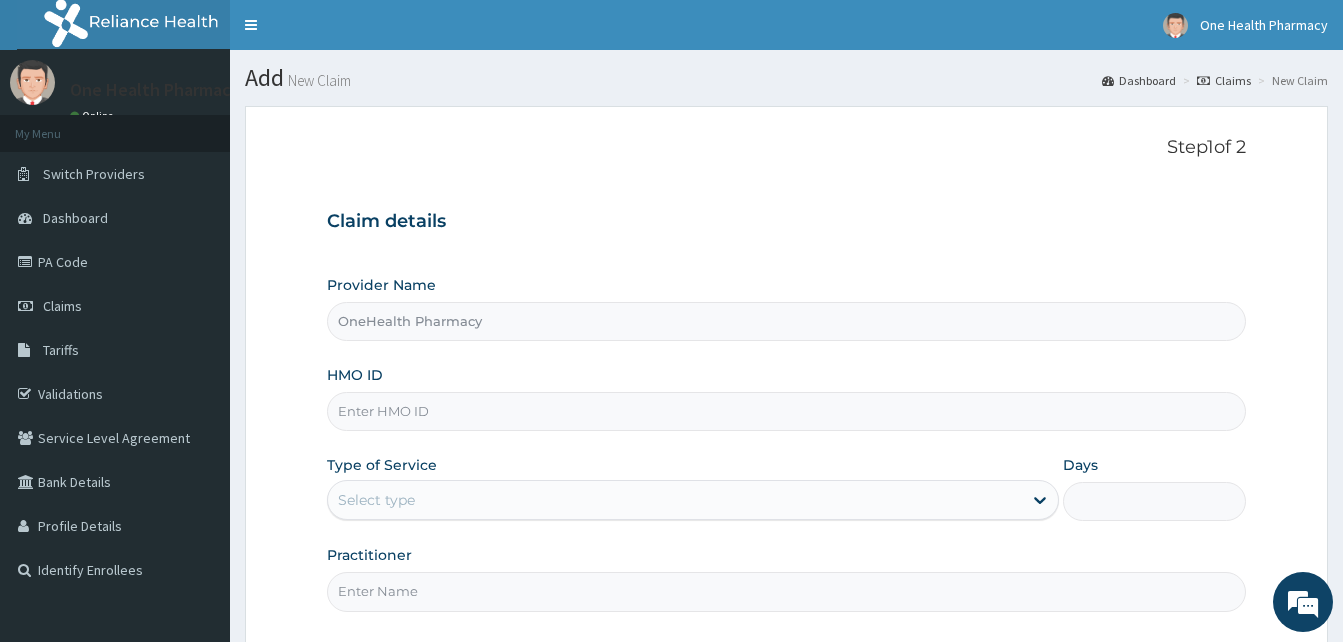 scroll, scrollTop: 0, scrollLeft: 0, axis: both 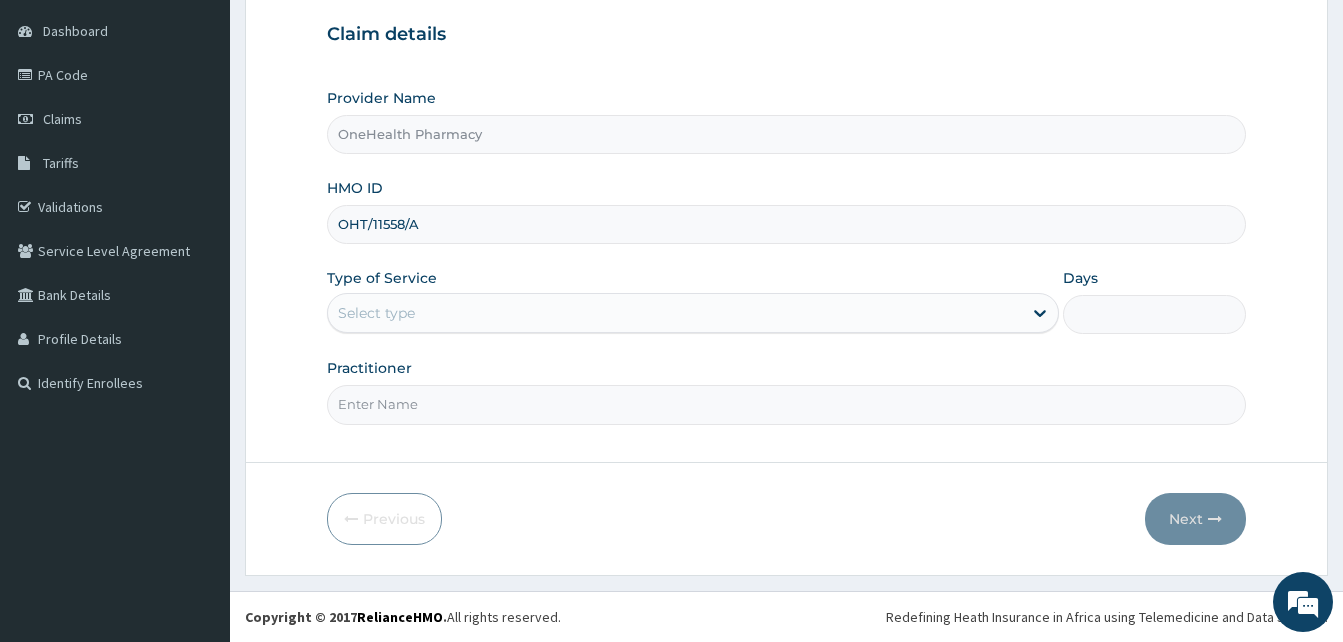 type on "OHT/11558/A" 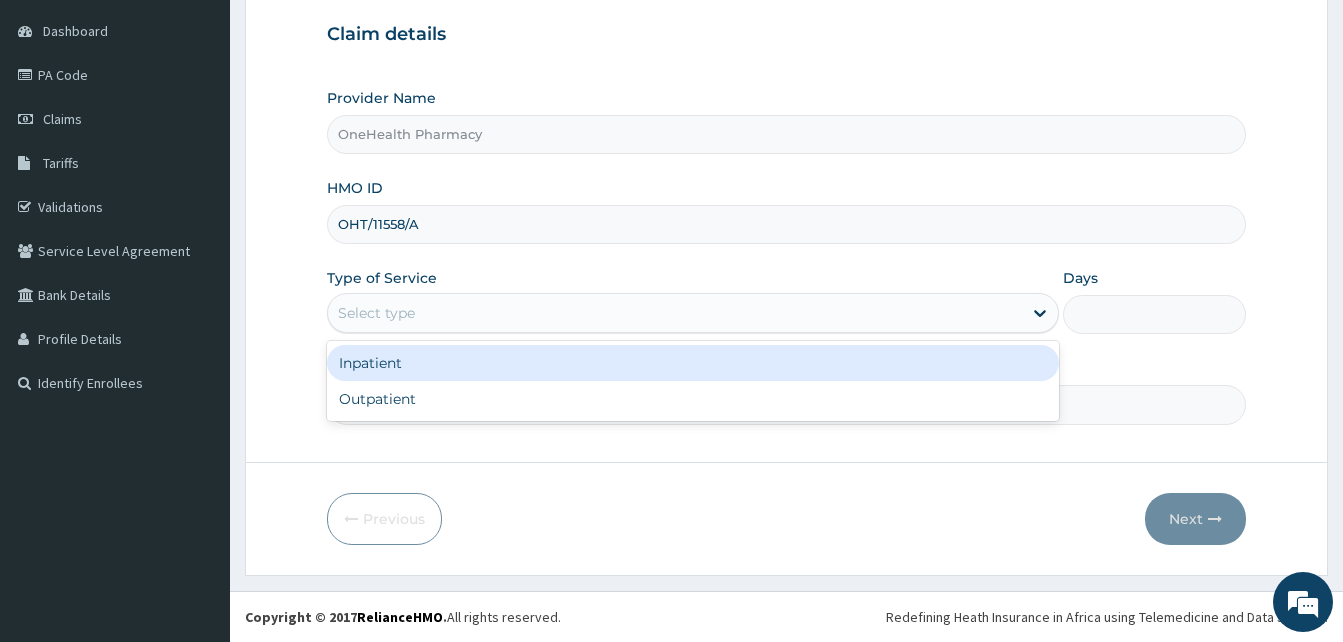 click on "Select type" at bounding box center (675, 313) 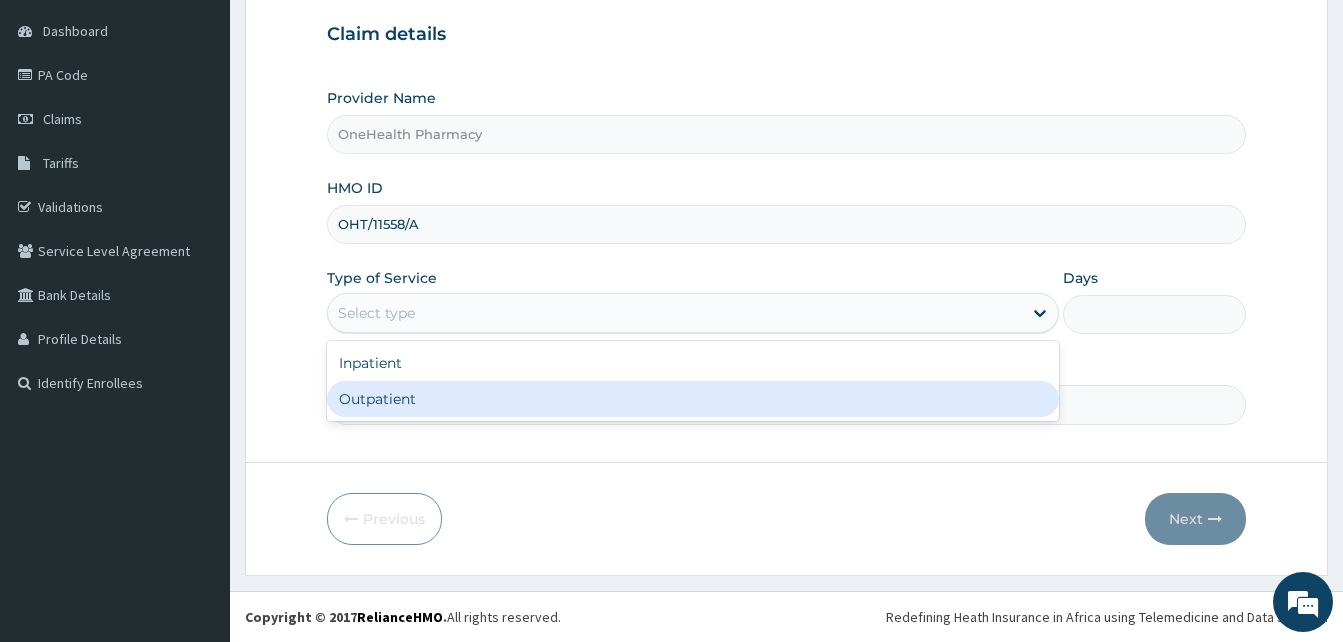 click on "Outpatient" at bounding box center [693, 399] 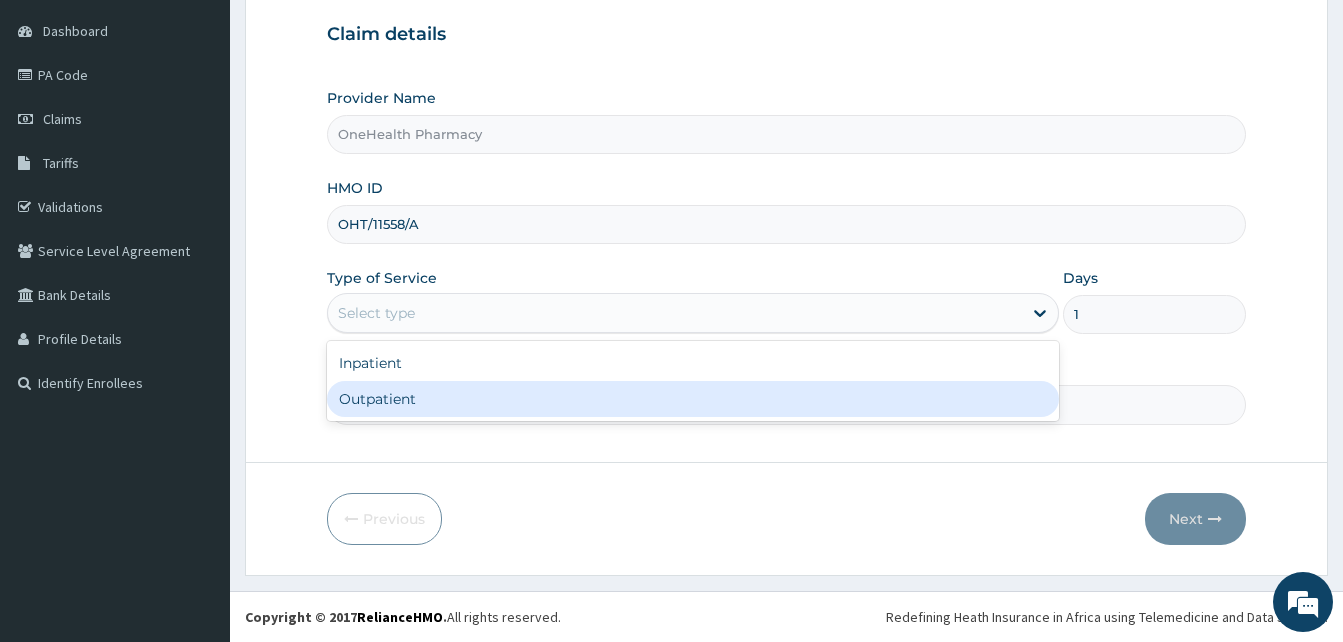 click on "Practitioner" at bounding box center (786, 404) 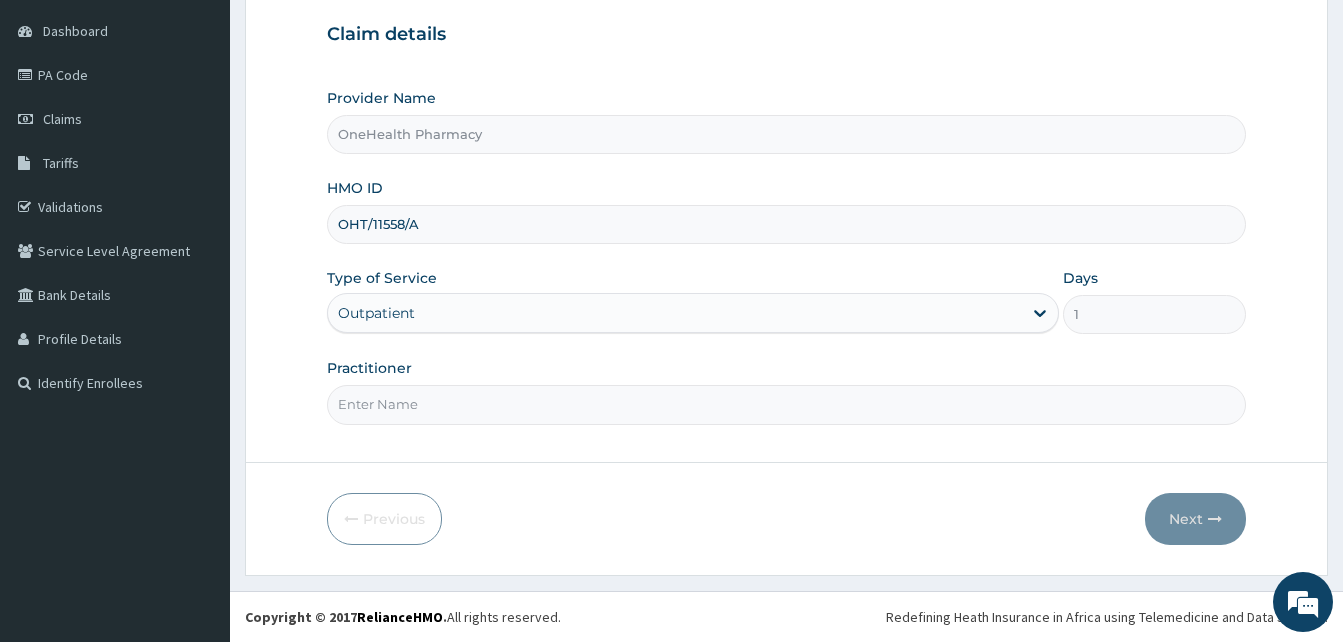 type on "ONEHEALTH" 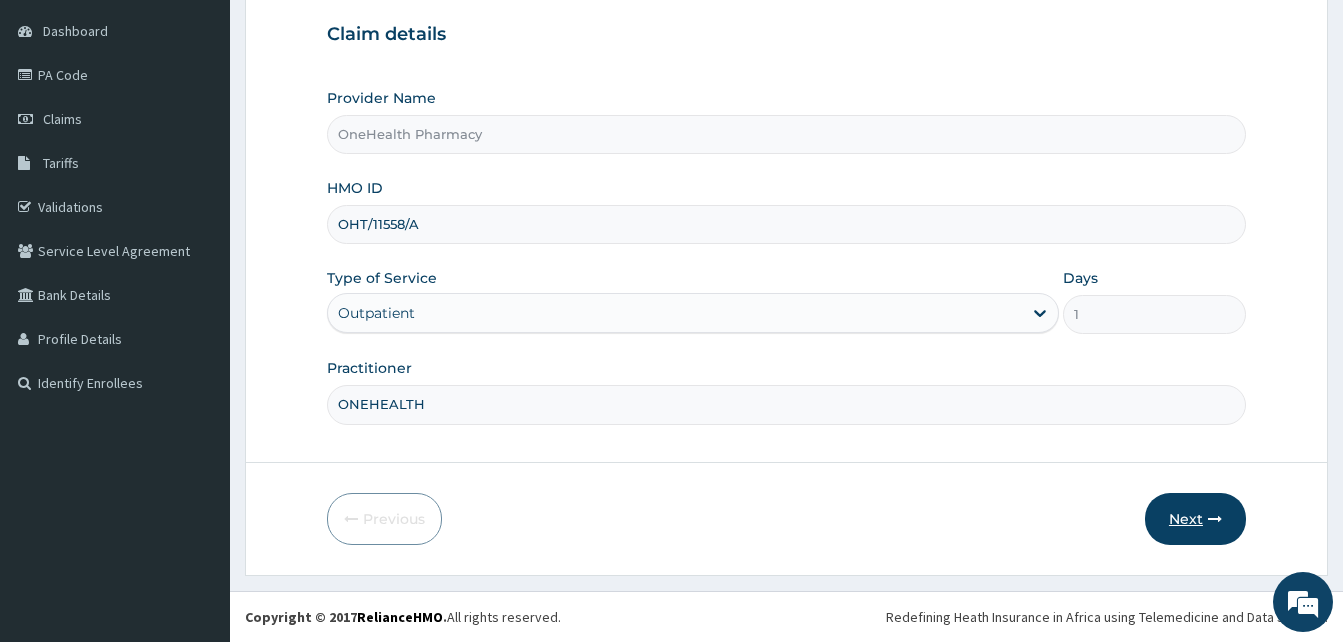 click on "Next" at bounding box center [1195, 519] 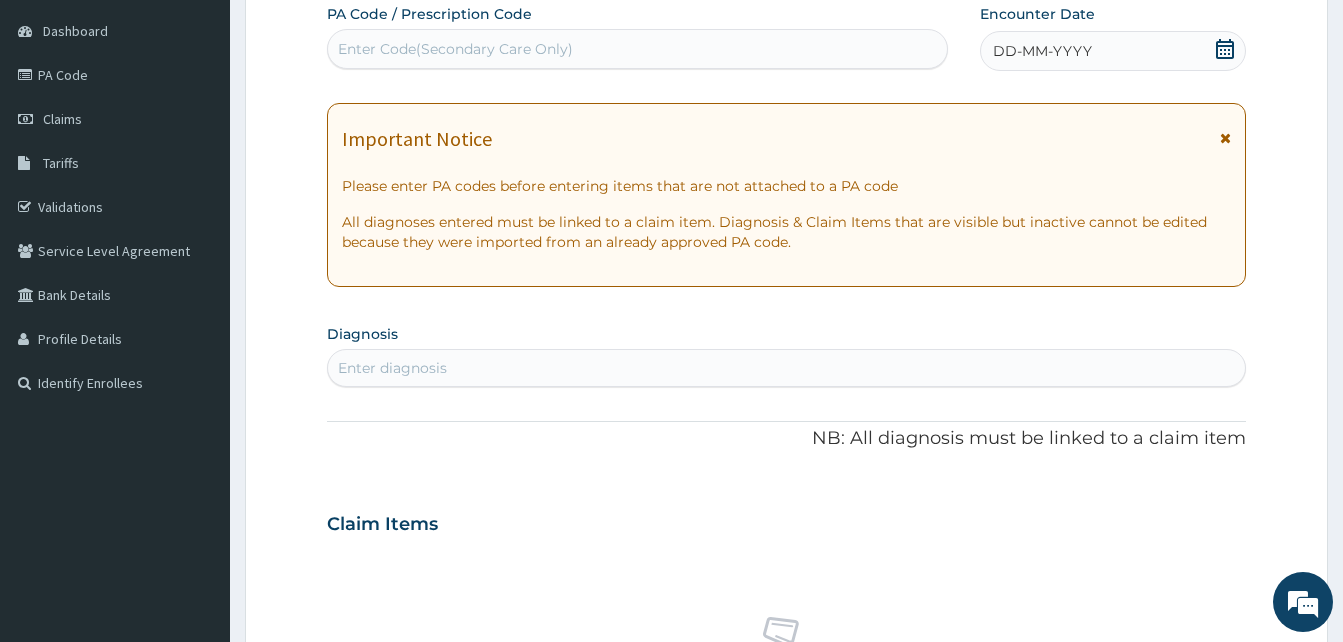 click on "DD-MM-YYYY" at bounding box center [1113, 51] 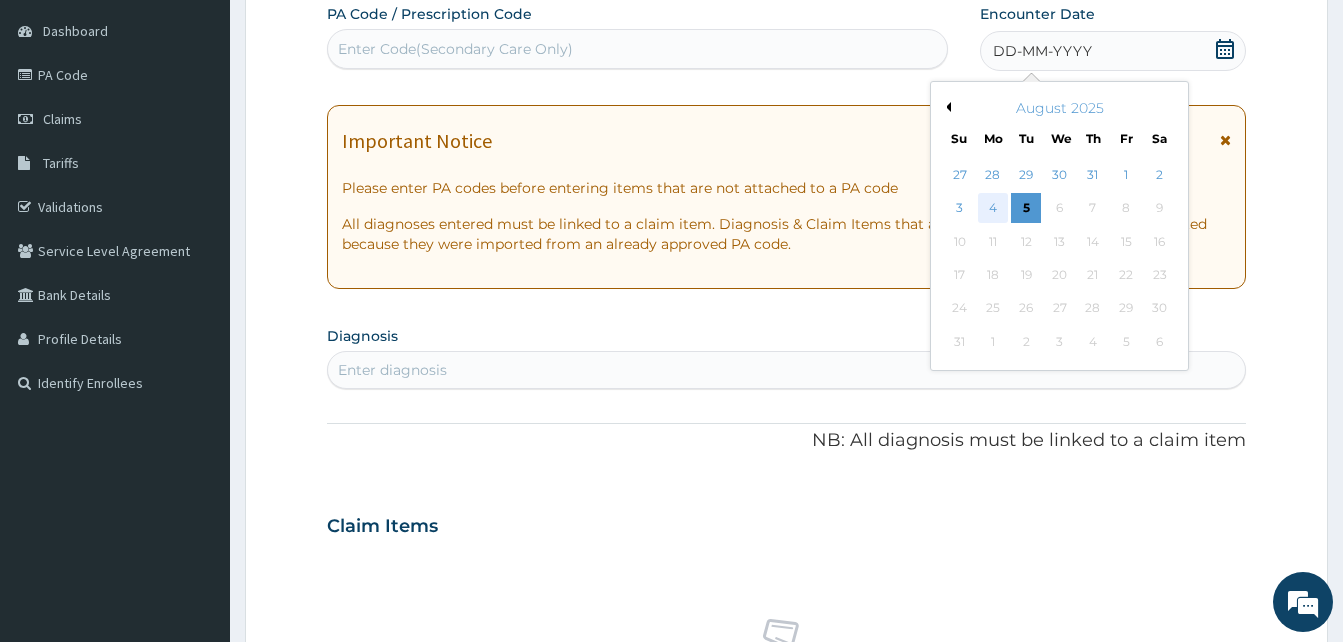click on "4" at bounding box center (993, 209) 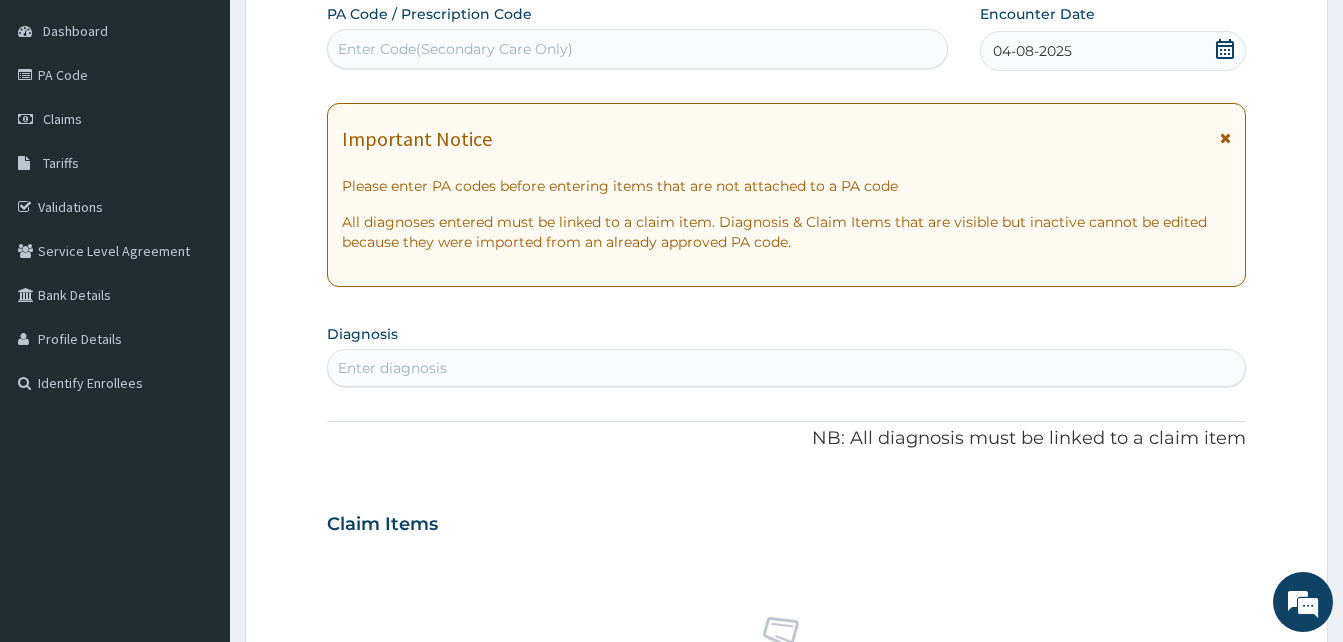 click on "Diagnosis Enter diagnosis" at bounding box center [786, 353] 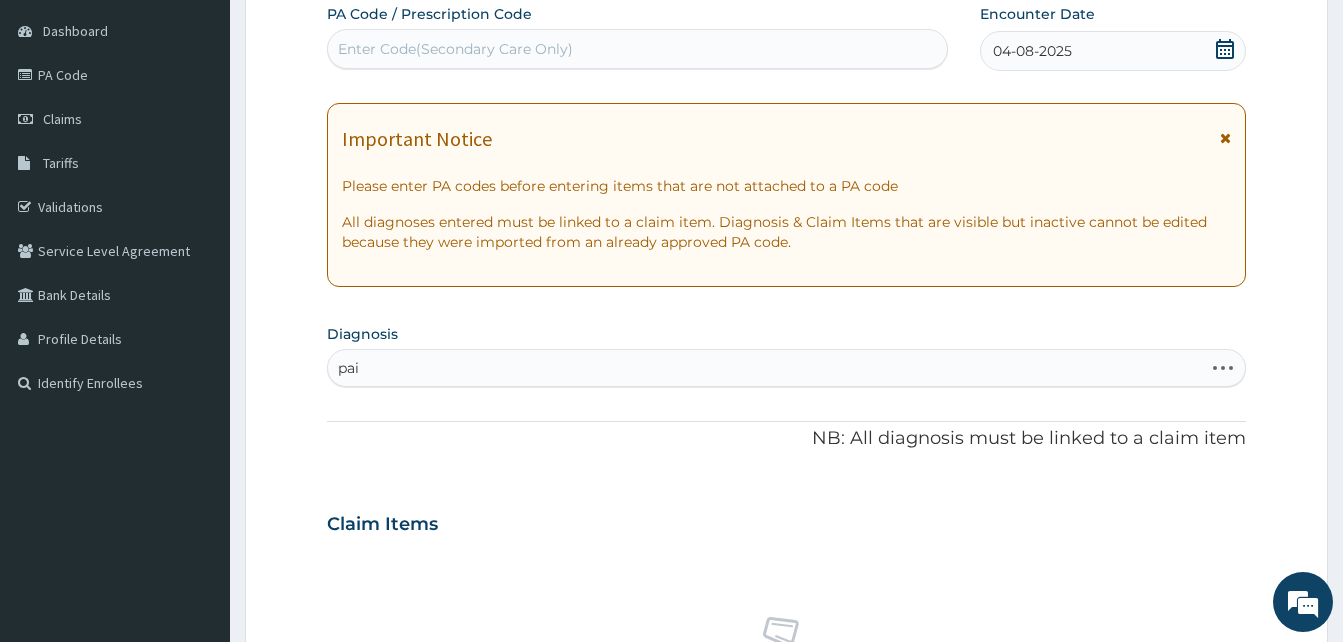 type on "pain" 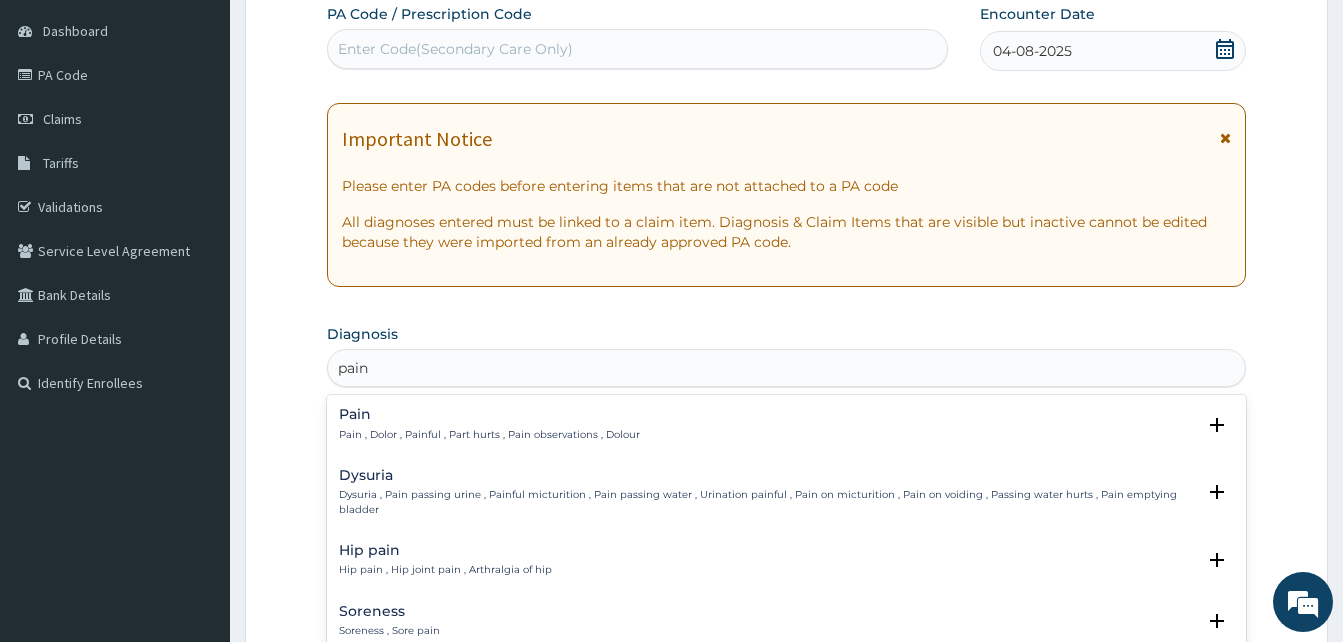 click on "Pain" at bounding box center (489, 414) 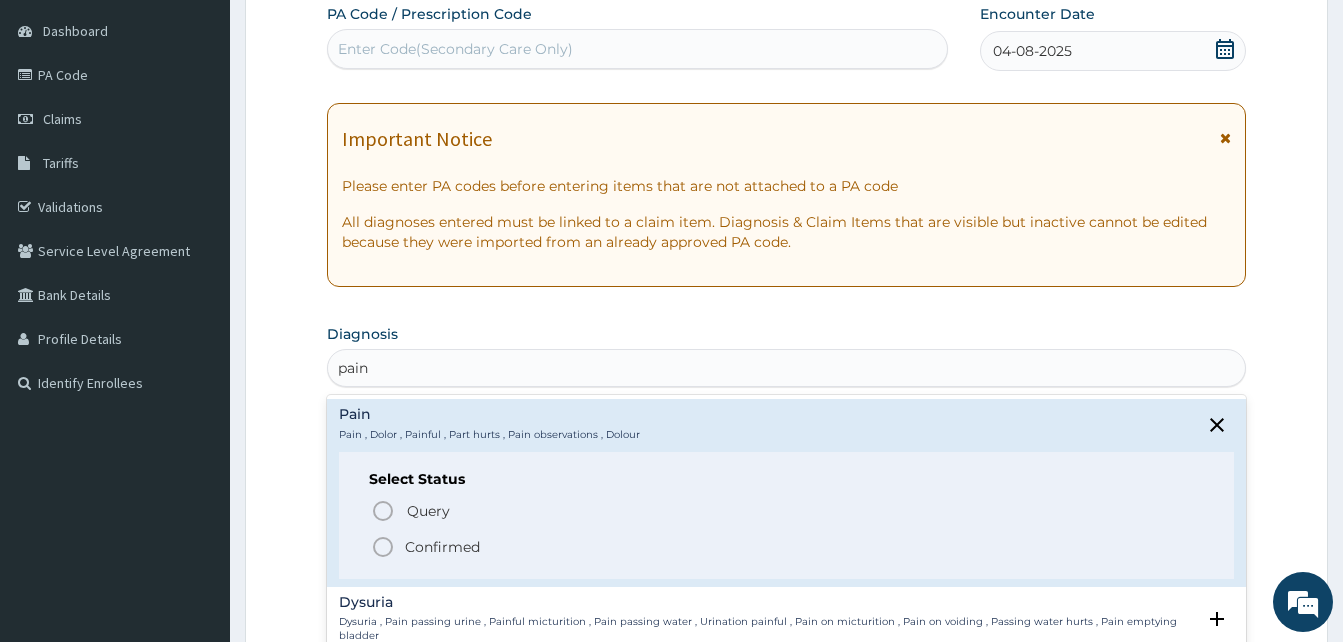 click on "Confirmed" at bounding box center (787, 547) 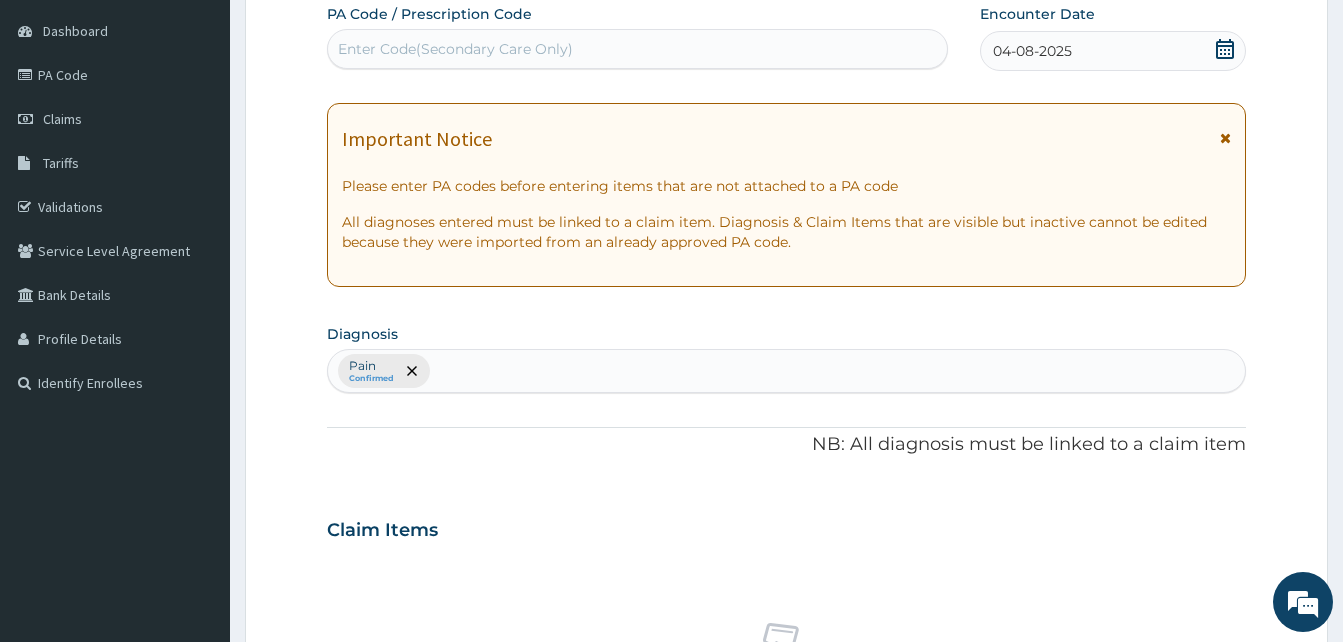 scroll, scrollTop: 800, scrollLeft: 0, axis: vertical 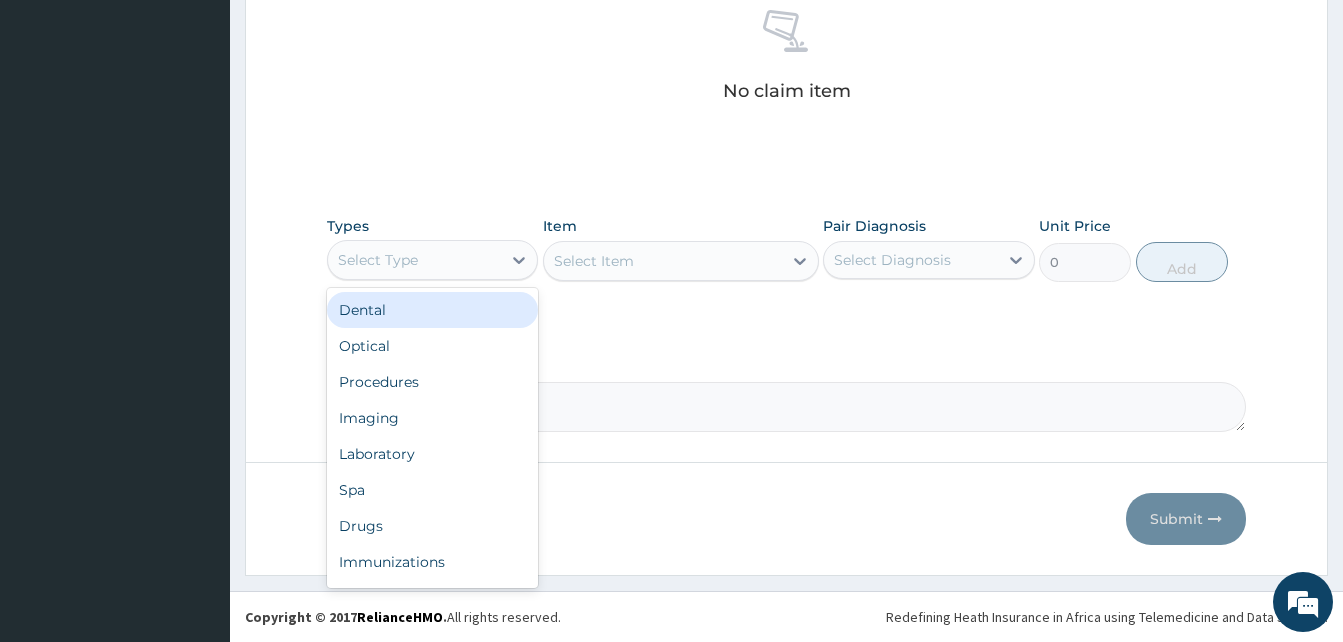 click on "Select Type" at bounding box center (414, 260) 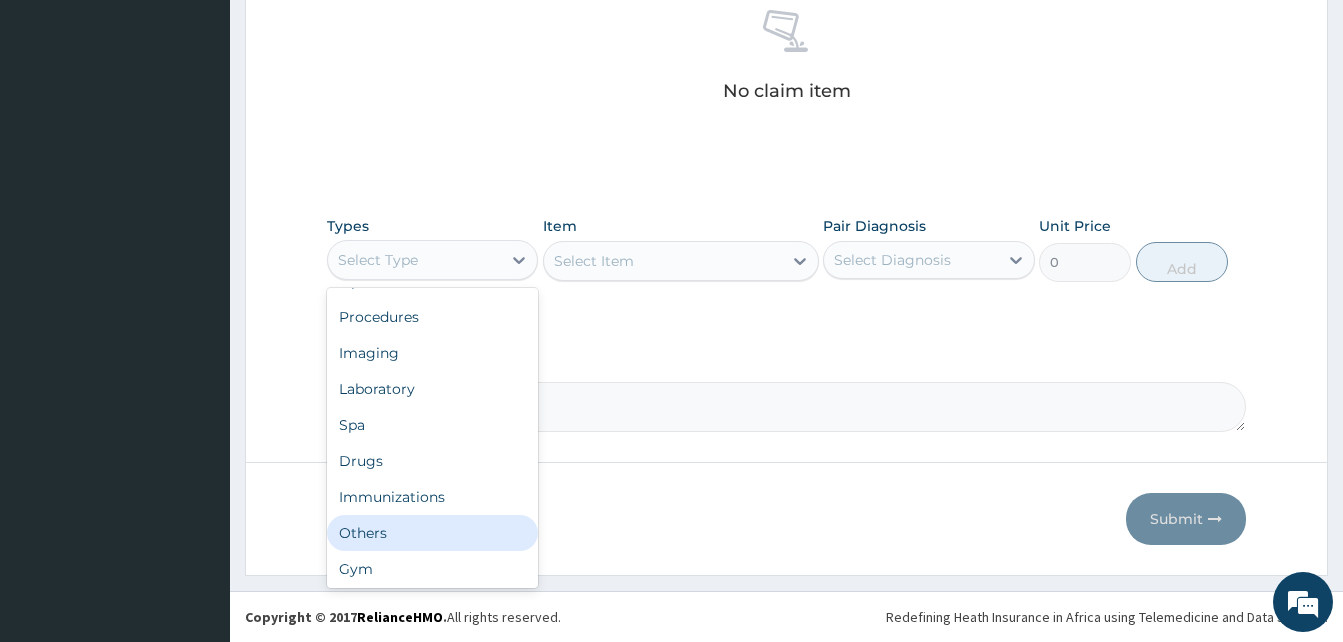 click on "Others" at bounding box center (432, 533) 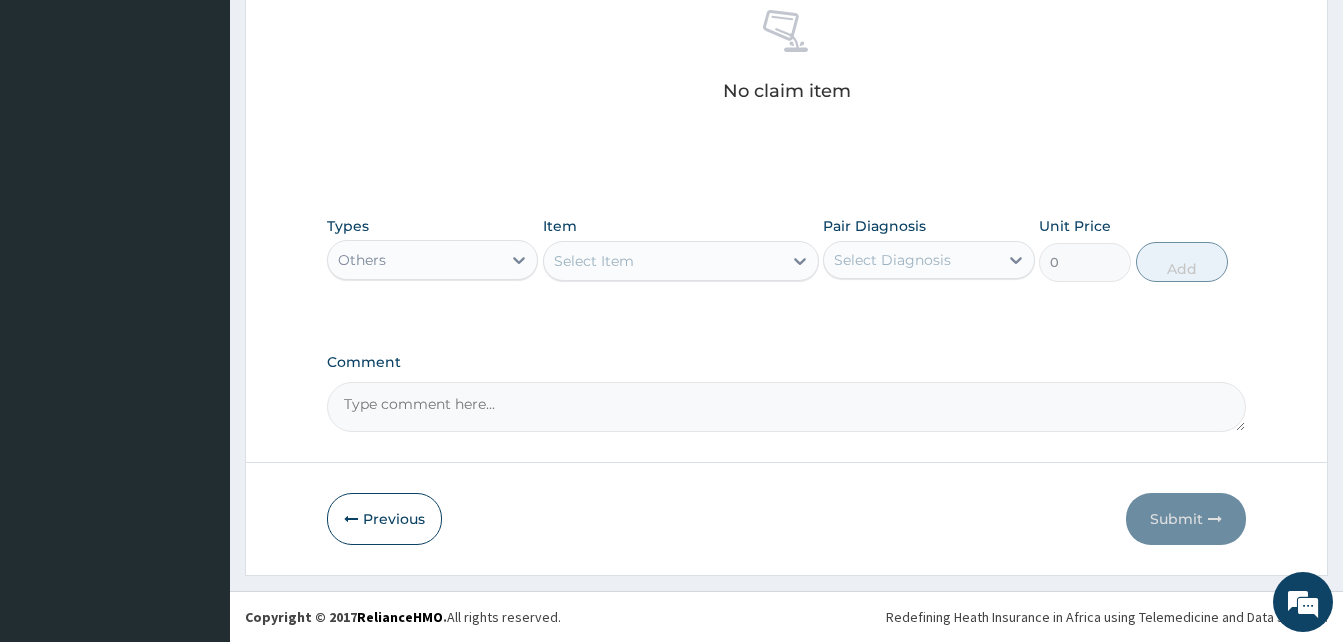 click on "Select Item" at bounding box center [681, 261] 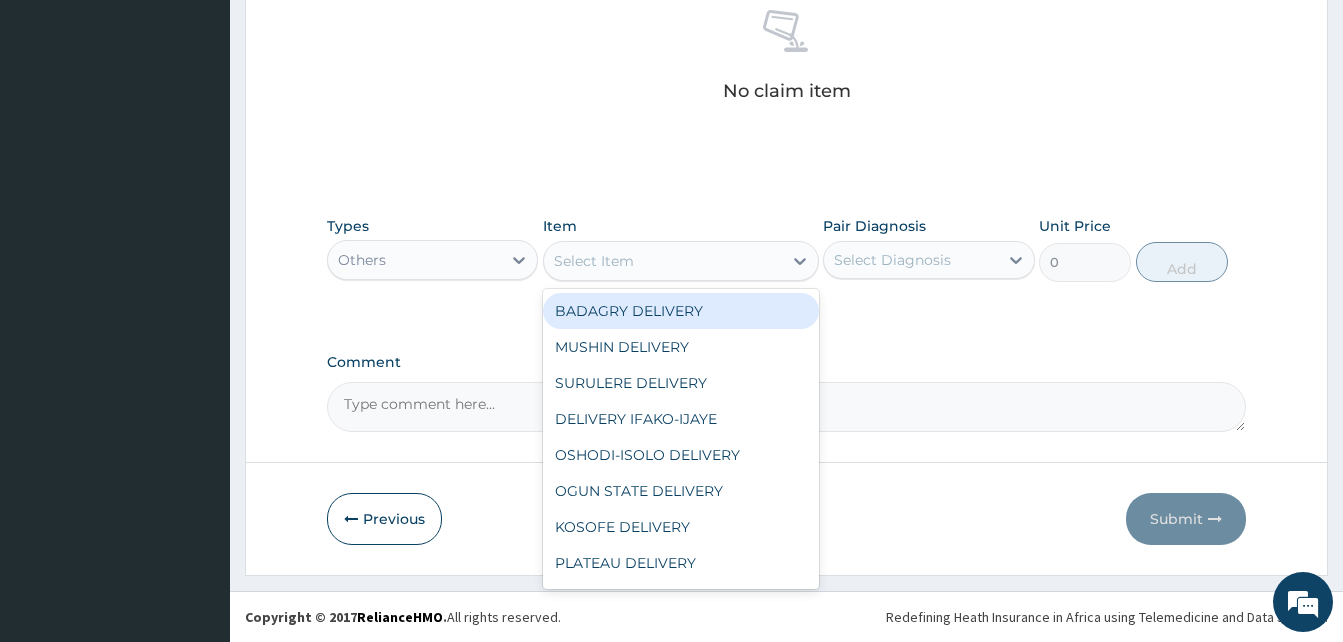 click on "Select Item" at bounding box center [663, 261] 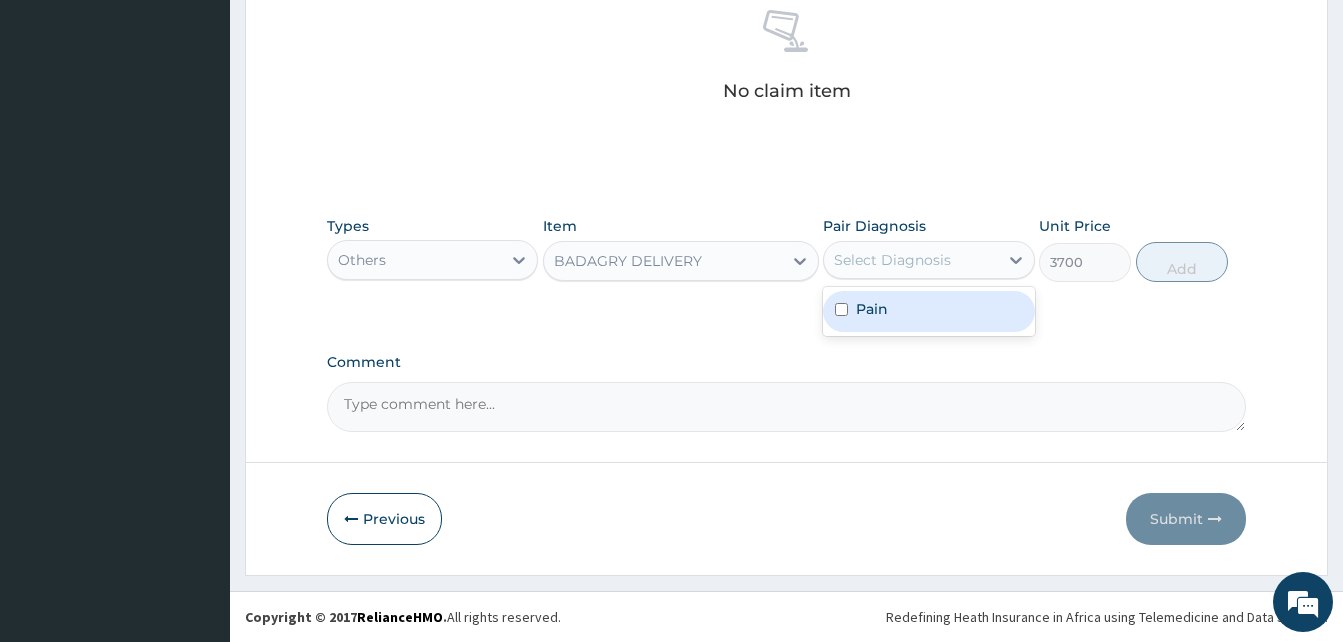 drag, startPoint x: 866, startPoint y: 270, endPoint x: 918, endPoint y: 312, distance: 66.8431 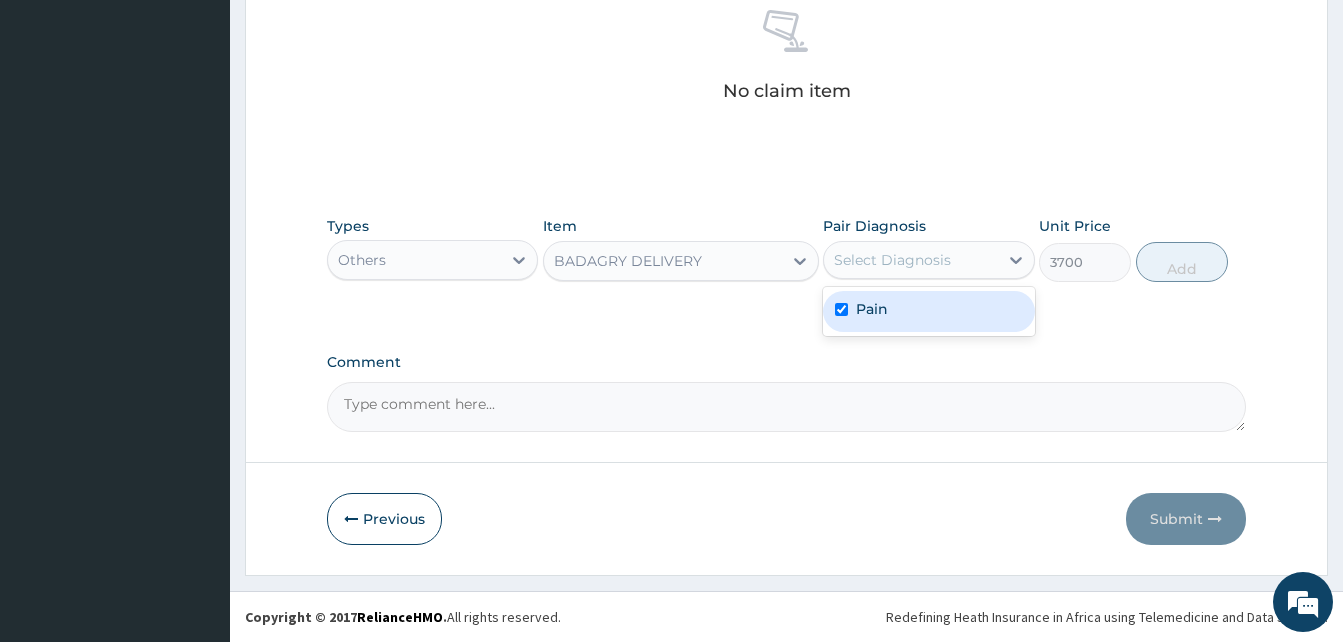 checkbox on "true" 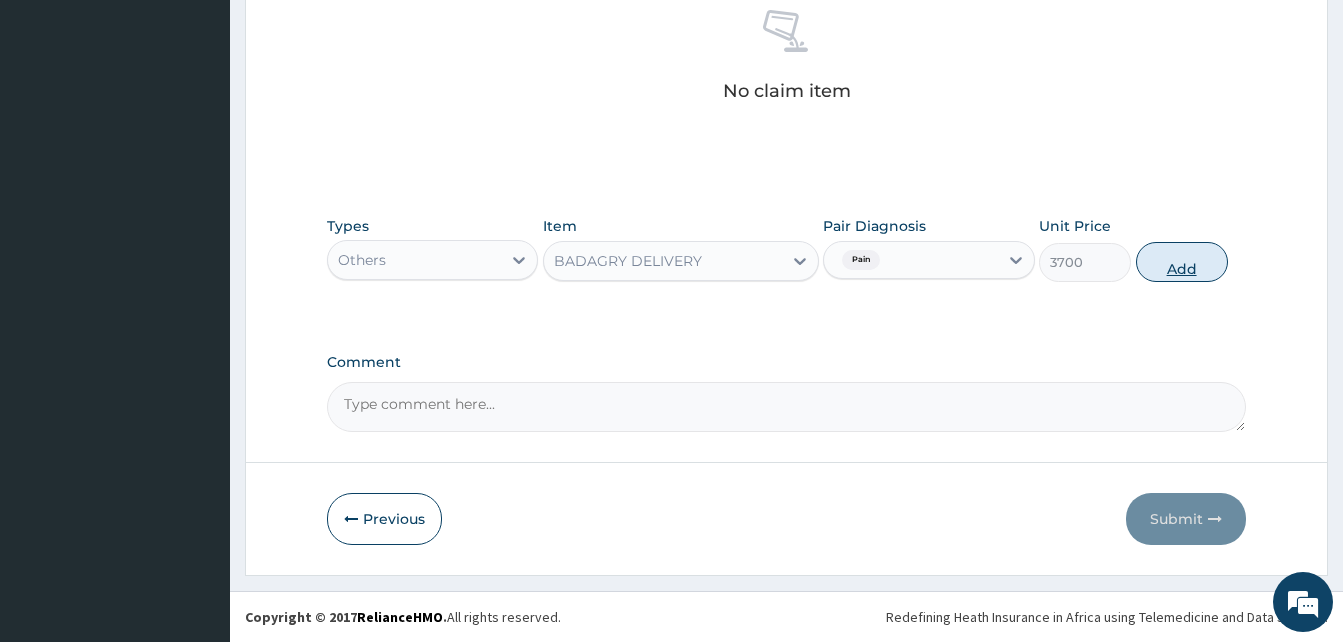 click on "Add" at bounding box center [1182, 262] 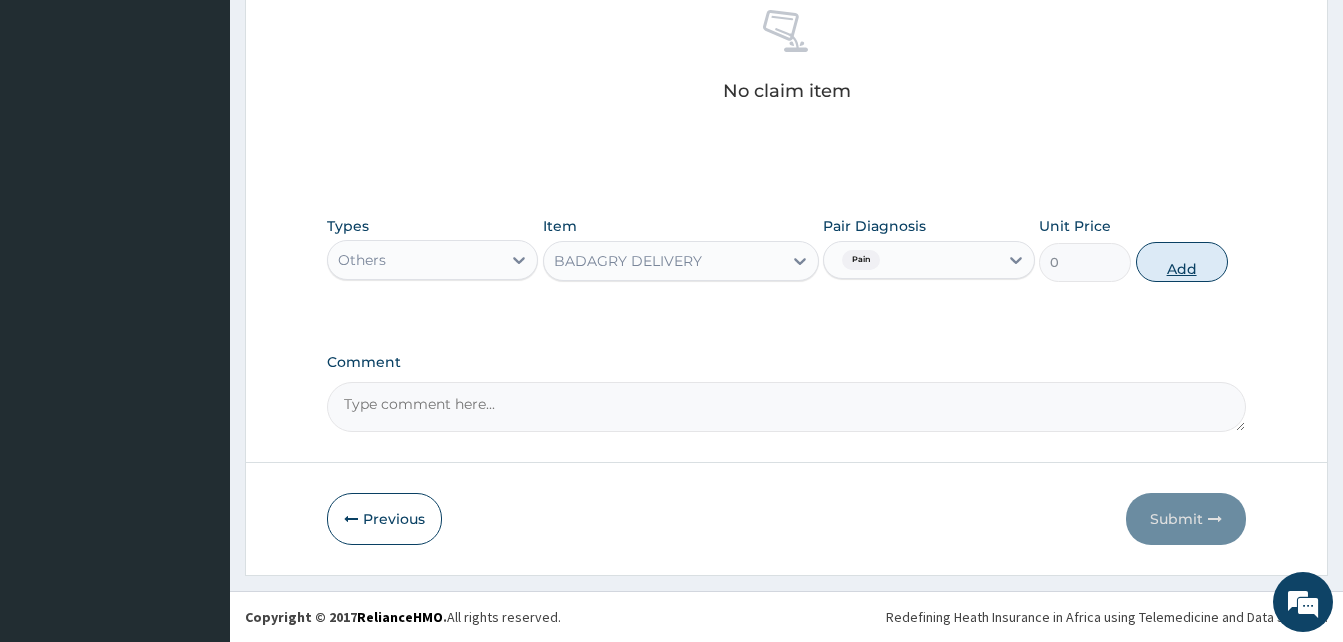 scroll, scrollTop: 720, scrollLeft: 0, axis: vertical 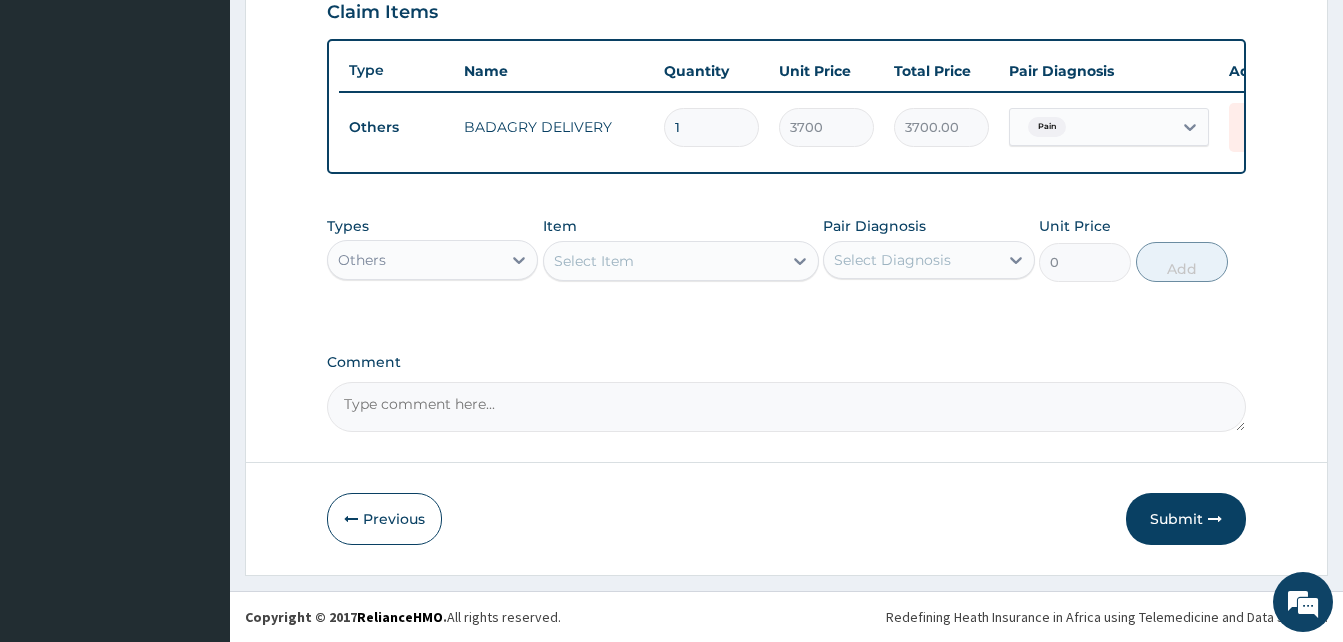 click on "Others" at bounding box center (414, 260) 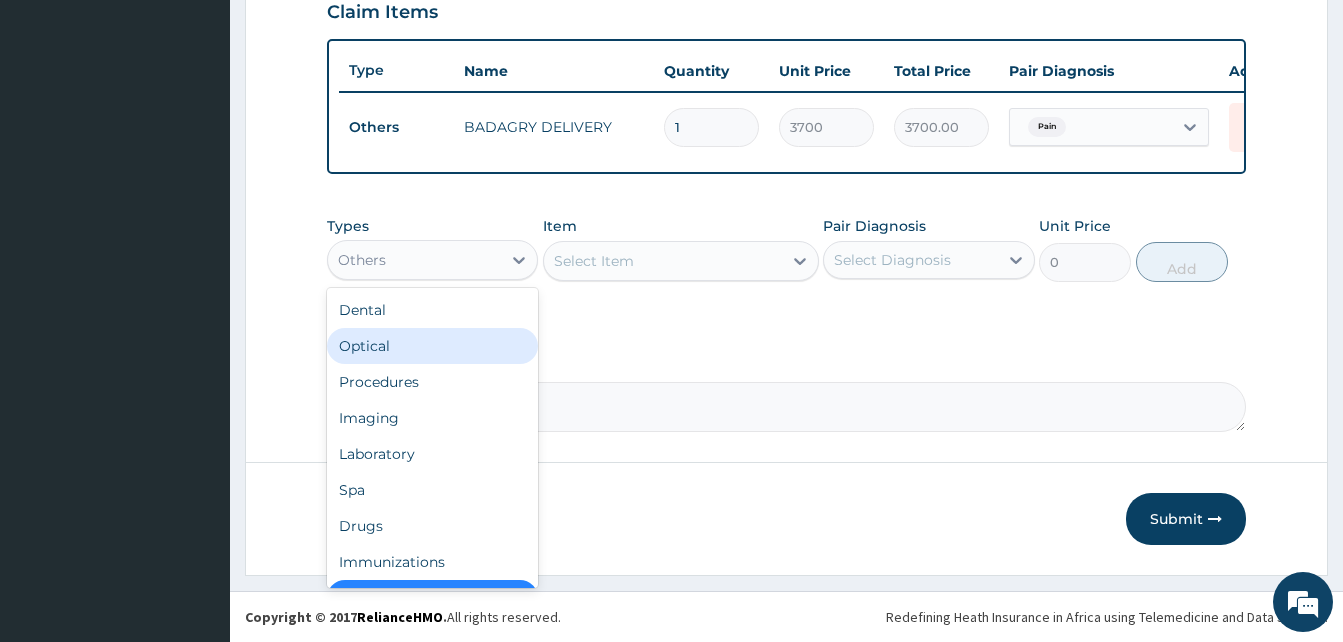 scroll, scrollTop: 40, scrollLeft: 0, axis: vertical 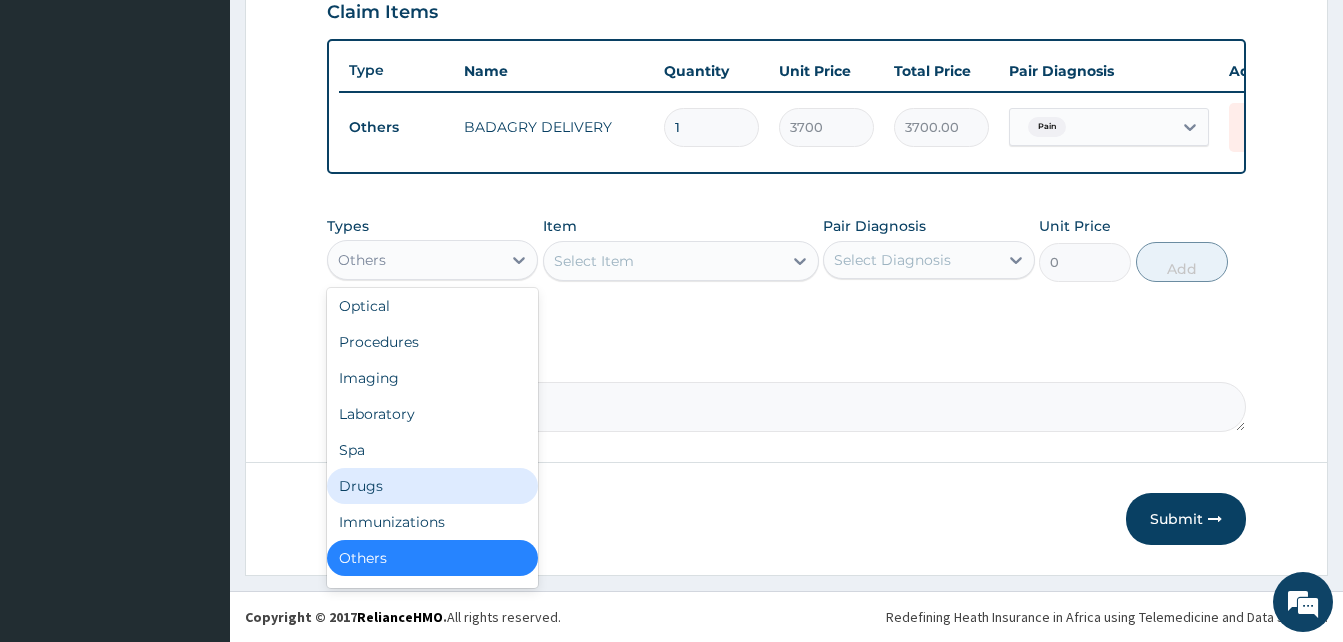 click on "Drugs" at bounding box center (432, 486) 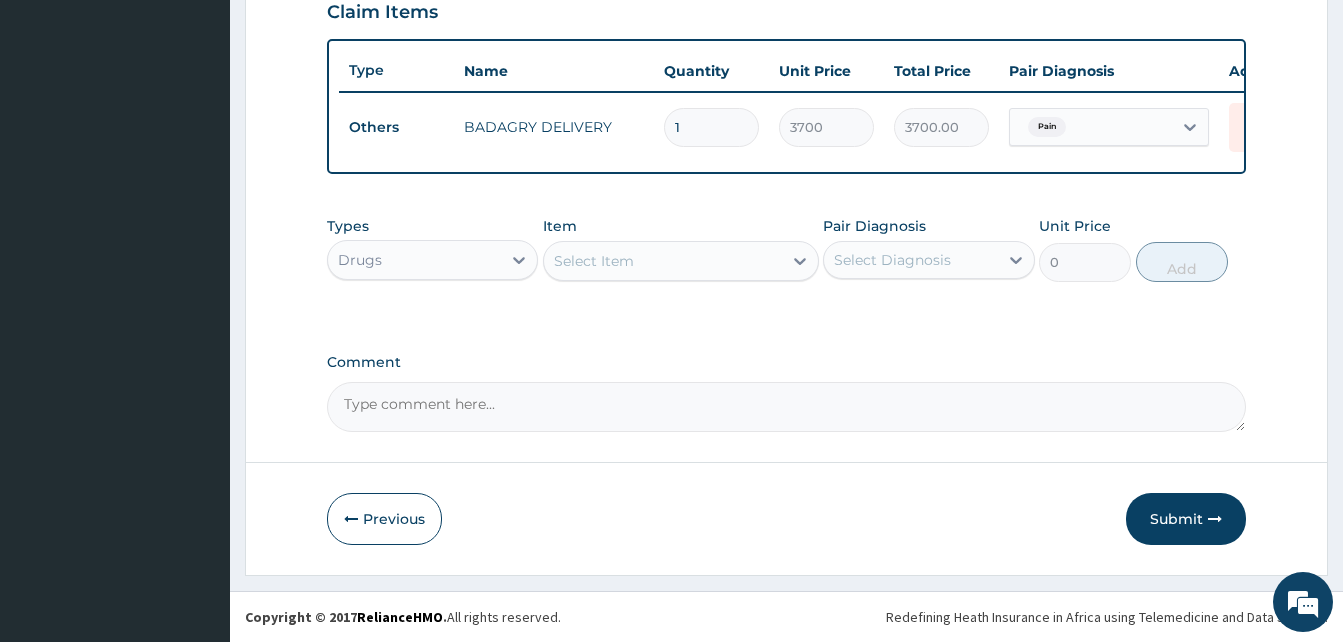 click on "Select Item" at bounding box center [594, 261] 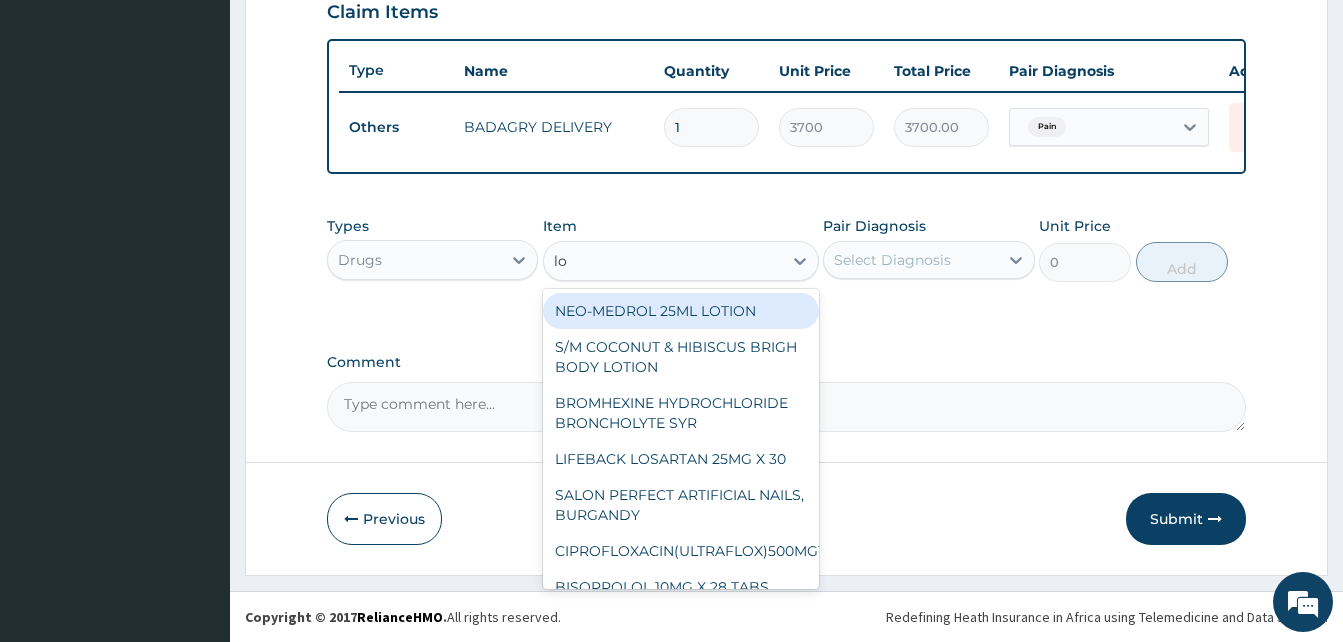 type on "l" 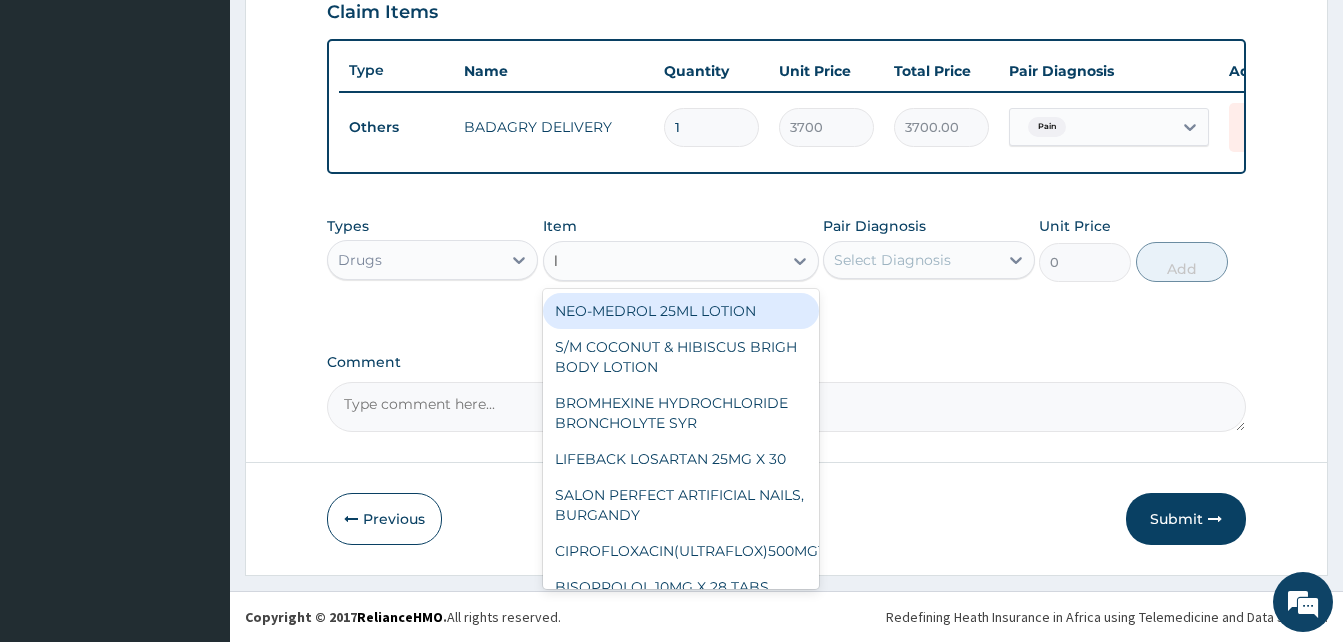 type 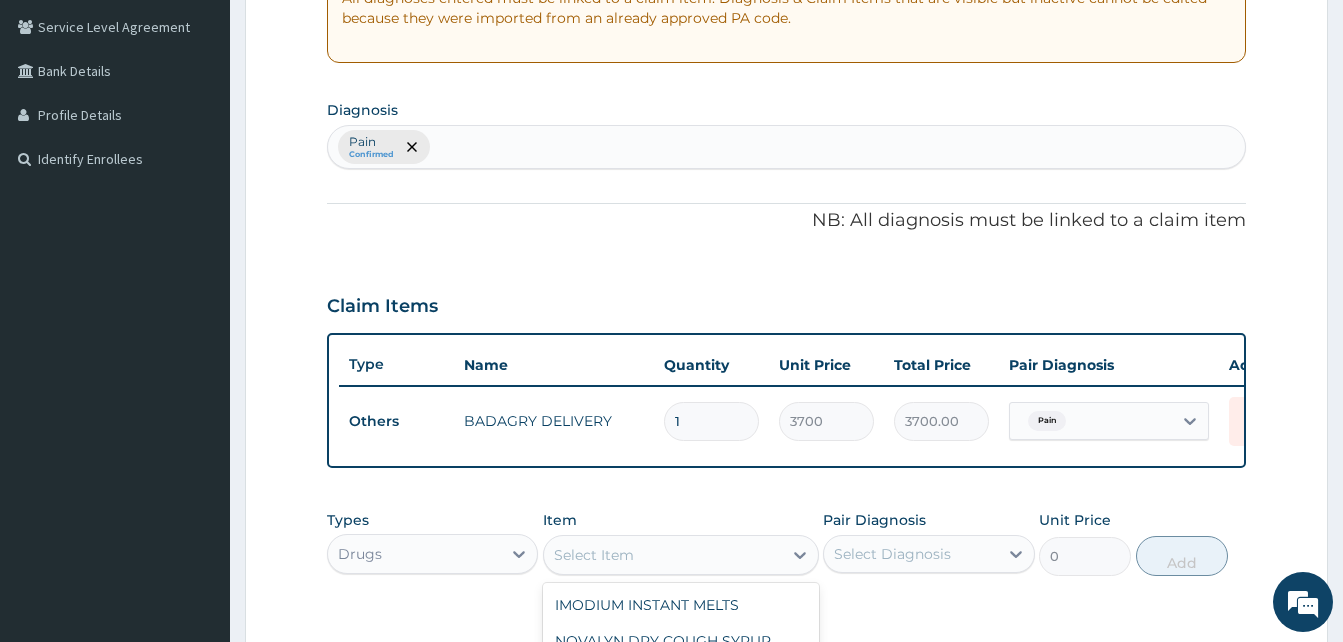 scroll, scrollTop: 400, scrollLeft: 0, axis: vertical 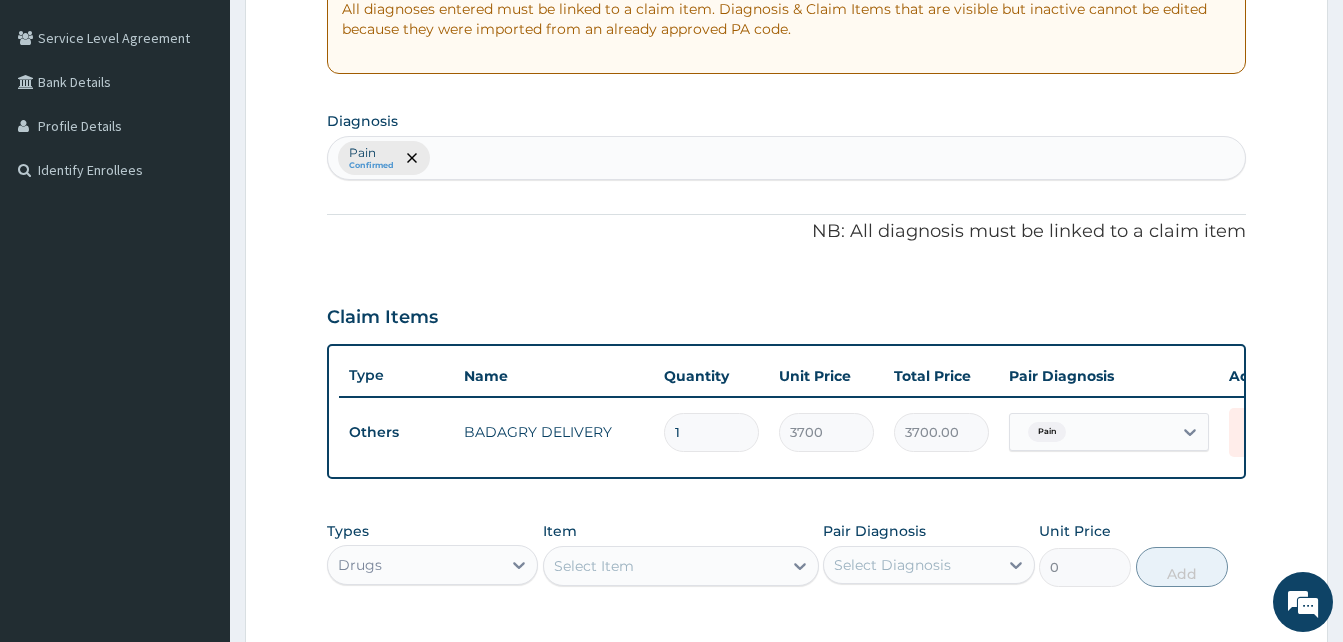click on "Pain Confirmed" at bounding box center (786, 158) 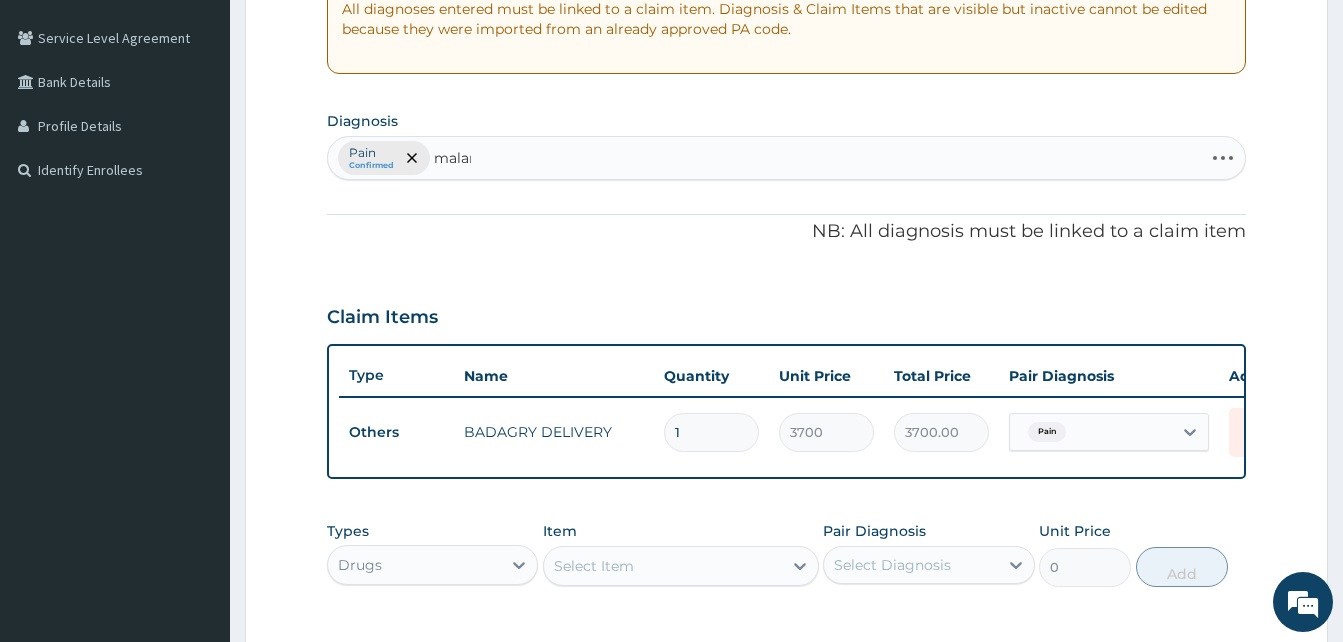 type on "malari" 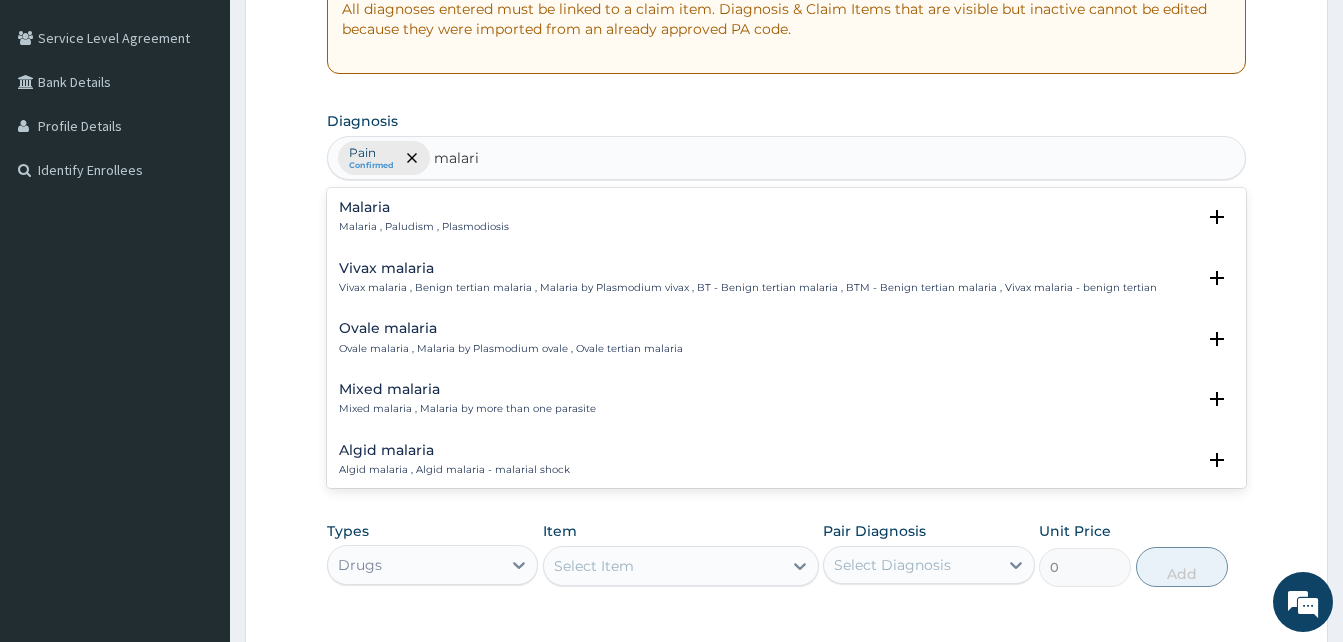 click on "Malaria" at bounding box center (424, 207) 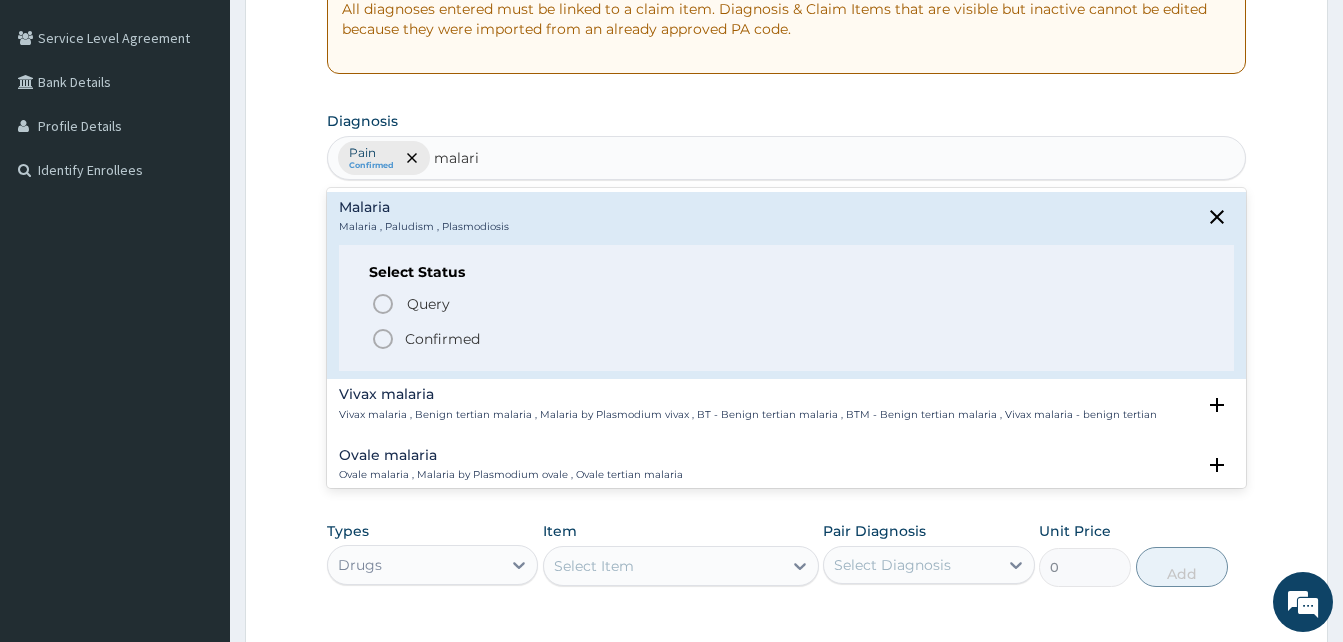 click on "Confirmed" at bounding box center (787, 339) 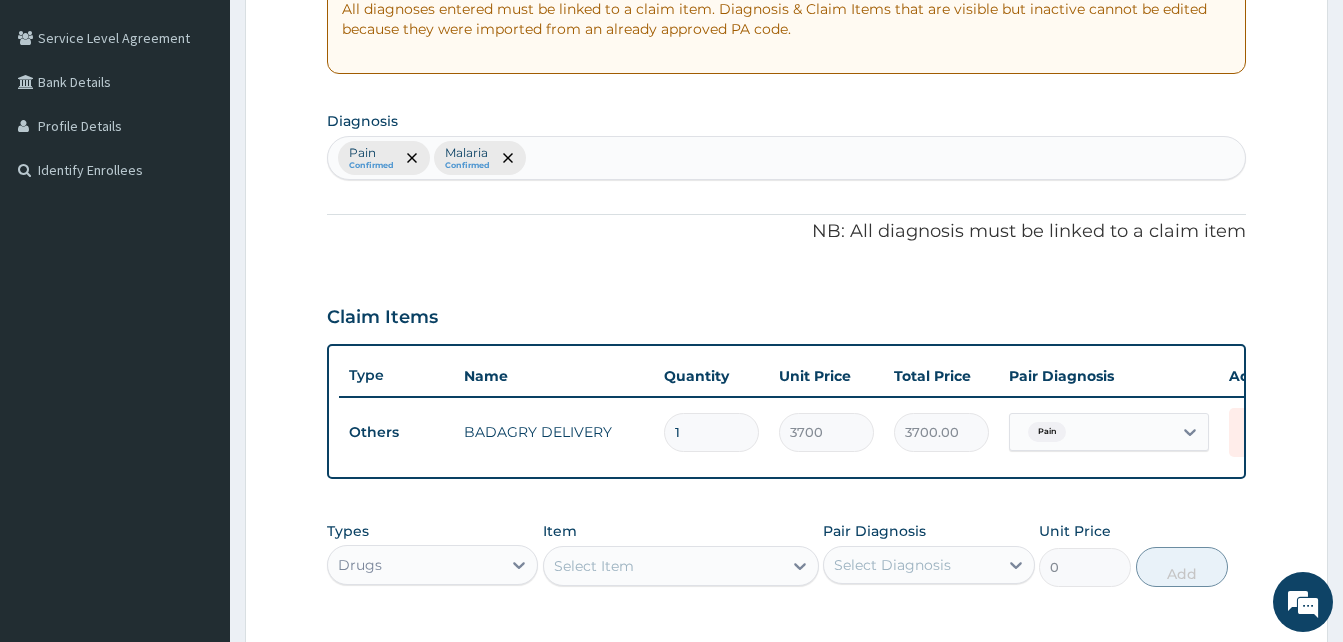 scroll, scrollTop: 720, scrollLeft: 0, axis: vertical 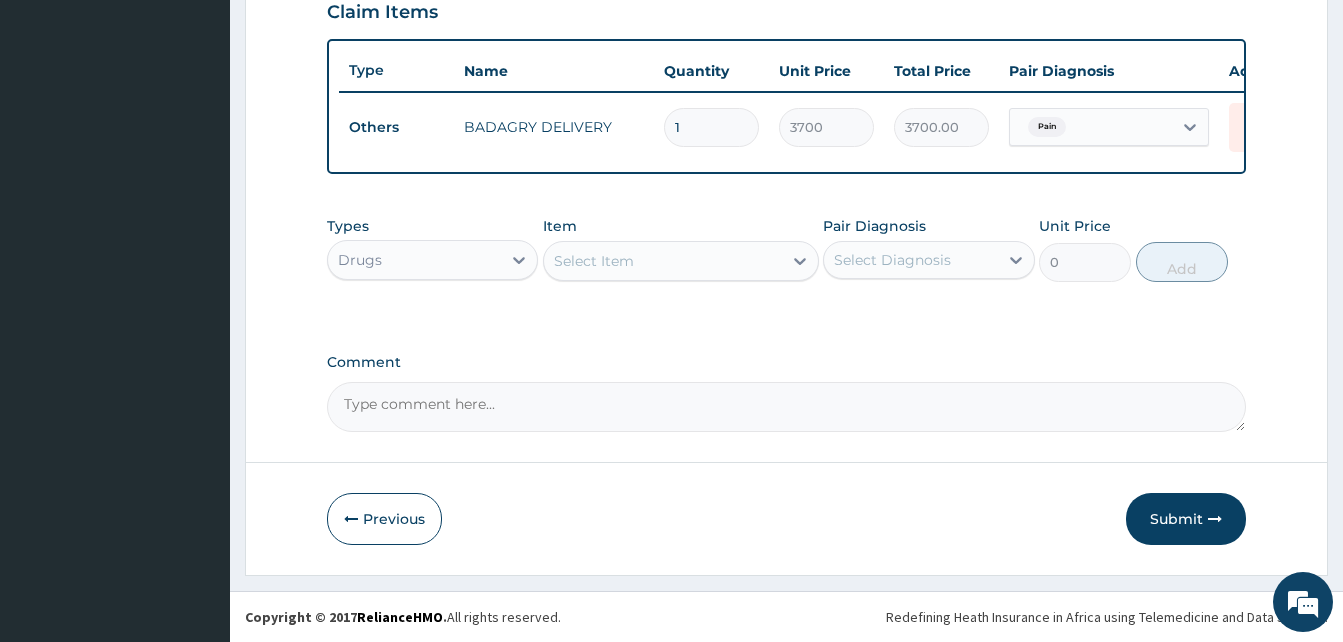 click on "Pain" at bounding box center (1091, 127) 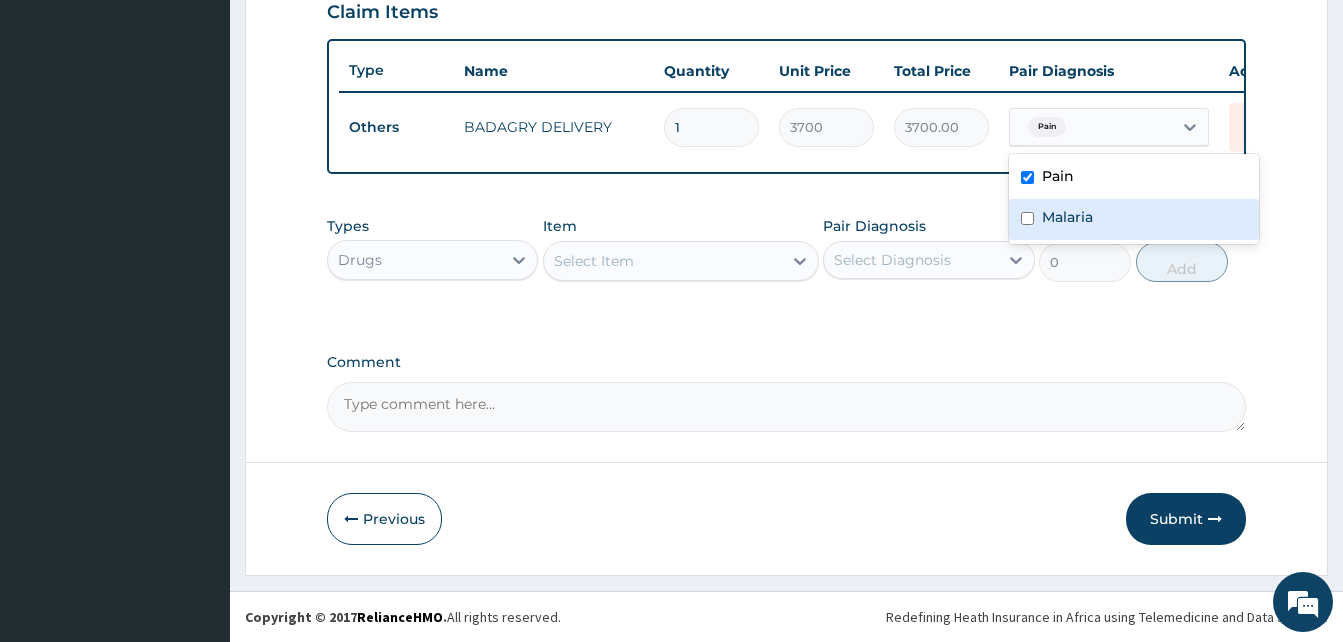 click on "Malaria" at bounding box center (1134, 219) 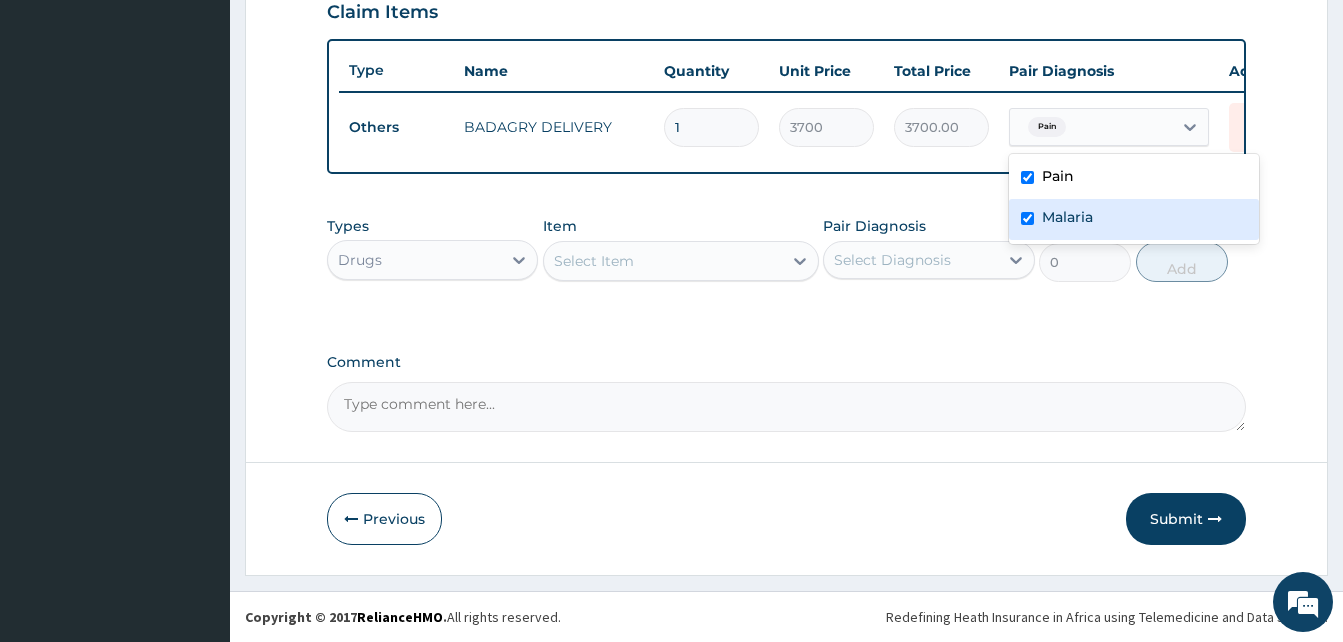checkbox on "true" 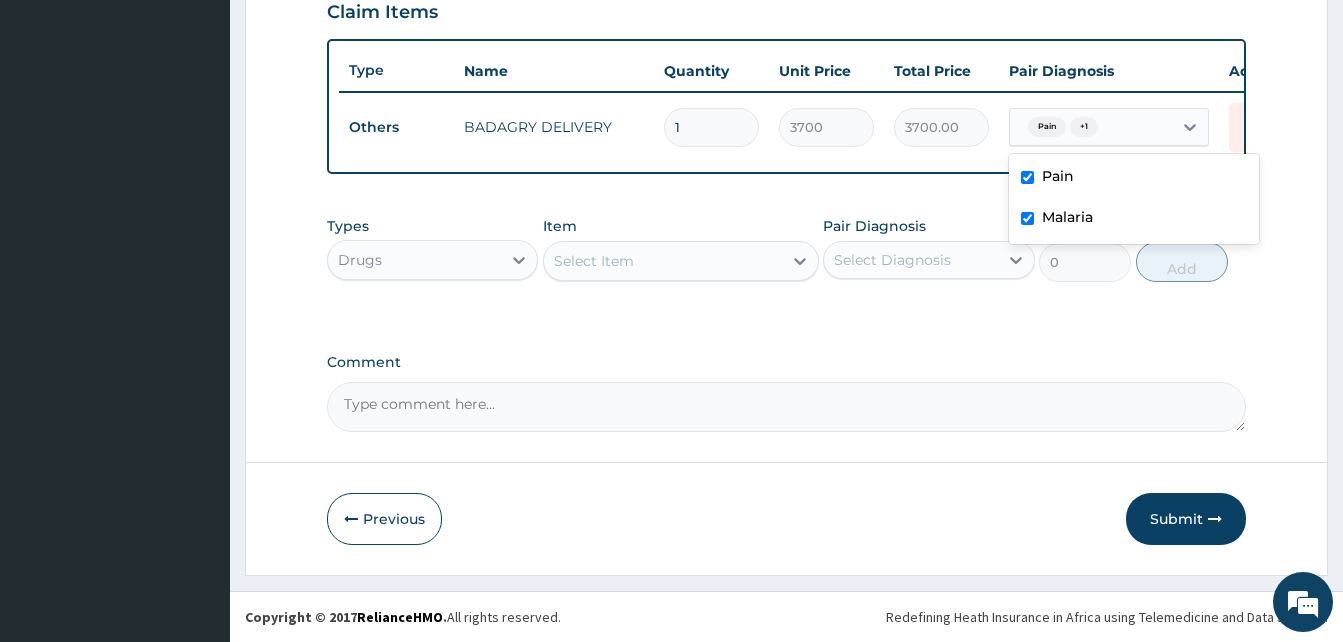 click on "Select Item" at bounding box center (663, 261) 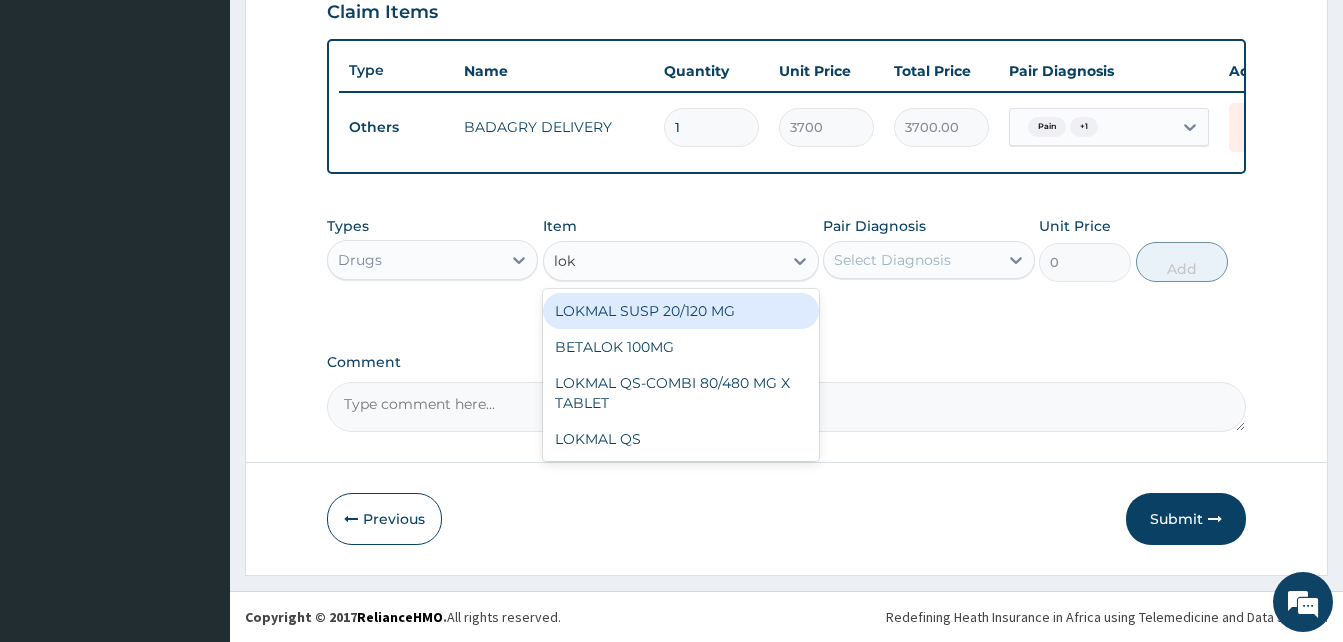 type on "lokm" 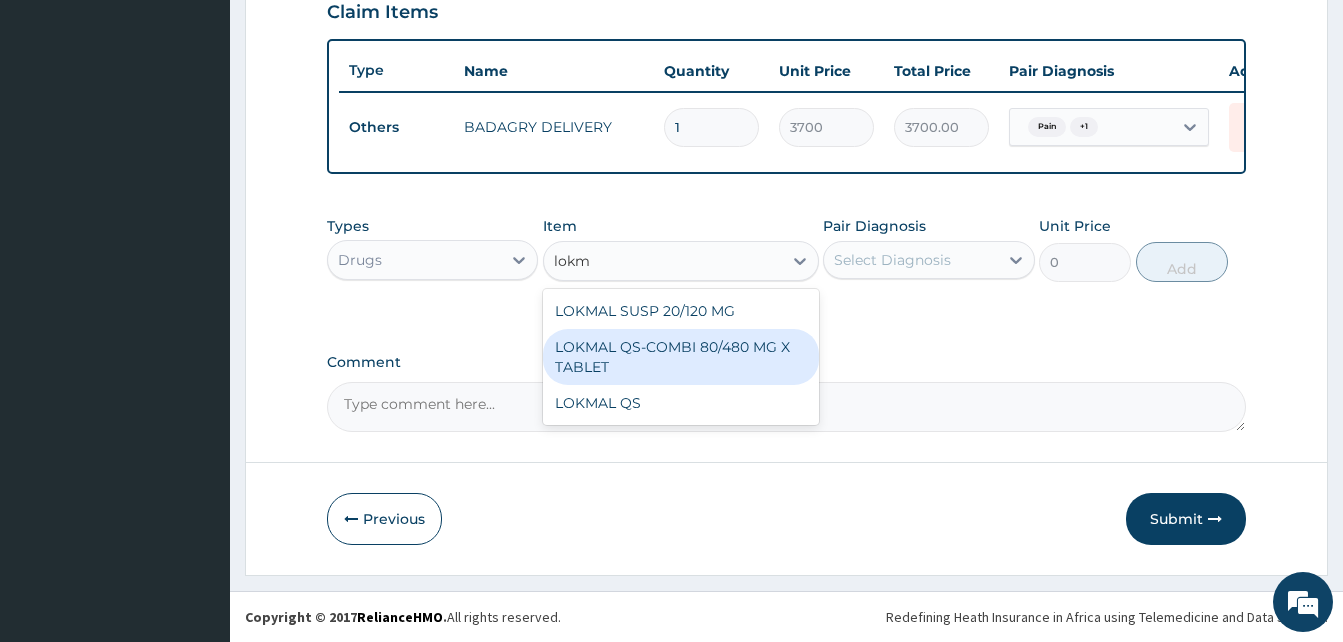 click on "LOKMAL QS-COMBI 80/480 MG X TABLET" at bounding box center [681, 357] 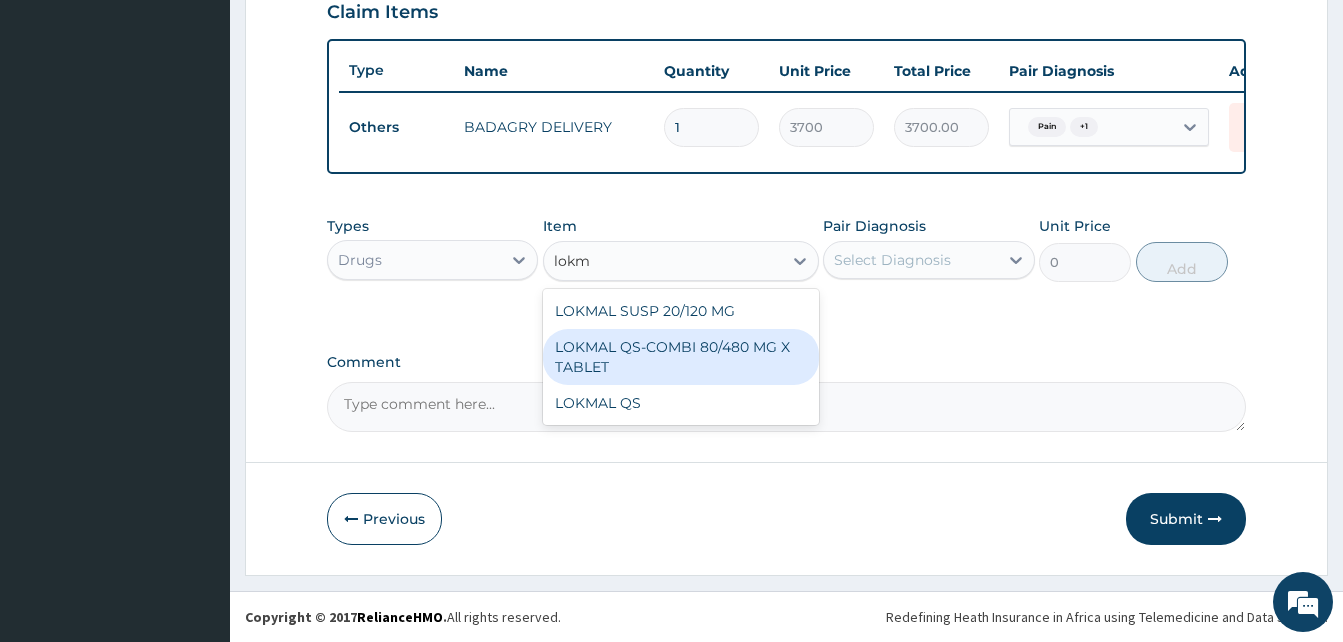 type 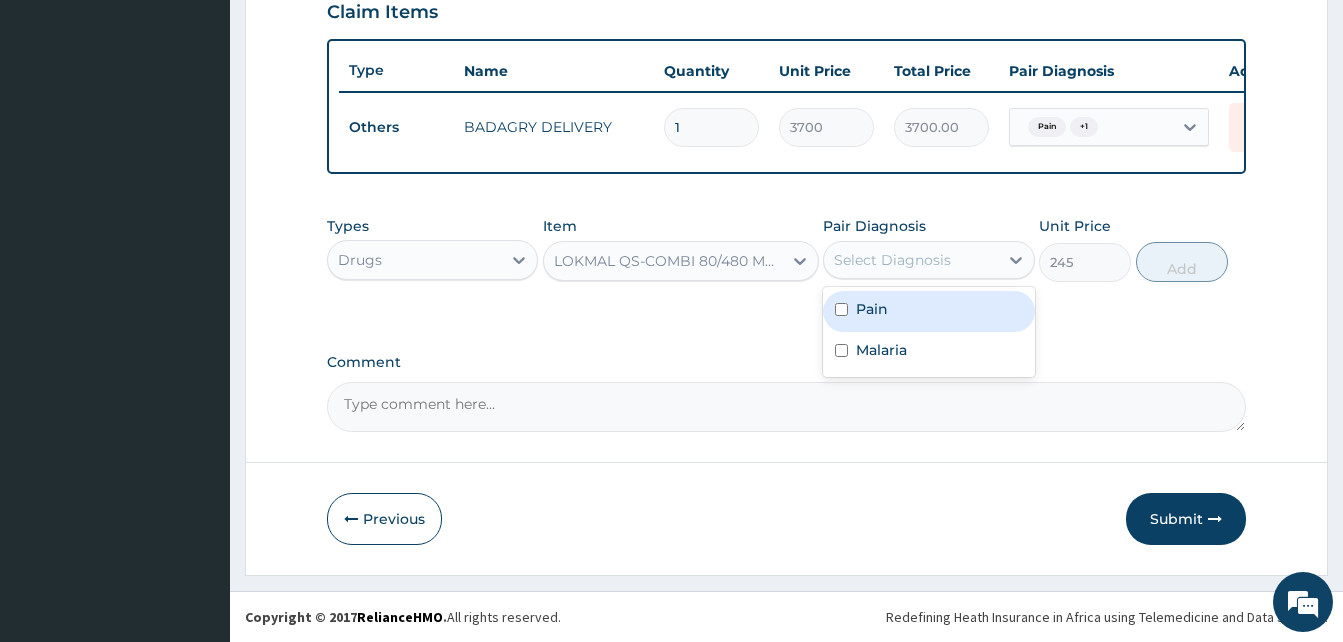 click on "Select Diagnosis" at bounding box center (892, 260) 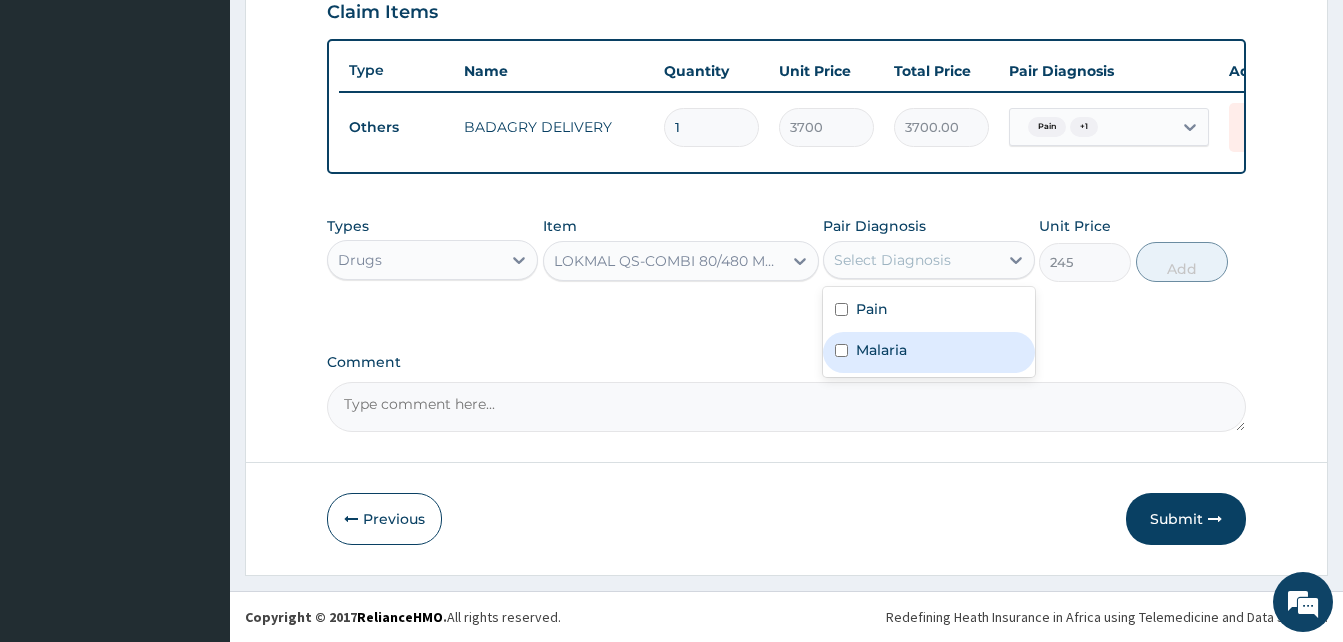 click on "Malaria" at bounding box center [928, 352] 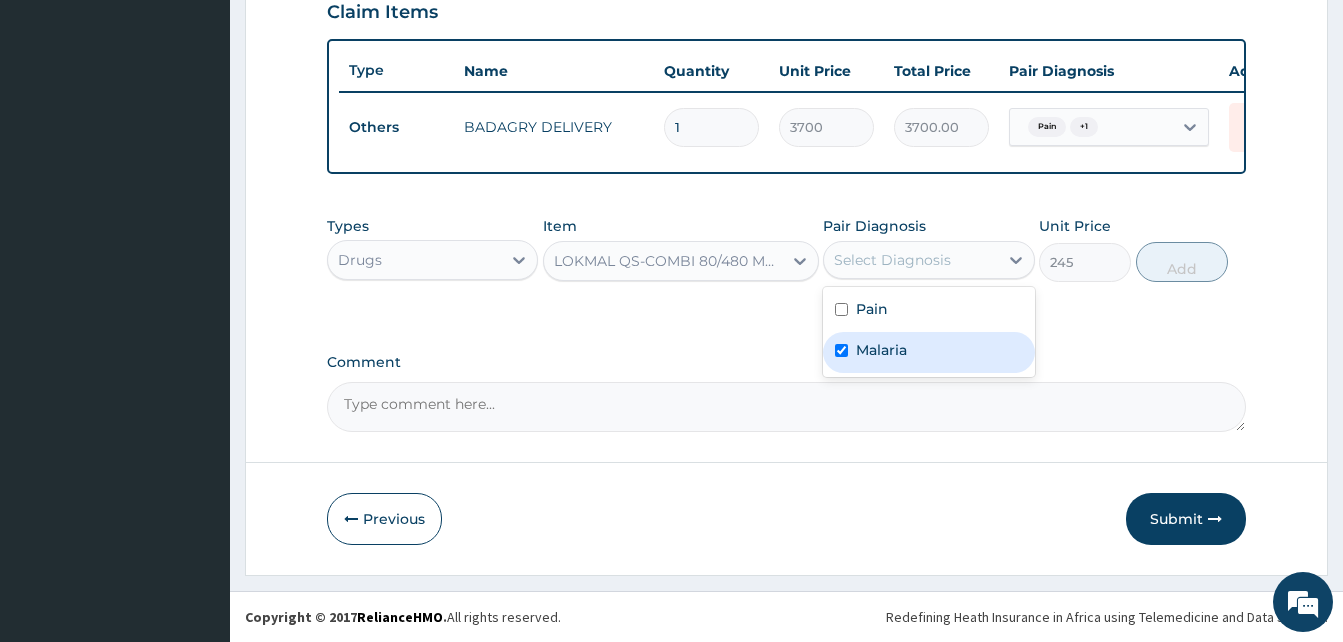 checkbox on "true" 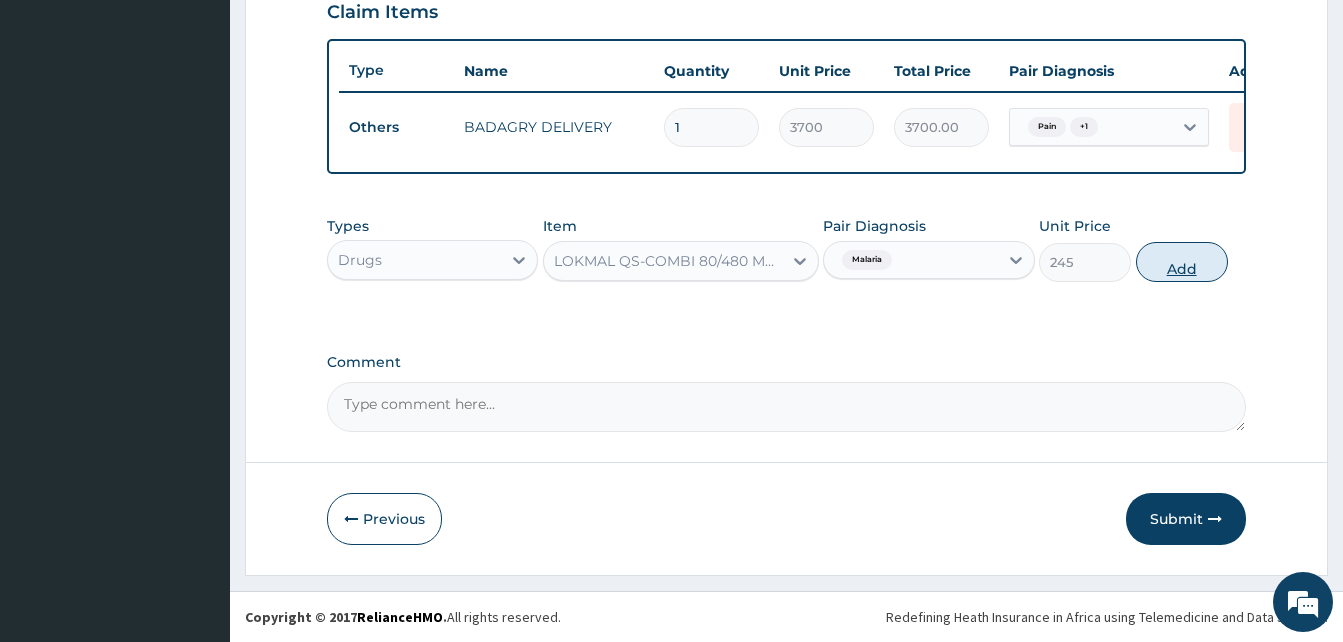 click on "Add" at bounding box center [1182, 262] 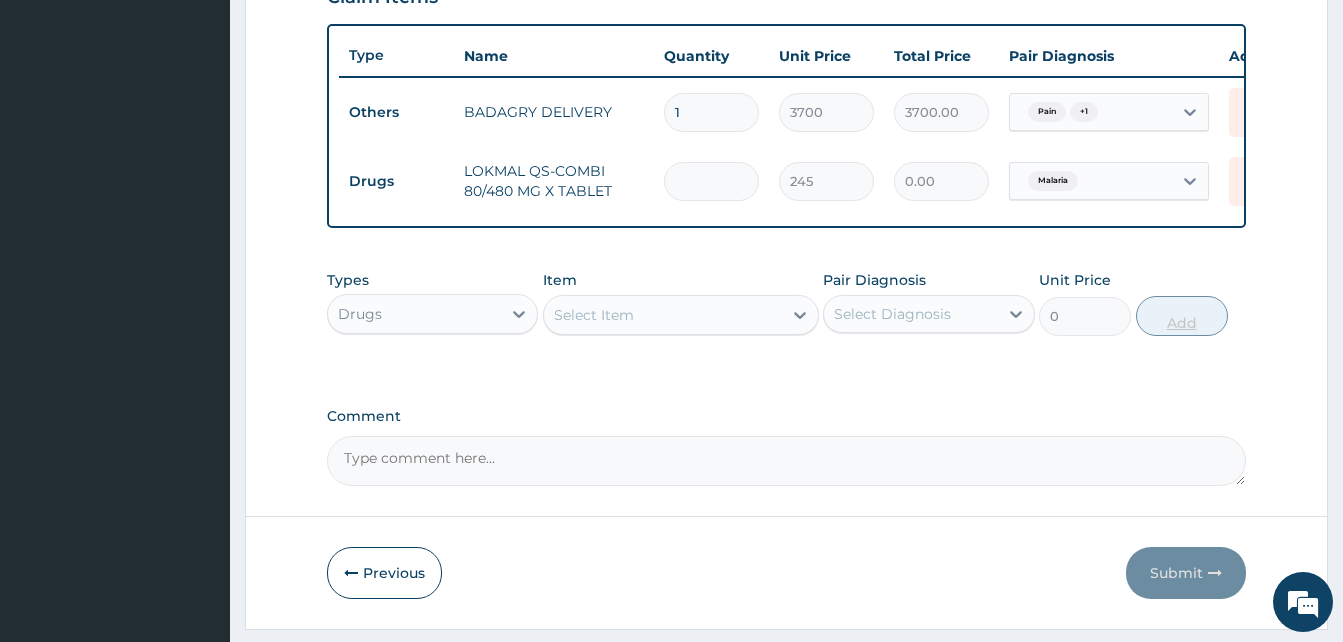 type on "6" 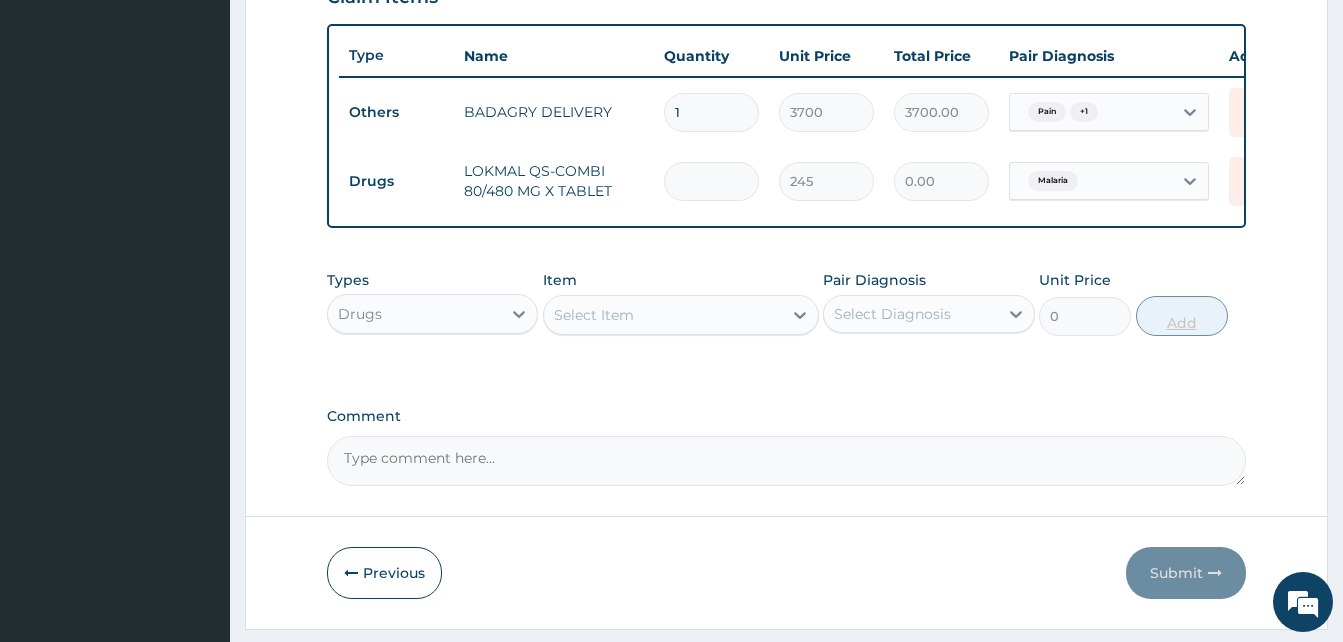 type on "1470.00" 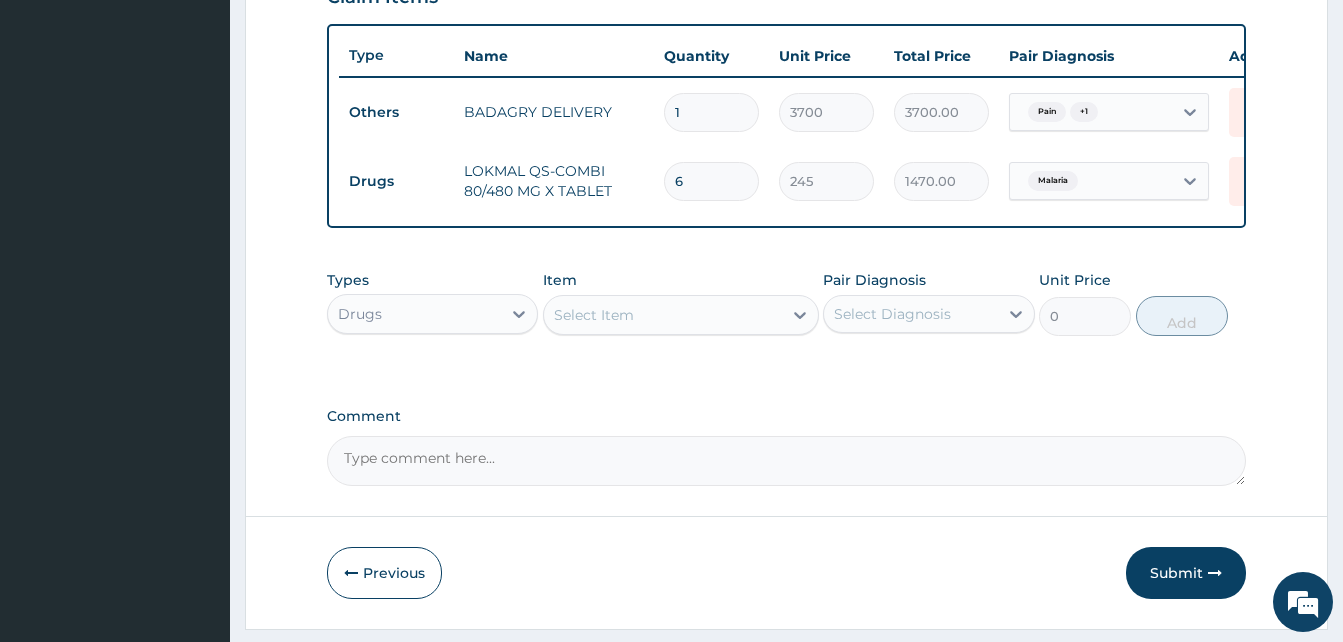 type on "6" 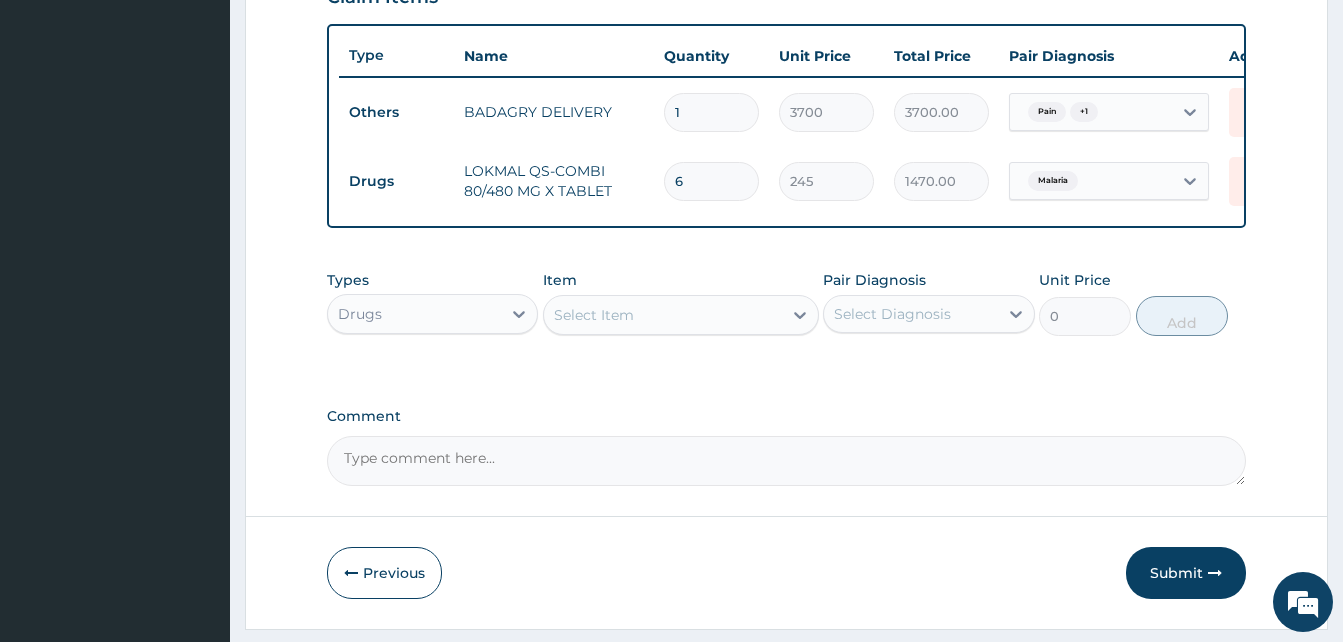 click on "Select Item" at bounding box center (663, 315) 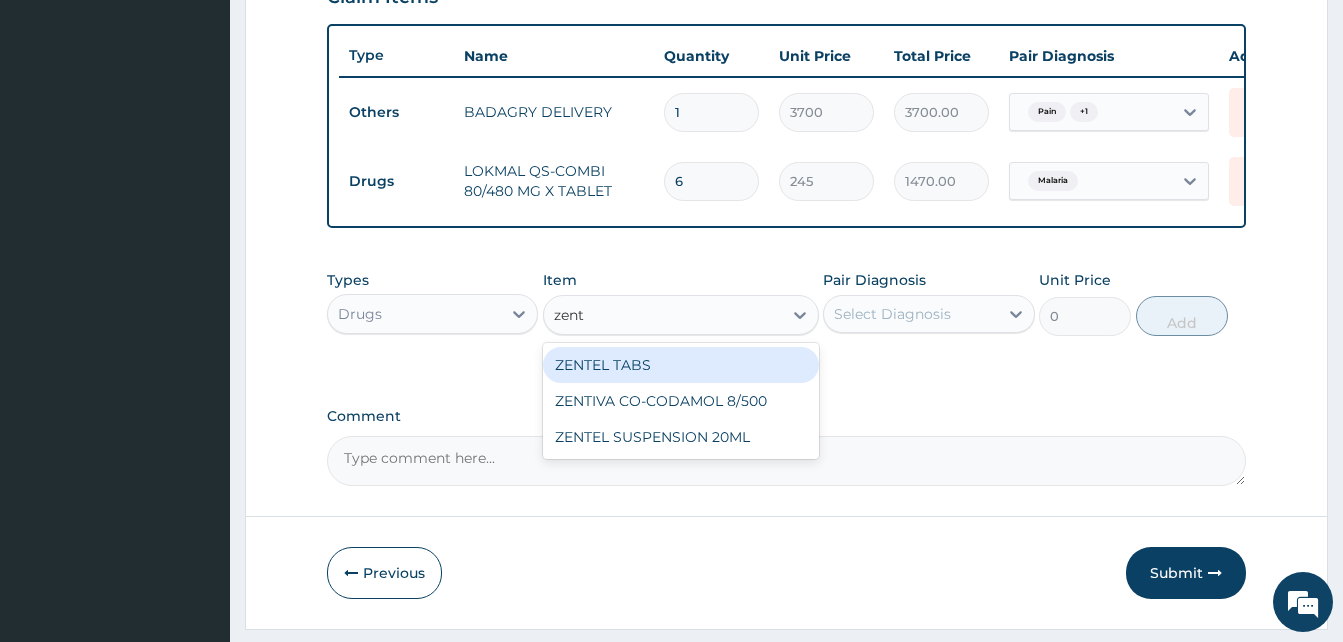 type on "zente" 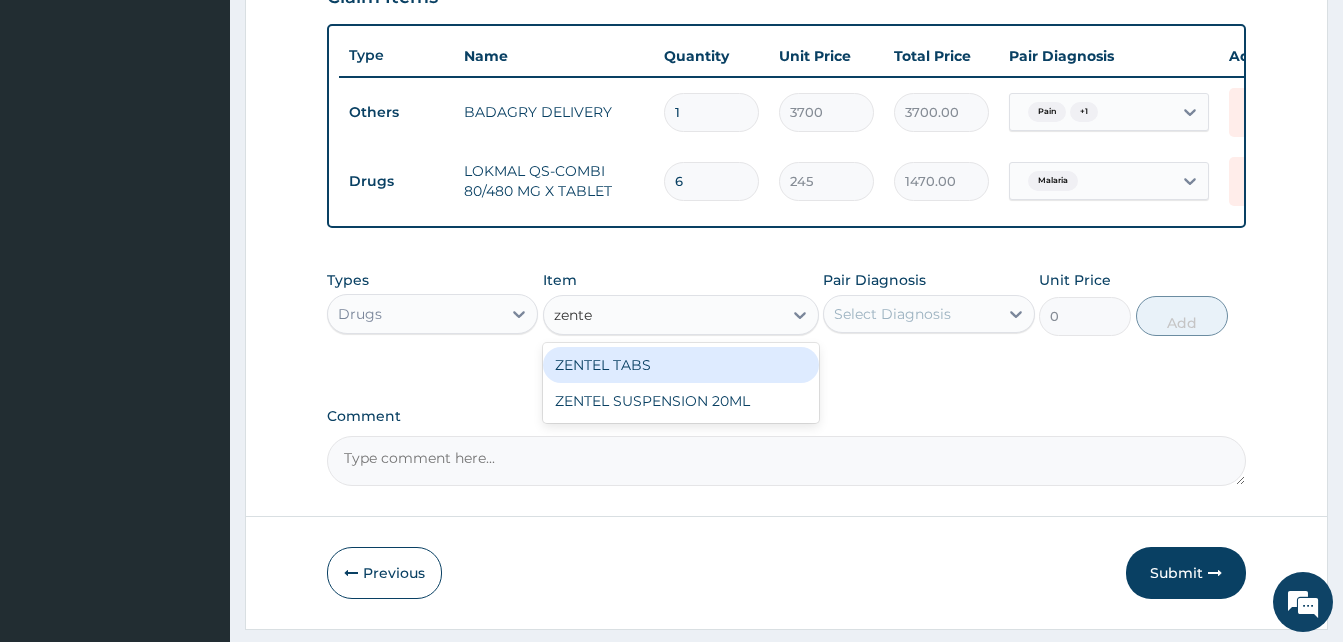 click on "ZENTEL TABS" at bounding box center [681, 365] 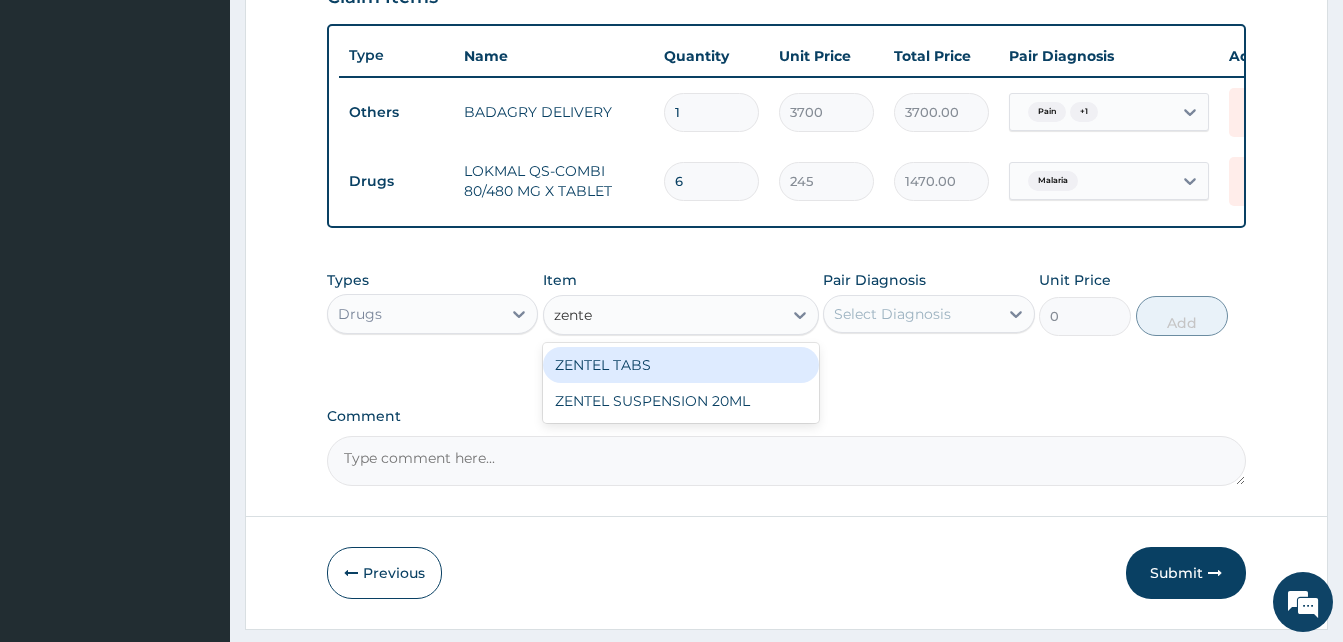 type 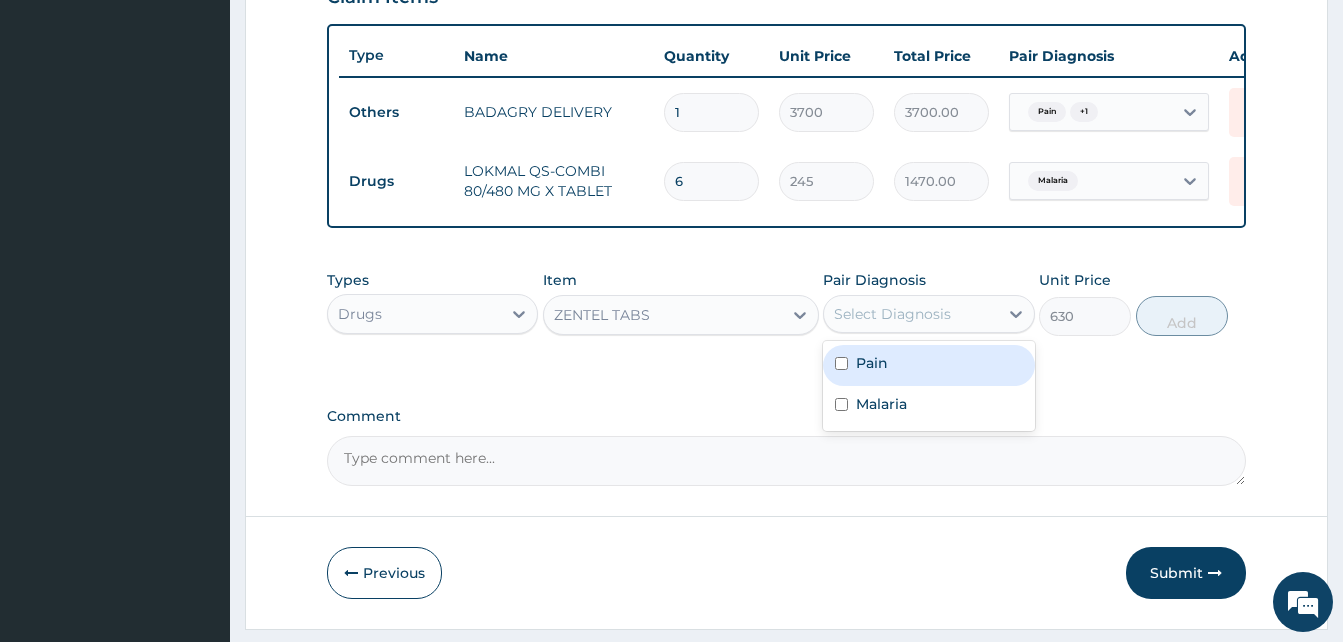 drag, startPoint x: 888, startPoint y: 337, endPoint x: 982, endPoint y: 387, distance: 106.47065 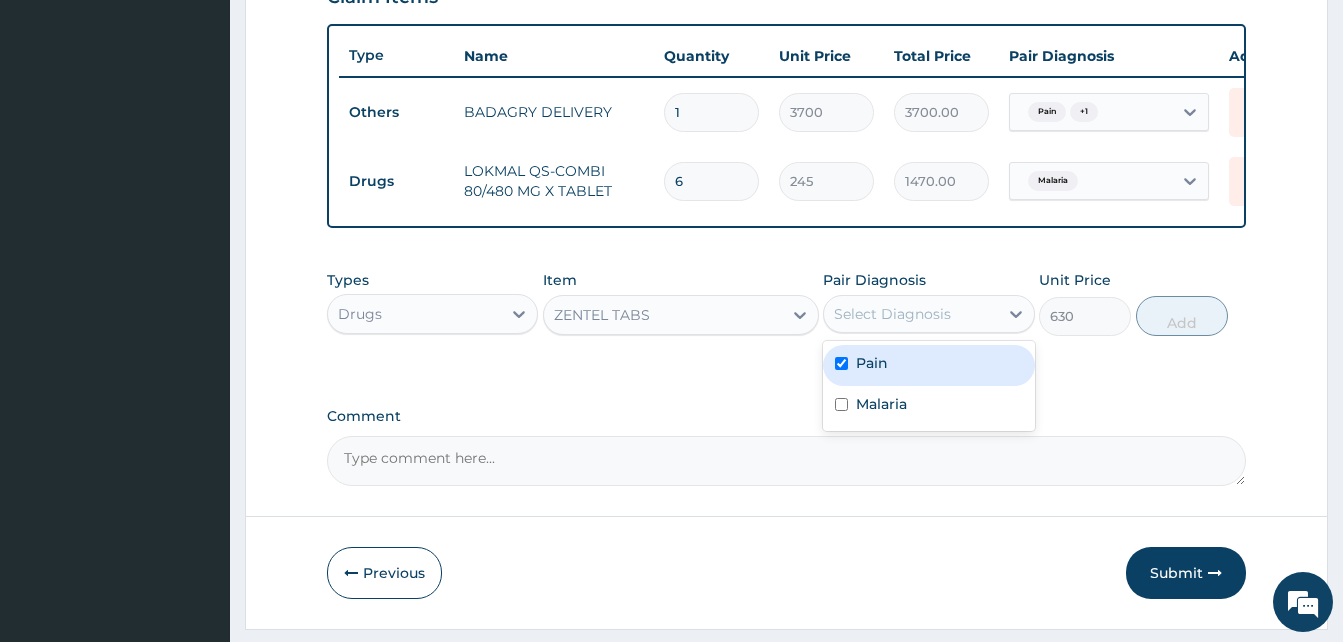 checkbox on "true" 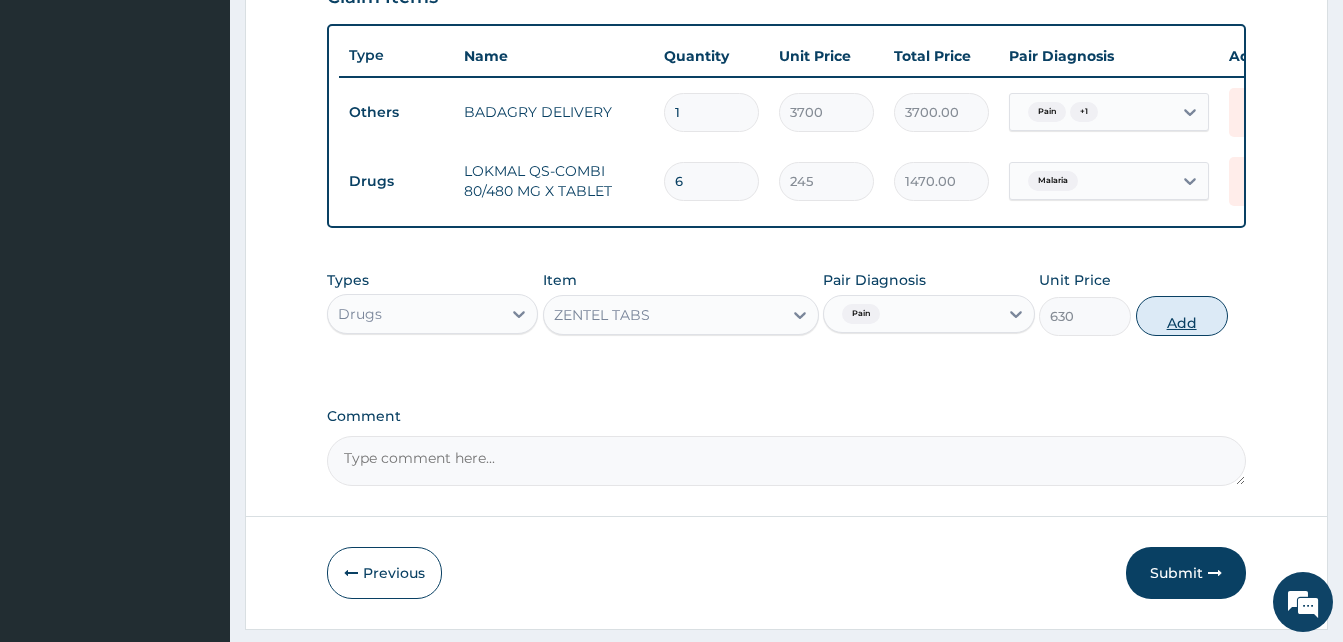 click on "Add" at bounding box center [1182, 316] 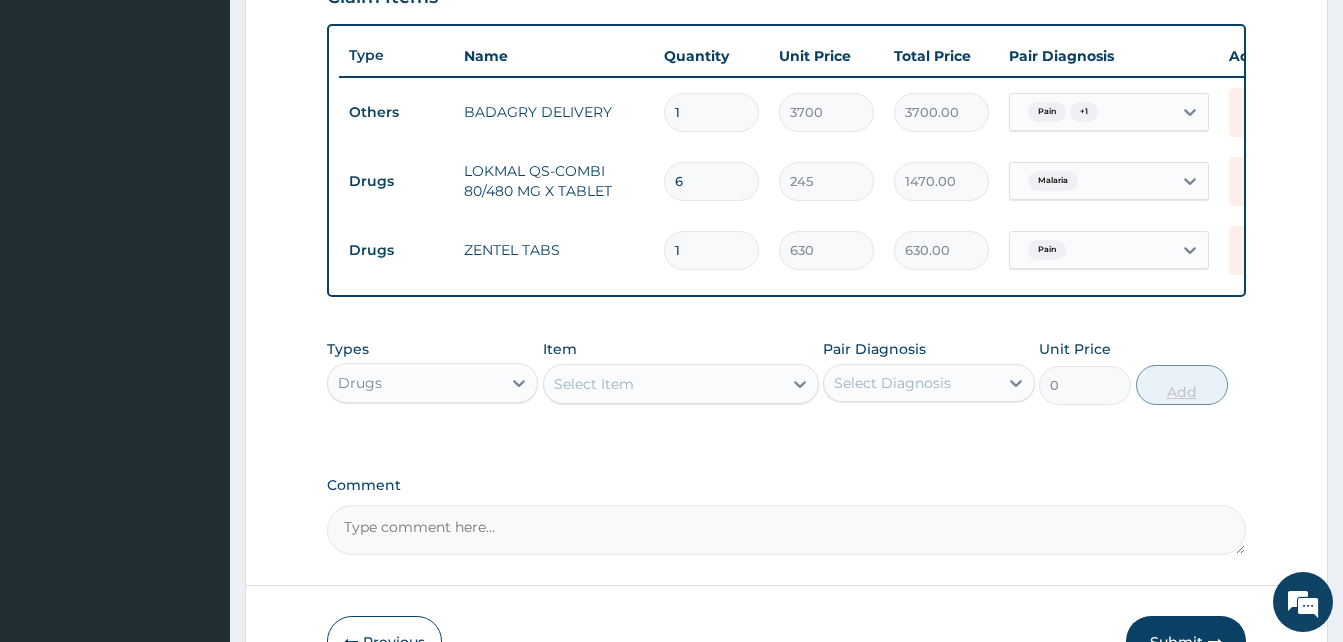 type on "2" 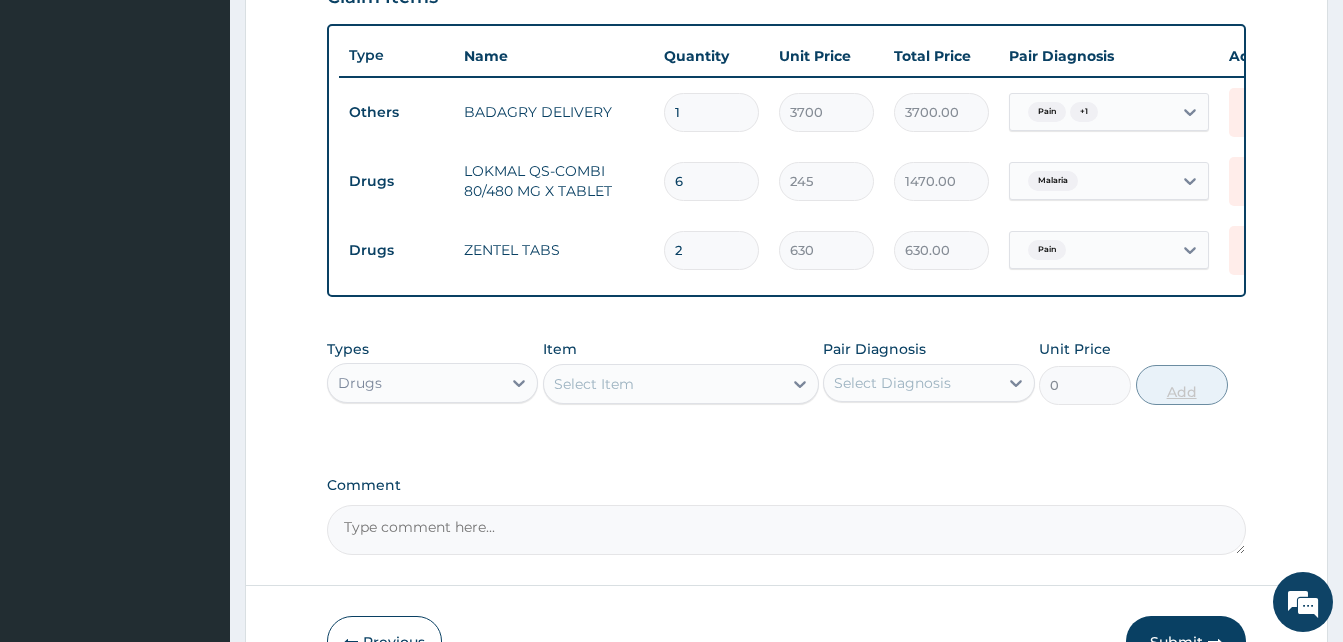 type on "1260.00" 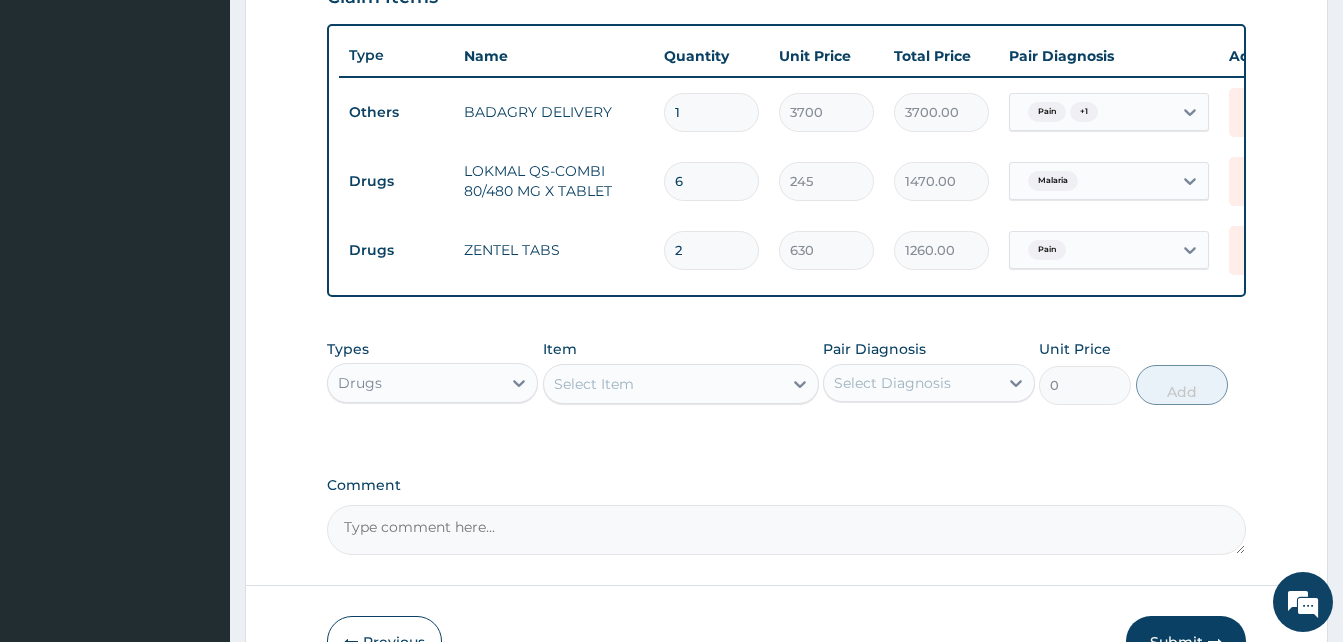 click on "Select Item" at bounding box center (663, 384) 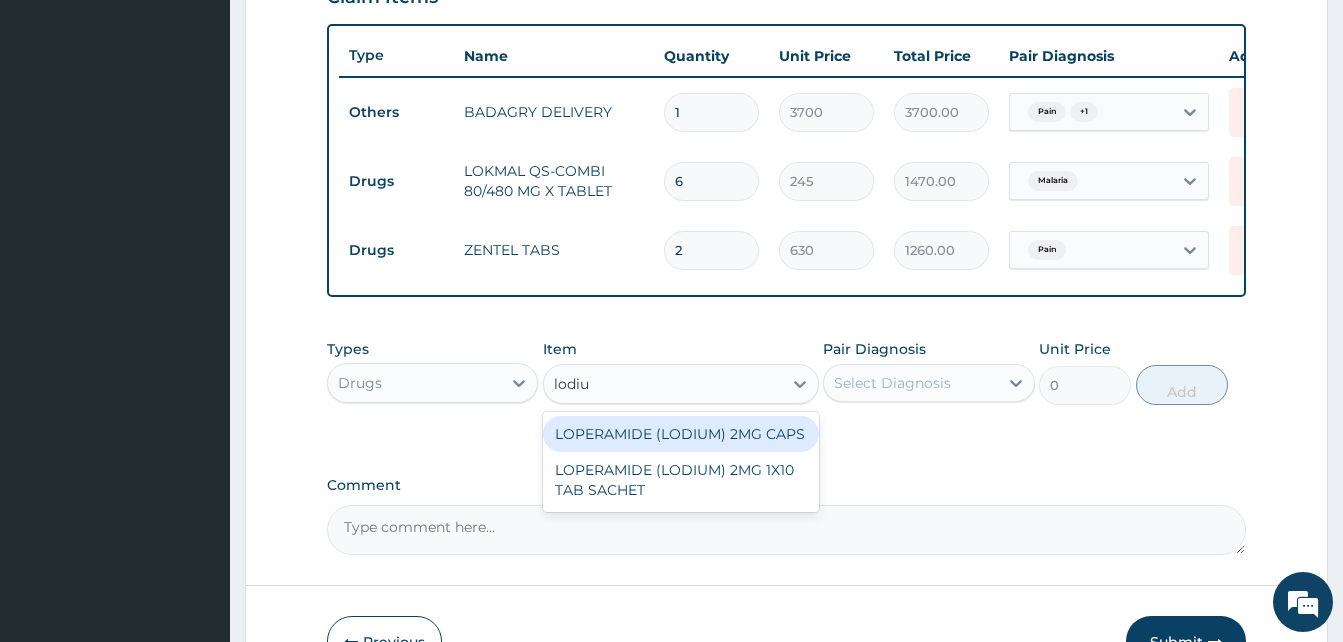 type on "lodium" 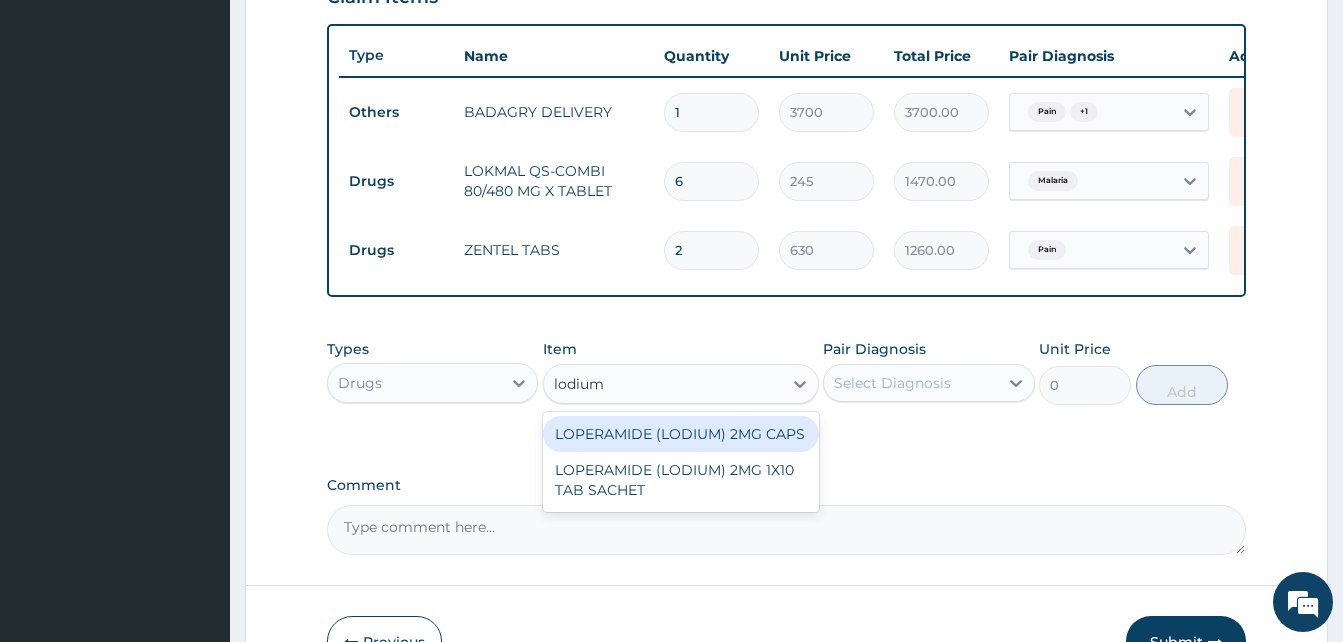 click on "LOPERAMIDE (LODIUM) 2MG CAPS" at bounding box center [681, 434] 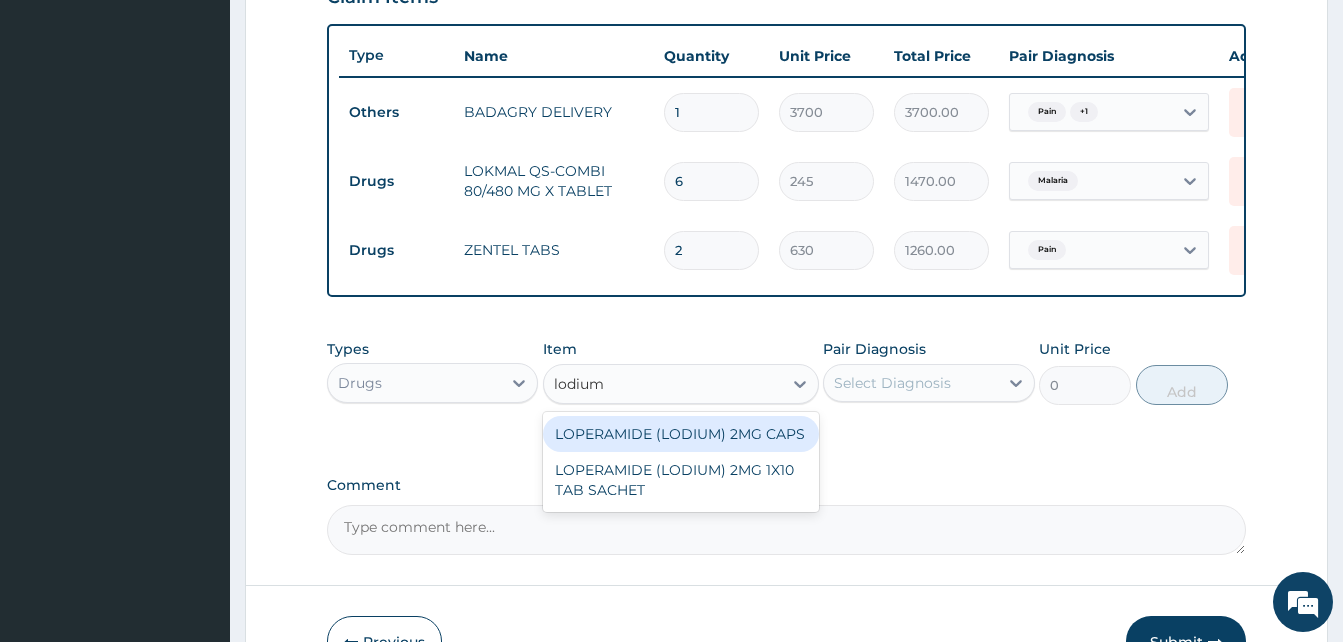 type 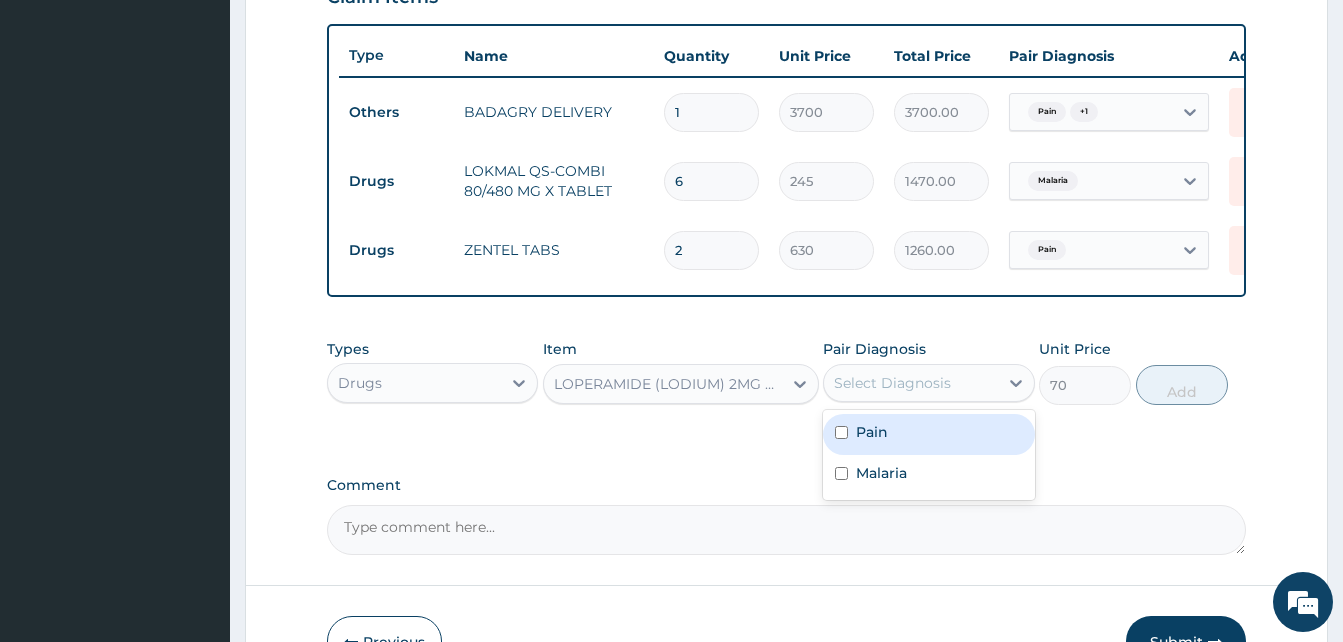 drag, startPoint x: 900, startPoint y: 406, endPoint x: 942, endPoint y: 451, distance: 61.554855 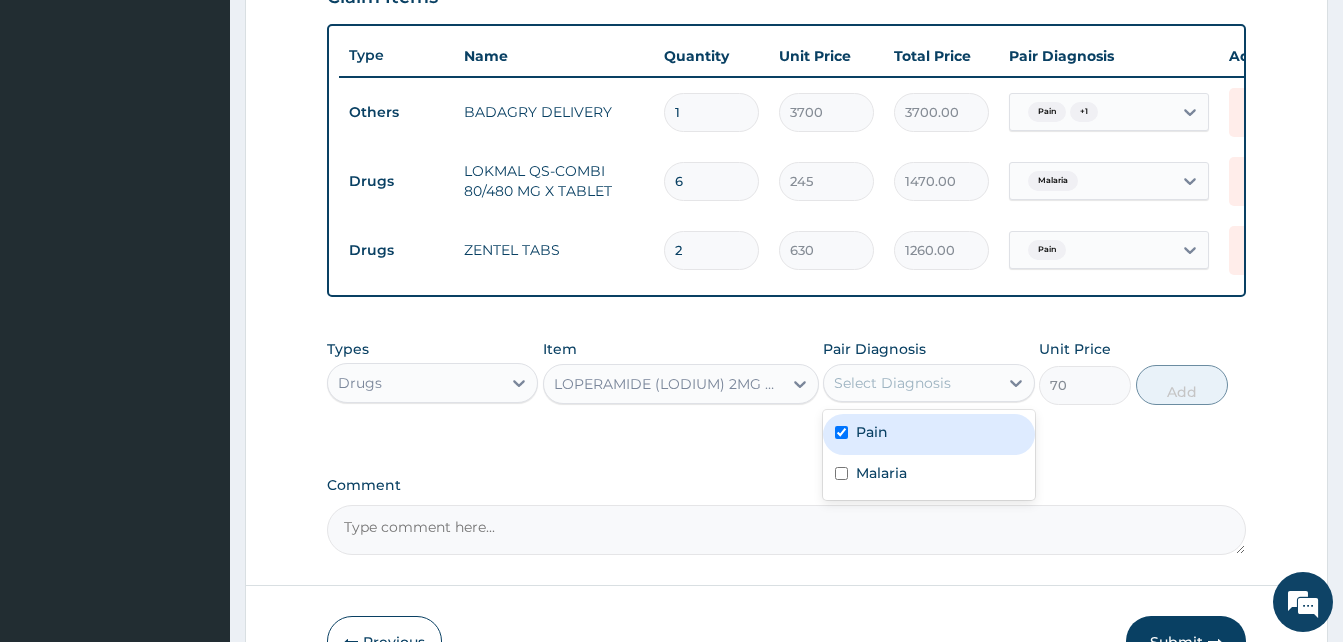 checkbox on "true" 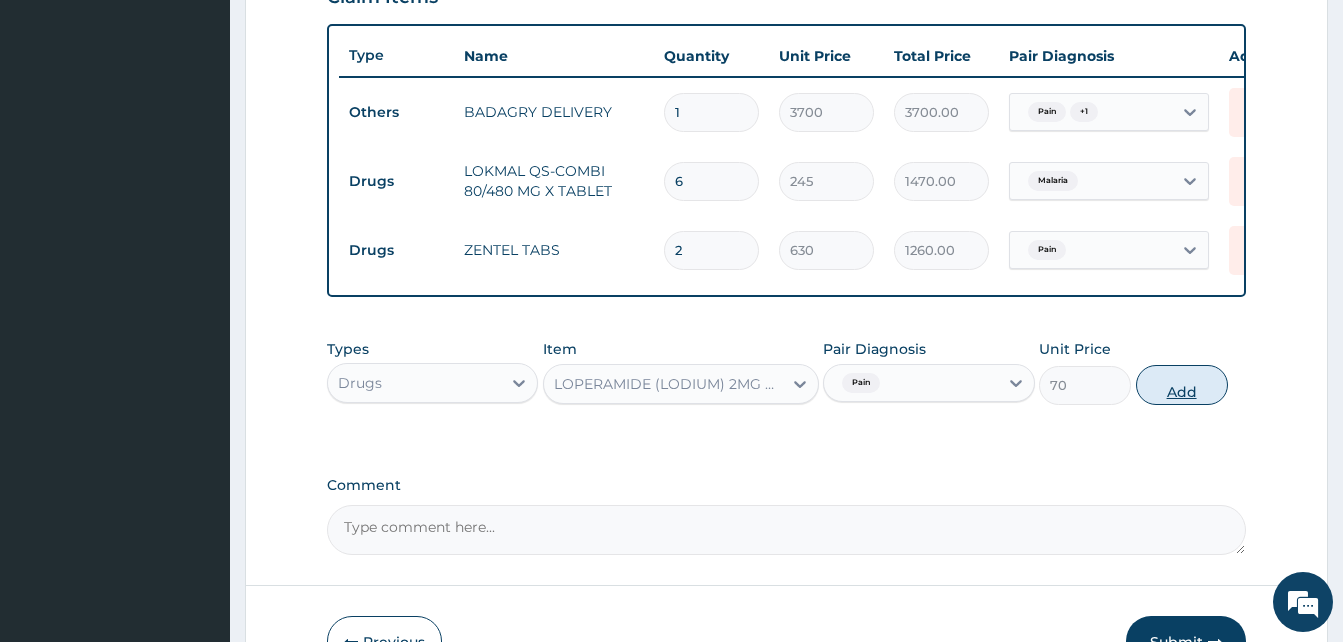 click on "Add" at bounding box center [1182, 385] 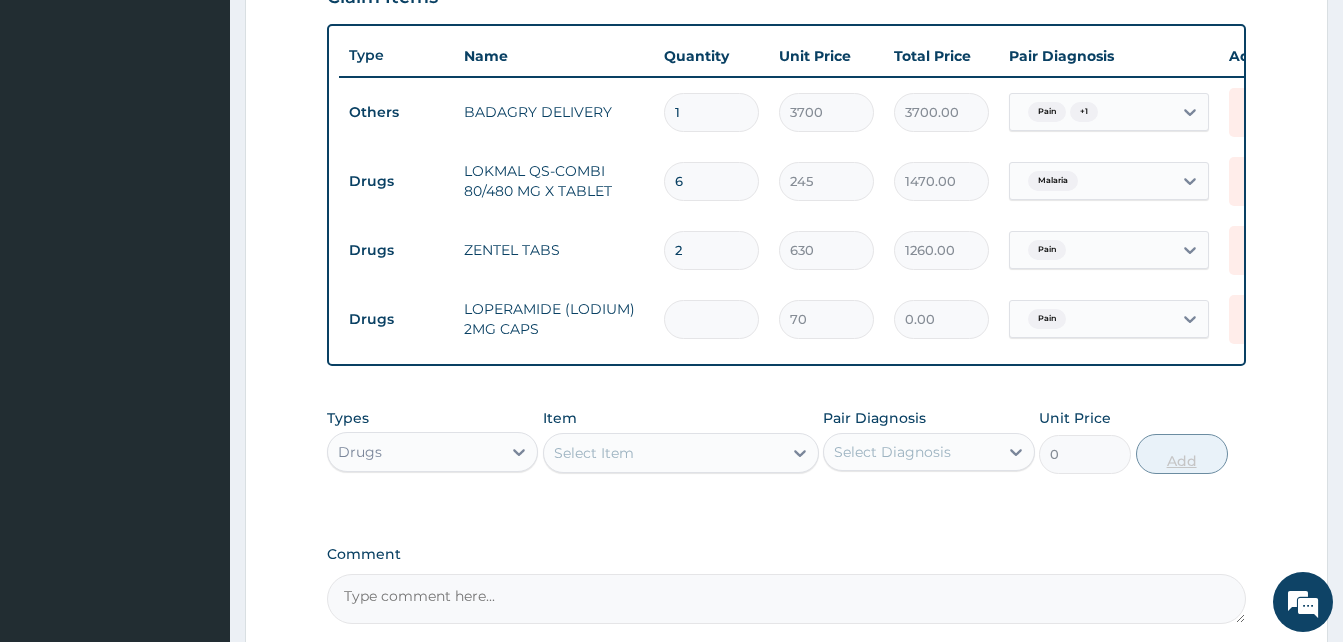 type on "2" 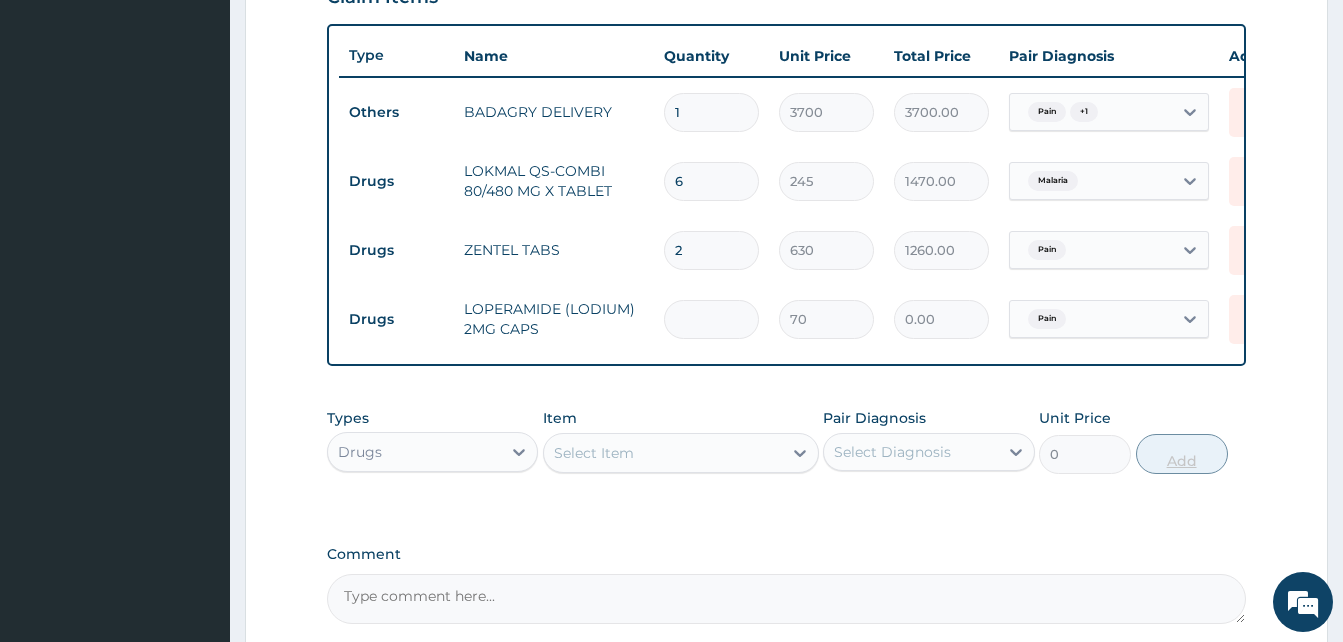 type on "140.00" 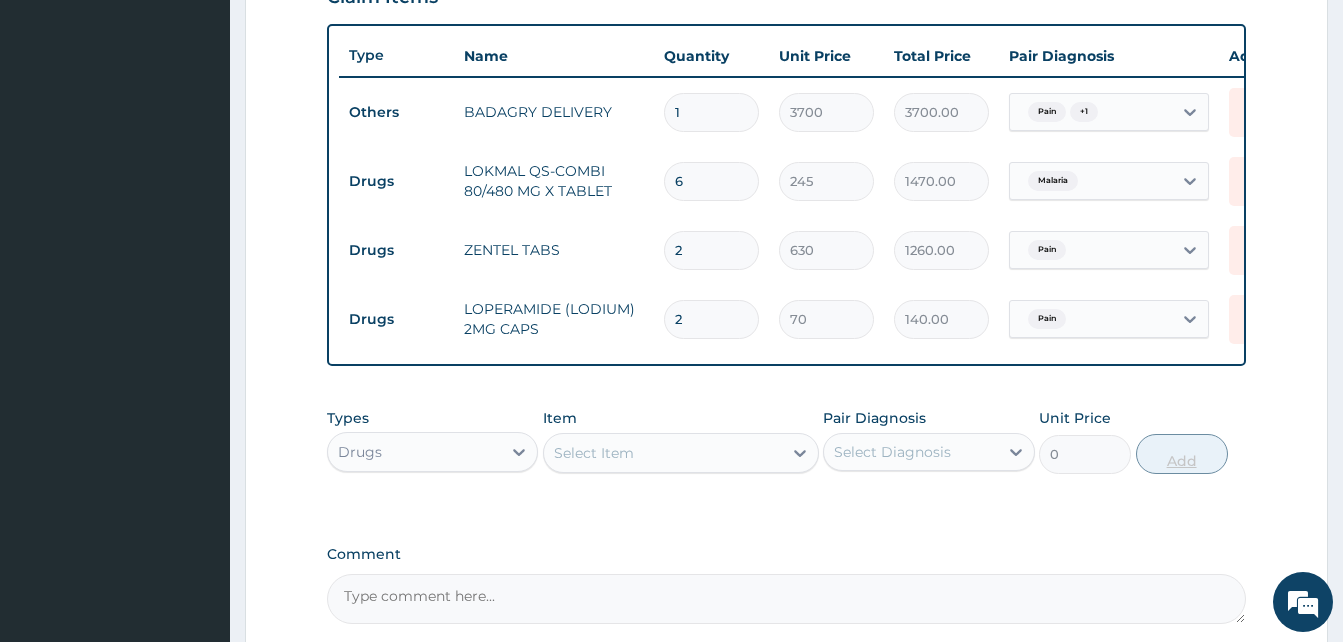 type on "20" 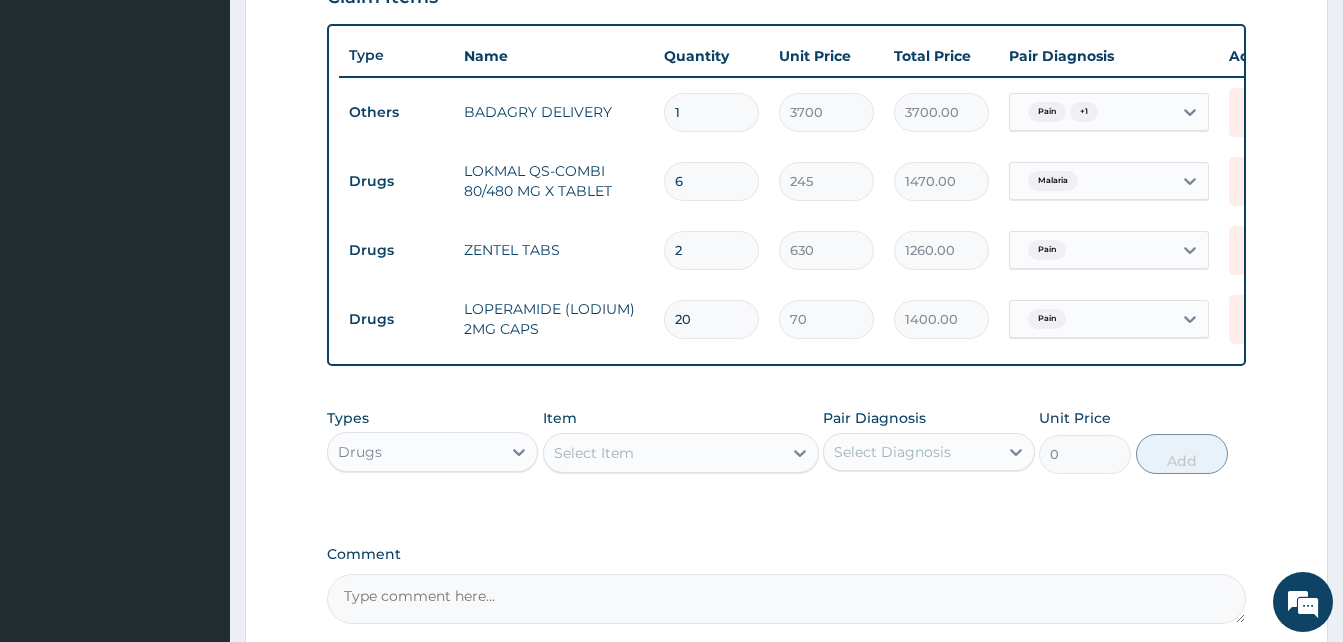 type on "20" 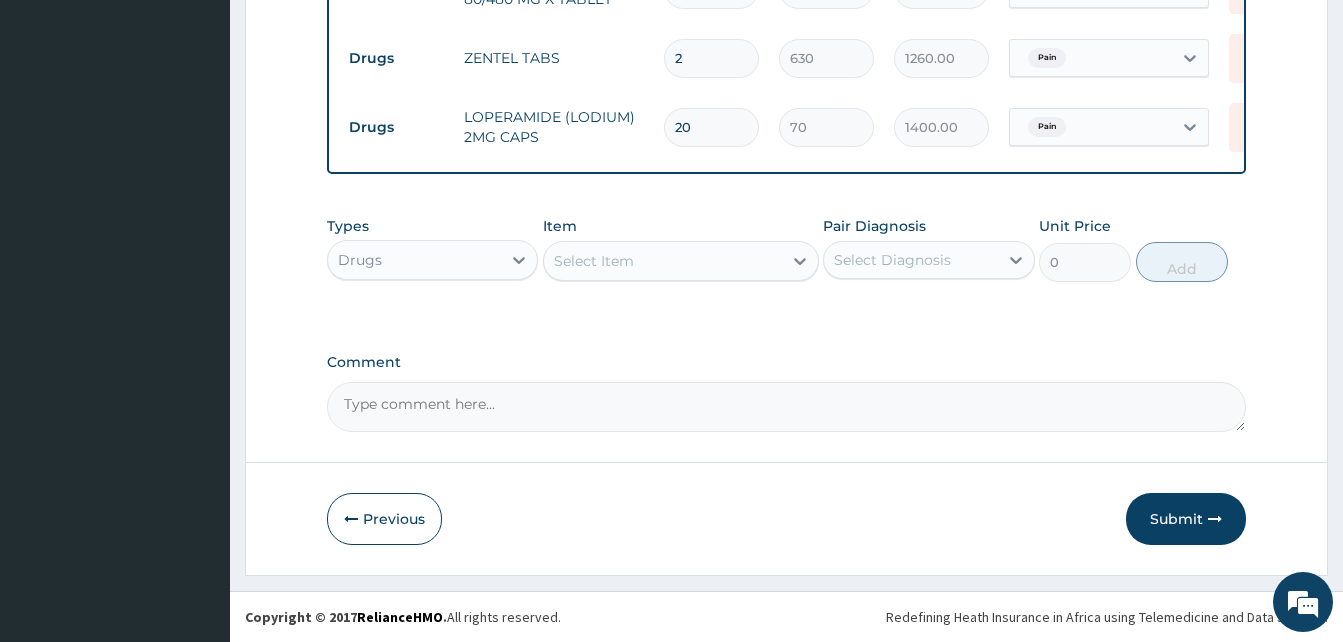click on "Select Item" at bounding box center [663, 261] 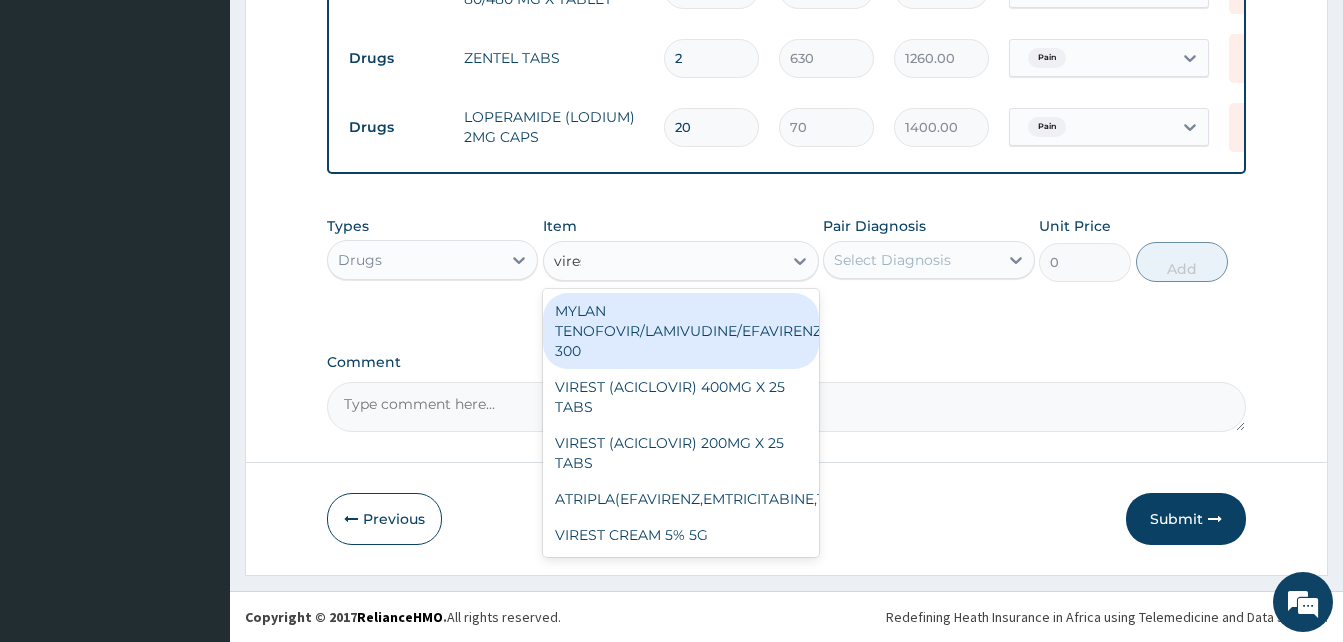 type on "virest" 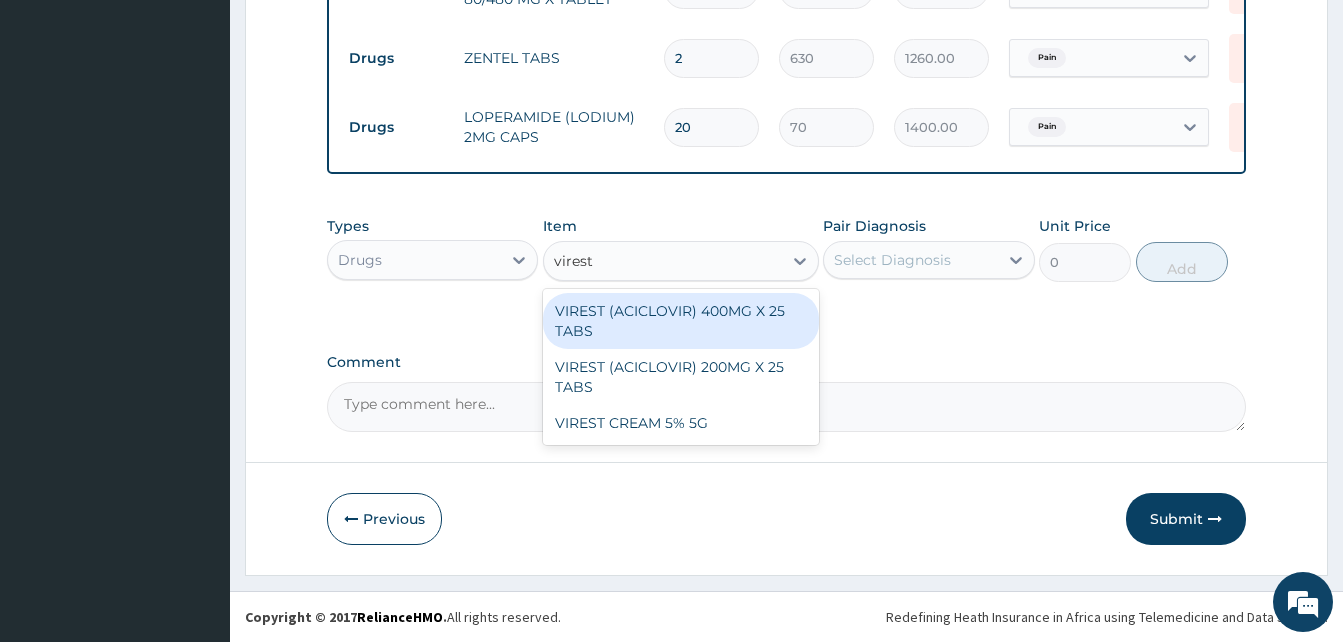 click on "VIREST (ACICLOVIR) 400MG X 25 TABS" at bounding box center (681, 321) 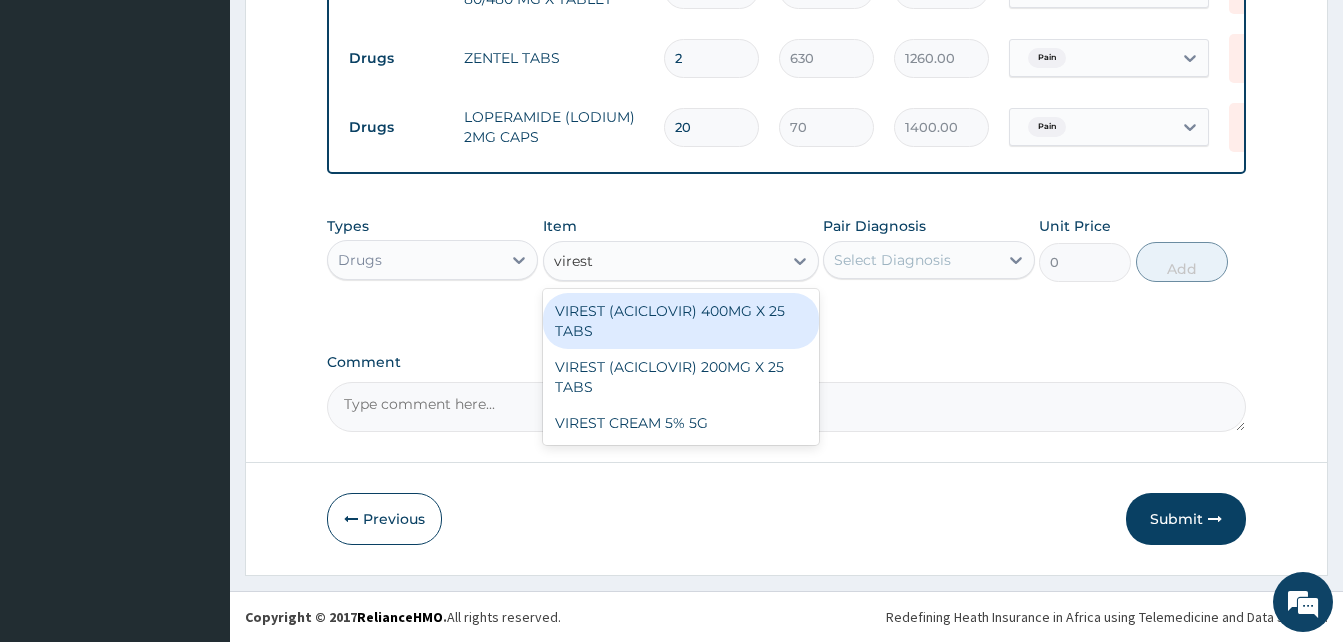 type 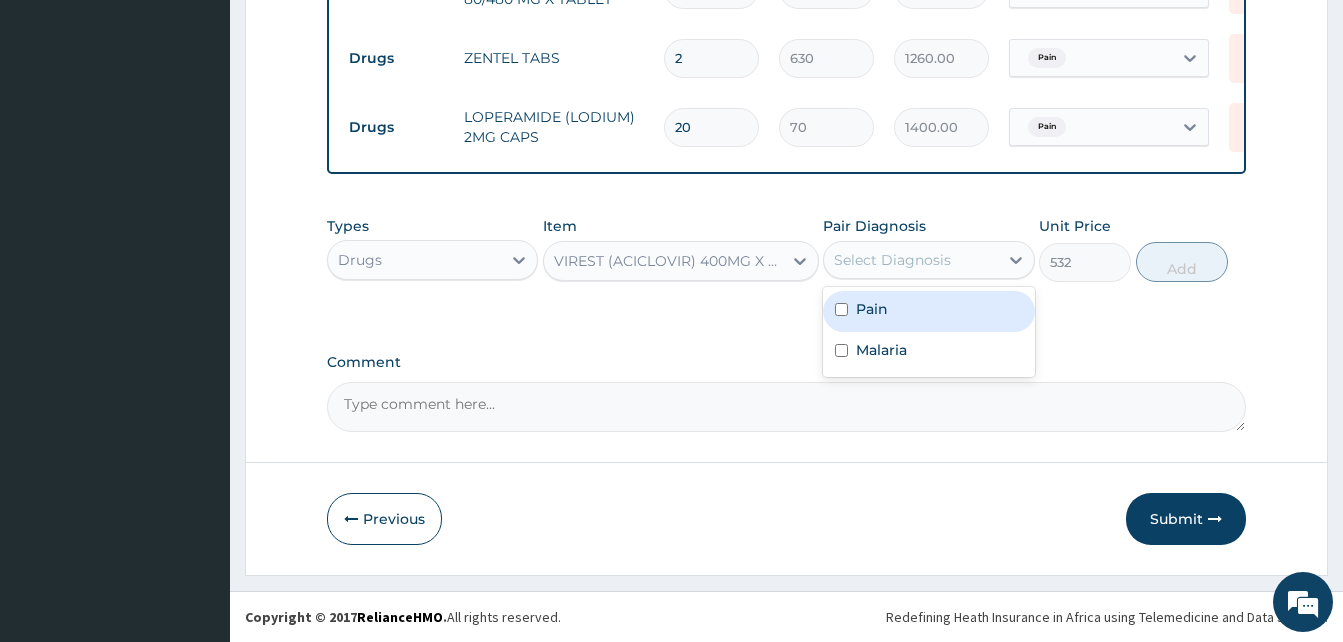 click on "Select Diagnosis" at bounding box center (892, 260) 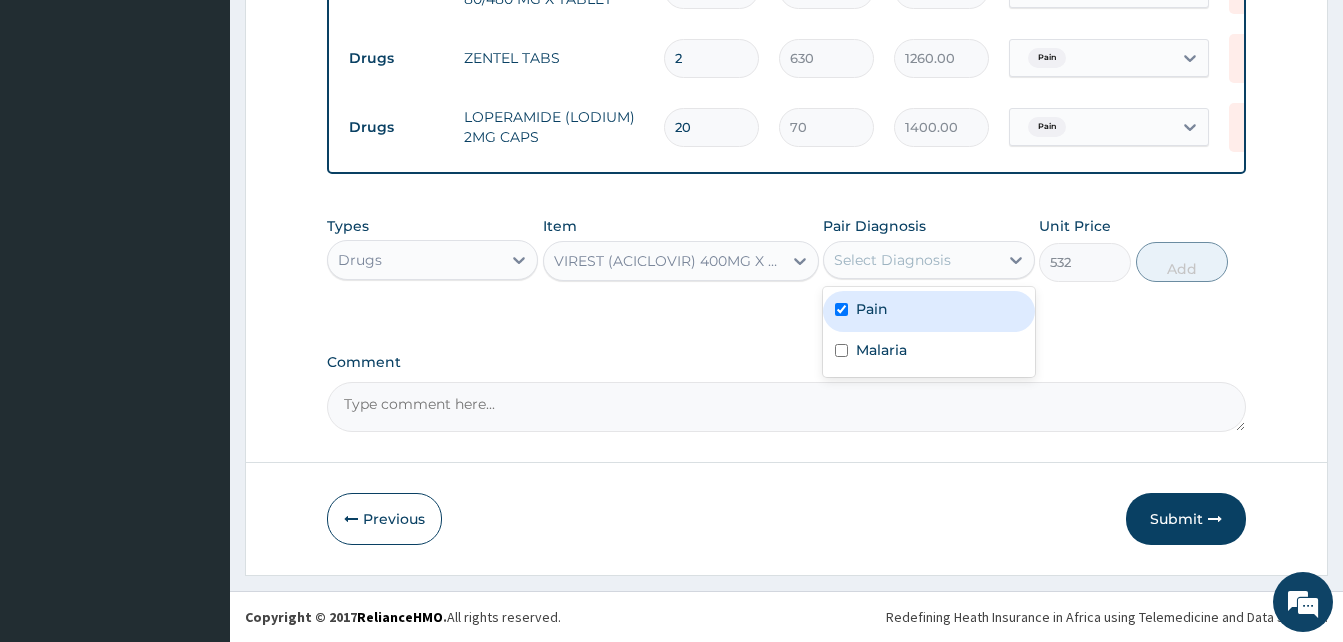 checkbox on "true" 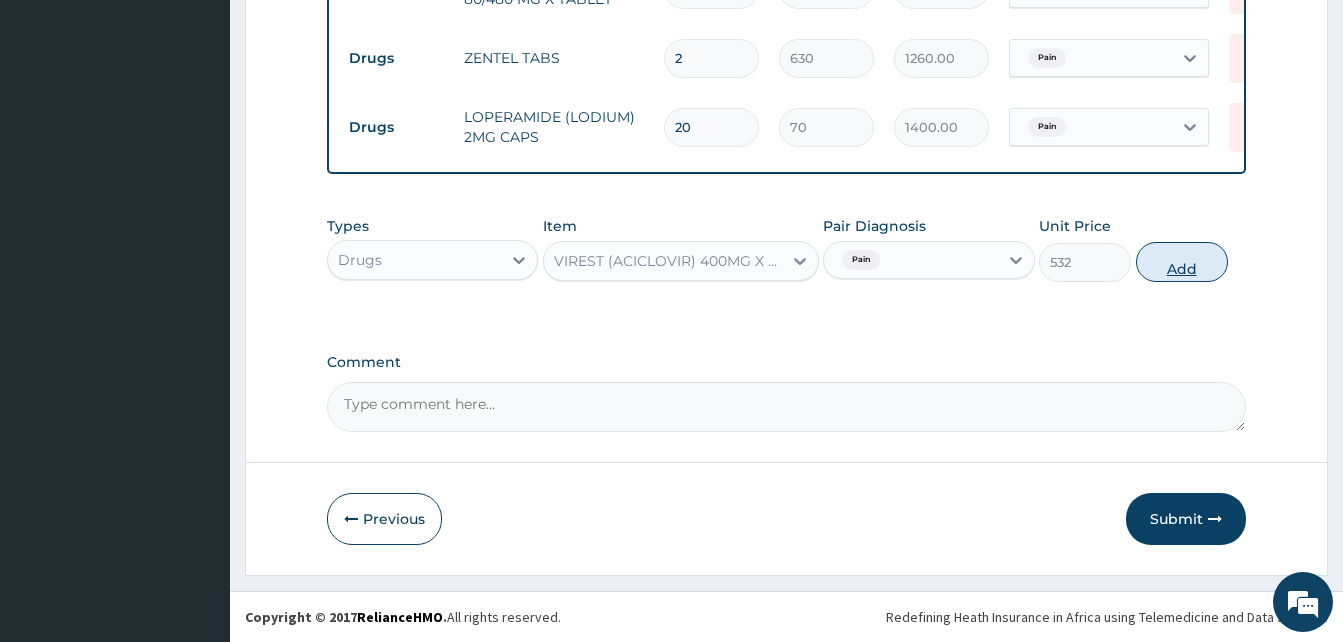 click on "Add" at bounding box center [1182, 262] 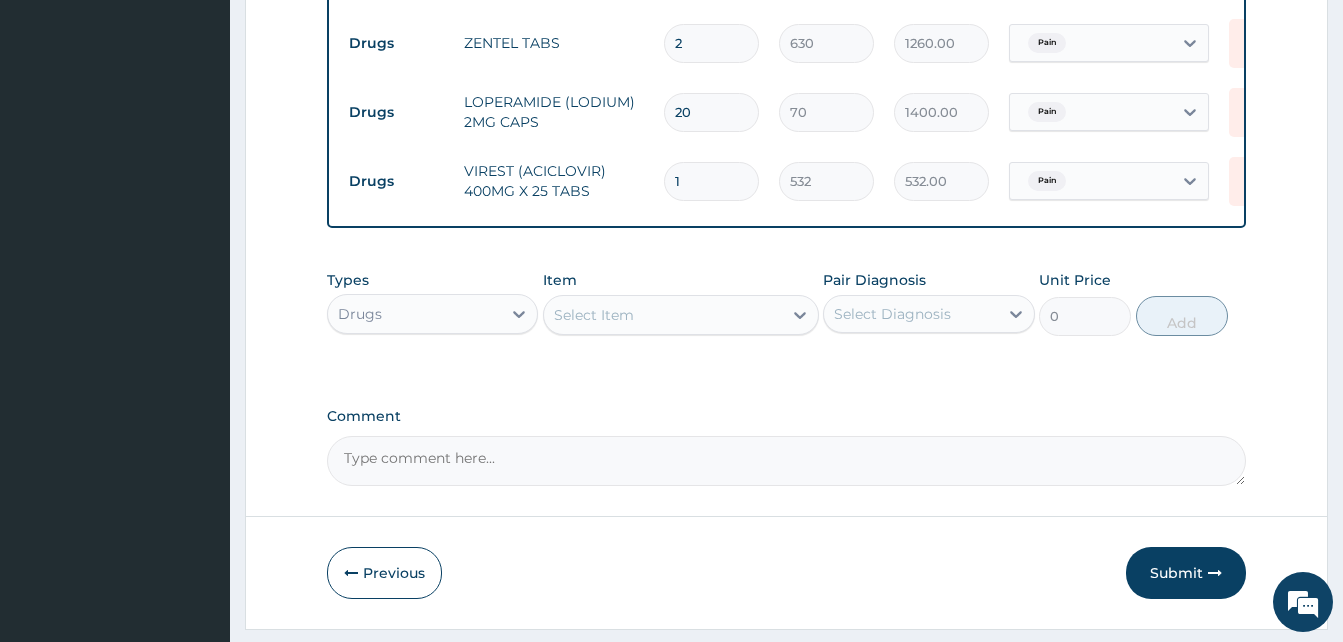 type 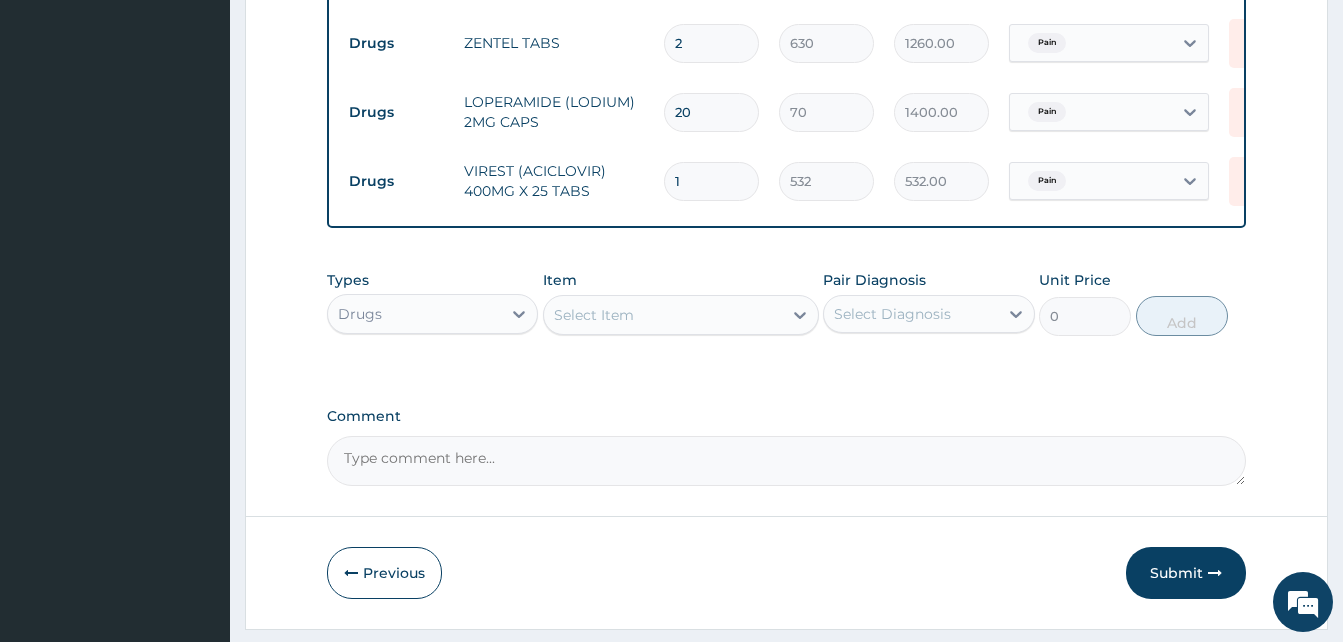 type on "0.00" 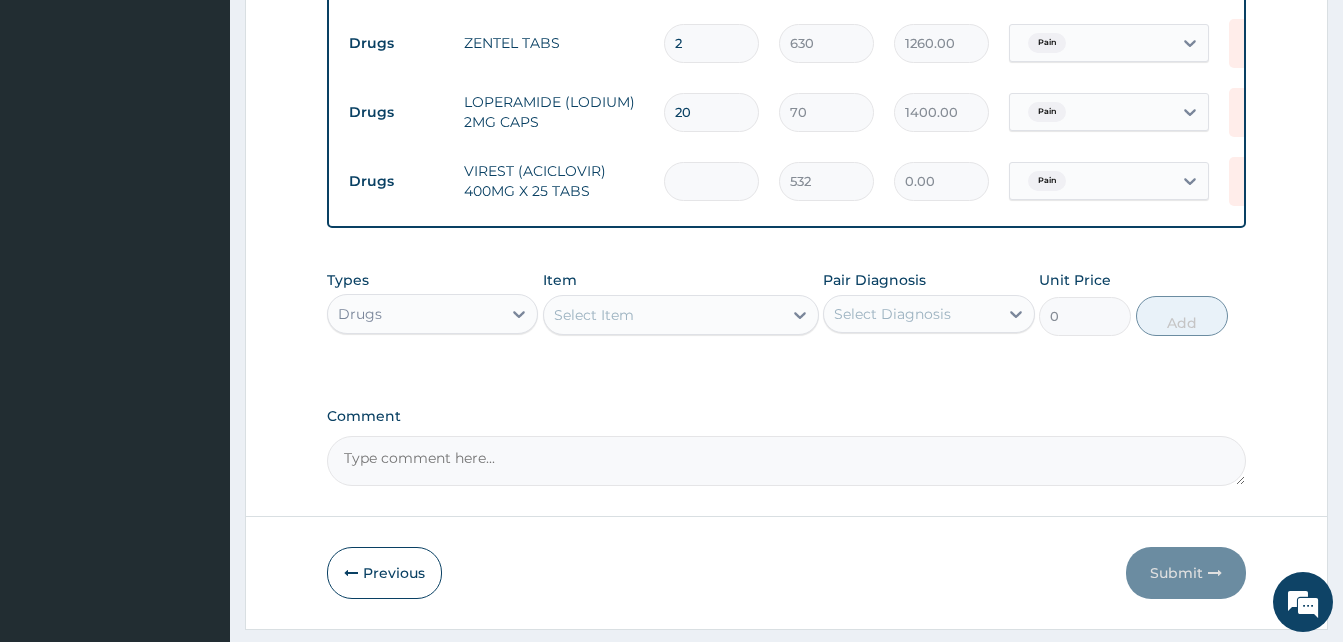 type on "2" 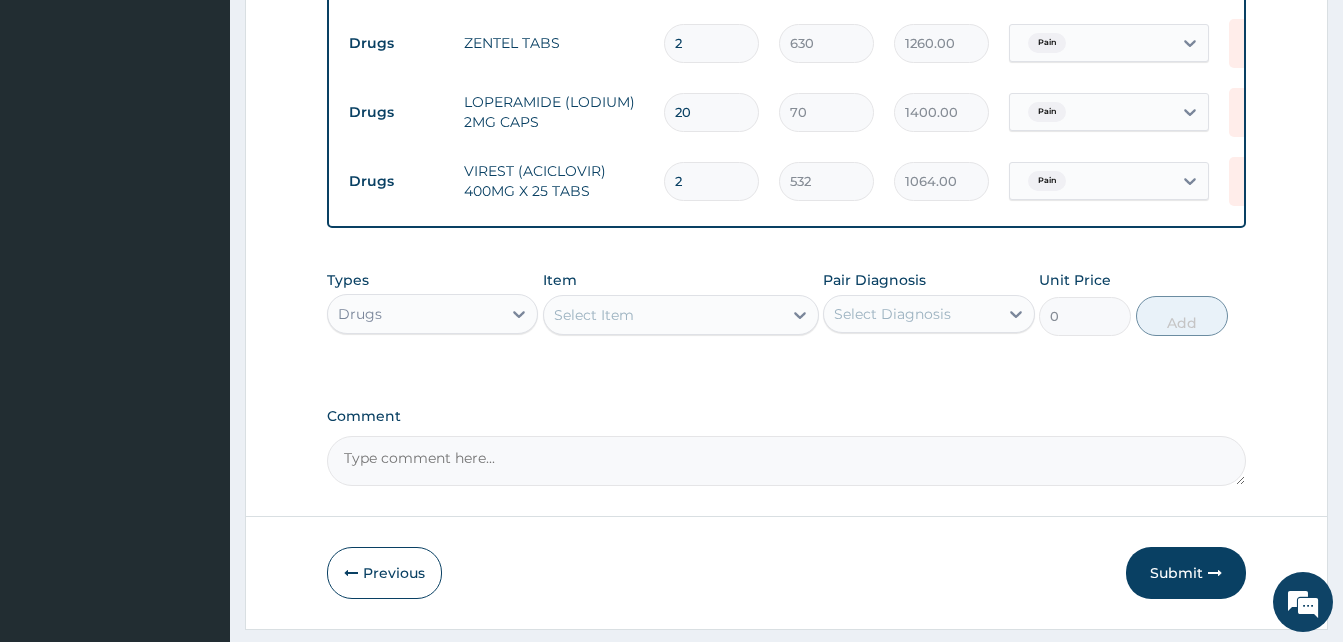 type on "25" 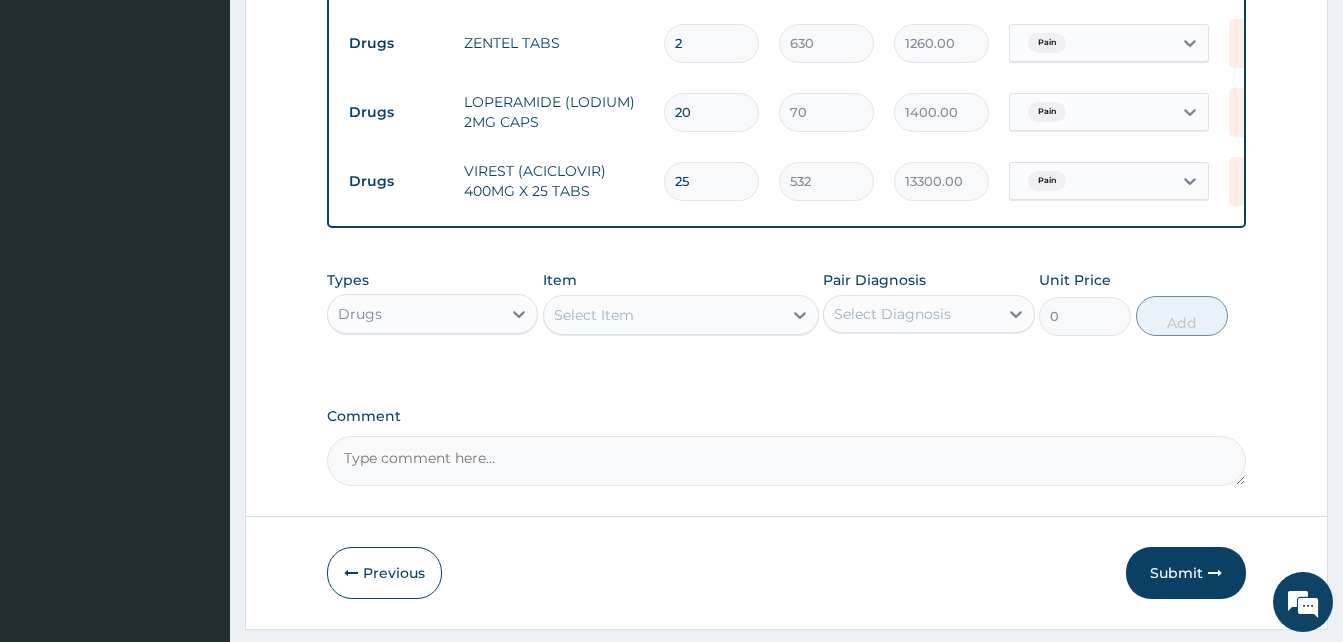 type on "25" 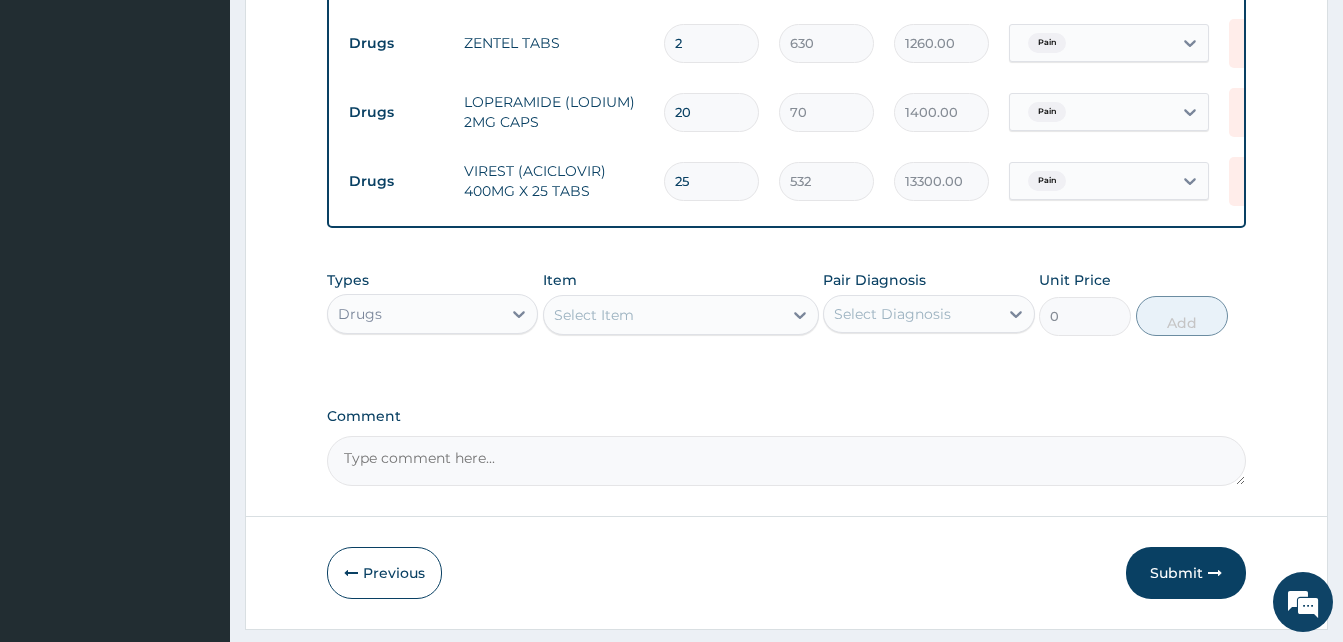 click on "Select Item" at bounding box center [663, 315] 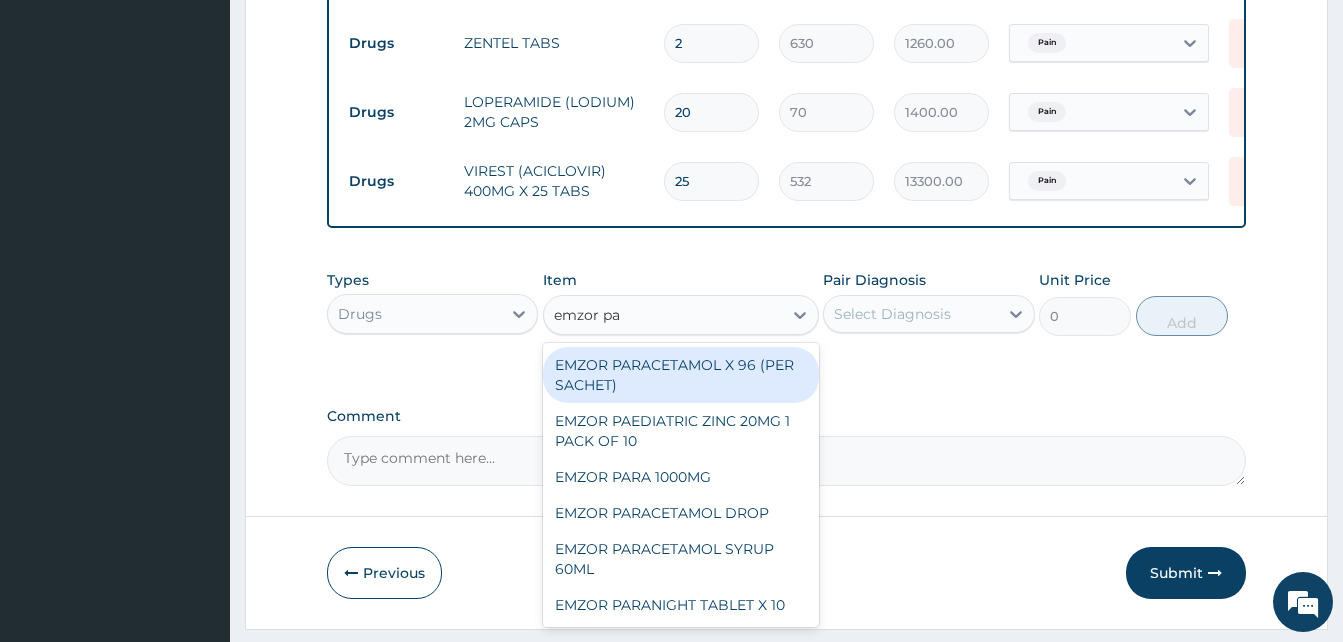 type on "emzor par" 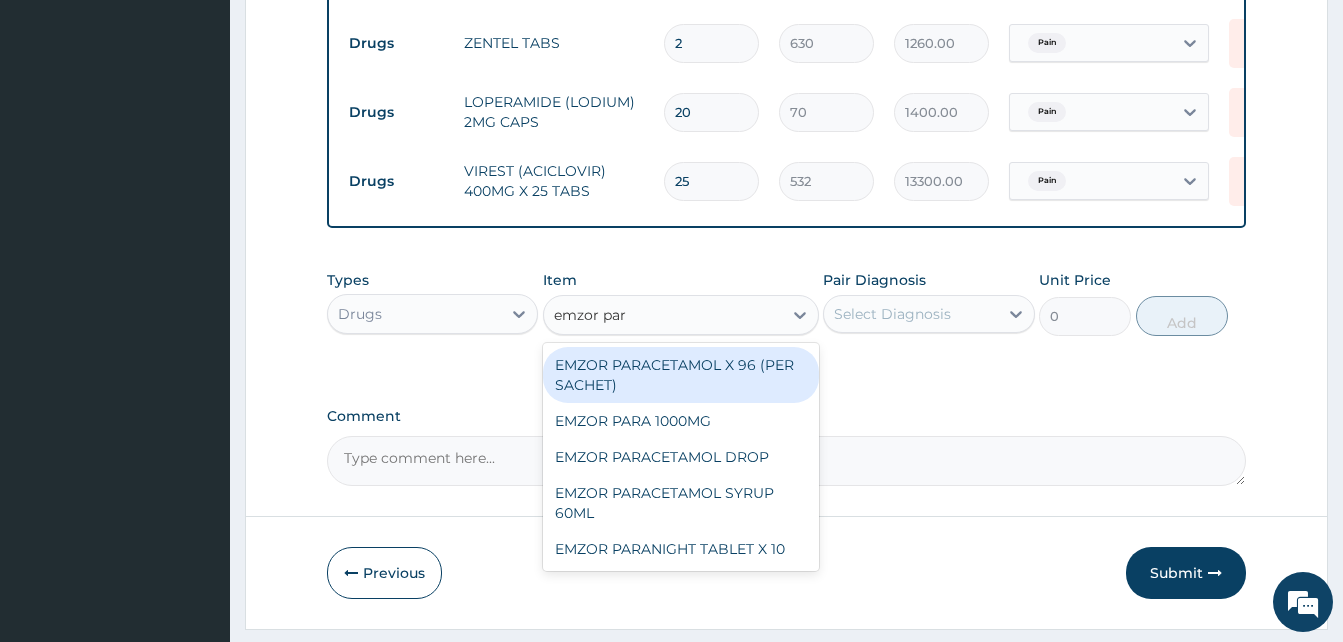 click on "EMZOR PARACETAMOL X 96 (PER SACHET)" at bounding box center (681, 375) 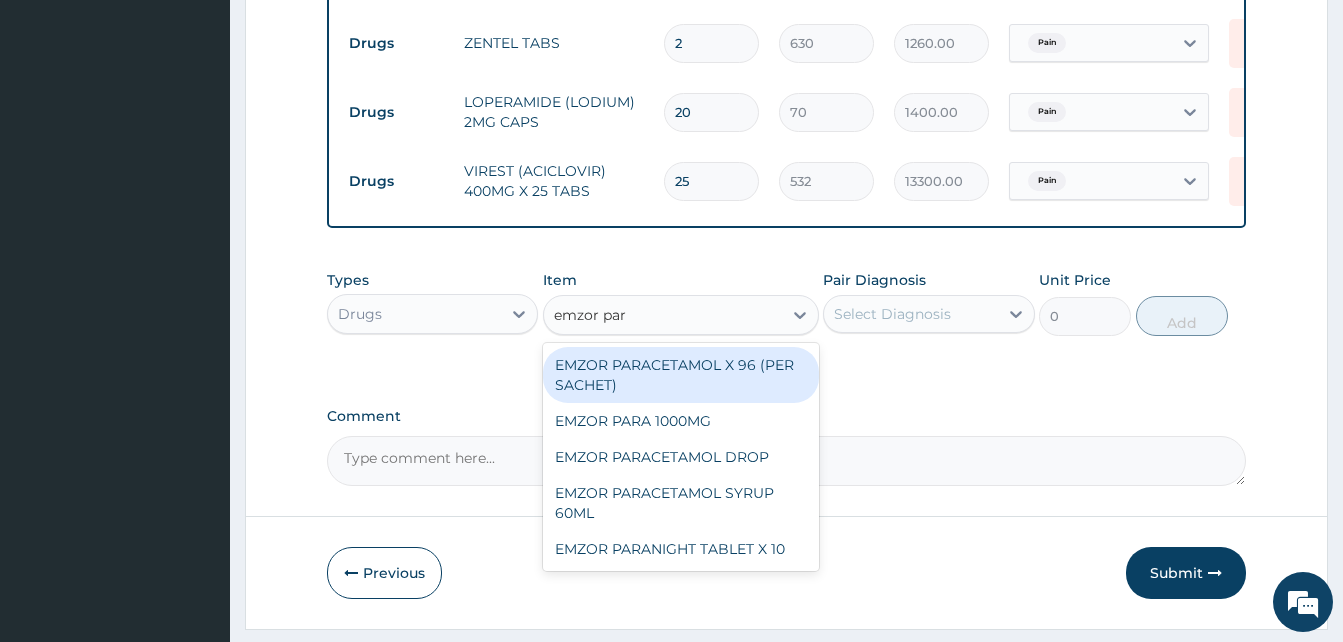 type 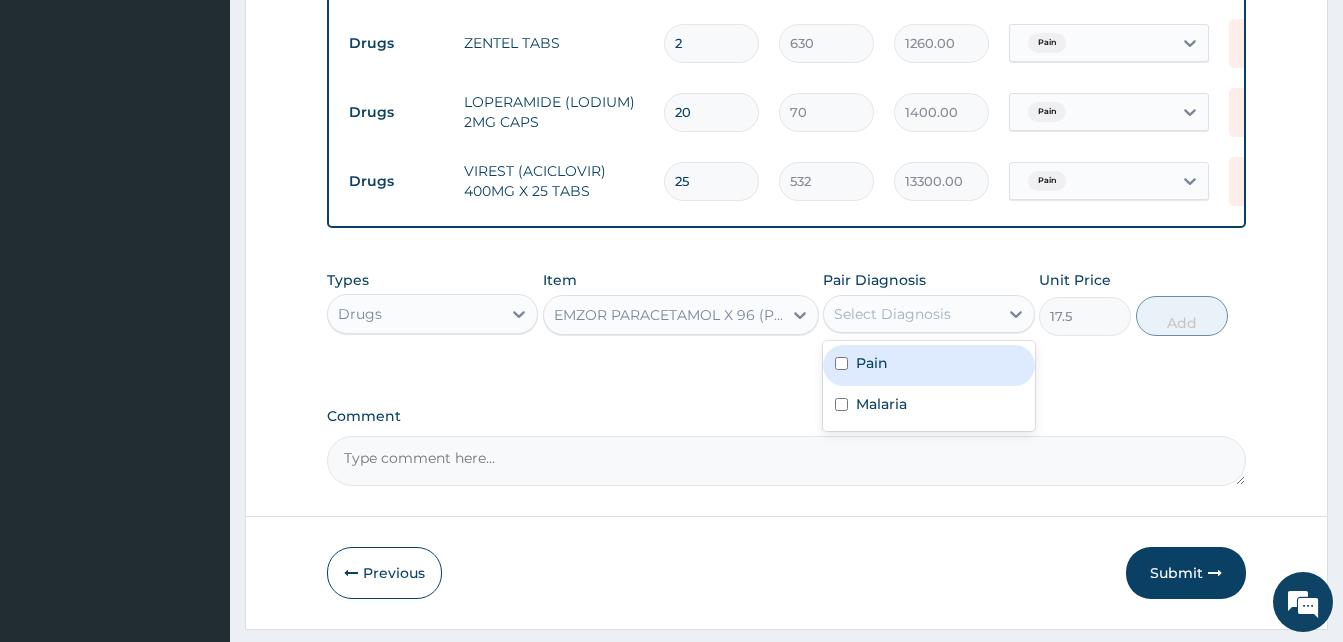 drag, startPoint x: 877, startPoint y: 342, endPoint x: 946, endPoint y: 374, distance: 76.05919 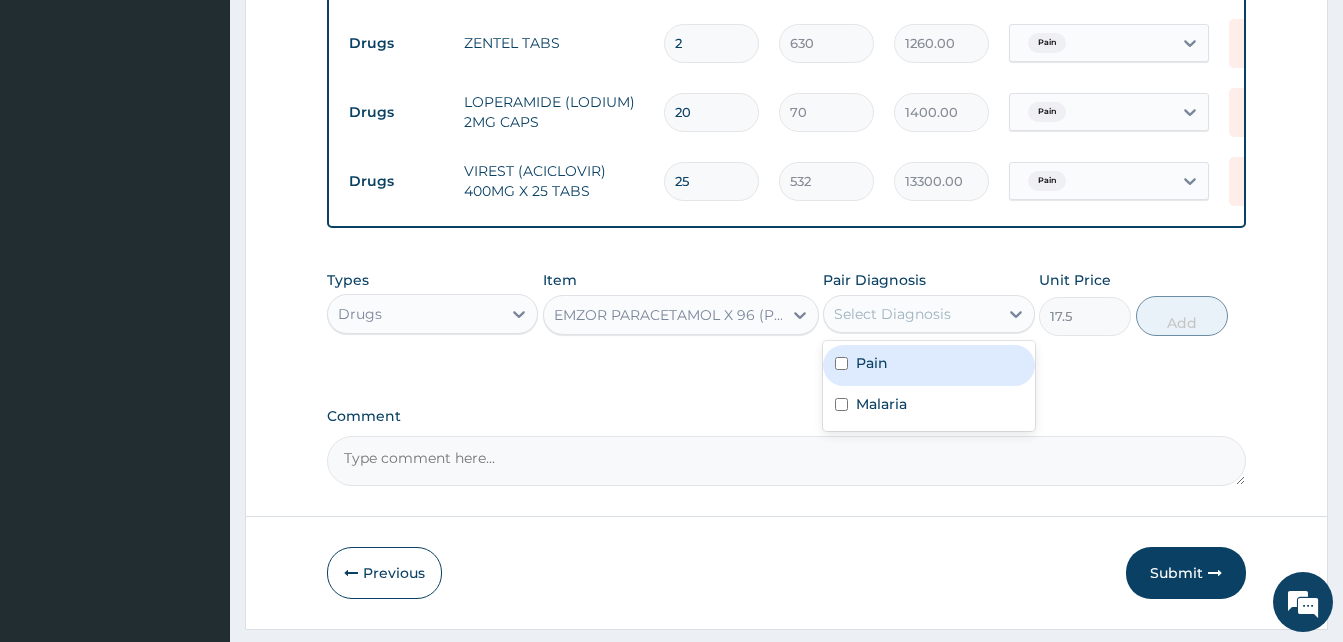 click on "option Pain, selected. option Pain focused, 1 of 2. 2 results available. Use Up and Down to choose options, press Enter to select the currently focused option, press Escape to exit the menu, press Tab to select the option and exit the menu. Select Diagnosis Pain Malaria" at bounding box center [928, 314] 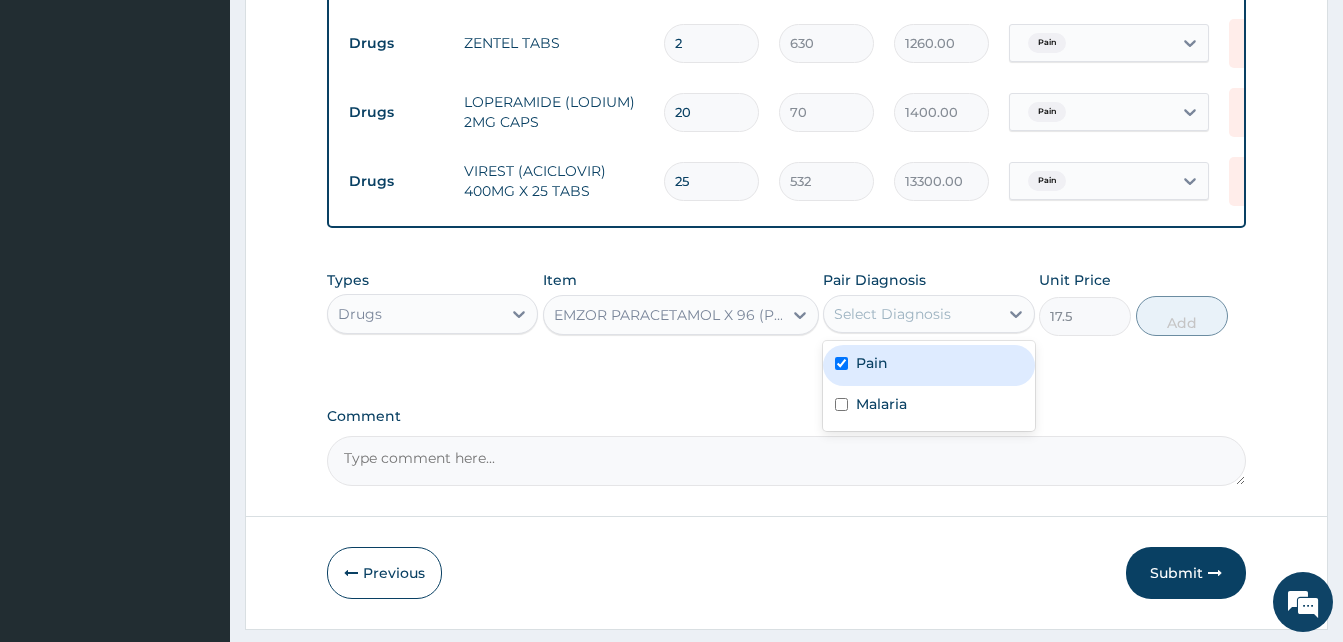 checkbox on "true" 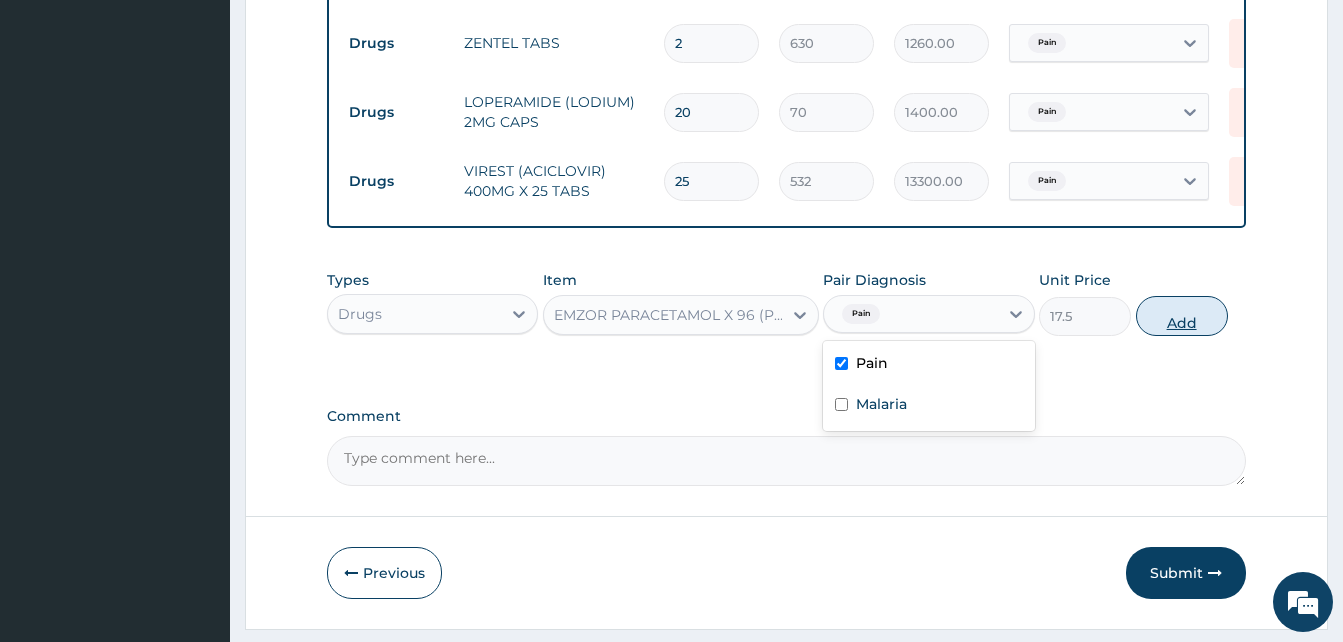 click on "Add" at bounding box center (1182, 316) 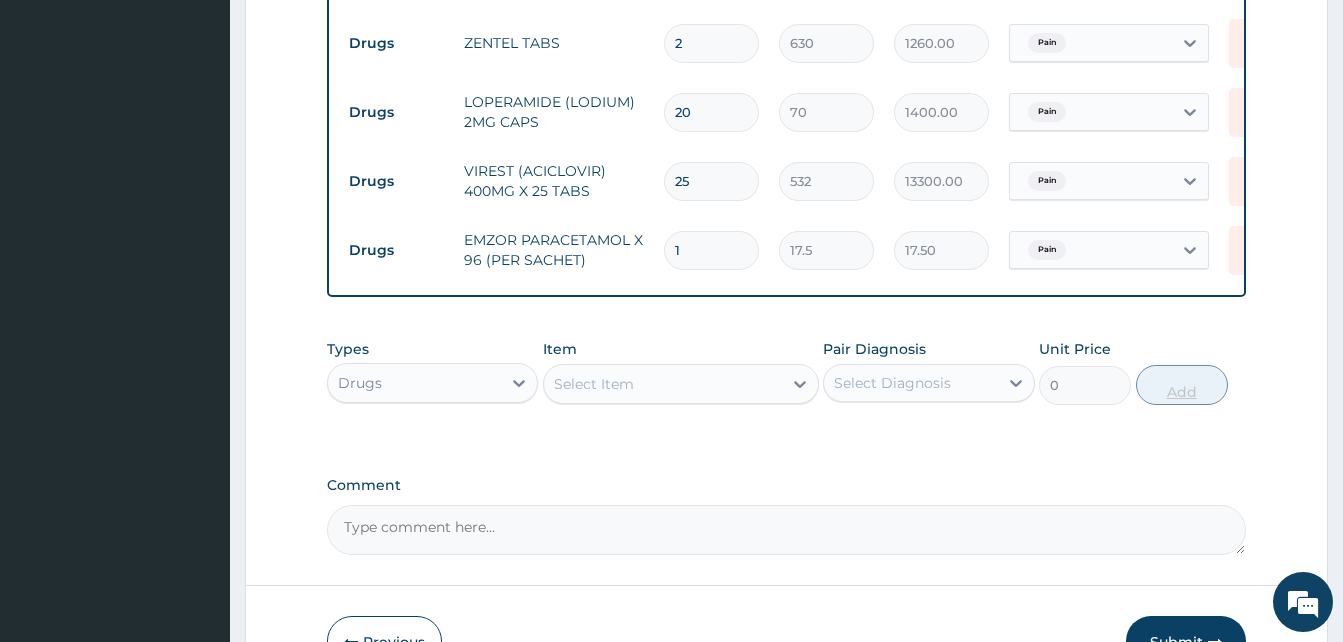 type 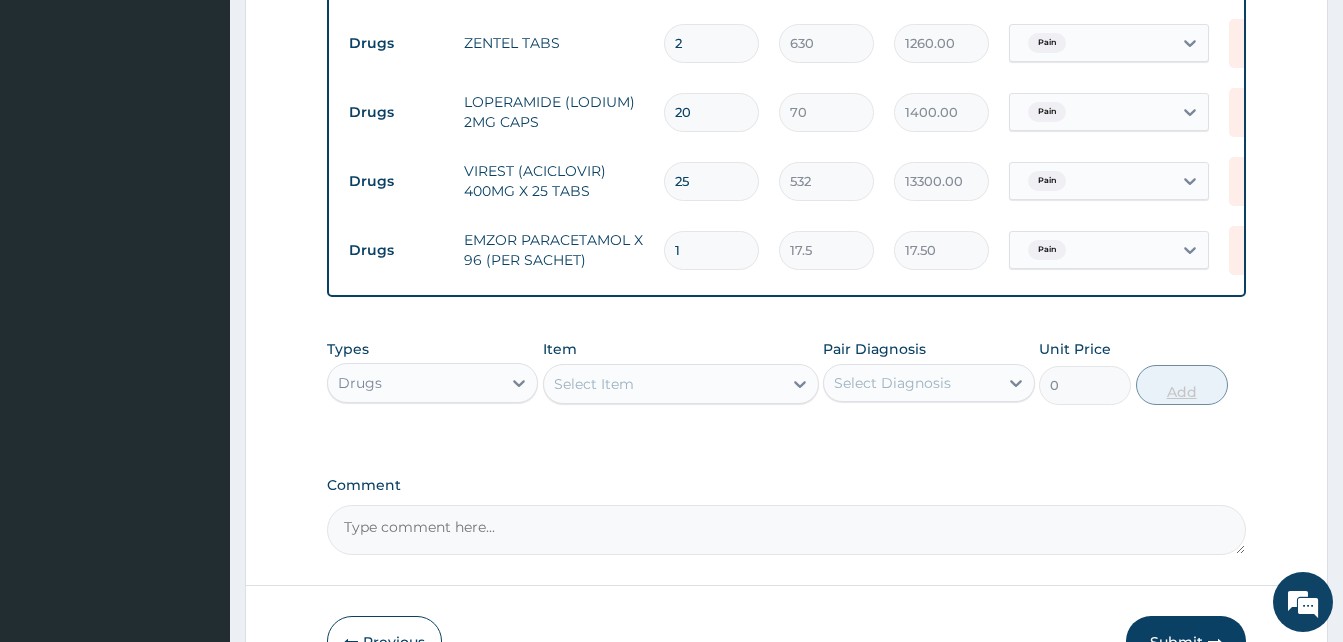 type on "0.00" 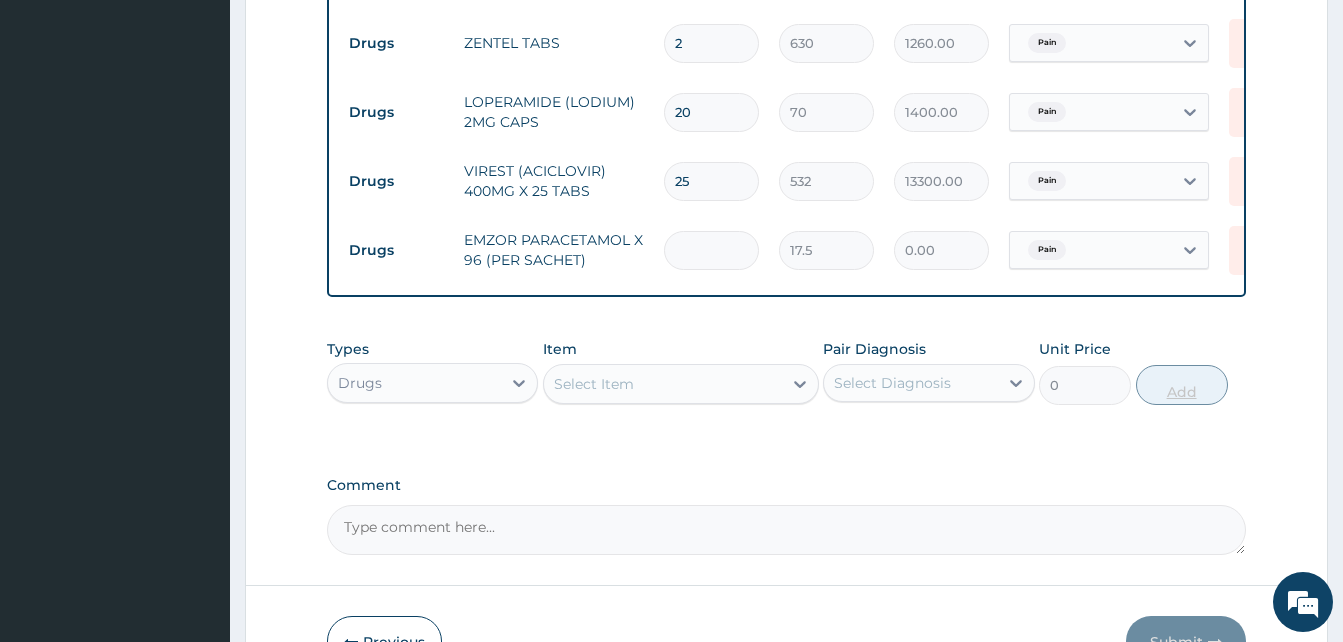type on "3" 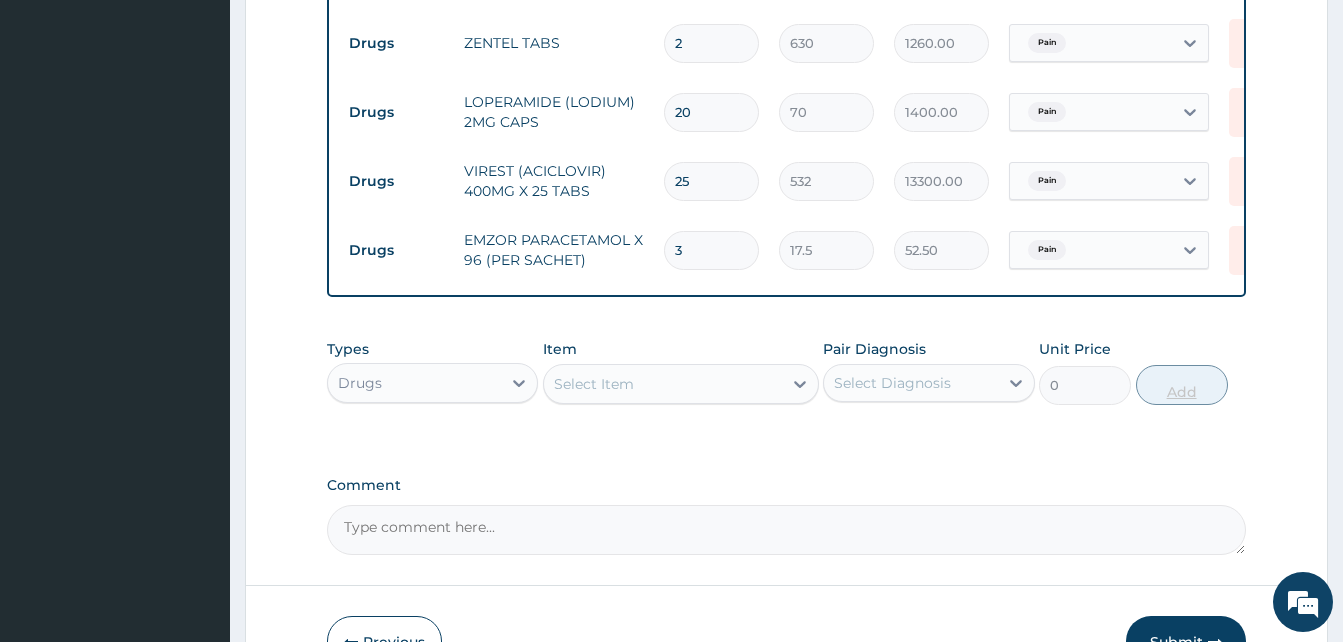 type on "36" 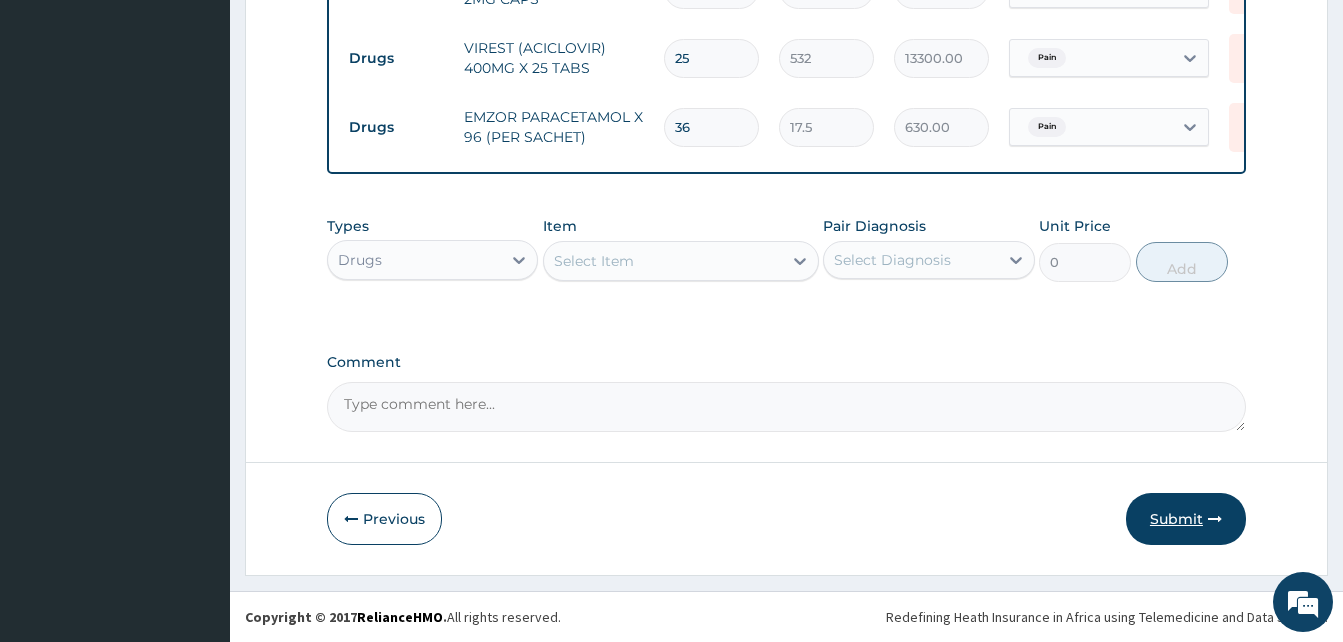 type on "36" 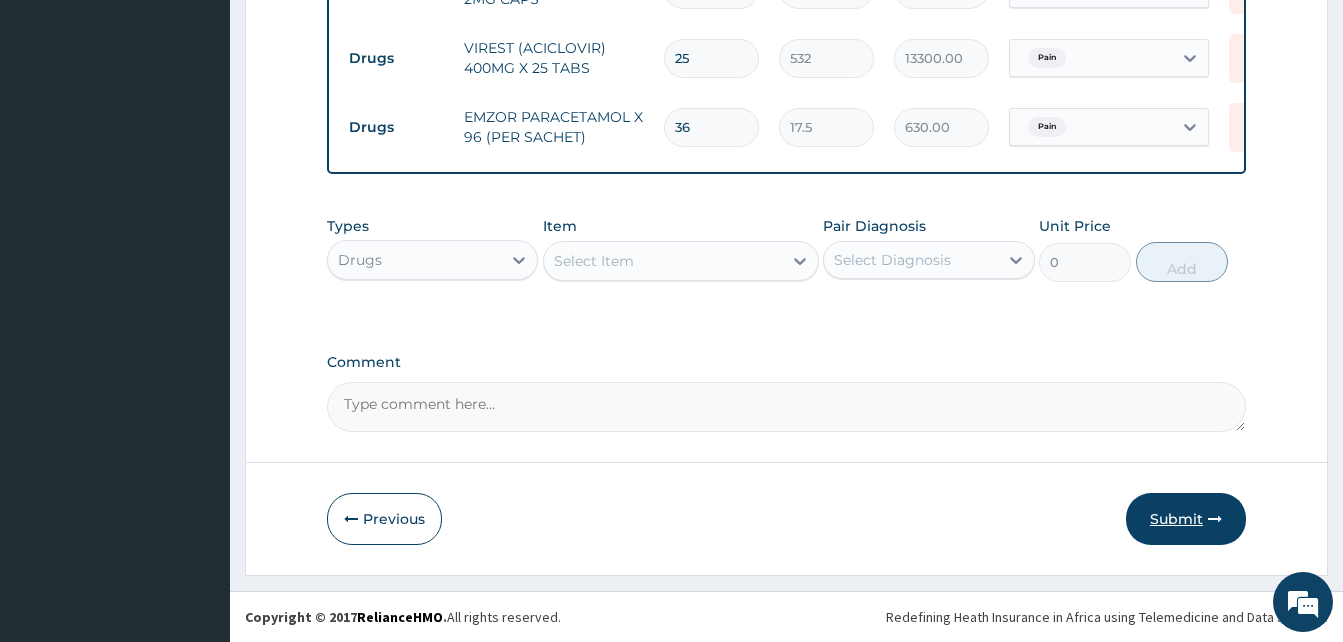 click on "Submit" at bounding box center [1186, 519] 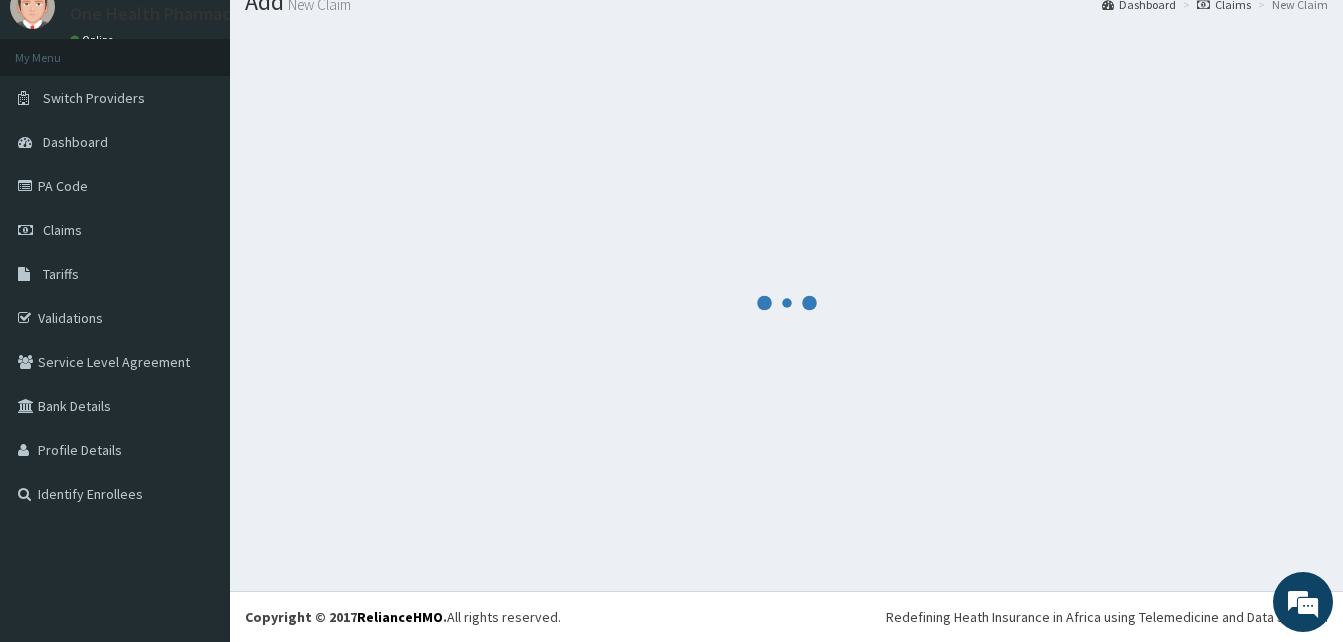 scroll, scrollTop: 76, scrollLeft: 0, axis: vertical 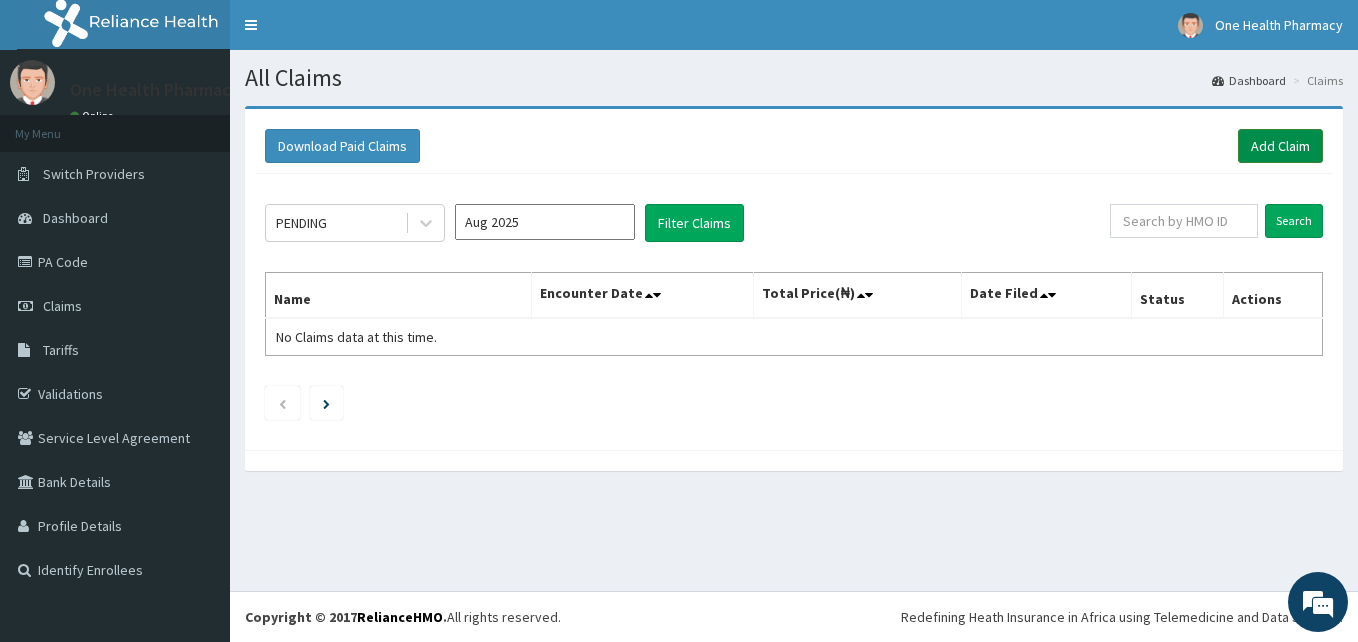 click on "Add Claim" at bounding box center (1280, 146) 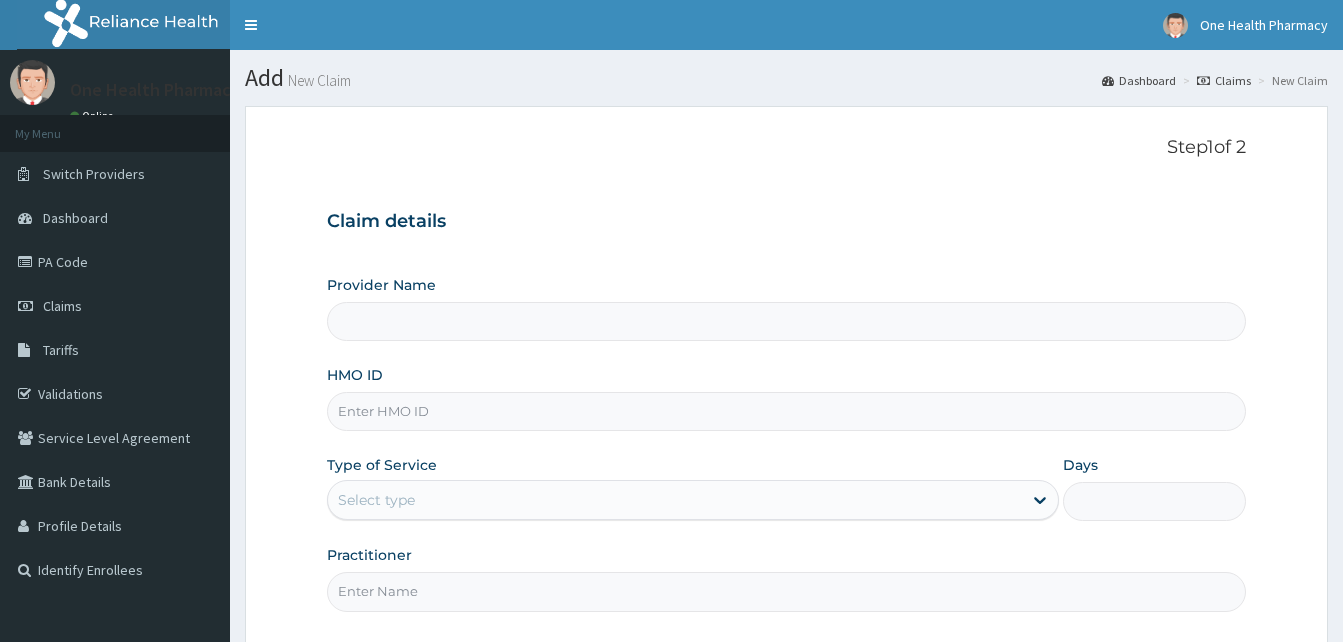 scroll, scrollTop: 0, scrollLeft: 0, axis: both 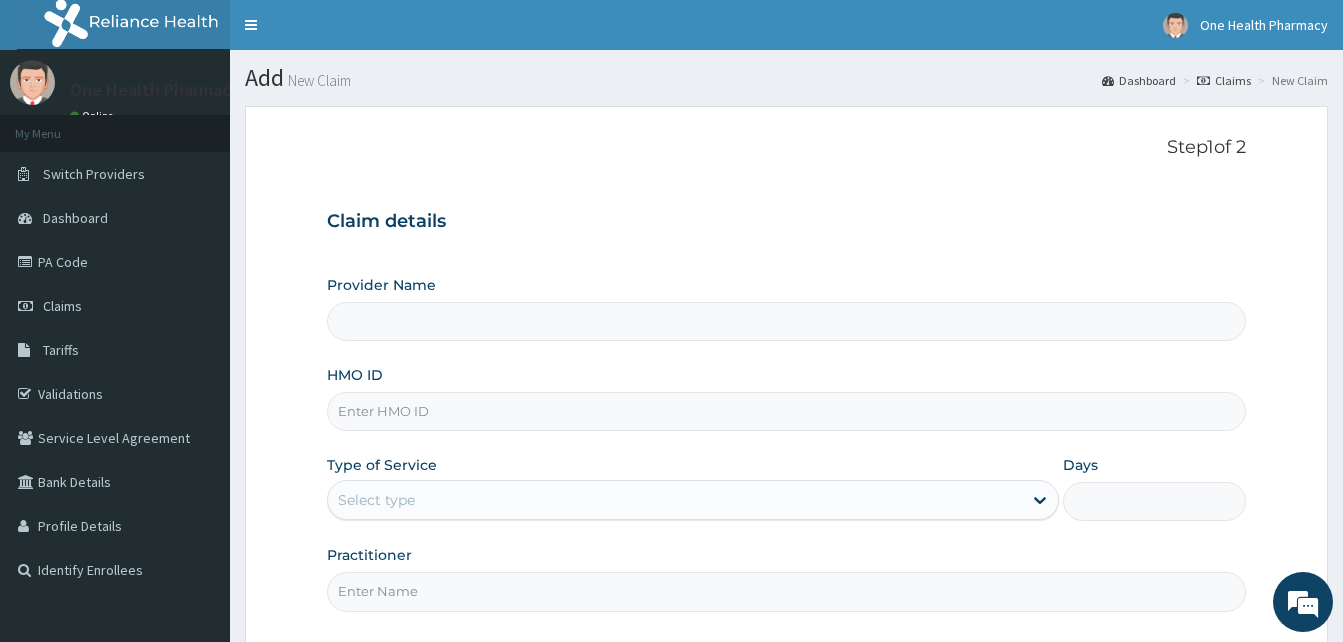 type on "OneHealth Pharmacy" 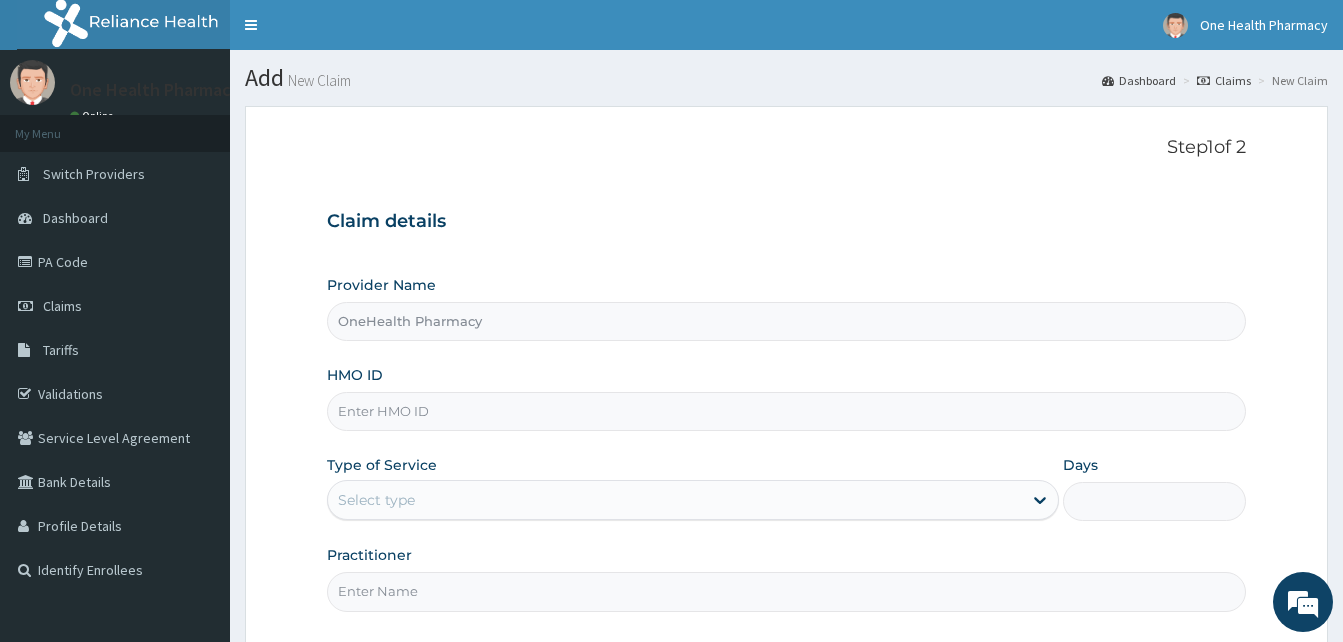 scroll, scrollTop: 0, scrollLeft: 0, axis: both 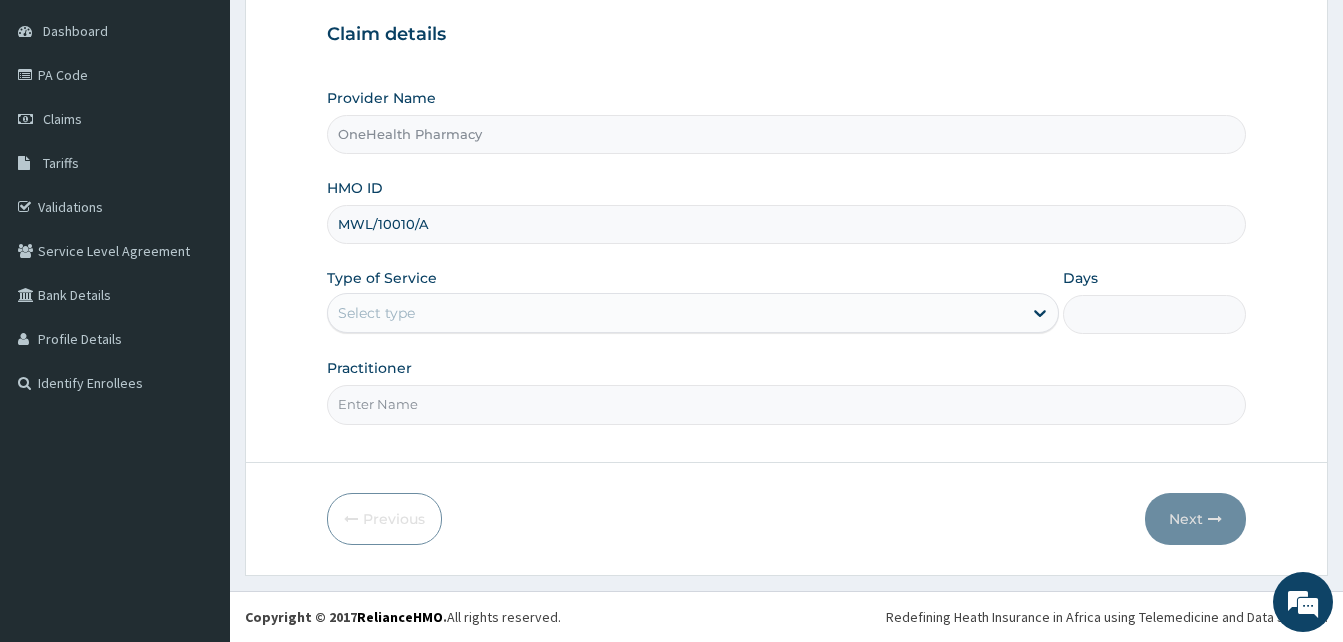 type on "MWL/10010/A" 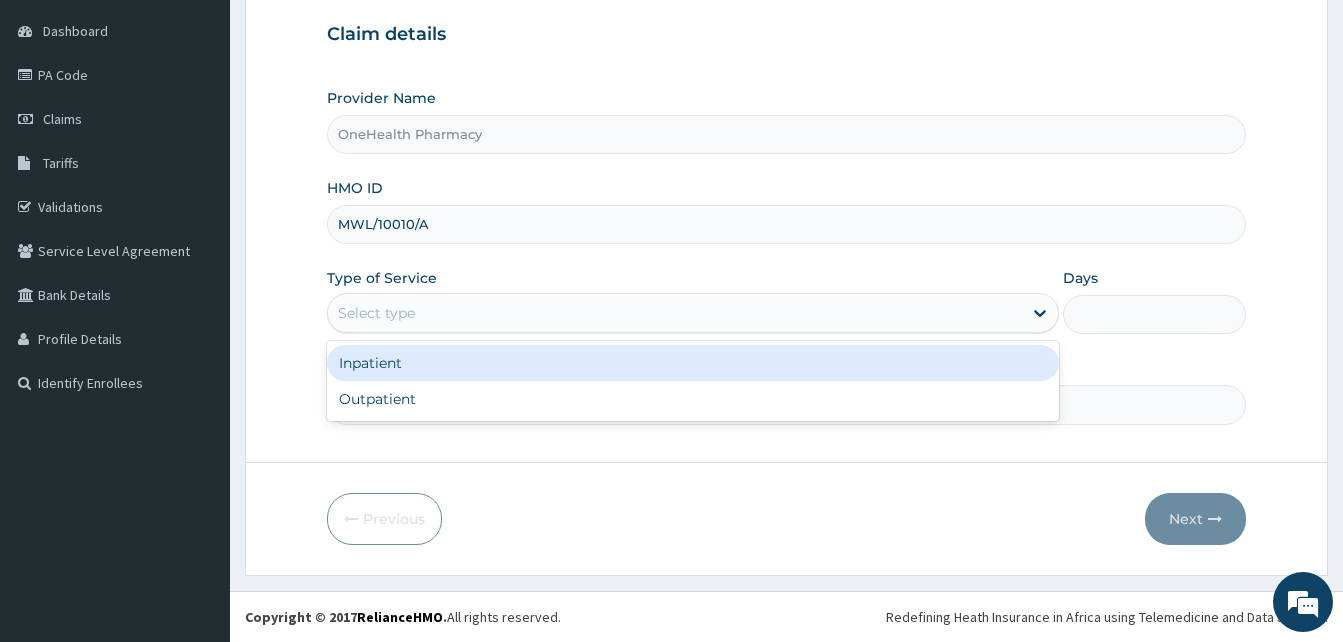 click on "Select type" at bounding box center [675, 313] 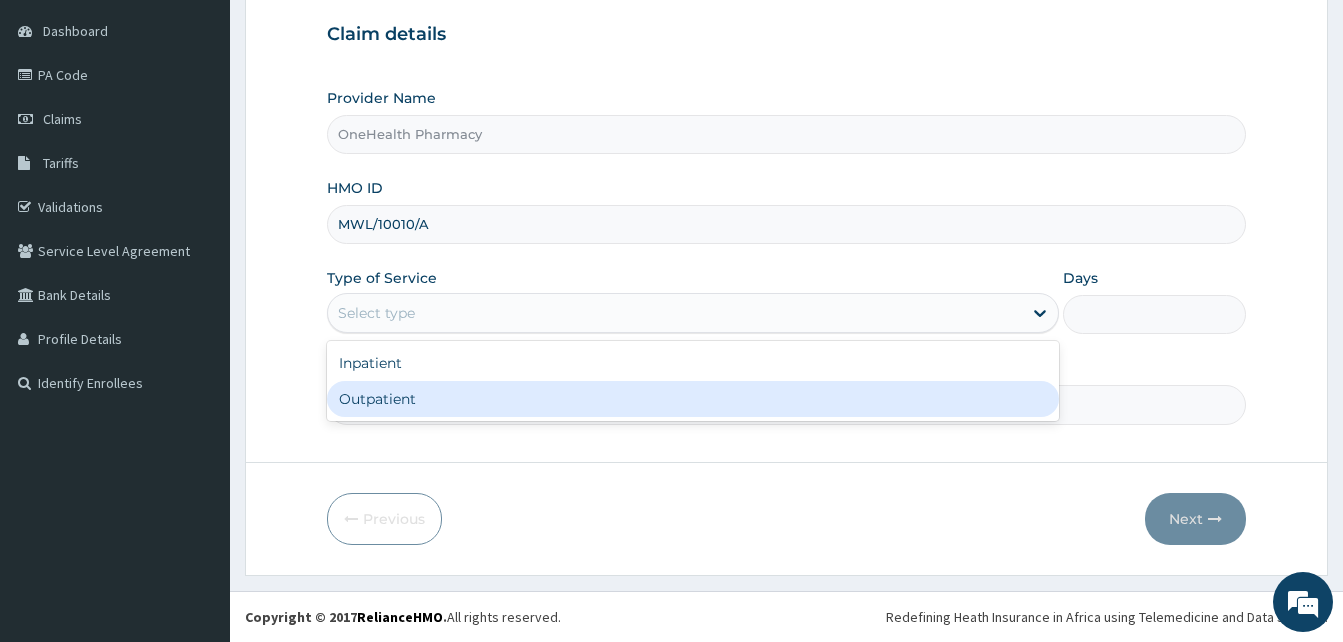 click on "Outpatient" at bounding box center (693, 399) 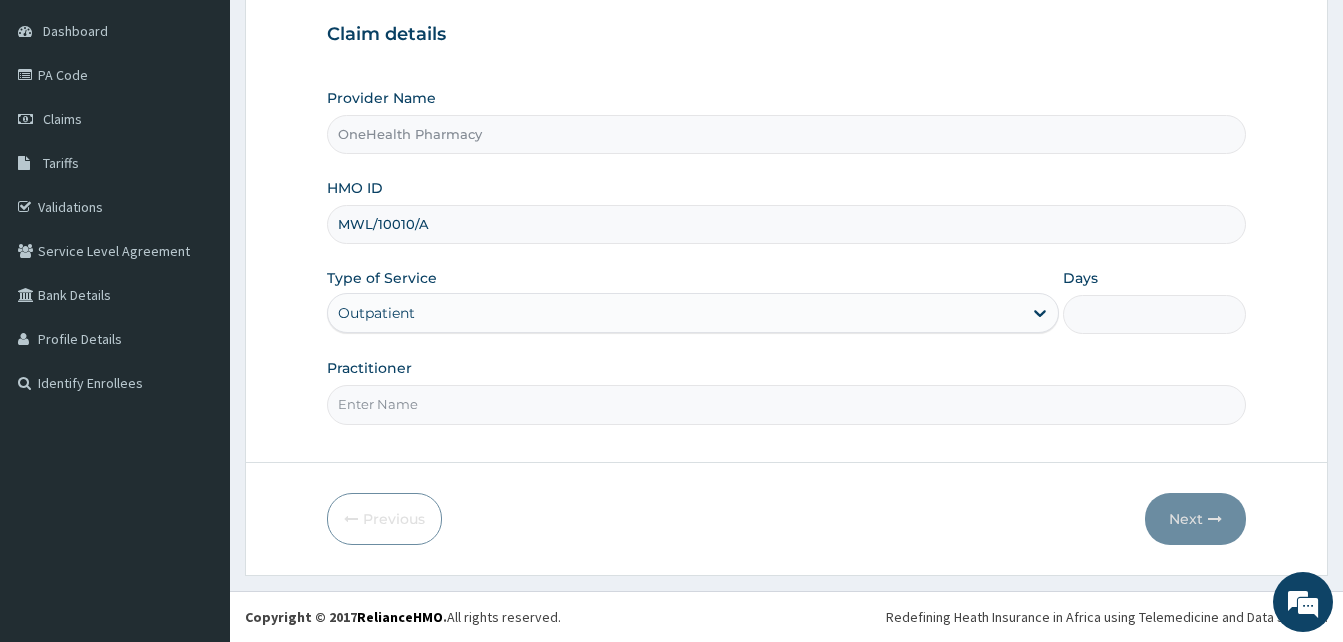 type on "1" 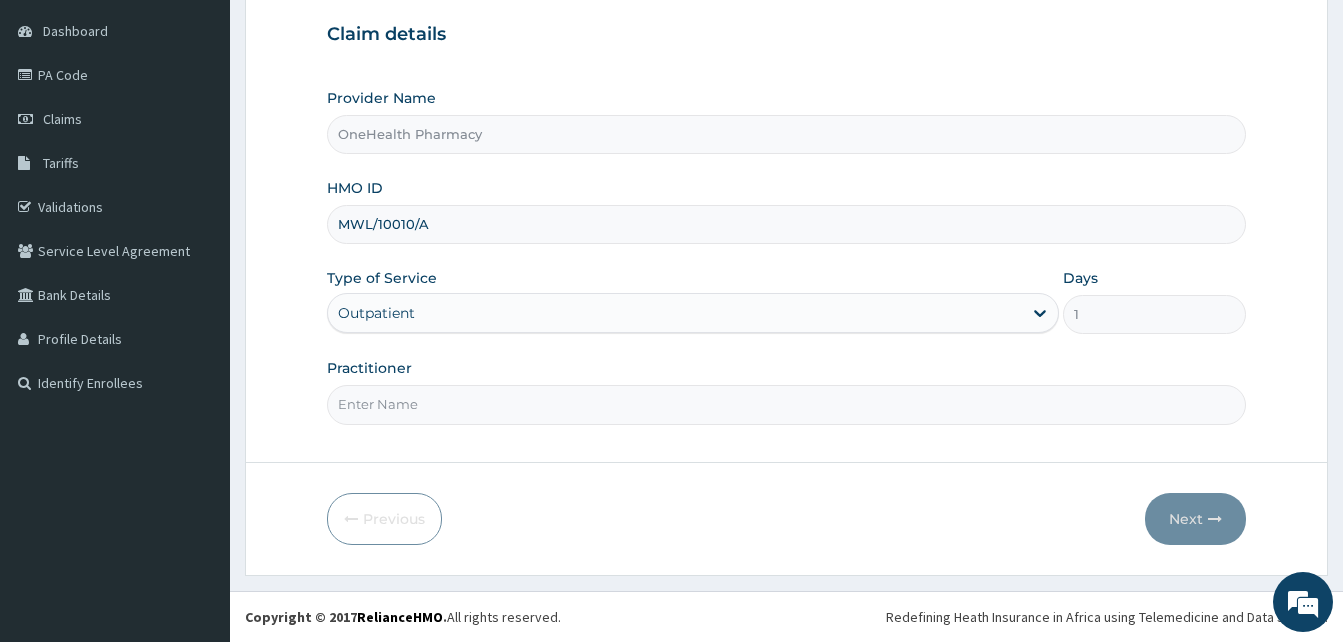 click on "Practitioner" at bounding box center (786, 404) 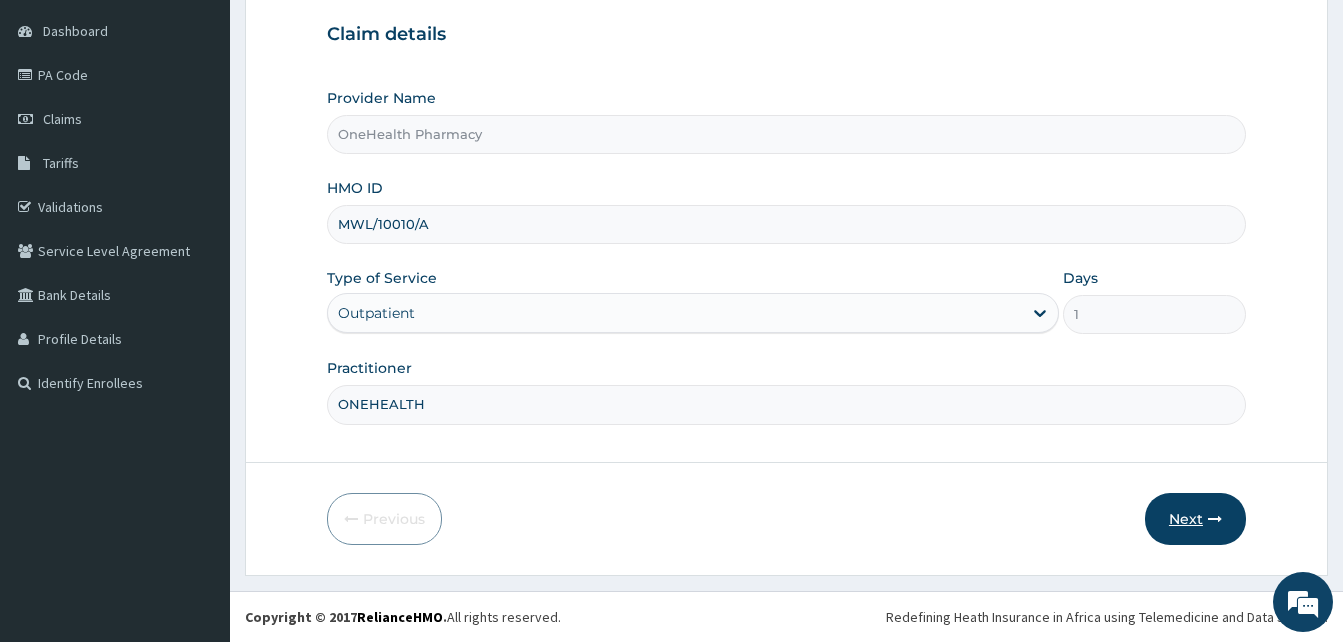 click on "Next" at bounding box center (1195, 519) 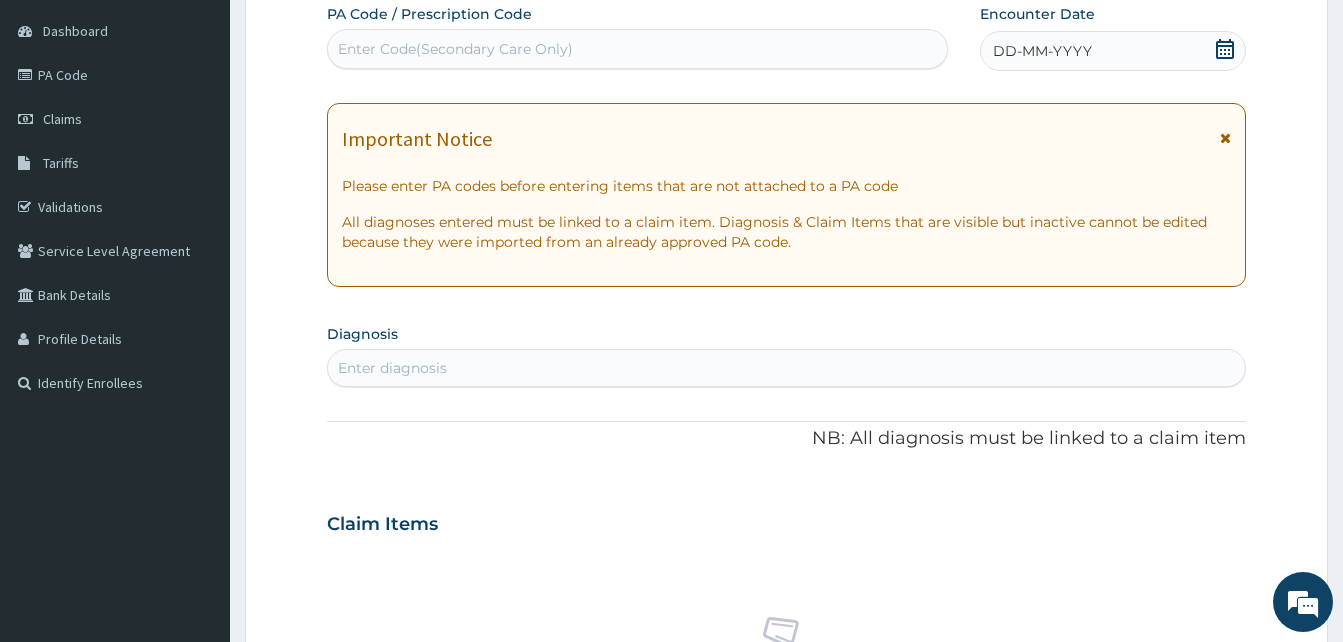 click on "DD-MM-YYYY" at bounding box center (1113, 51) 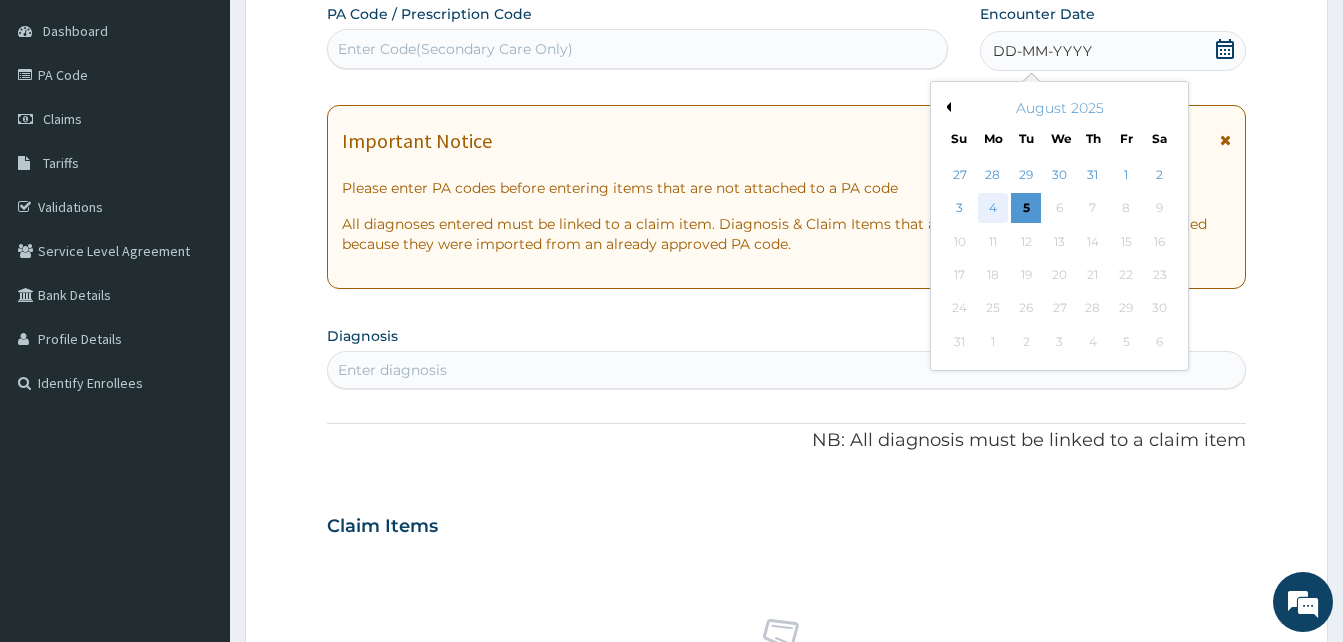 click on "4" at bounding box center [993, 209] 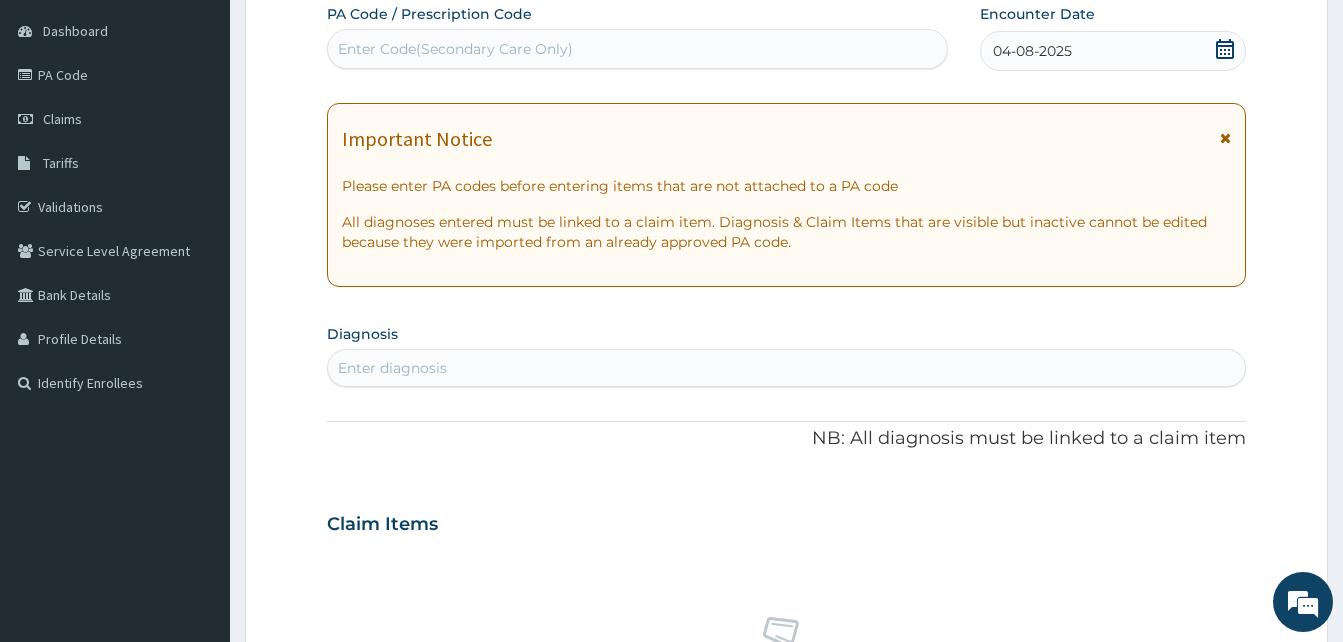 click on "Enter diagnosis" at bounding box center (786, 368) 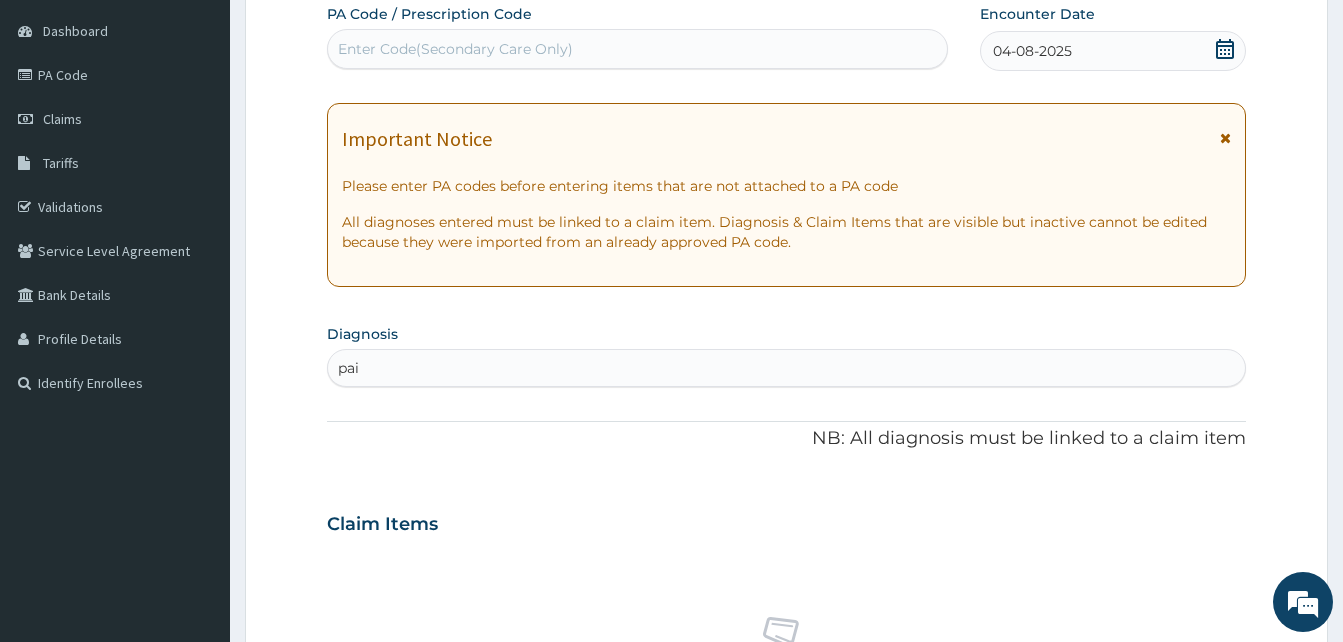 type on "pain" 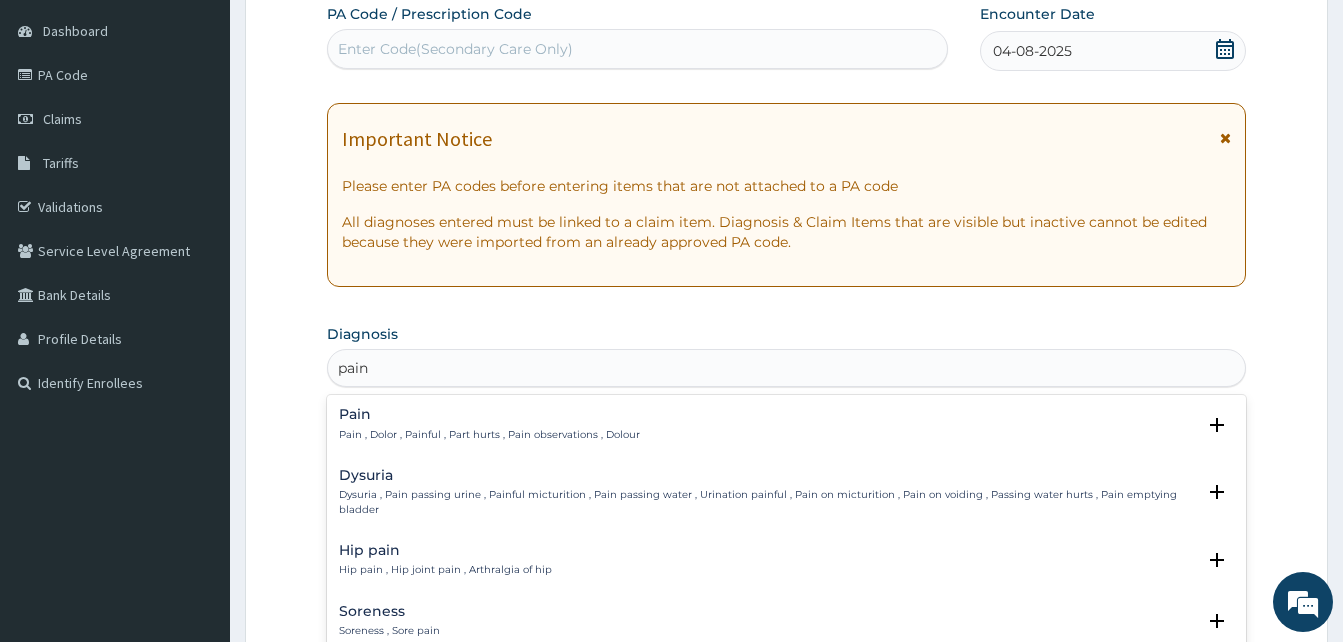 click on "Pain Pain , Dolor , Painful , Part hurts , Pain observations , Dolour Select Status Query Query covers suspected (?), Keep in view (kiv), Ruled out (r/o) Confirmed" at bounding box center (786, 429) 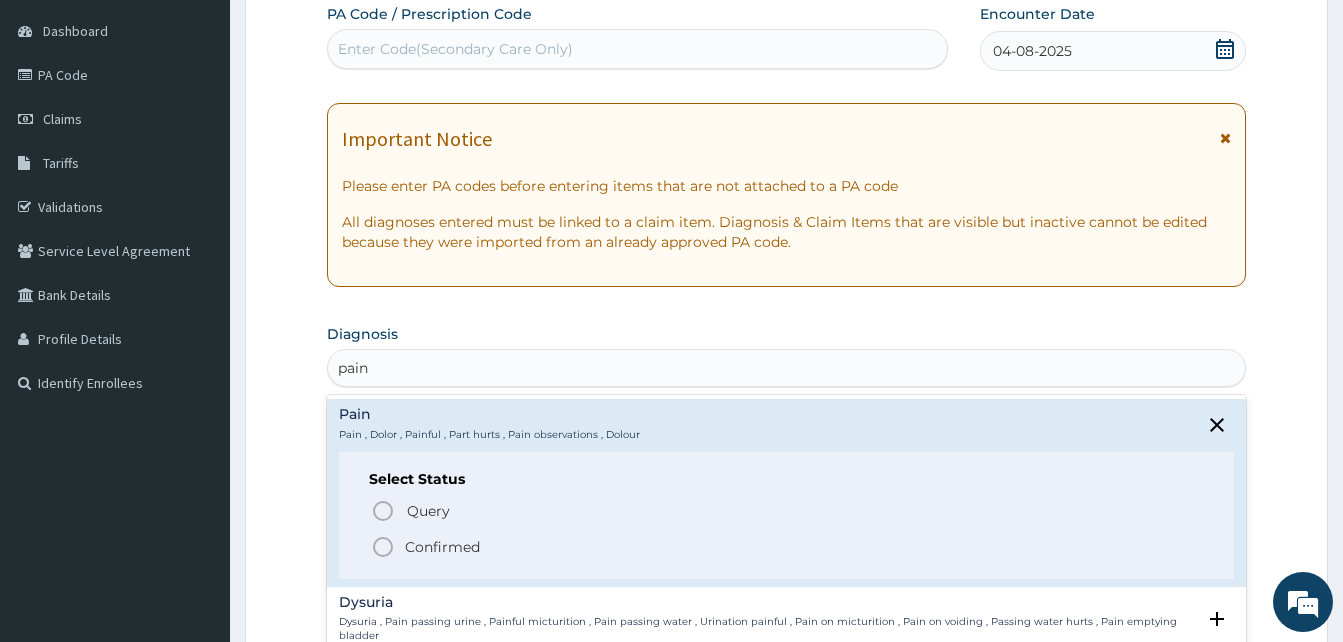 click on "Confirmed" at bounding box center (787, 547) 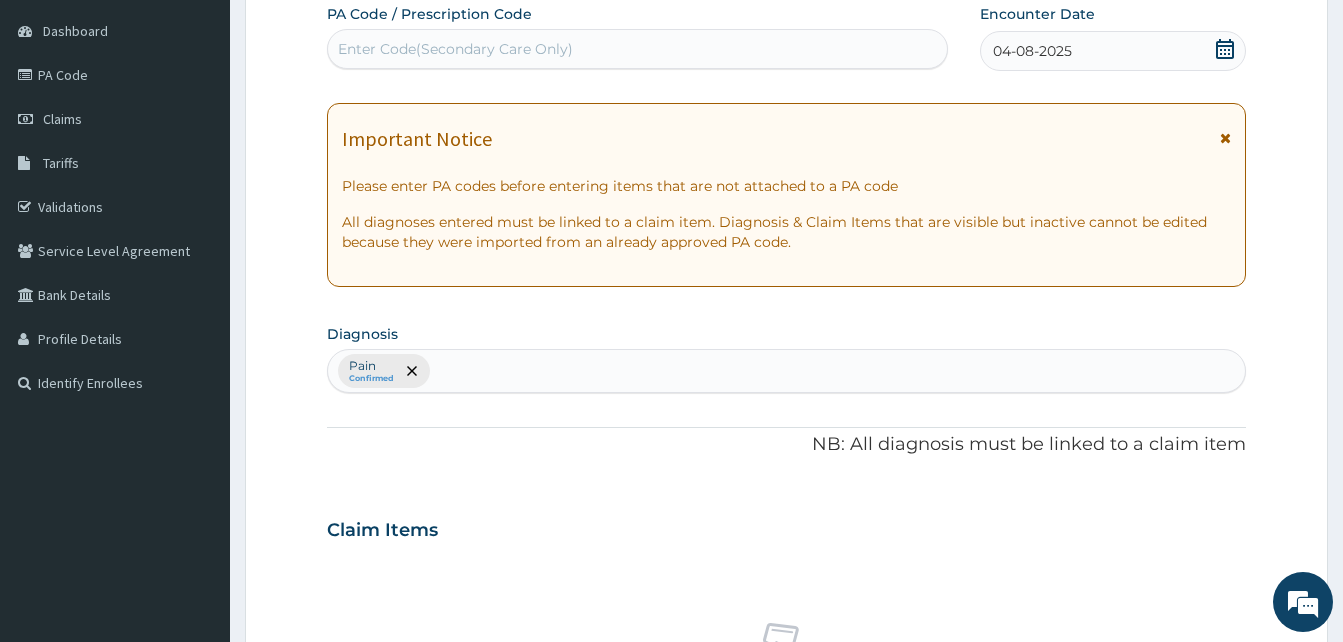 scroll, scrollTop: 800, scrollLeft: 0, axis: vertical 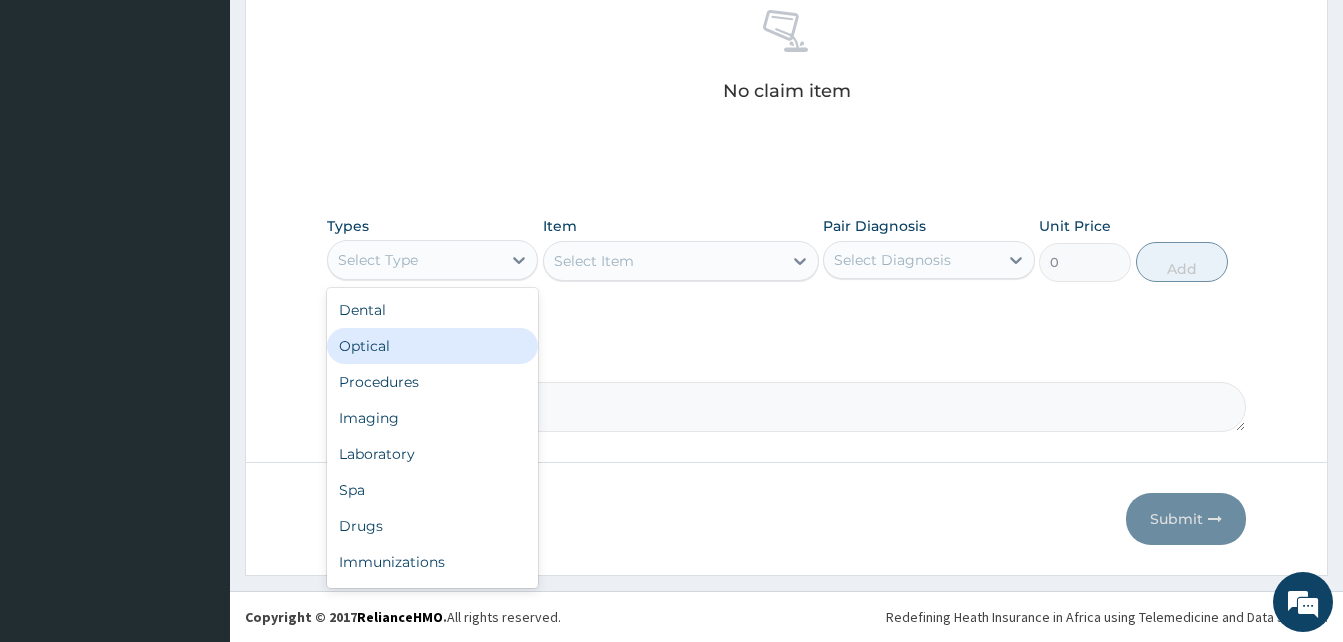 drag, startPoint x: 493, startPoint y: 272, endPoint x: 525, endPoint y: 354, distance: 88.02273 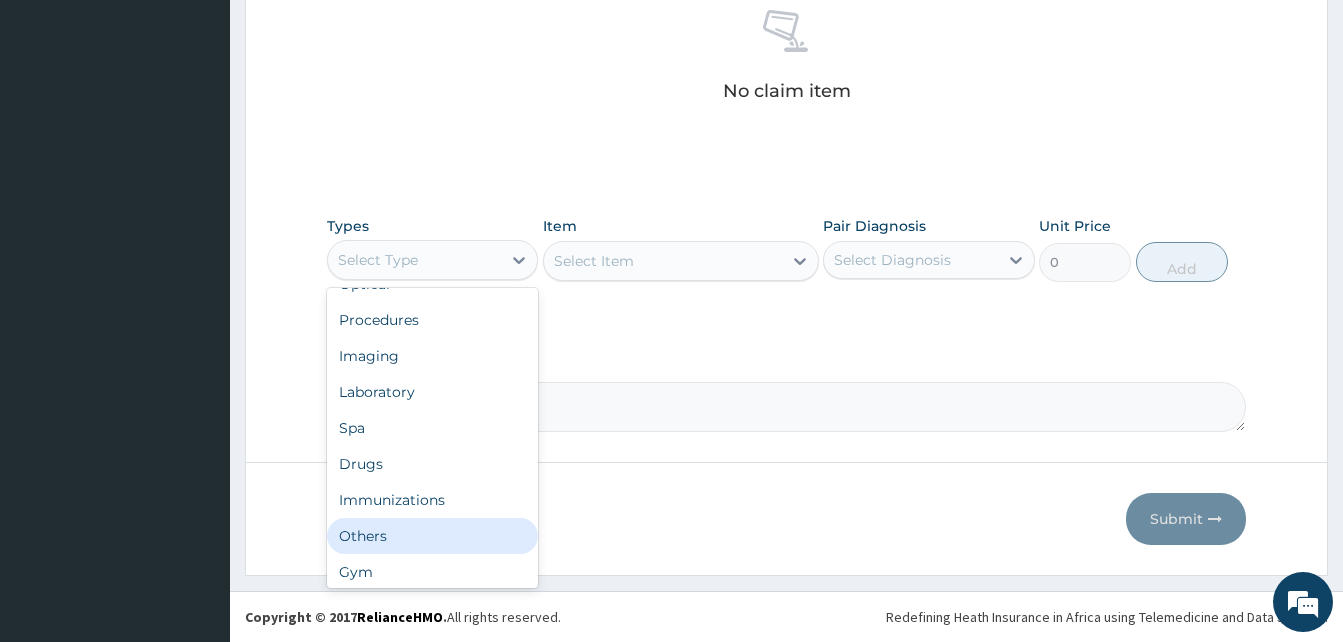 click on "Others" at bounding box center [432, 536] 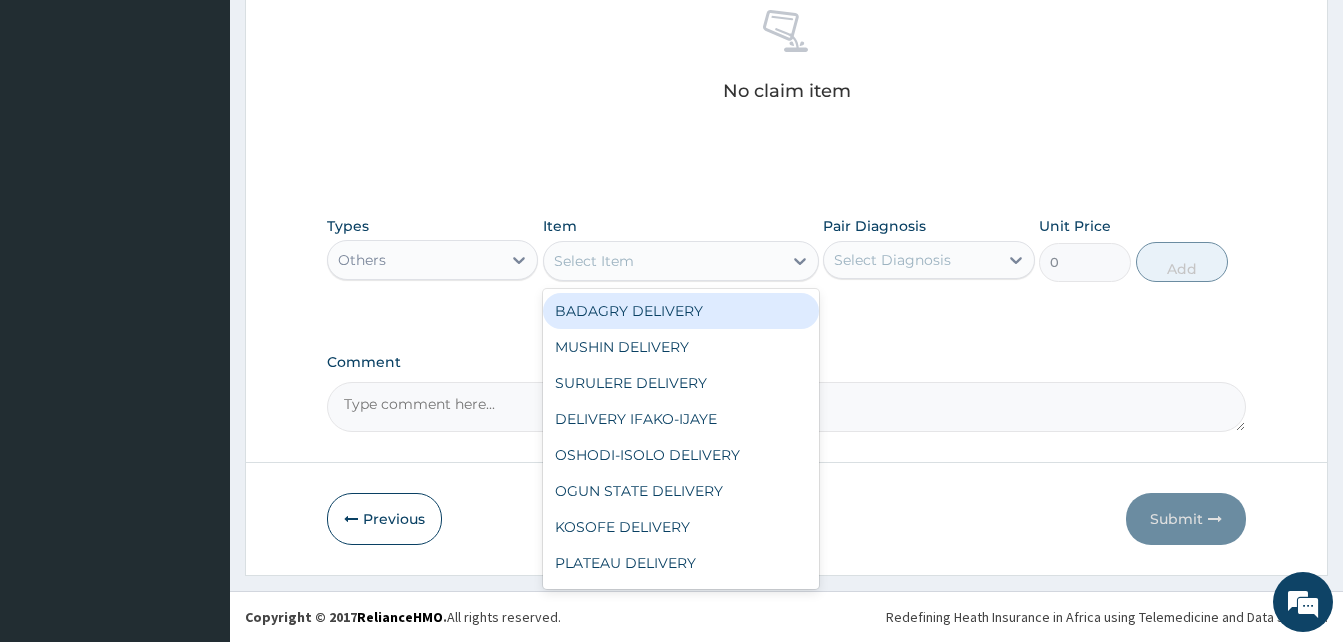 click on "Select Item" at bounding box center (663, 261) 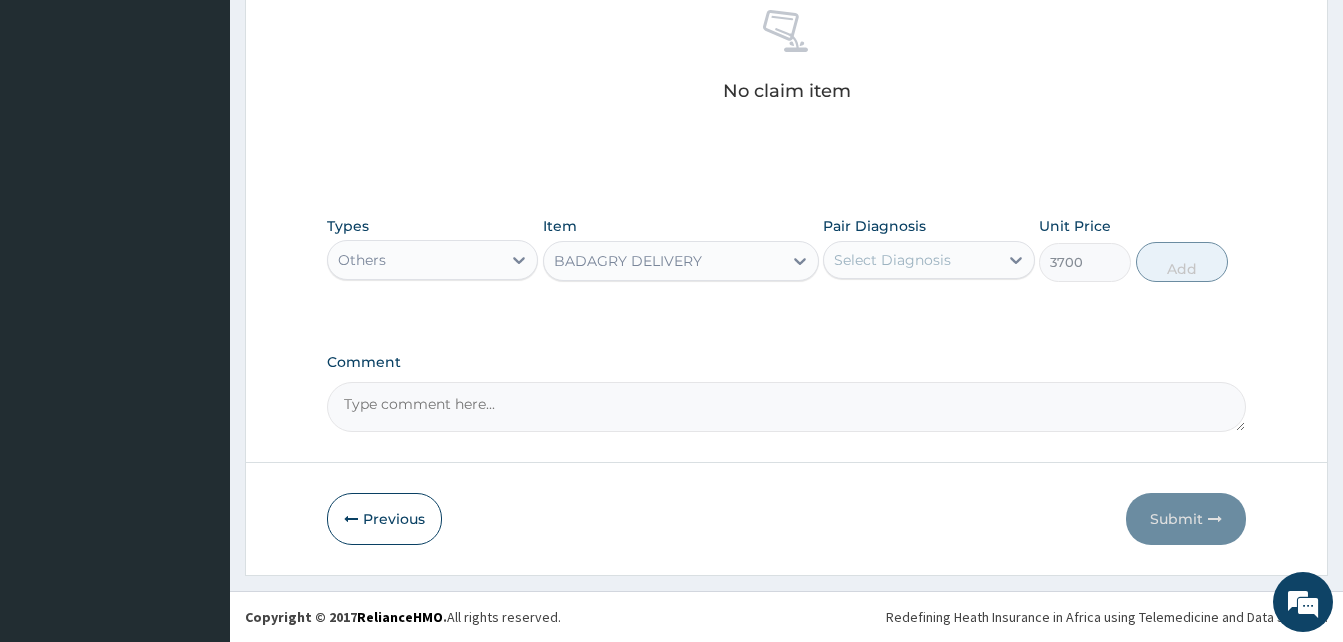 click on "Select Diagnosis" at bounding box center (892, 260) 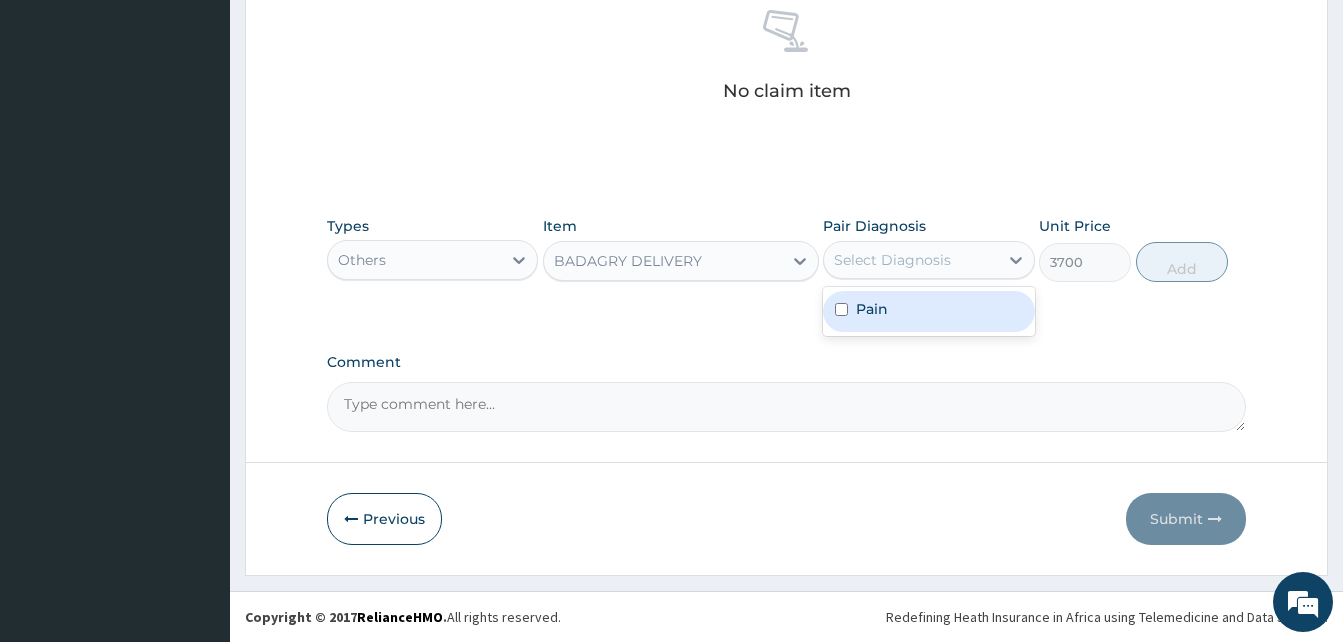 click on "Pain" at bounding box center [928, 311] 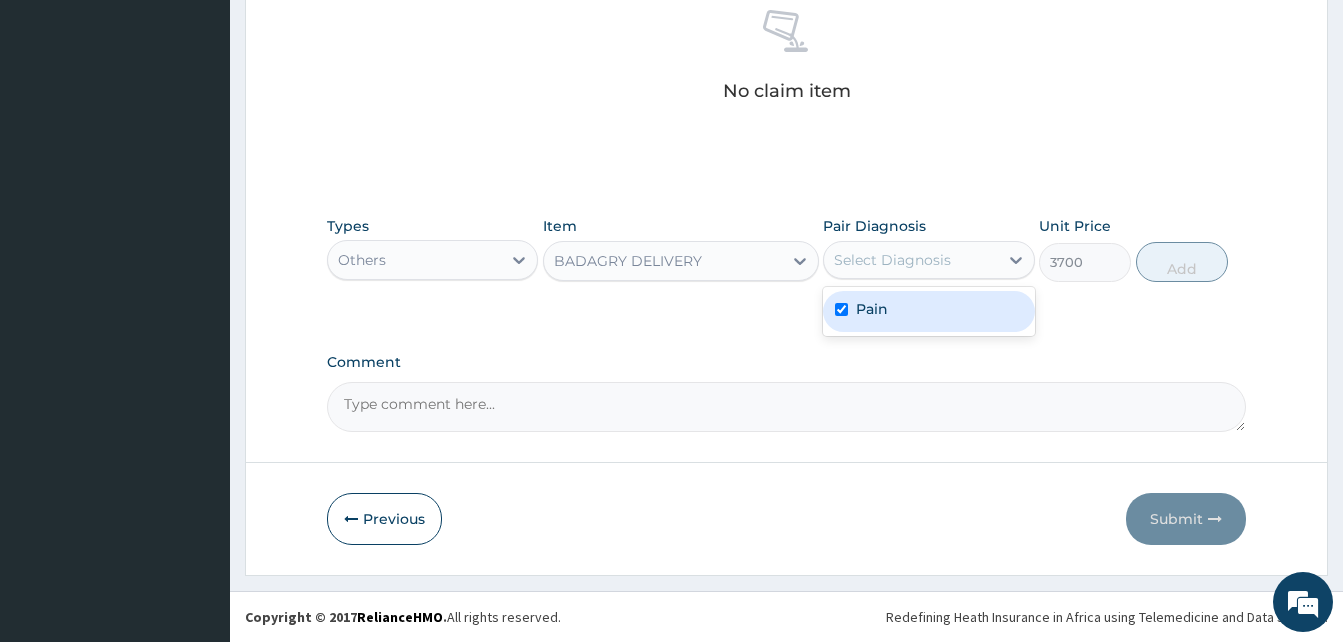 checkbox on "true" 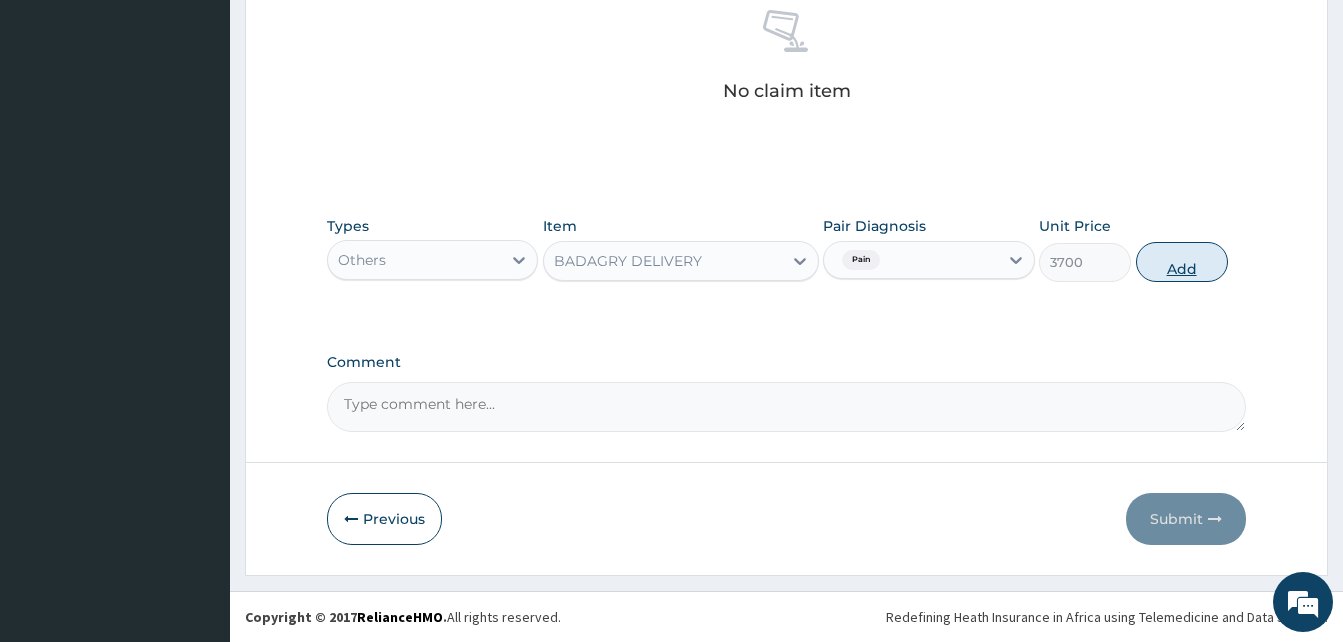 click on "Add" at bounding box center [1182, 262] 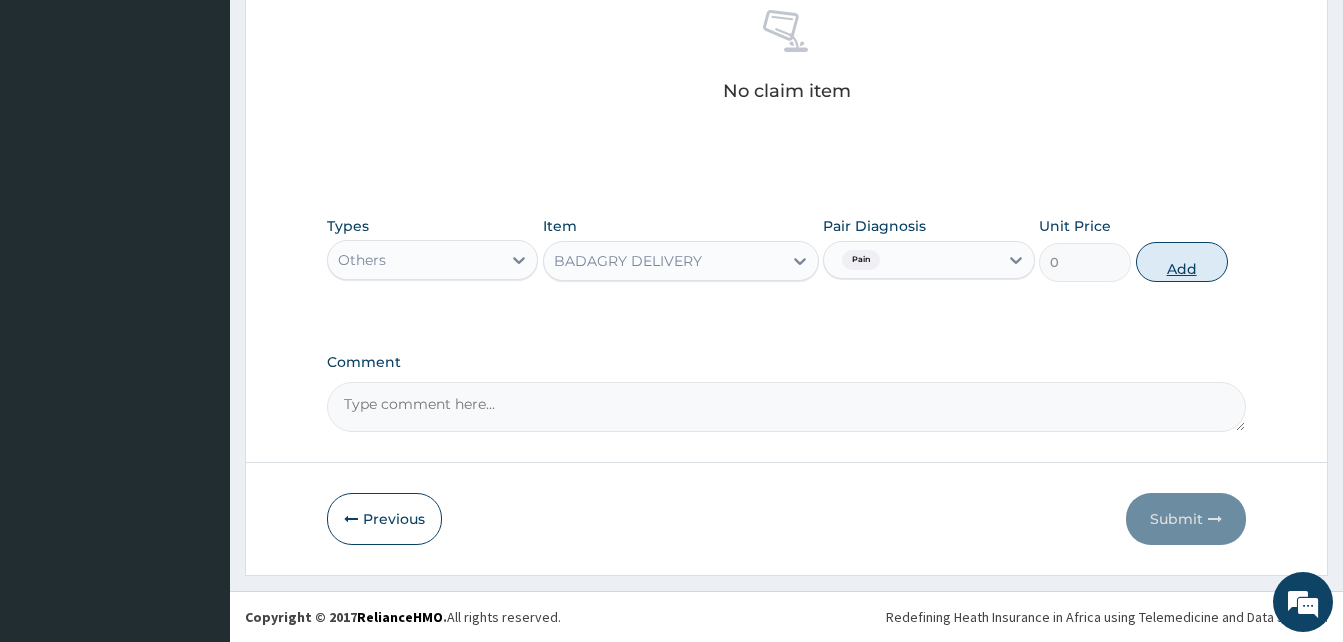 scroll, scrollTop: 720, scrollLeft: 0, axis: vertical 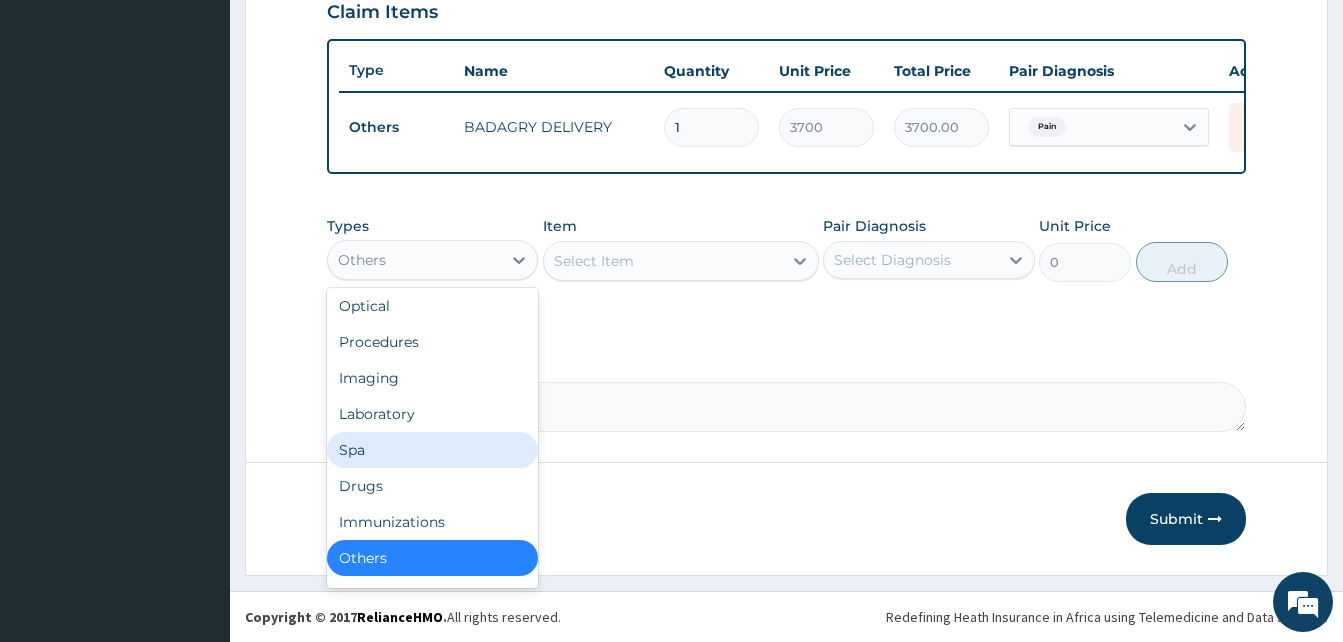 drag, startPoint x: 498, startPoint y: 258, endPoint x: 458, endPoint y: 496, distance: 241.33794 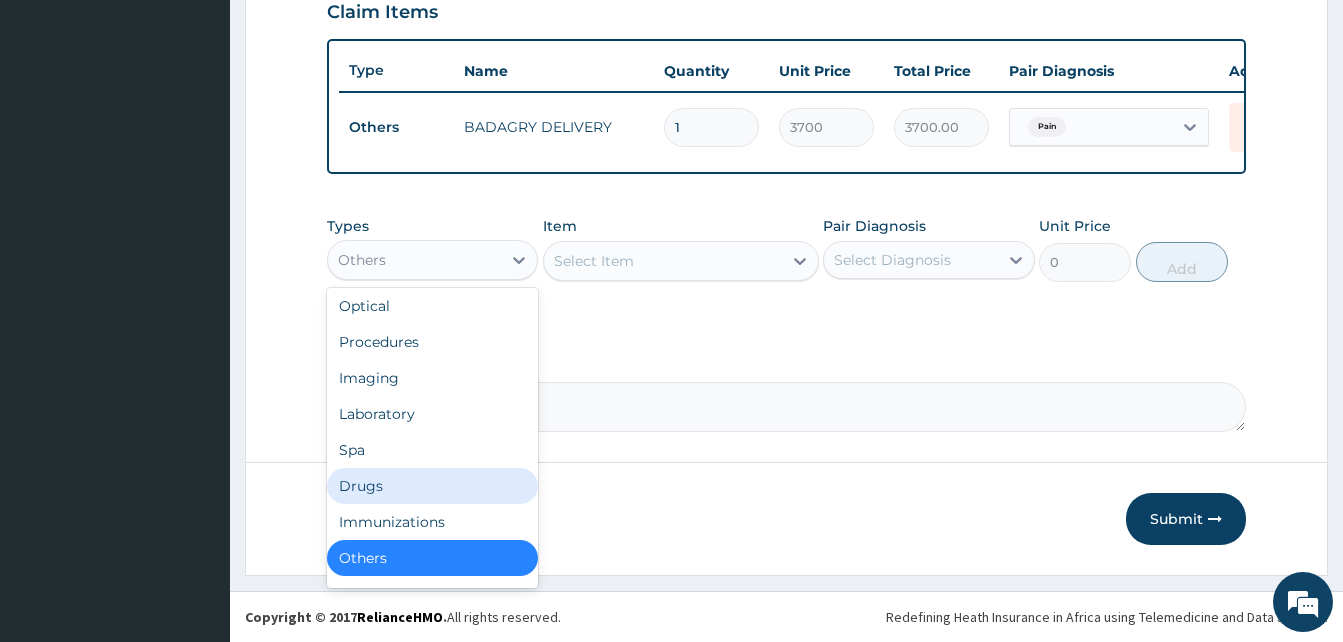 click on "Drugs" at bounding box center [432, 486] 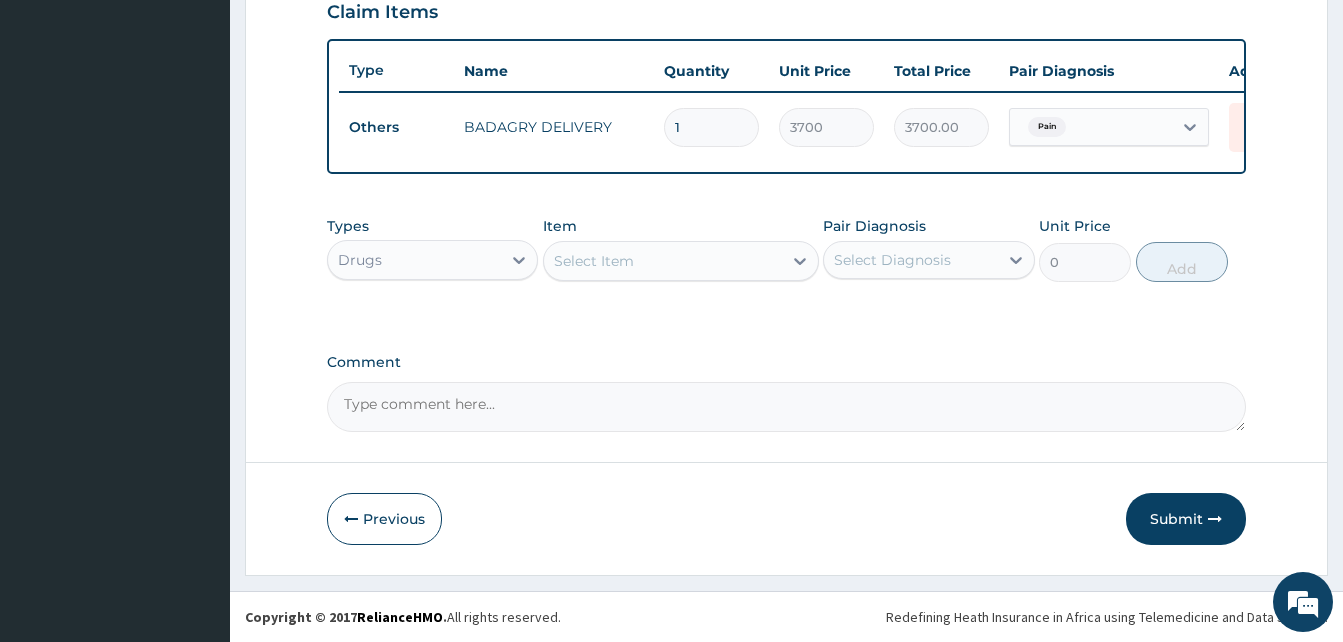 click on "Select Item" at bounding box center [663, 261] 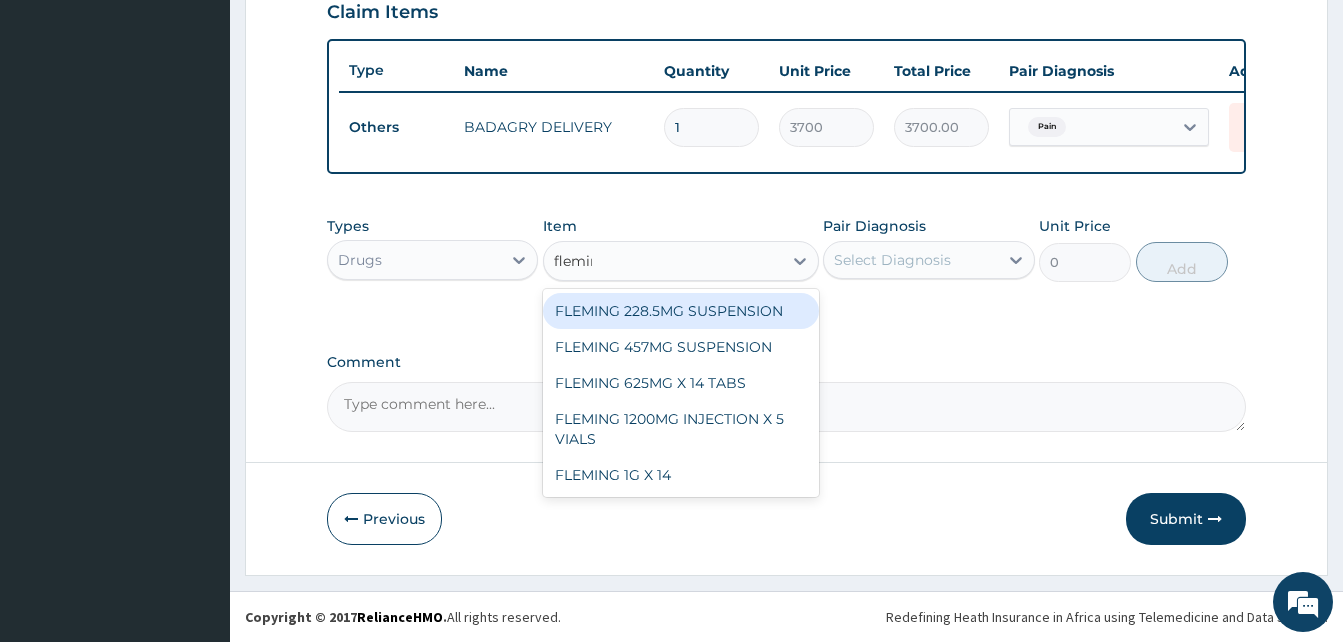type on "fleming" 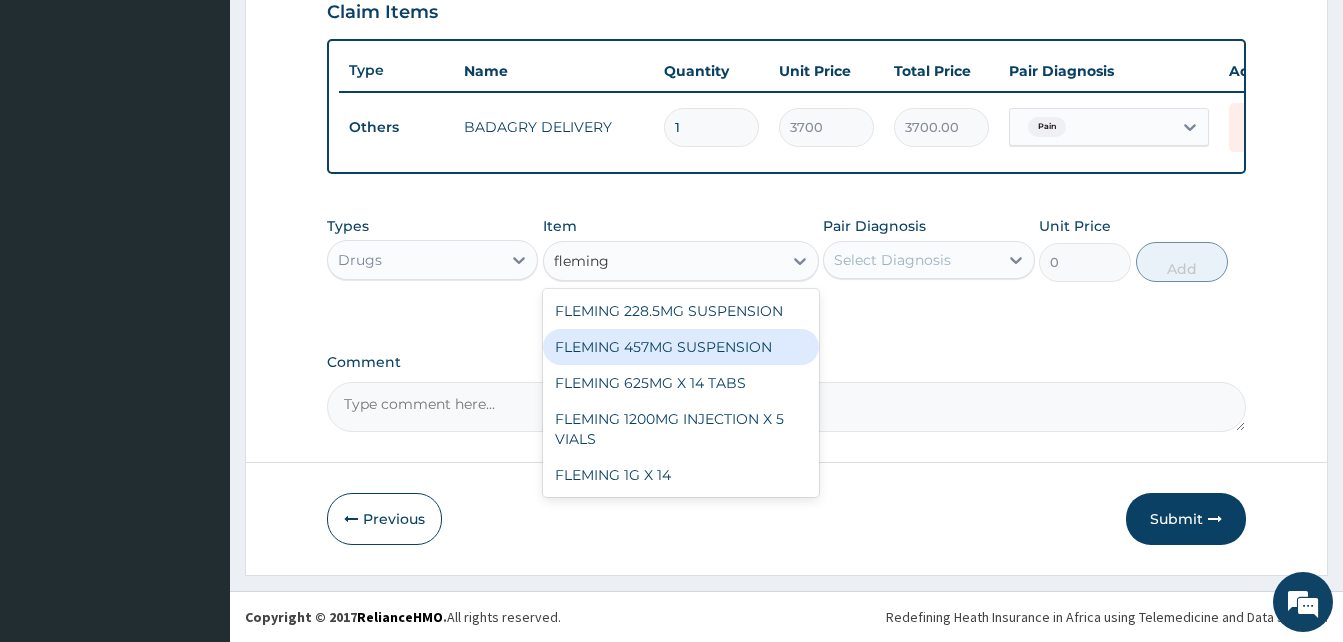 click on "FLEMING 457MG SUSPENSION" at bounding box center [681, 347] 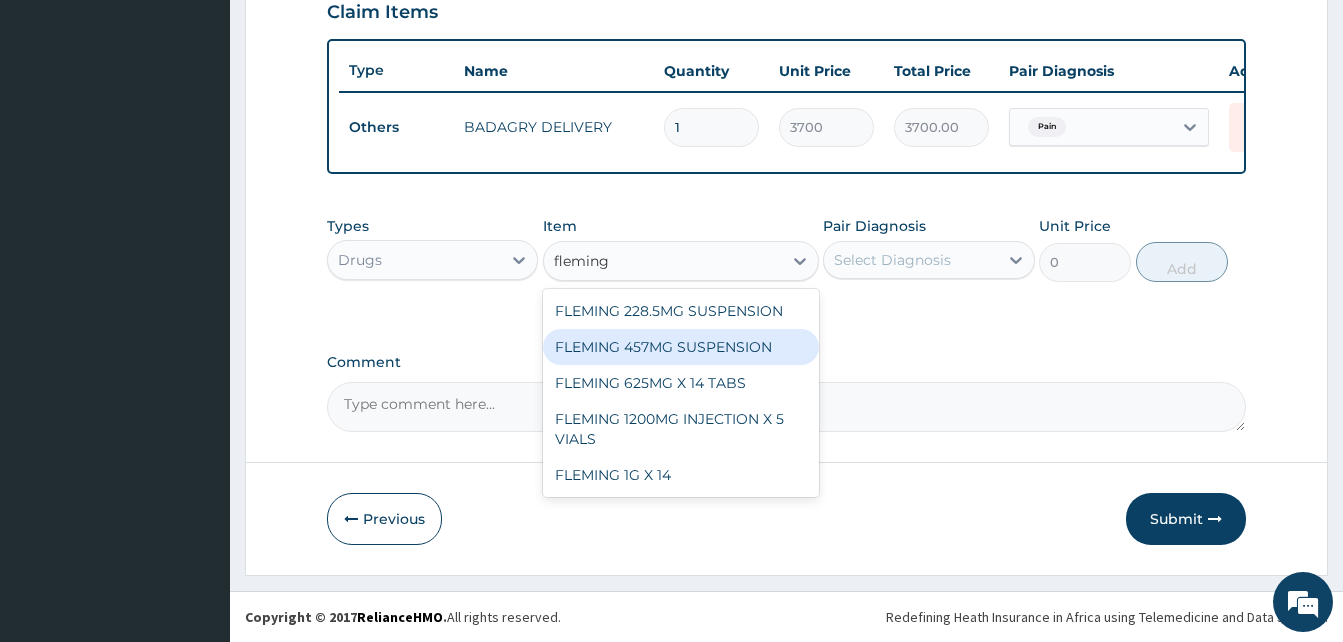type 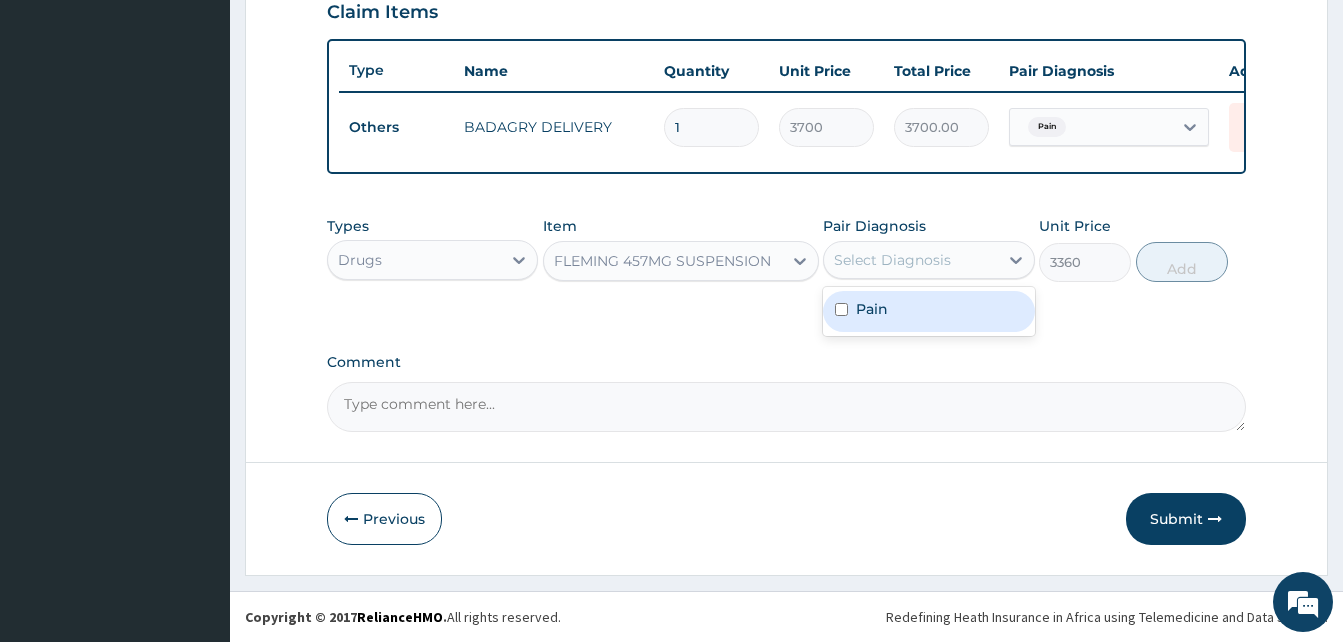 drag, startPoint x: 921, startPoint y: 262, endPoint x: 950, endPoint y: 301, distance: 48.60041 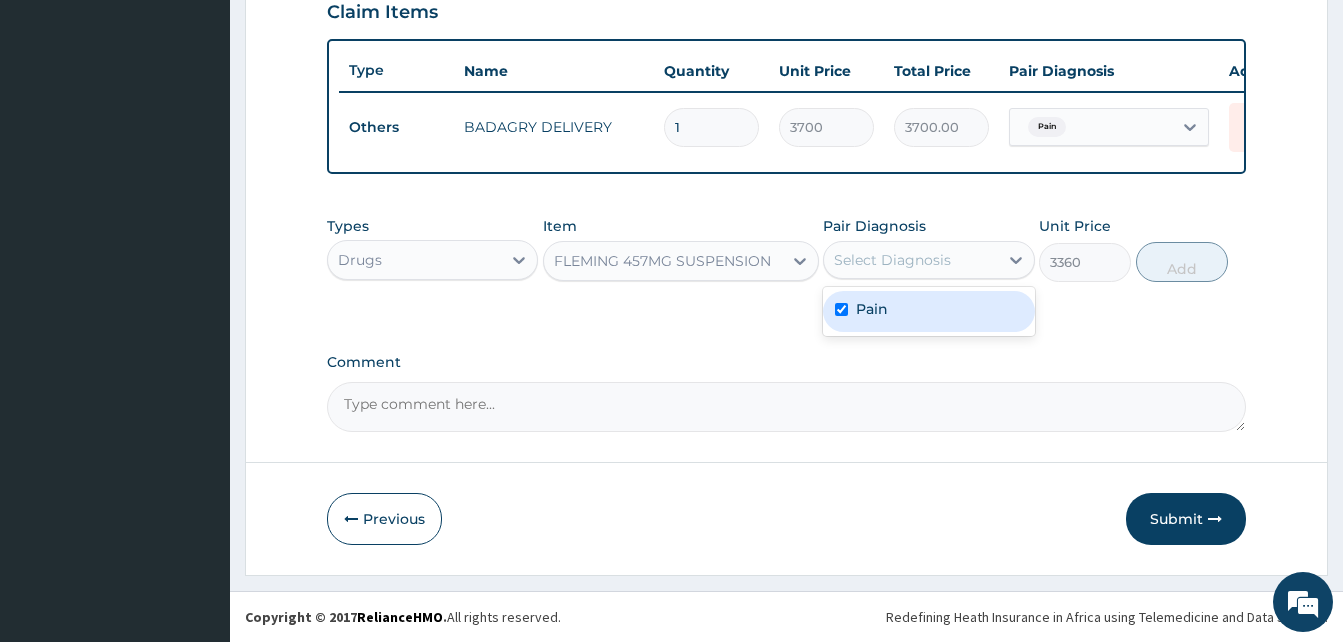 checkbox on "true" 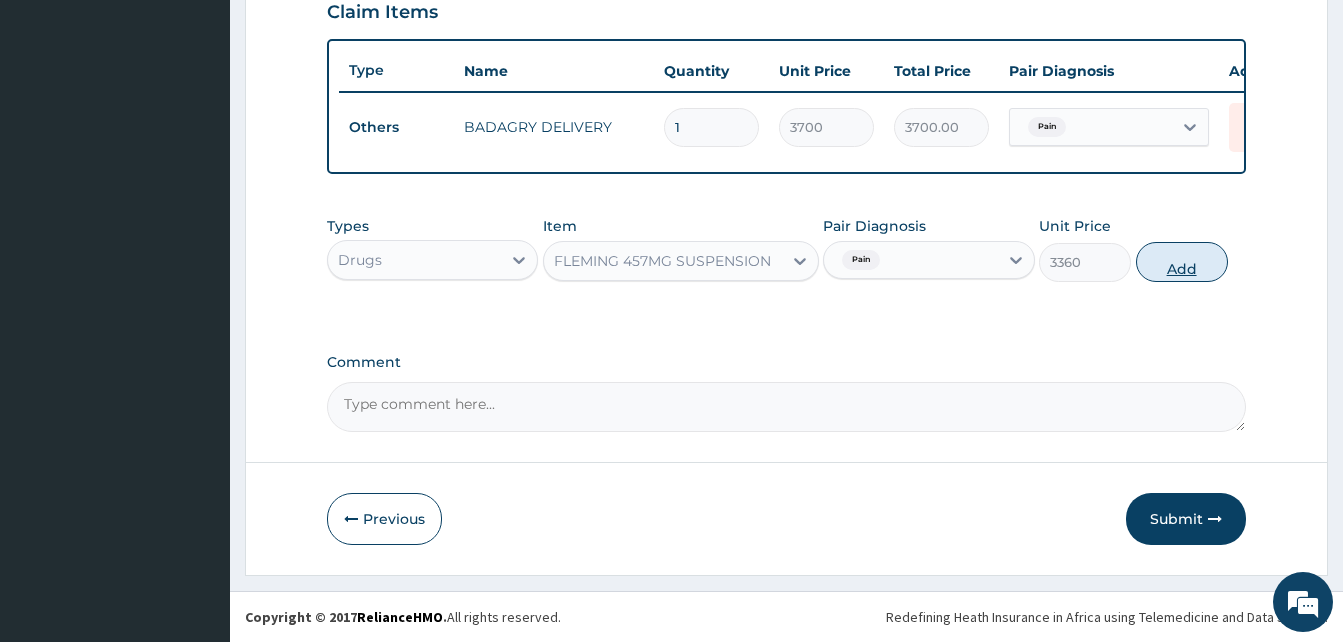 click on "Add" at bounding box center [1182, 262] 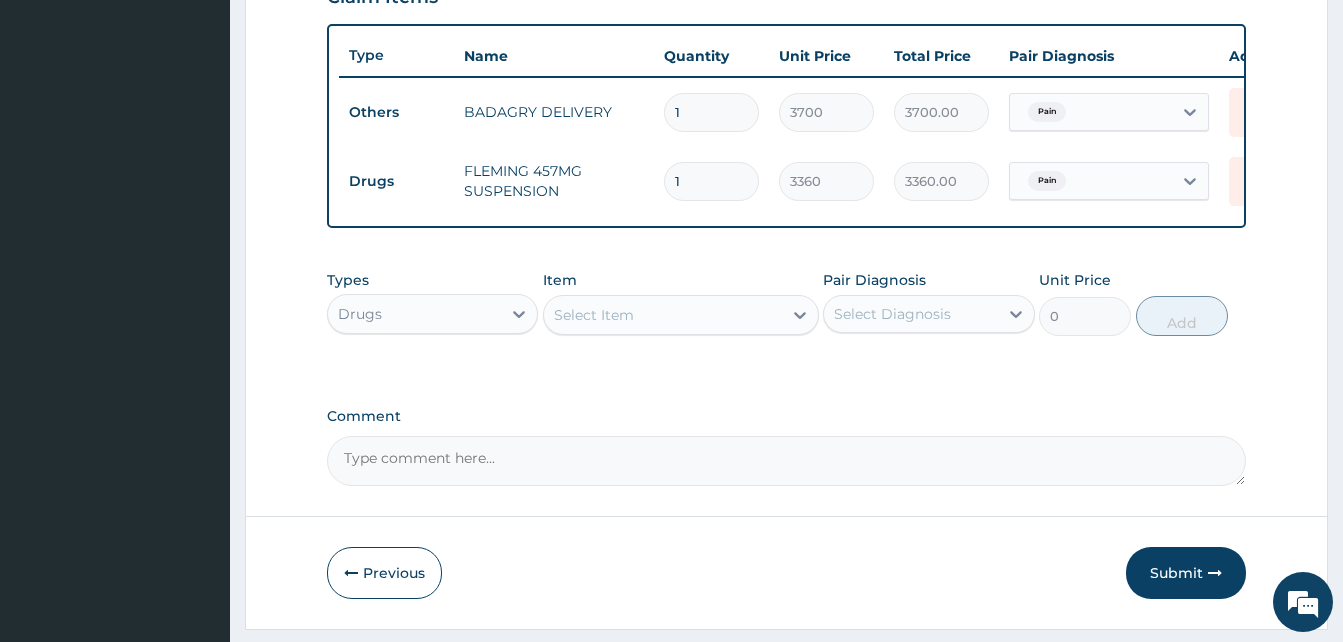 click on "Select Item" at bounding box center (663, 315) 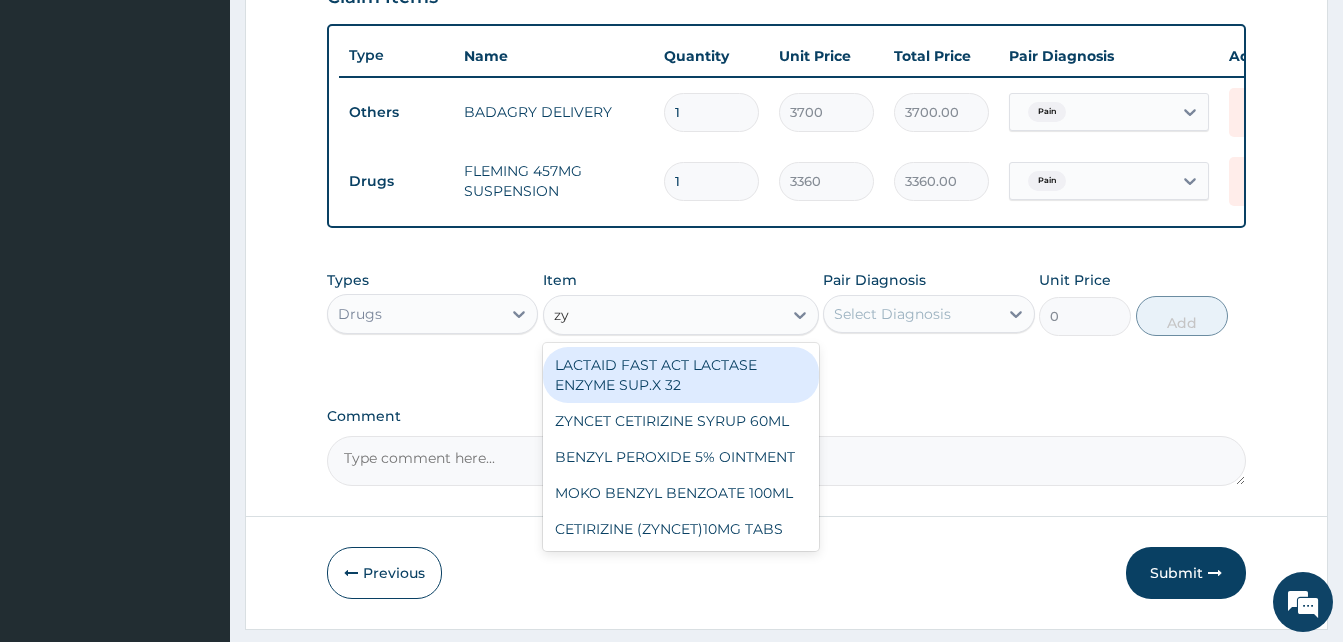 type on "zyn" 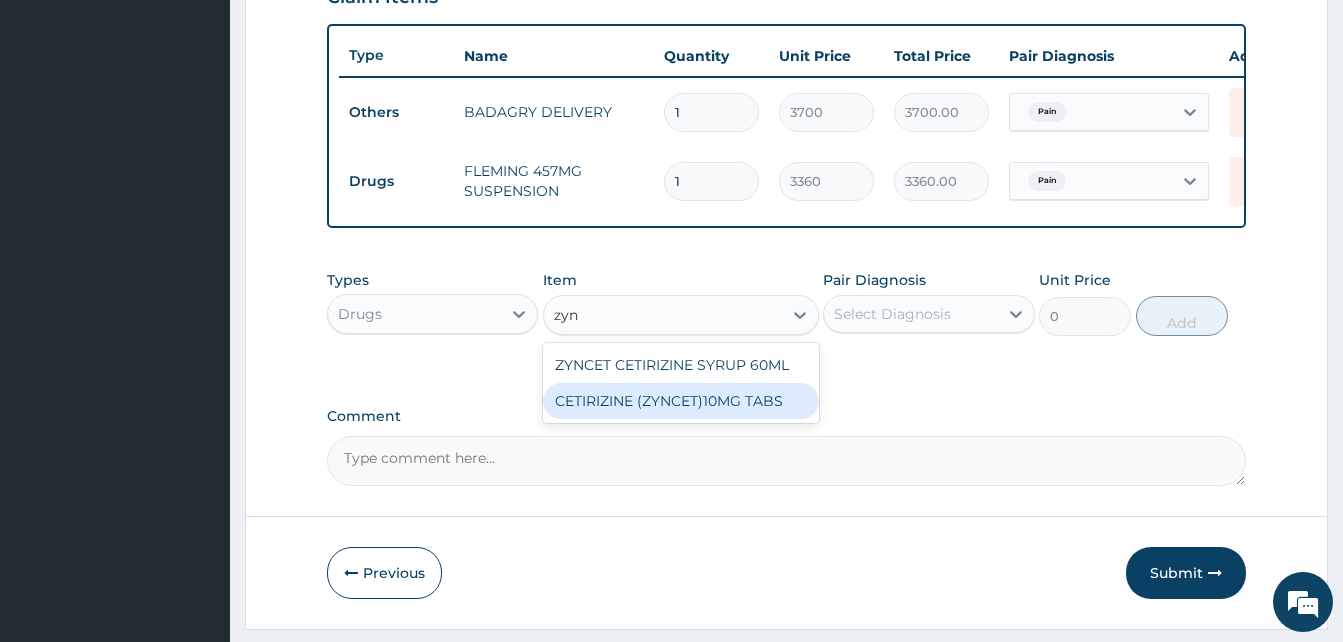 click on "CETIRIZINE (ZYNCET)10MG TABS" at bounding box center (681, 401) 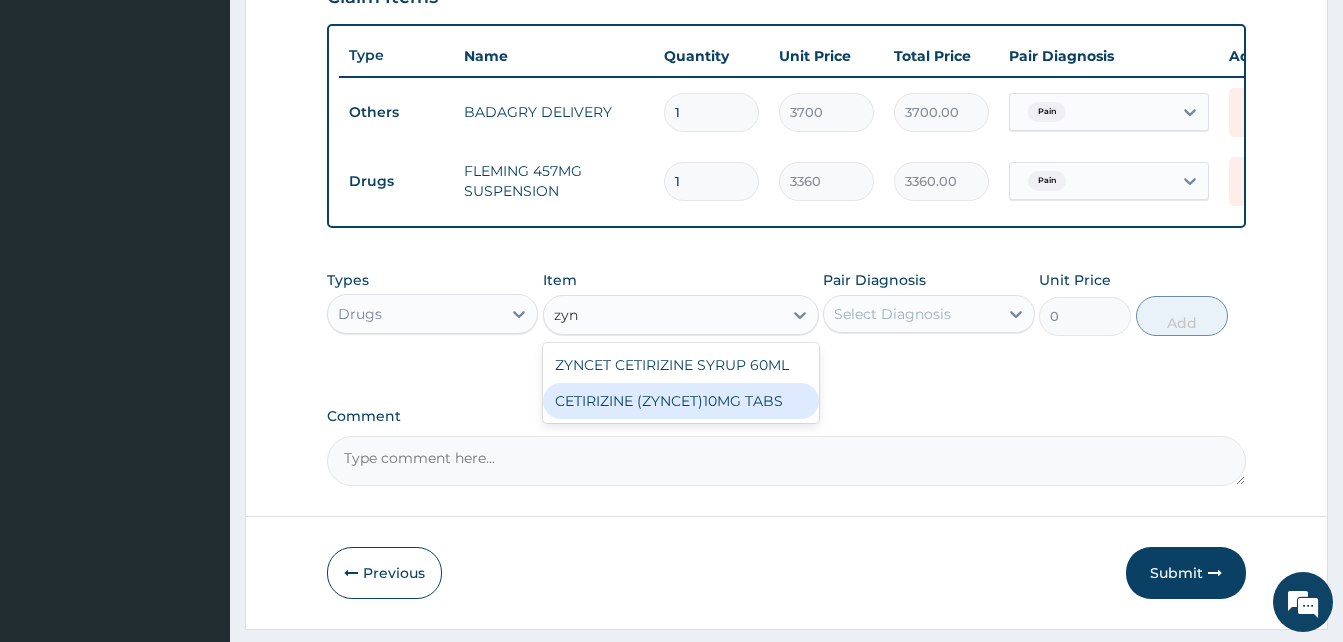 type 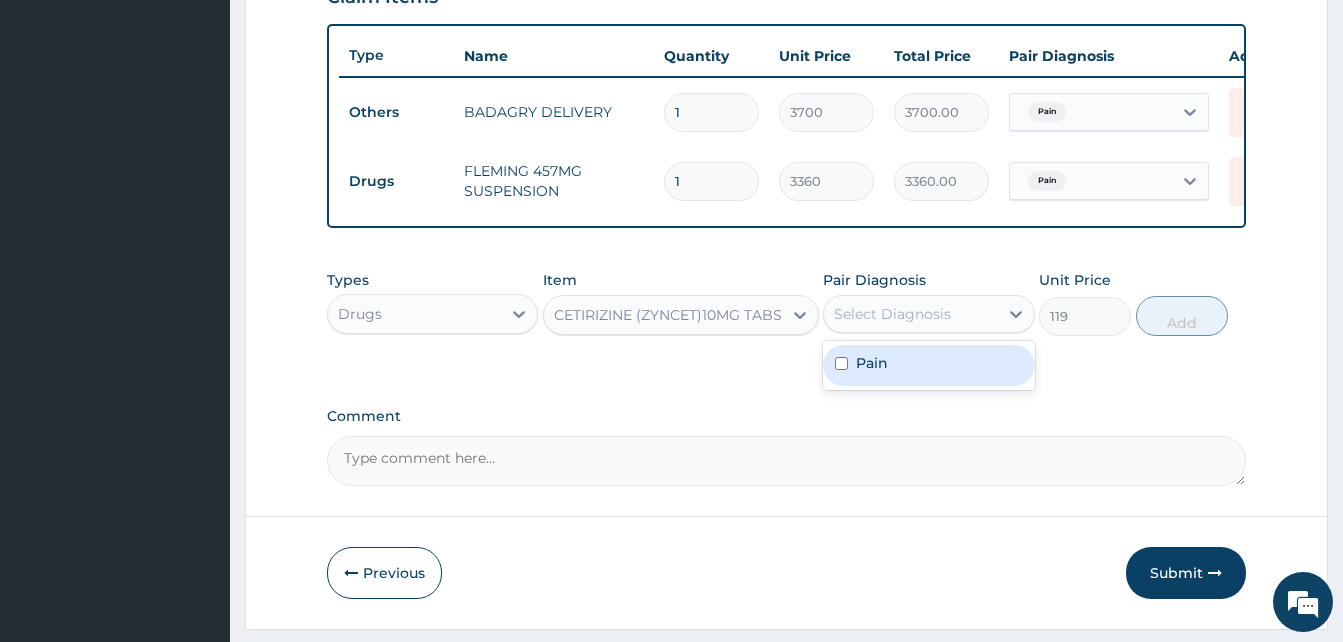 drag, startPoint x: 928, startPoint y: 334, endPoint x: 960, endPoint y: 390, distance: 64.49806 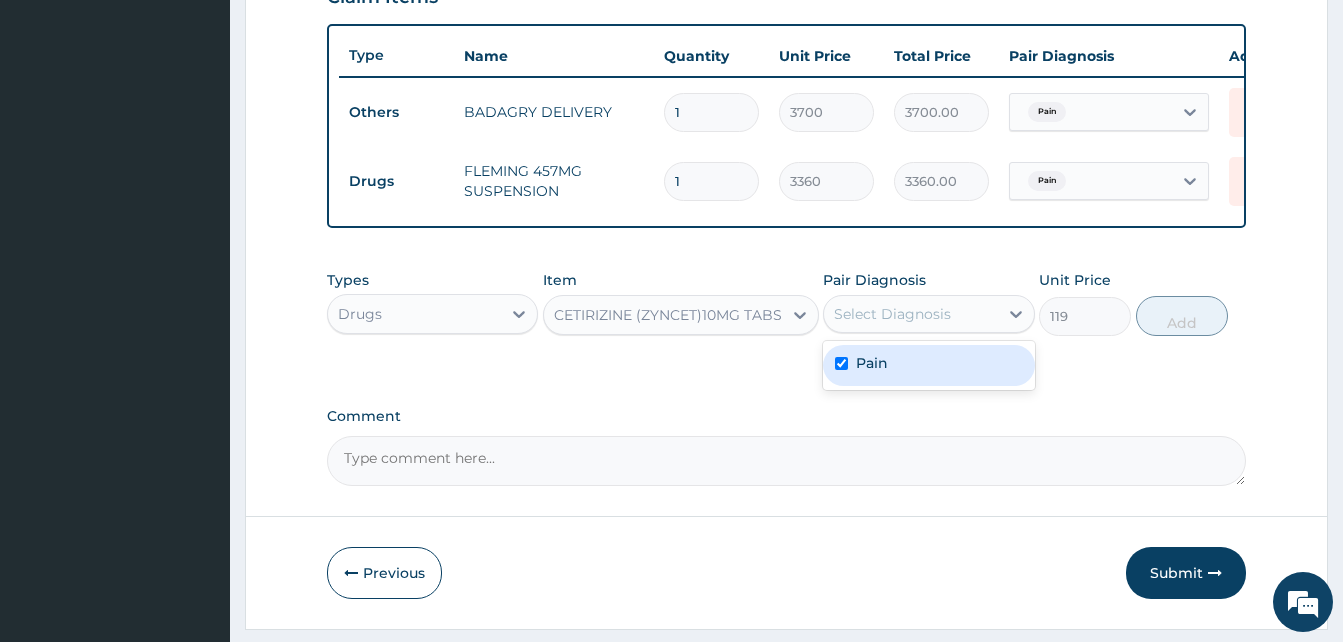 checkbox on "true" 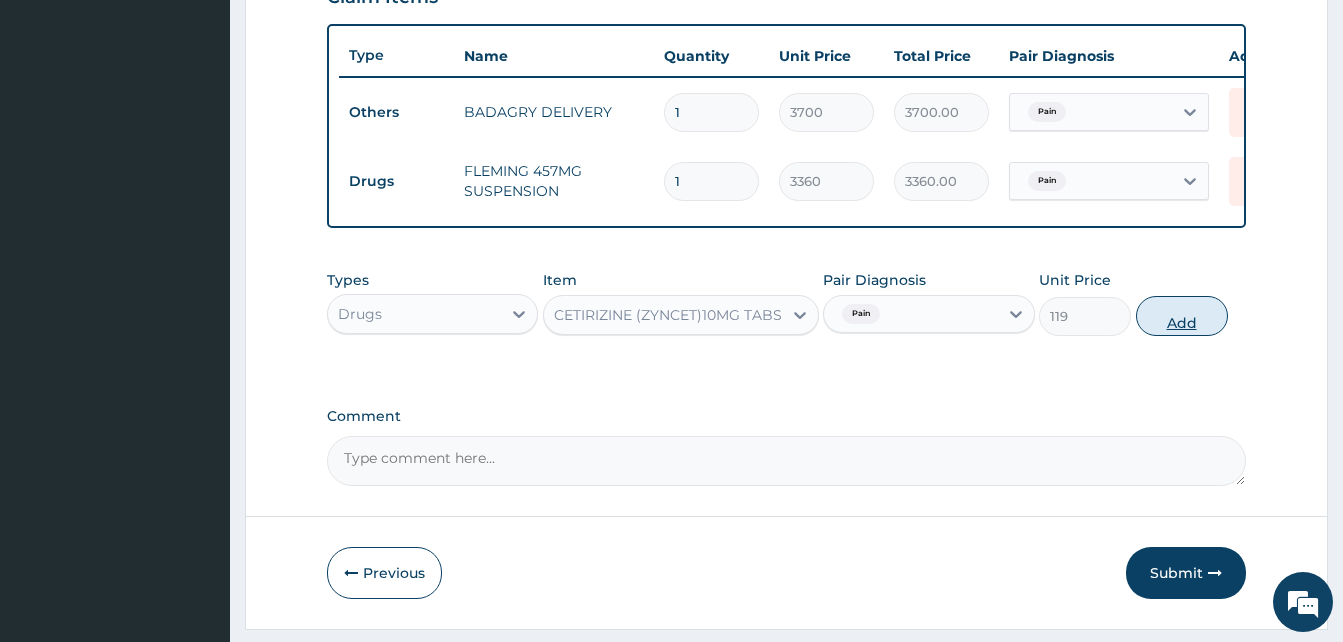 click on "Add" at bounding box center [1182, 316] 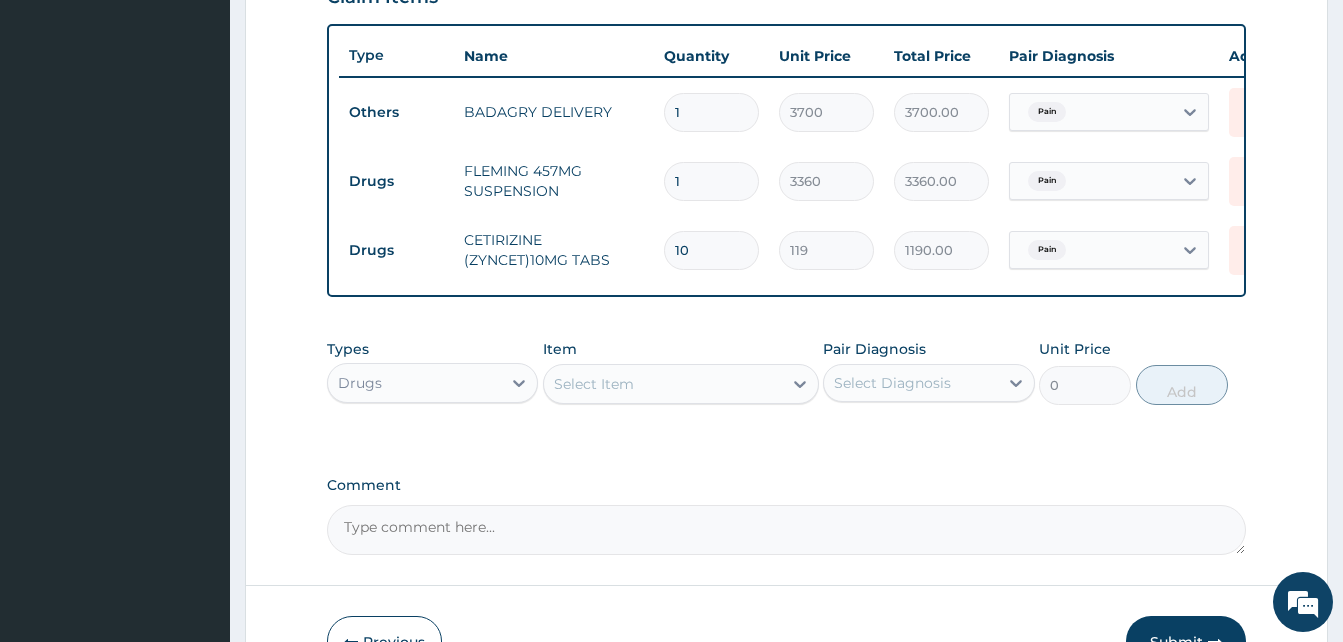 type on "10" 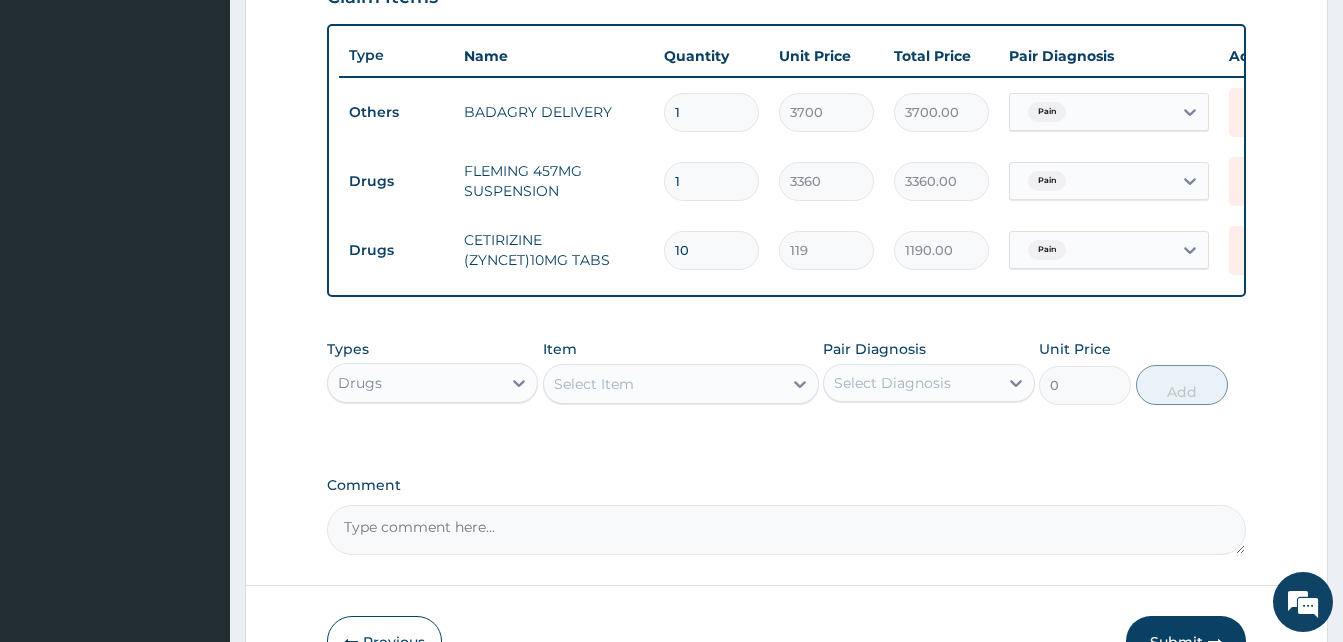 click on "Select Item" at bounding box center [663, 384] 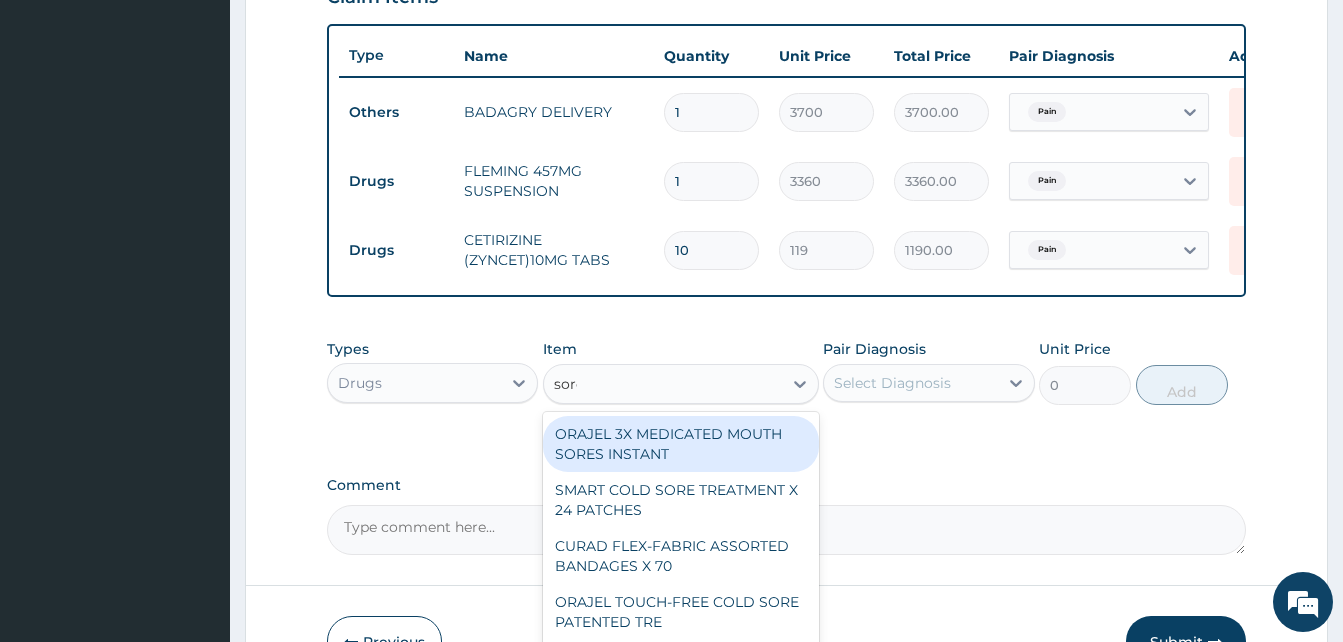 type on "sorep" 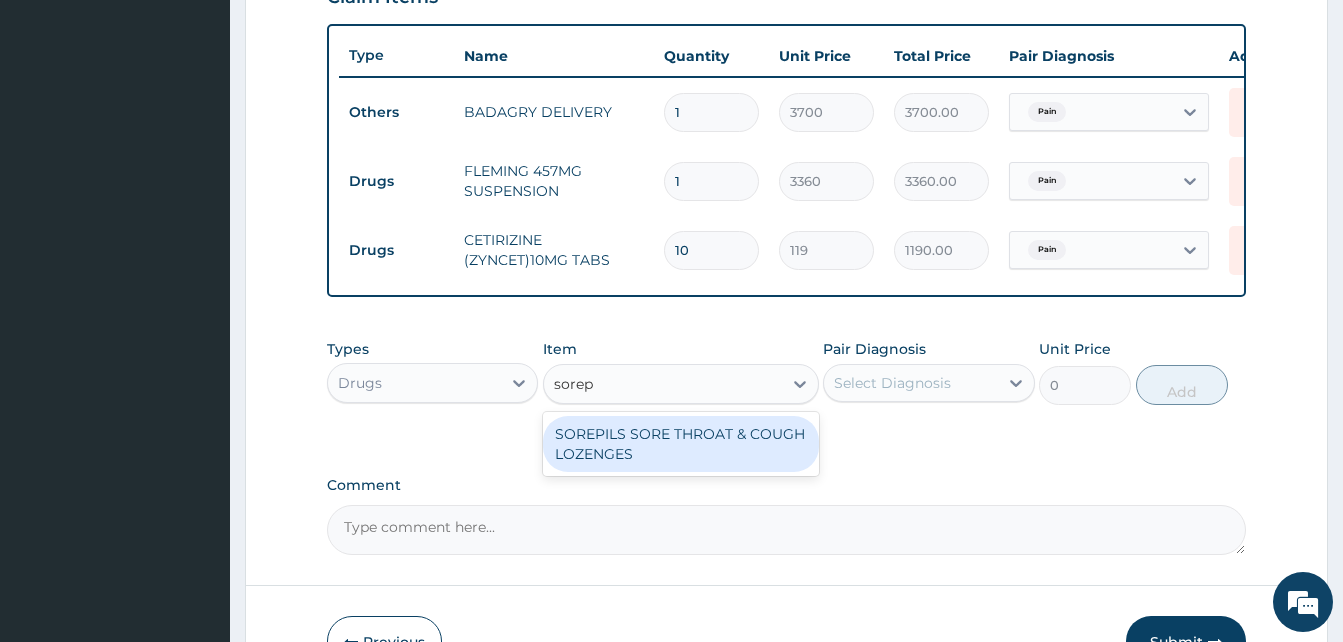 click on "SOREPILS SORE THROAT & COUGH LOZENGES" at bounding box center (681, 444) 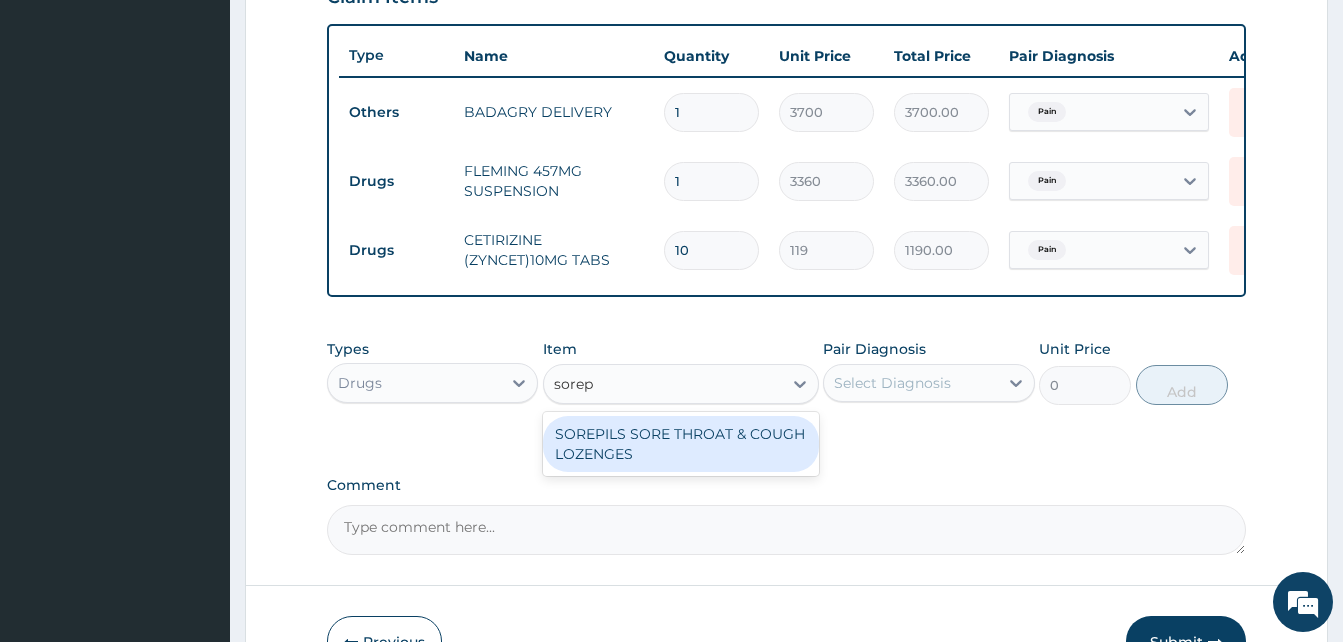 type 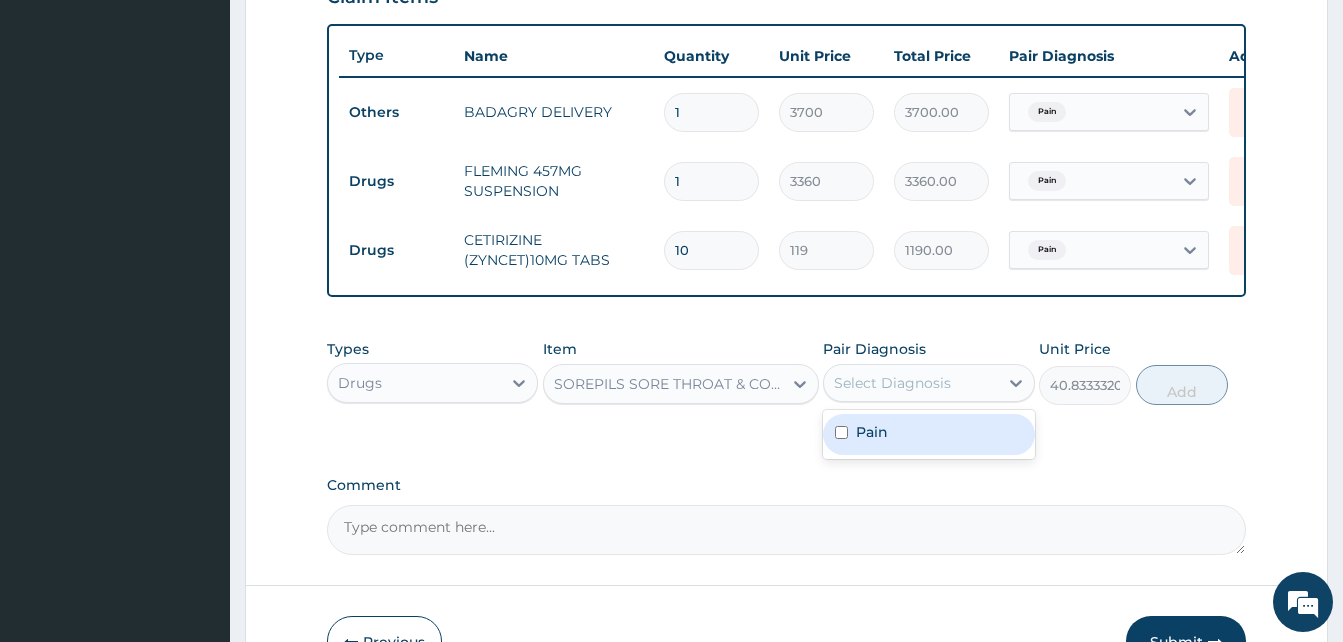 drag, startPoint x: 879, startPoint y: 415, endPoint x: 946, endPoint y: 448, distance: 74.68601 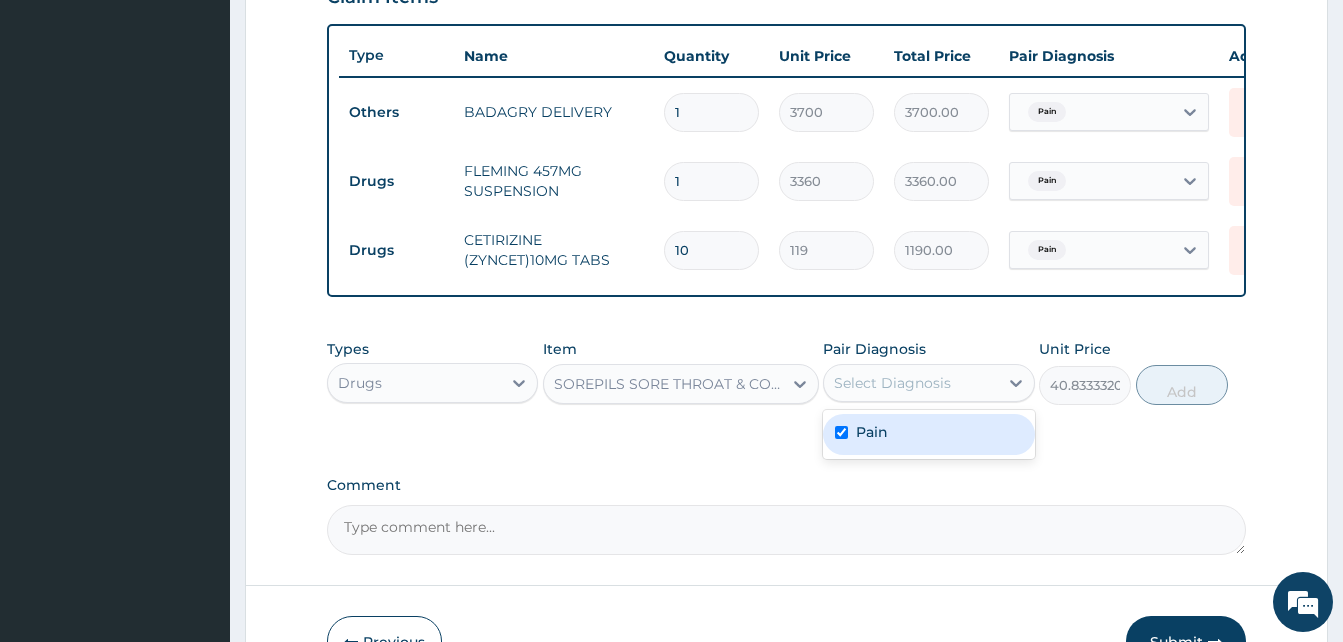 checkbox on "true" 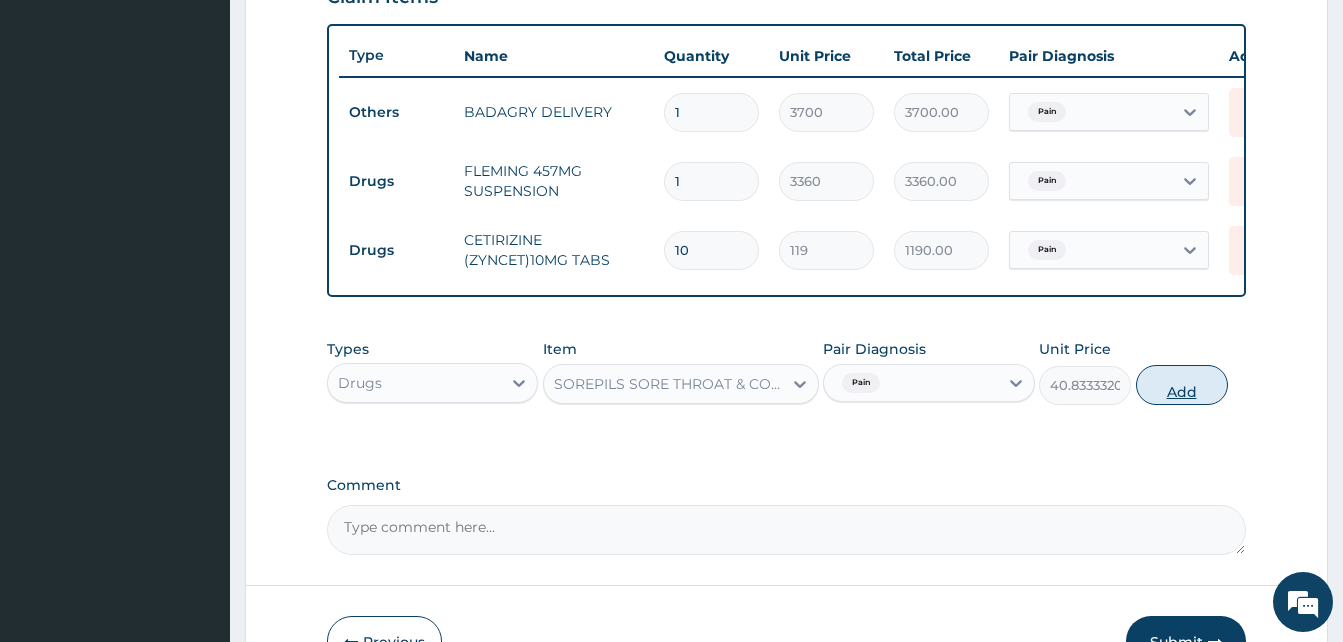 click on "Add" at bounding box center (1182, 385) 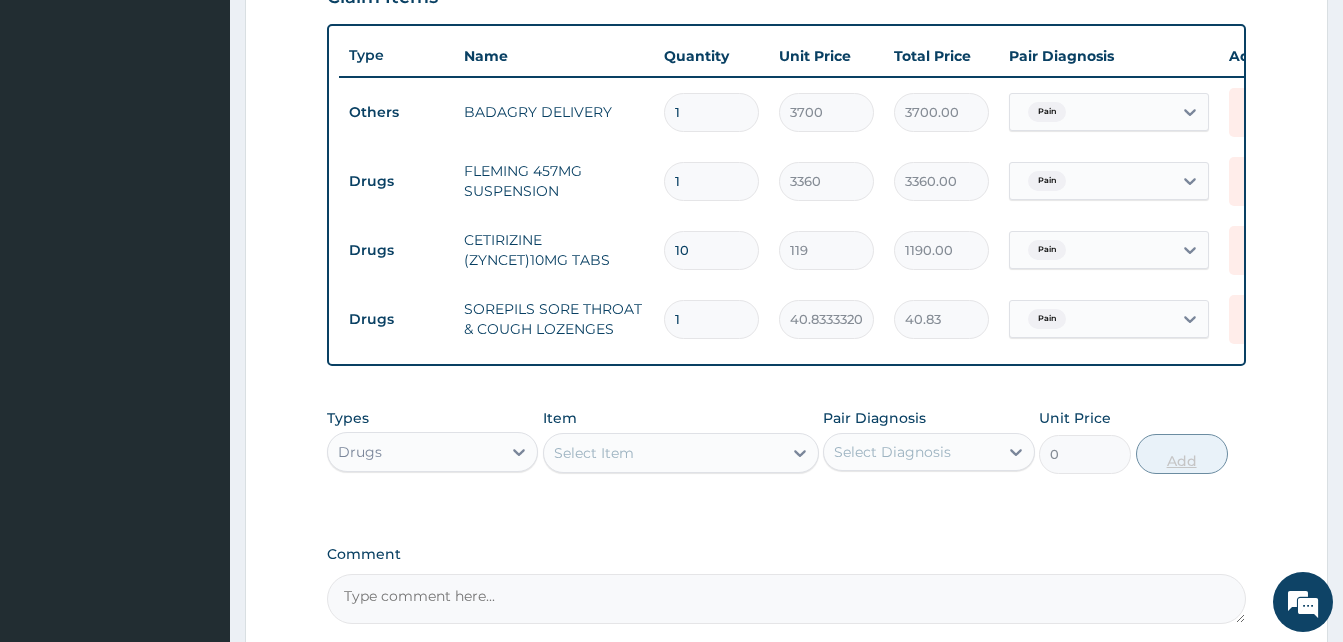 type 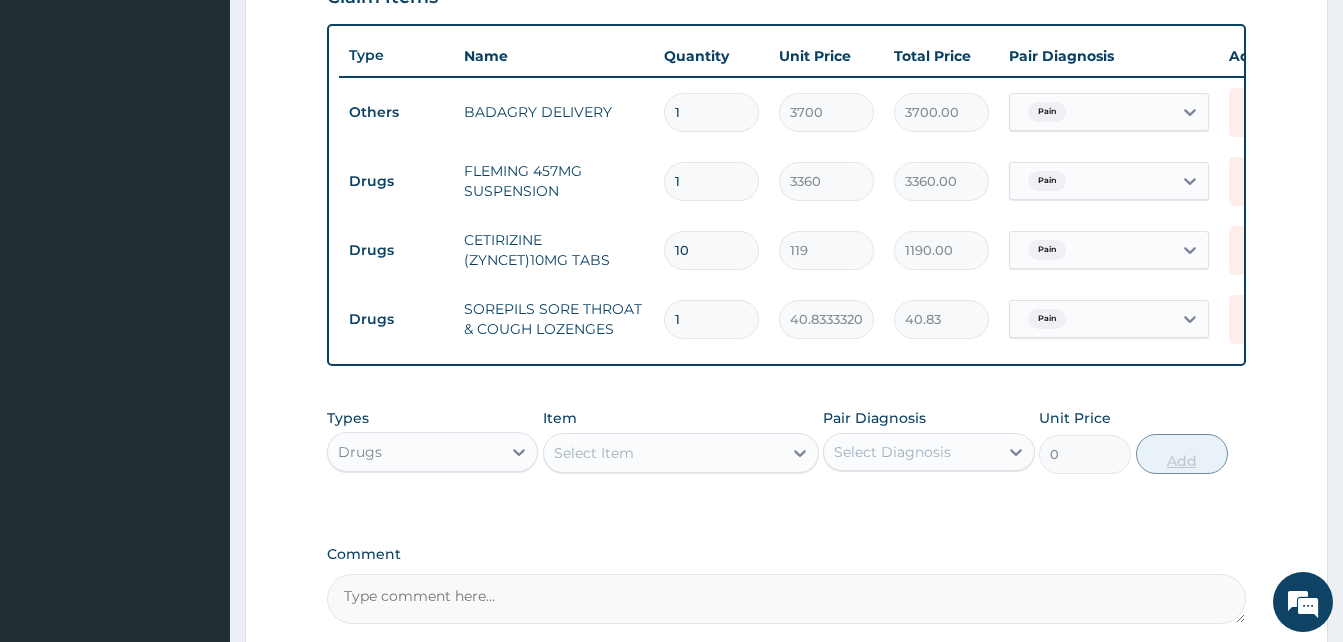 type on "0.00" 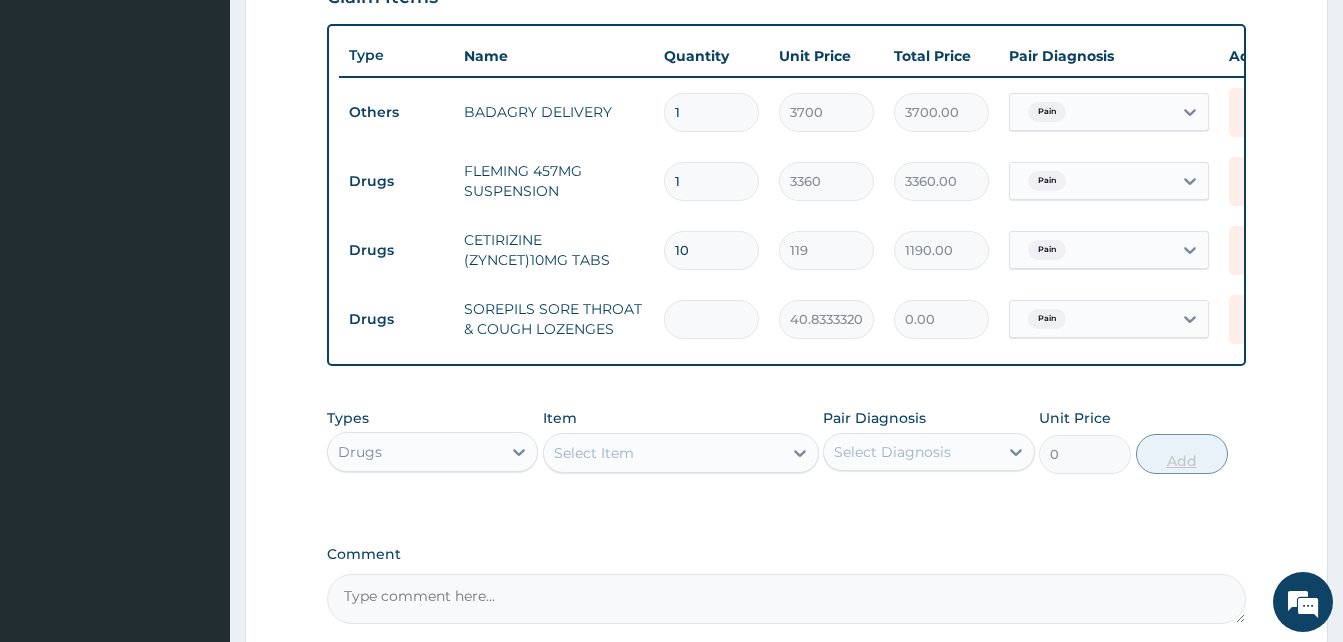type on "2" 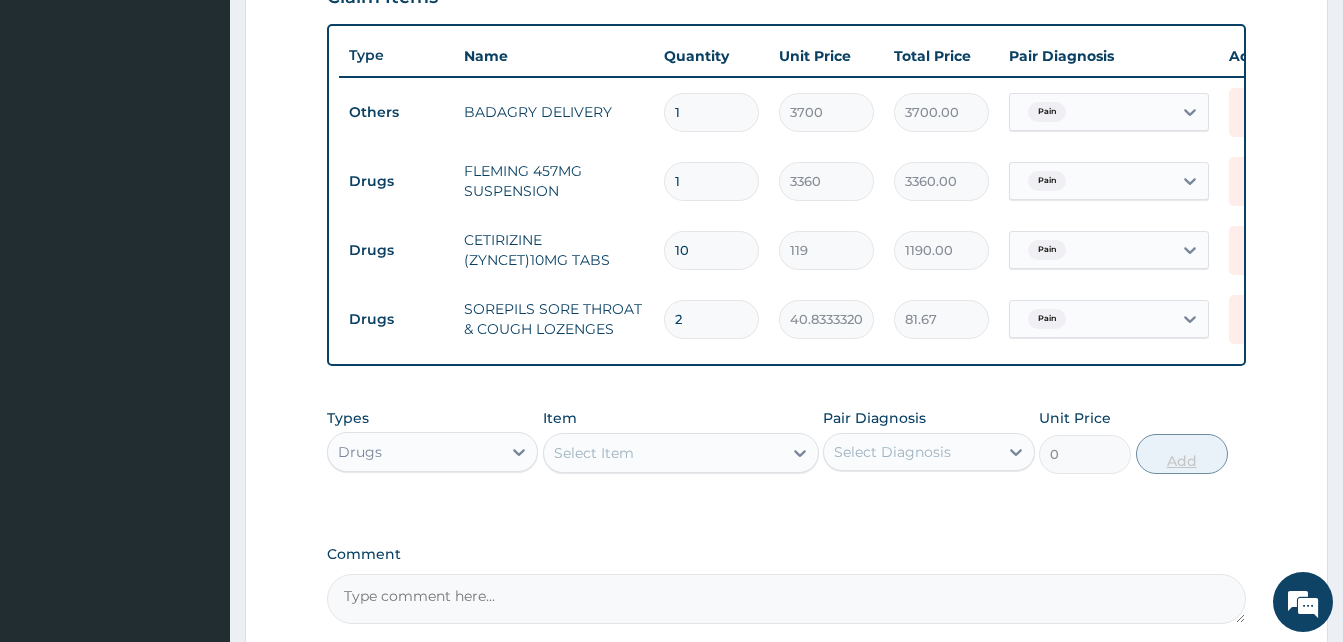 type on "24" 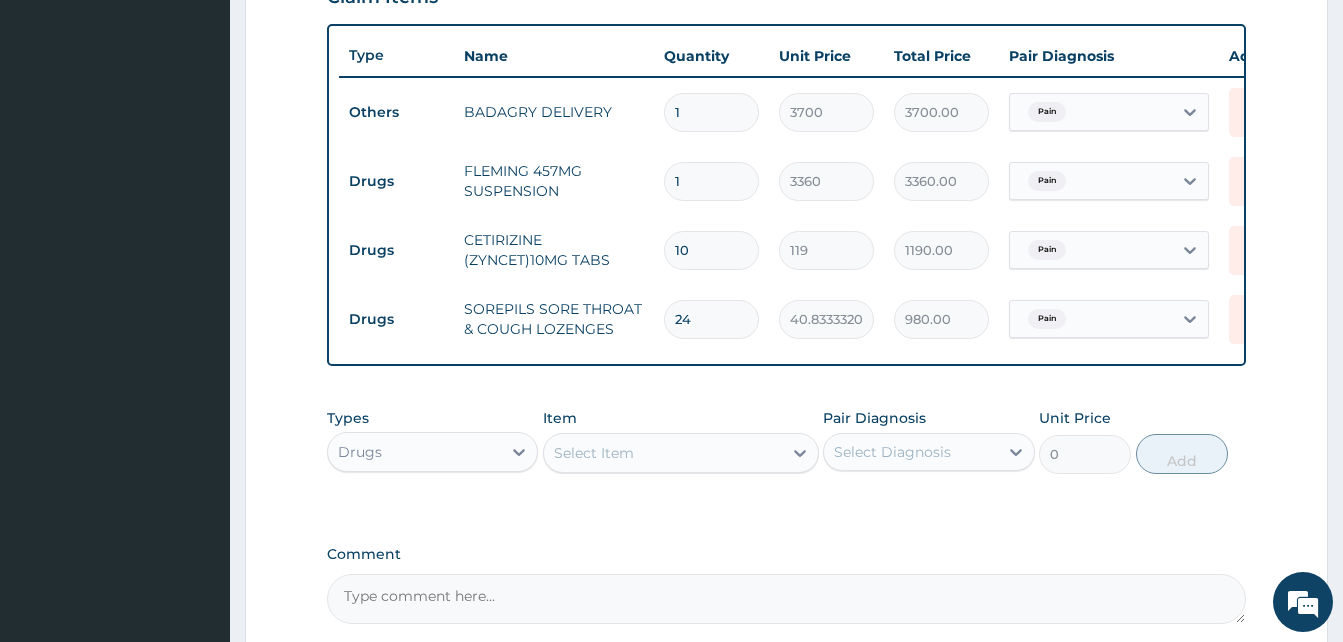 type on "24" 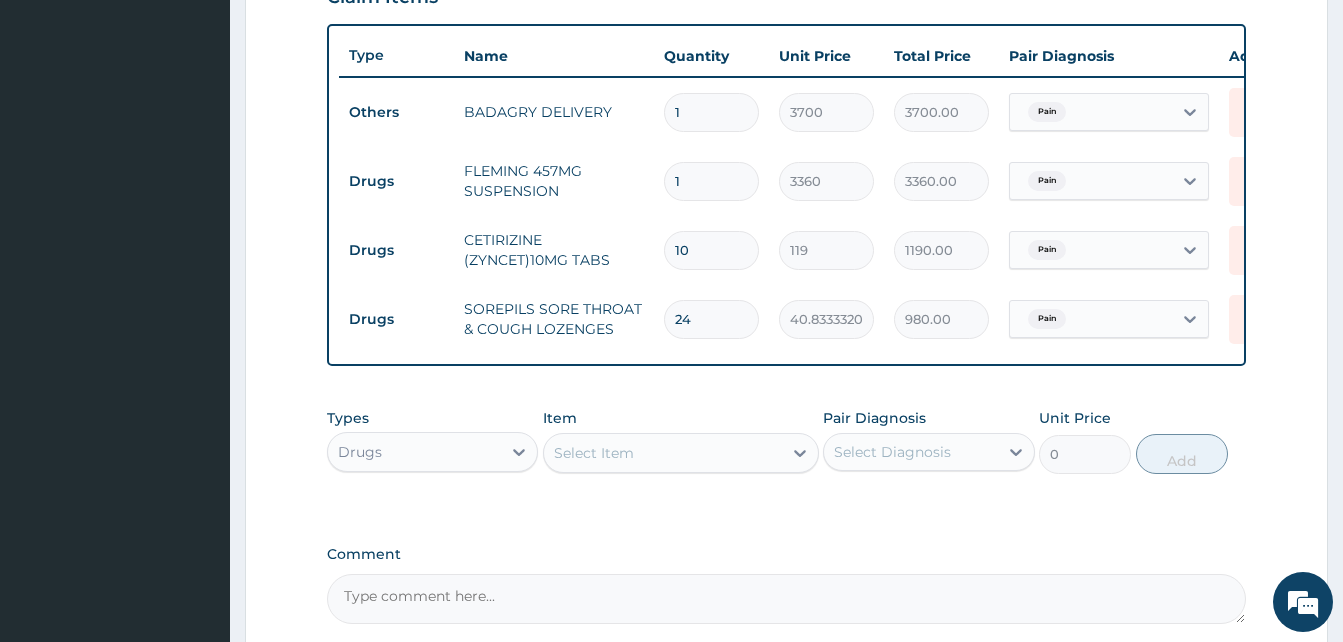 click on "Select Item" at bounding box center (663, 453) 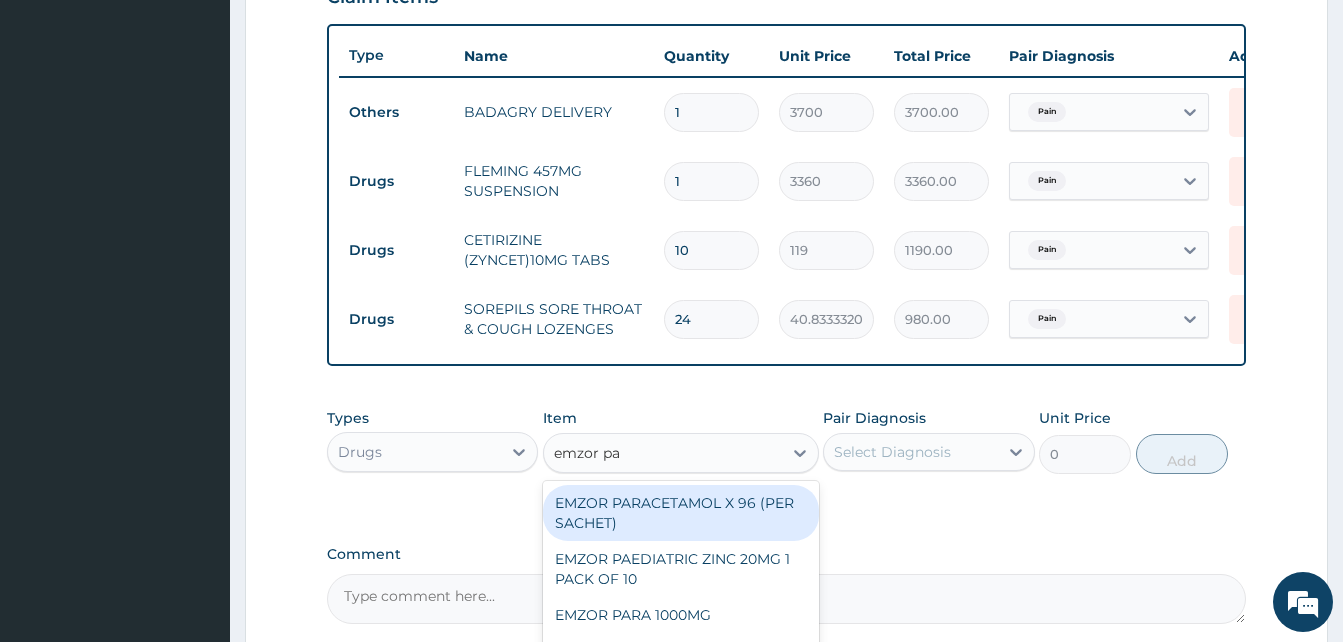 type on "emzor par" 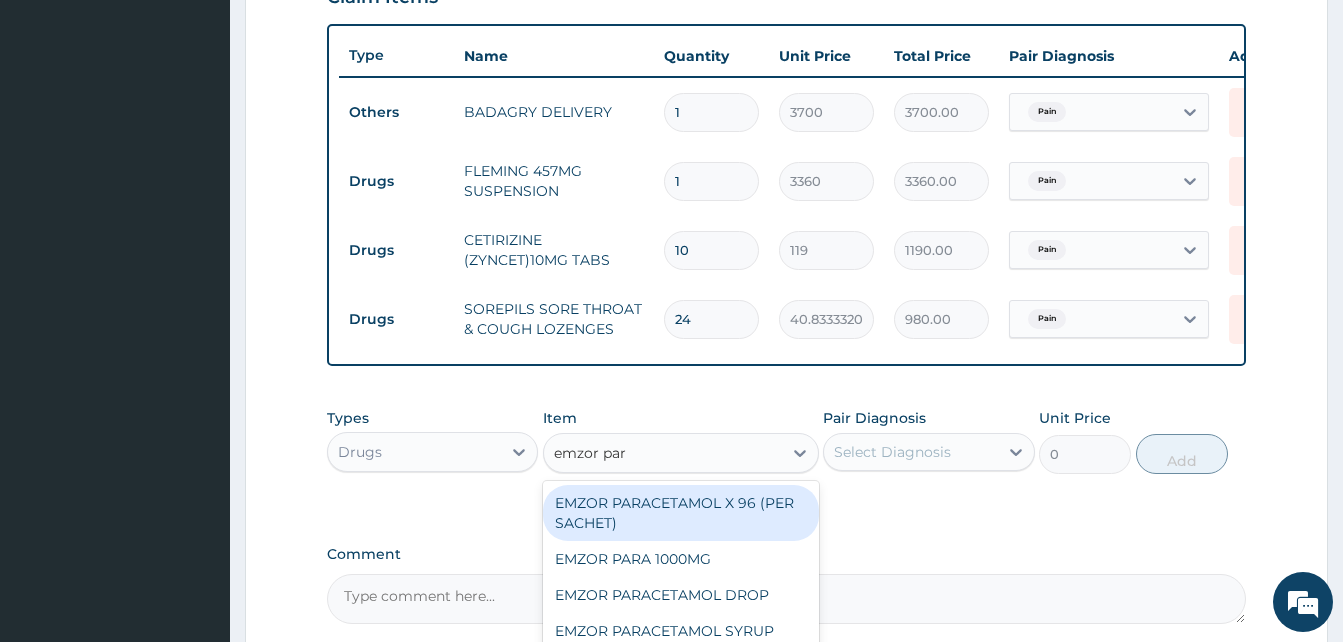 click on "EMZOR PARACETAMOL X 96 (PER SACHET)" at bounding box center (681, 513) 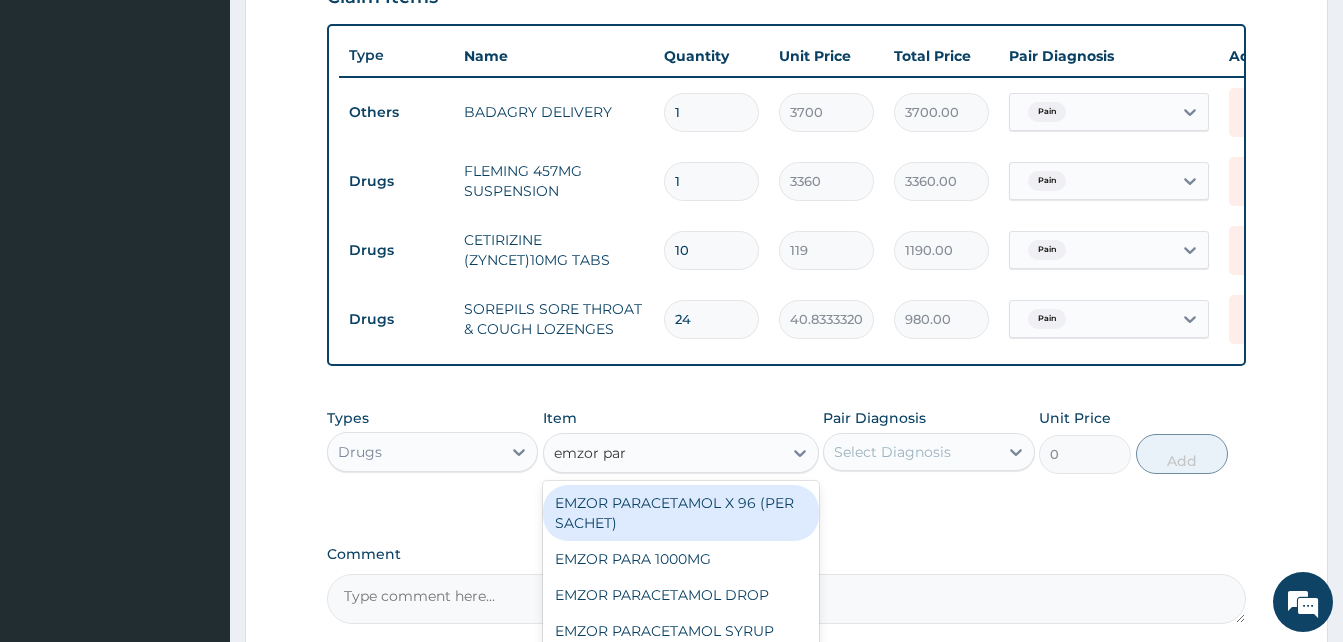 type 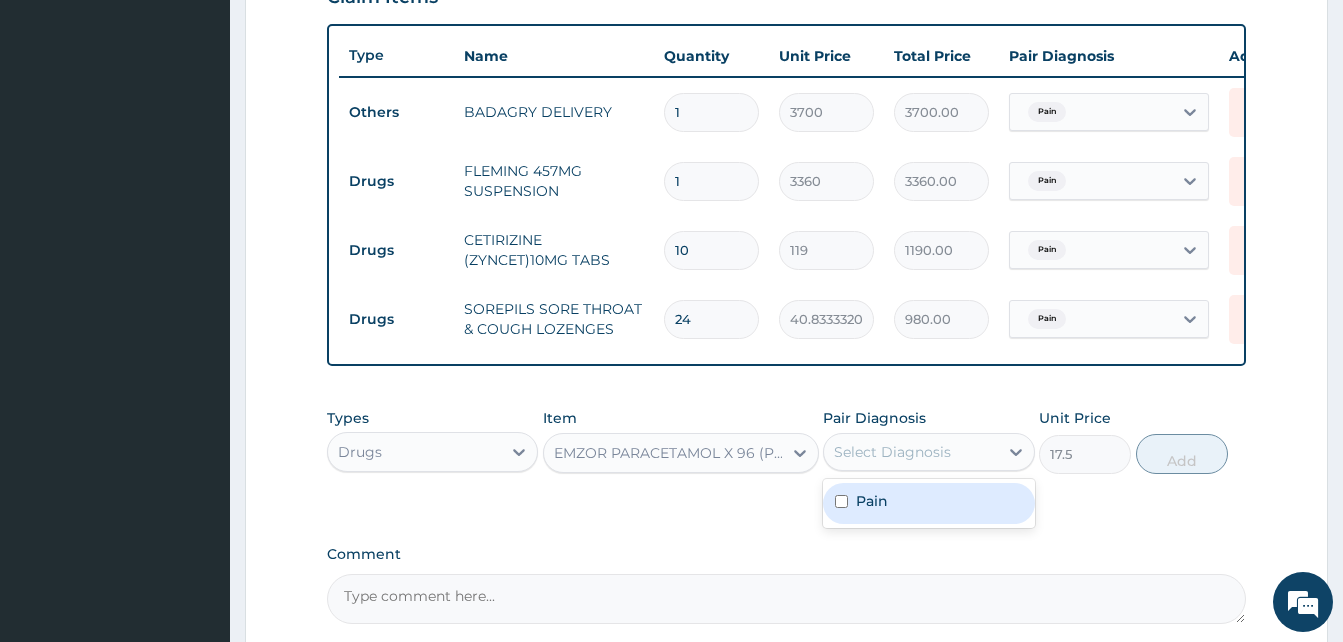 drag, startPoint x: 889, startPoint y: 473, endPoint x: 939, endPoint y: 521, distance: 69.31089 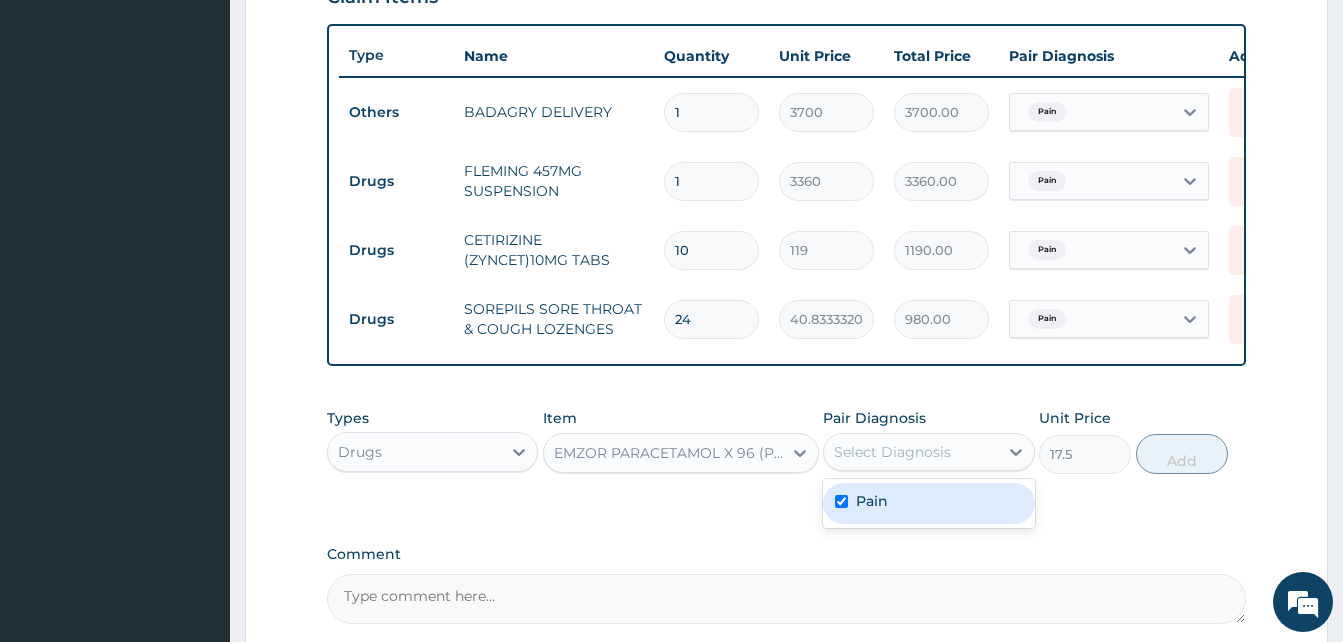 checkbox on "true" 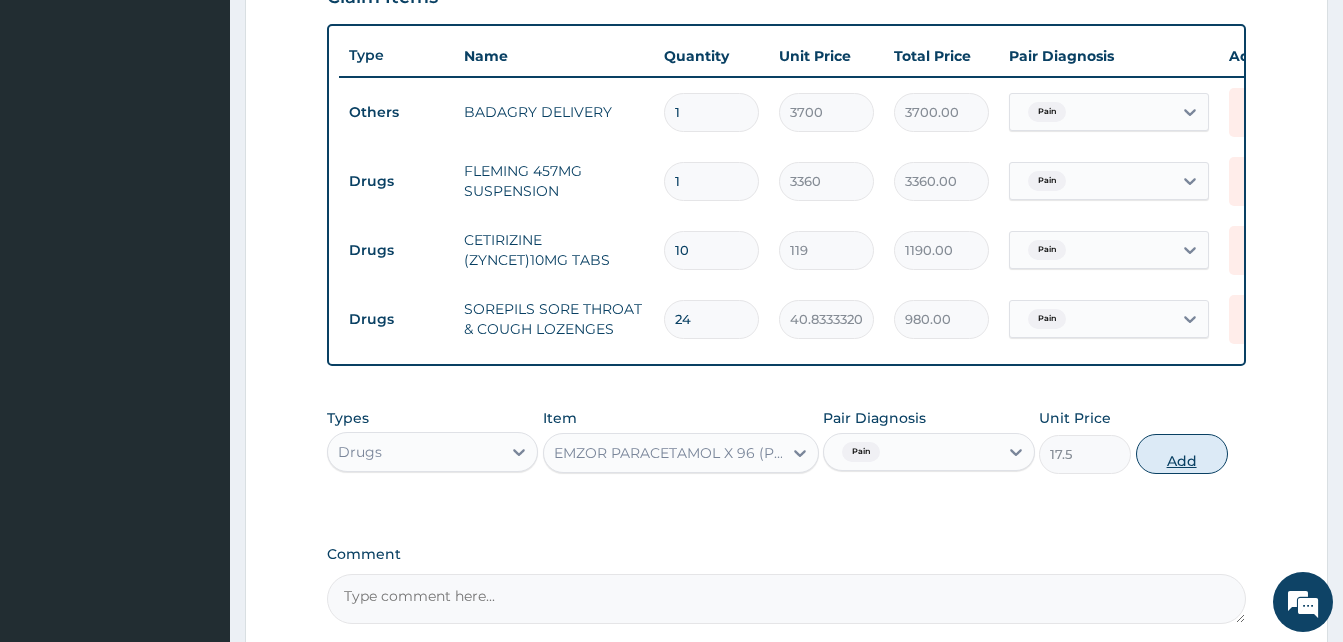 click on "Add" at bounding box center [1182, 454] 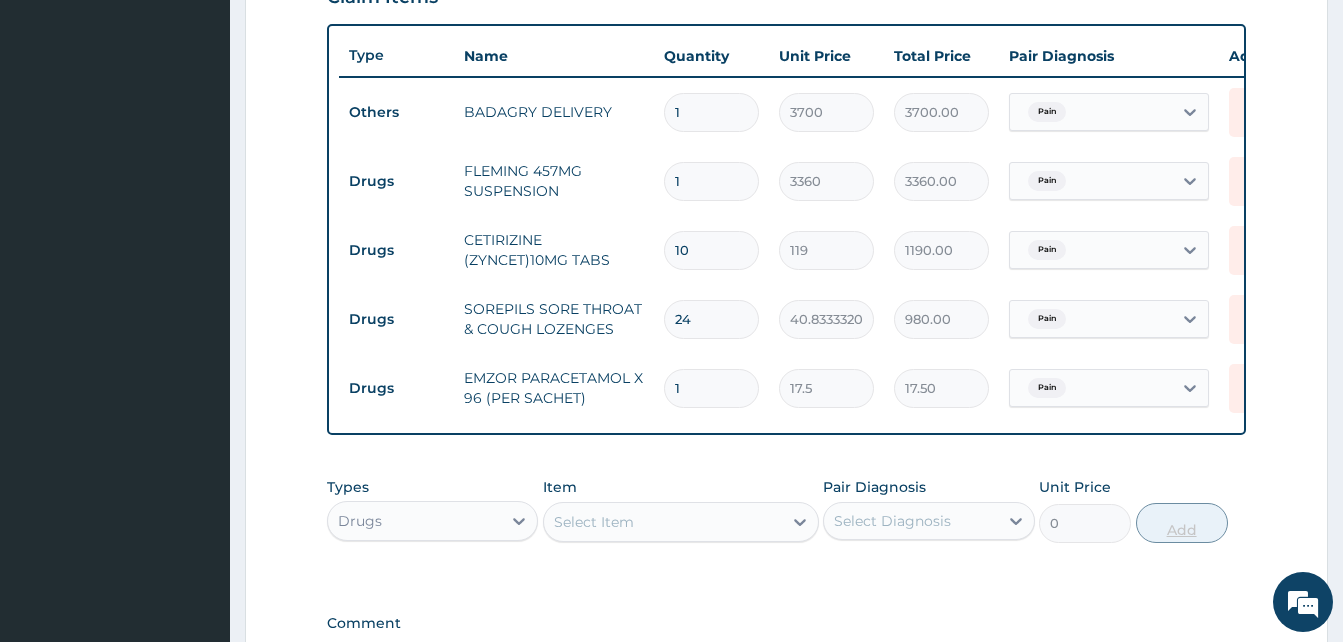 type 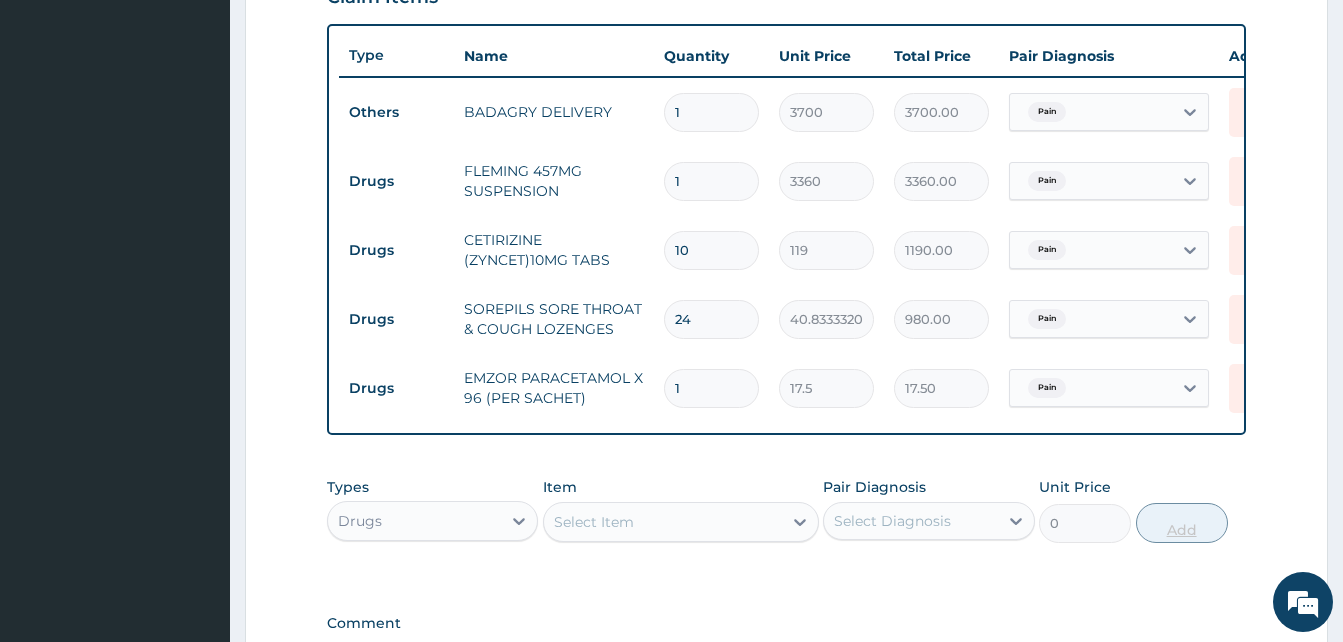 type on "0.00" 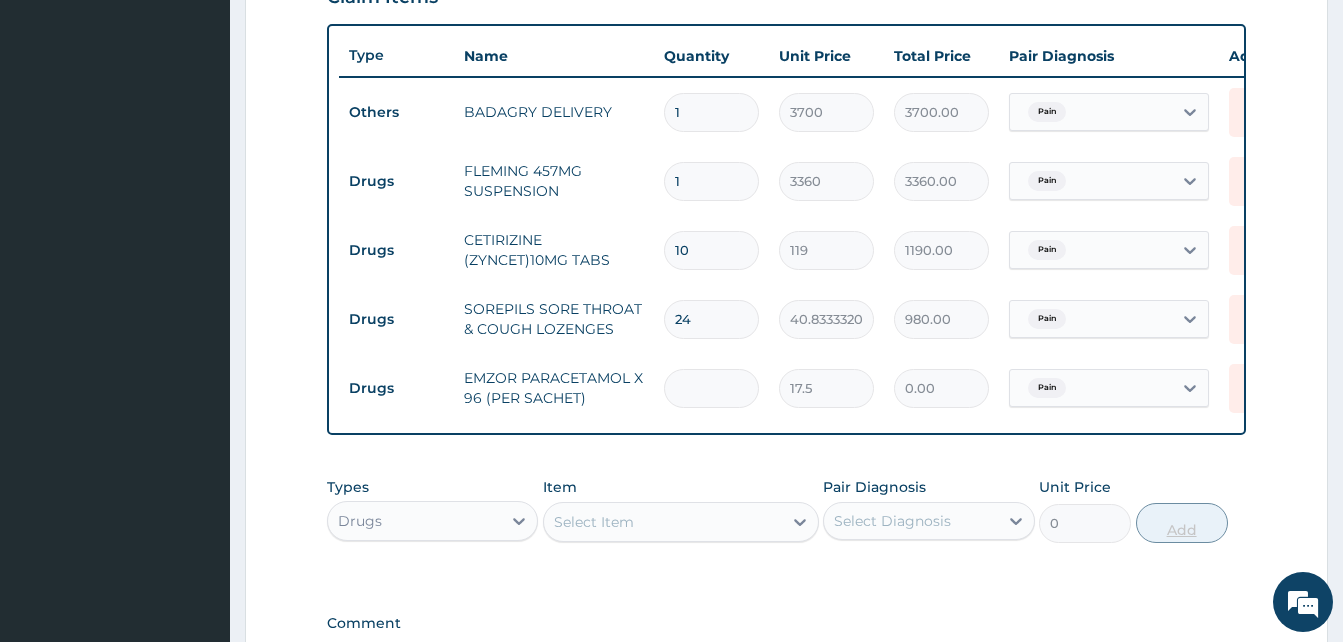 type on "3" 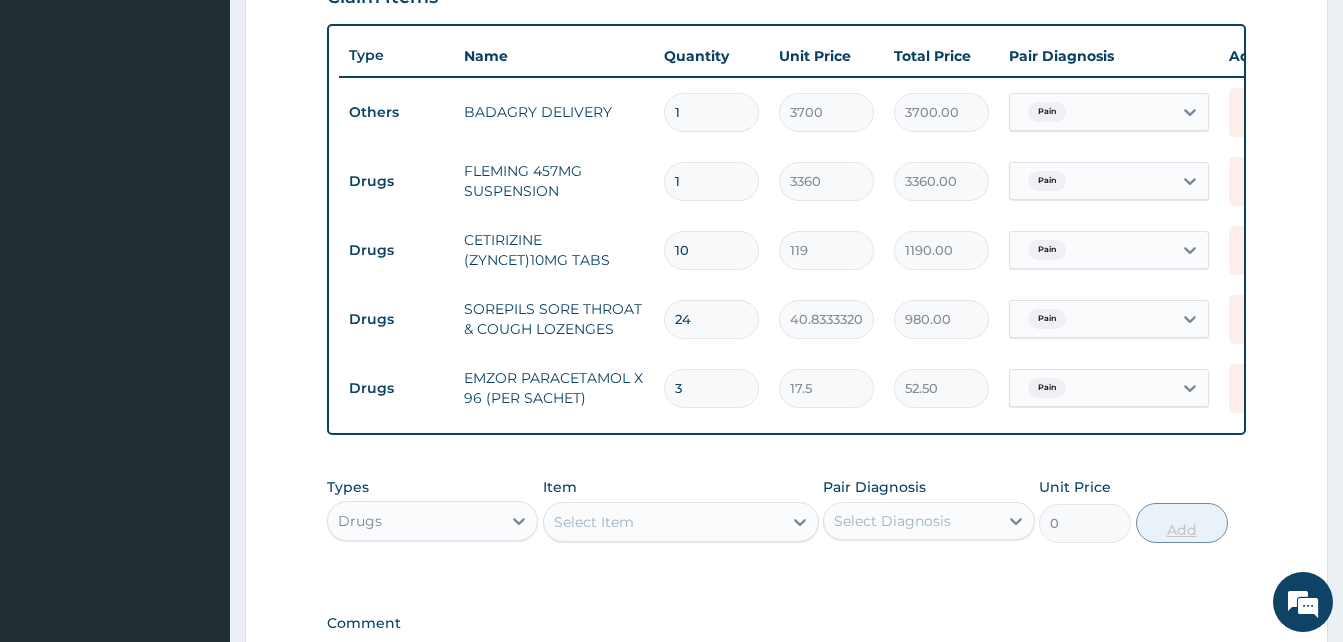 type on "36" 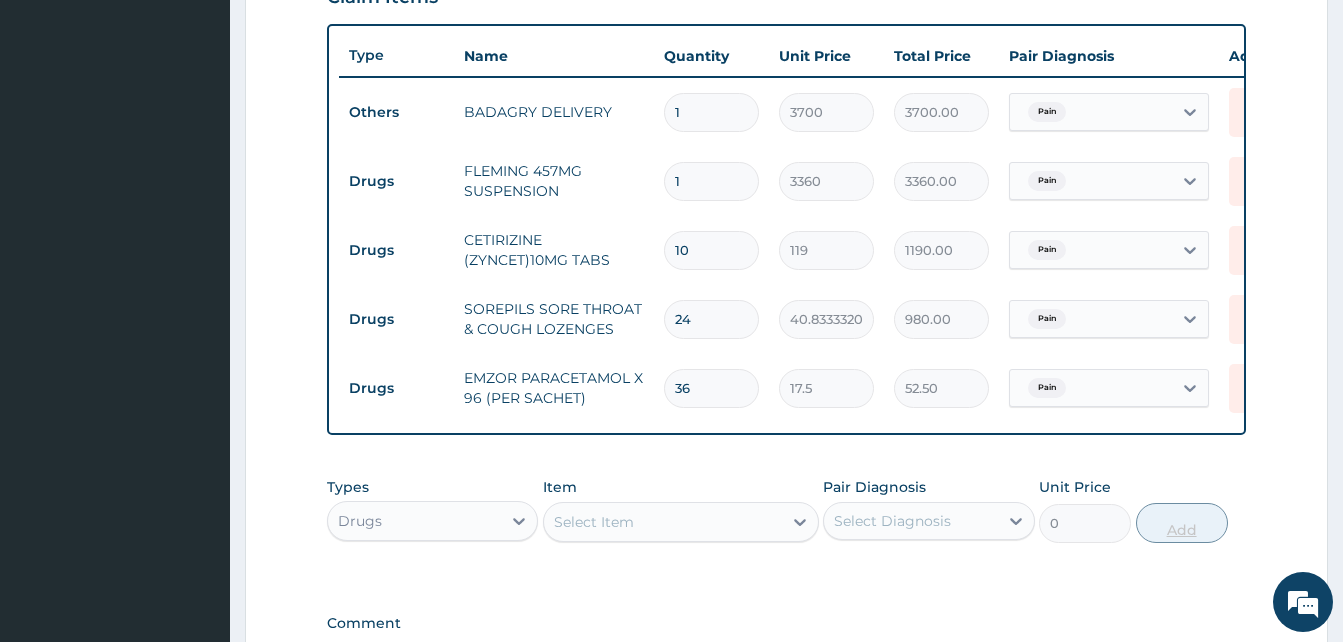 type on "630.00" 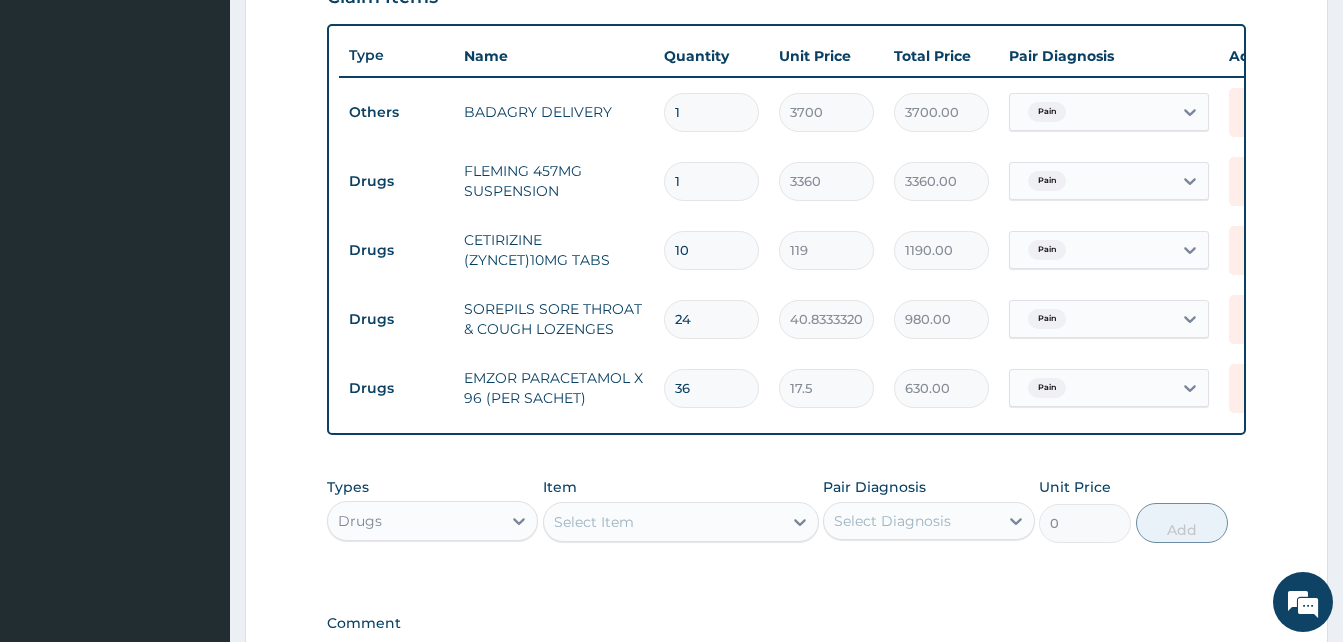 scroll, scrollTop: 996, scrollLeft: 0, axis: vertical 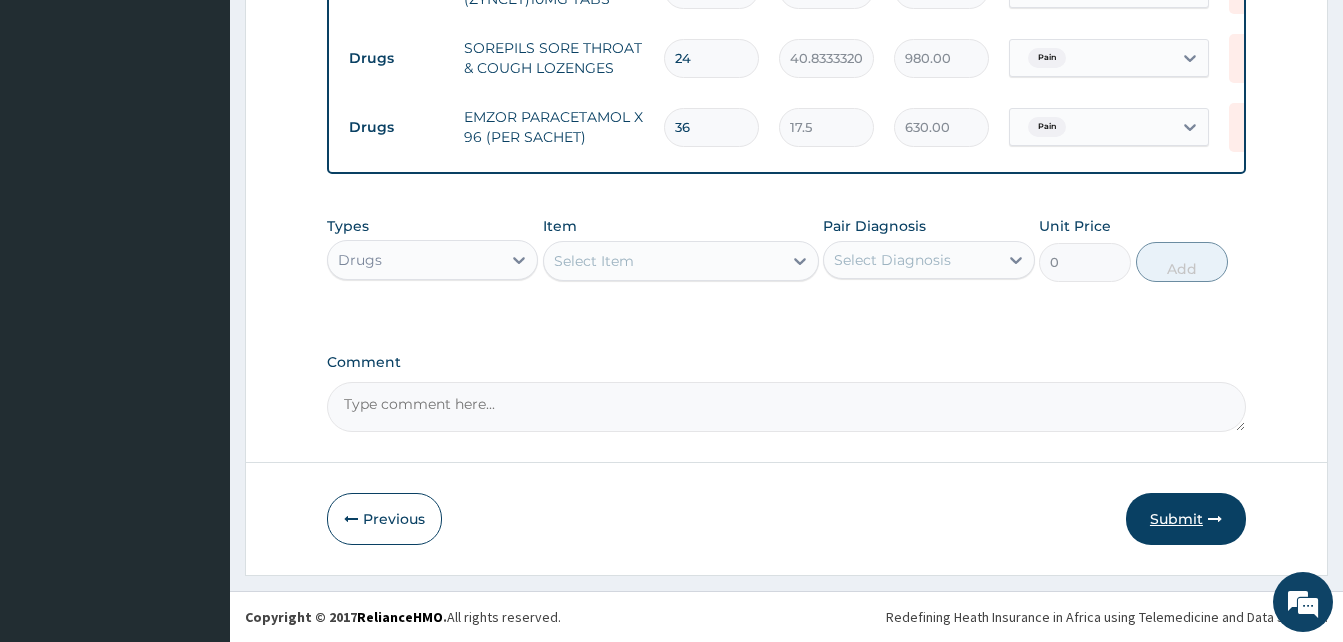 type on "36" 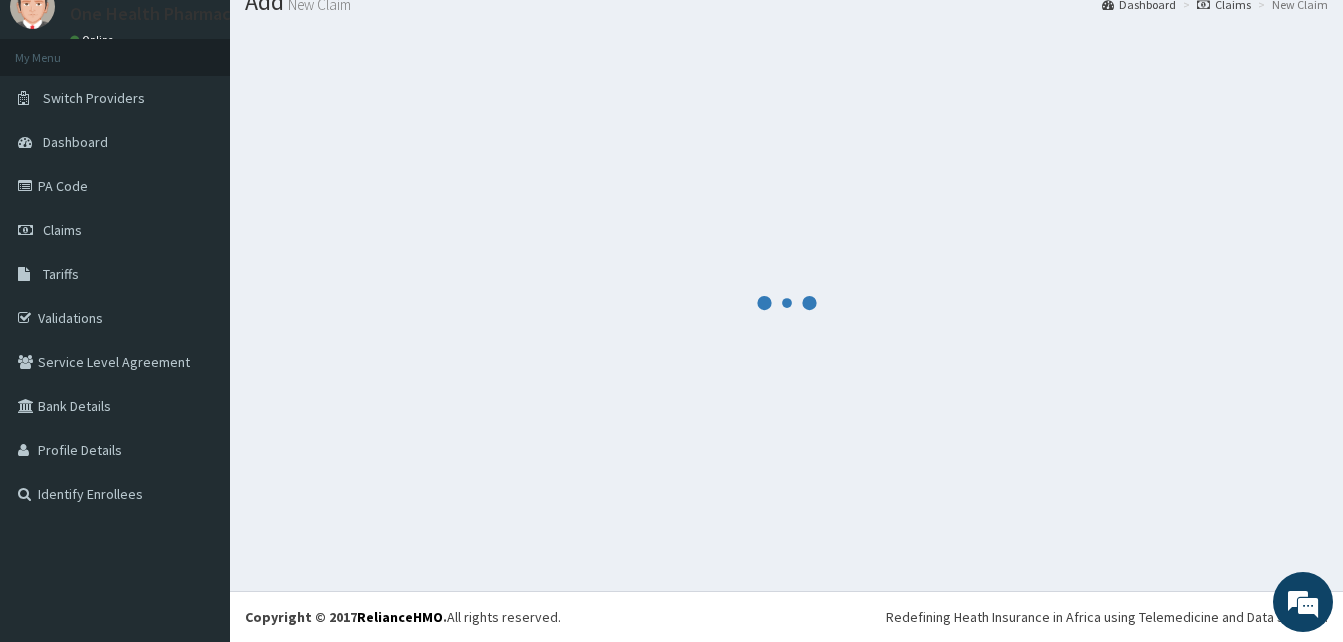 scroll, scrollTop: 76, scrollLeft: 0, axis: vertical 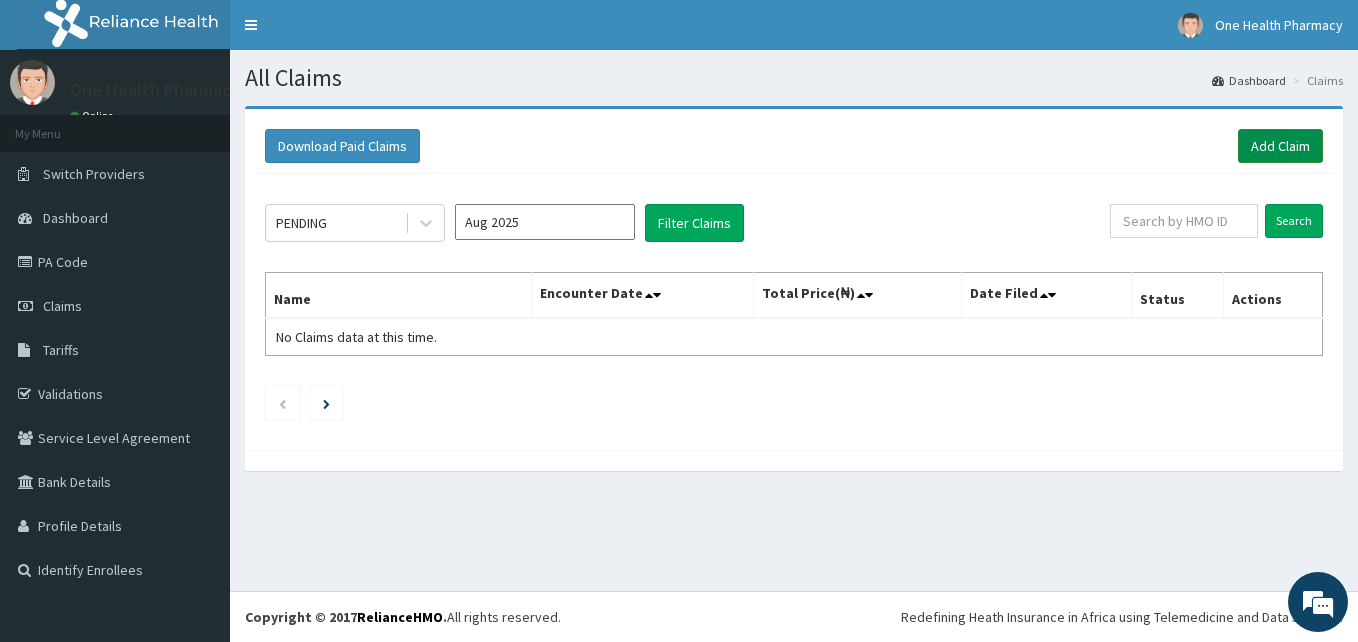 click on "Add Claim" at bounding box center [1280, 146] 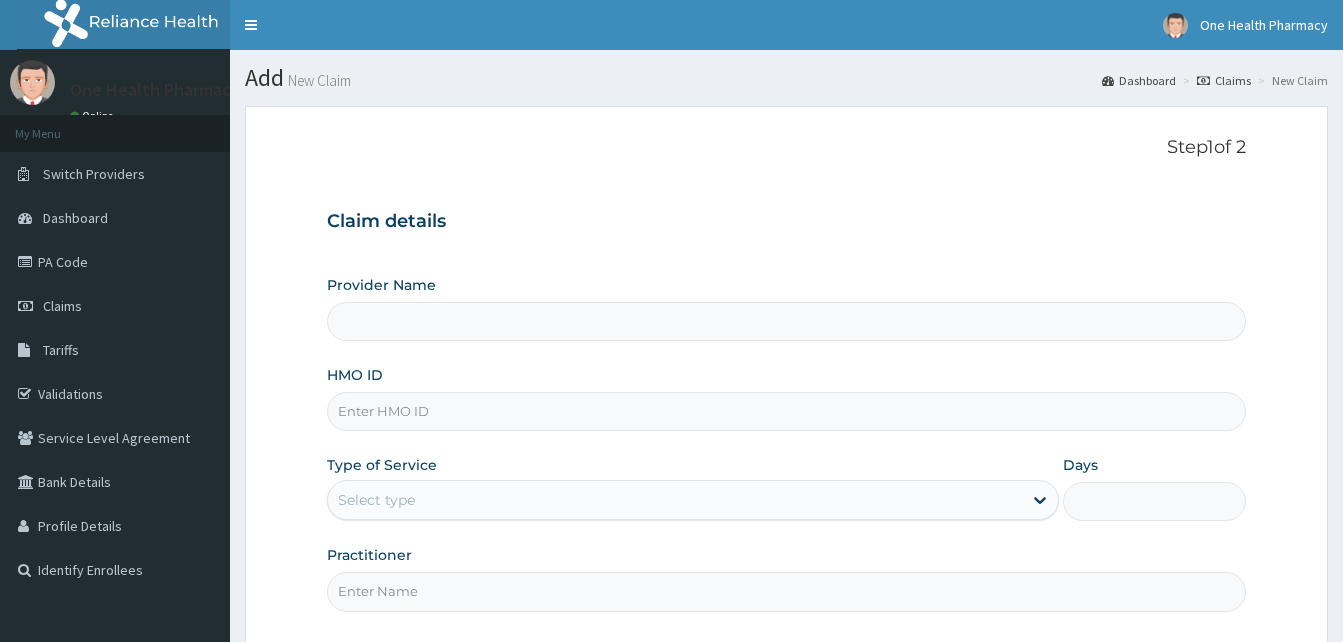 scroll, scrollTop: 0, scrollLeft: 0, axis: both 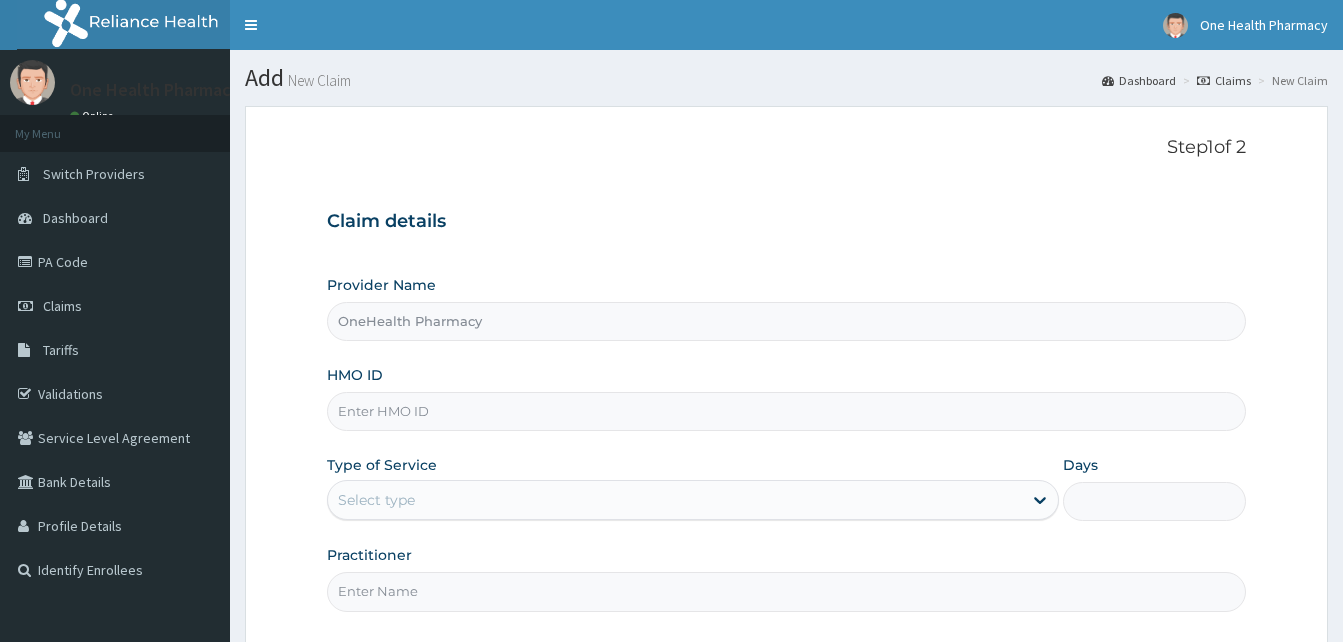 type on "OneHealth Pharmacy" 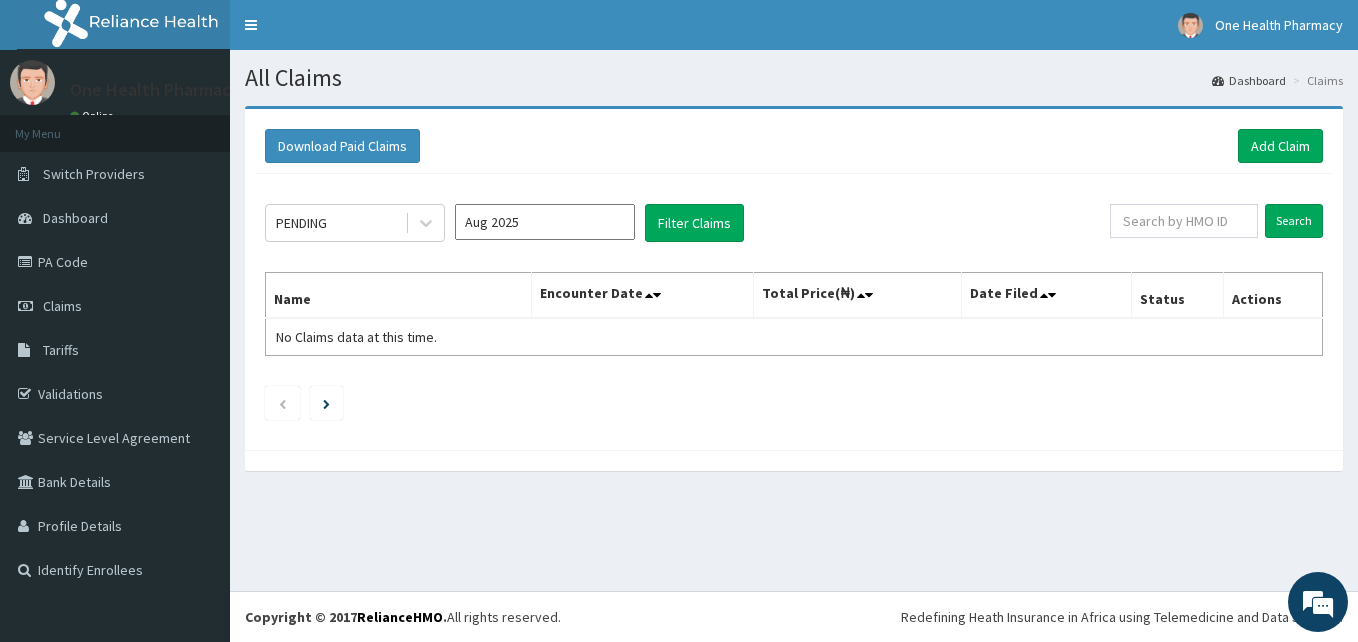 scroll, scrollTop: 0, scrollLeft: 0, axis: both 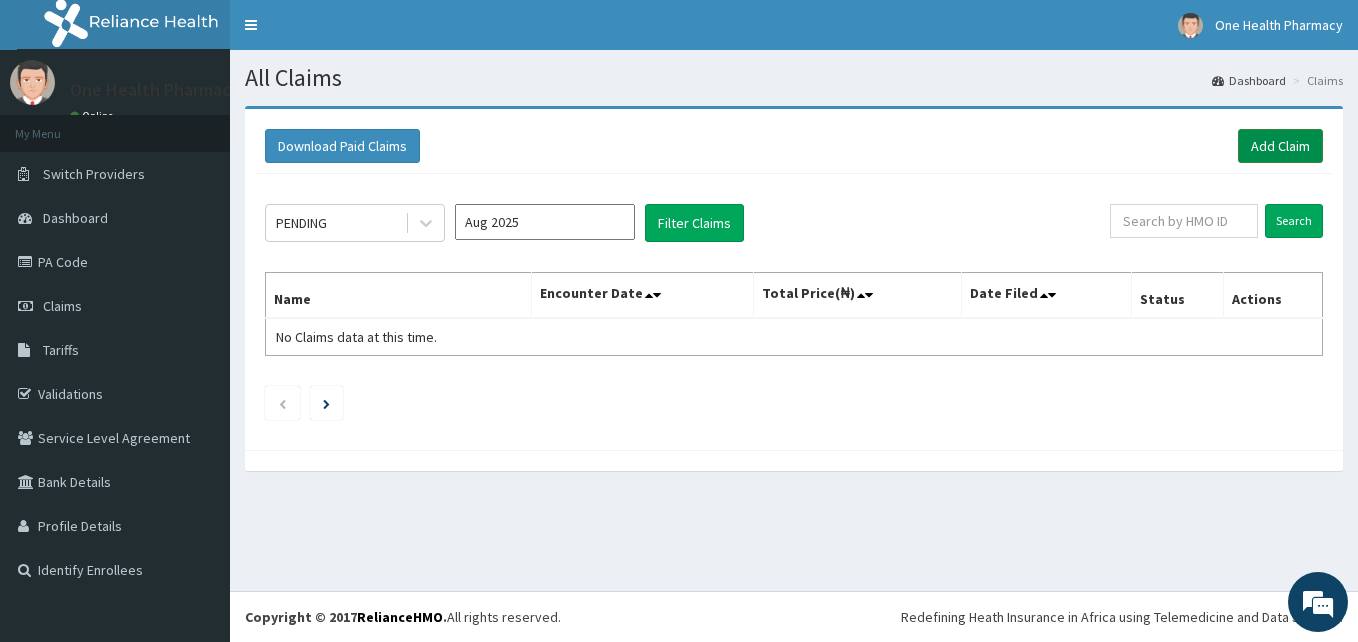click on "Add Claim" at bounding box center [1280, 146] 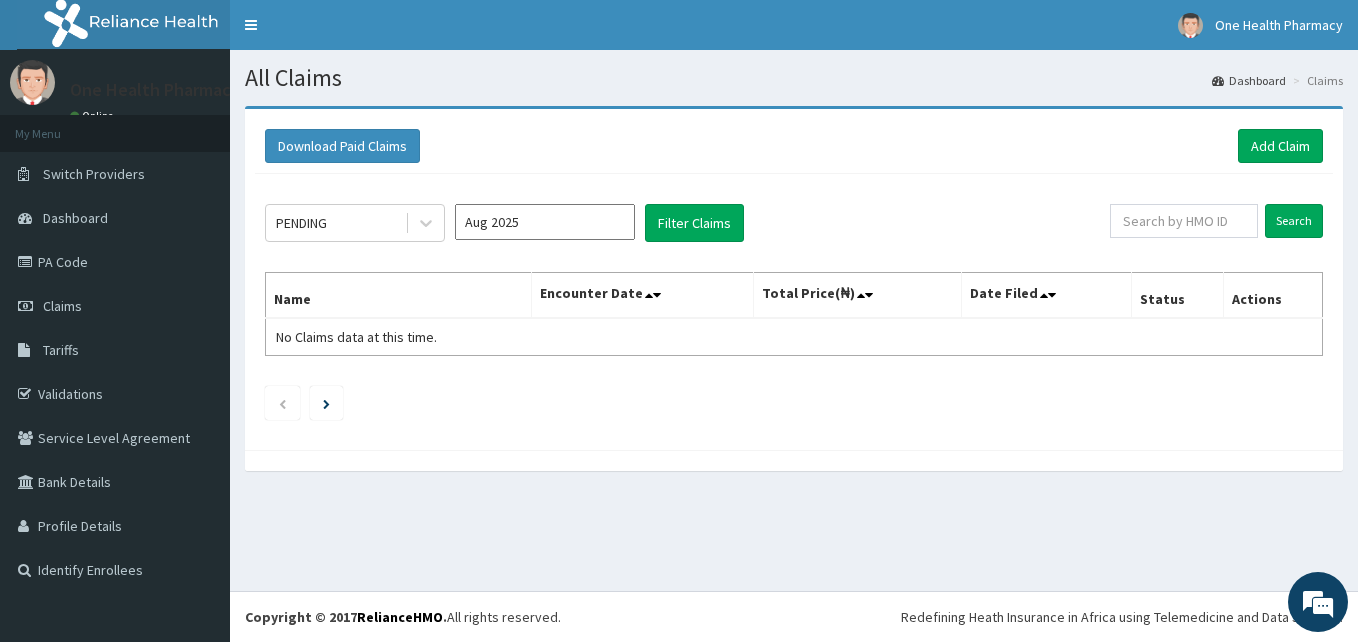 scroll, scrollTop: 0, scrollLeft: 0, axis: both 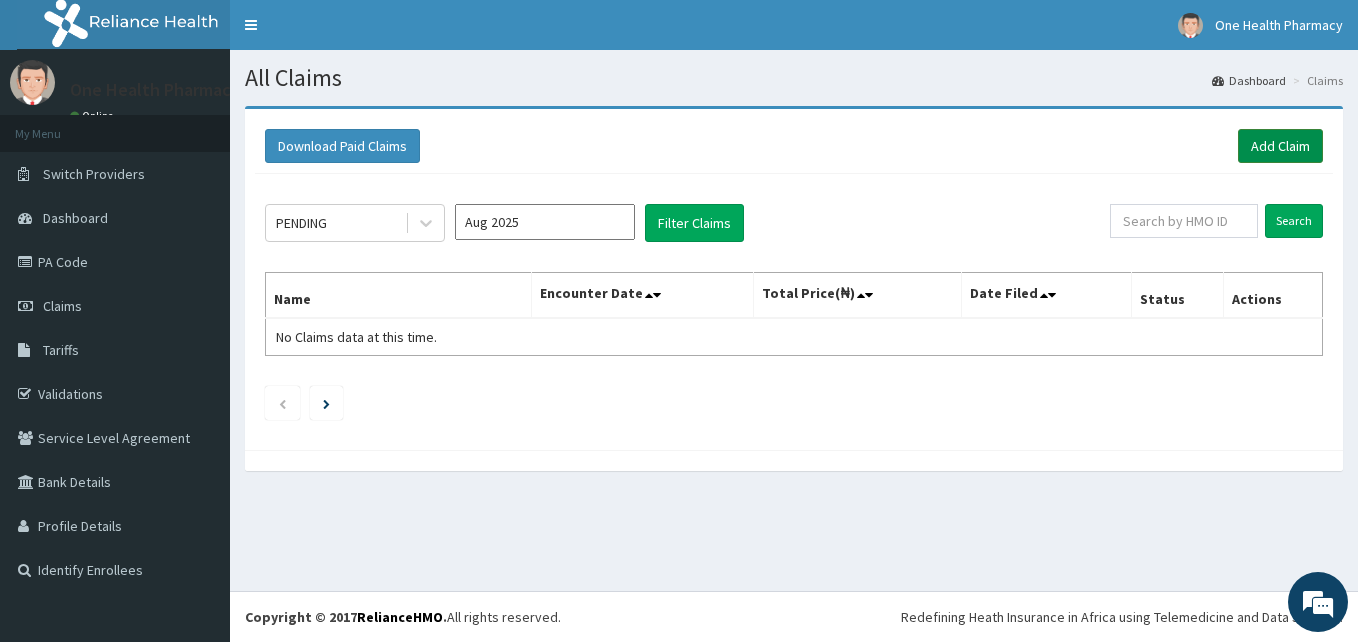 click on "Add Claim" at bounding box center (1280, 146) 